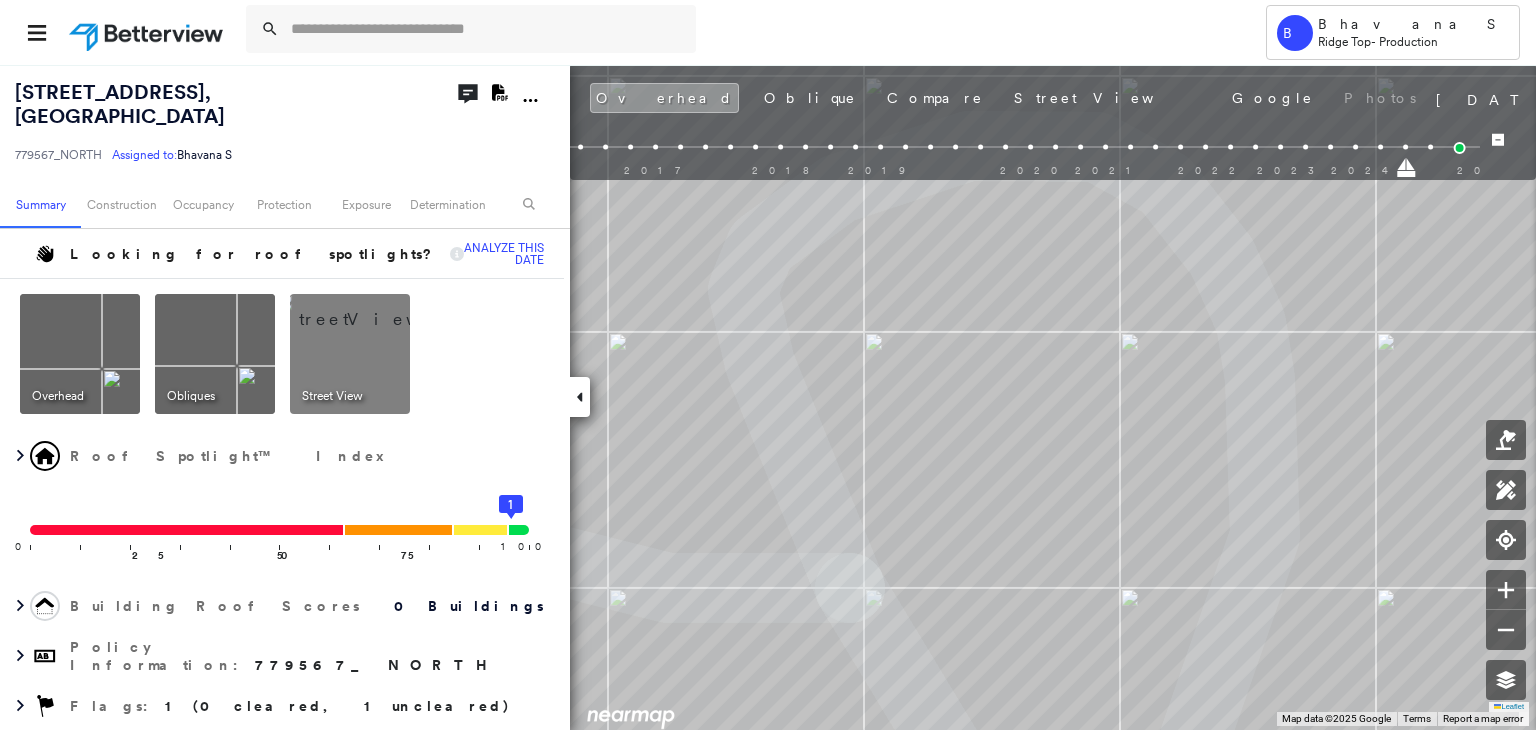 scroll, scrollTop: 0, scrollLeft: 0, axis: both 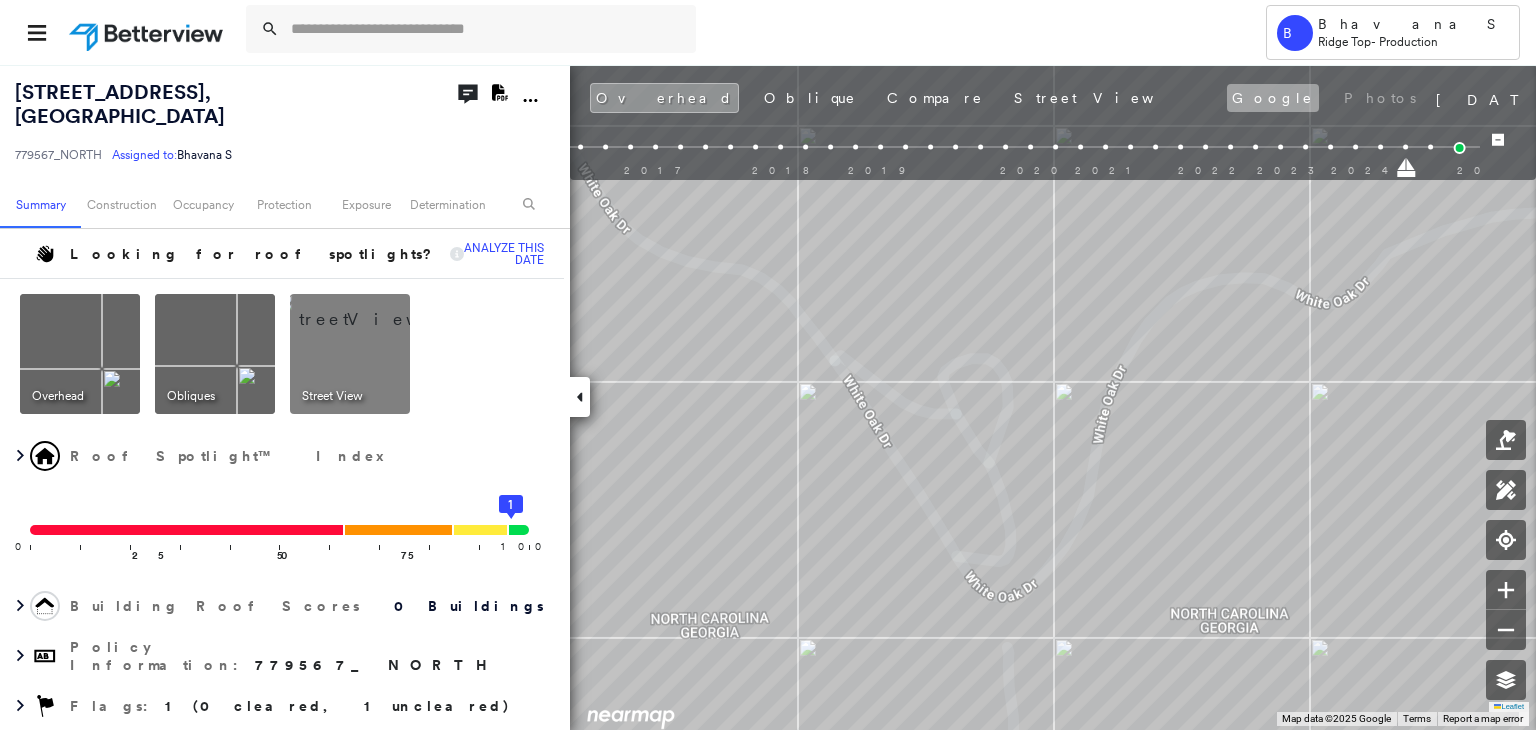 click on "Google" at bounding box center [1273, 98] 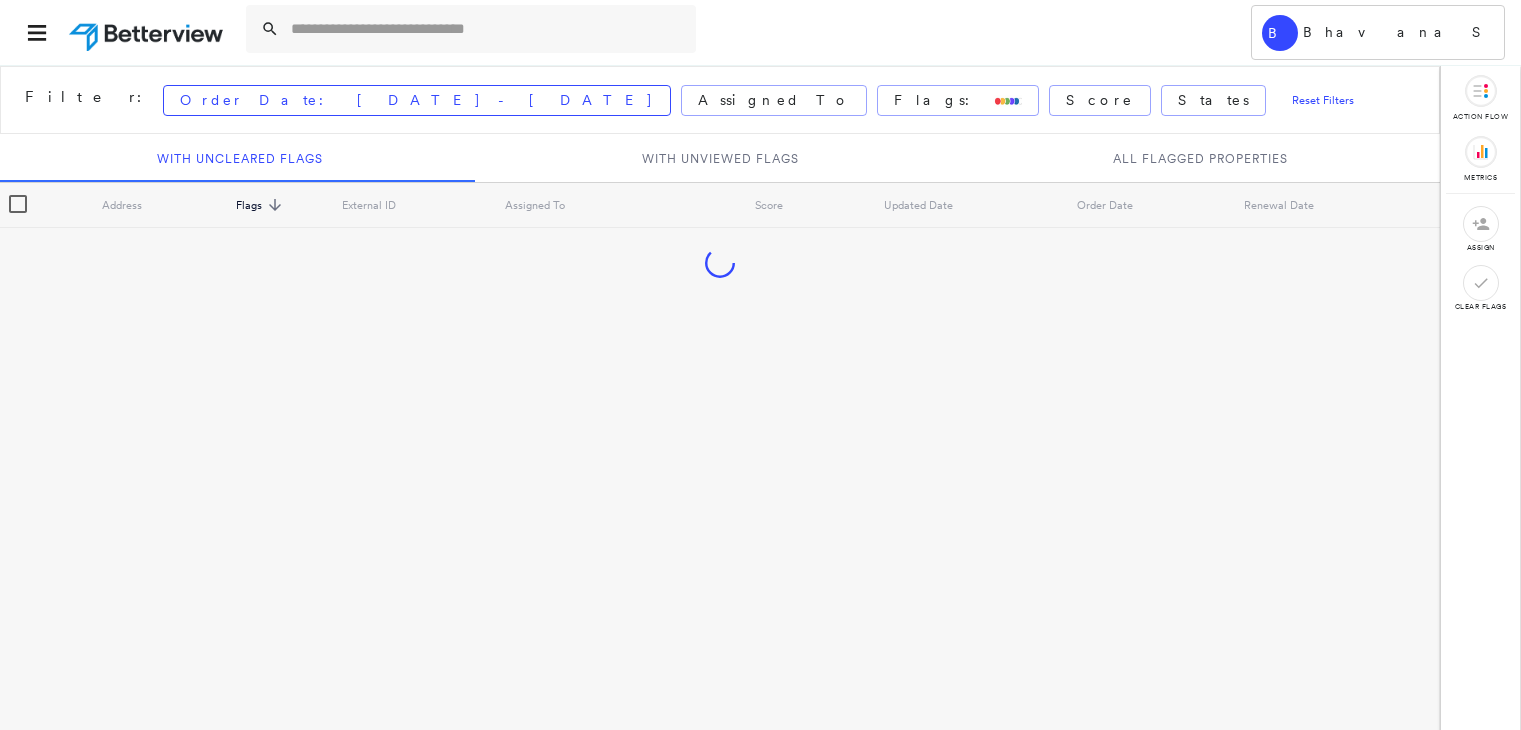 scroll, scrollTop: 0, scrollLeft: 0, axis: both 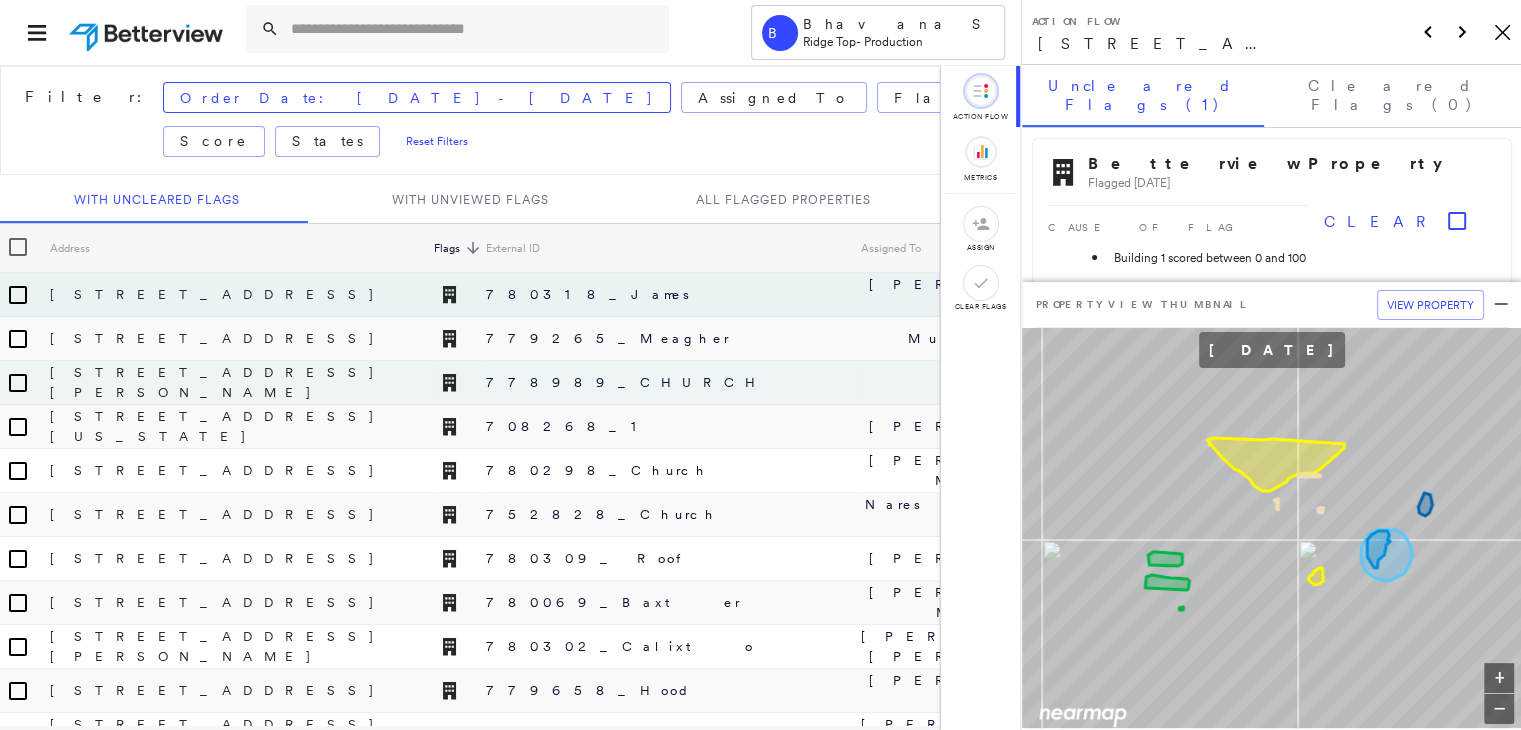click on "778989_CHURCH" at bounding box center [673, 383] 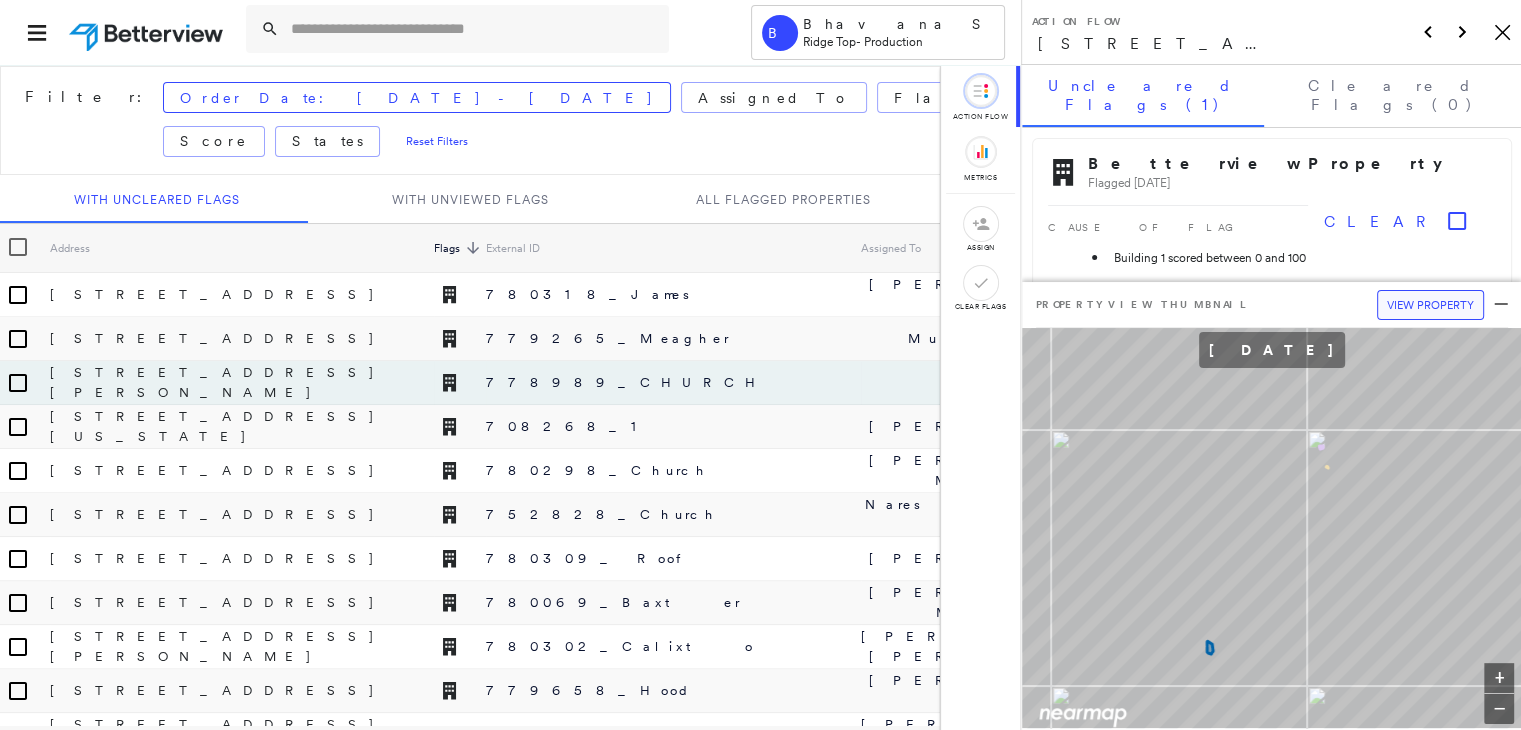 click on "View Property" at bounding box center (1430, 305) 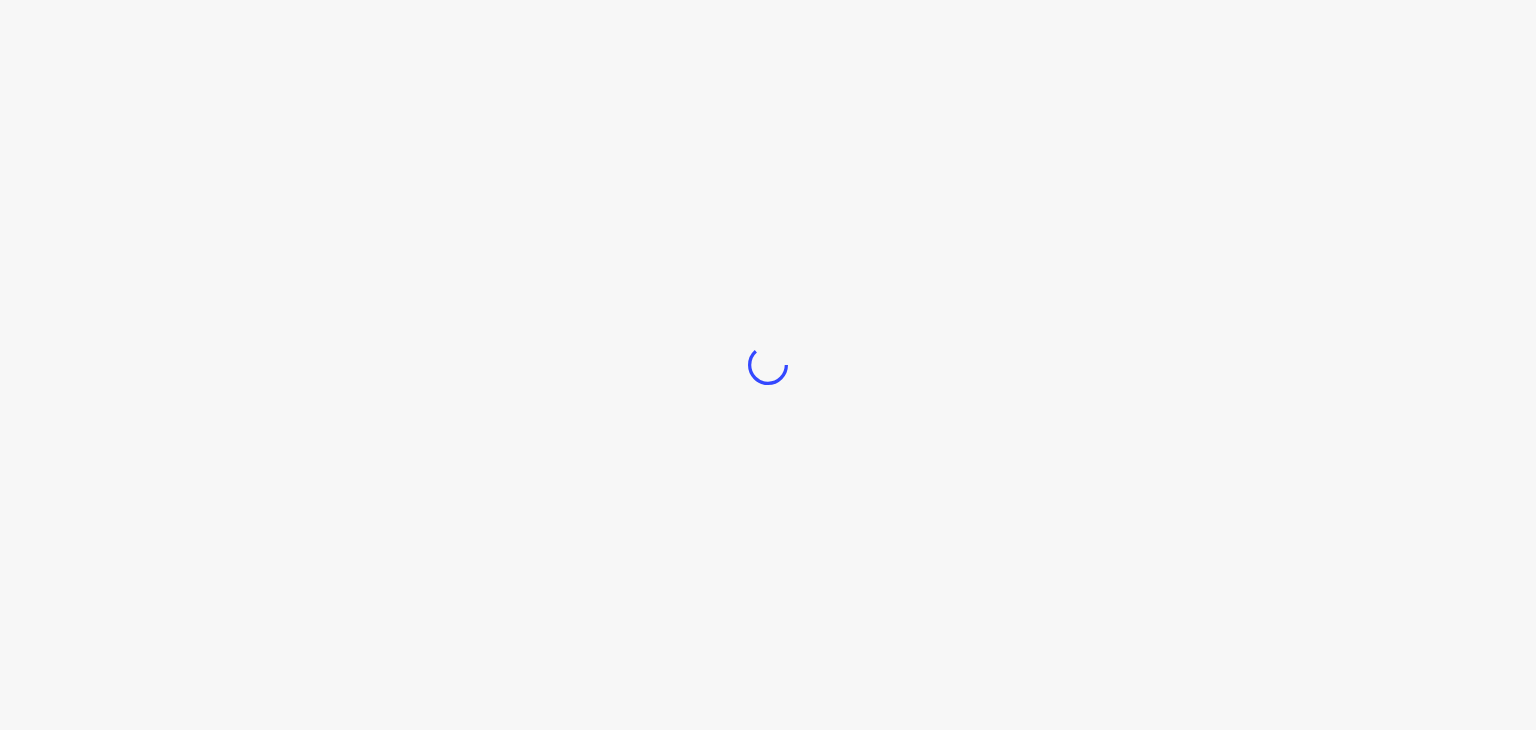 scroll, scrollTop: 0, scrollLeft: 0, axis: both 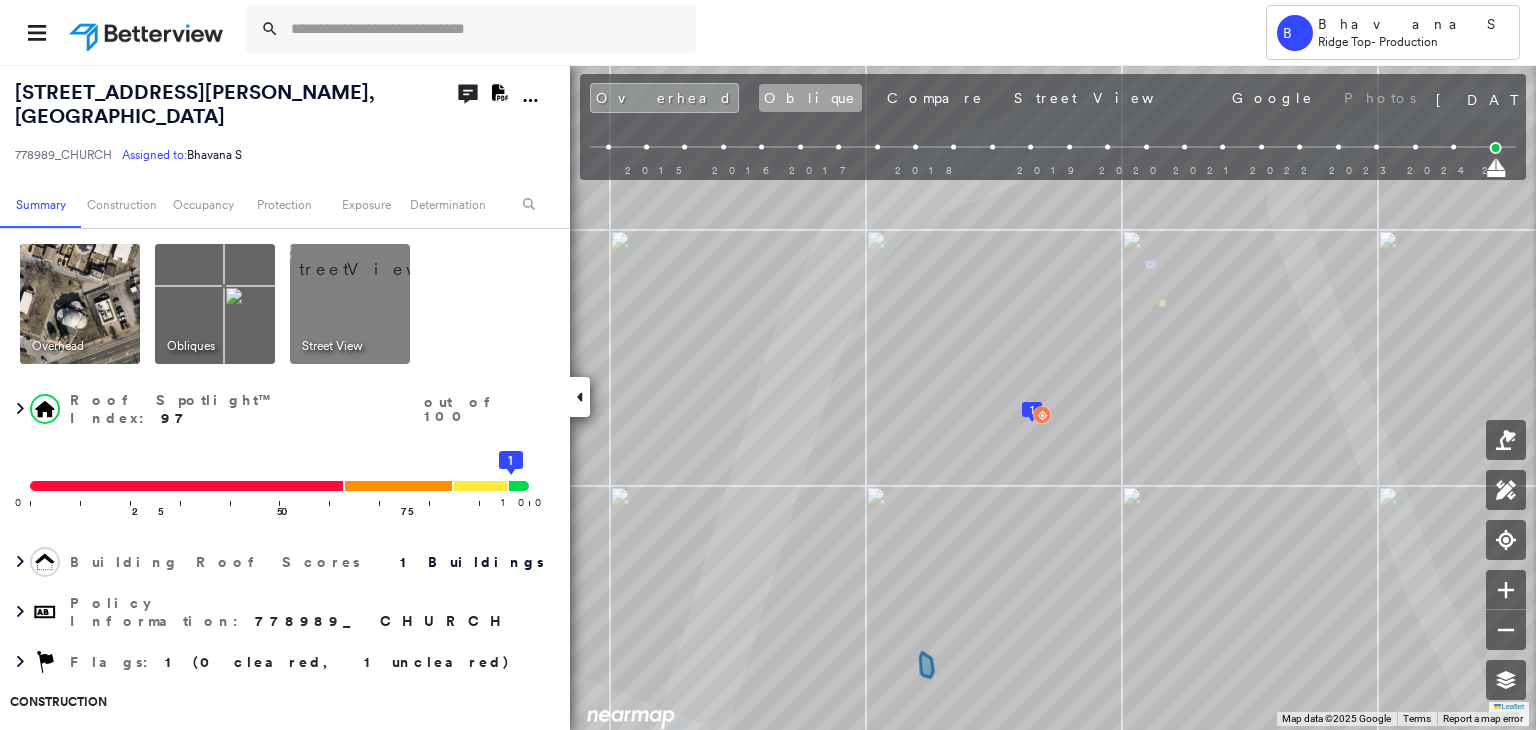 click on "Oblique" at bounding box center [810, 98] 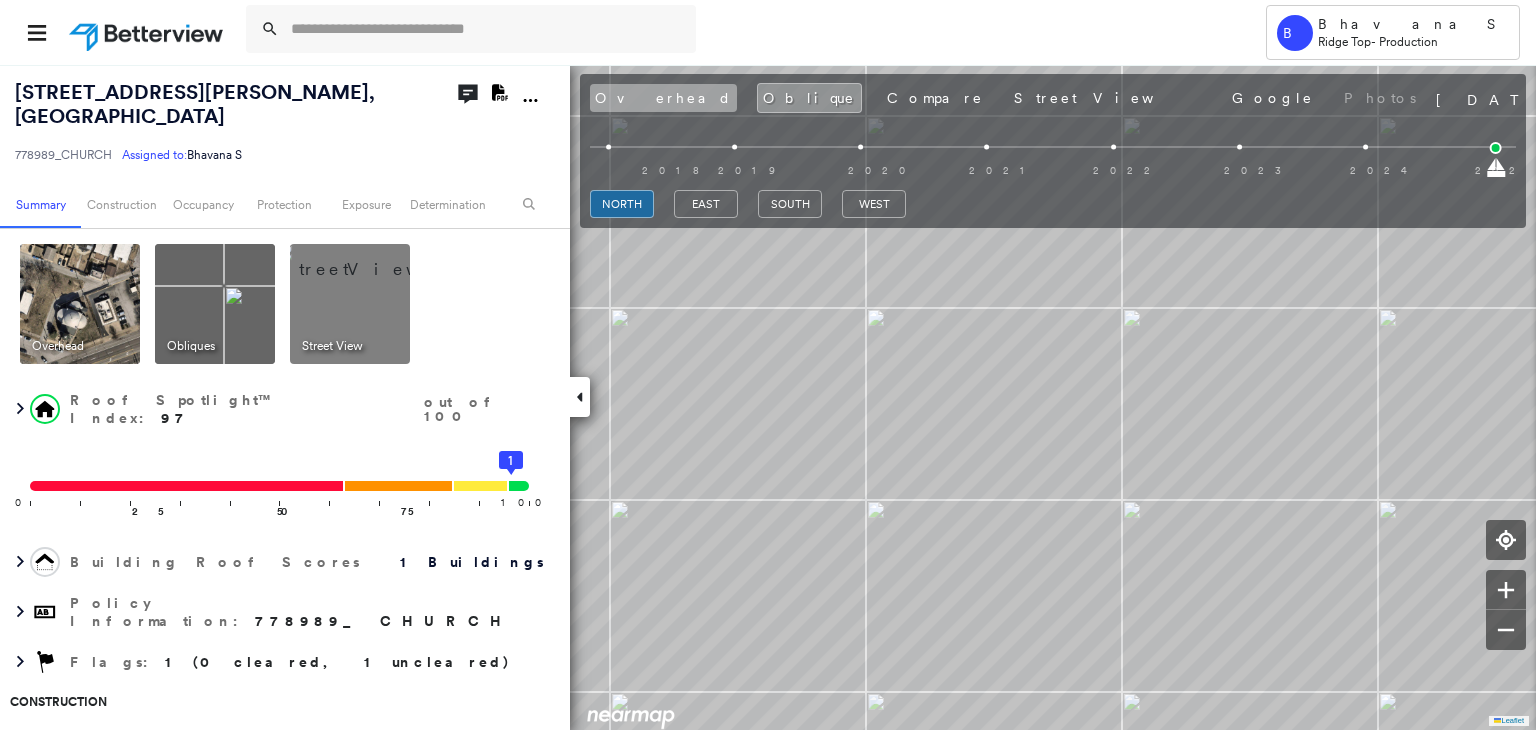 click on "Overhead" at bounding box center [663, 98] 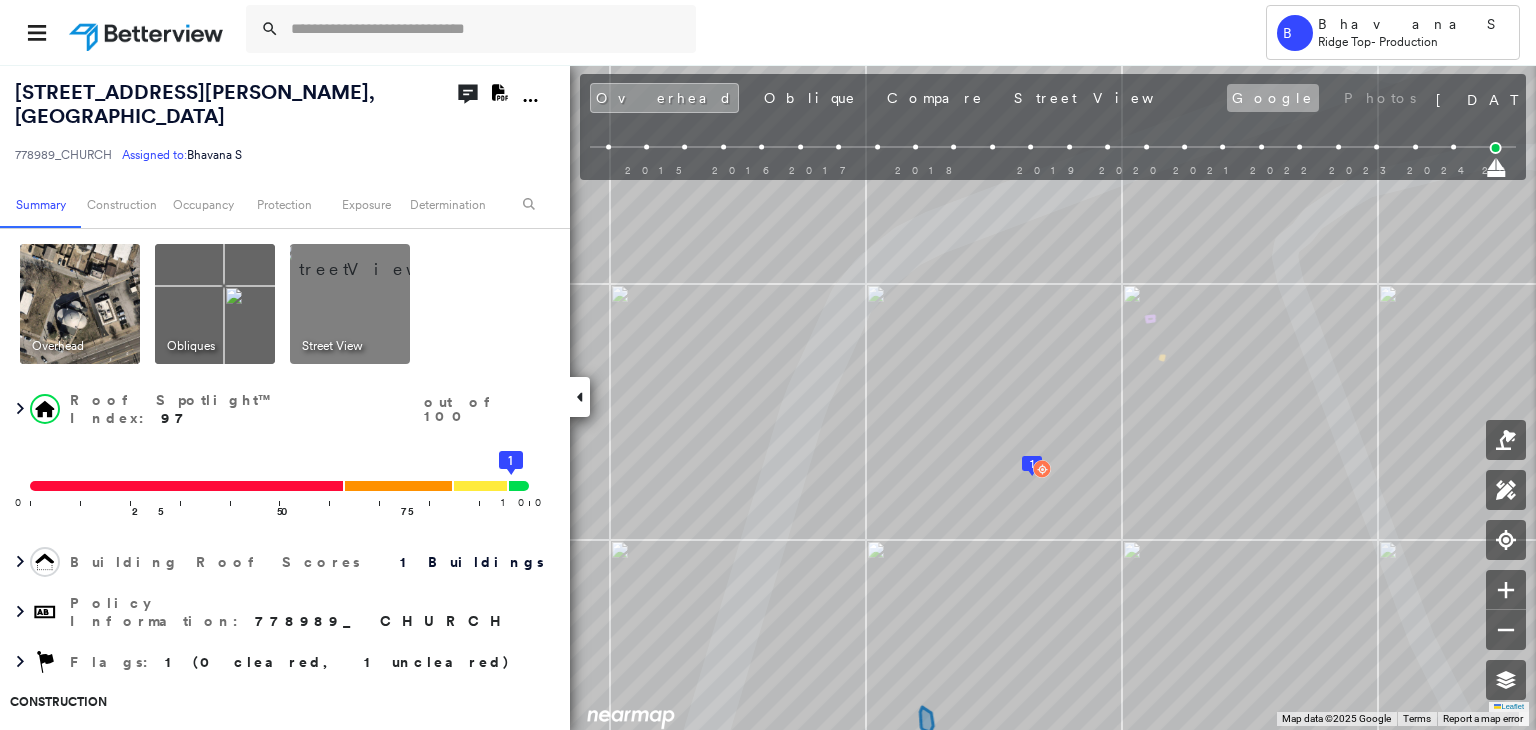 click on "Google" at bounding box center [1273, 98] 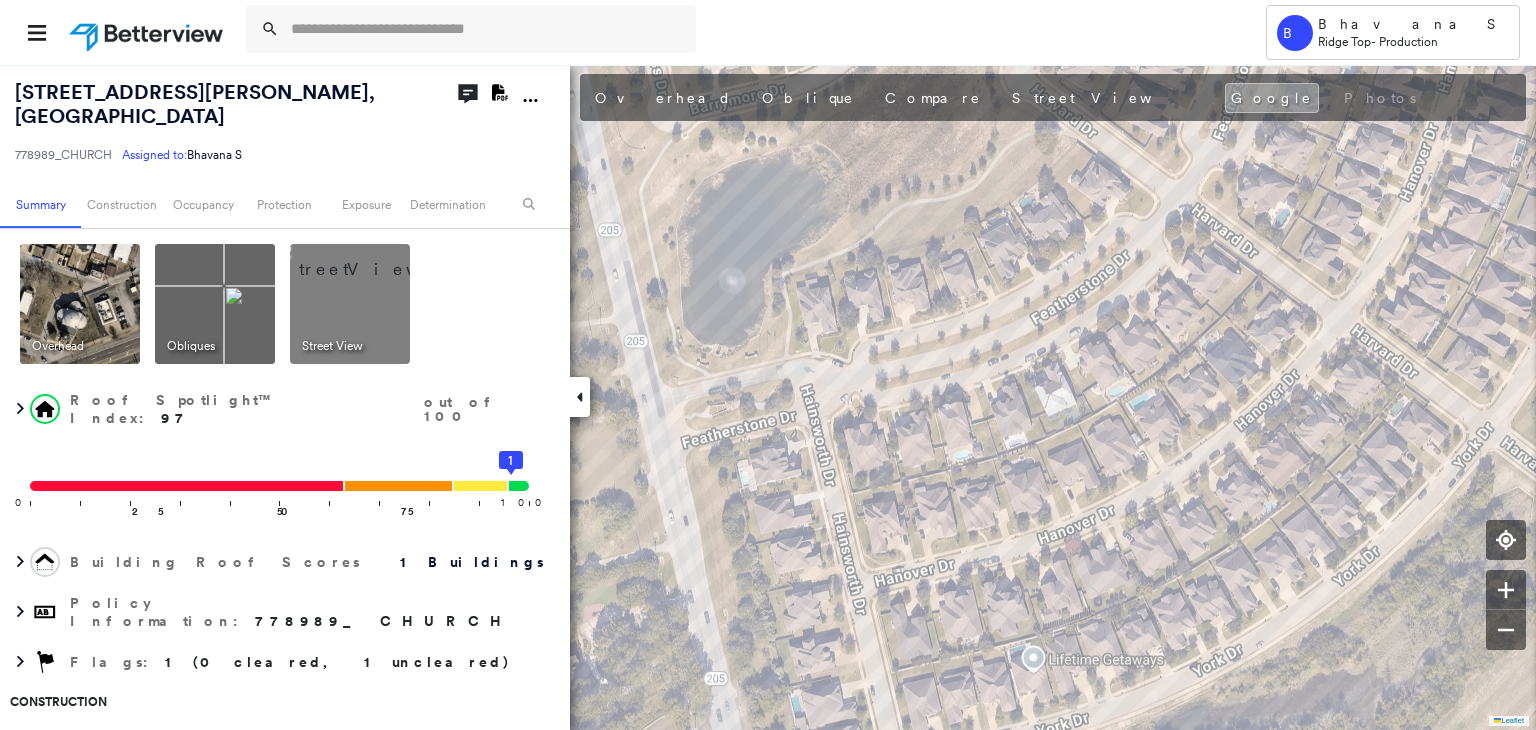 scroll, scrollTop: 0, scrollLeft: 0, axis: both 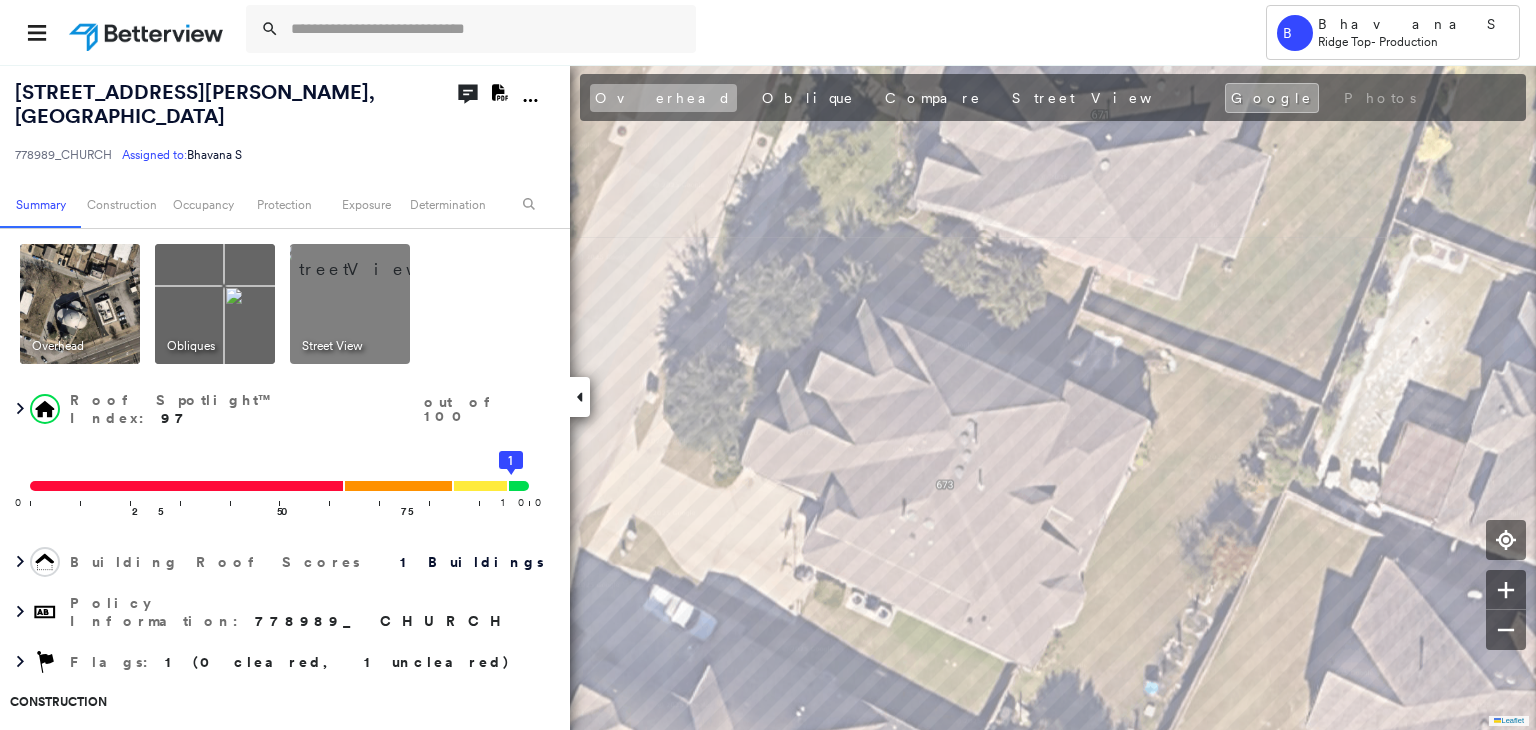 click on "Overhead" at bounding box center (663, 98) 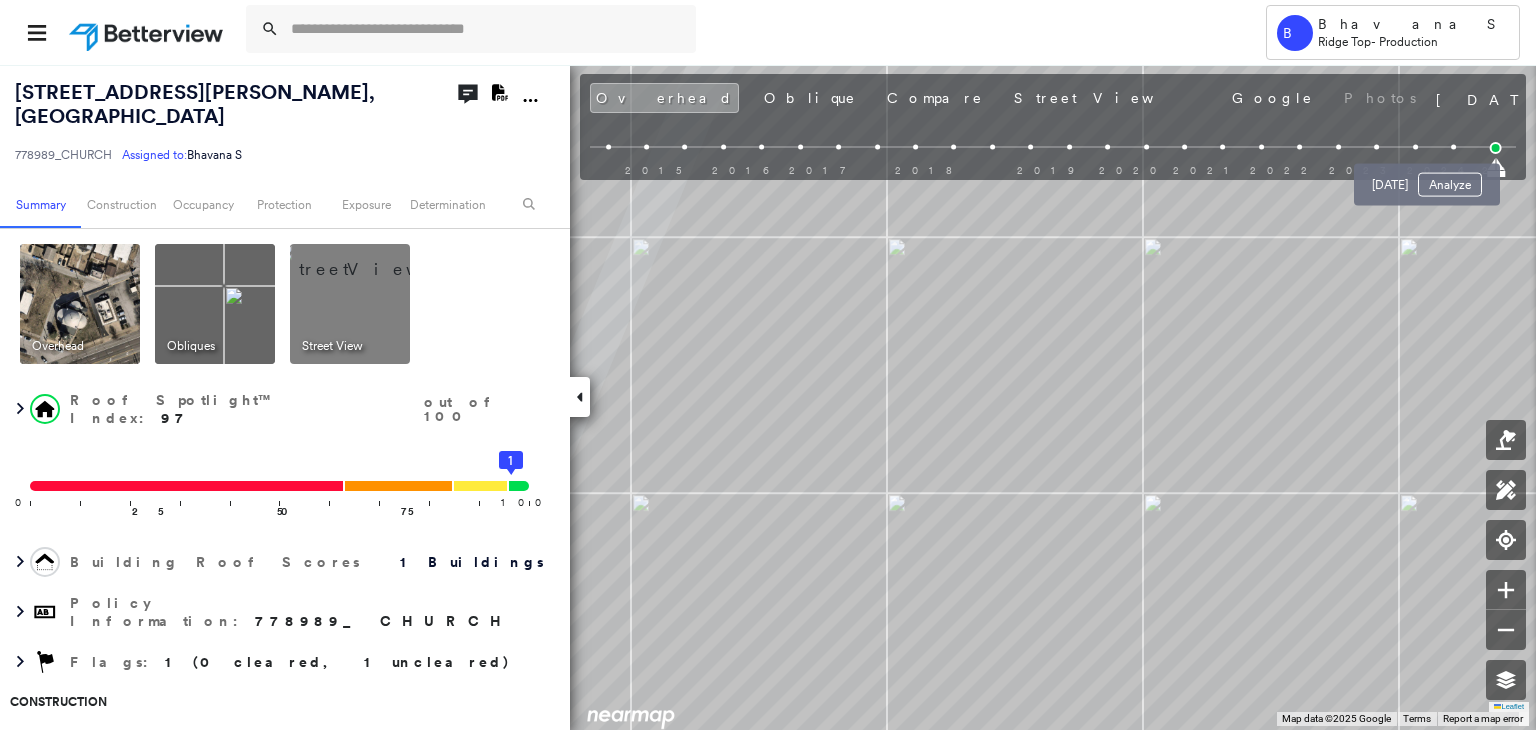 click at bounding box center (1453, 147) 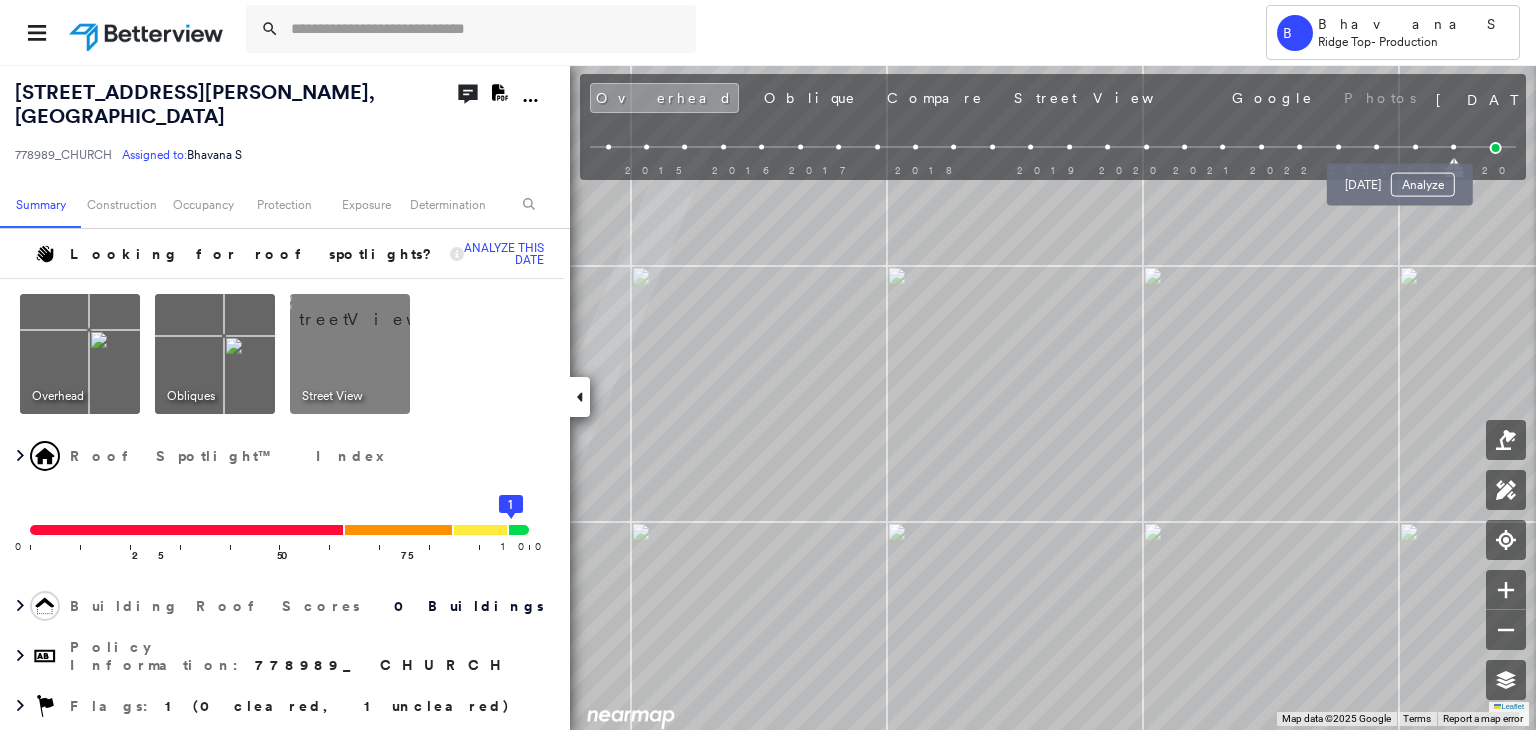 click at bounding box center [1415, 147] 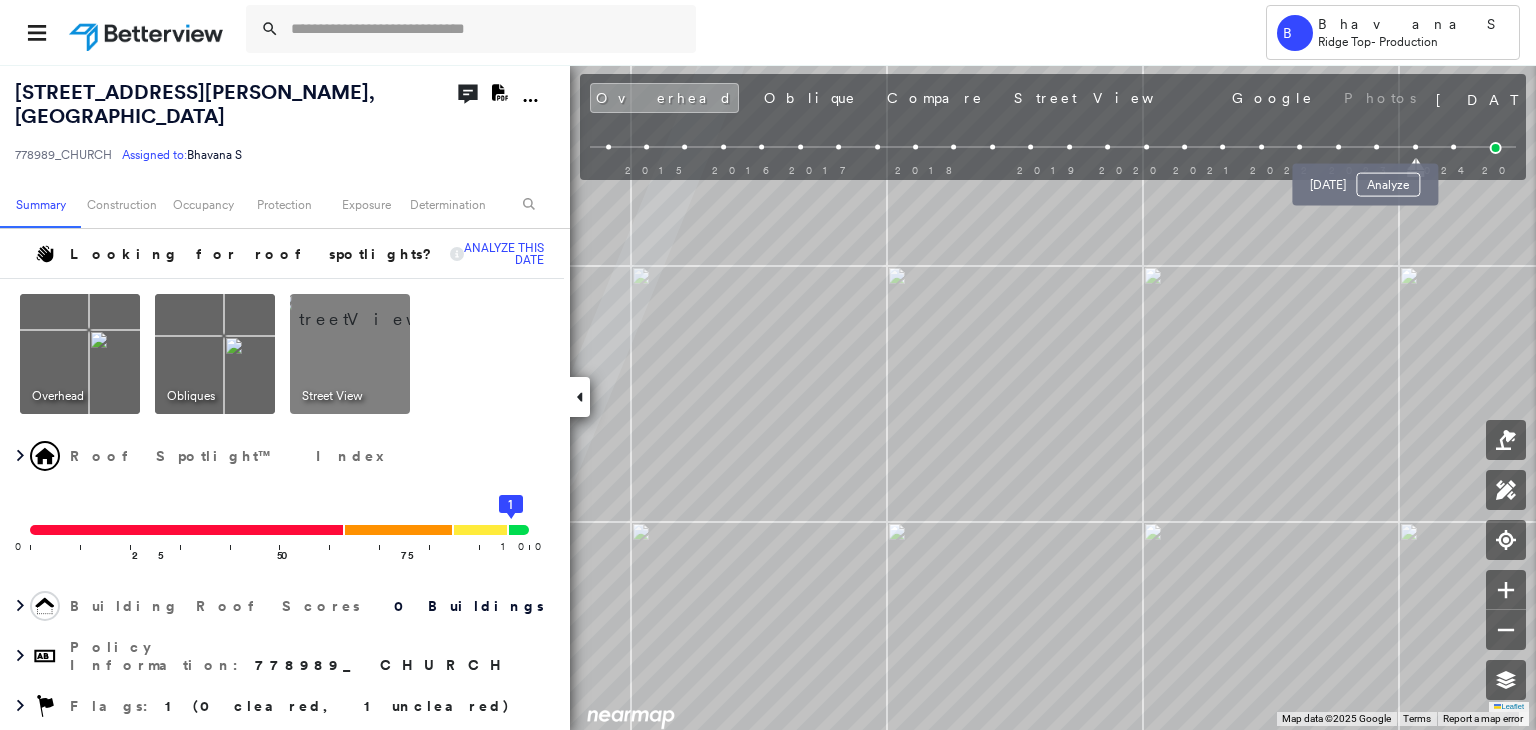click at bounding box center (1376, 147) 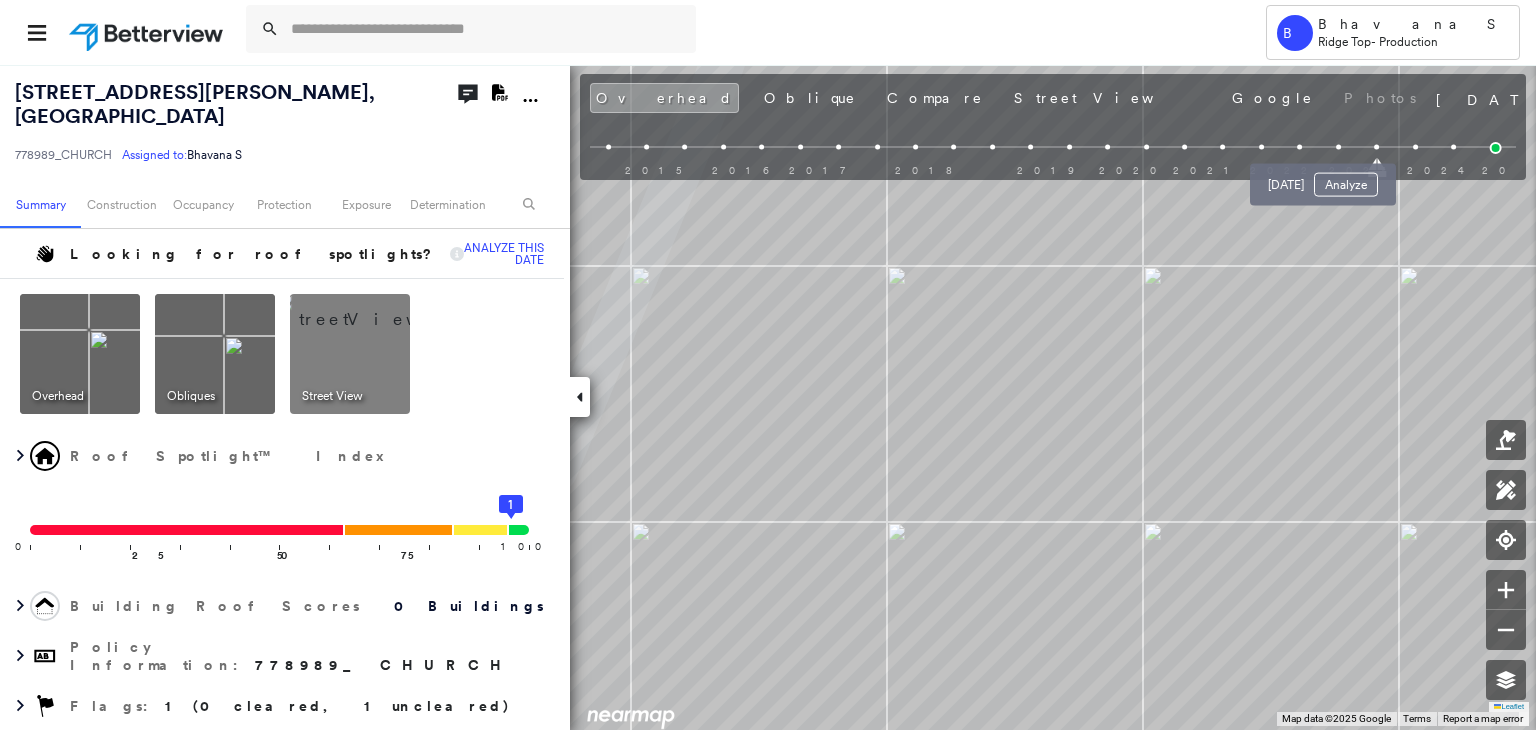 click at bounding box center (1338, 147) 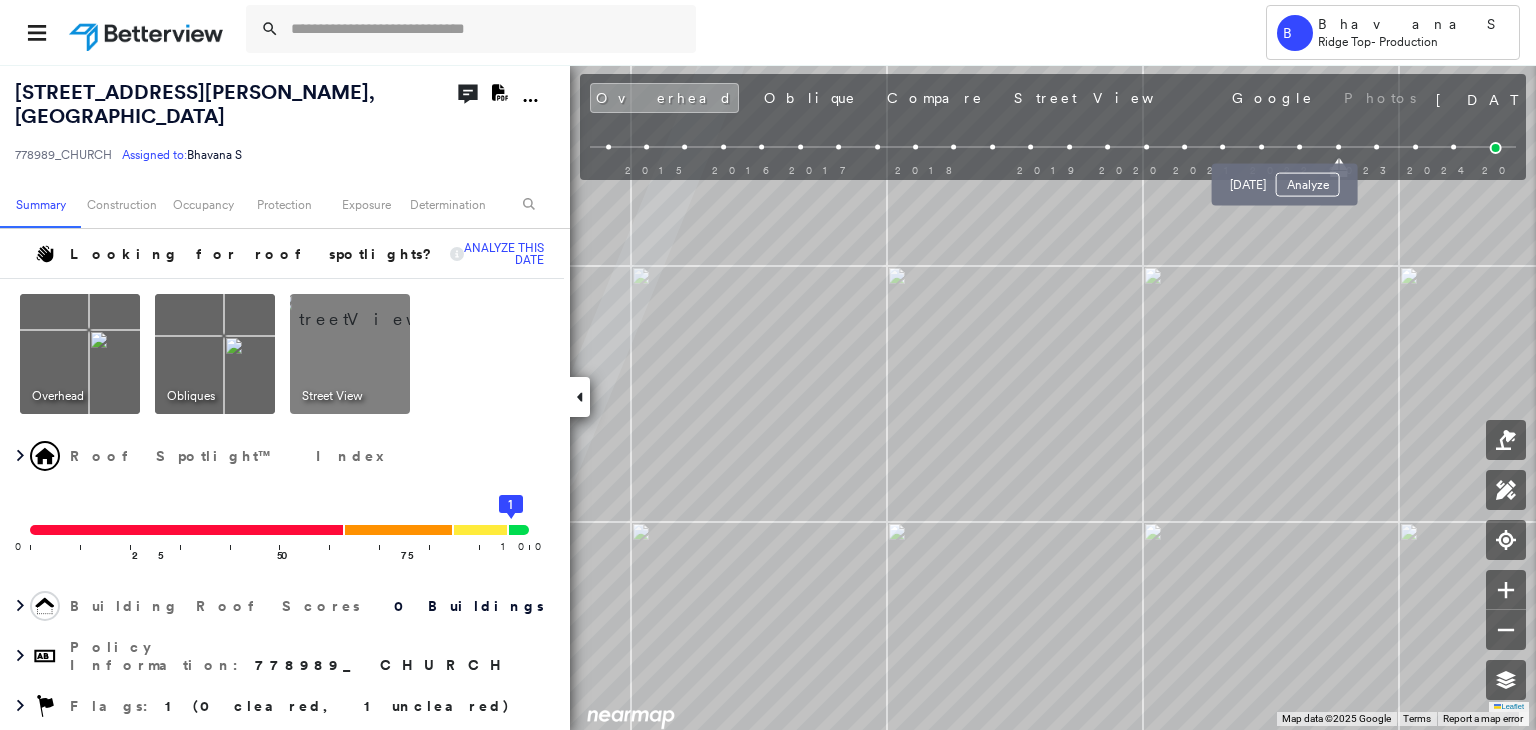 click at bounding box center (1299, 147) 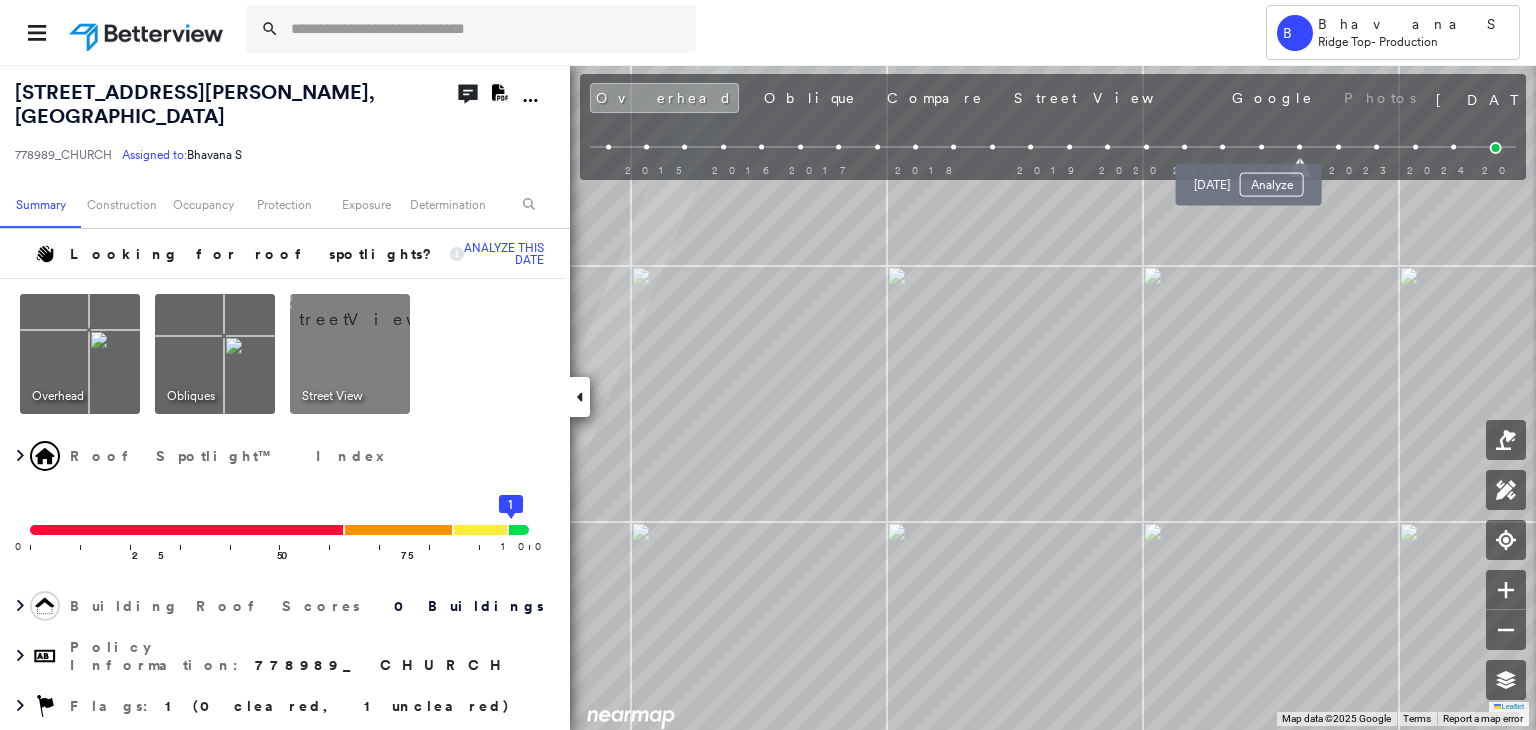 click at bounding box center [1261, 147] 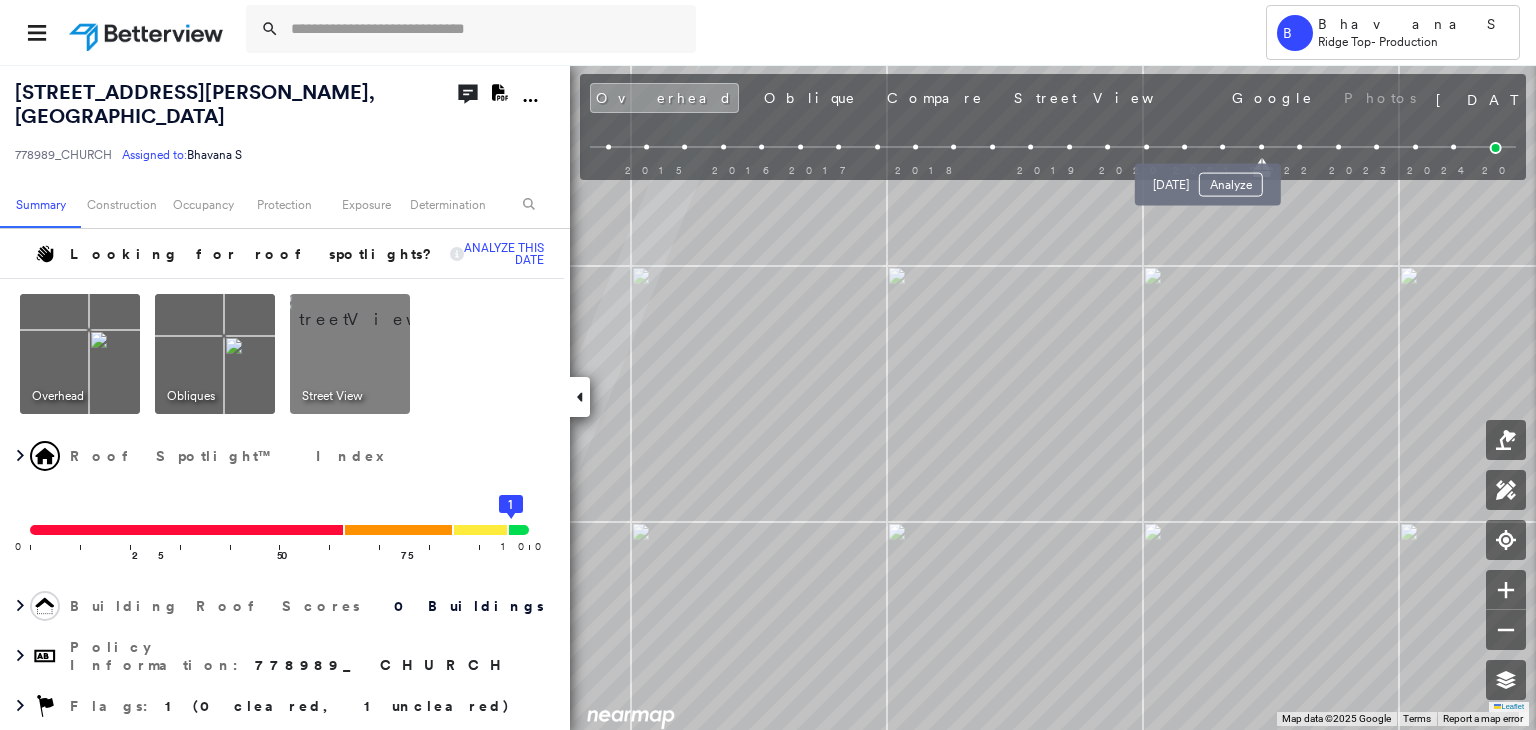 click at bounding box center [1223, 147] 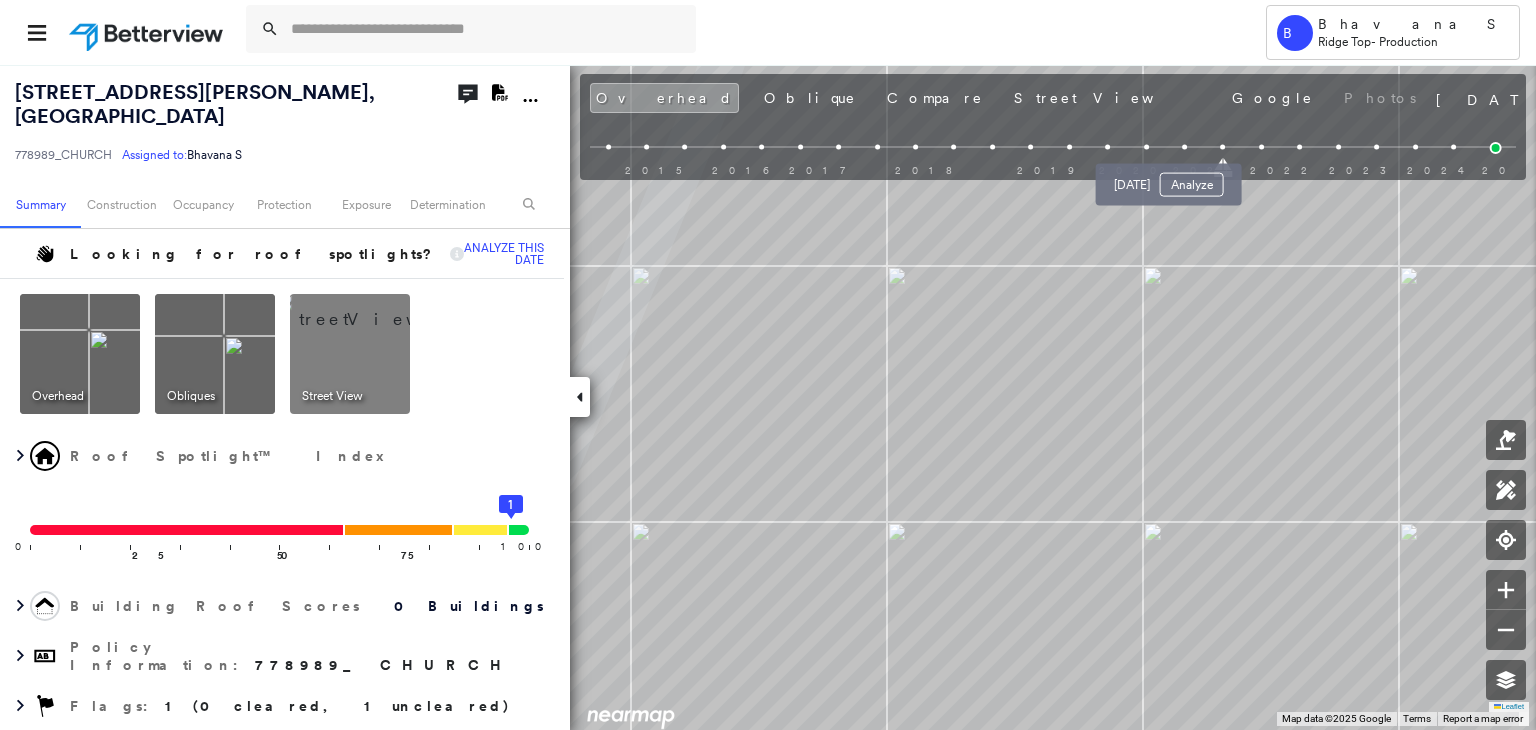 click at bounding box center [1184, 147] 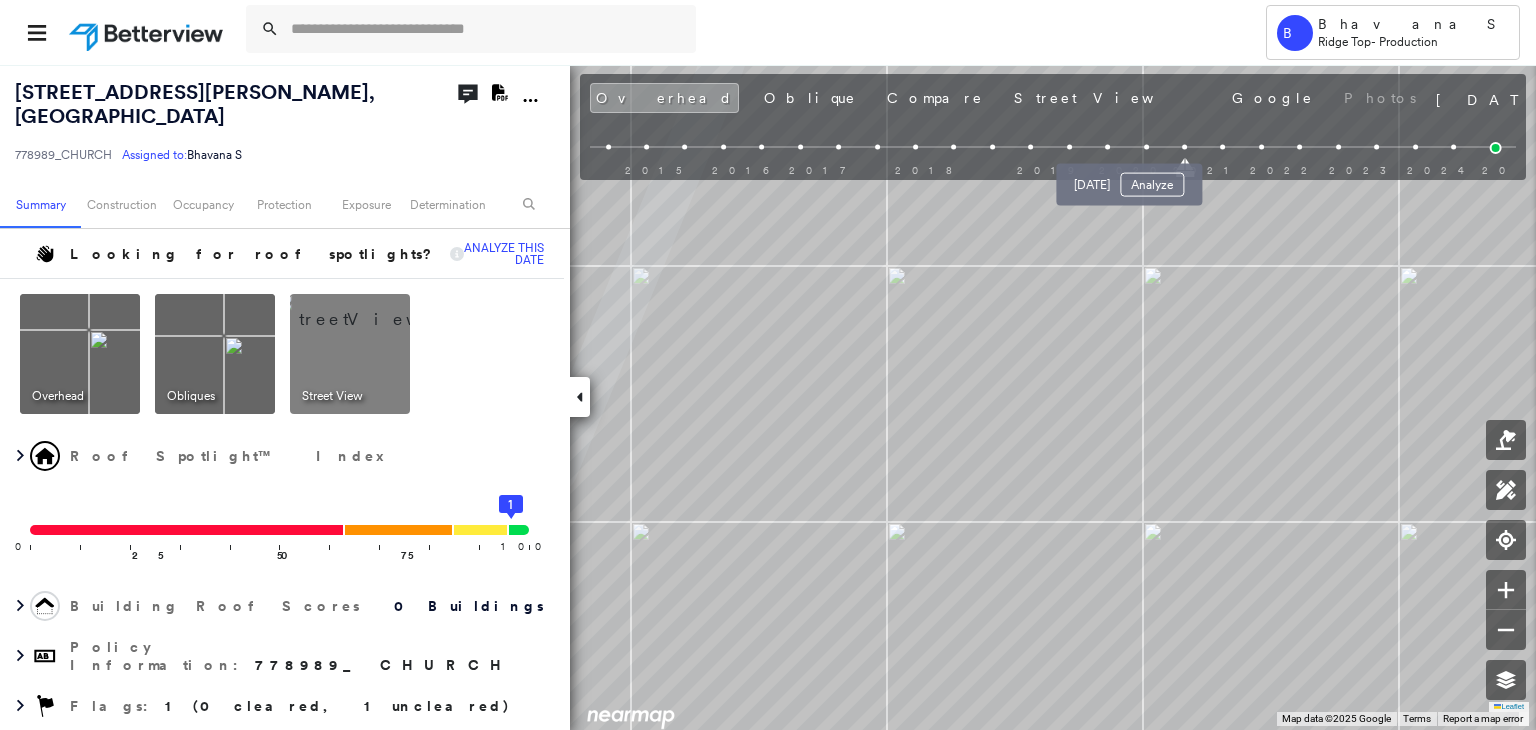 click at bounding box center [1146, 147] 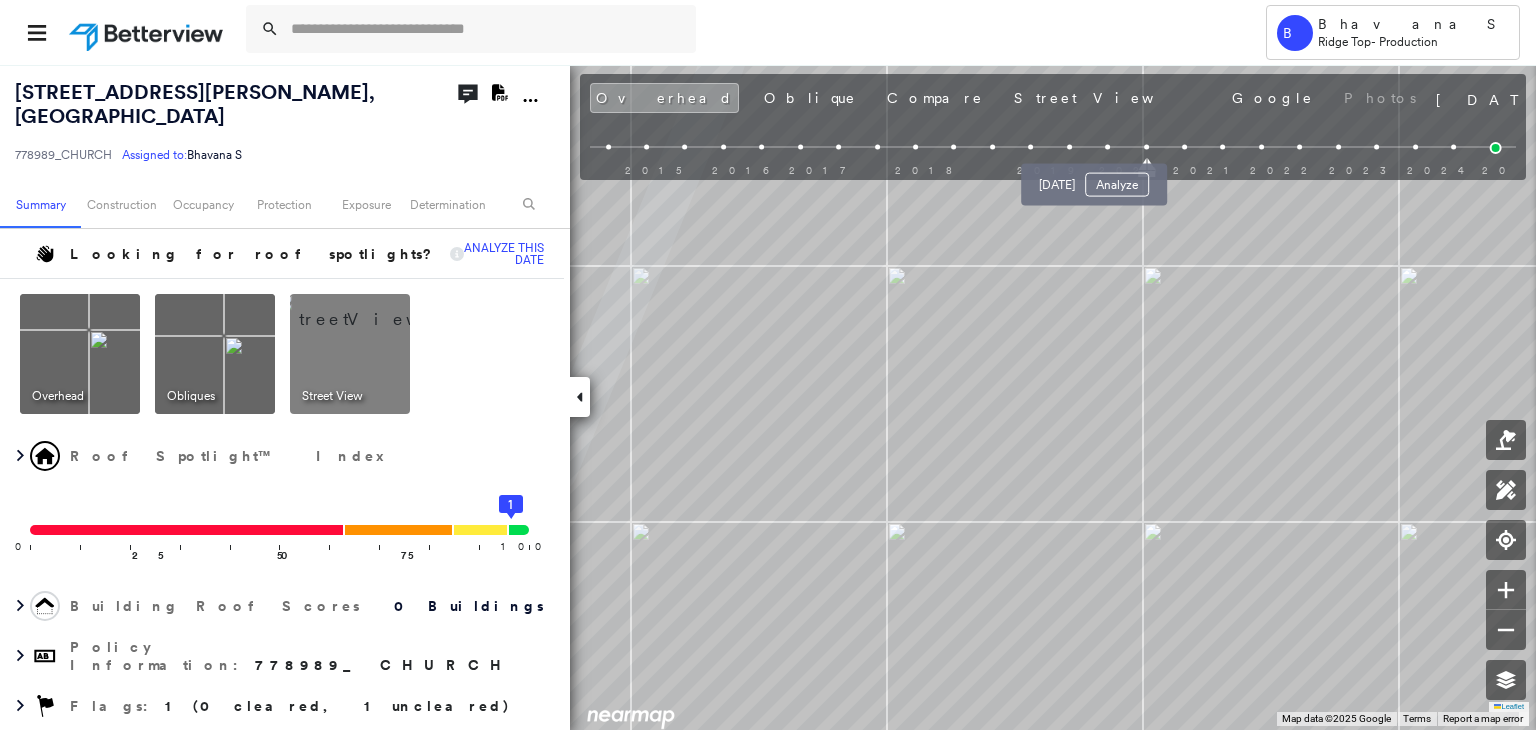 click at bounding box center [1107, 147] 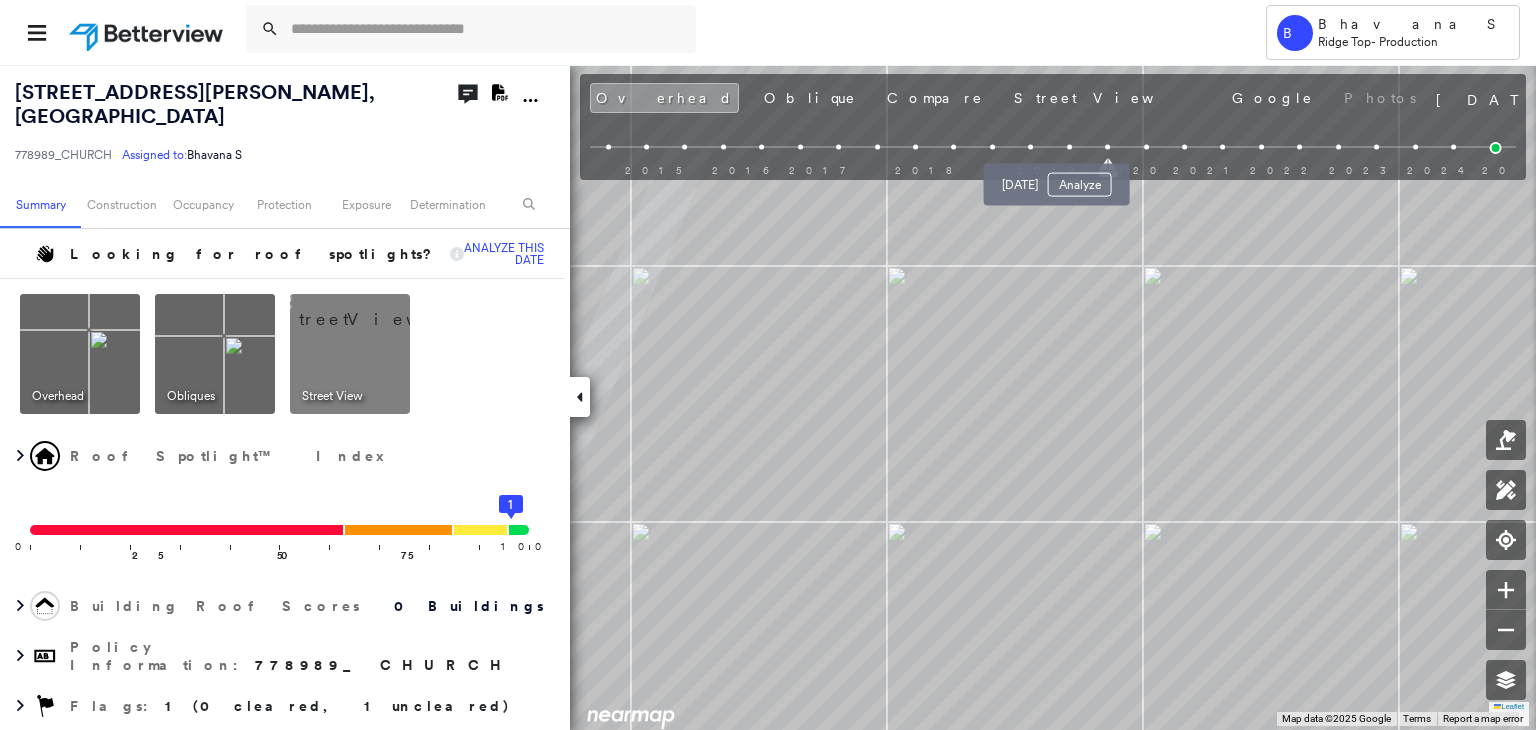 click at bounding box center (1069, 147) 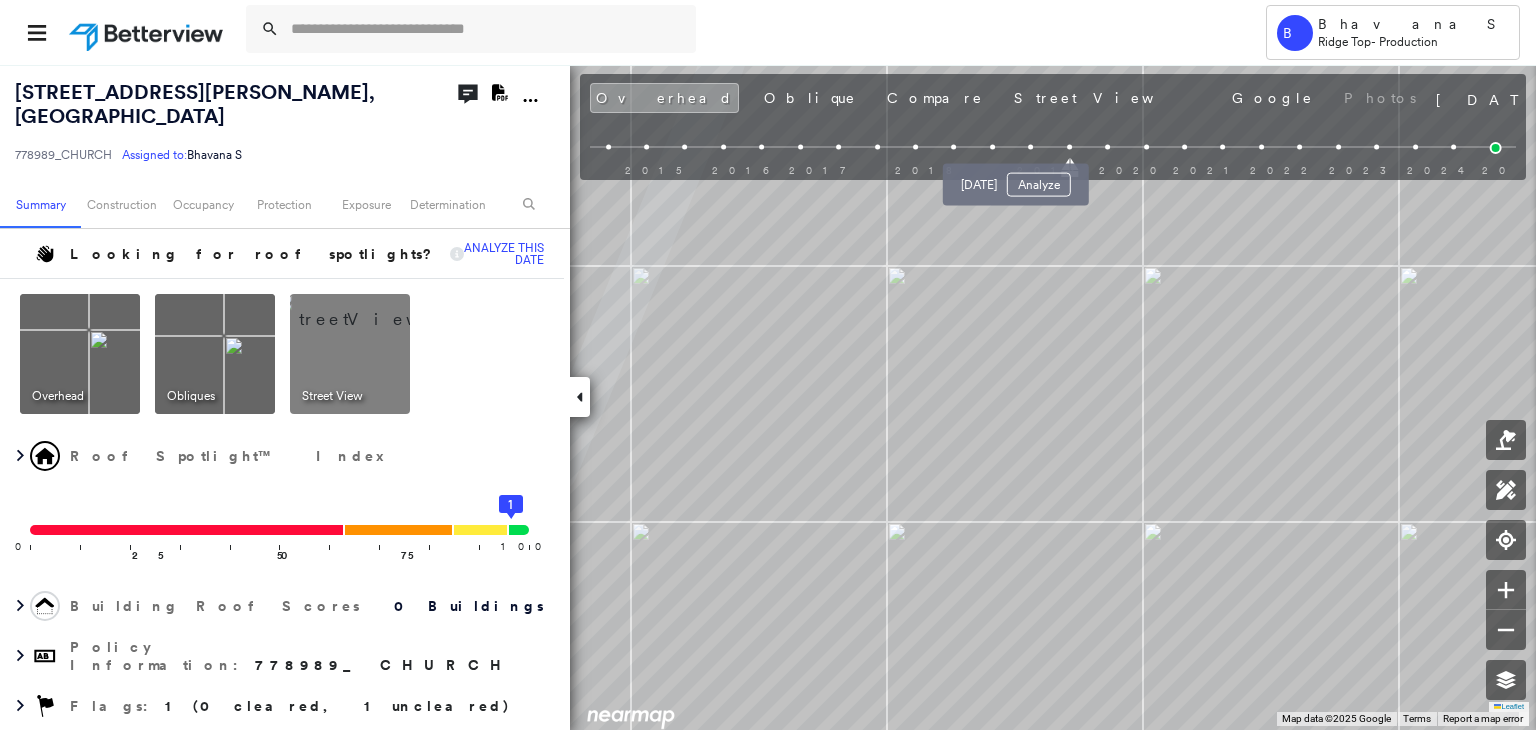 click at bounding box center (1030, 147) 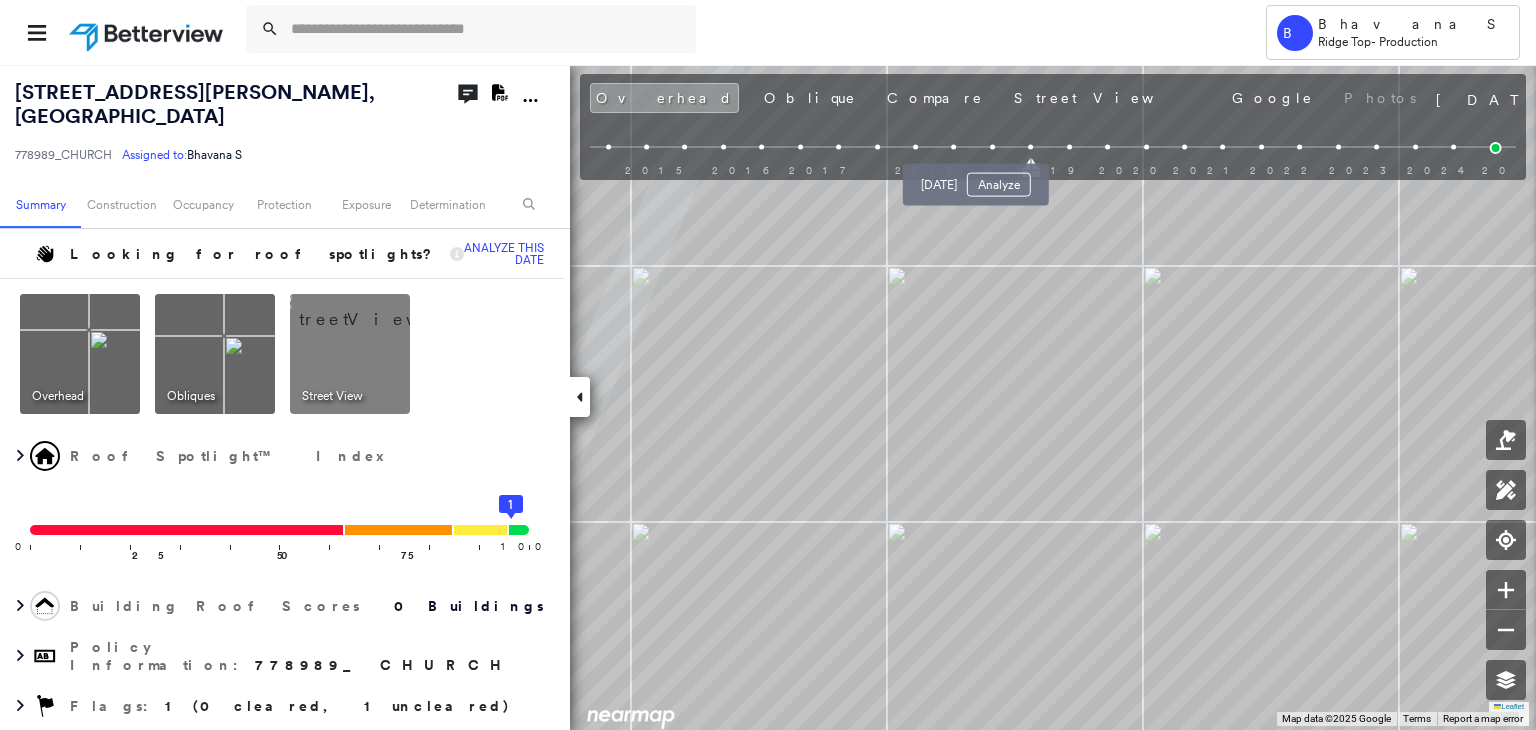 click at bounding box center (992, 147) 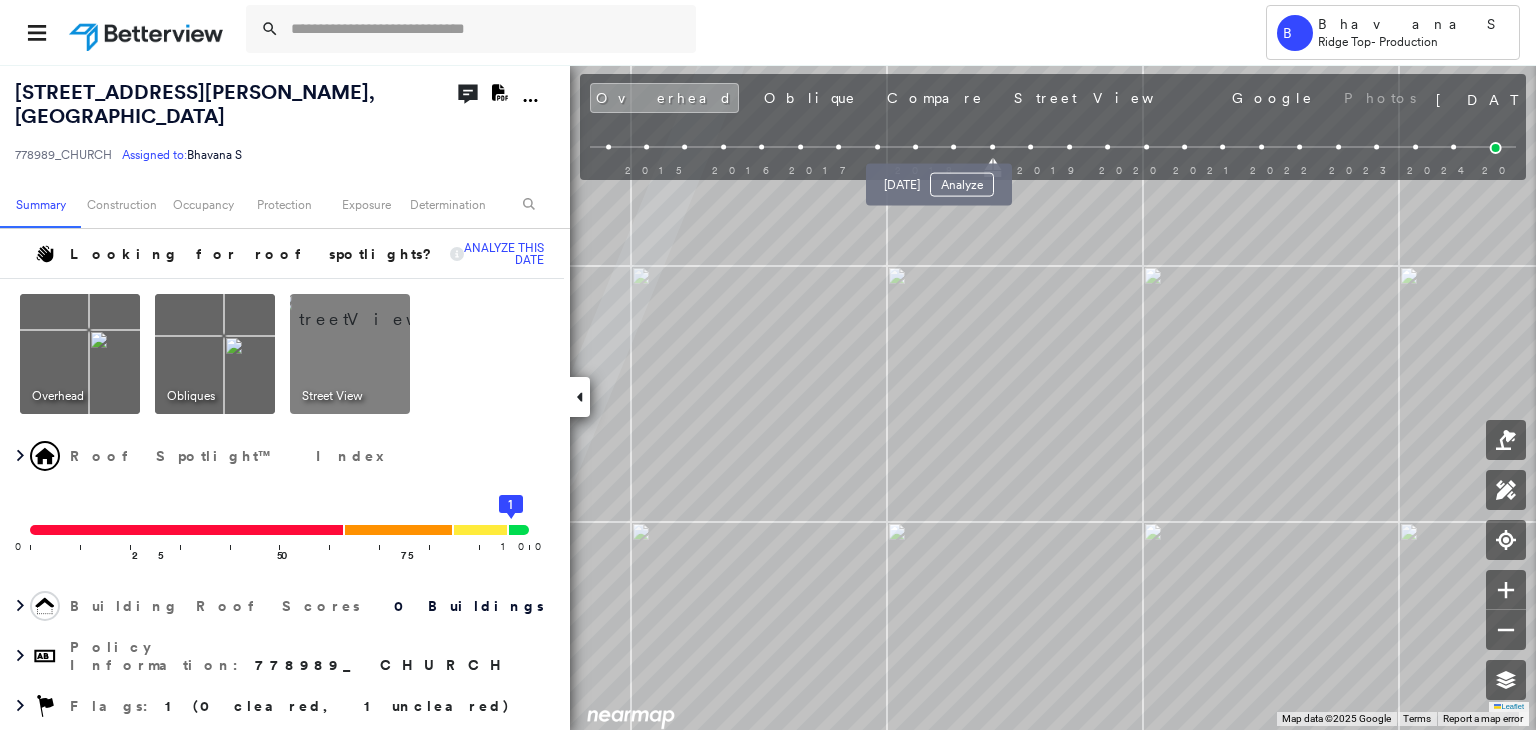 click at bounding box center (954, 147) 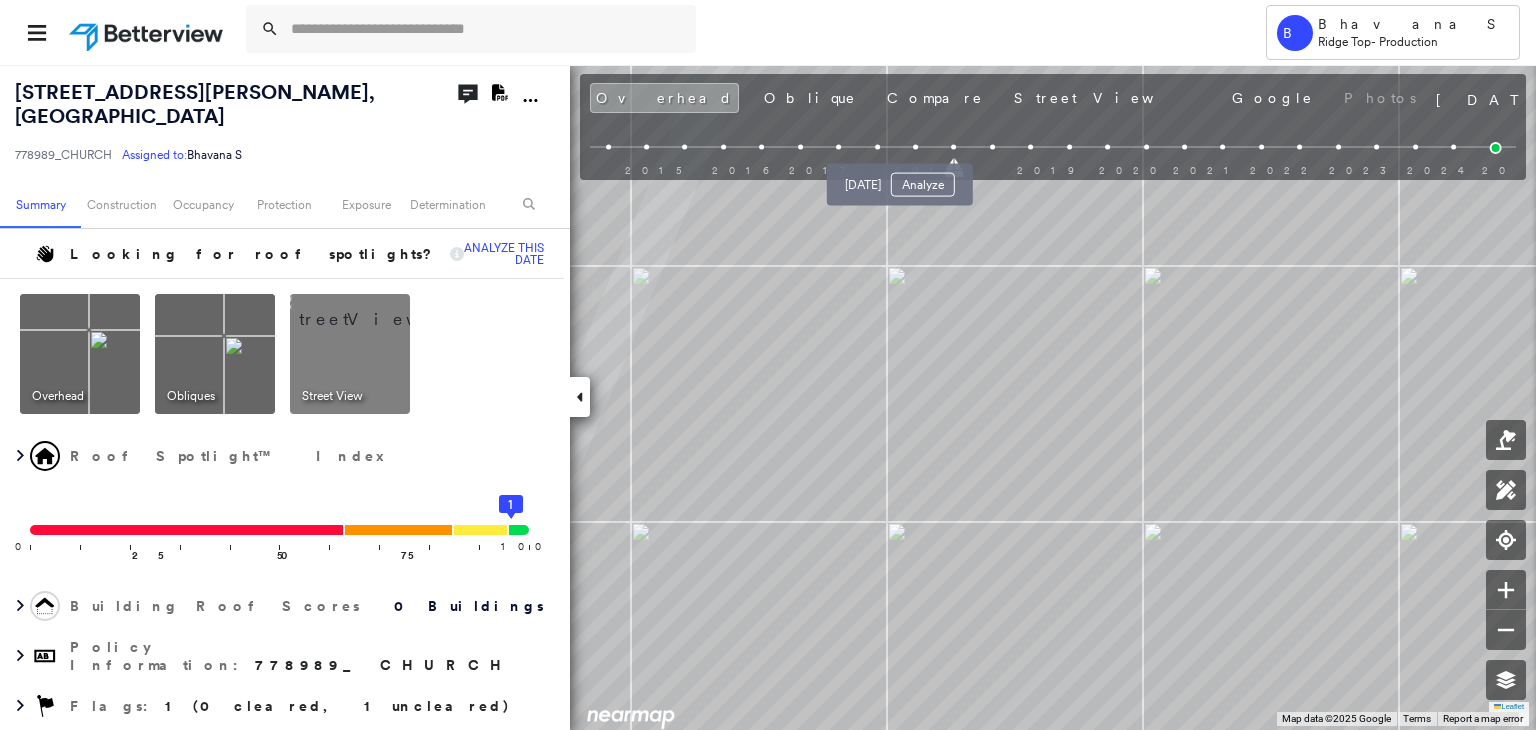 click on "Feb 25, 2018 Analyze" at bounding box center [900, 179] 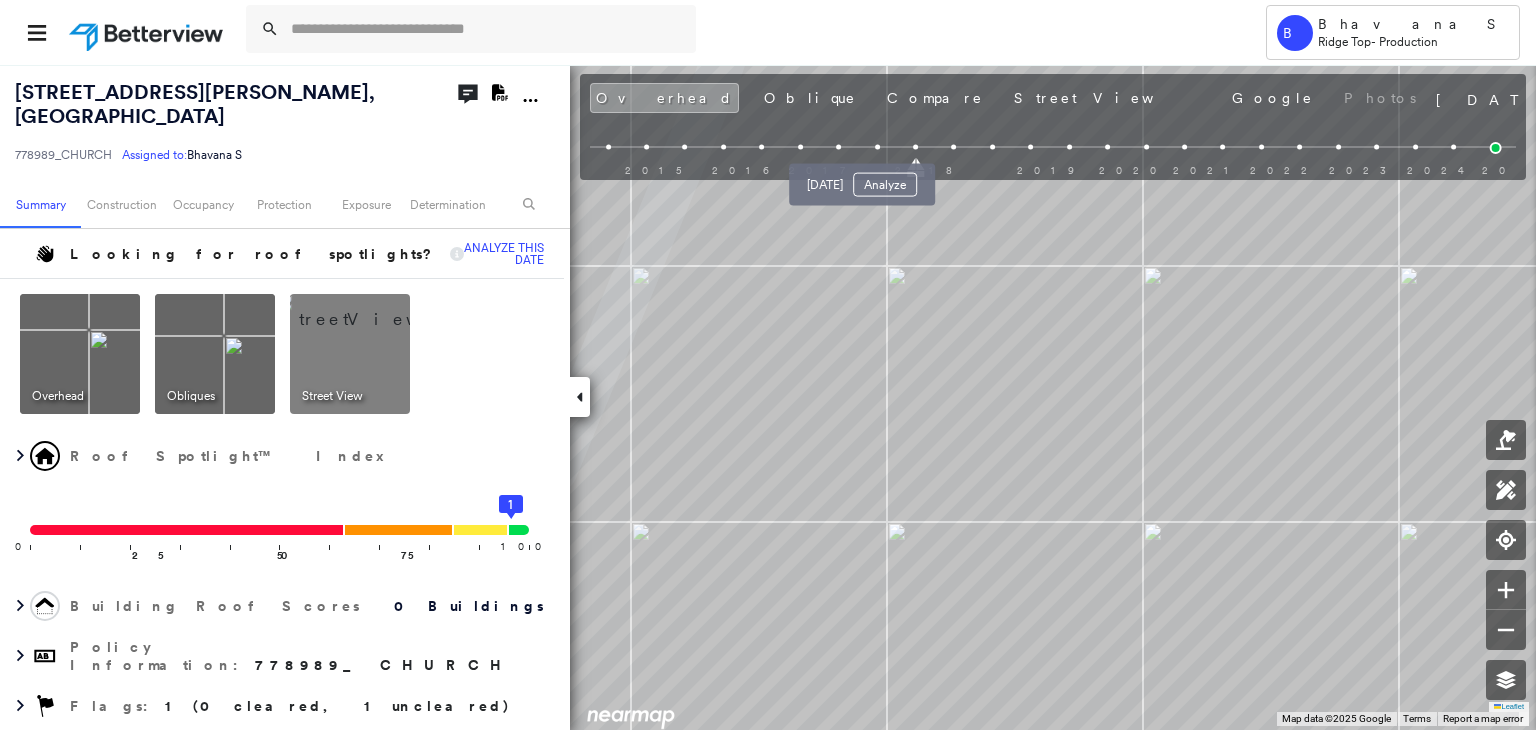 click at bounding box center (877, 147) 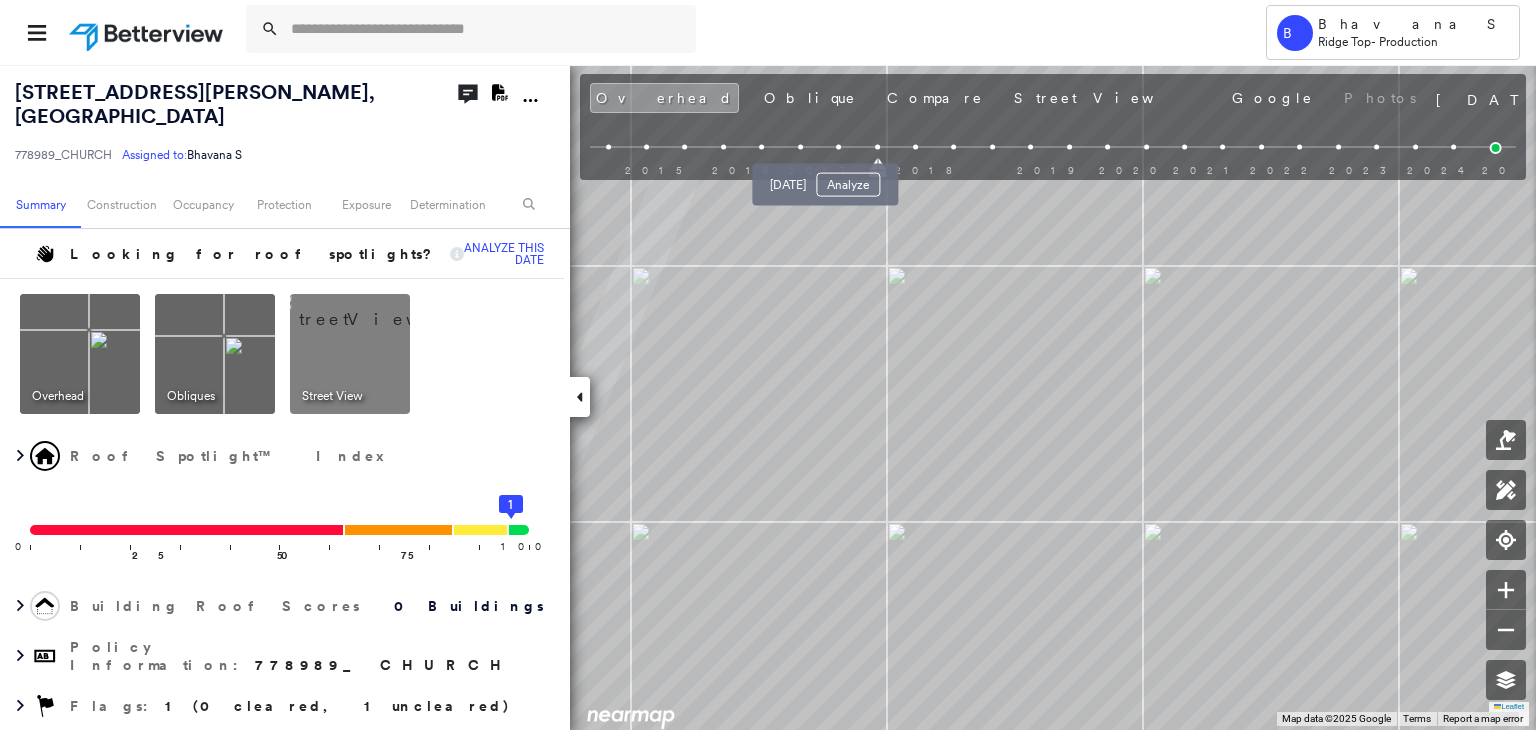 click at bounding box center (838, 147) 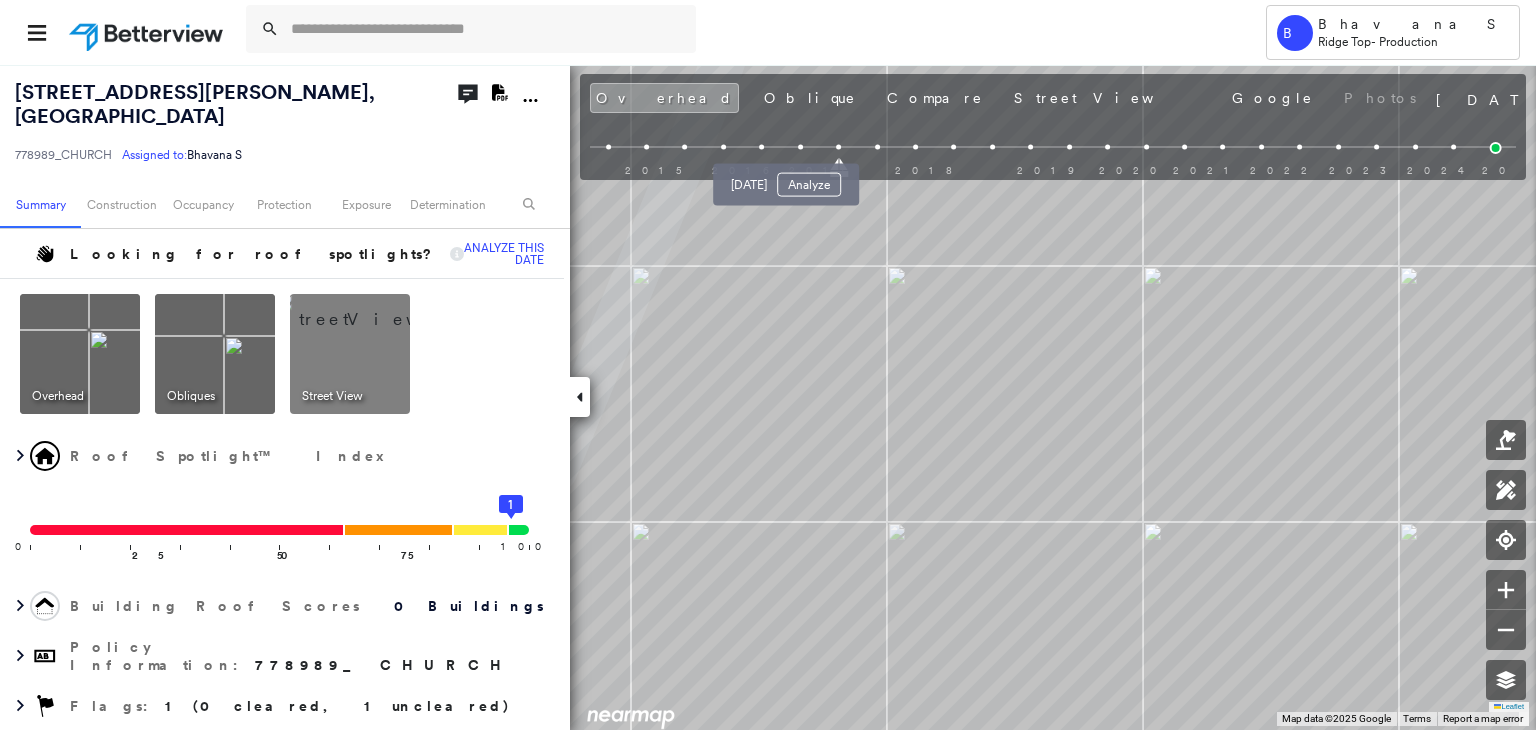 click at bounding box center (800, 147) 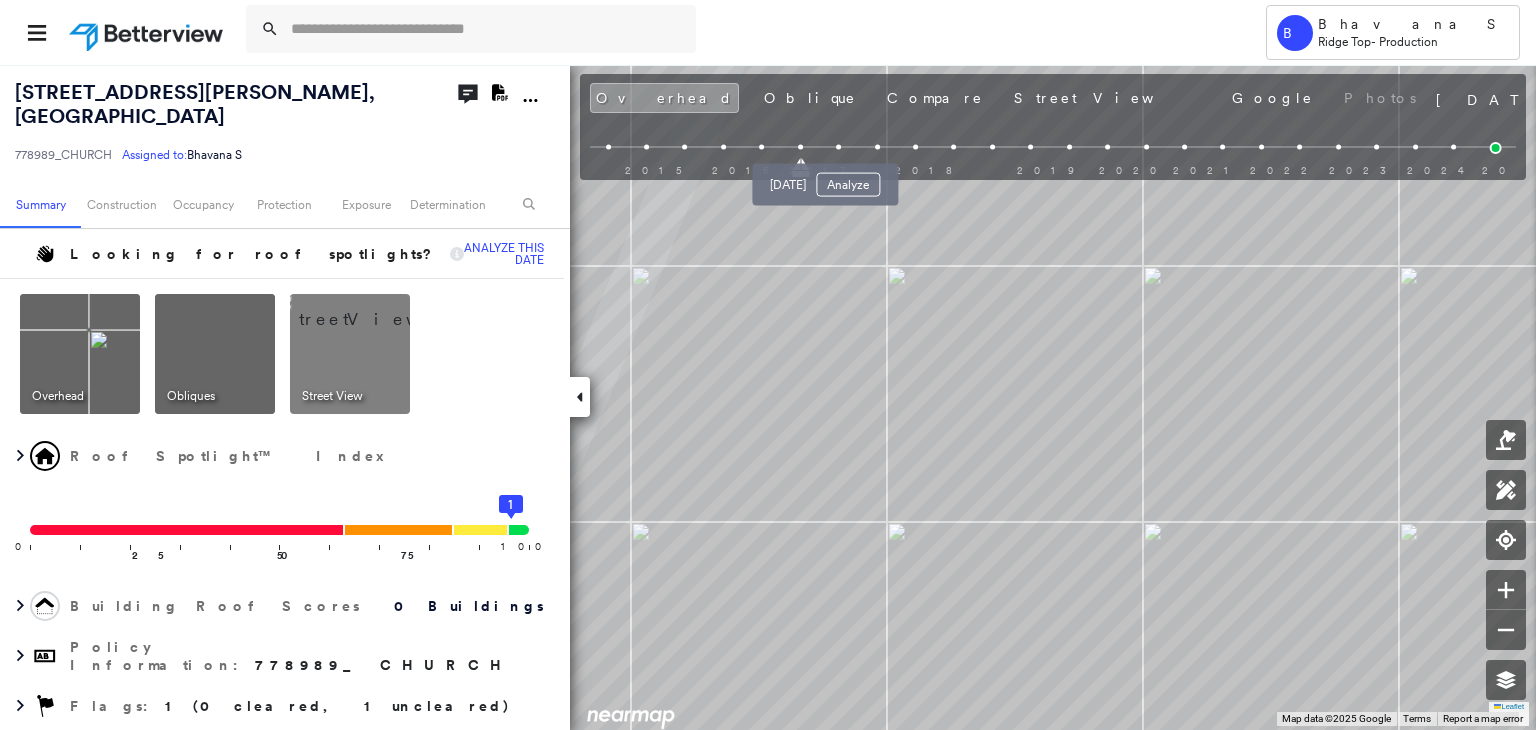 click at bounding box center [838, 147] 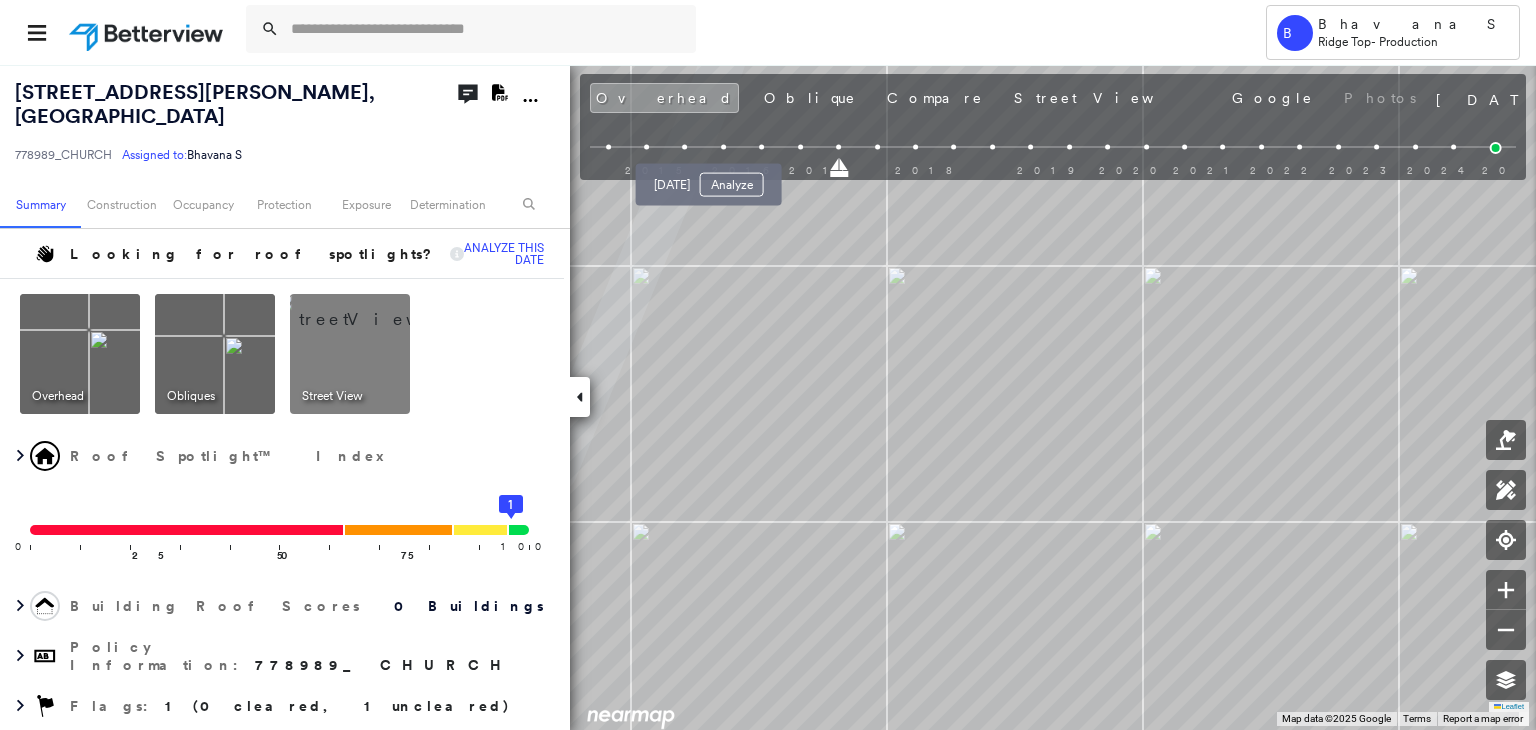 click at bounding box center (723, 147) 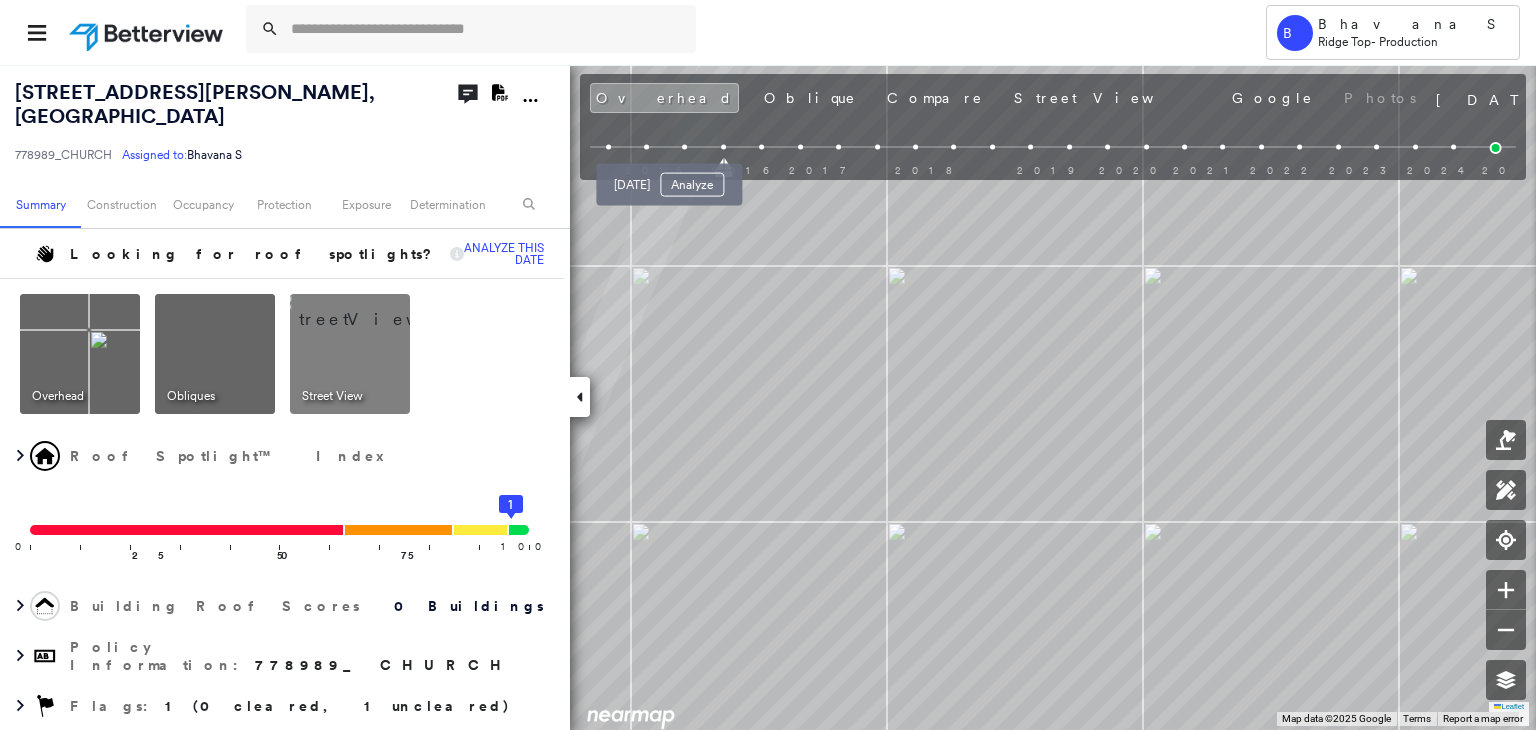 click at bounding box center [684, 147] 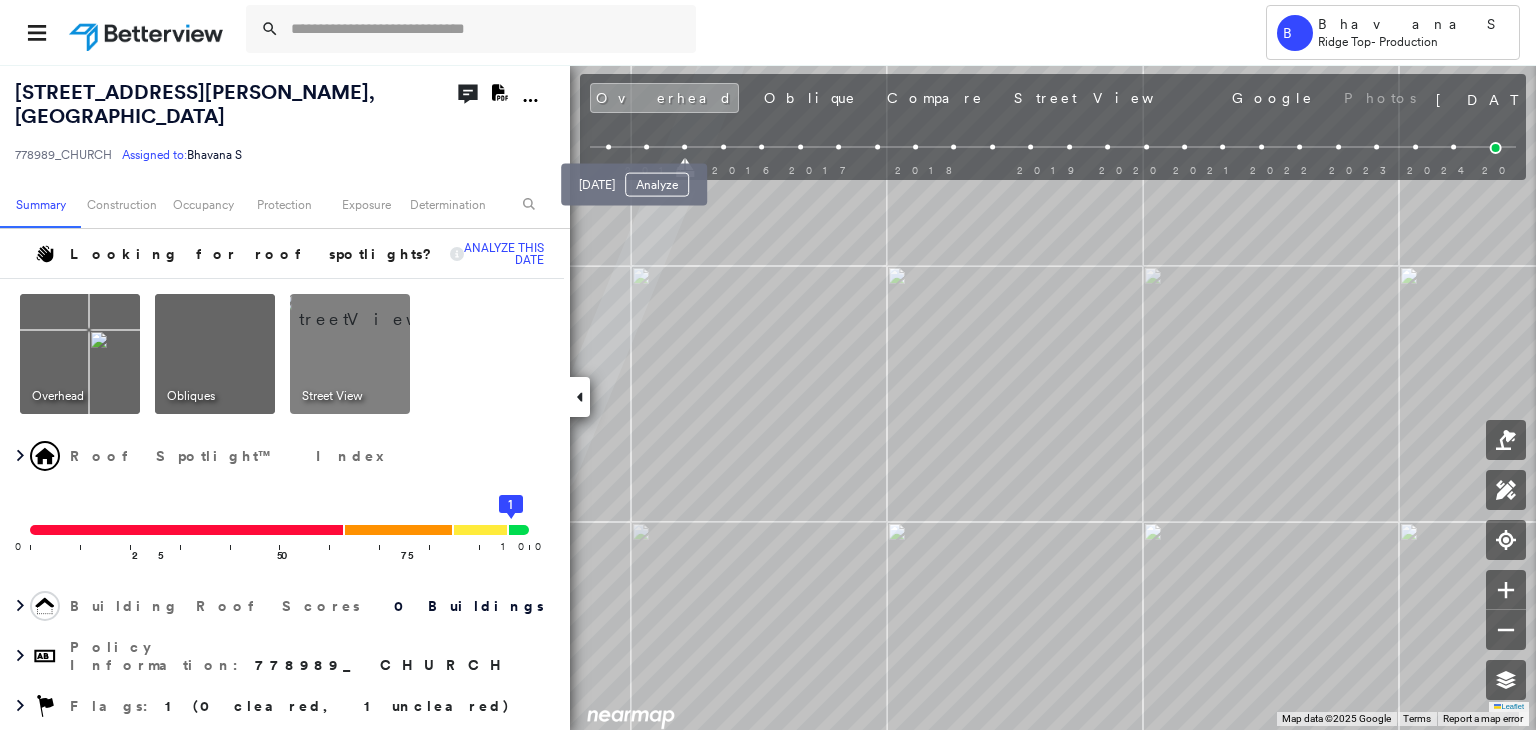click at bounding box center [646, 147] 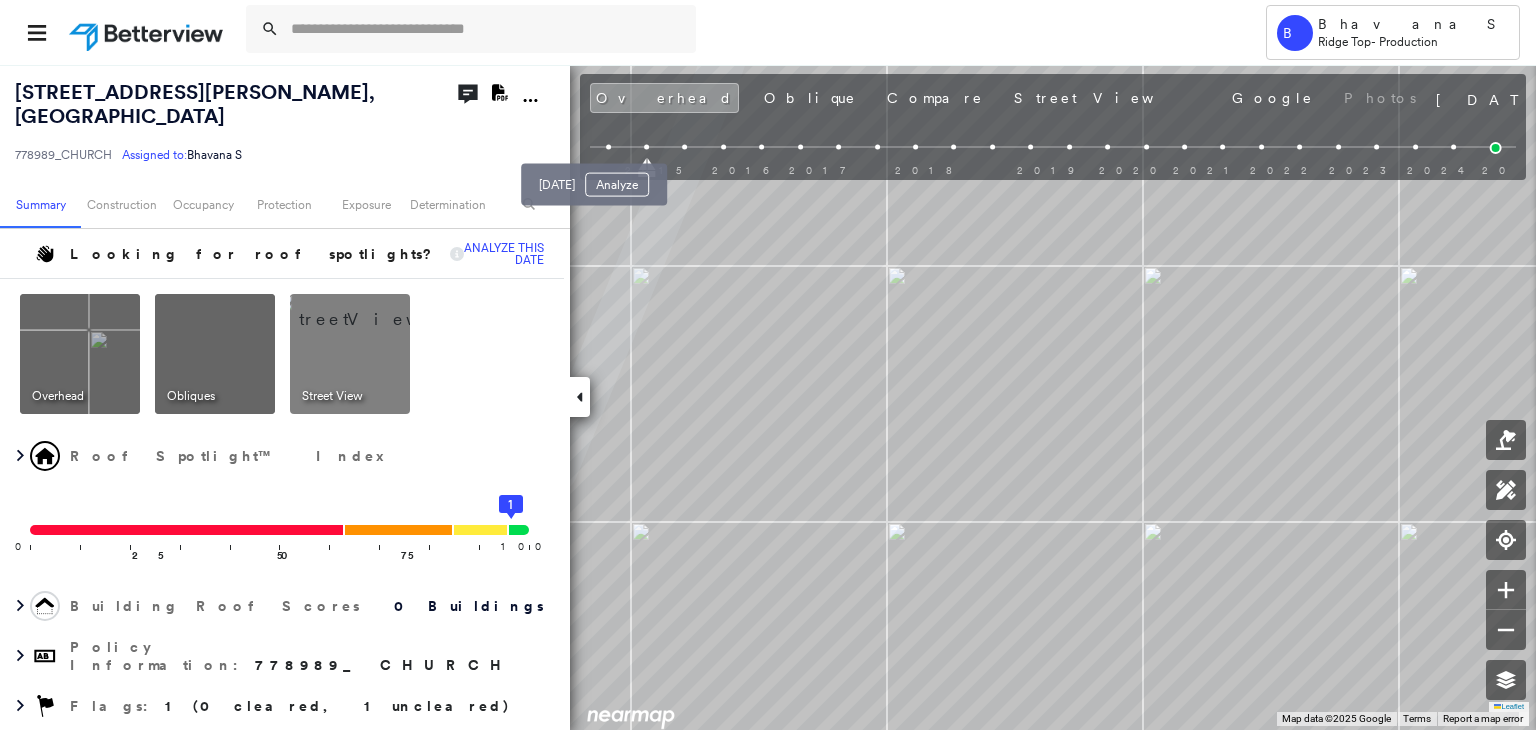 click at bounding box center [608, 147] 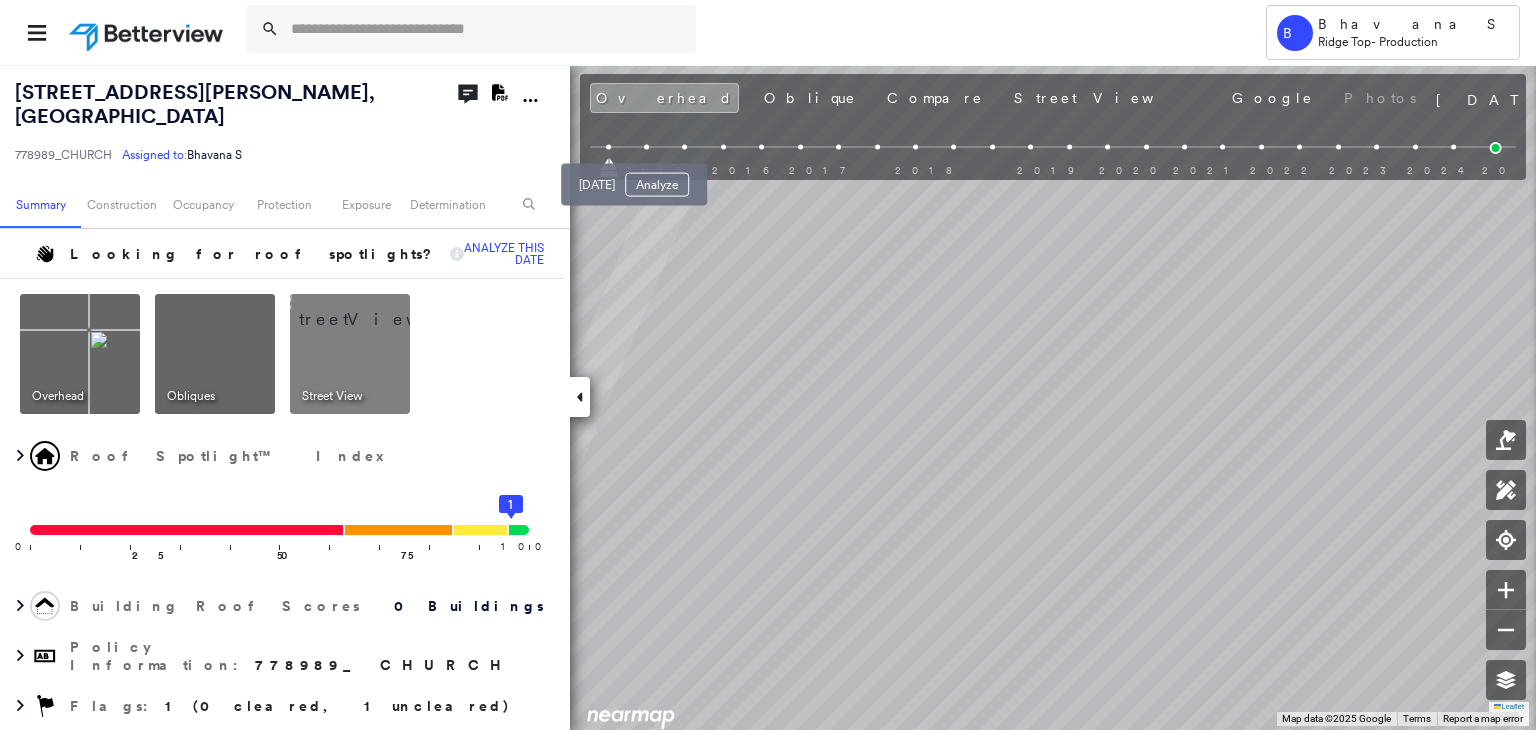 click at bounding box center [646, 147] 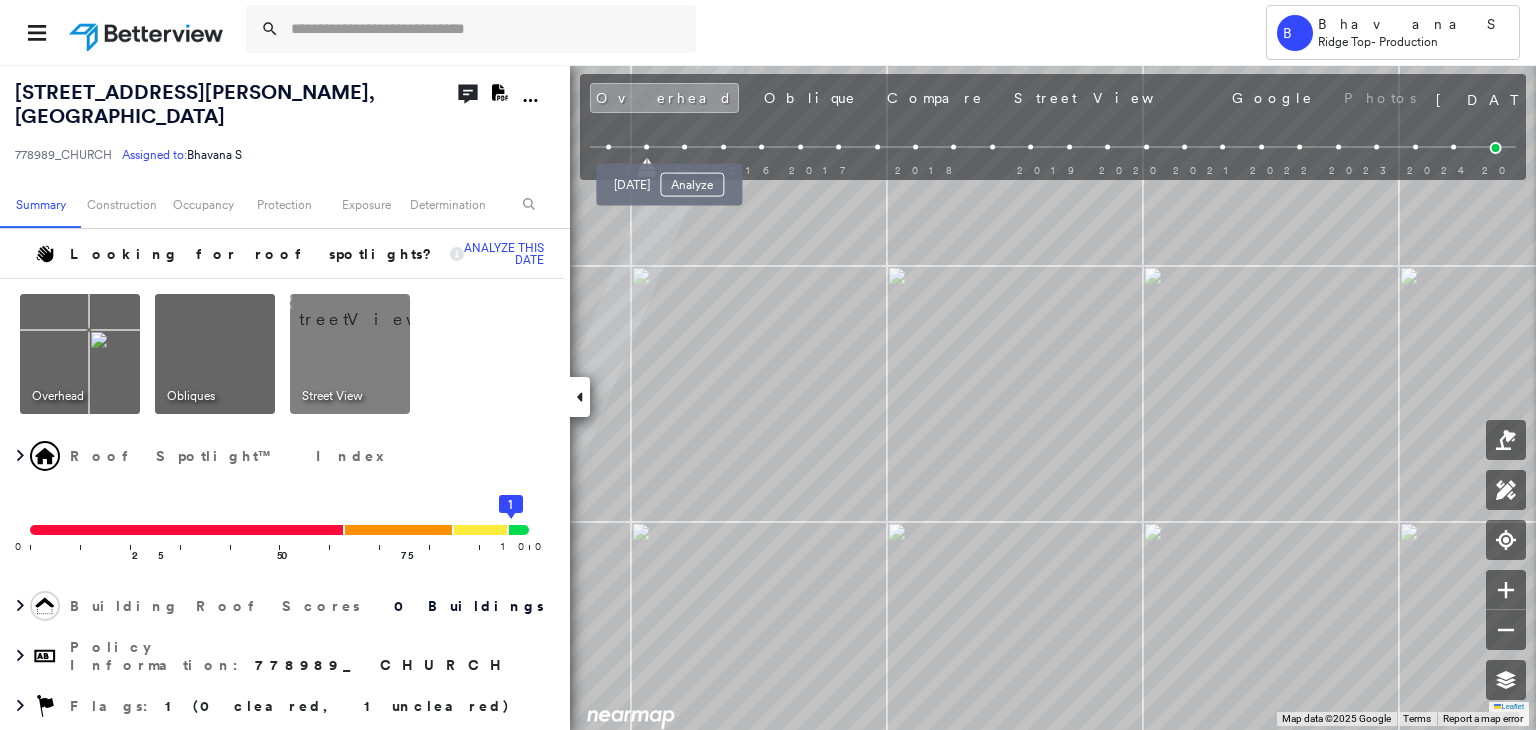 click at bounding box center (684, 147) 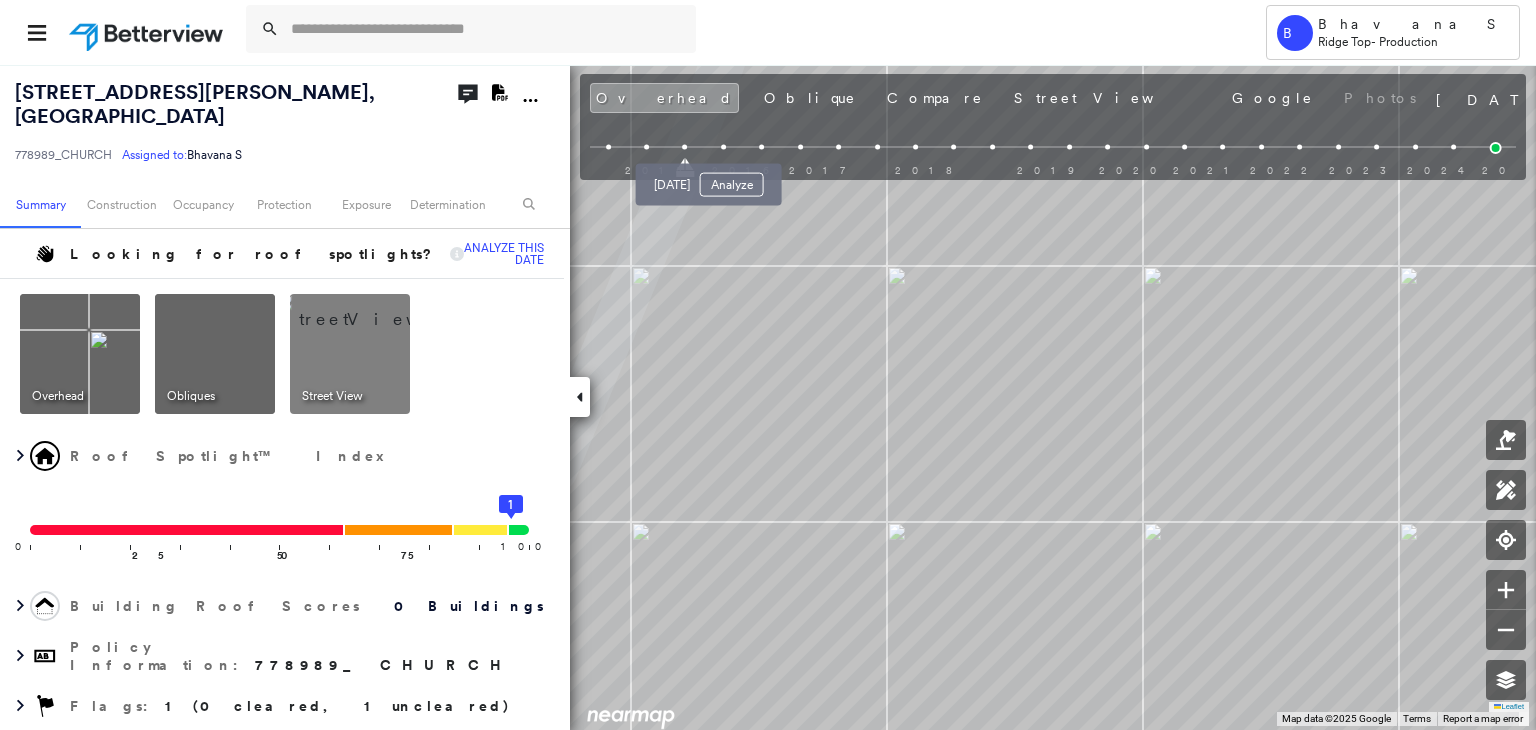 click at bounding box center [723, 147] 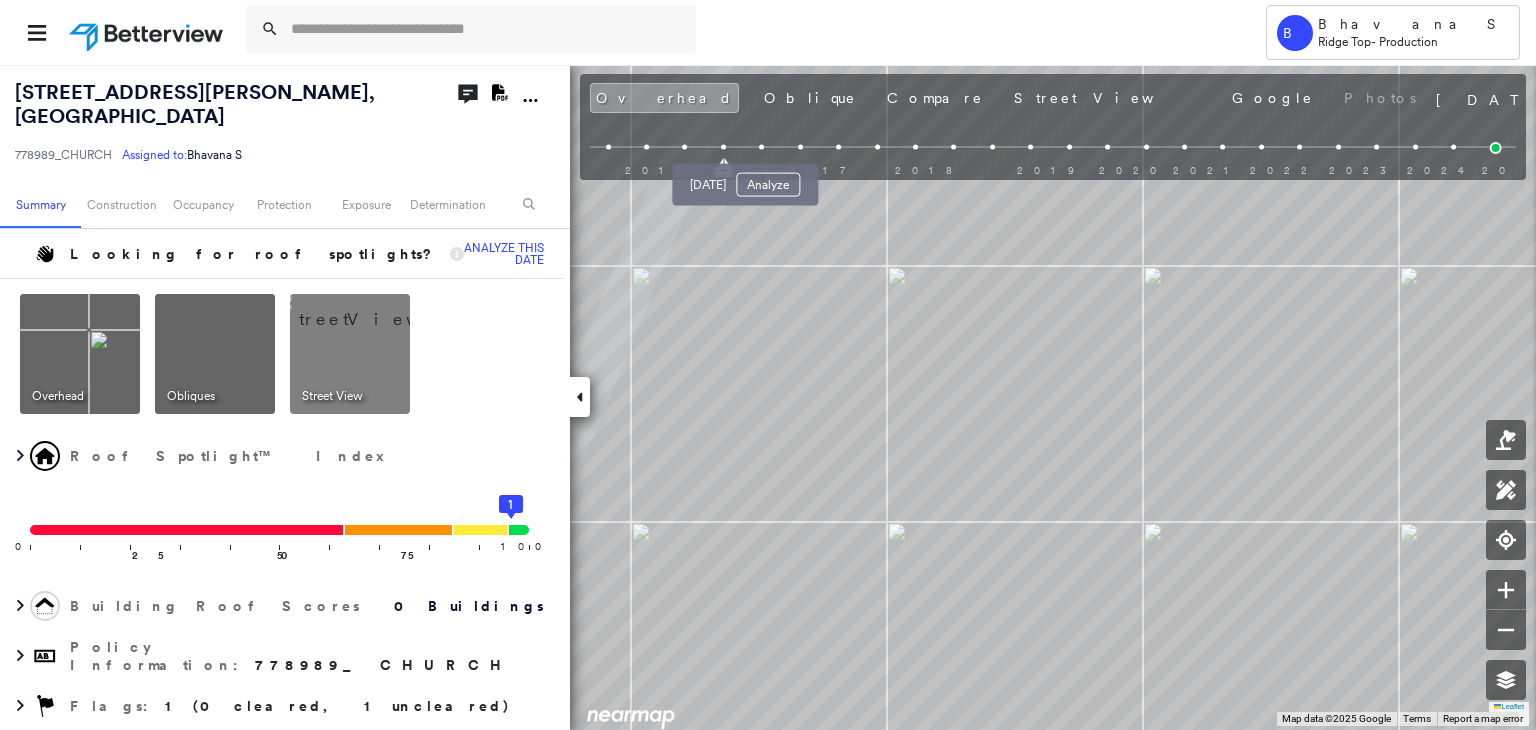 click at bounding box center [761, 147] 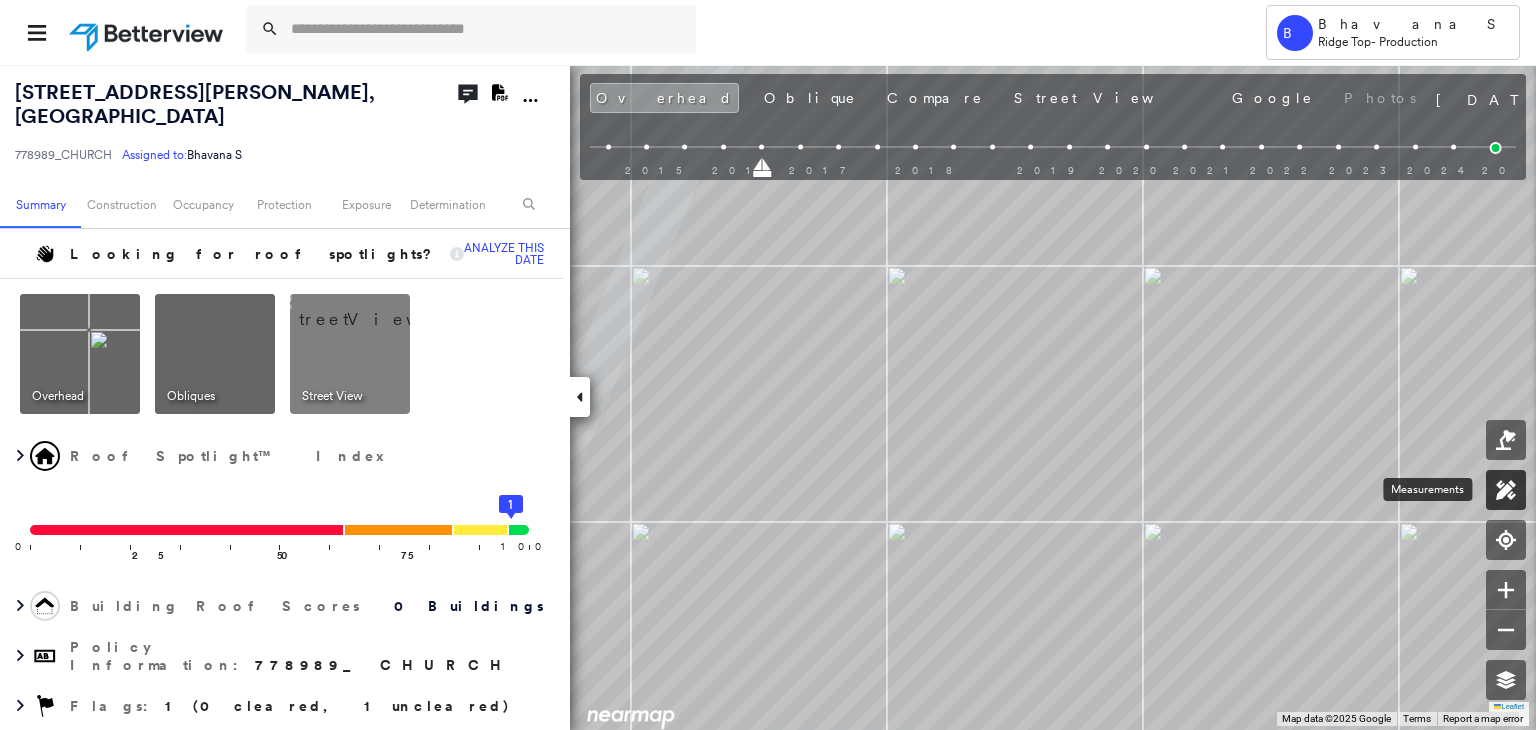 click 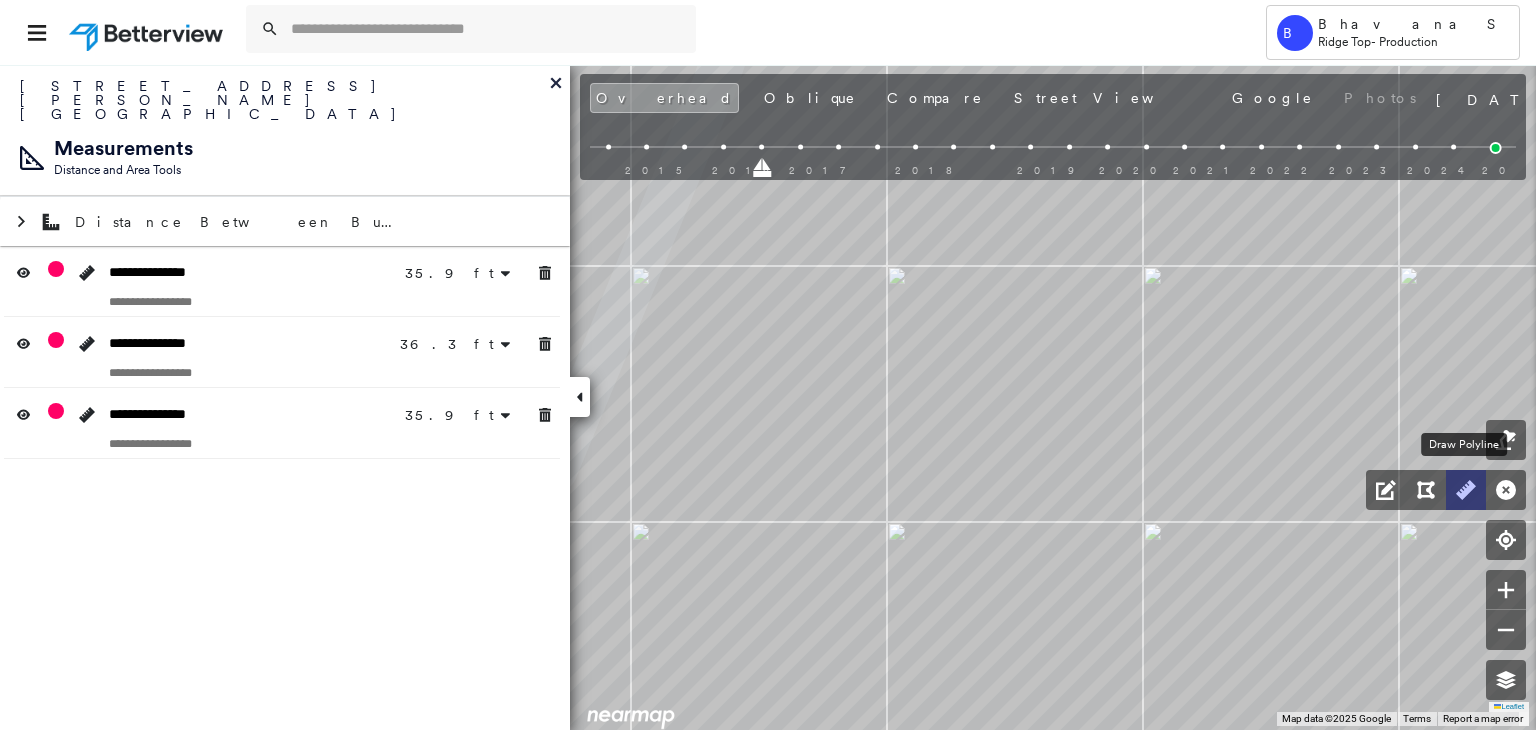 click 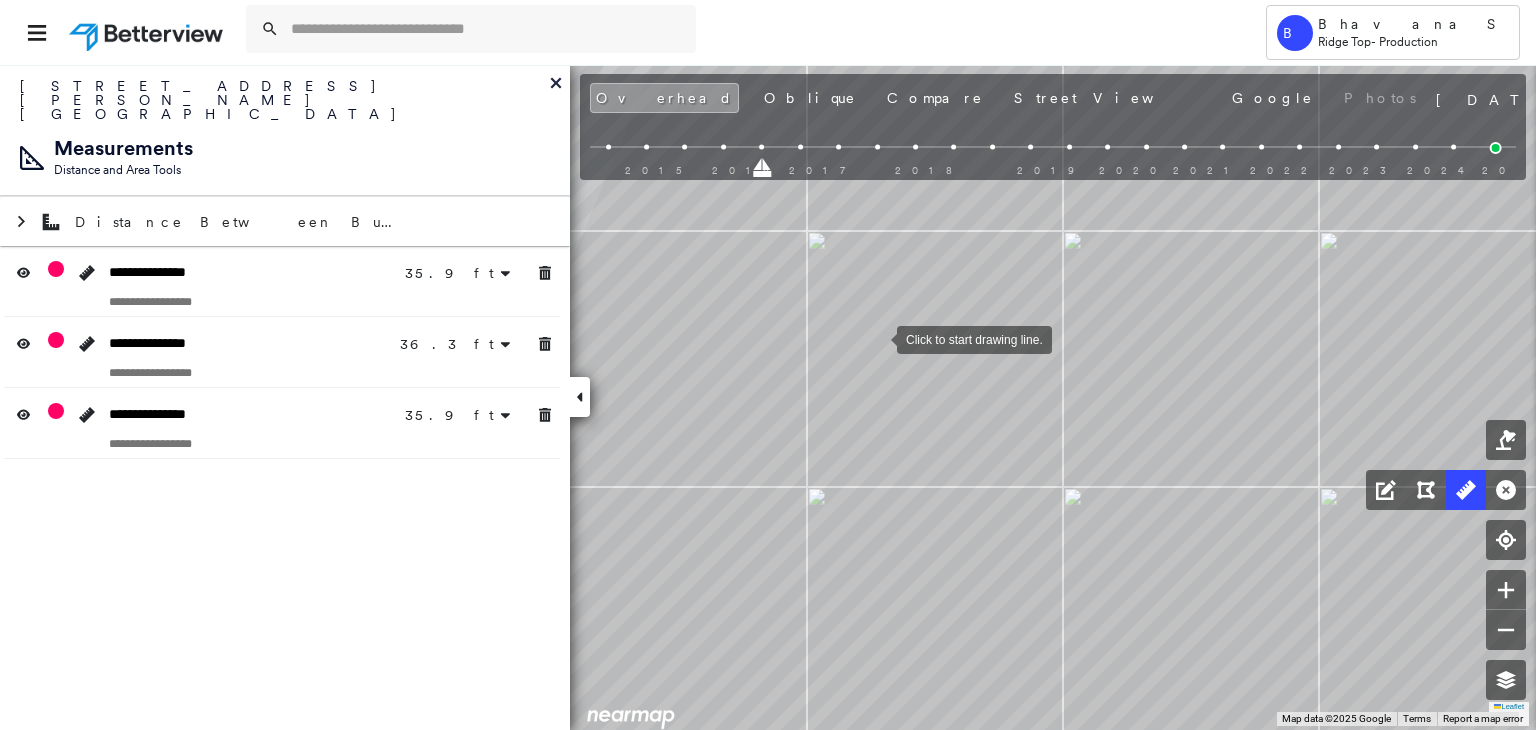 drag, startPoint x: 958, startPoint y: 373, endPoint x: 873, endPoint y: 338, distance: 91.92388 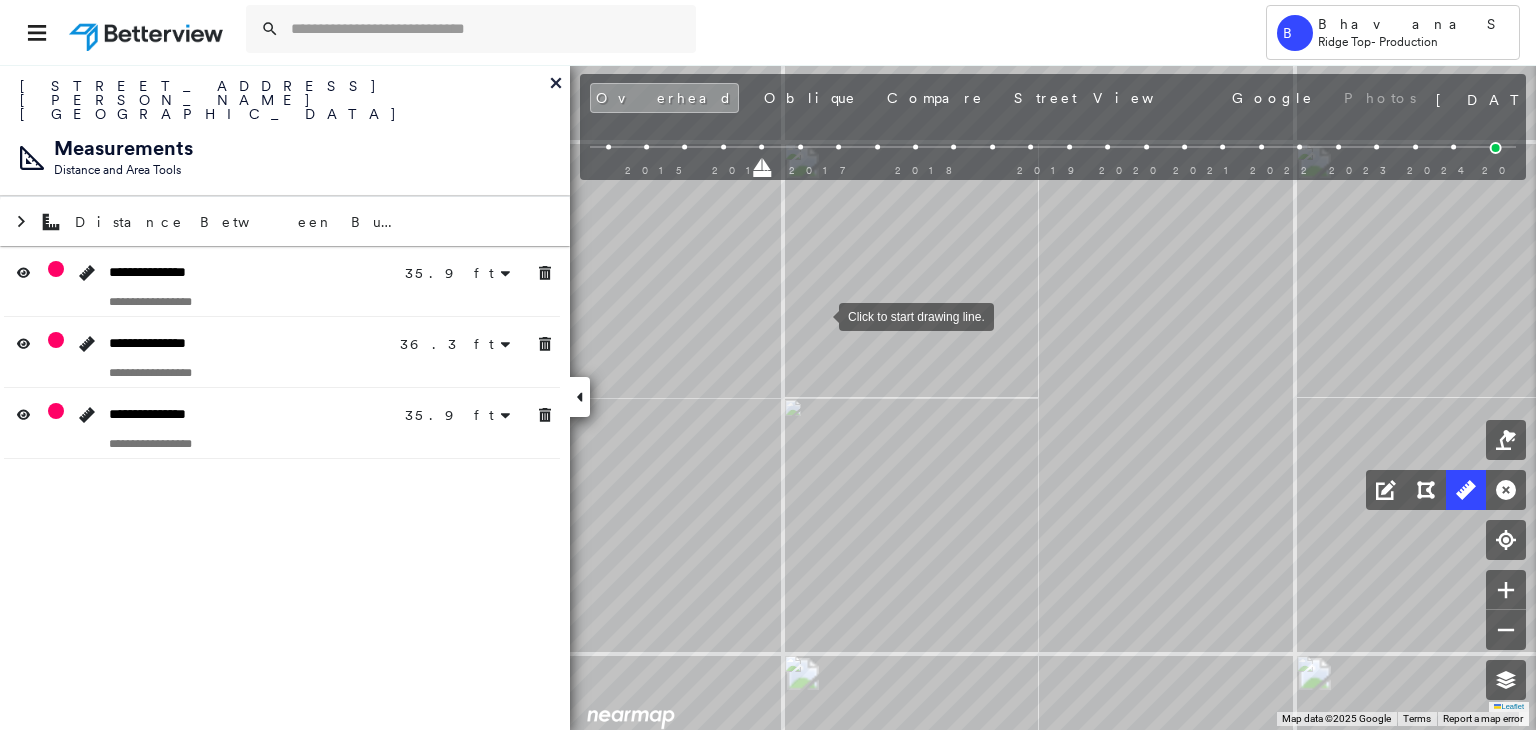 click at bounding box center [819, 315] 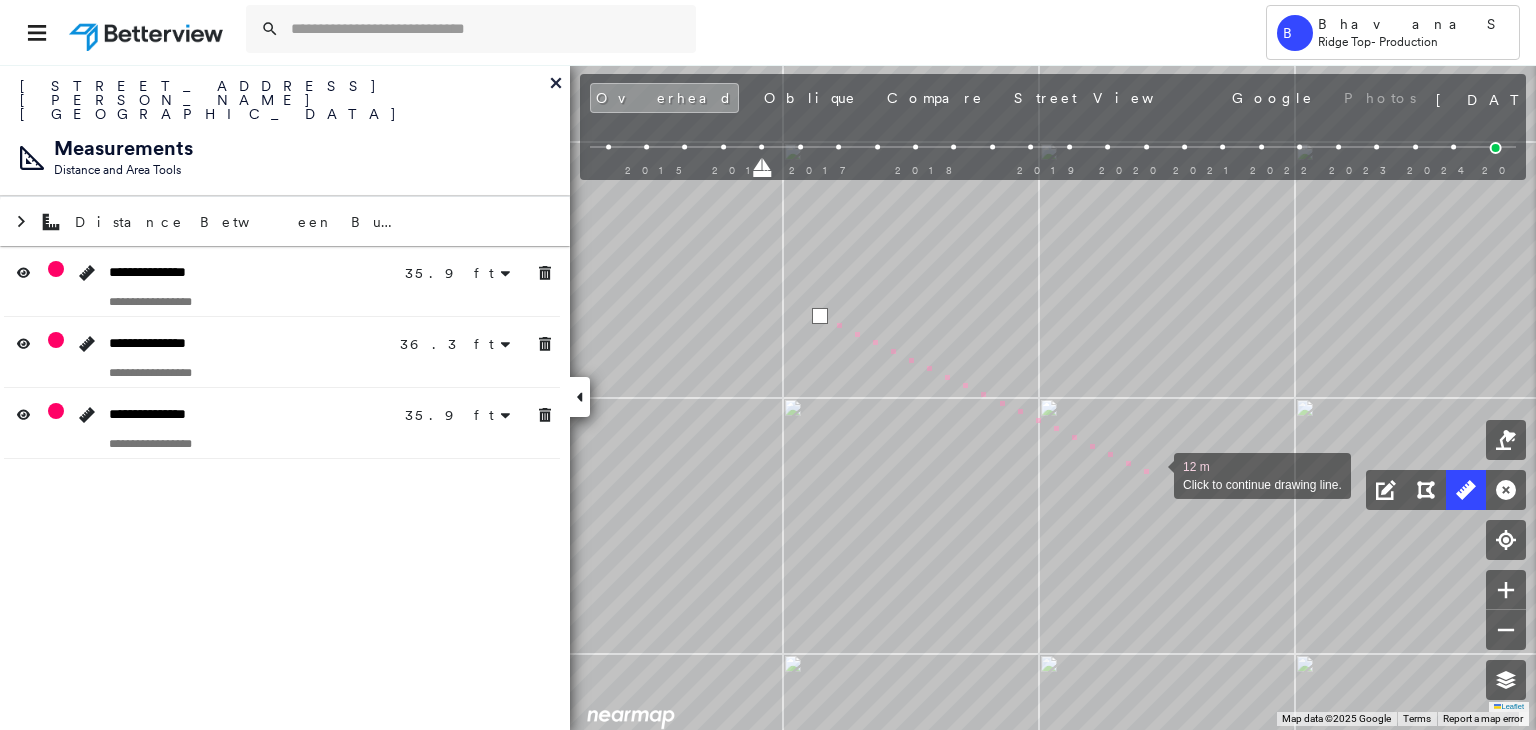 click at bounding box center [1154, 474] 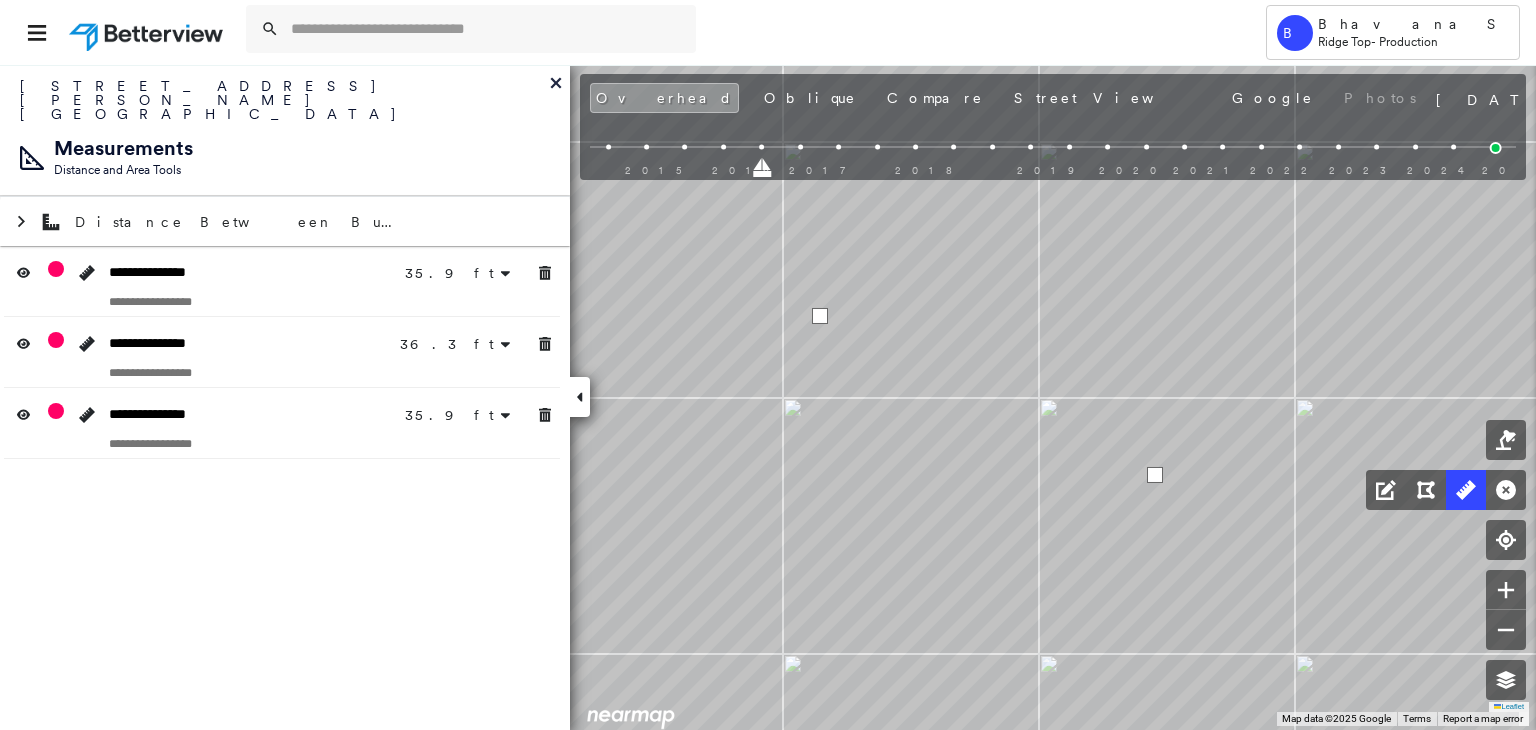 click at bounding box center [1155, 475] 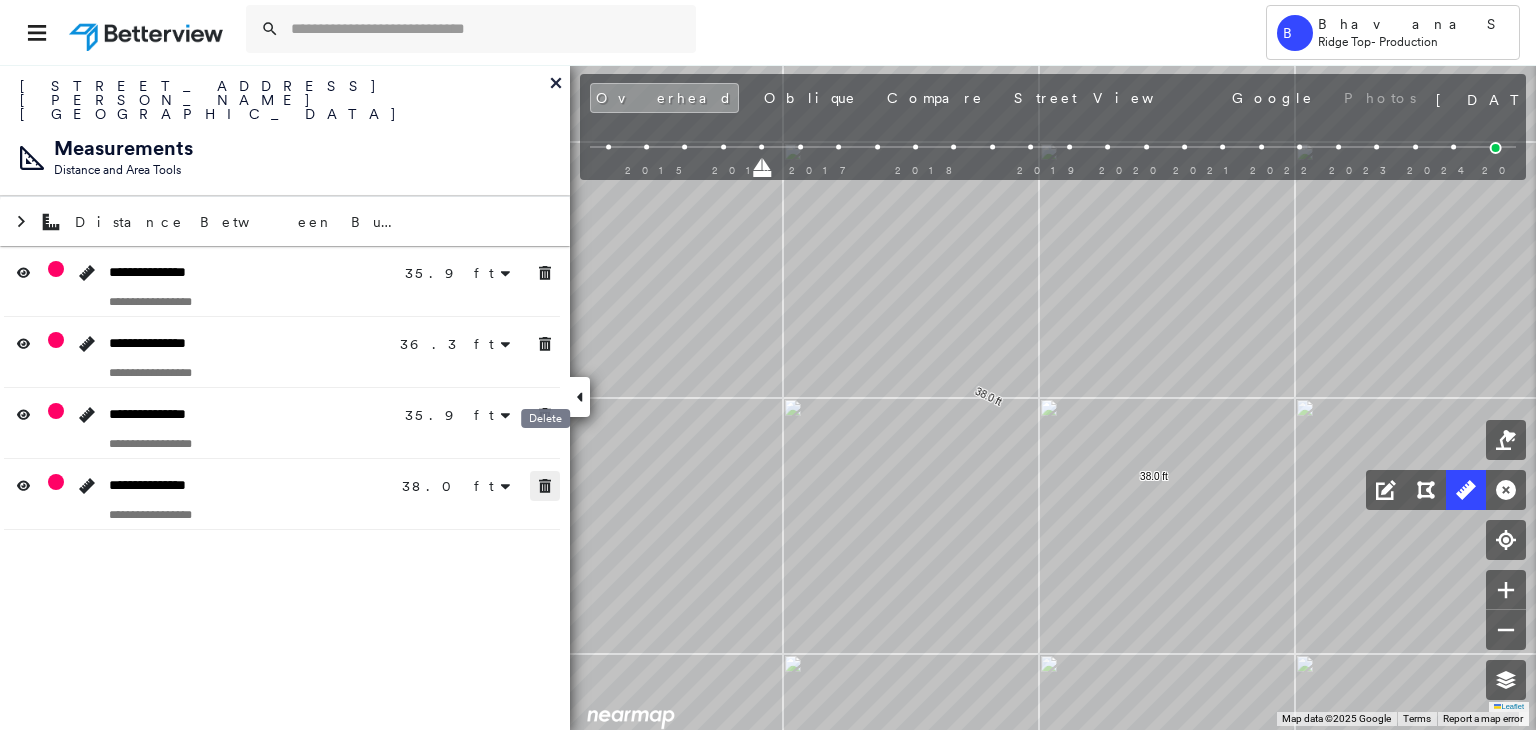 click 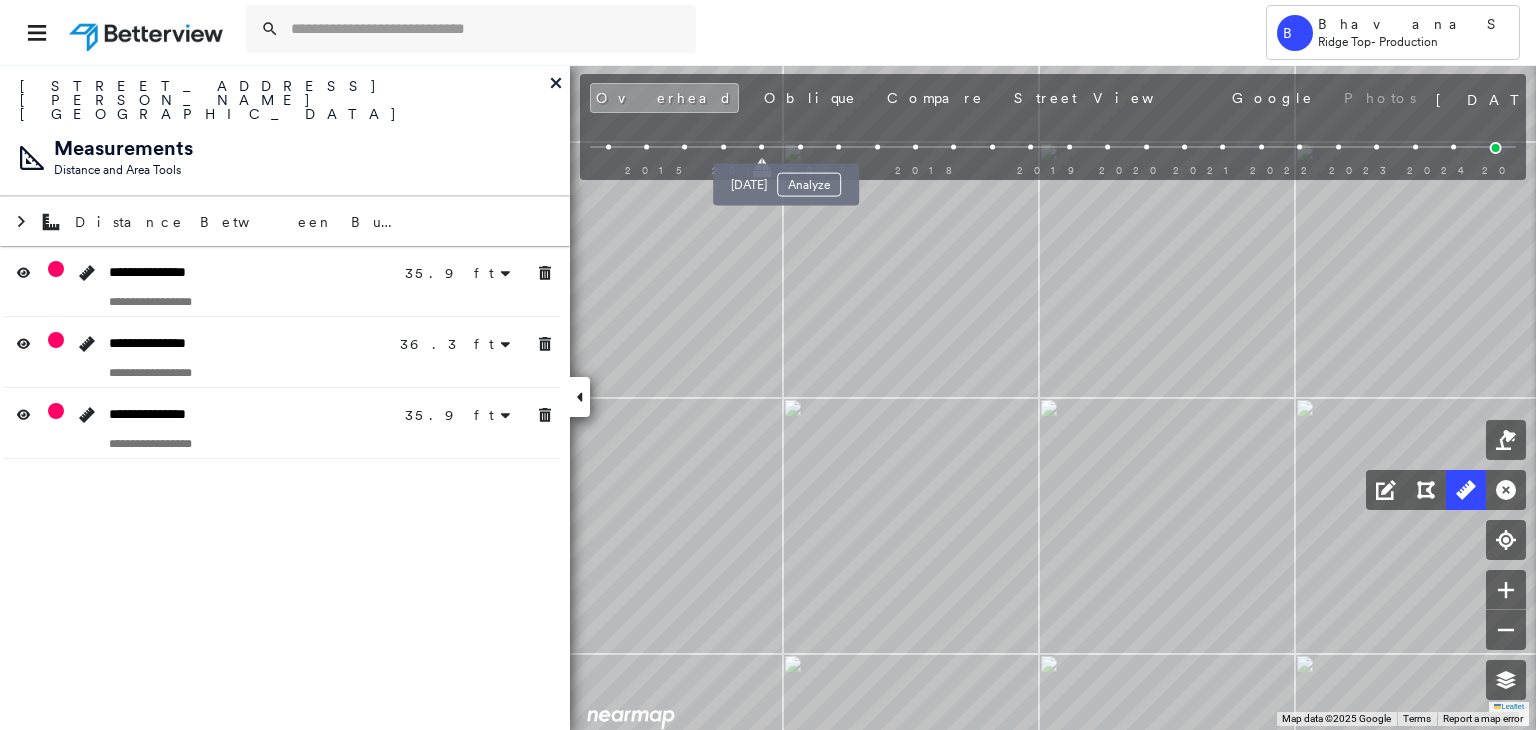 click at bounding box center (800, 147) 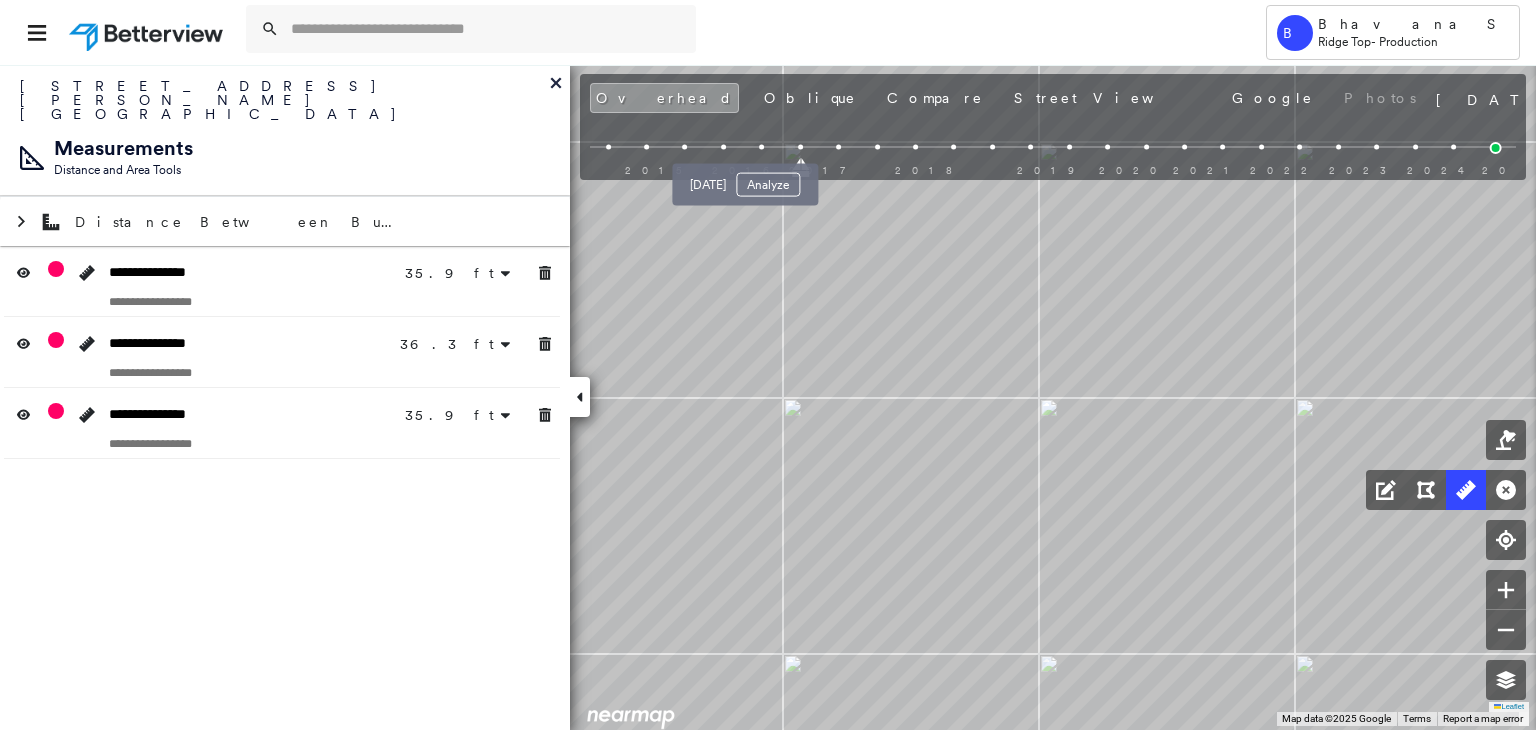click at bounding box center [761, 147] 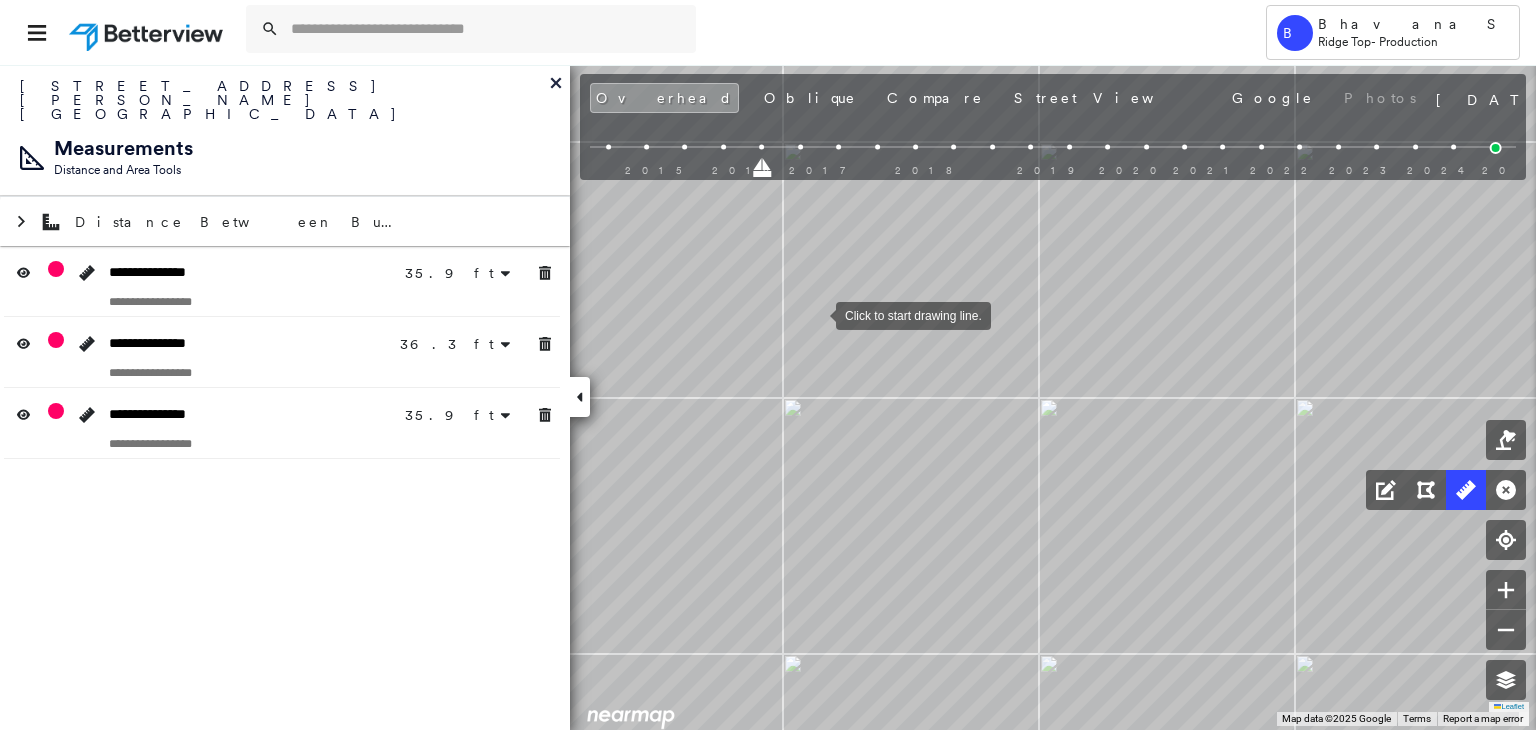 click at bounding box center [816, 314] 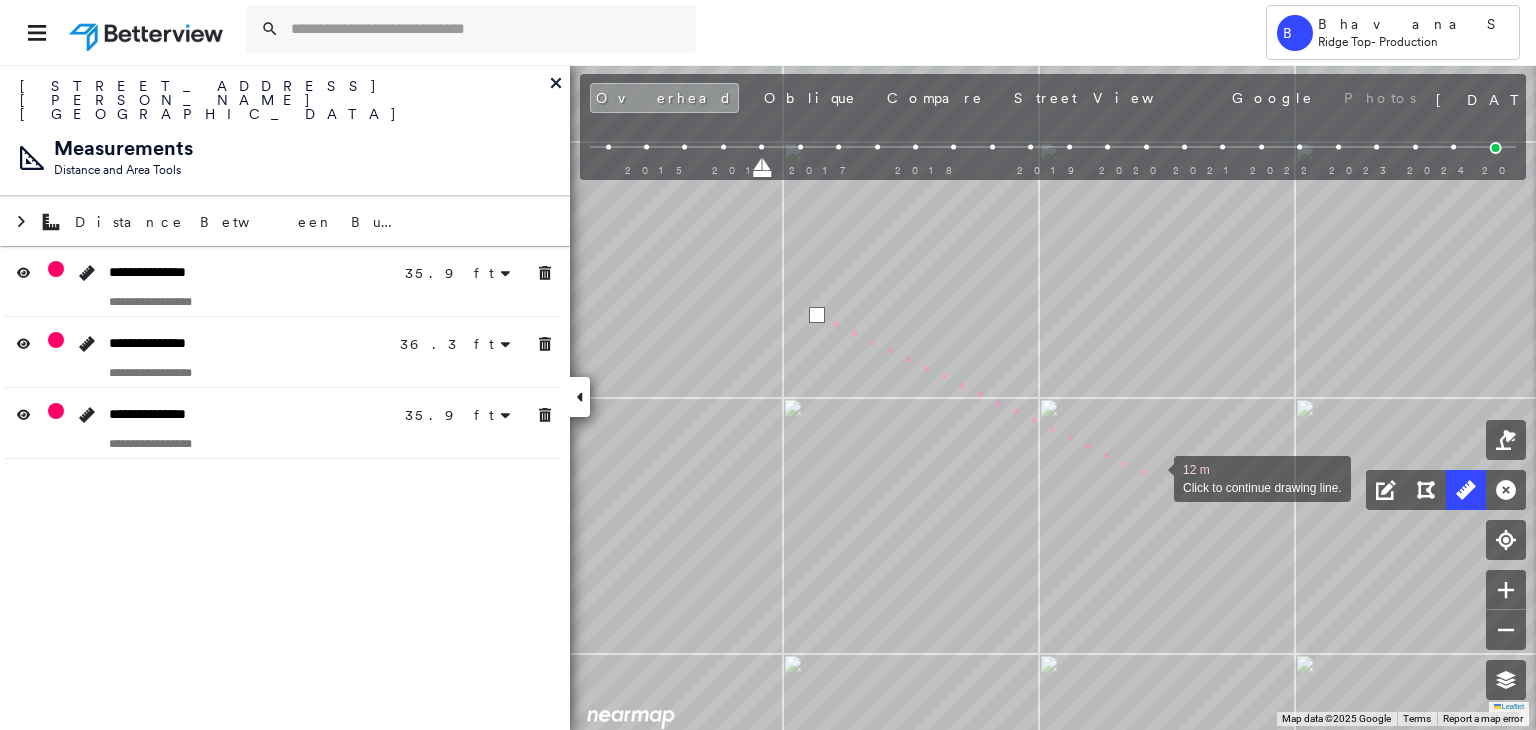 click at bounding box center [1154, 477] 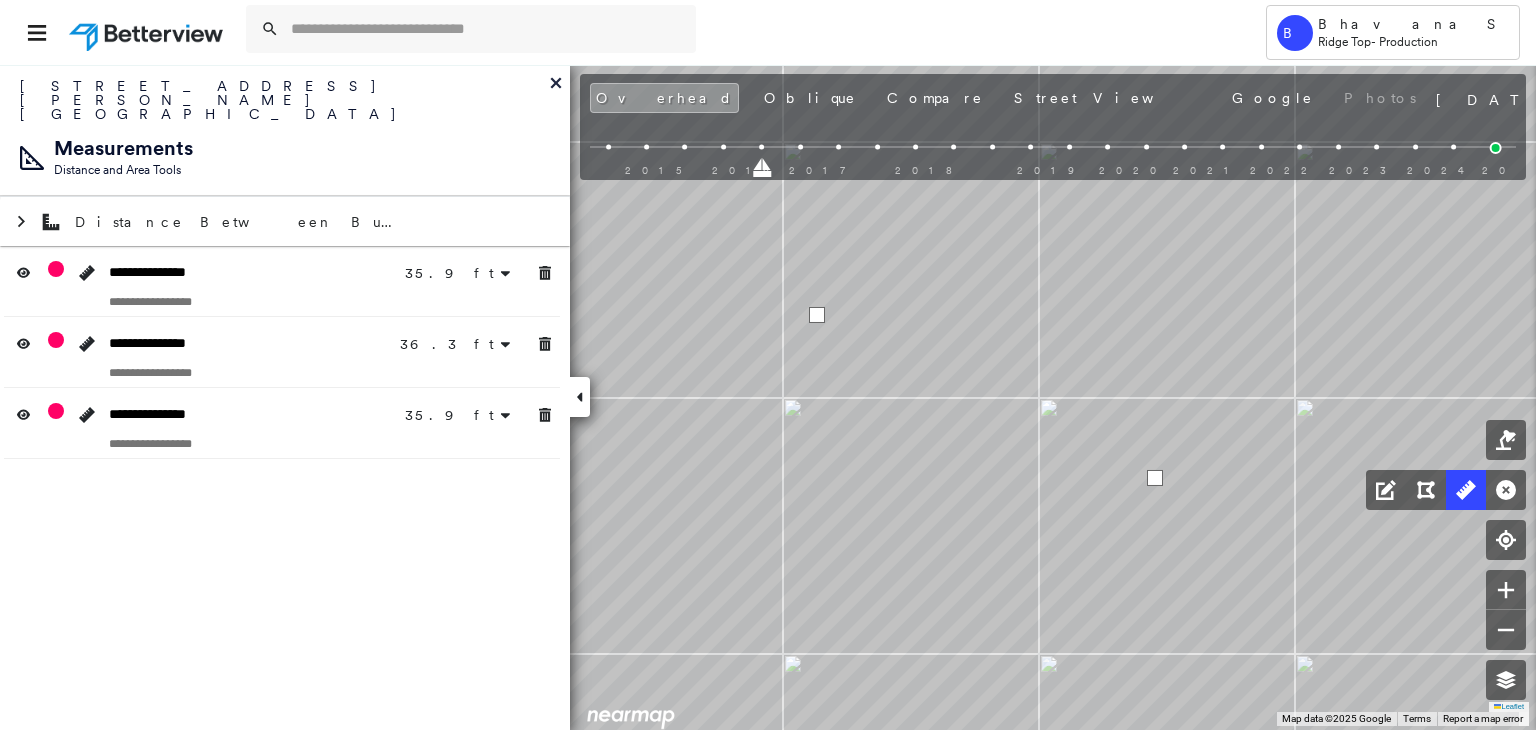 click at bounding box center (1155, 478) 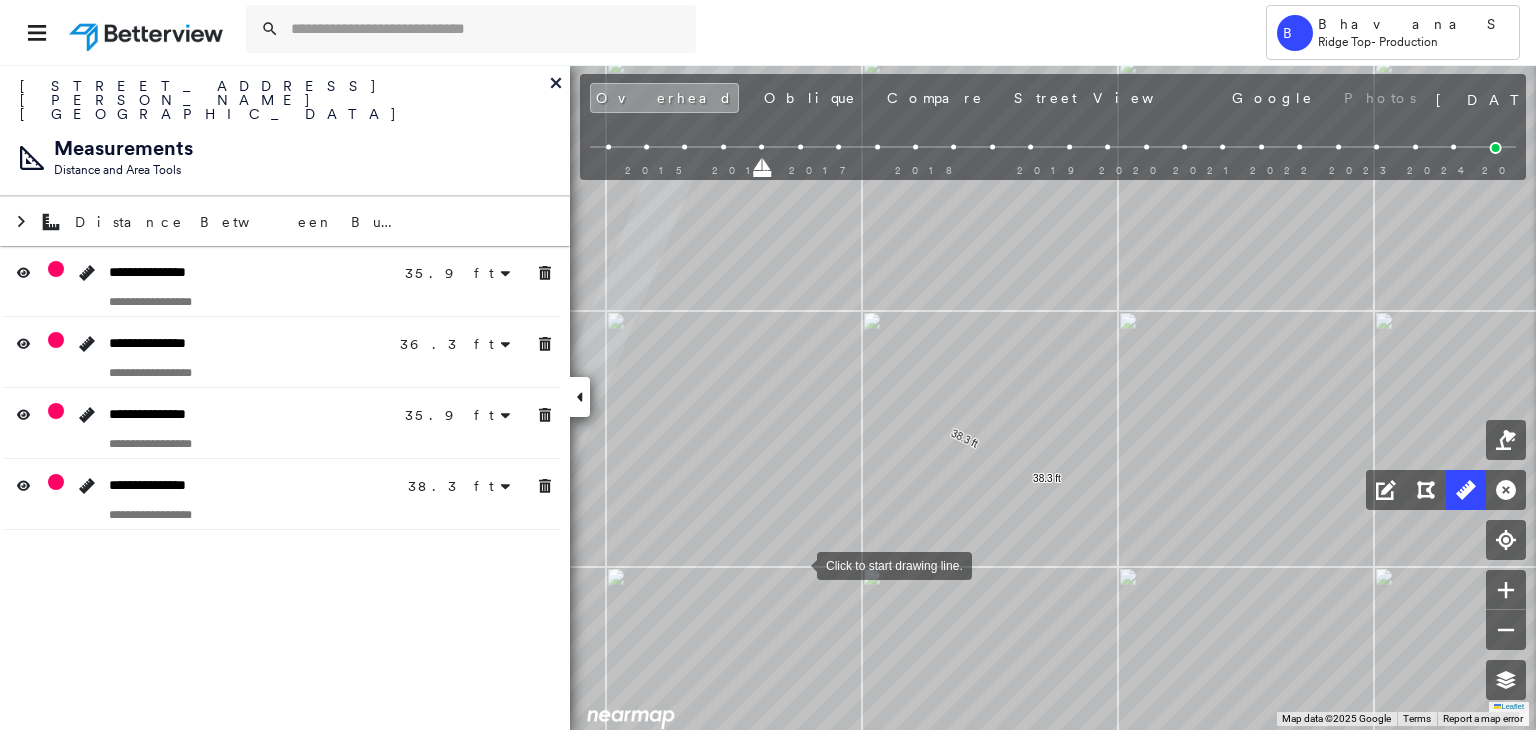 click at bounding box center [797, 564] 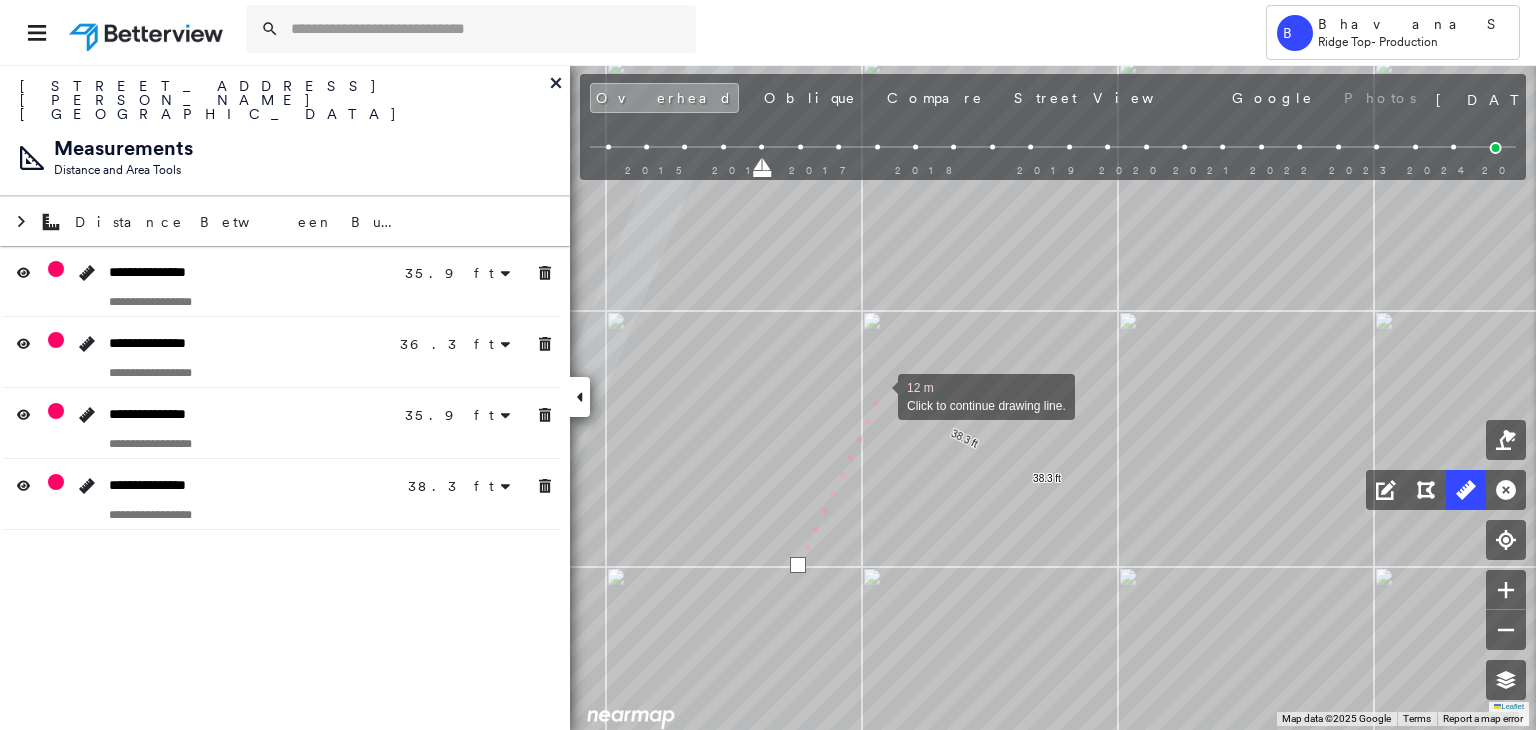 click at bounding box center (878, 395) 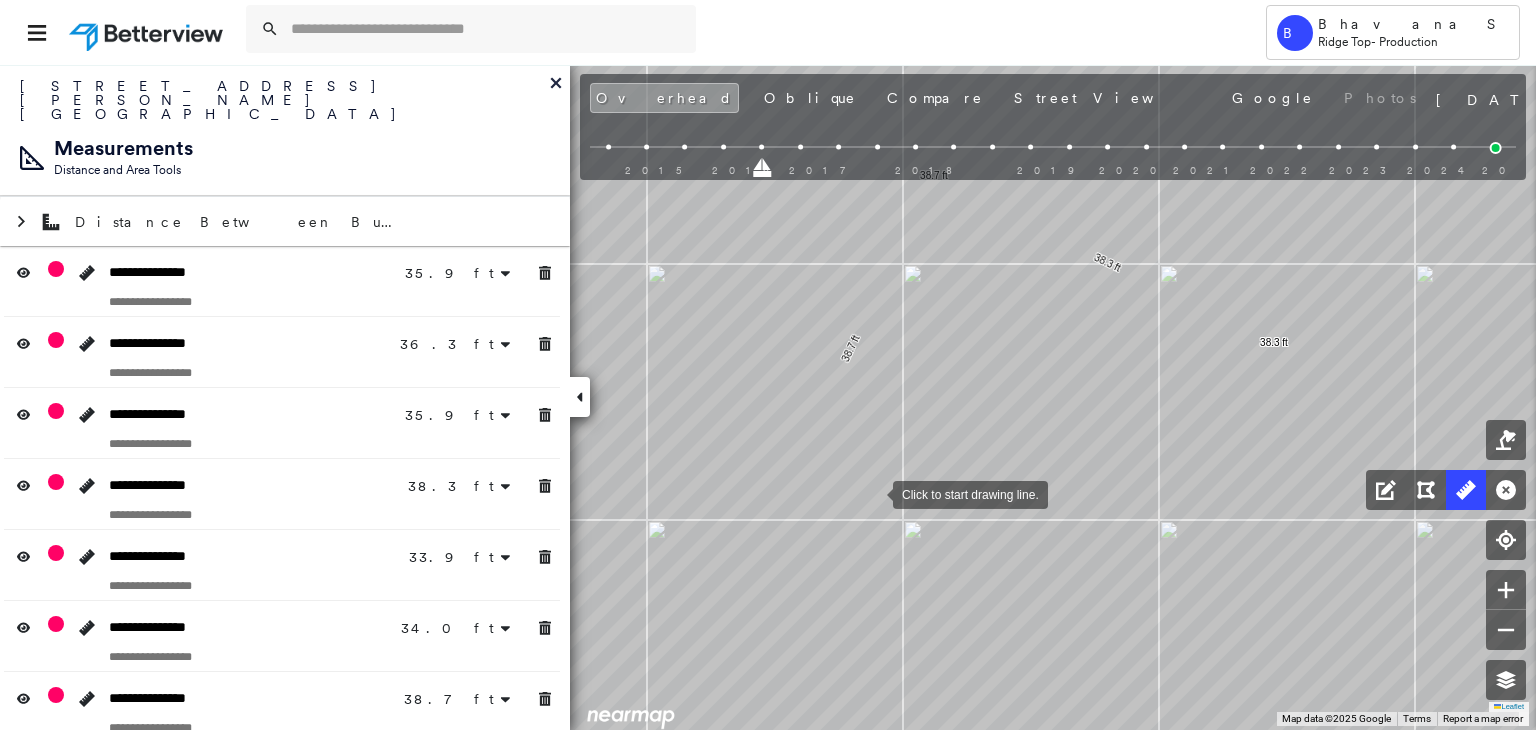 click on "35.9 ft 35.9 ft 36.3 ft 36.3 ft 35.9 ft 35.9 ft 38.3 ft 38.3 ft 33.9 ft 33.9 ft 34.0 ft 34.0 ft 38.7 ft 38.7 ft Click to start drawing line." at bounding box center (-843, 430) 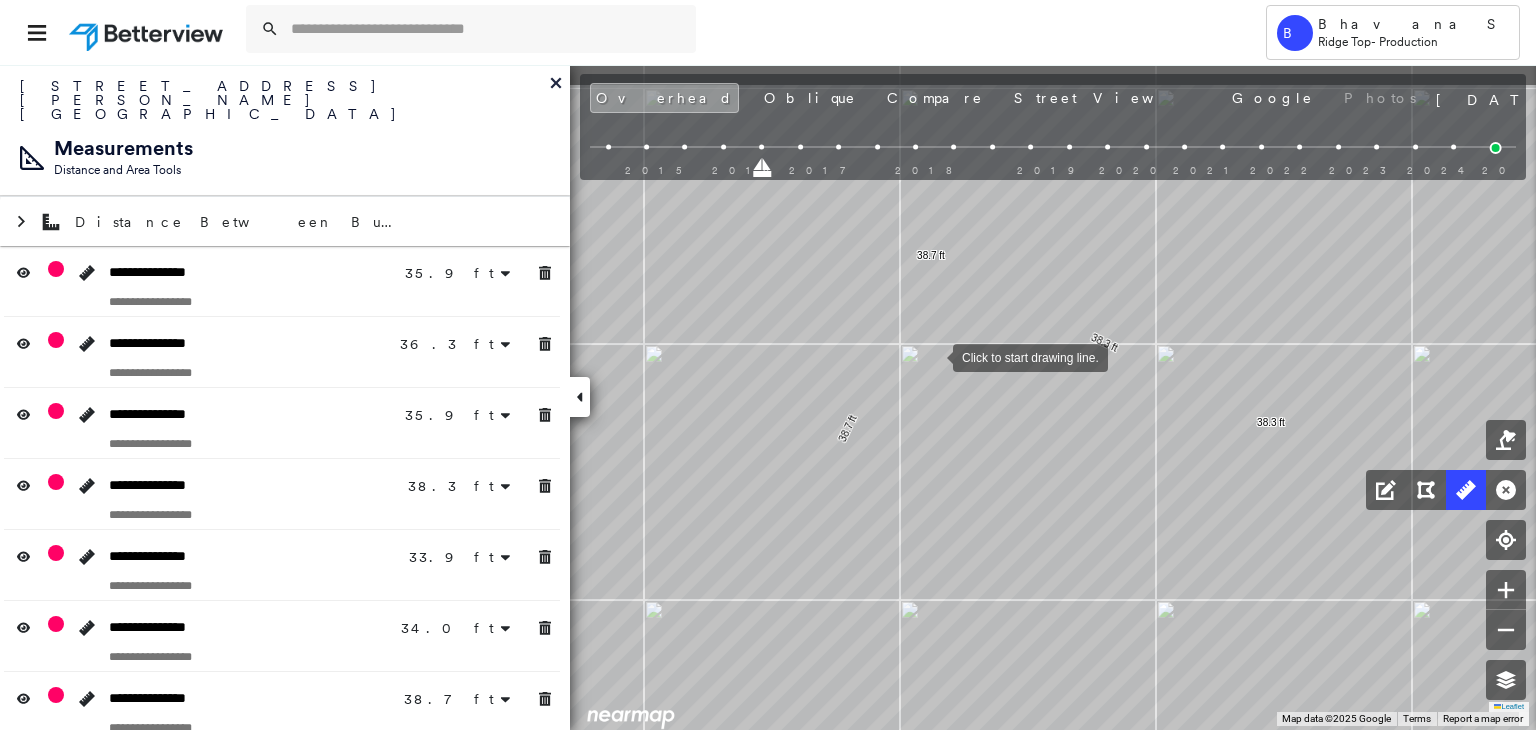drag, startPoint x: 904, startPoint y: 267, endPoint x: 933, endPoint y: 355, distance: 92.65527 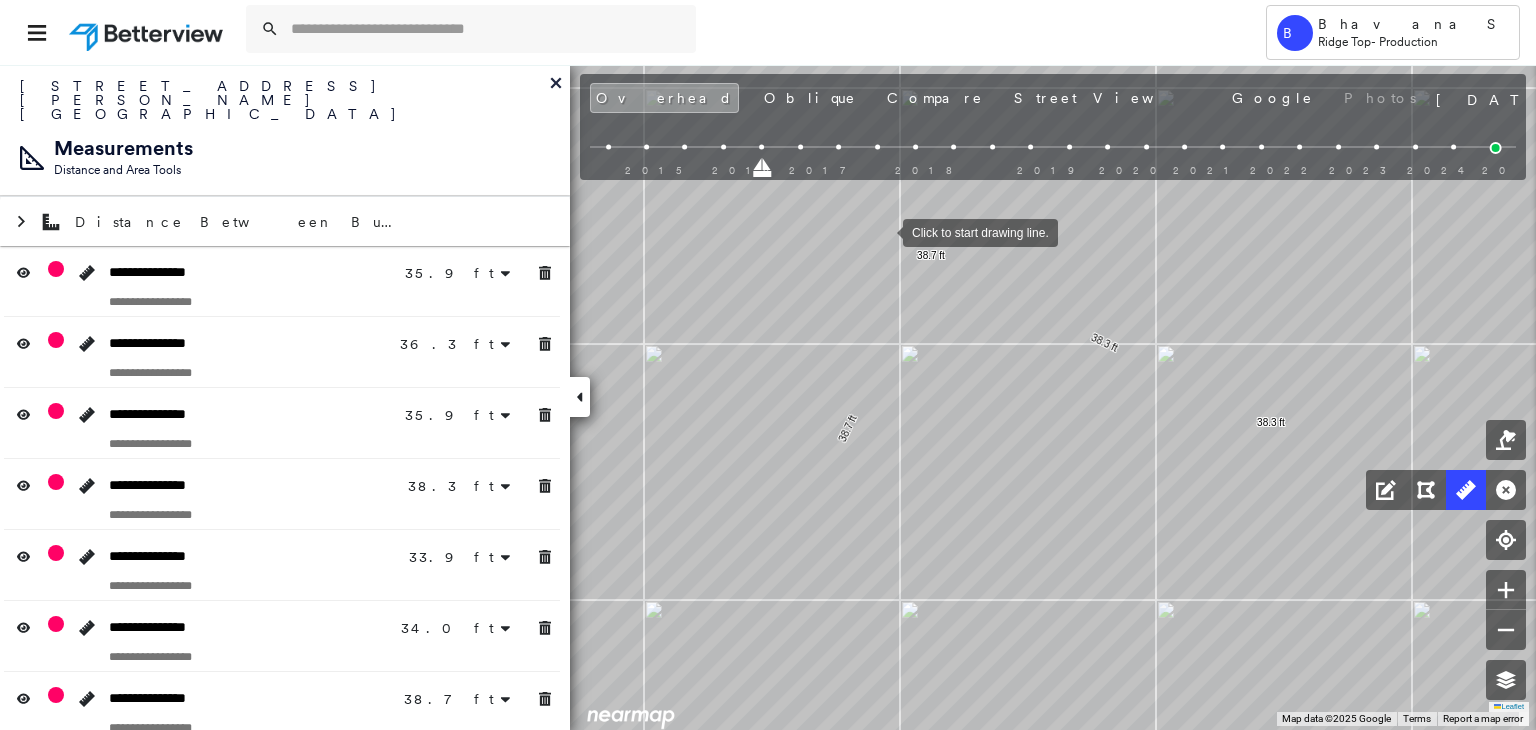 click at bounding box center [883, 231] 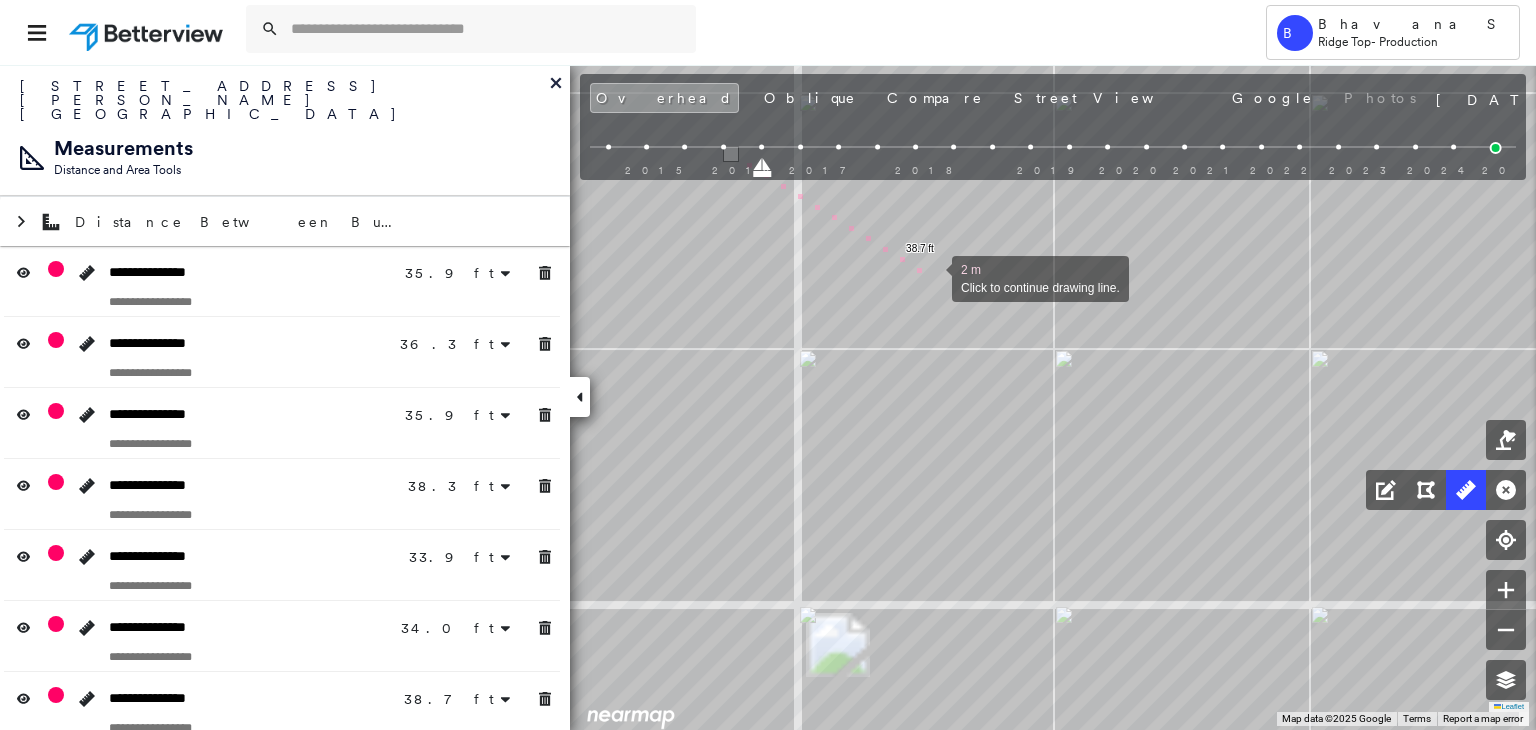 click at bounding box center (932, 277) 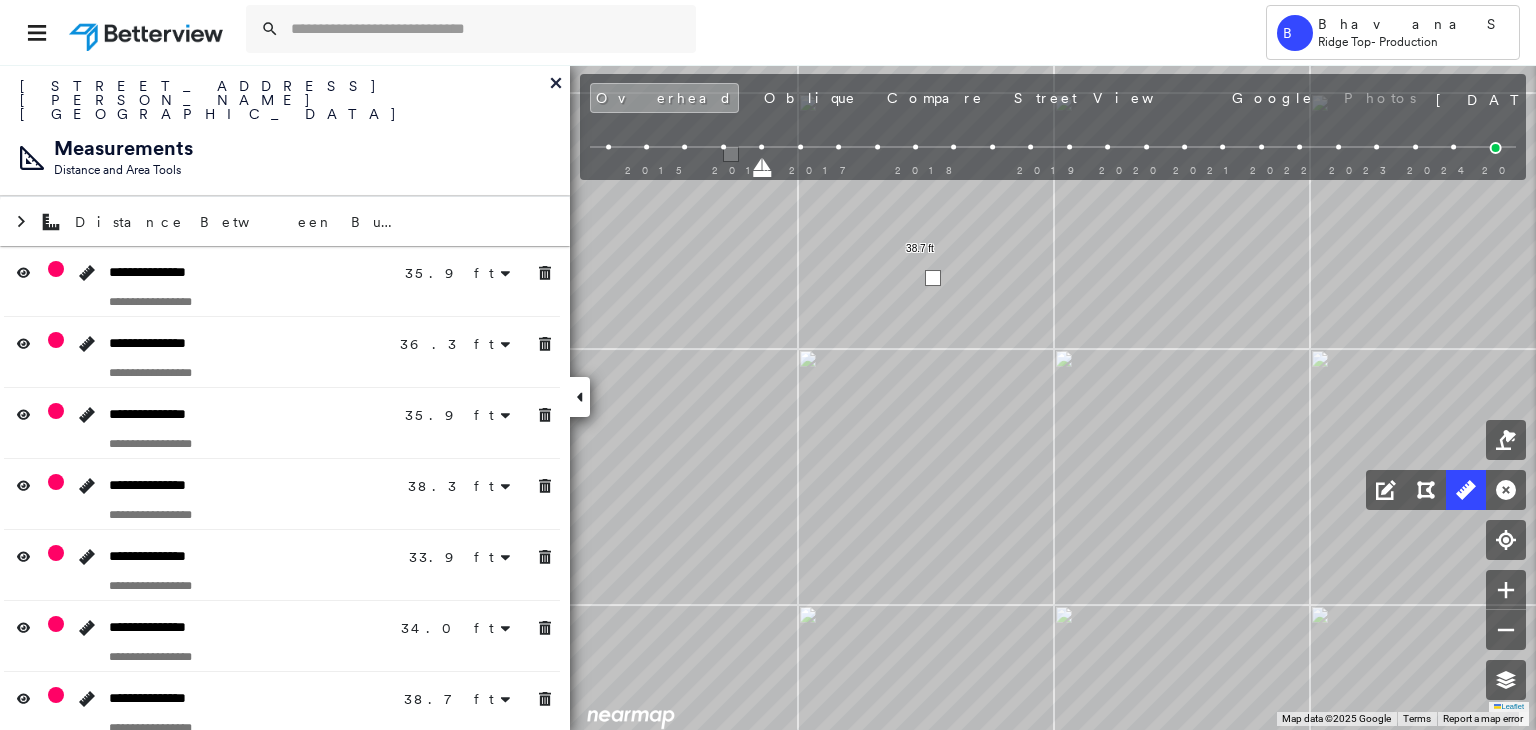 click at bounding box center (933, 278) 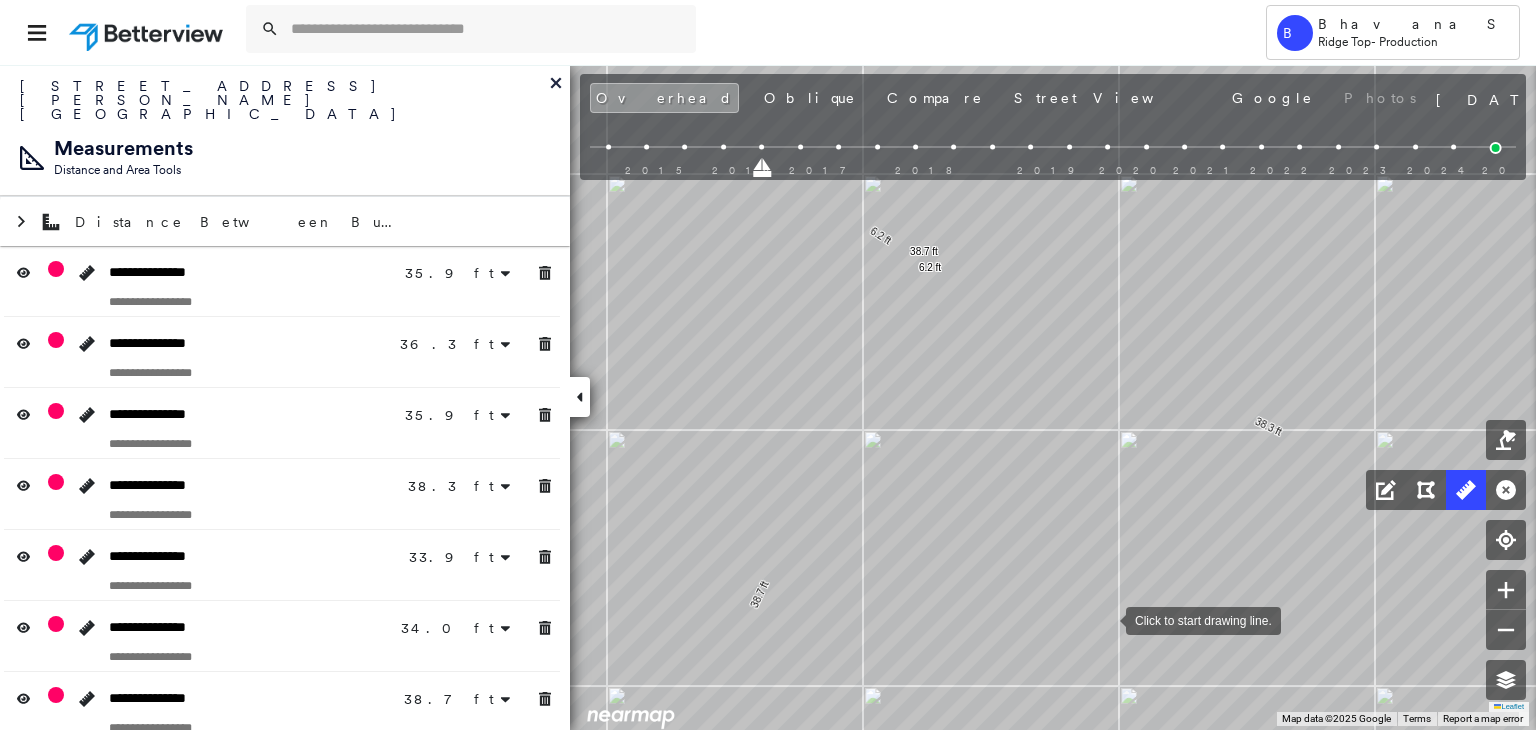 drag, startPoint x: 1116, startPoint y: 632, endPoint x: 1096, endPoint y: 611, distance: 29 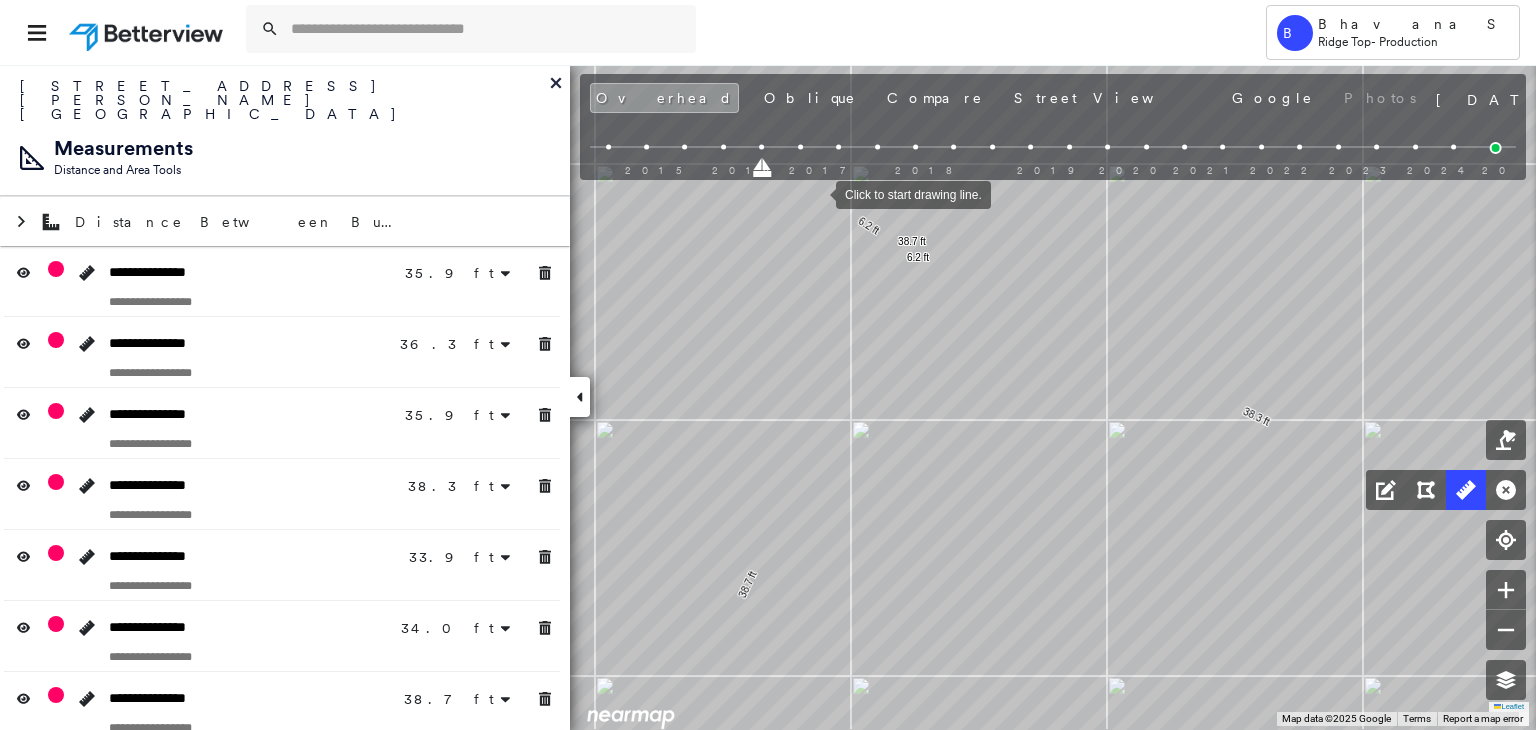 click at bounding box center [816, 193] 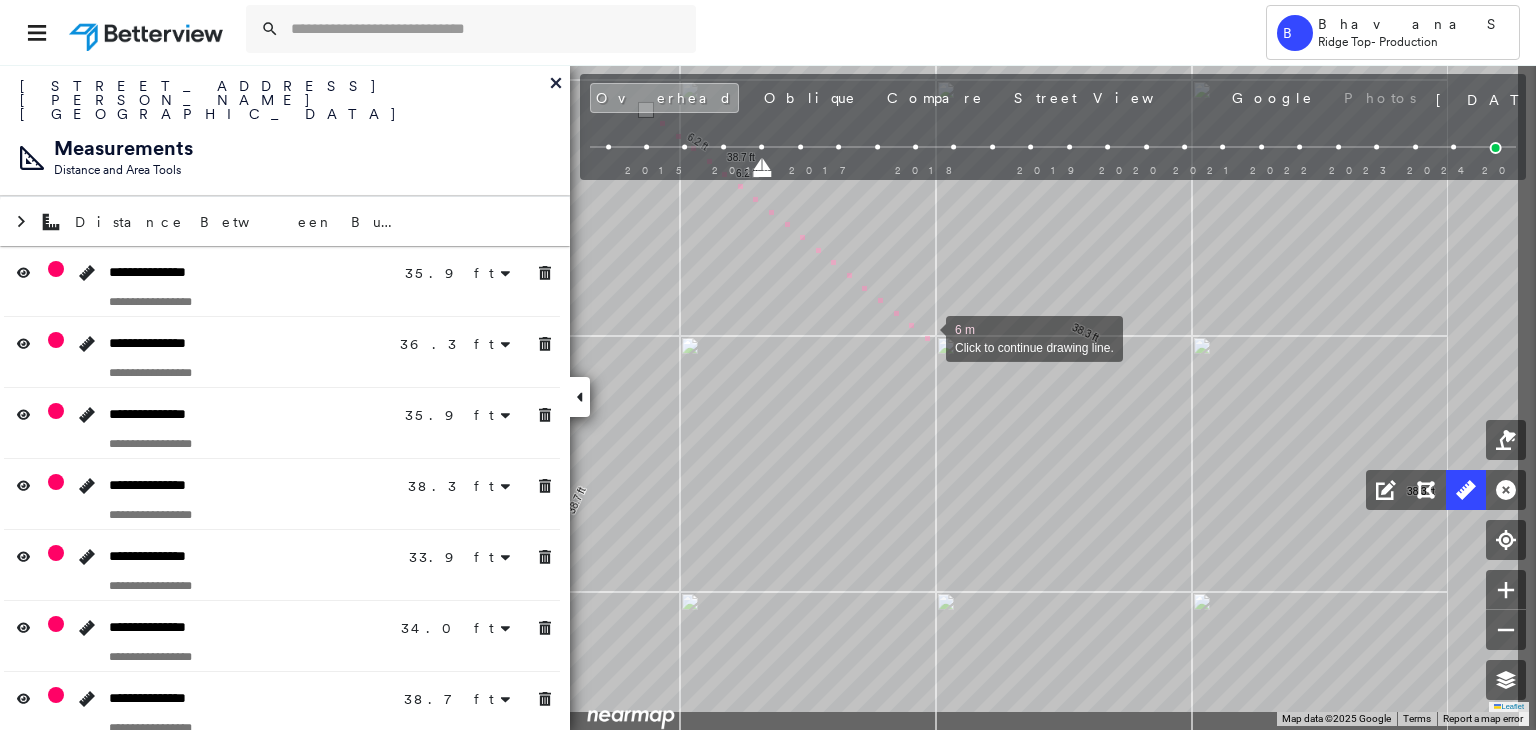 drag, startPoint x: 1099, startPoint y: 421, endPoint x: 928, endPoint y: 337, distance: 190.51772 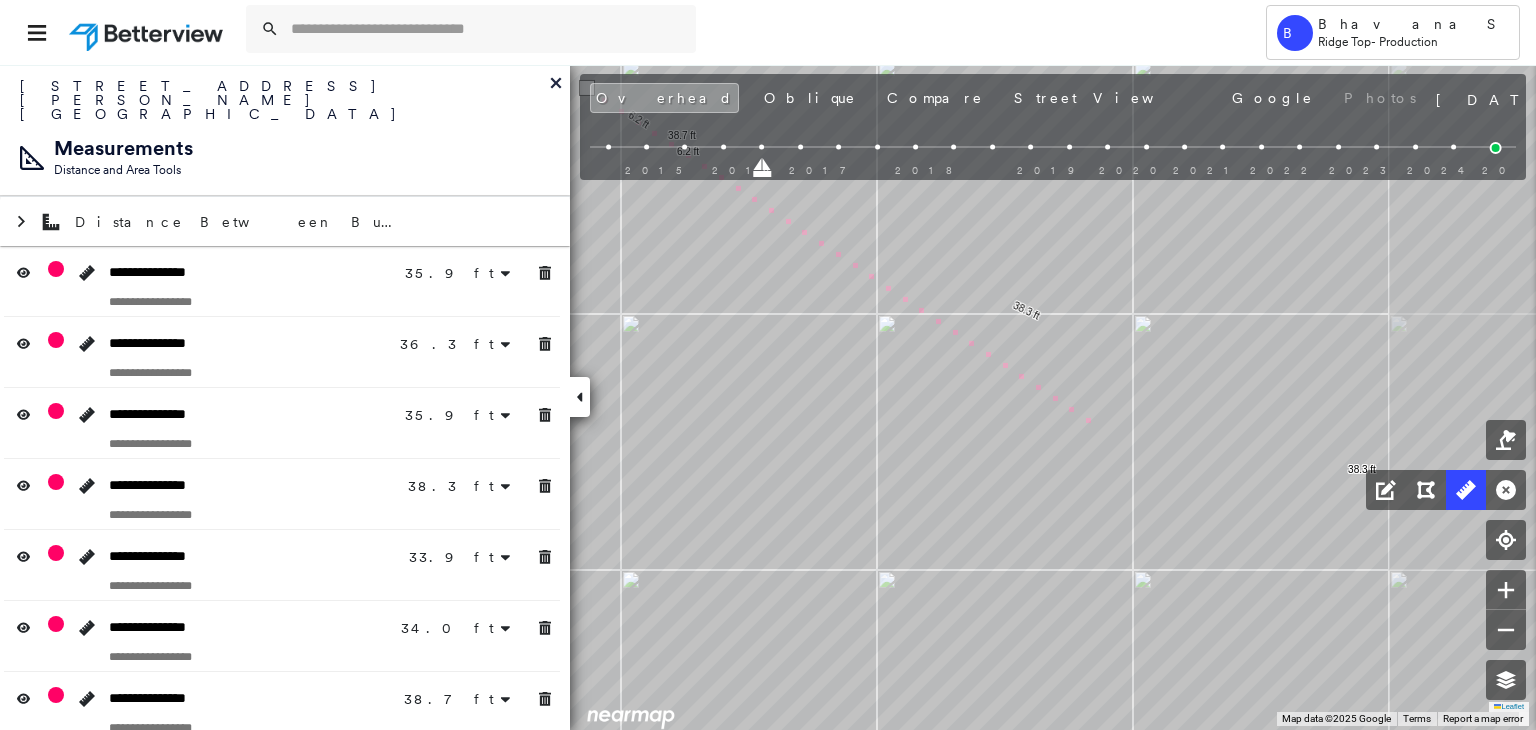 drag, startPoint x: 1123, startPoint y: 433, endPoint x: 1042, endPoint y: 413, distance: 83.43261 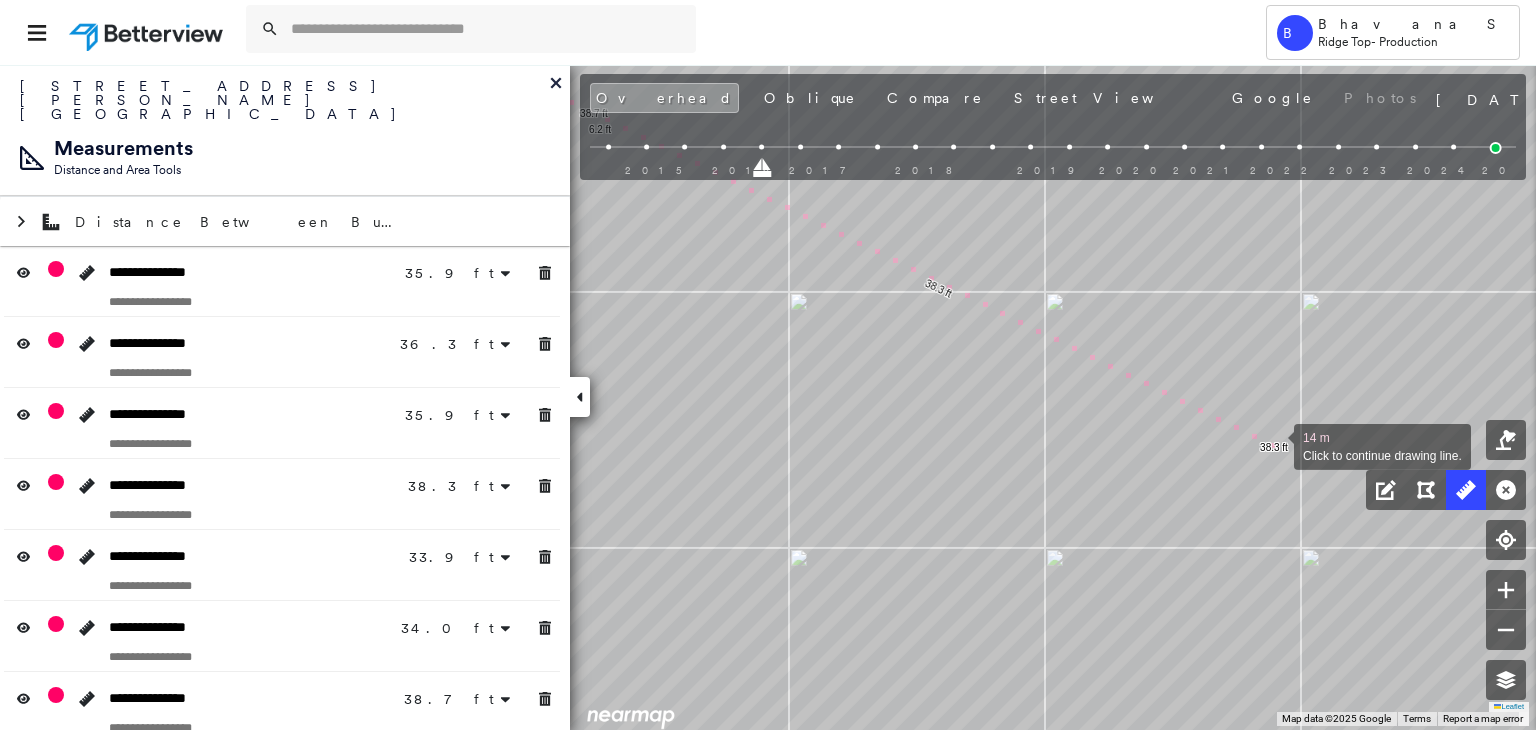 click at bounding box center [1274, 445] 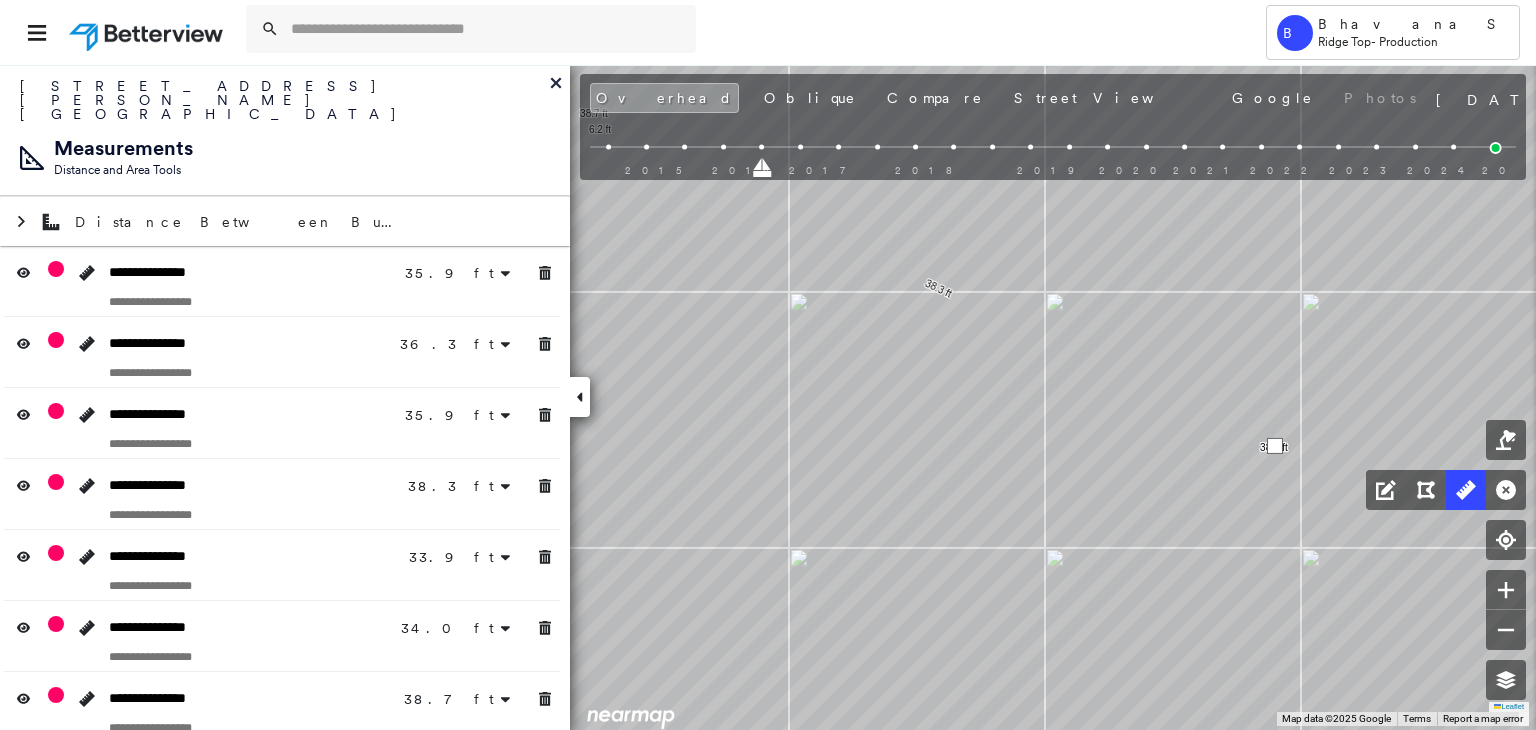 click at bounding box center (1275, 446) 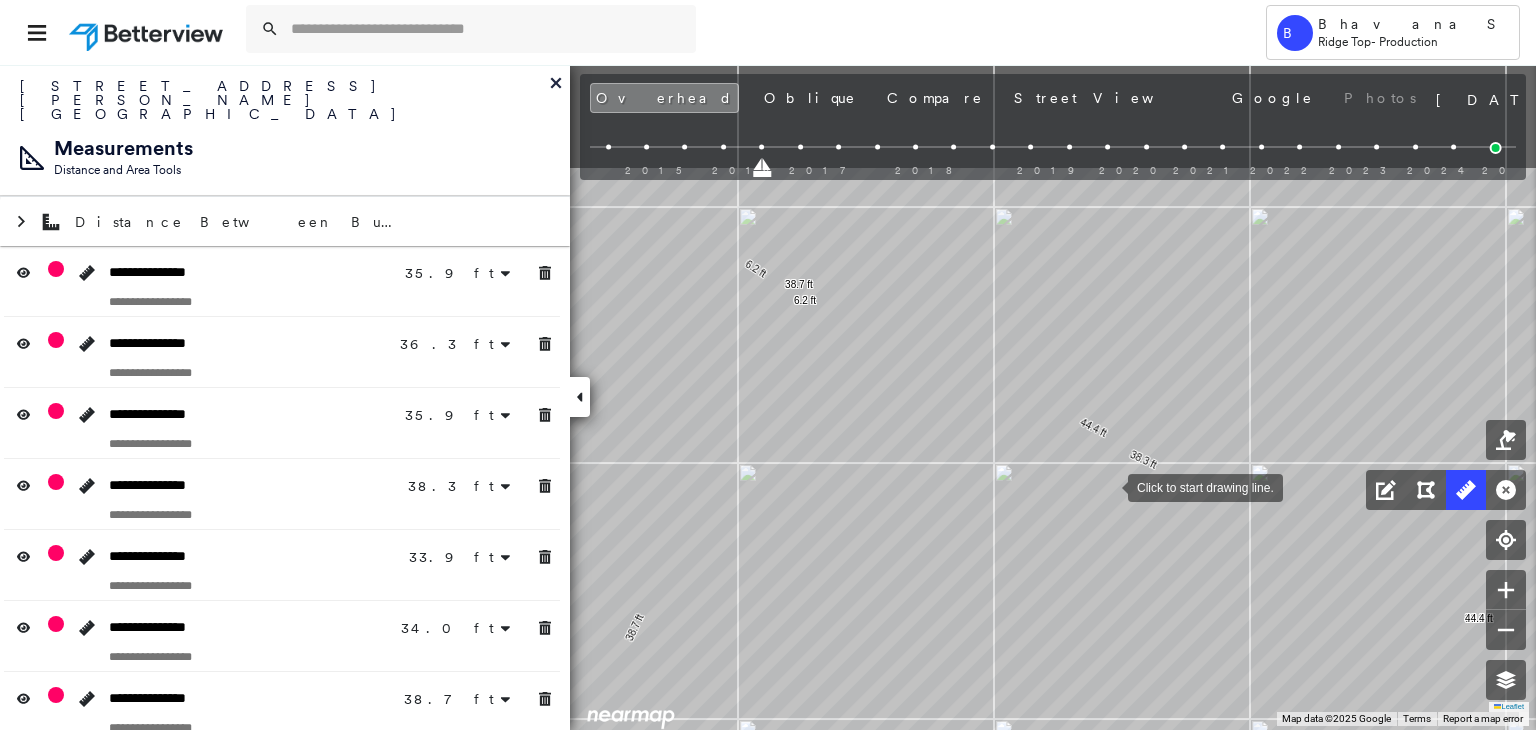 drag, startPoint x: 893, startPoint y: 313, endPoint x: 1112, endPoint y: 491, distance: 282.21445 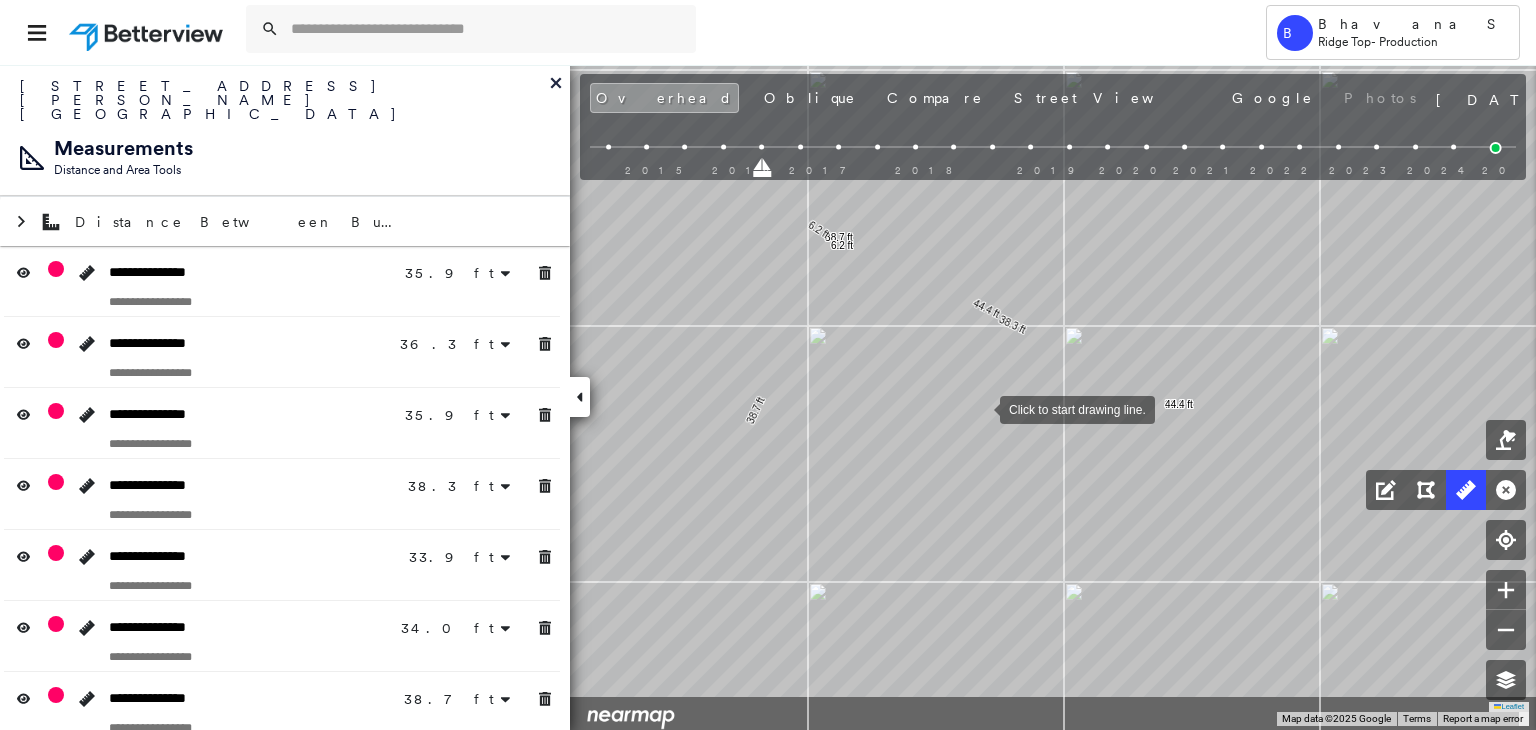 drag, startPoint x: 986, startPoint y: 431, endPoint x: 980, endPoint y: 408, distance: 23.769728 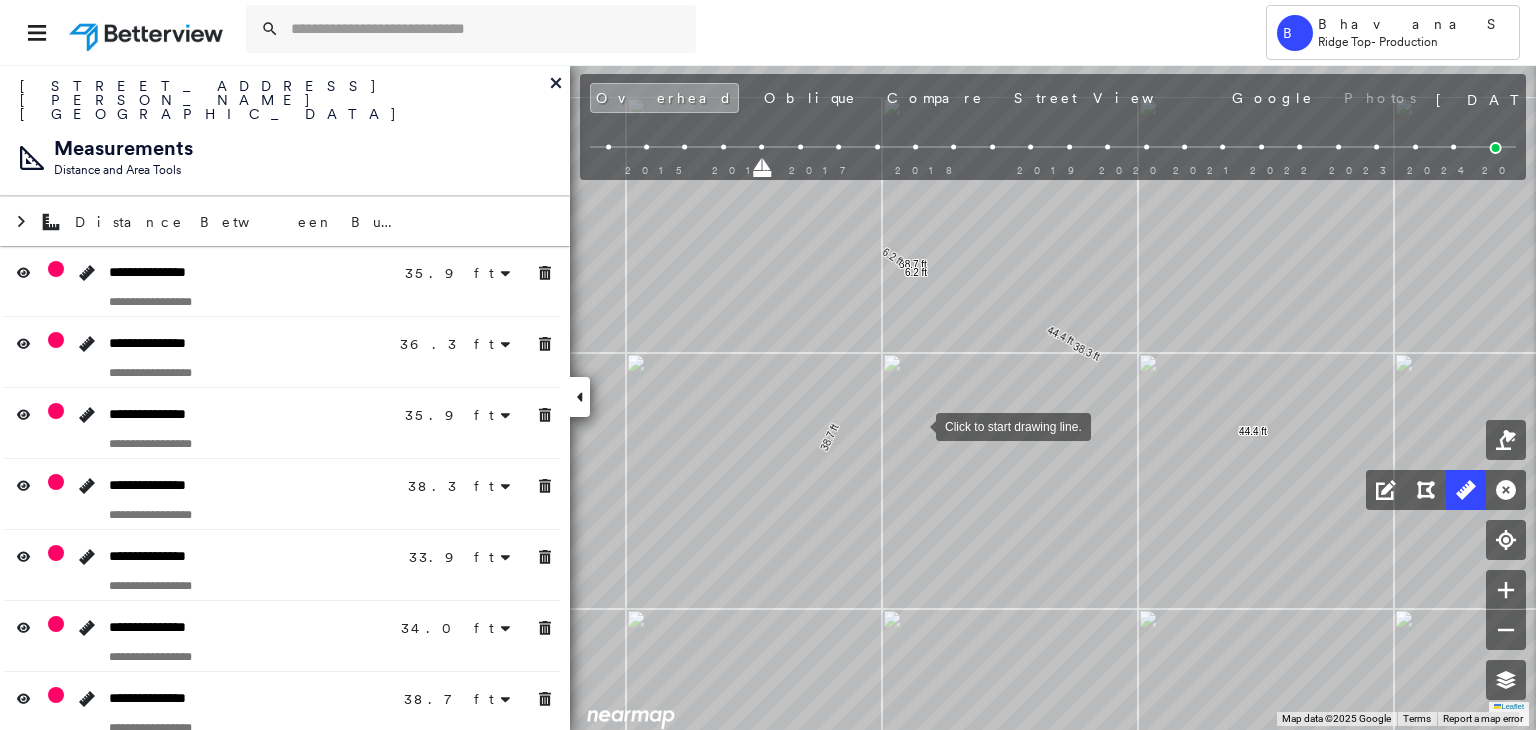drag, startPoint x: 966, startPoint y: 373, endPoint x: 916, endPoint y: 425, distance: 72.138756 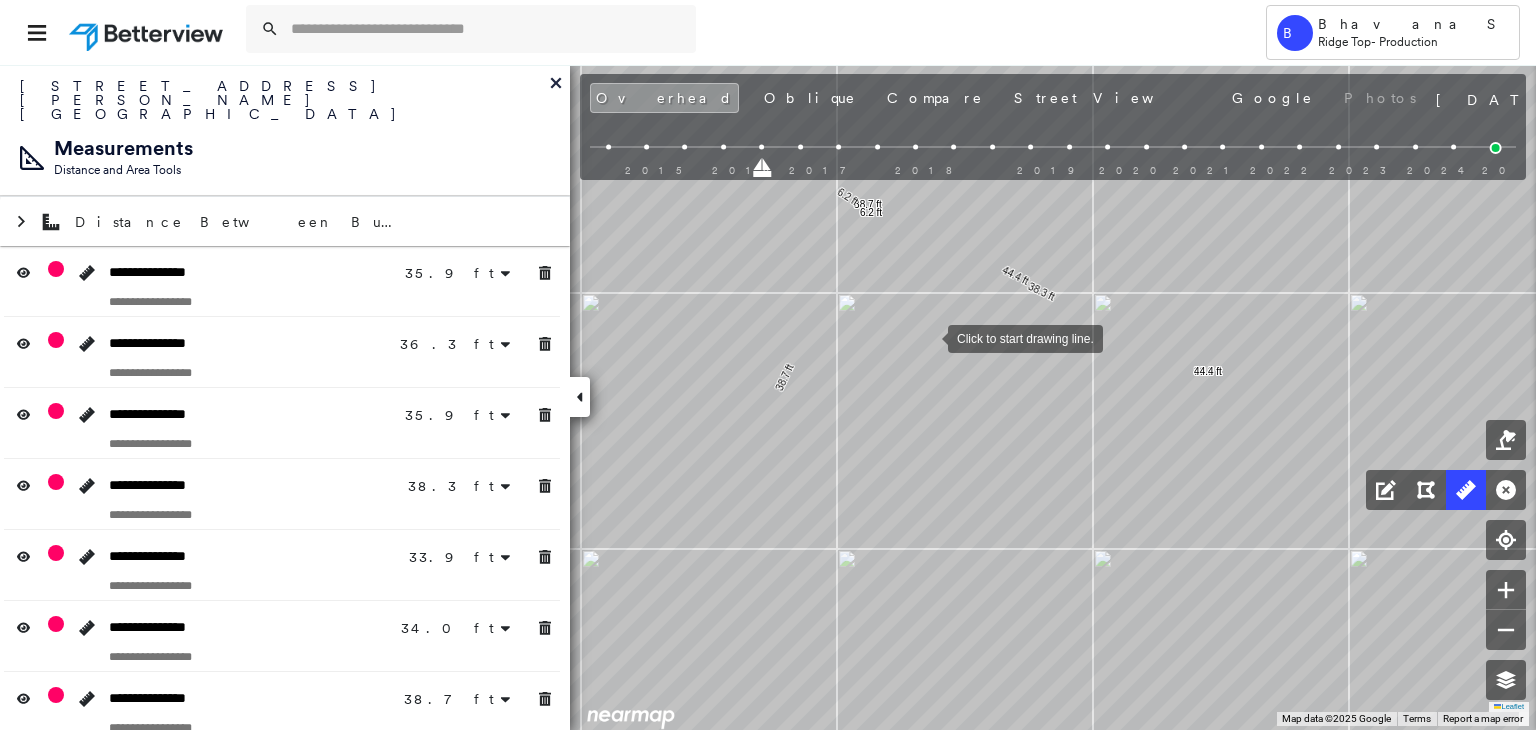 drag, startPoint x: 975, startPoint y: 401, endPoint x: 920, endPoint y: 325, distance: 93.813644 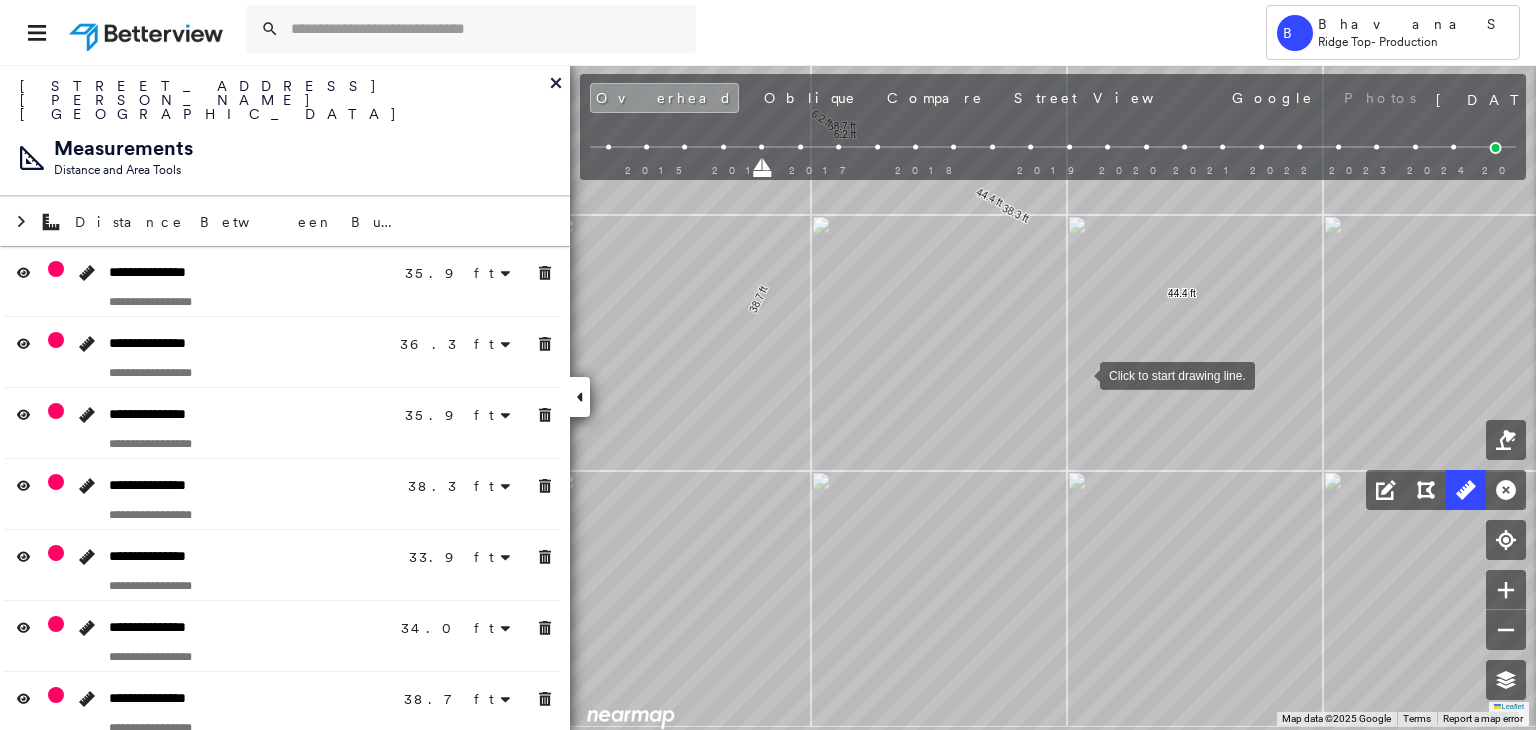 drag, startPoint x: 1096, startPoint y: 436, endPoint x: 1080, endPoint y: 374, distance: 64.03124 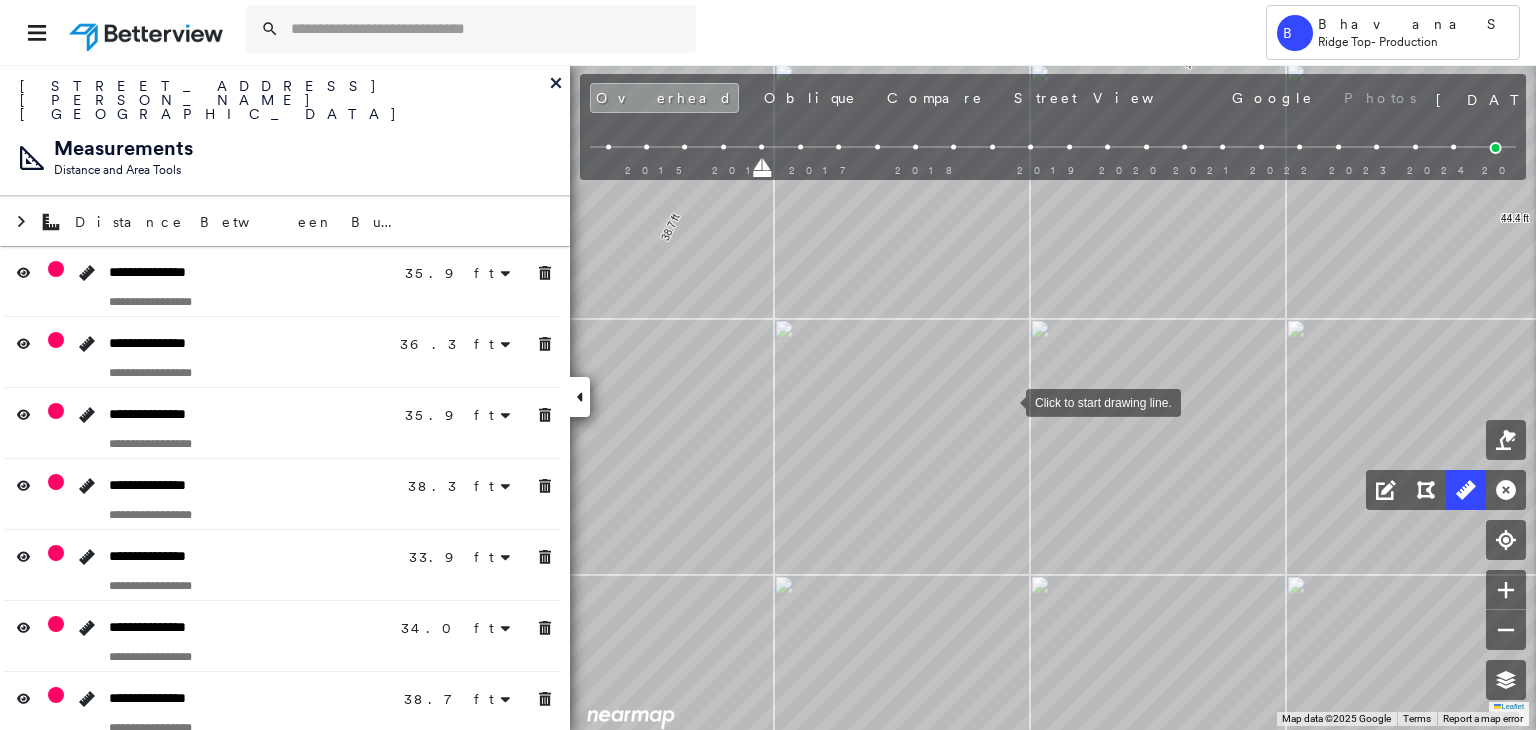 click at bounding box center (1006, 401) 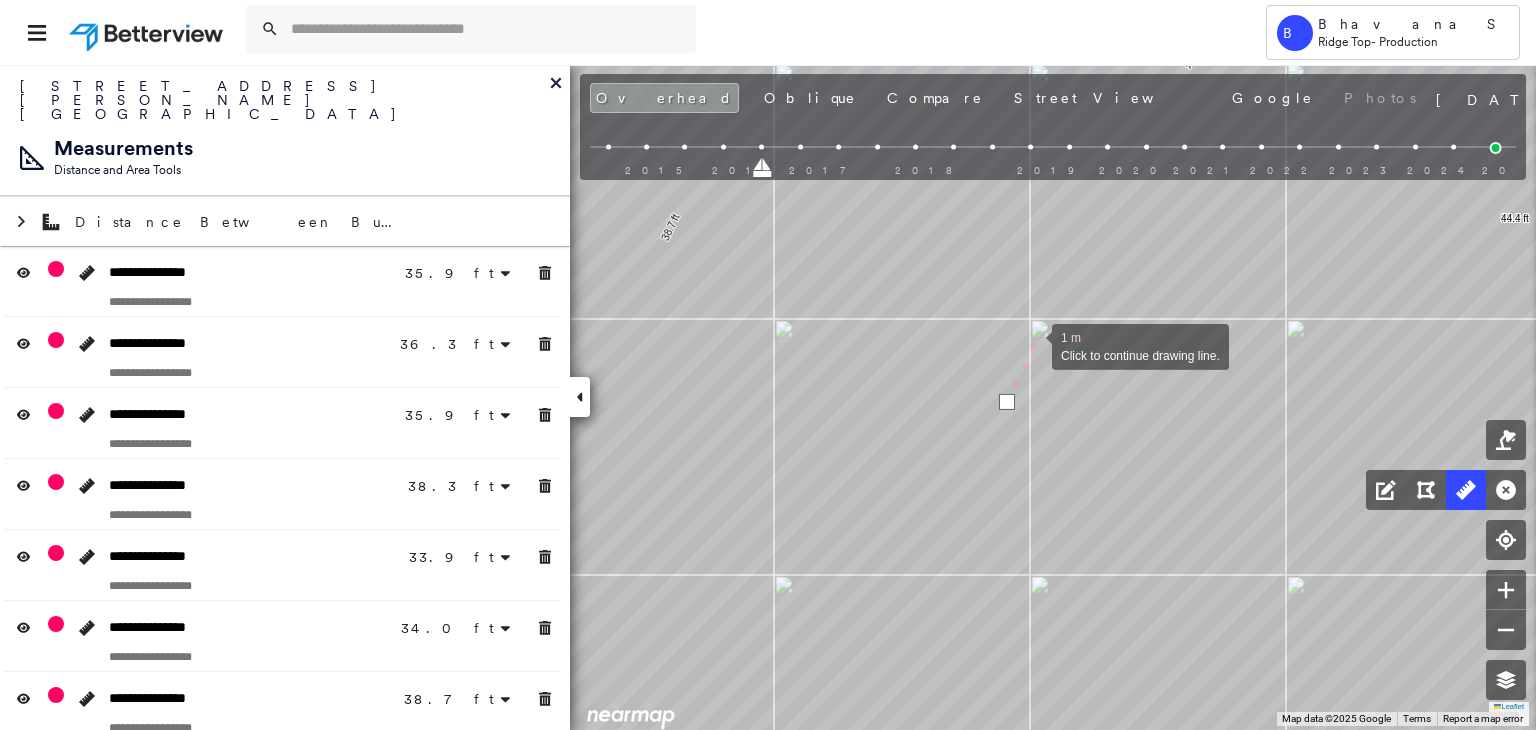 click at bounding box center (1032, 345) 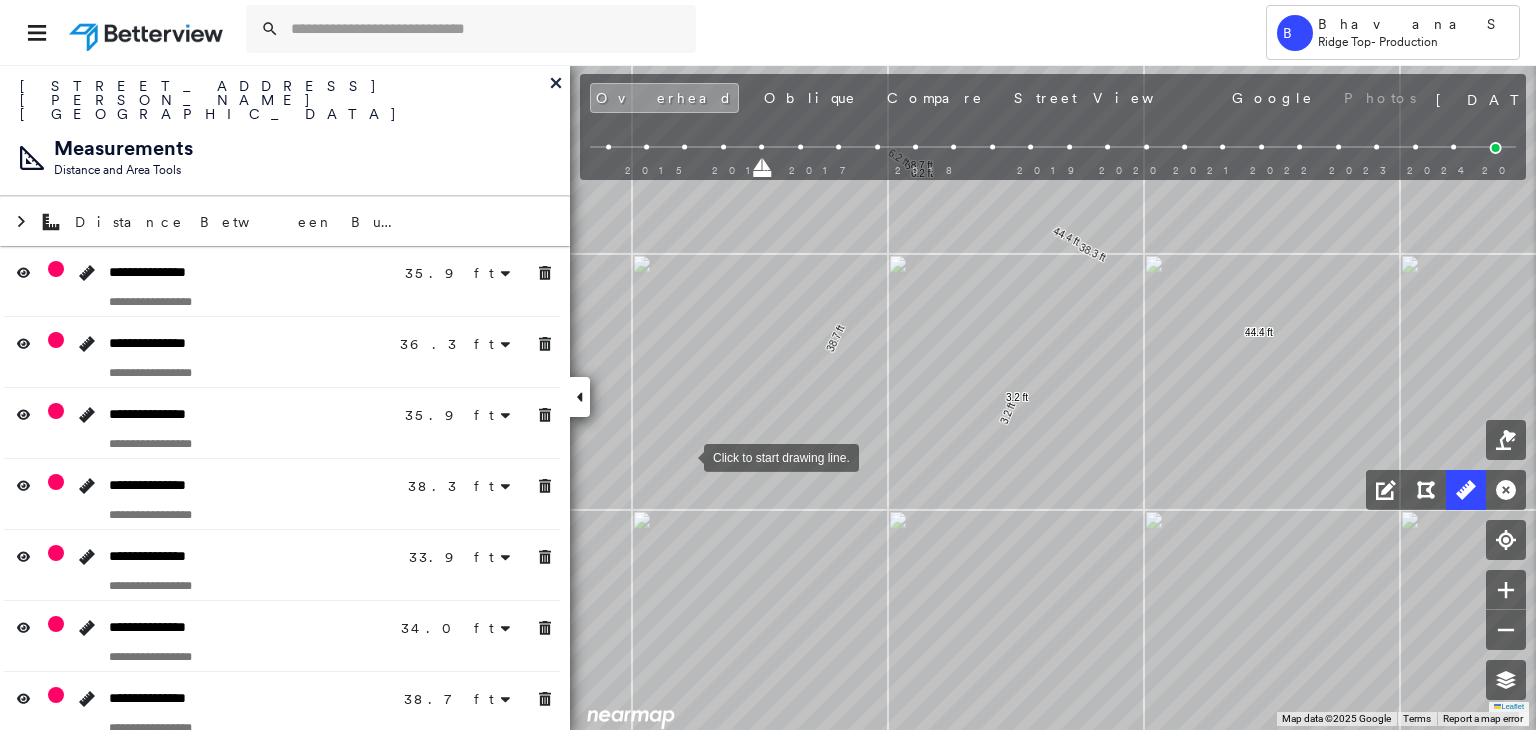 click at bounding box center [684, 456] 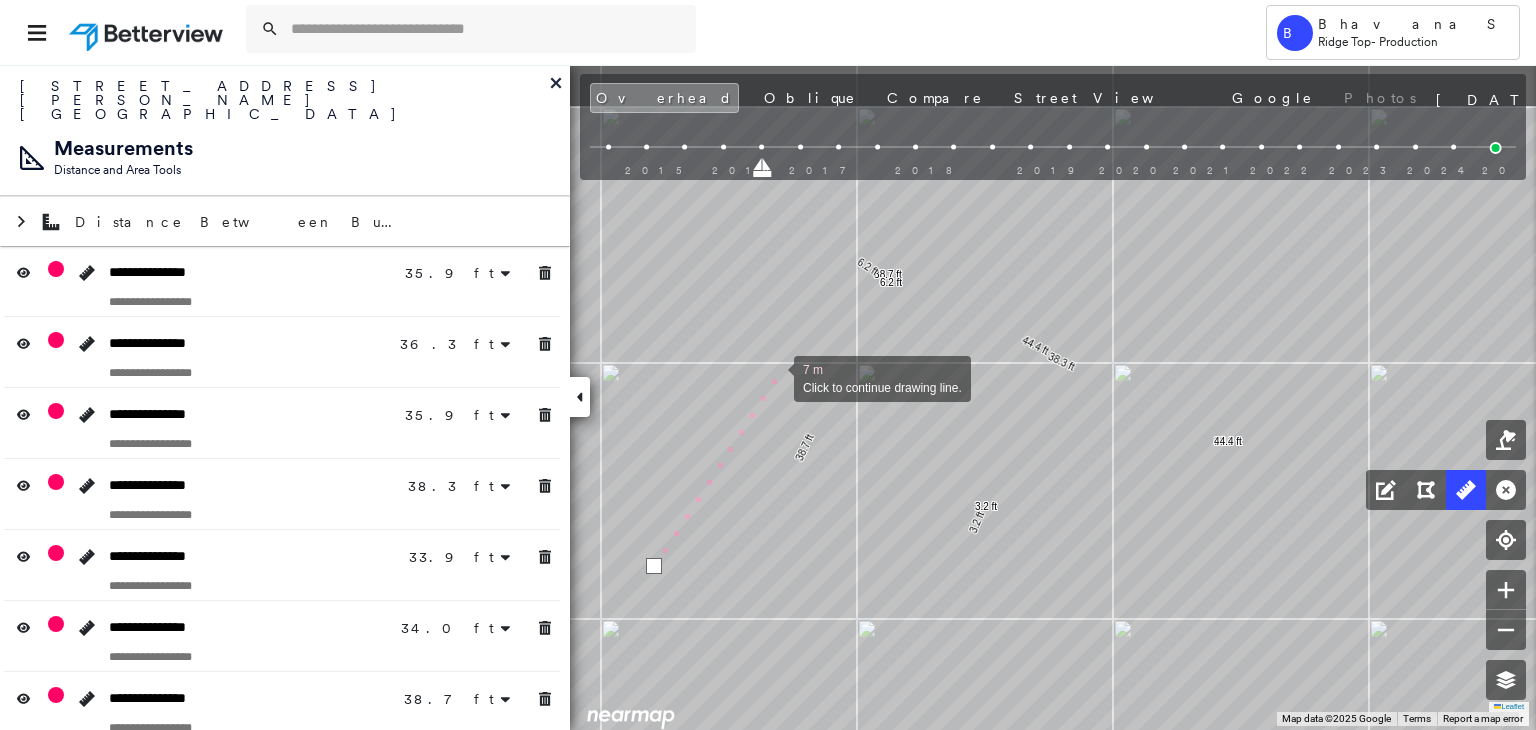 drag, startPoint x: 805, startPoint y: 267, endPoint x: 774, endPoint y: 376, distance: 113.32255 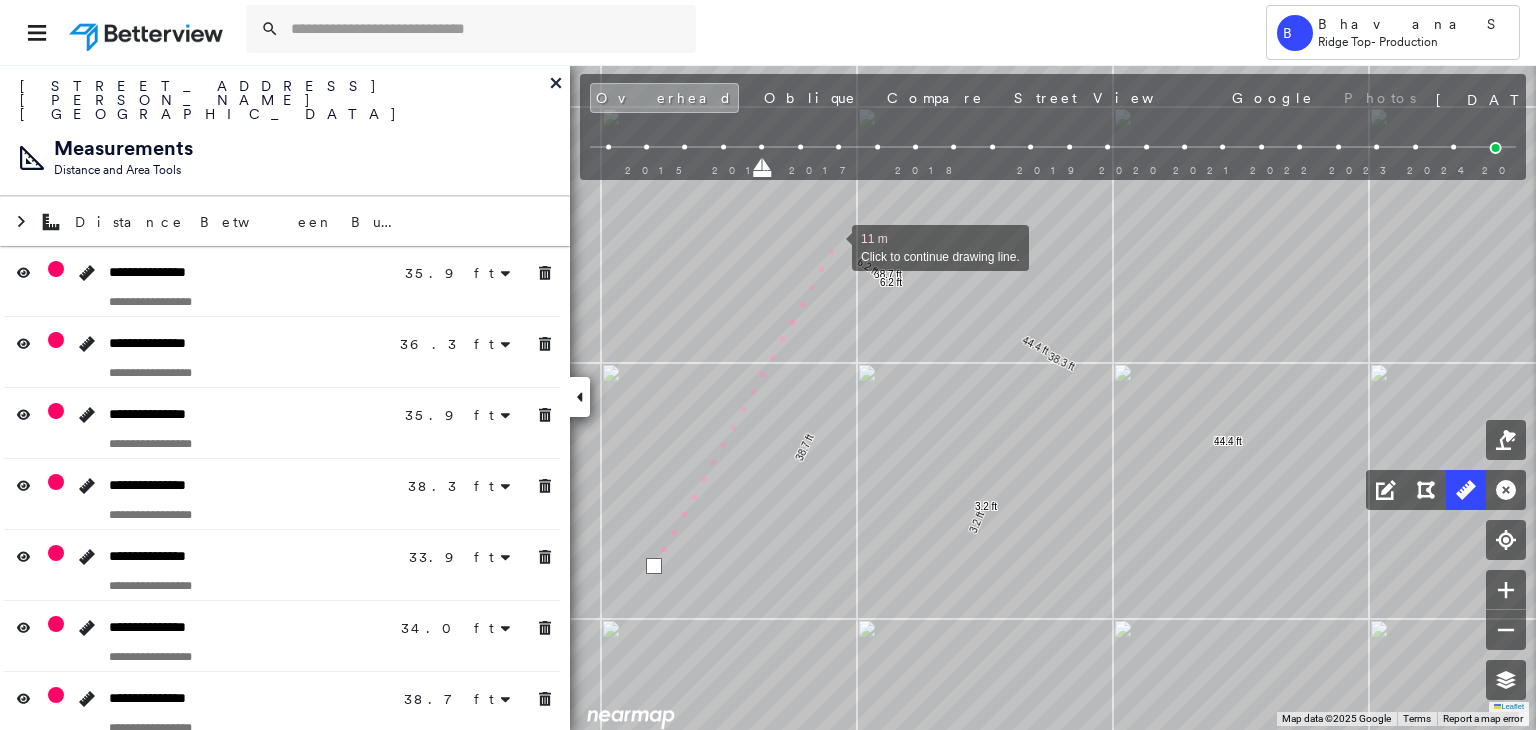 click at bounding box center [832, 246] 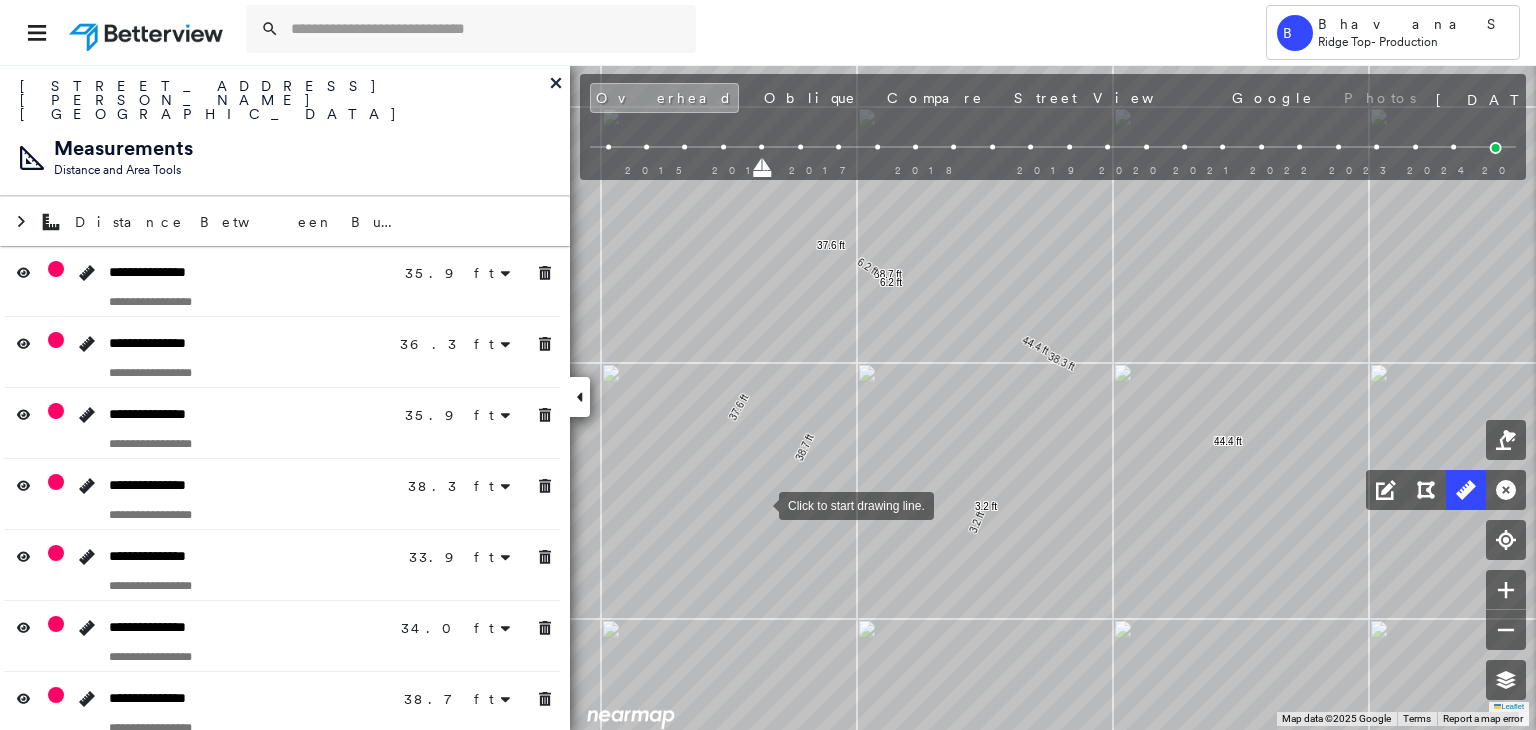 drag, startPoint x: 760, startPoint y: 504, endPoint x: 738, endPoint y: 535, distance: 38.013157 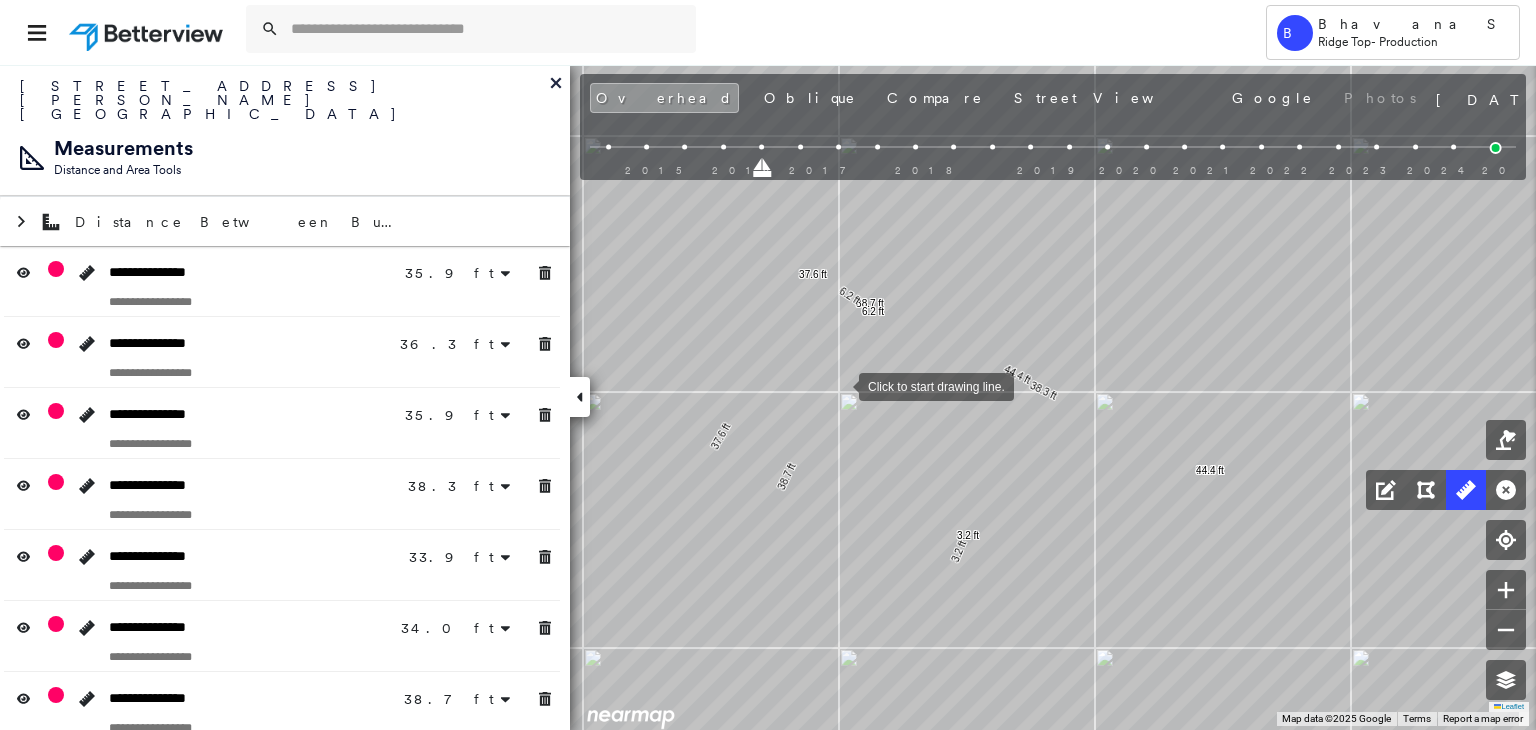 drag, startPoint x: 835, startPoint y: 387, endPoint x: 925, endPoint y: 254, distance: 160.58954 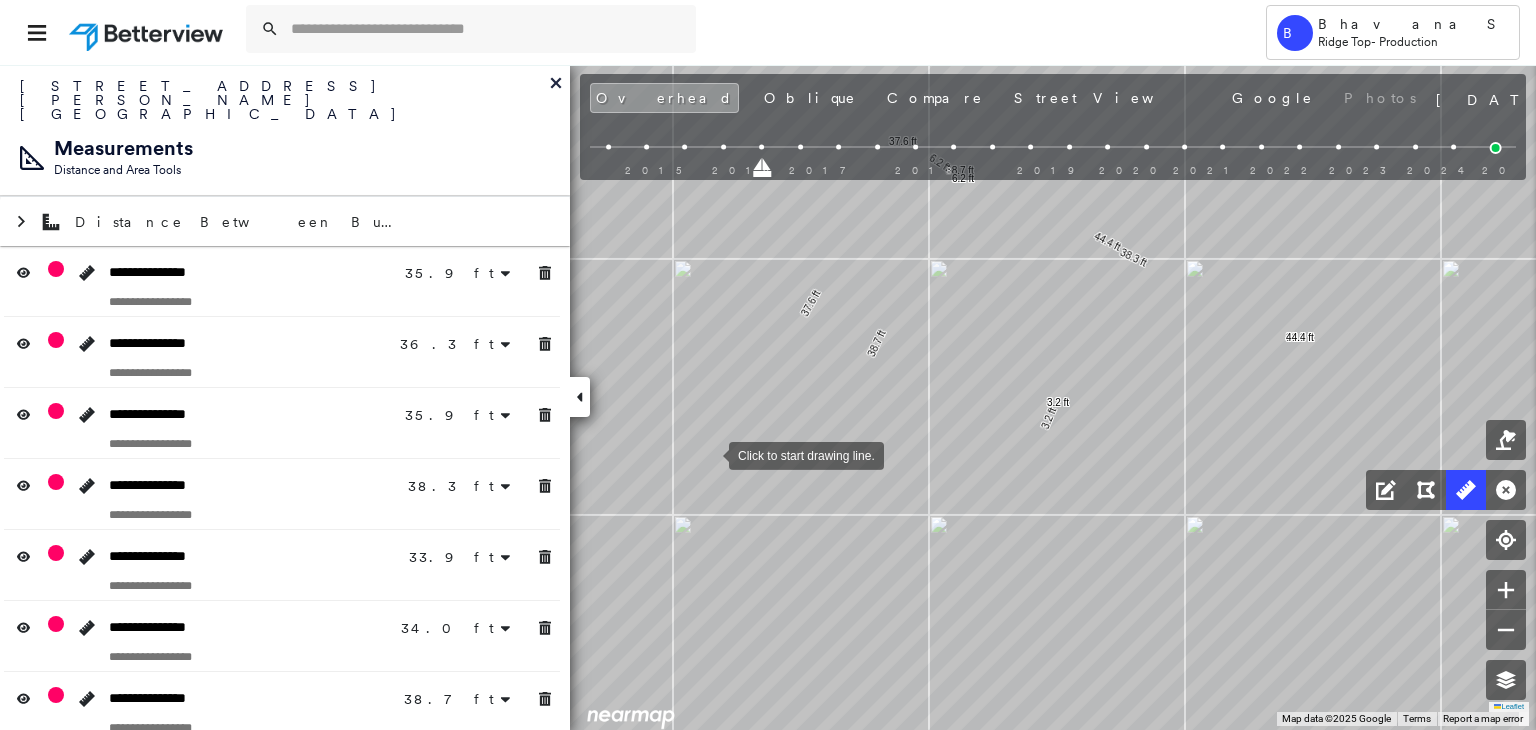 click at bounding box center [709, 454] 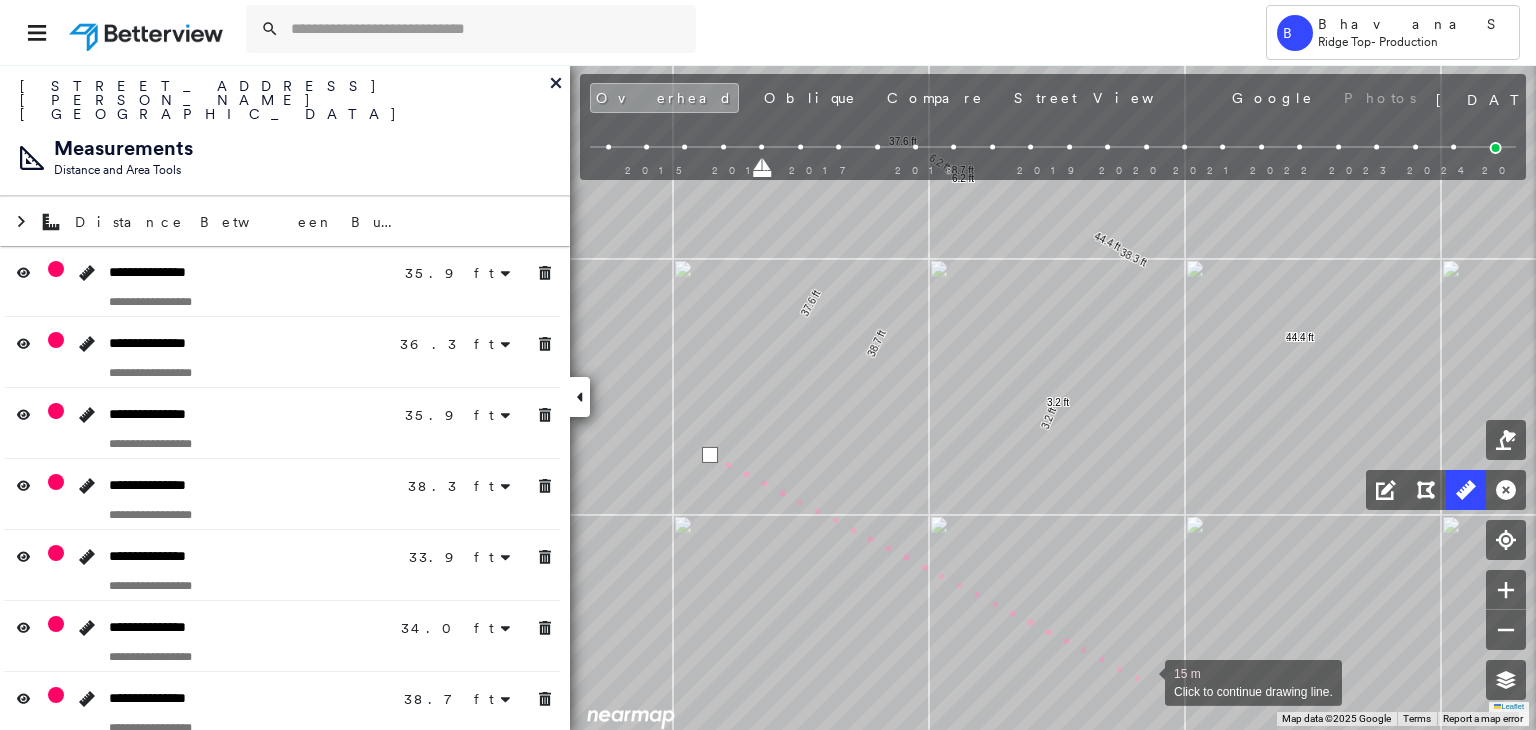 click at bounding box center [1145, 681] 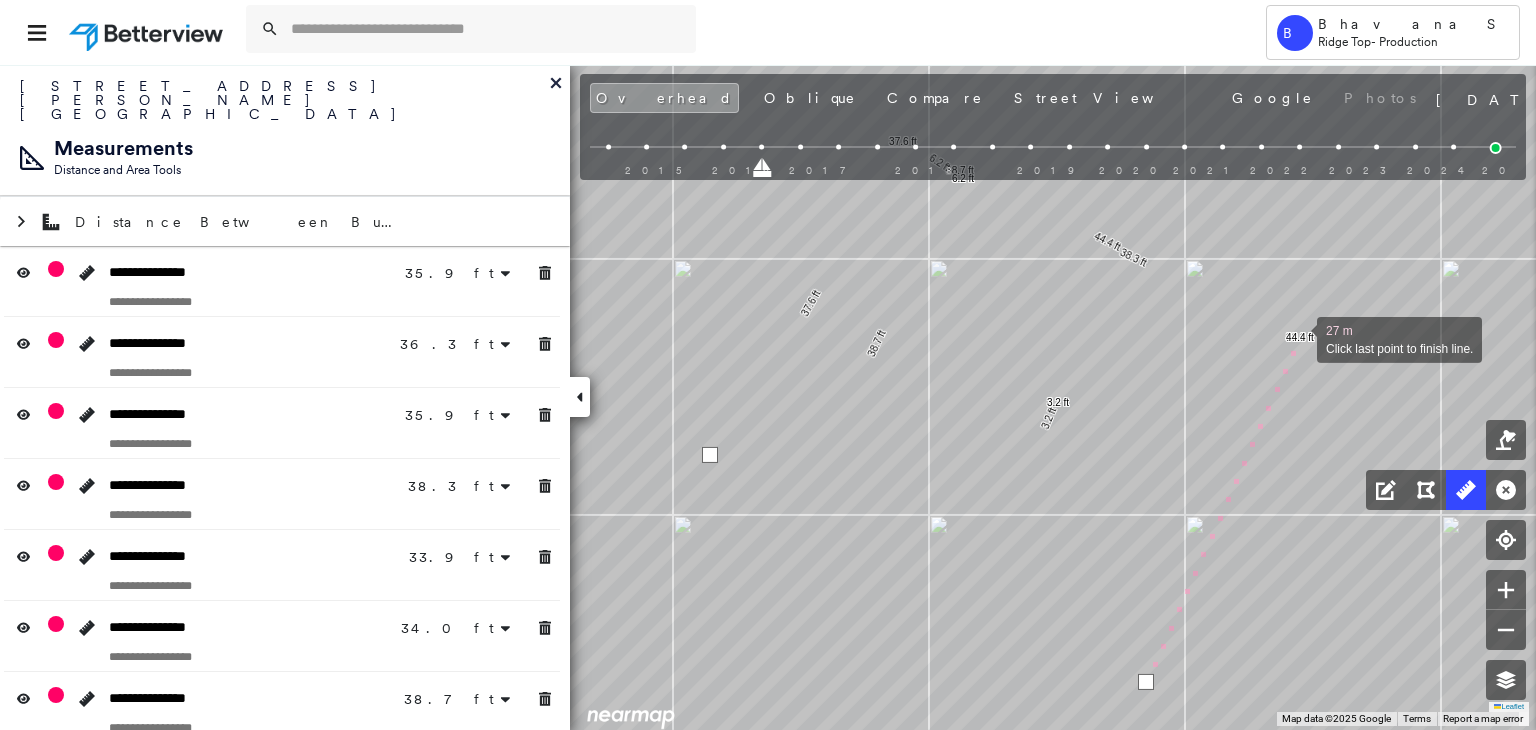 click at bounding box center (1297, 338) 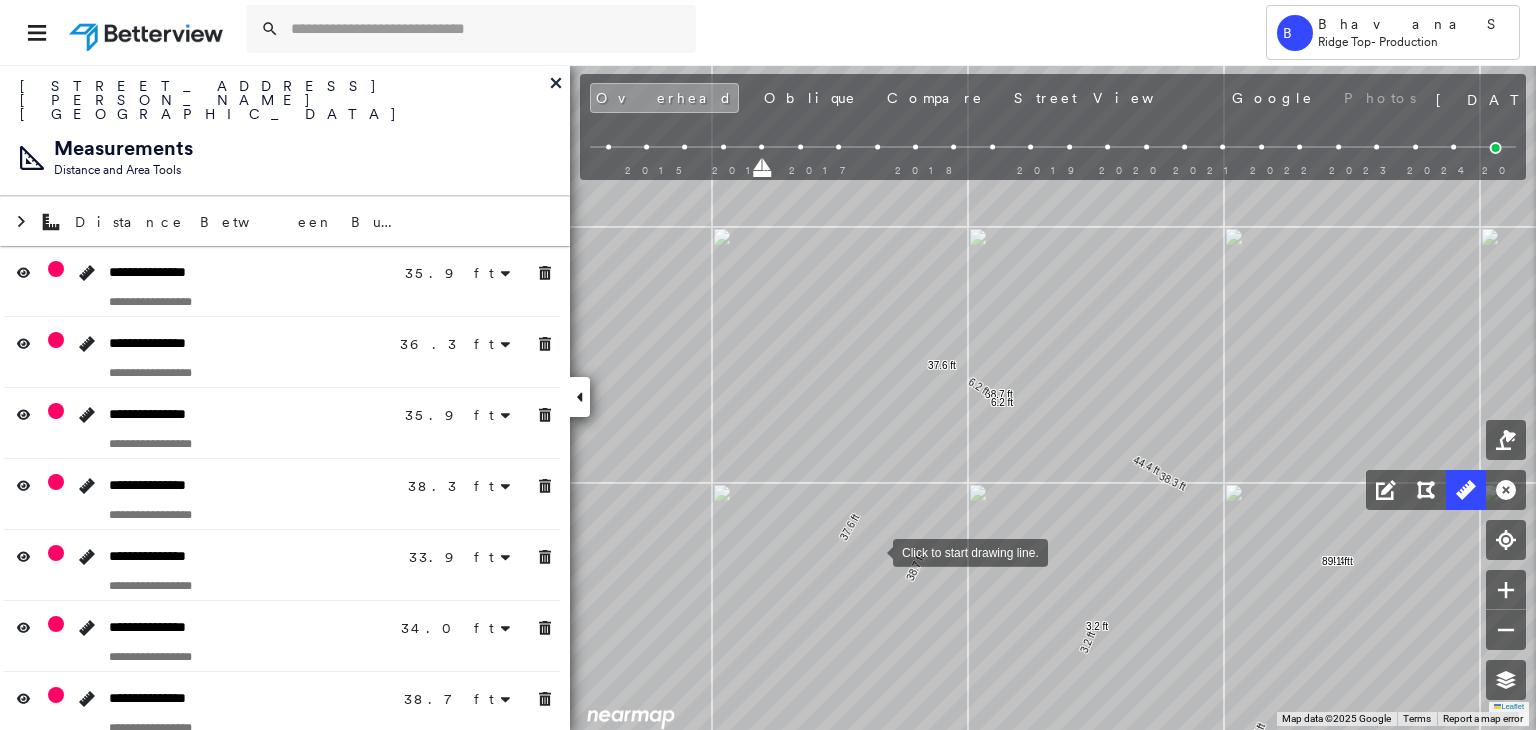 click at bounding box center (873, 551) 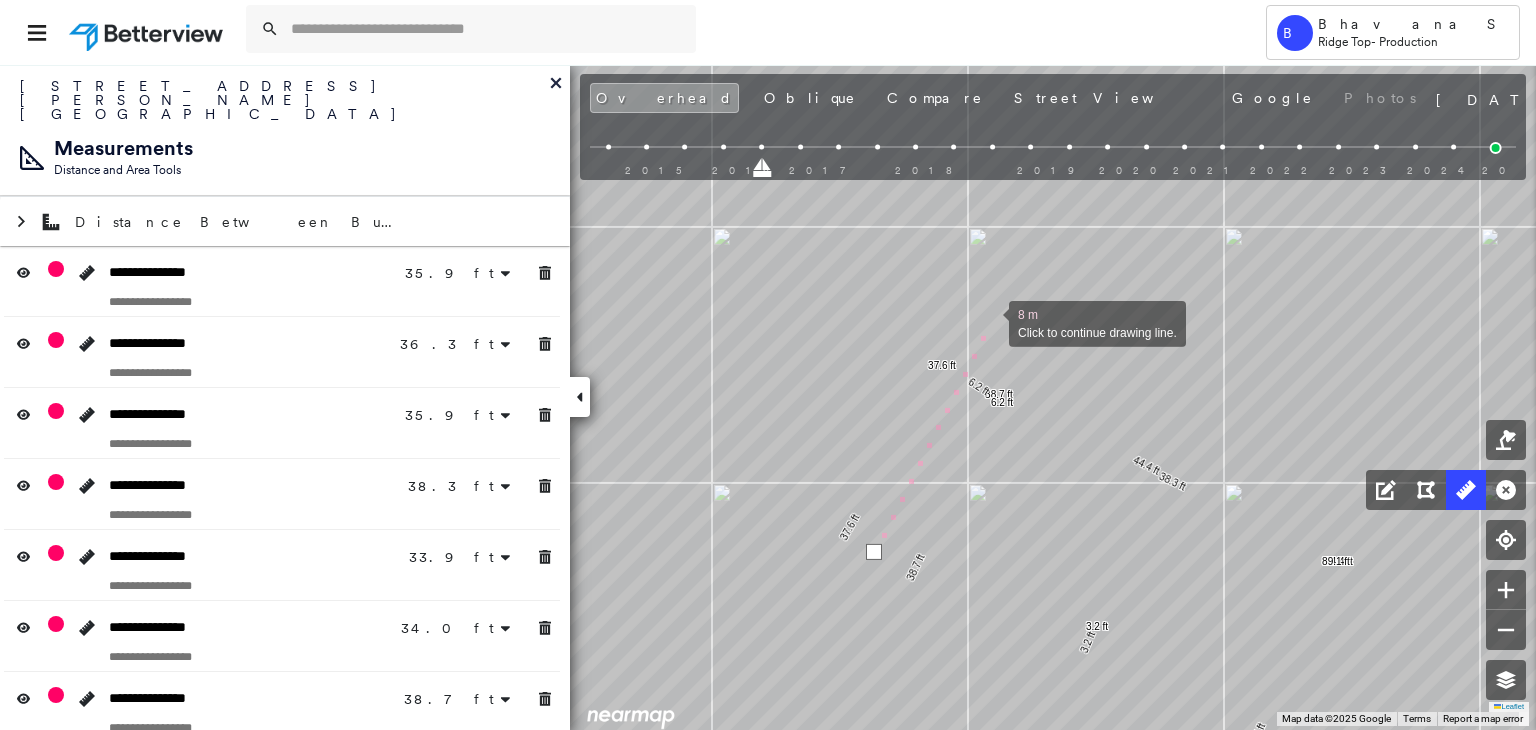 click at bounding box center (989, 322) 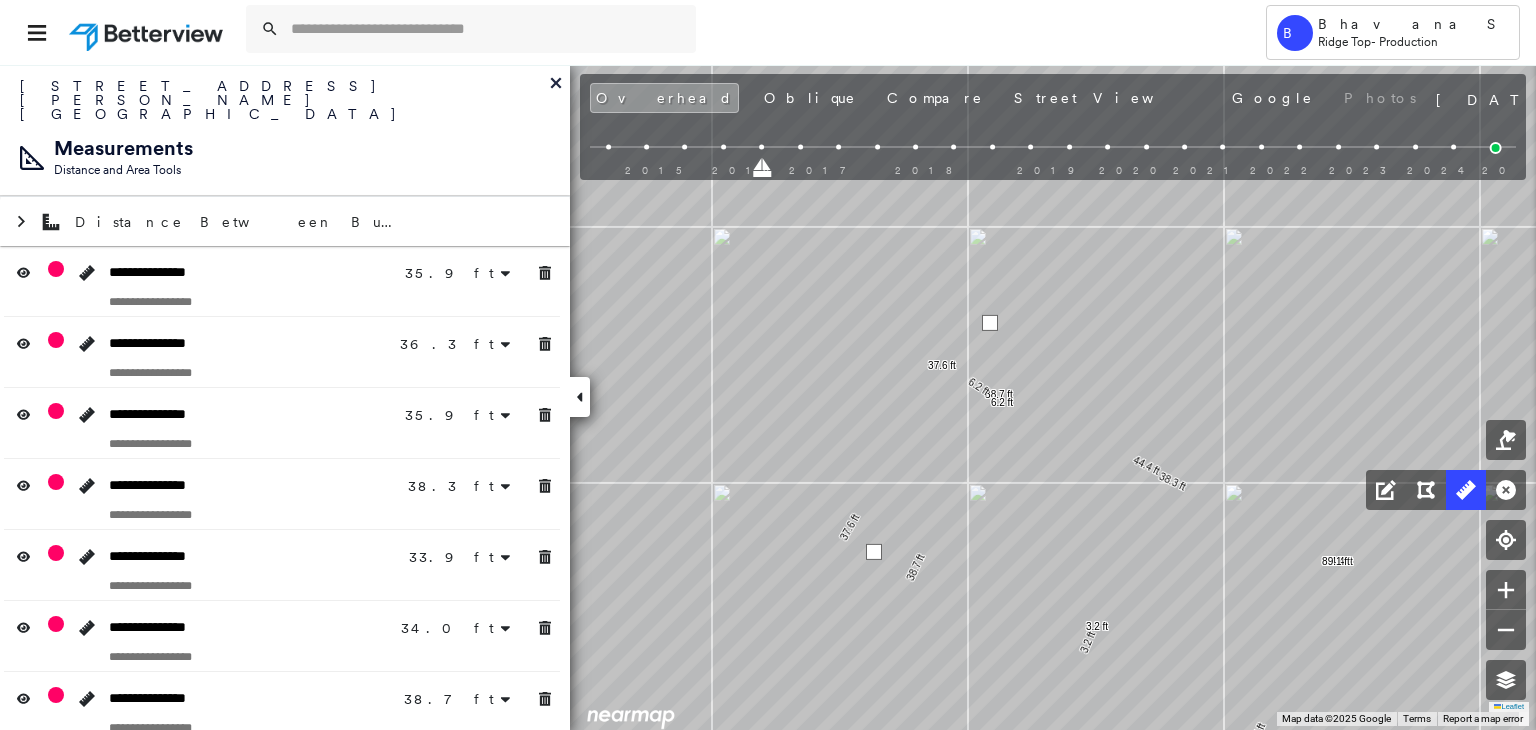 click at bounding box center [990, 323] 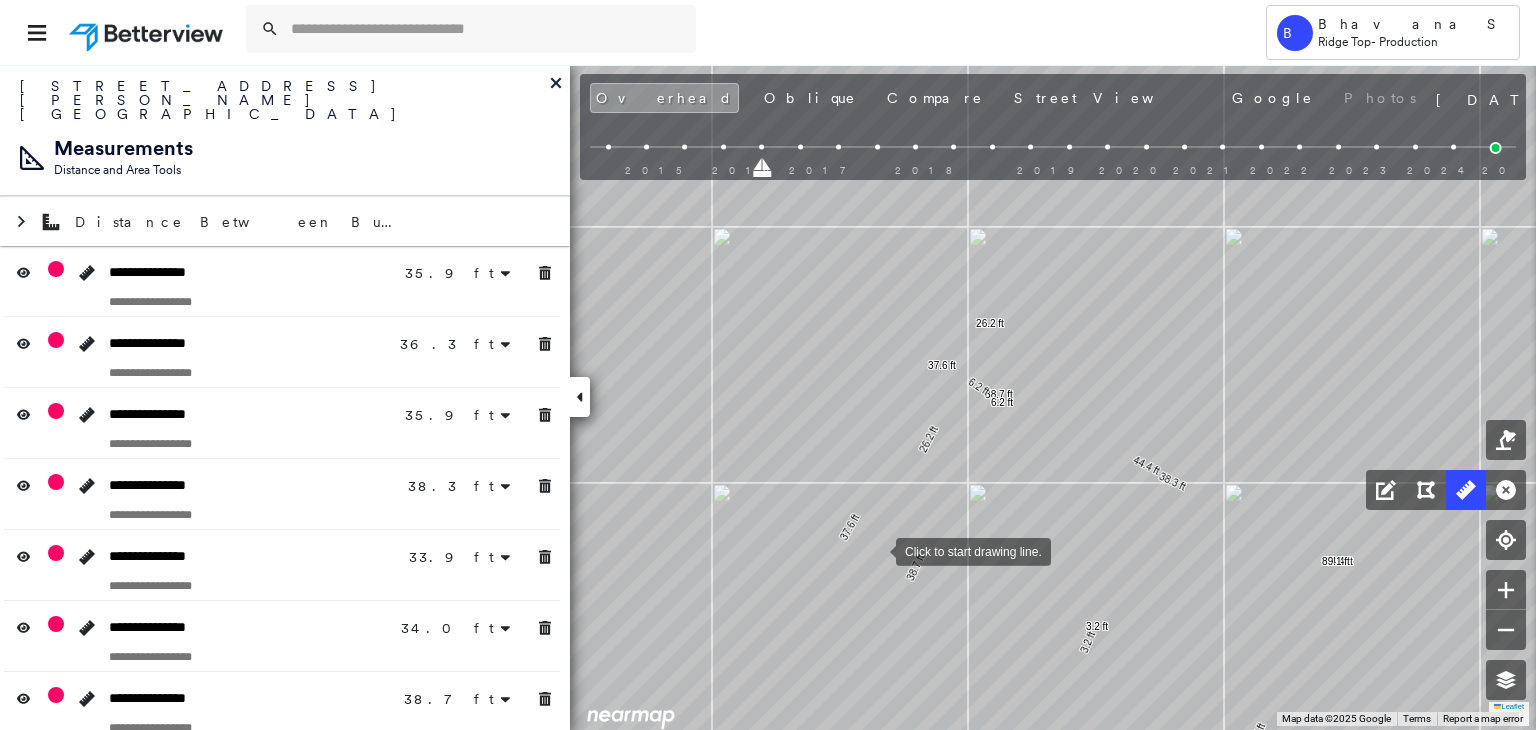 click at bounding box center (876, 550) 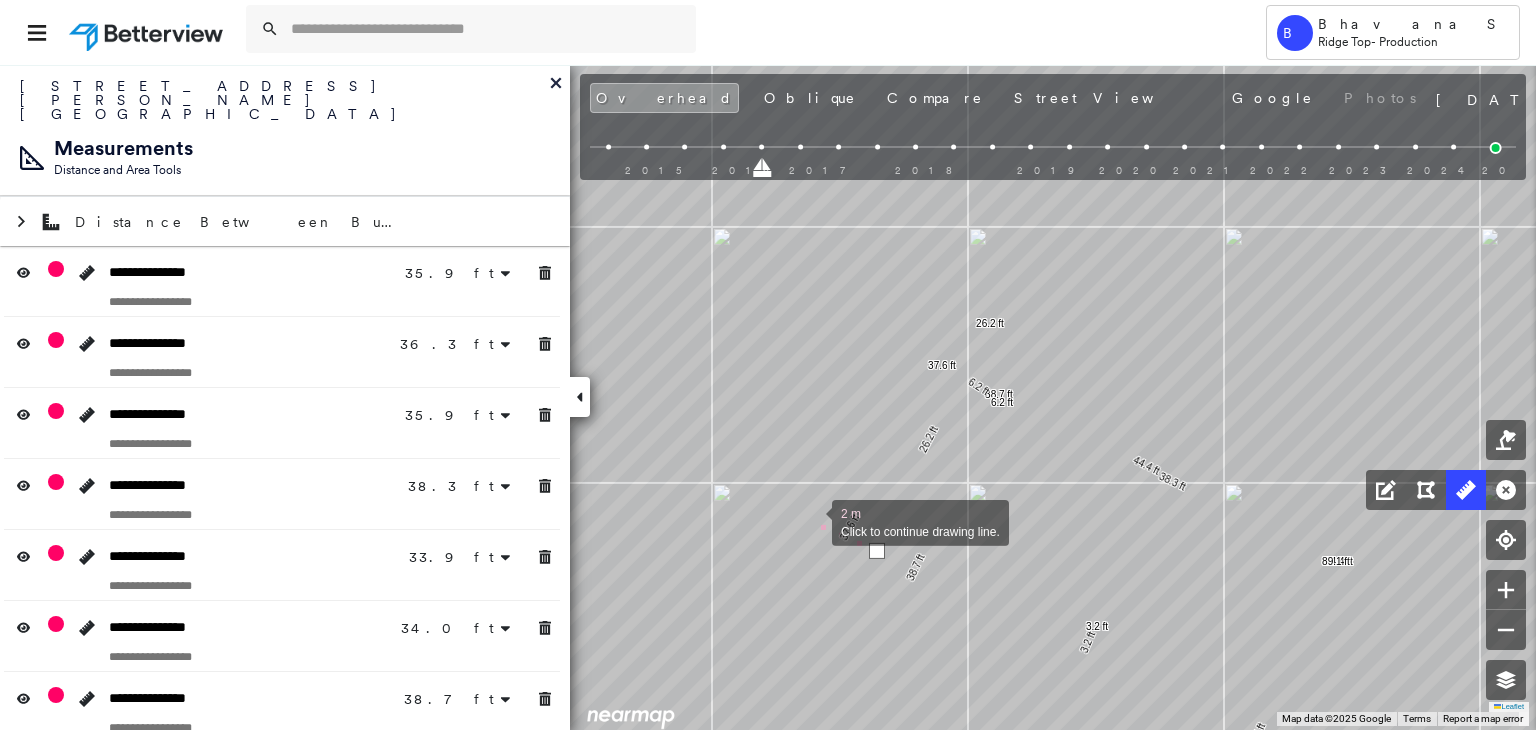 click at bounding box center [812, 521] 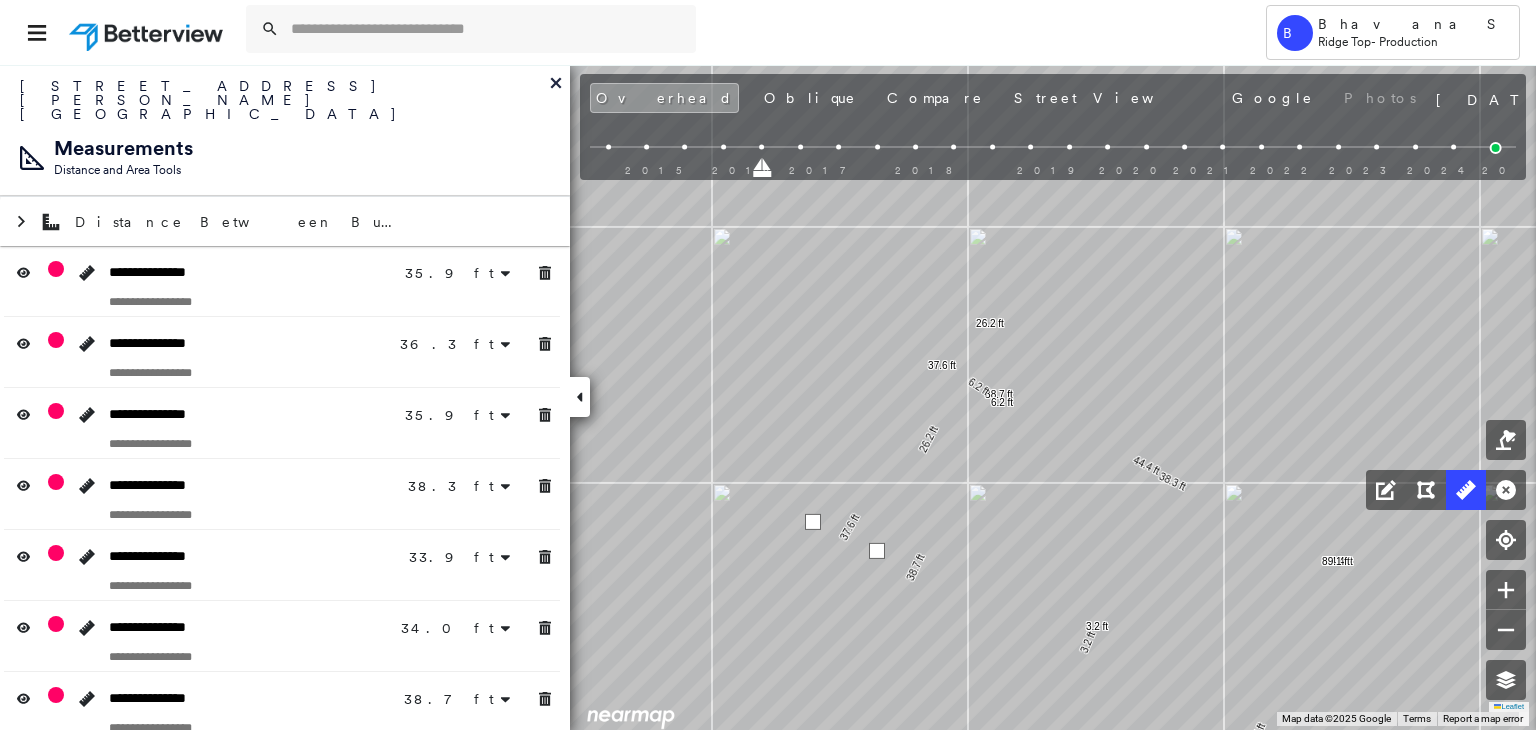 click at bounding box center (813, 522) 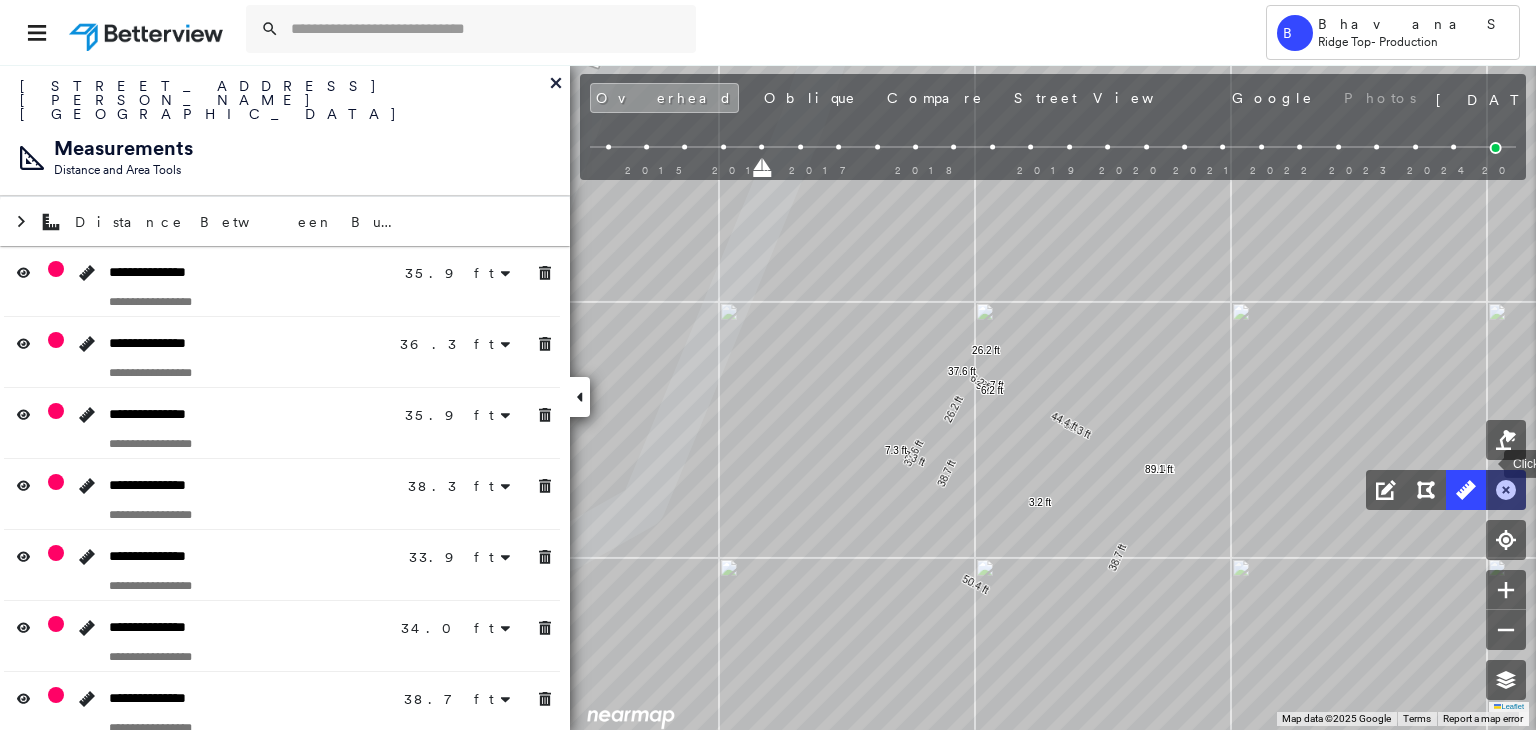click 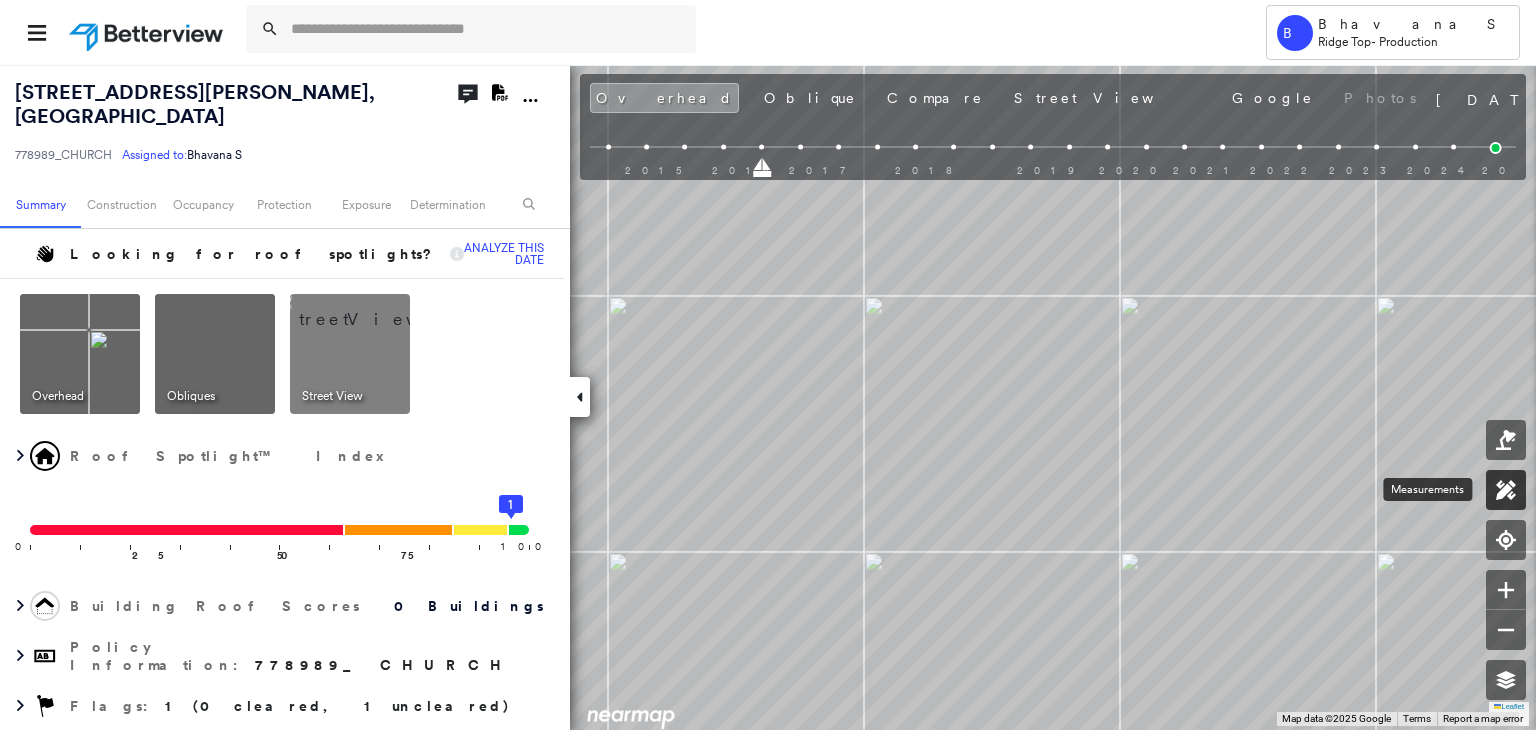 click 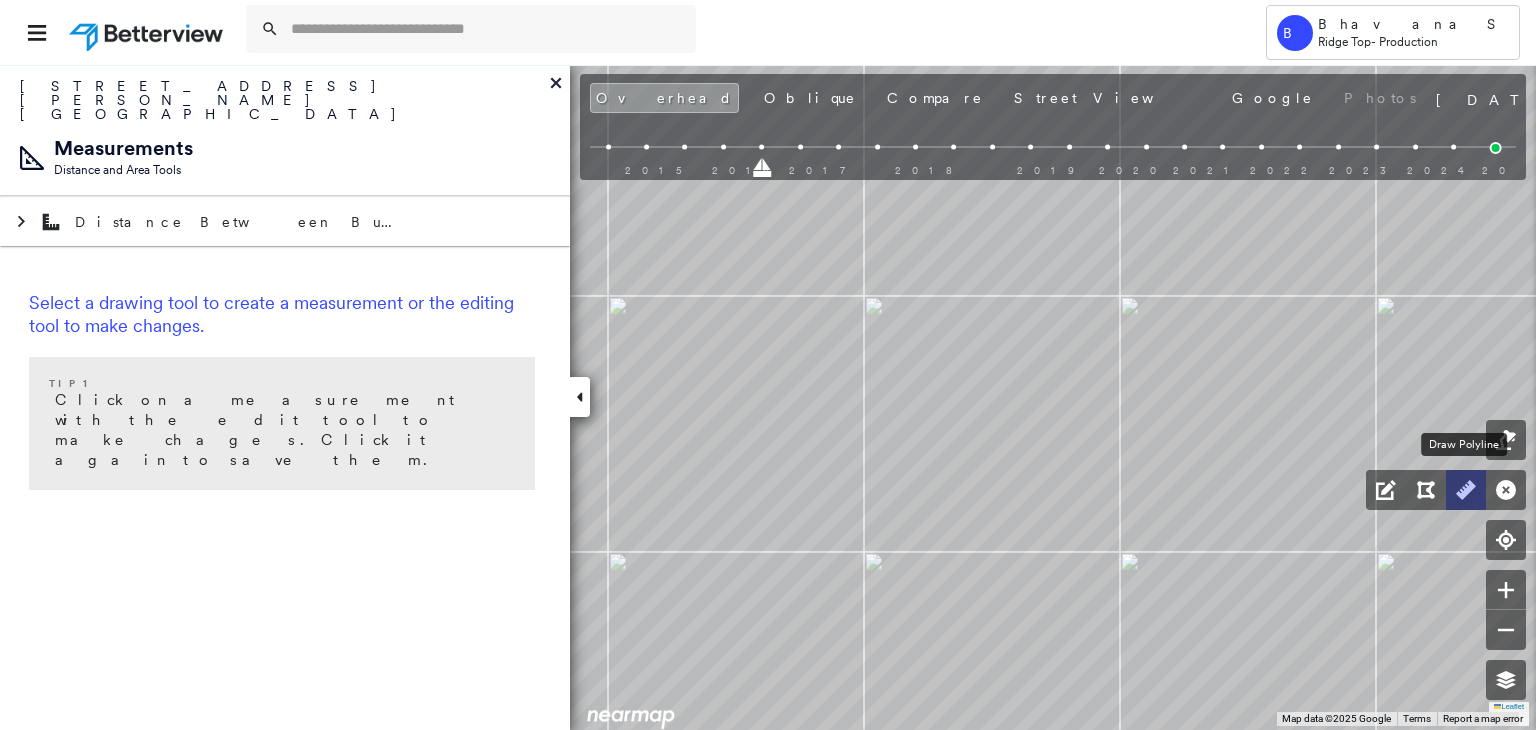 click 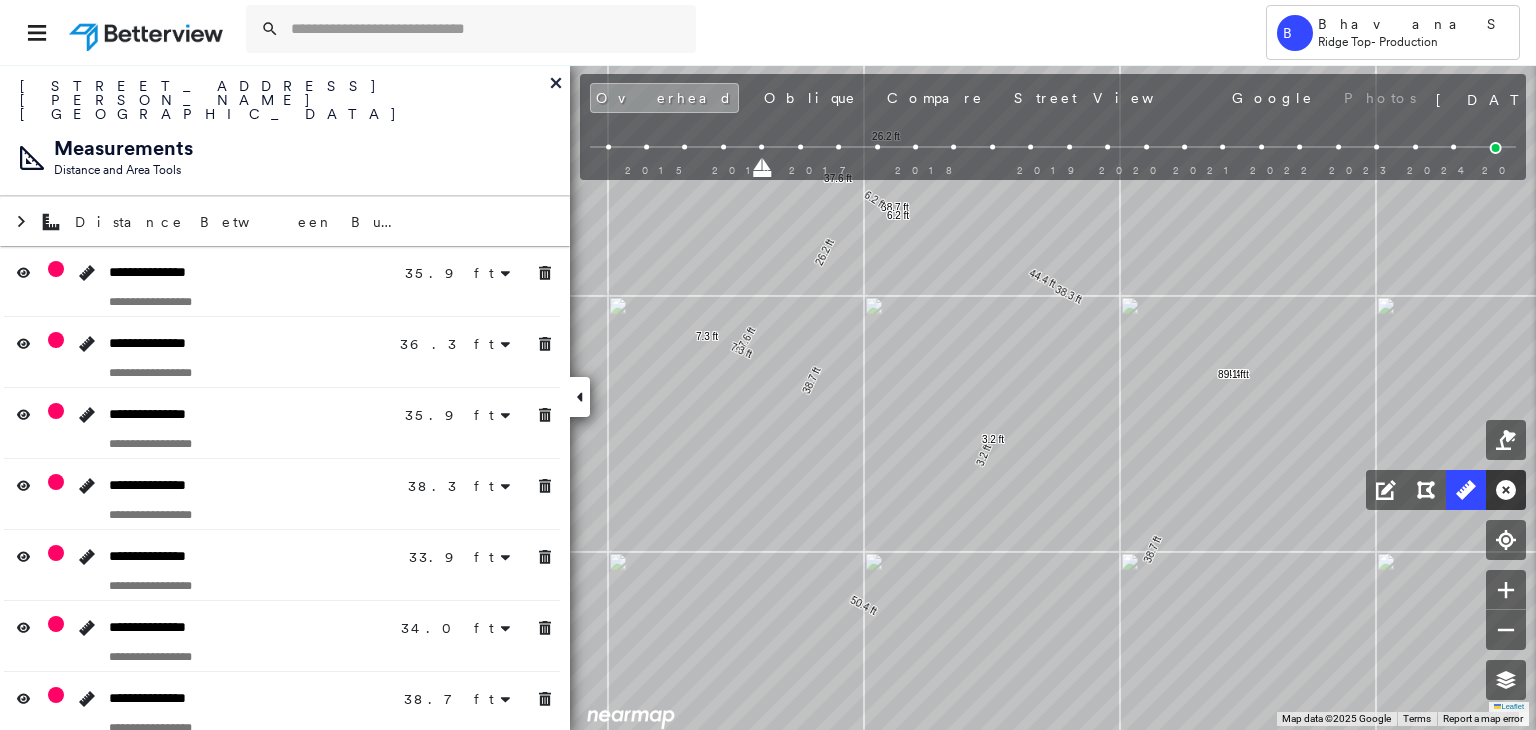 click 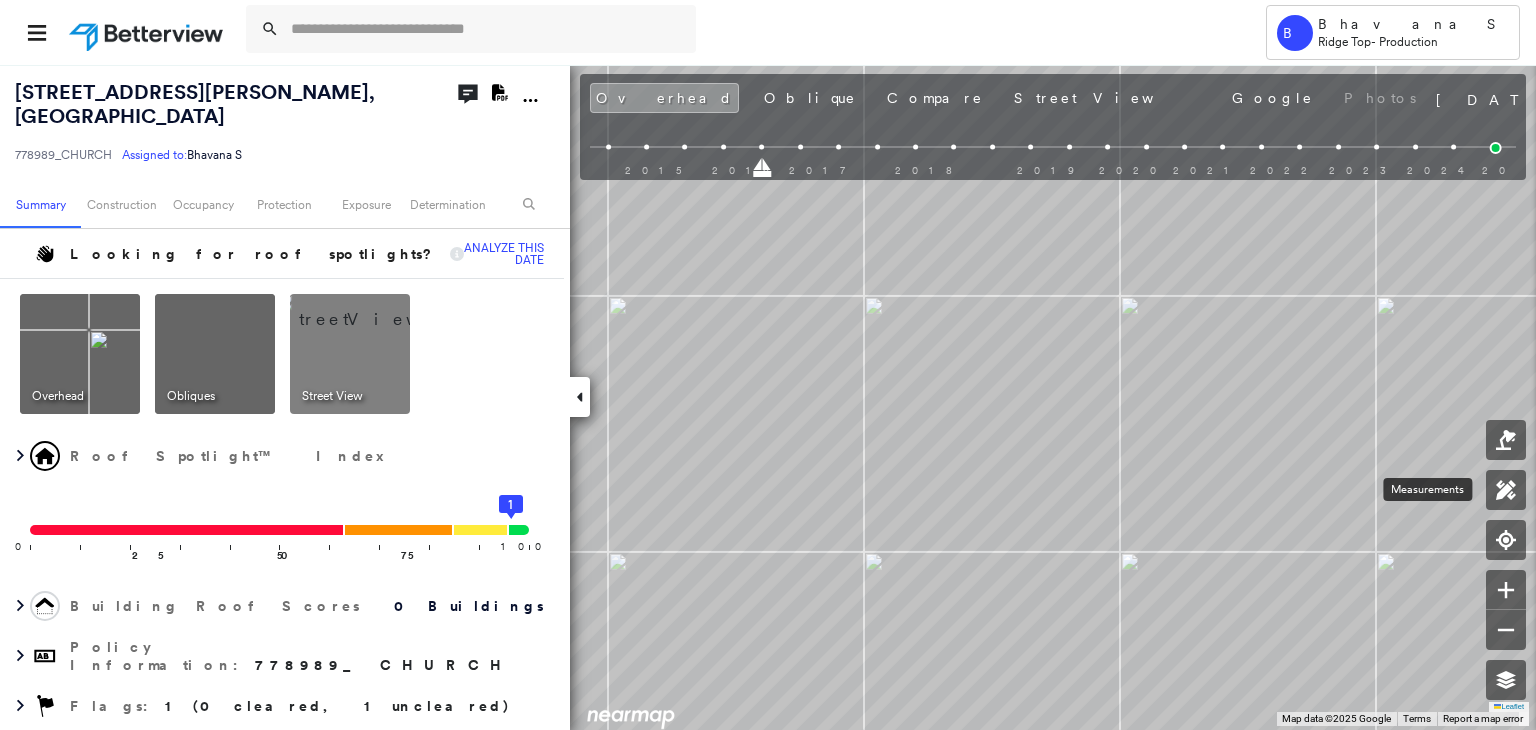 click 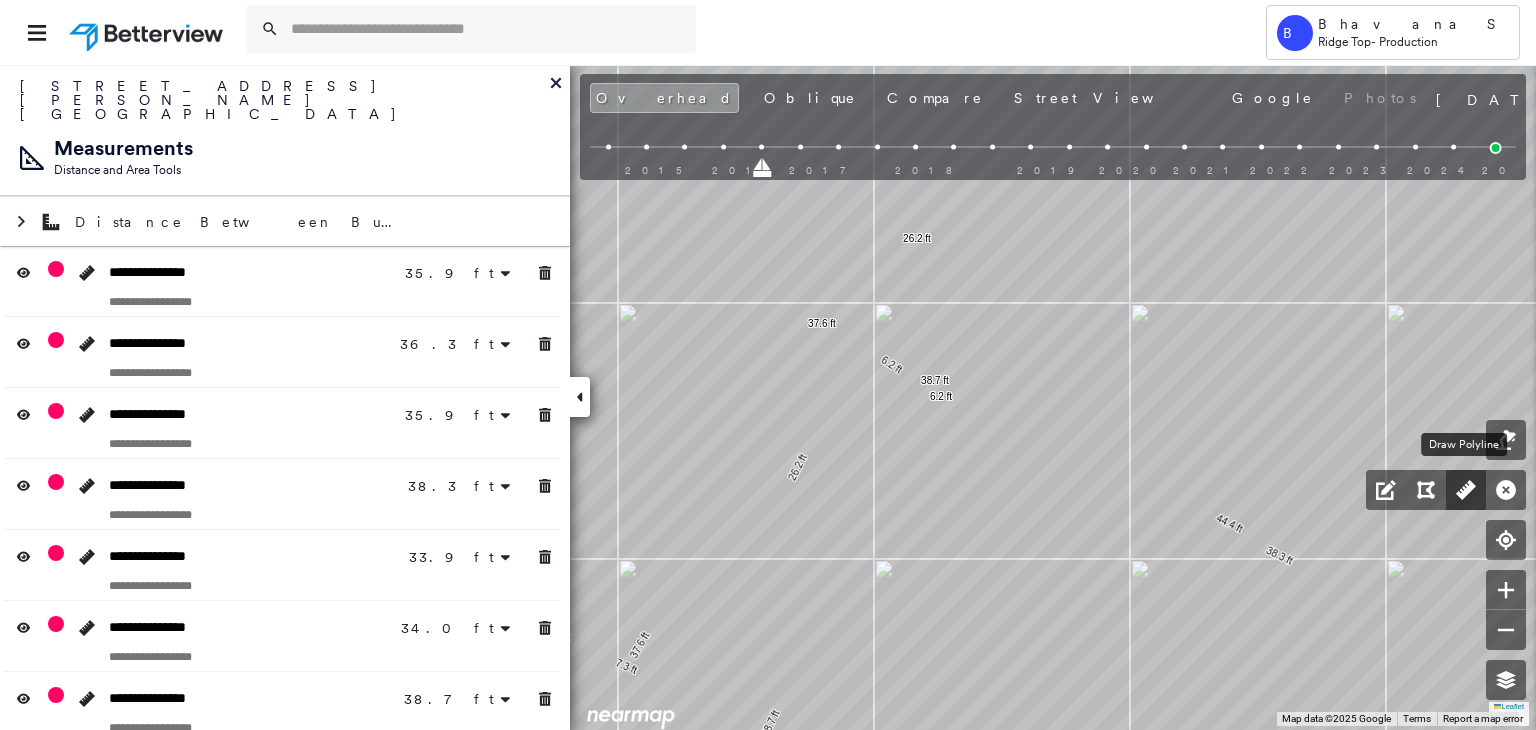 click at bounding box center (1466, 490) 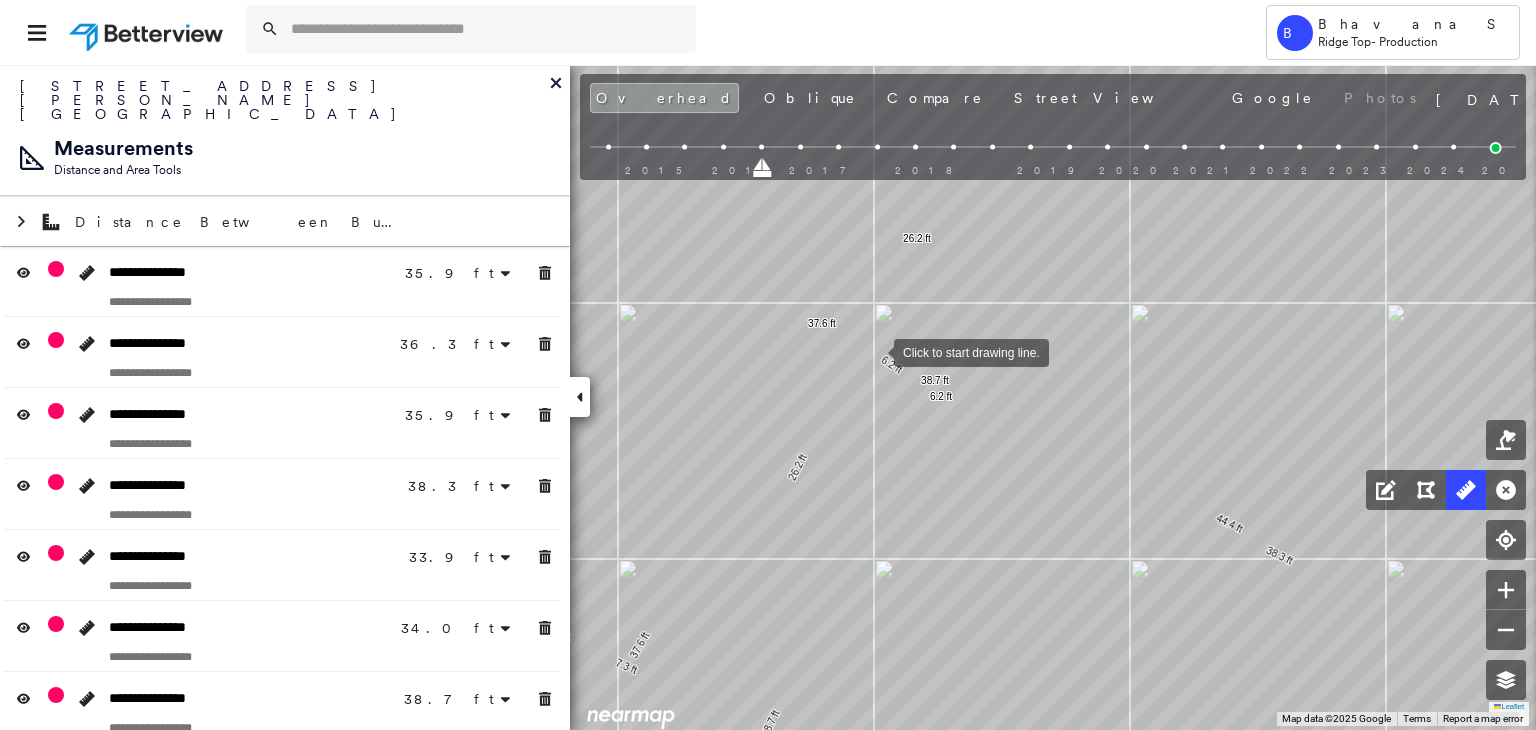 click at bounding box center [874, 351] 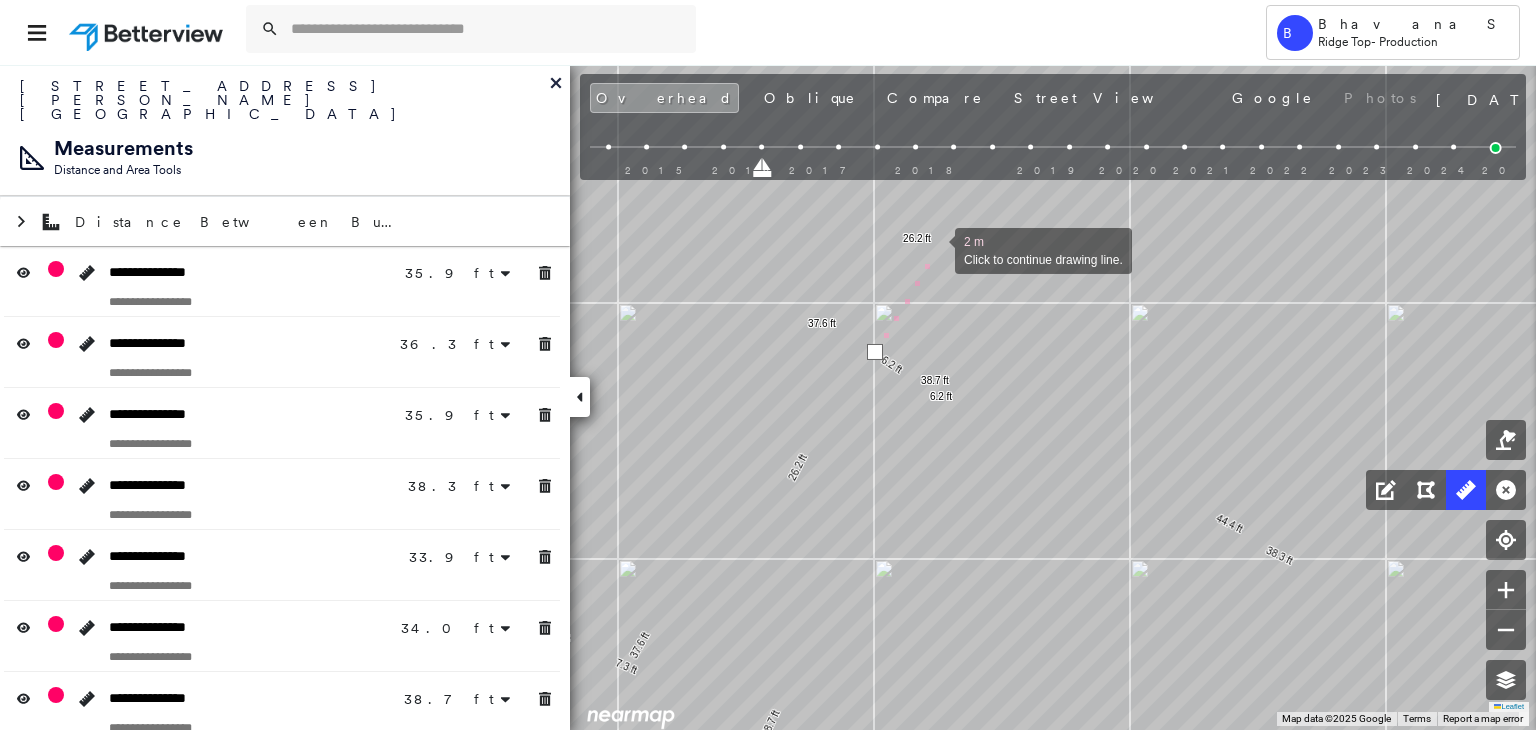 click at bounding box center [935, 249] 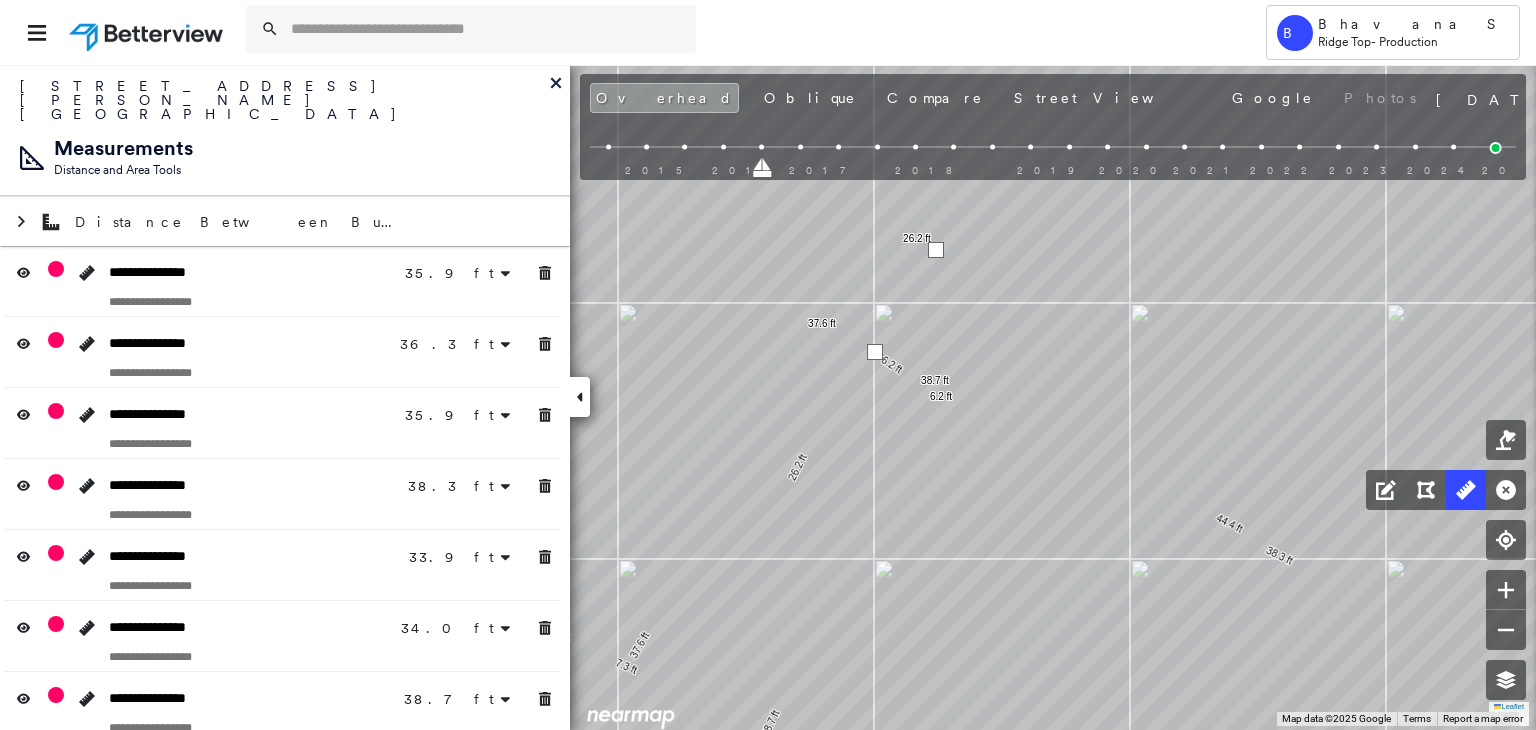 click at bounding box center (936, 250) 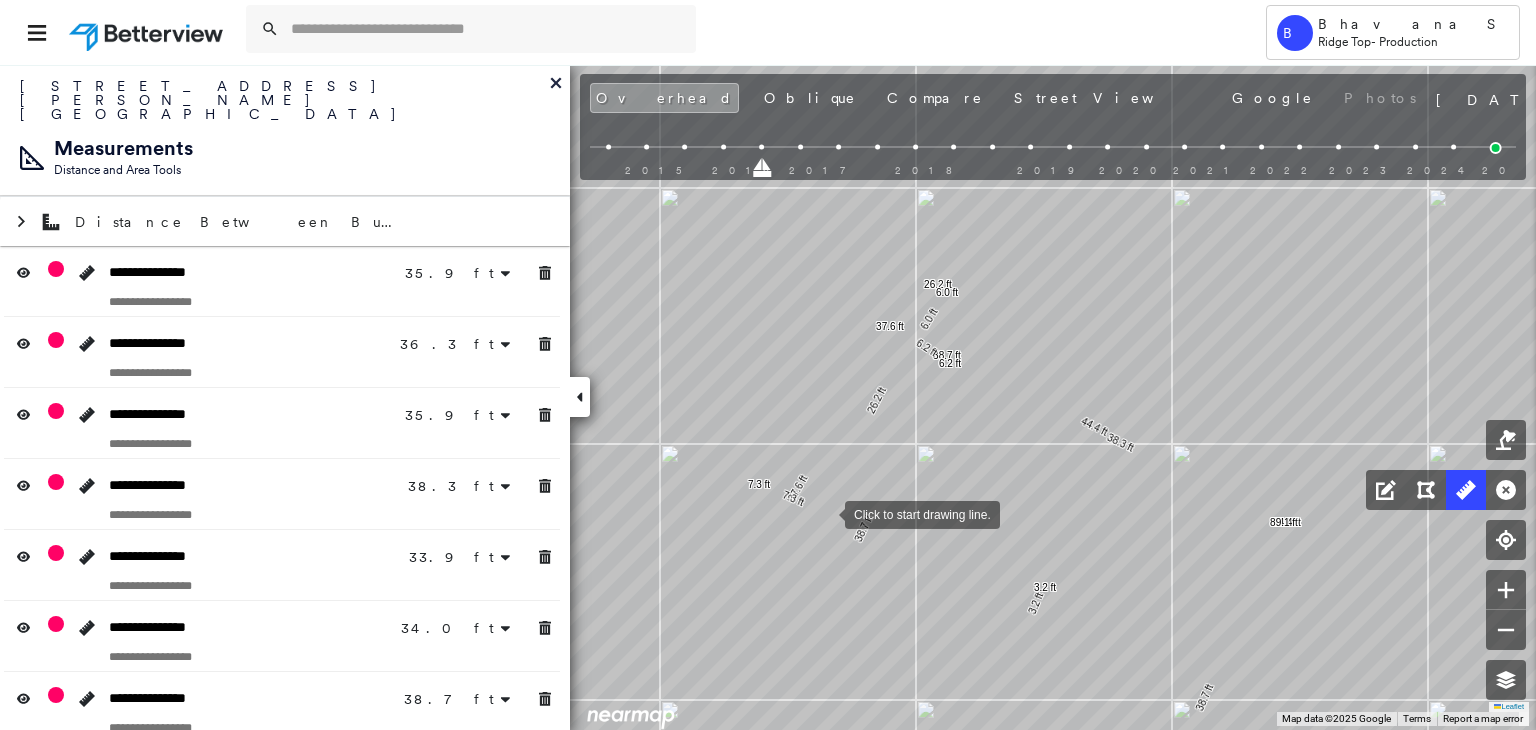 click at bounding box center [825, 513] 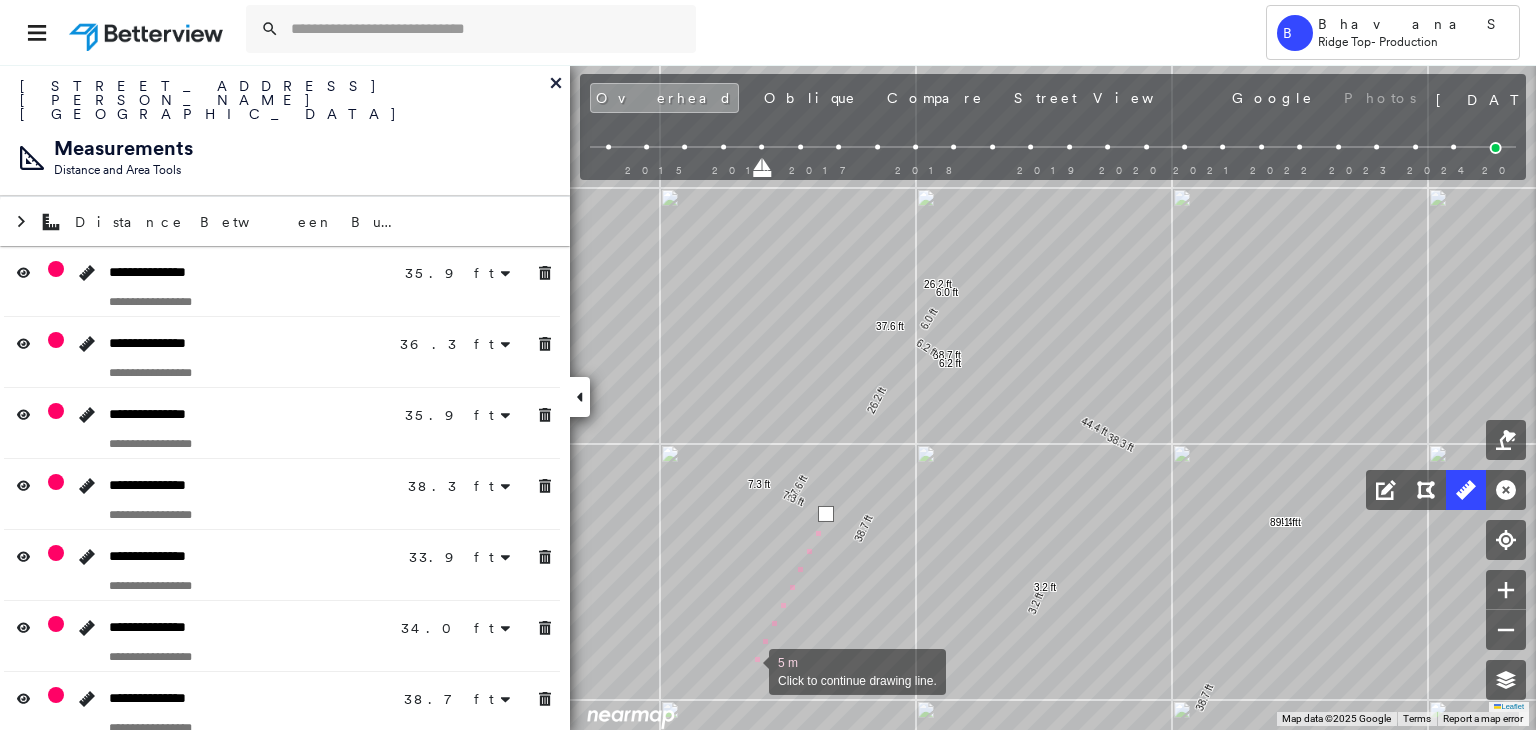 click at bounding box center (749, 670) 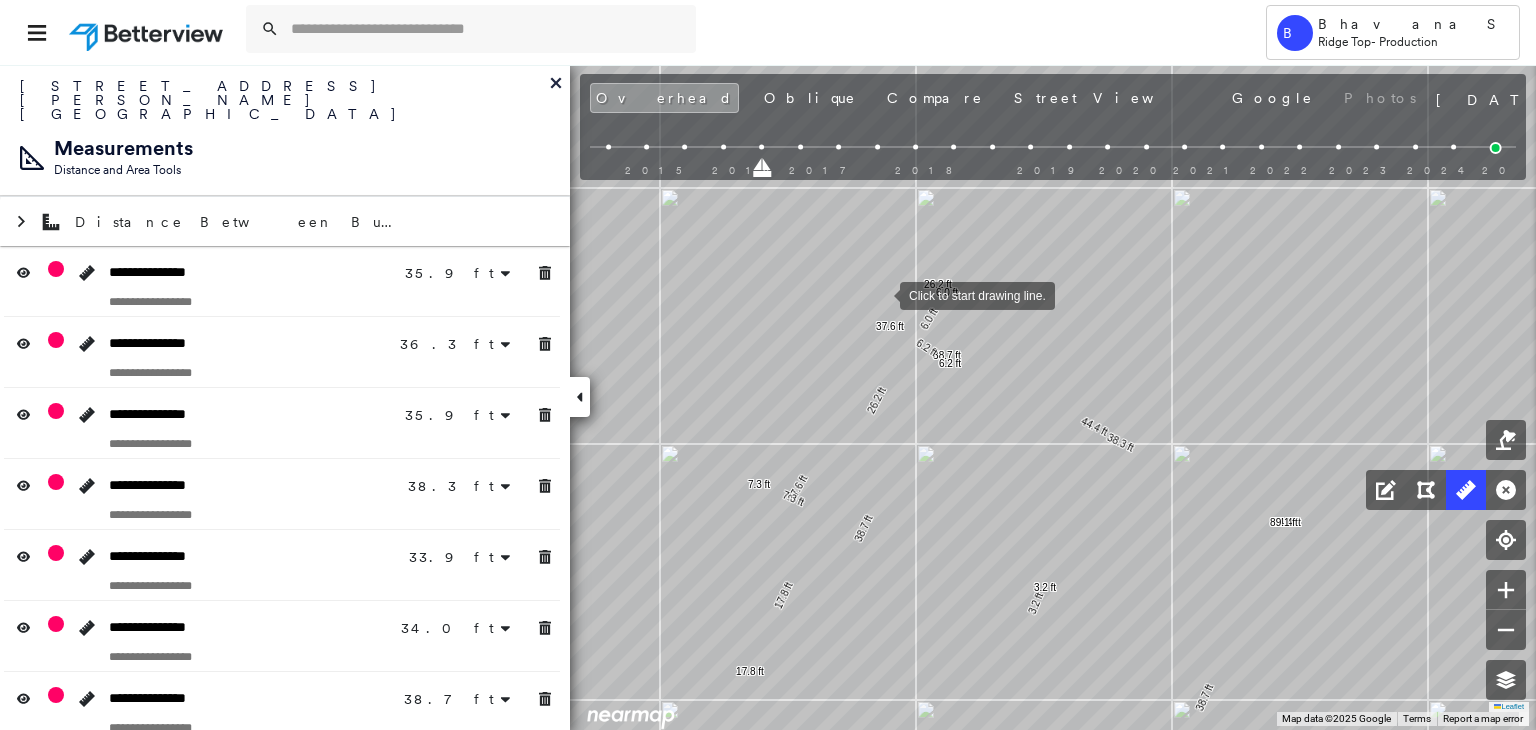 click at bounding box center (880, 294) 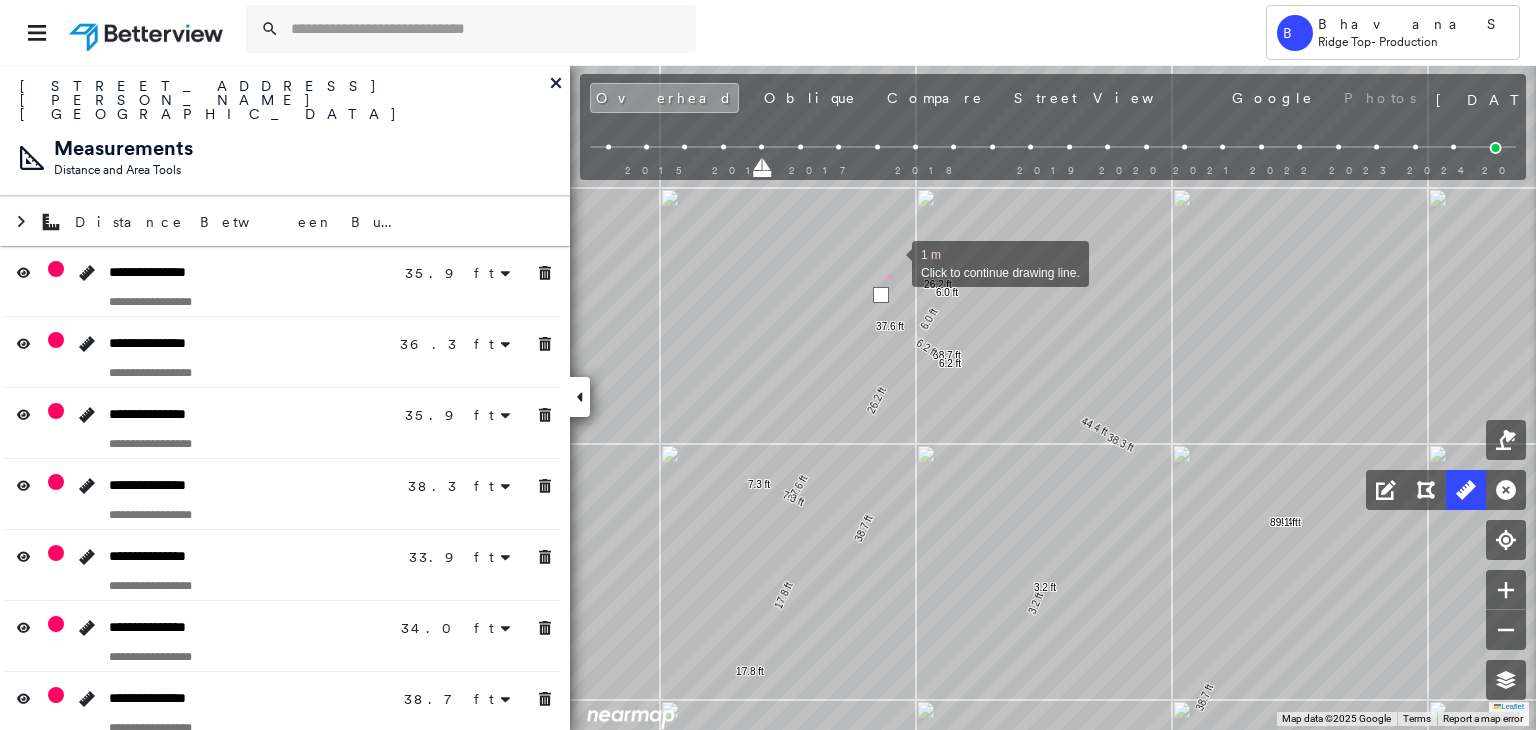 click at bounding box center (892, 262) 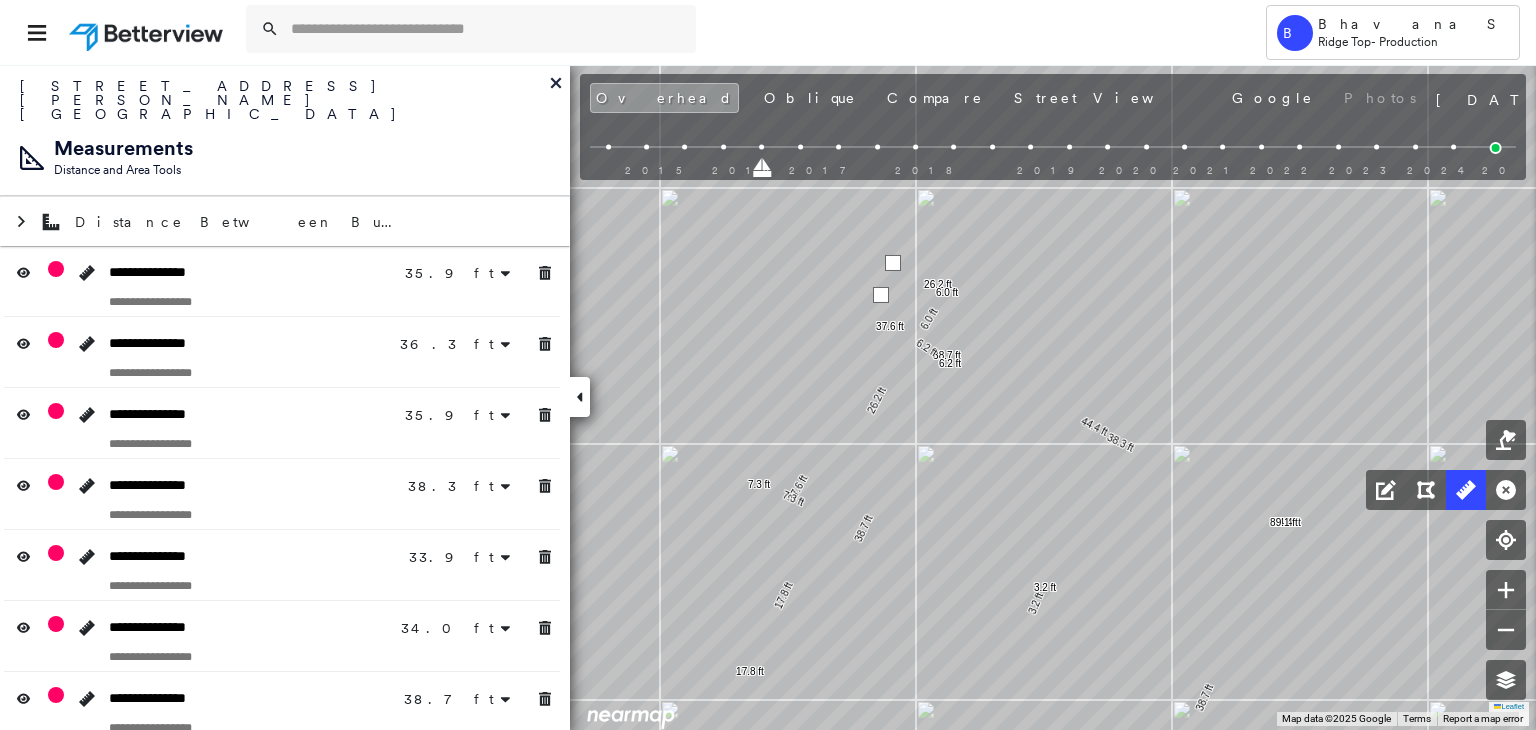 click at bounding box center (893, 263) 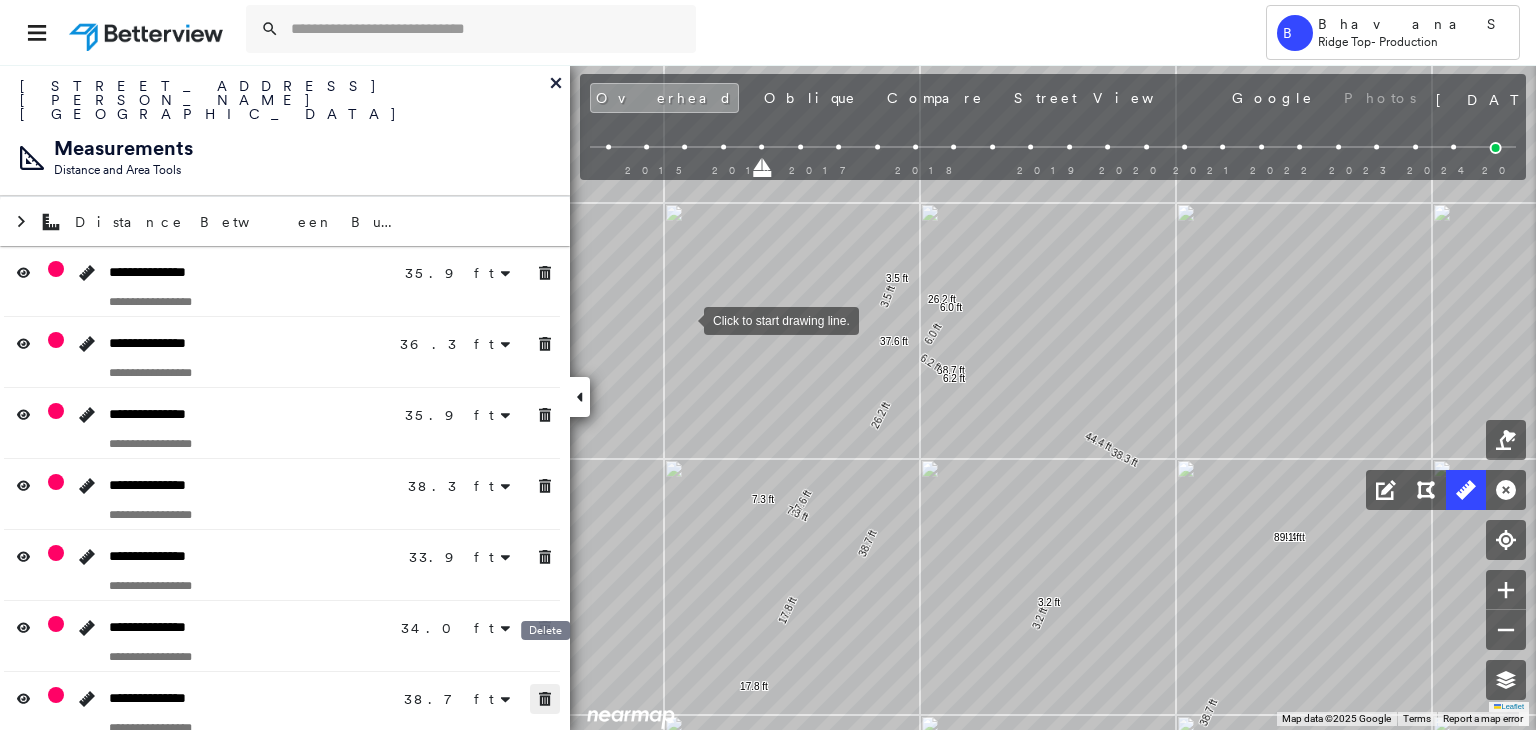 click 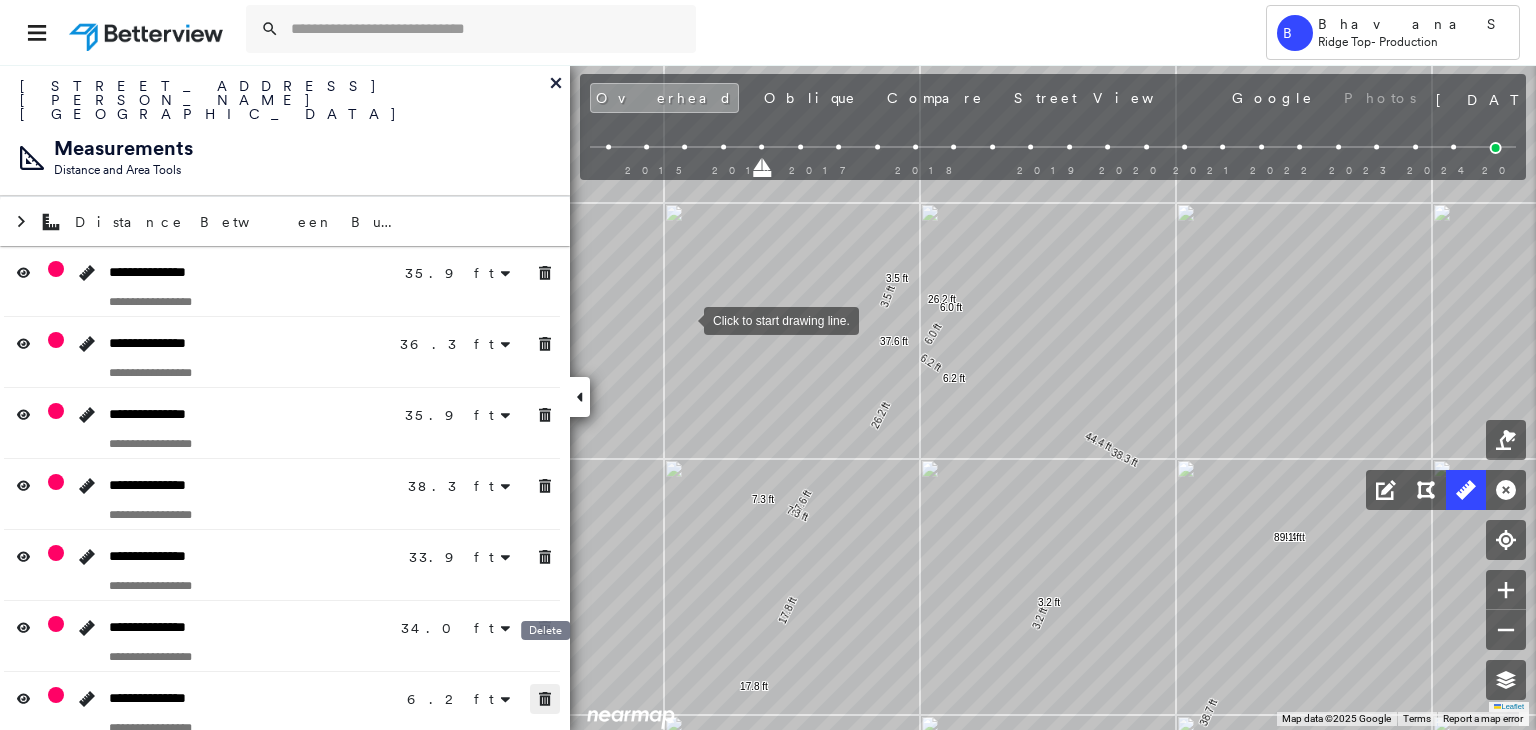 click 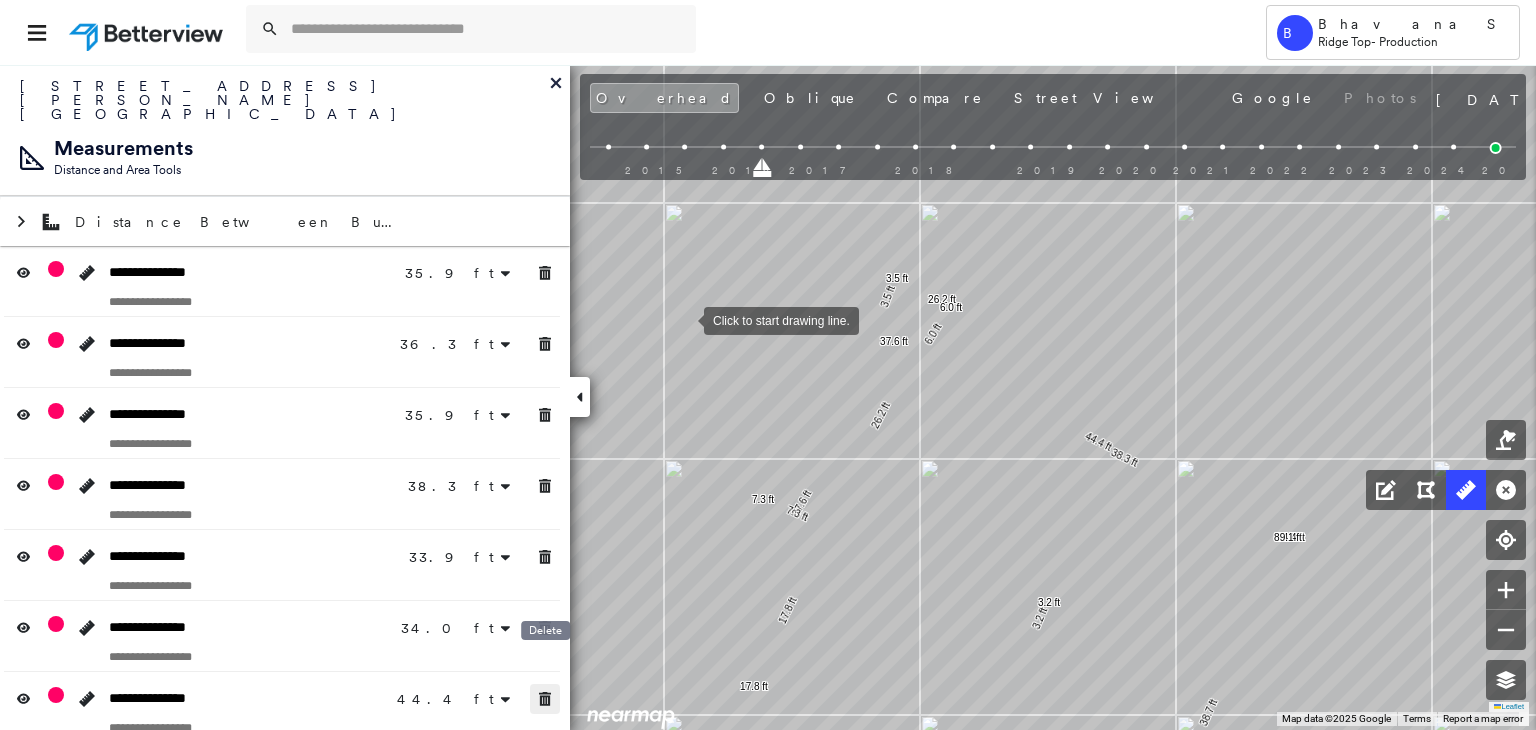 click 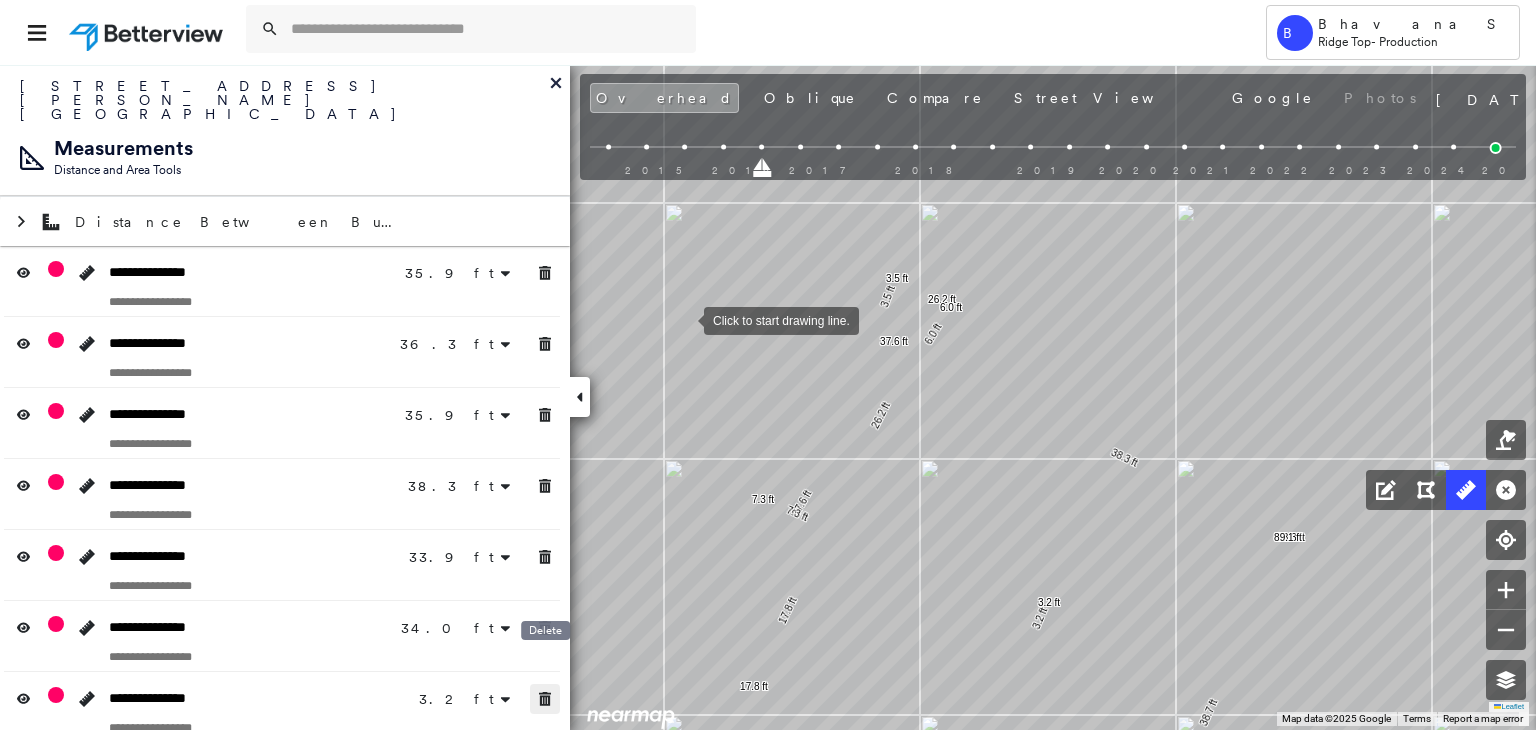 click 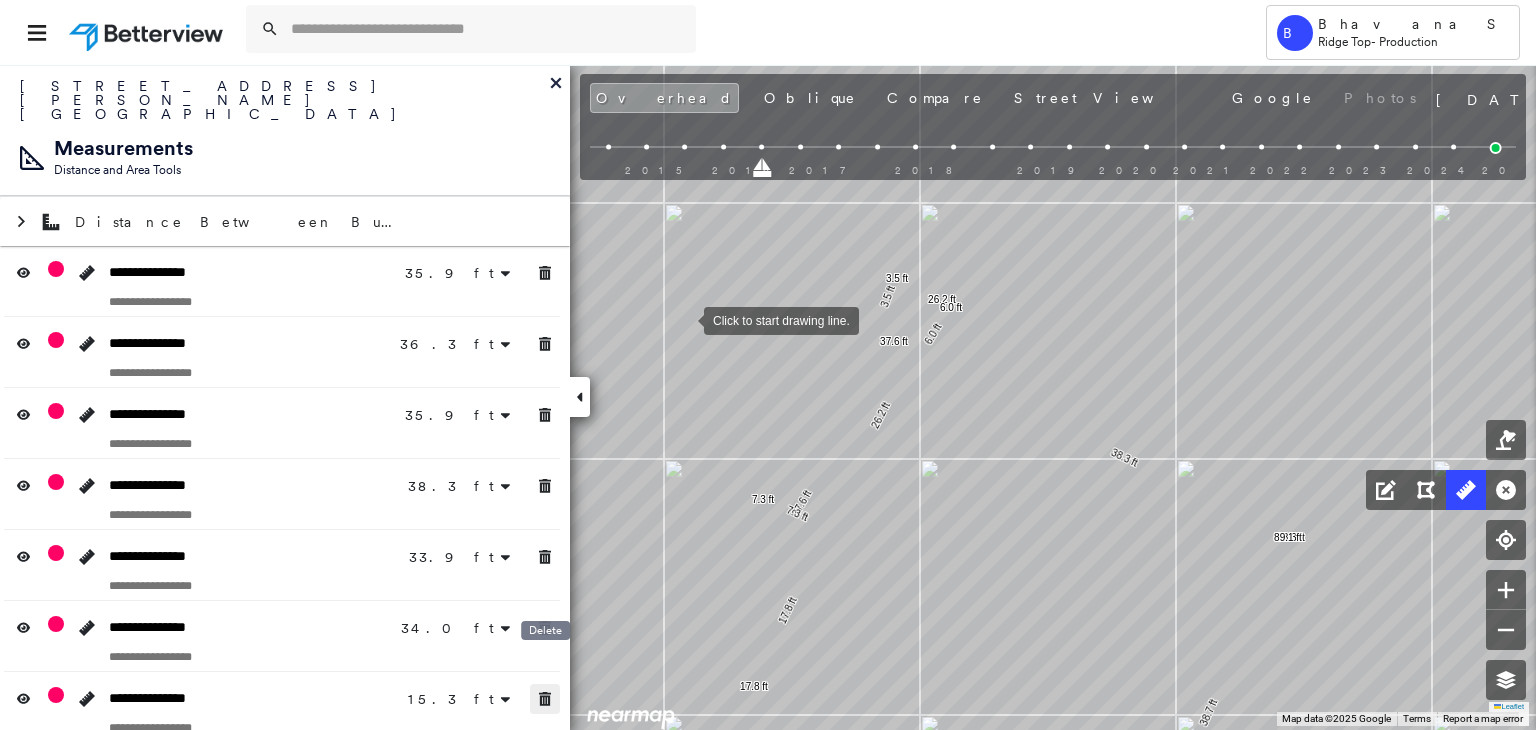 click 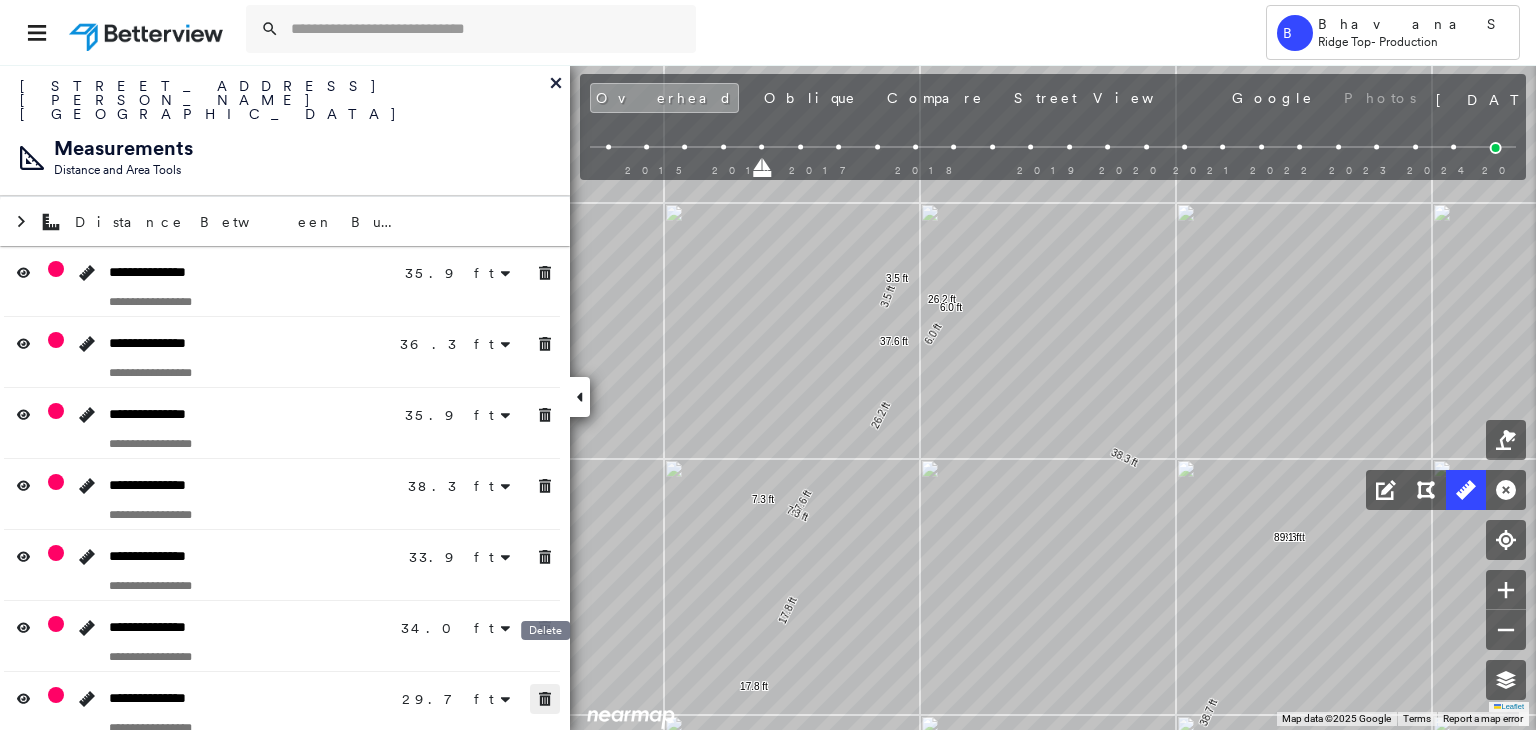 click 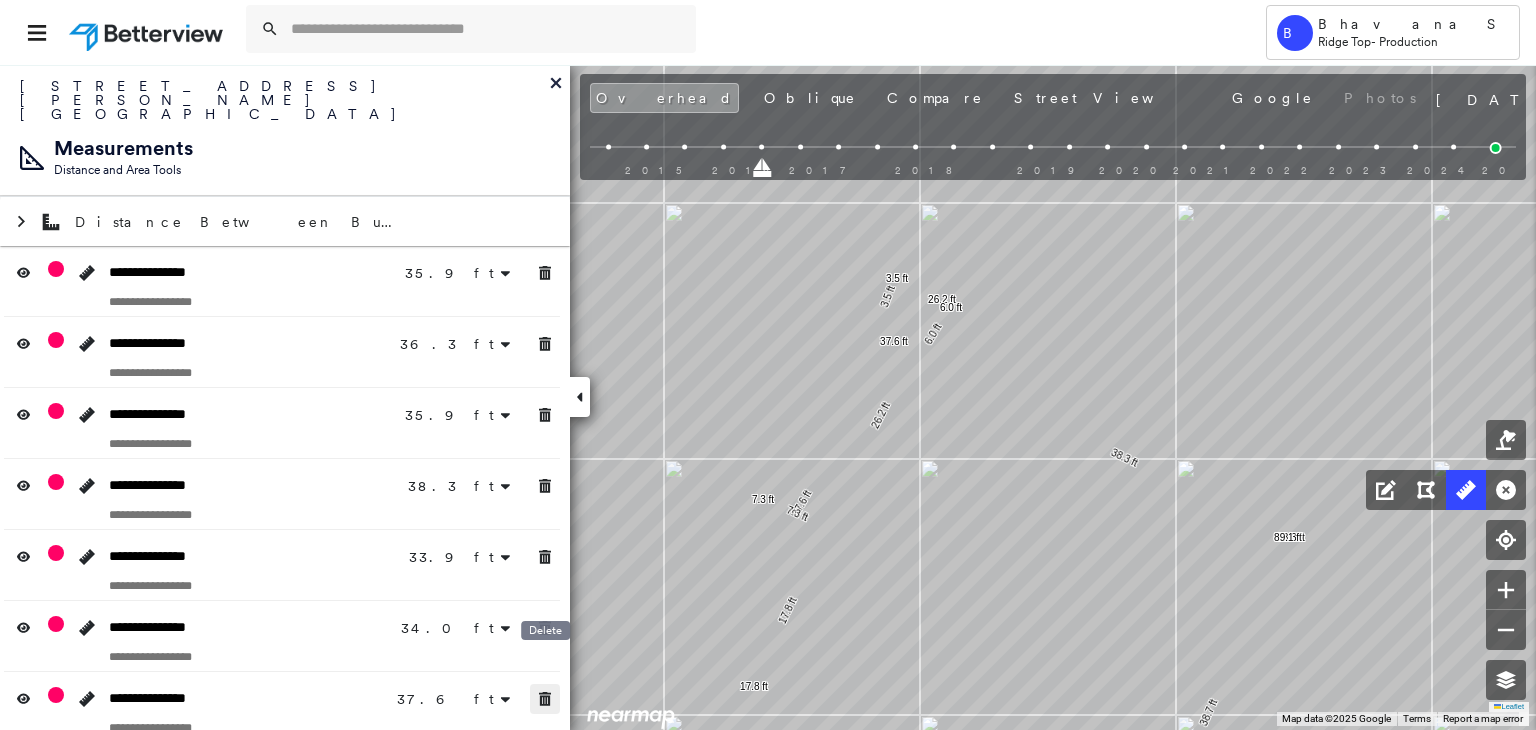 click at bounding box center (545, 699) 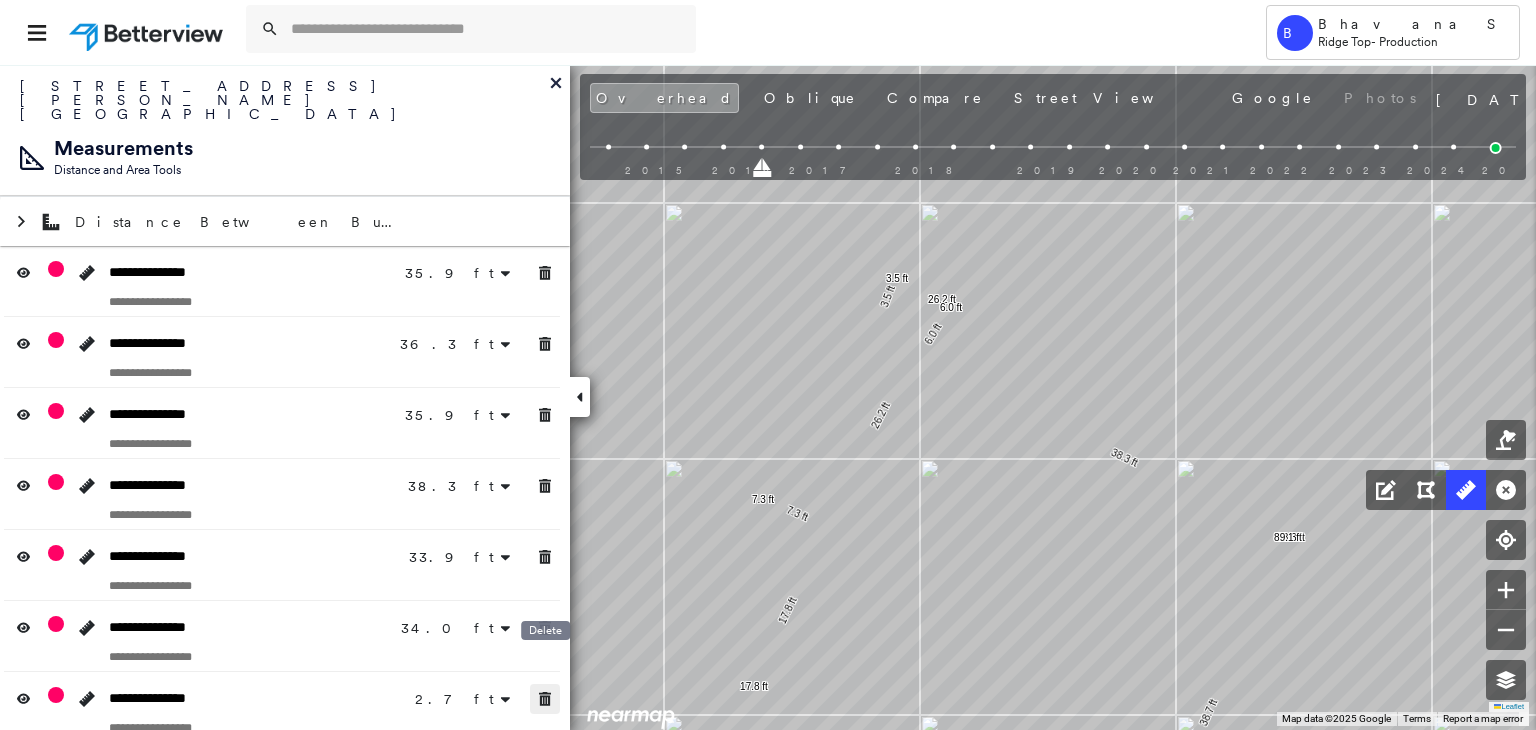 click at bounding box center [545, 699] 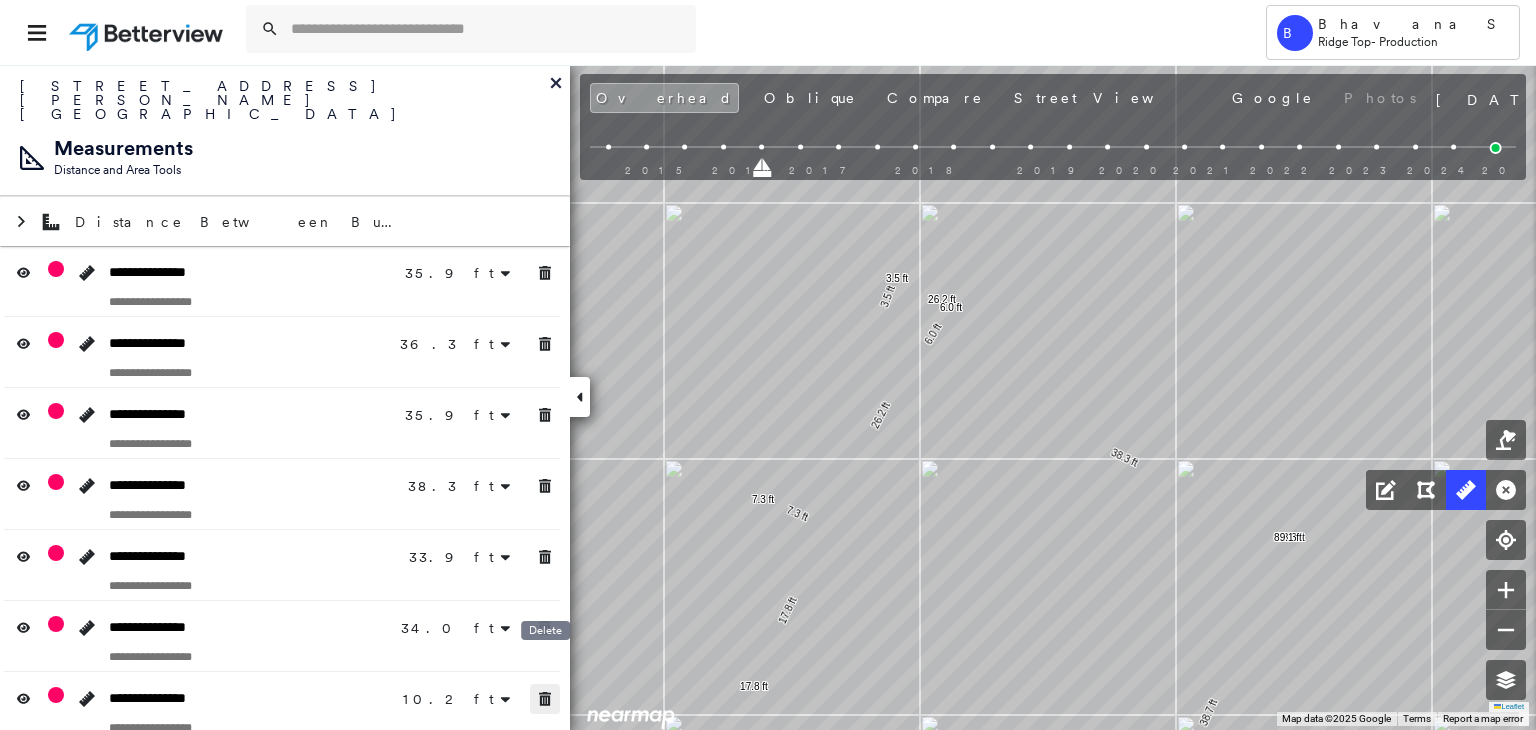 click at bounding box center (545, 699) 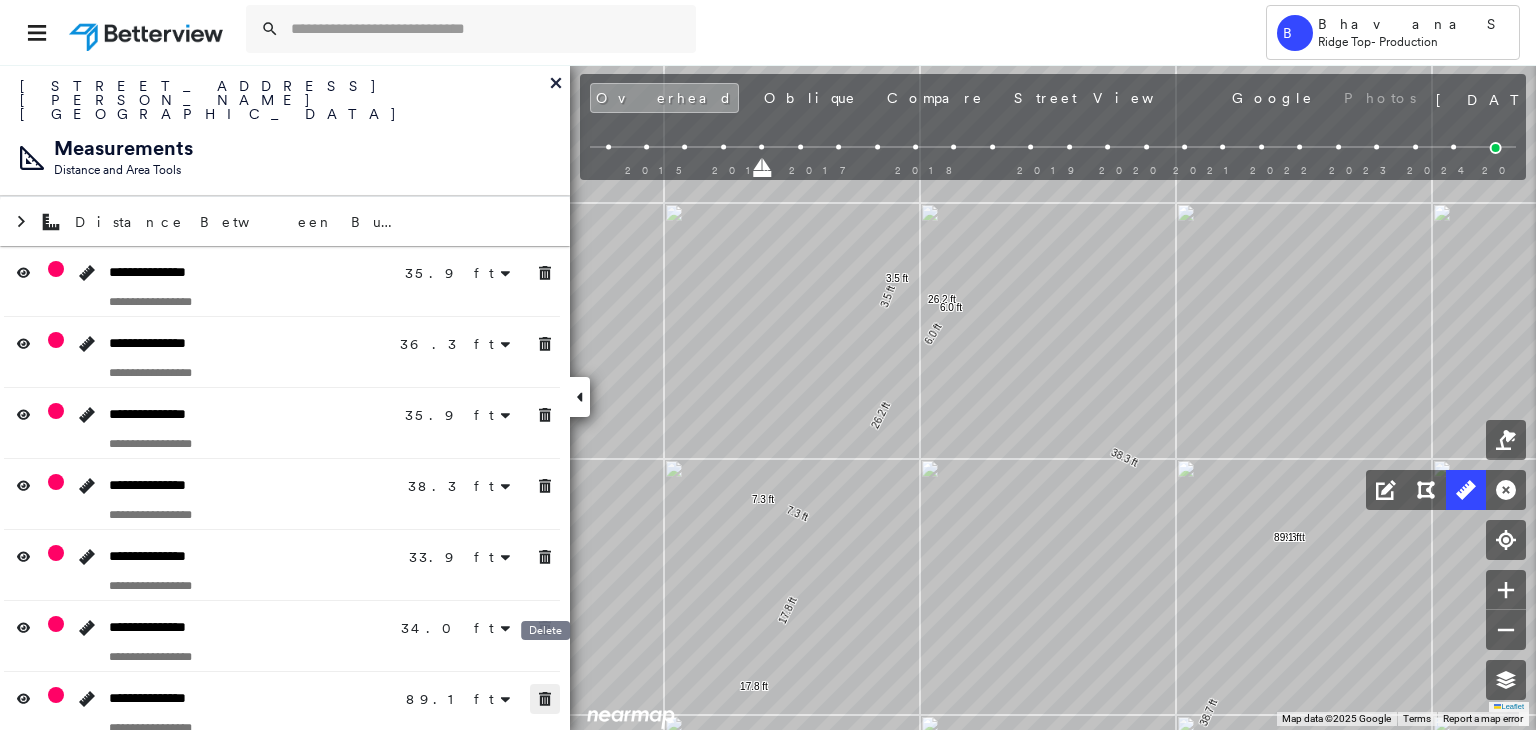 click at bounding box center (545, 699) 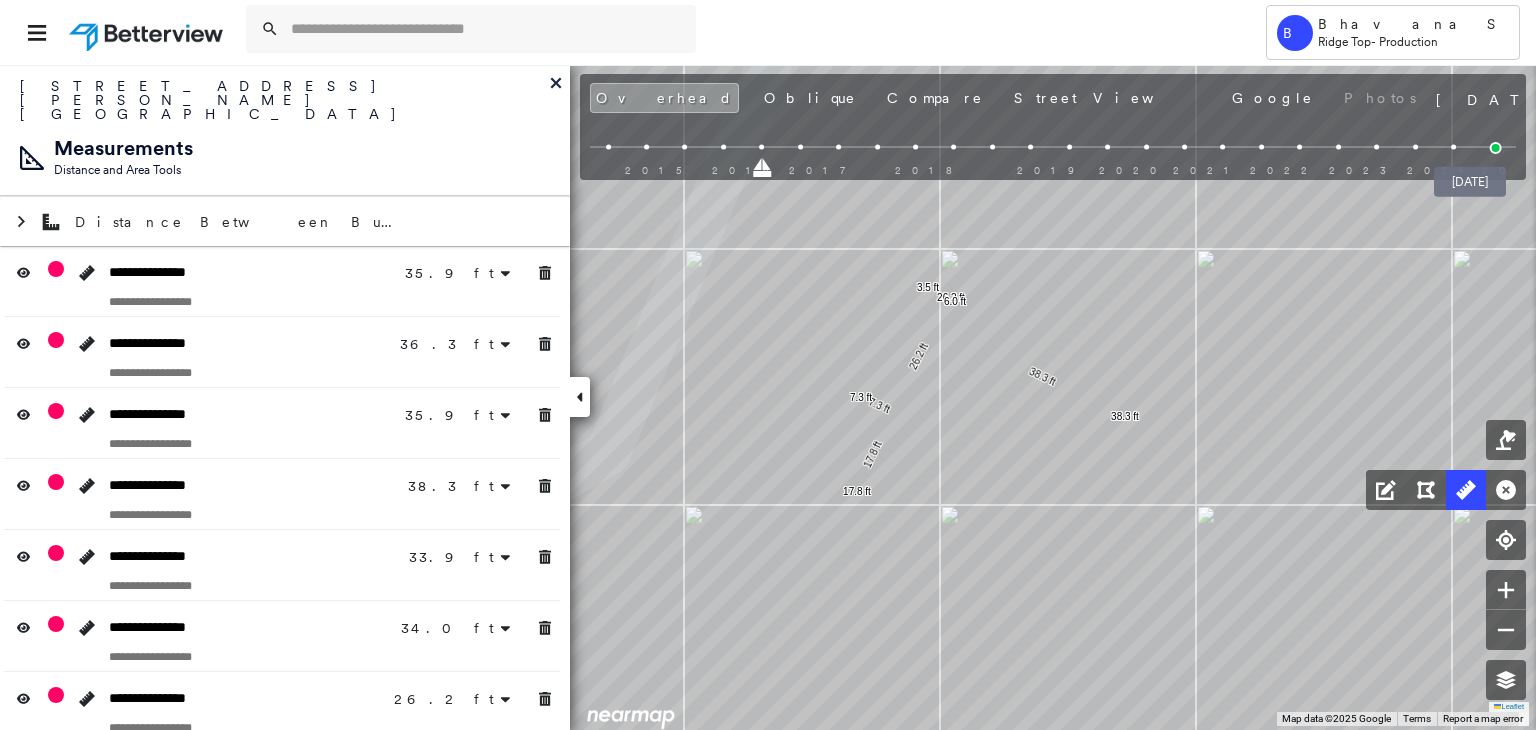 click at bounding box center (1496, 148) 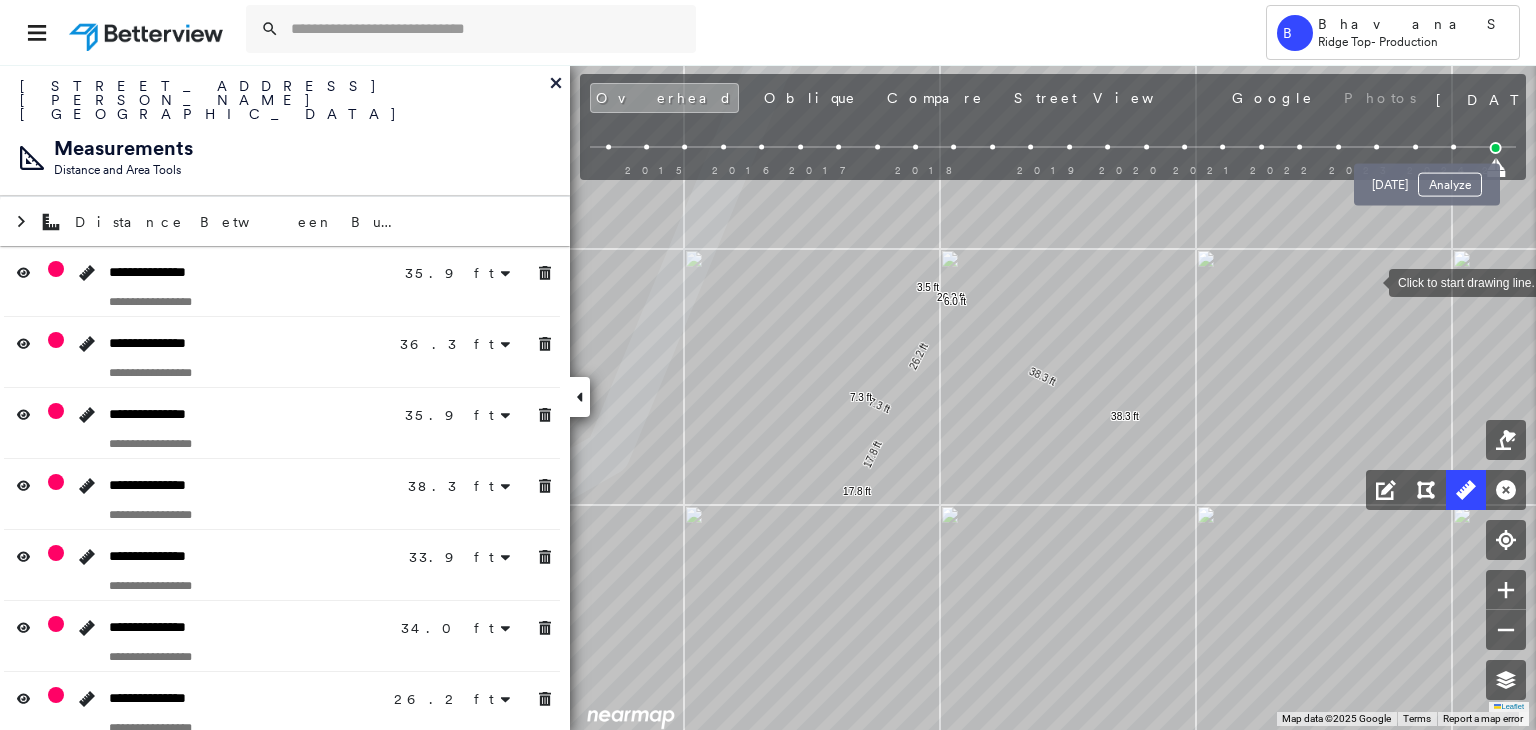 click at bounding box center (1453, 147) 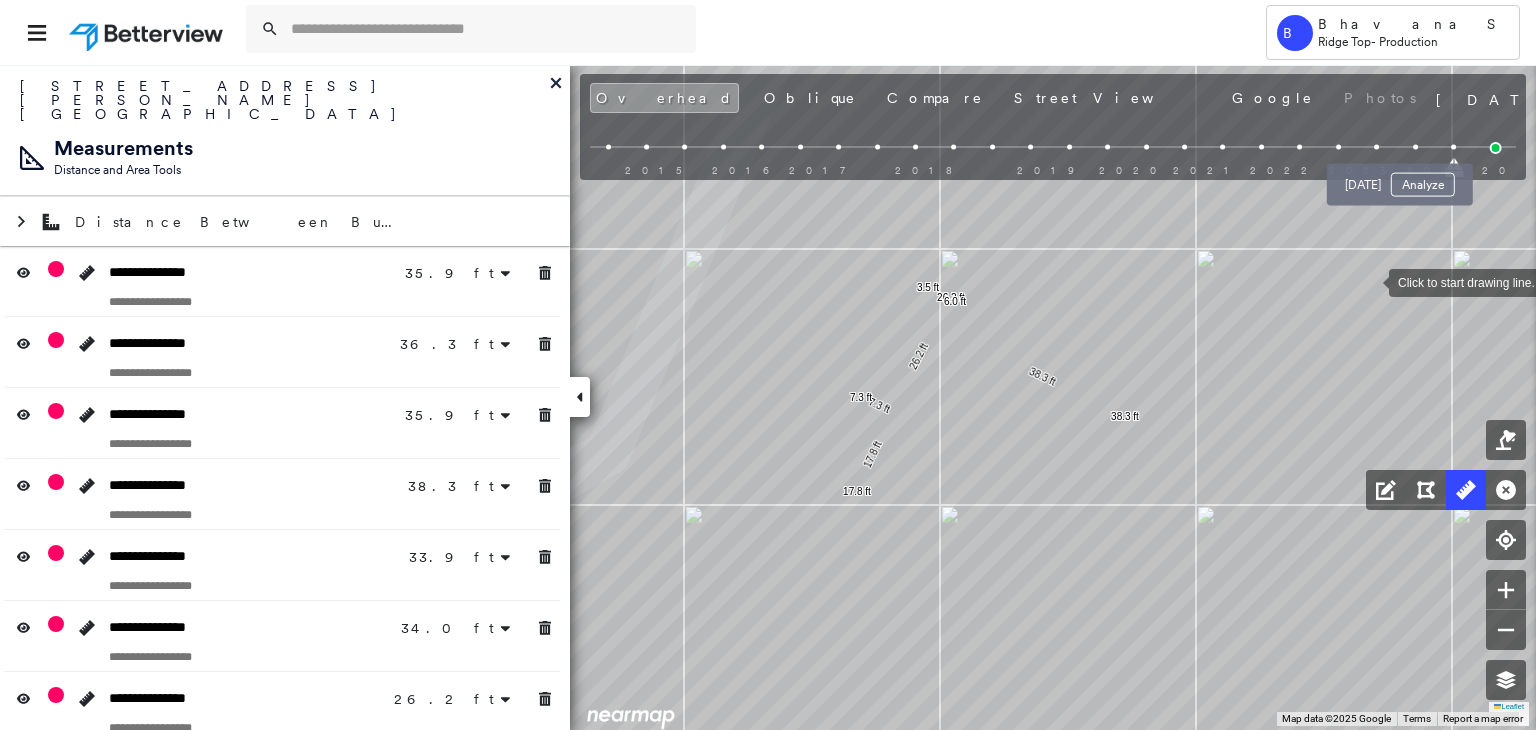 click at bounding box center (1415, 147) 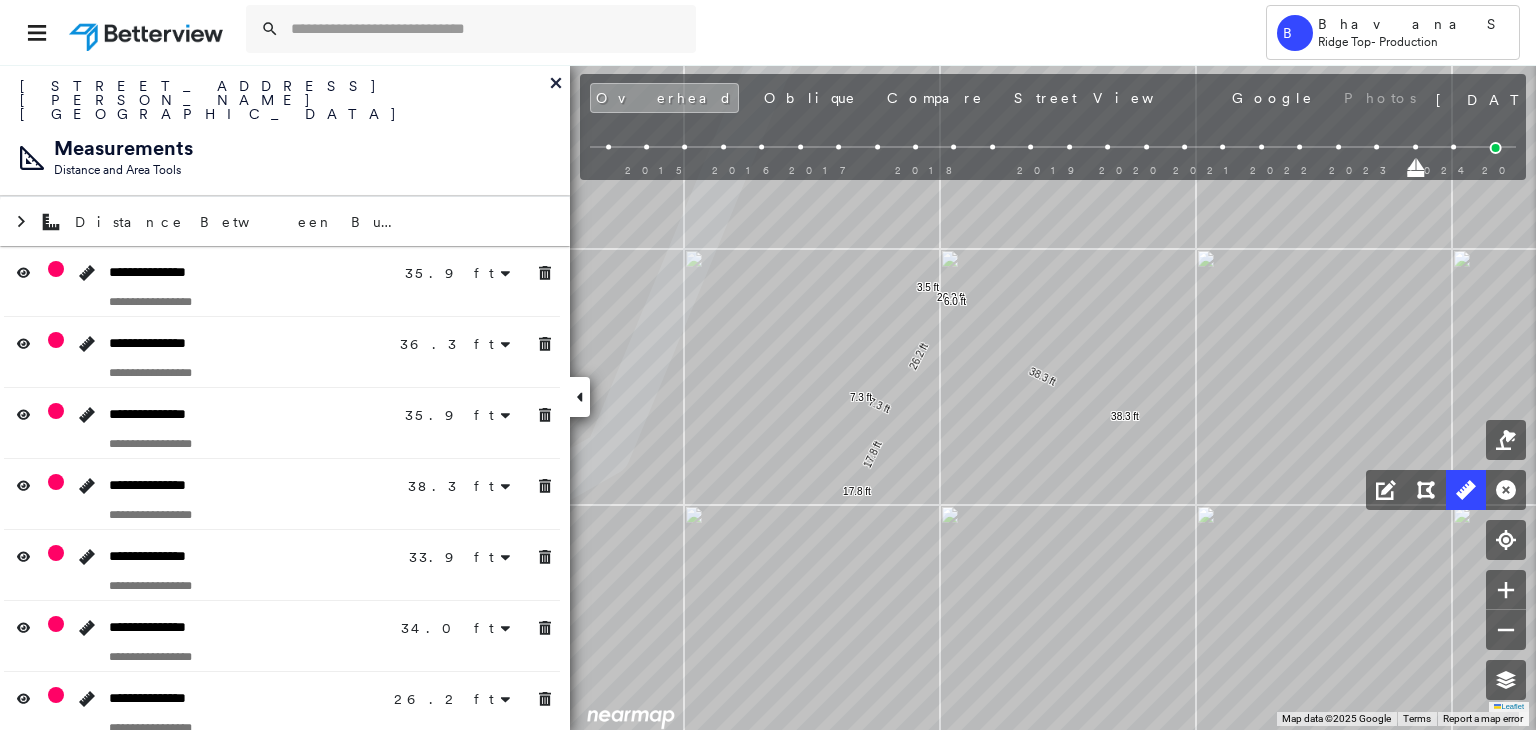 click at bounding box center [1376, 147] 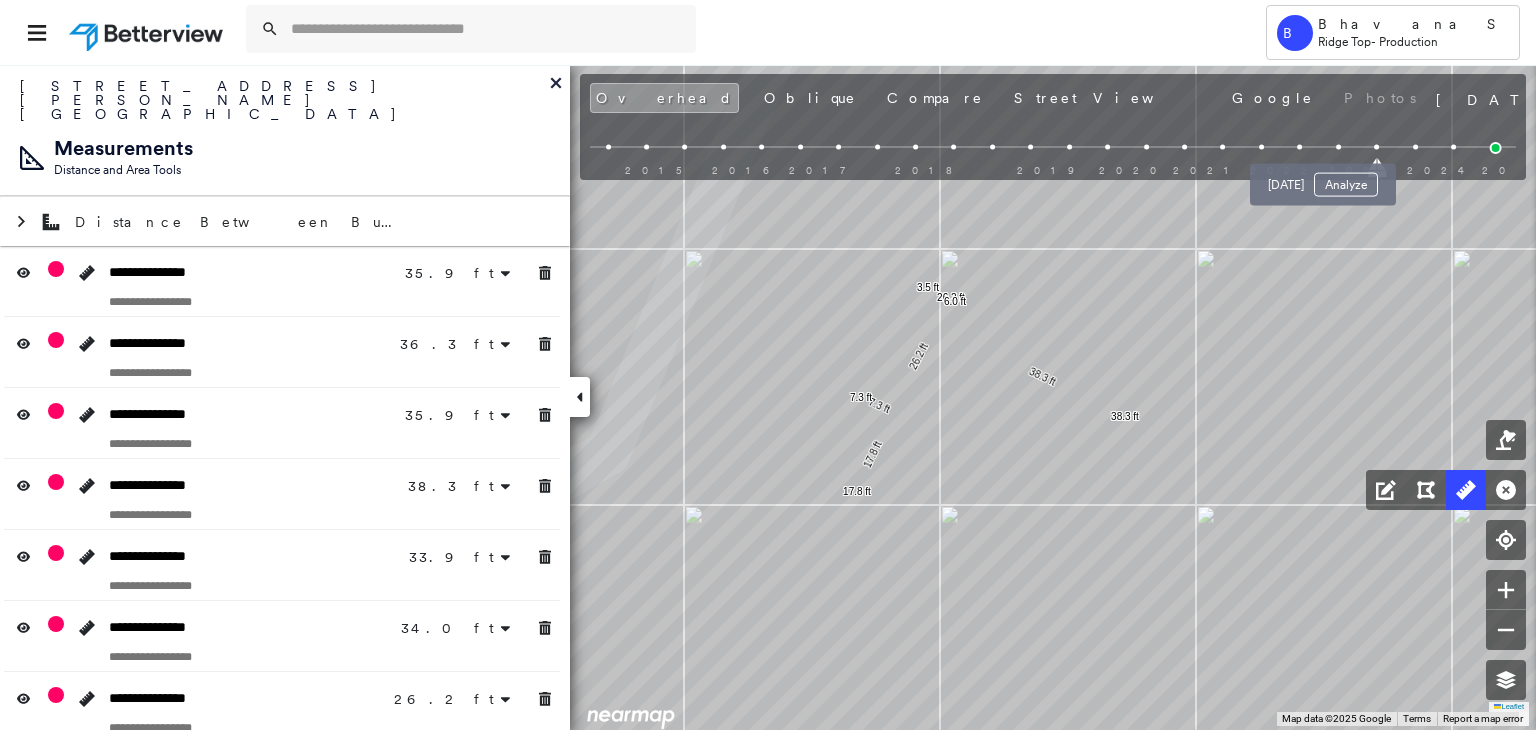 click at bounding box center [1338, 147] 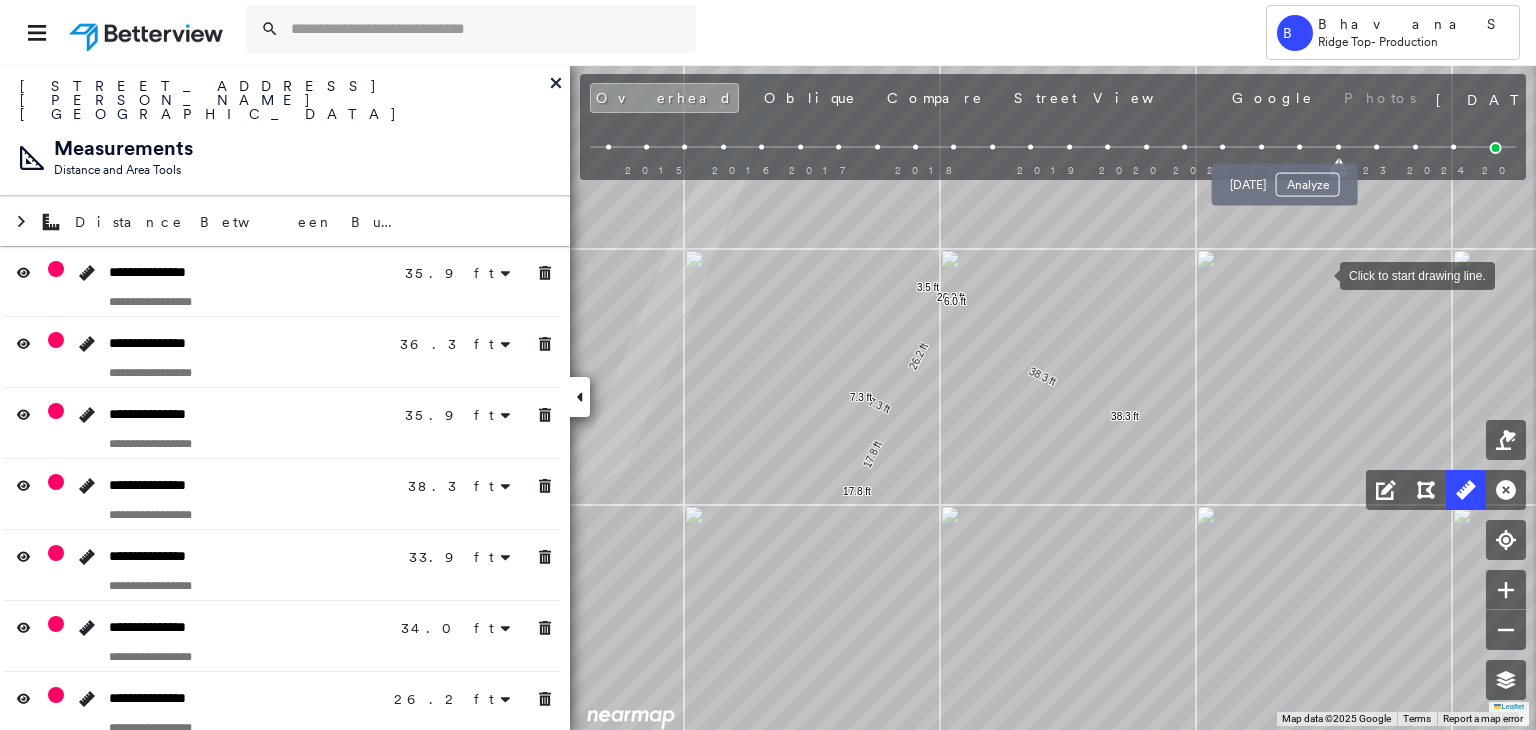 click at bounding box center (1299, 147) 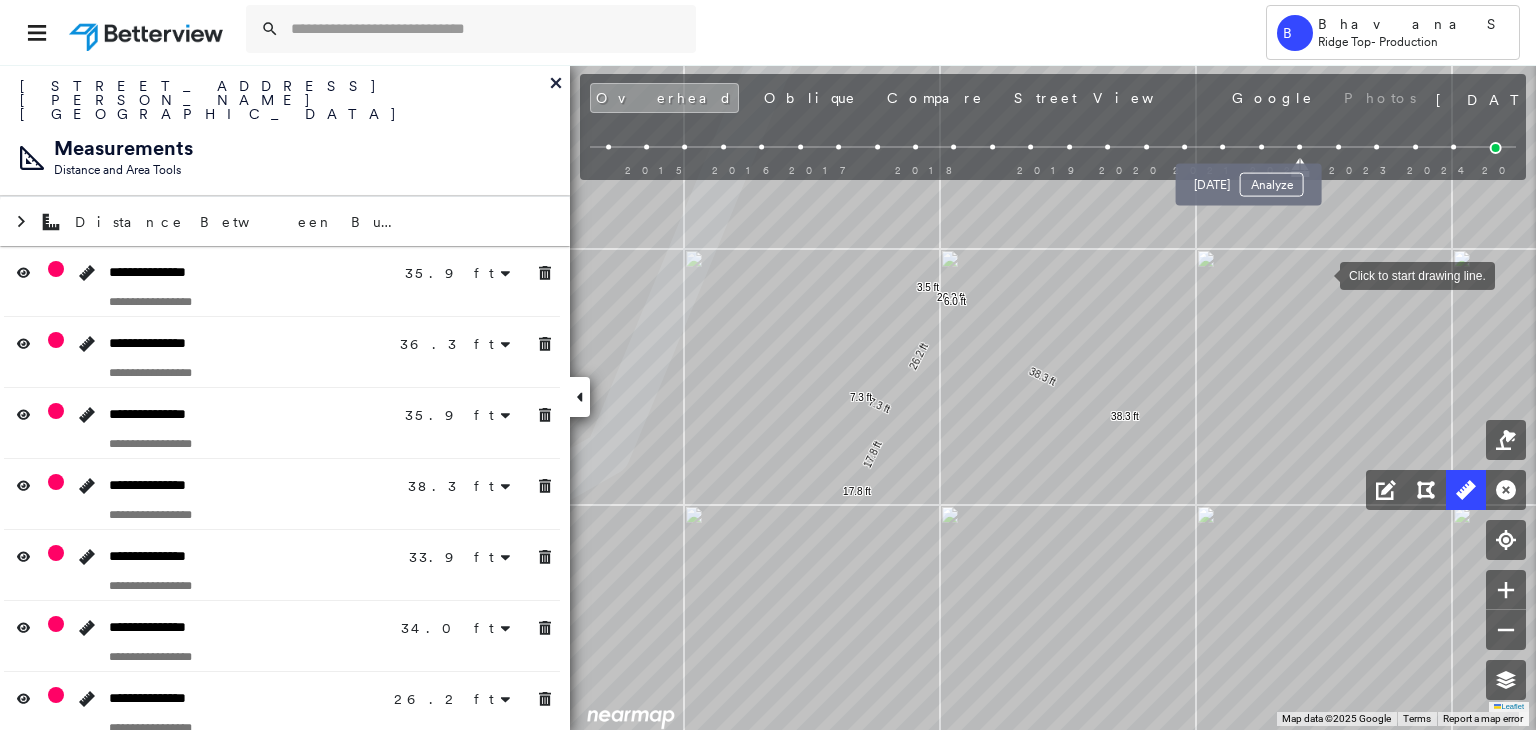 click at bounding box center [1261, 147] 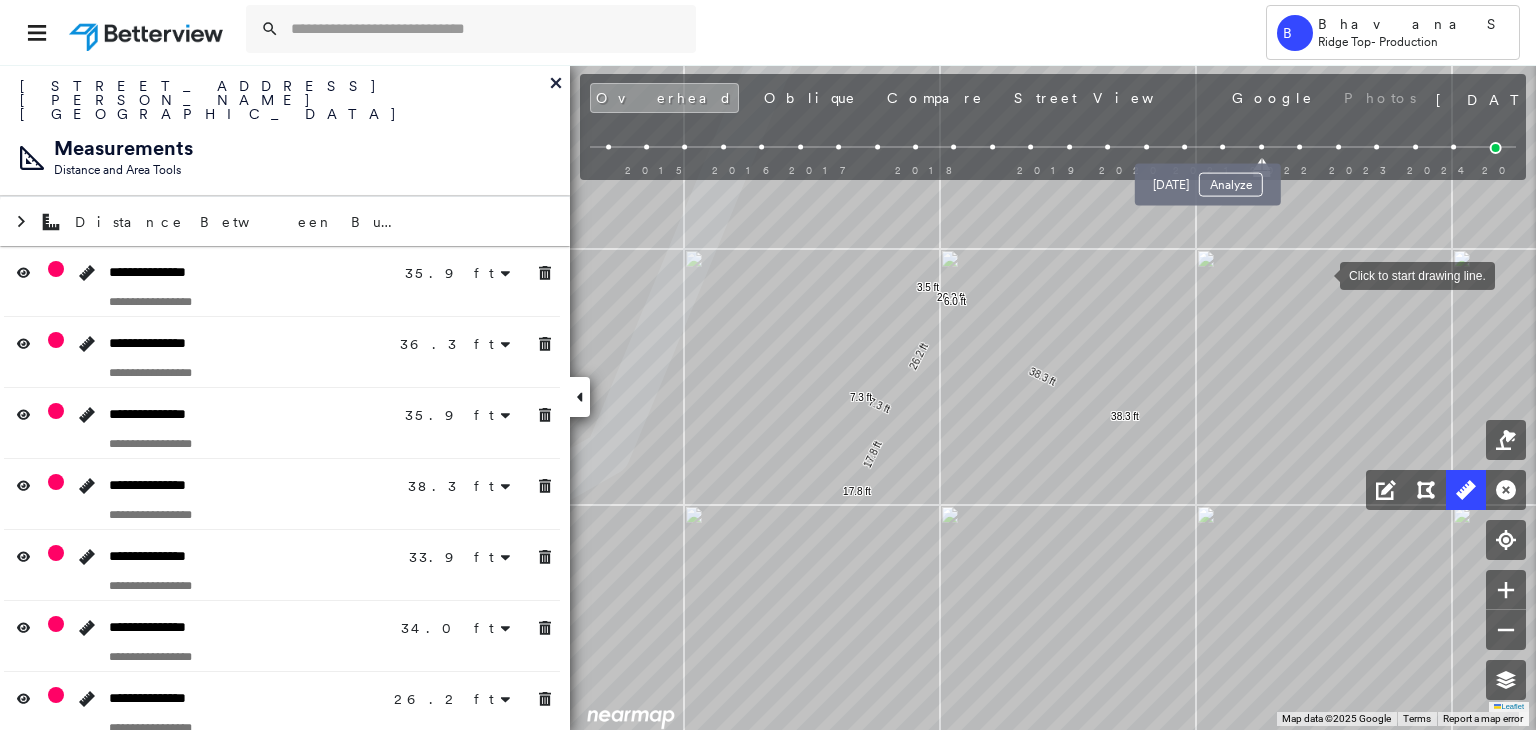 click at bounding box center (1223, 147) 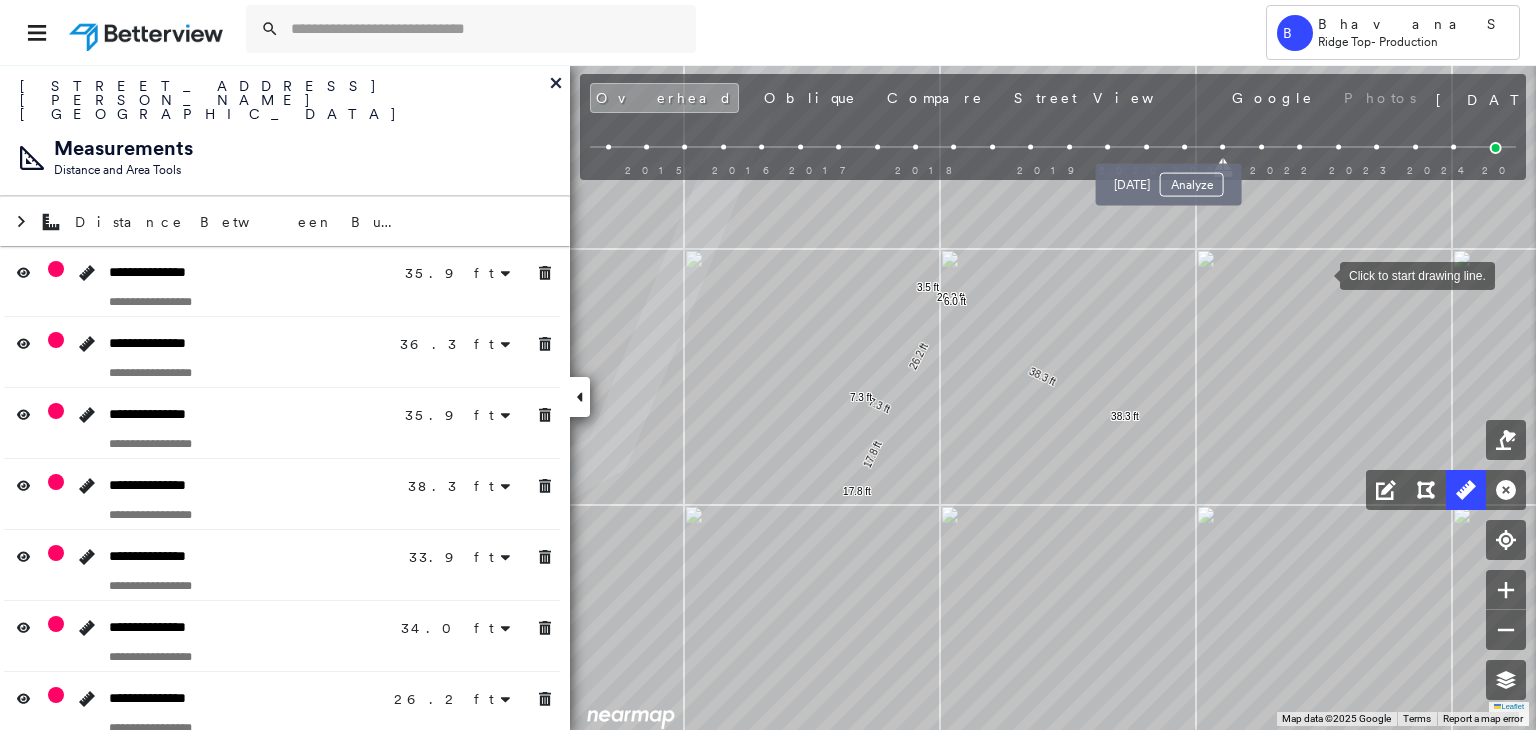 click at bounding box center [1184, 147] 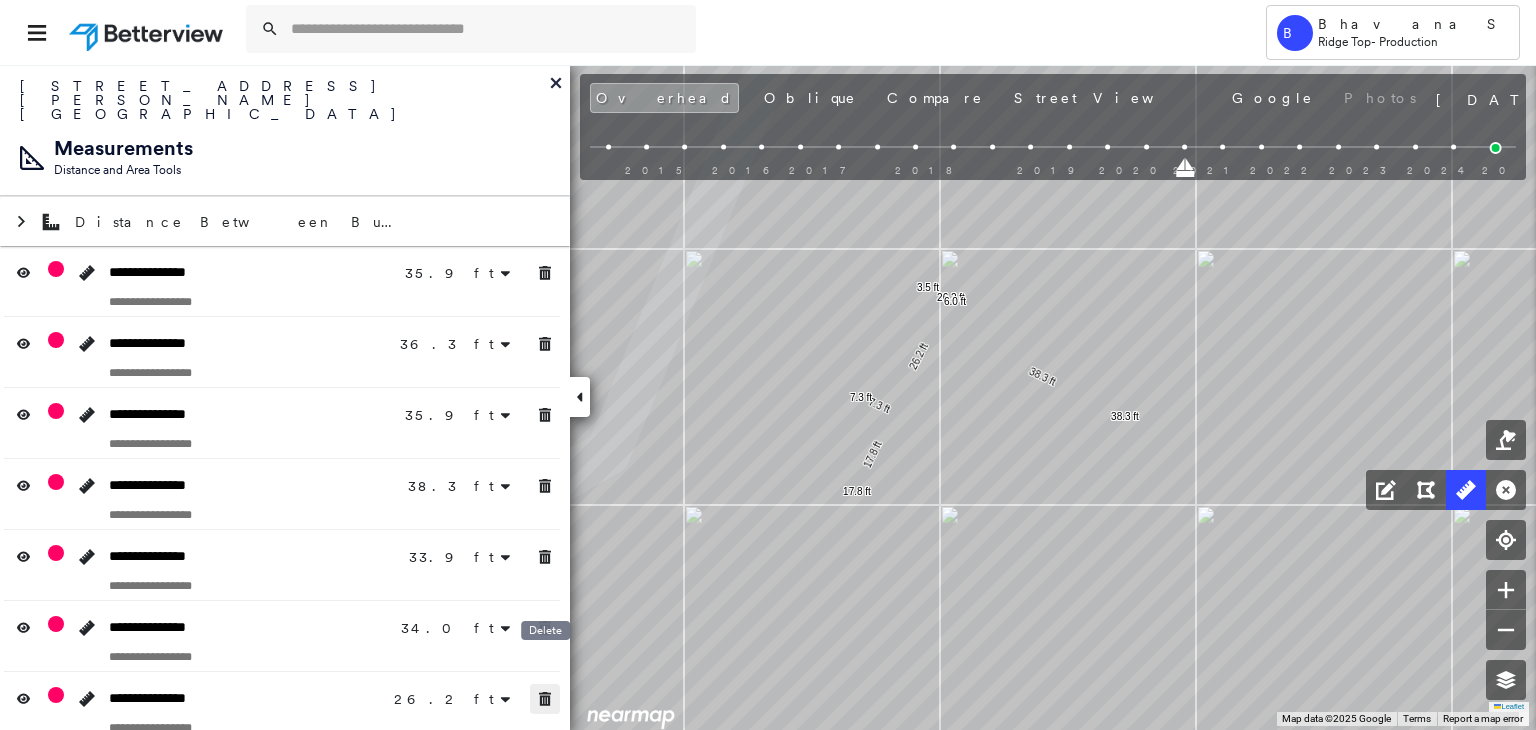 click 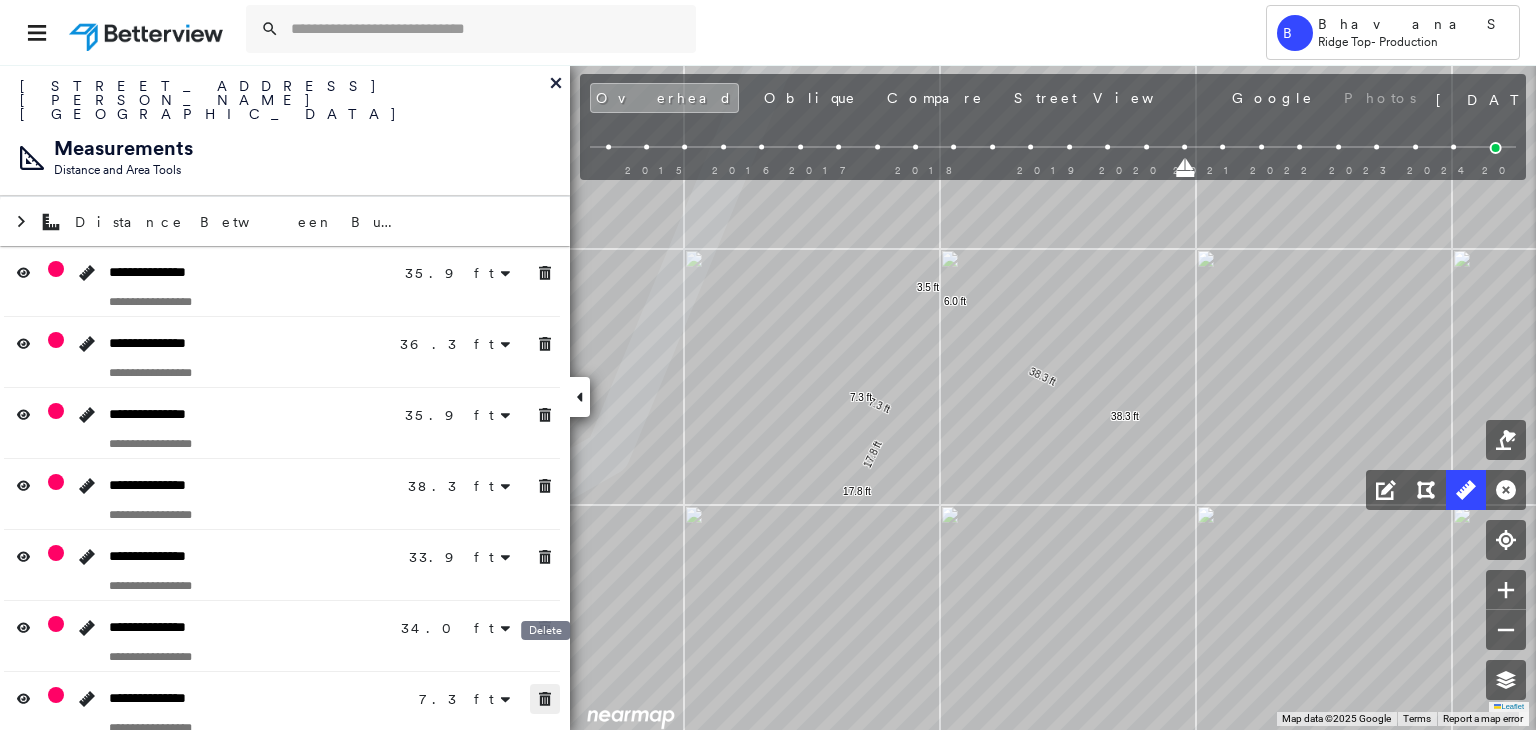 click 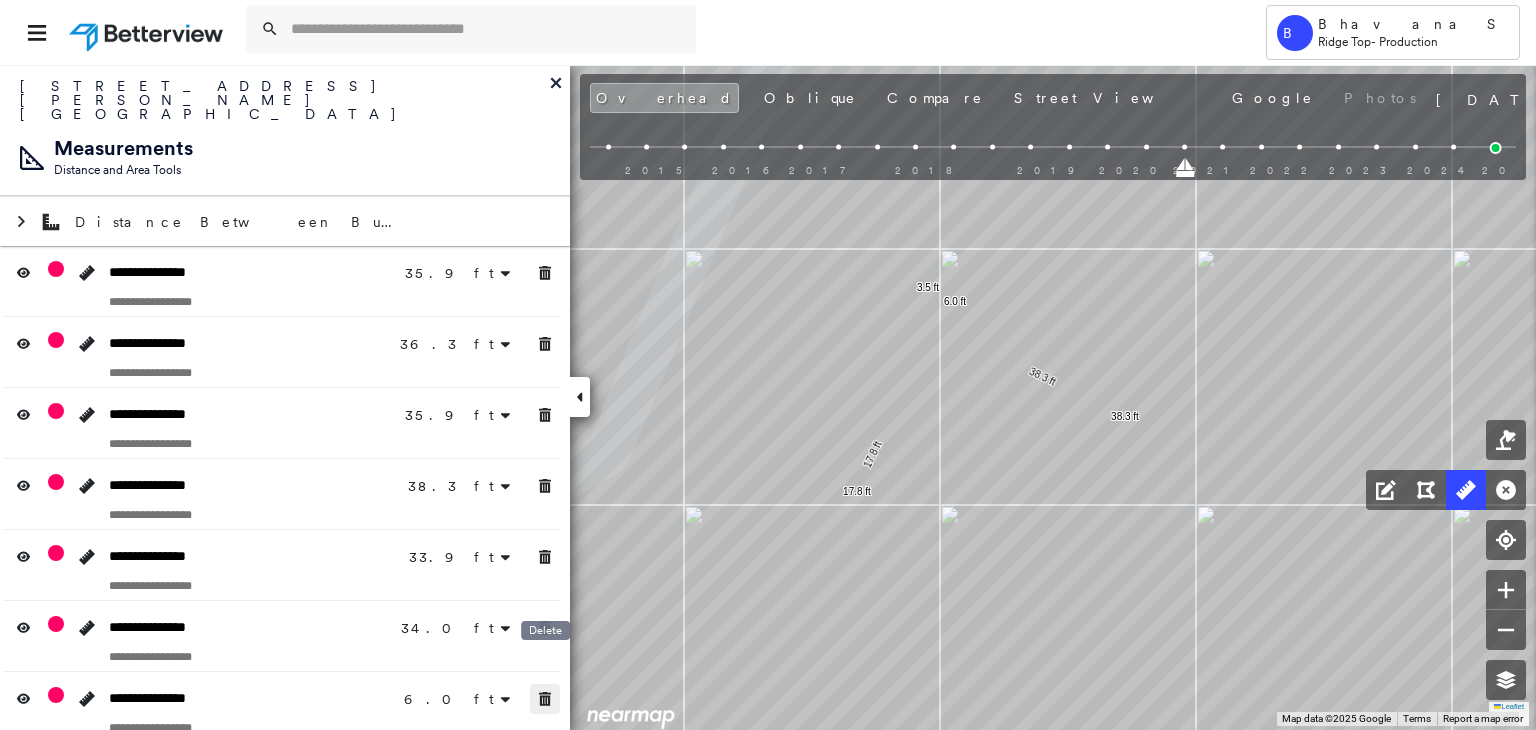 click 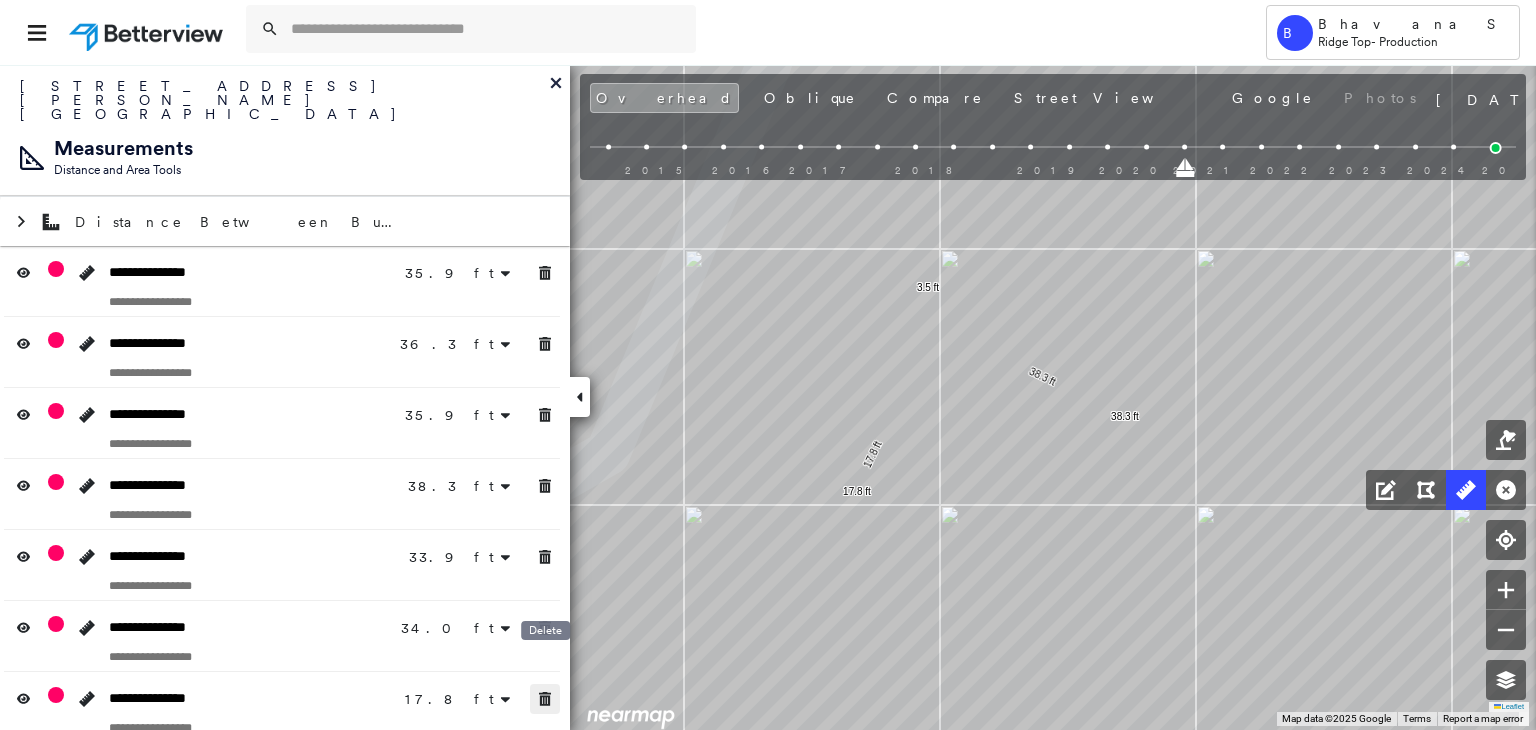 click 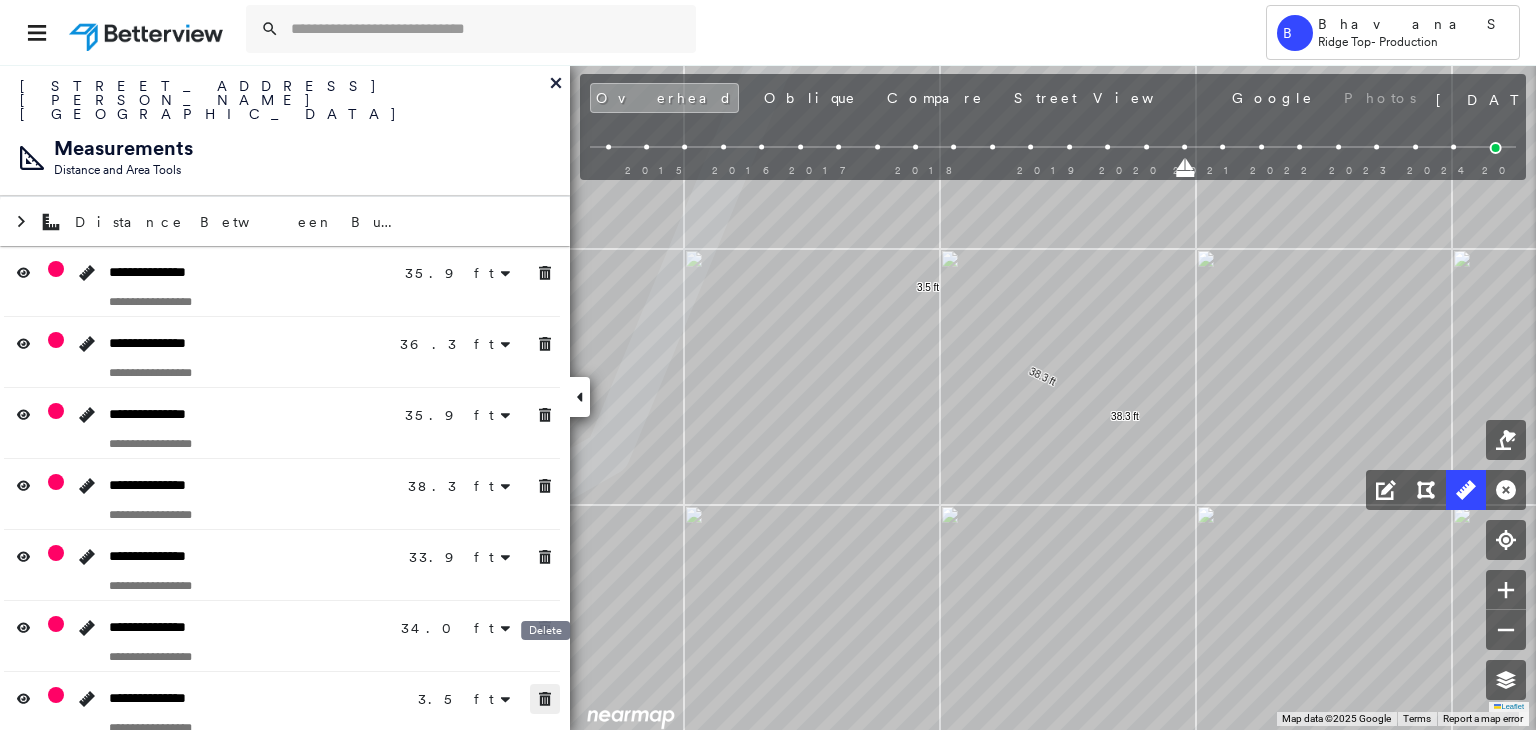 click 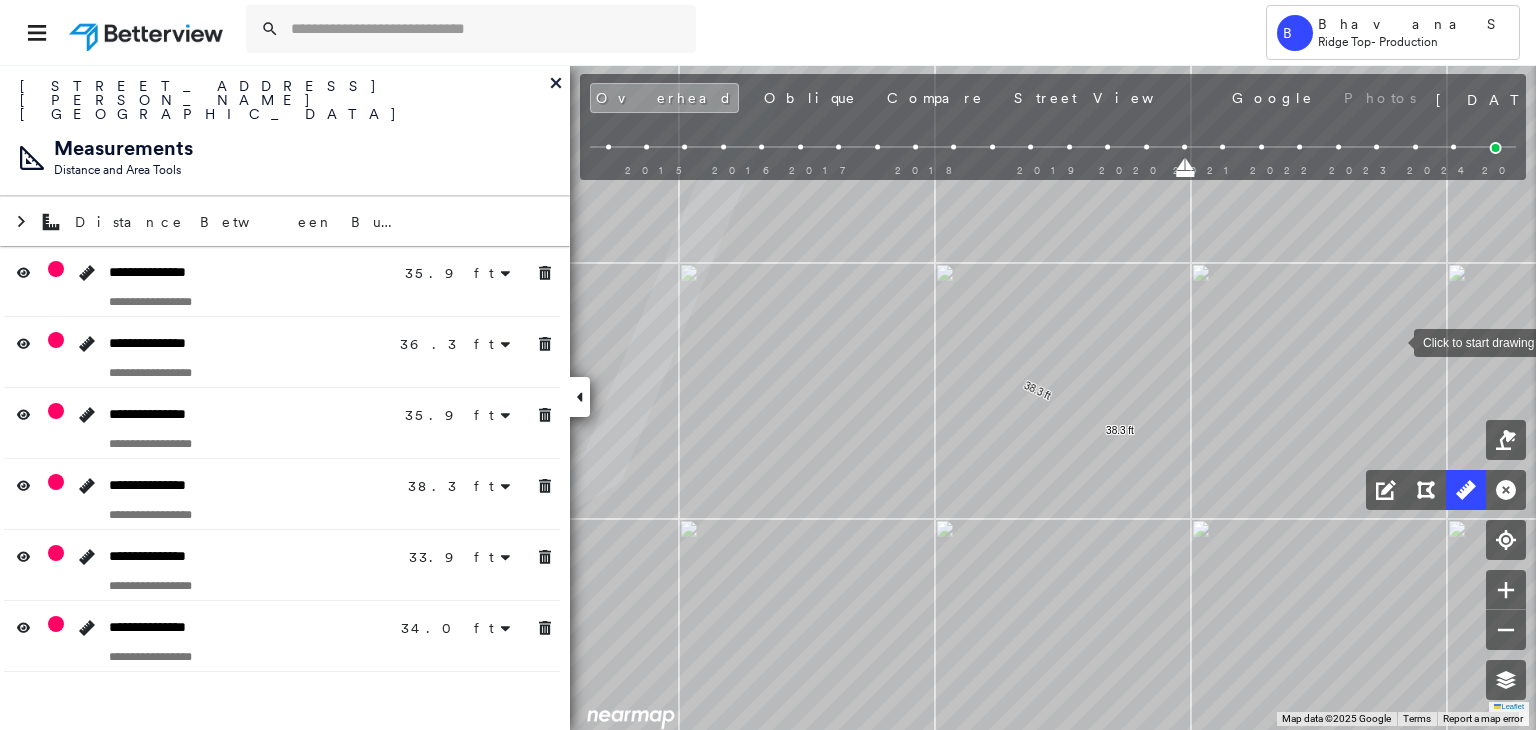 drag, startPoint x: 1402, startPoint y: 321, endPoint x: 1386, endPoint y: 360, distance: 42.154476 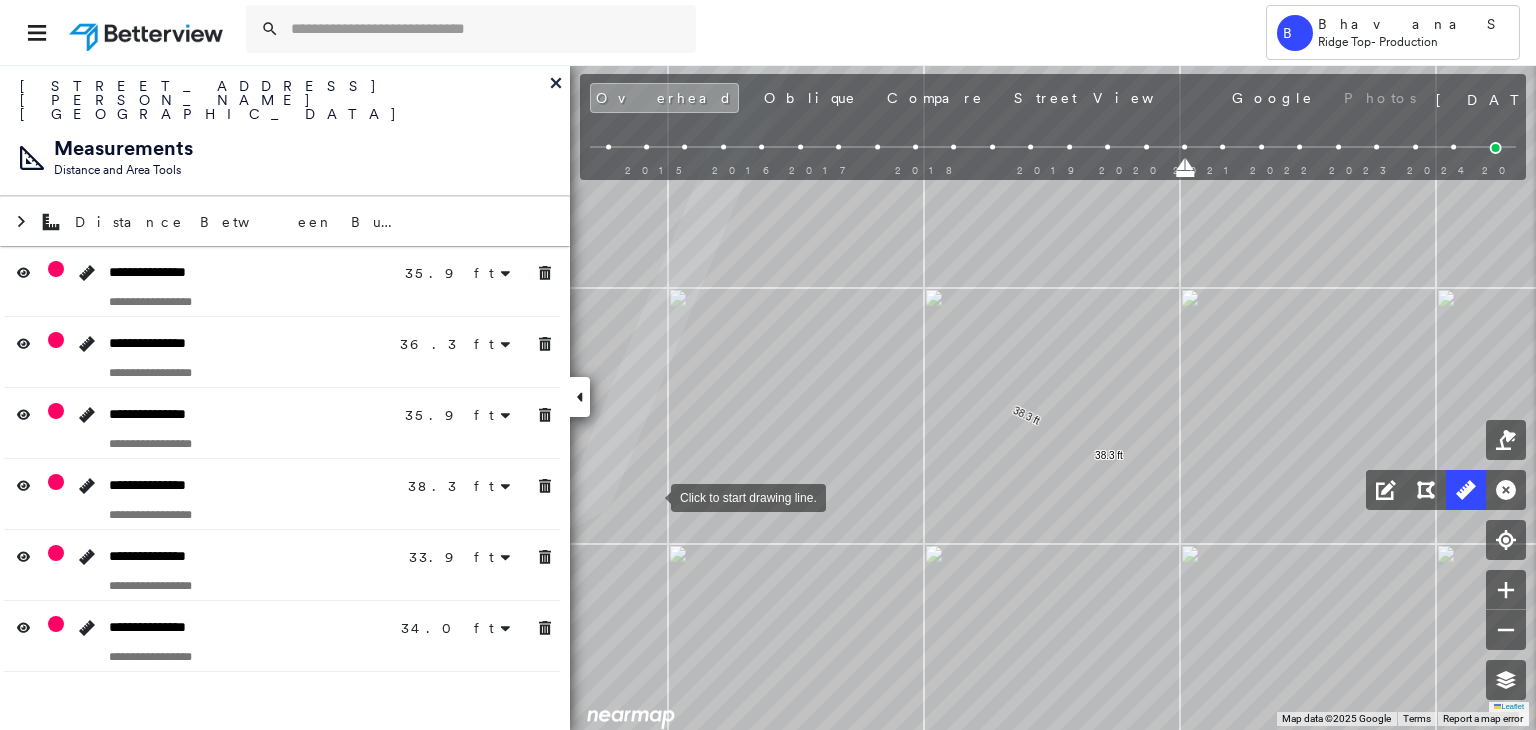 drag, startPoint x: 651, startPoint y: 496, endPoint x: 647, endPoint y: 525, distance: 29.274563 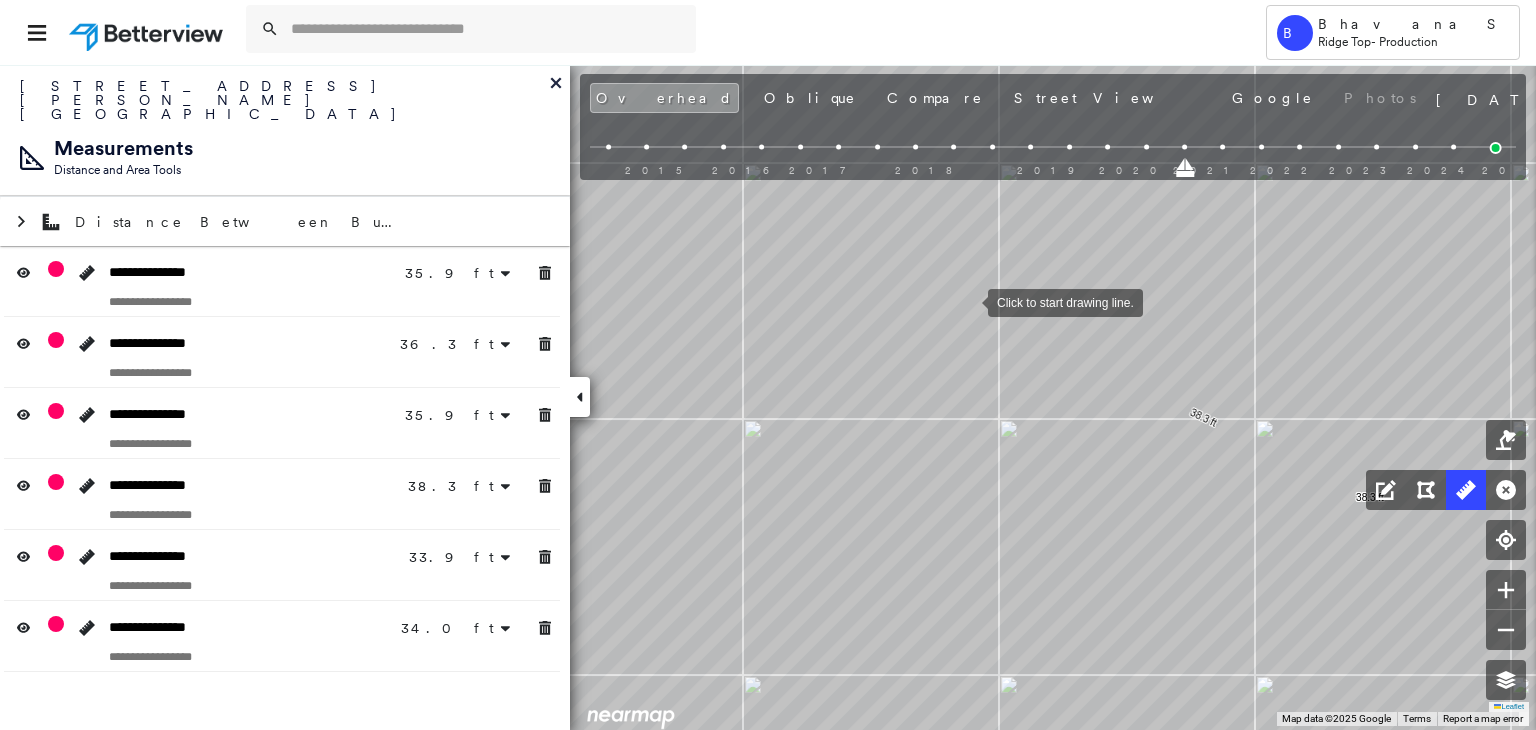 click at bounding box center (968, 301) 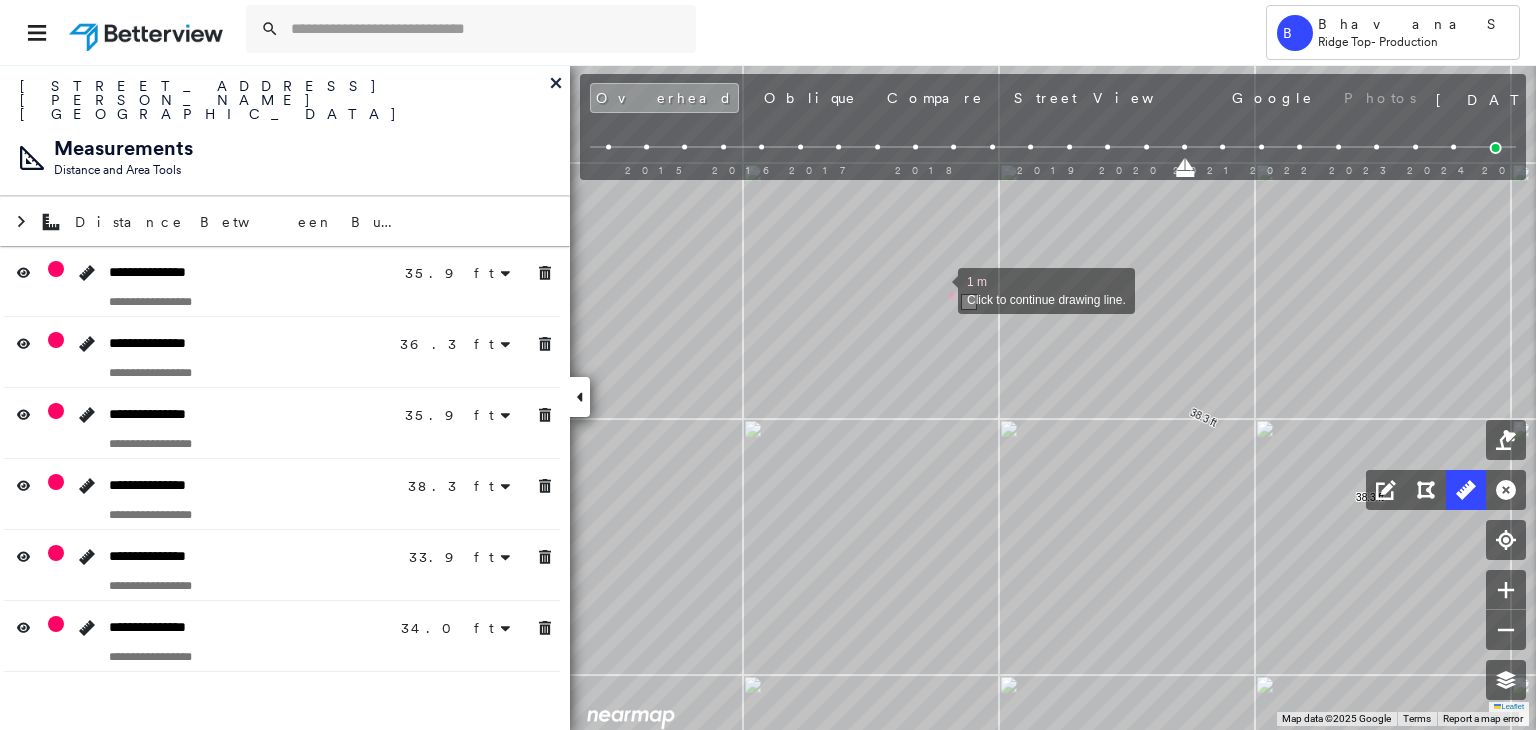 click at bounding box center (938, 289) 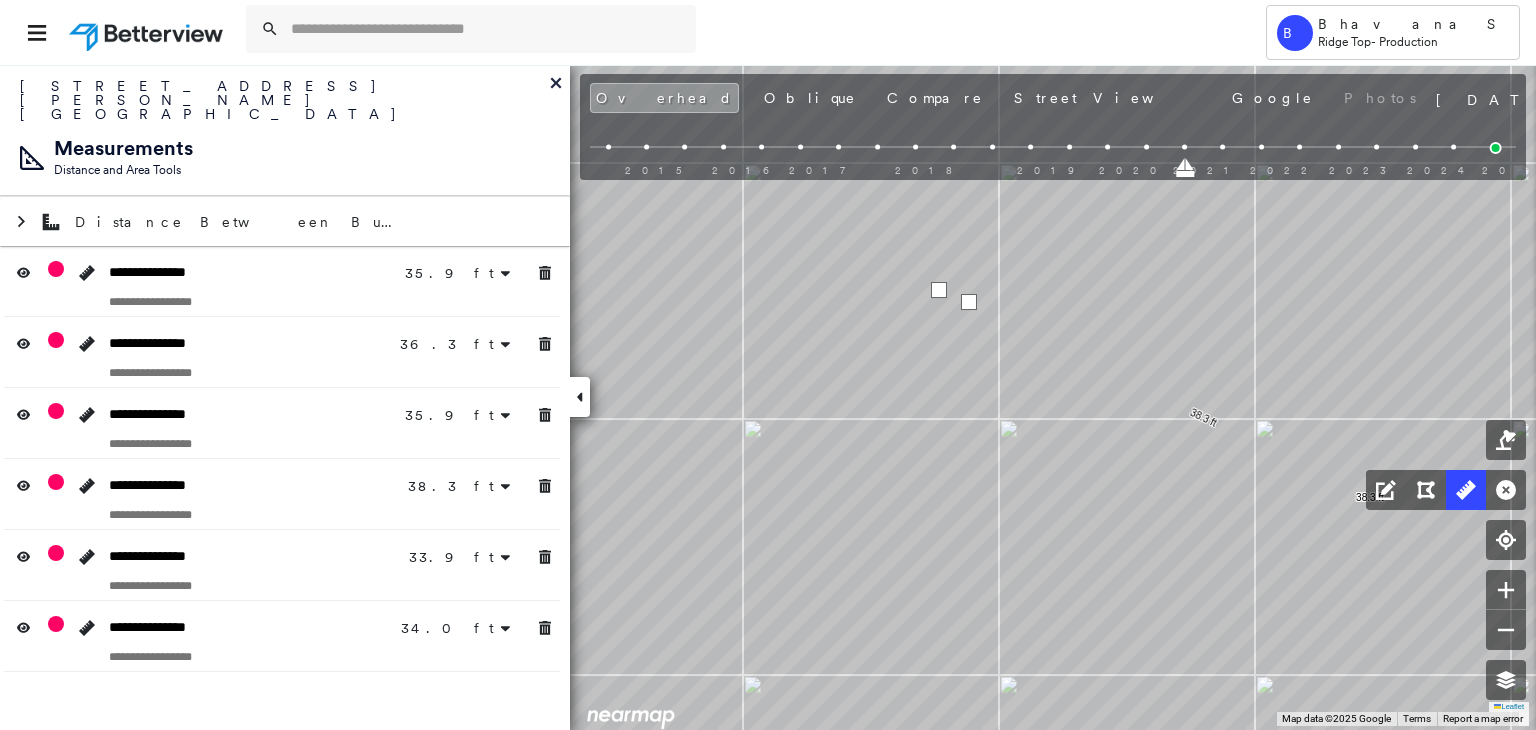 click at bounding box center [939, 290] 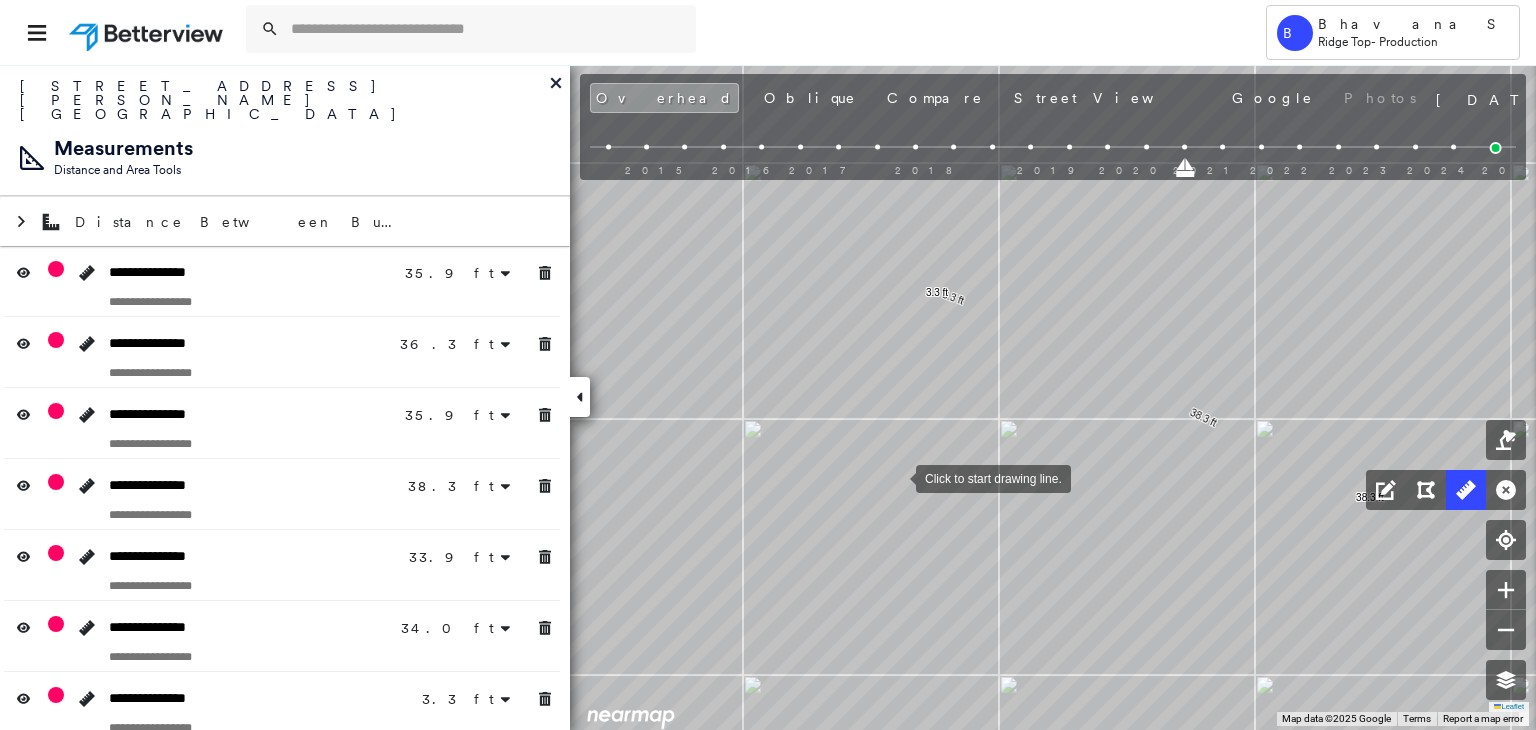 click at bounding box center [896, 477] 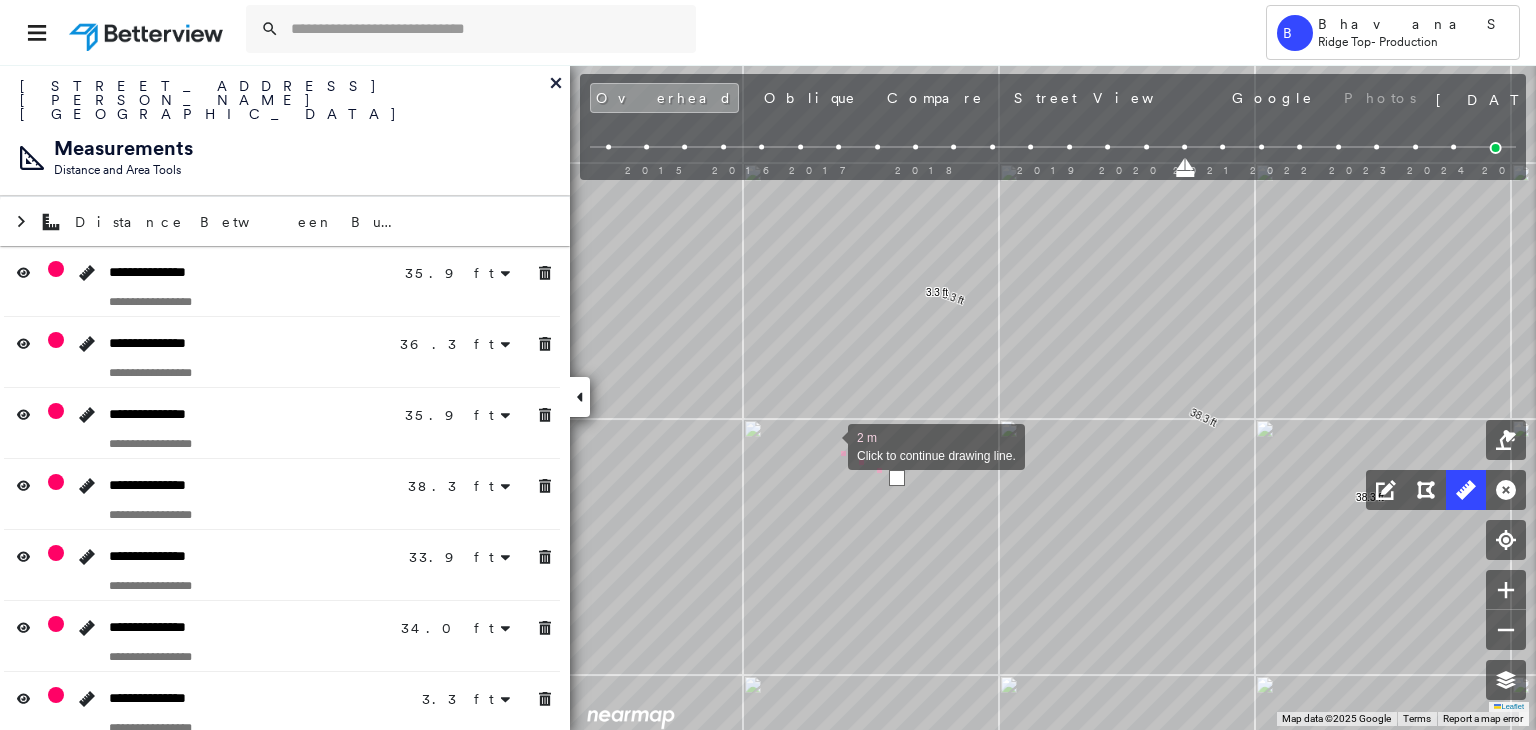 click at bounding box center [828, 445] 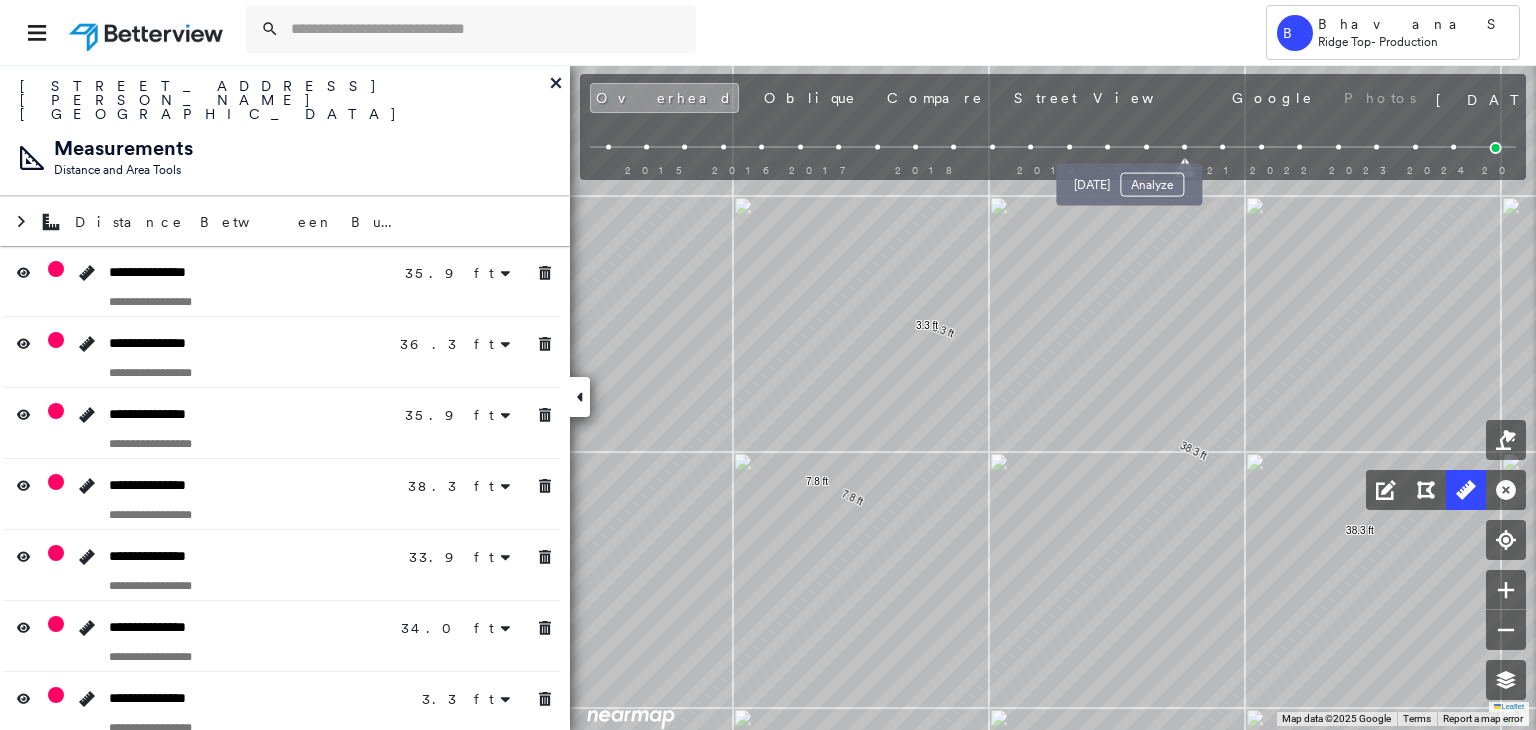 click at bounding box center [1146, 147] 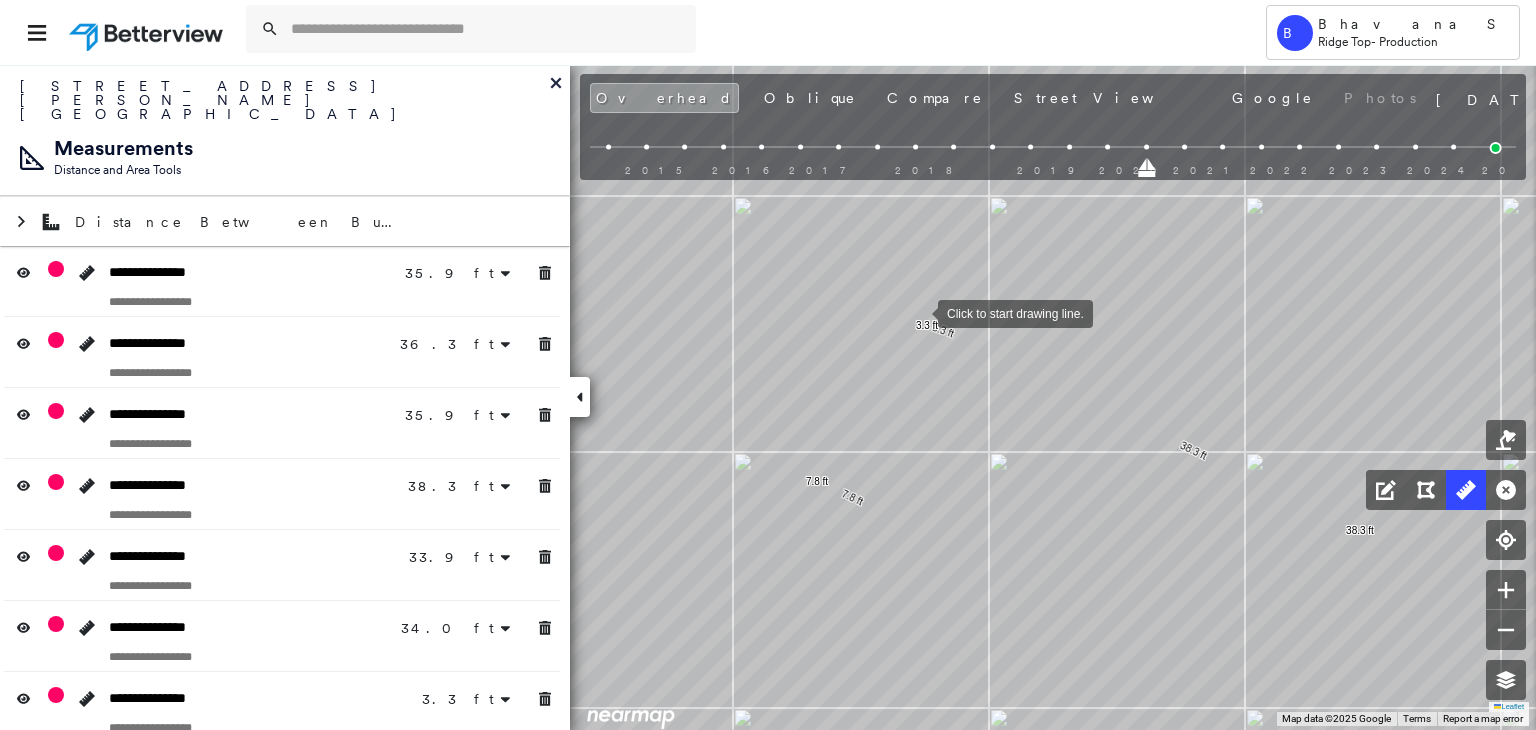 click at bounding box center (918, 312) 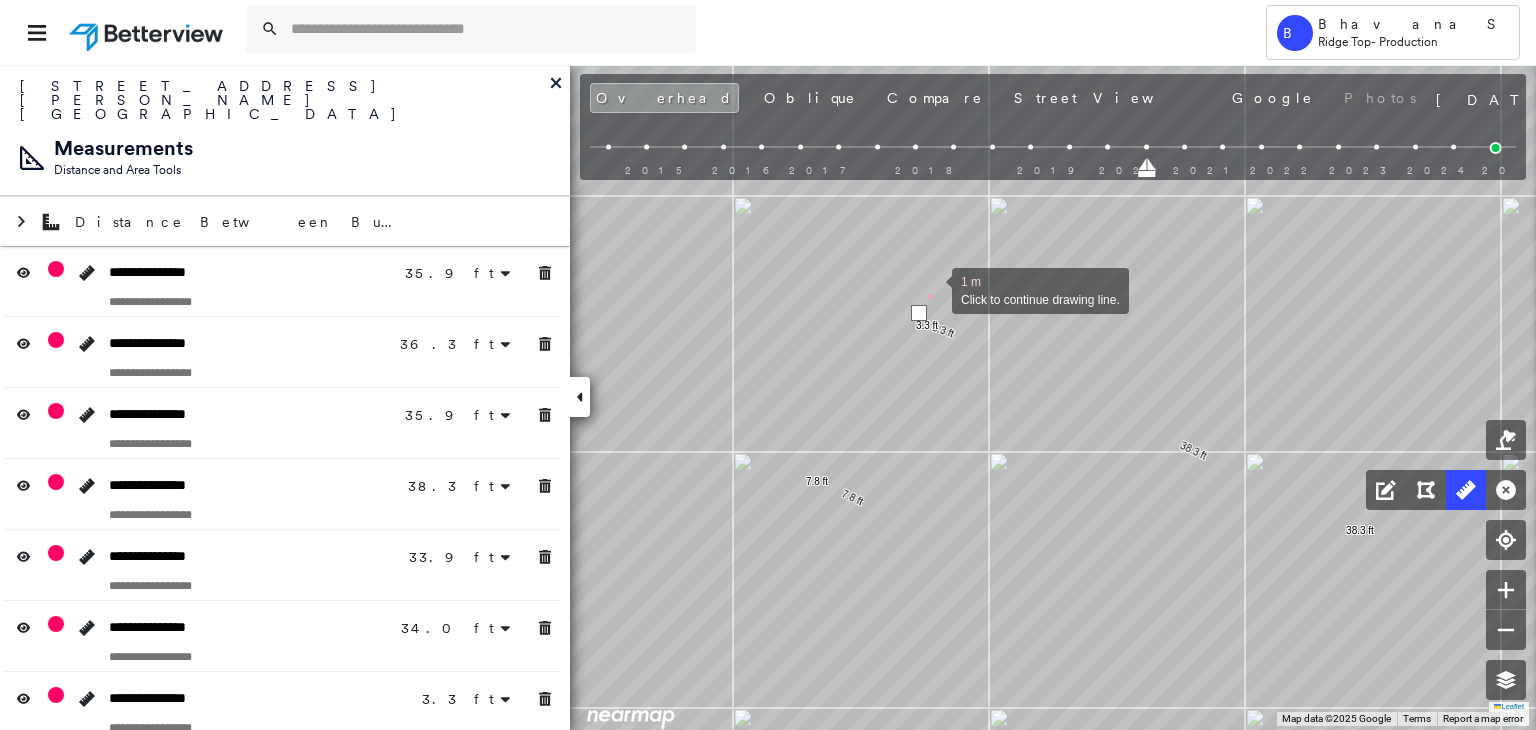 click at bounding box center (932, 289) 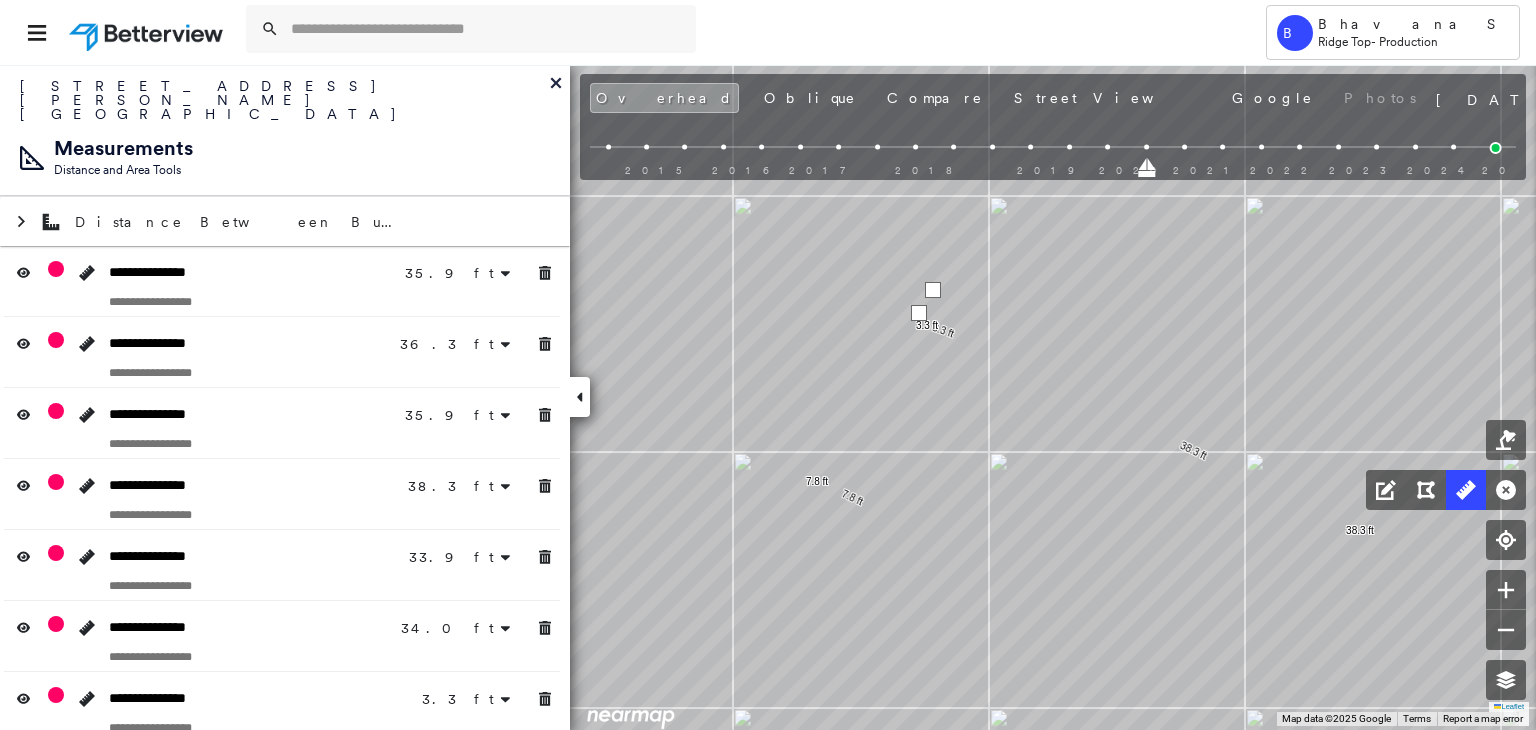 click at bounding box center (933, 290) 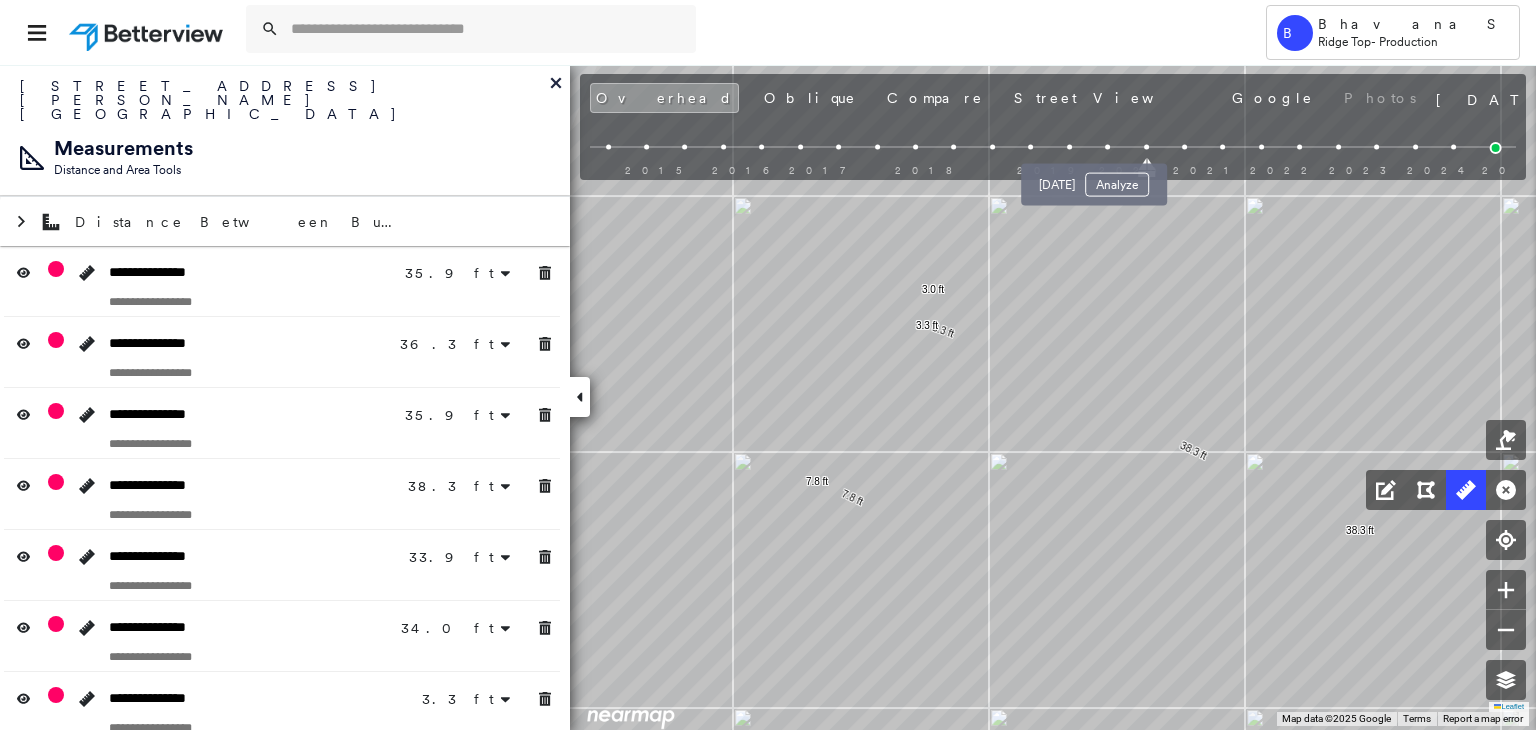 click at bounding box center [1107, 147] 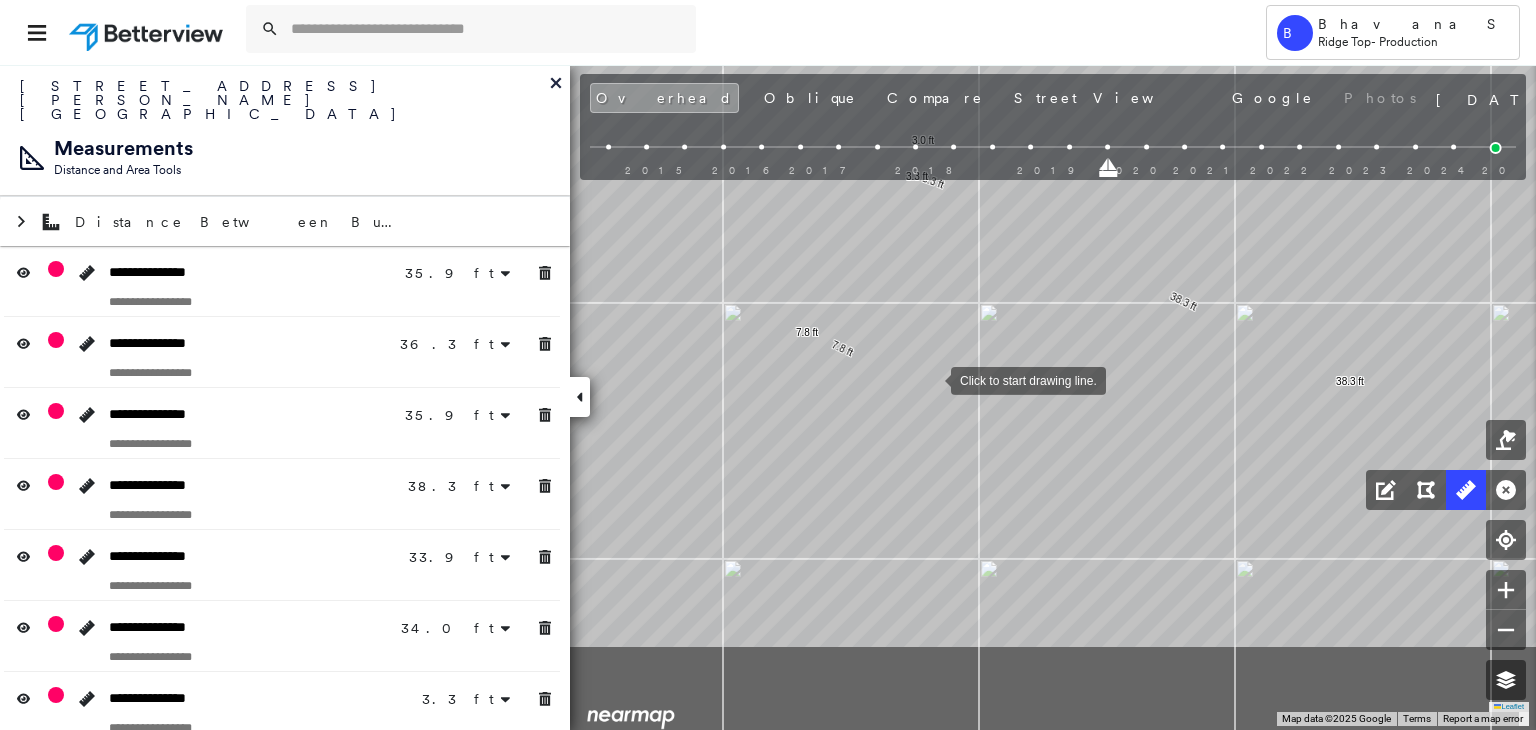 drag, startPoint x: 942, startPoint y: 522, endPoint x: 931, endPoint y: 380, distance: 142.42542 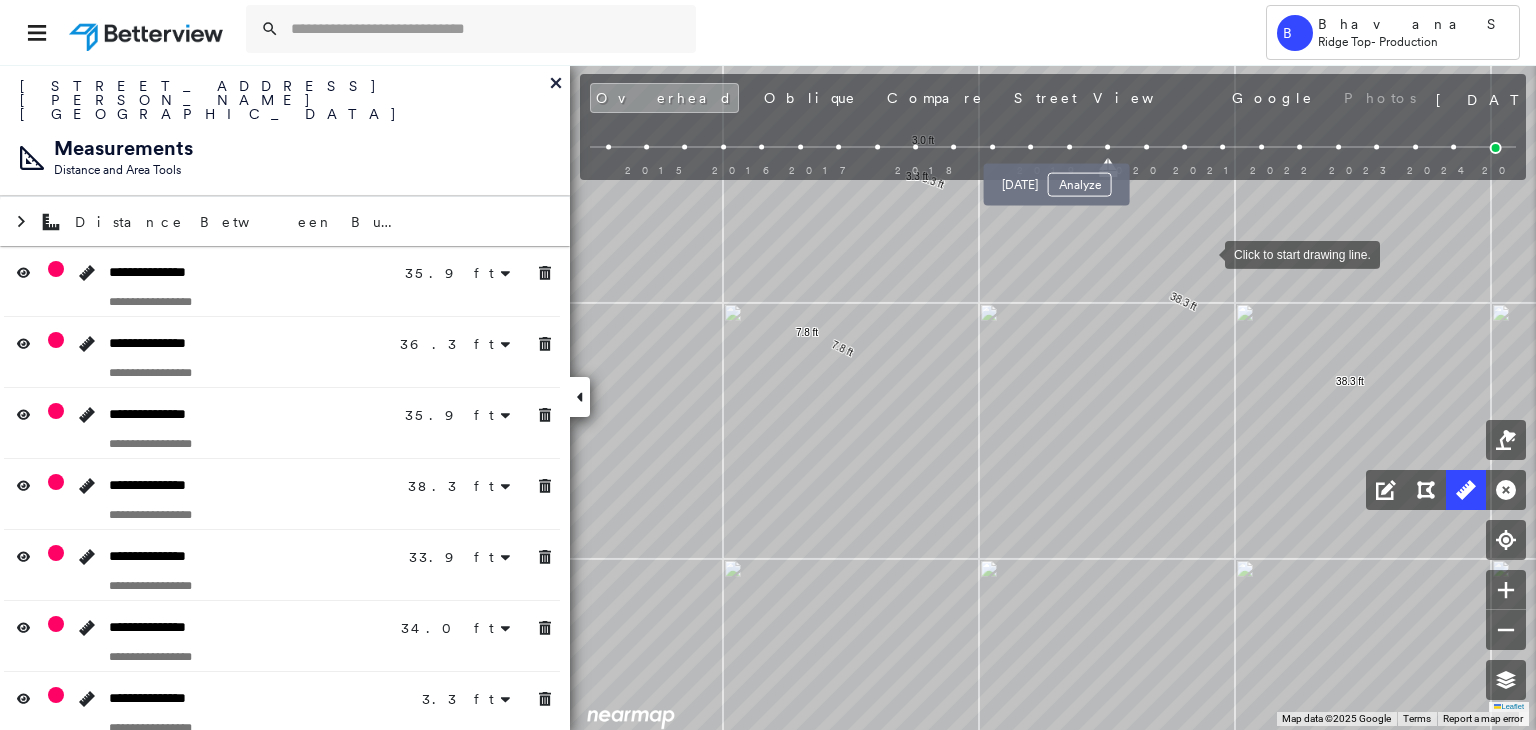 click at bounding box center (1069, 147) 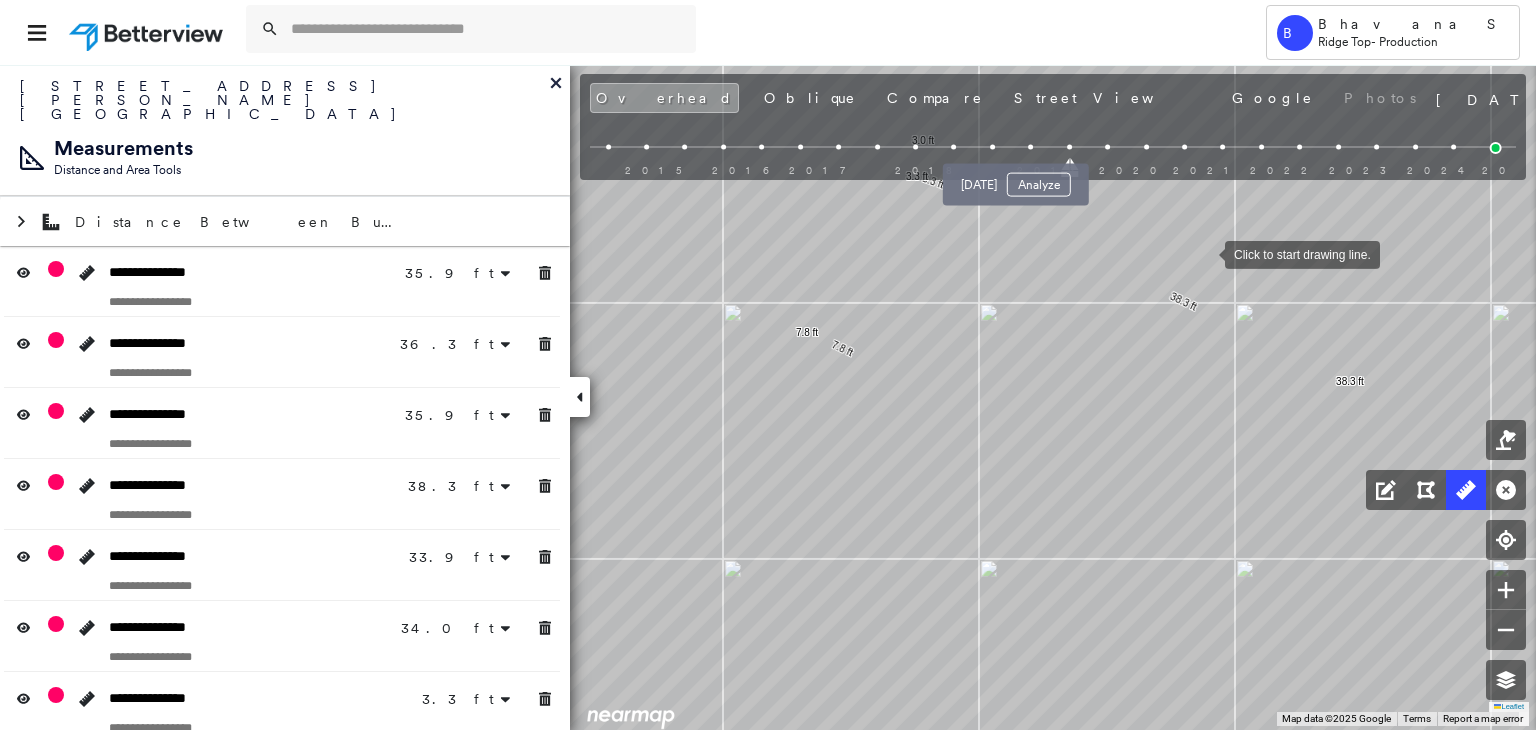 click at bounding box center [1030, 147] 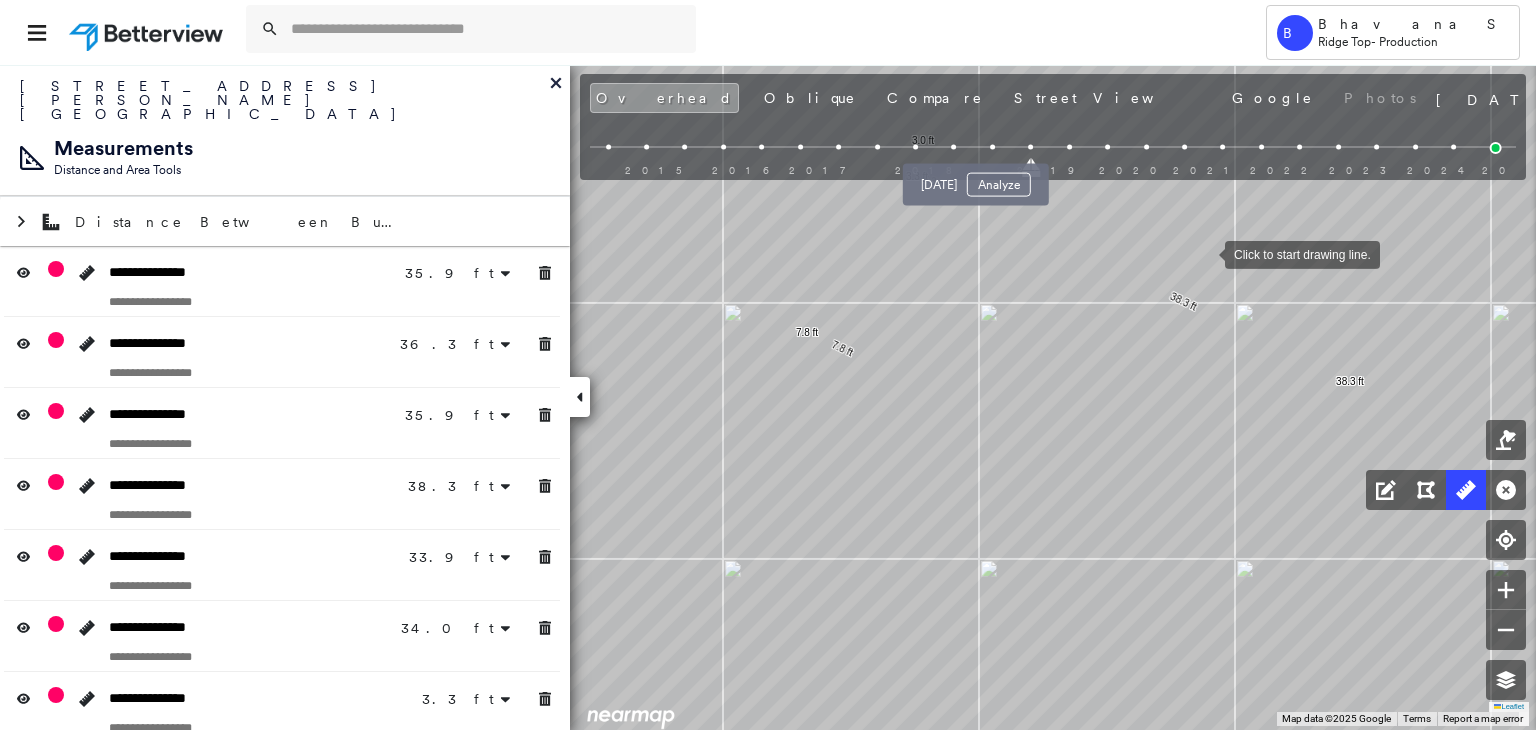 click at bounding box center (992, 147) 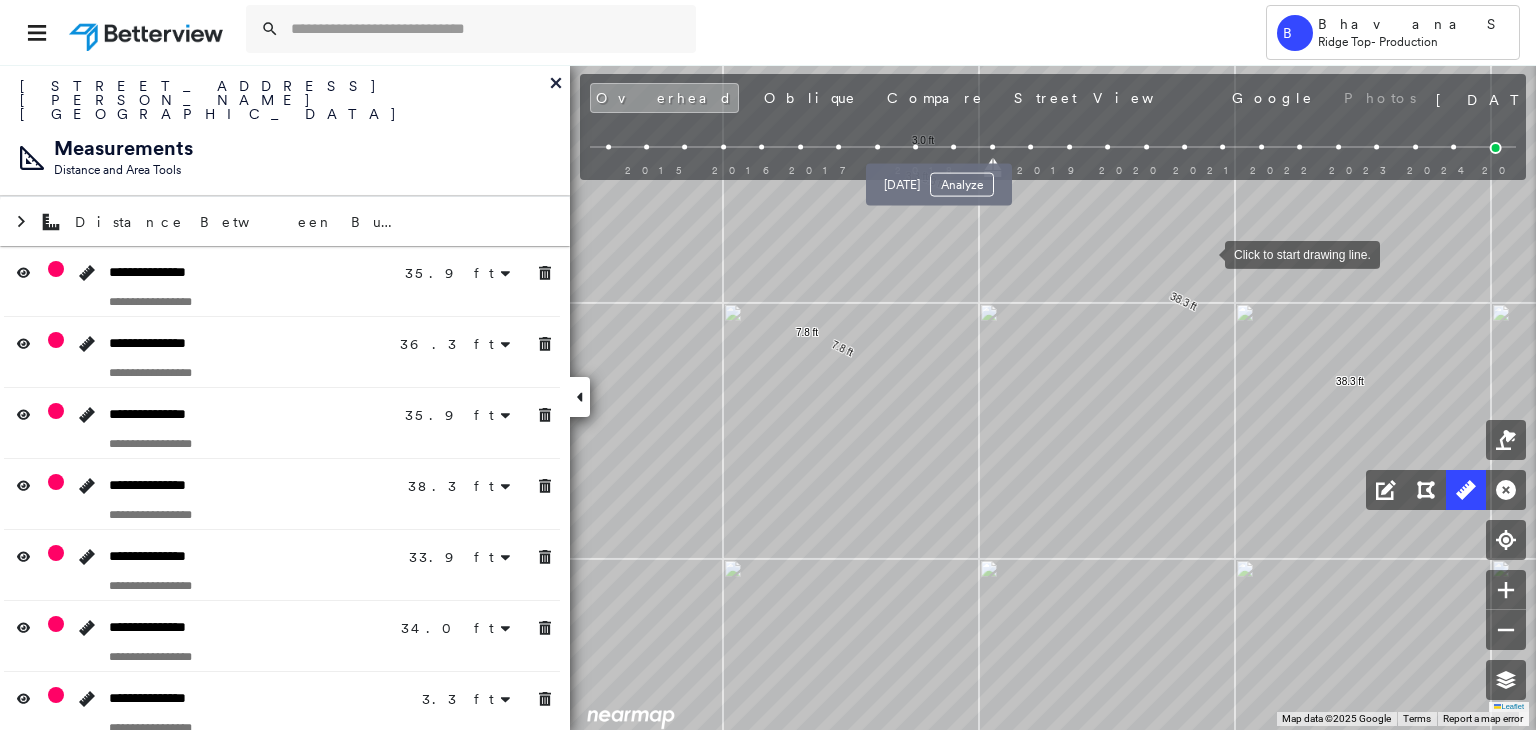 click at bounding box center [954, 147] 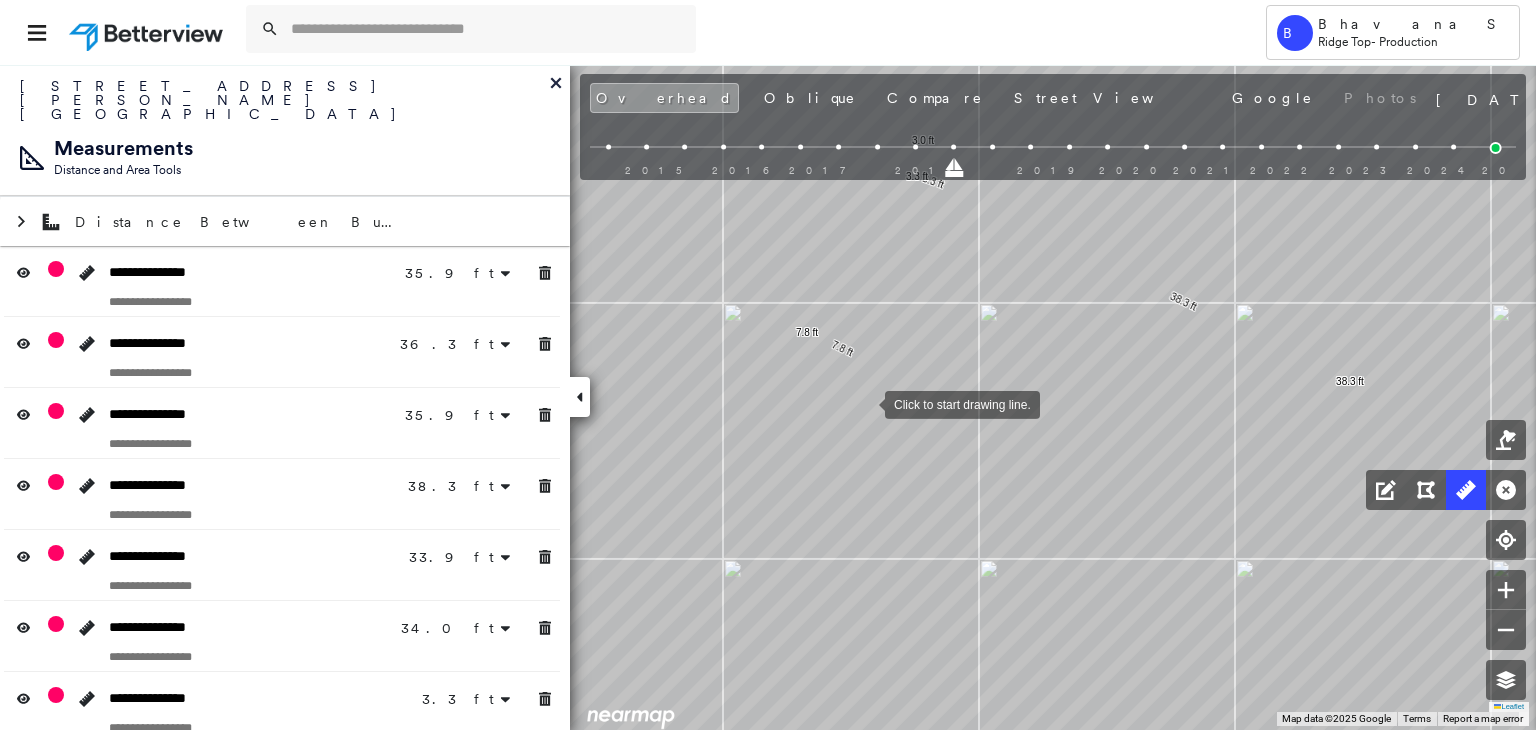 click at bounding box center (865, 403) 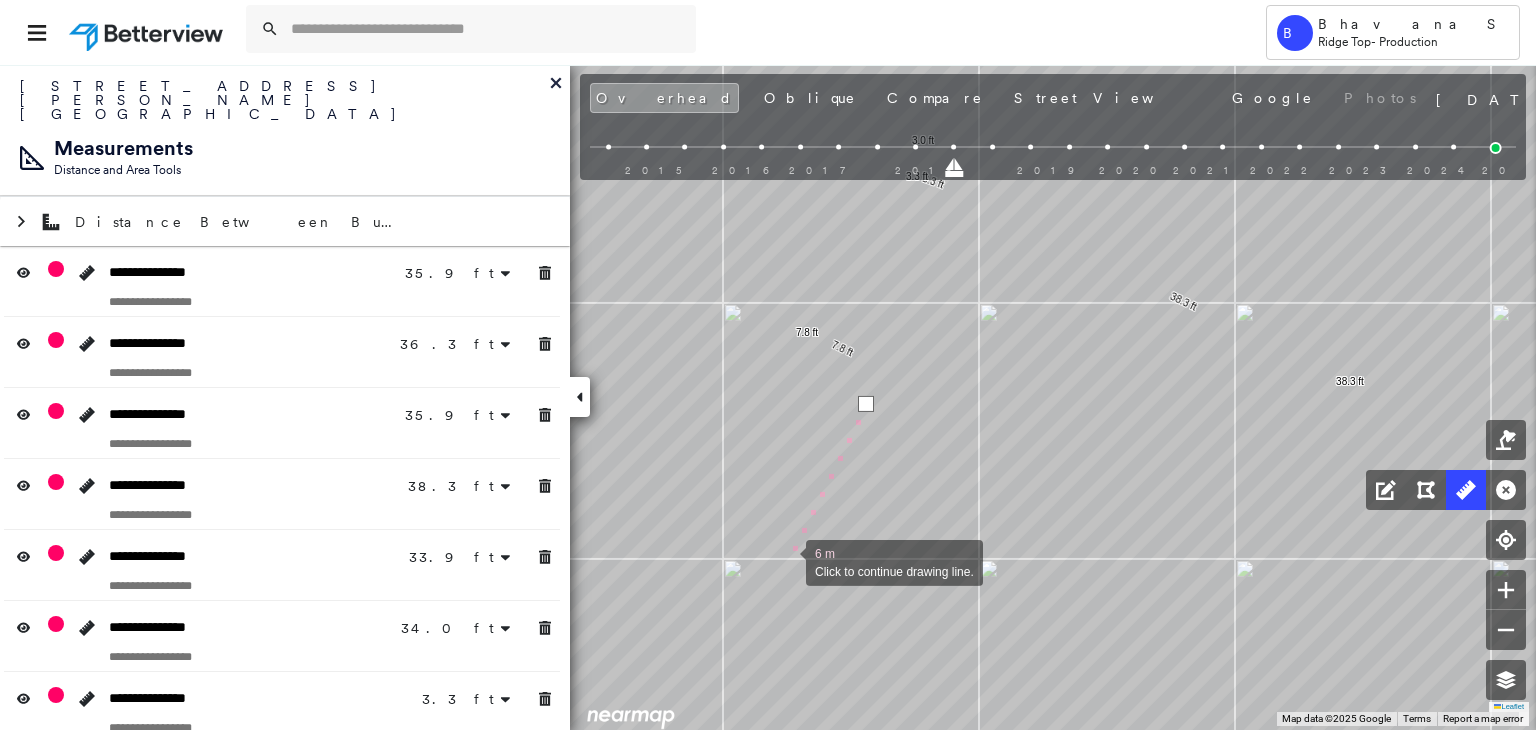 click at bounding box center [786, 561] 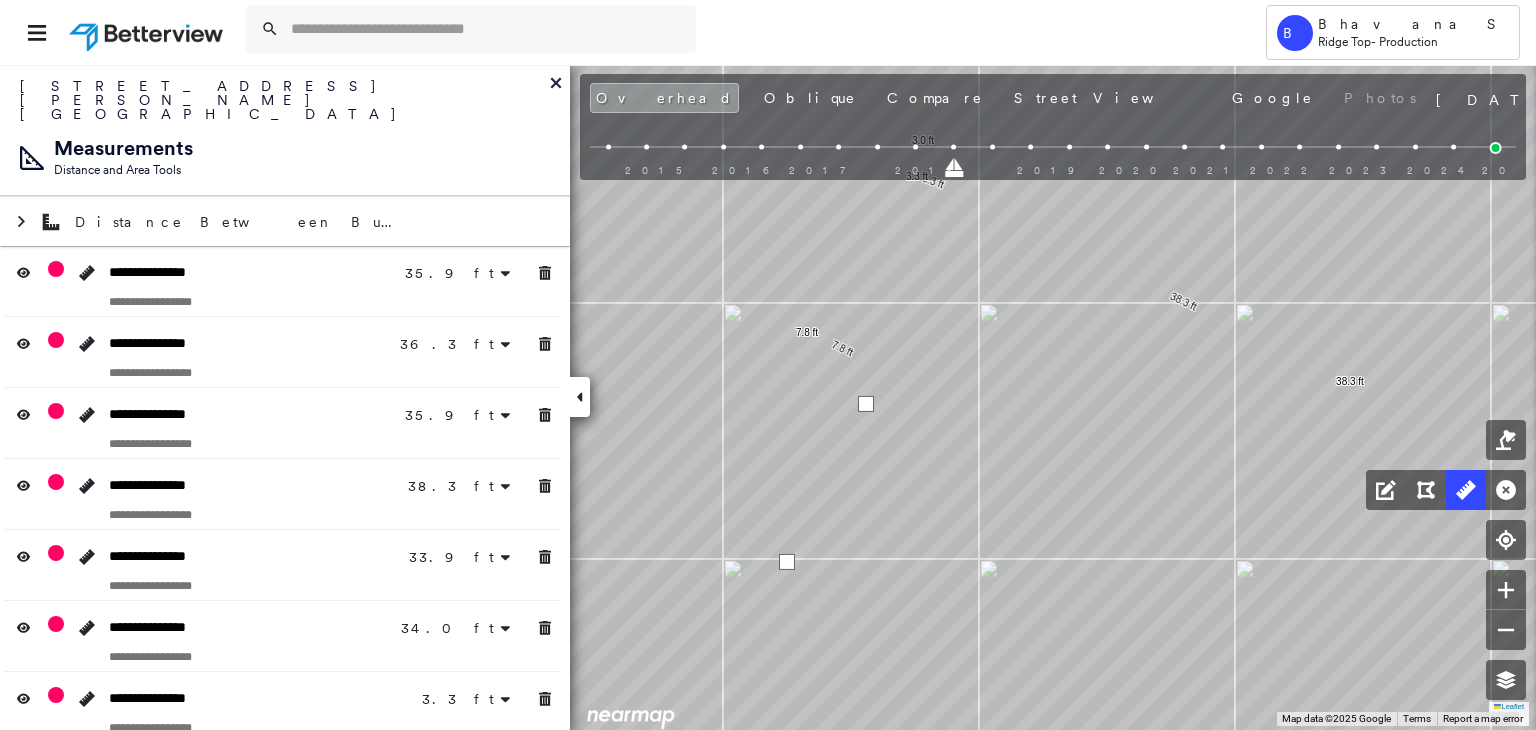 click at bounding box center (787, 562) 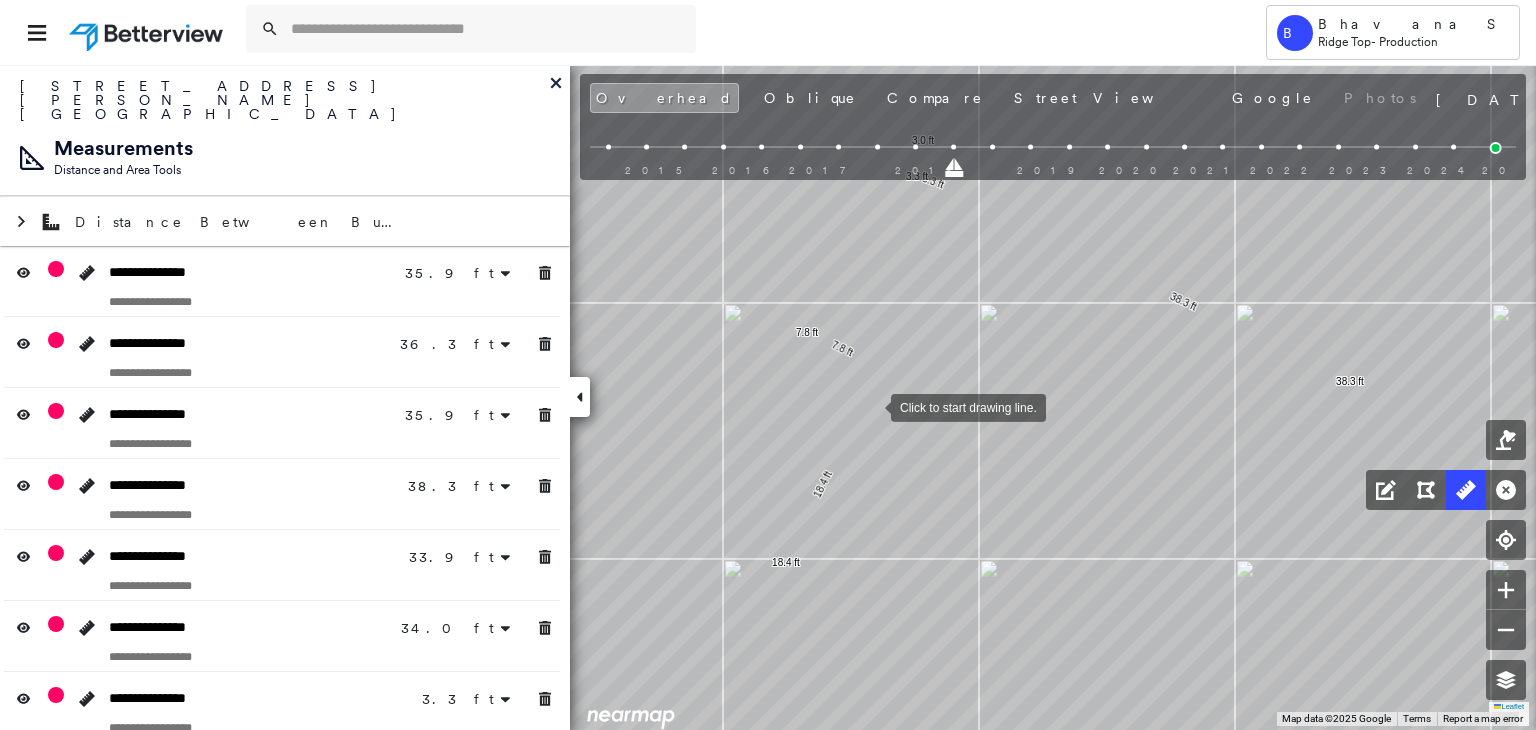 click at bounding box center [871, 406] 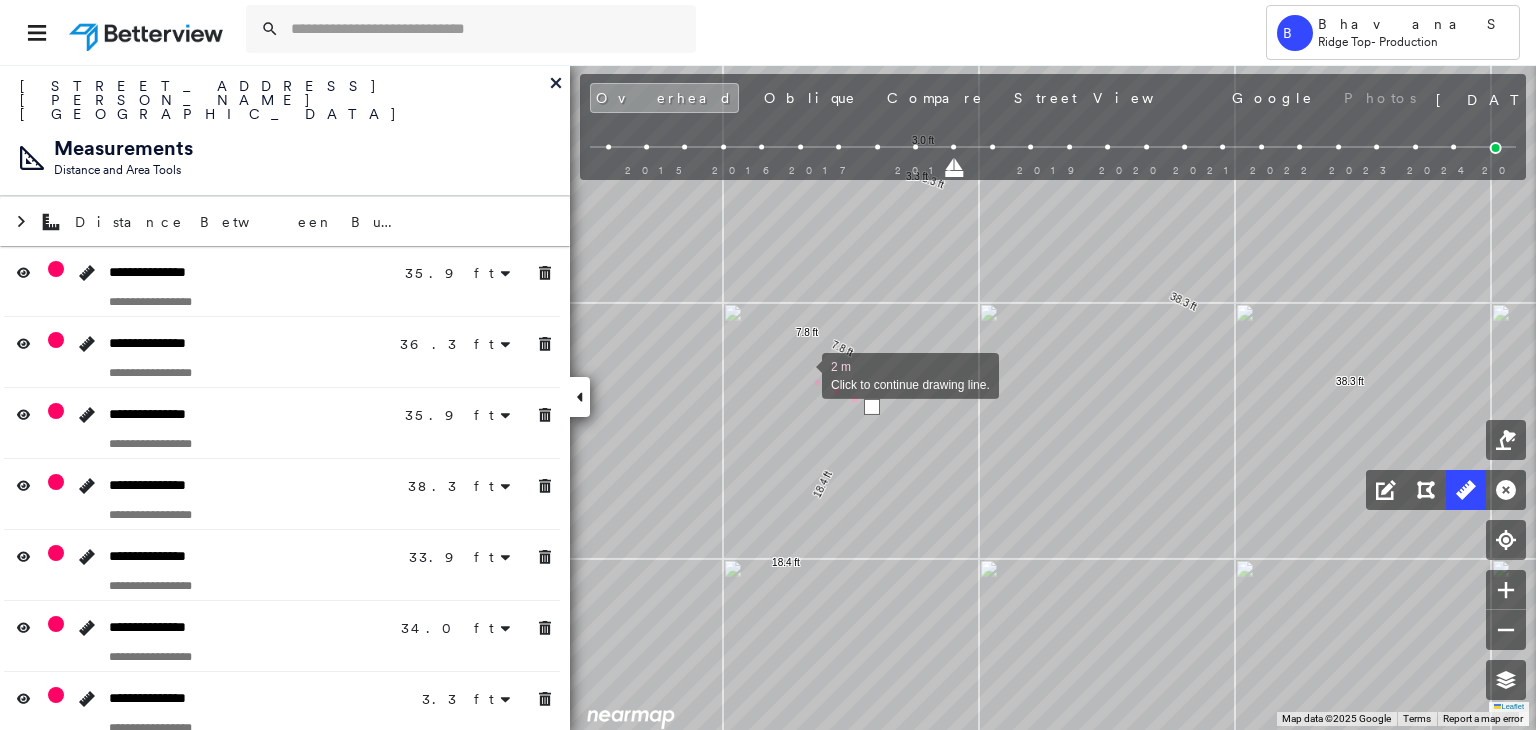 click at bounding box center [802, 374] 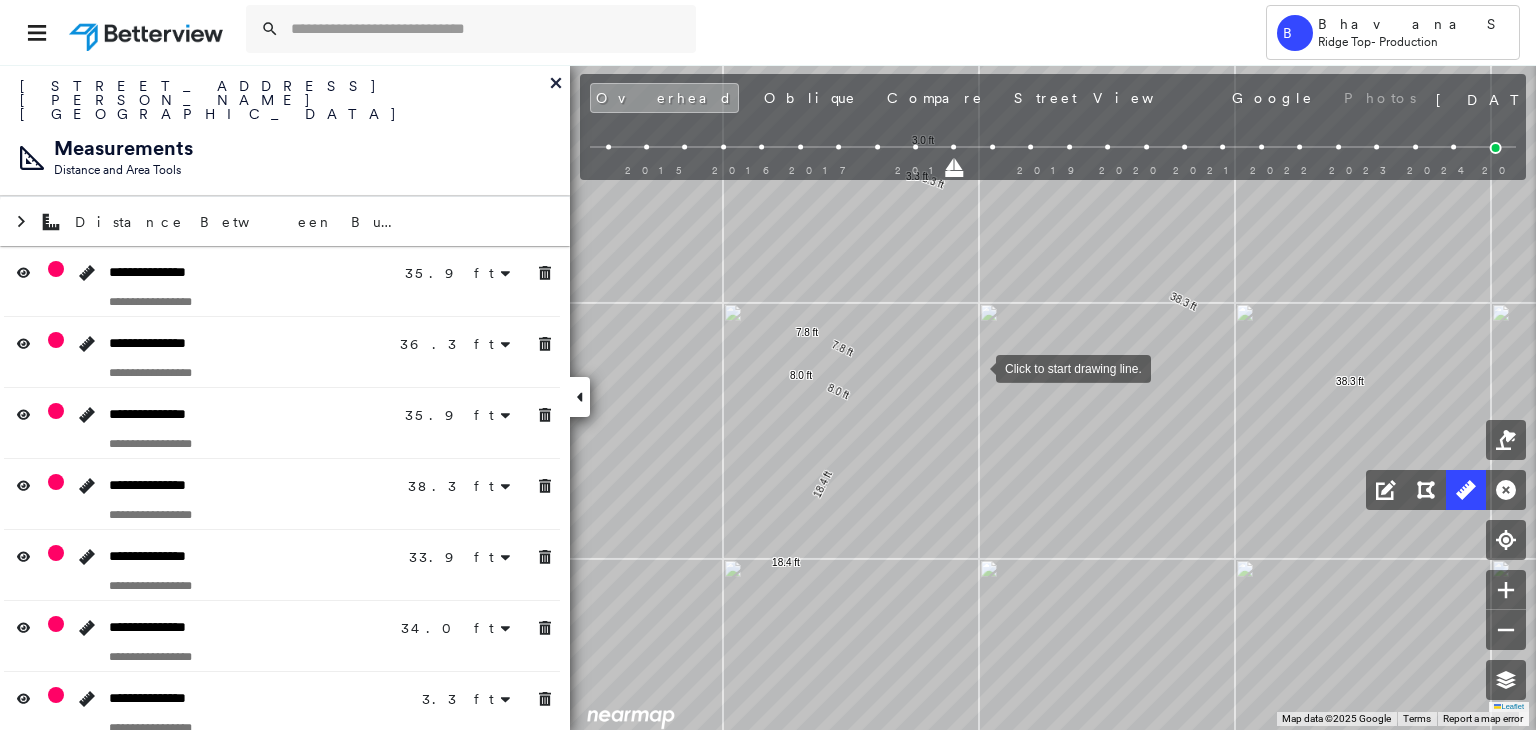 click at bounding box center [976, 367] 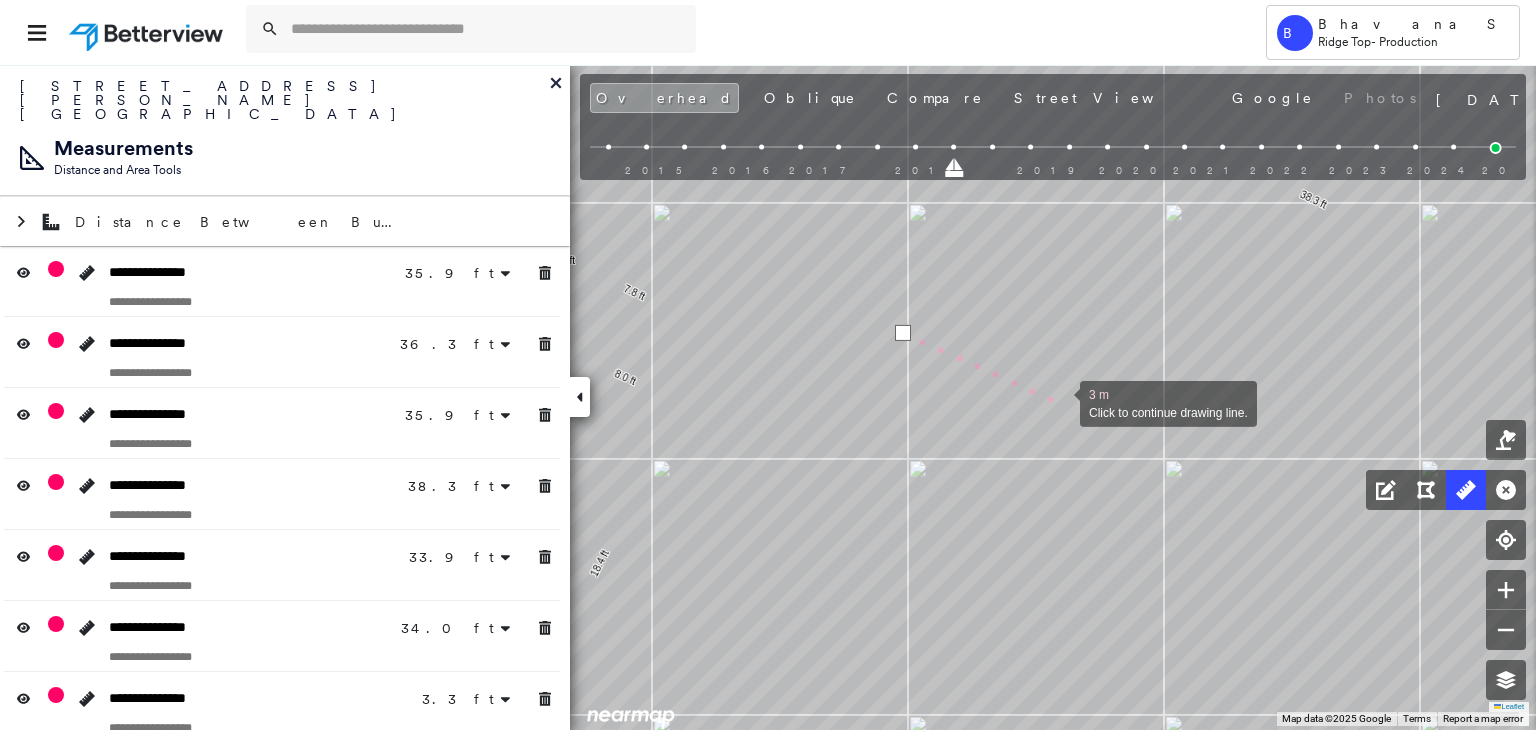 click at bounding box center (1060, 402) 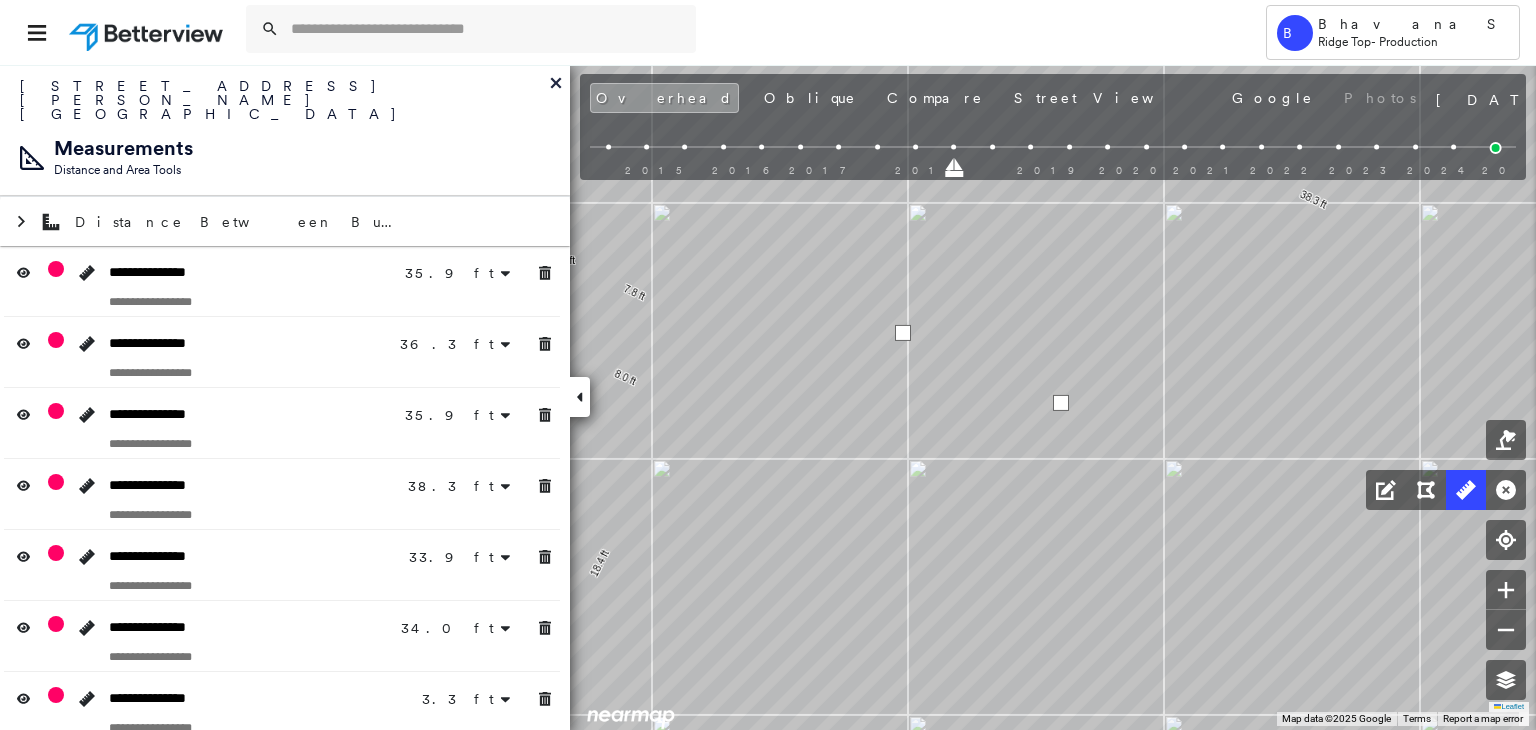 click at bounding box center [1061, 403] 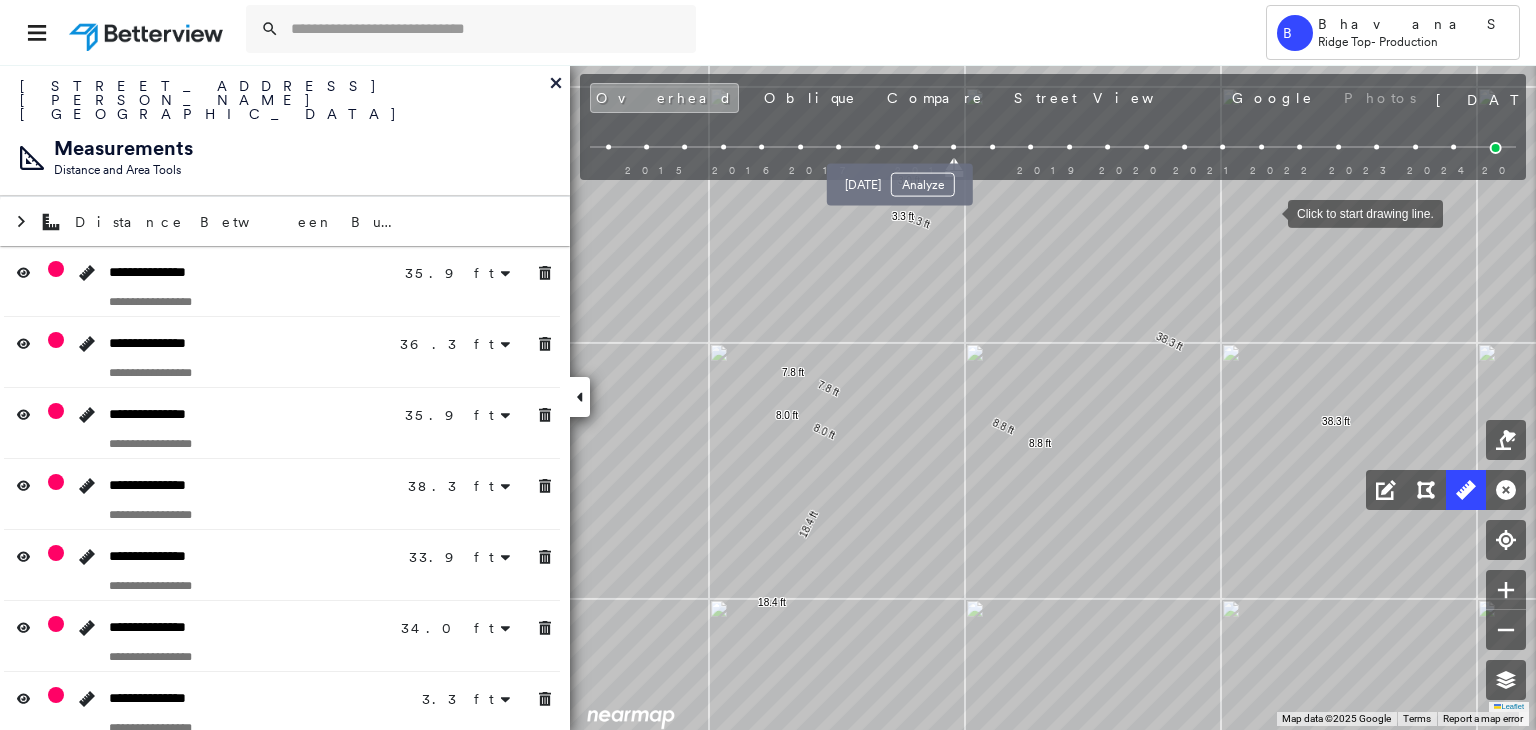 click at bounding box center [915, 147] 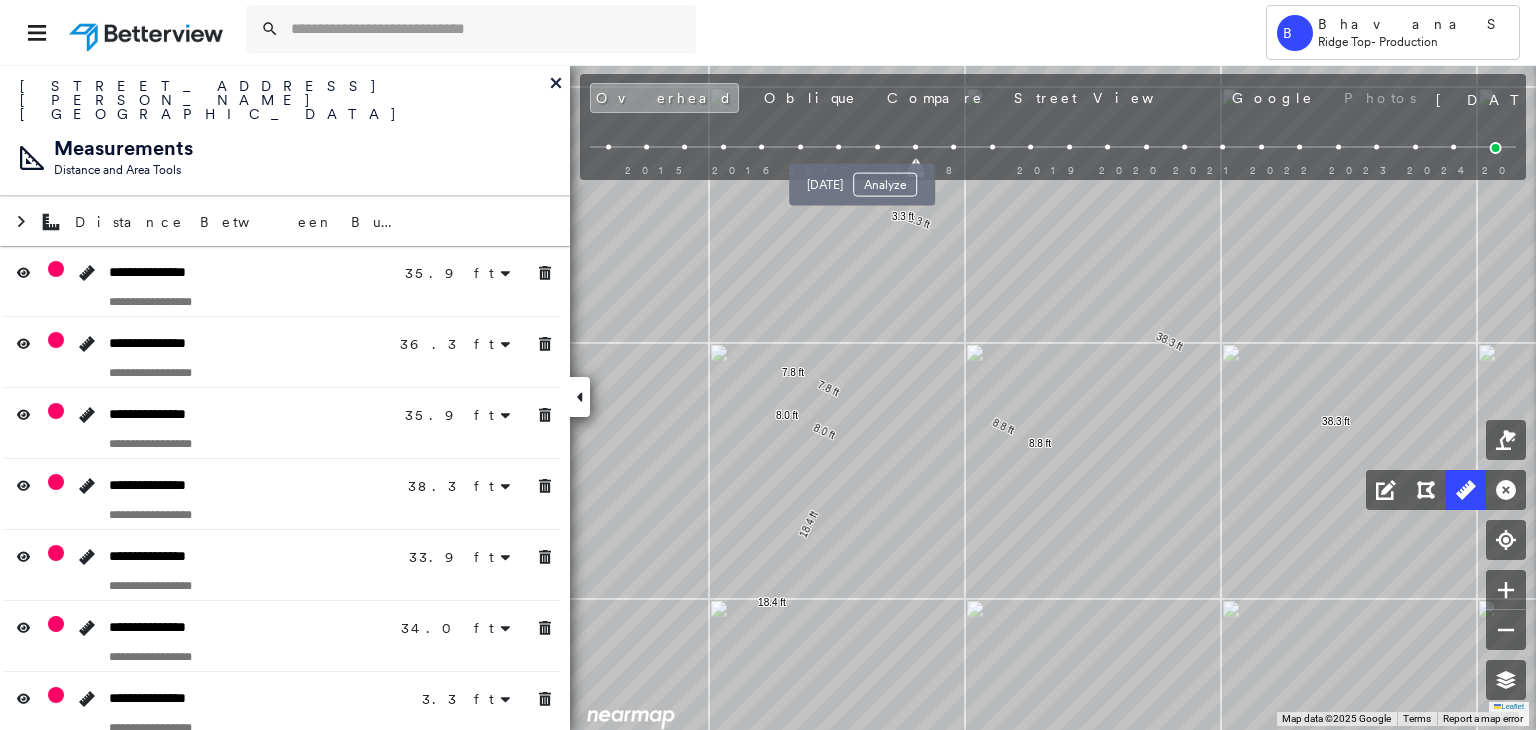 click at bounding box center [877, 147] 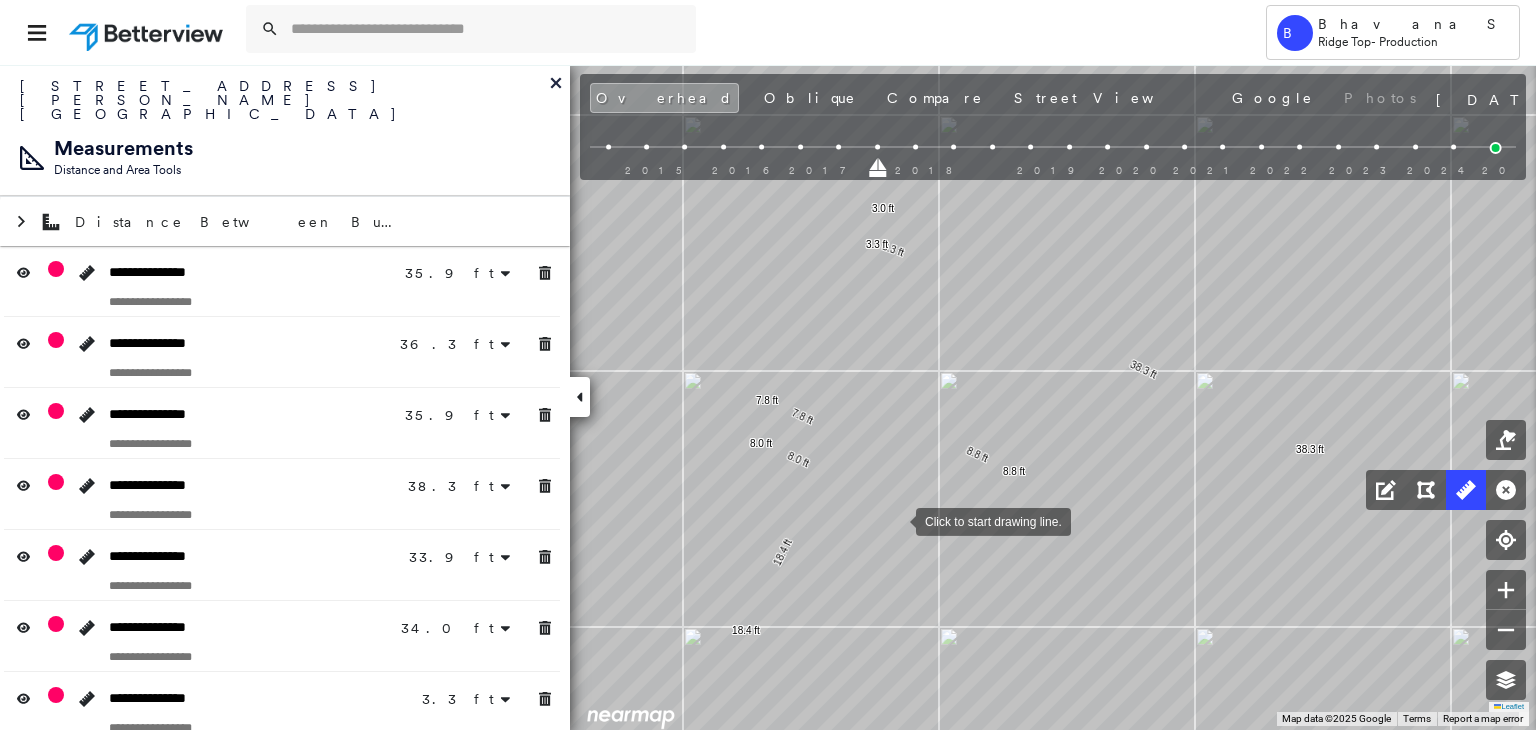 drag, startPoint x: 922, startPoint y: 491, endPoint x: 893, endPoint y: 521, distance: 41.725292 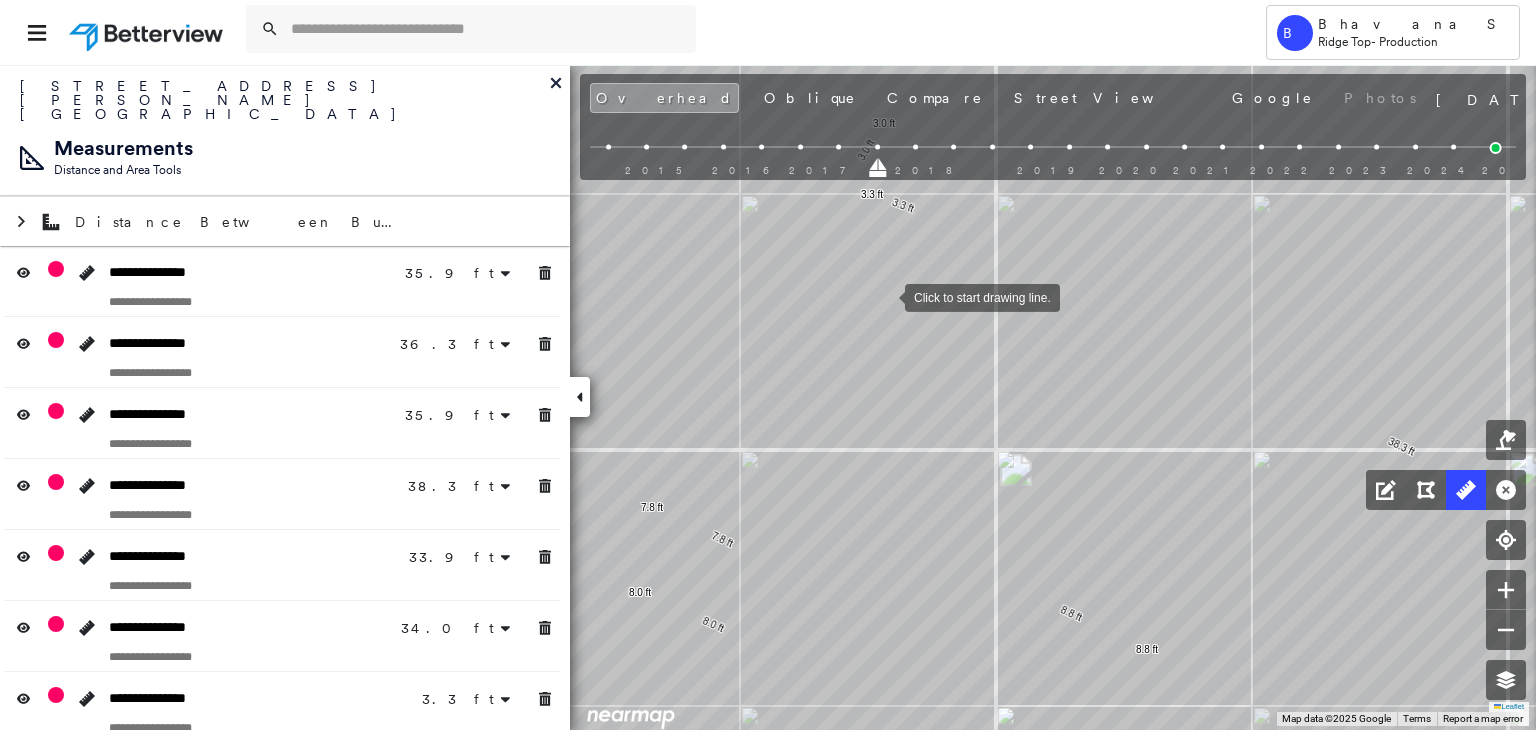 click at bounding box center (885, 296) 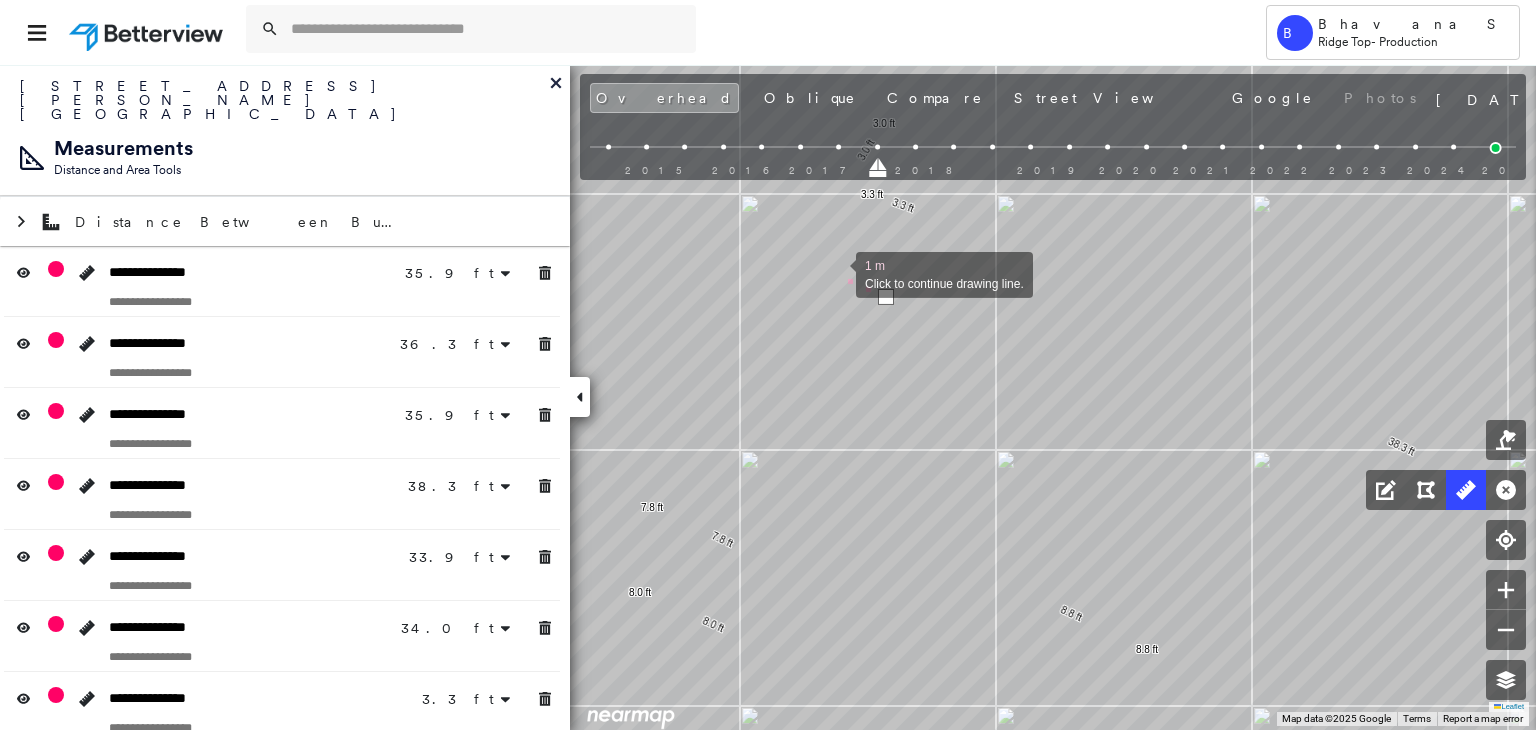 click at bounding box center (836, 273) 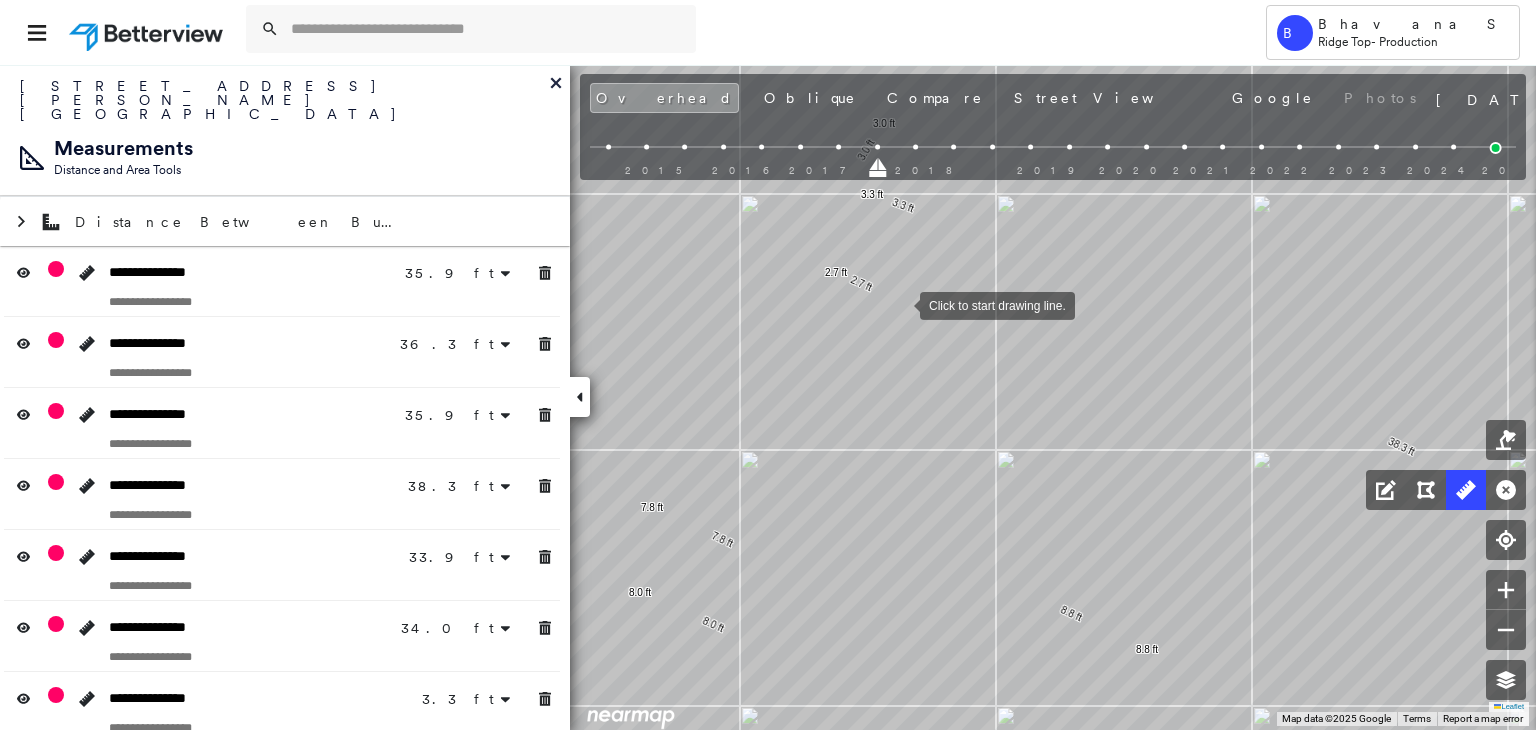 click at bounding box center (900, 304) 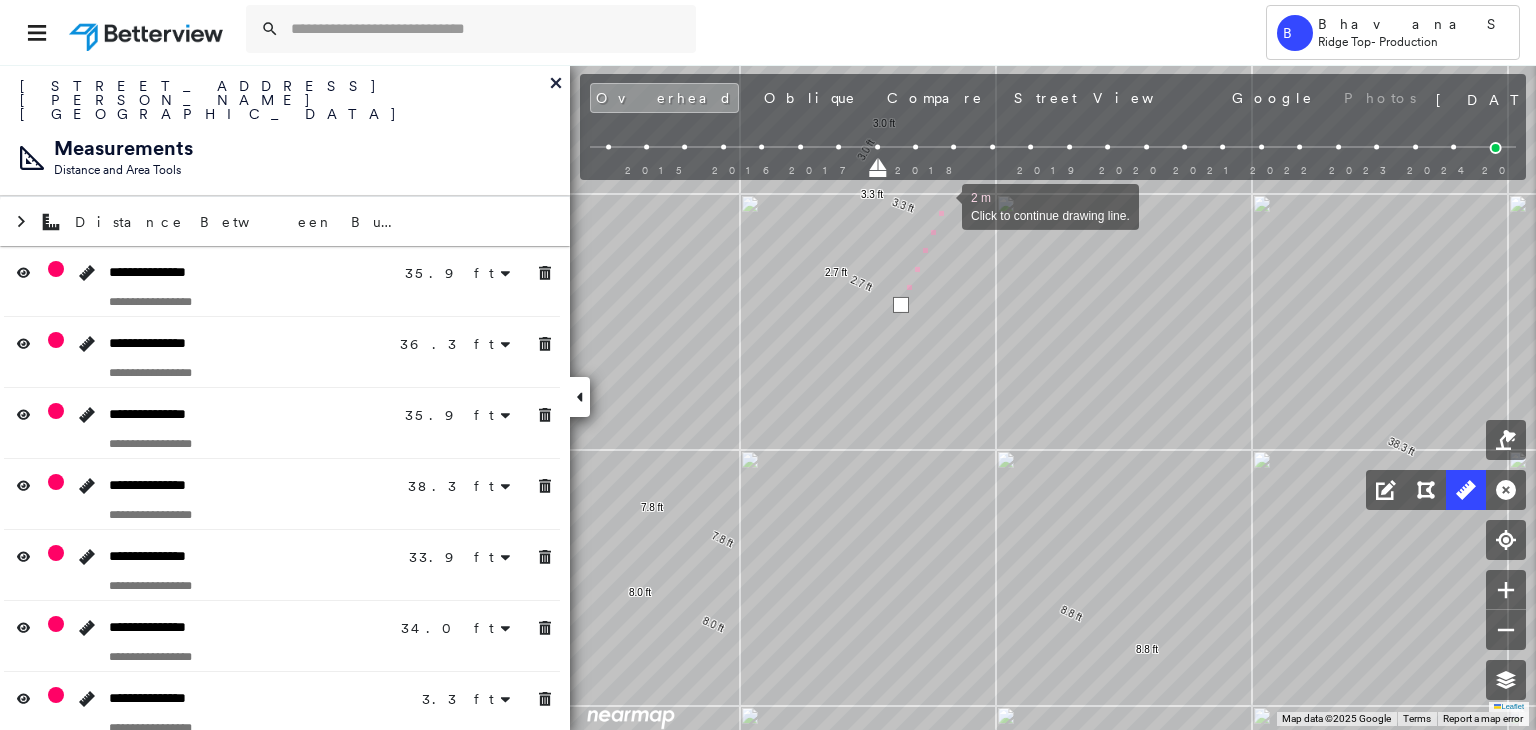 click at bounding box center (942, 205) 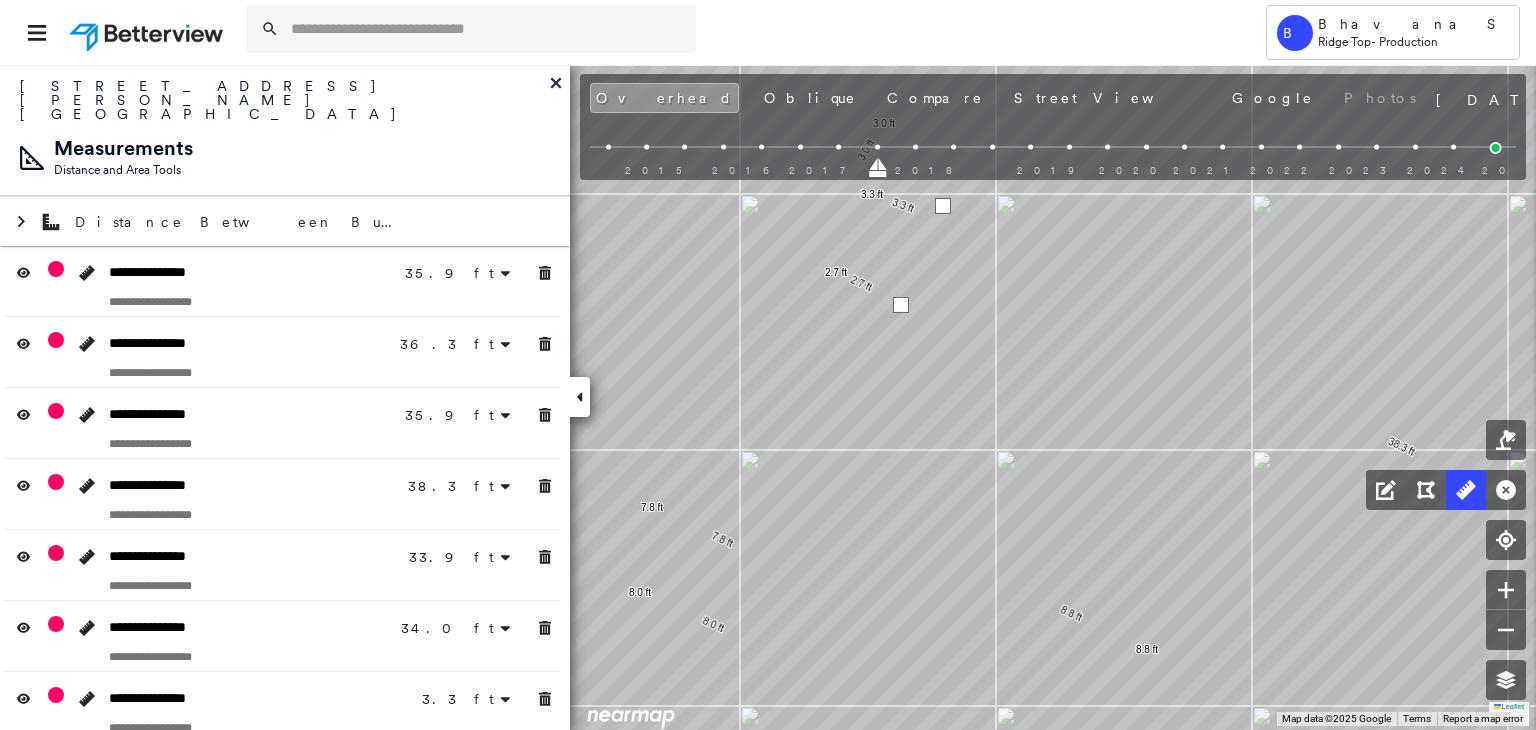 click at bounding box center (943, 206) 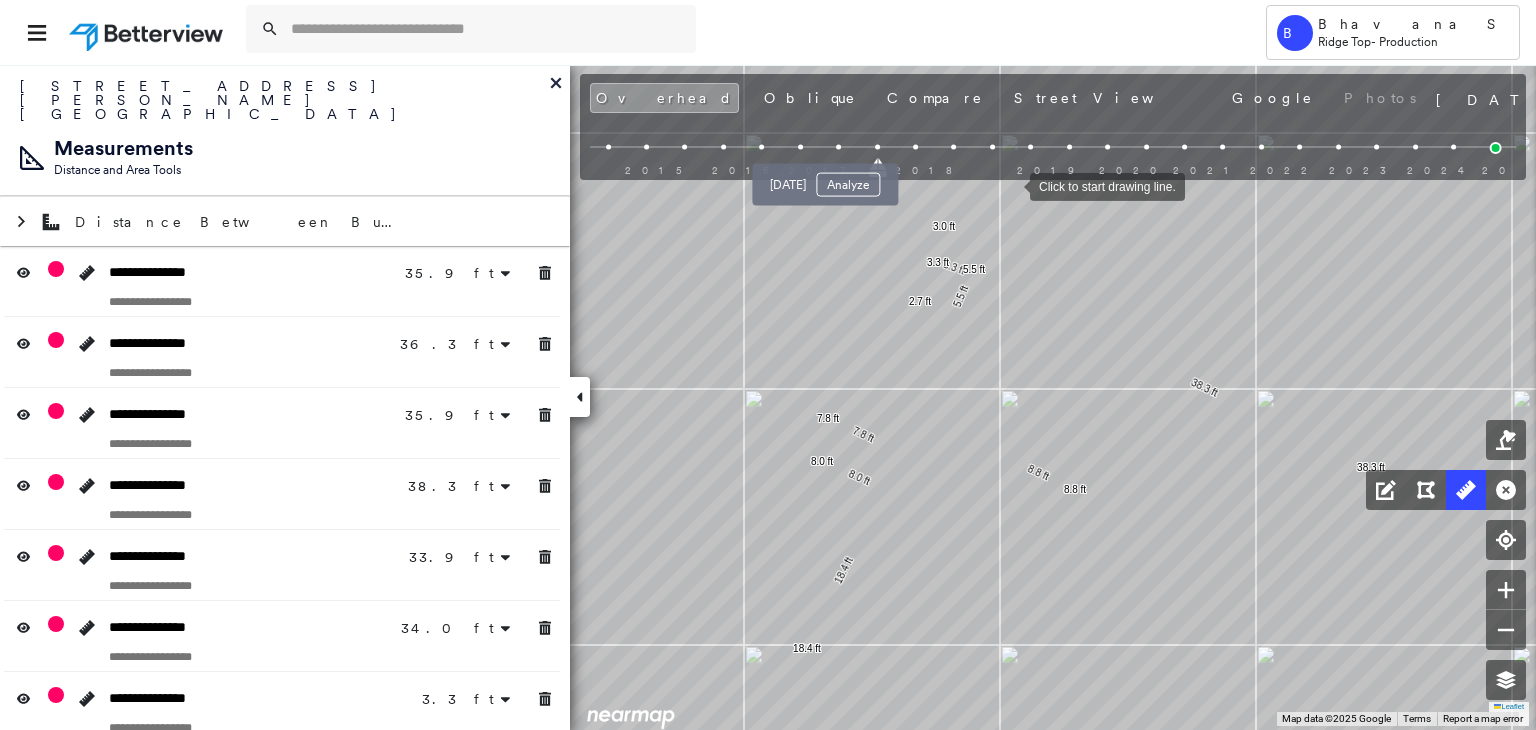 click at bounding box center (838, 147) 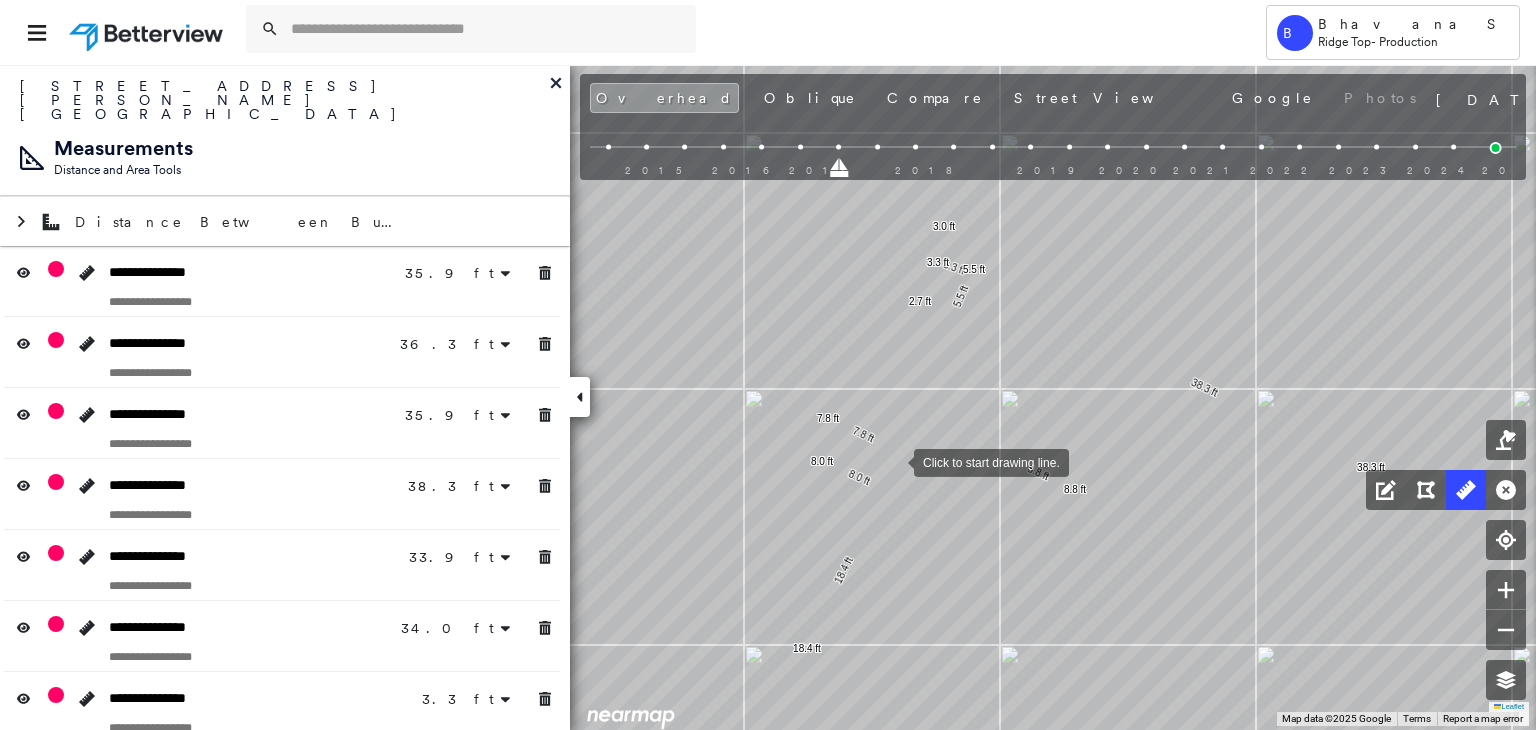 click at bounding box center (894, 461) 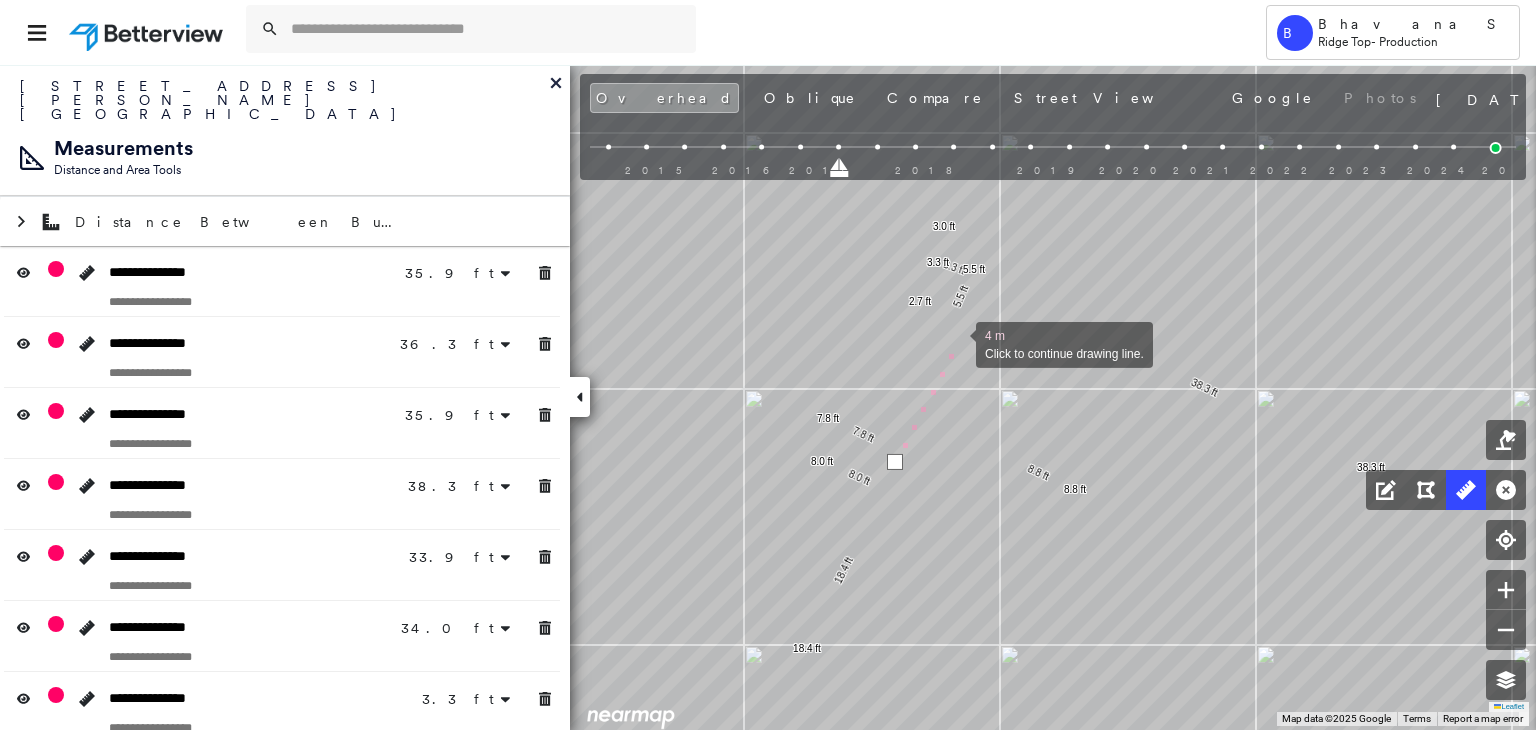 click at bounding box center [956, 343] 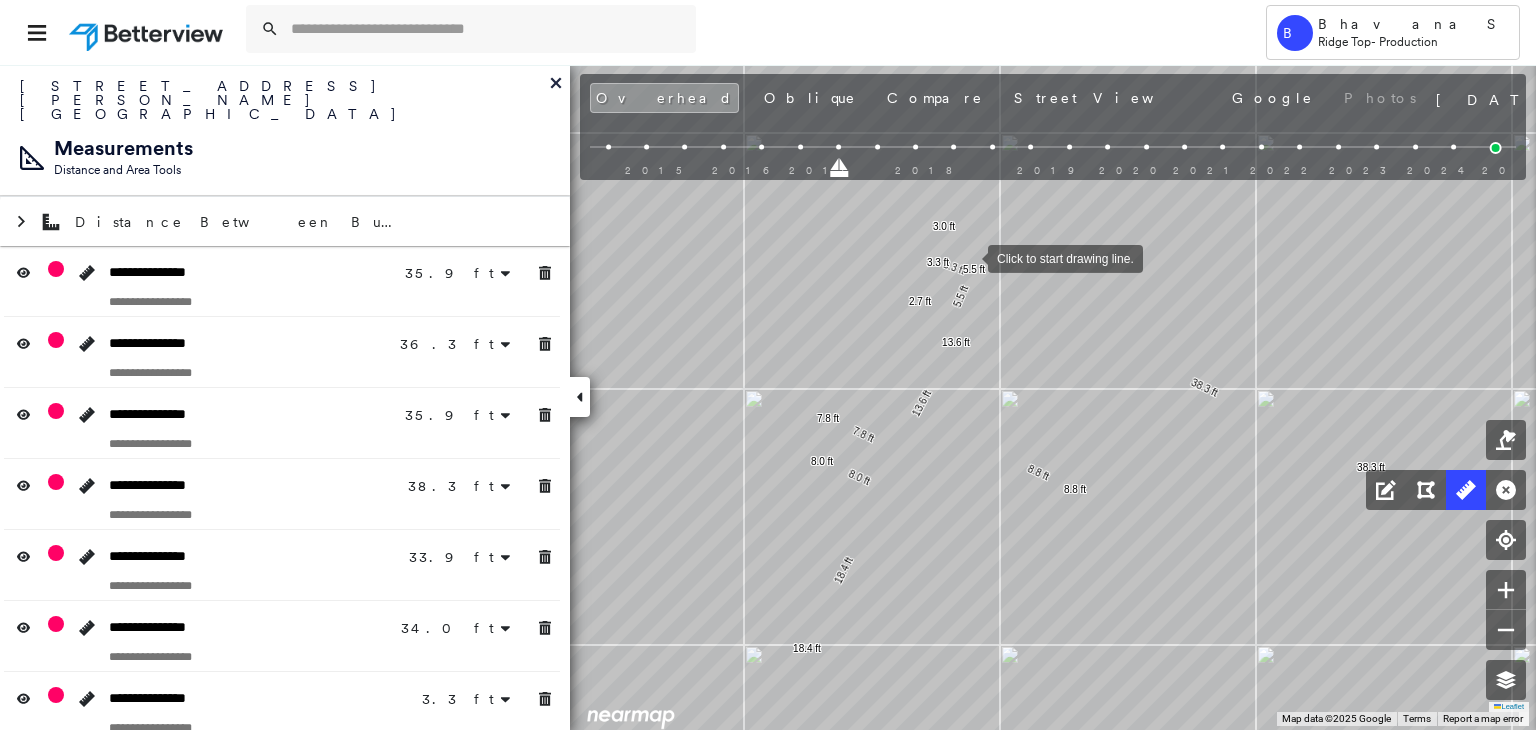 click at bounding box center (968, 257) 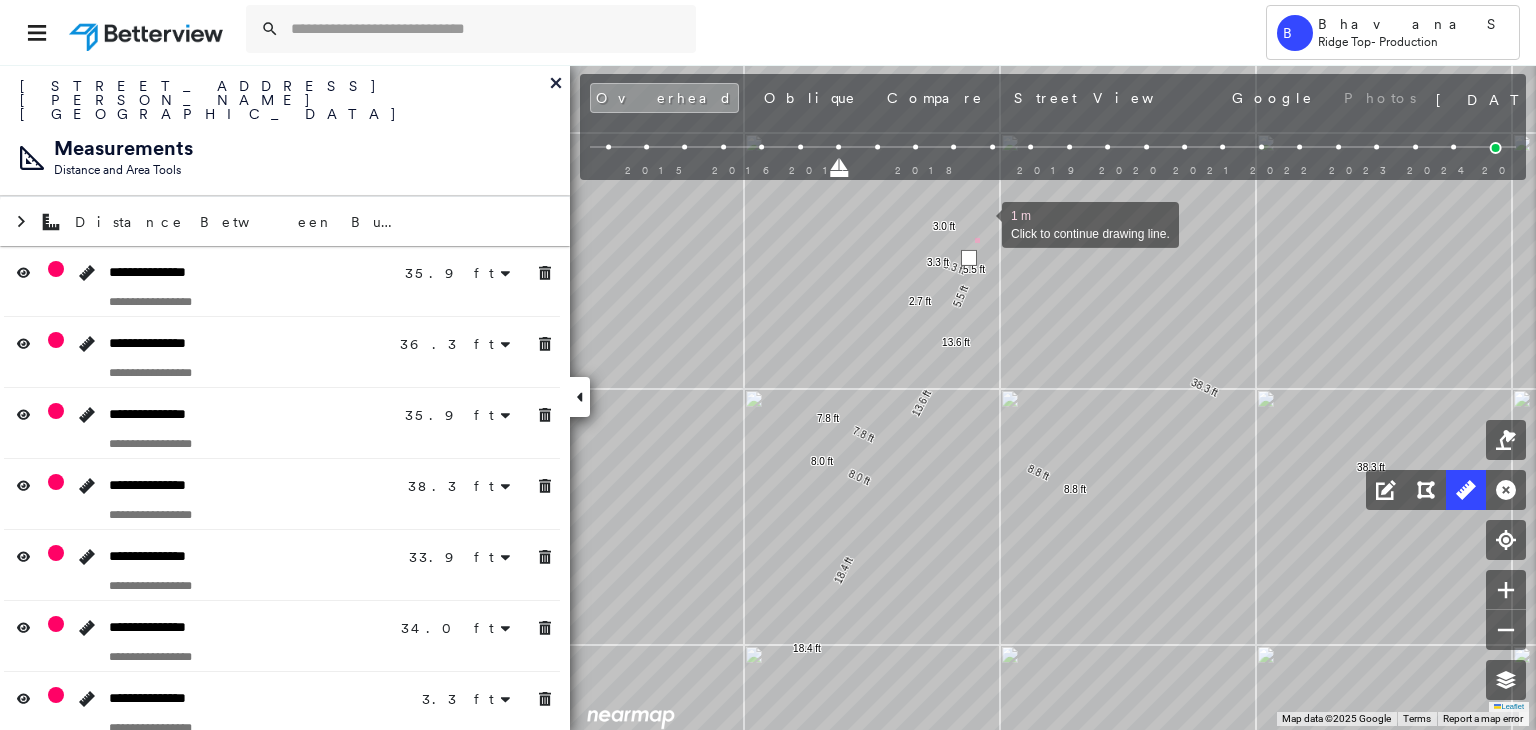 click at bounding box center (982, 223) 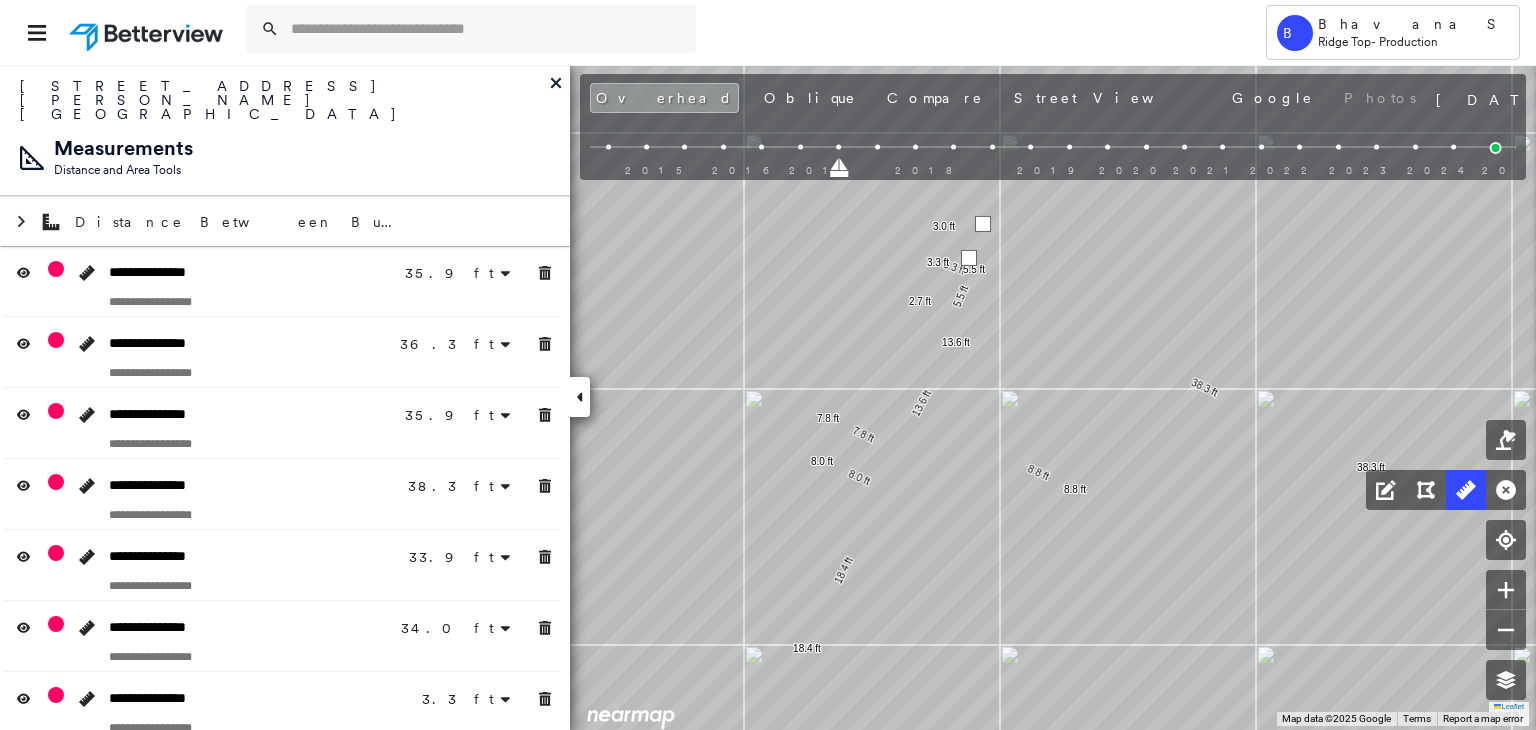 click at bounding box center (983, 224) 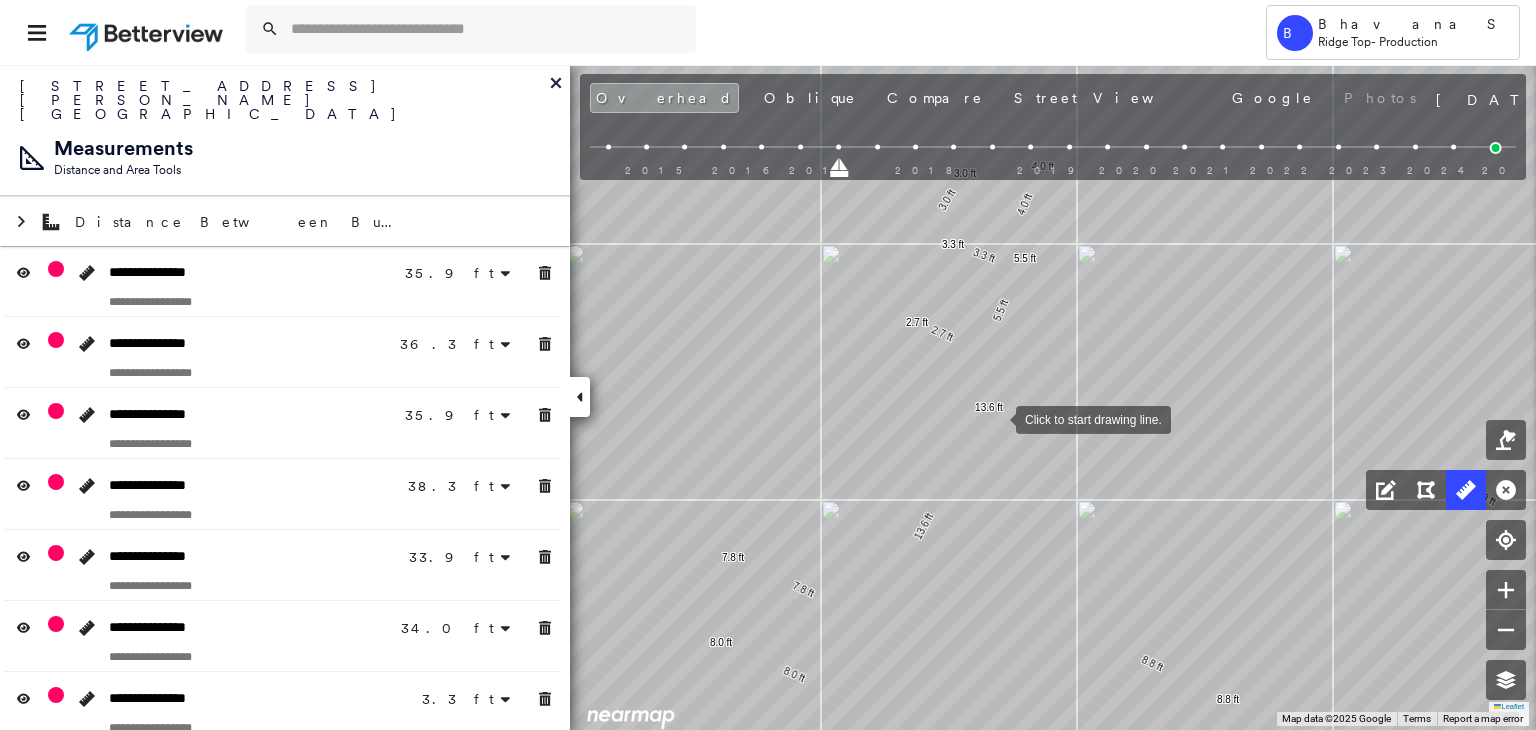 click at bounding box center (996, 418) 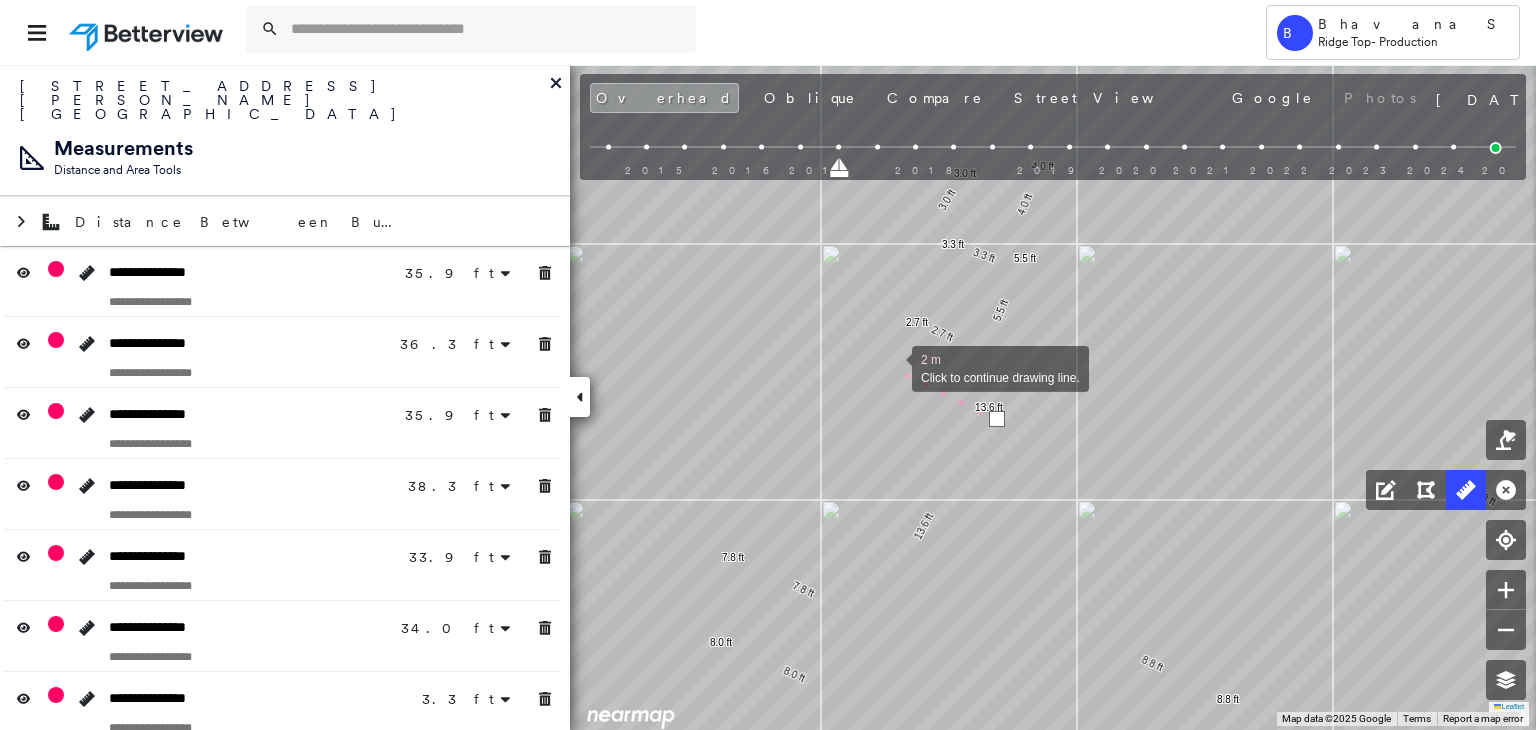 click at bounding box center (892, 367) 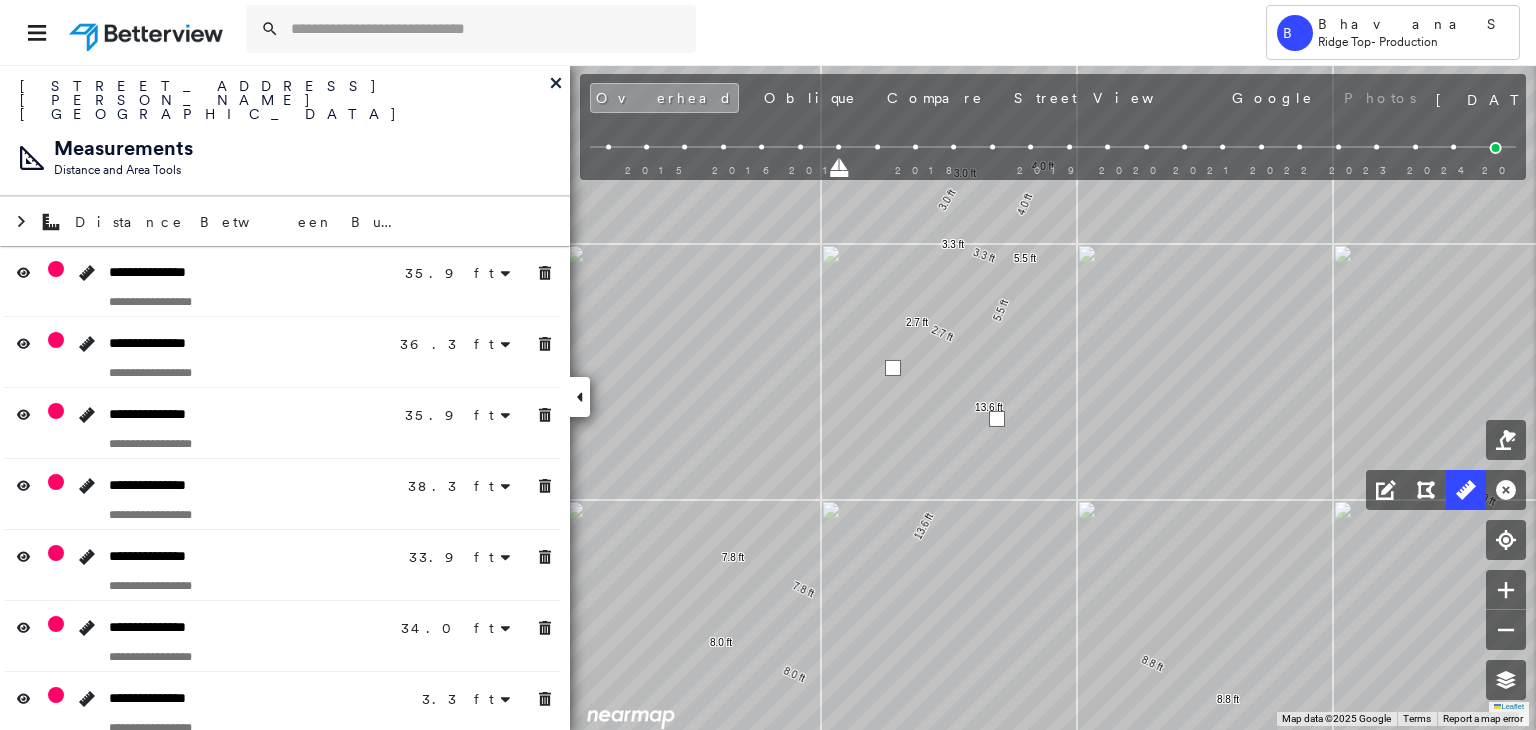 click at bounding box center (893, 368) 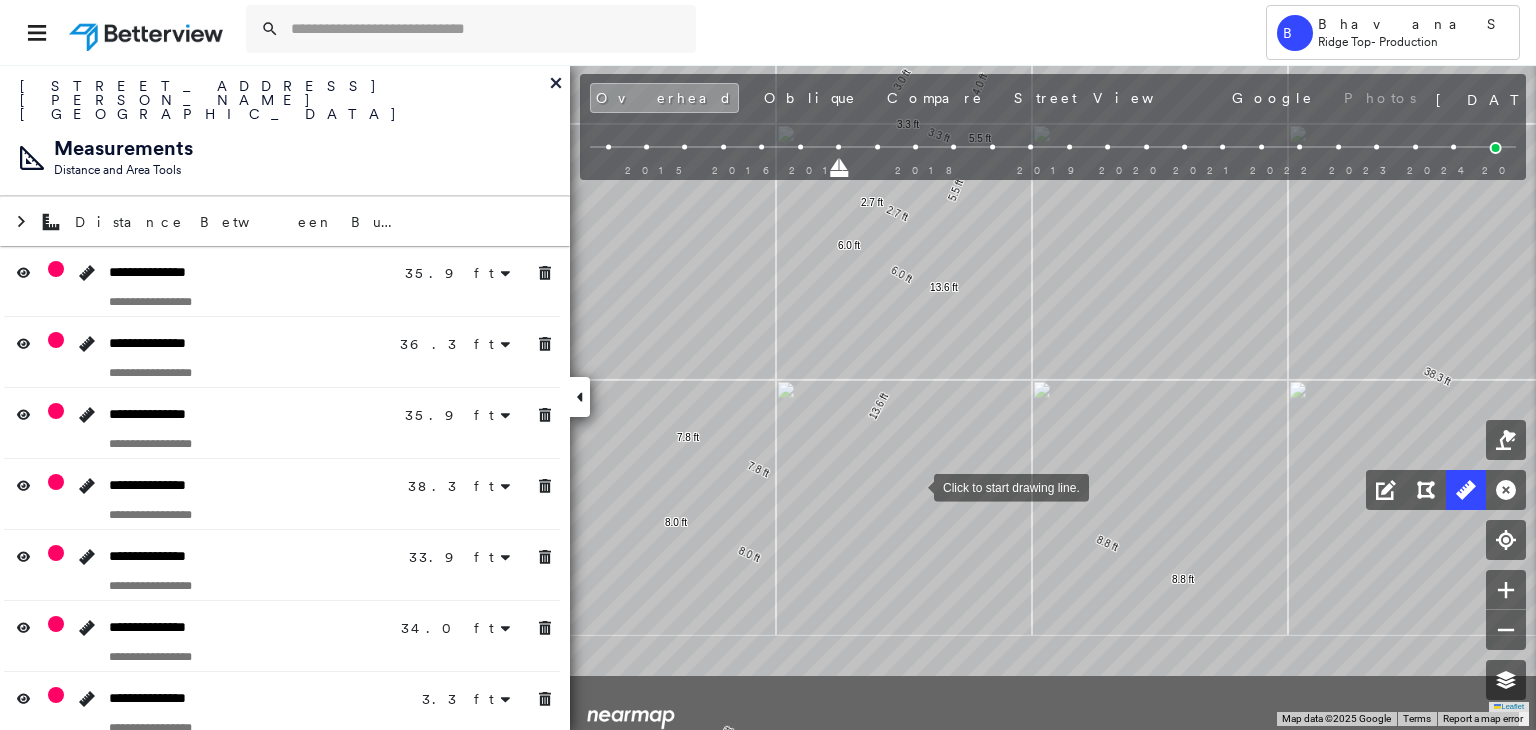 drag, startPoint x: 960, startPoint y: 609, endPoint x: 913, endPoint y: 485, distance: 132.60844 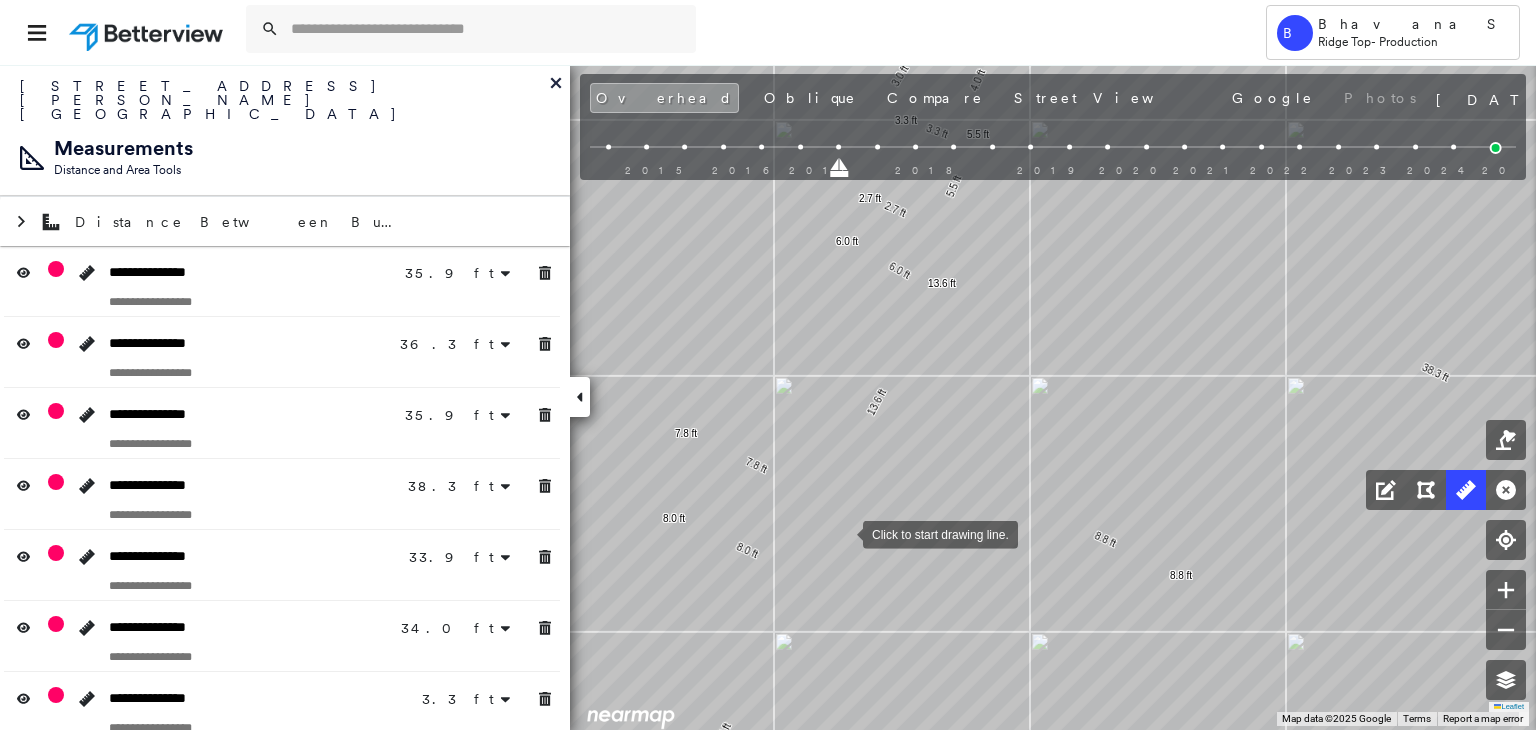 click at bounding box center [843, 533] 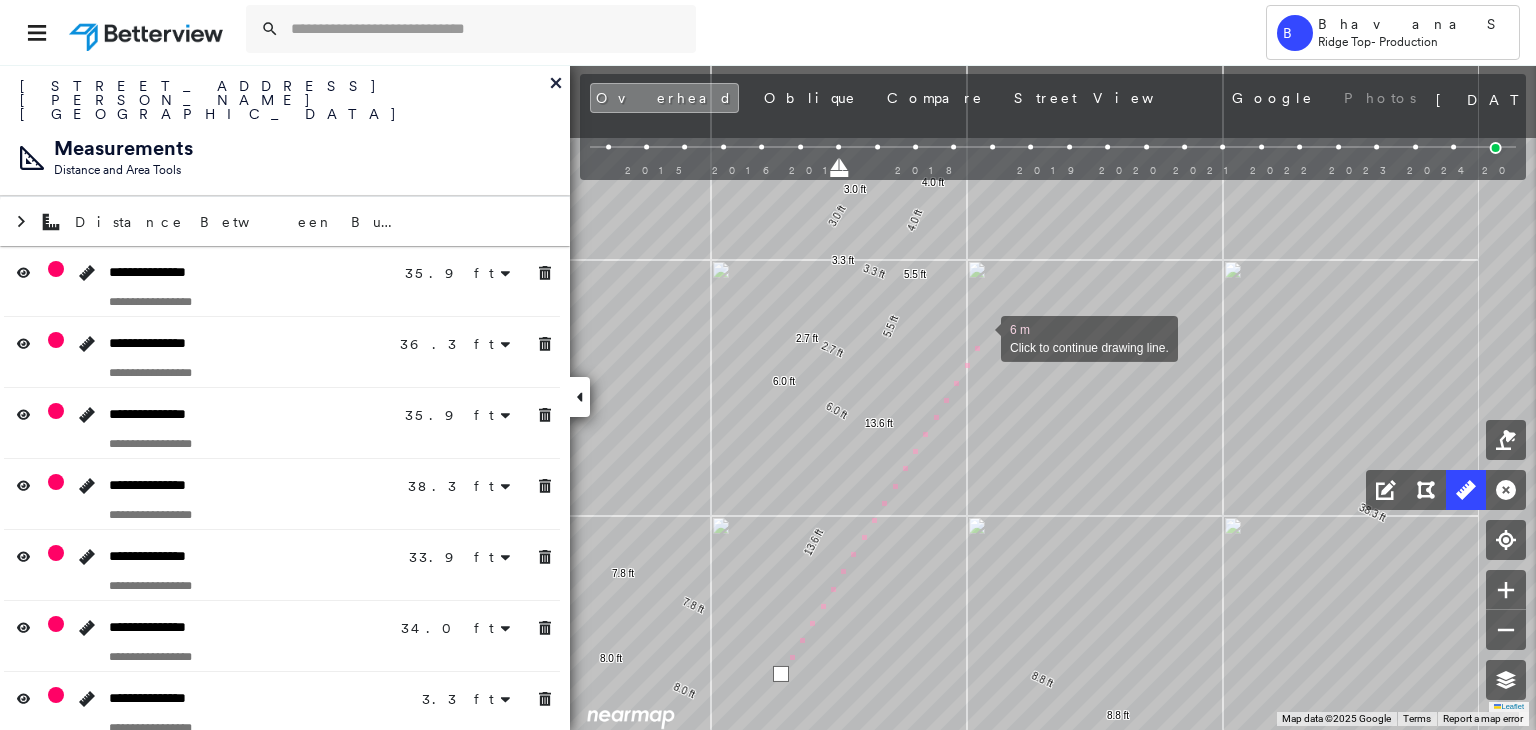 drag, startPoint x: 1044, startPoint y: 196, endPoint x: 981, endPoint y: 336, distance: 153.52199 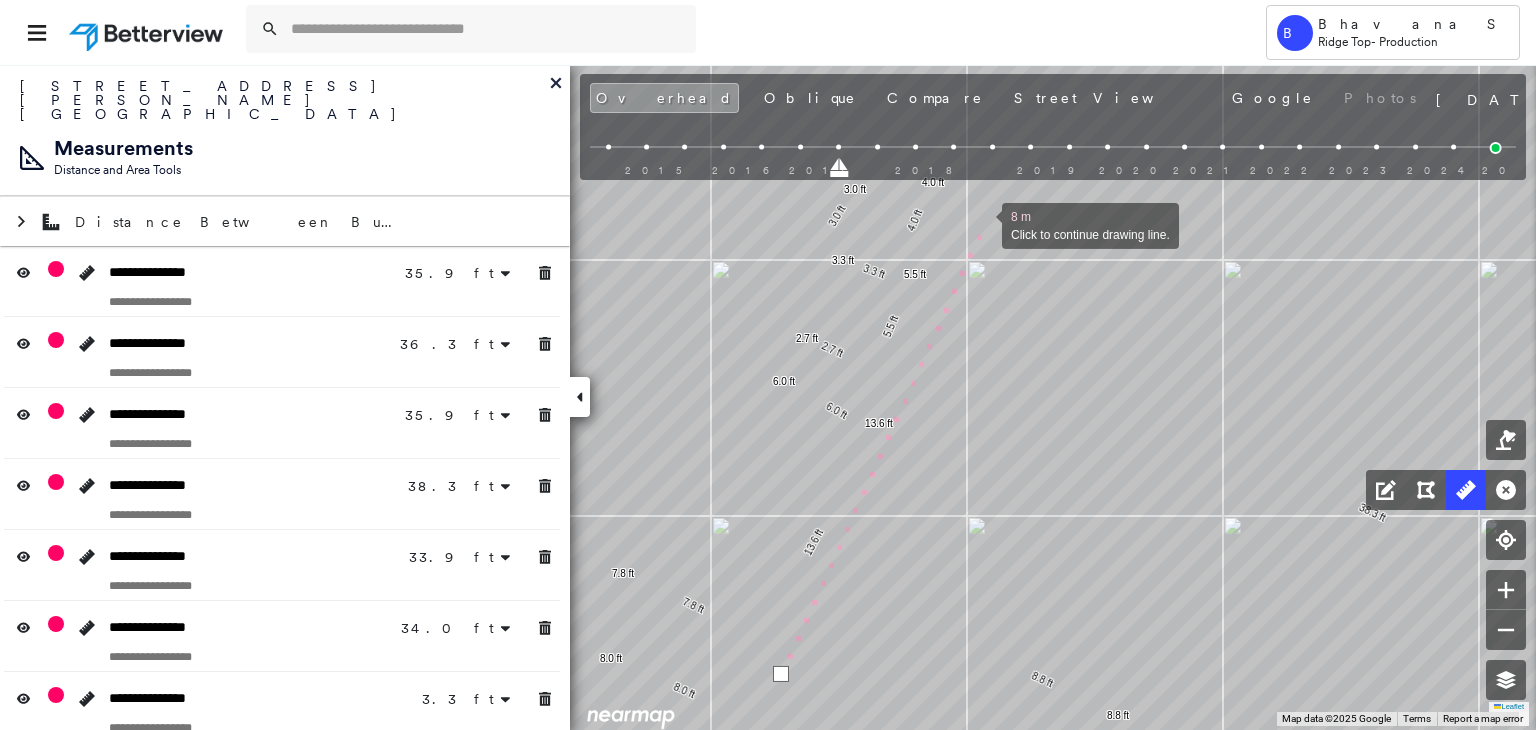 click at bounding box center (982, 224) 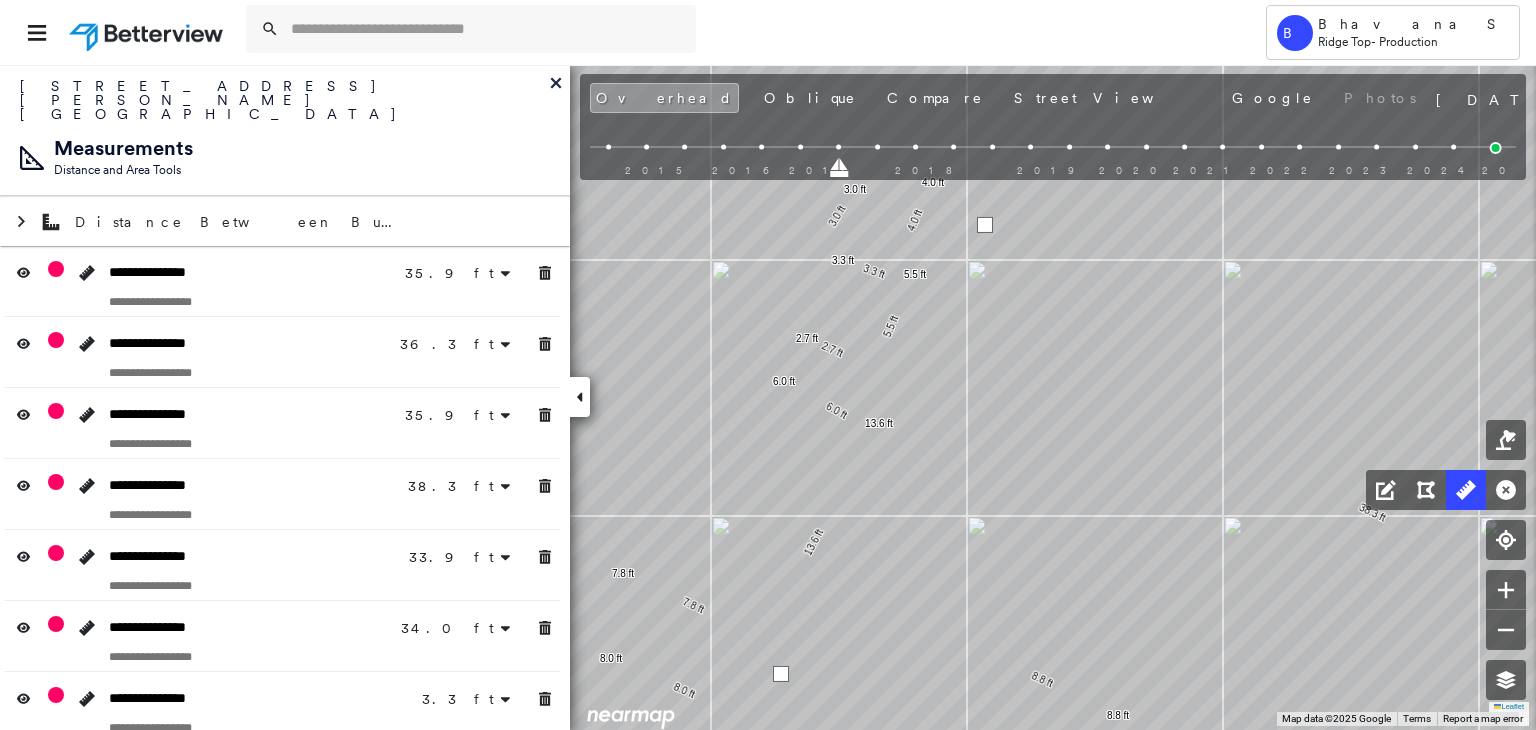 click at bounding box center (985, 225) 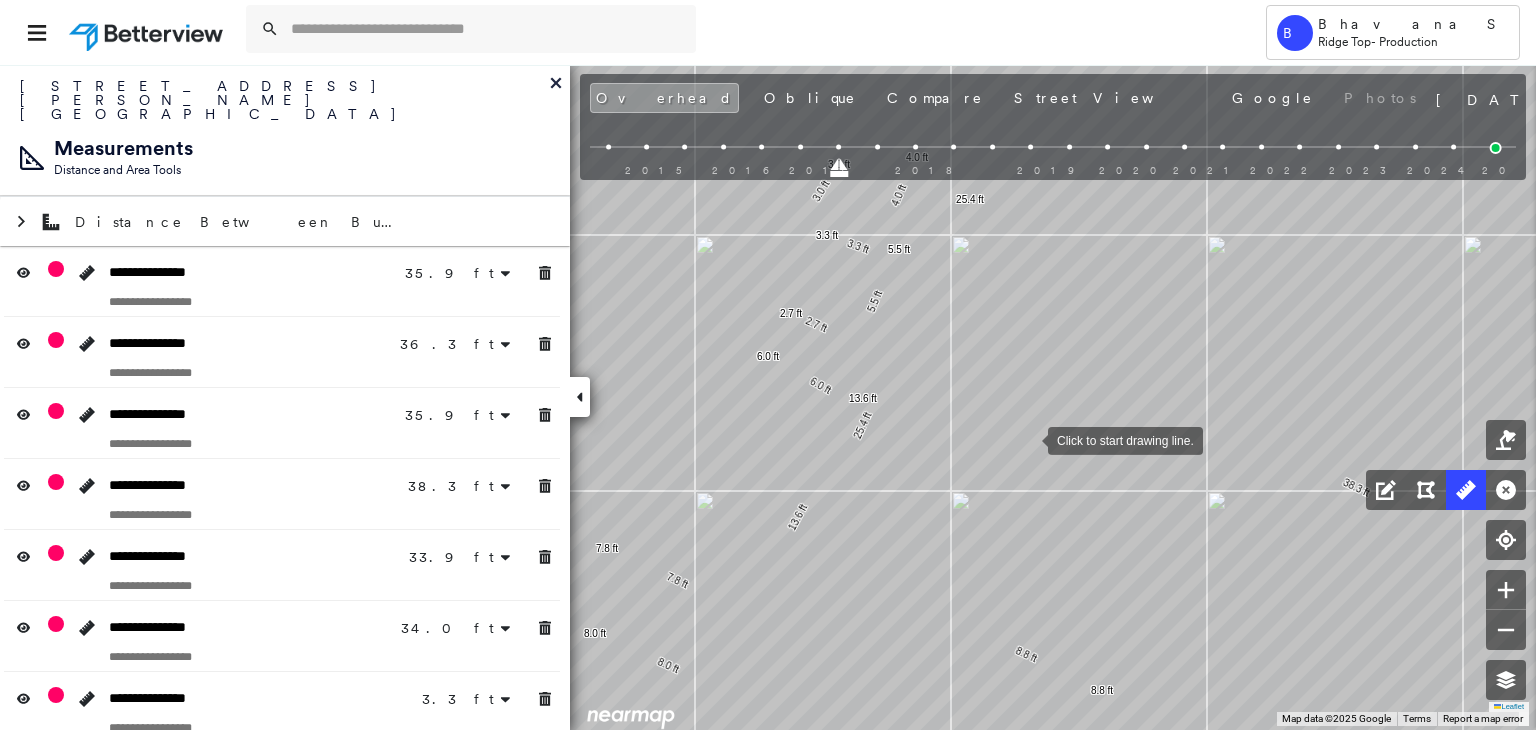 drag, startPoint x: 1044, startPoint y: 463, endPoint x: 1028, endPoint y: 440, distance: 28.01785 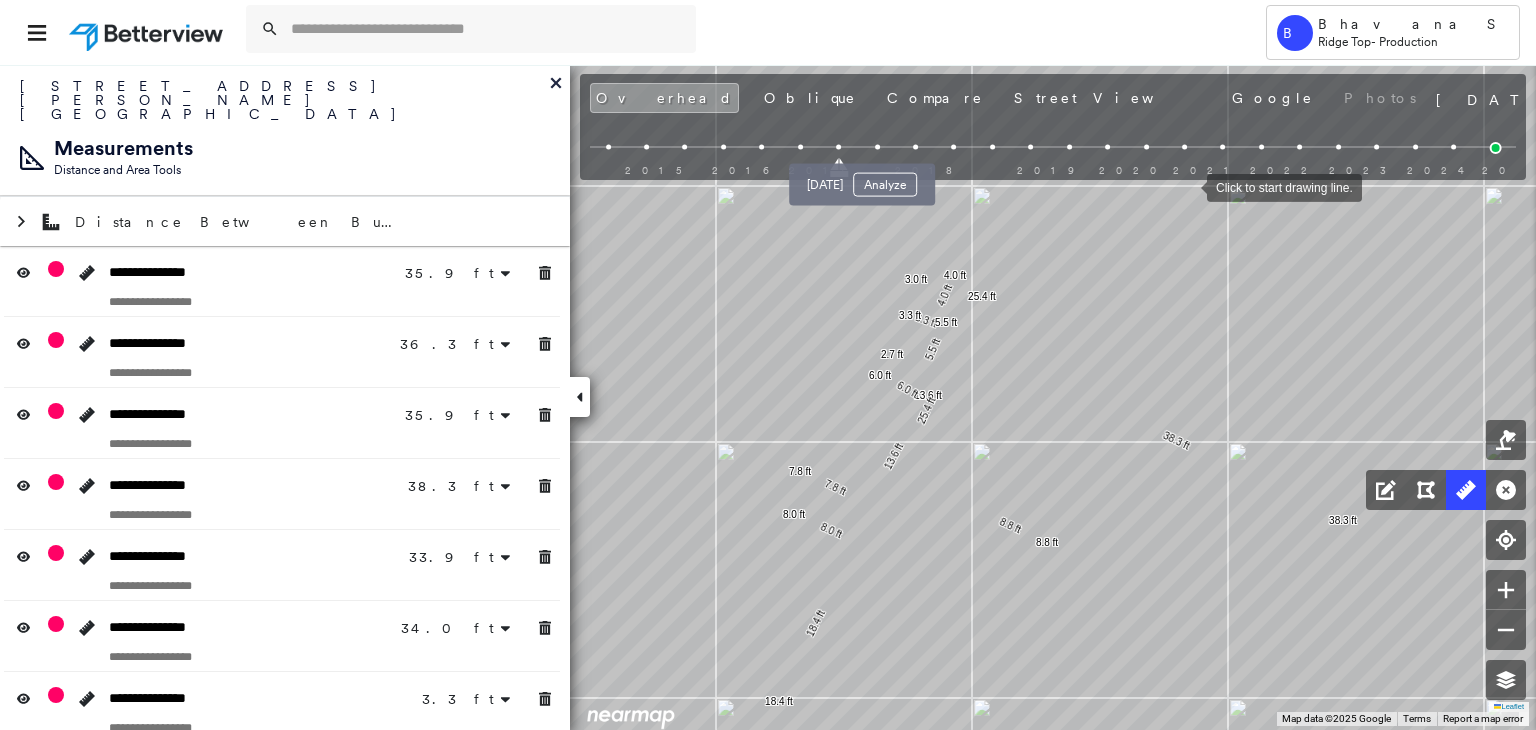click at bounding box center [877, 147] 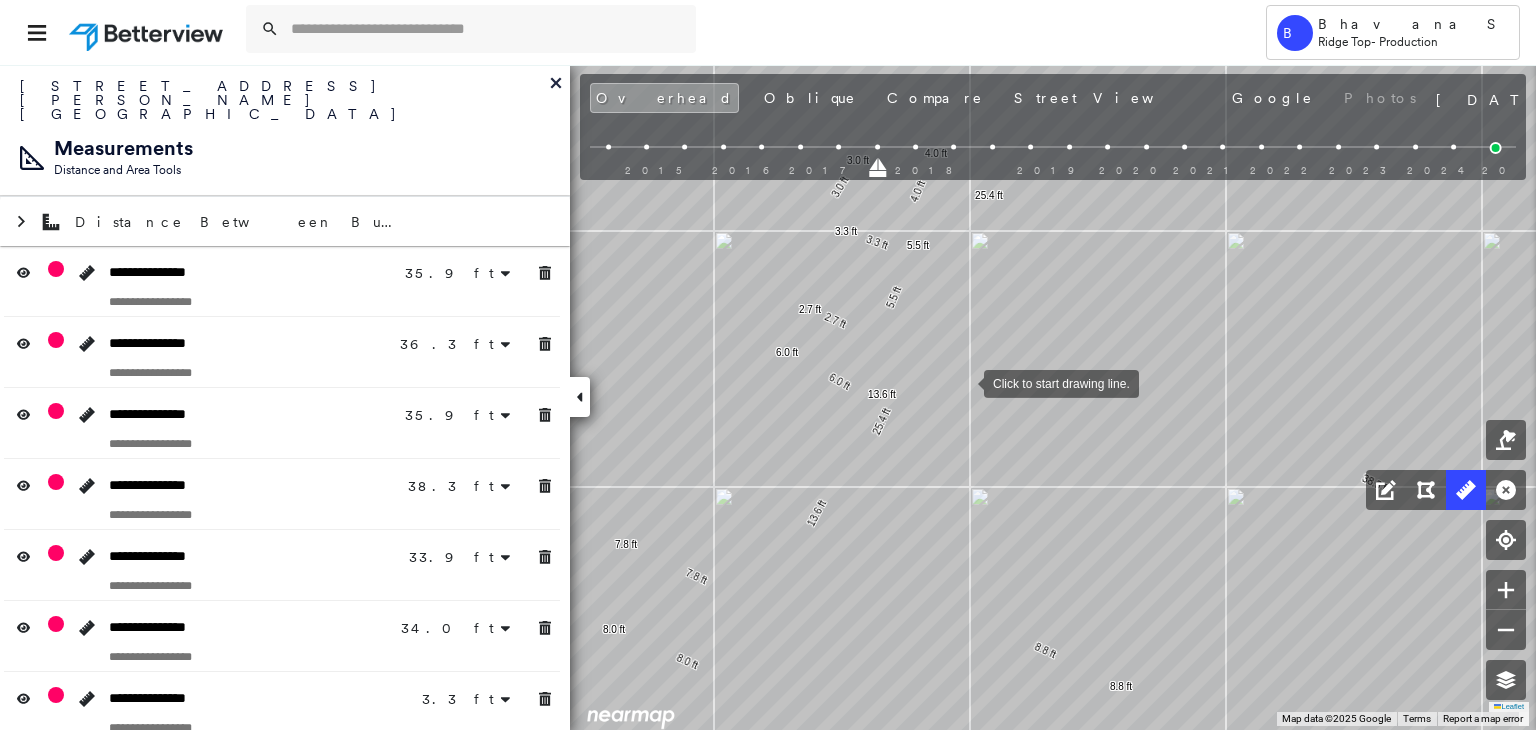 click at bounding box center [964, 382] 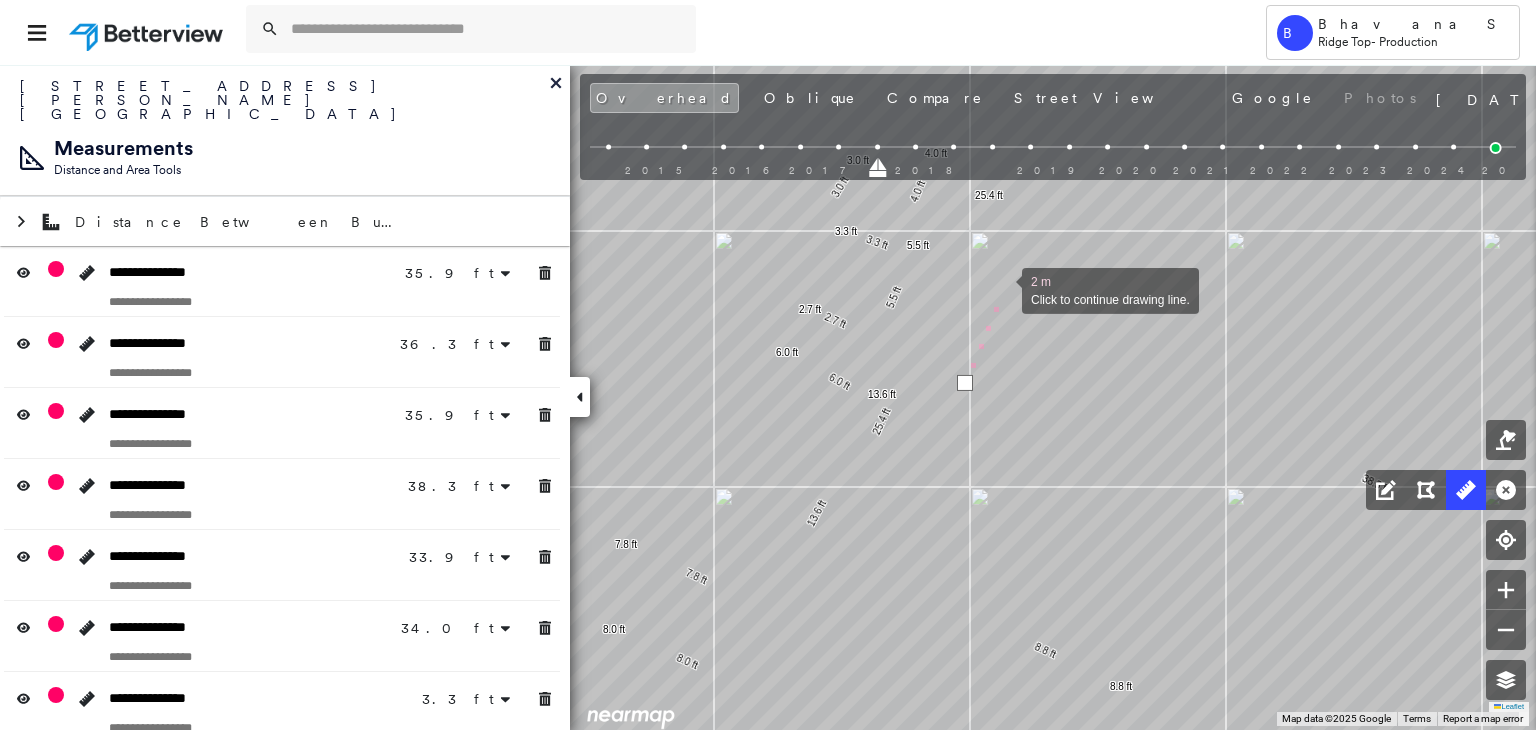 click at bounding box center (1002, 289) 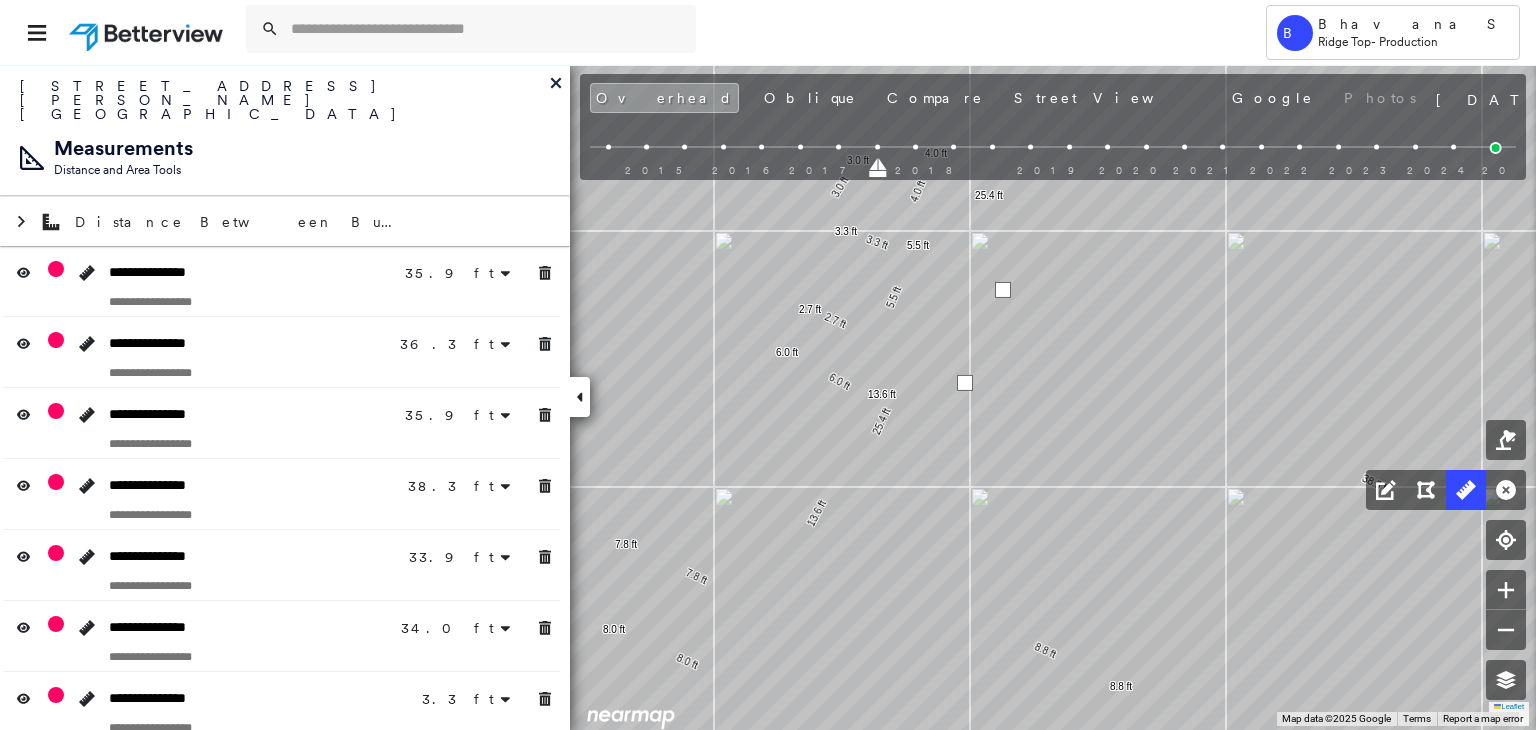 click at bounding box center (1003, 290) 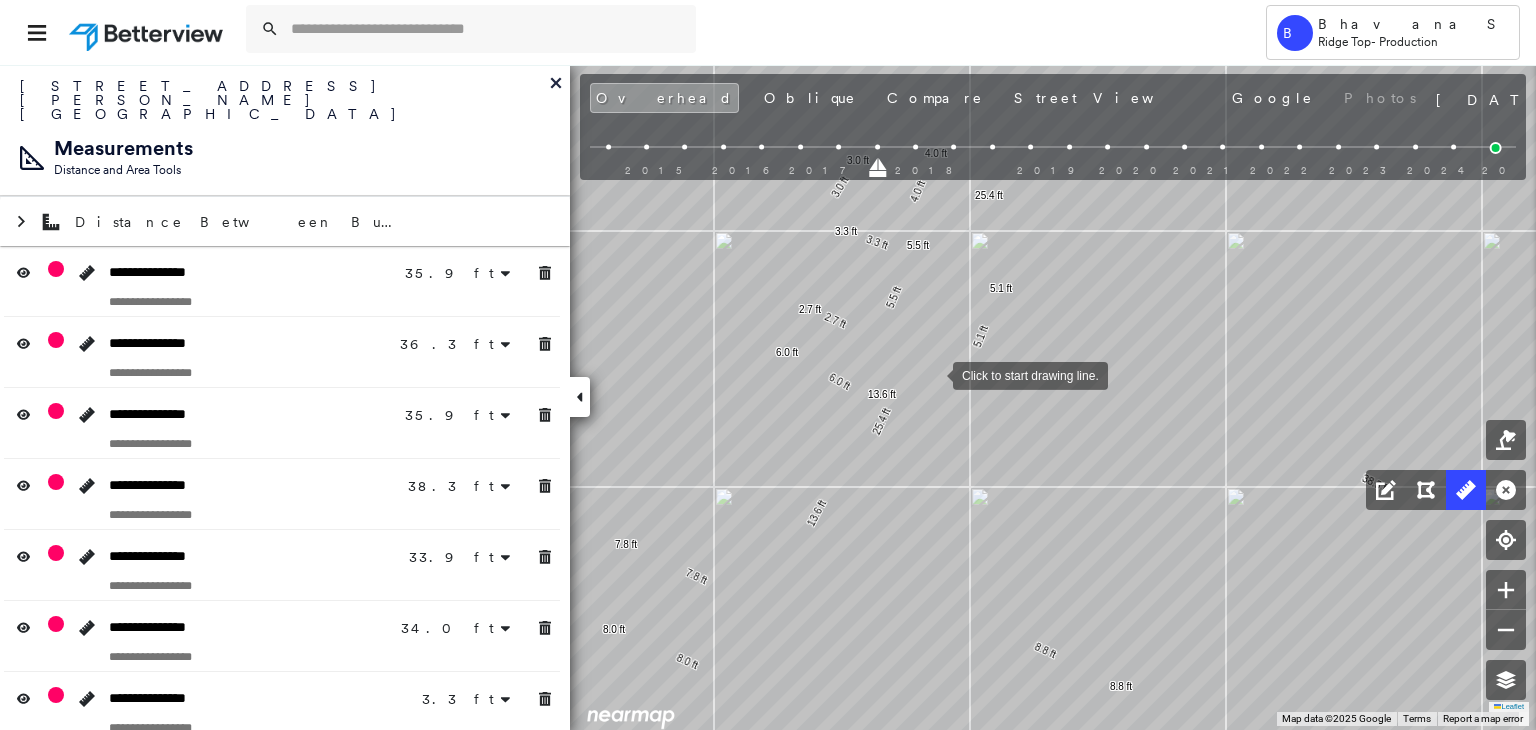 click at bounding box center [933, 374] 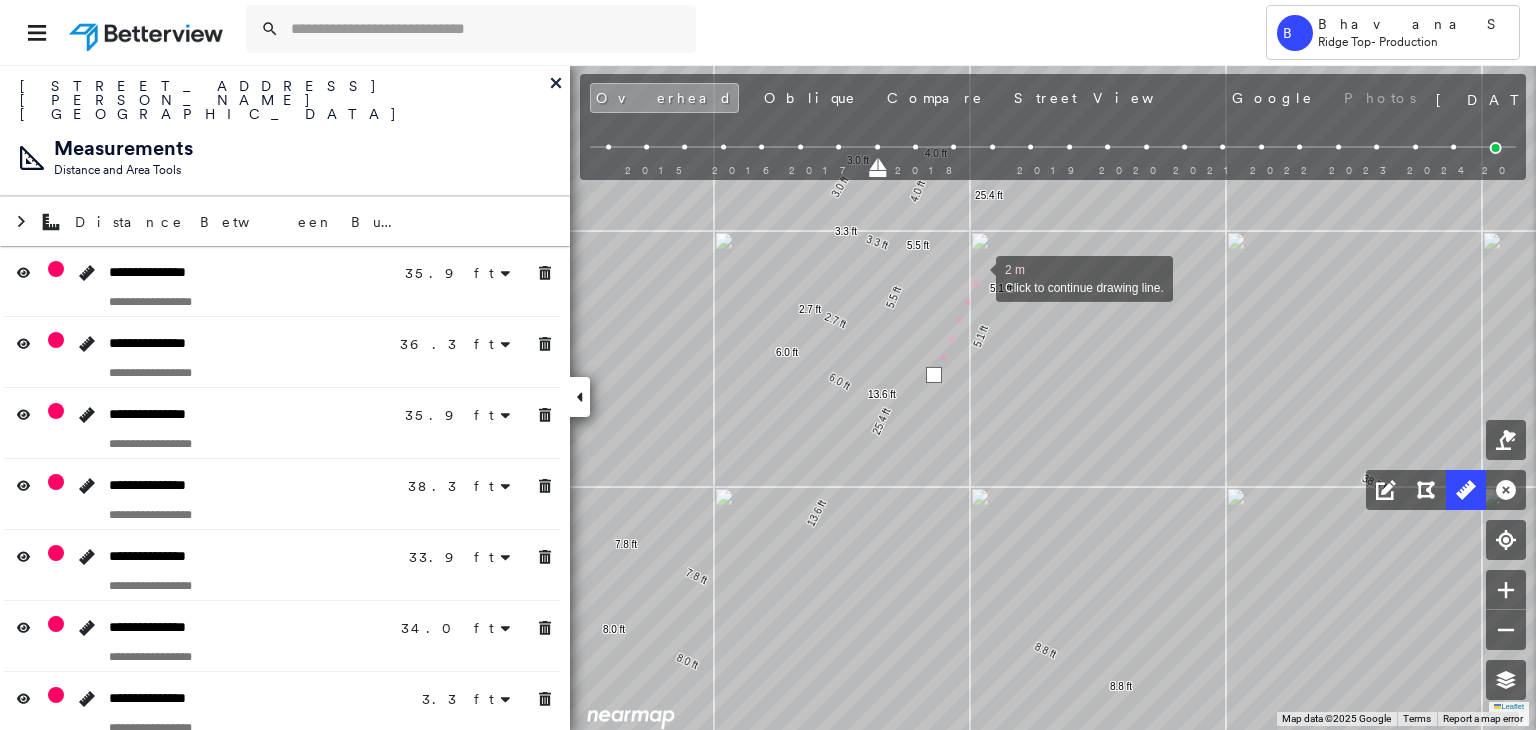 click at bounding box center (976, 277) 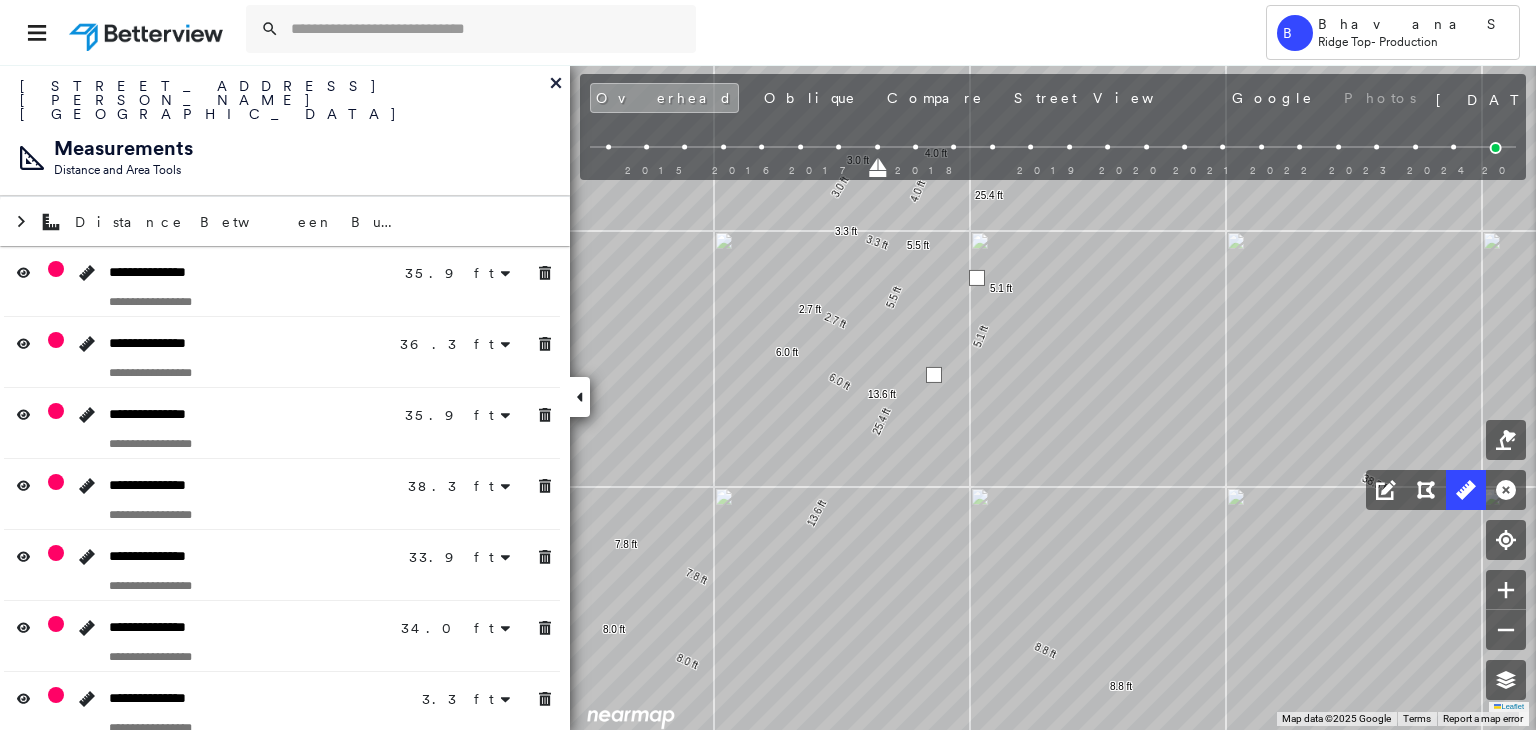 click at bounding box center [977, 278] 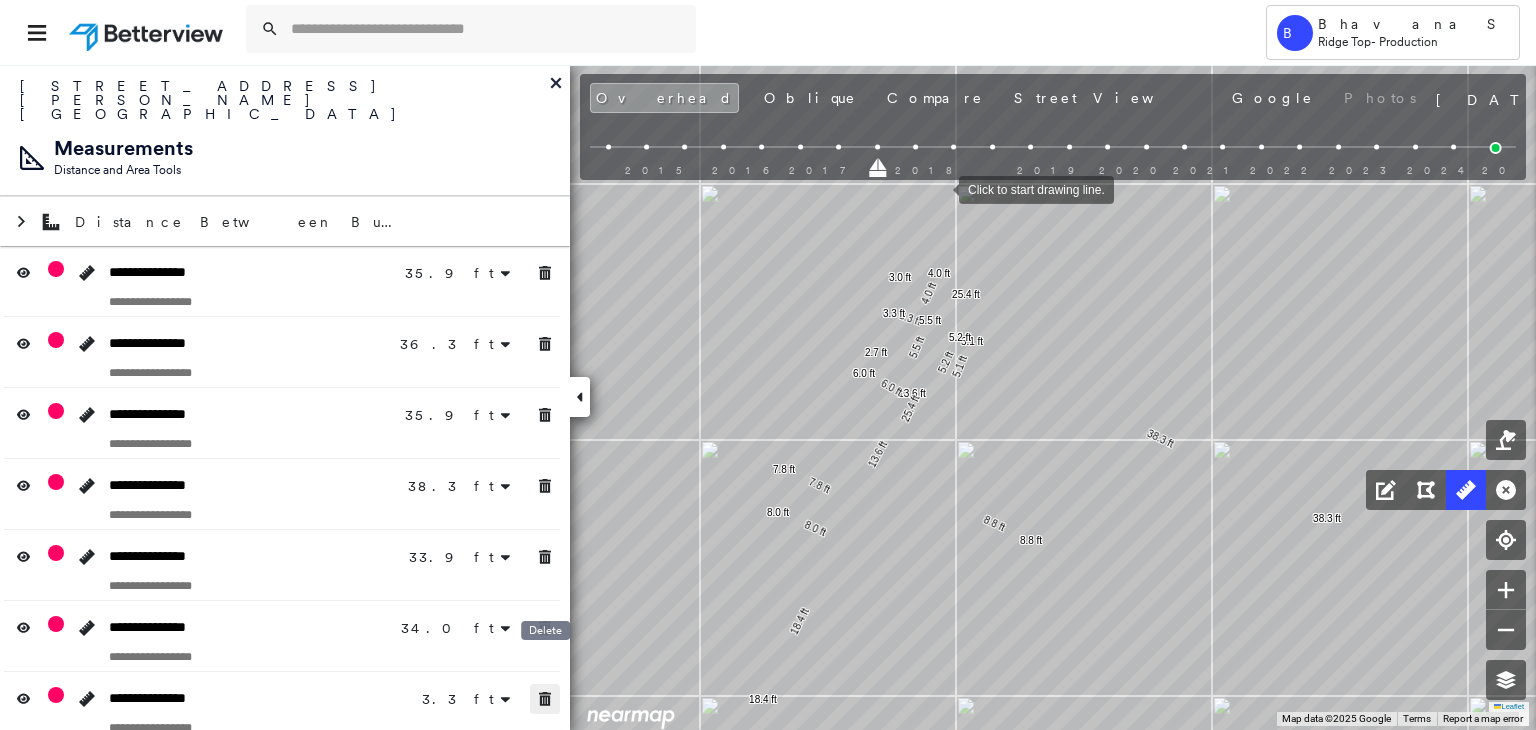 click 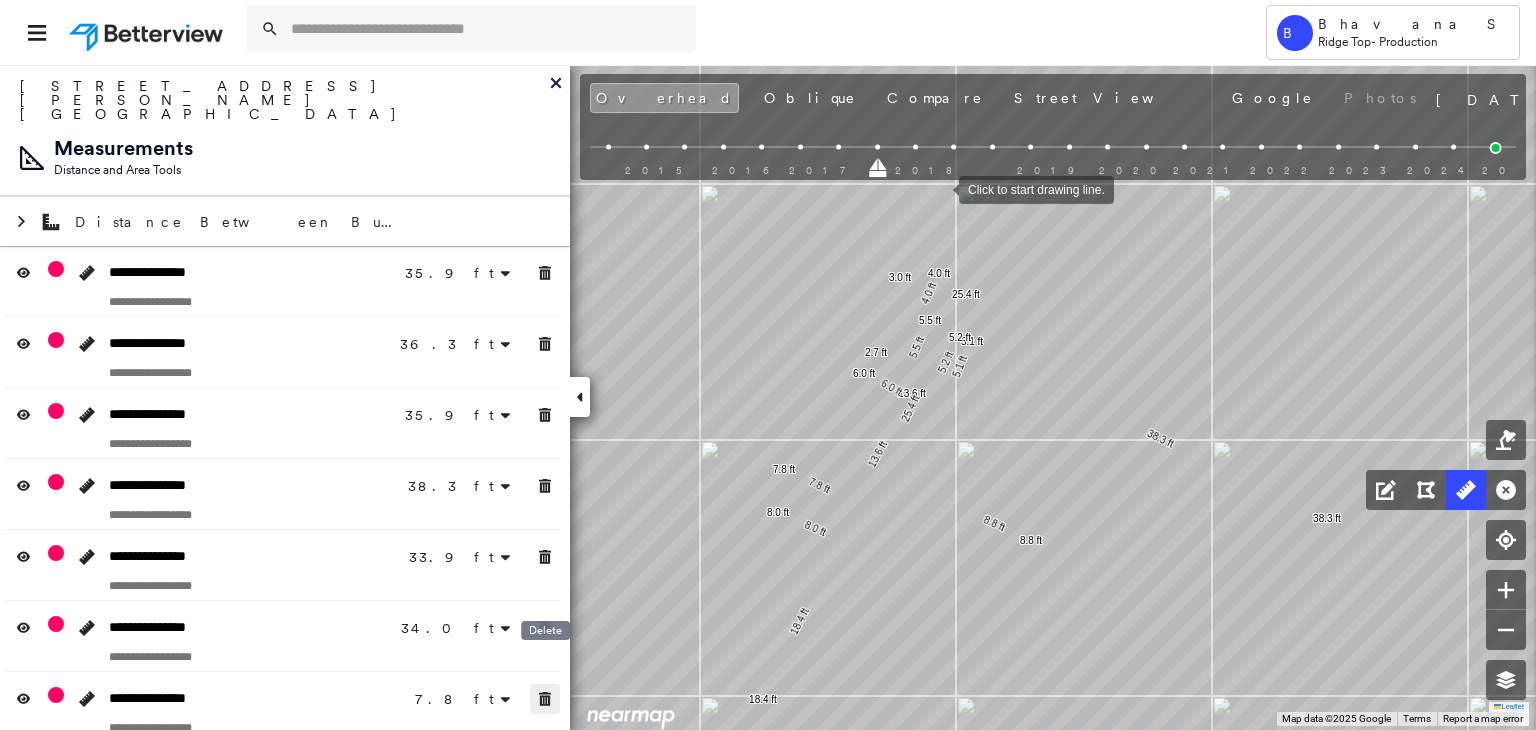 click 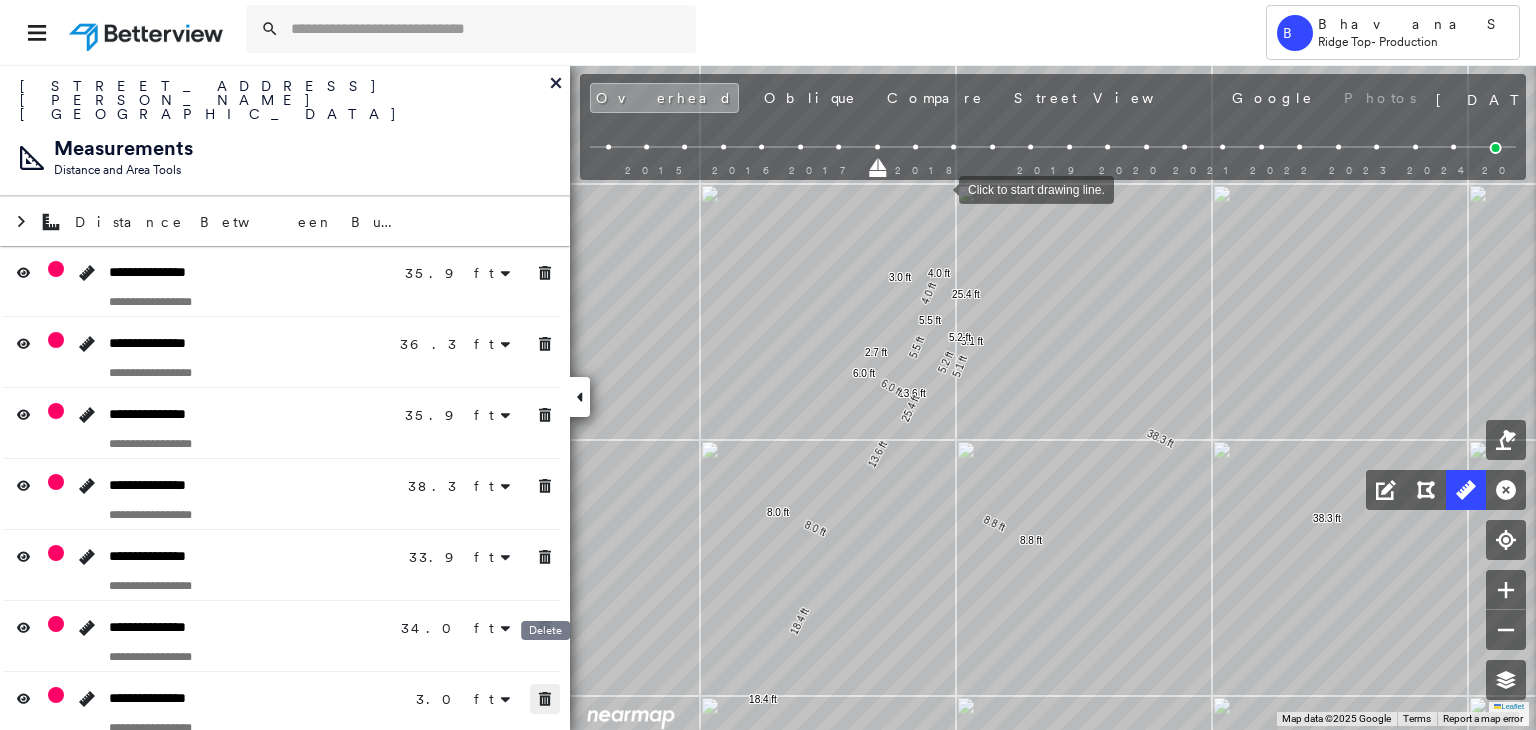 click 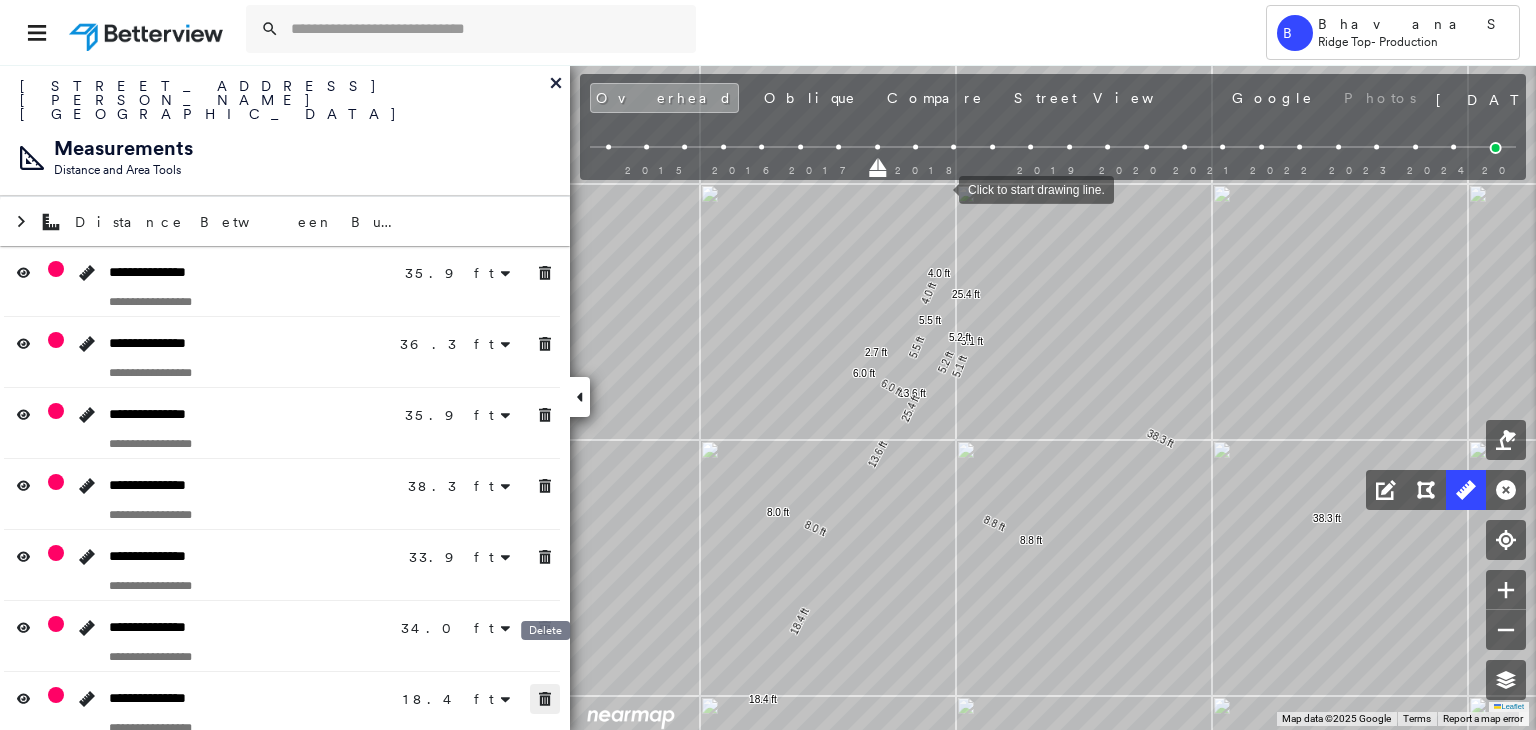 click 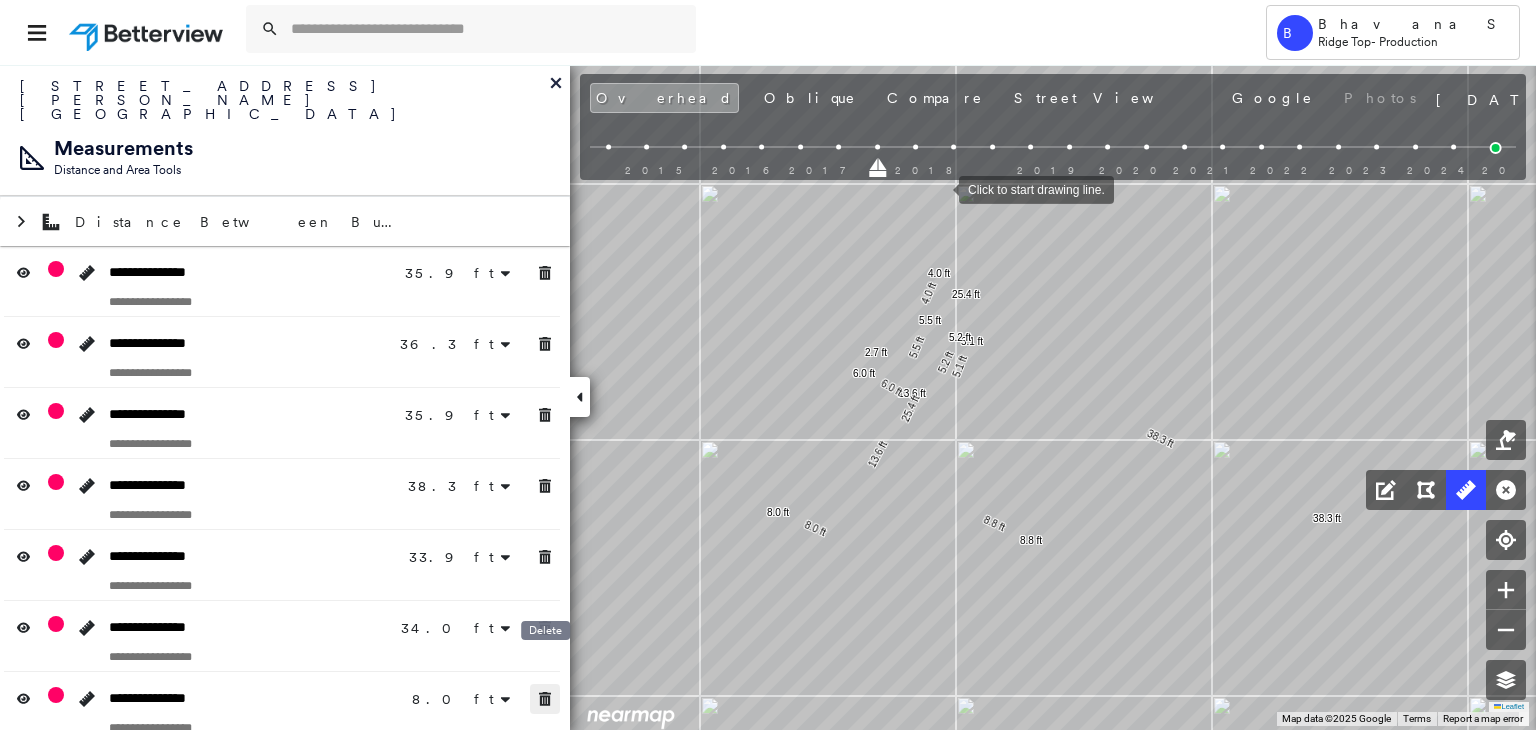 click 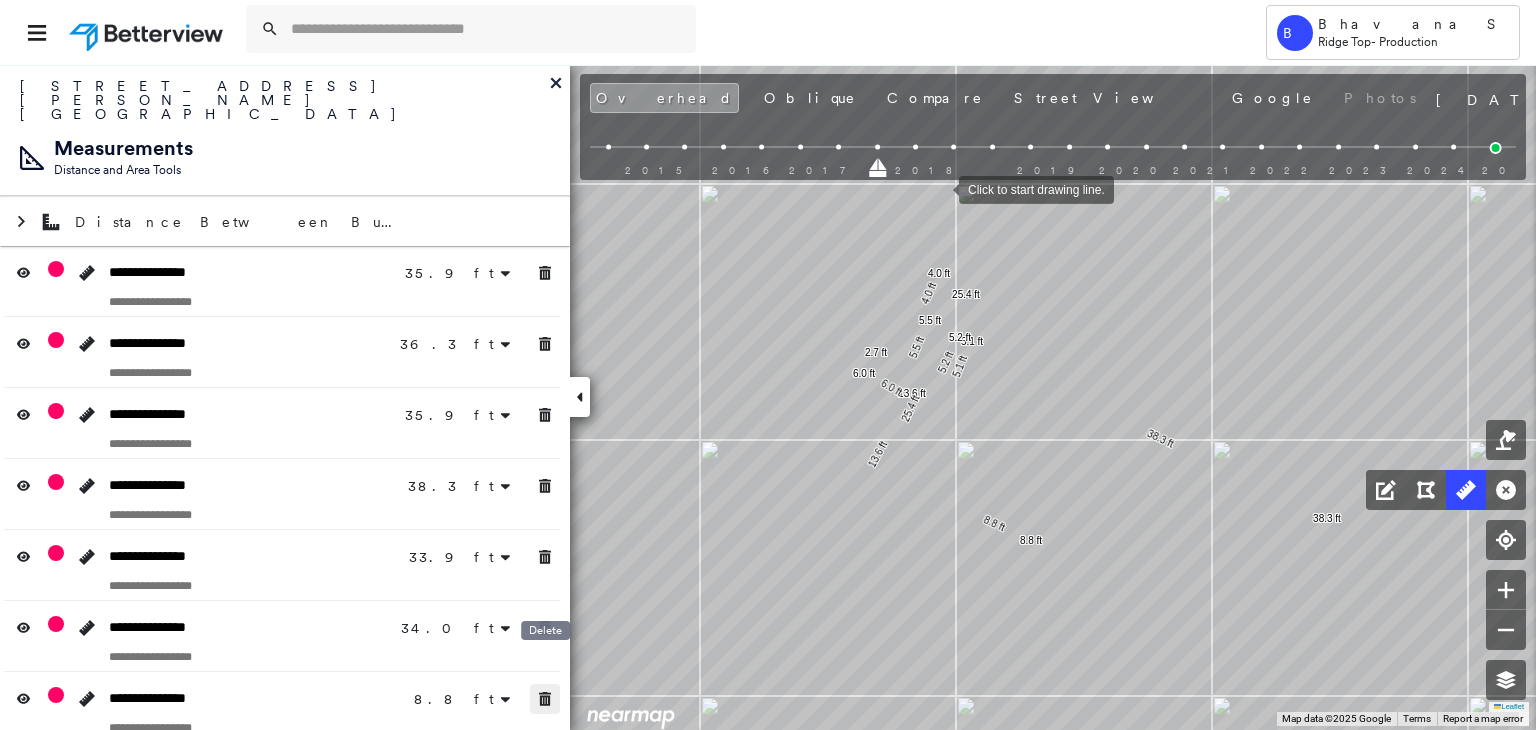 click 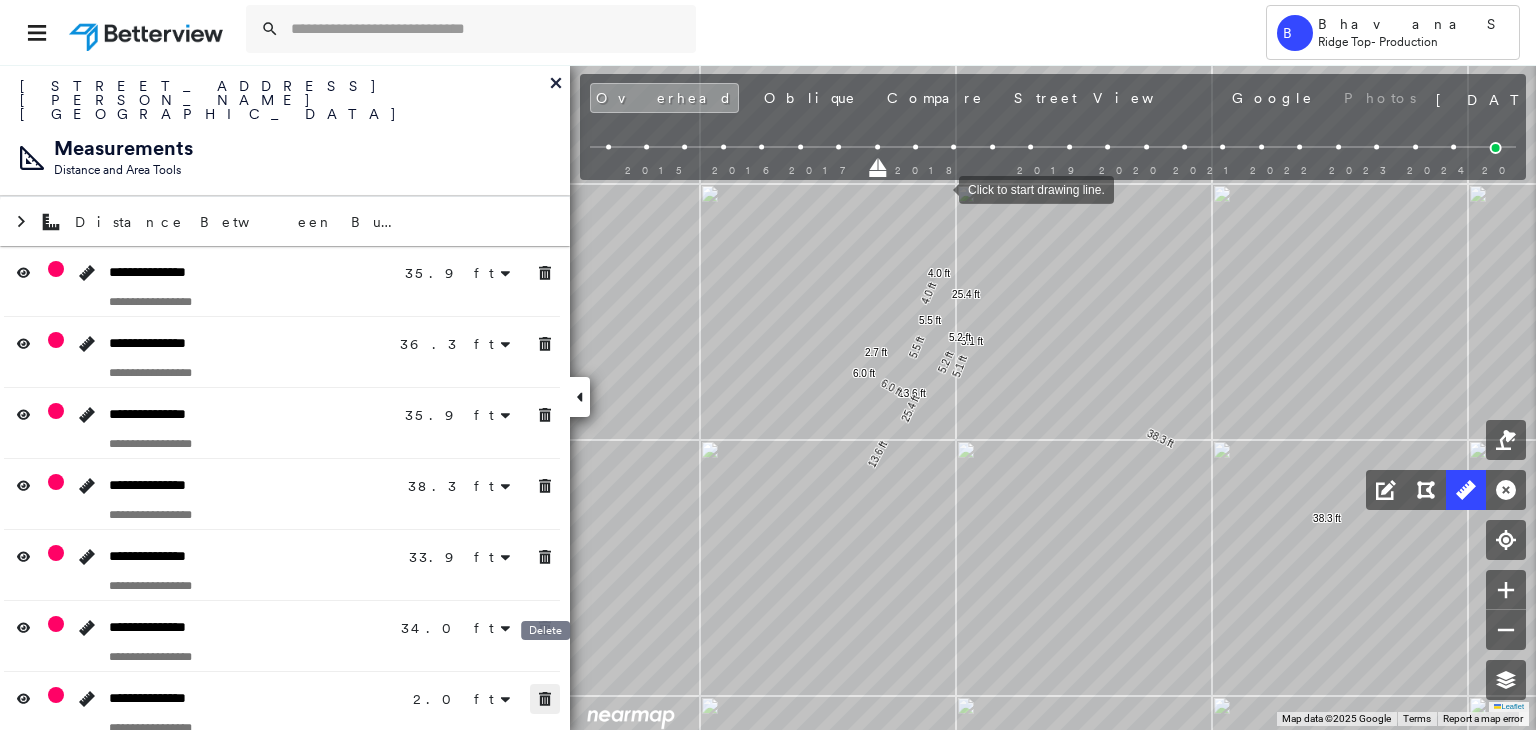 click 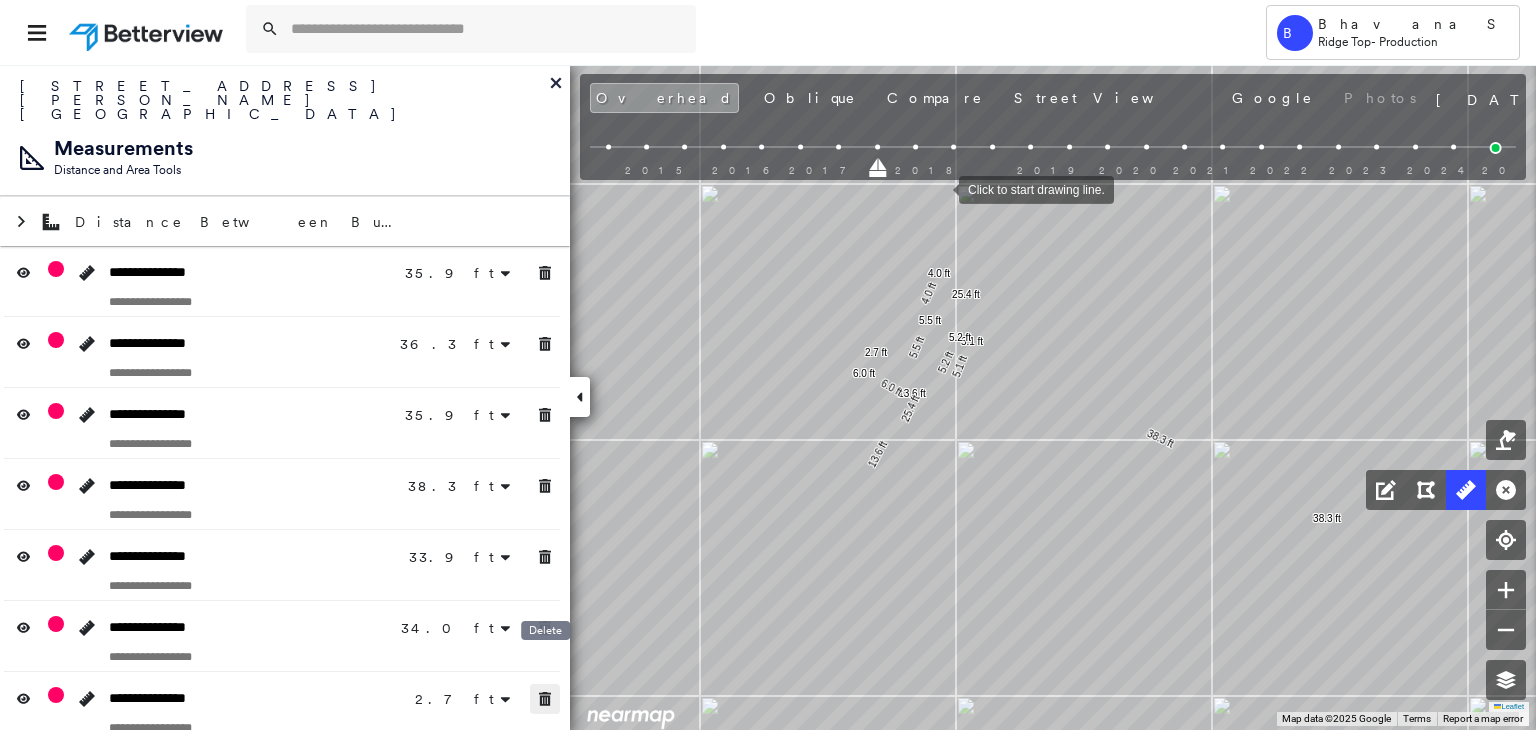 click 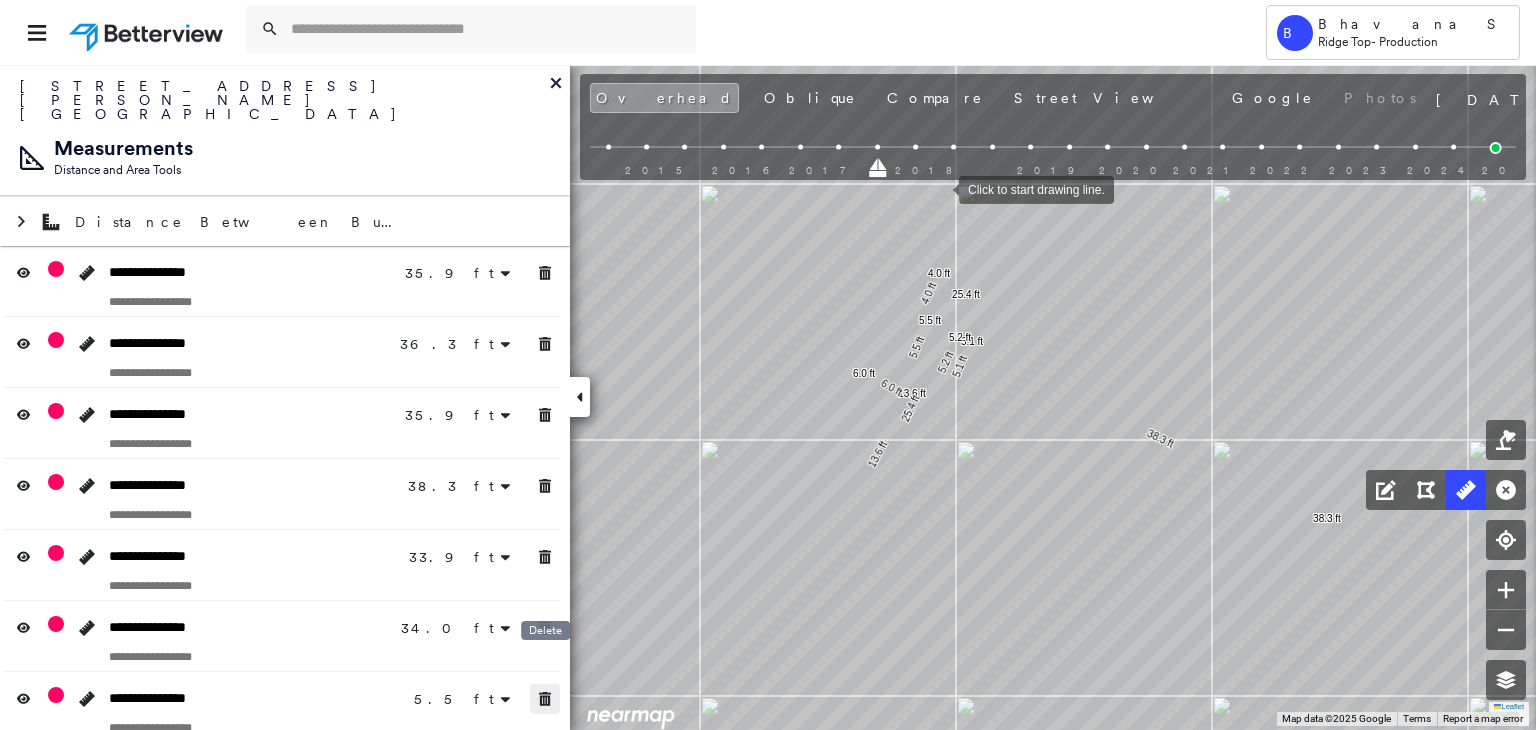 click 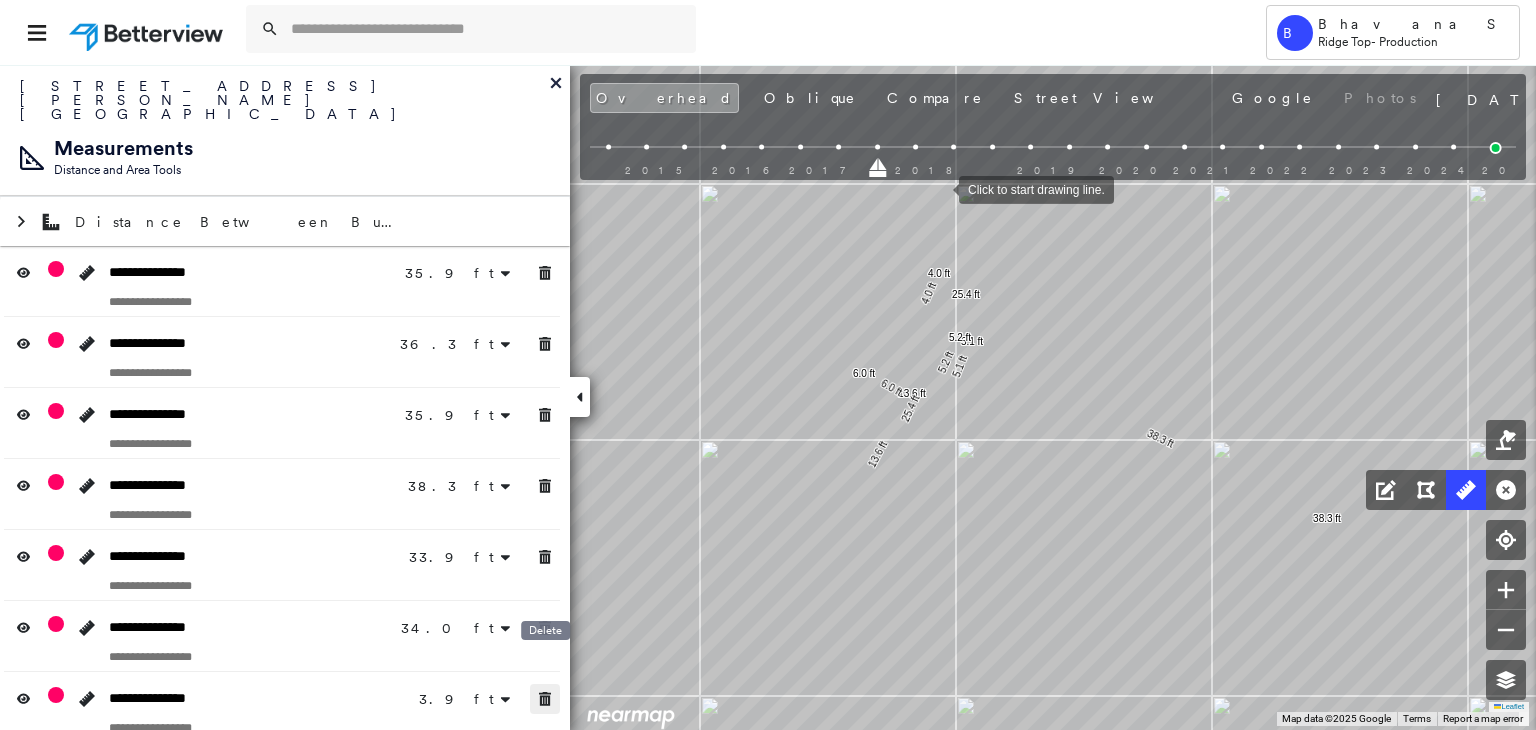 click 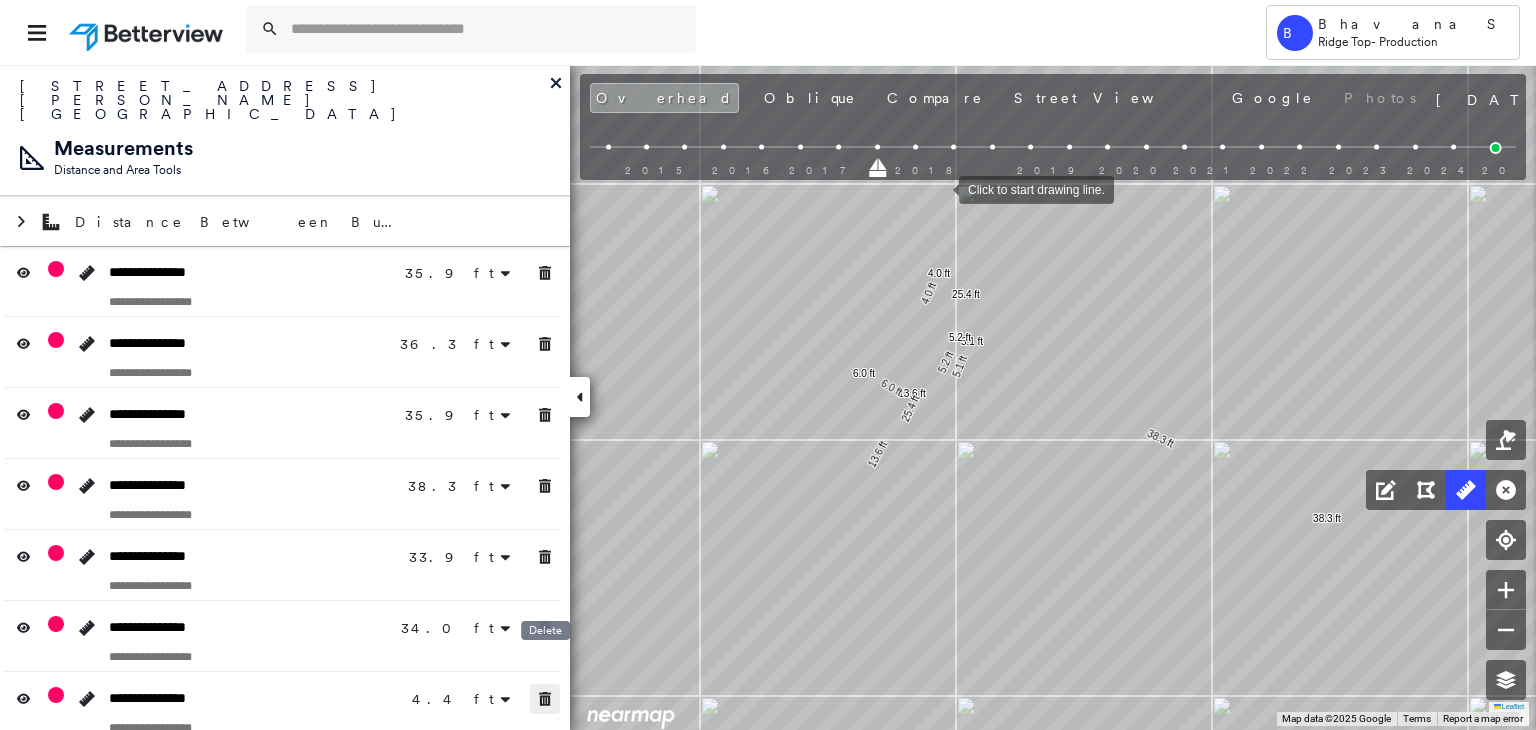 click 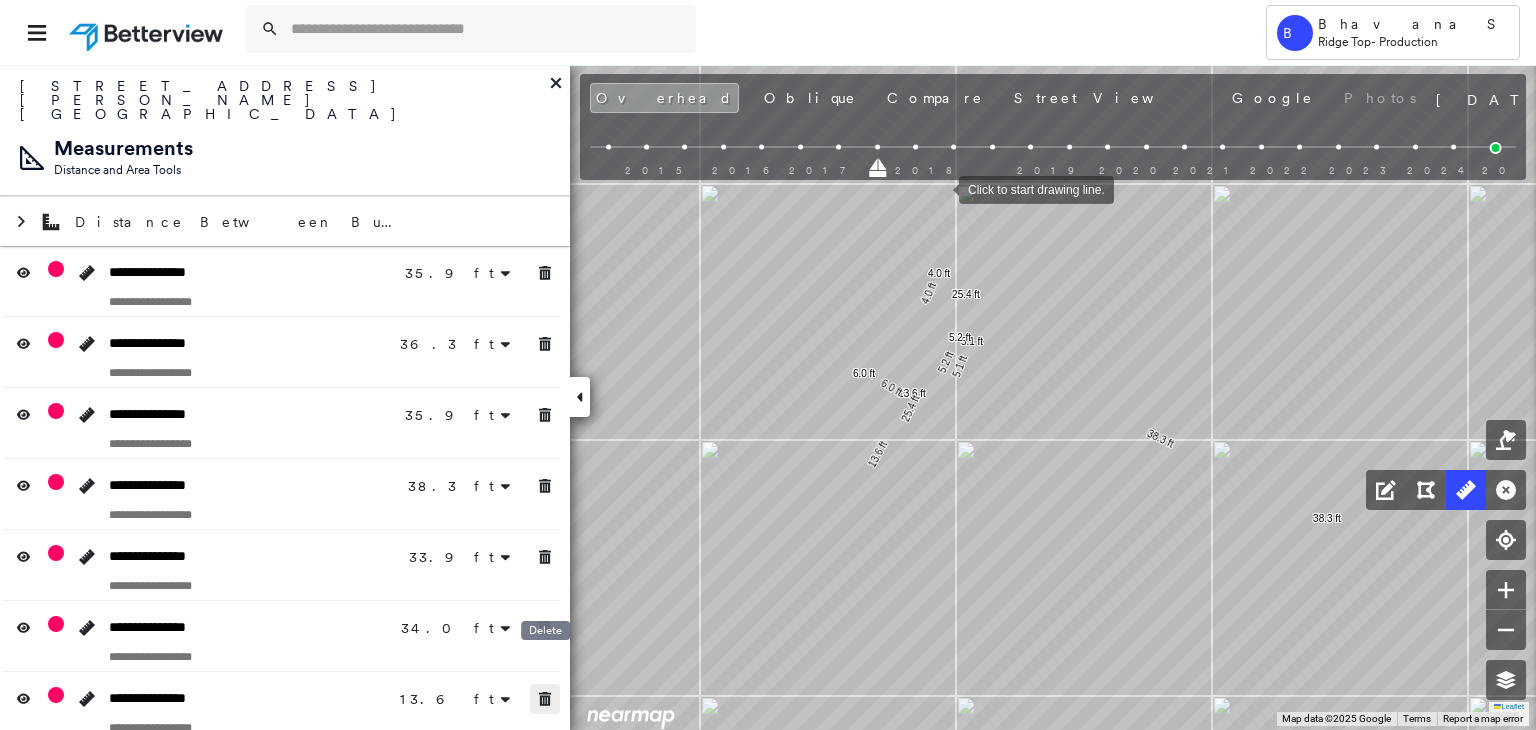 click 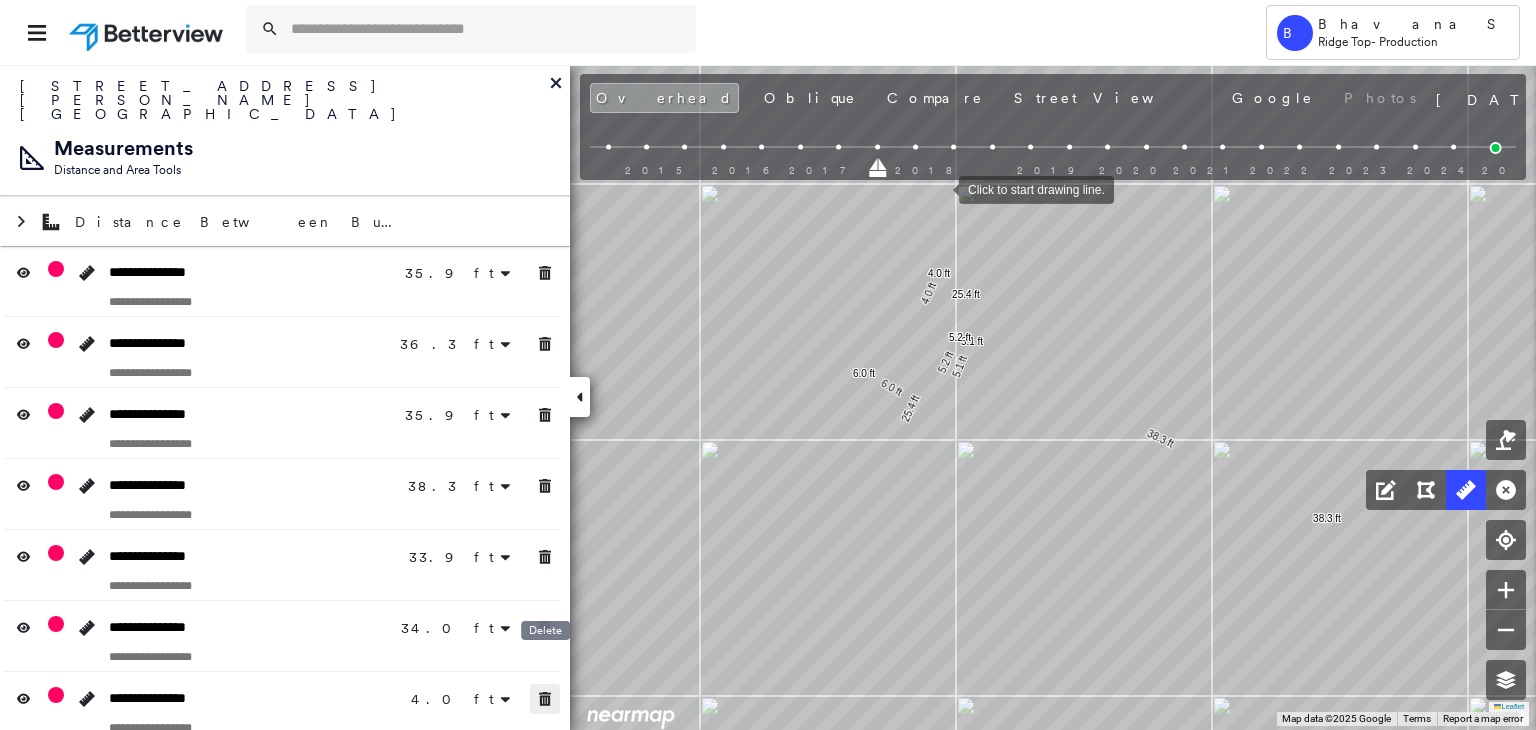 click 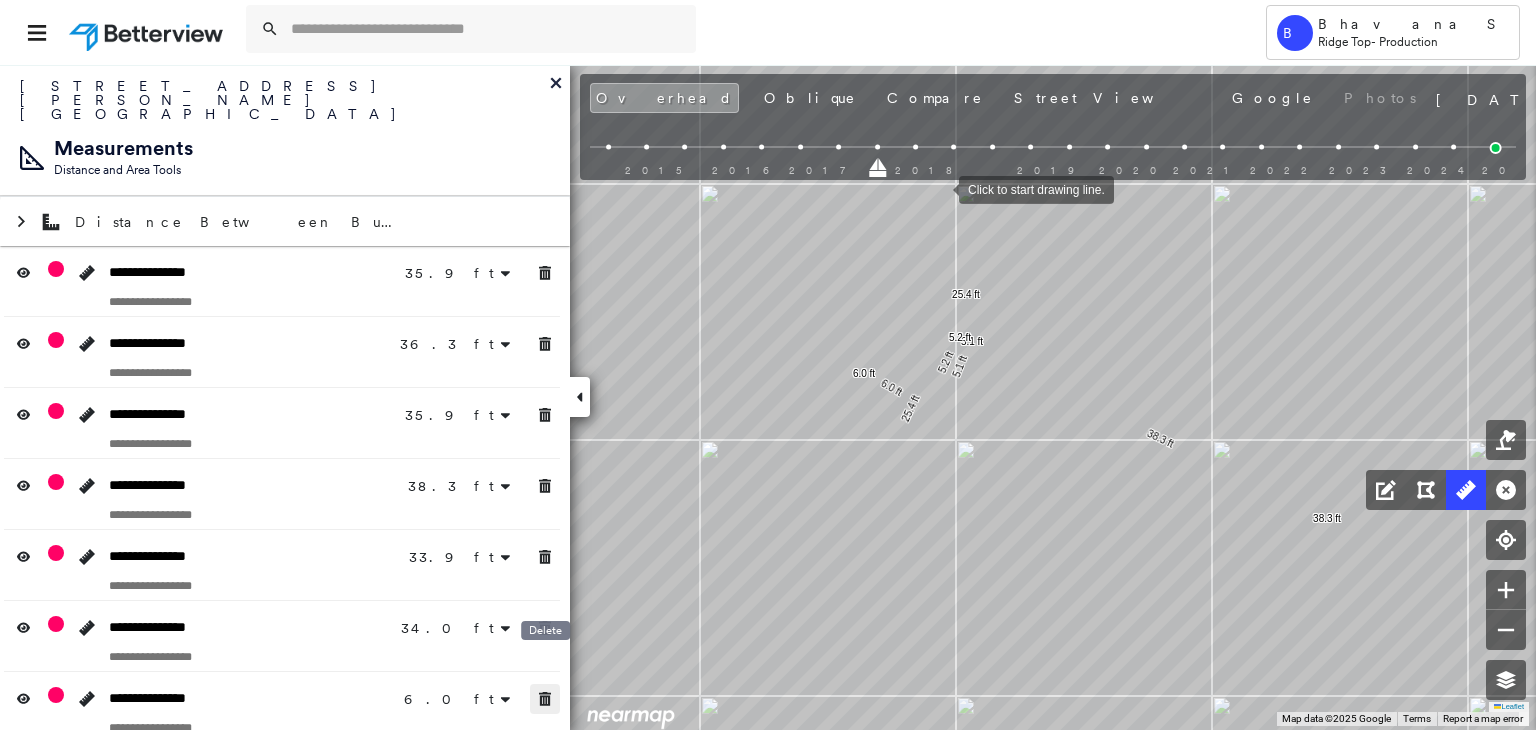 click 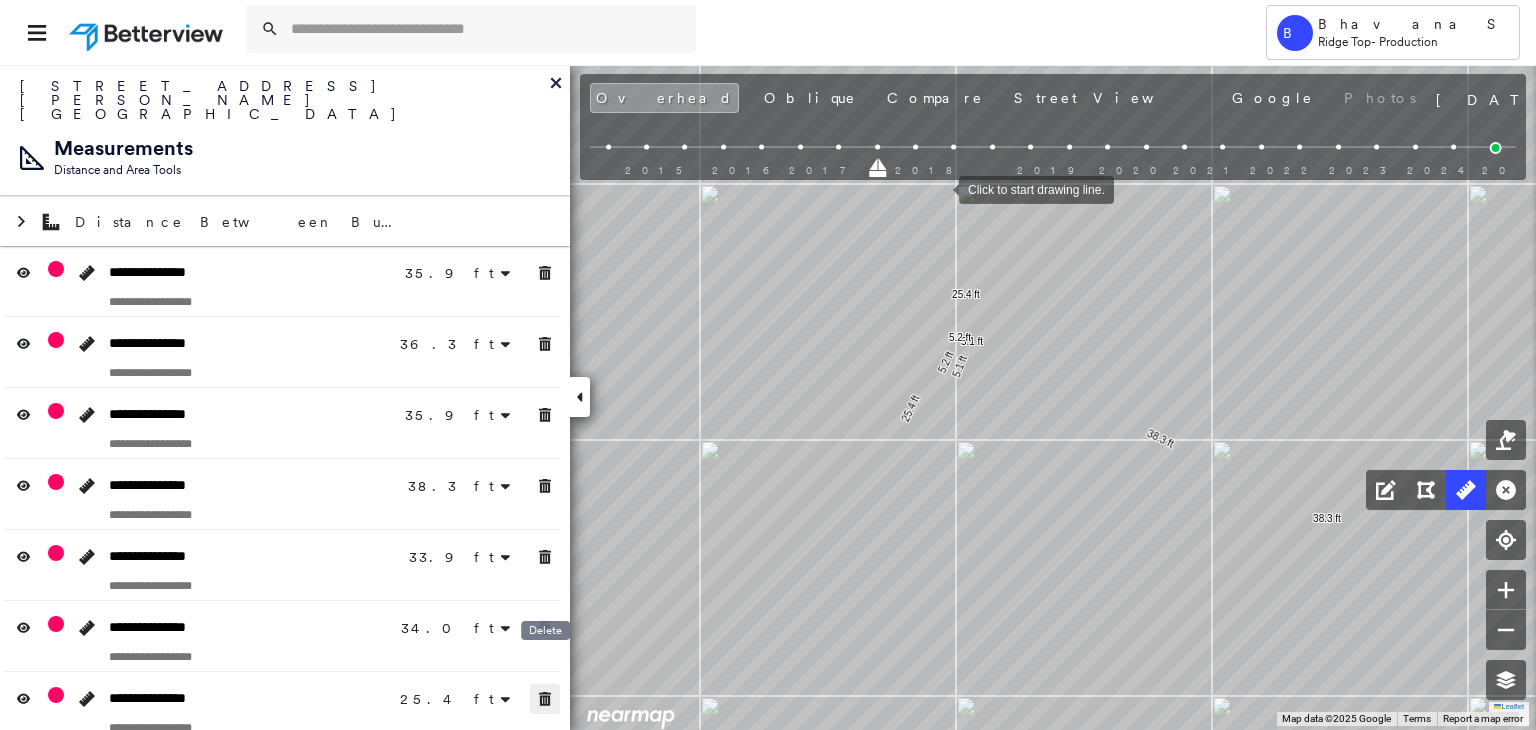 click 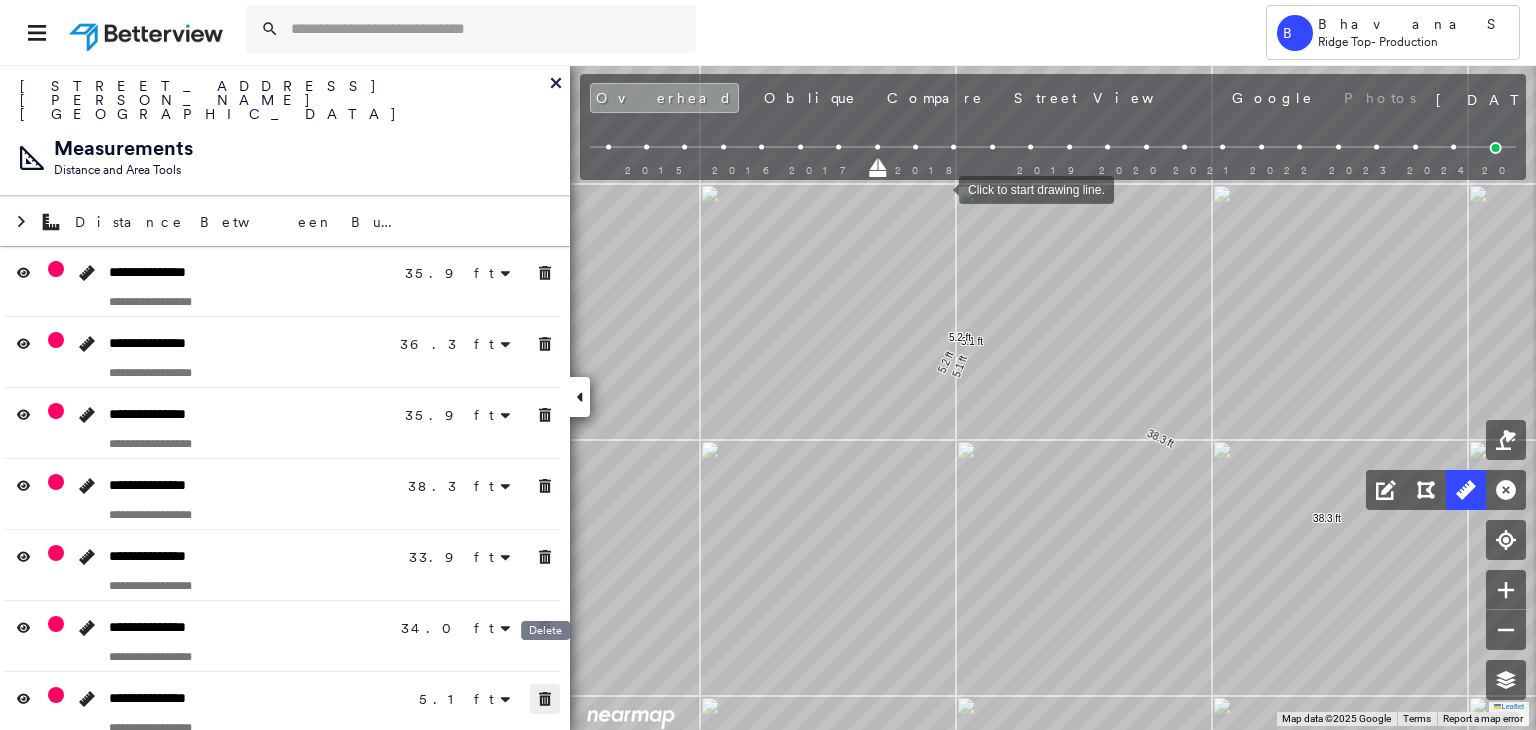 click 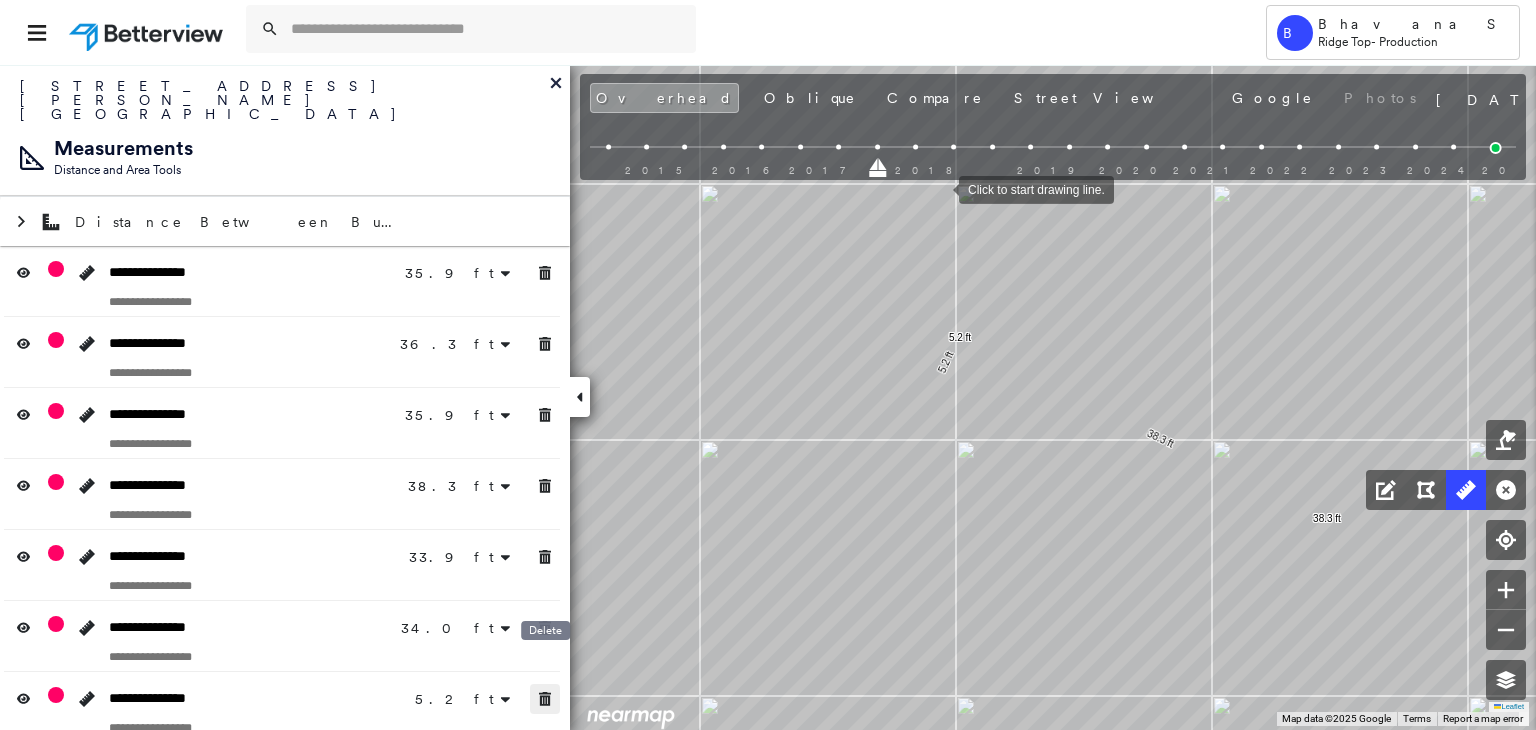 click 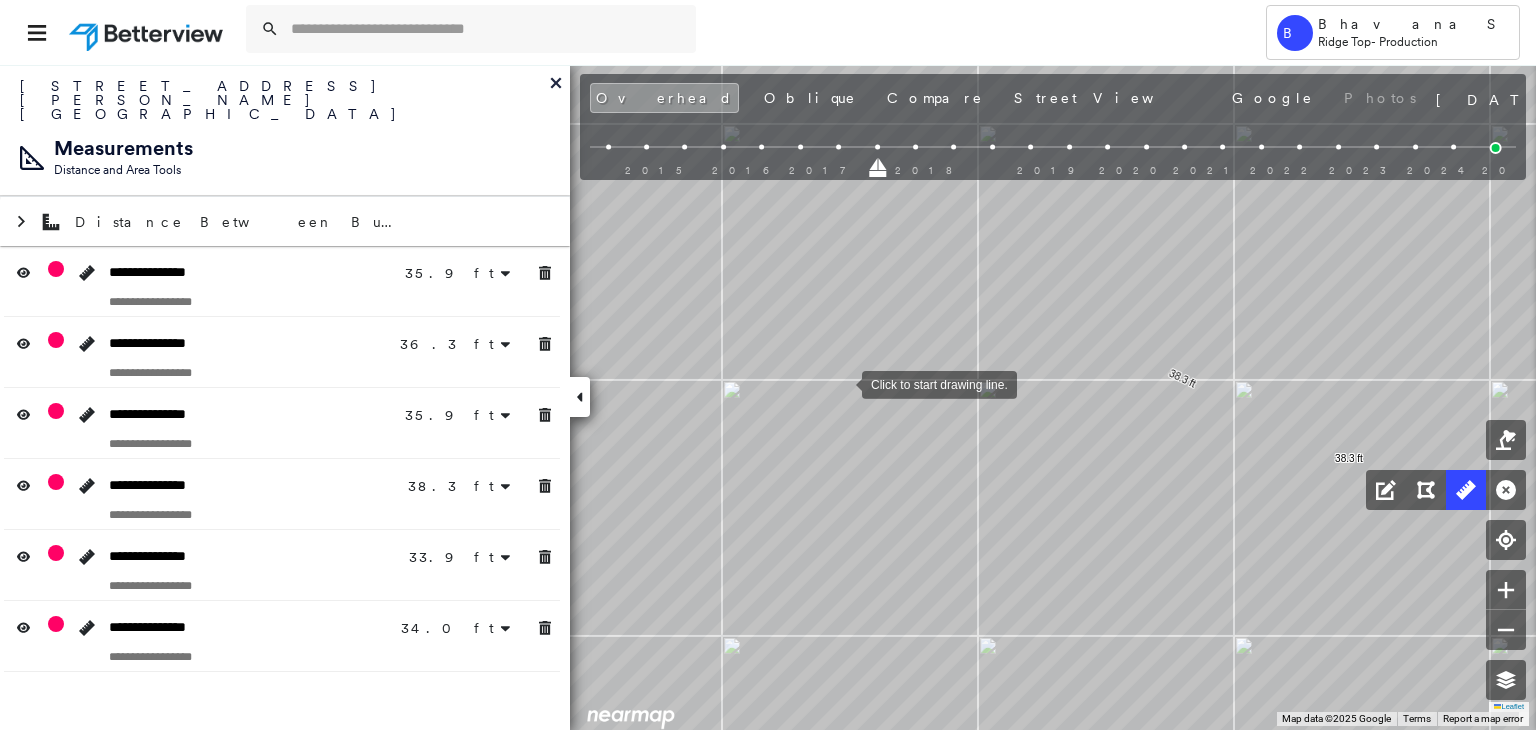 drag, startPoint x: 820, startPoint y: 445, endPoint x: 842, endPoint y: 385, distance: 63.90618 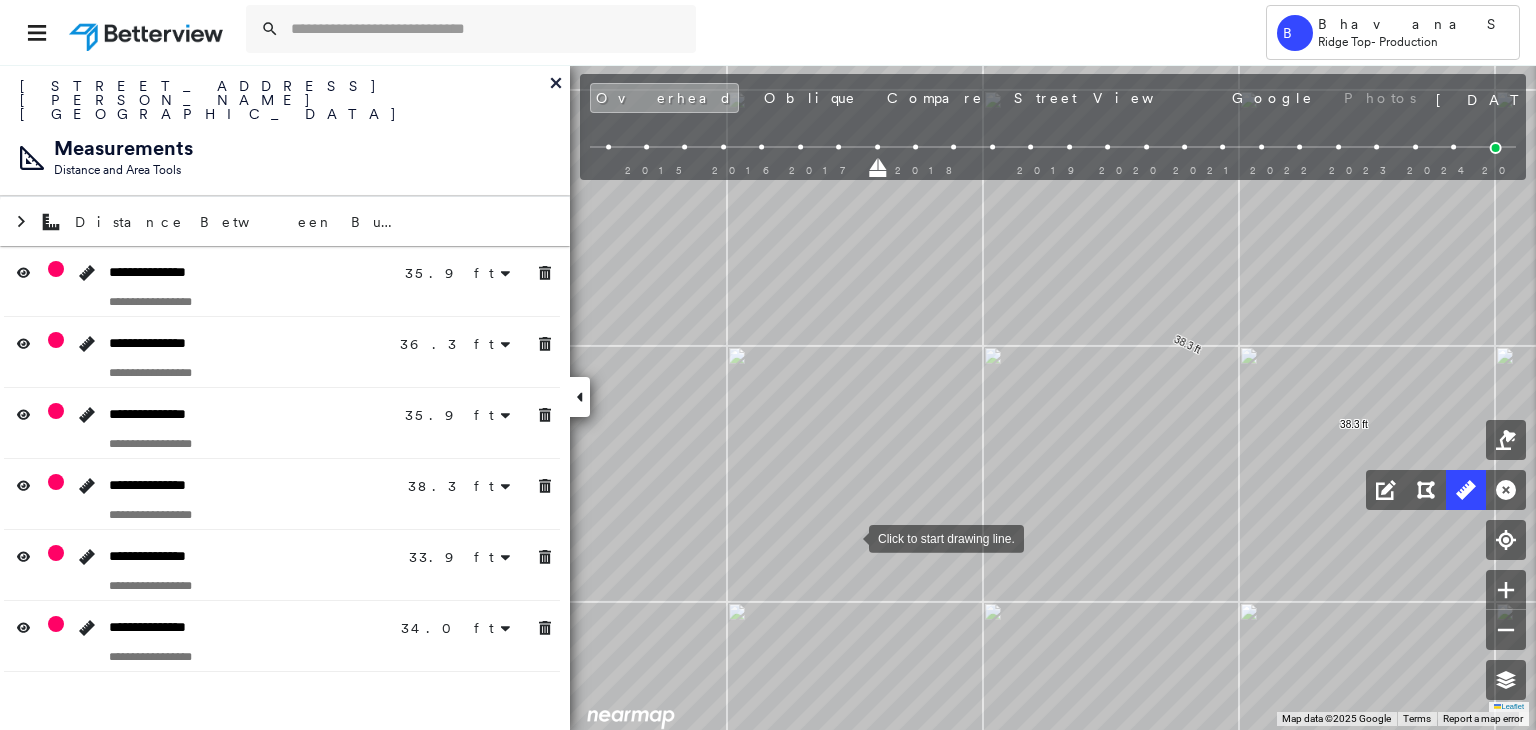 click at bounding box center [849, 537] 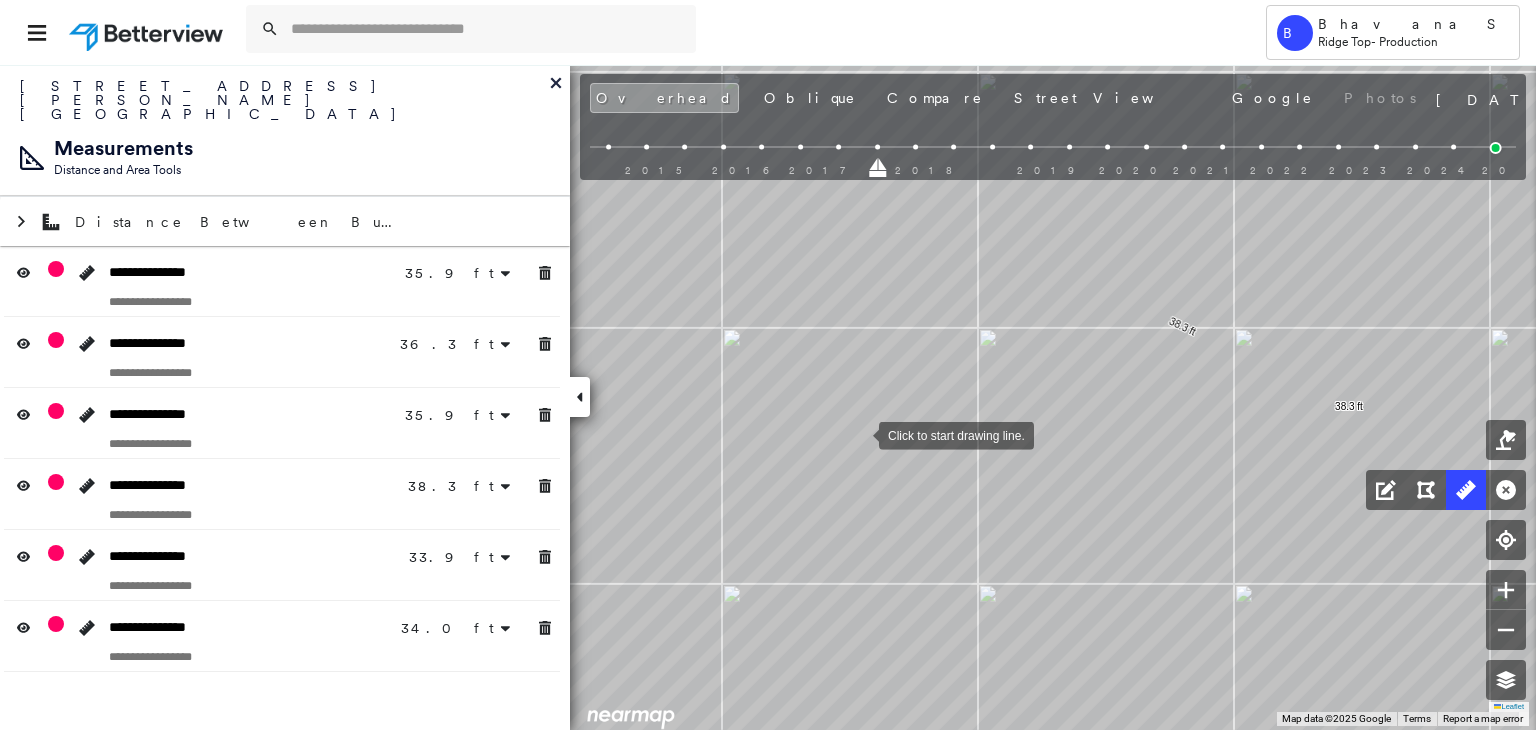drag, startPoint x: 864, startPoint y: 453, endPoint x: 859, endPoint y: 435, distance: 18.681541 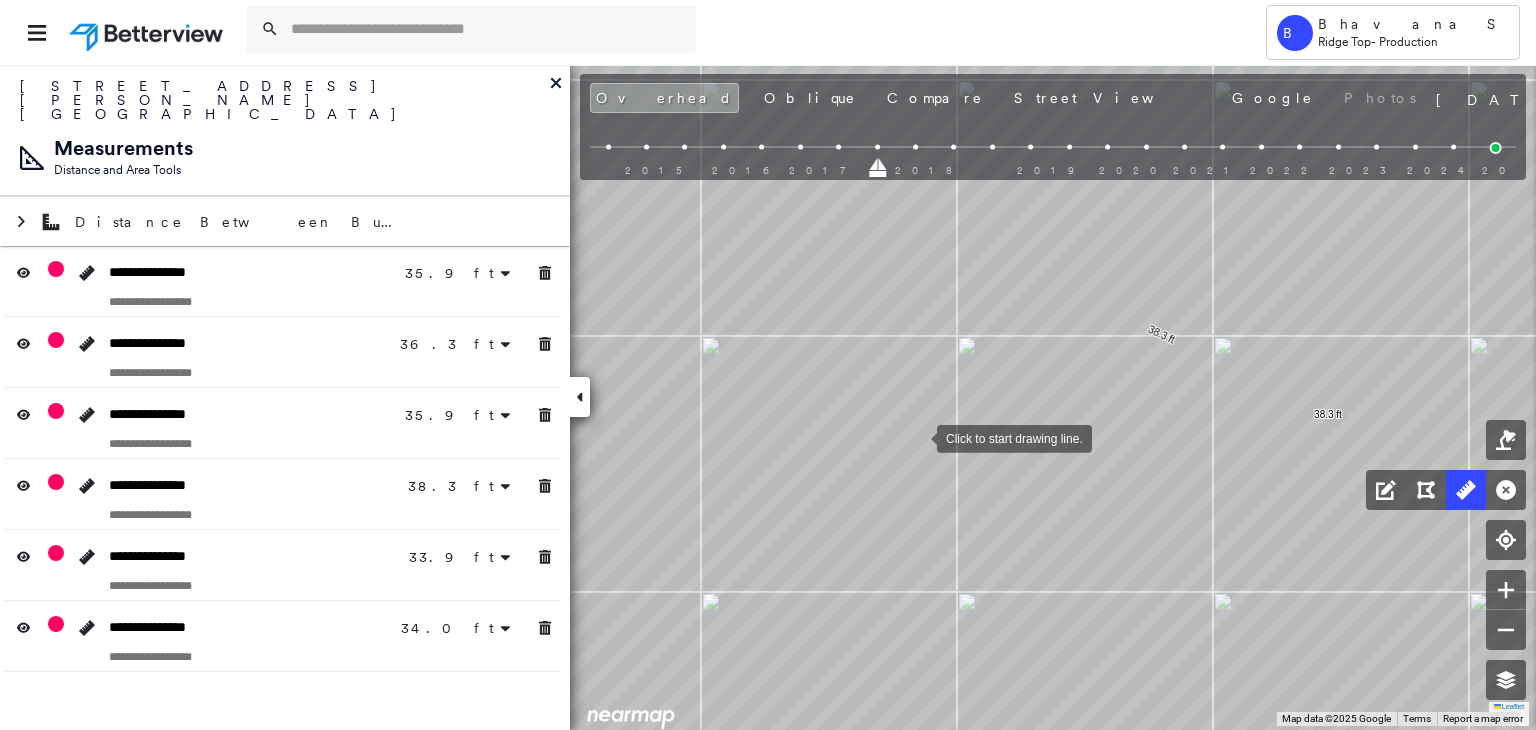 drag, startPoint x: 938, startPoint y: 422, endPoint x: 916, endPoint y: 451, distance: 36.40055 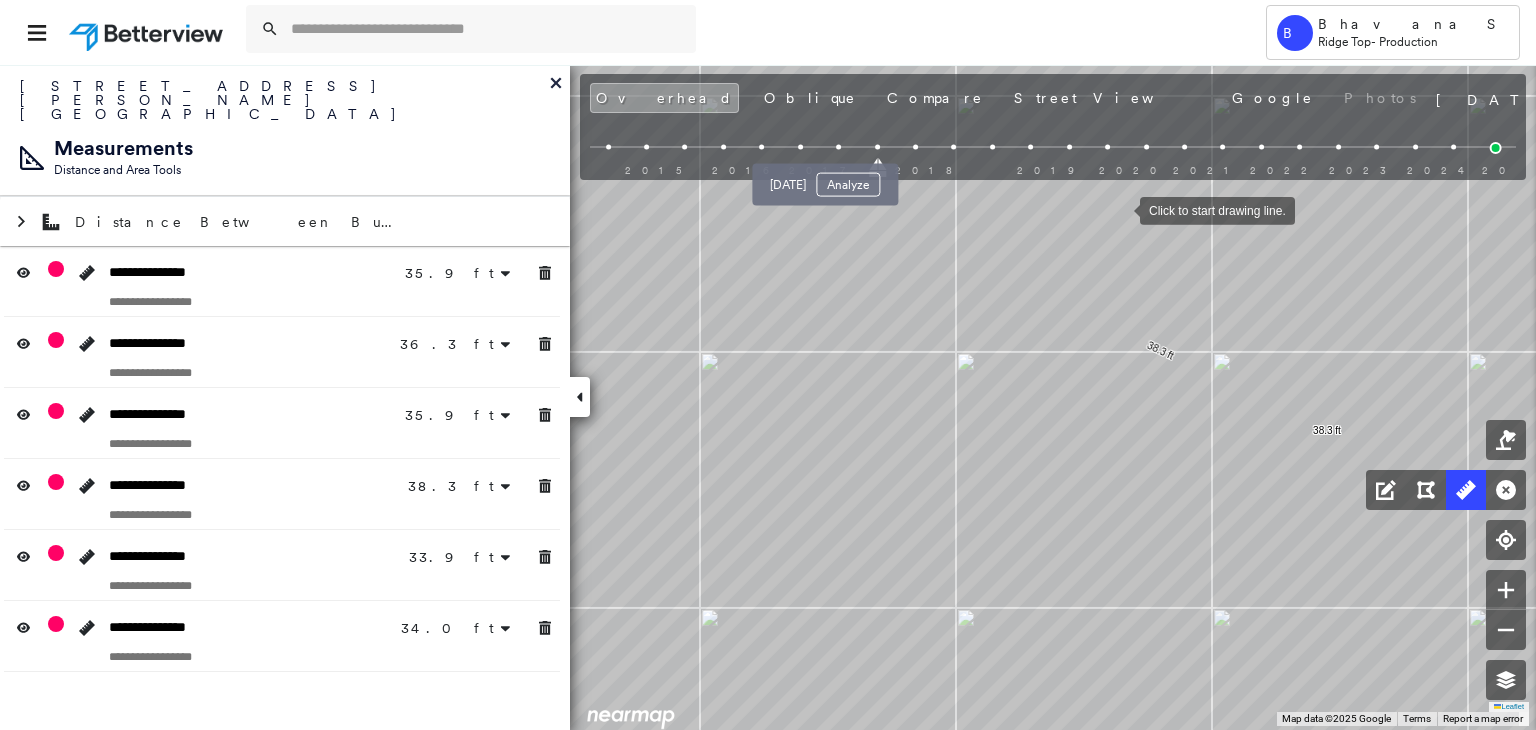 click at bounding box center (838, 147) 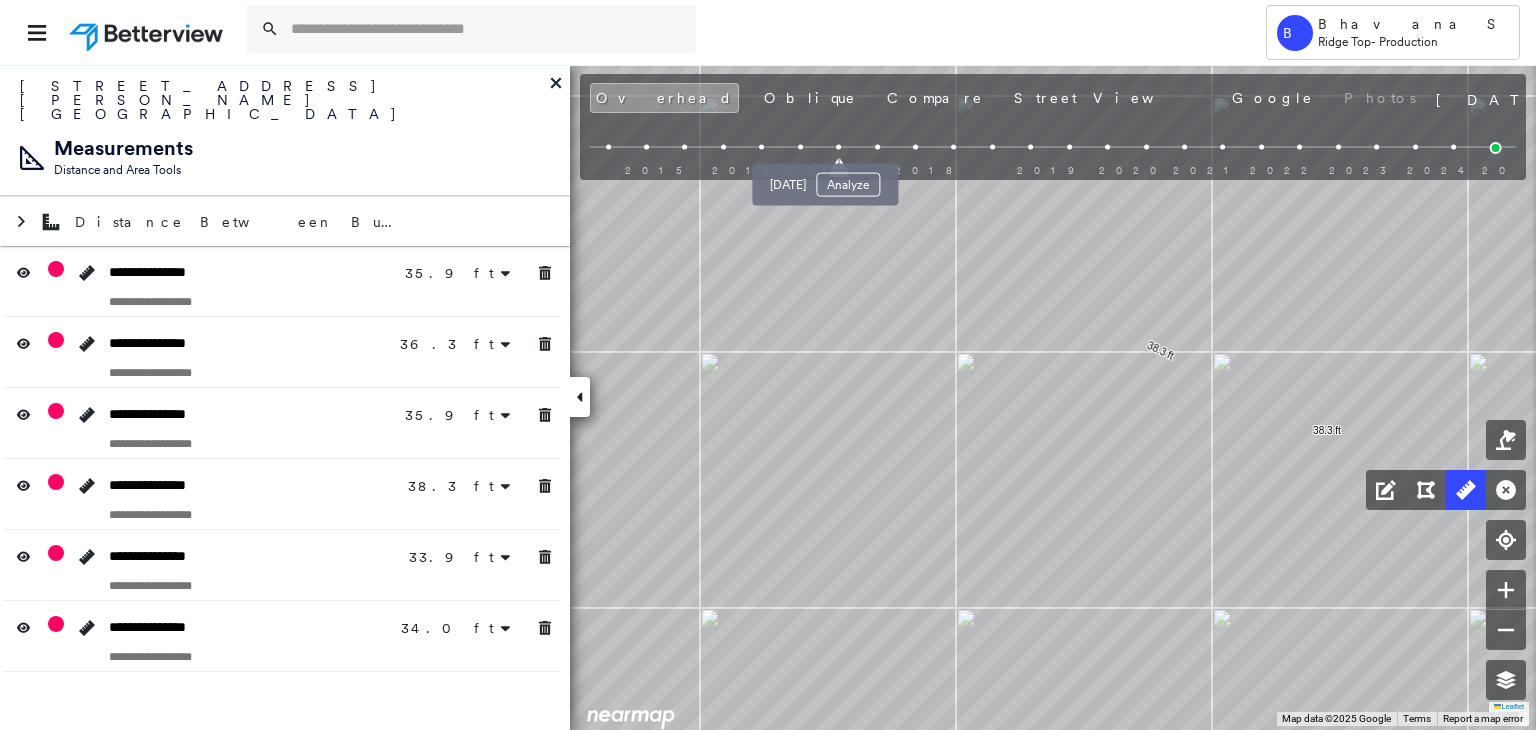 click at bounding box center (838, 147) 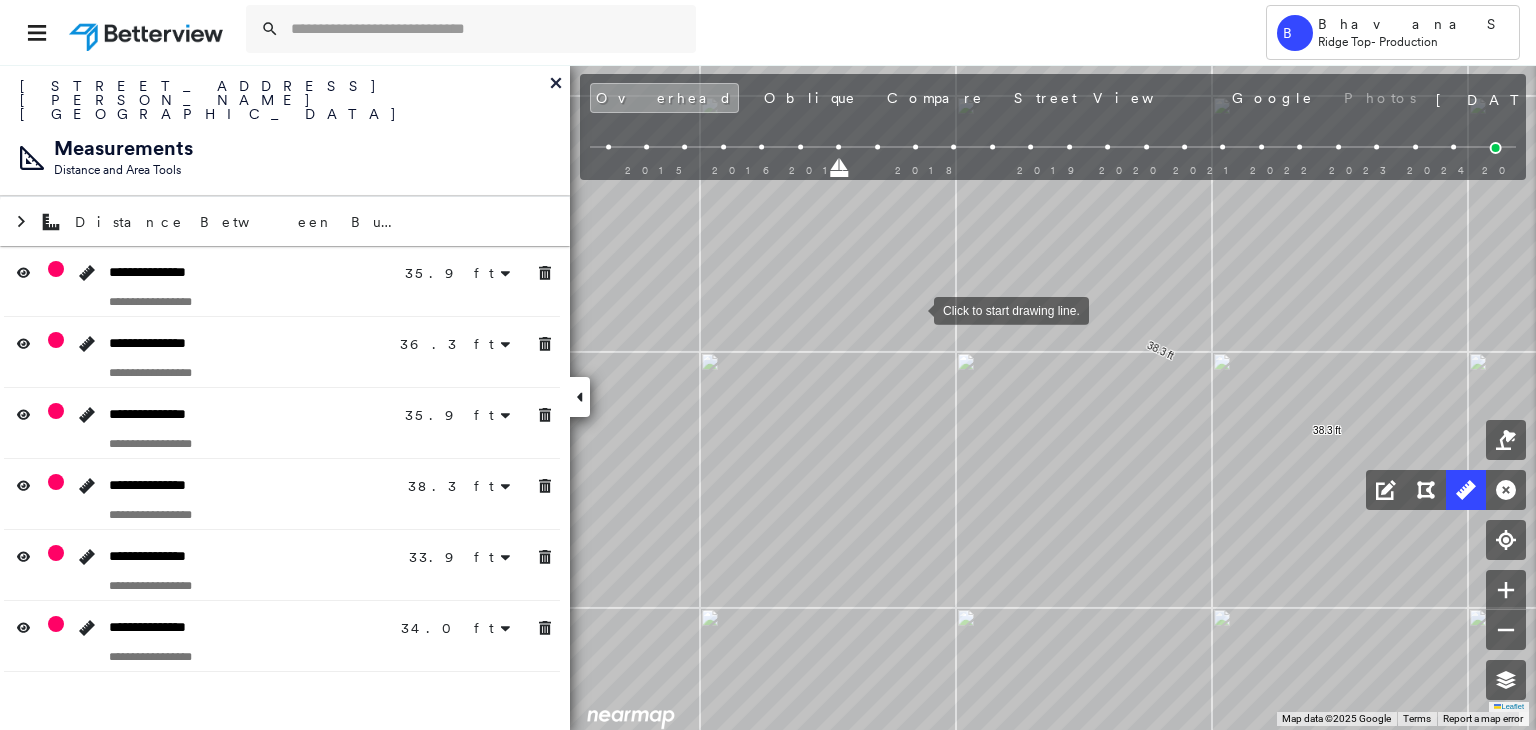 click at bounding box center [914, 309] 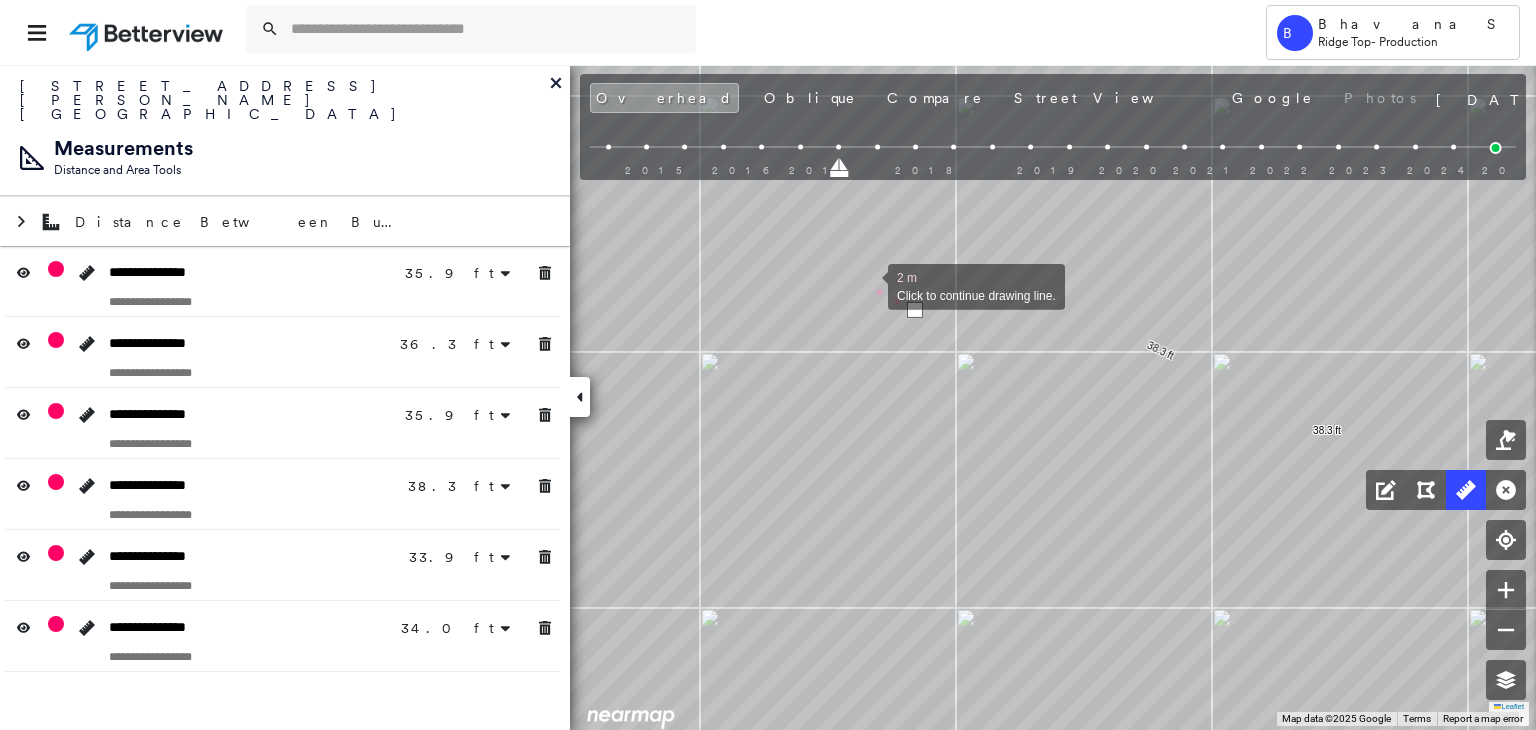 click at bounding box center (868, 285) 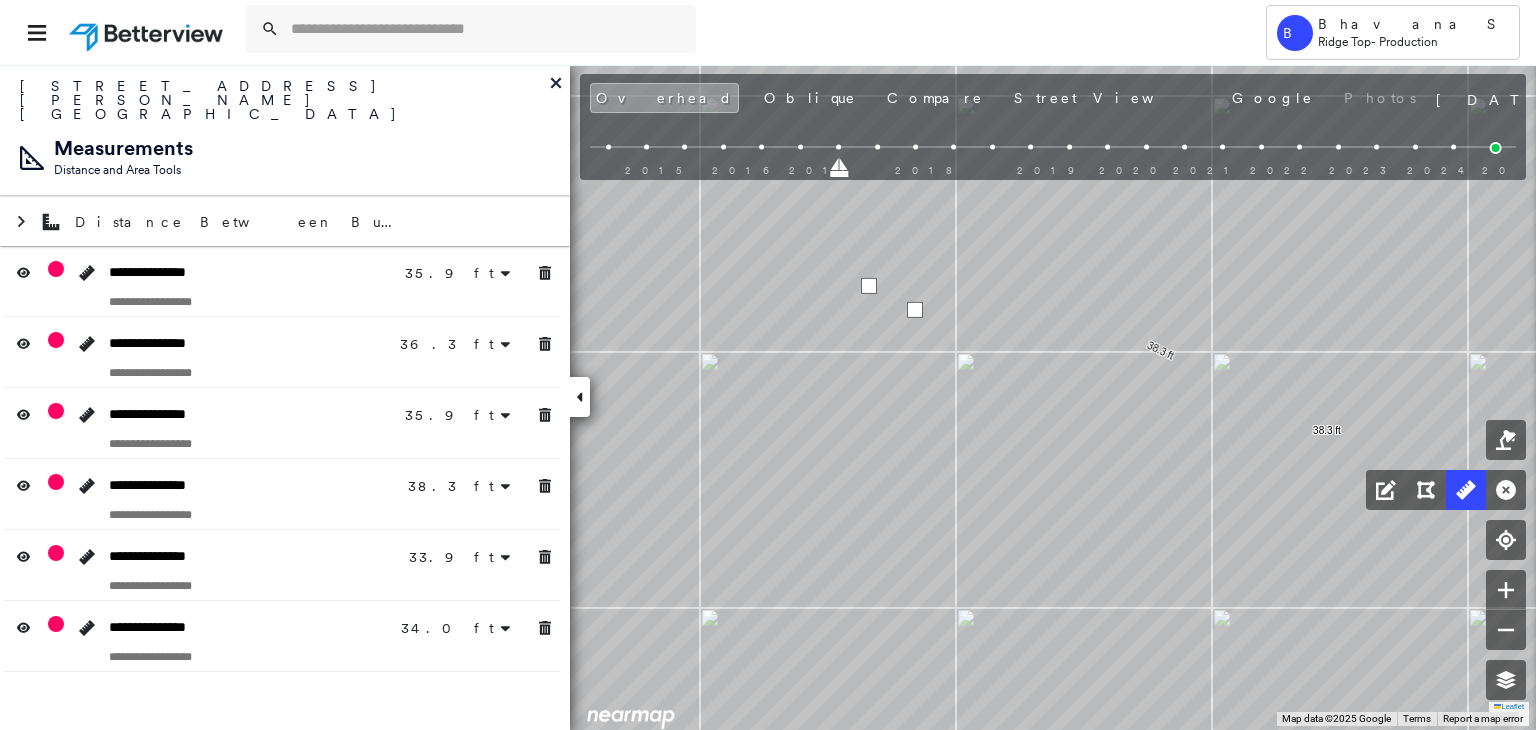 click at bounding box center [869, 286] 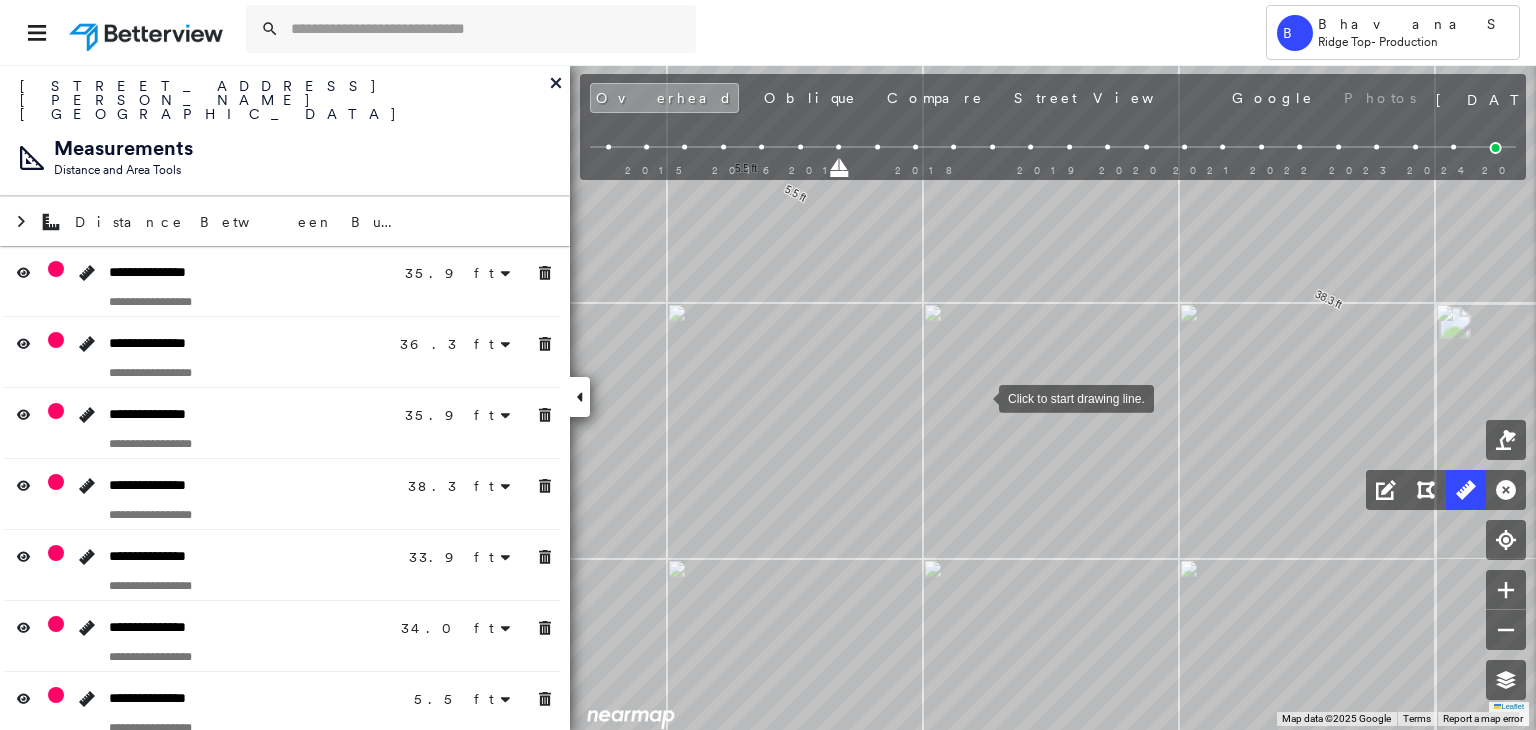 click at bounding box center [979, 397] 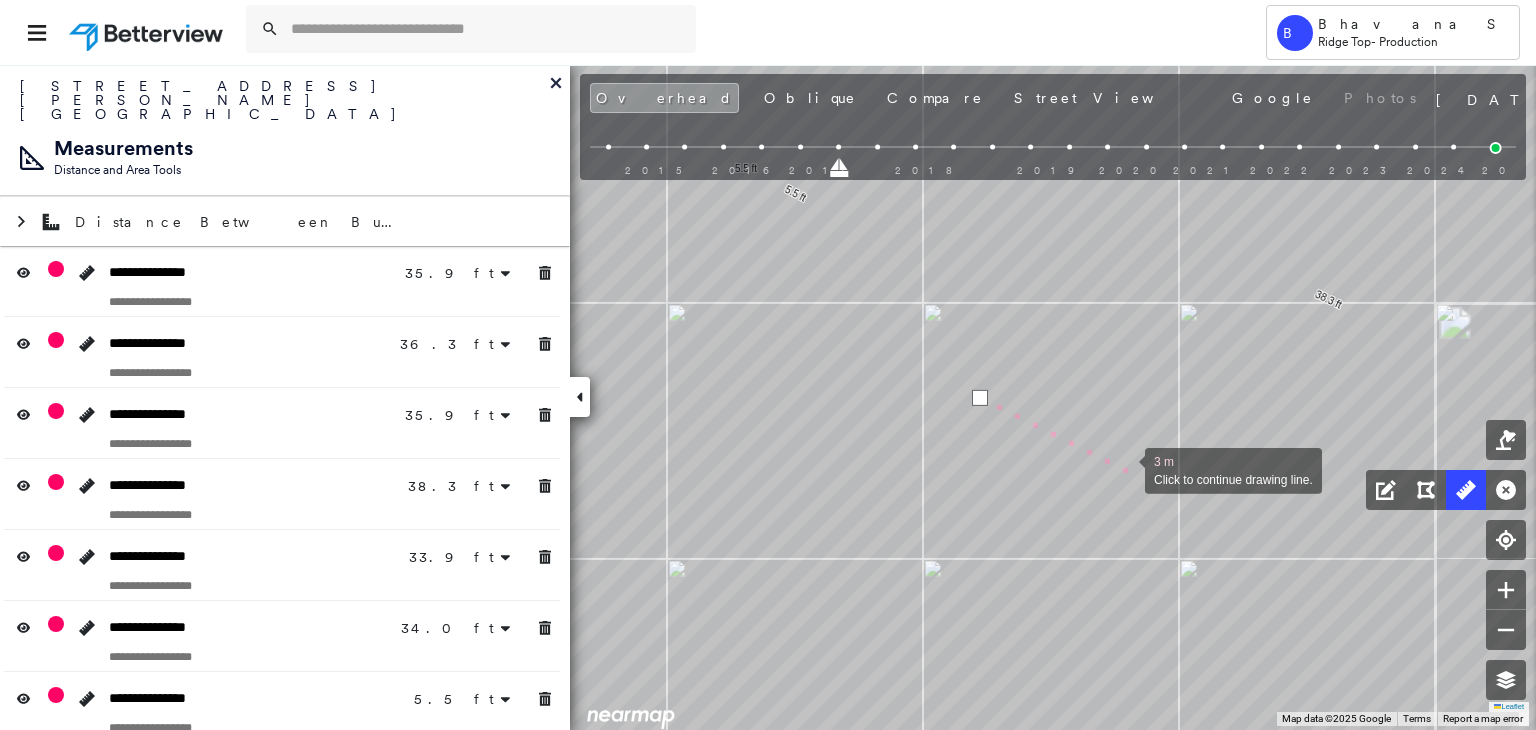 click at bounding box center (1125, 469) 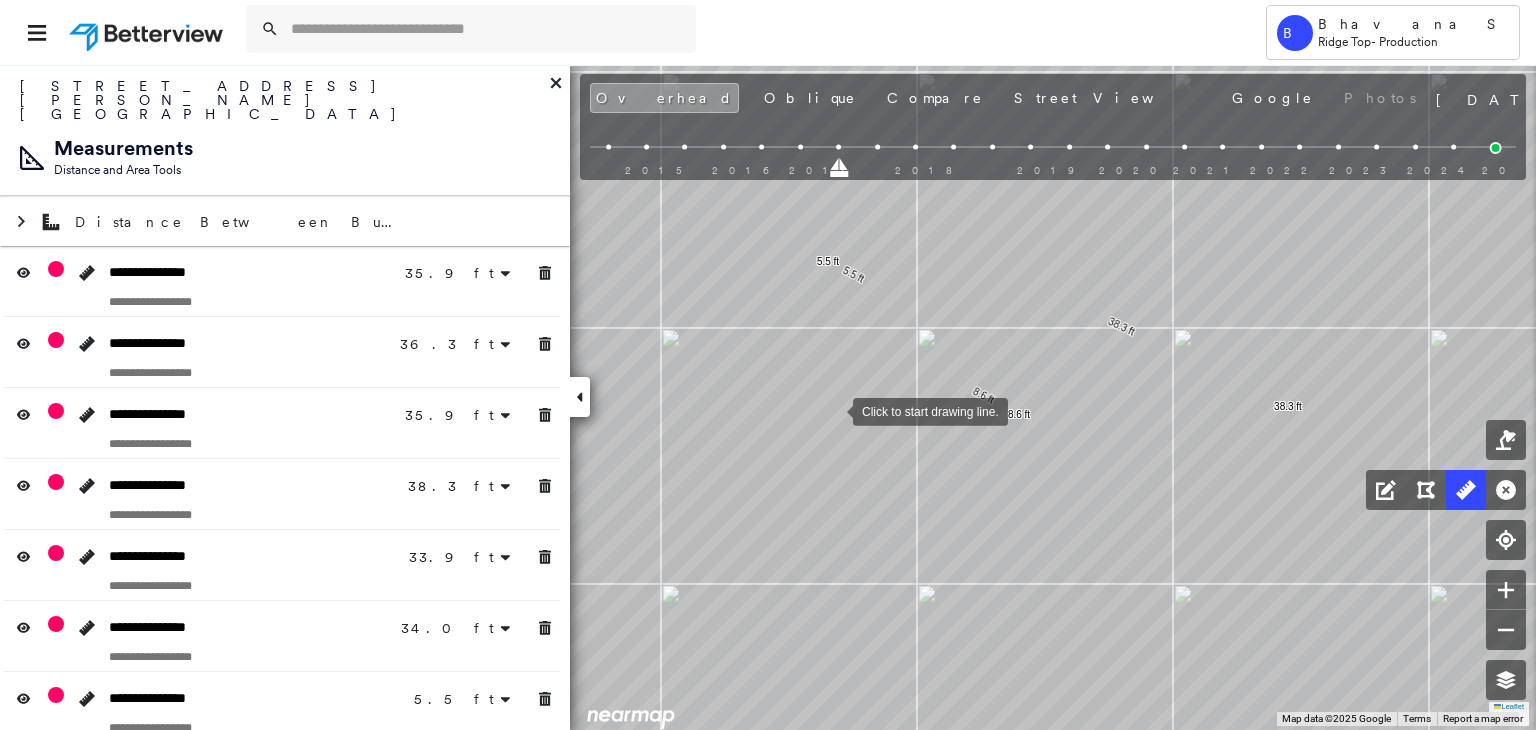 click at bounding box center [833, 410] 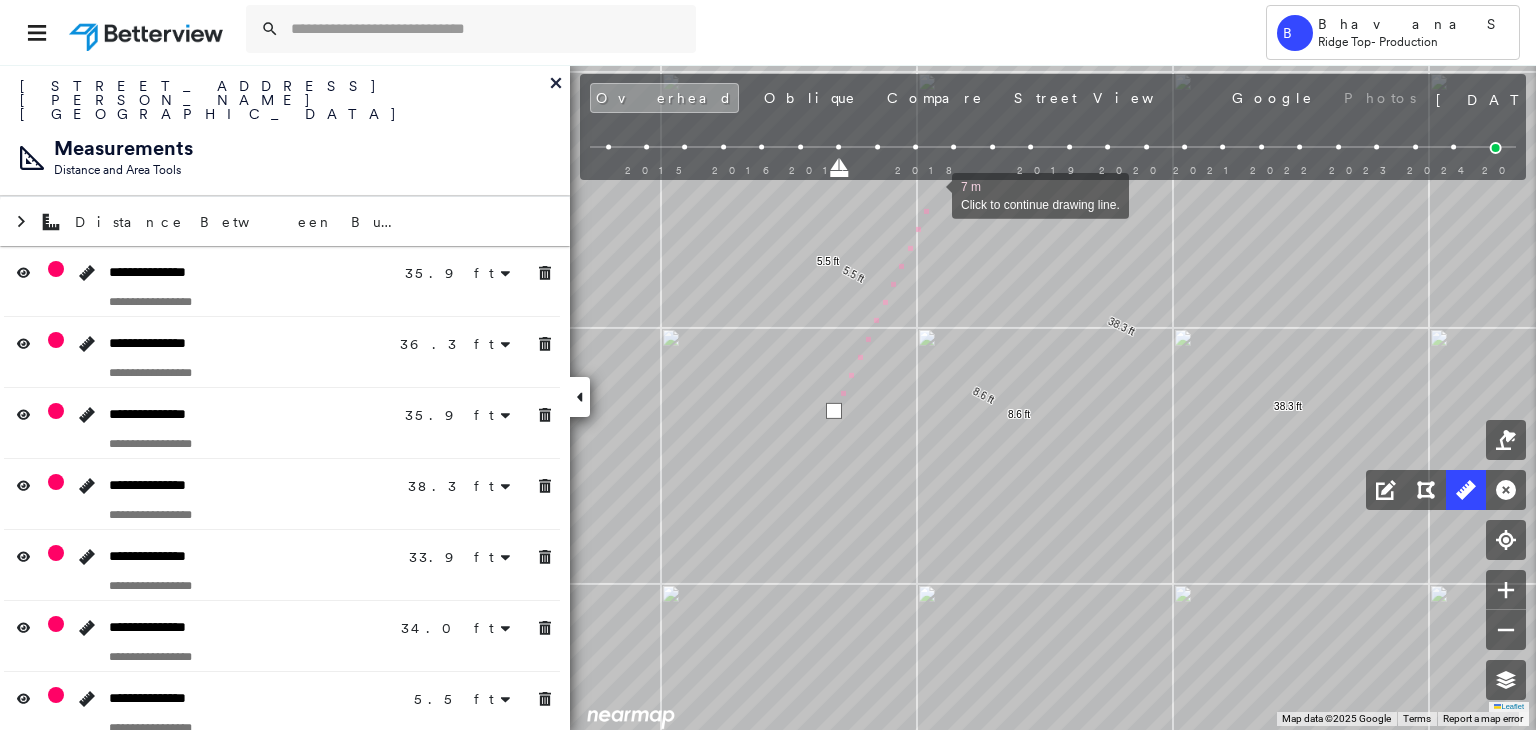 drag, startPoint x: 932, startPoint y: 194, endPoint x: 923, endPoint y: 245, distance: 51.78803 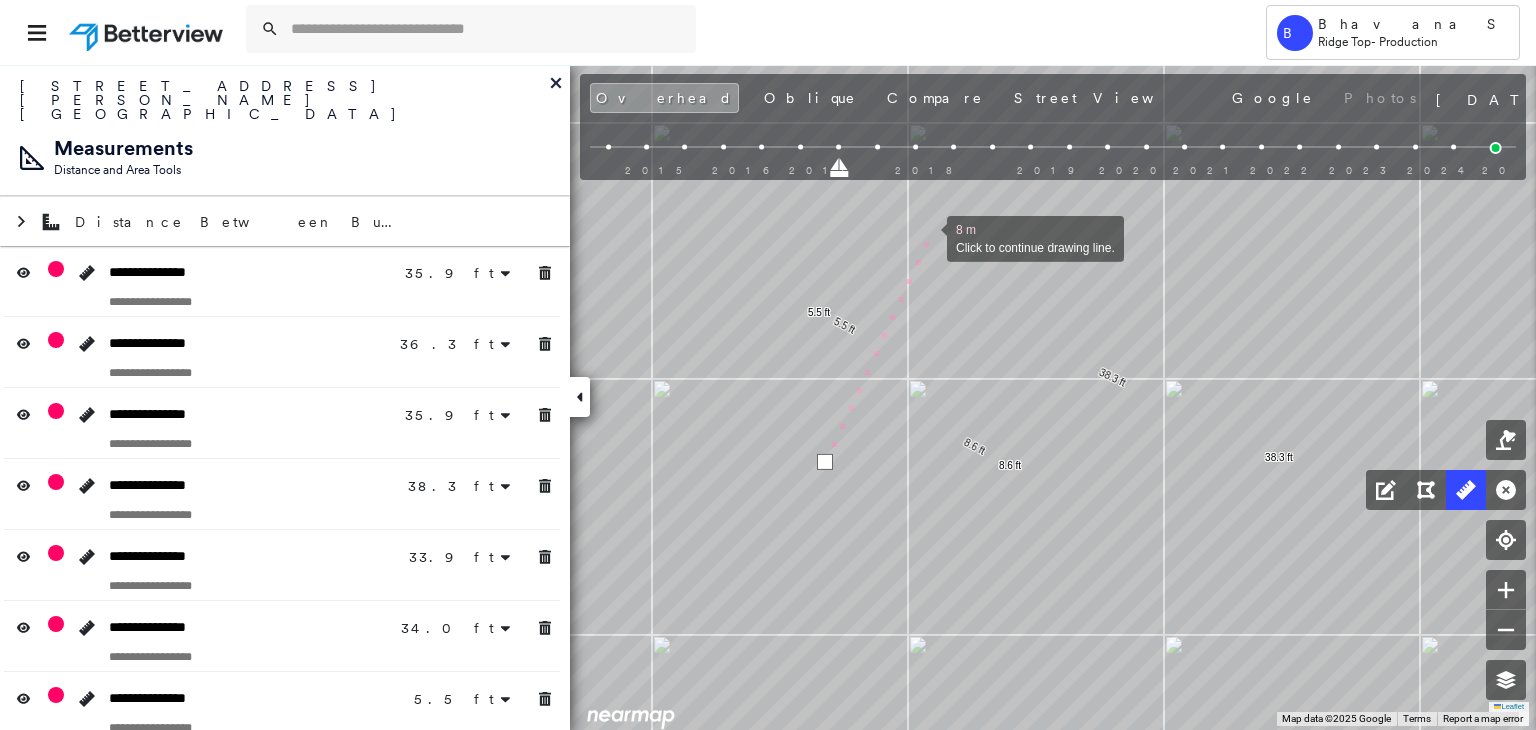 click at bounding box center (927, 237) 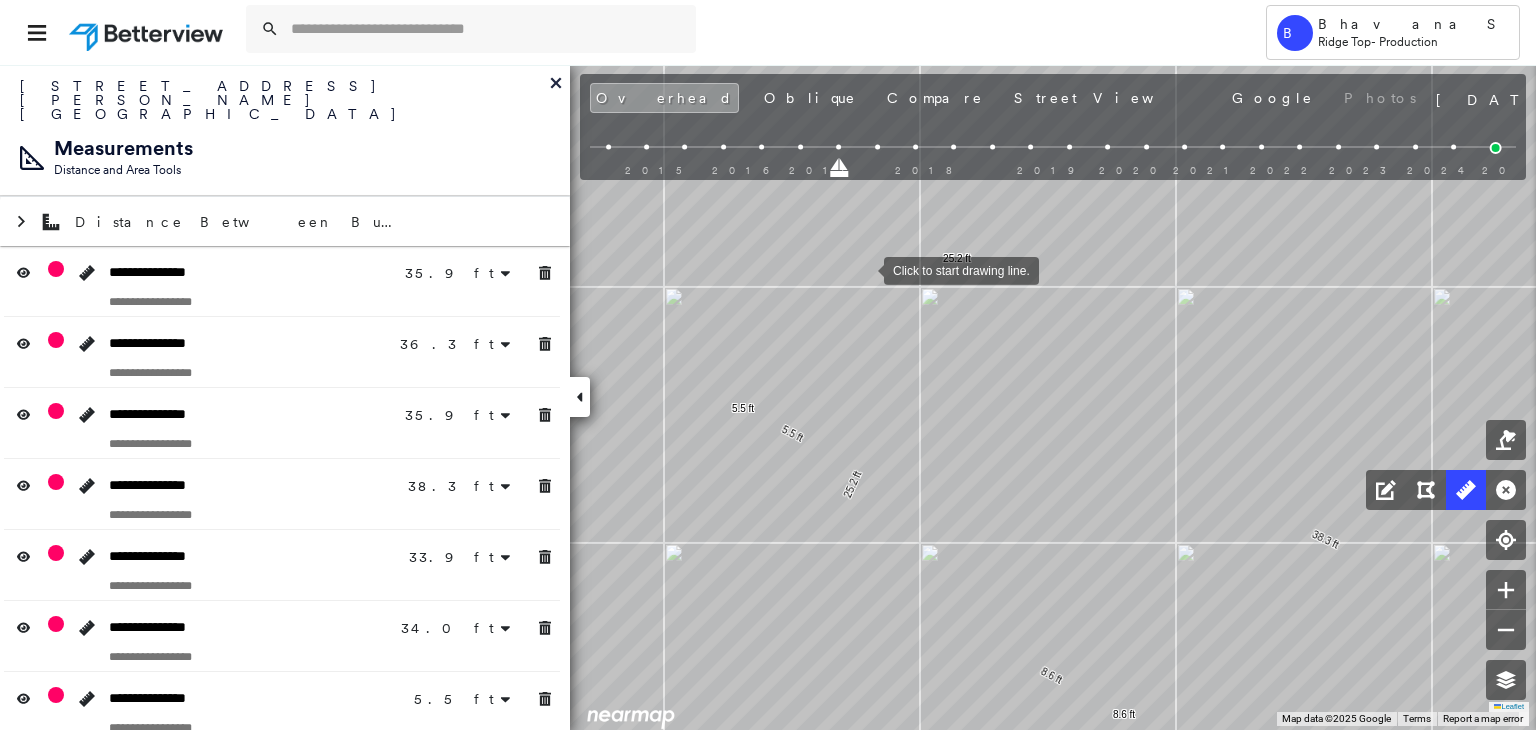 click at bounding box center [864, 269] 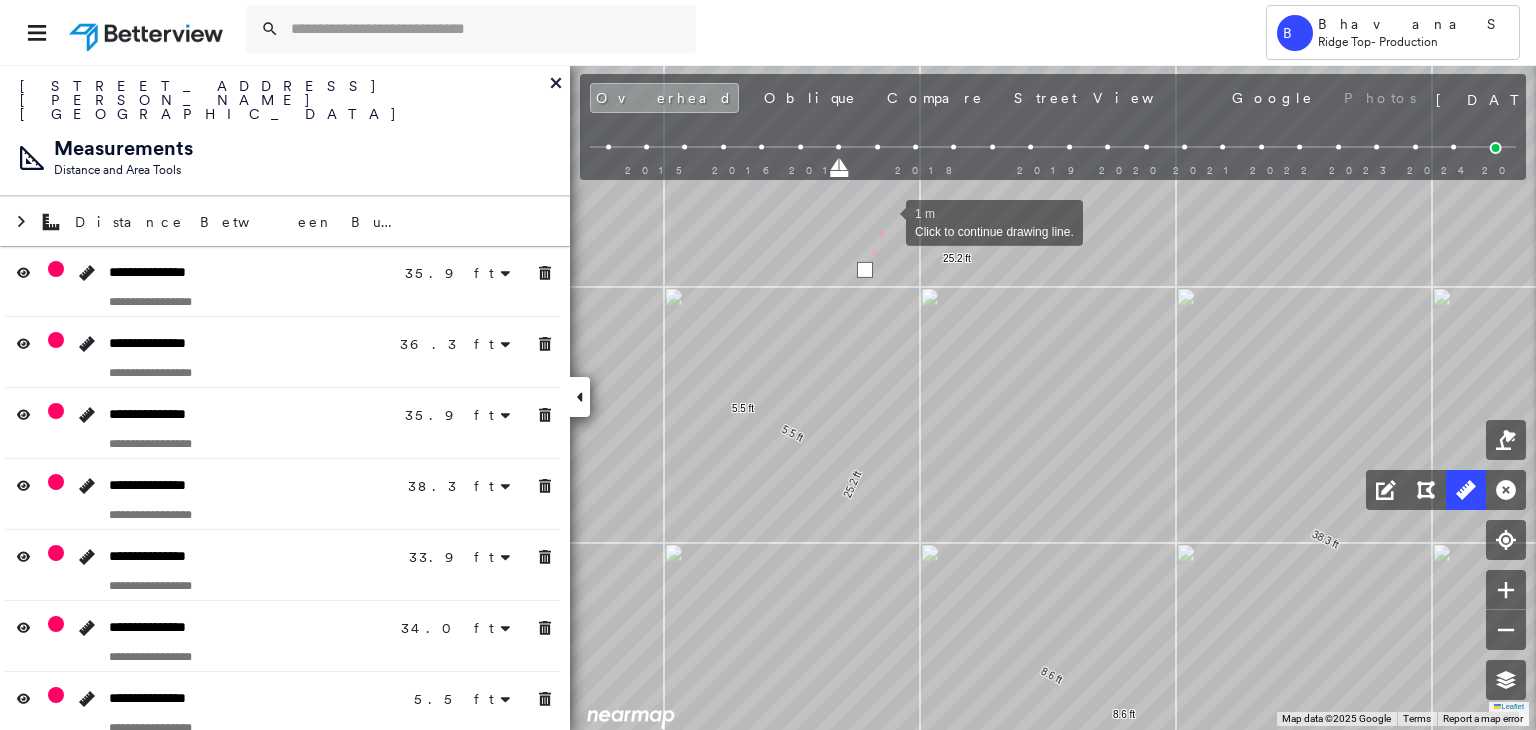 click at bounding box center (886, 221) 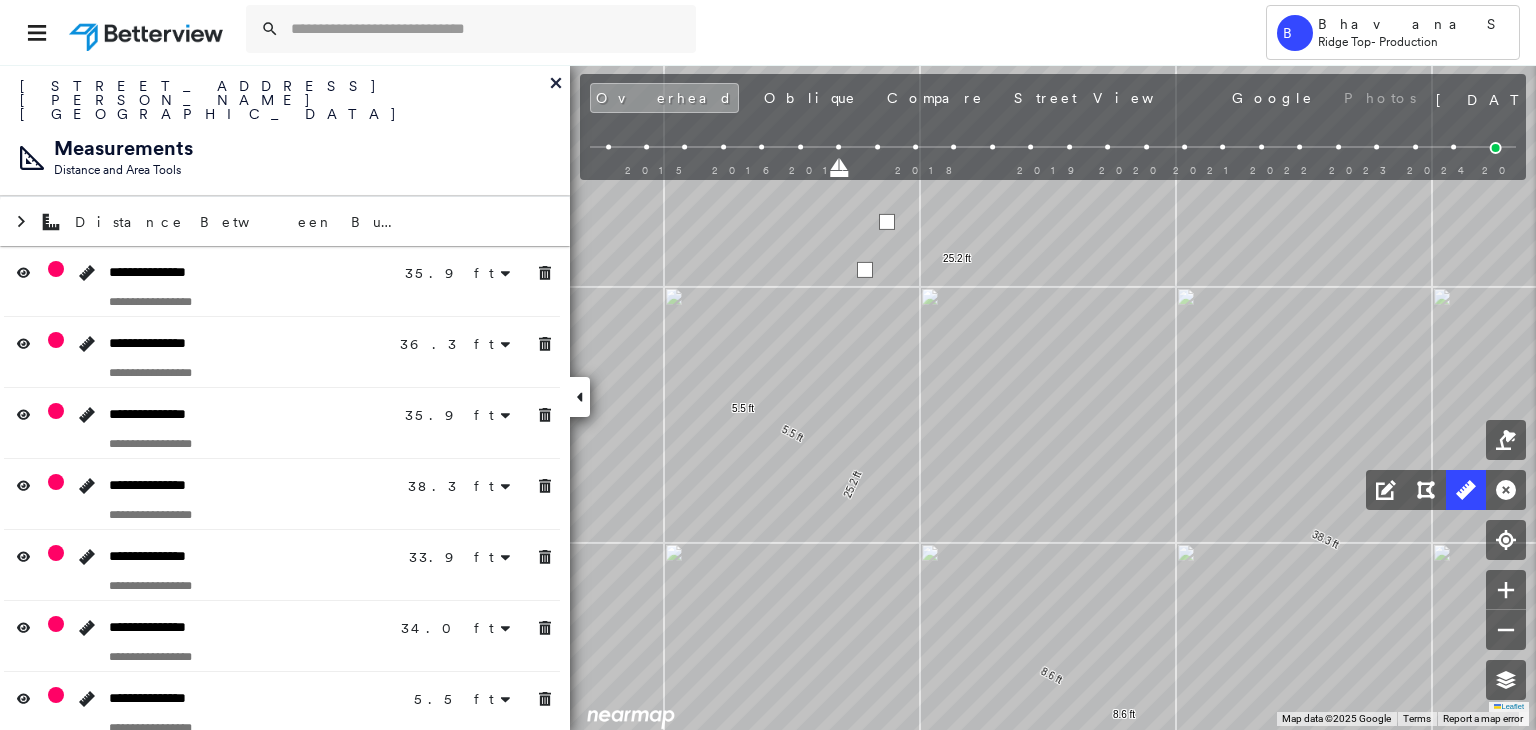 click at bounding box center [887, 222] 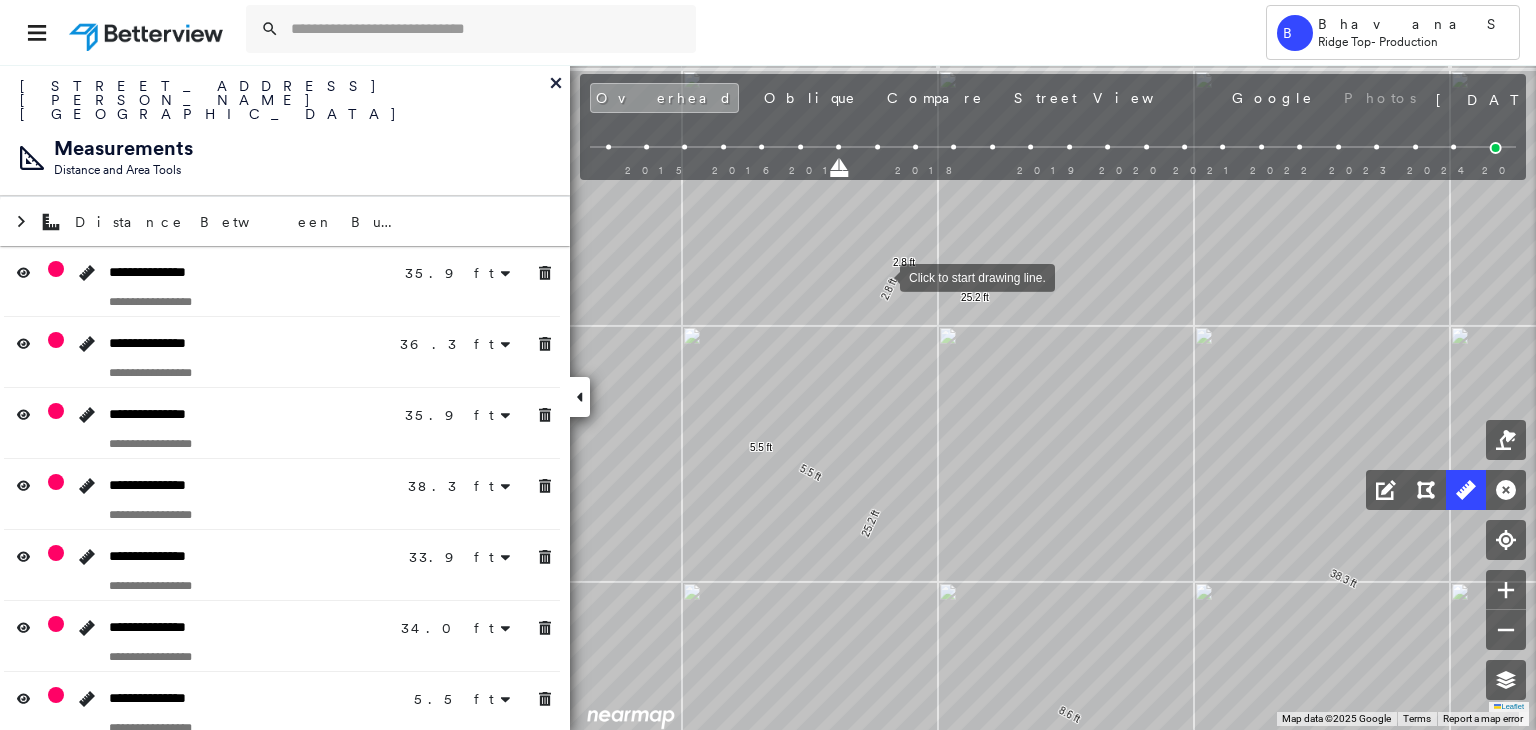 scroll, scrollTop: 0, scrollLeft: 0, axis: both 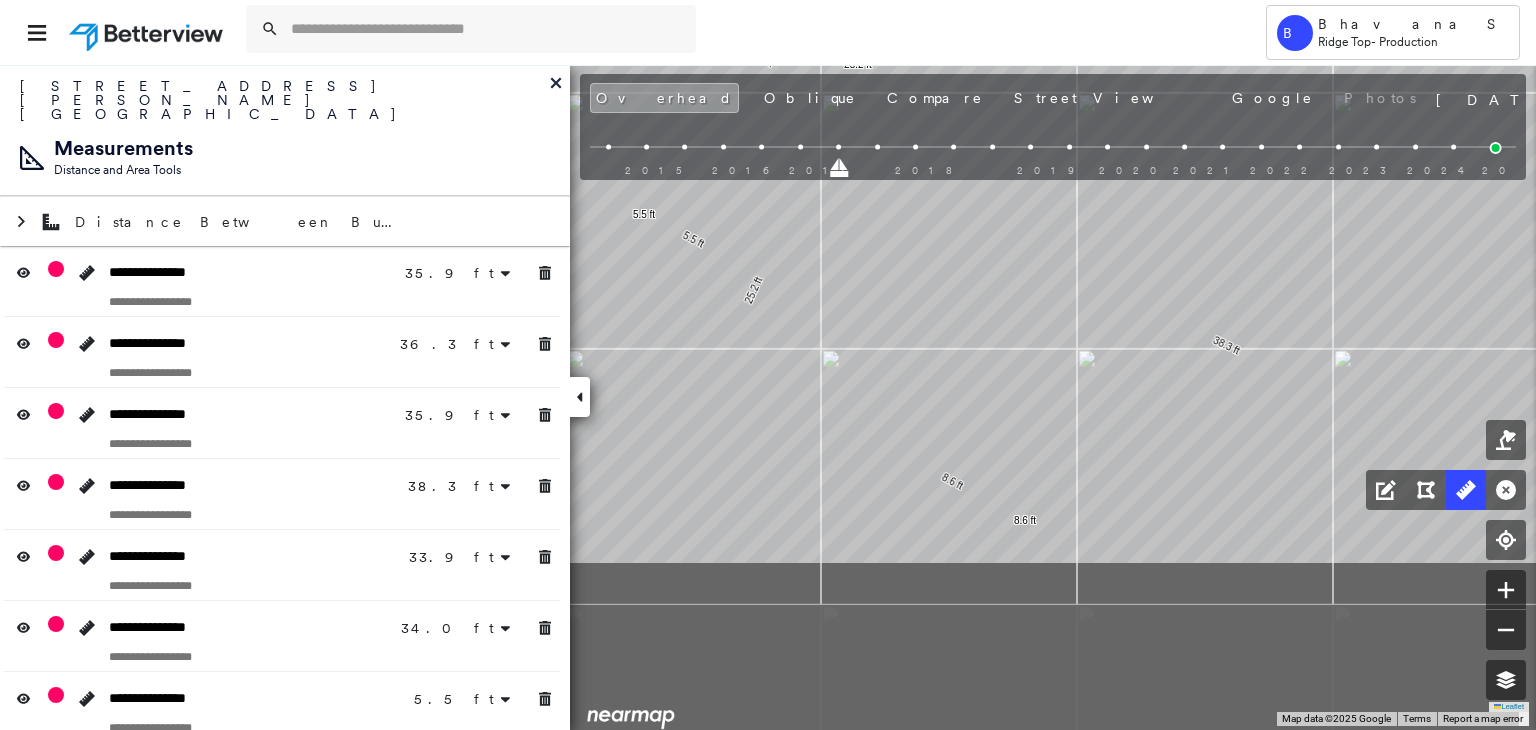 click on "35.9 ft 35.9 ft 36.3 ft 36.3 ft 35.9 ft 35.9 ft 38.3 ft 38.3 ft 33.9 ft 33.9 ft 34.0 ft 34.0 ft 5.5 ft 5.5 ft 8.6 ft 8.6 ft 25.2 ft 25.2 ft 2.8 ft 2.8 ft Click to start drawing line." at bounding box center (-1361, 106) 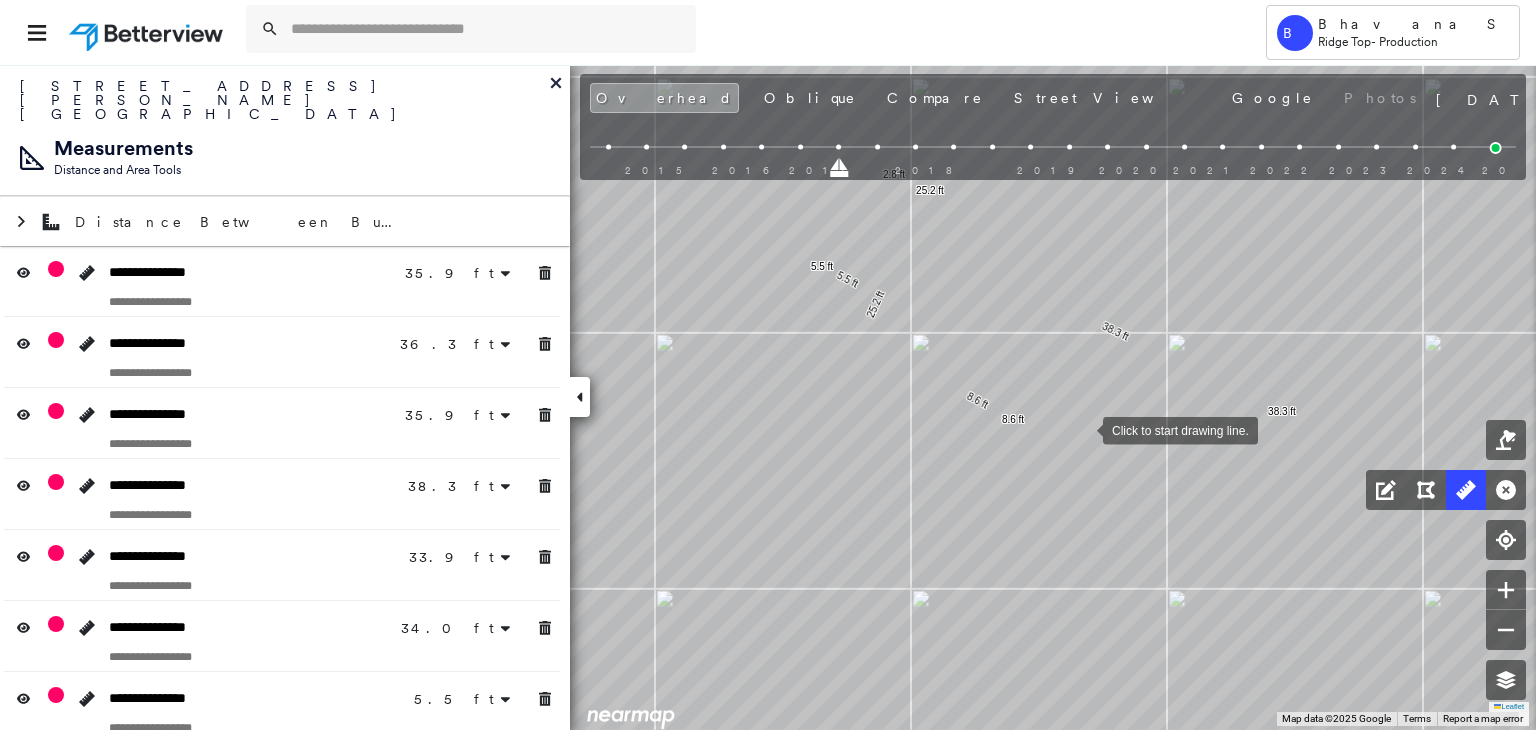 drag, startPoint x: 1083, startPoint y: 429, endPoint x: 1063, endPoint y: 397, distance: 37.735924 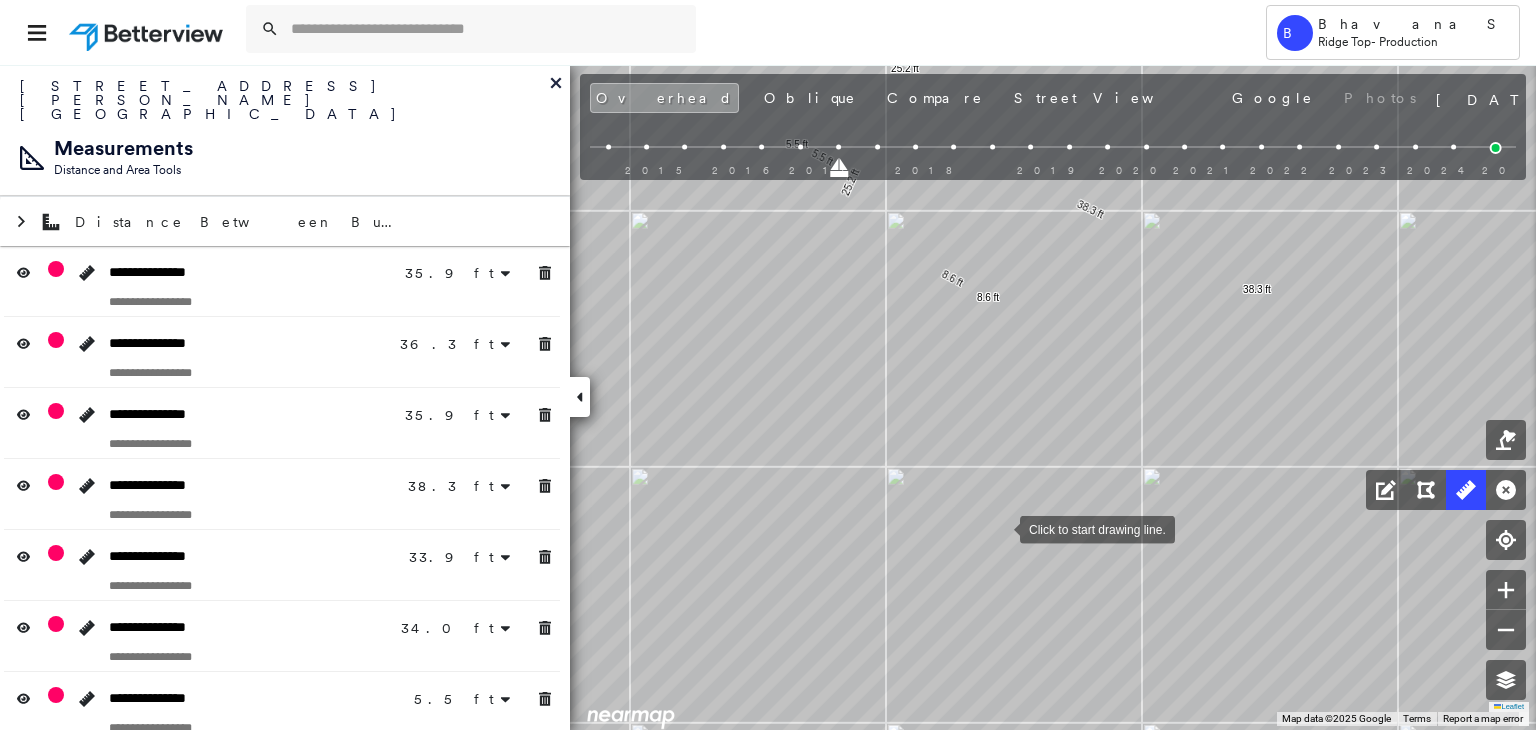 drag, startPoint x: 1000, startPoint y: 527, endPoint x: 996, endPoint y: 453, distance: 74.10803 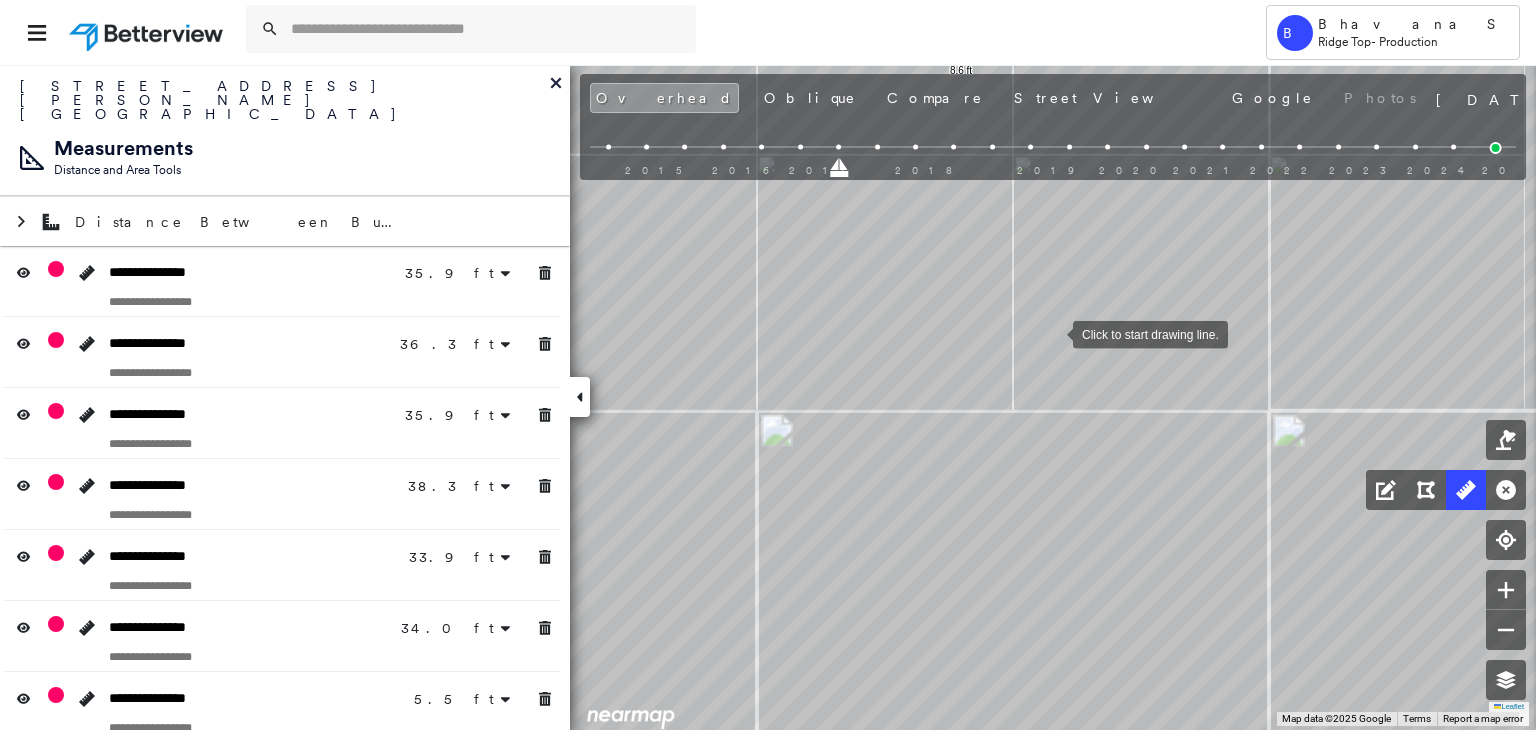 click at bounding box center (1053, 333) 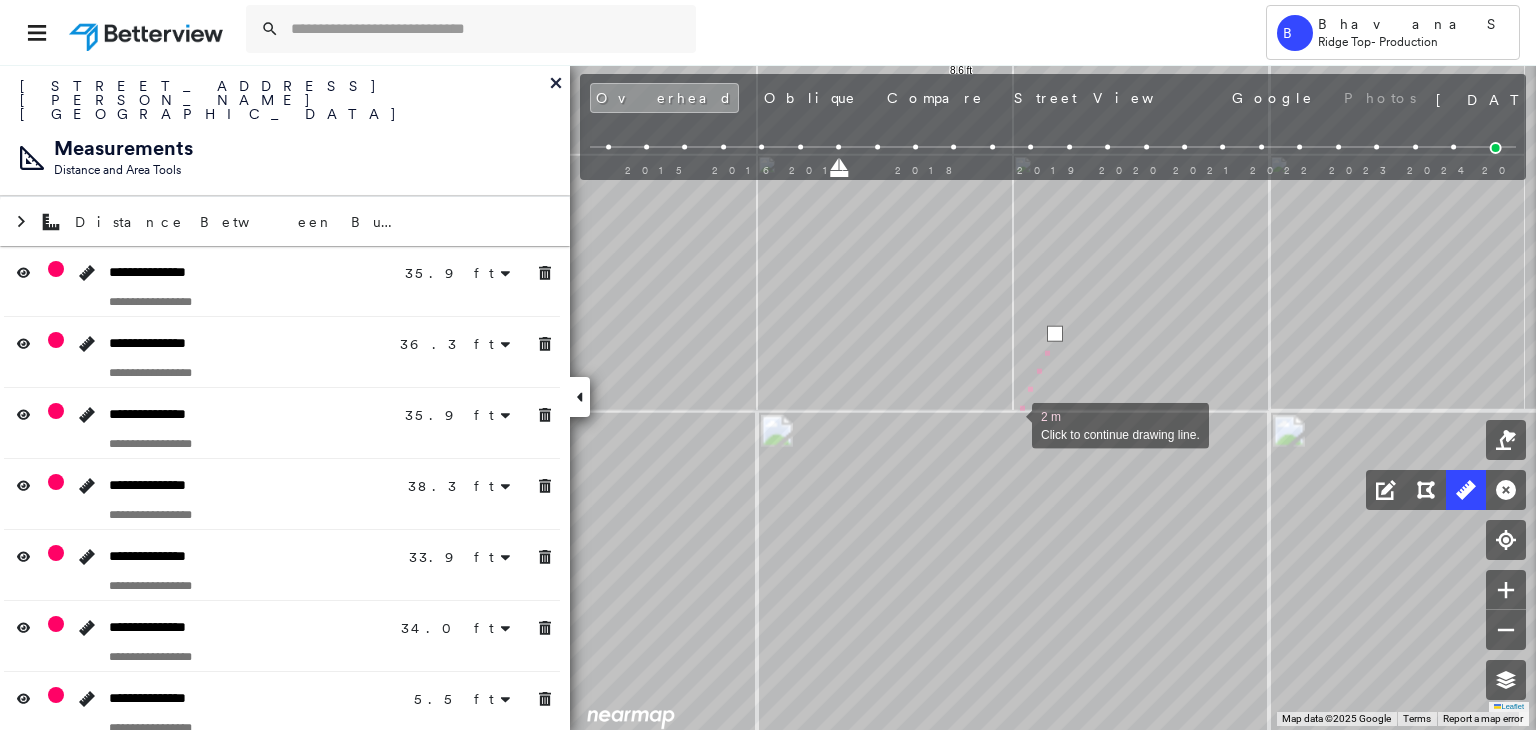 click at bounding box center [1012, 424] 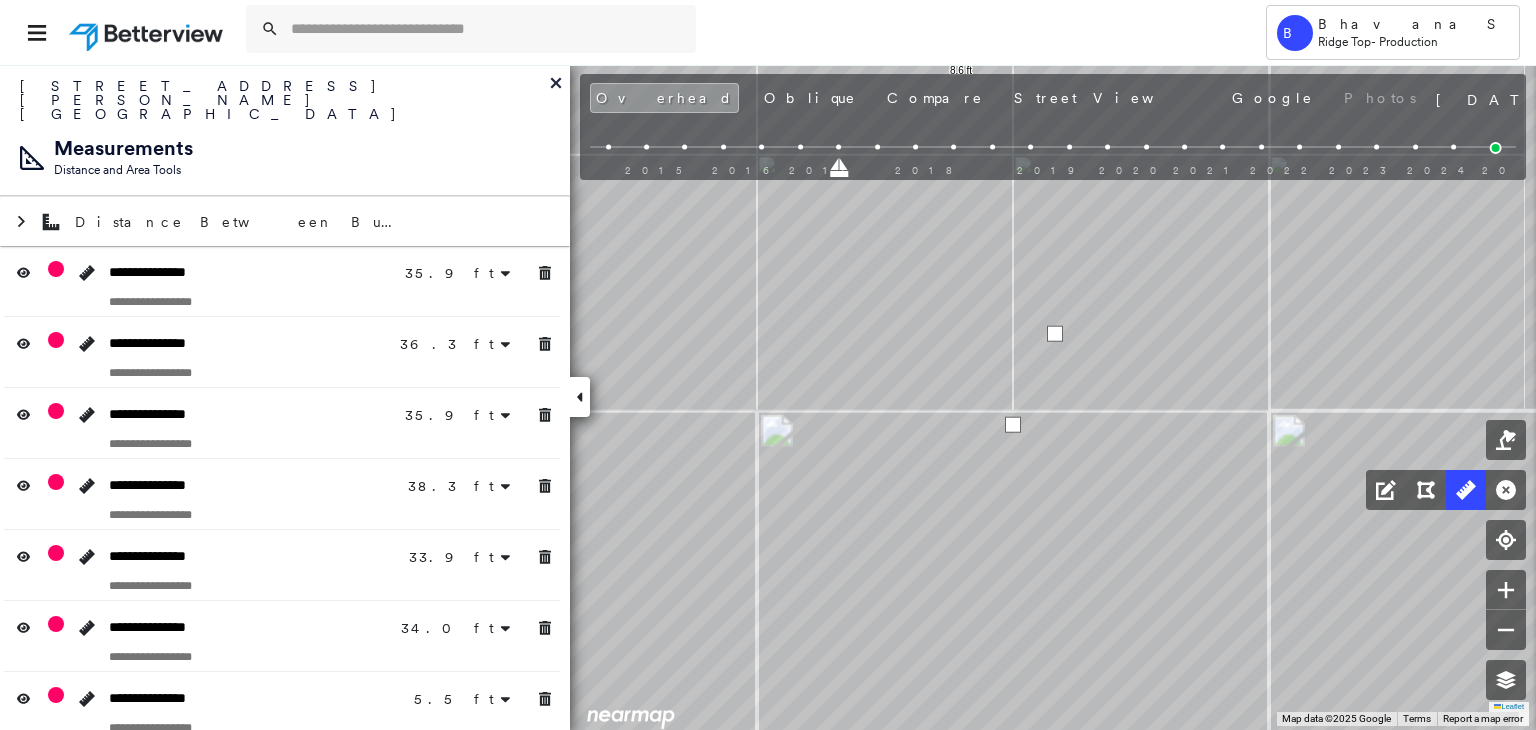 click at bounding box center [1013, 425] 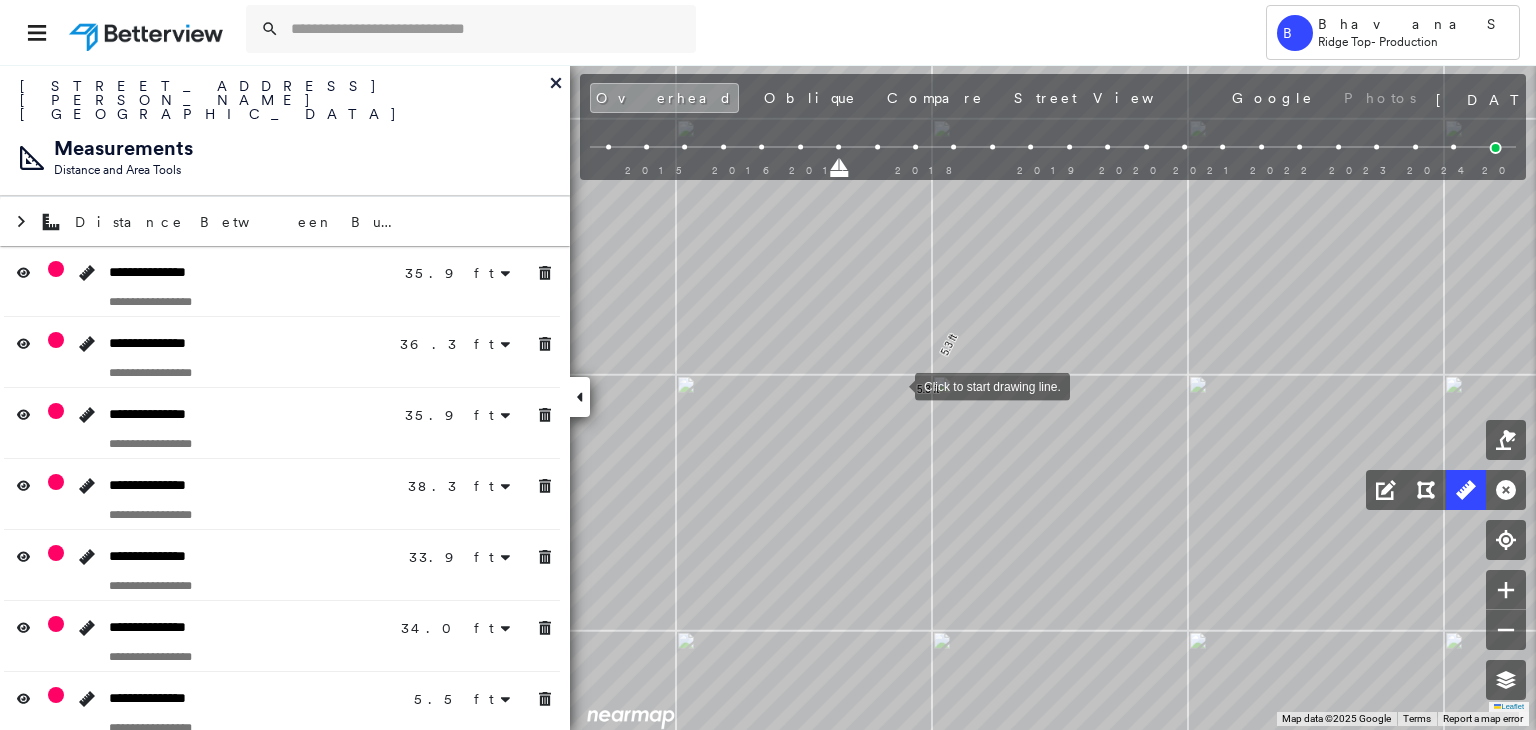 drag, startPoint x: 928, startPoint y: 401, endPoint x: 896, endPoint y: 385, distance: 35.77709 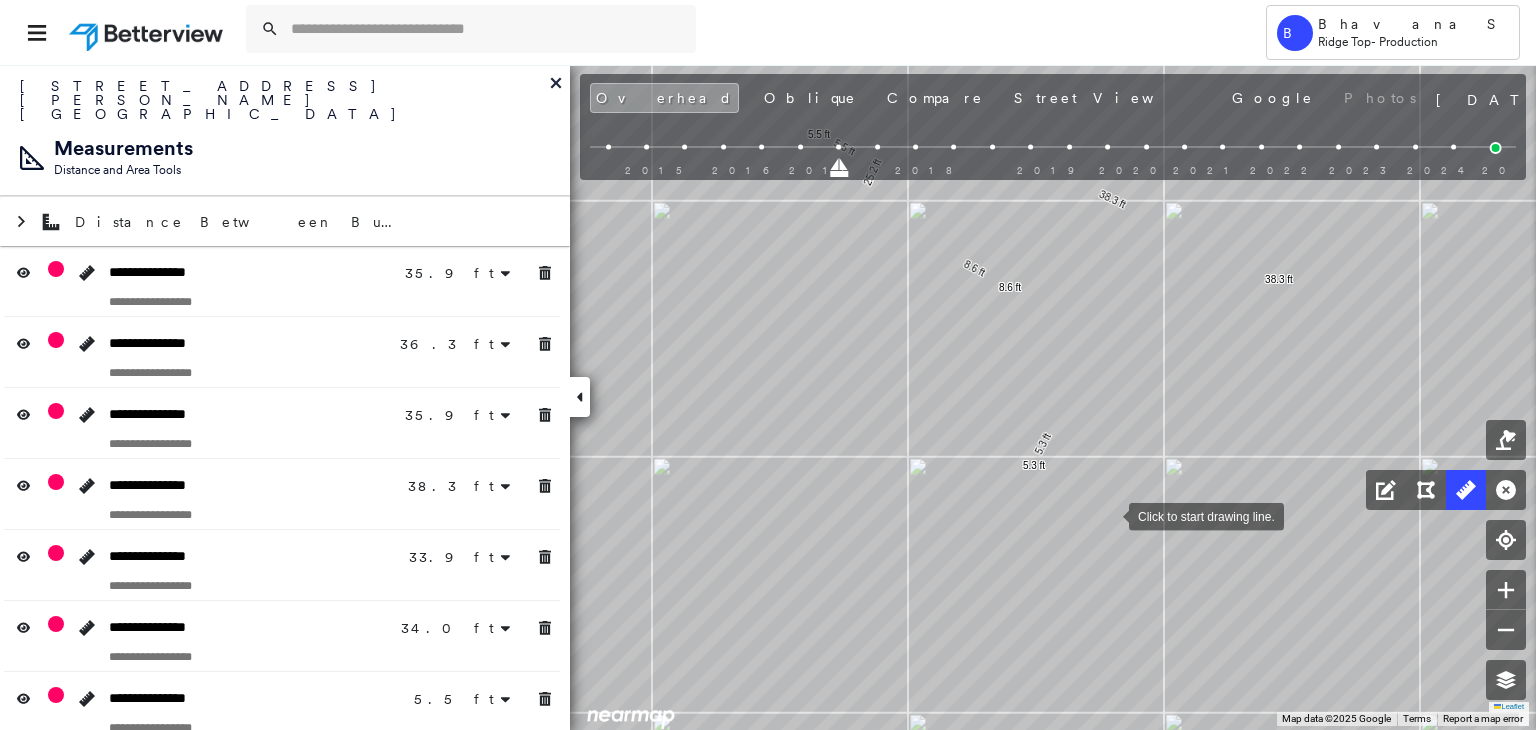 drag, startPoint x: 1069, startPoint y: 480, endPoint x: 1114, endPoint y: 518, distance: 58.898216 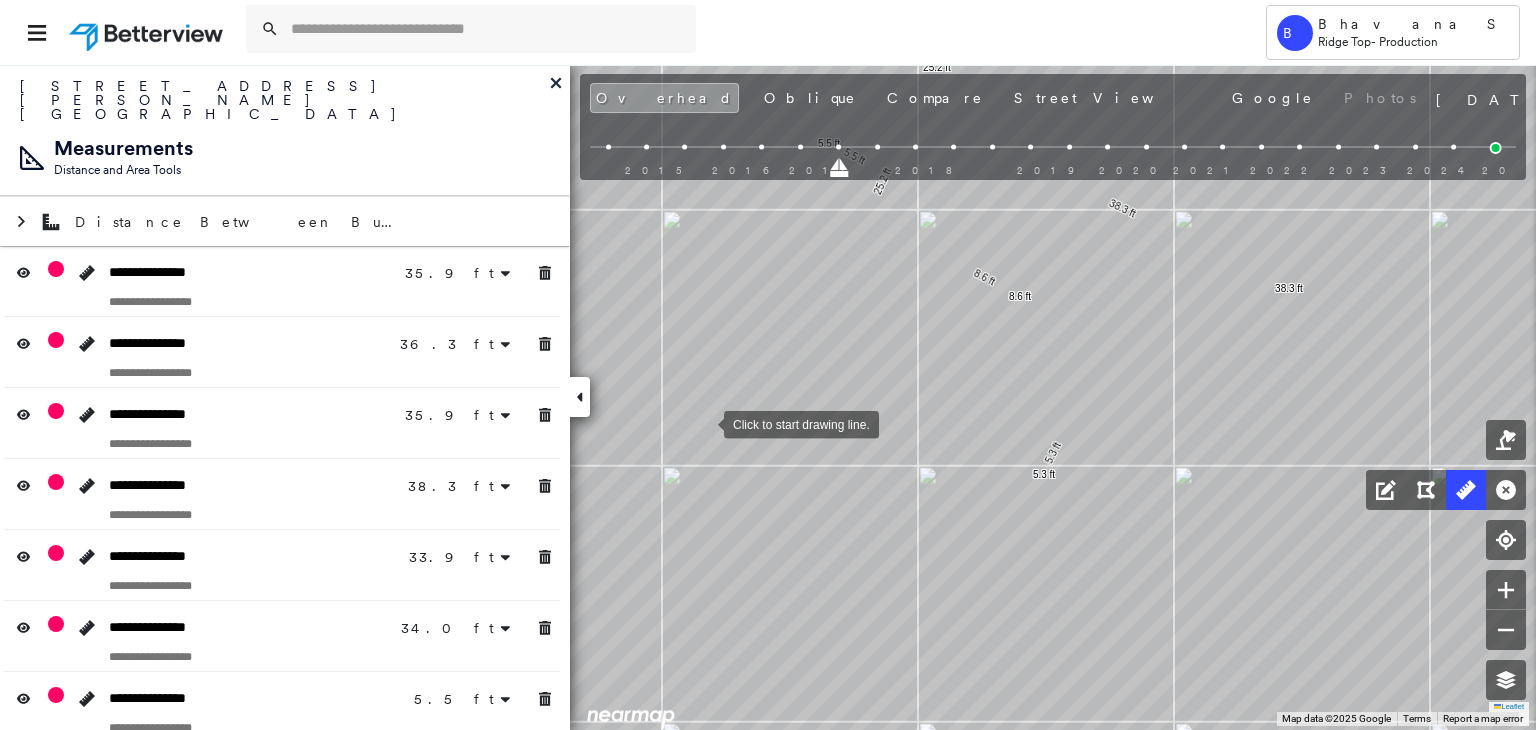 click at bounding box center [704, 423] 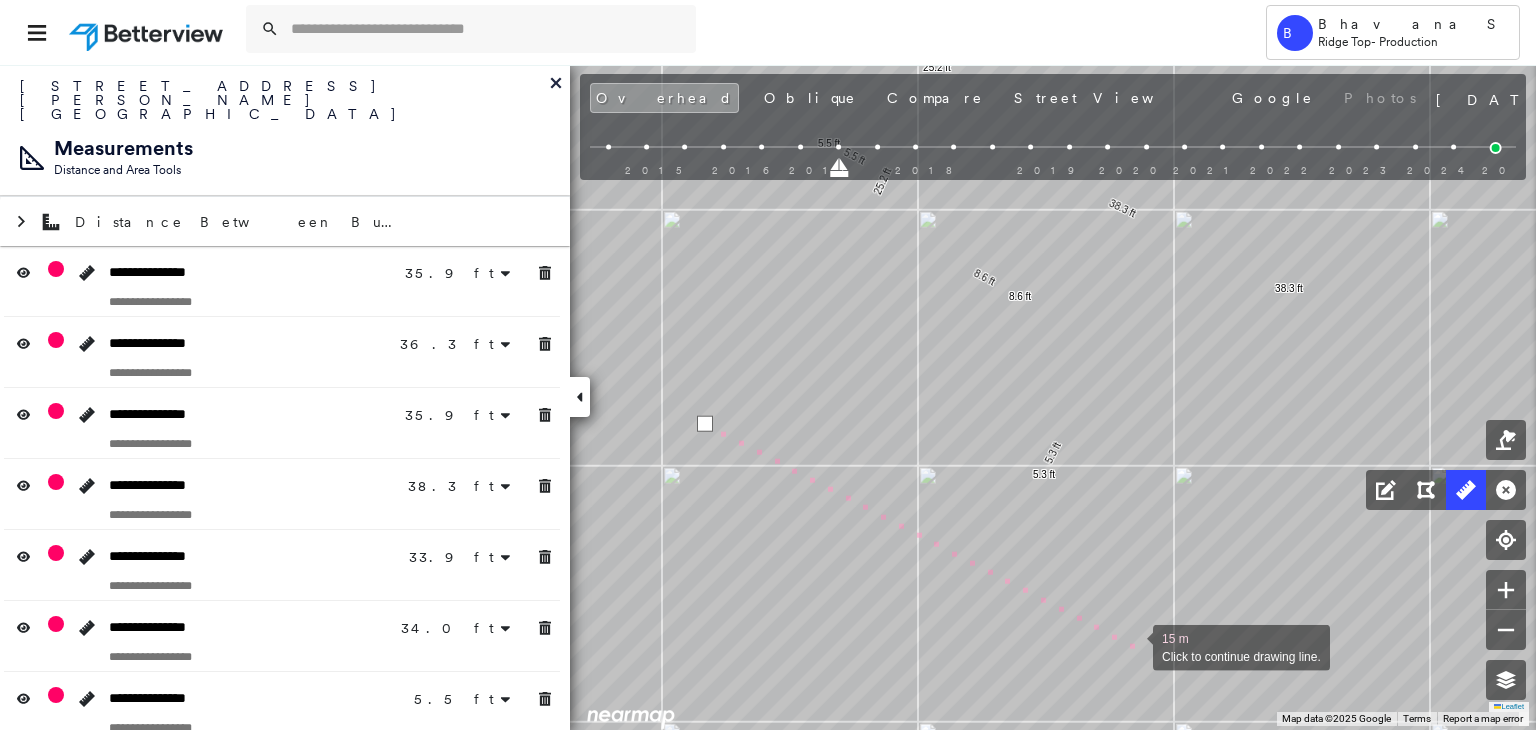 click at bounding box center [1133, 646] 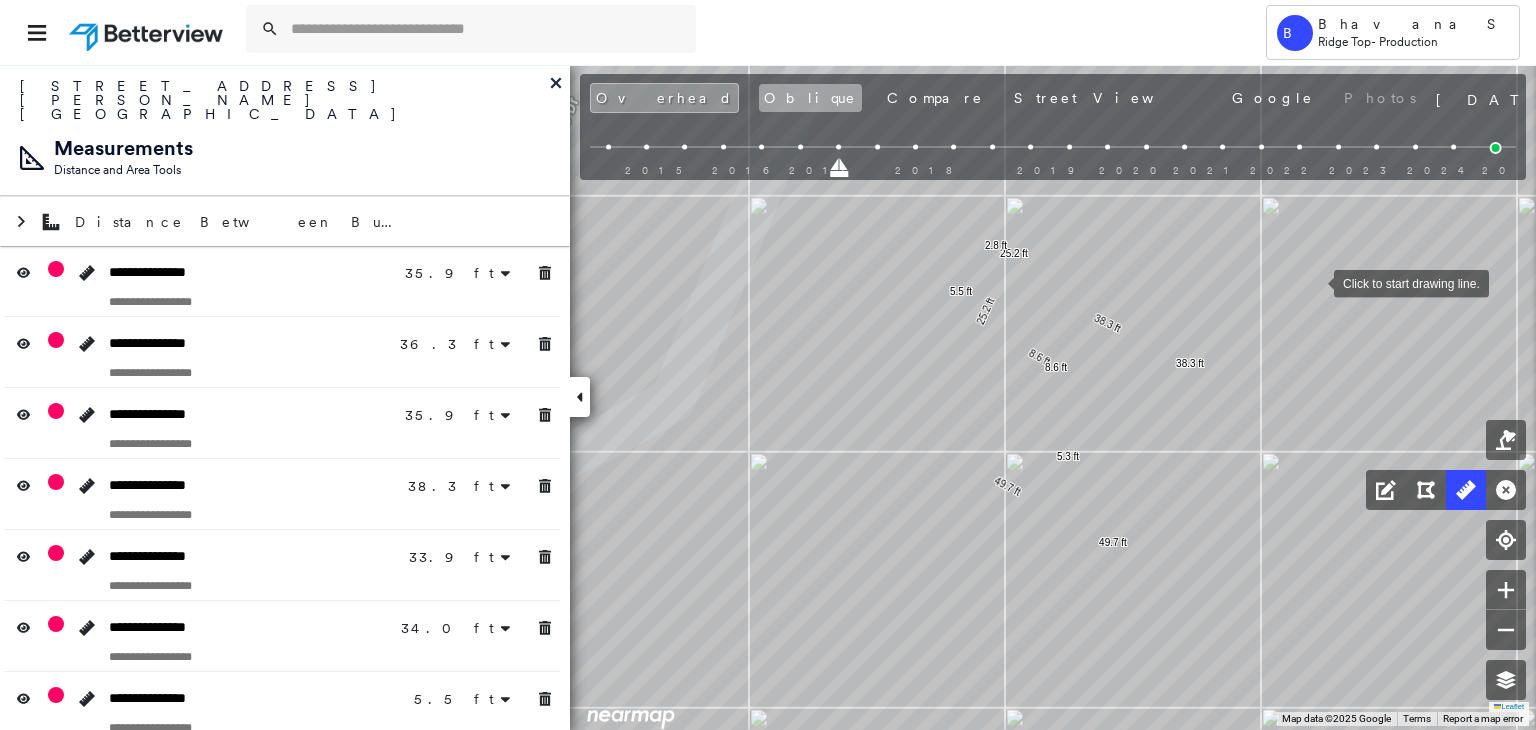 click on "Oblique" at bounding box center [810, 98] 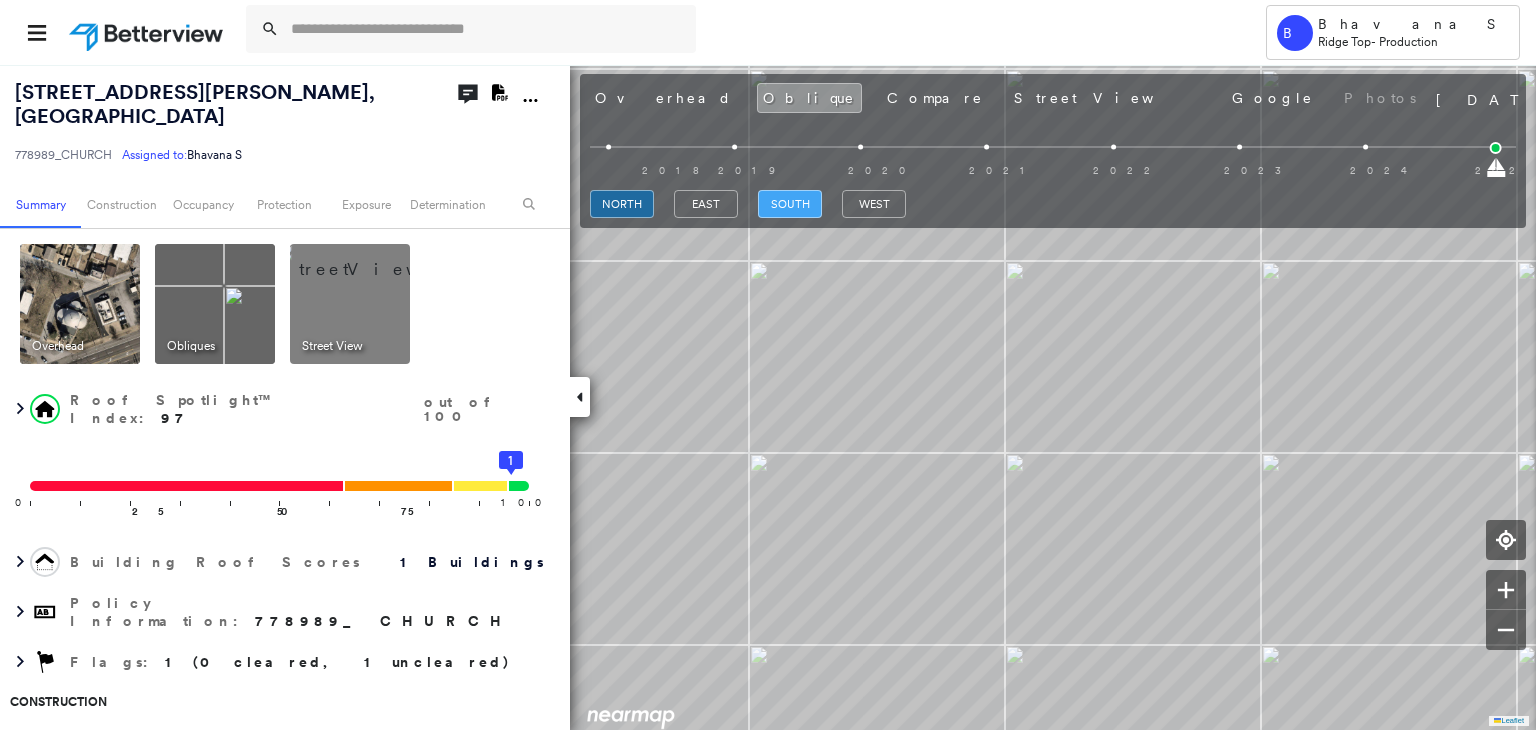 click on "south" at bounding box center [790, 204] 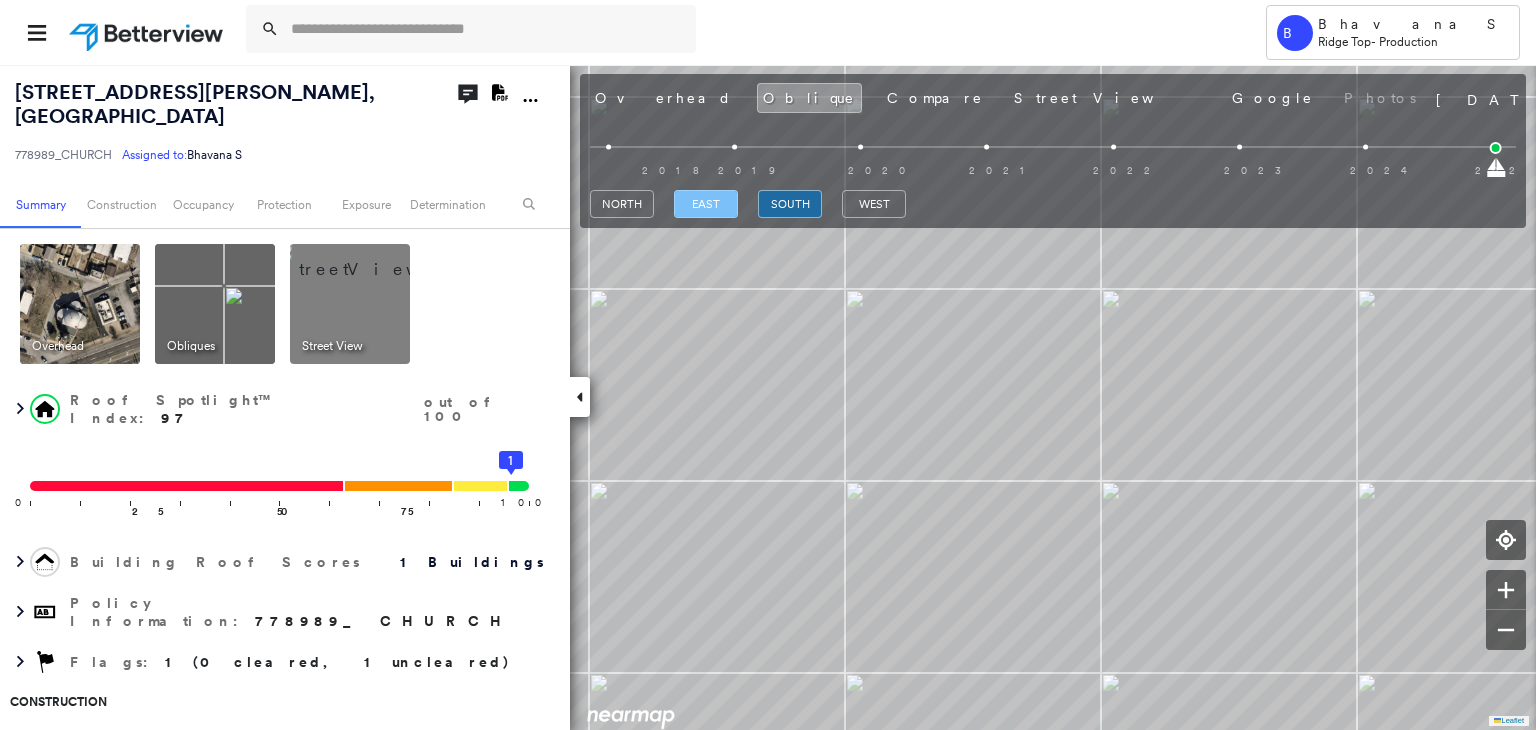 click on "east" at bounding box center (706, 204) 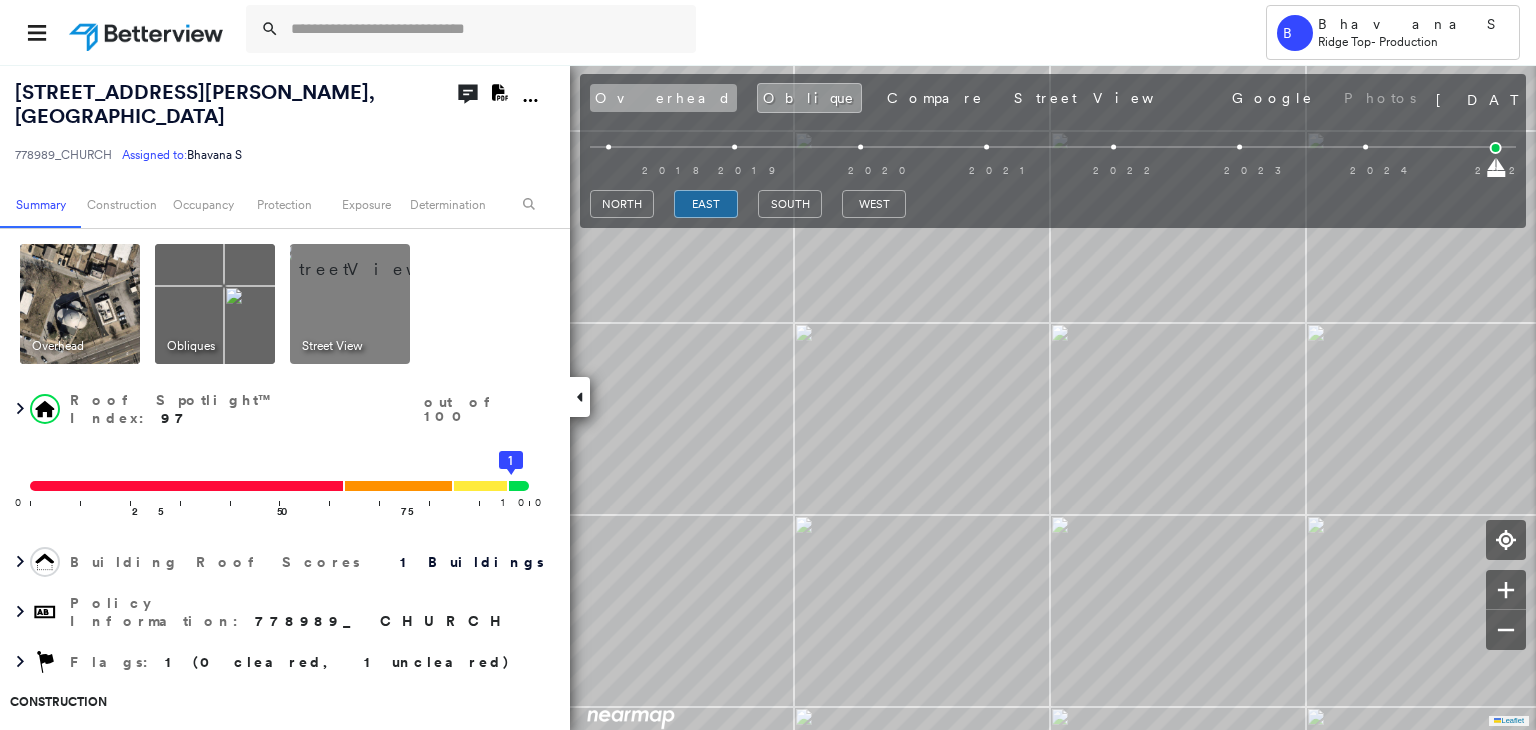 click on "Overhead" at bounding box center [663, 98] 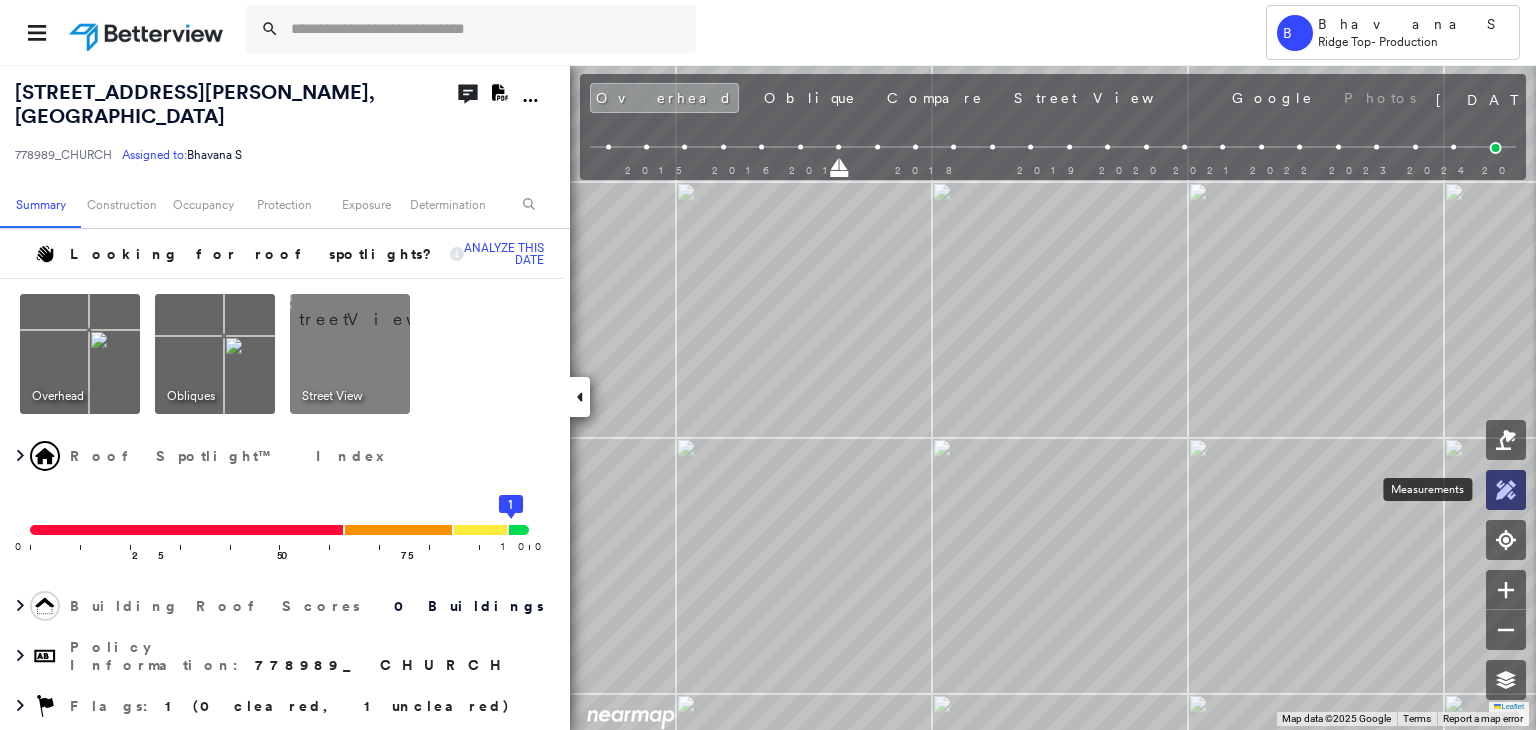 click at bounding box center [1506, 490] 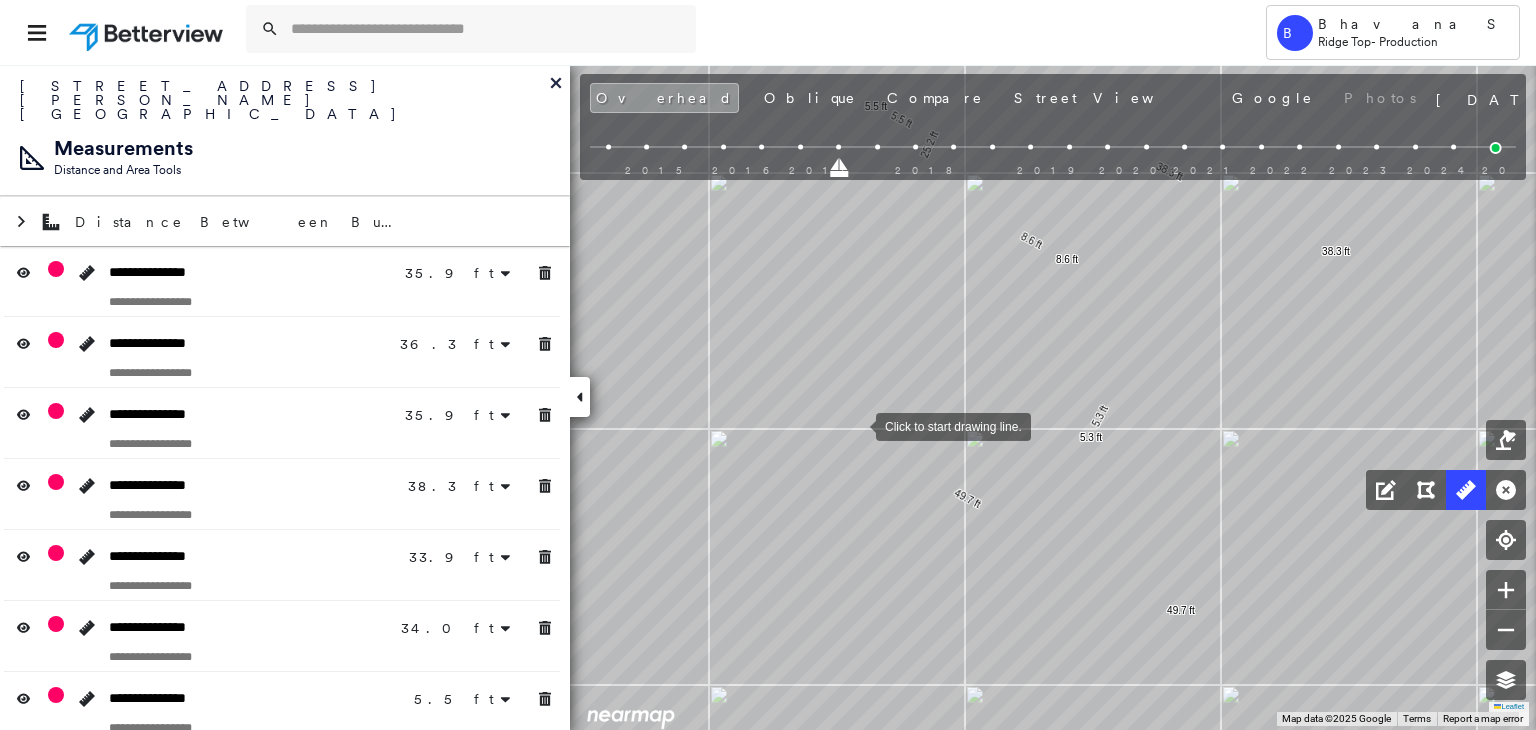click at bounding box center (856, 425) 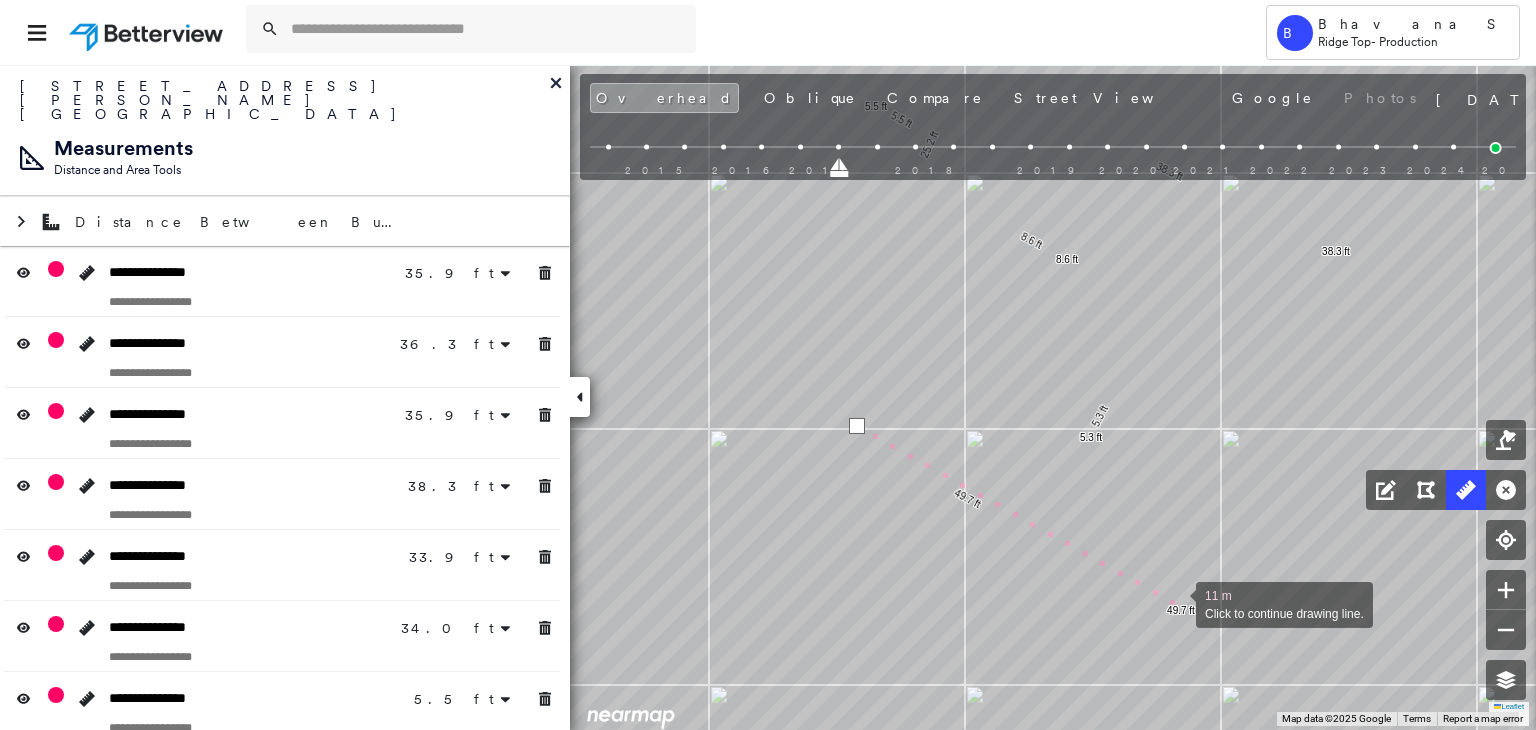 click at bounding box center [1176, 603] 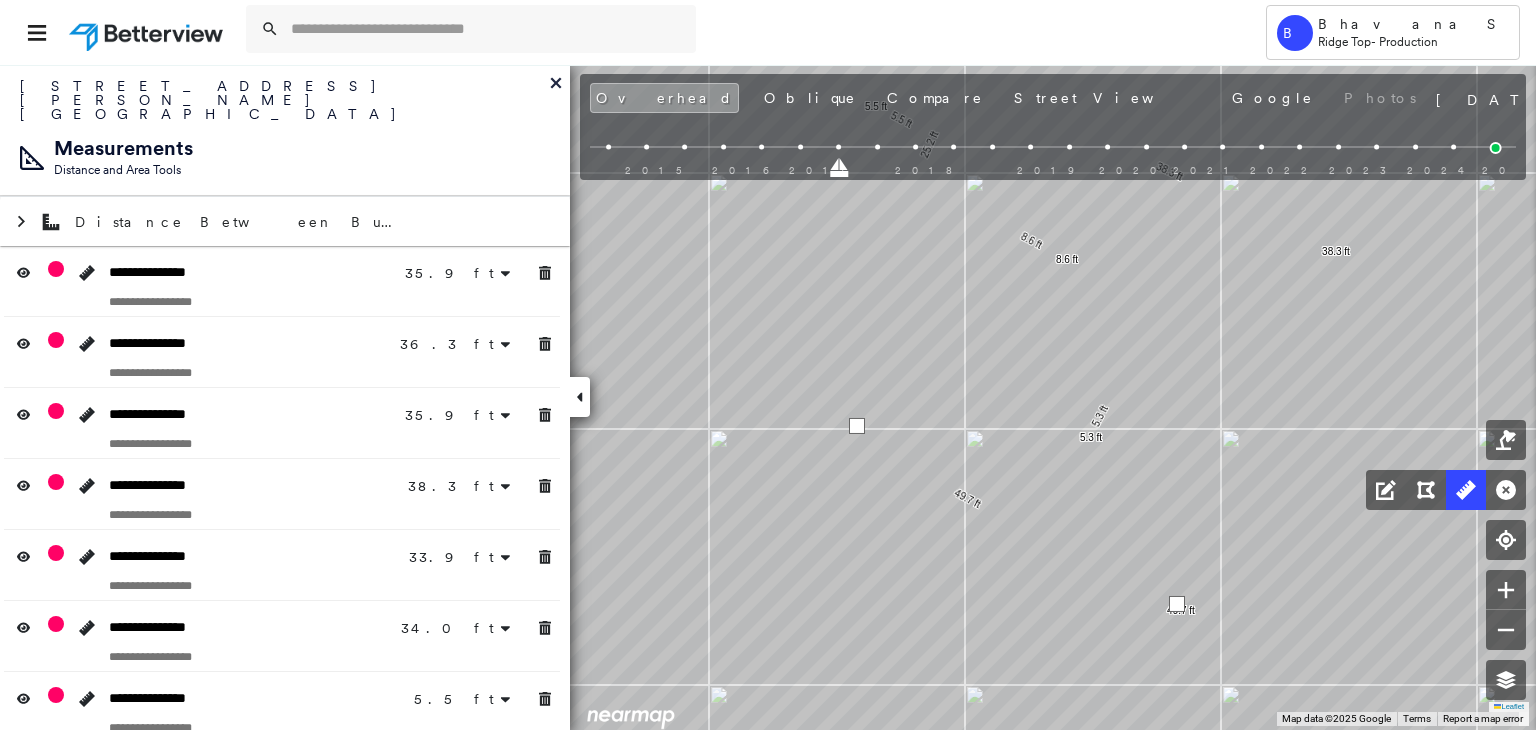 click at bounding box center [1177, 604] 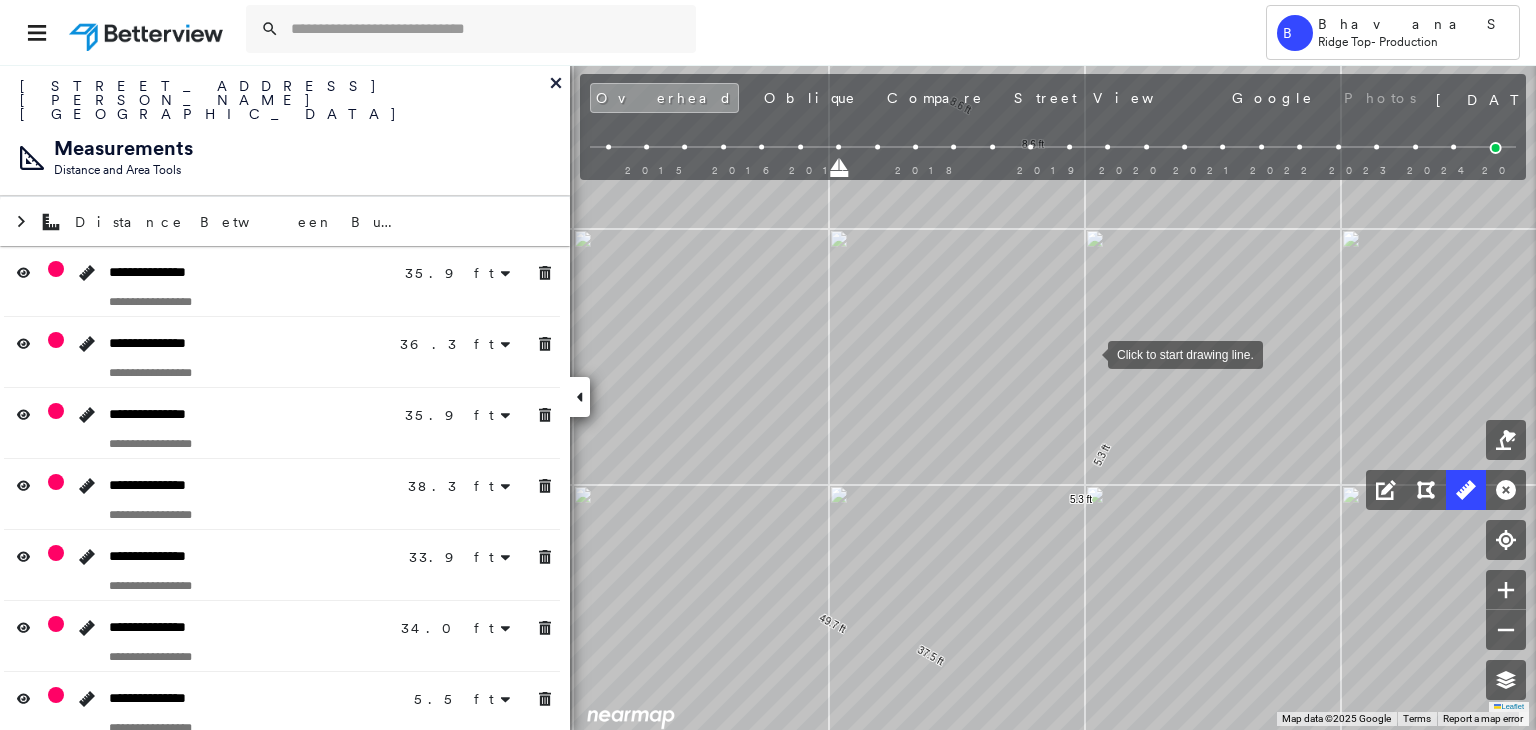 click at bounding box center [1088, 353] 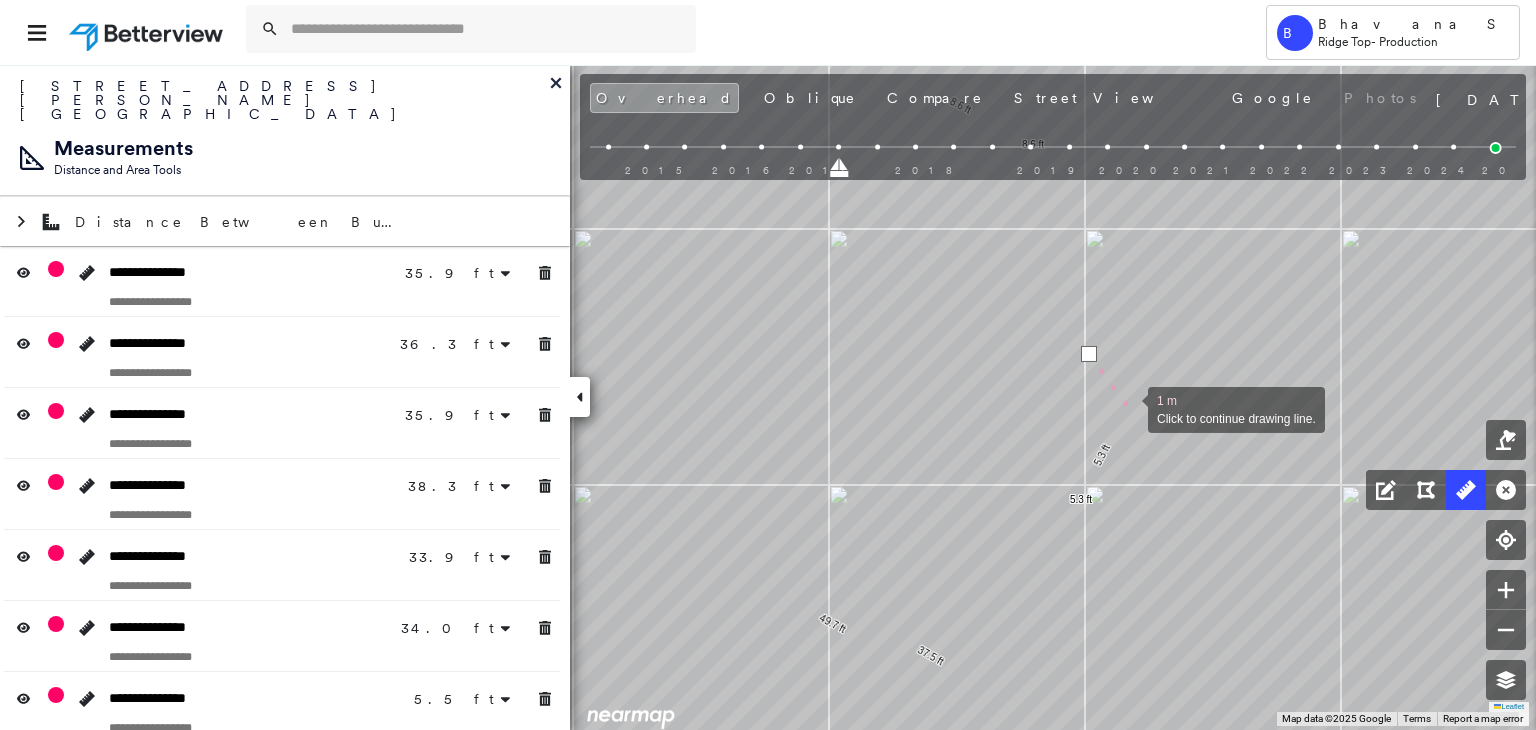 click at bounding box center (1128, 408) 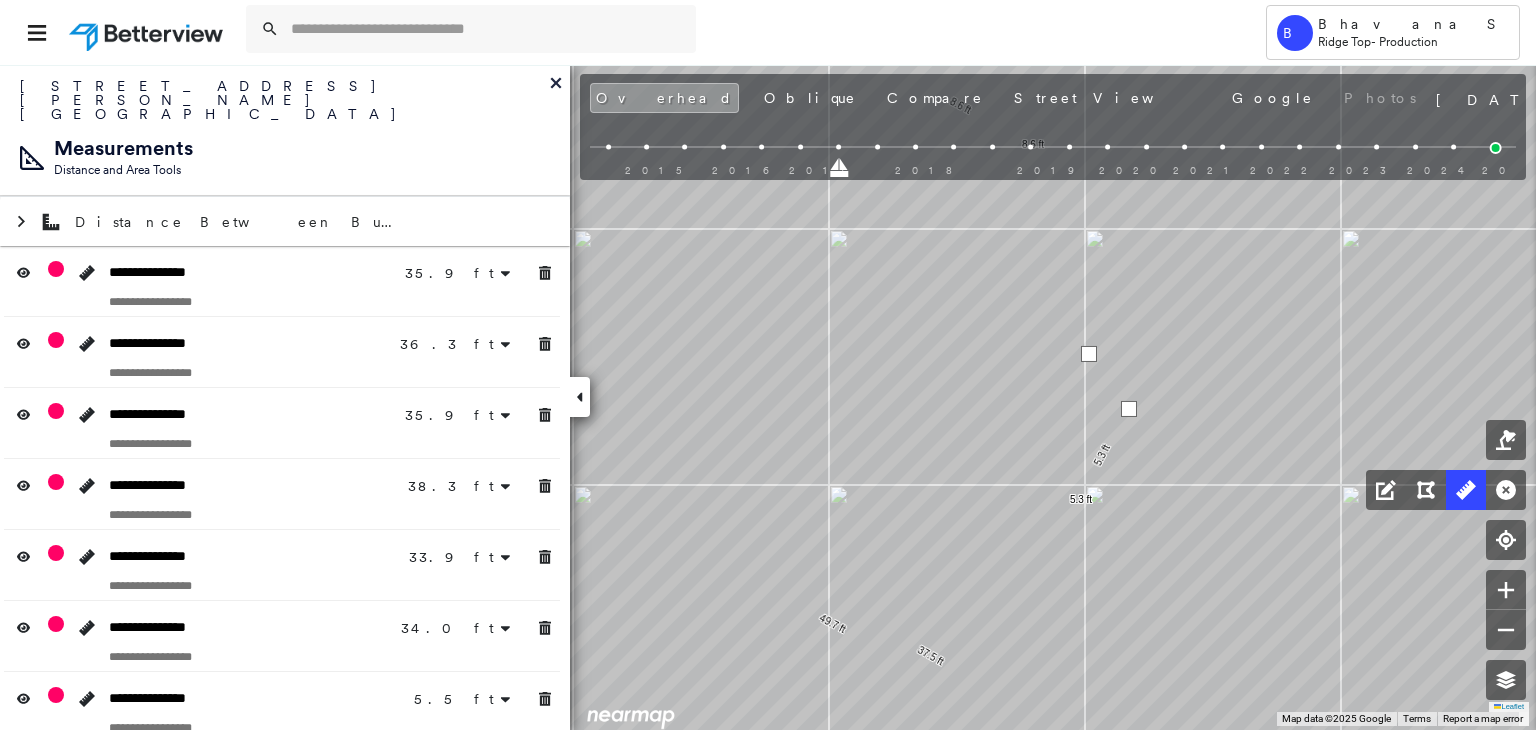 click at bounding box center (1129, 409) 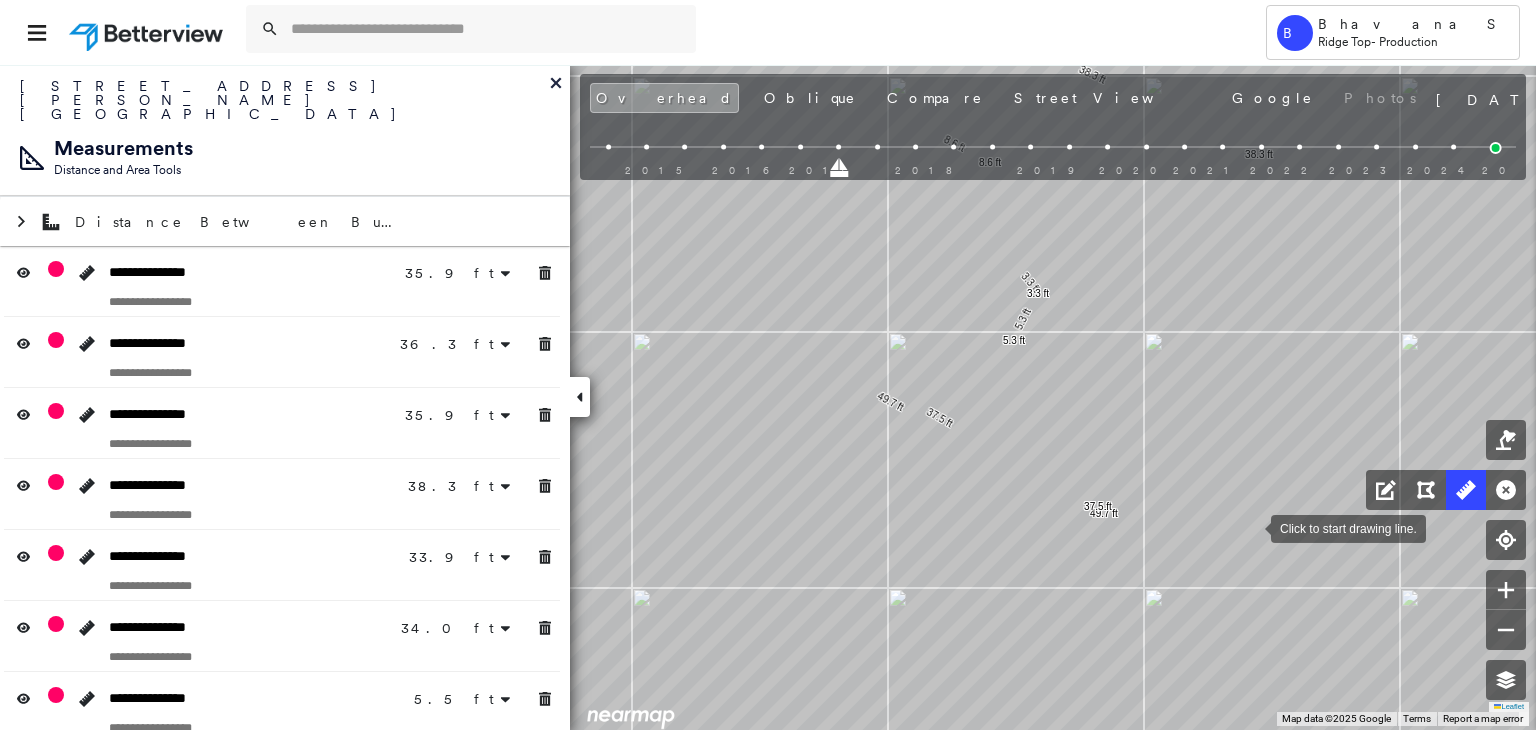 click at bounding box center [1251, 527] 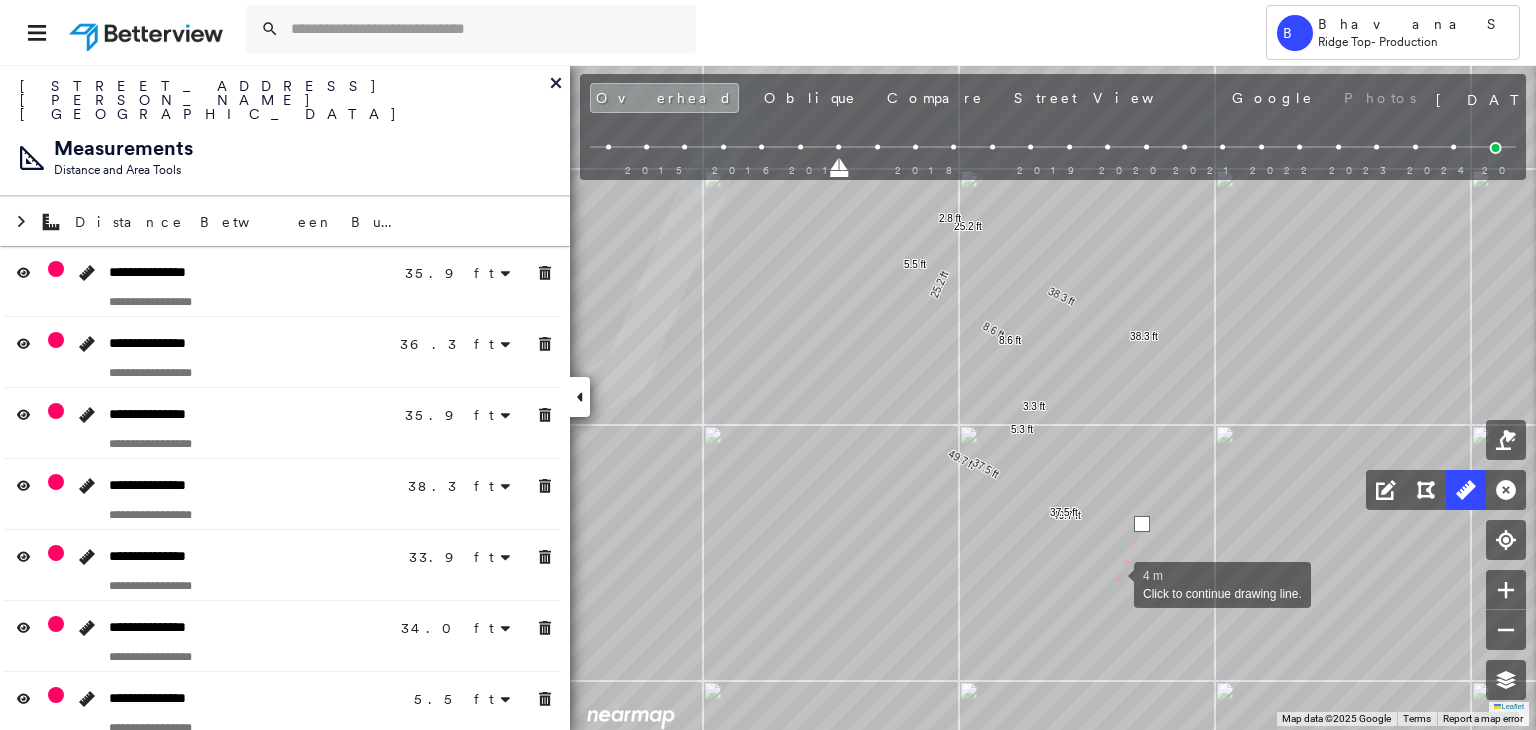 click at bounding box center [1114, 583] 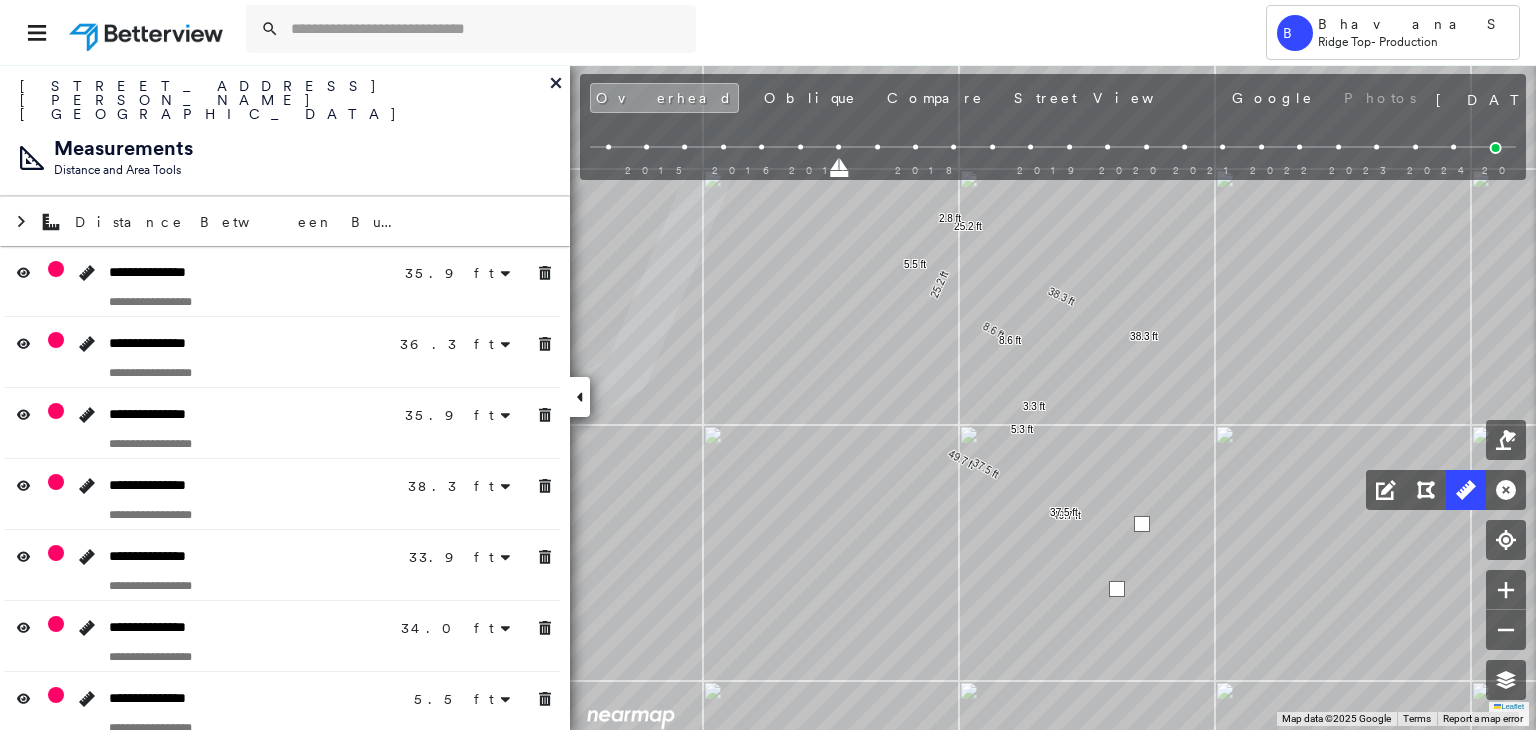 click at bounding box center [1117, 589] 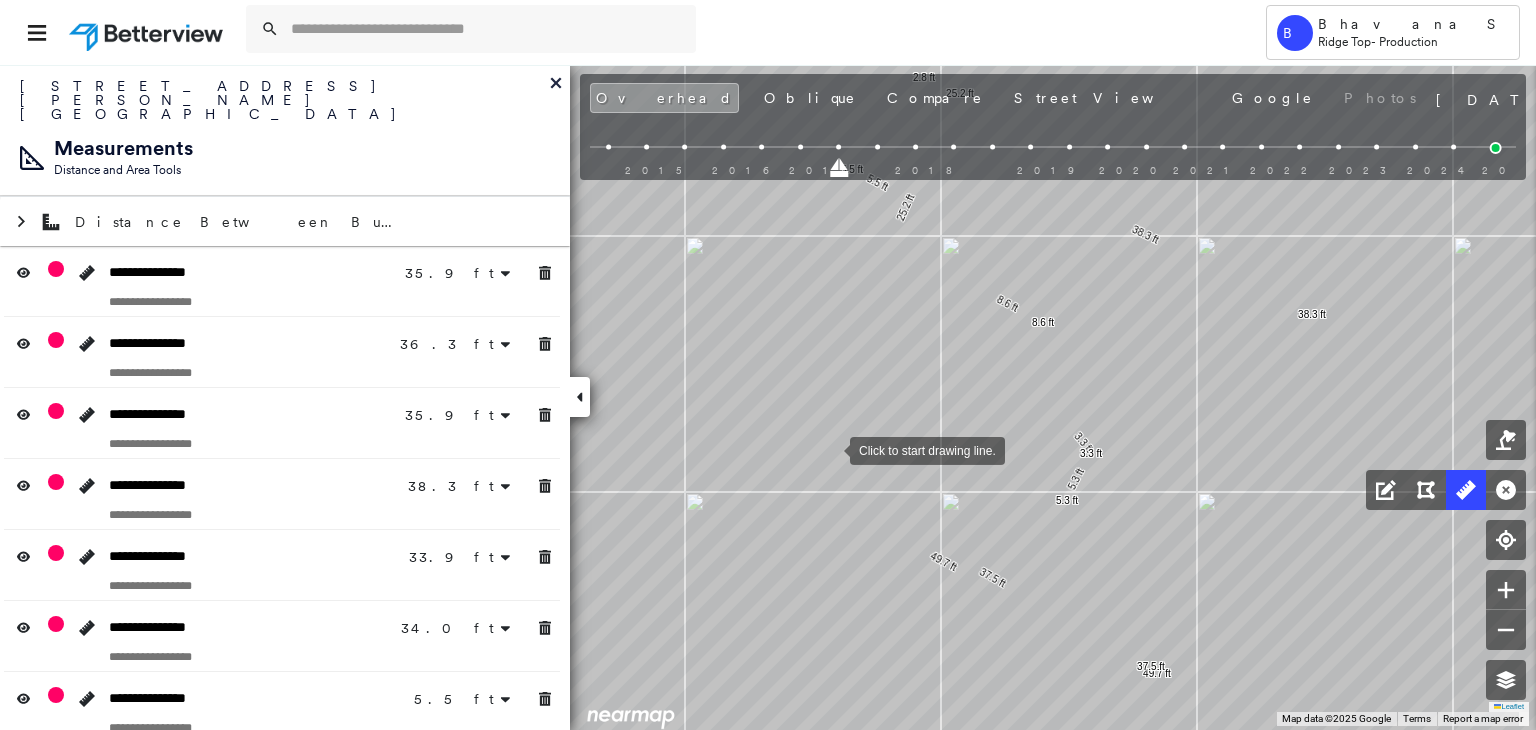 drag, startPoint x: 828, startPoint y: 404, endPoint x: 830, endPoint y: 448, distance: 44.04543 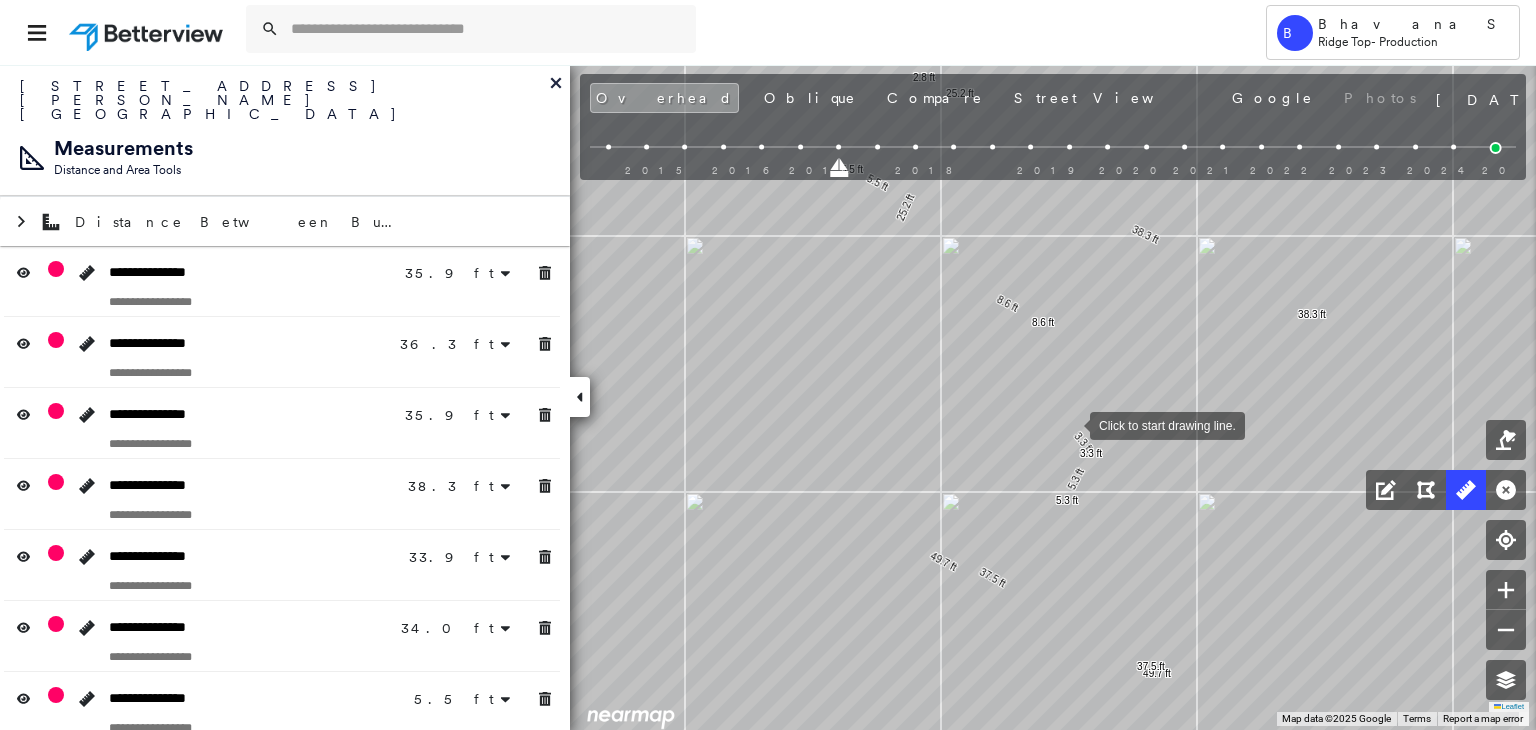 drag, startPoint x: 1070, startPoint y: 424, endPoint x: 1056, endPoint y: 421, distance: 14.3178215 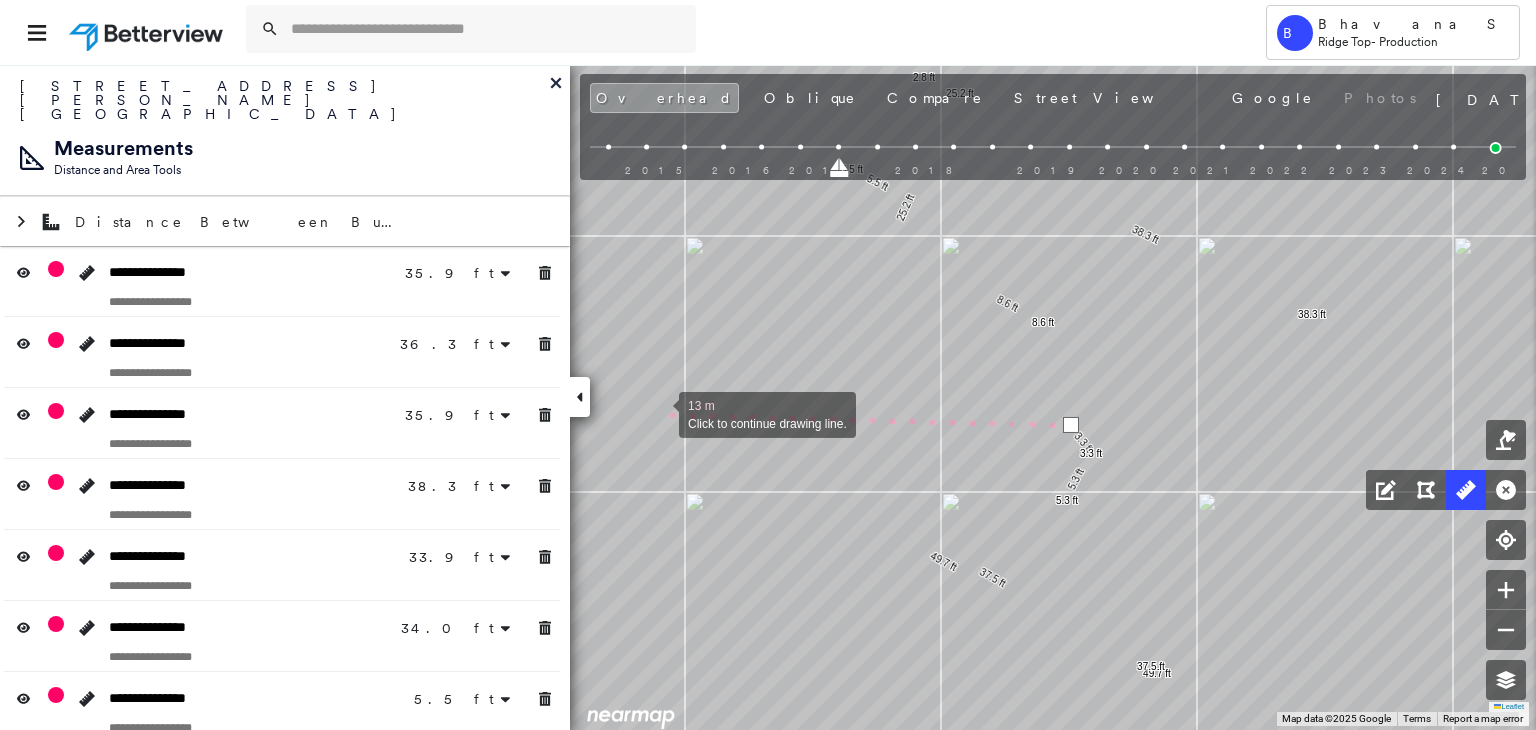 click at bounding box center (659, 413) 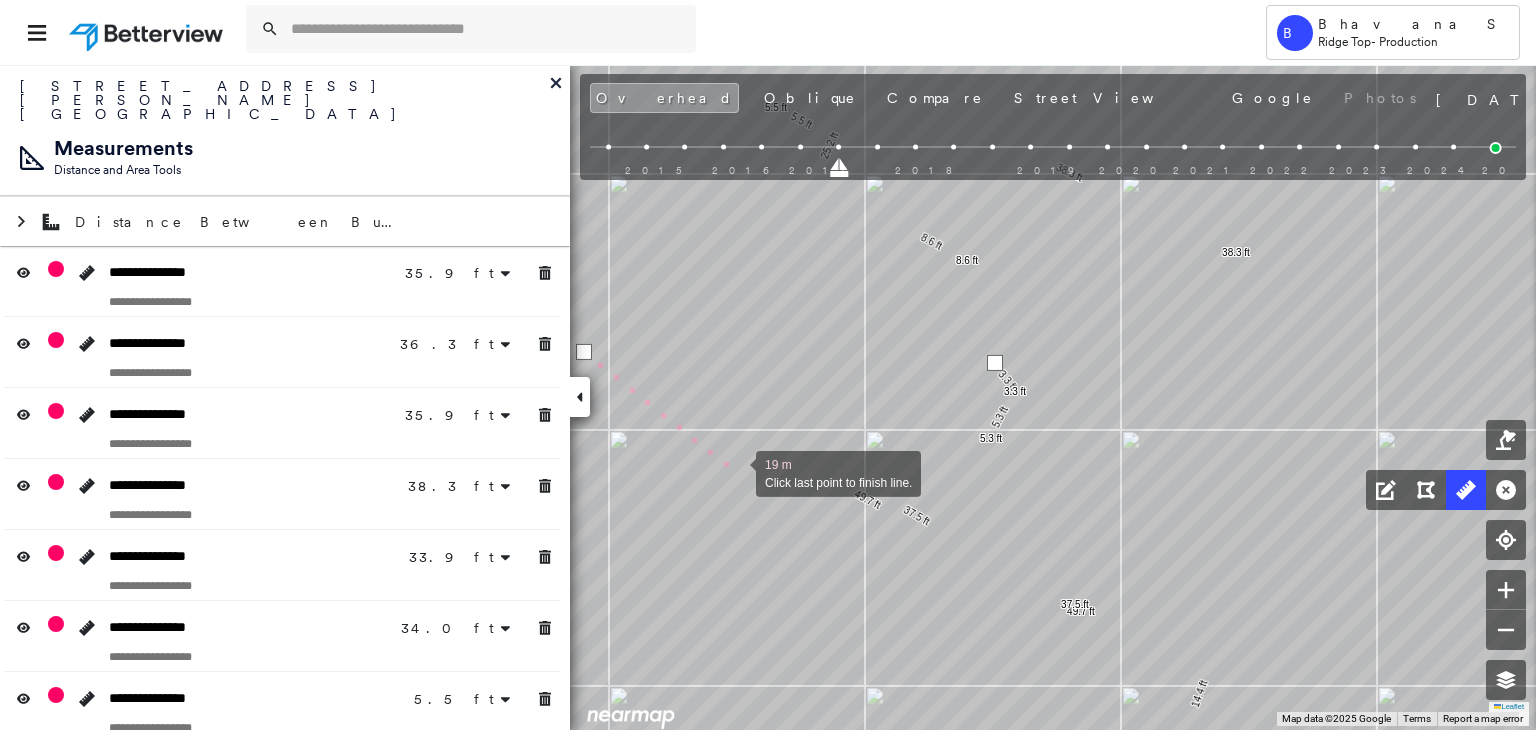 drag, startPoint x: 824, startPoint y: 541, endPoint x: 732, endPoint y: 468, distance: 117.4436 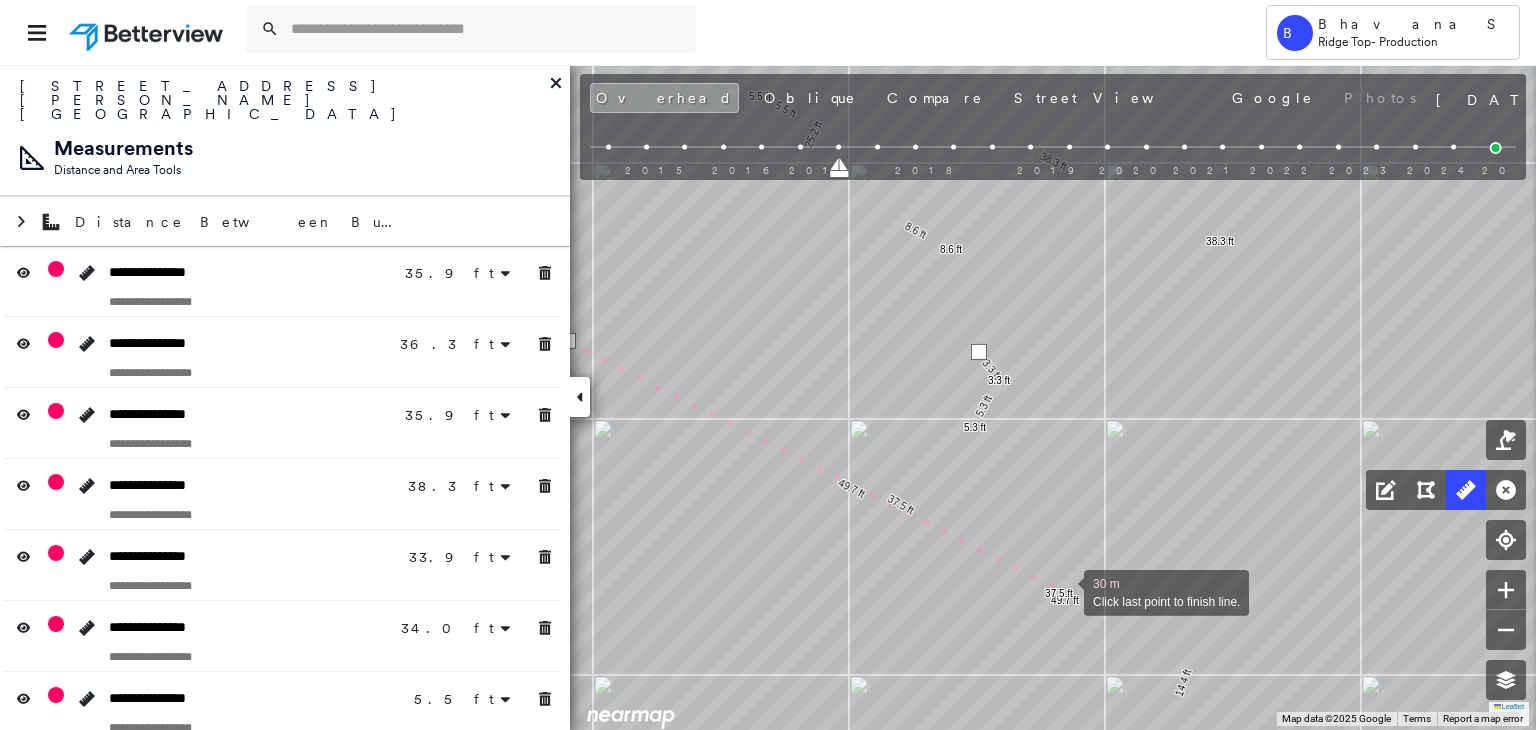 click at bounding box center (1064, 591) 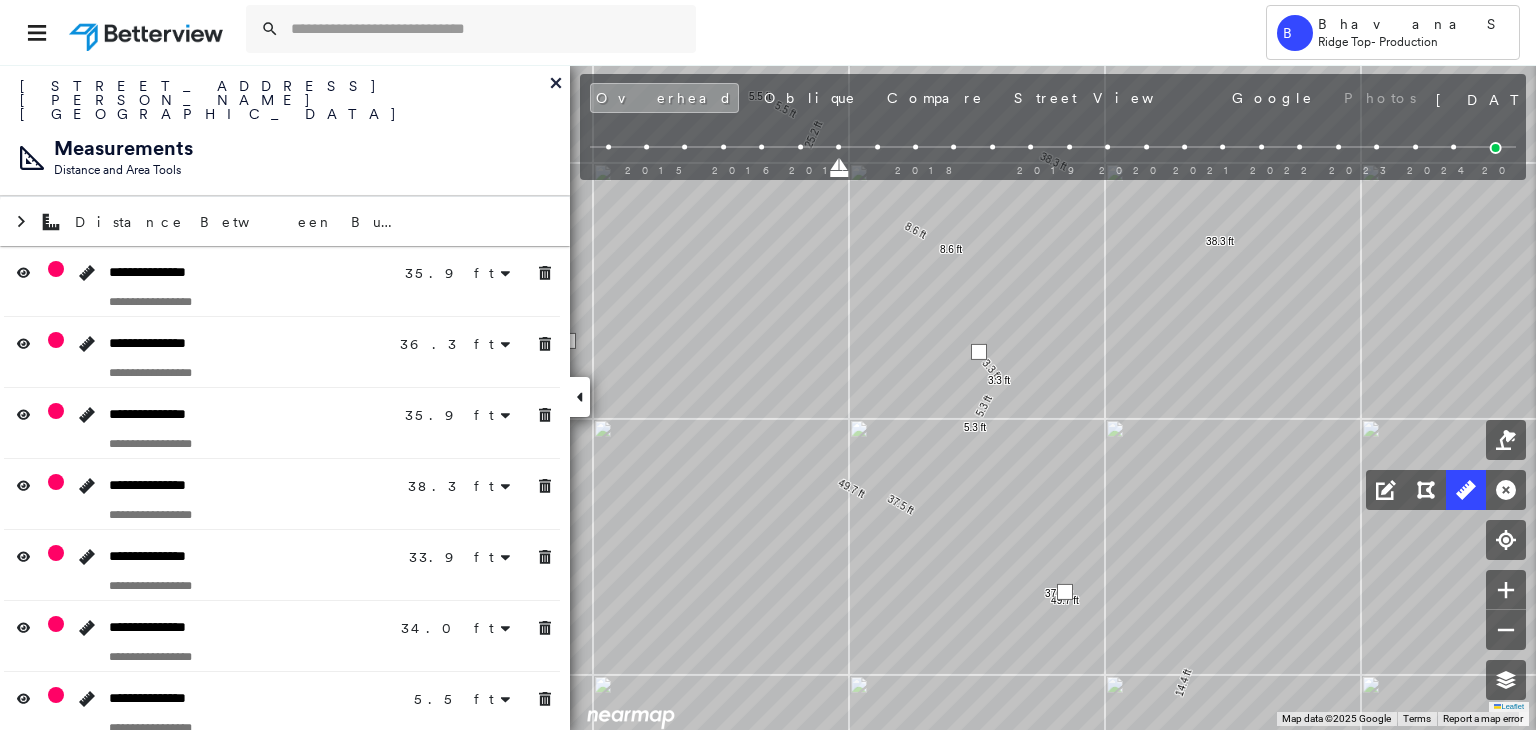 click at bounding box center [1065, 592] 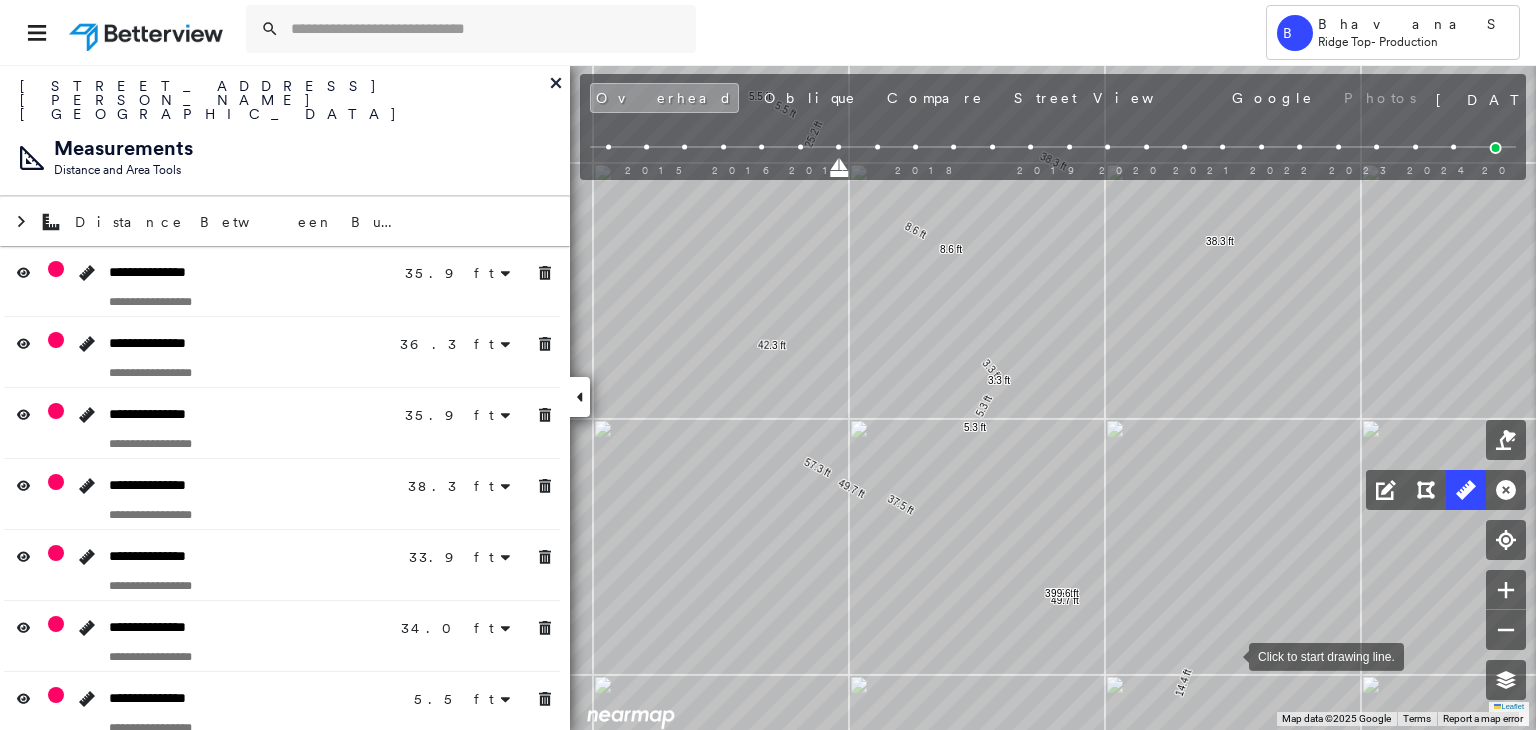 click at bounding box center [1229, 655] 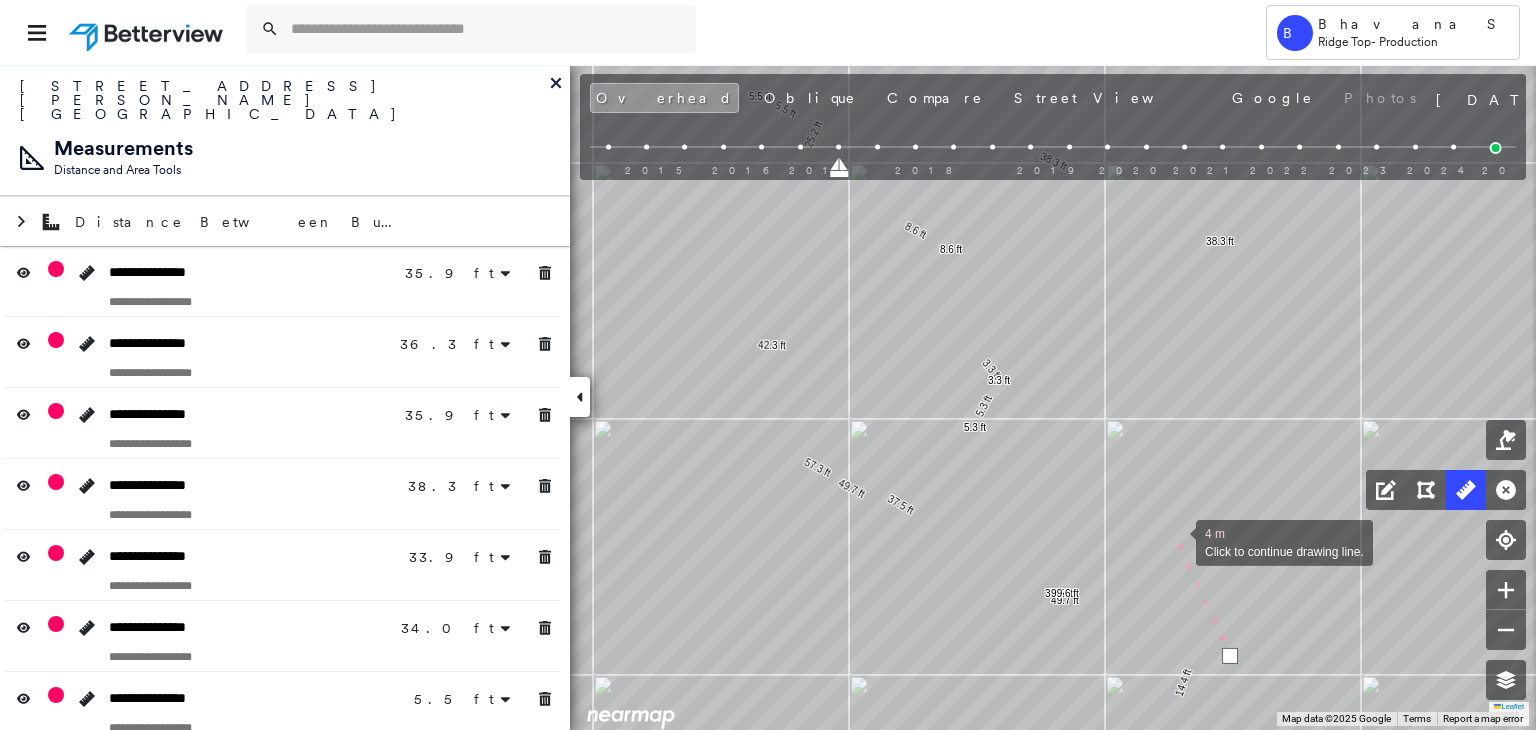 click at bounding box center (1176, 541) 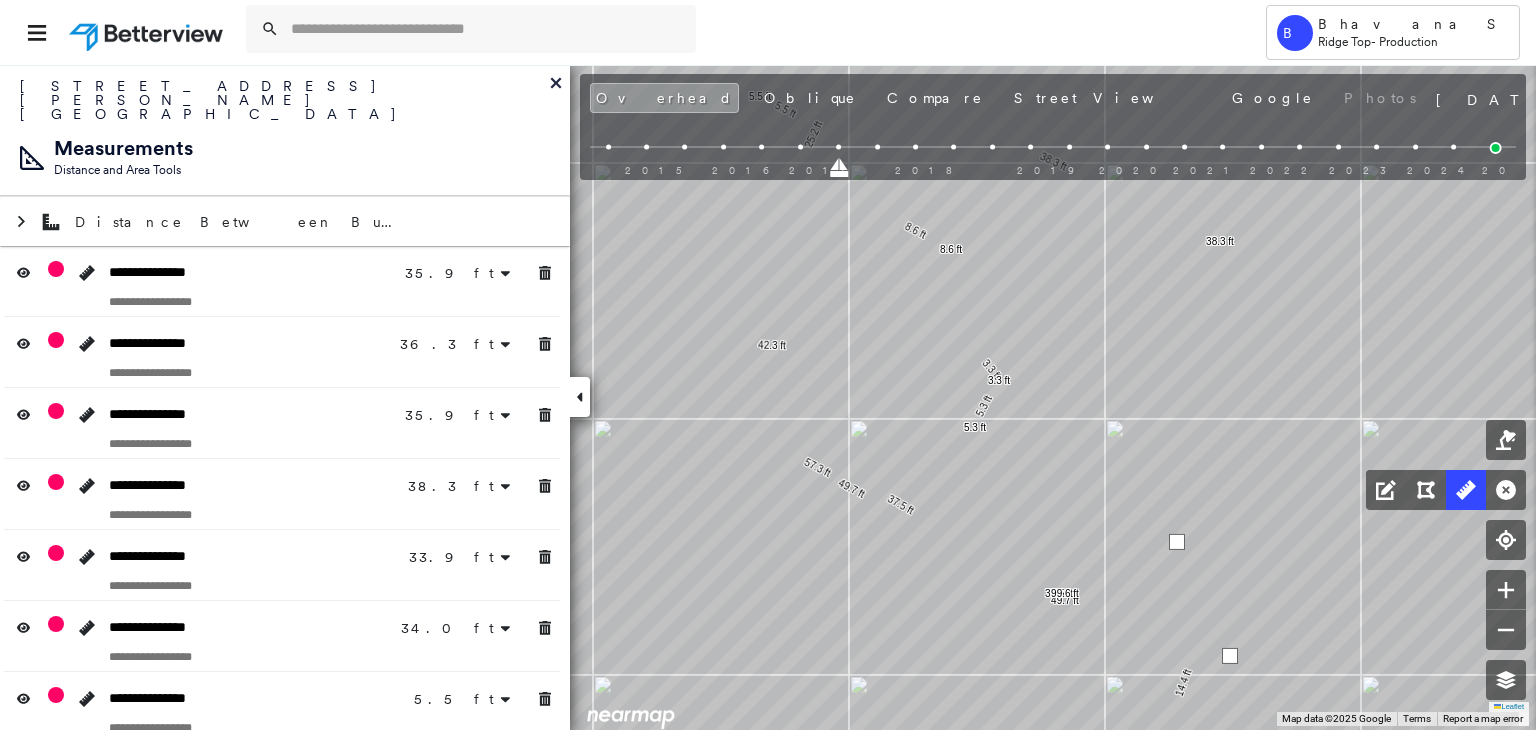 click at bounding box center [1177, 542] 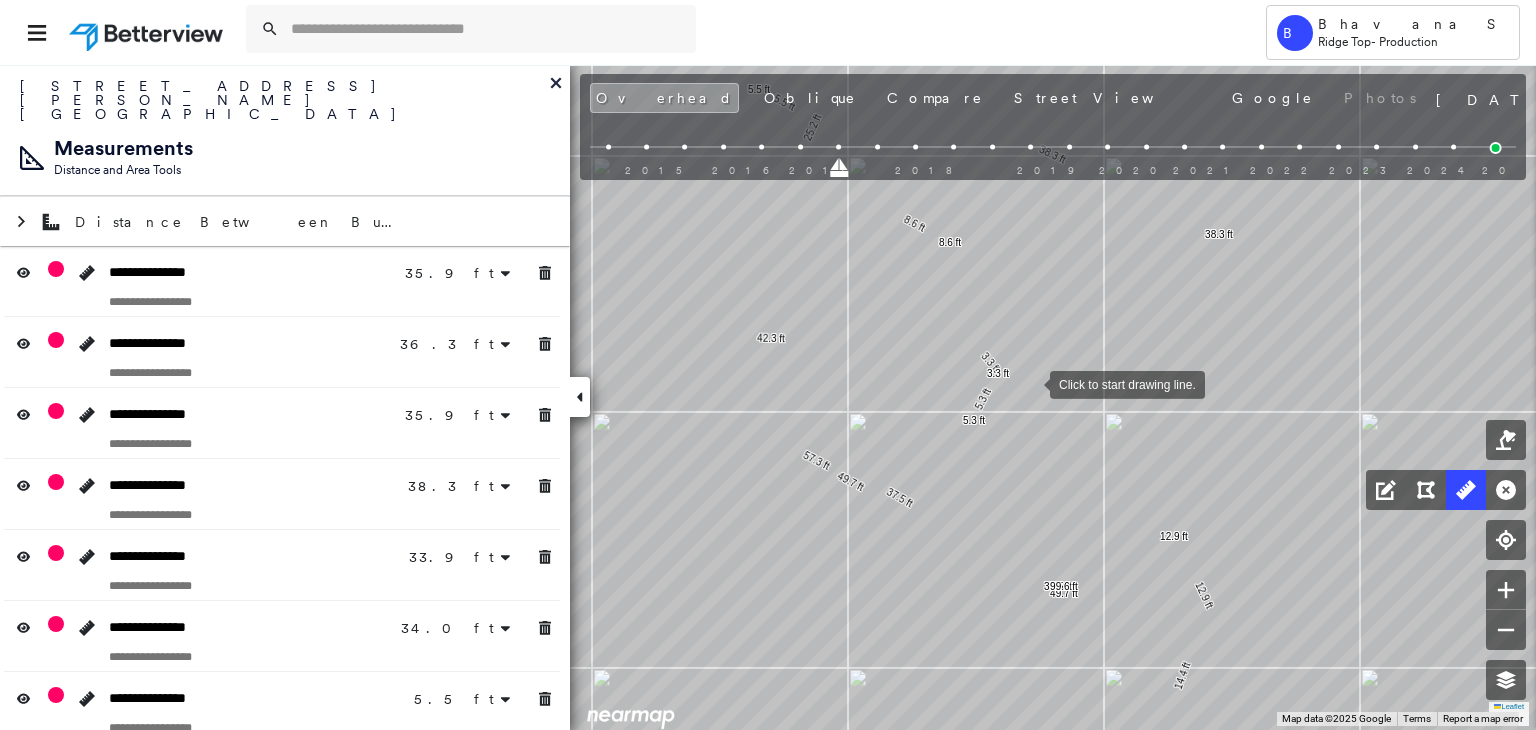 drag, startPoint x: 1032, startPoint y: 395, endPoint x: 1012, endPoint y: 328, distance: 69.92139 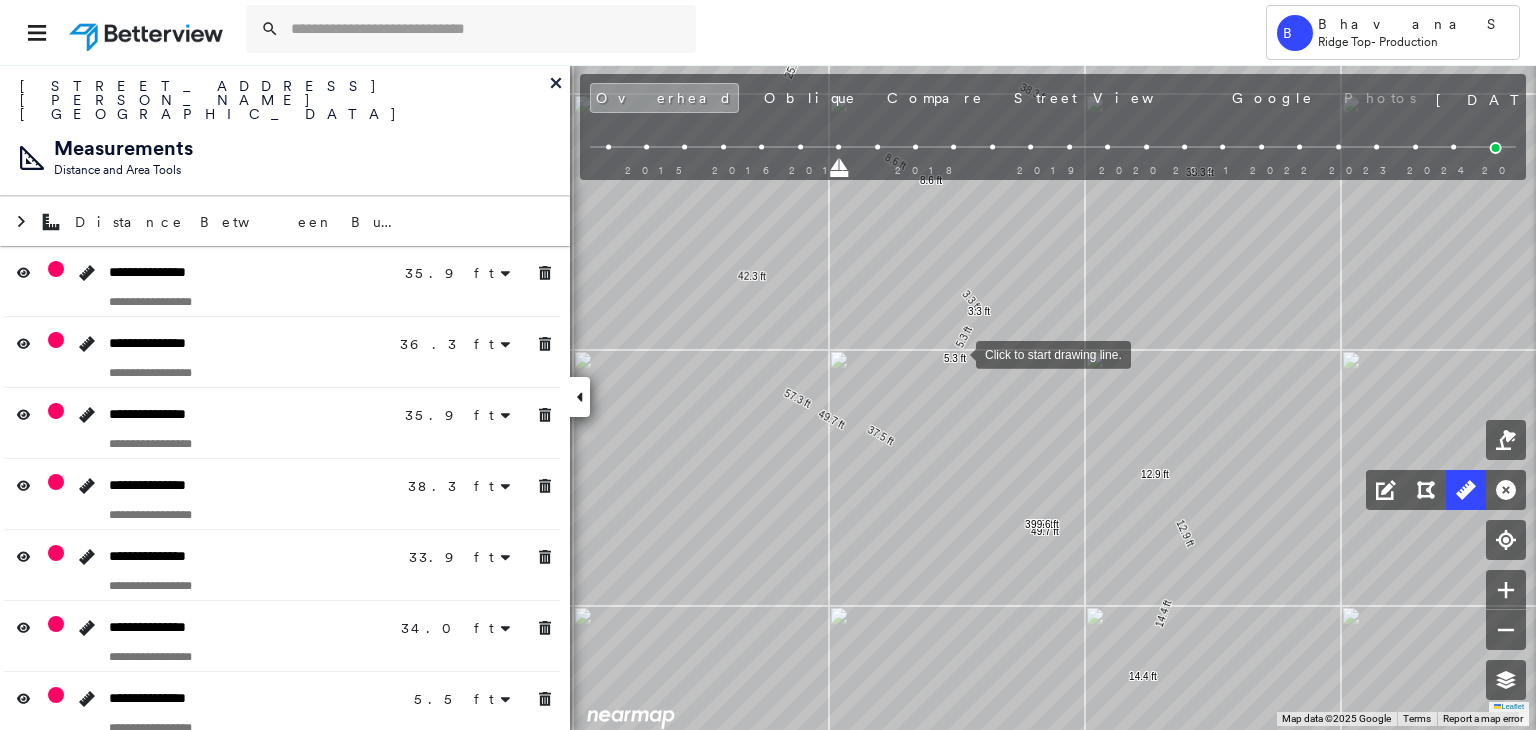 click at bounding box center (956, 353) 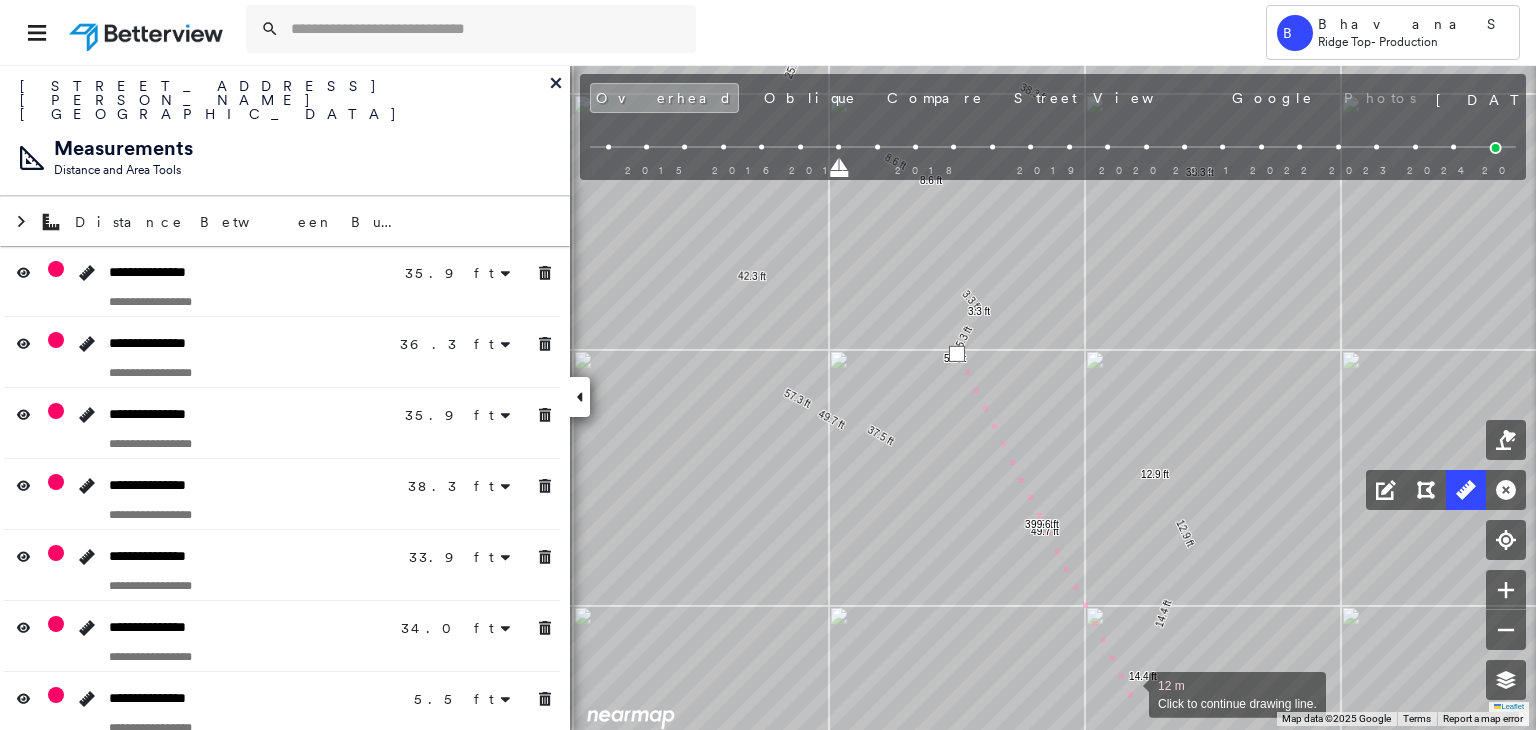 click at bounding box center [1129, 693] 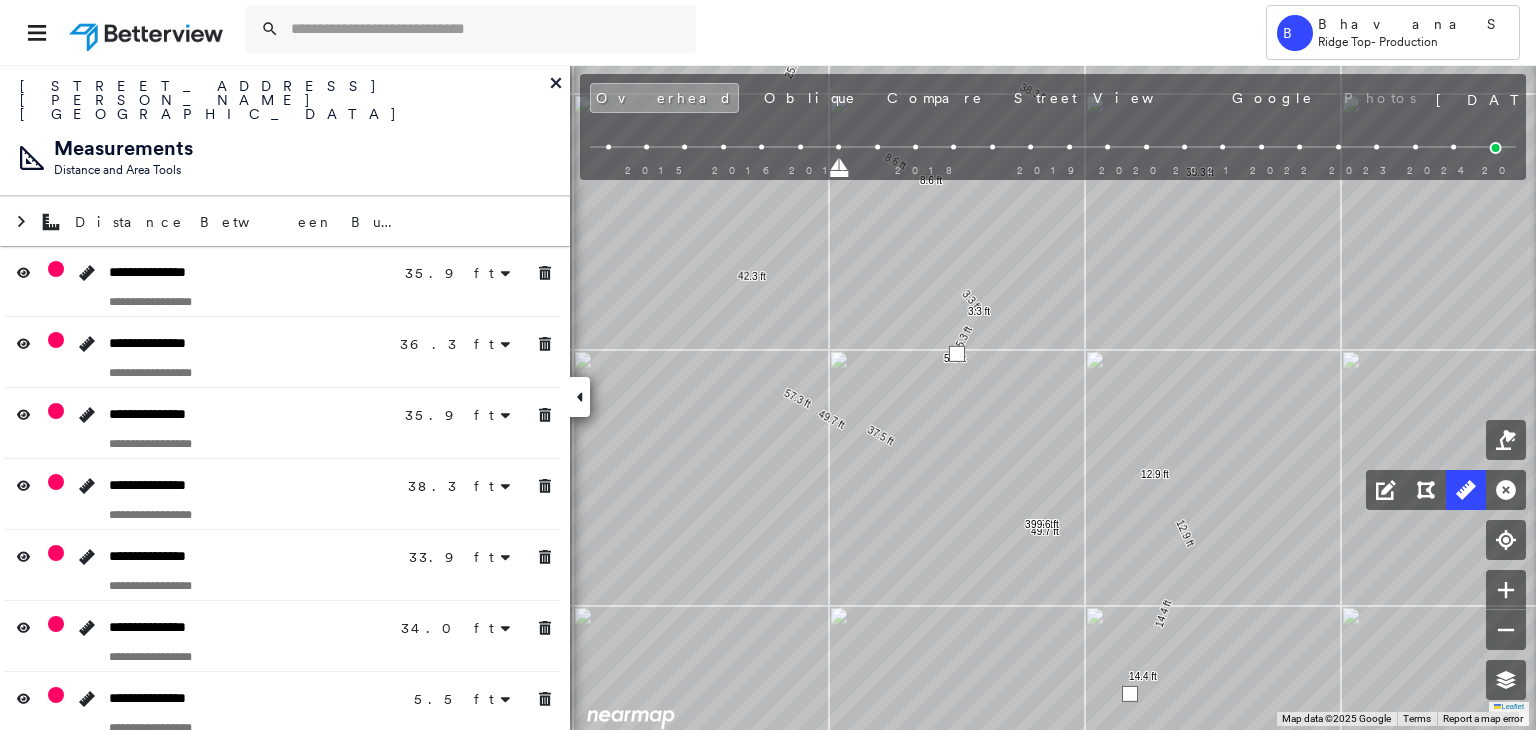click at bounding box center (1130, 694) 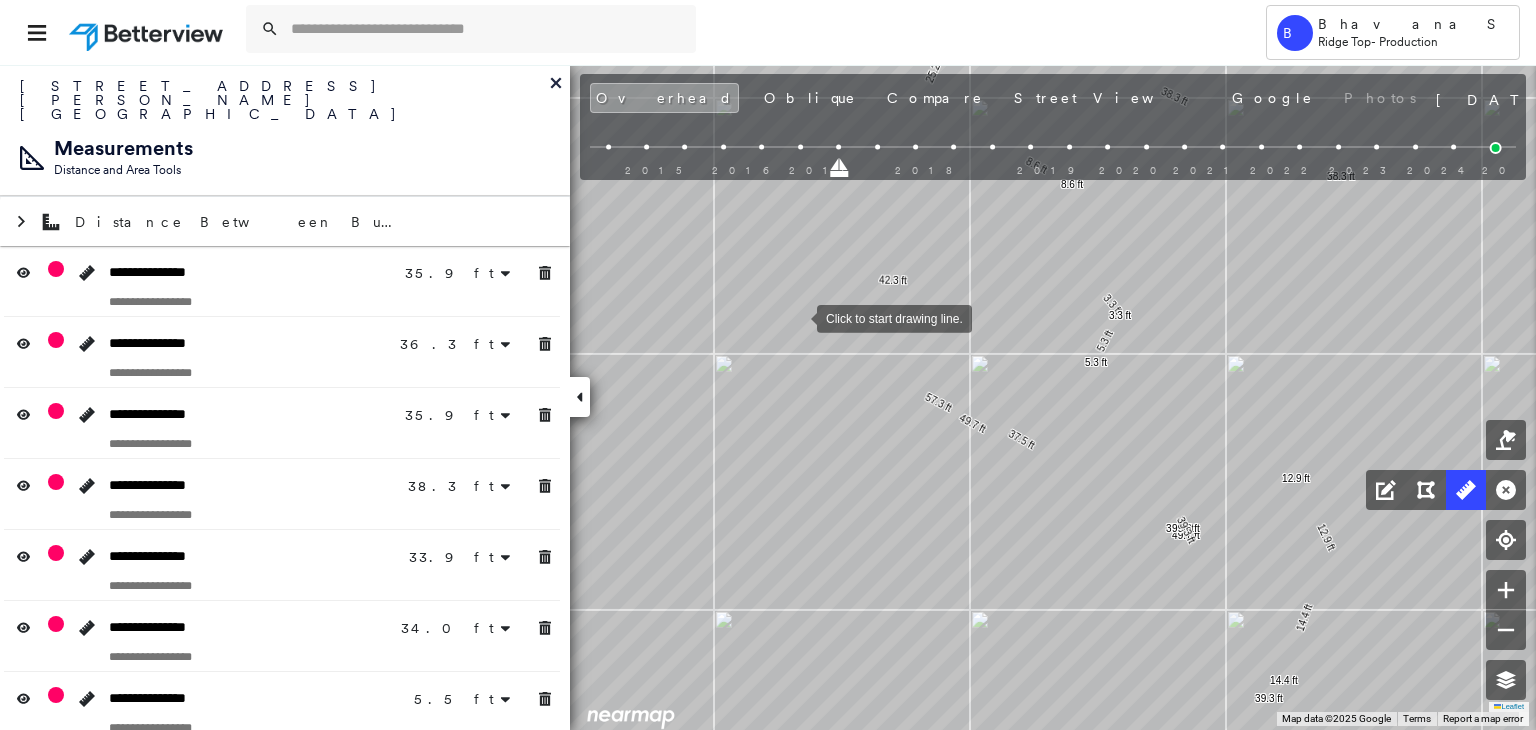 drag, startPoint x: 744, startPoint y: 316, endPoint x: 796, endPoint y: 317, distance: 52.009613 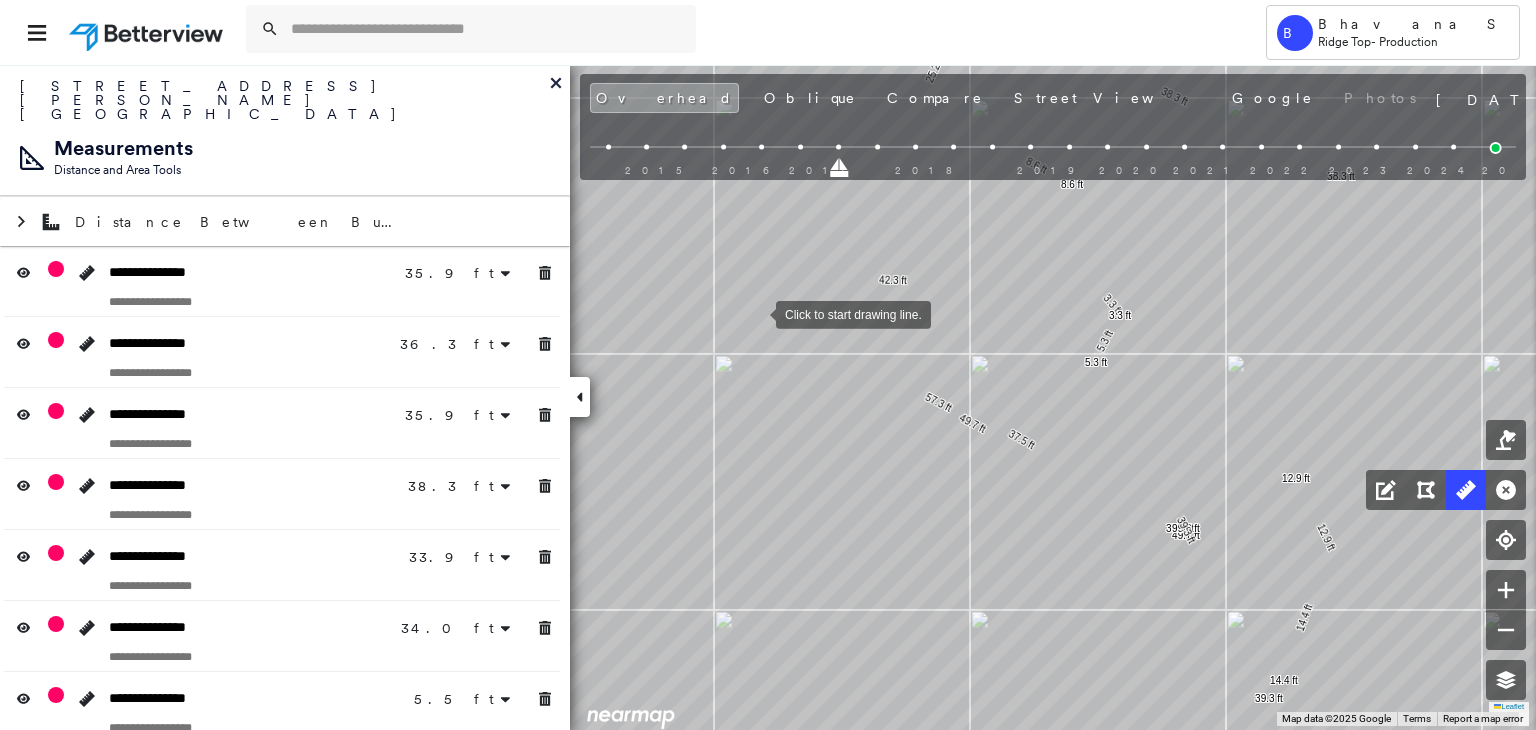 click at bounding box center (756, 313) 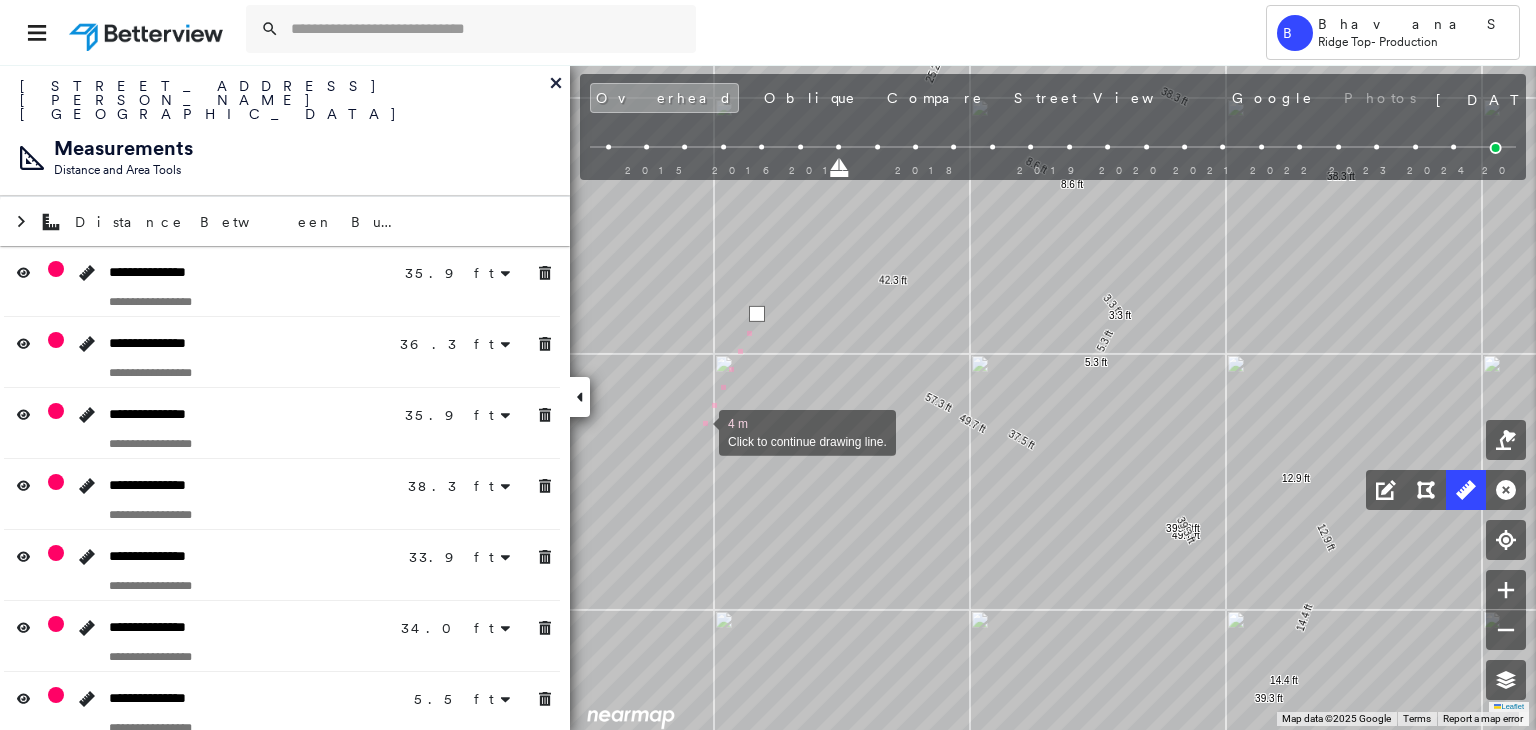 click at bounding box center [699, 431] 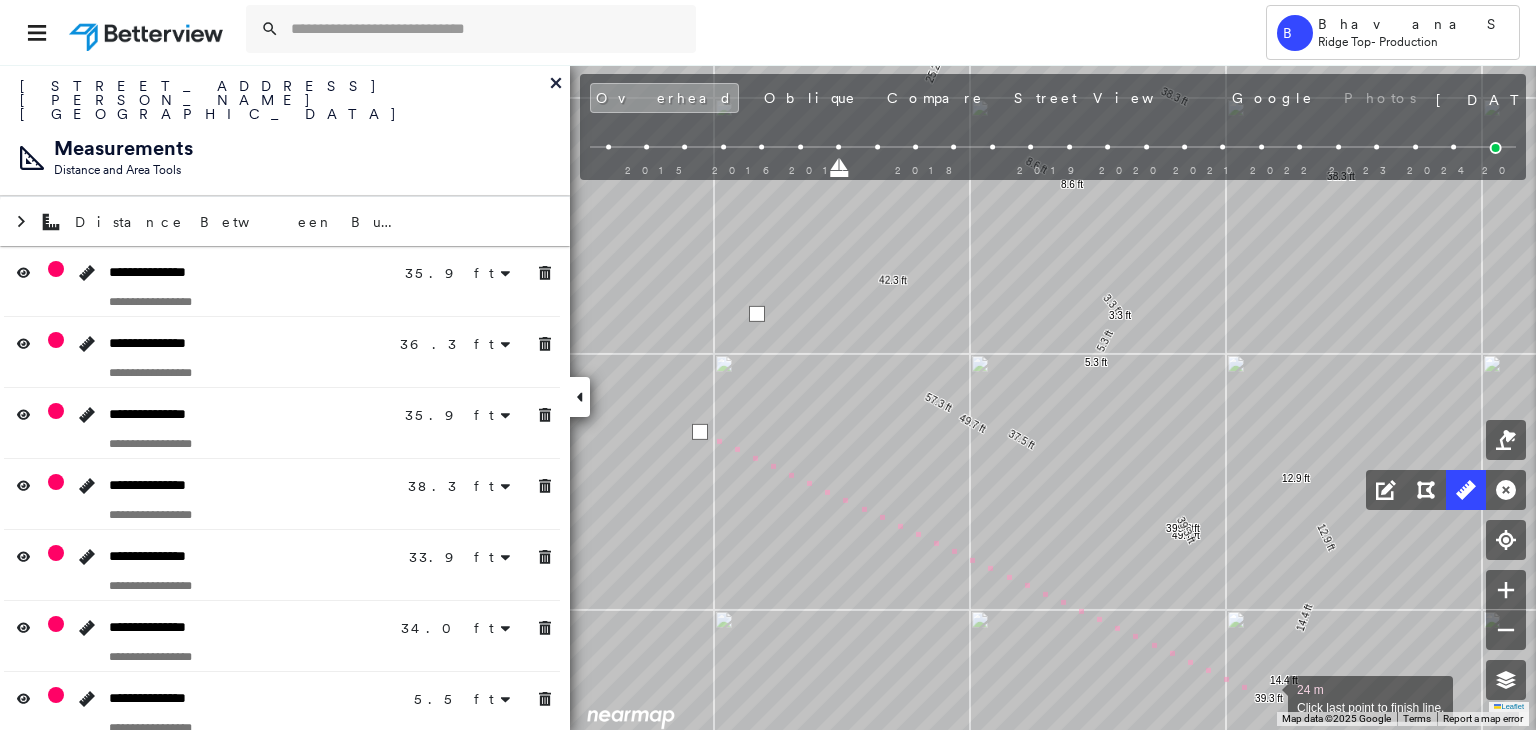 click at bounding box center (1268, 697) 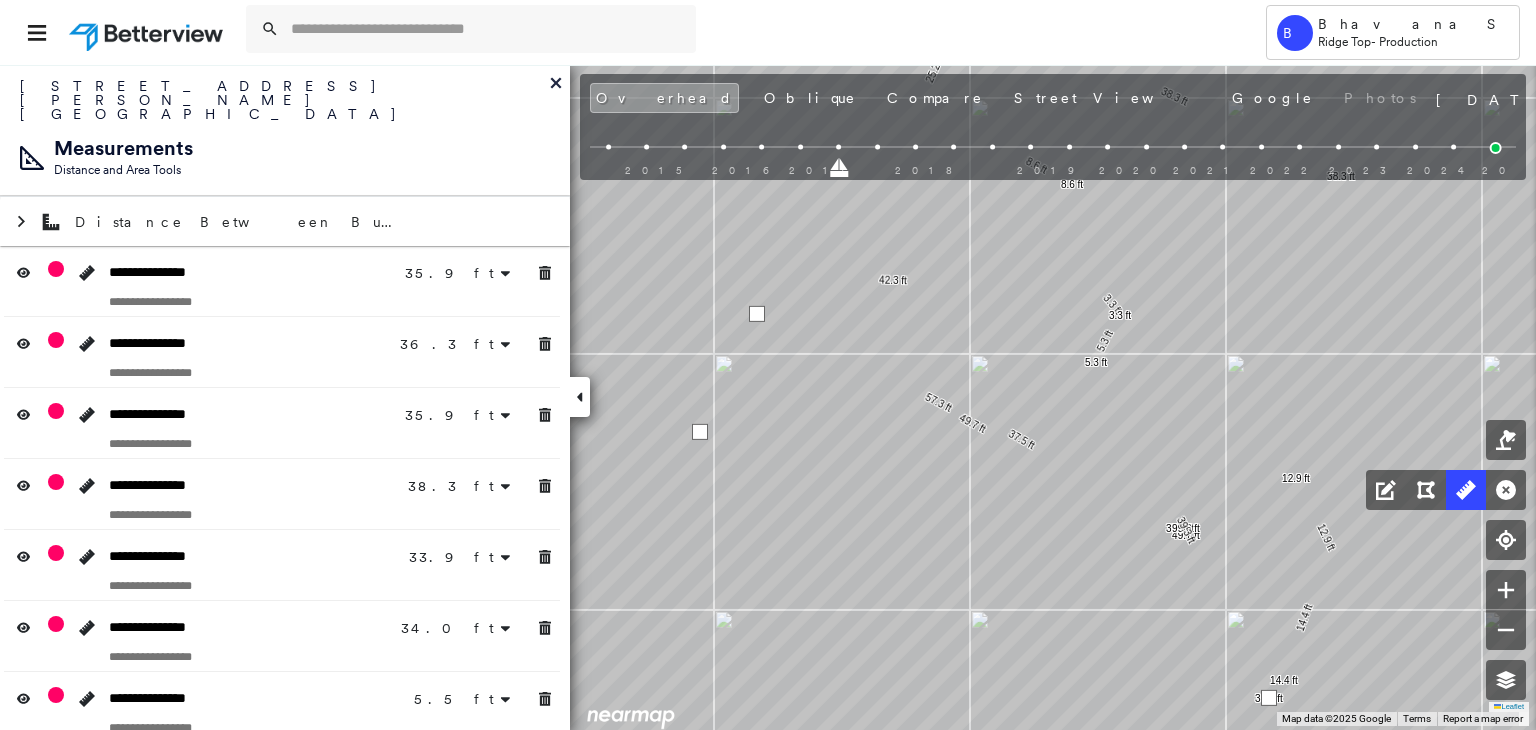 click at bounding box center [1269, 698] 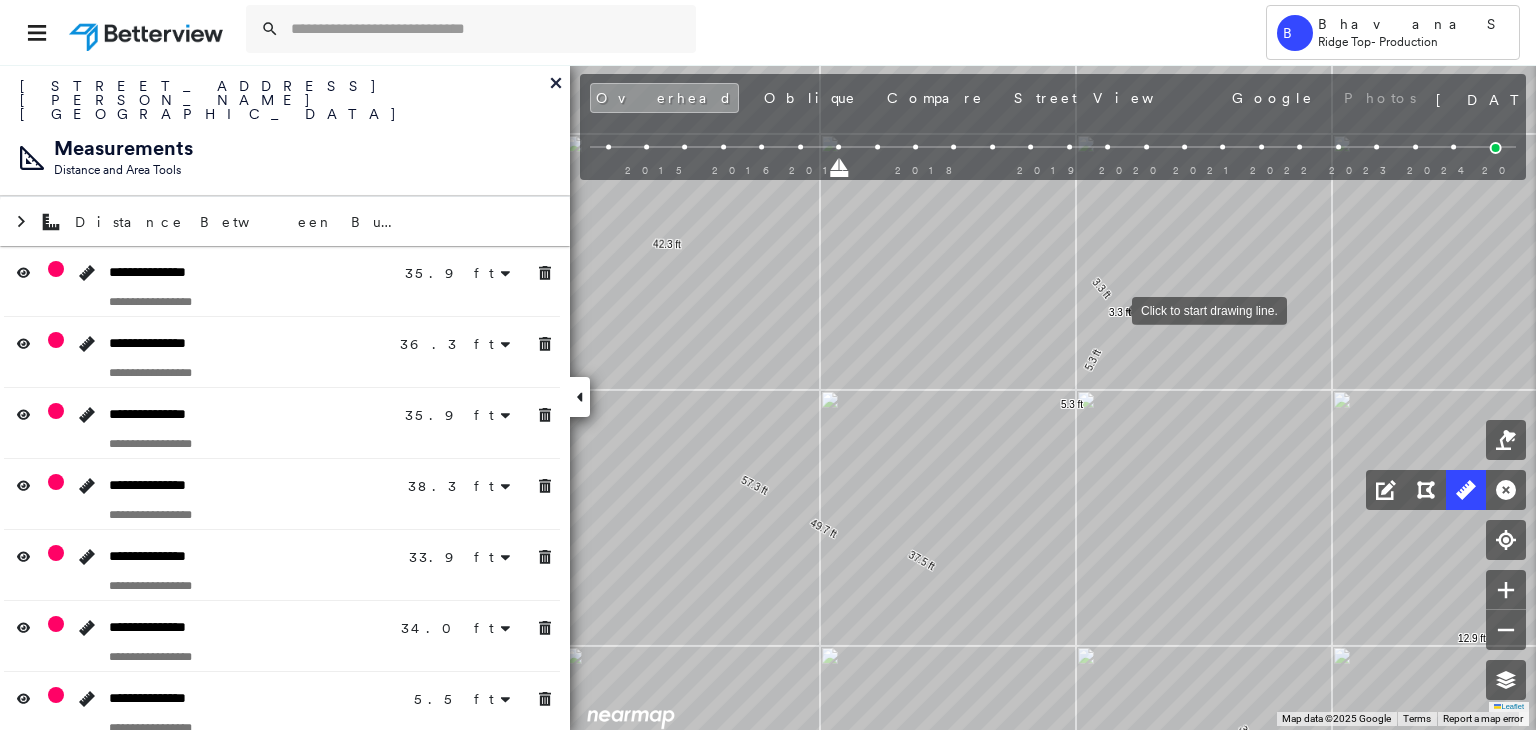 click at bounding box center [1112, 309] 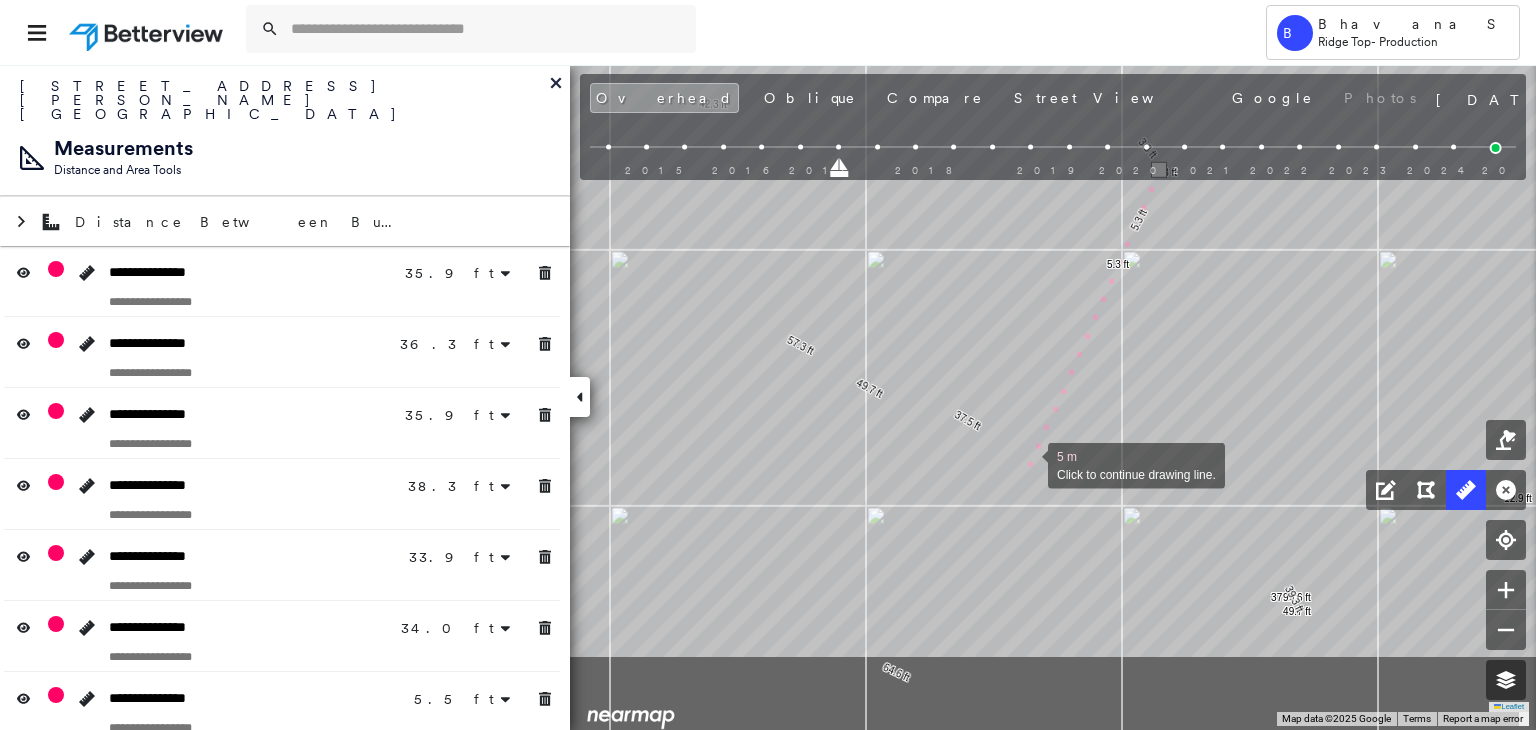 drag, startPoint x: 985, startPoint y: 605, endPoint x: 1037, endPoint y: 409, distance: 202.78067 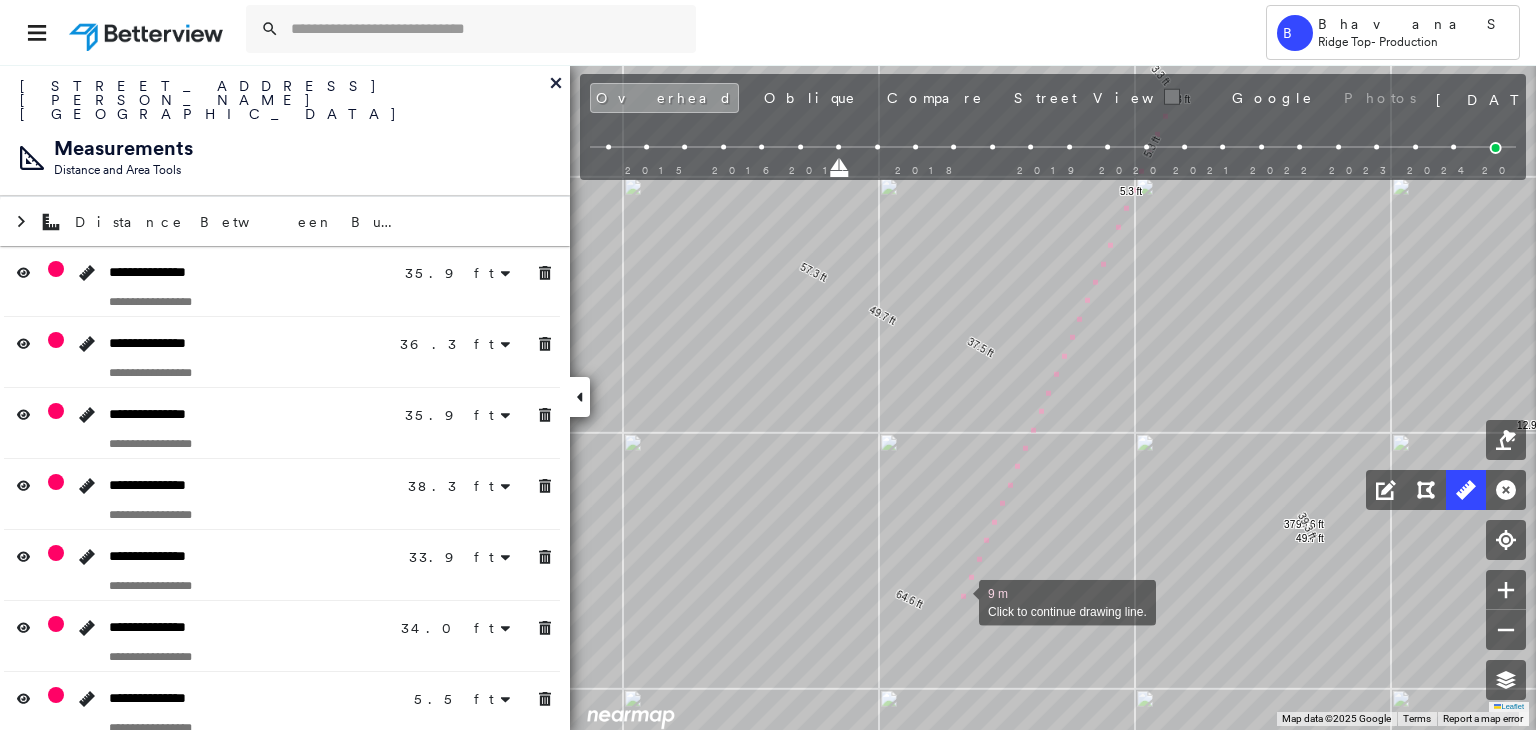 click at bounding box center (959, 601) 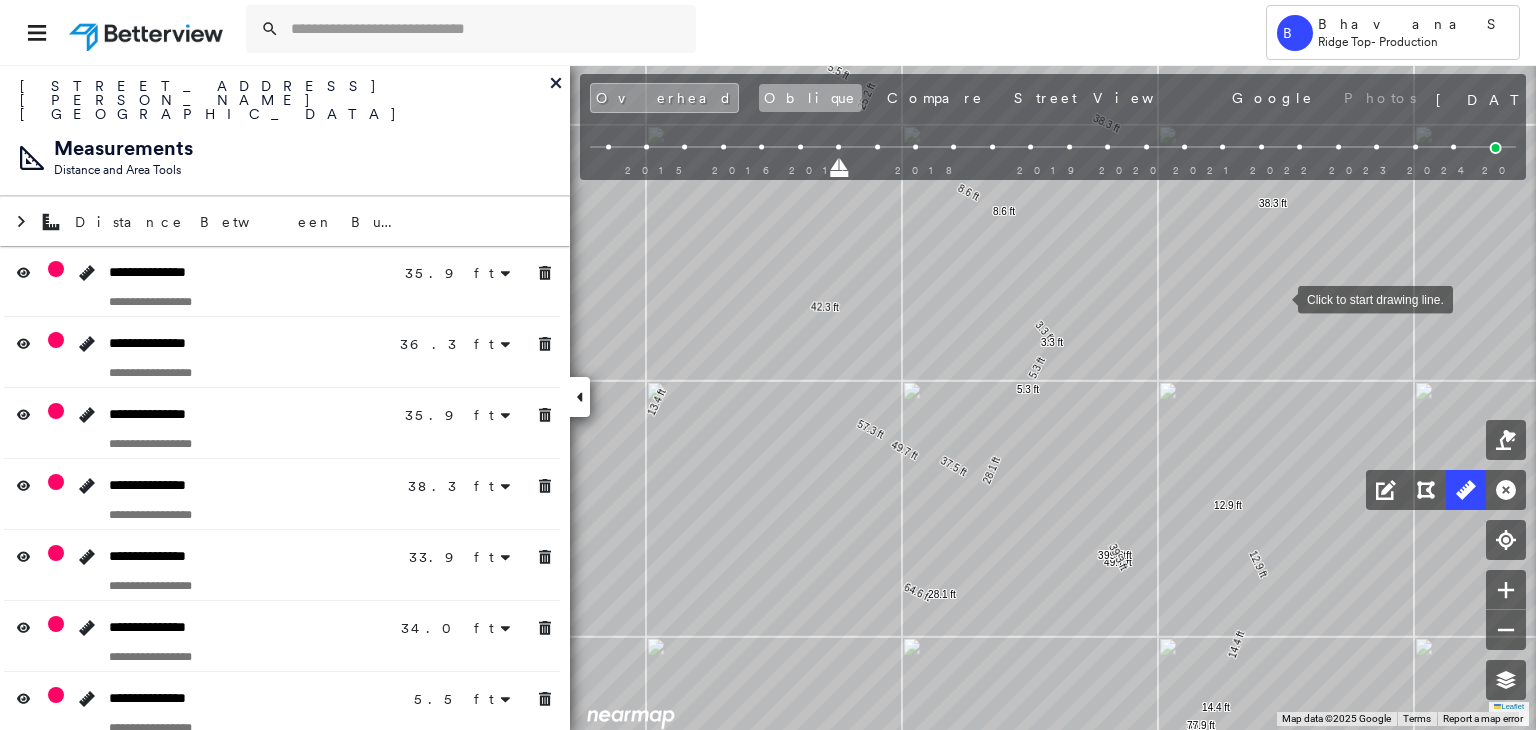 click on "Oblique" at bounding box center (810, 98) 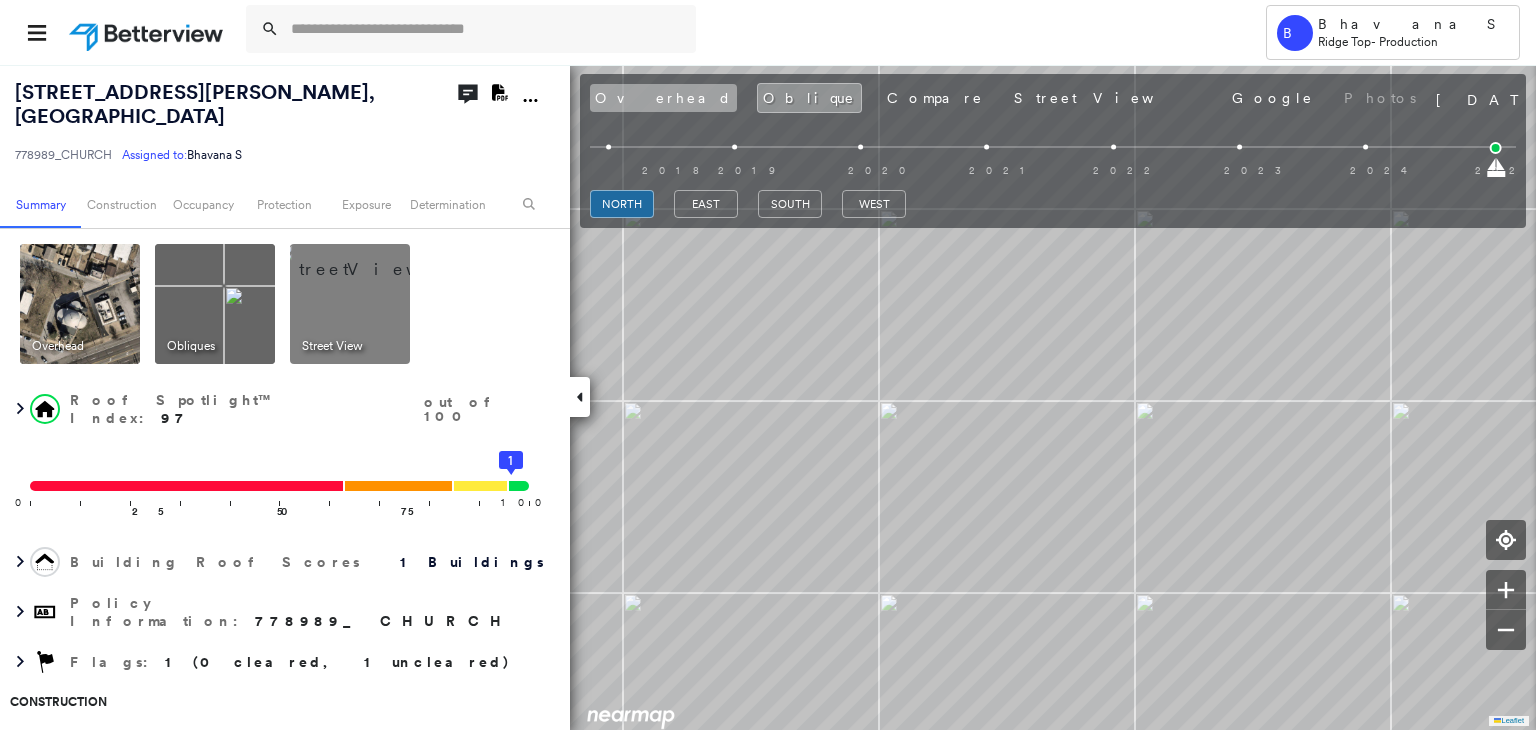 click on "Overhead" at bounding box center [663, 98] 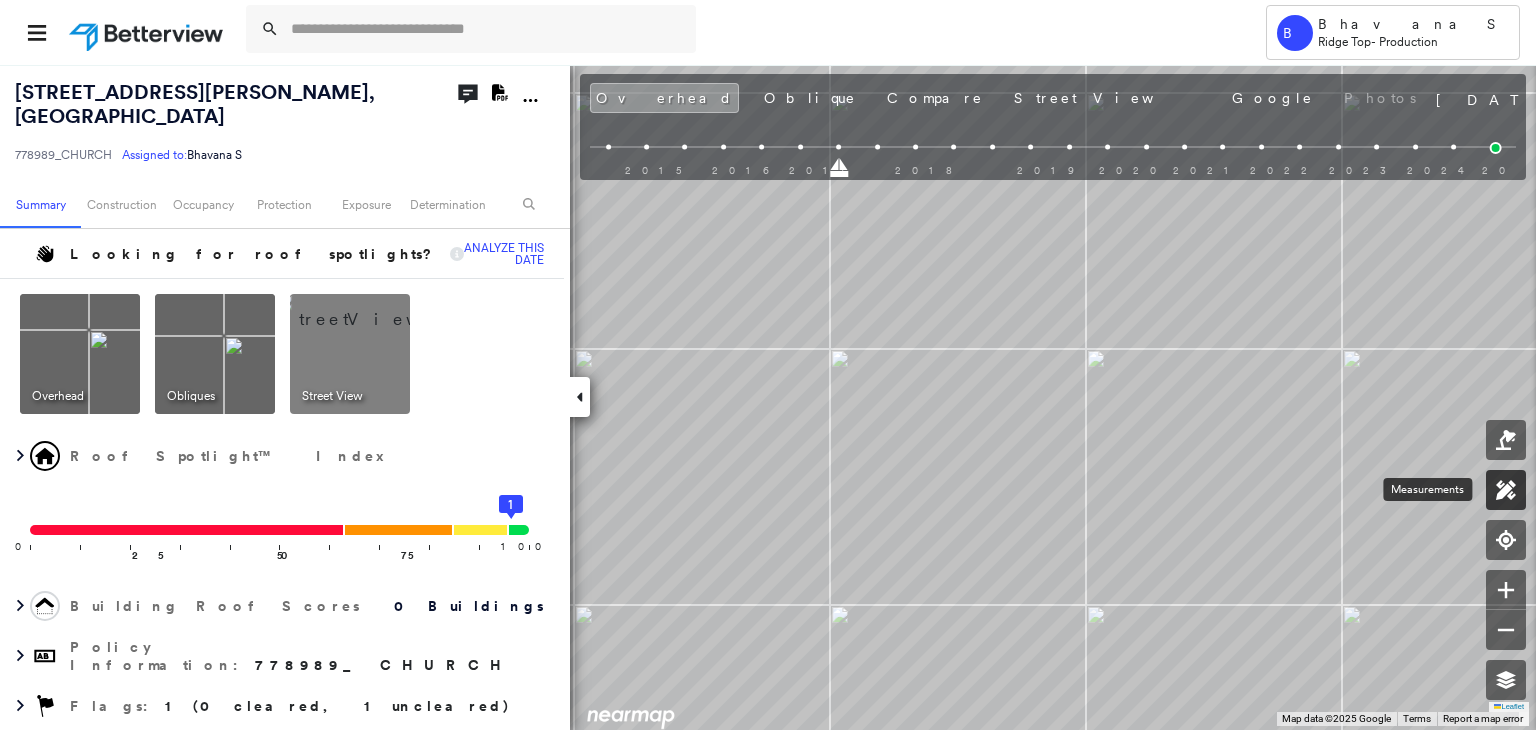 click at bounding box center (1506, 490) 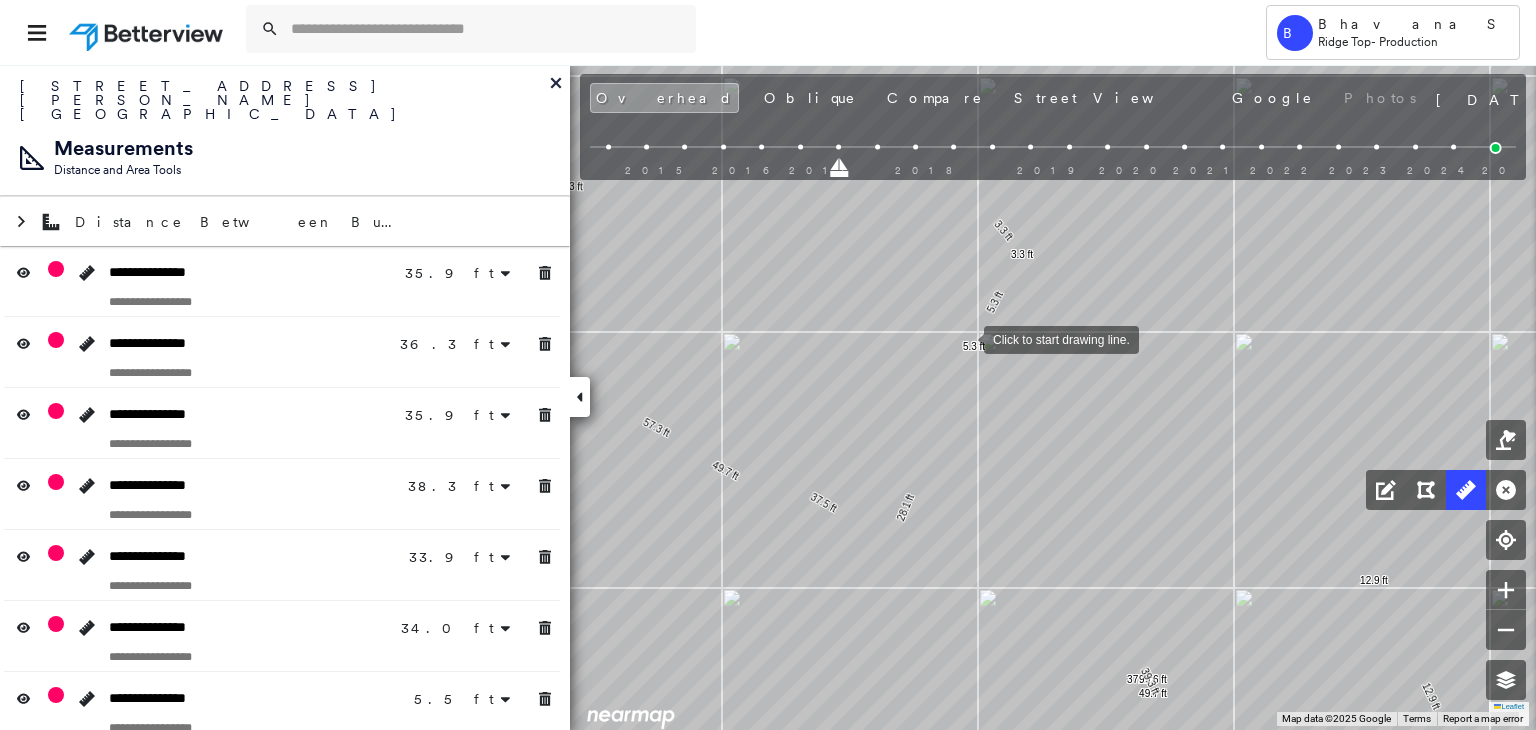 click at bounding box center (964, 338) 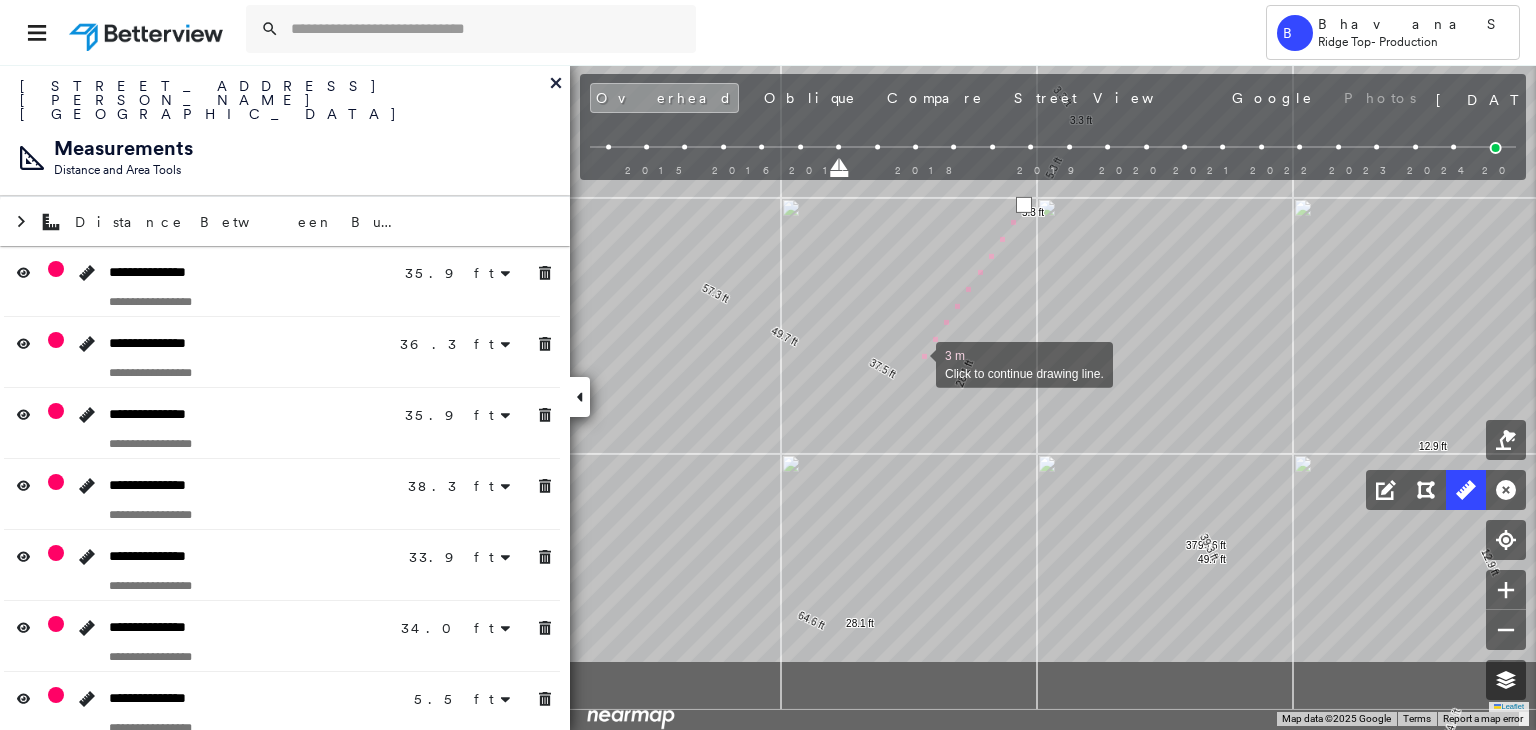 drag, startPoint x: 857, startPoint y: 498, endPoint x: 915, endPoint y: 380, distance: 131.48384 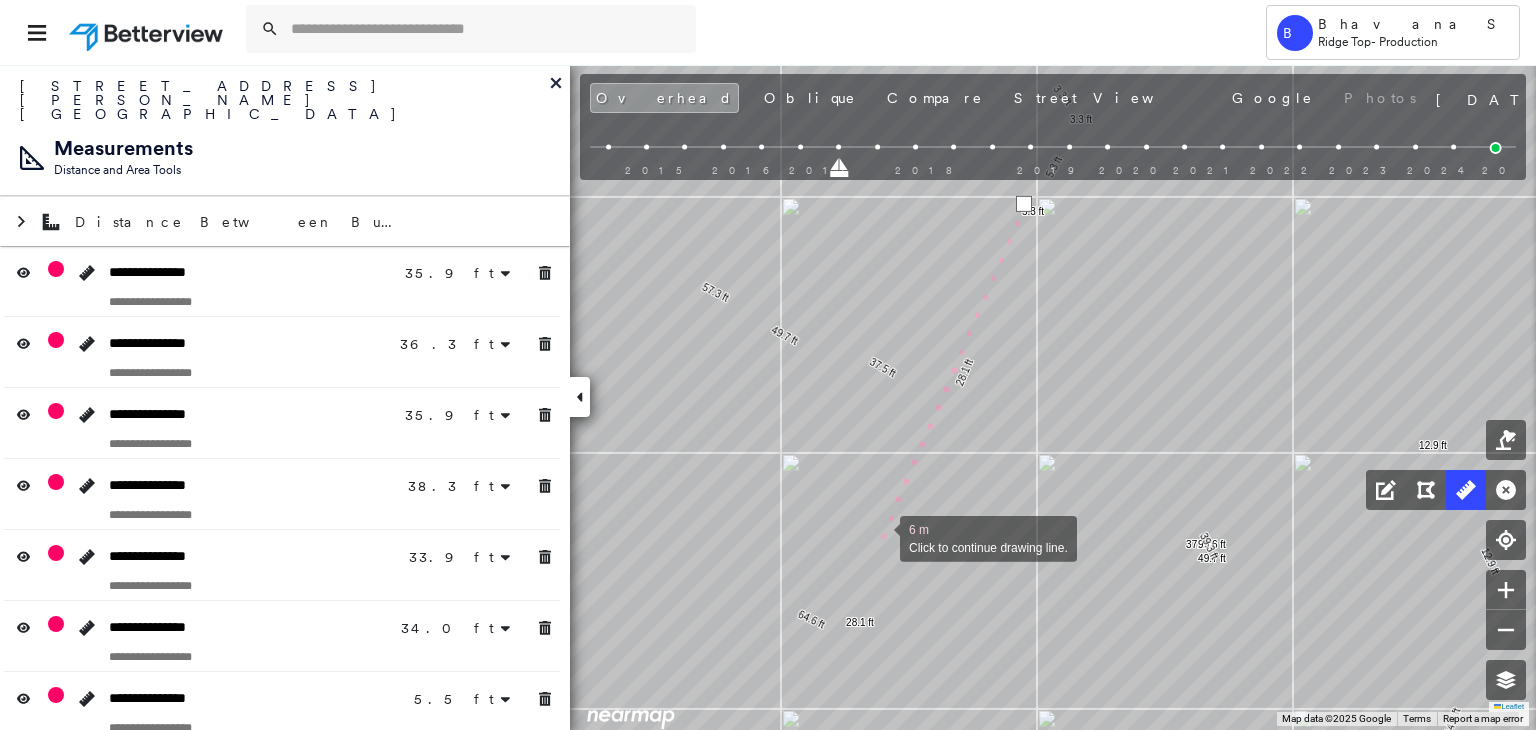 click at bounding box center [880, 537] 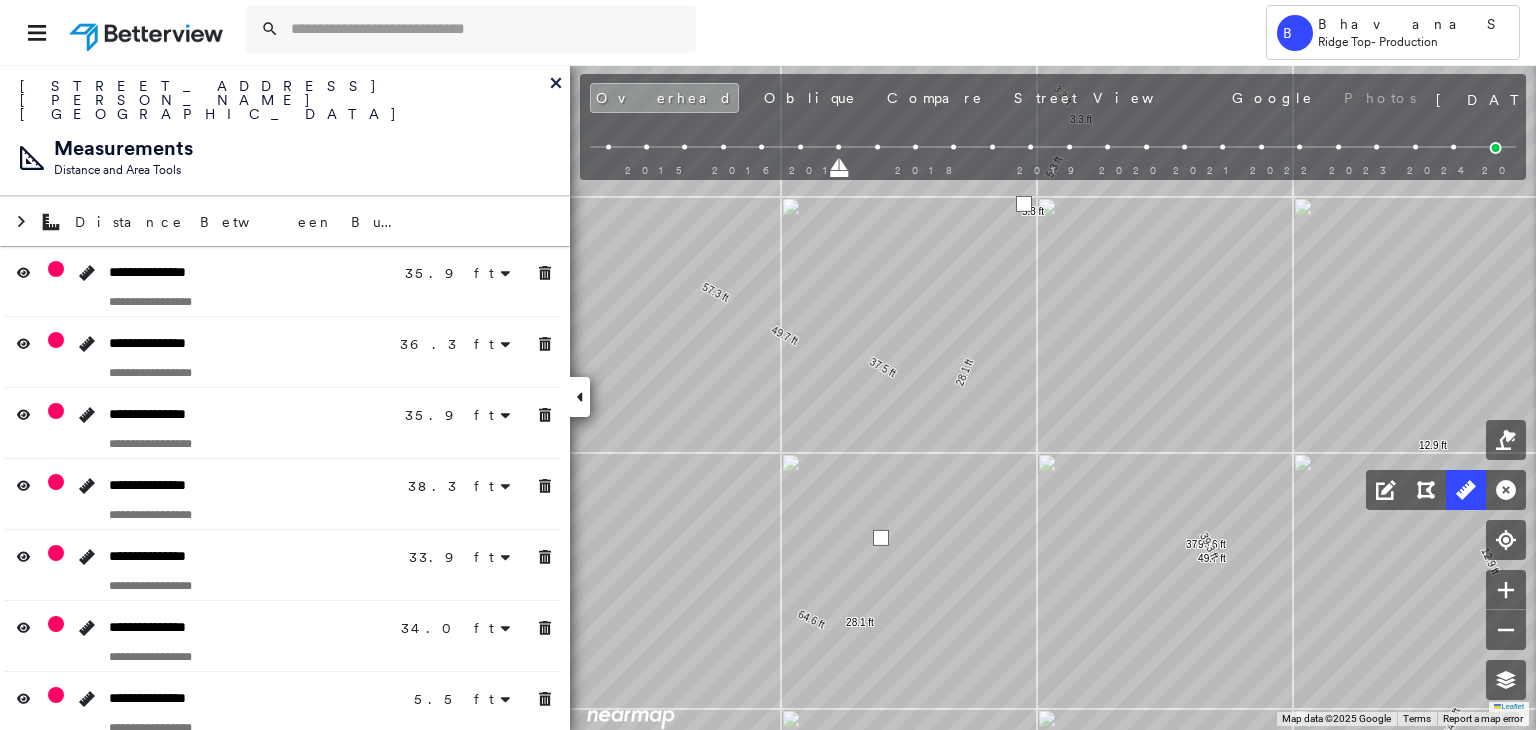 click at bounding box center [881, 538] 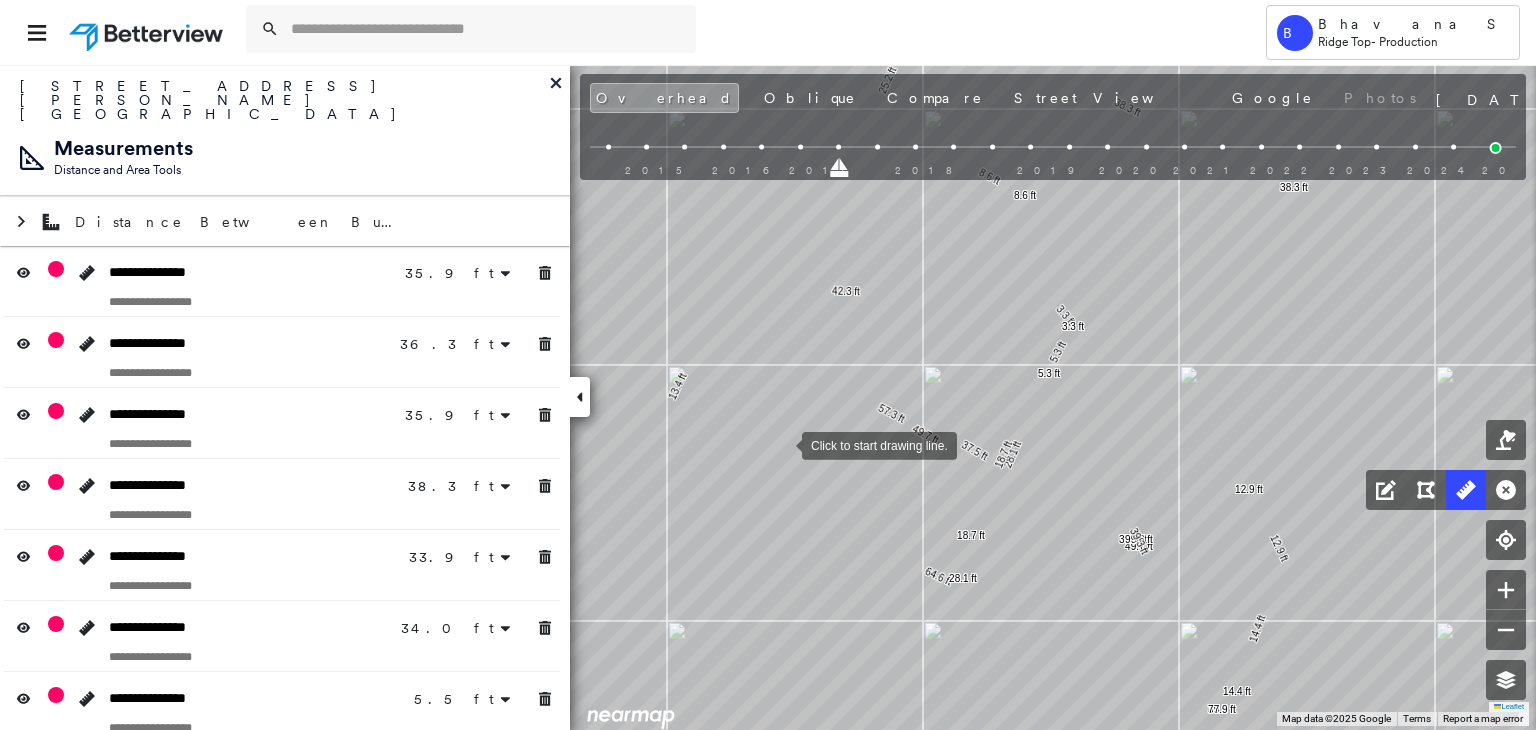 click at bounding box center (782, 444) 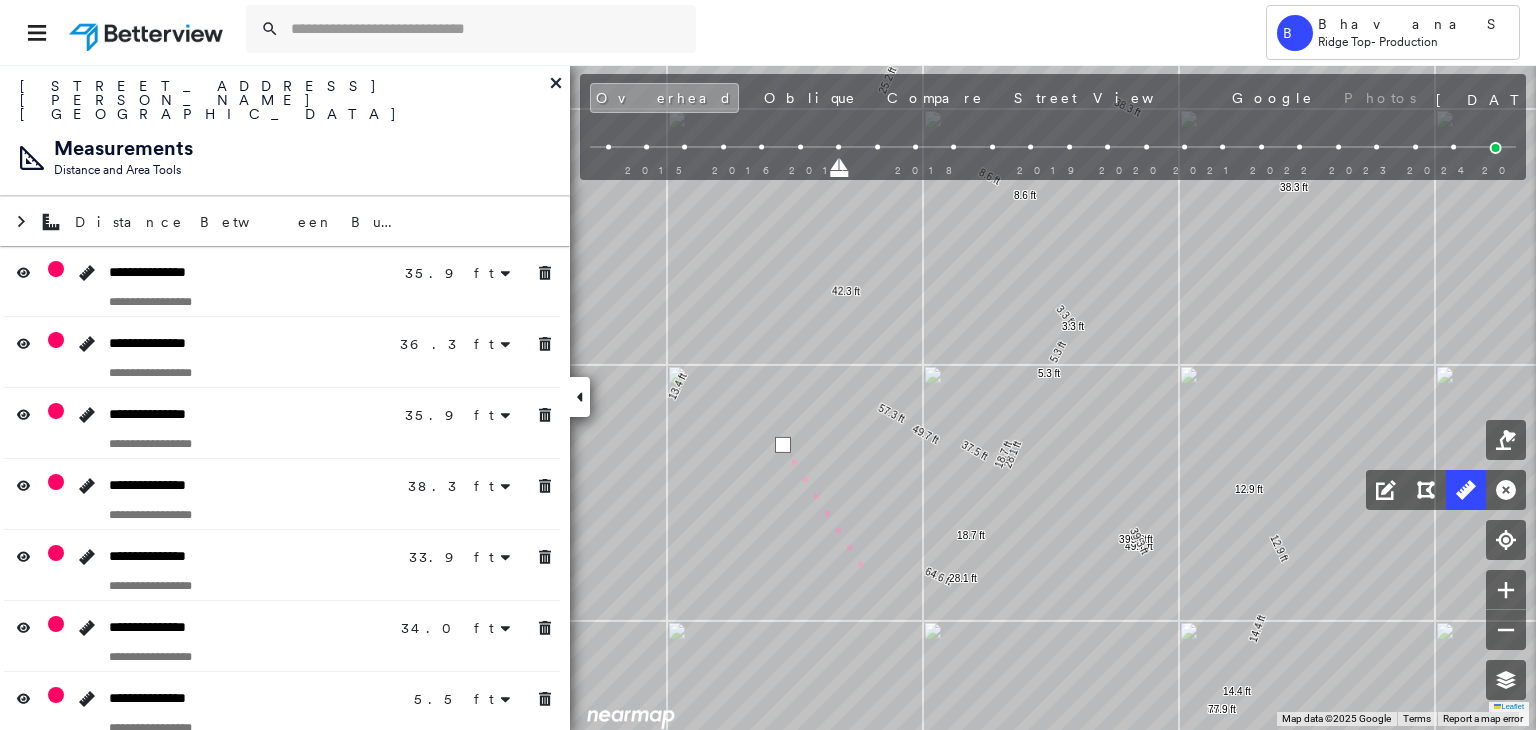 click at bounding box center (868, 576) 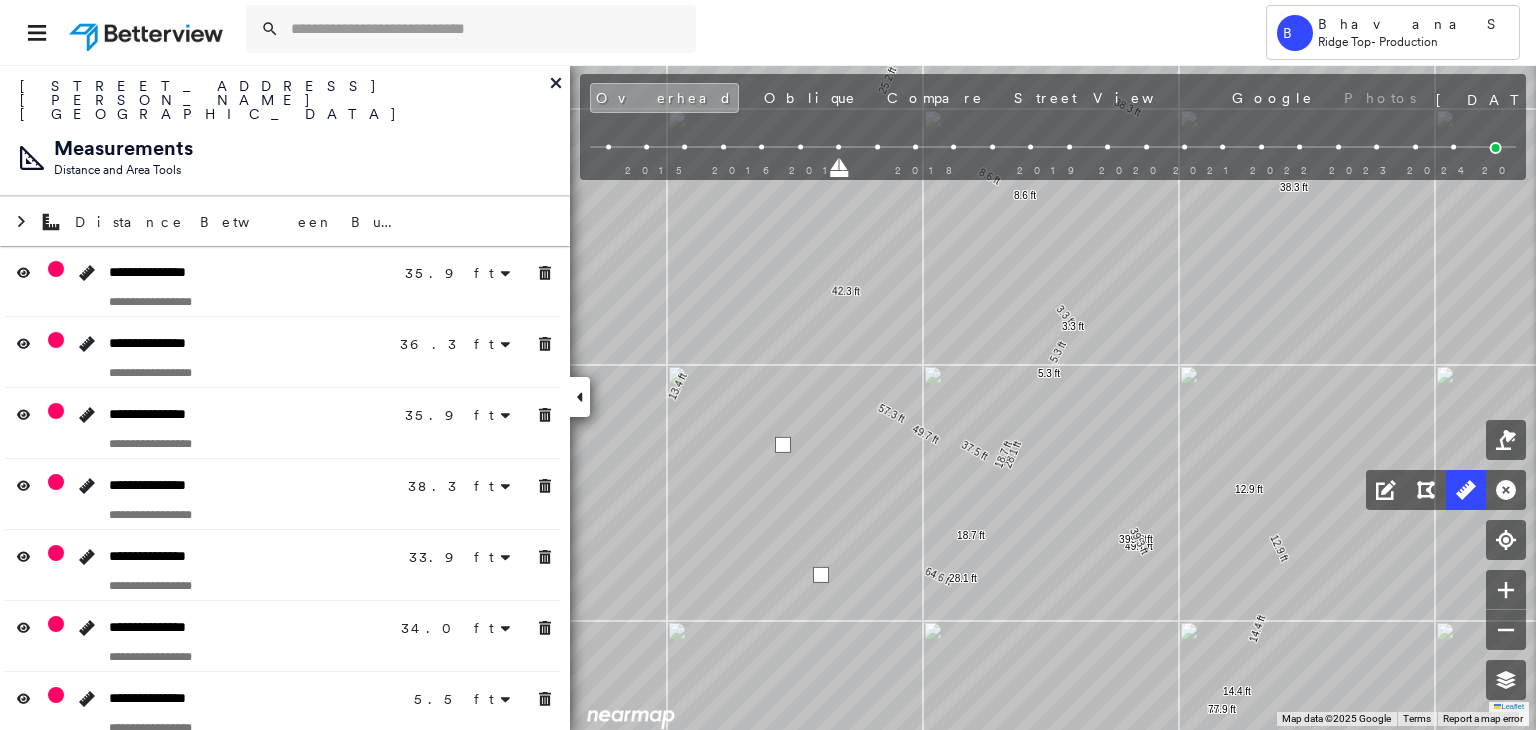click at bounding box center [821, 575] 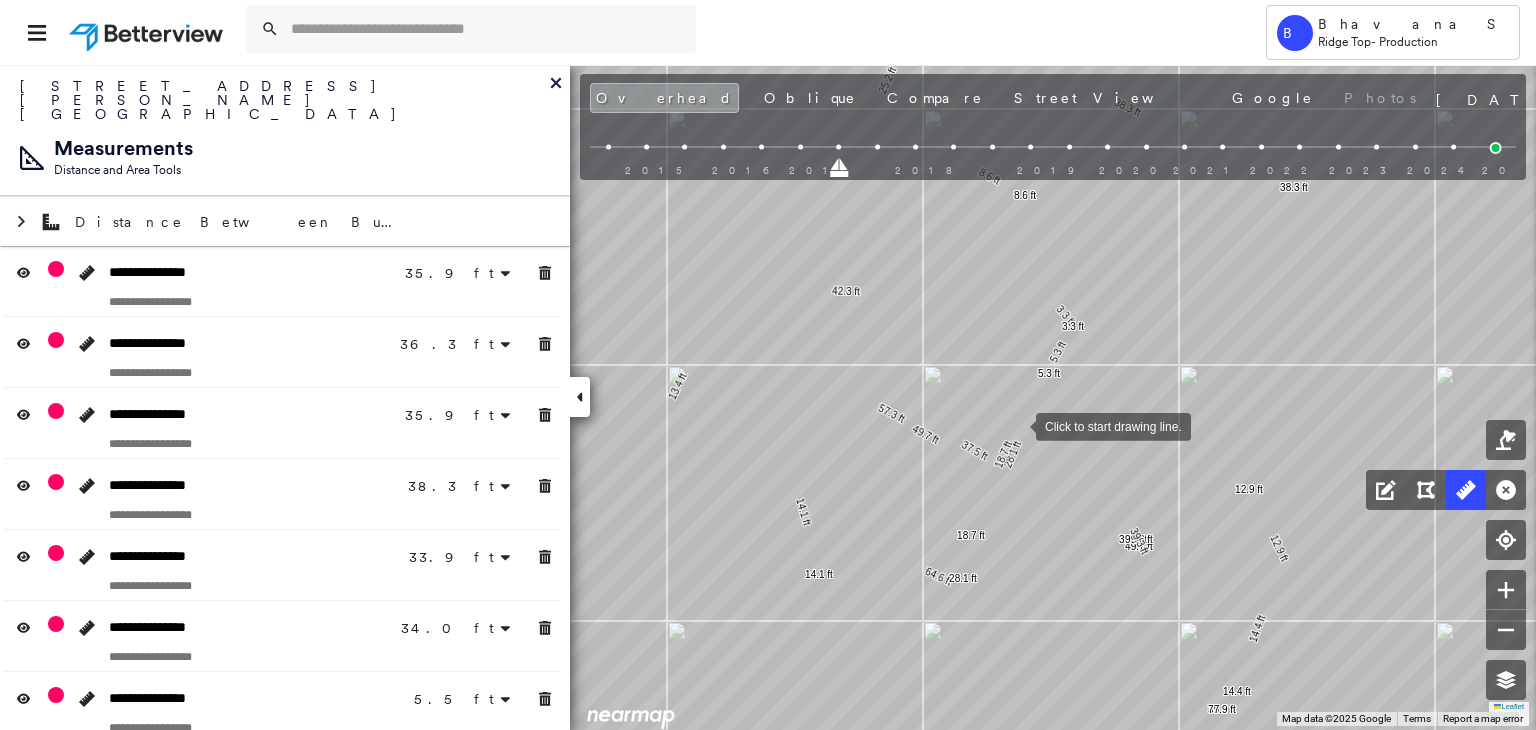 click at bounding box center [1016, 425] 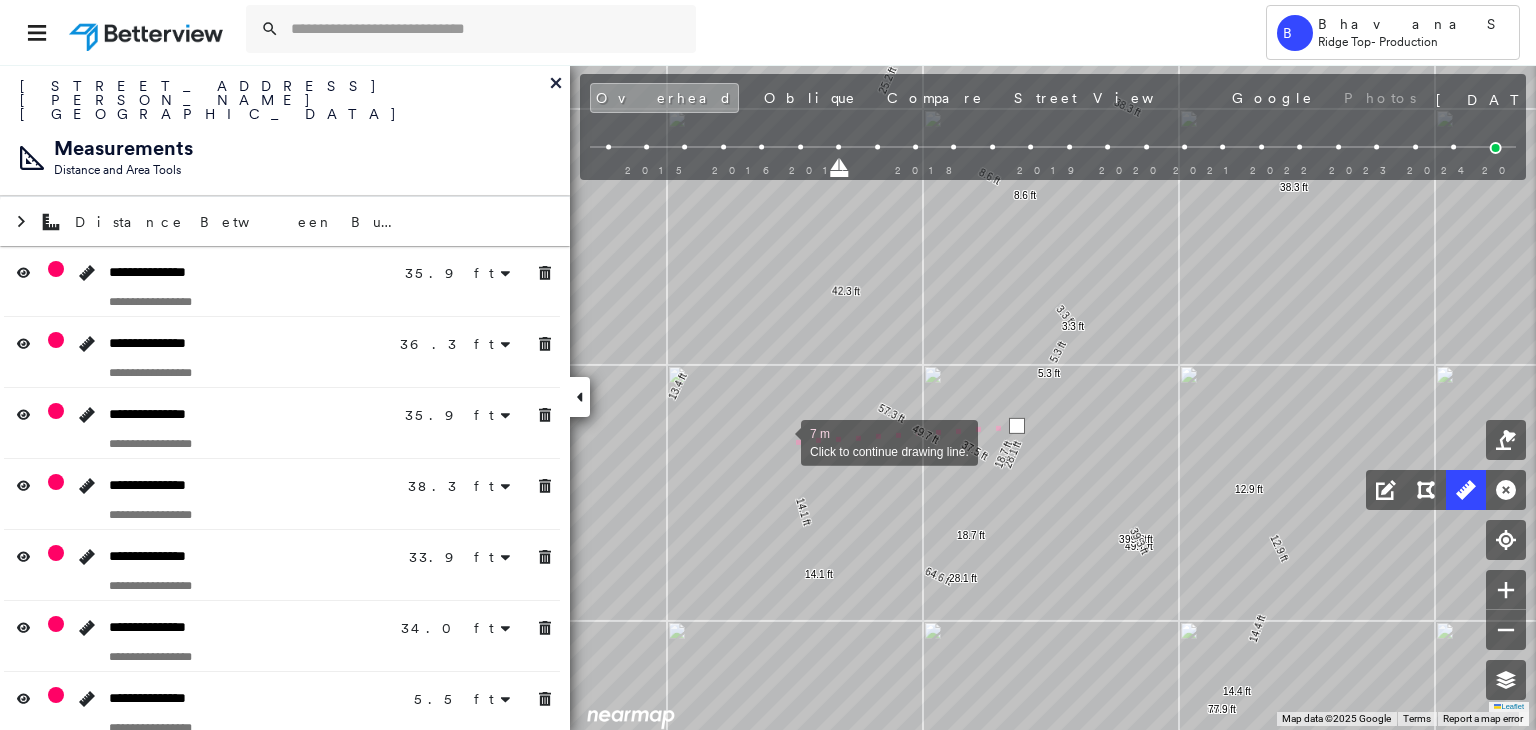click at bounding box center (781, 441) 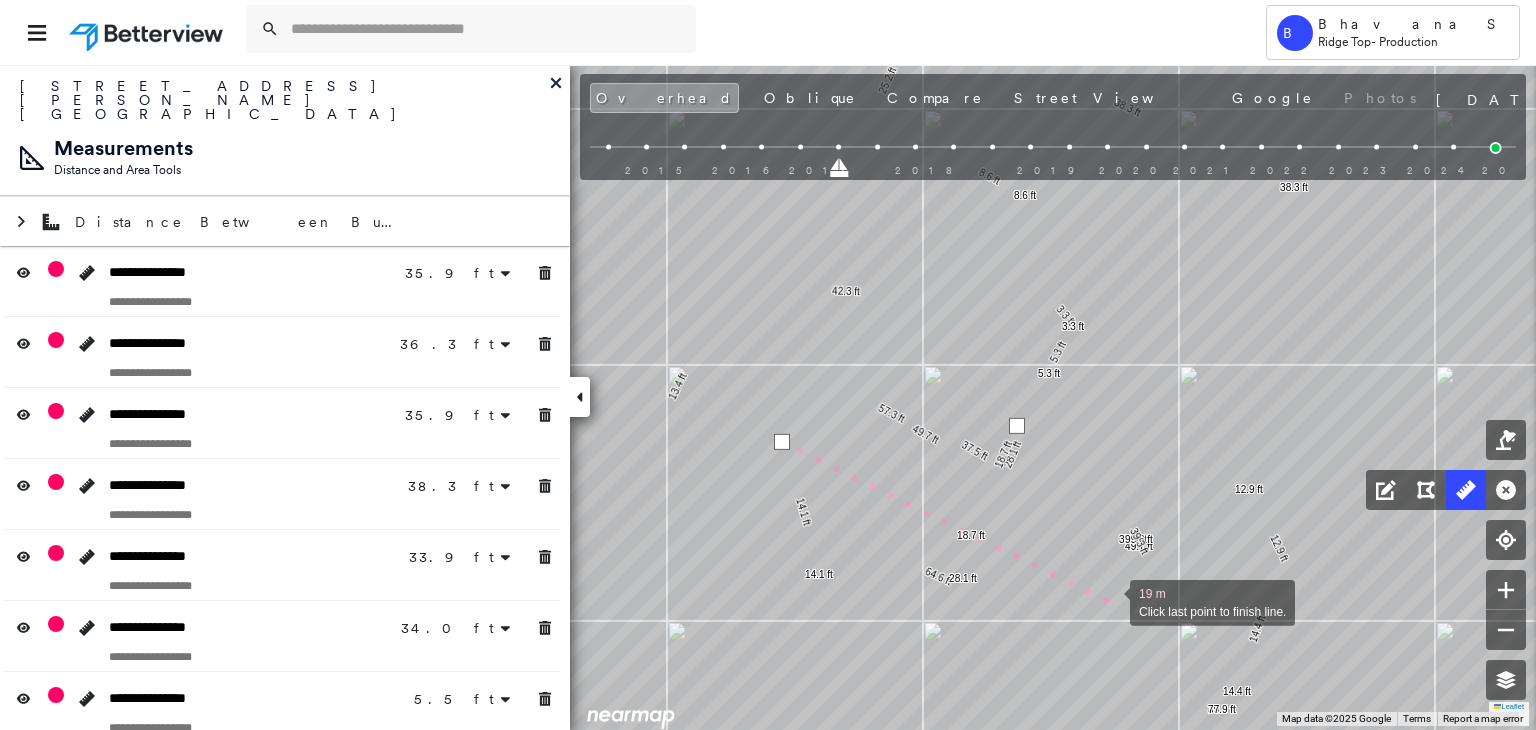 click at bounding box center (1110, 601) 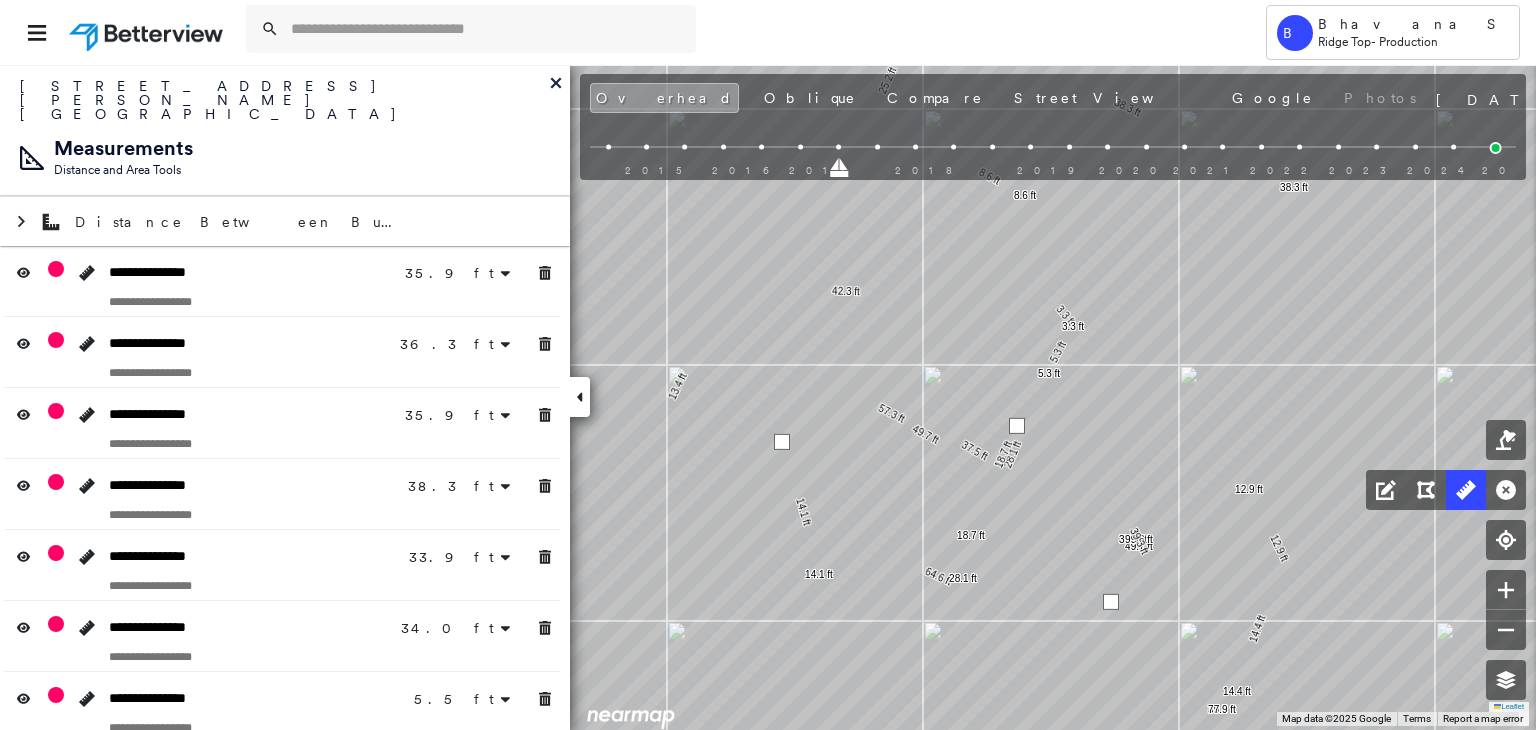 click at bounding box center (1111, 602) 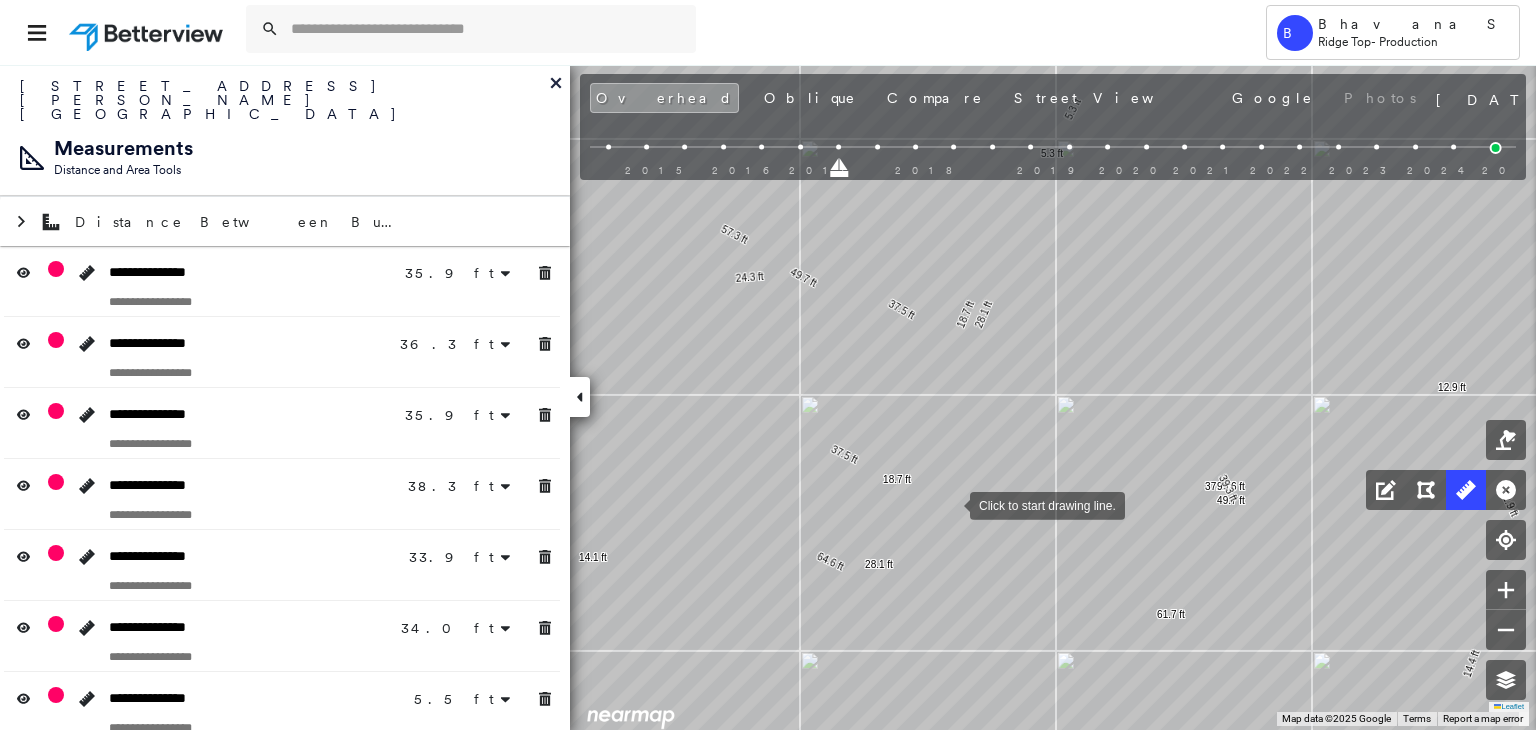 click at bounding box center [950, 504] 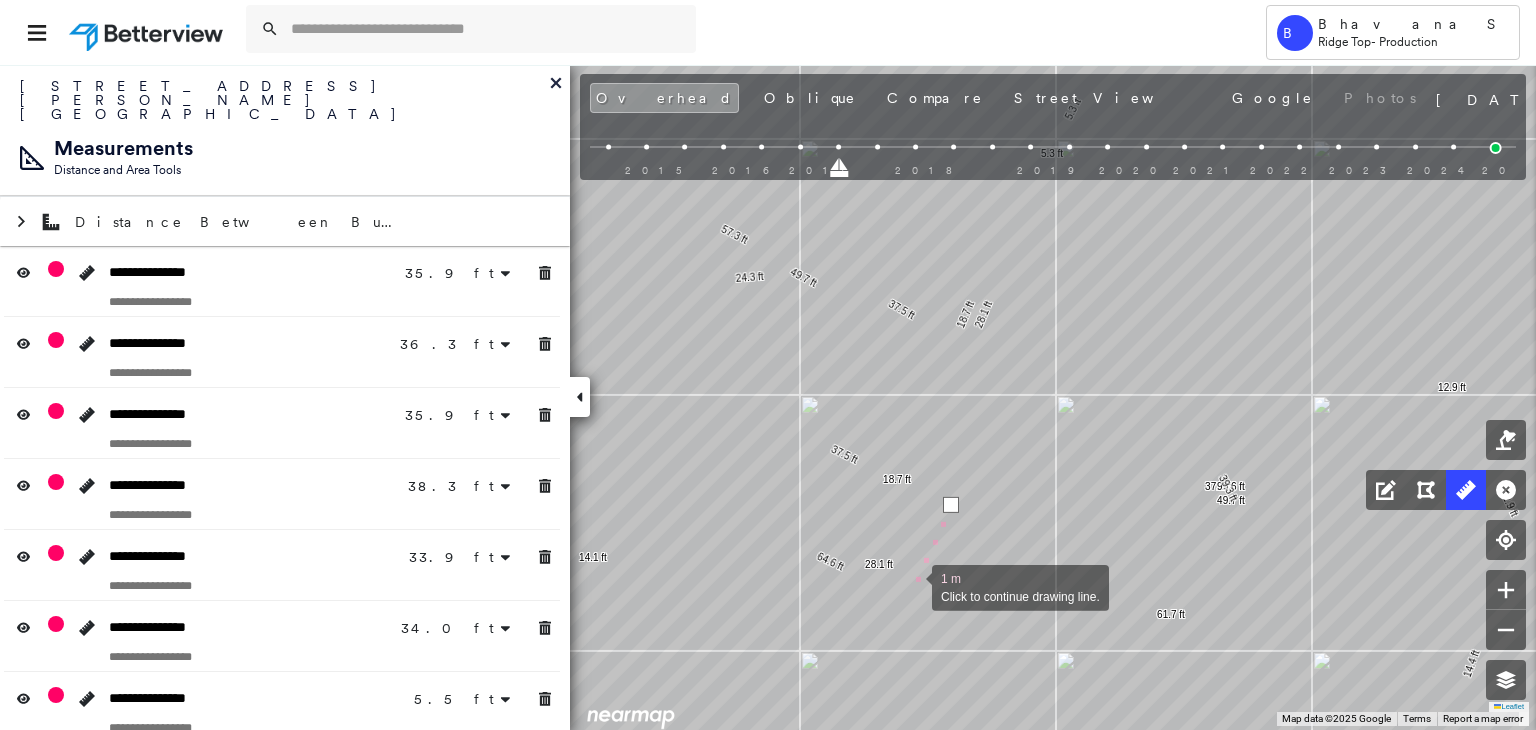 click at bounding box center [912, 586] 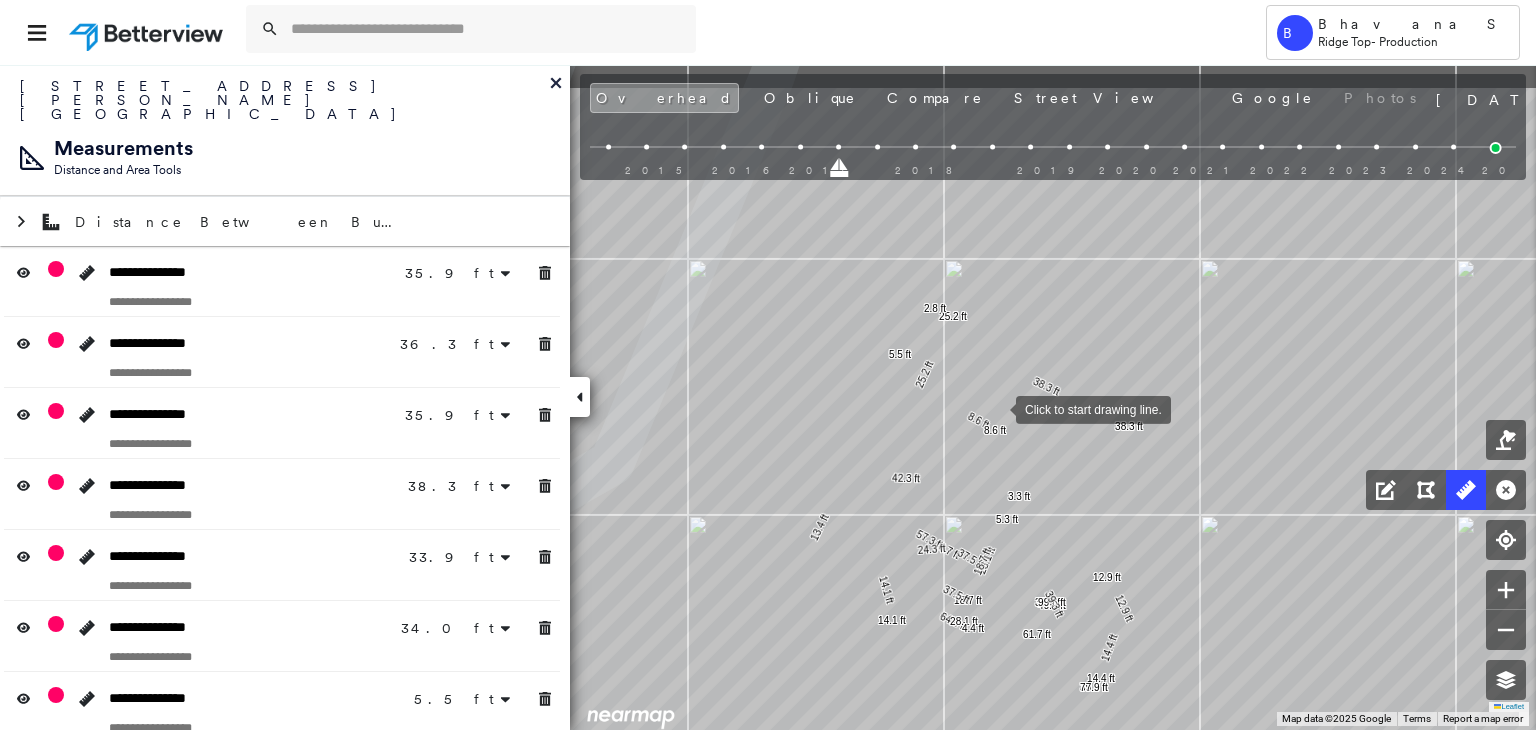 drag, startPoint x: 1016, startPoint y: 310, endPoint x: 996, endPoint y: 405, distance: 97.082436 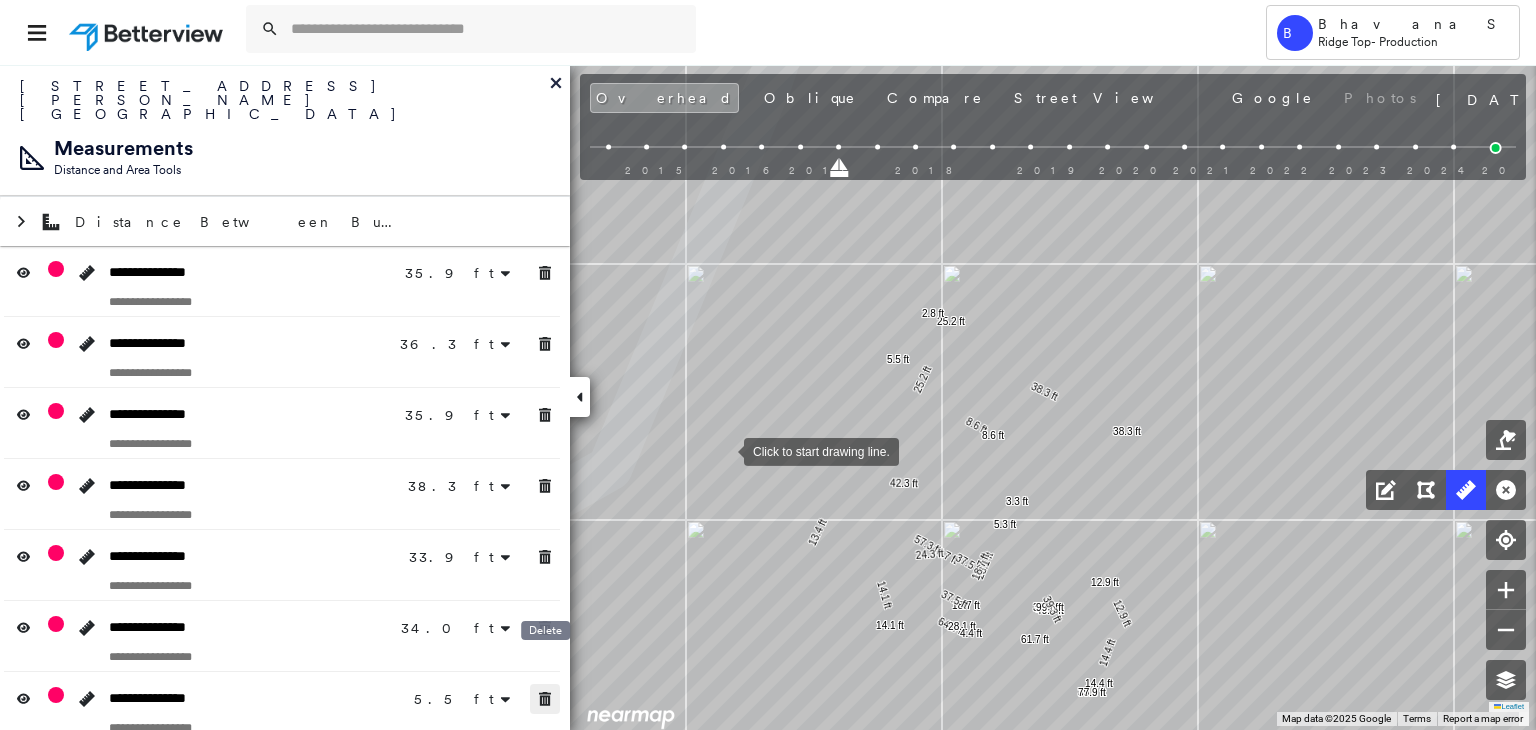 click 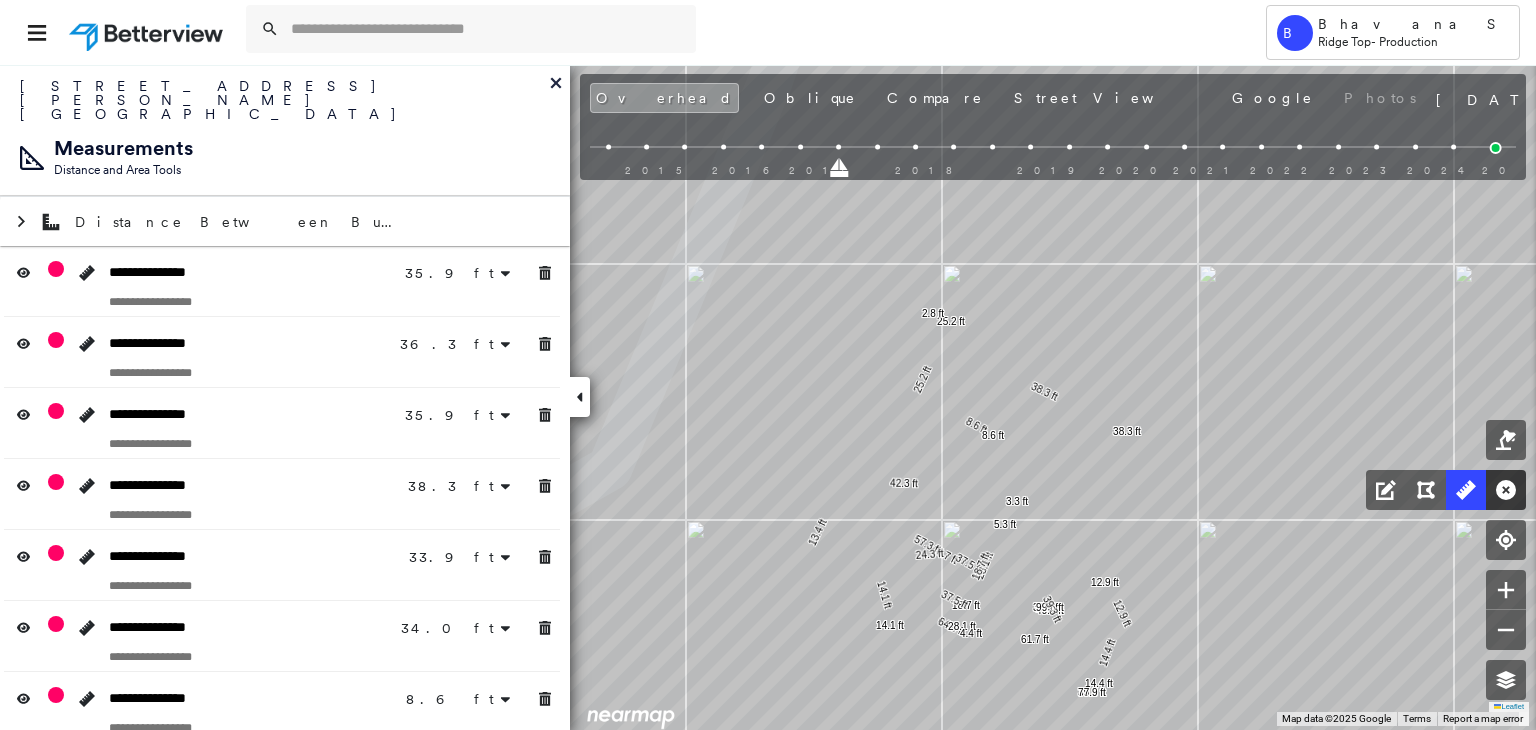 click at bounding box center (1506, 490) 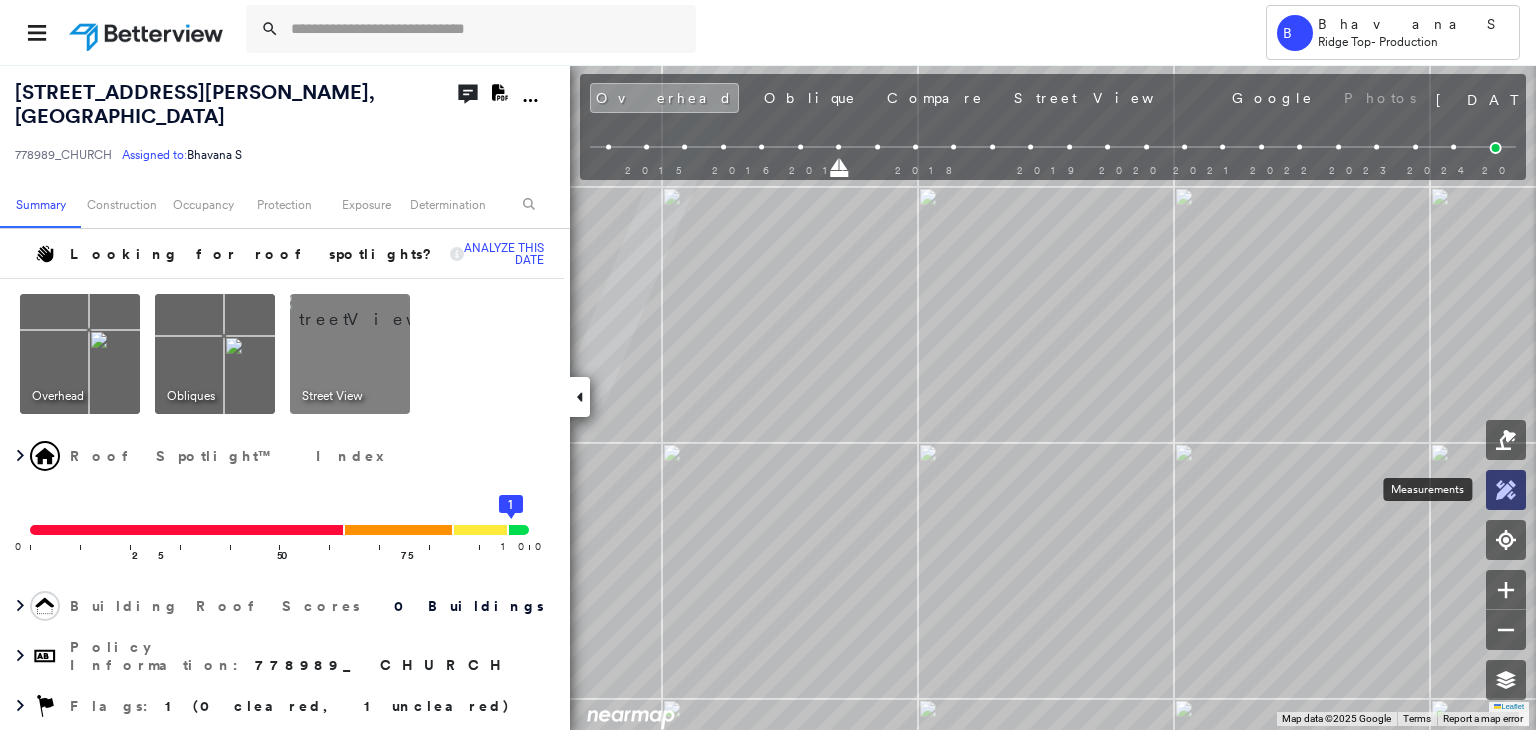 click 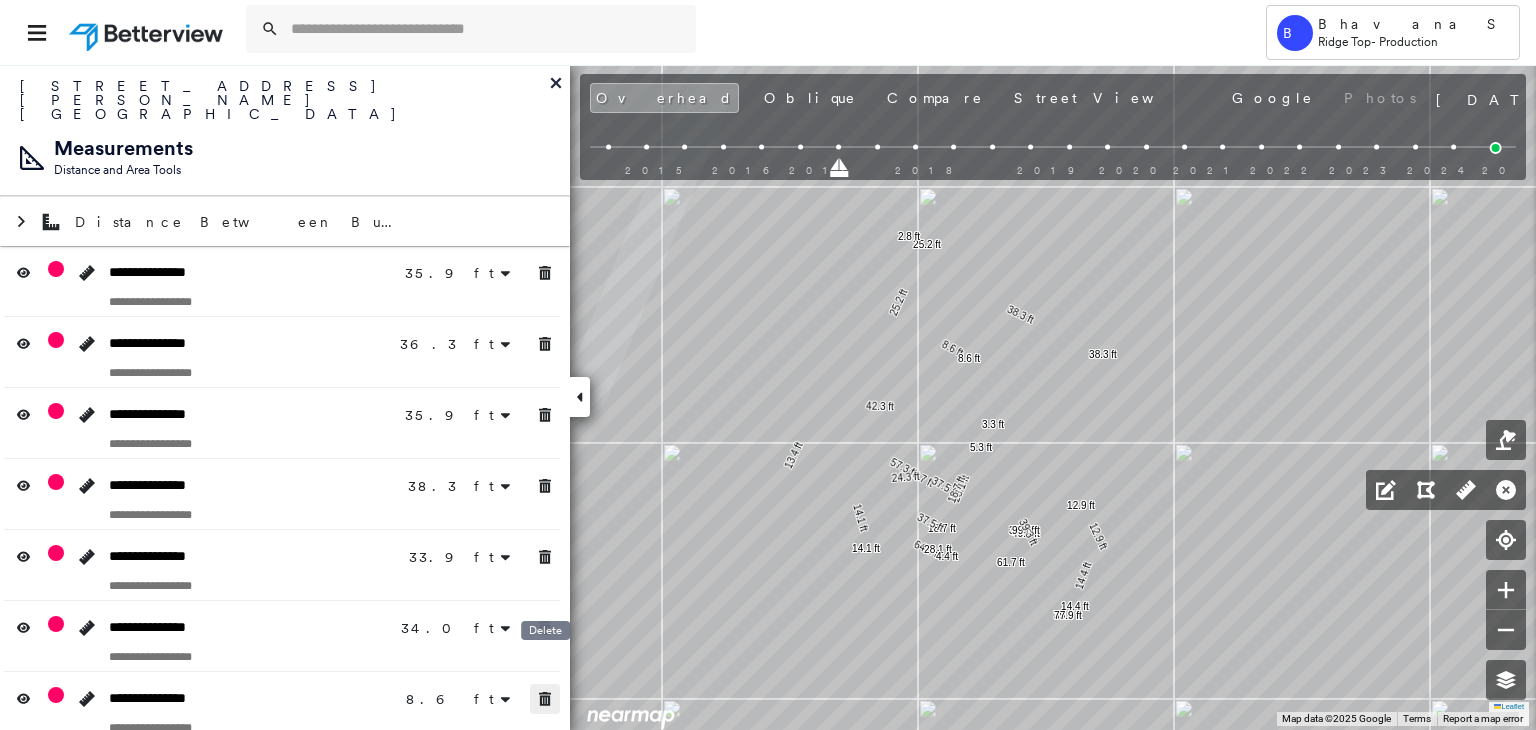 click 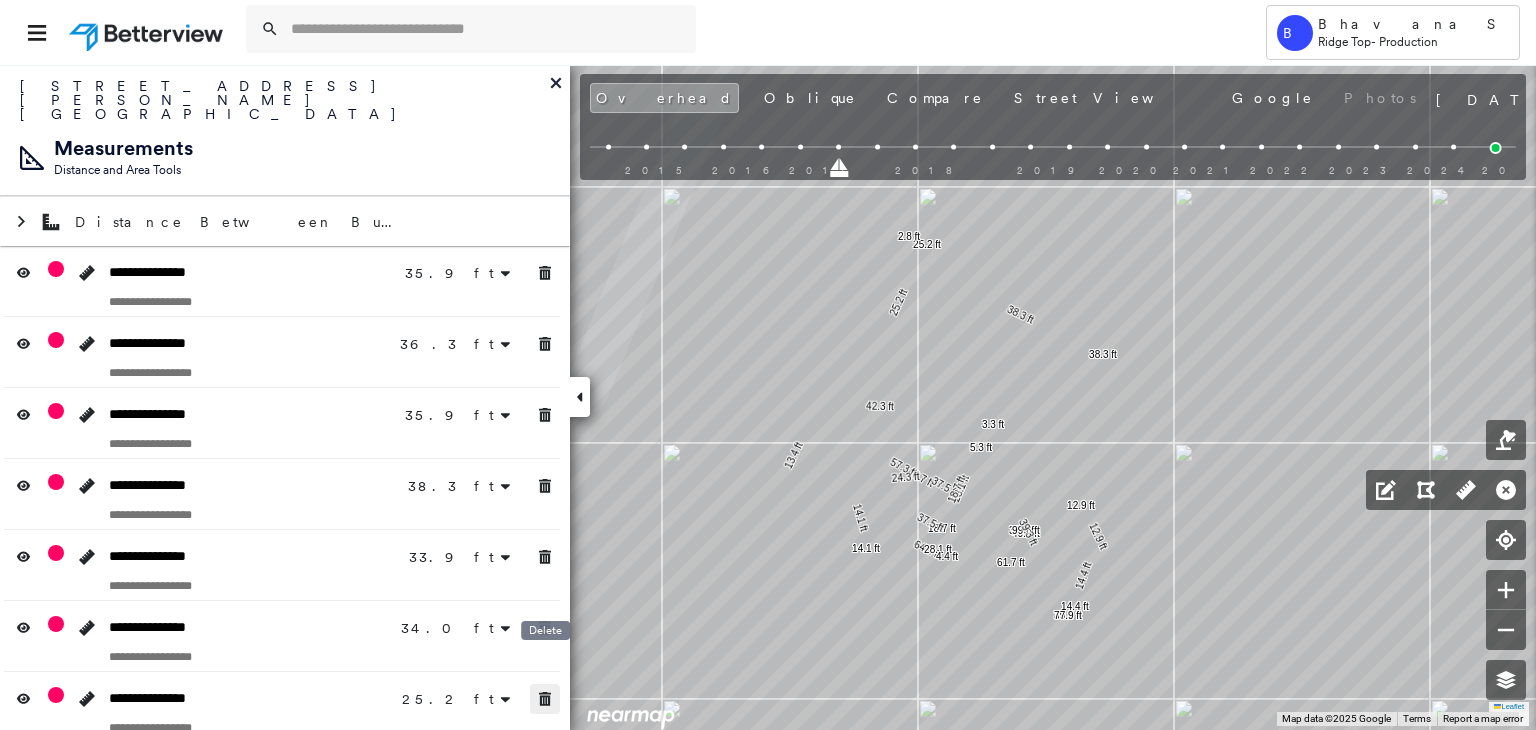click 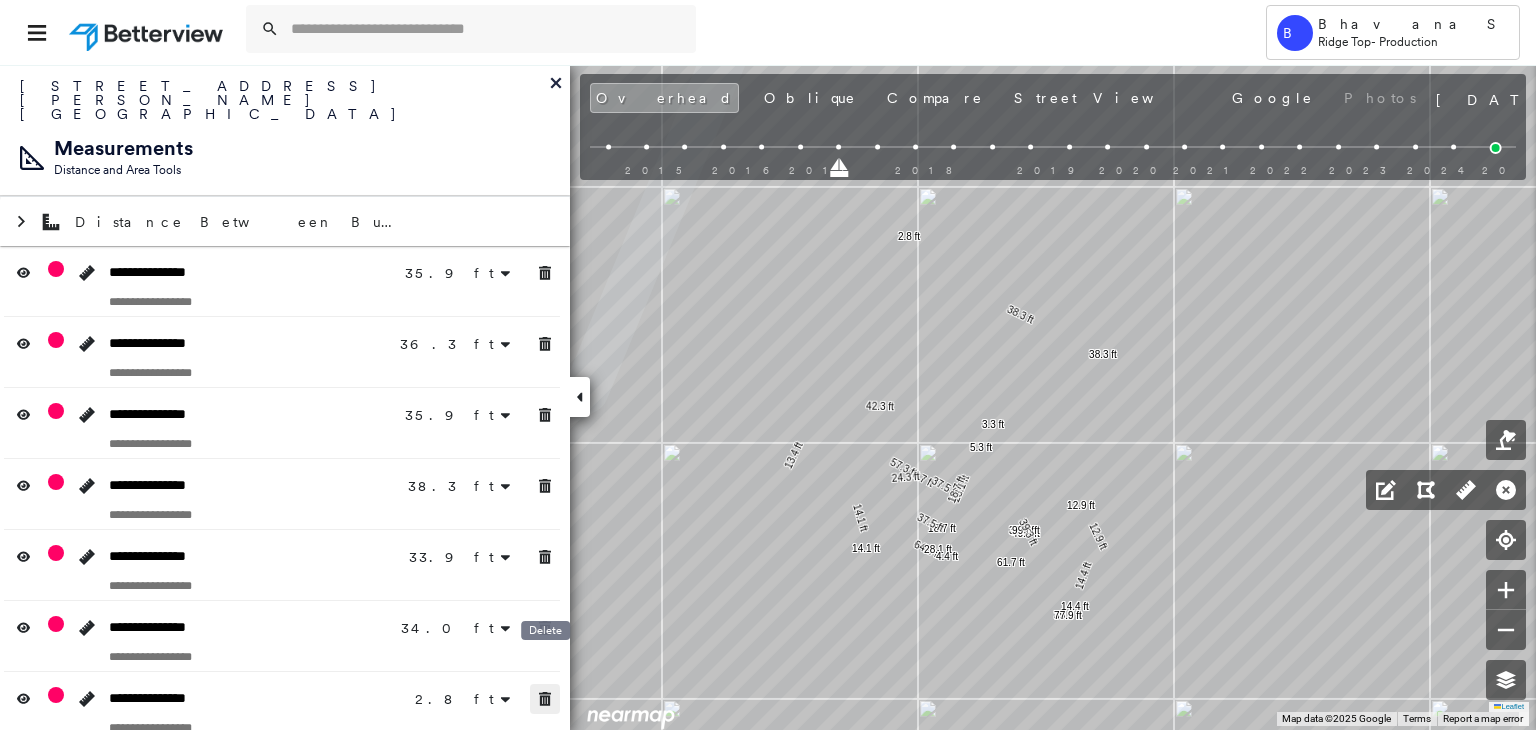 click 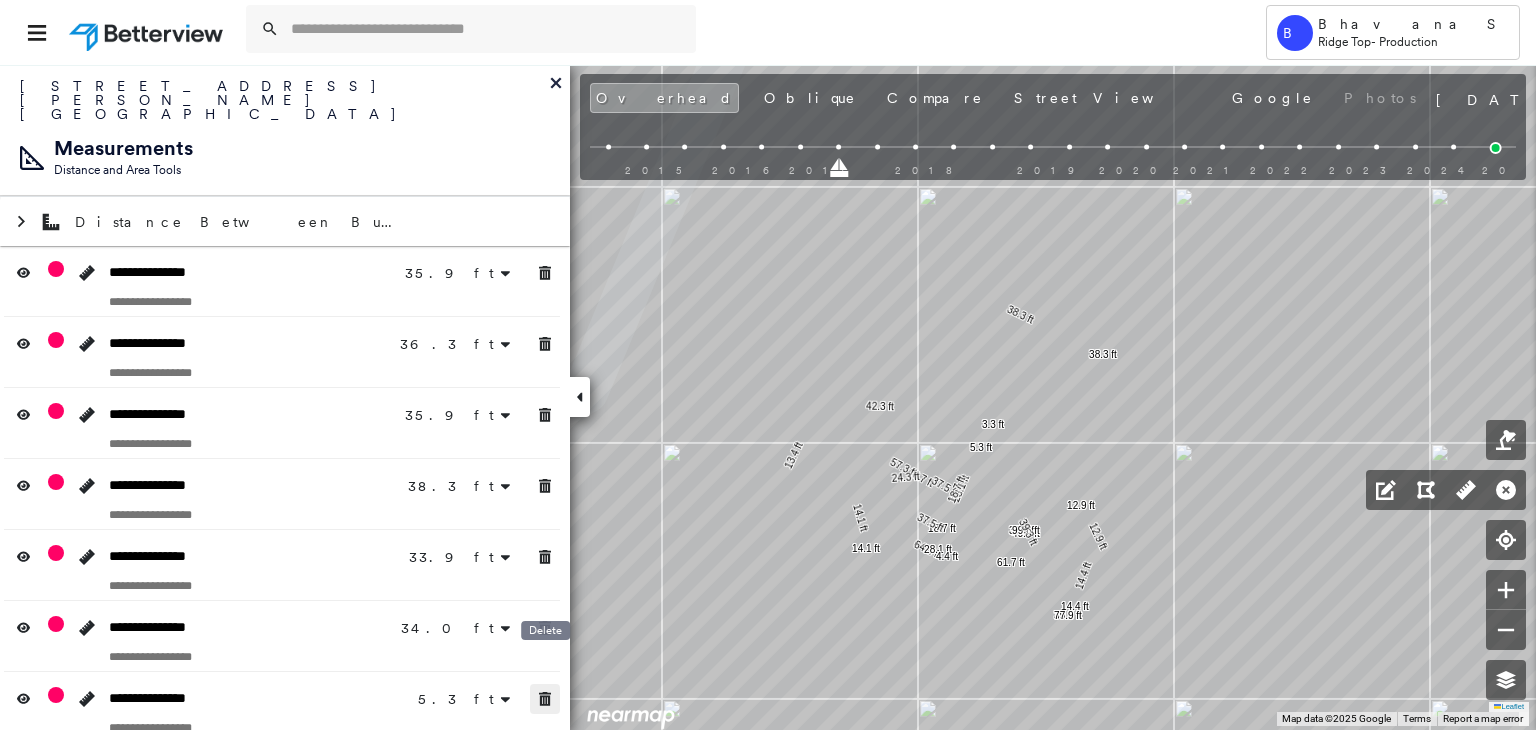 click 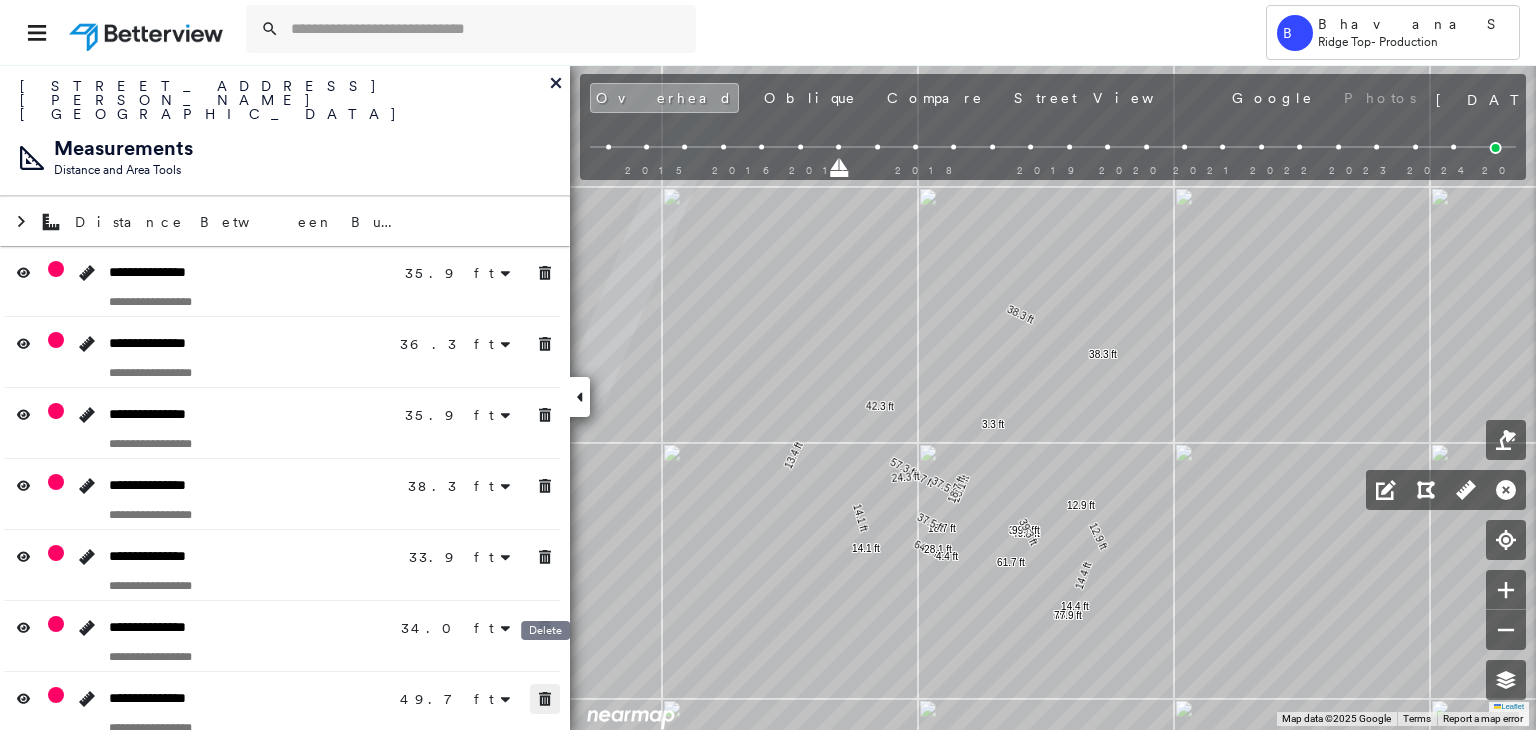 click 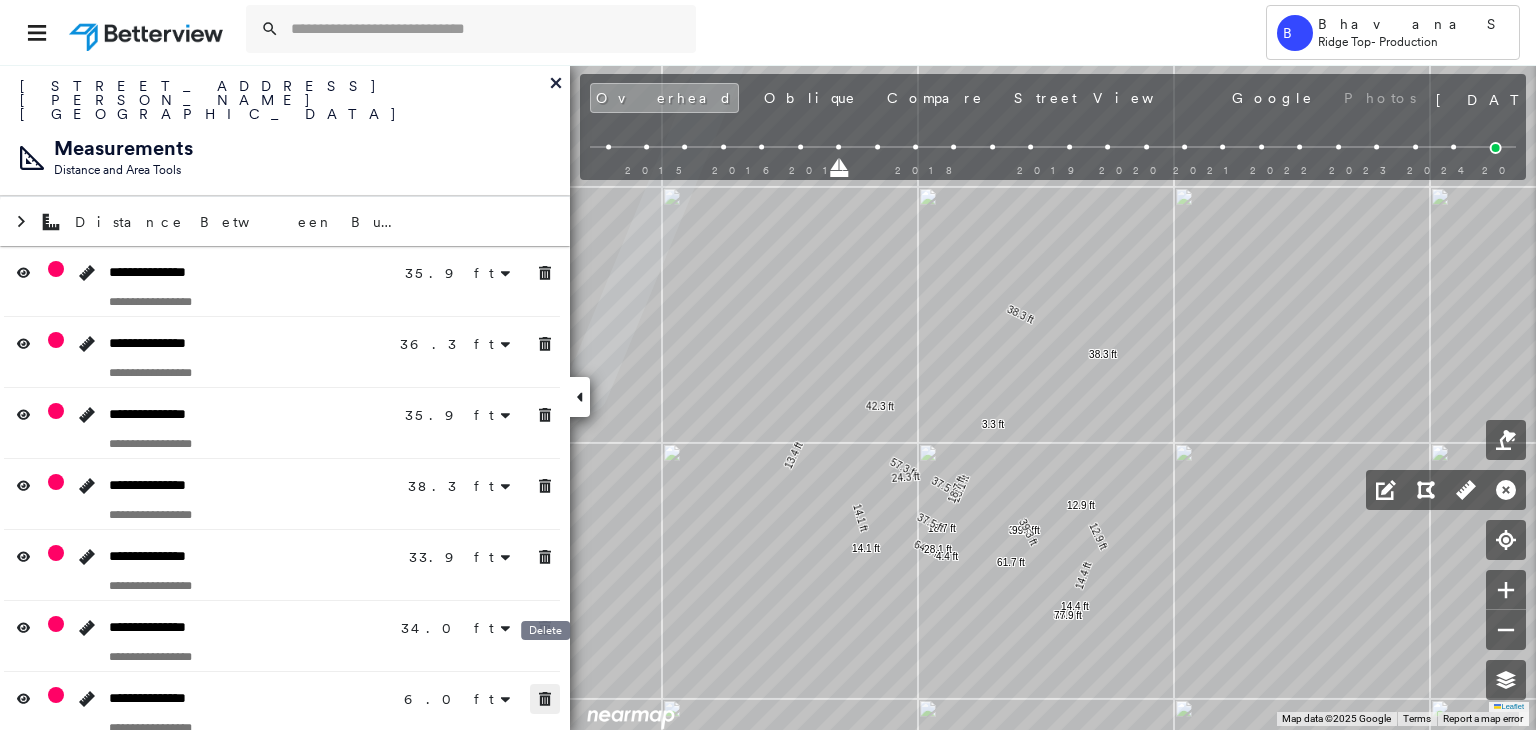 click 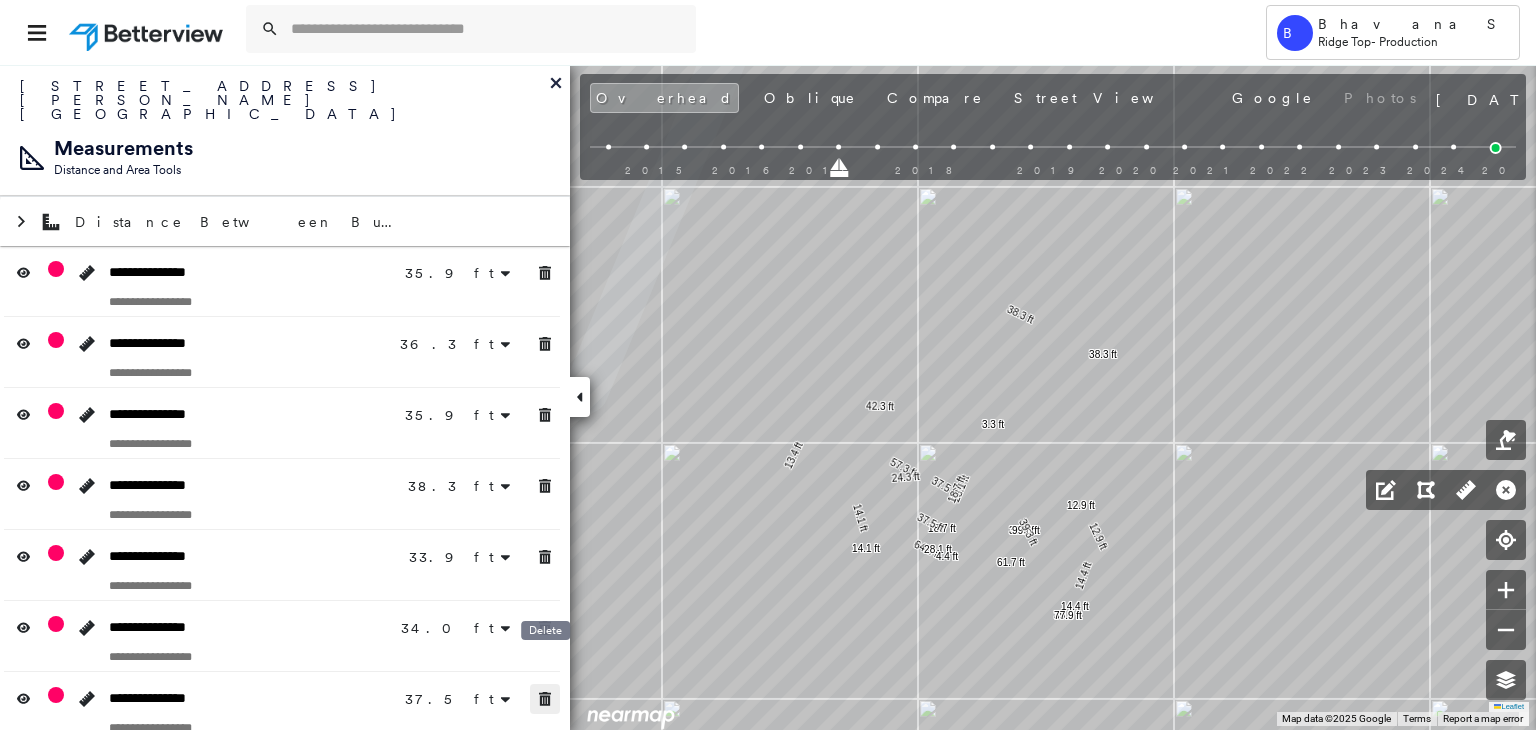click 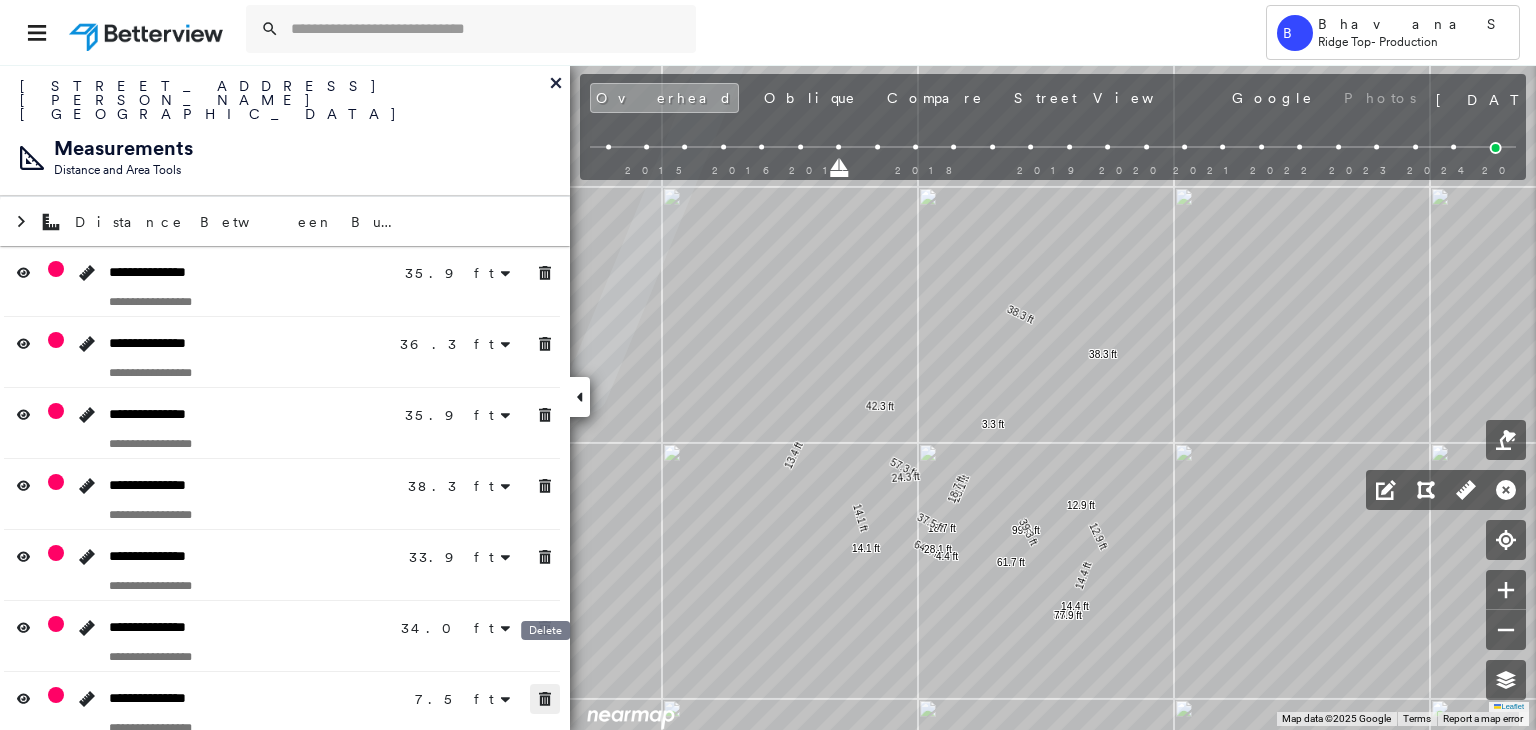 click 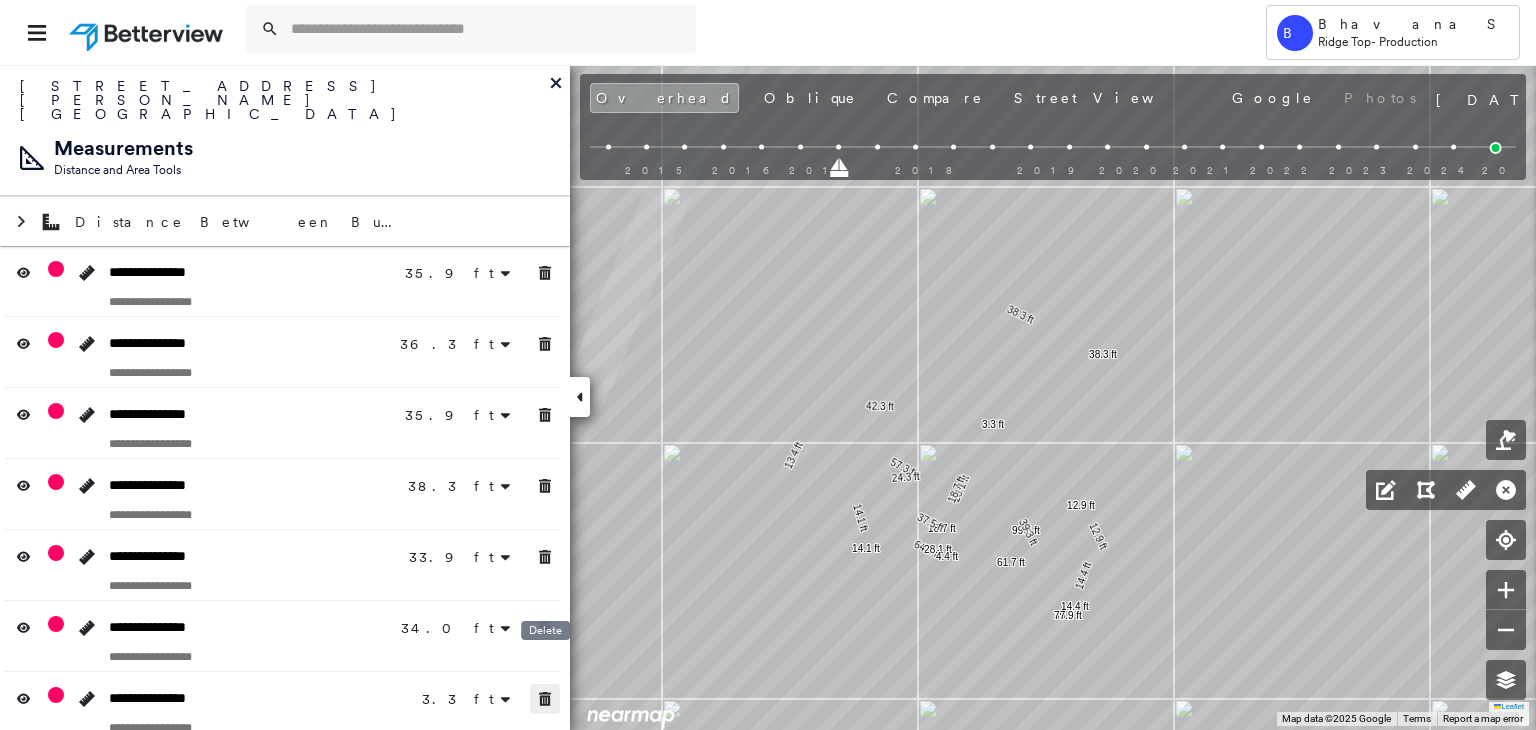 click 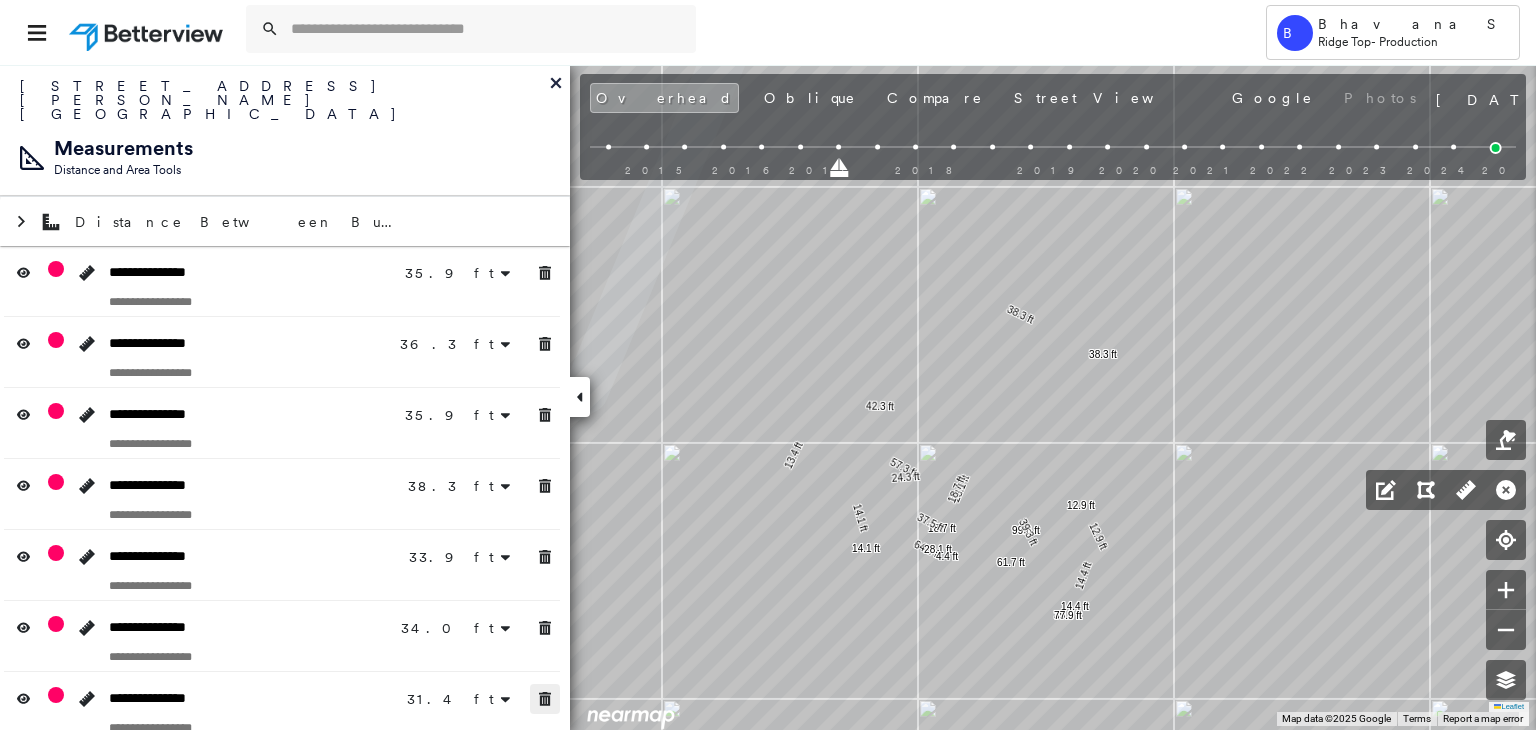 click 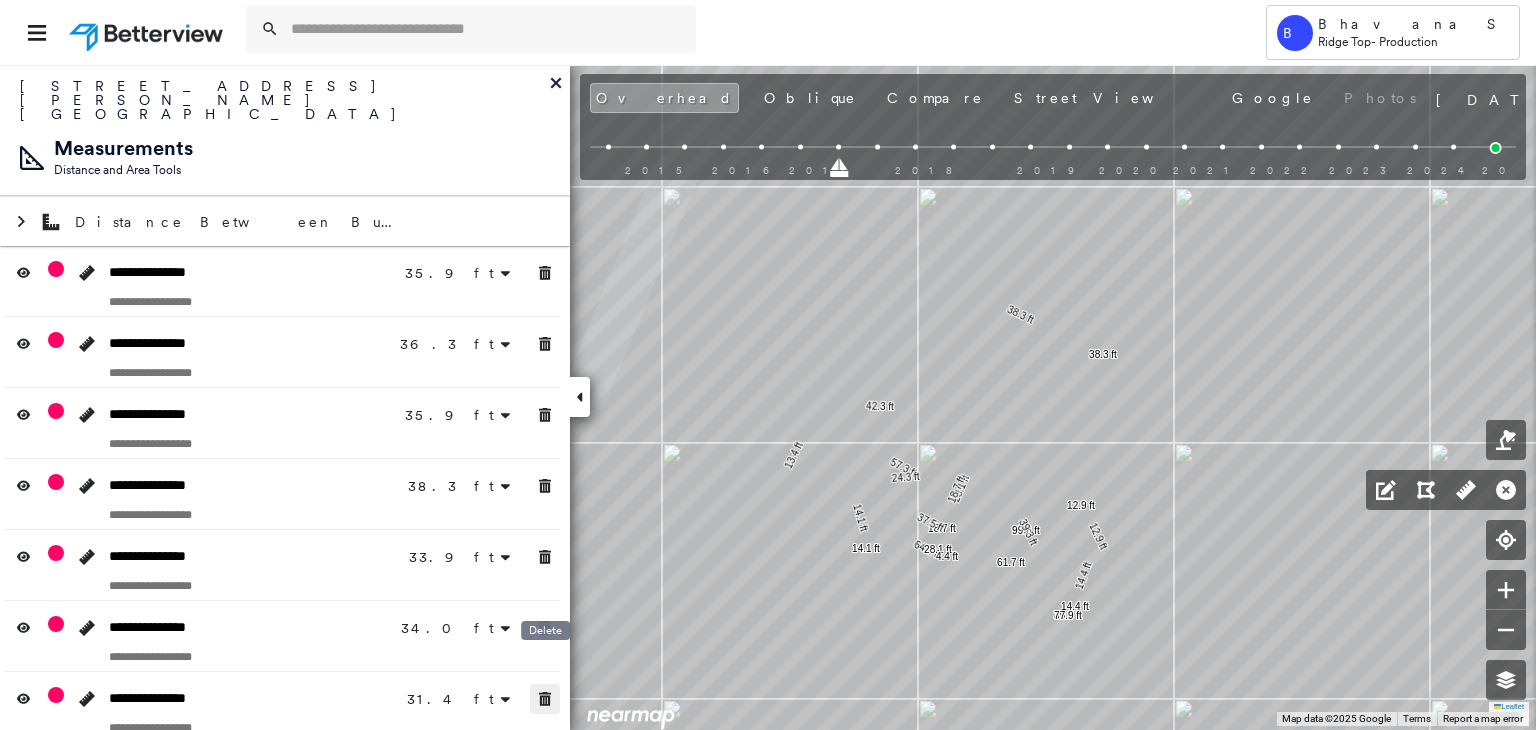 click 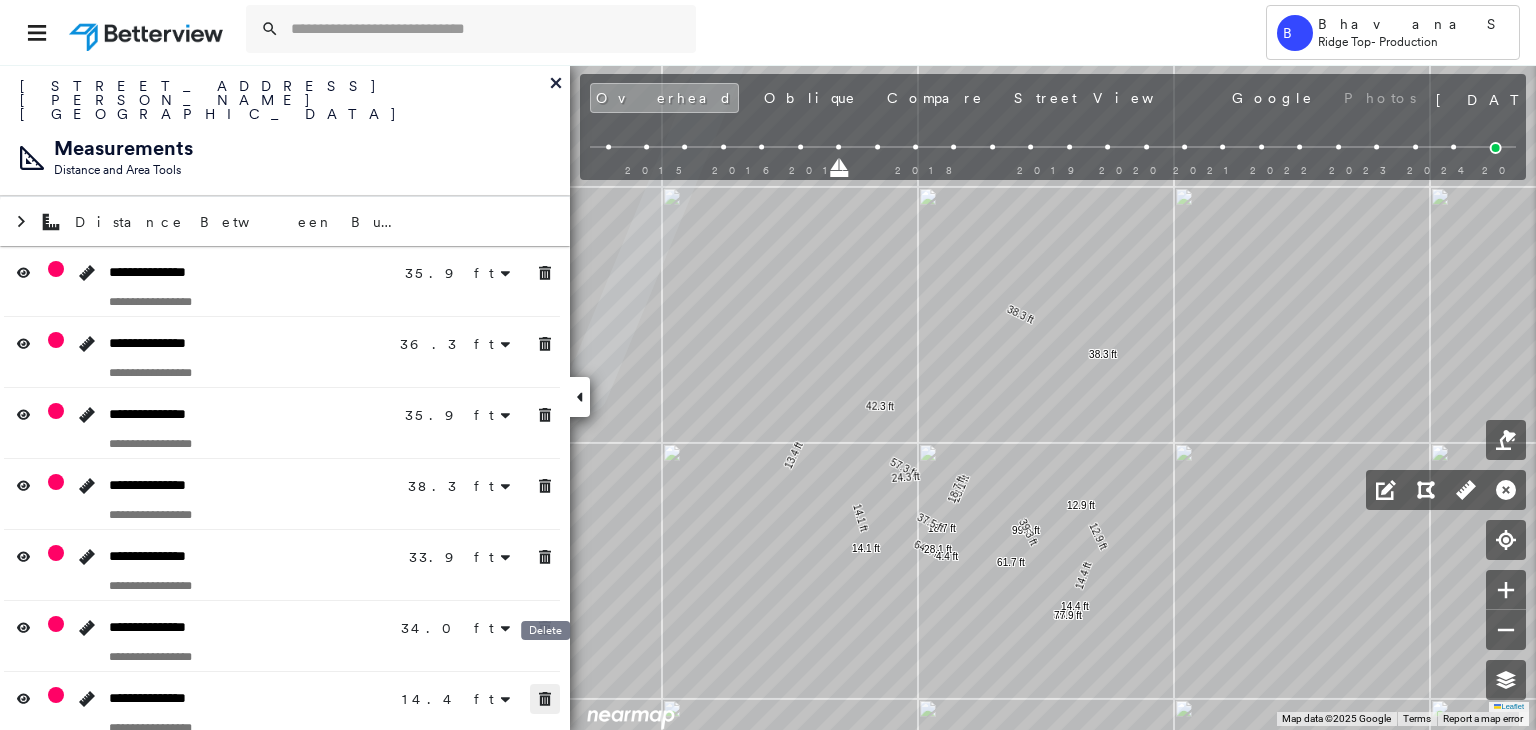 click 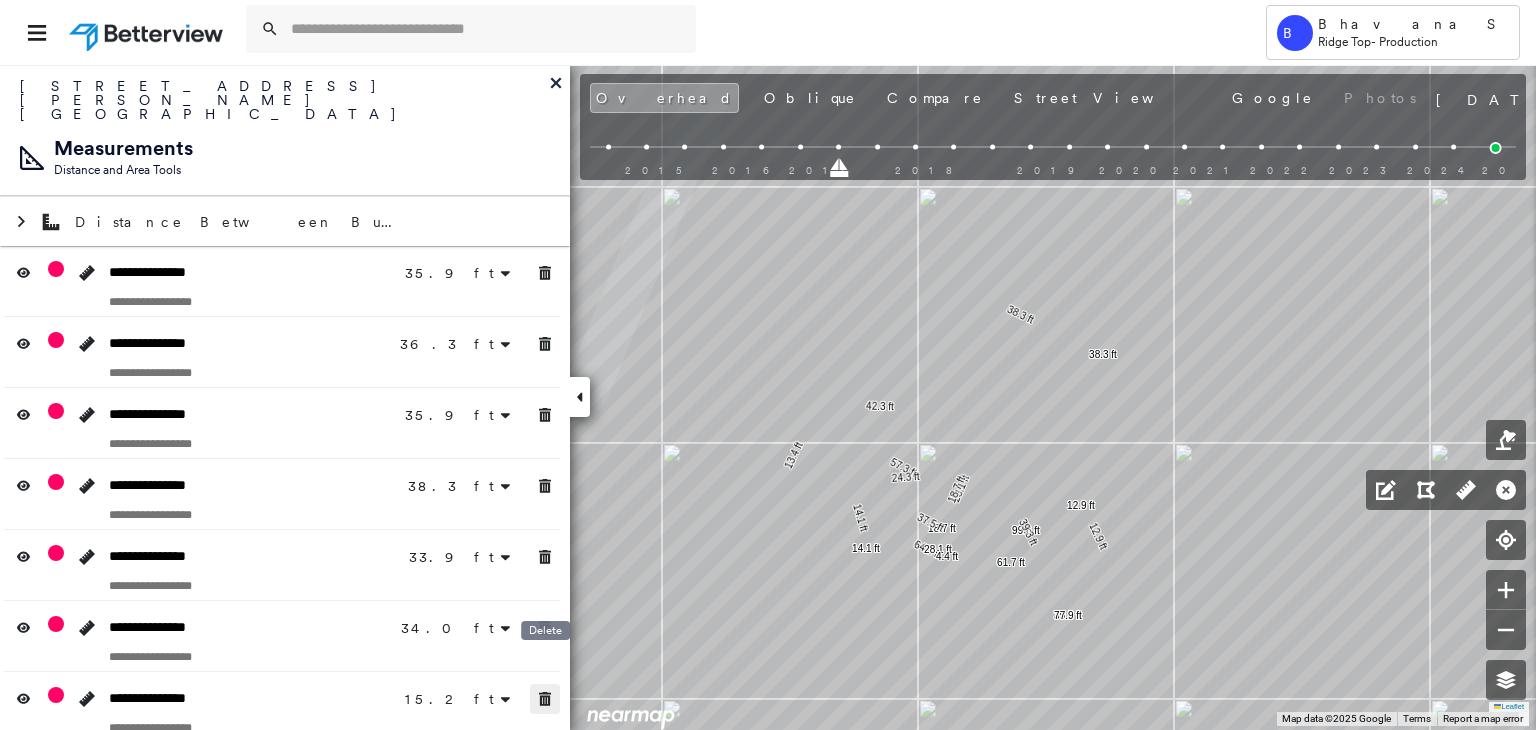 click 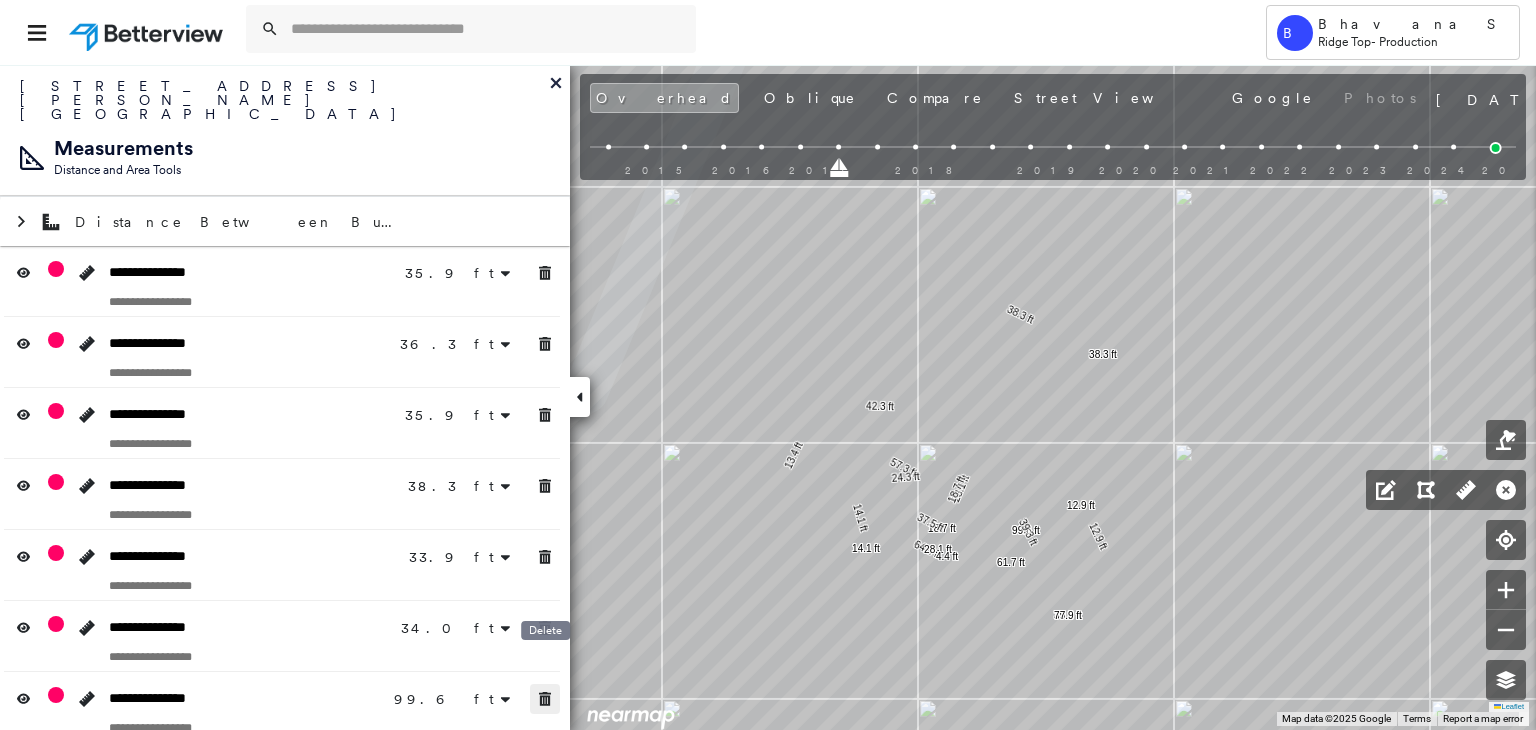click 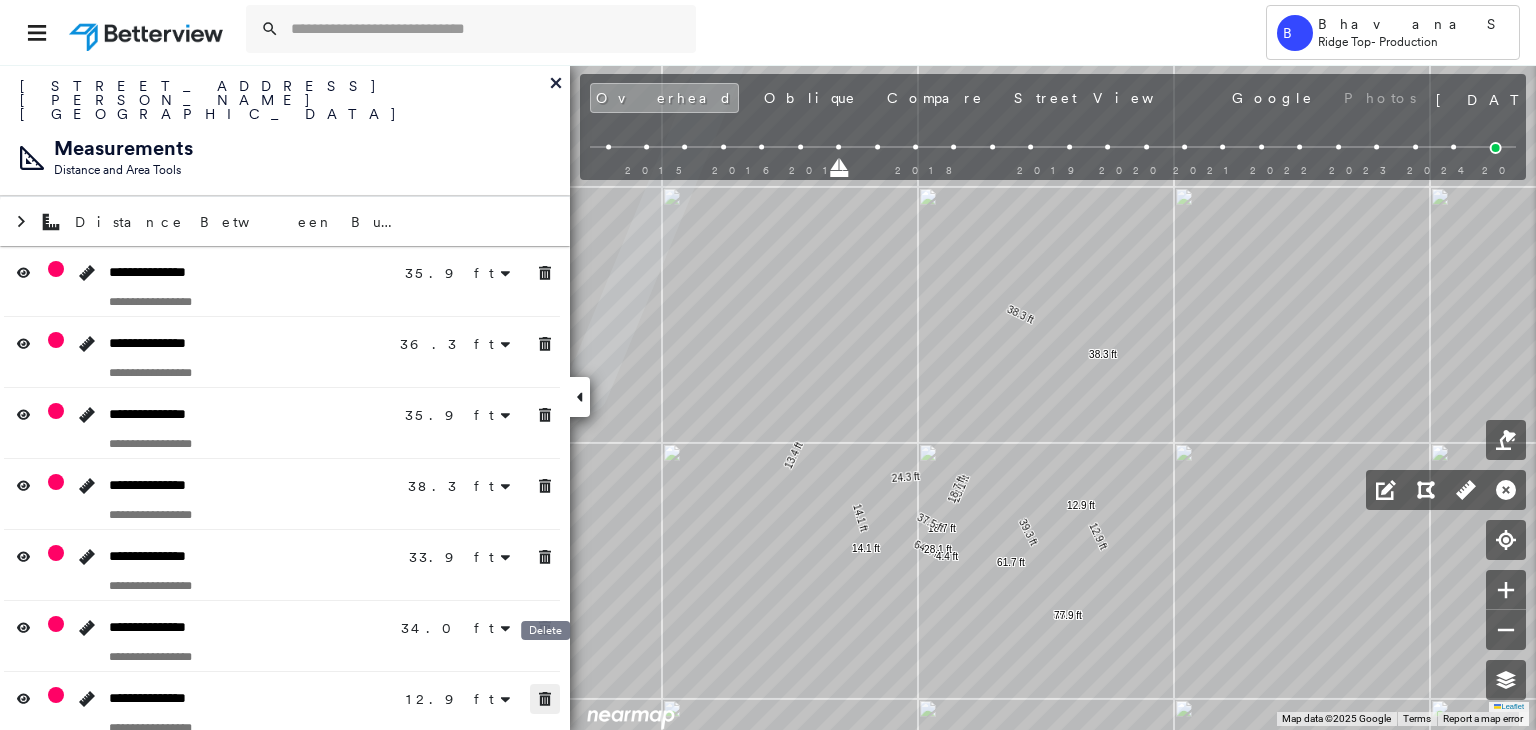 click 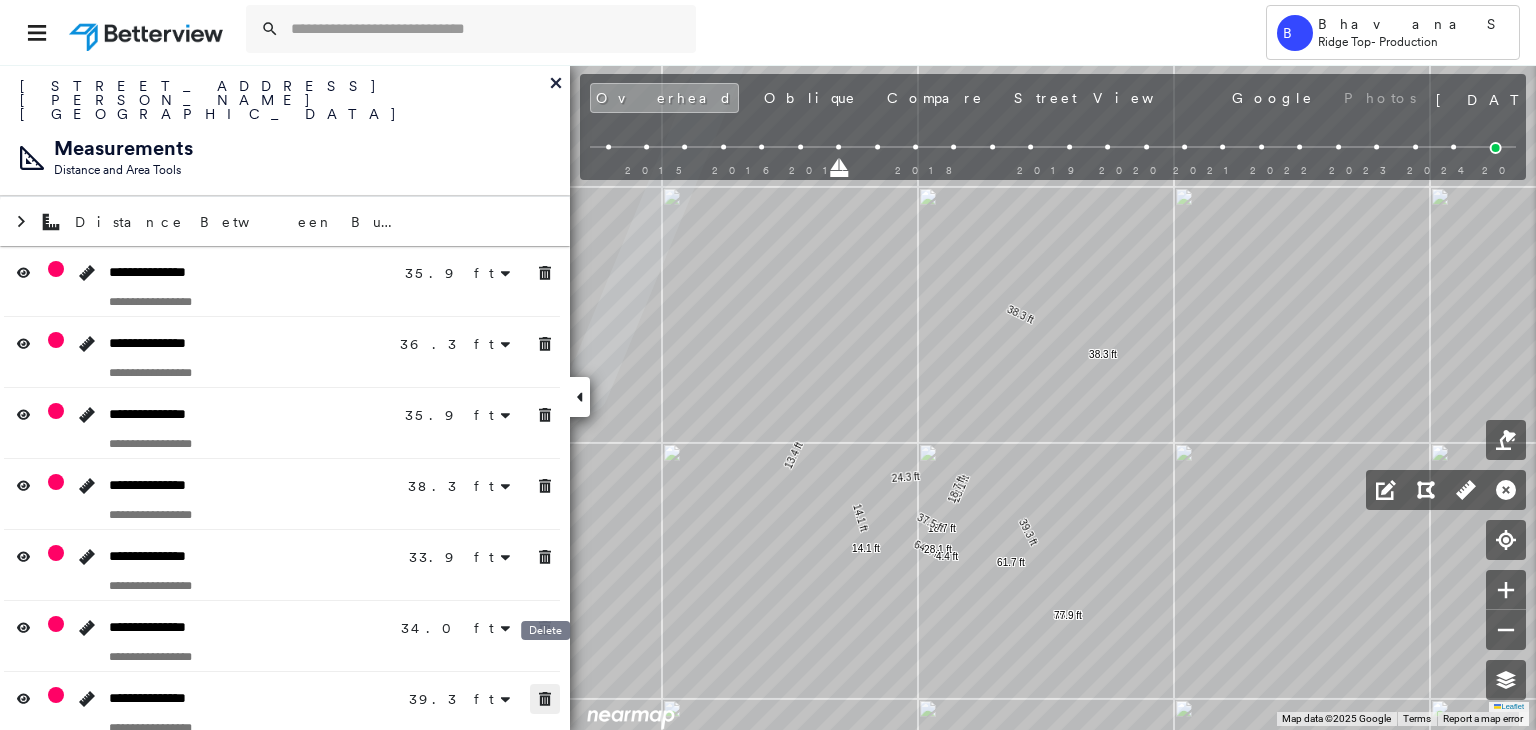 click 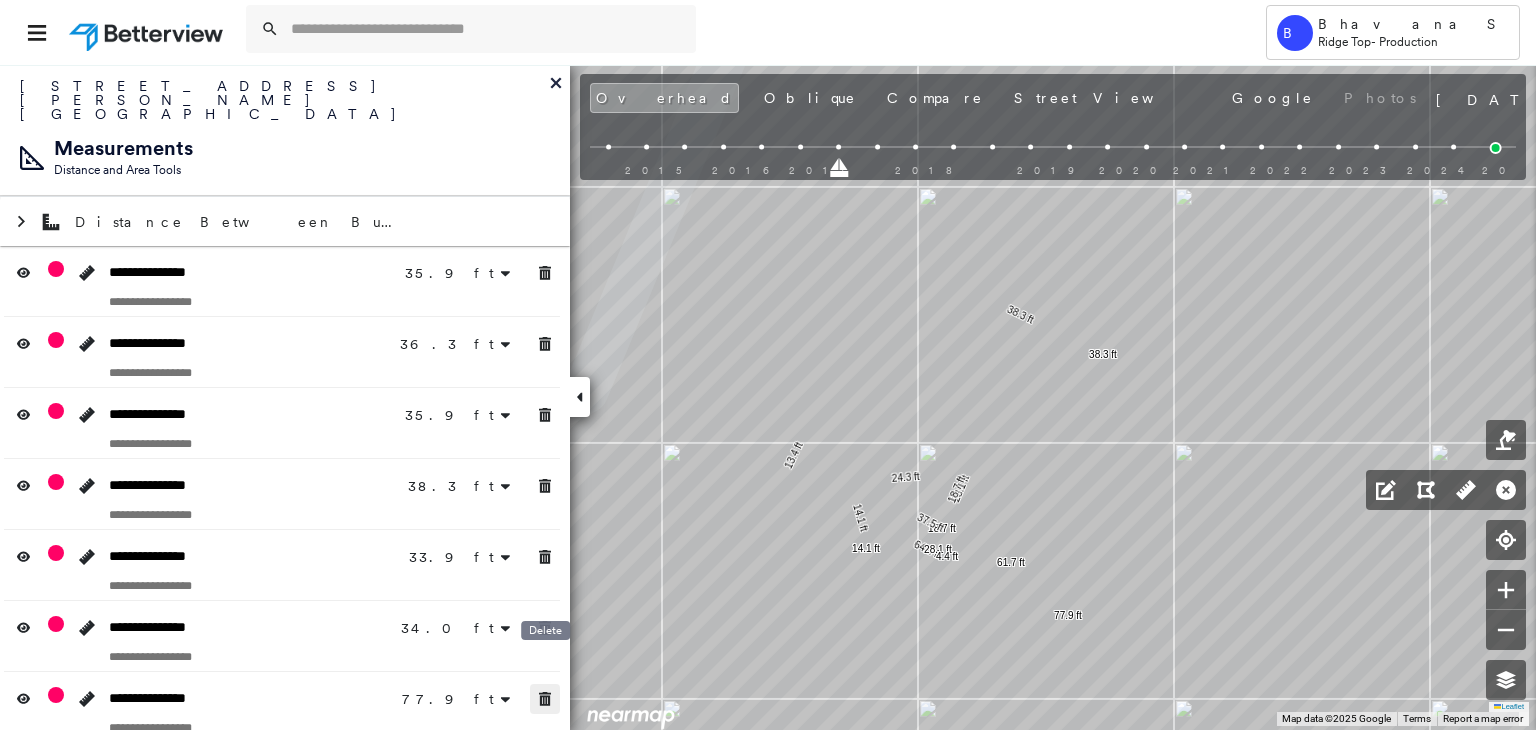 click 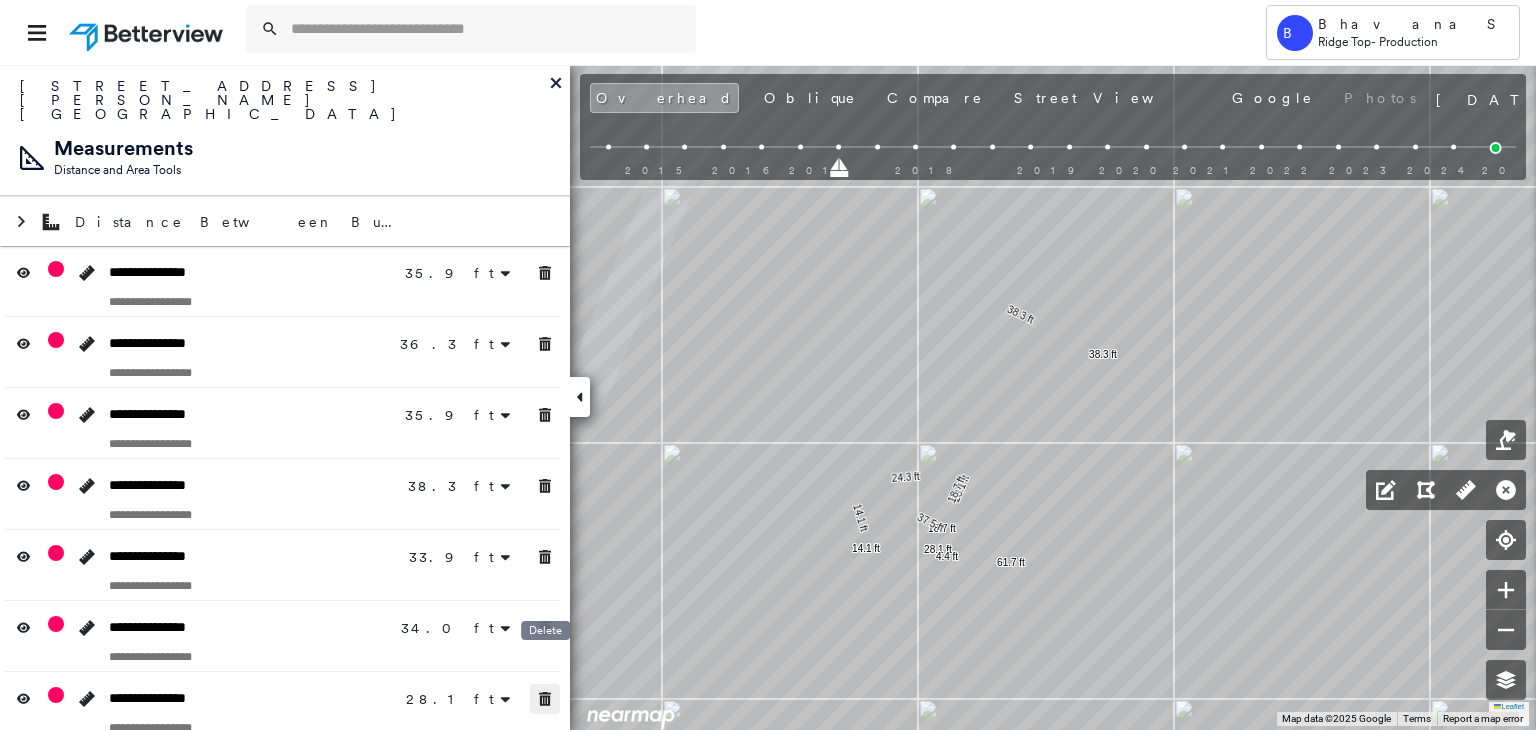 click 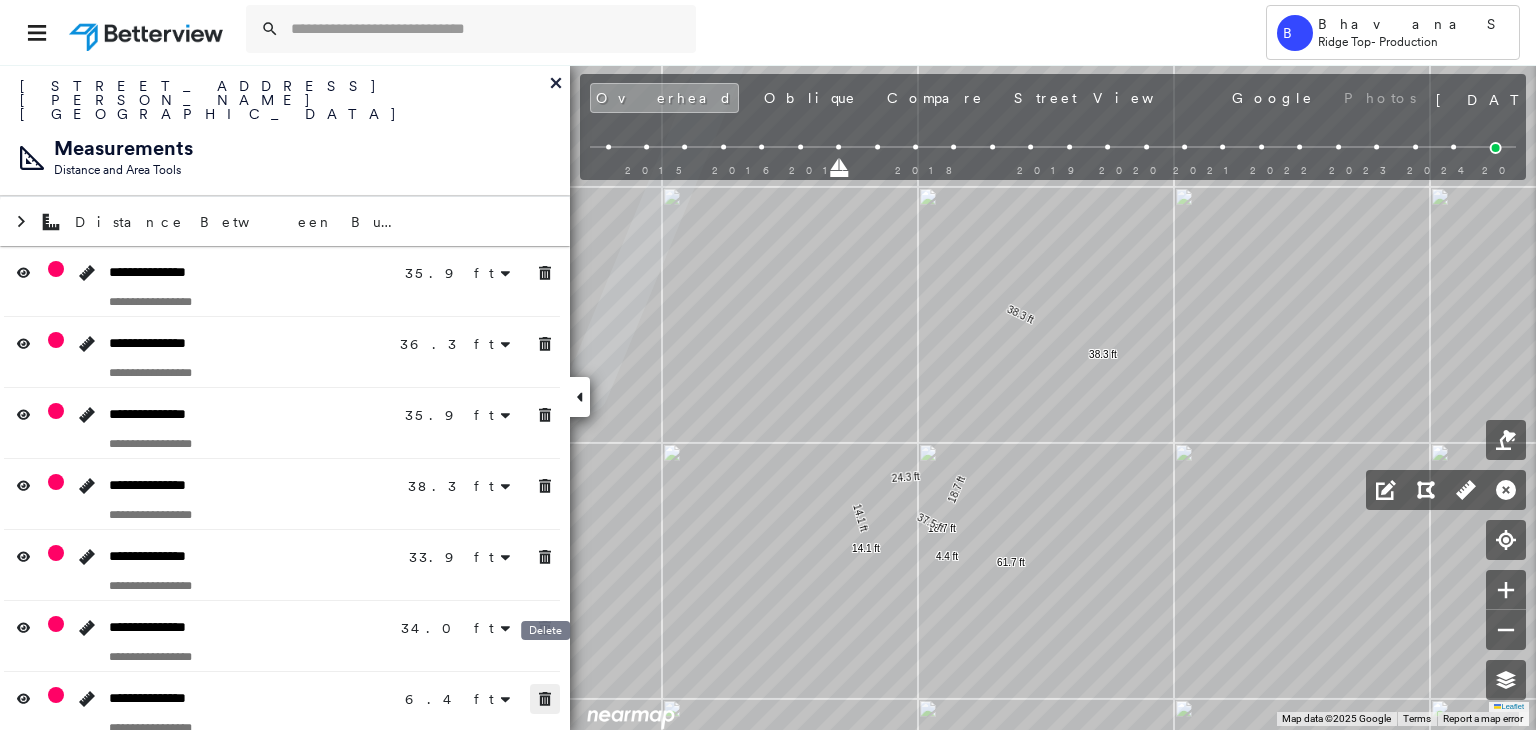click 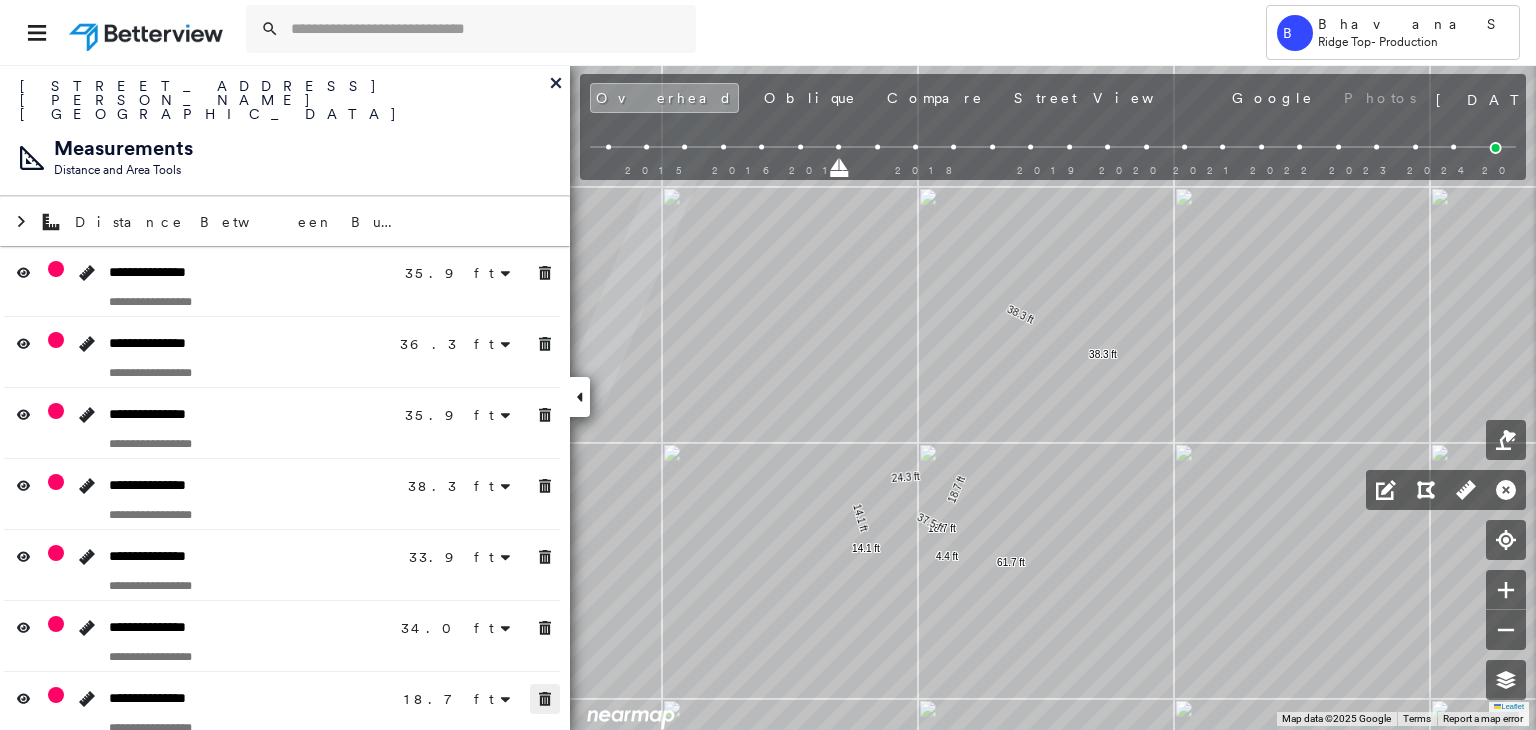 click 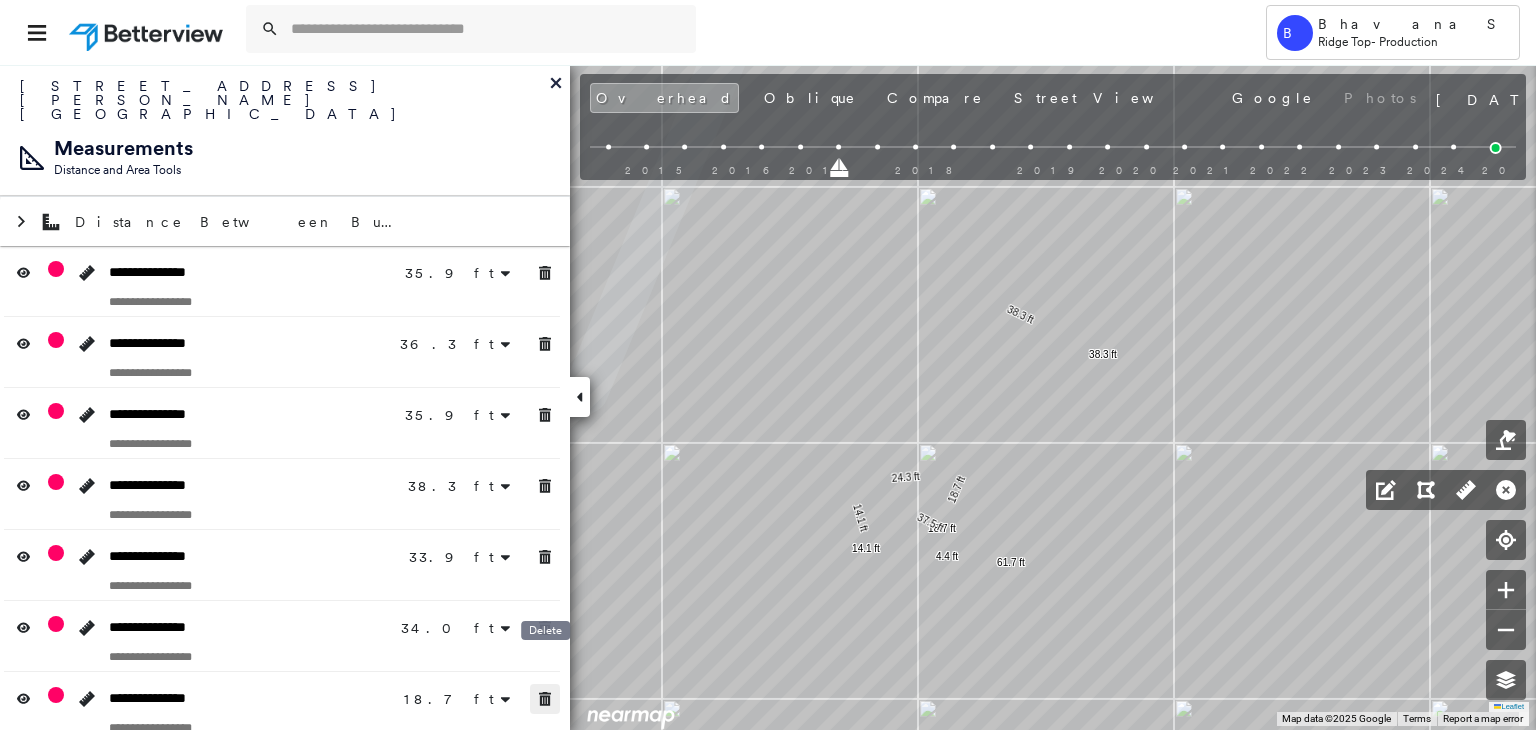 click 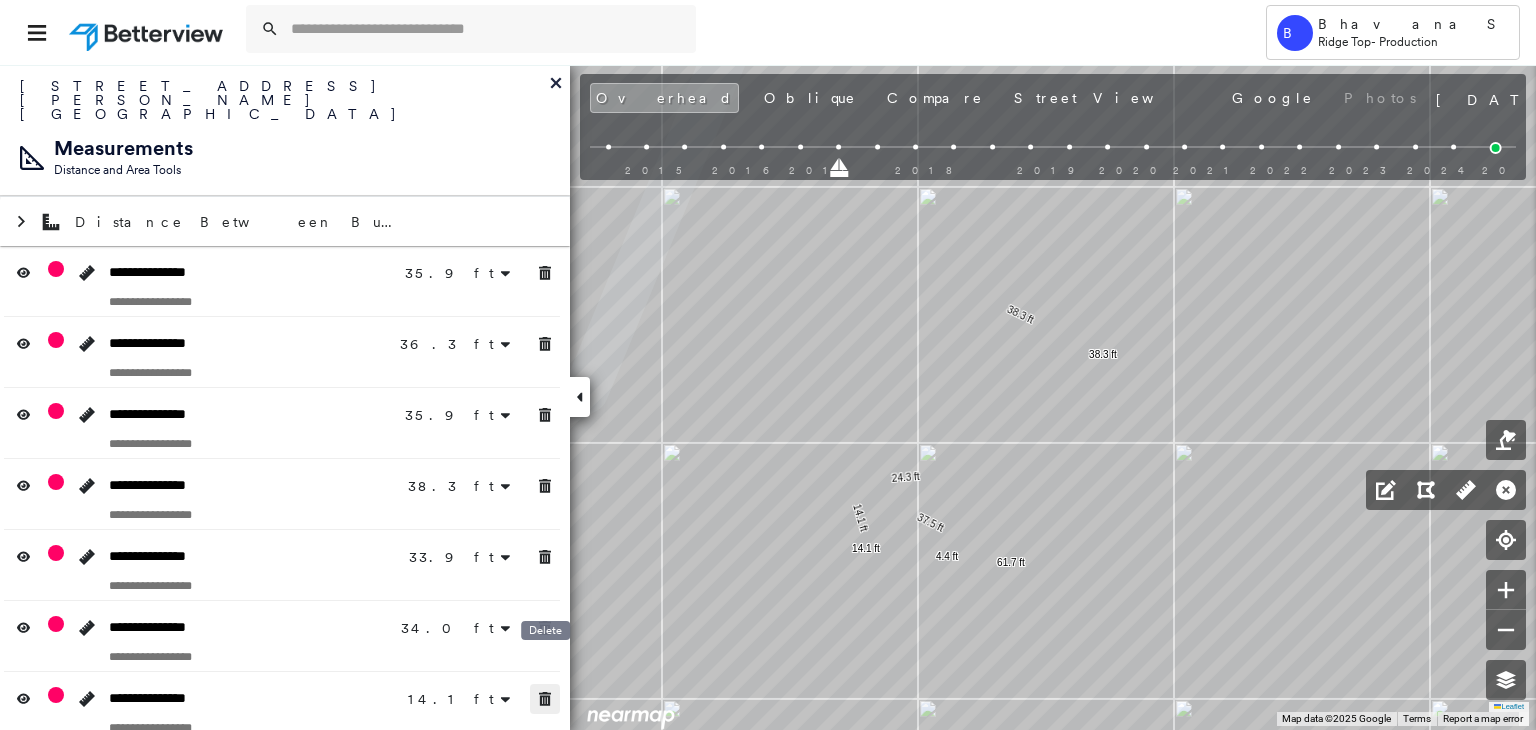 click 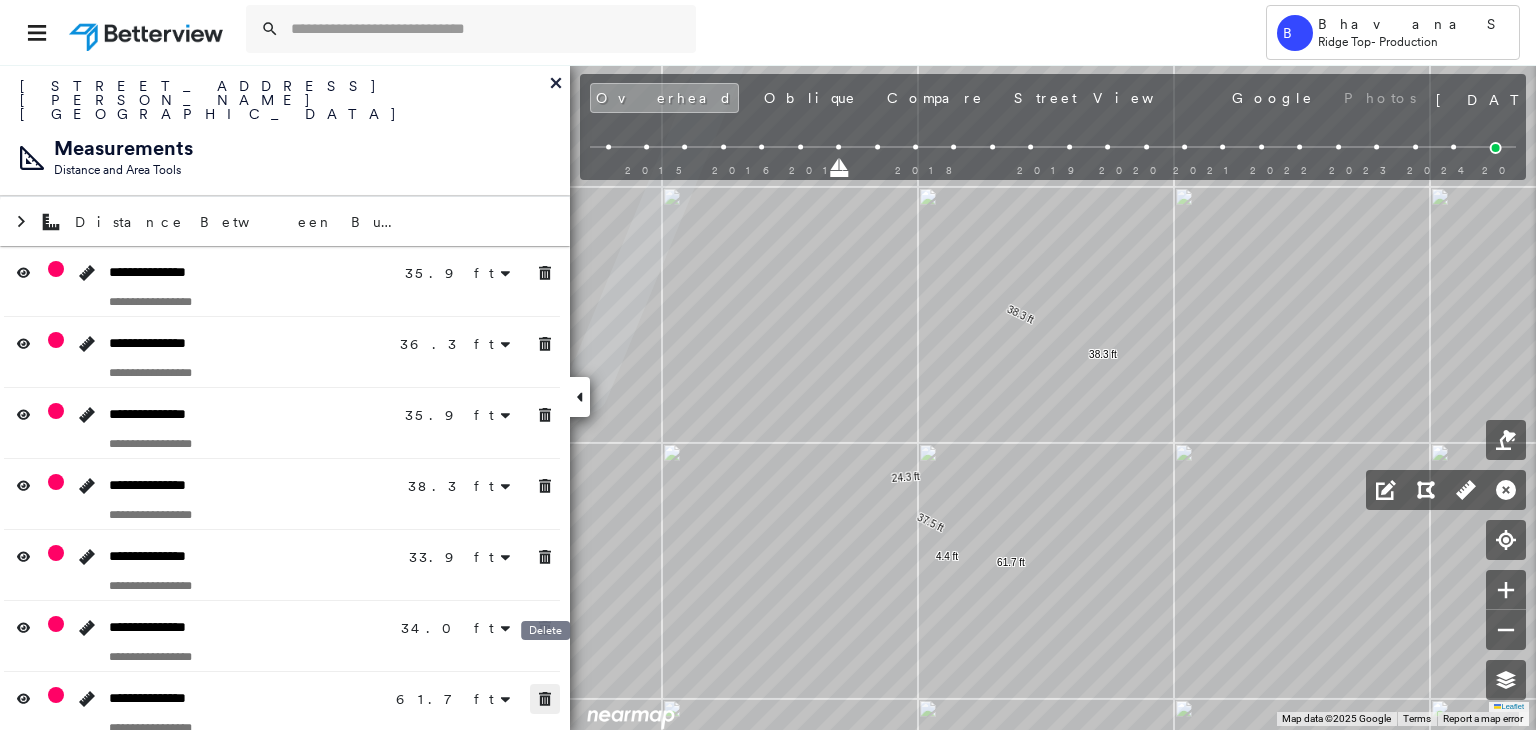 click 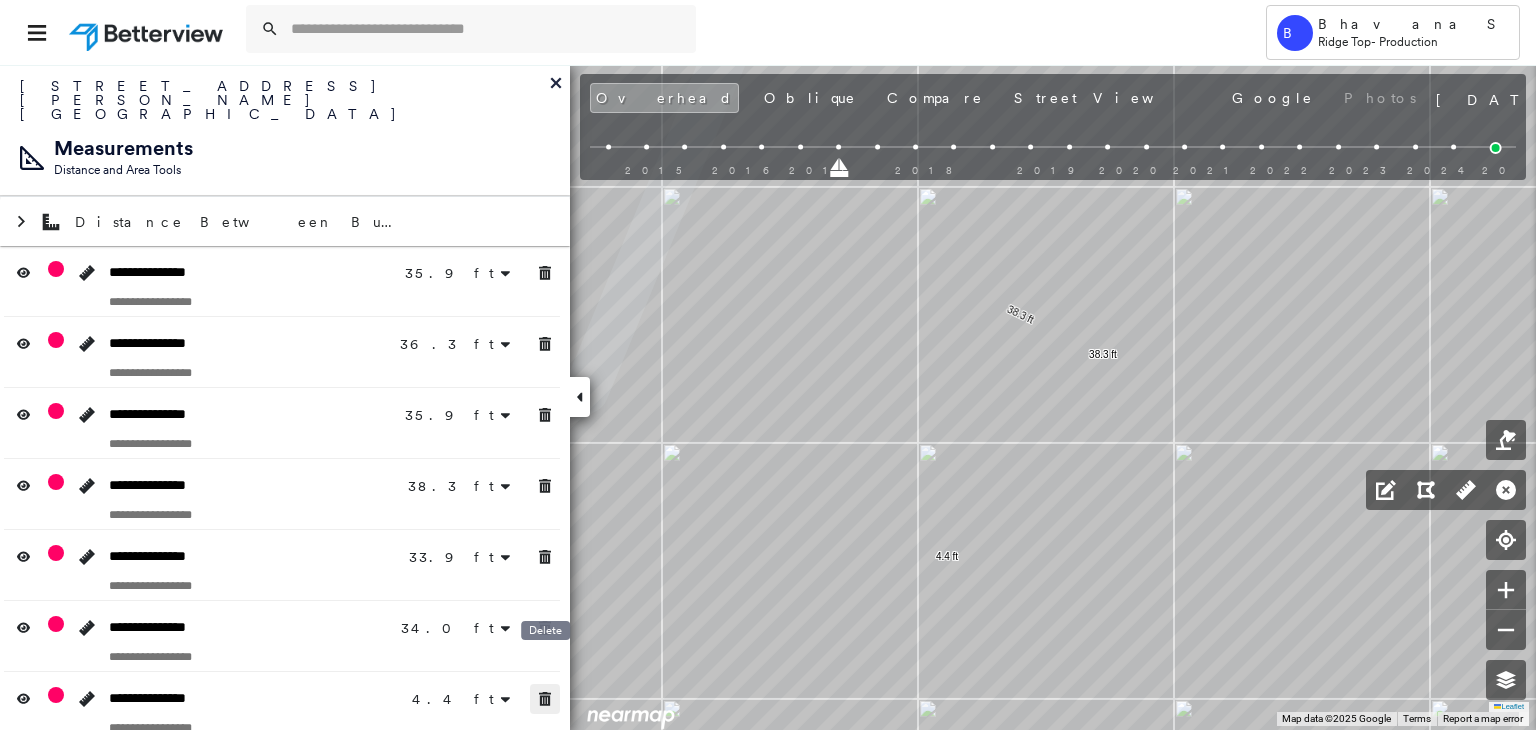 click 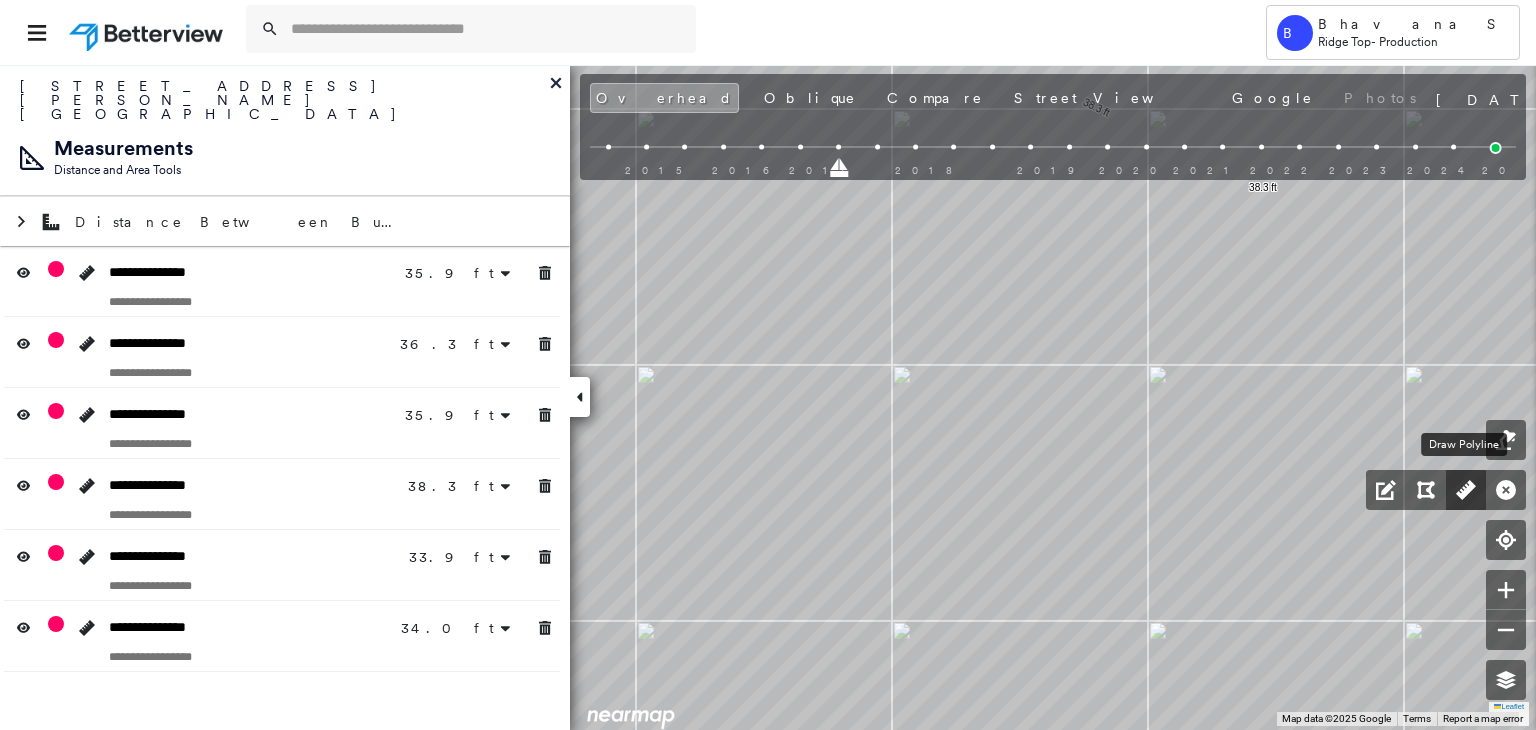 click 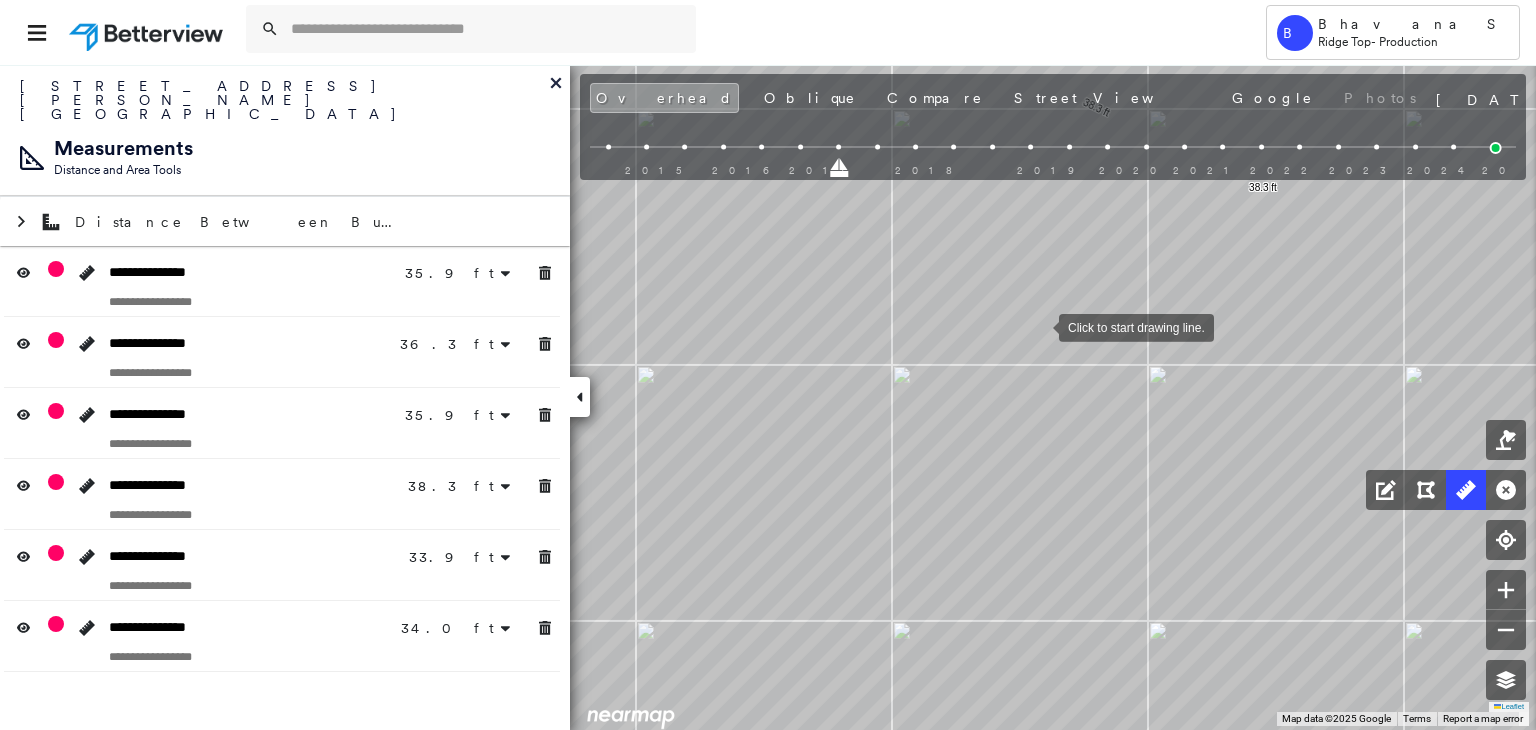 click at bounding box center (1039, 326) 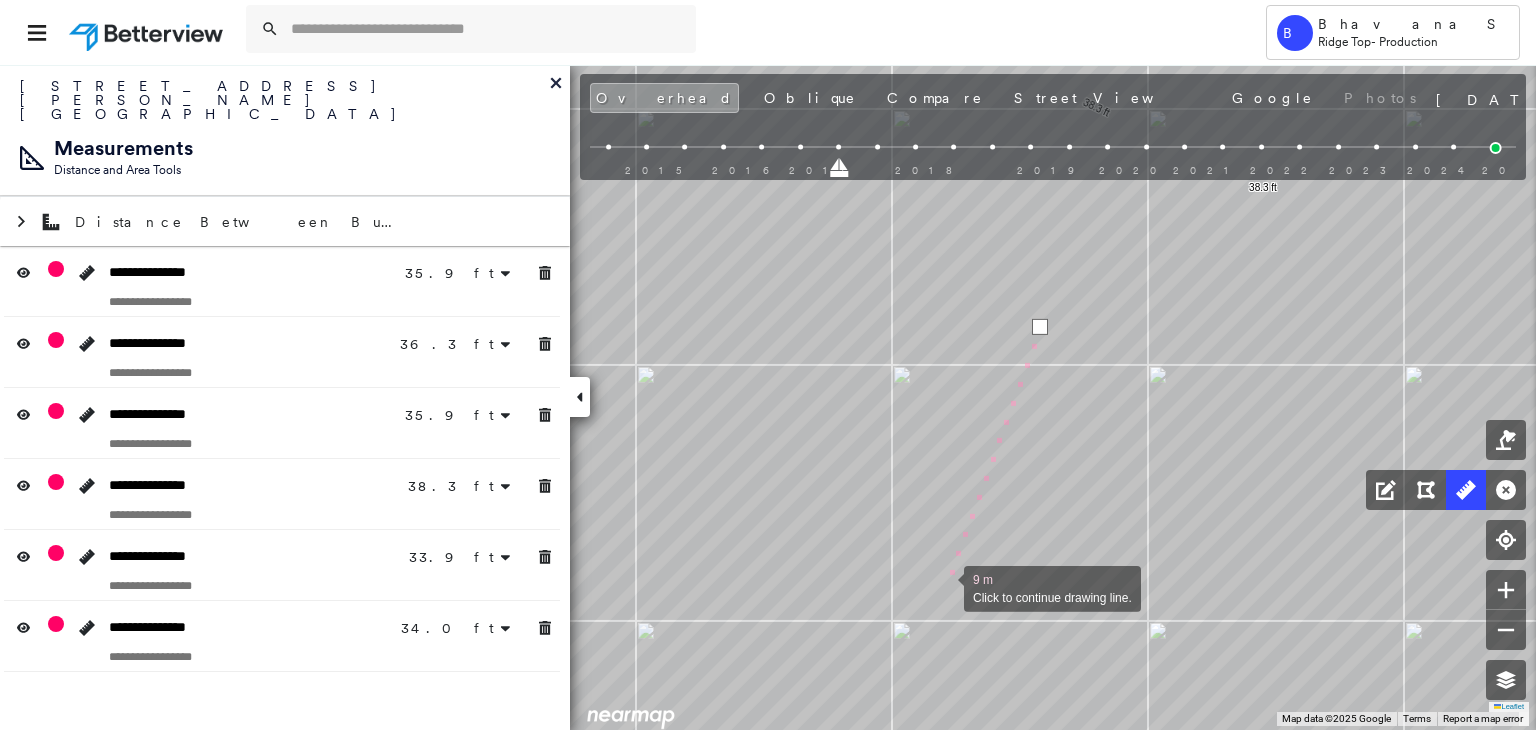 click at bounding box center [944, 587] 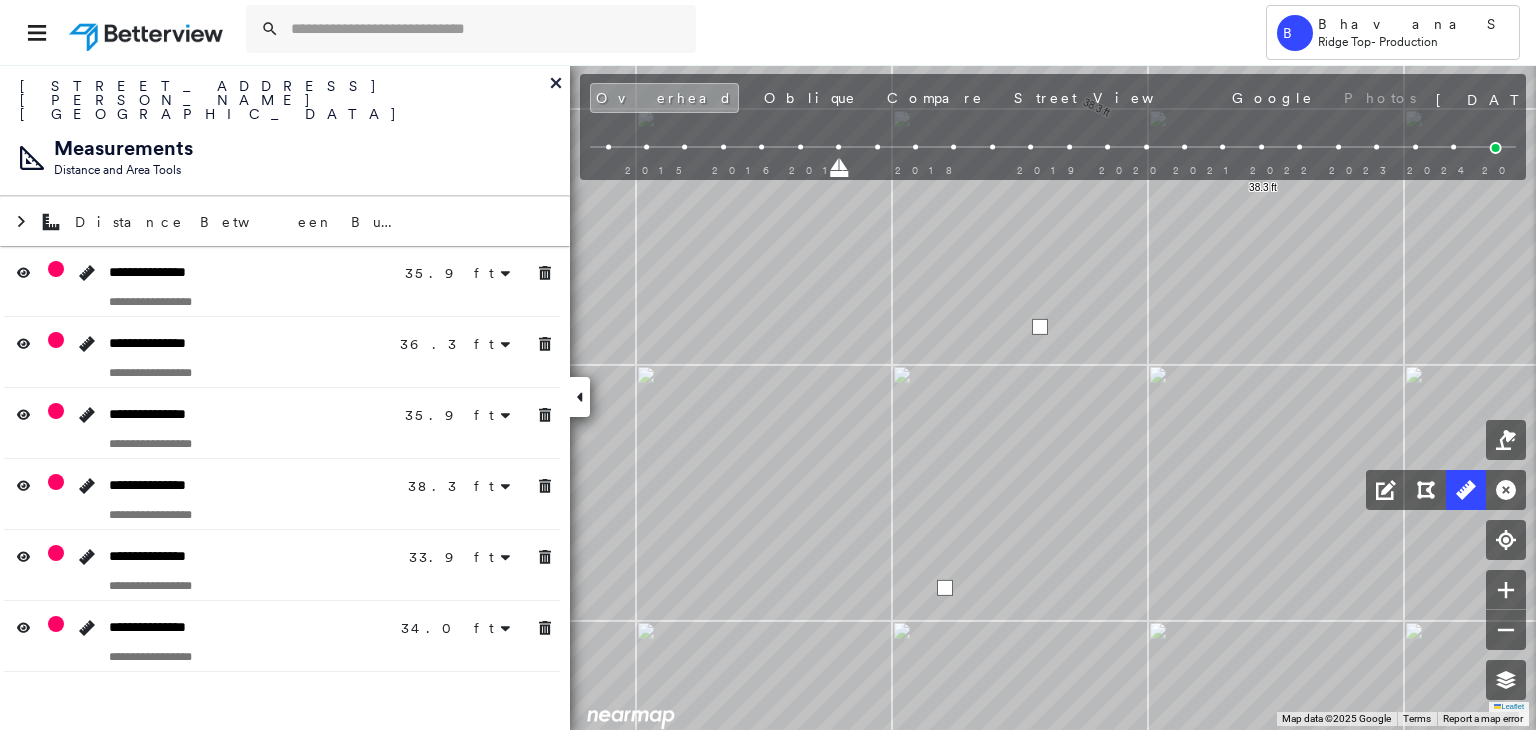 click at bounding box center [945, 588] 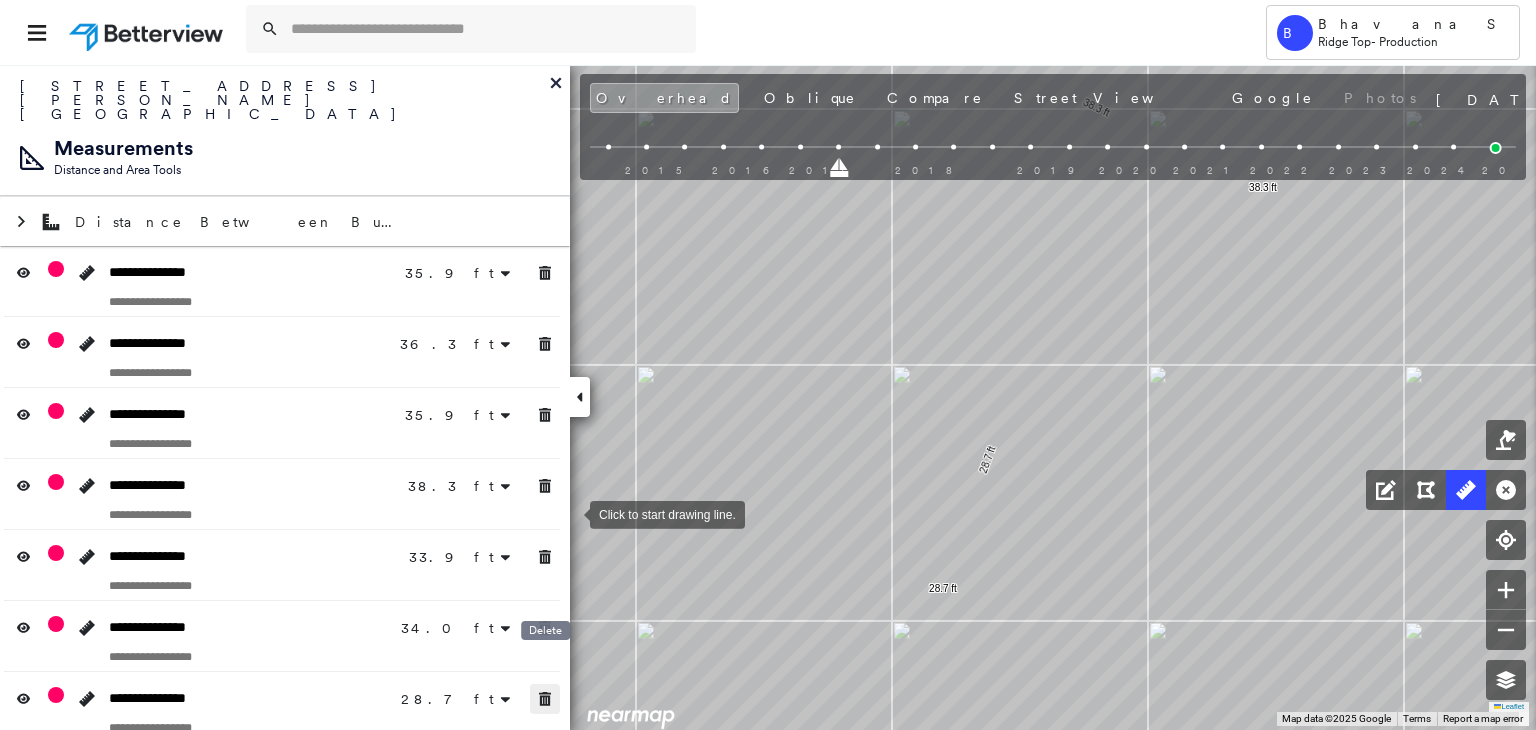 click 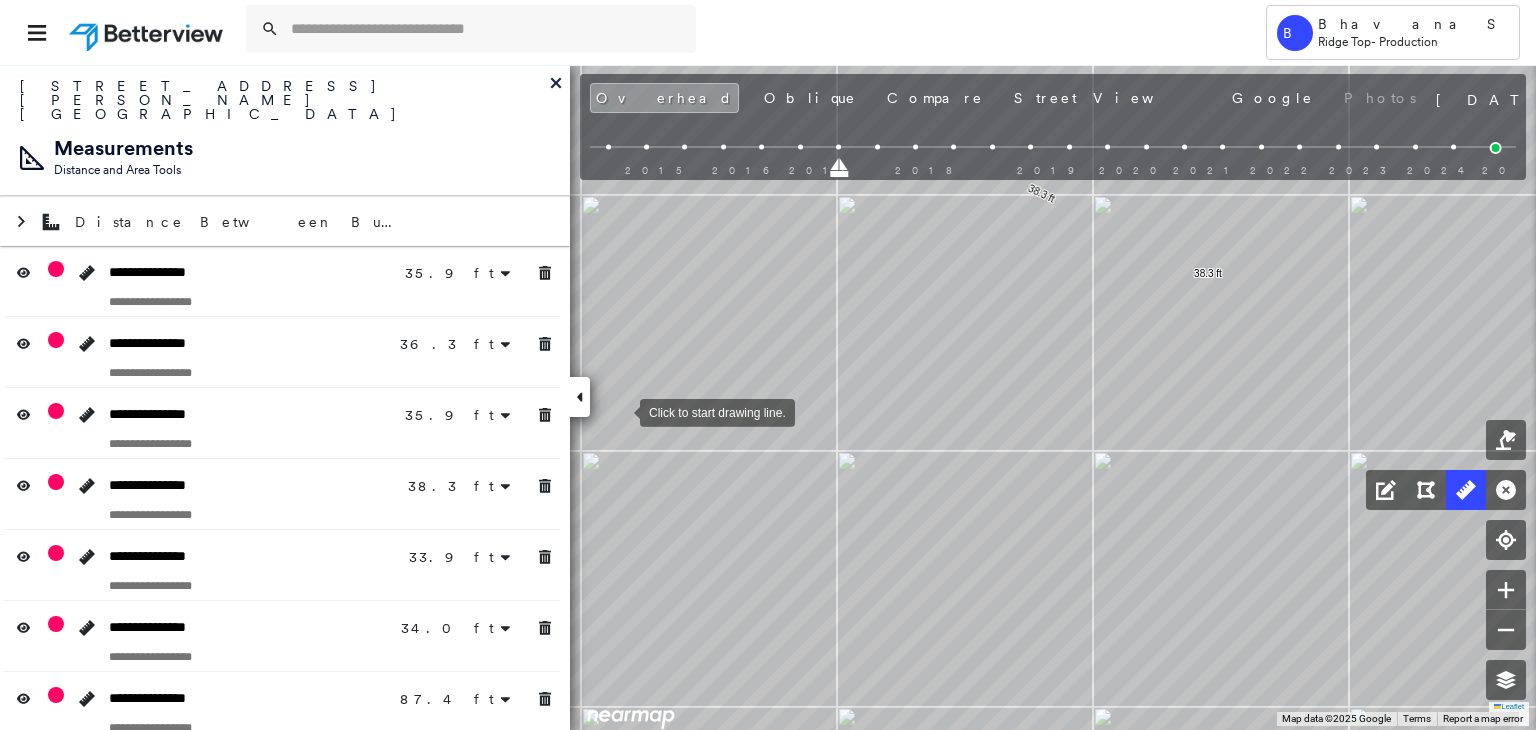 click at bounding box center [620, 411] 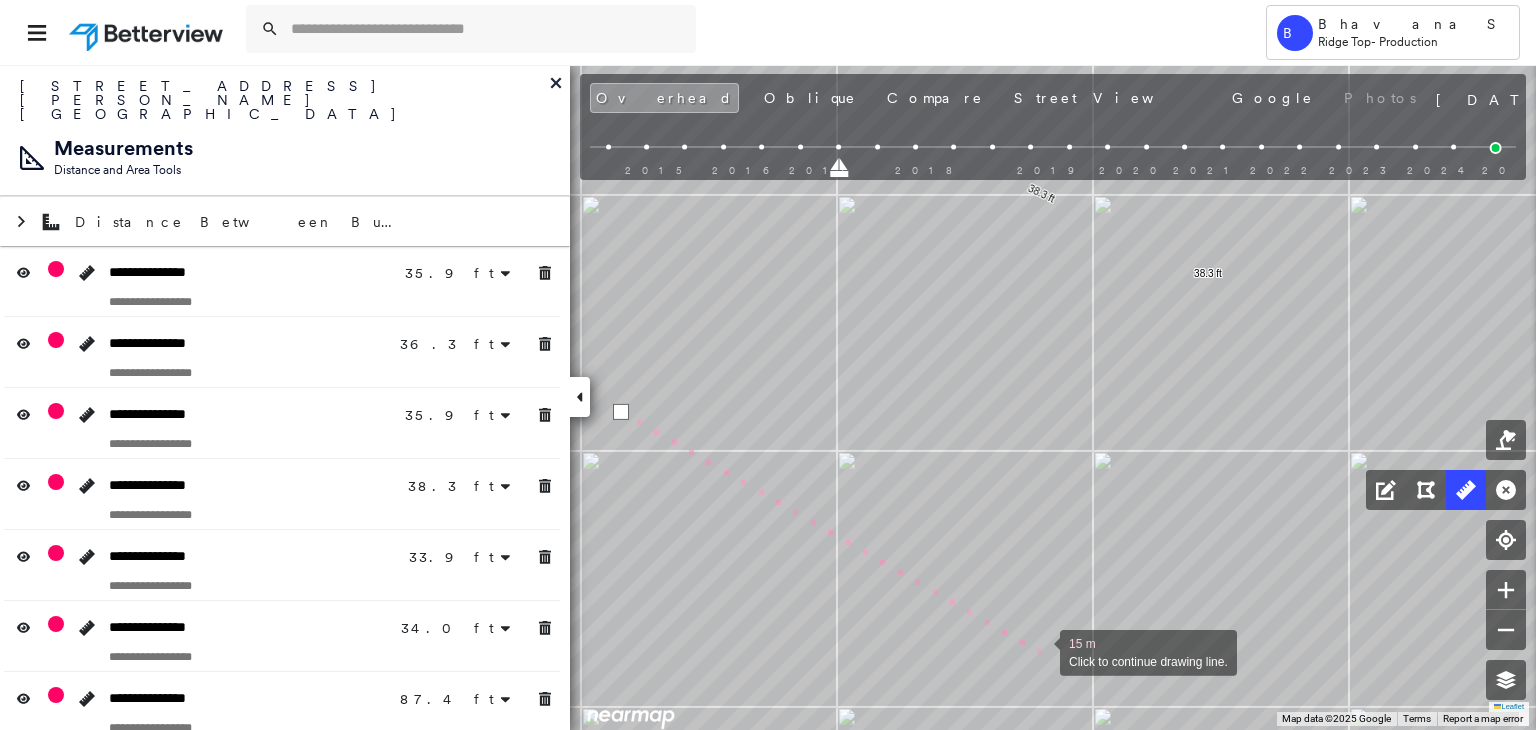 click at bounding box center (1040, 651) 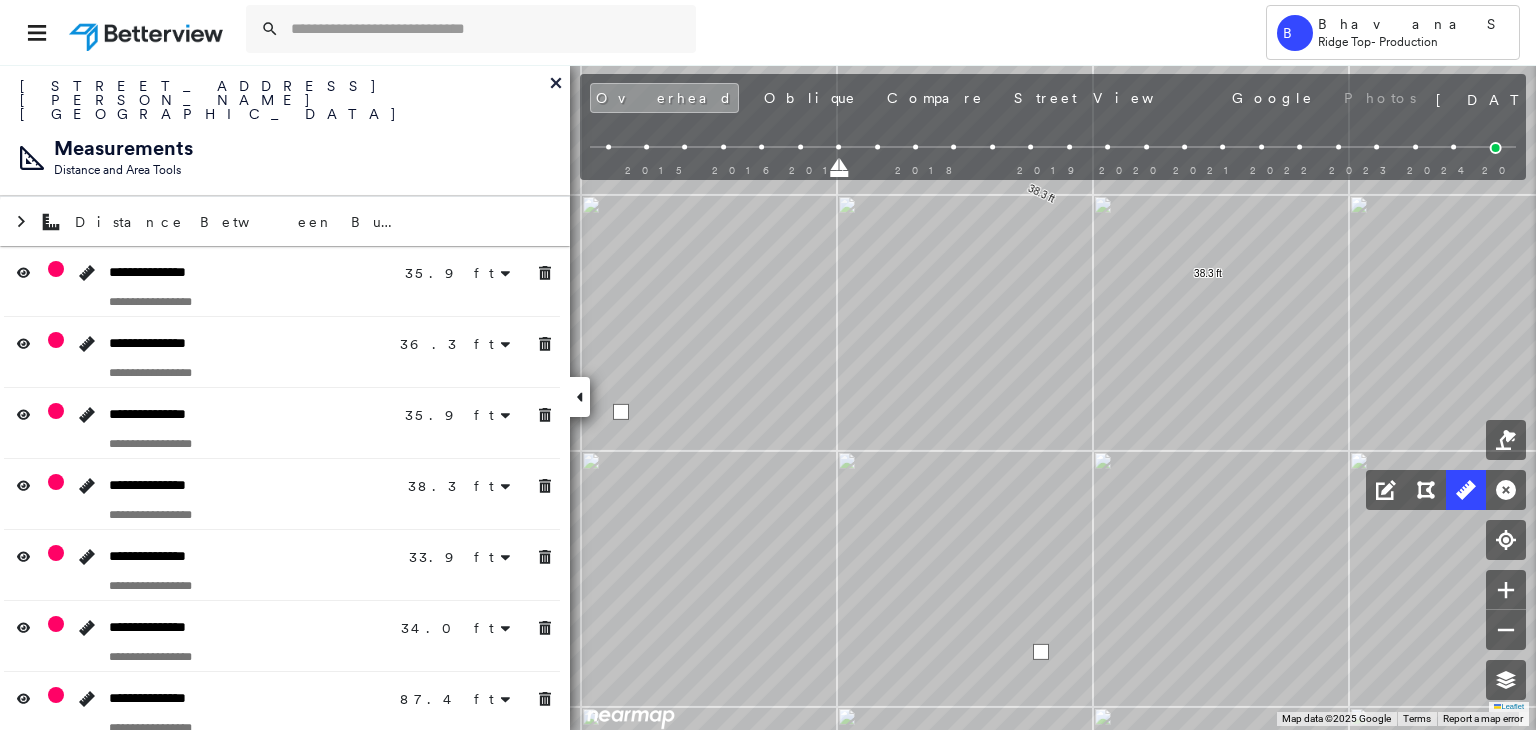 click at bounding box center [1041, 652] 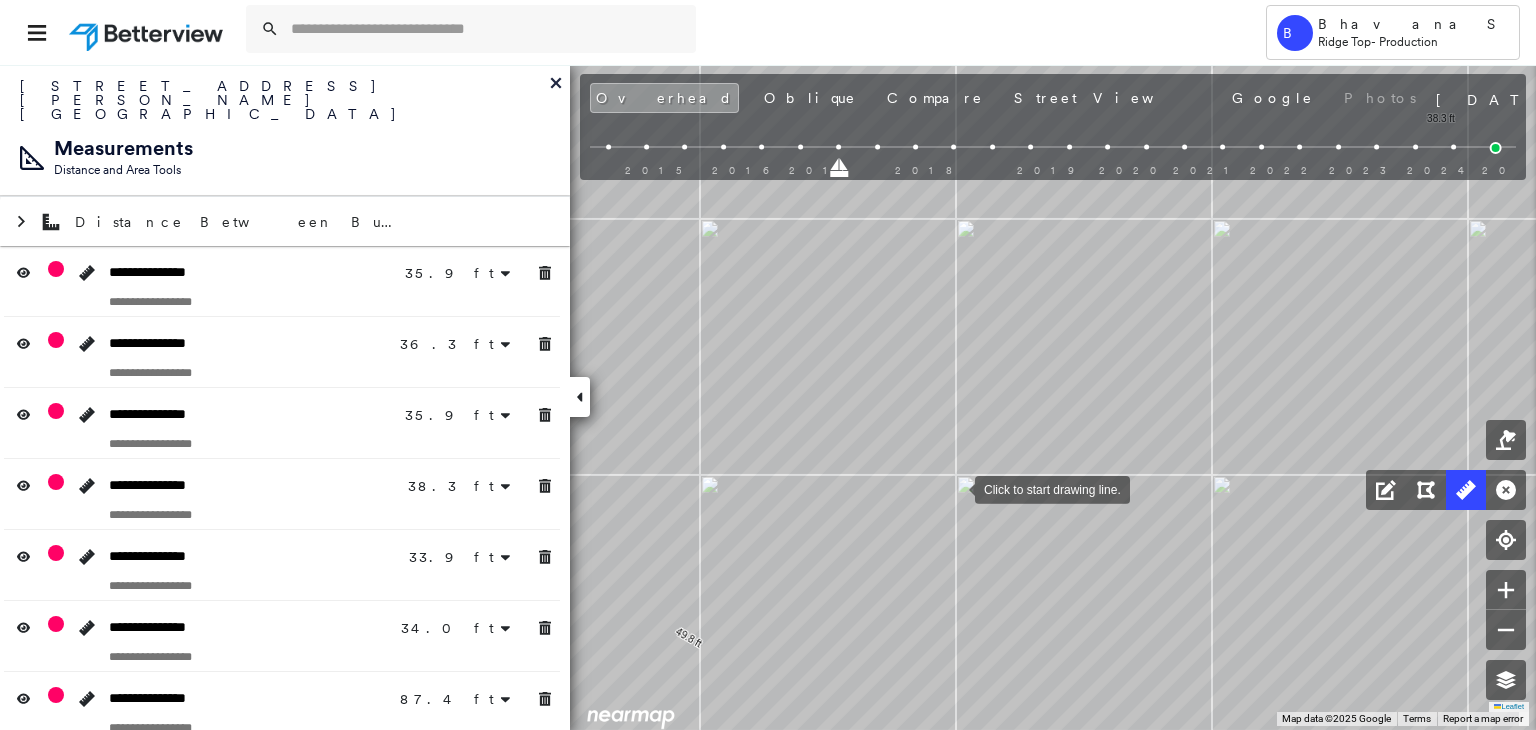 click at bounding box center (955, 488) 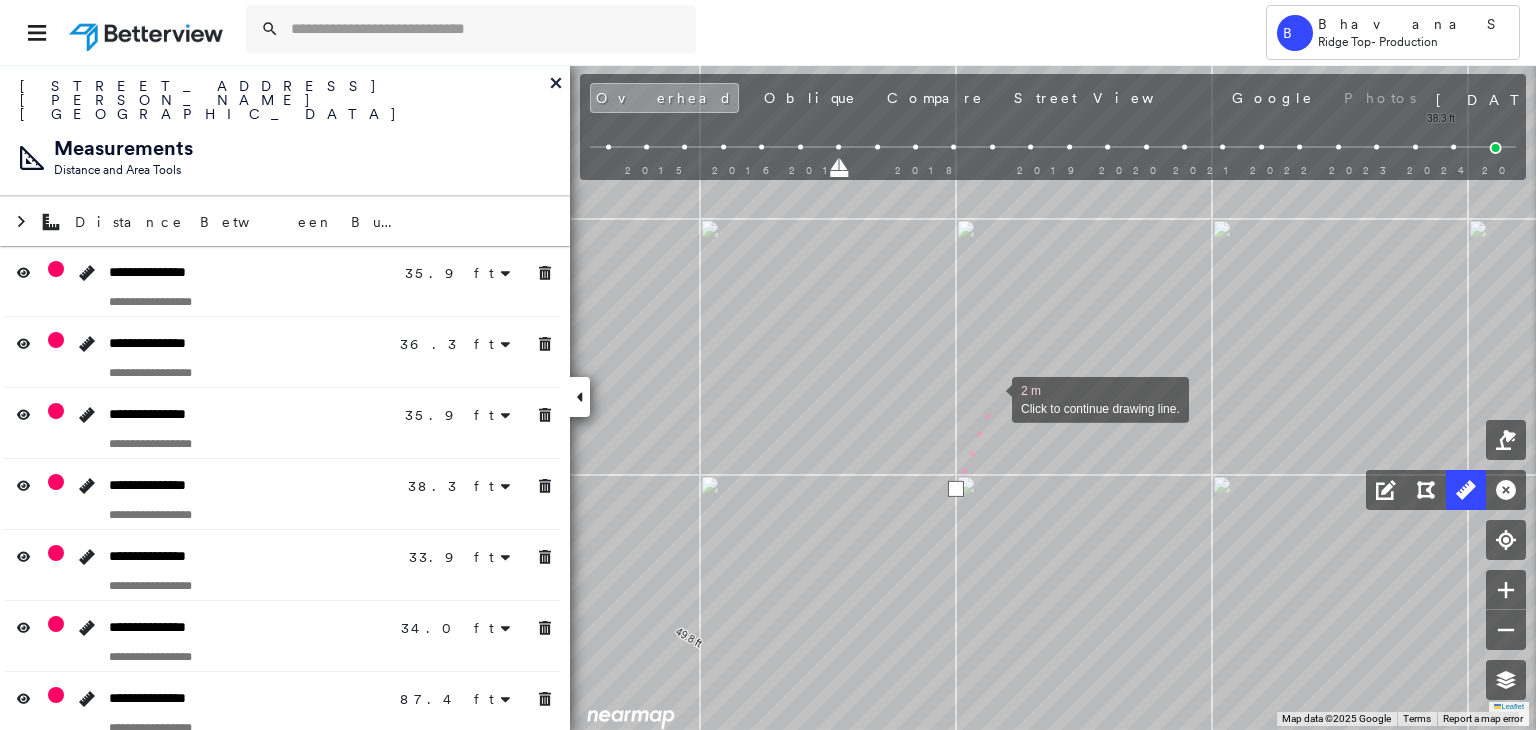 click at bounding box center [992, 398] 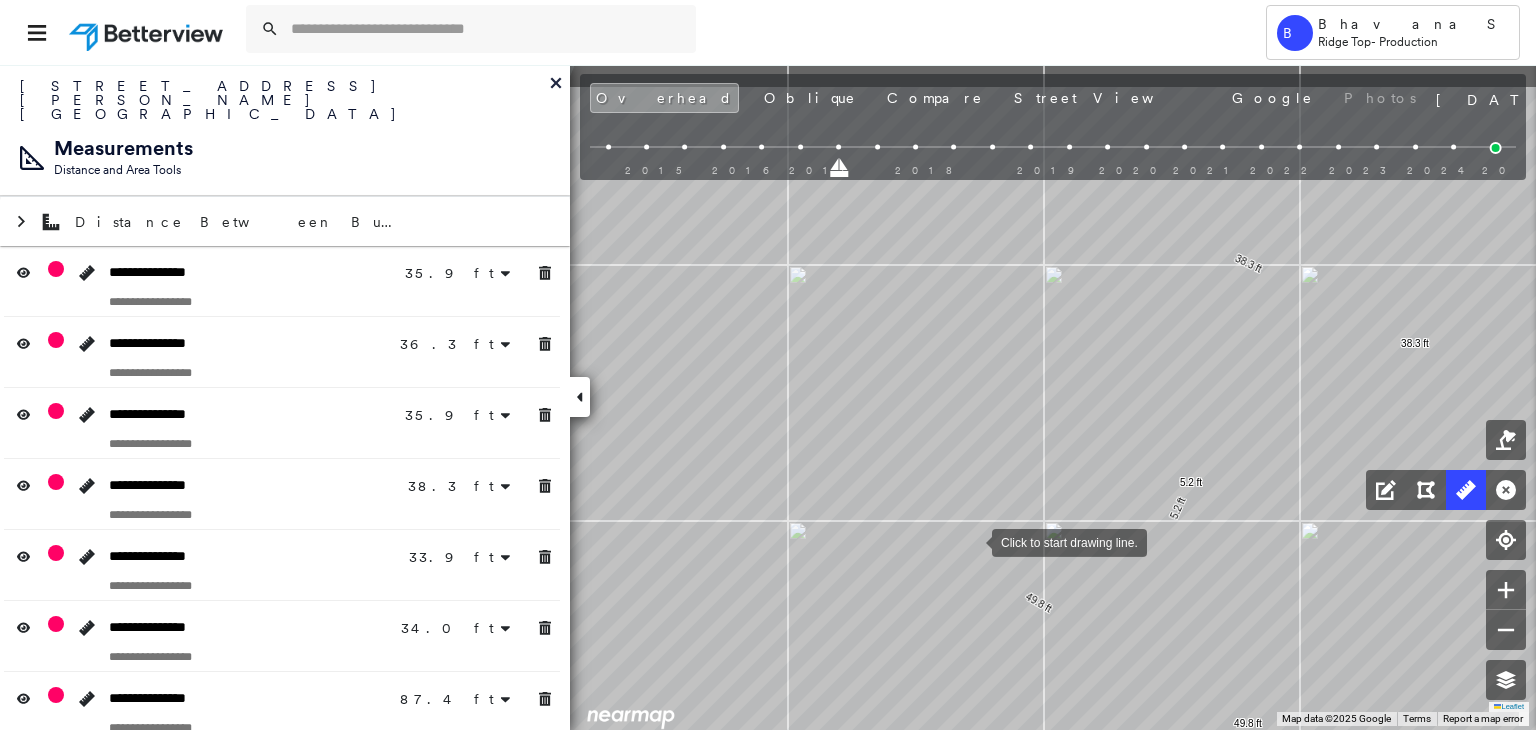 drag, startPoint x: 973, startPoint y: 440, endPoint x: 972, endPoint y: 545, distance: 105.00476 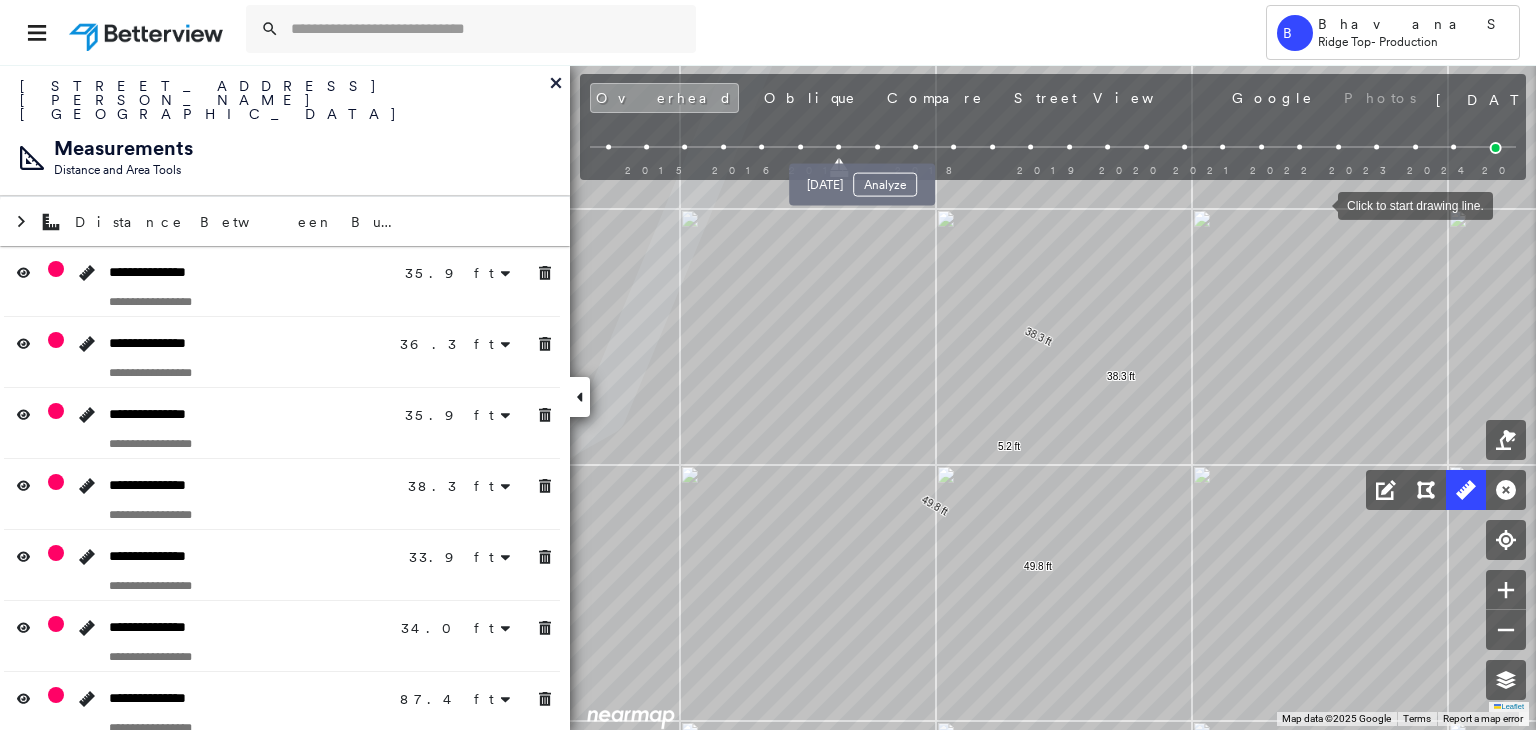 click at bounding box center (877, 147) 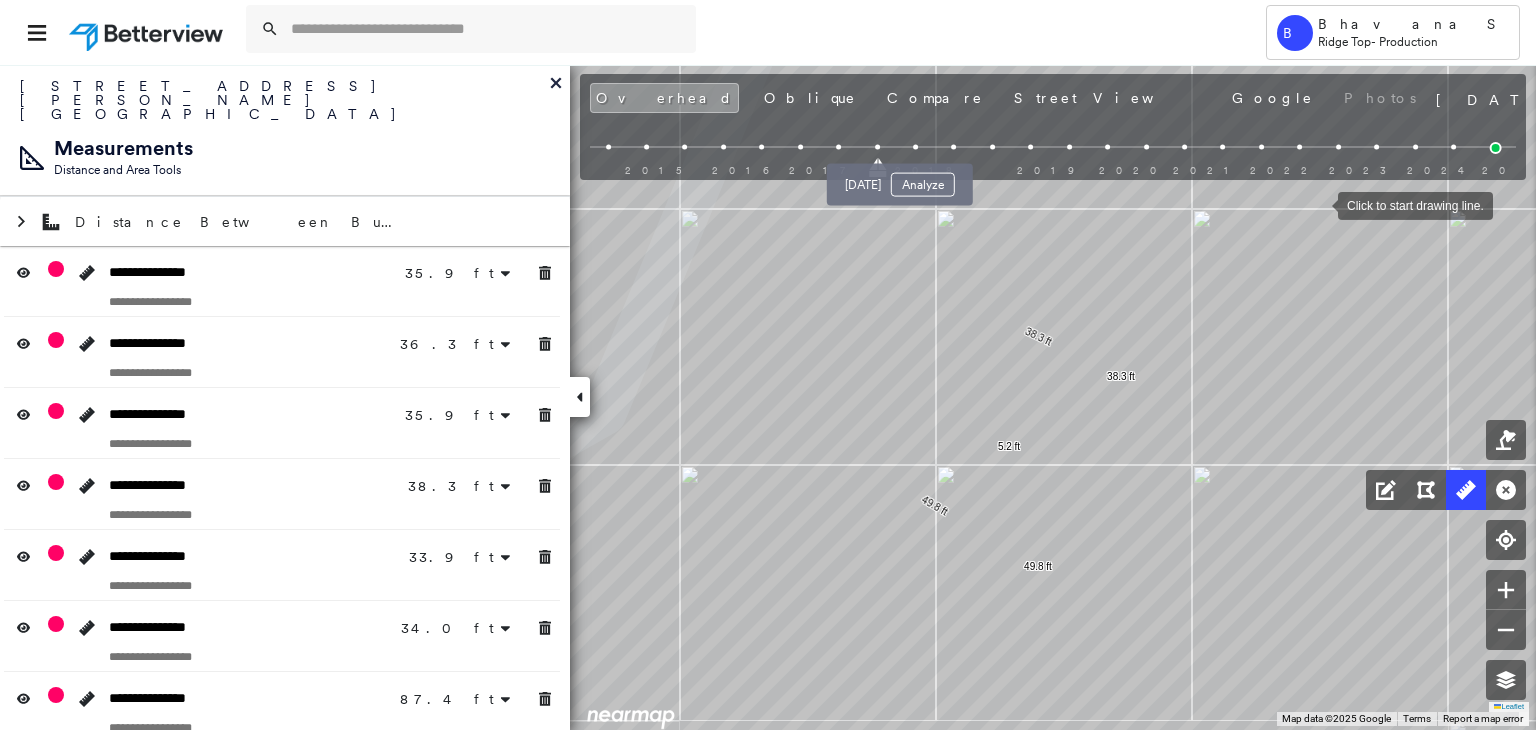 click on "[DATE] Analyze" at bounding box center (900, 179) 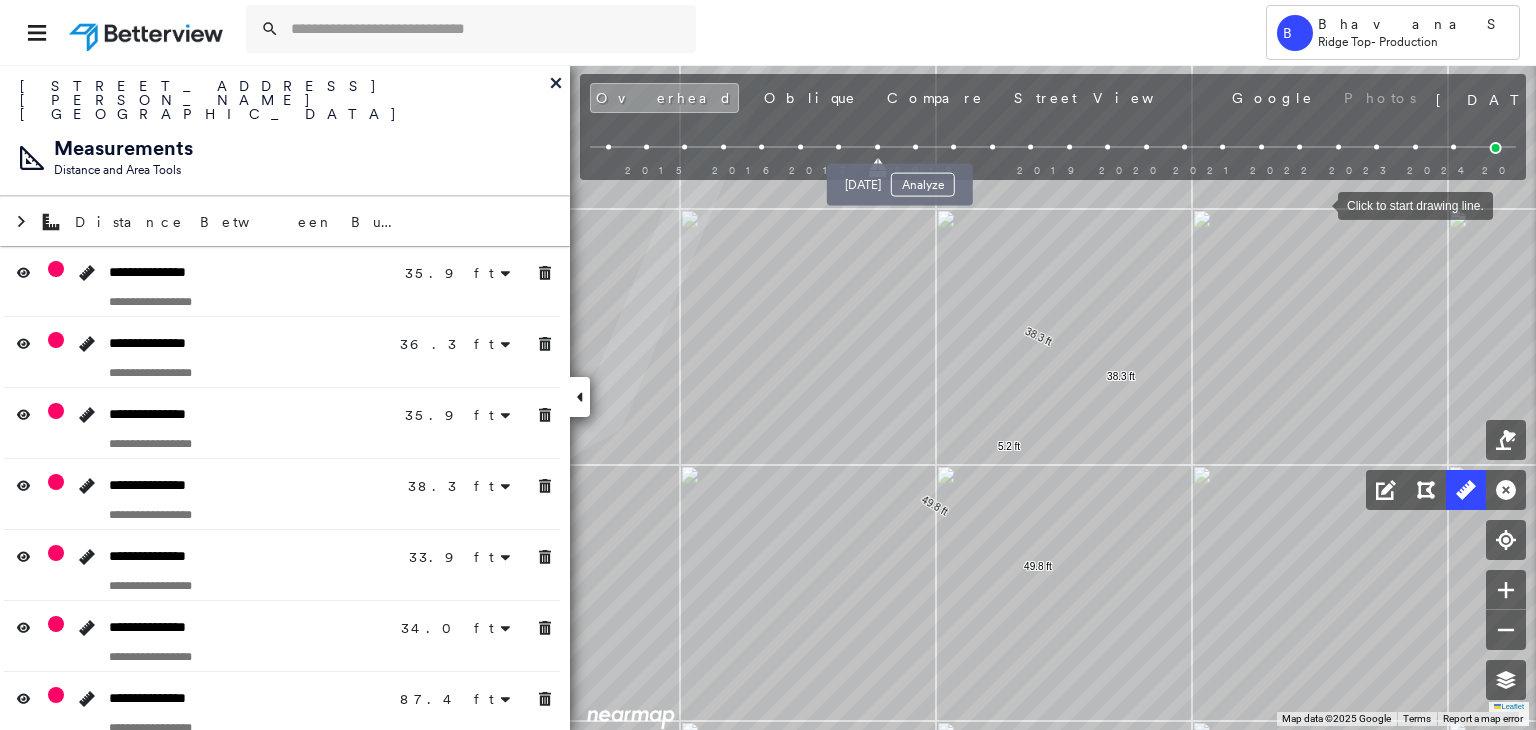 click at bounding box center [915, 147] 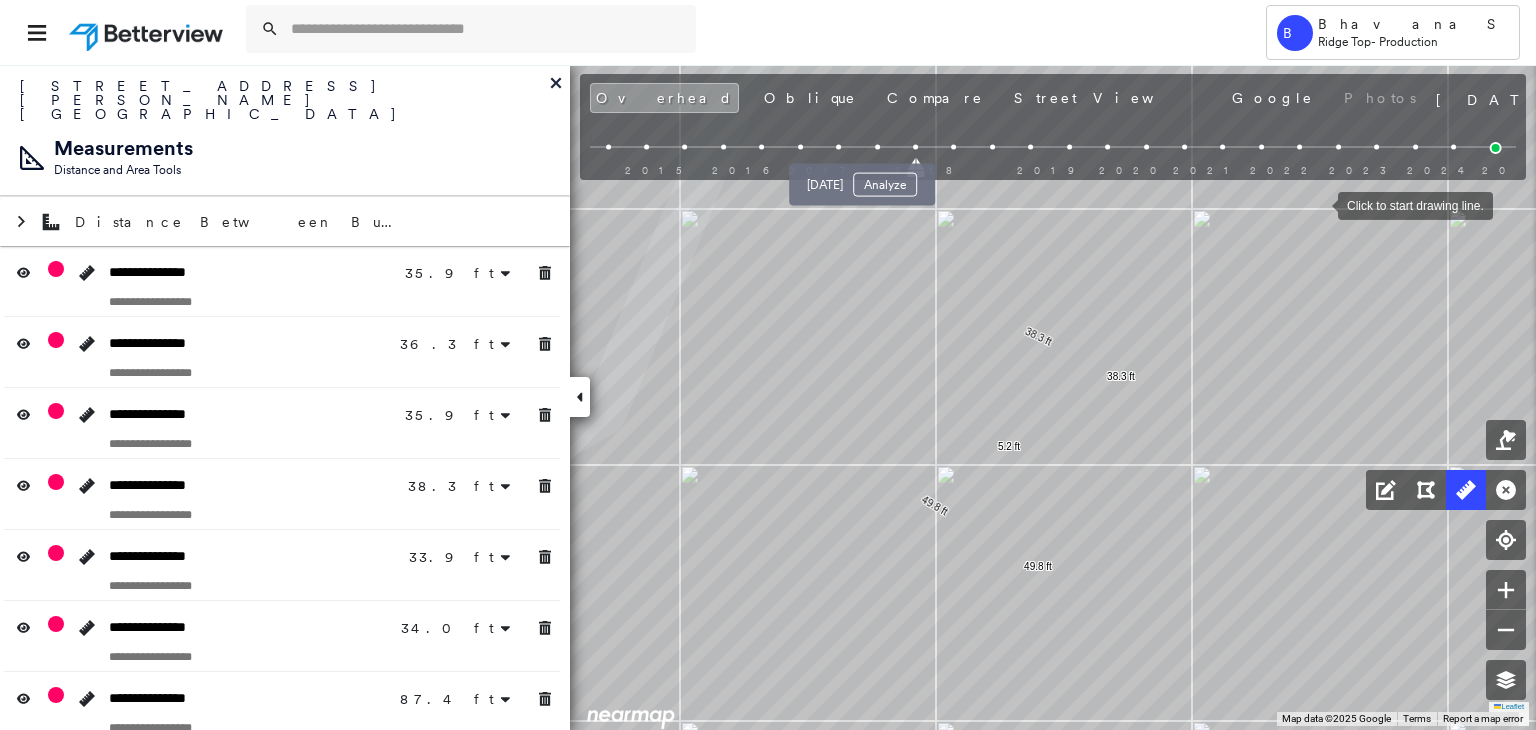 click at bounding box center (877, 147) 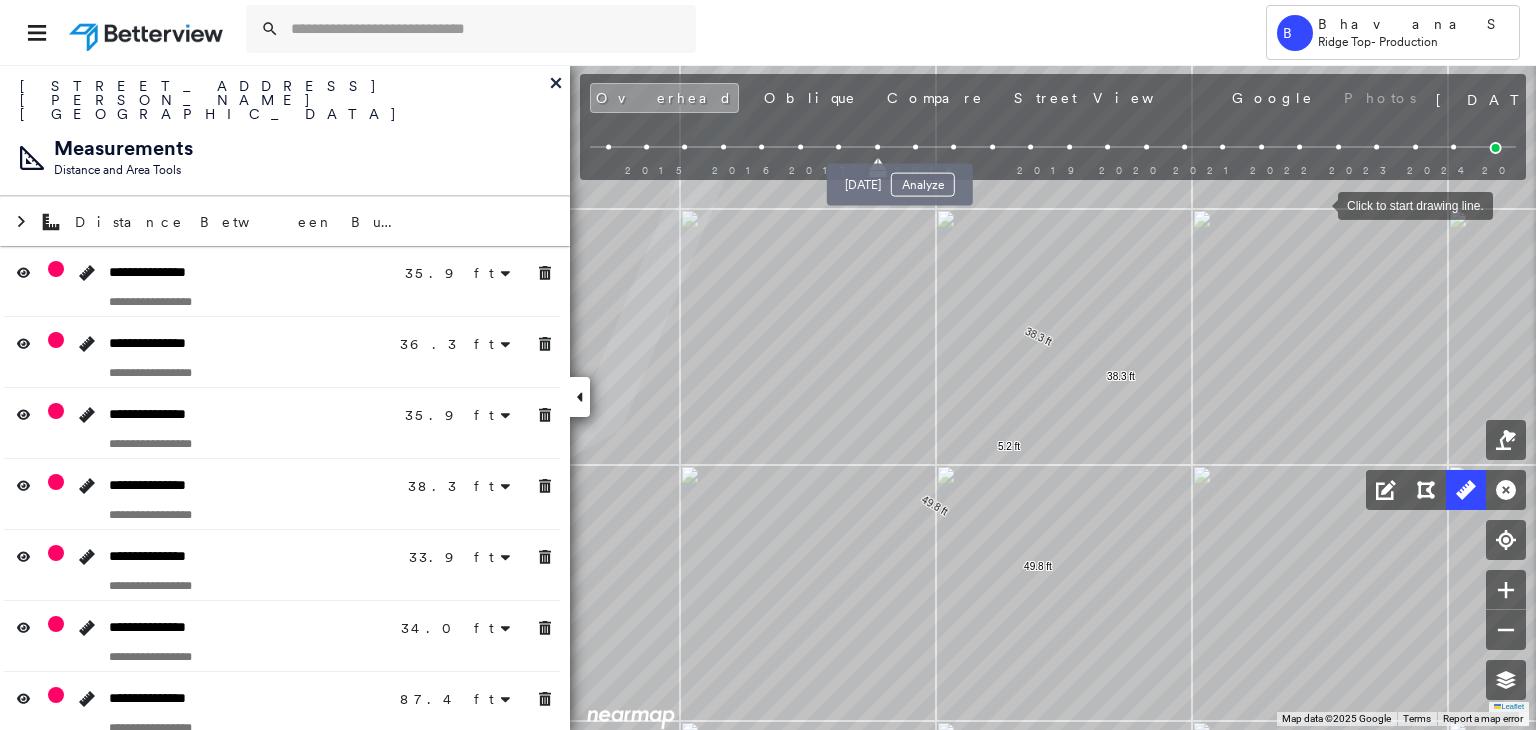 click at bounding box center (915, 147) 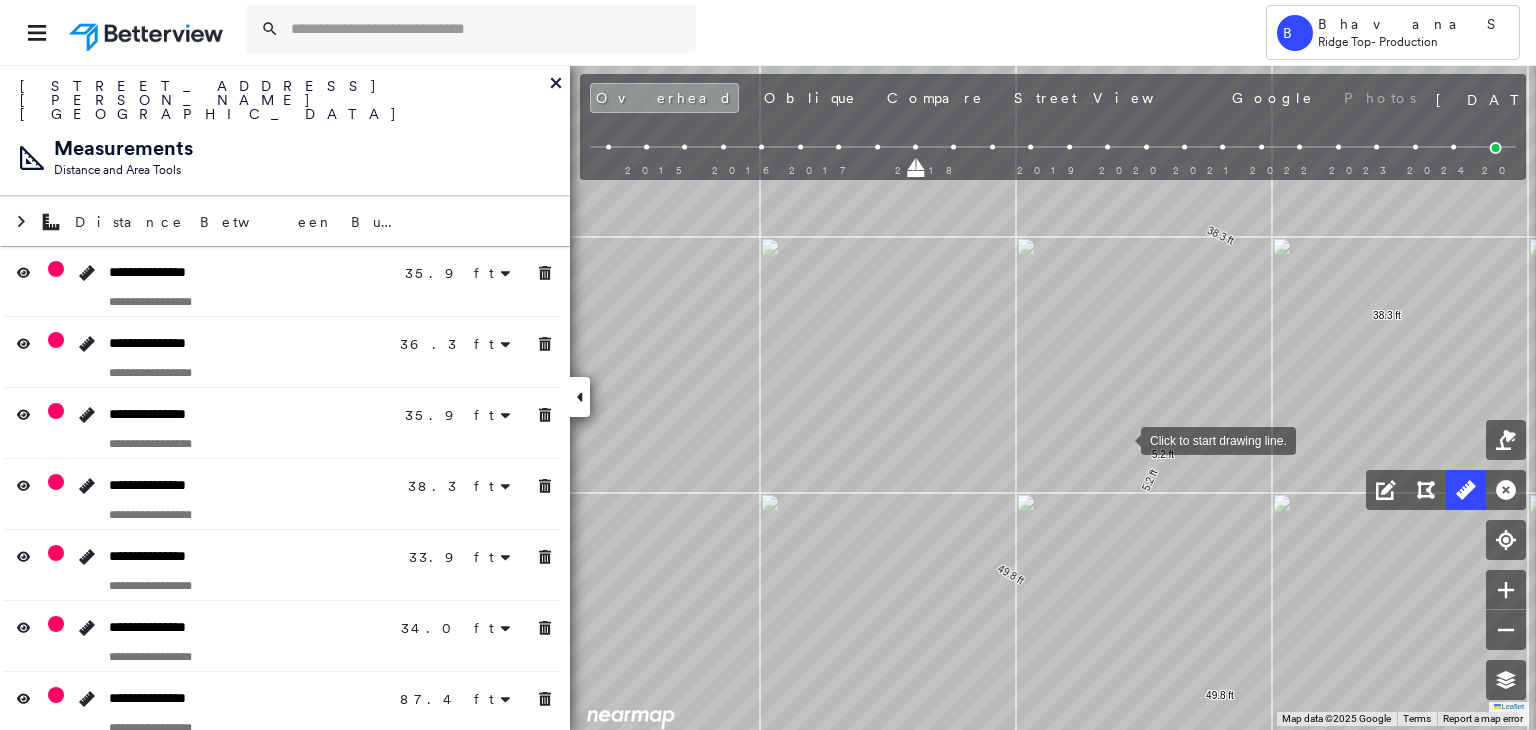 click at bounding box center [1121, 439] 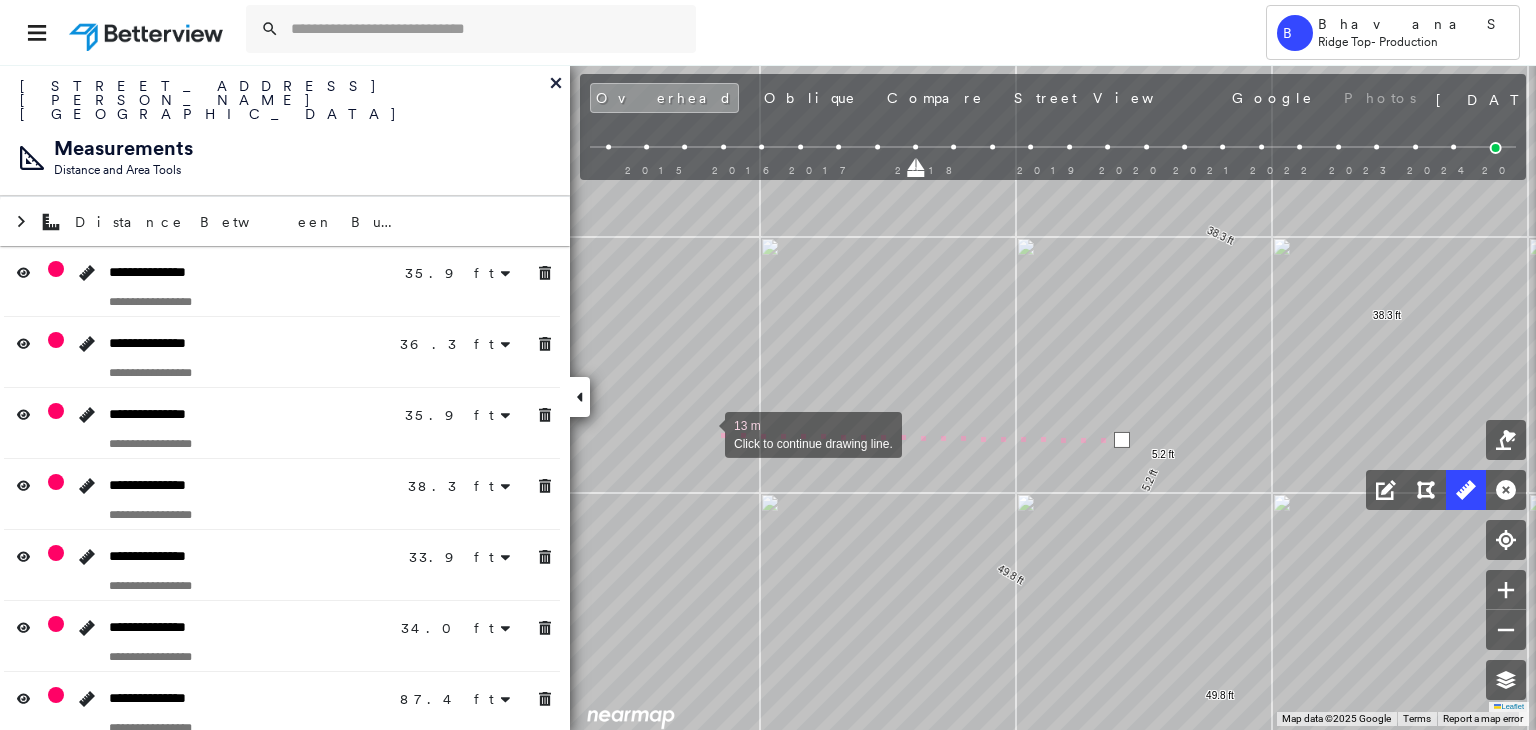 click at bounding box center (705, 433) 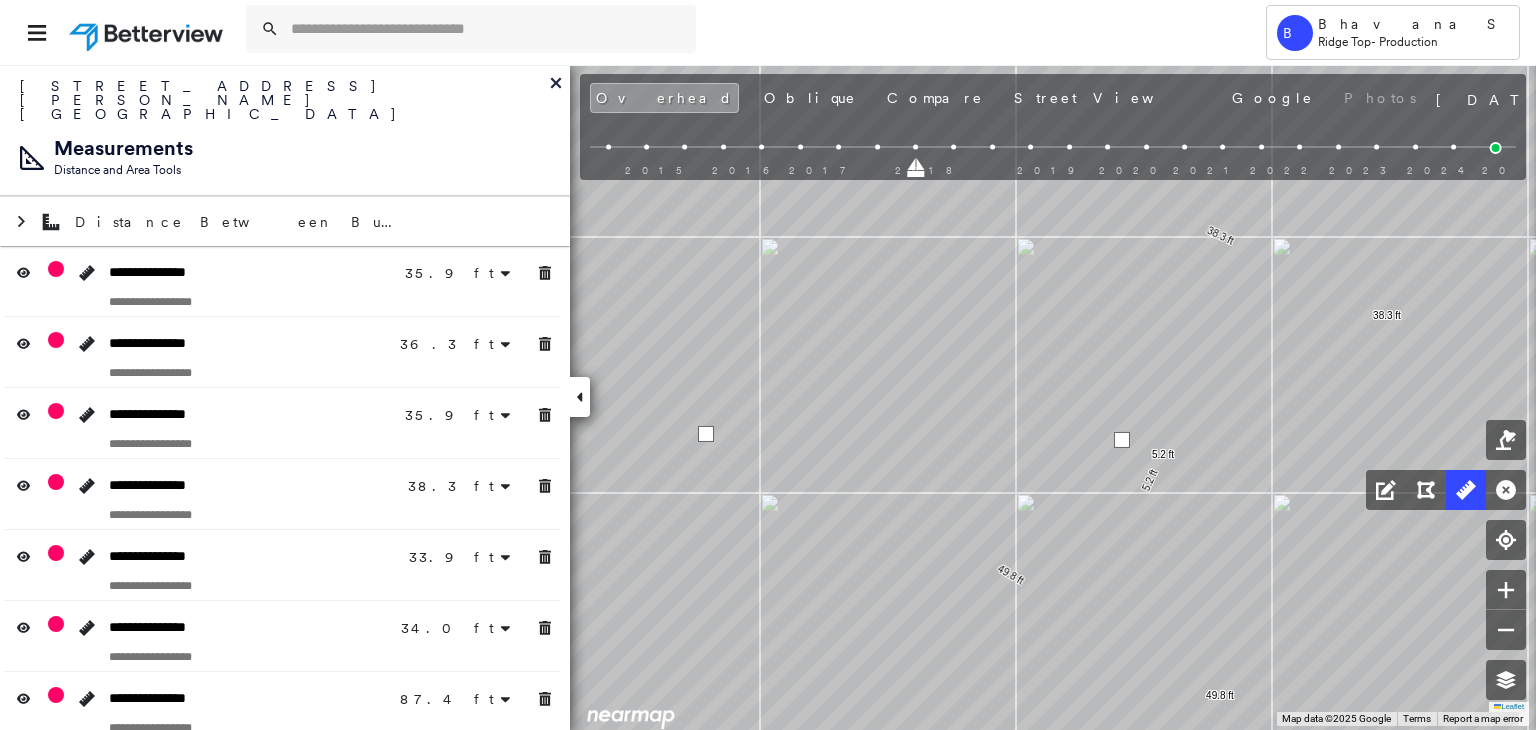 click at bounding box center [706, 434] 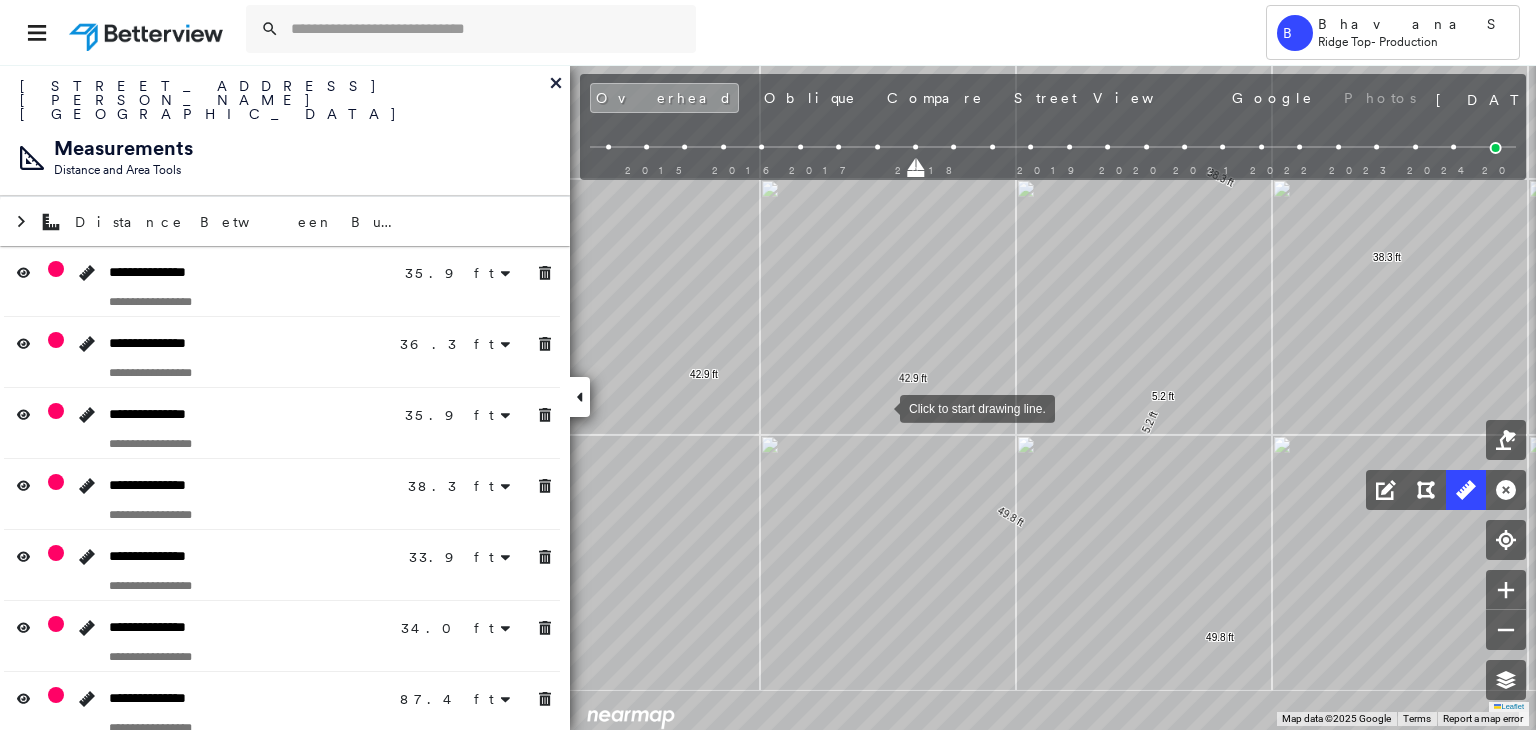 drag, startPoint x: 880, startPoint y: 466, endPoint x: 879, endPoint y: 404, distance: 62.008064 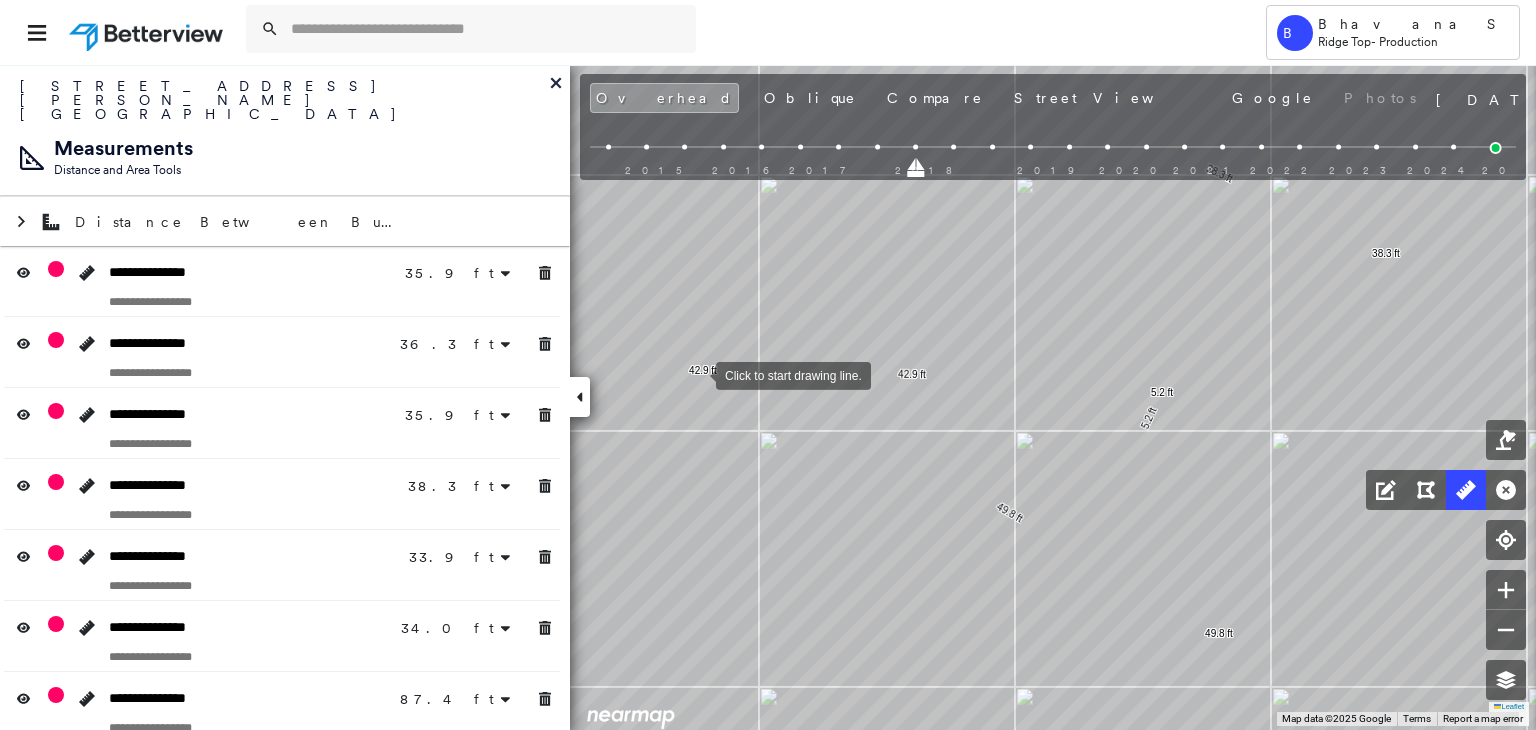 click at bounding box center (696, 374) 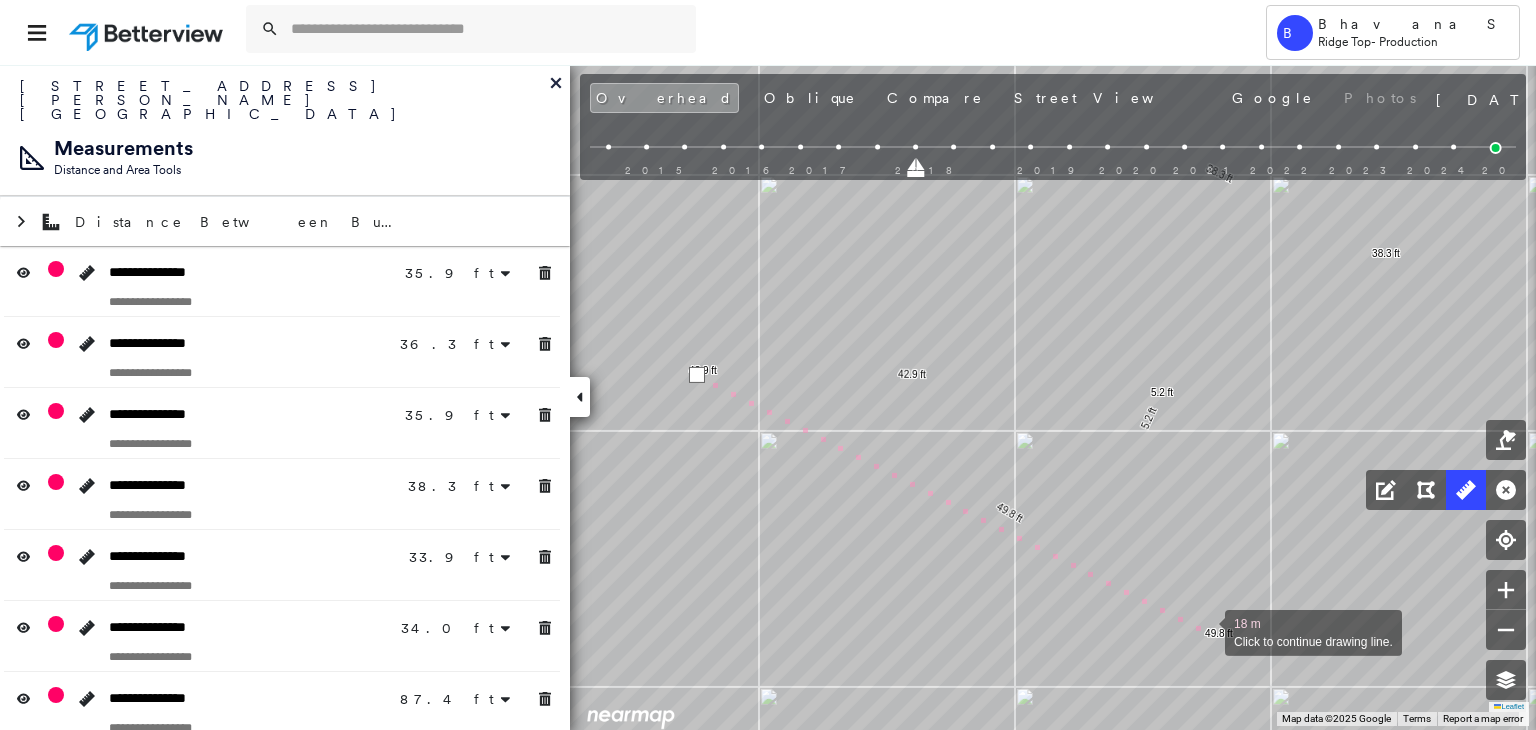 click at bounding box center (1205, 631) 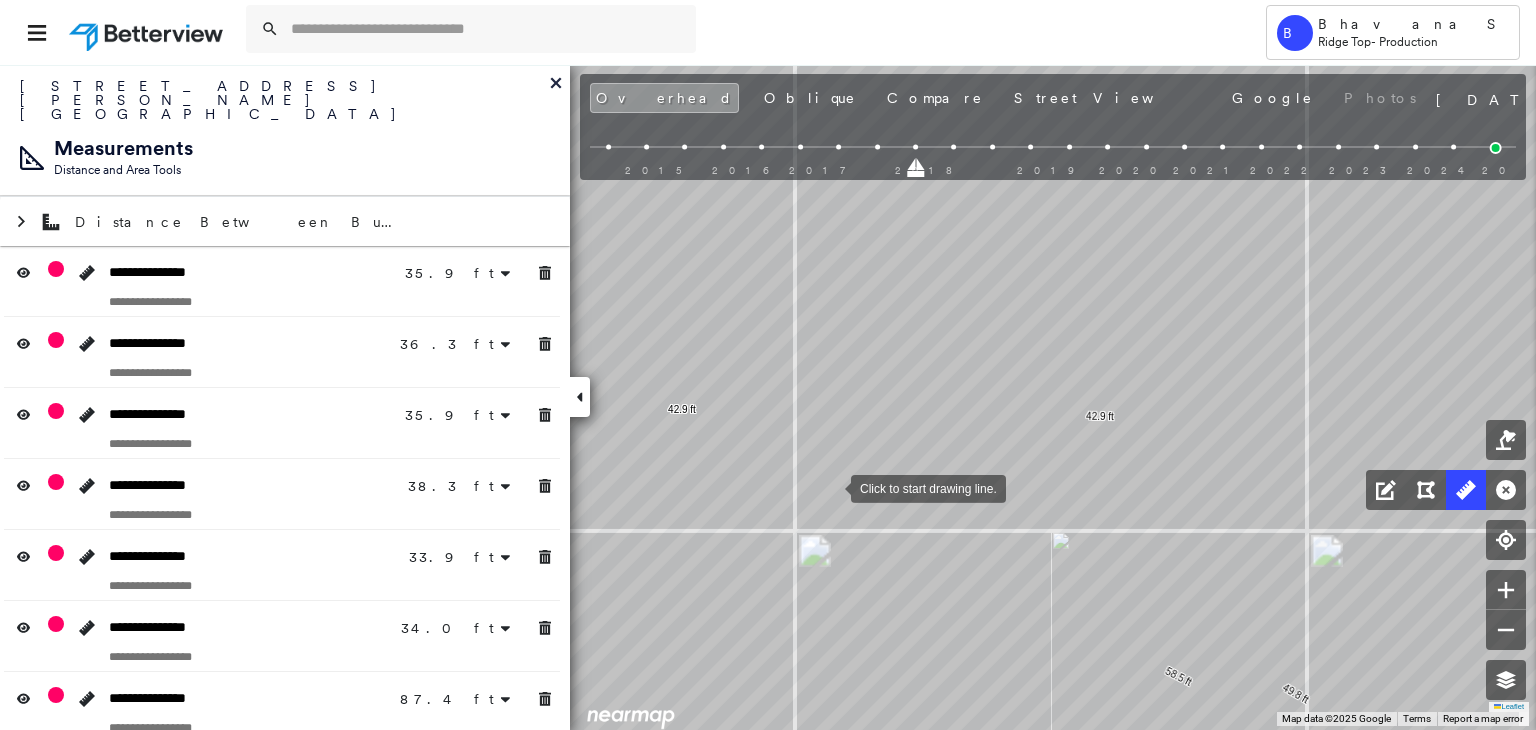 click at bounding box center (831, 487) 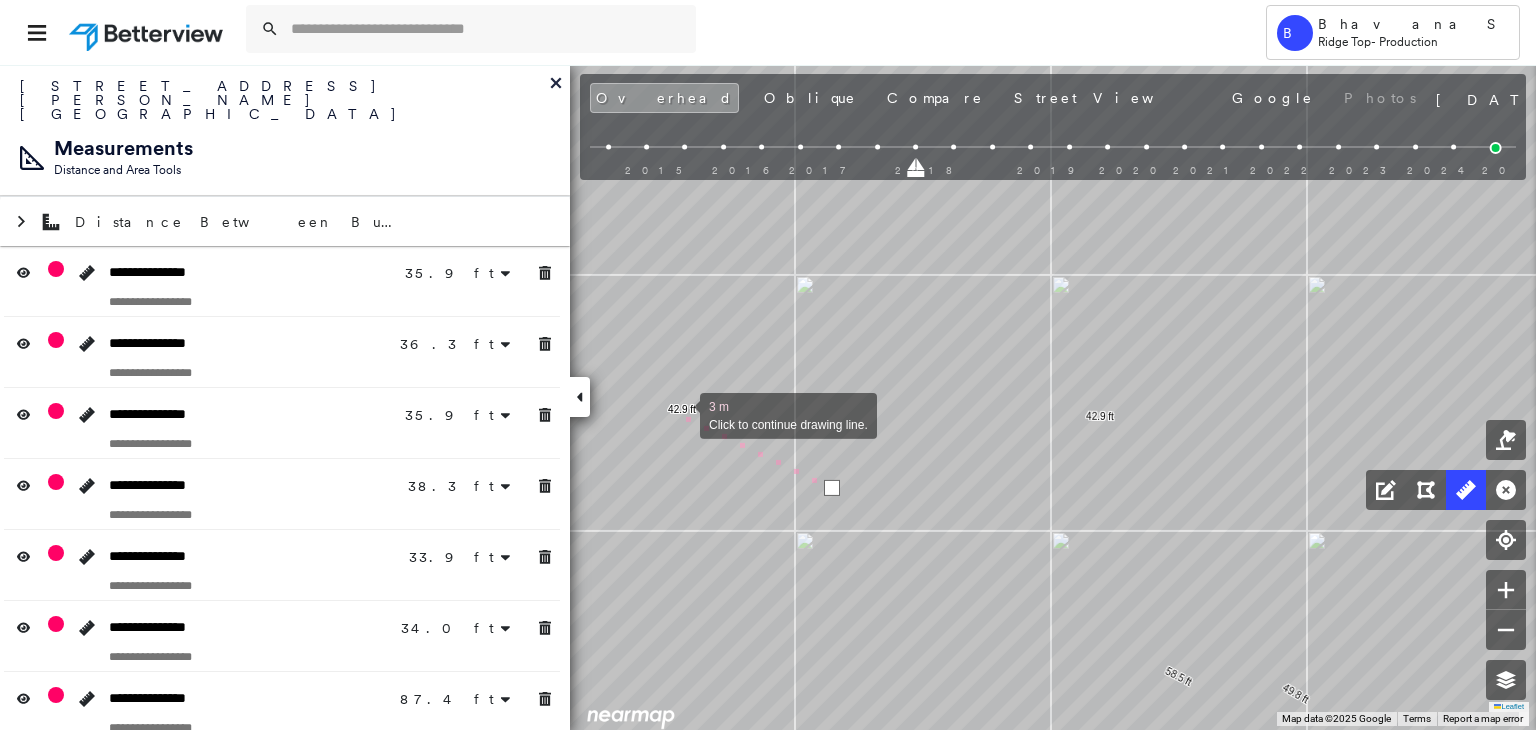 click at bounding box center [680, 414] 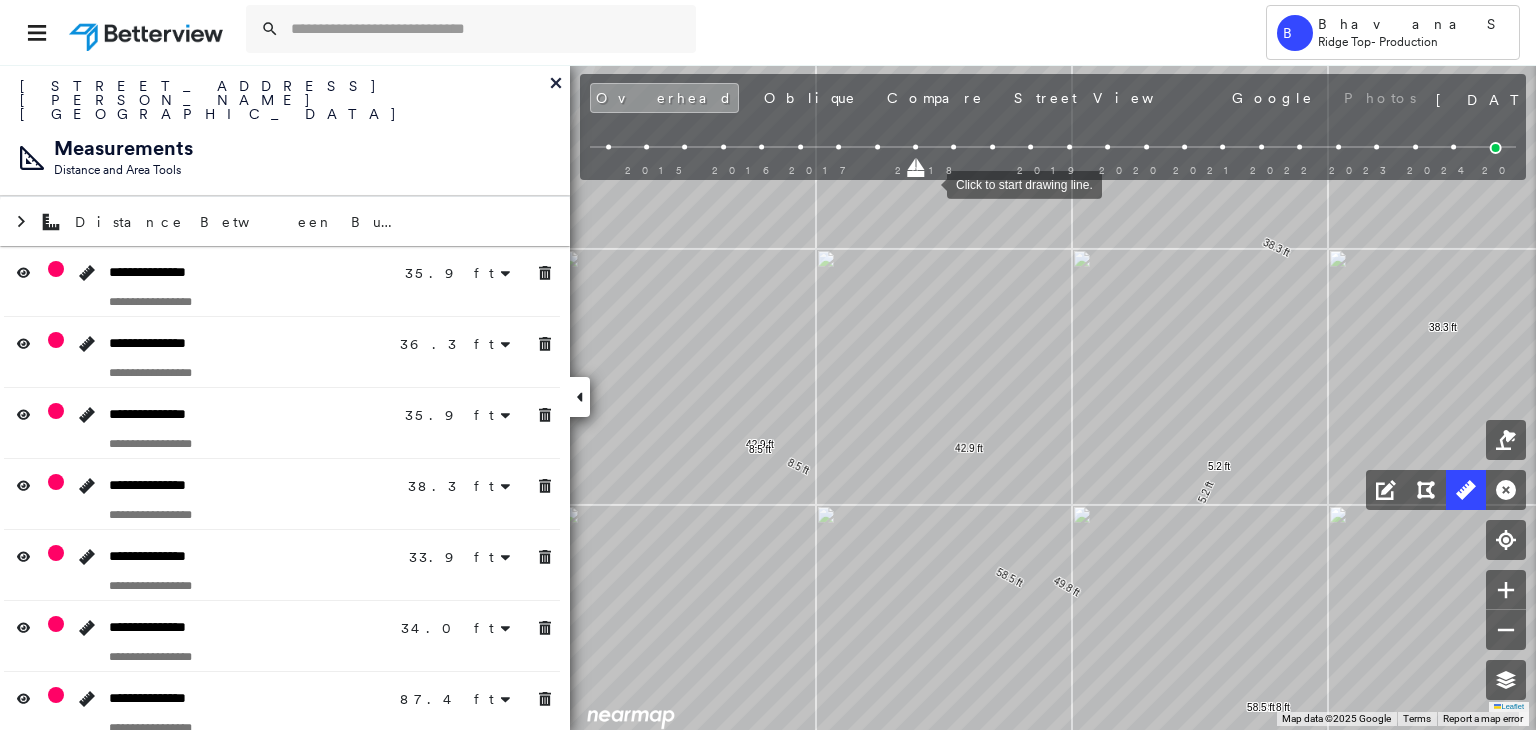 click at bounding box center [954, 147] 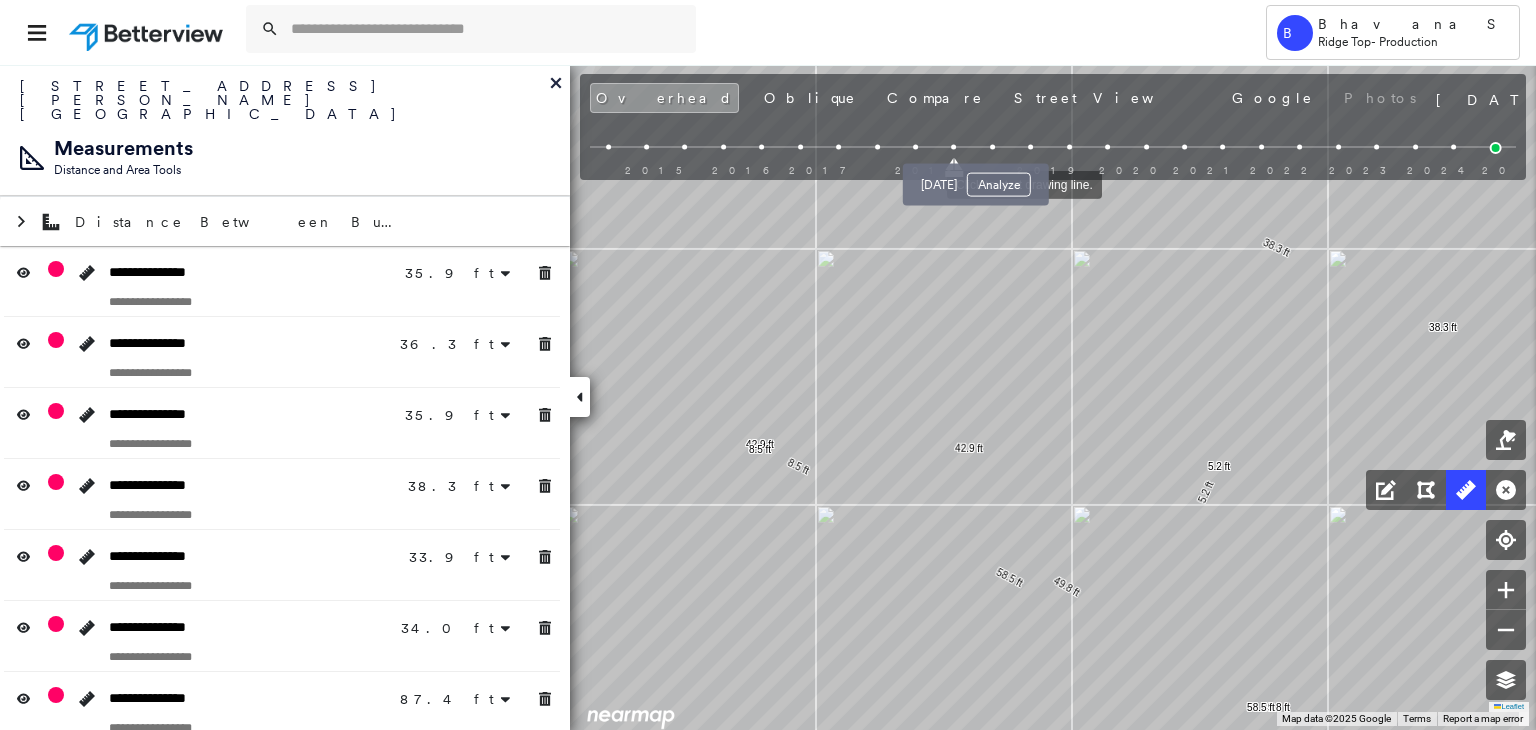 click at bounding box center [992, 147] 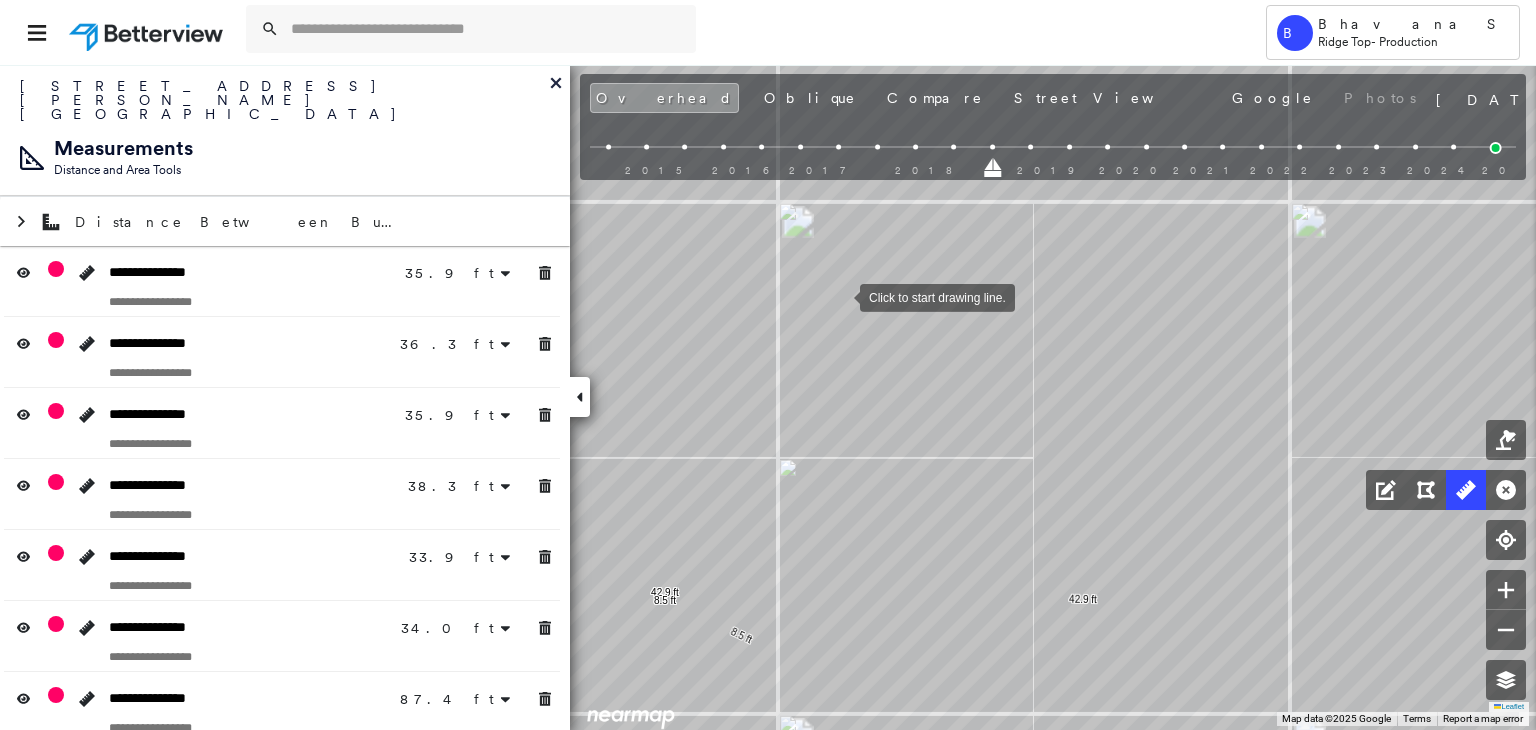 click at bounding box center (840, 296) 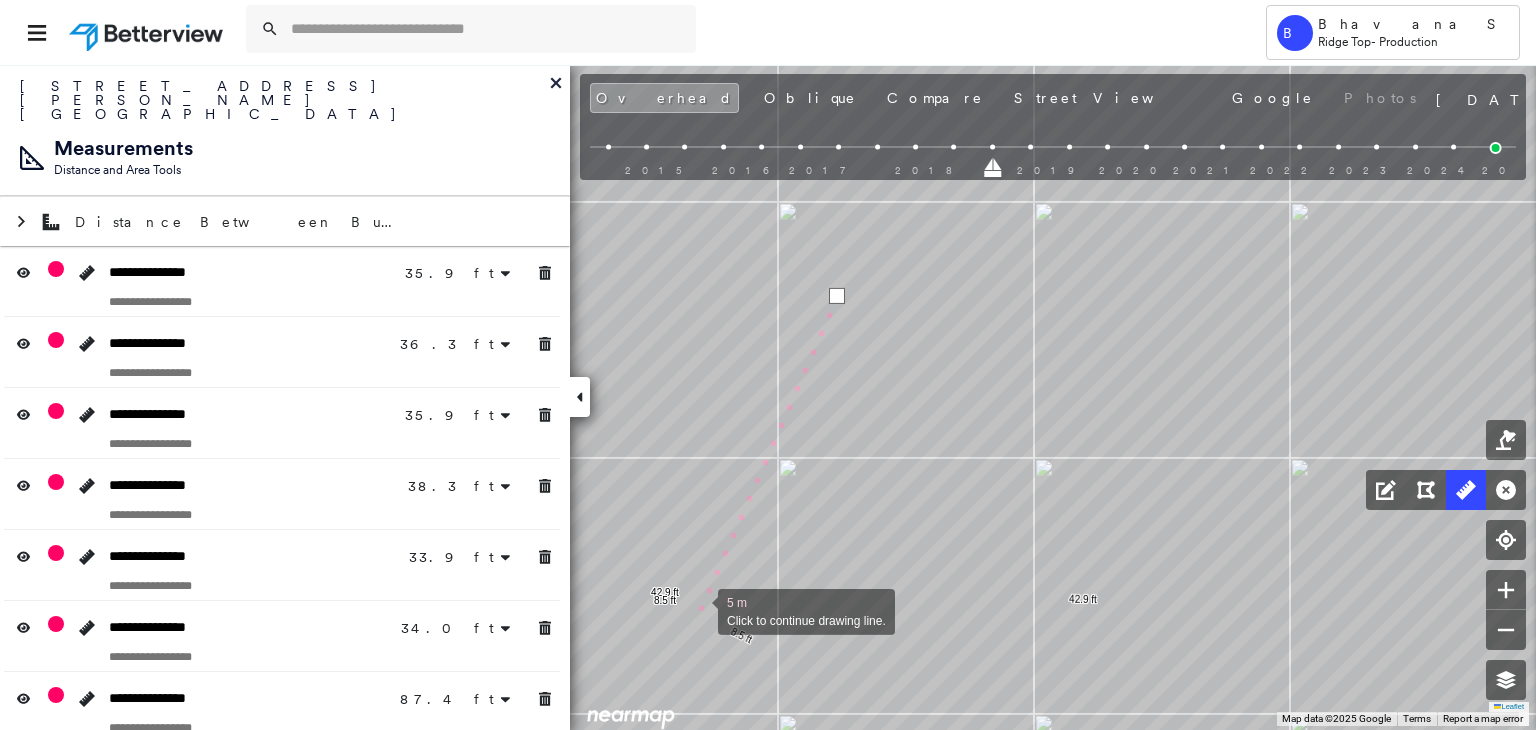 click at bounding box center [698, 610] 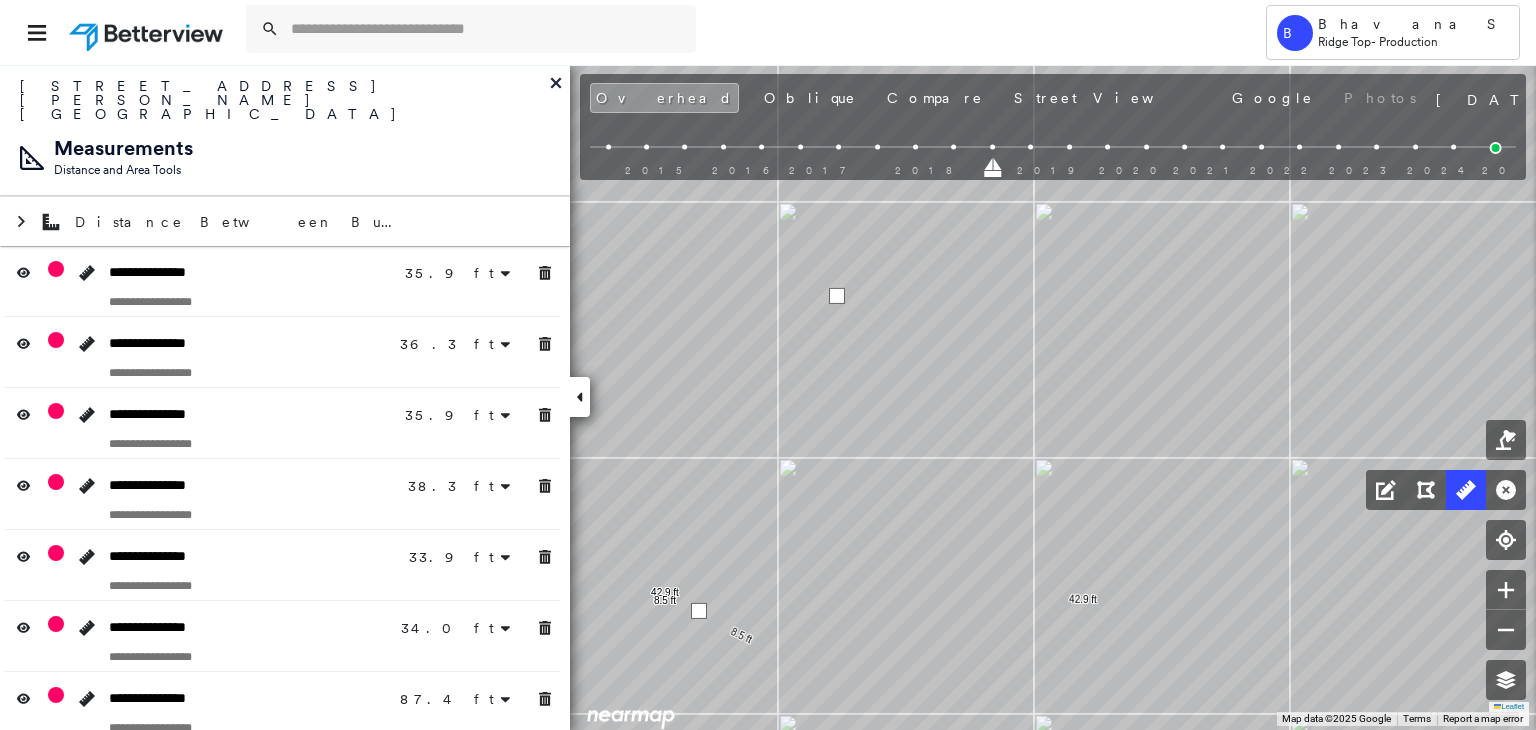 click at bounding box center [699, 611] 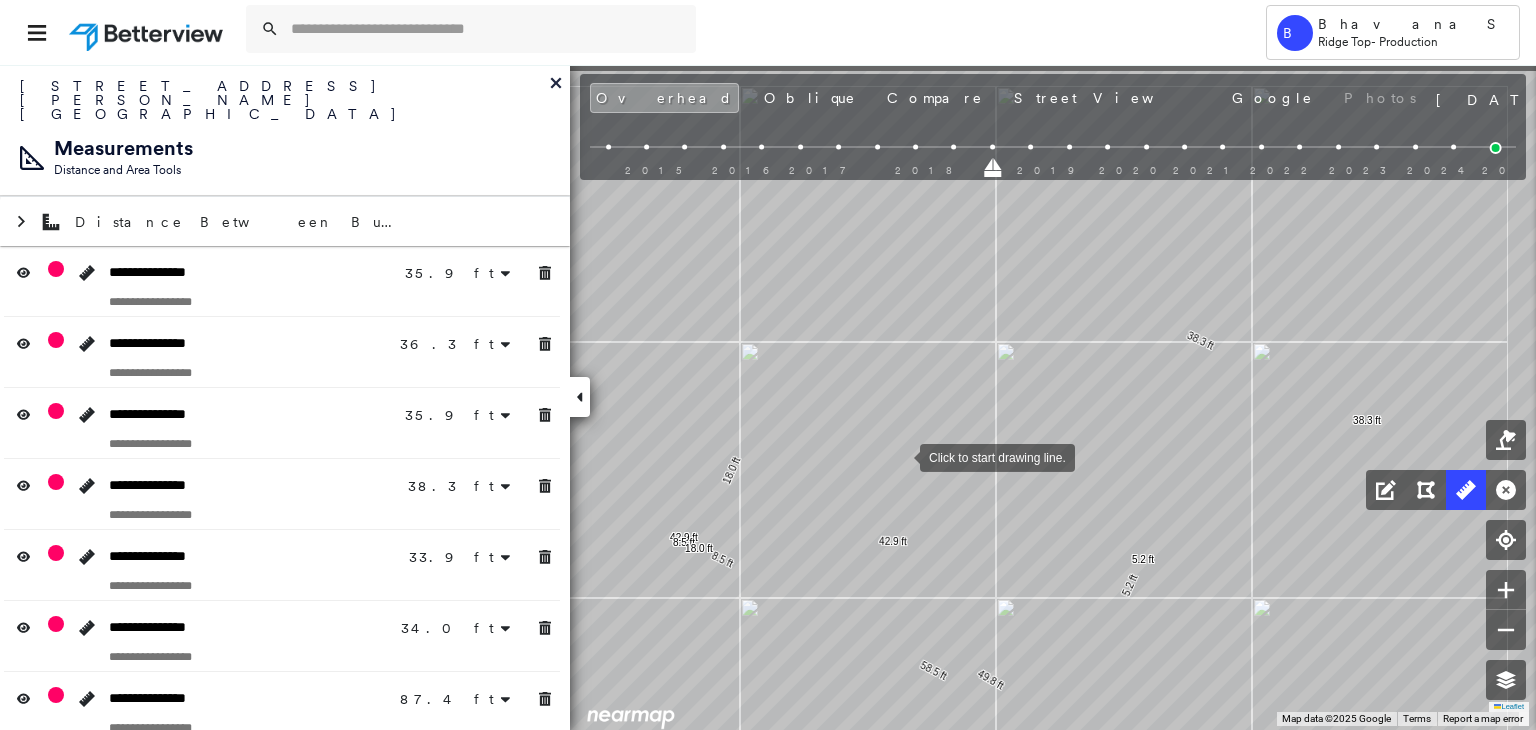 drag, startPoint x: 879, startPoint y: 348, endPoint x: 900, endPoint y: 456, distance: 110.02273 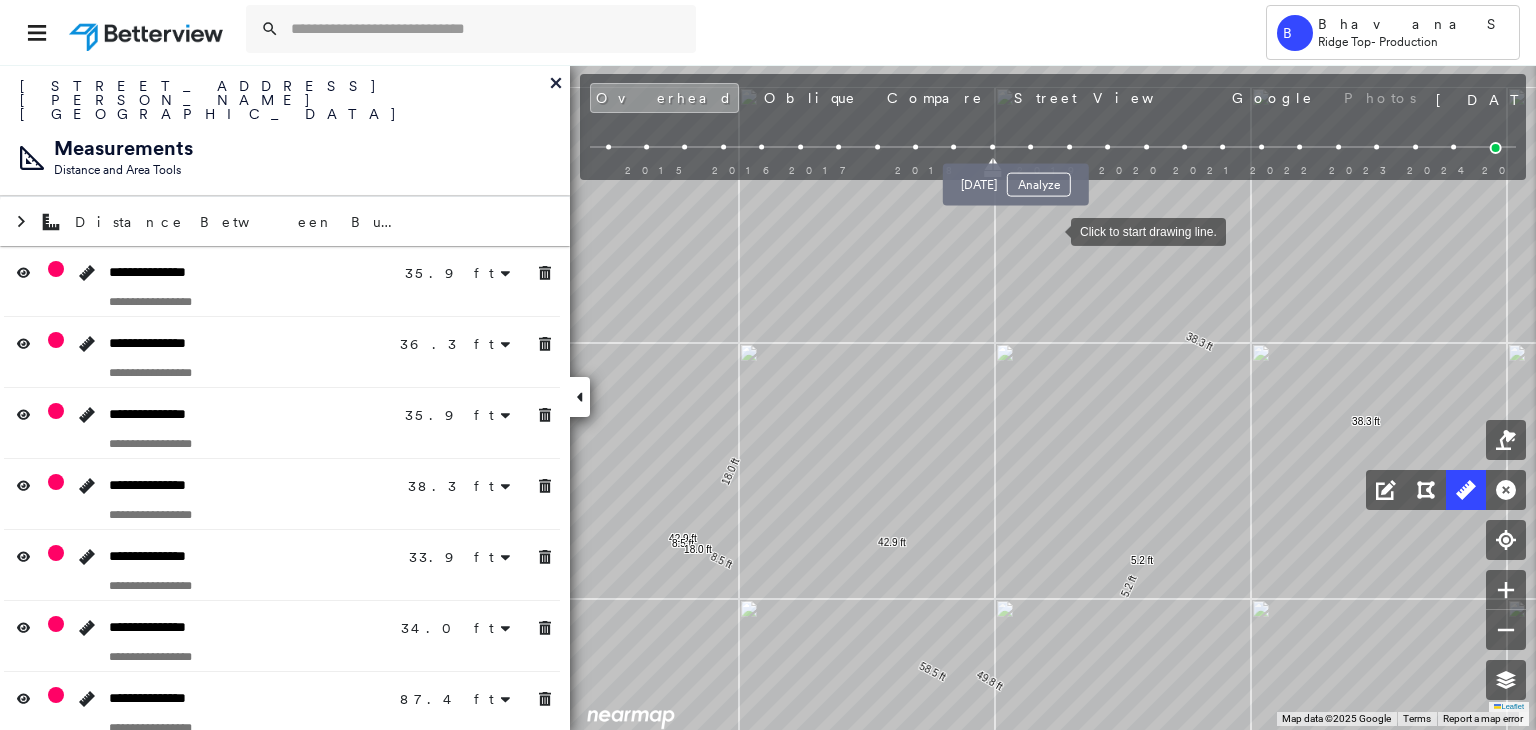 click at bounding box center [1030, 147] 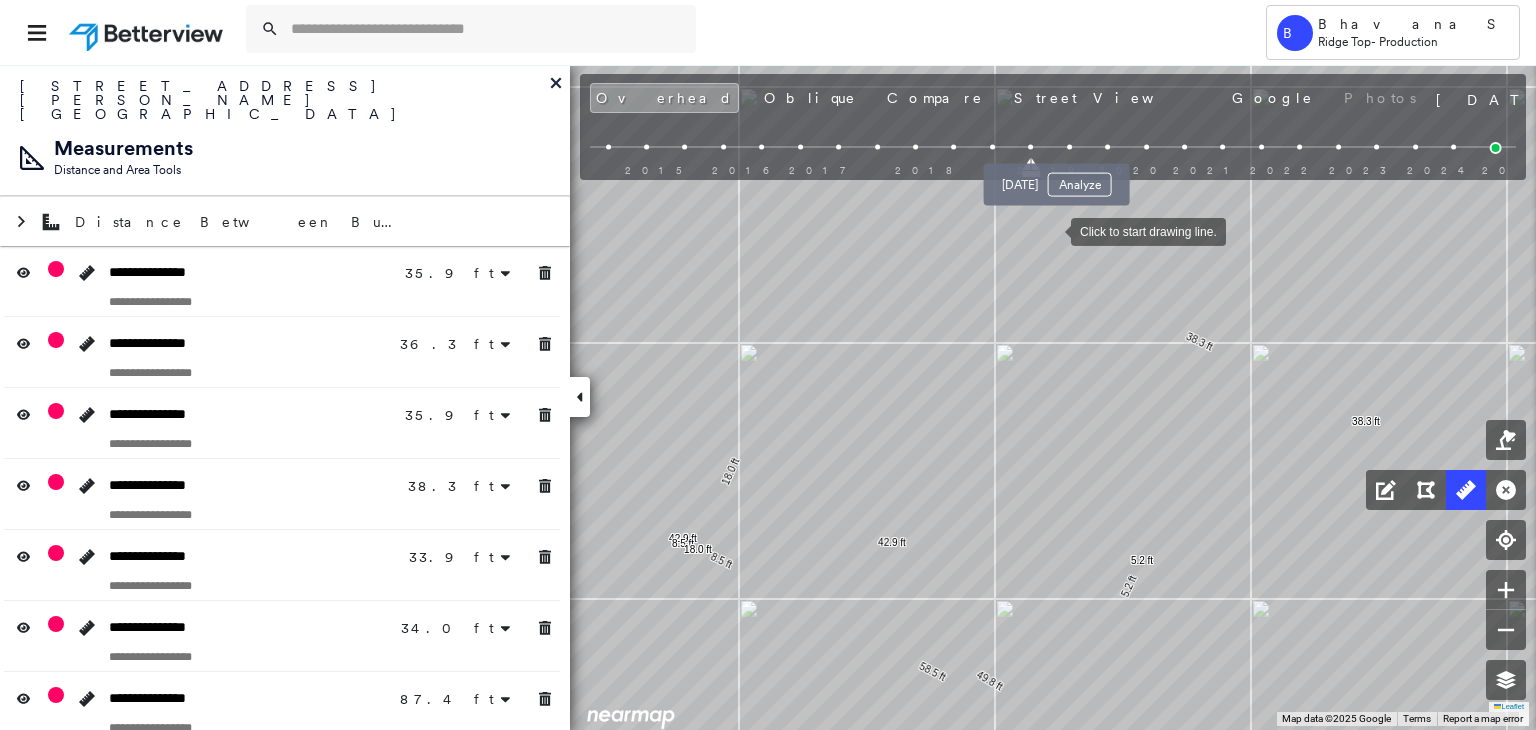 click at bounding box center (1069, 147) 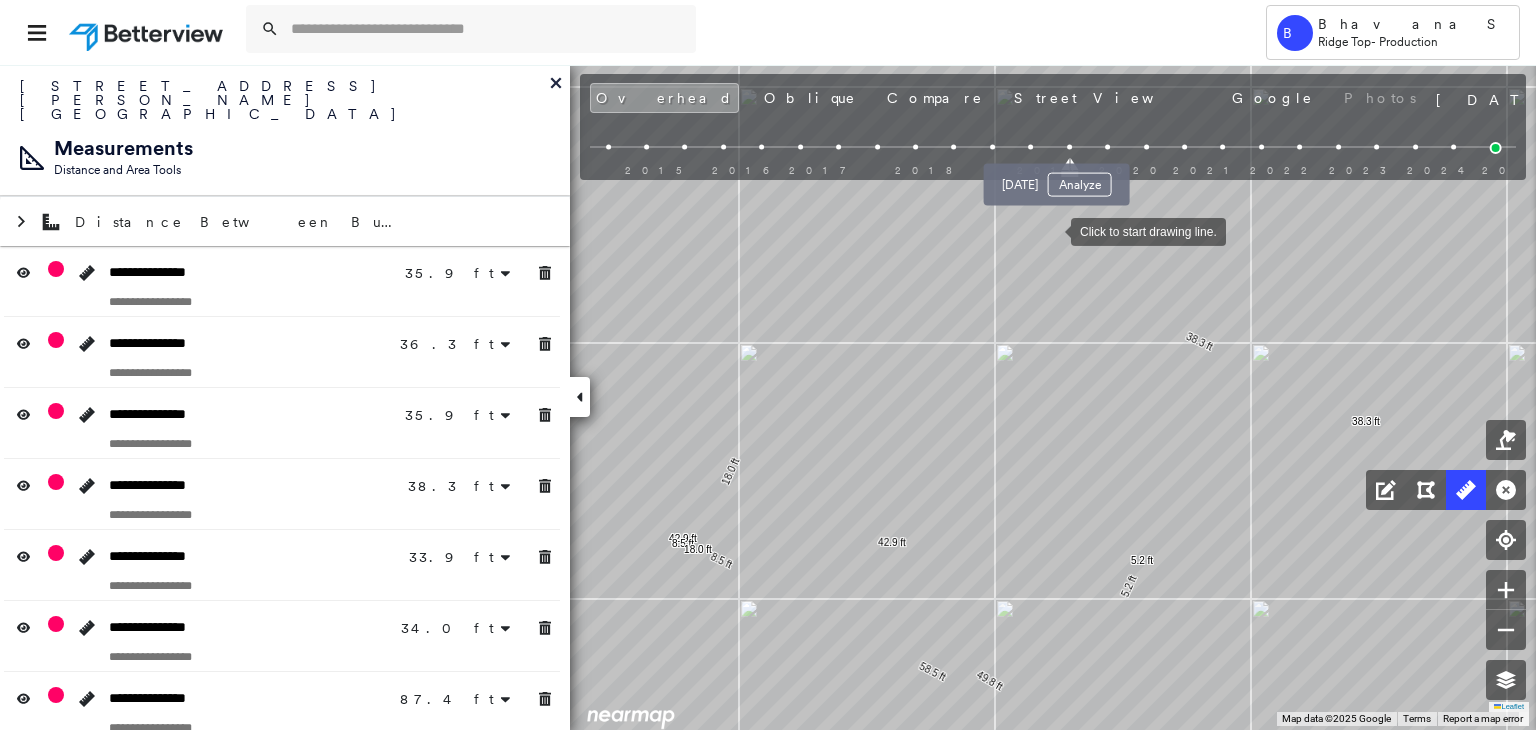 click on "Sep 3, 2019 Analyze" at bounding box center [1057, 179] 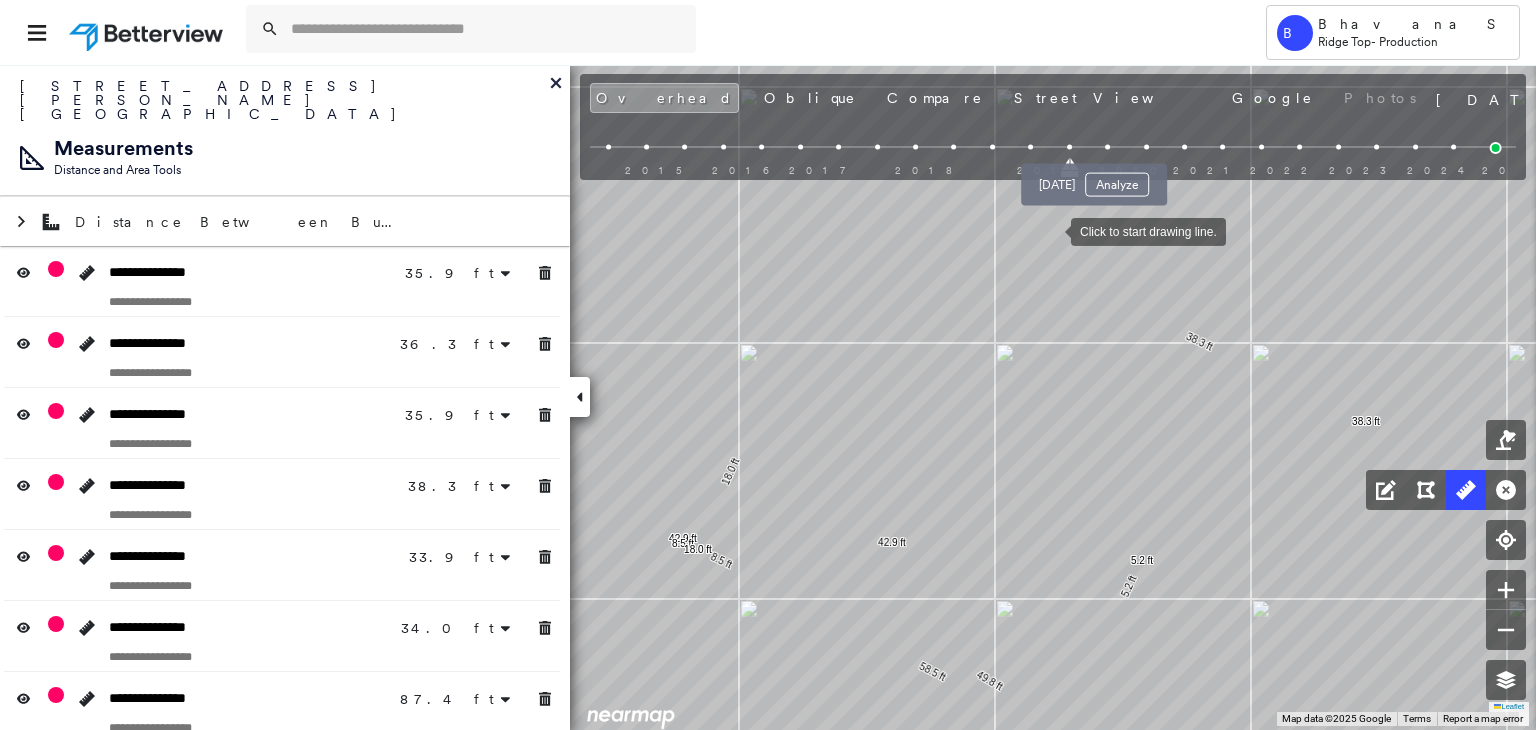 click at bounding box center [1107, 147] 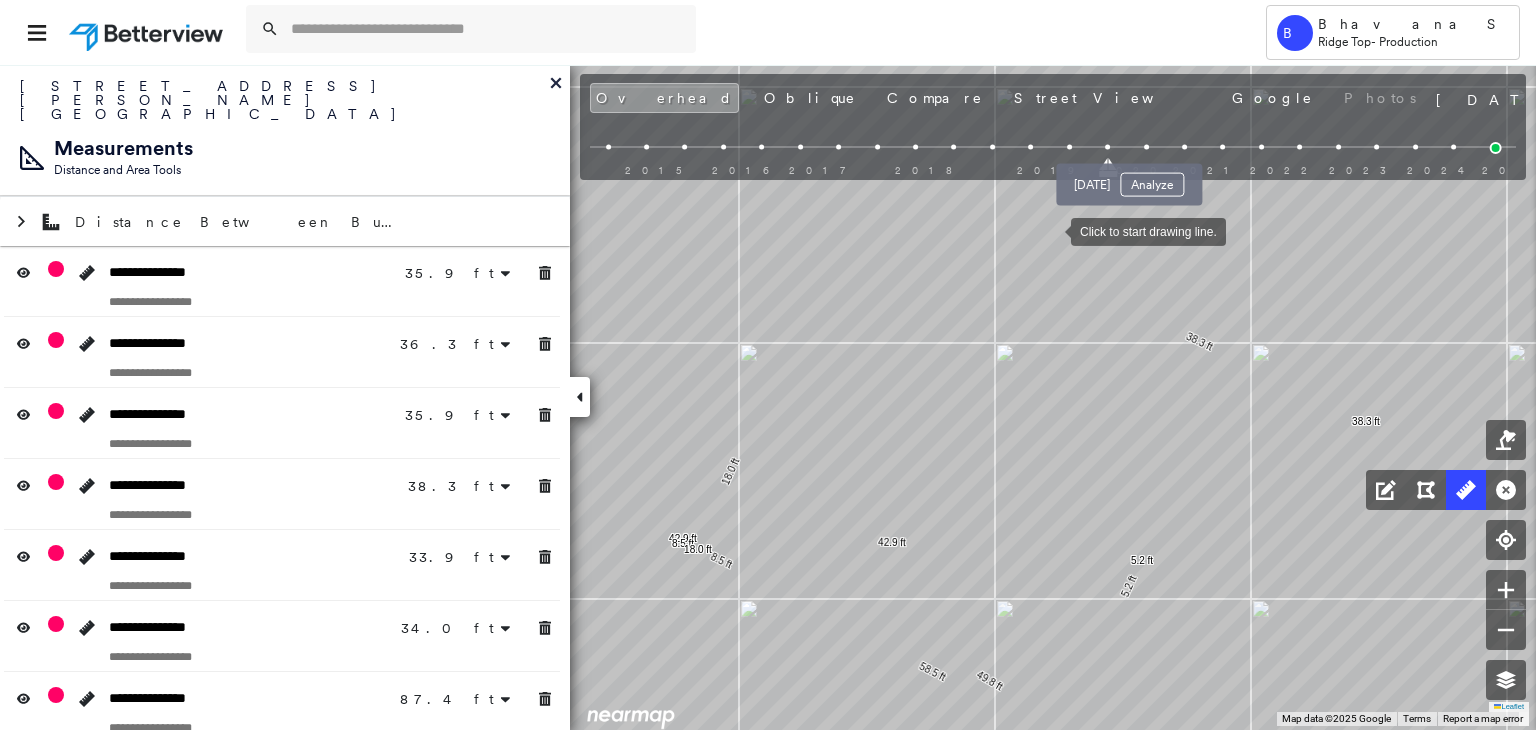 click at bounding box center [1146, 147] 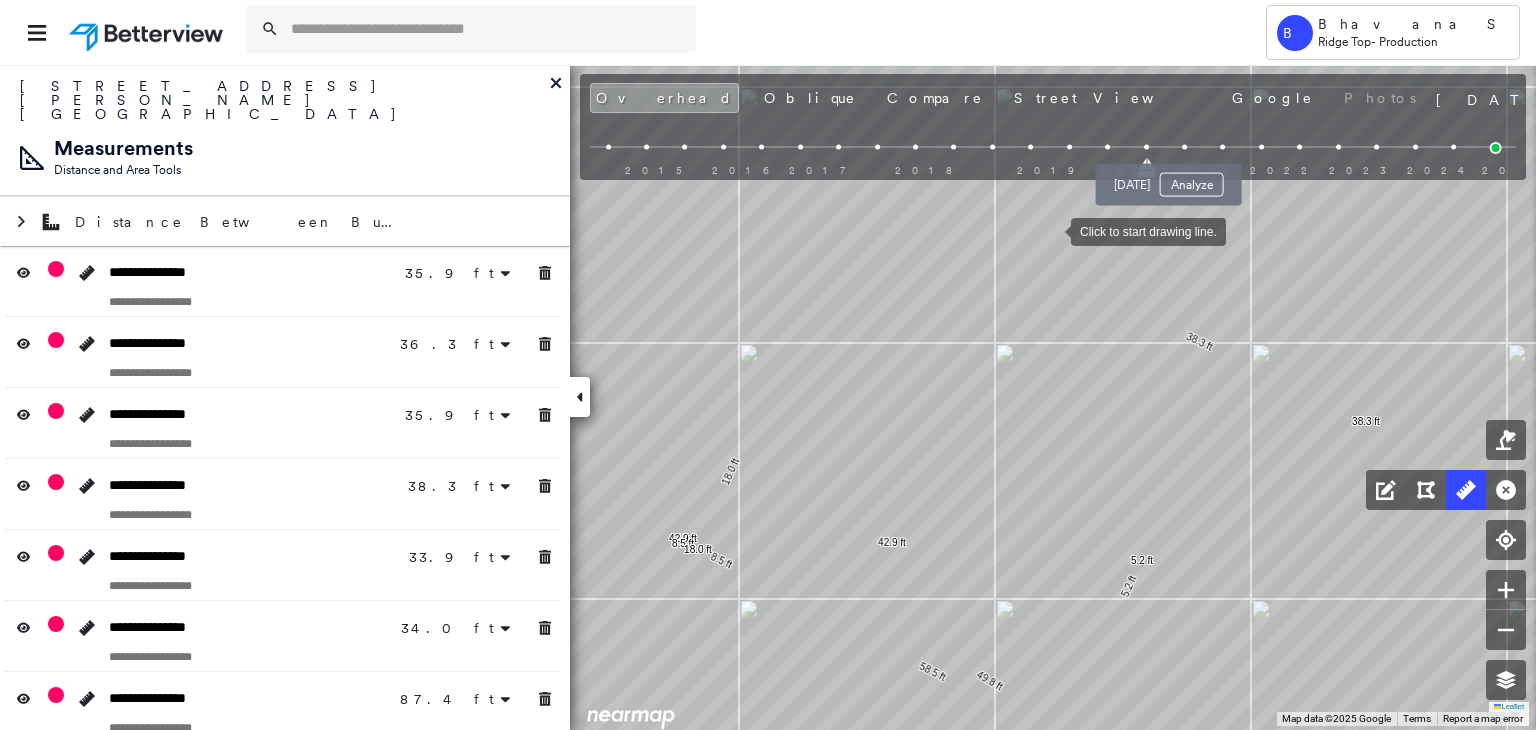 click at bounding box center [1184, 147] 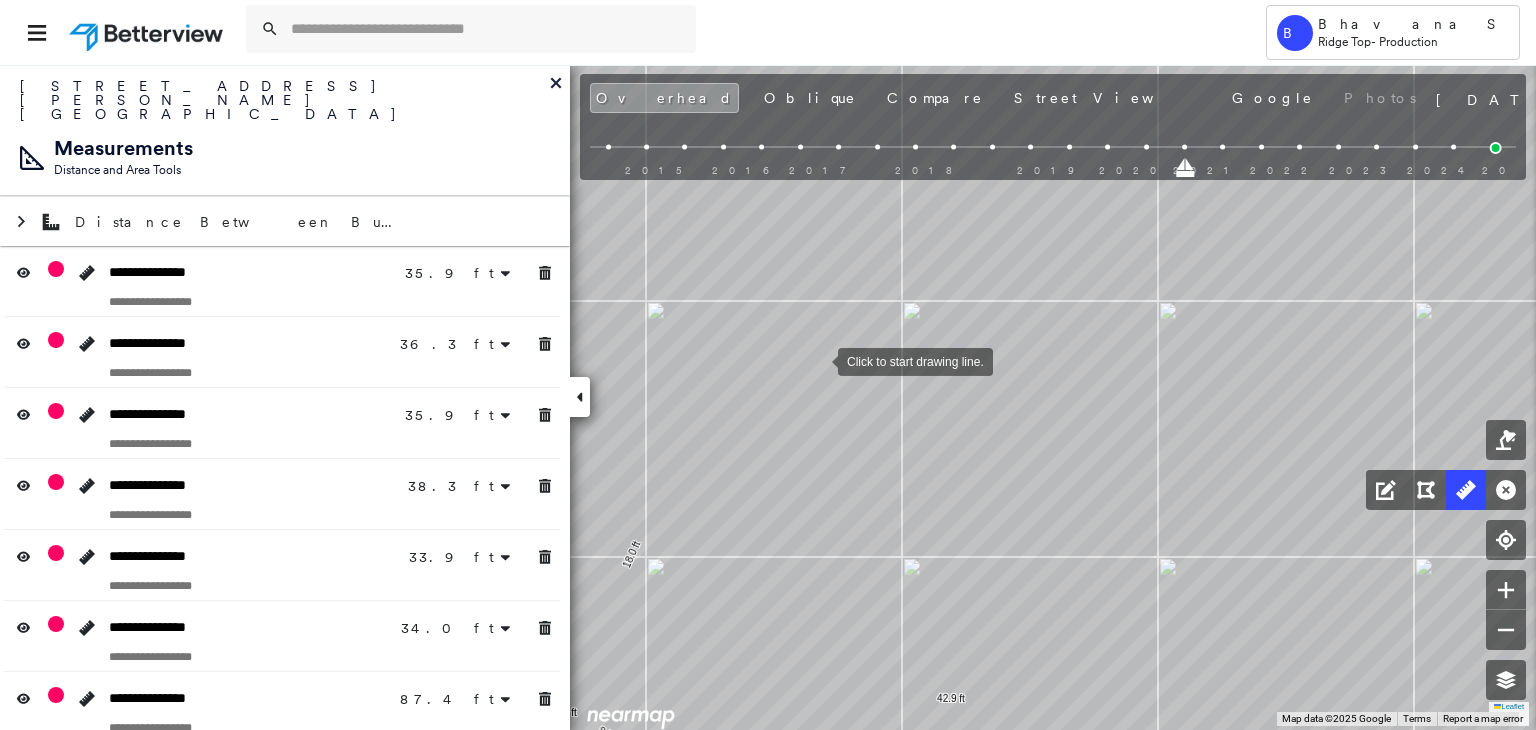 click at bounding box center [818, 360] 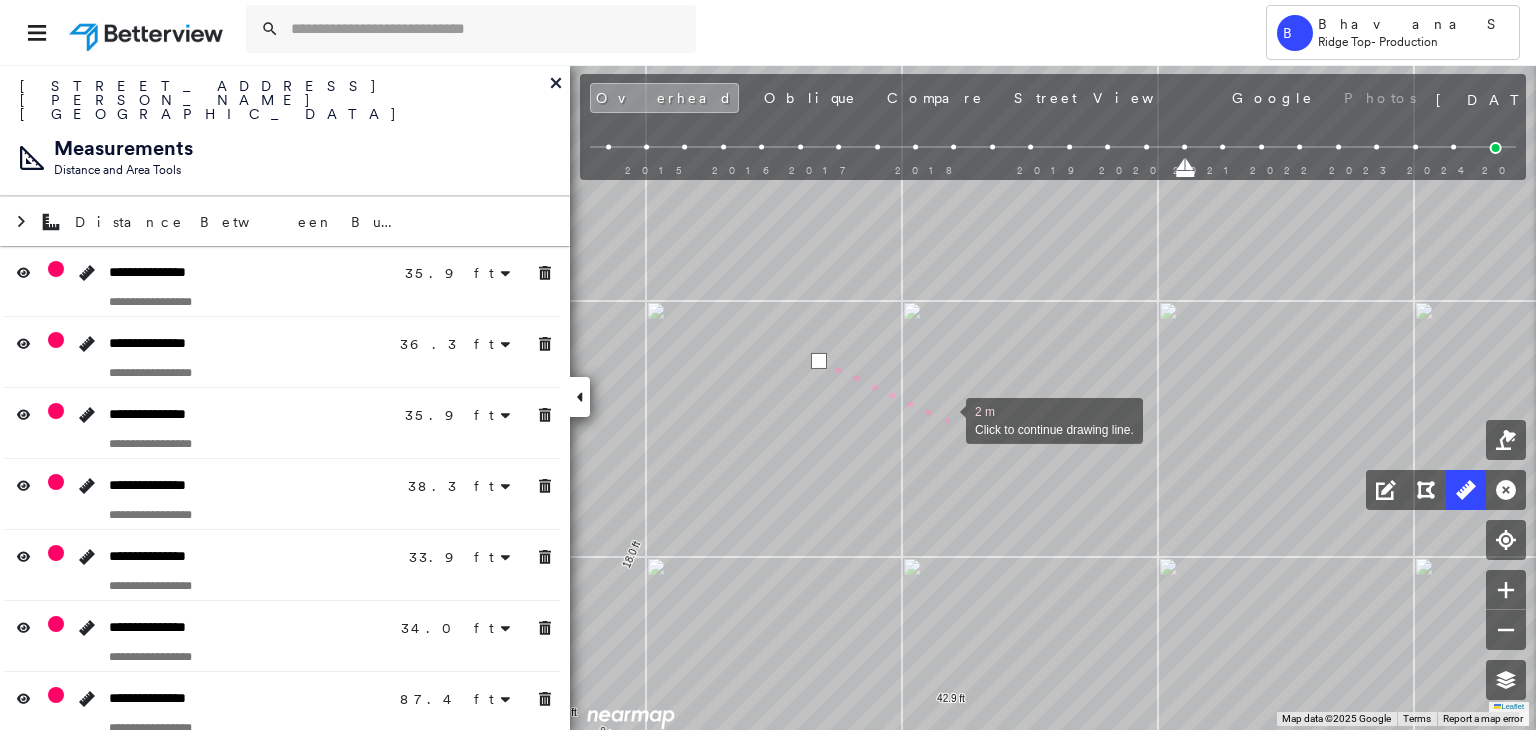 click at bounding box center [946, 419] 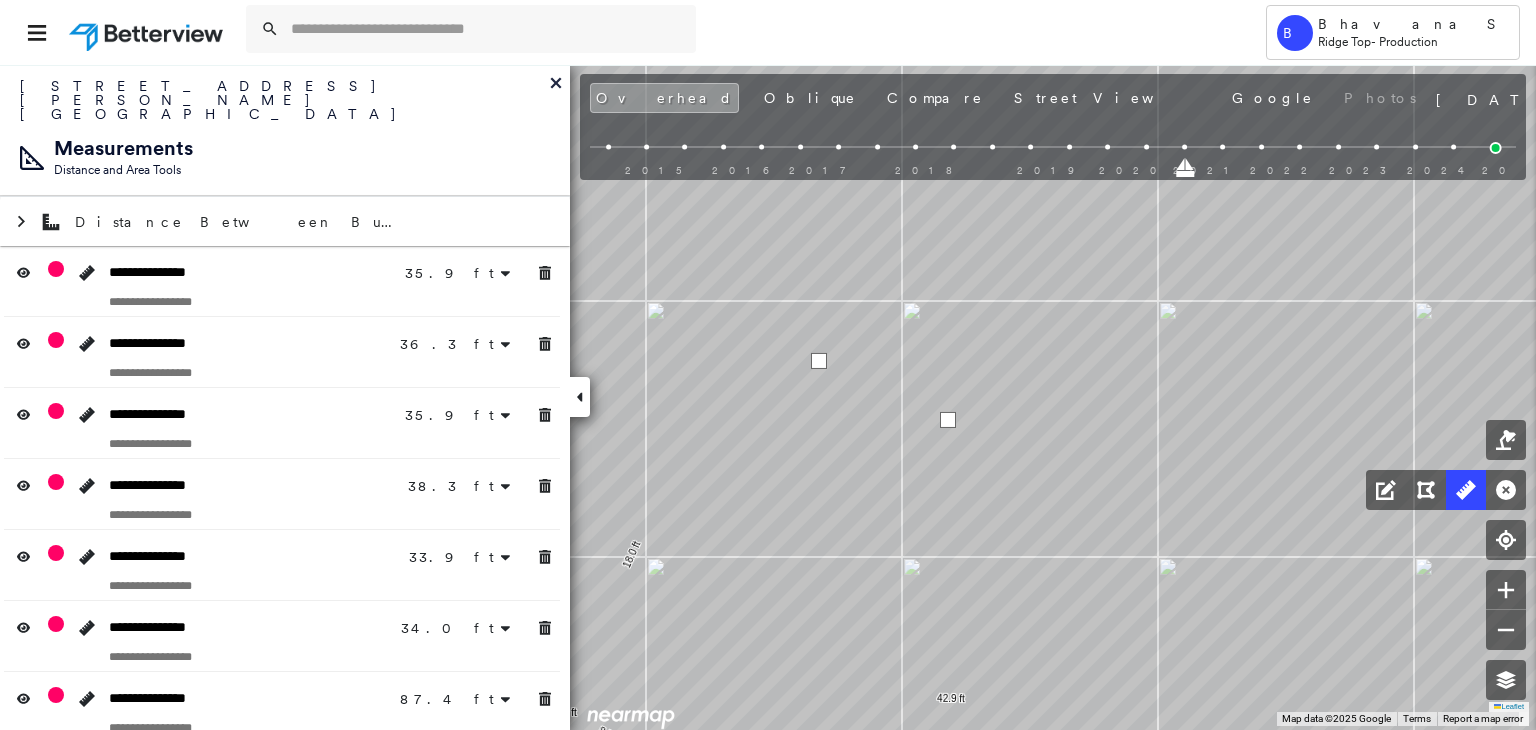 click at bounding box center [948, 420] 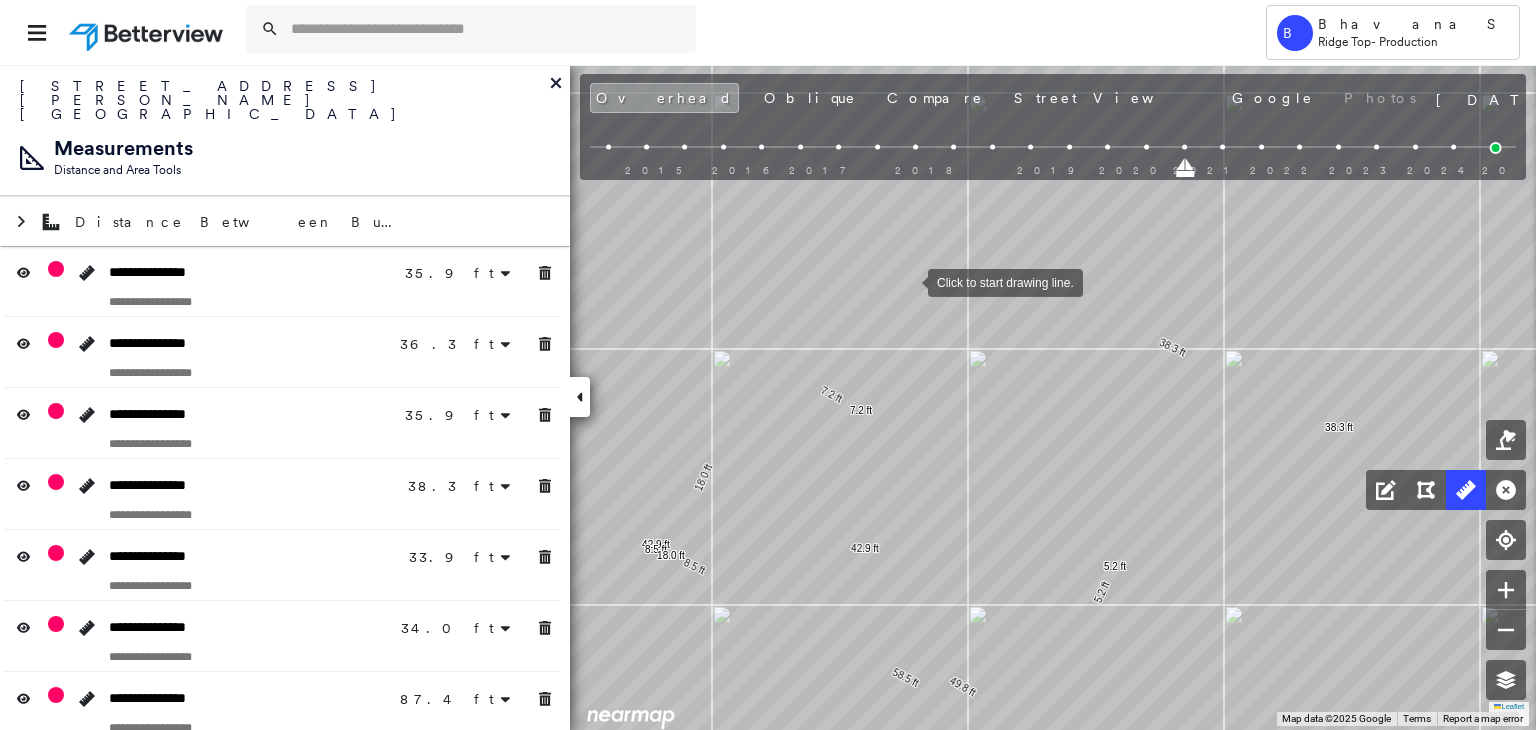 click at bounding box center (908, 281) 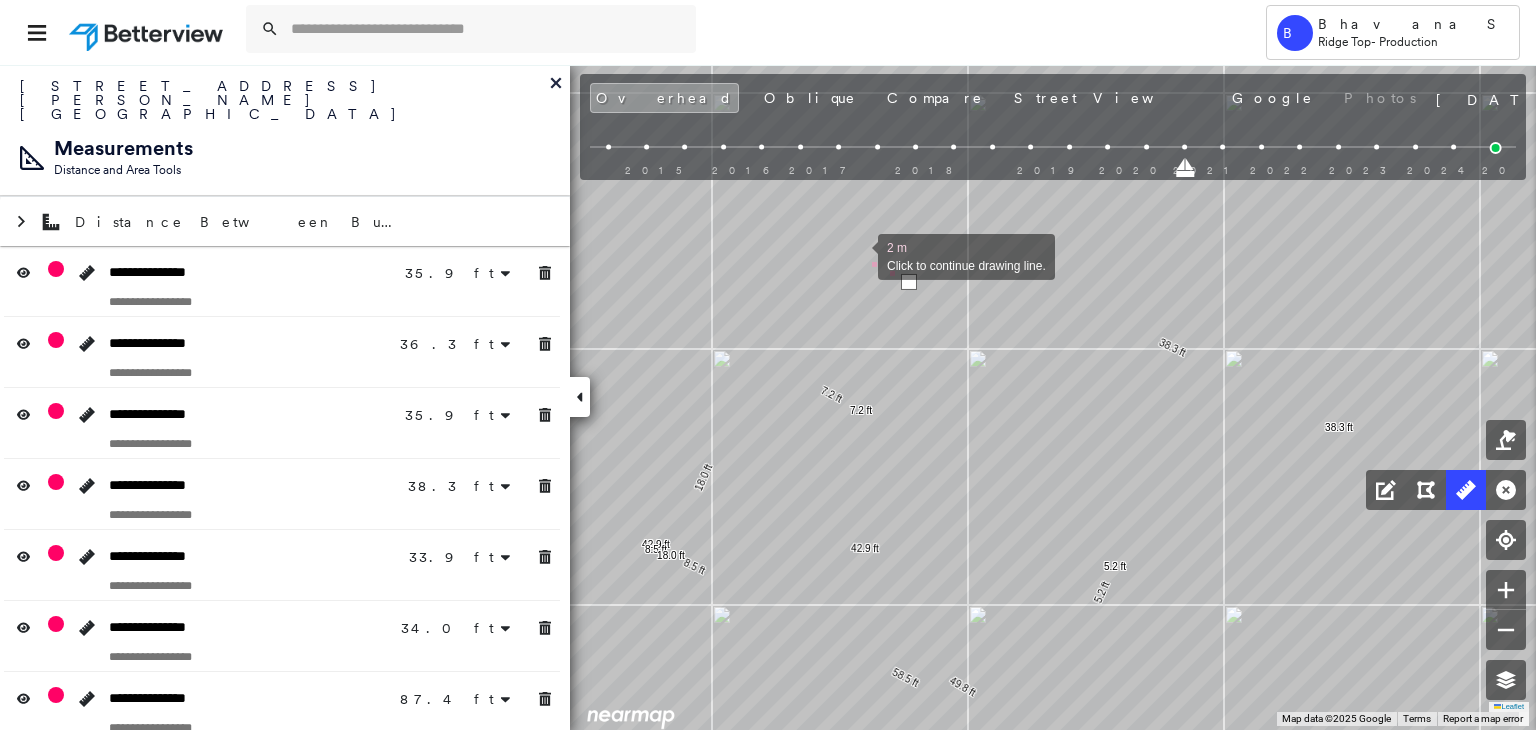 click at bounding box center [858, 255] 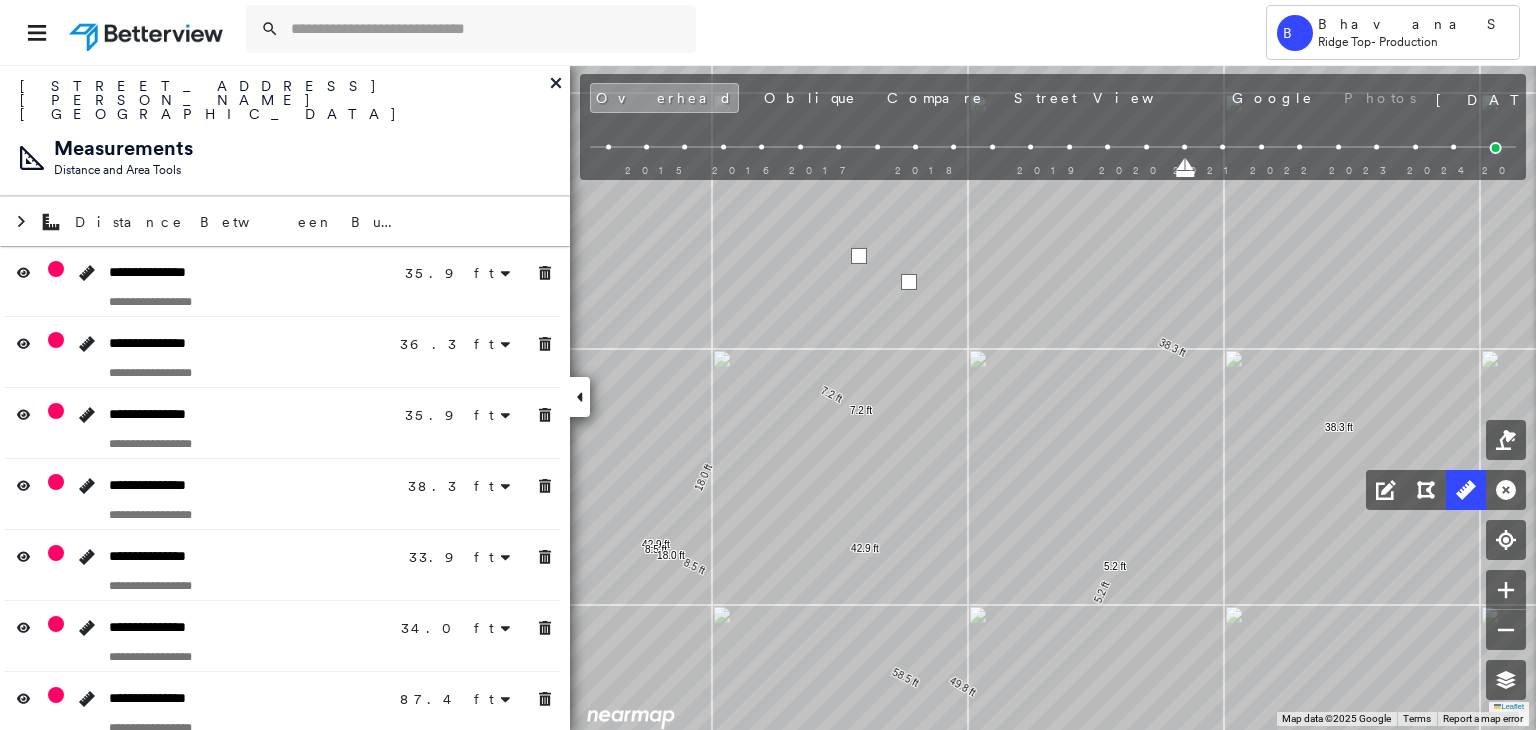 click at bounding box center [859, 256] 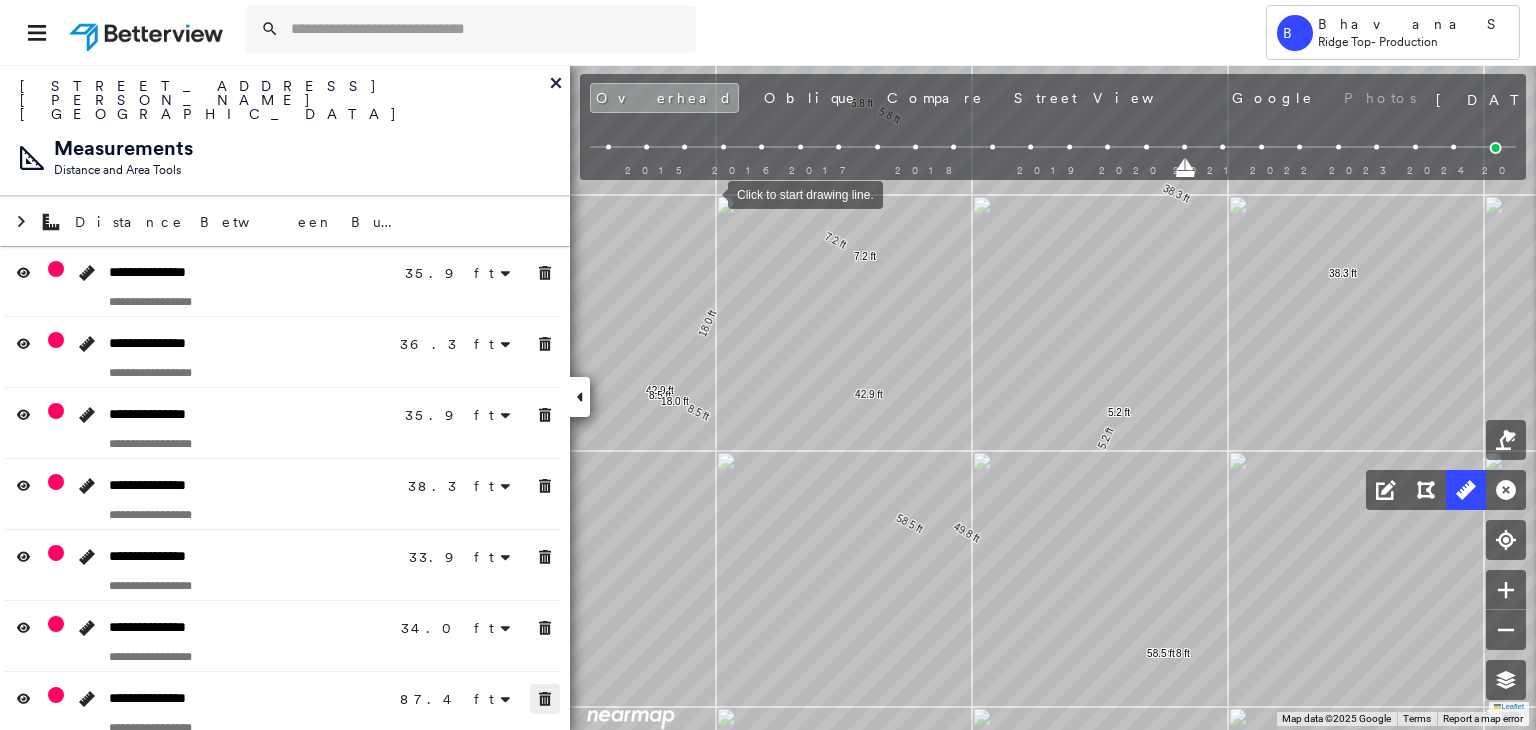 click 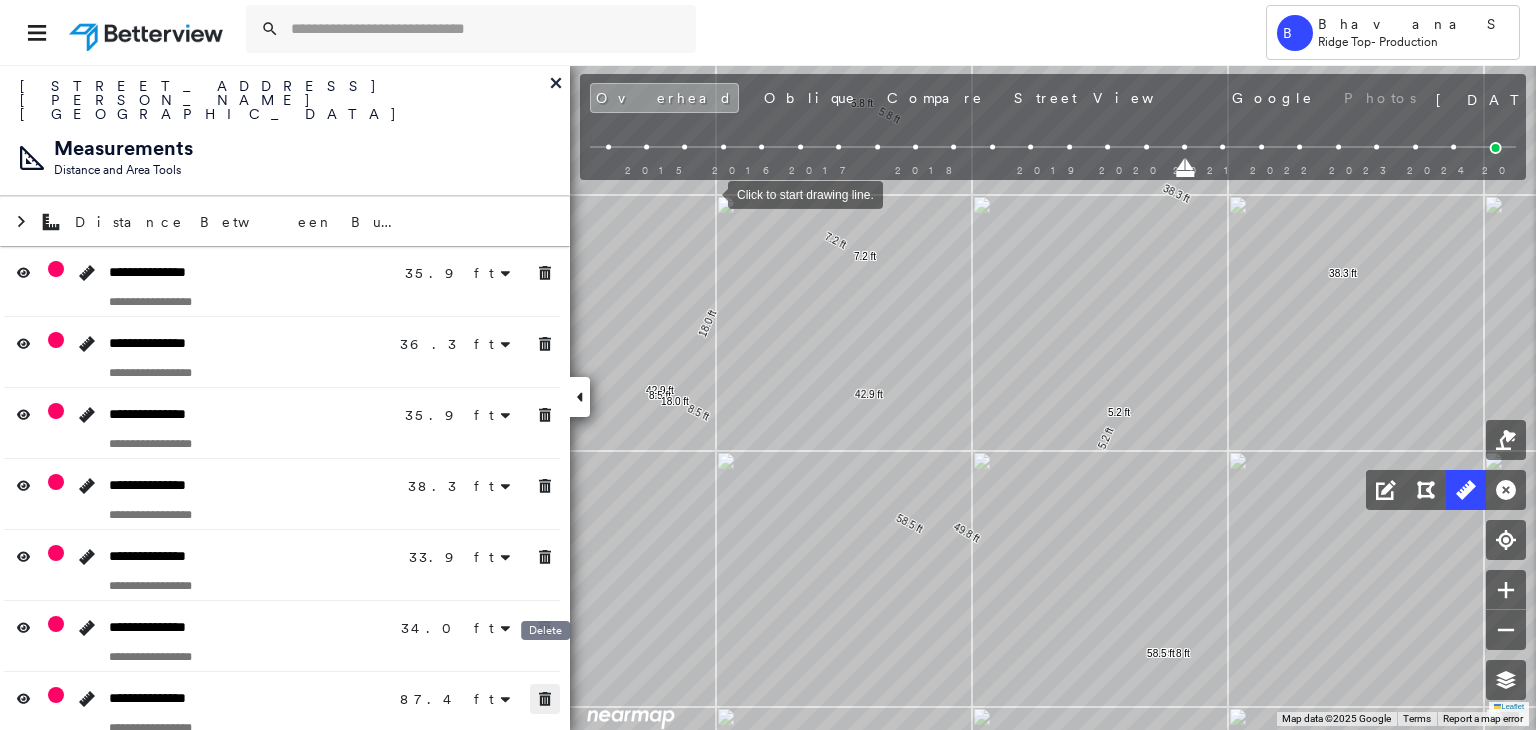 click 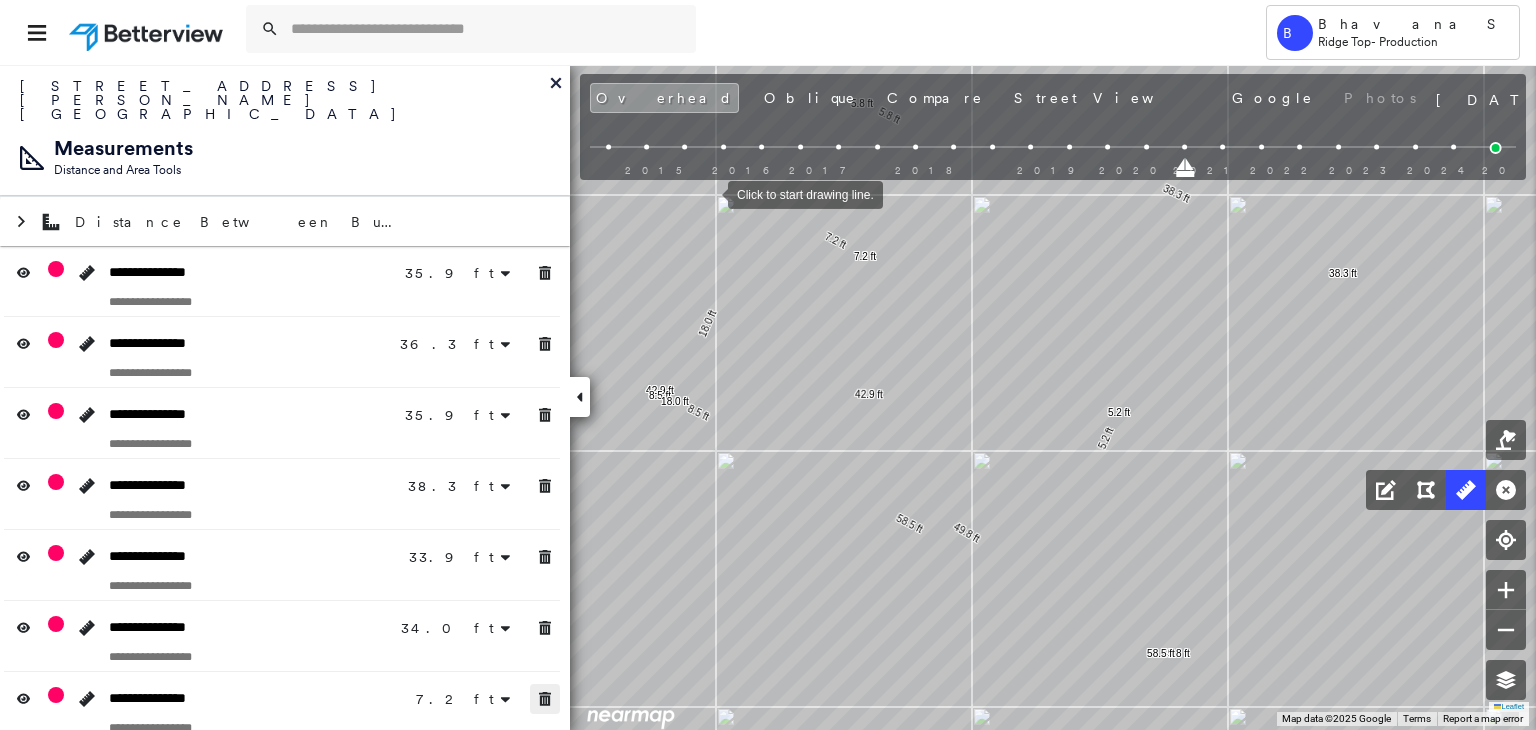 click 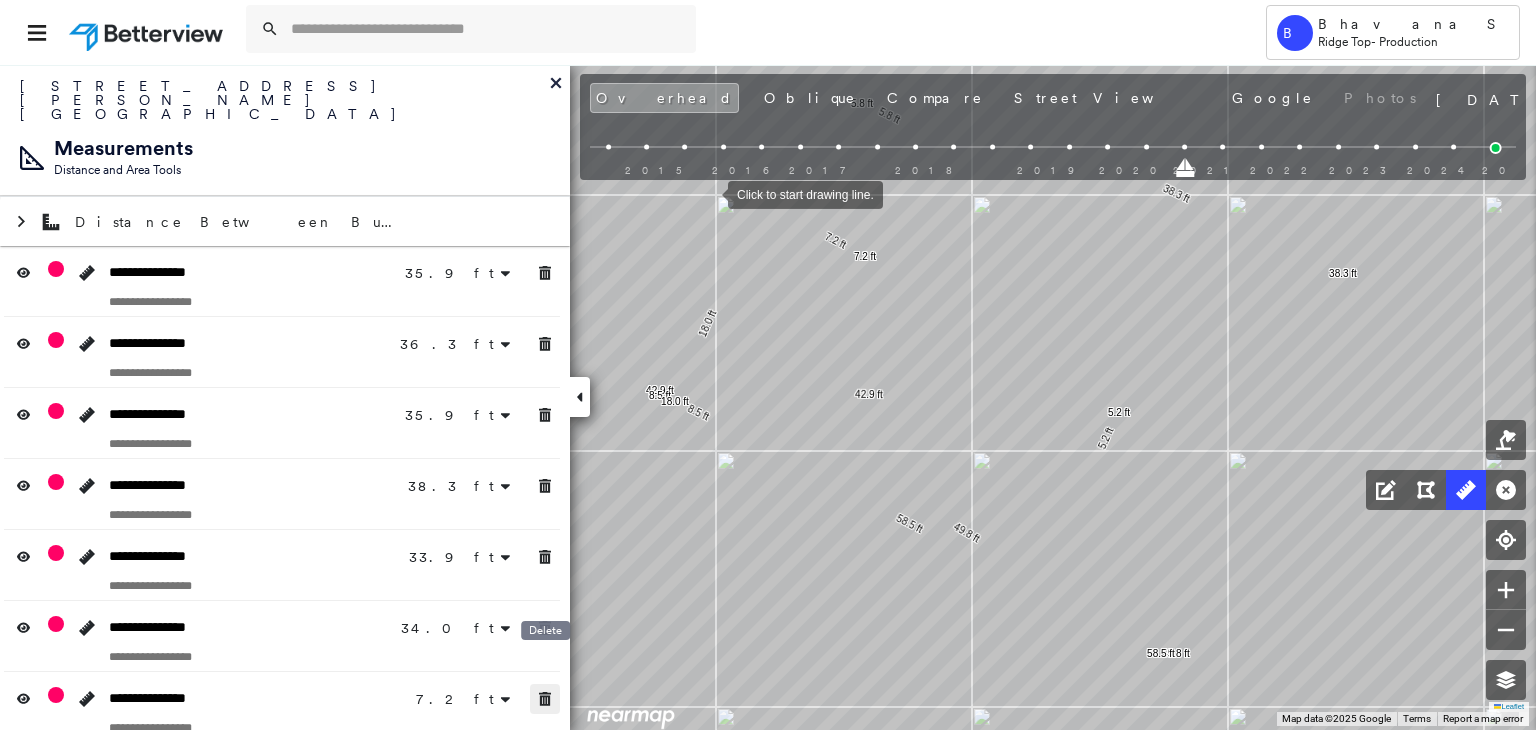 click 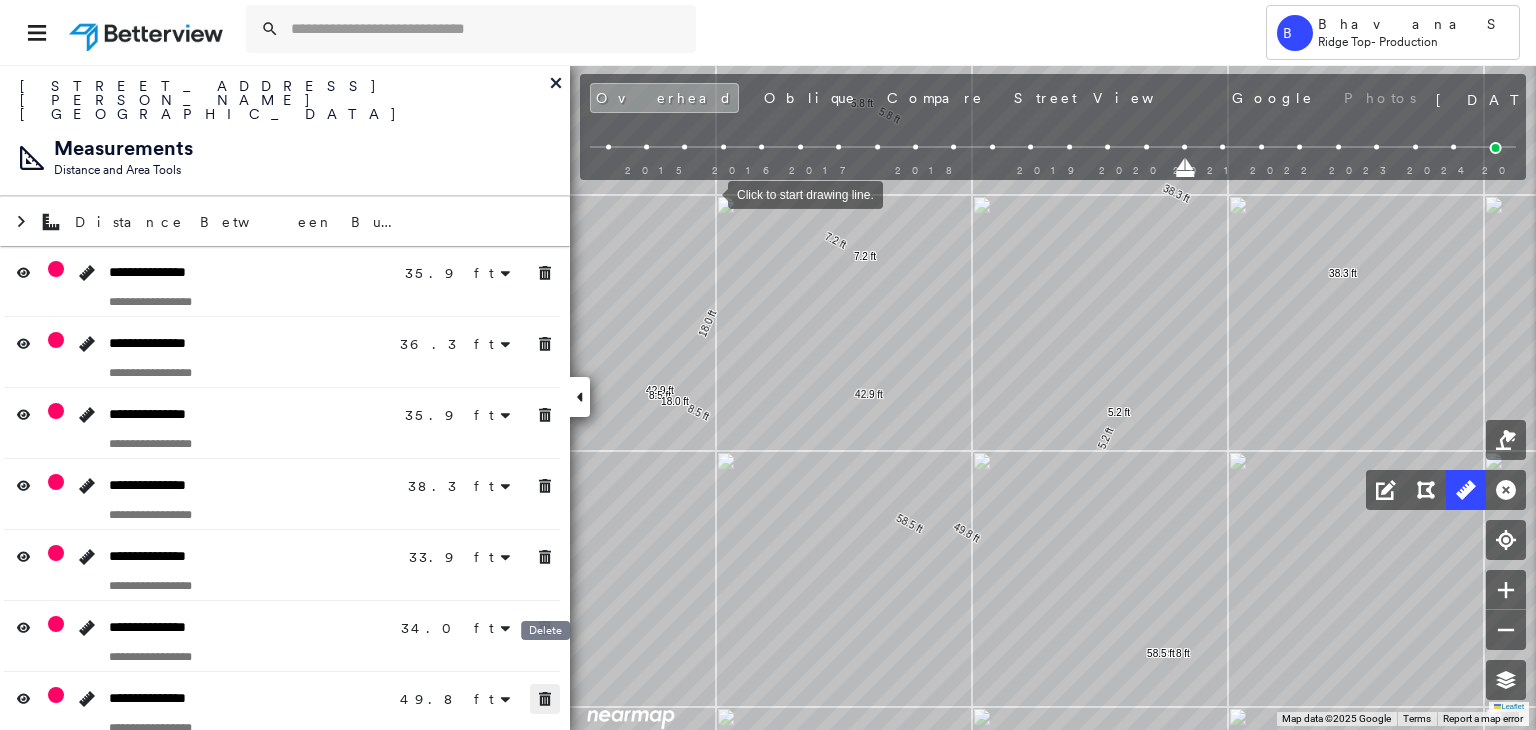 click 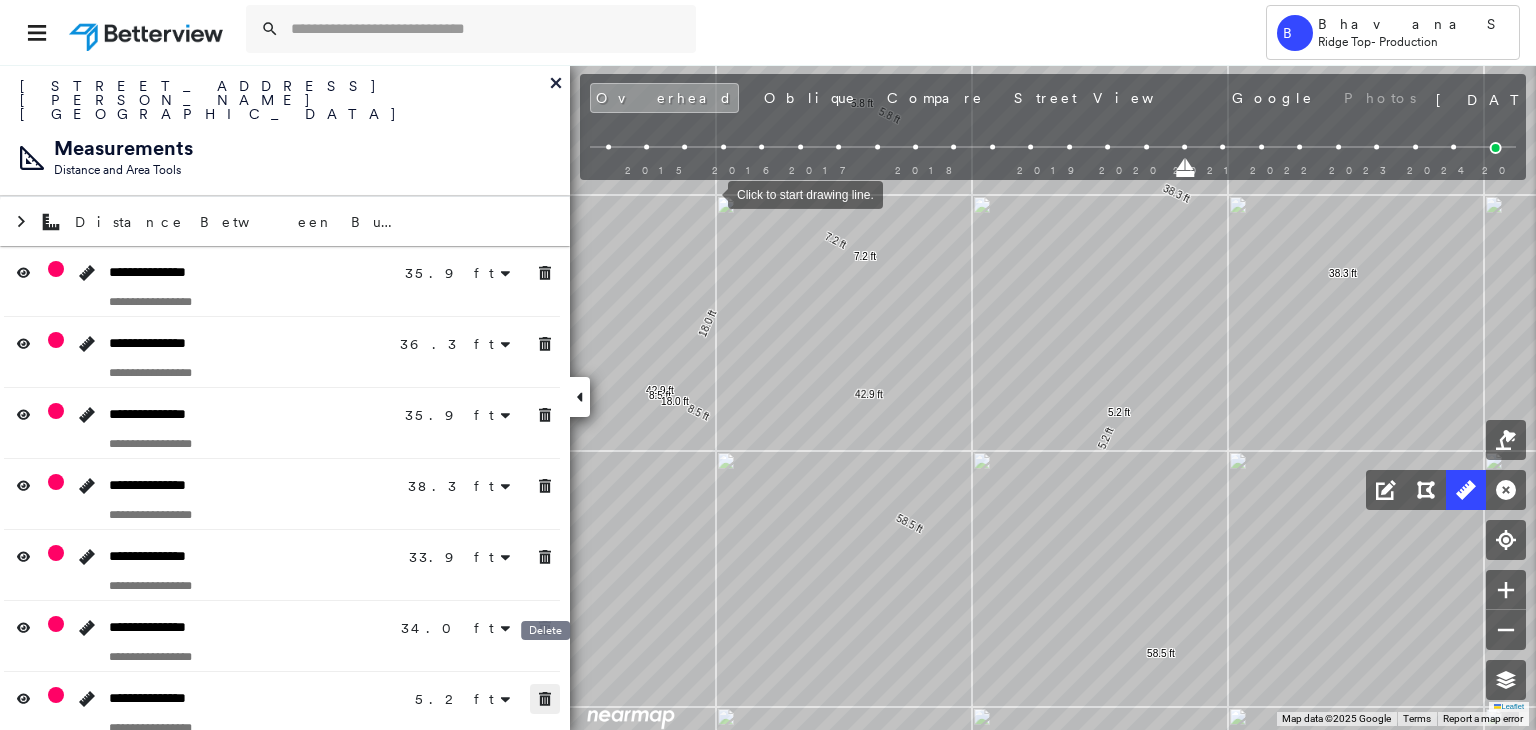 click 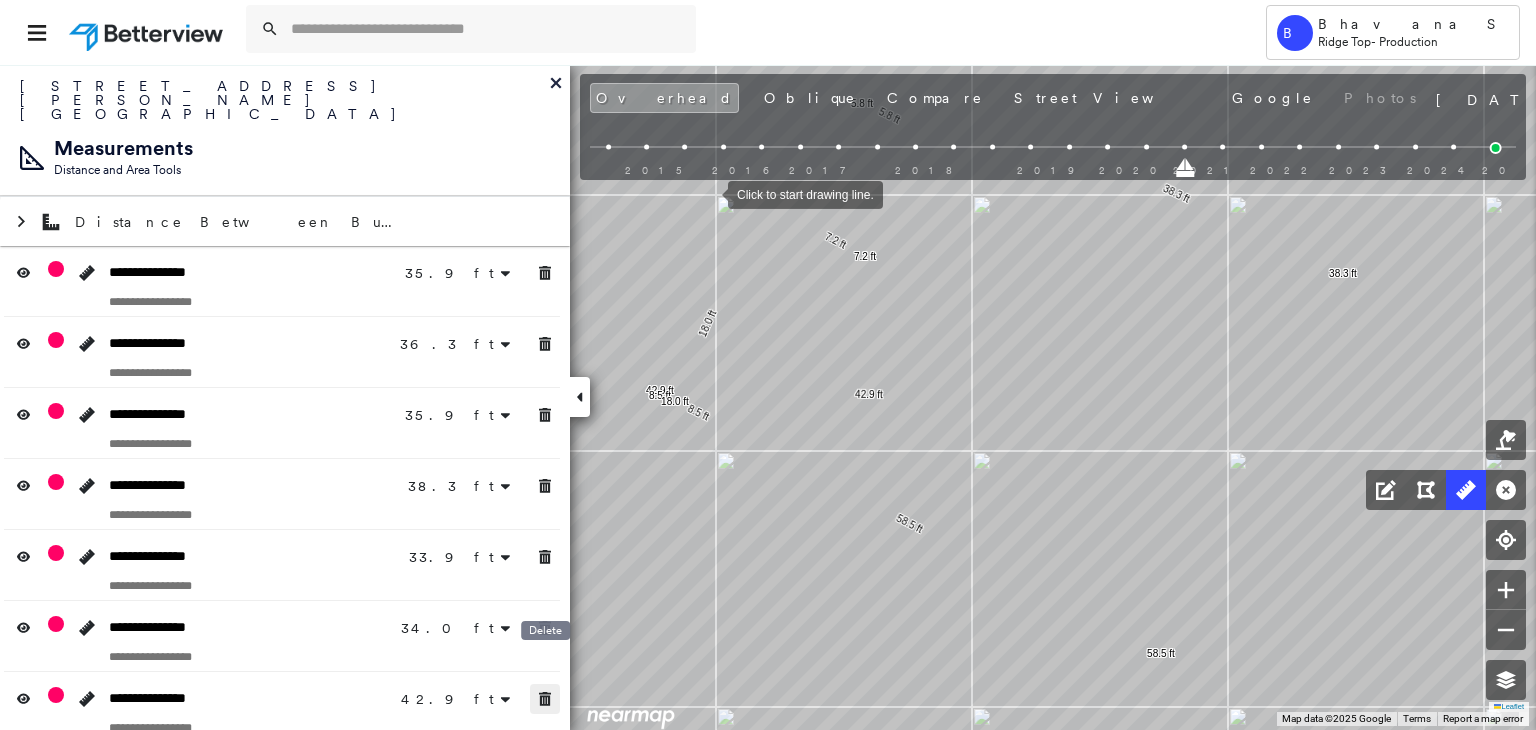 click 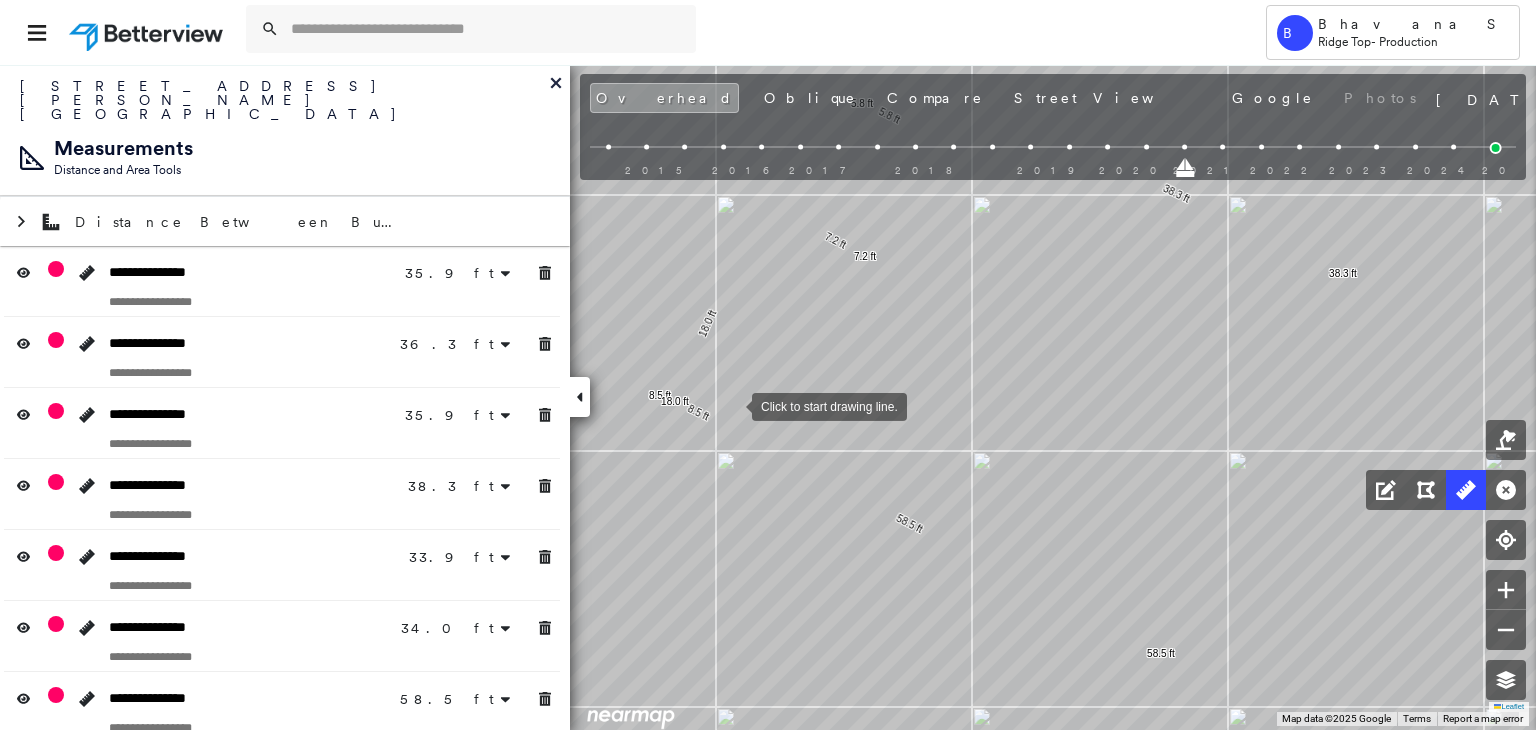click at bounding box center (732, 405) 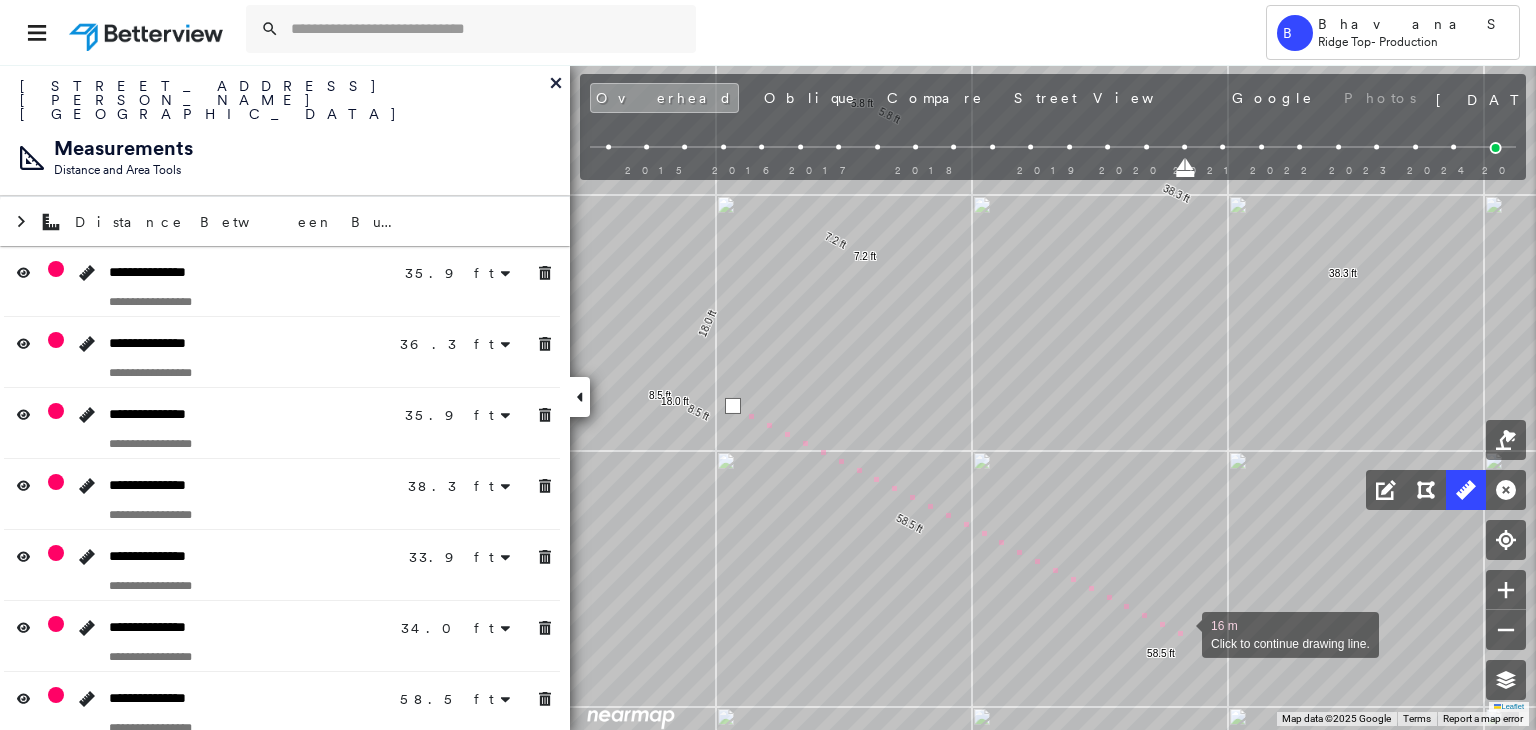 click at bounding box center (1182, 633) 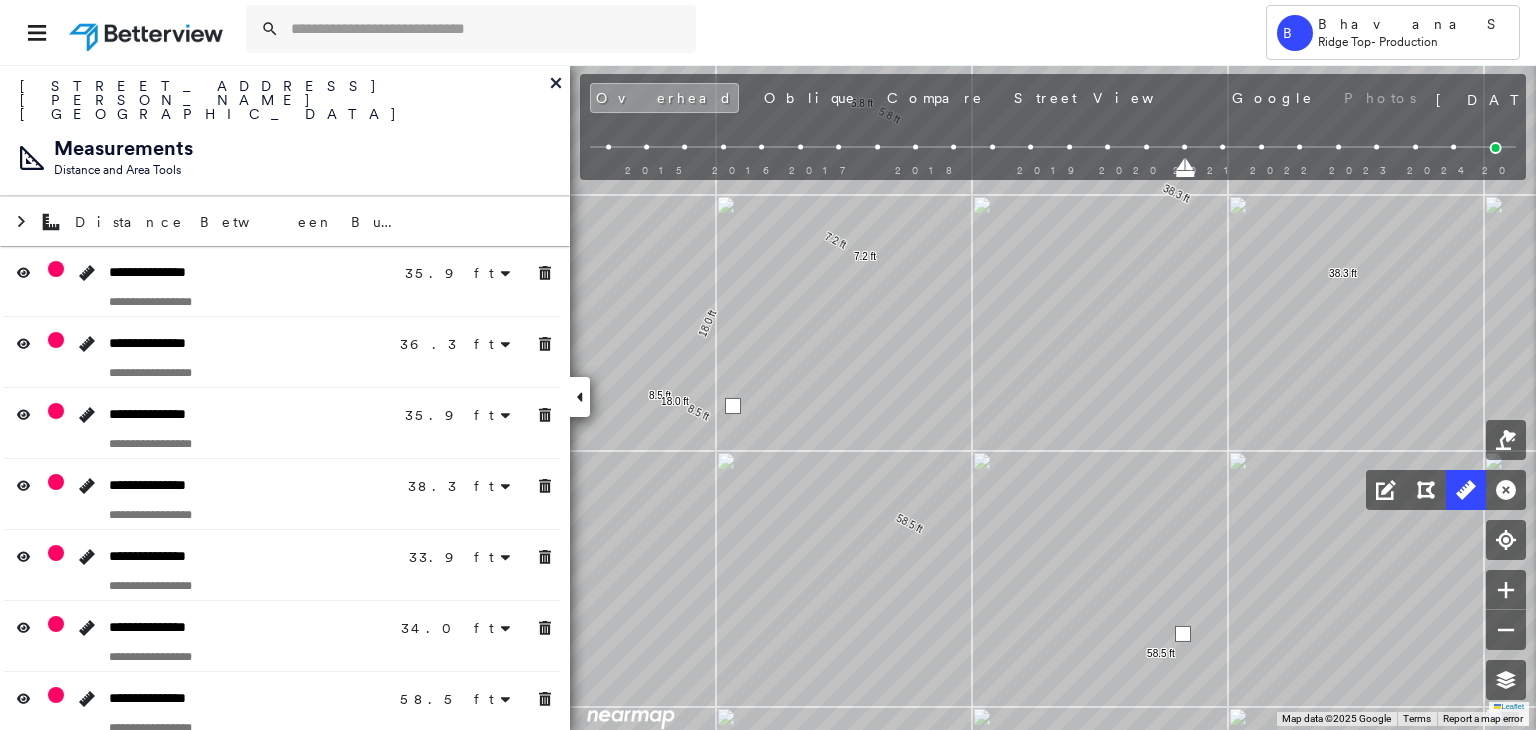 click at bounding box center [1183, 634] 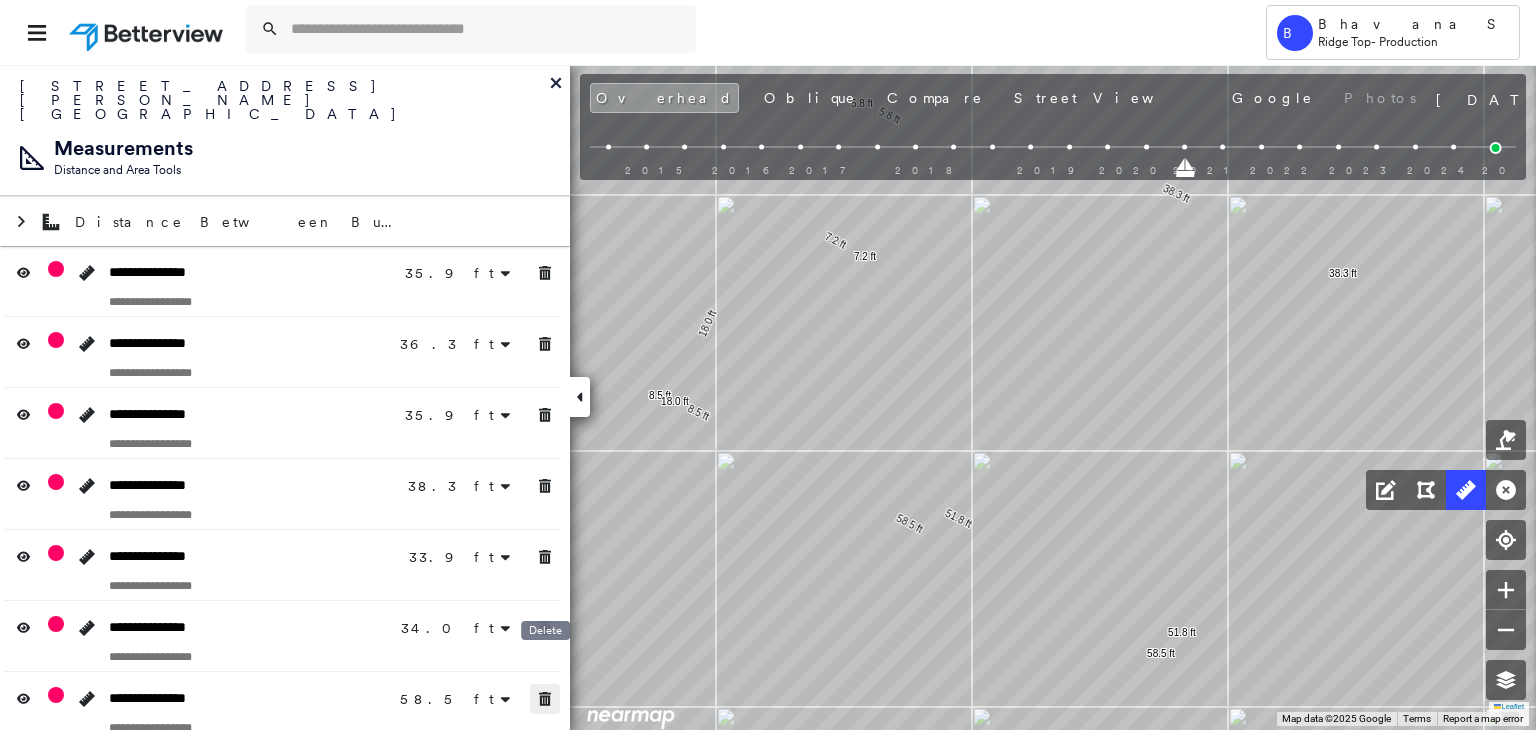 click 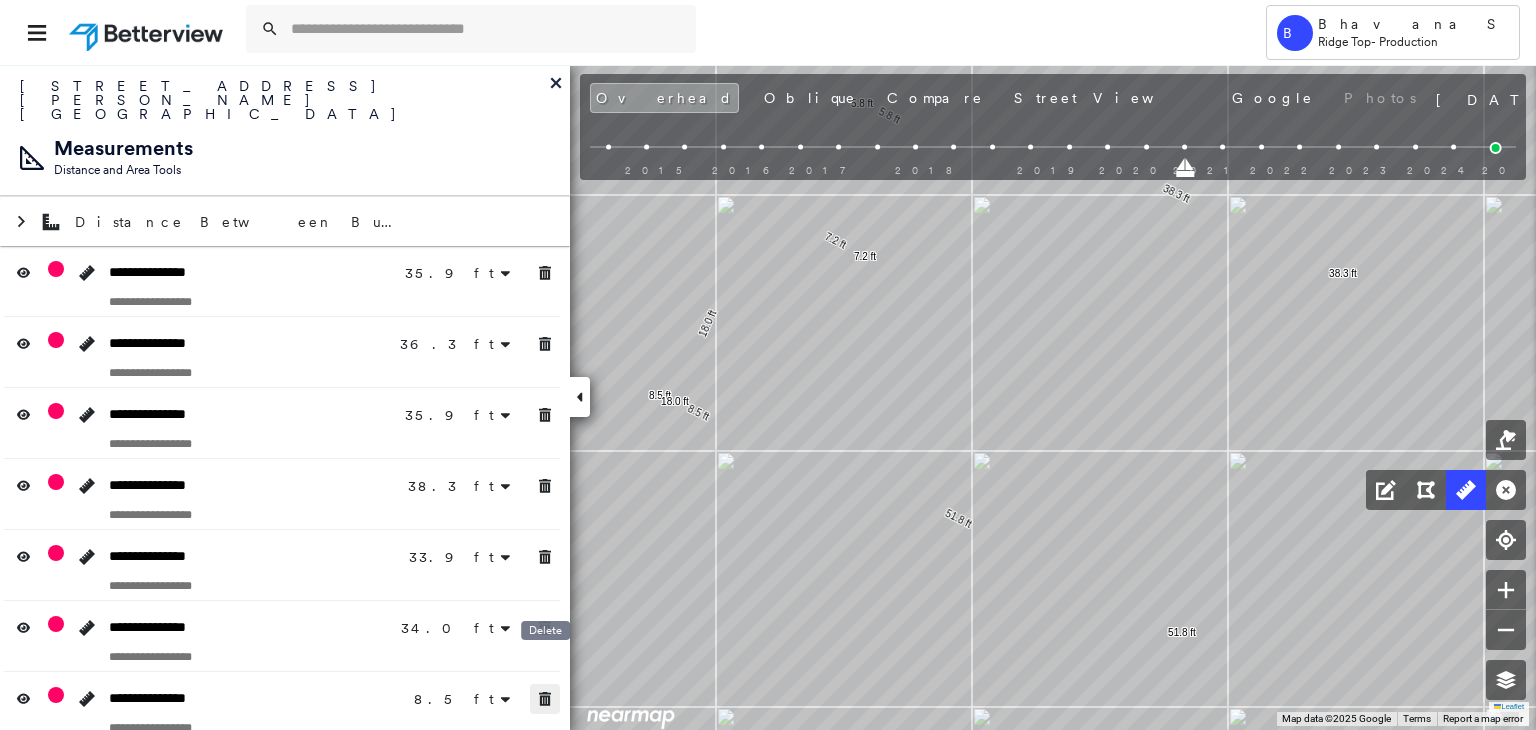click at bounding box center [545, 699] 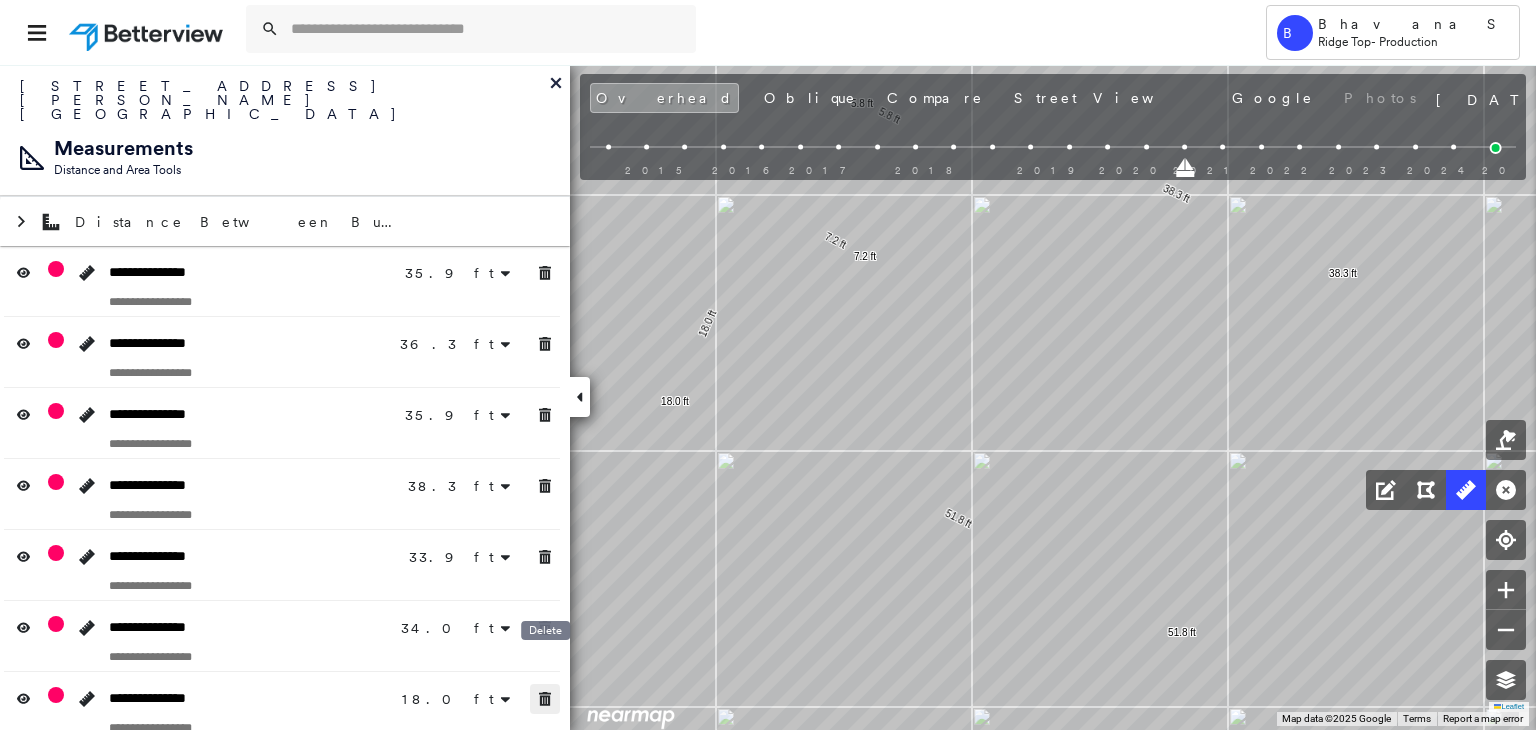 click at bounding box center [545, 699] 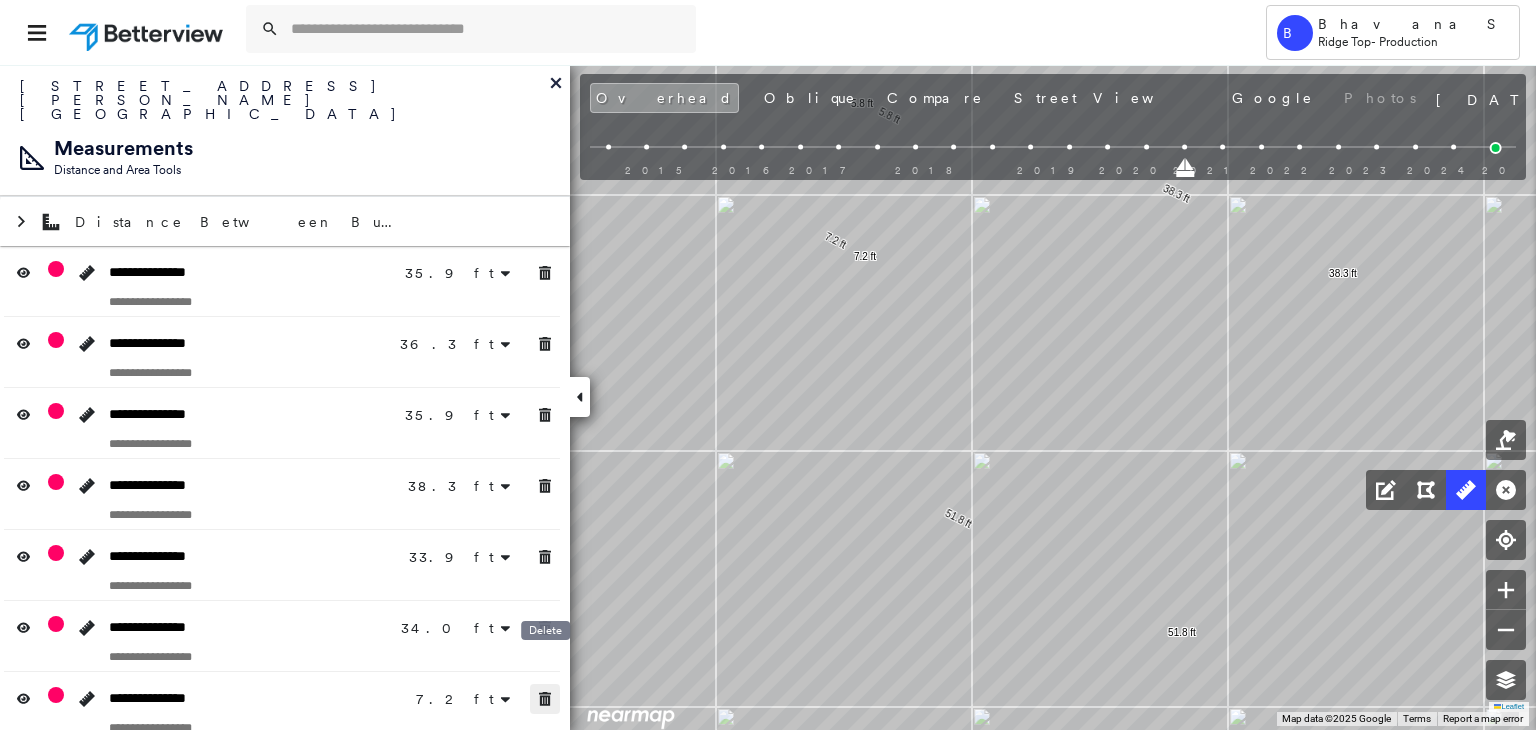 click at bounding box center [545, 699] 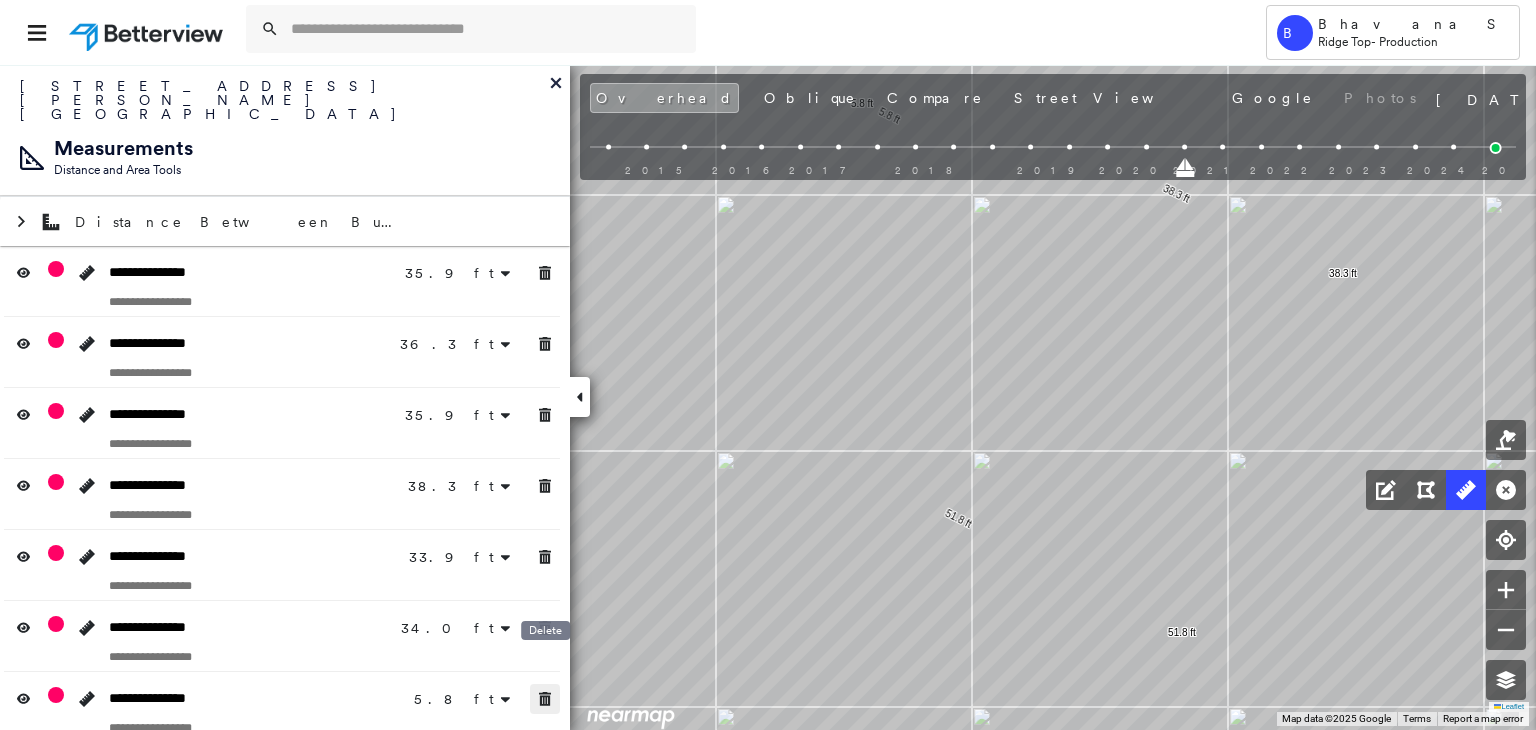 click at bounding box center (545, 699) 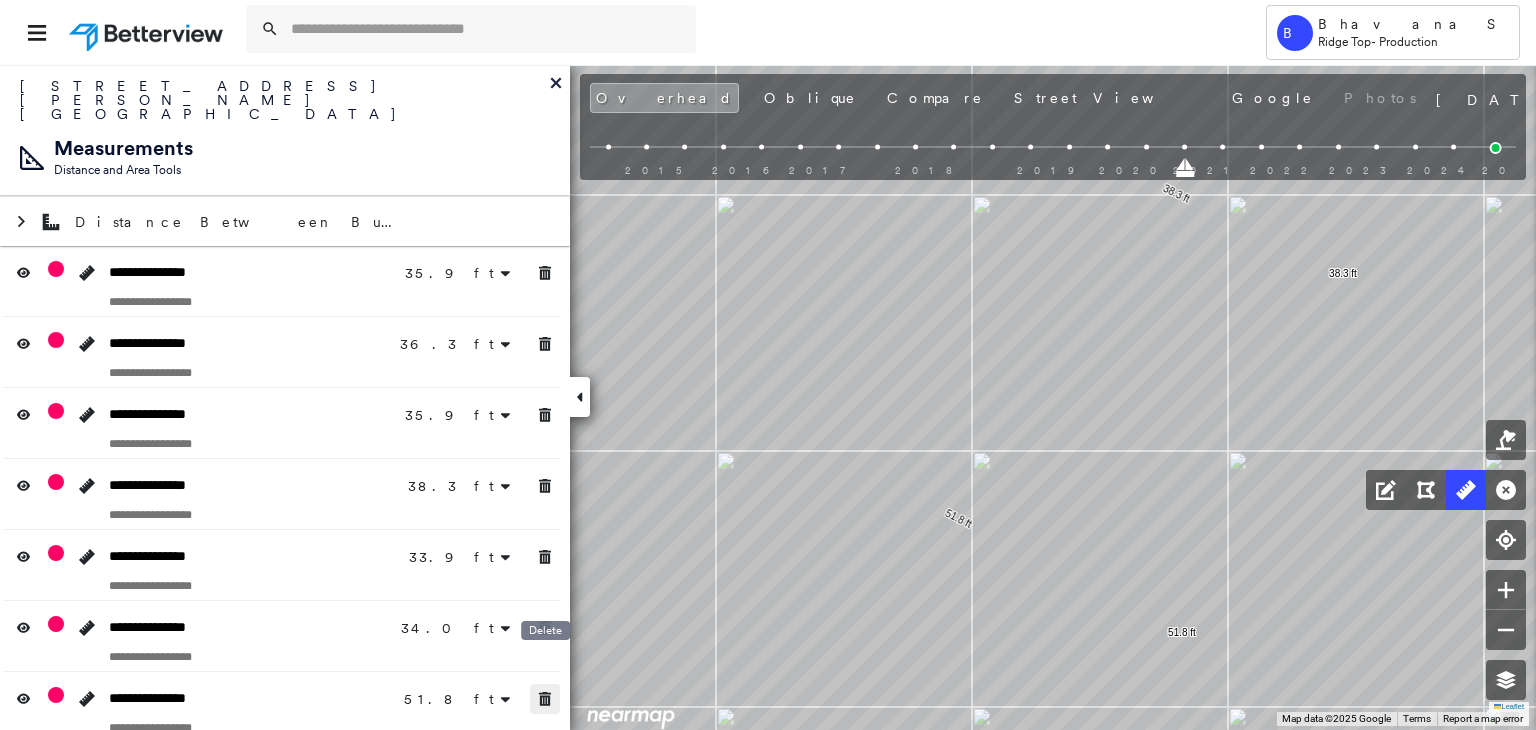 click at bounding box center (545, 699) 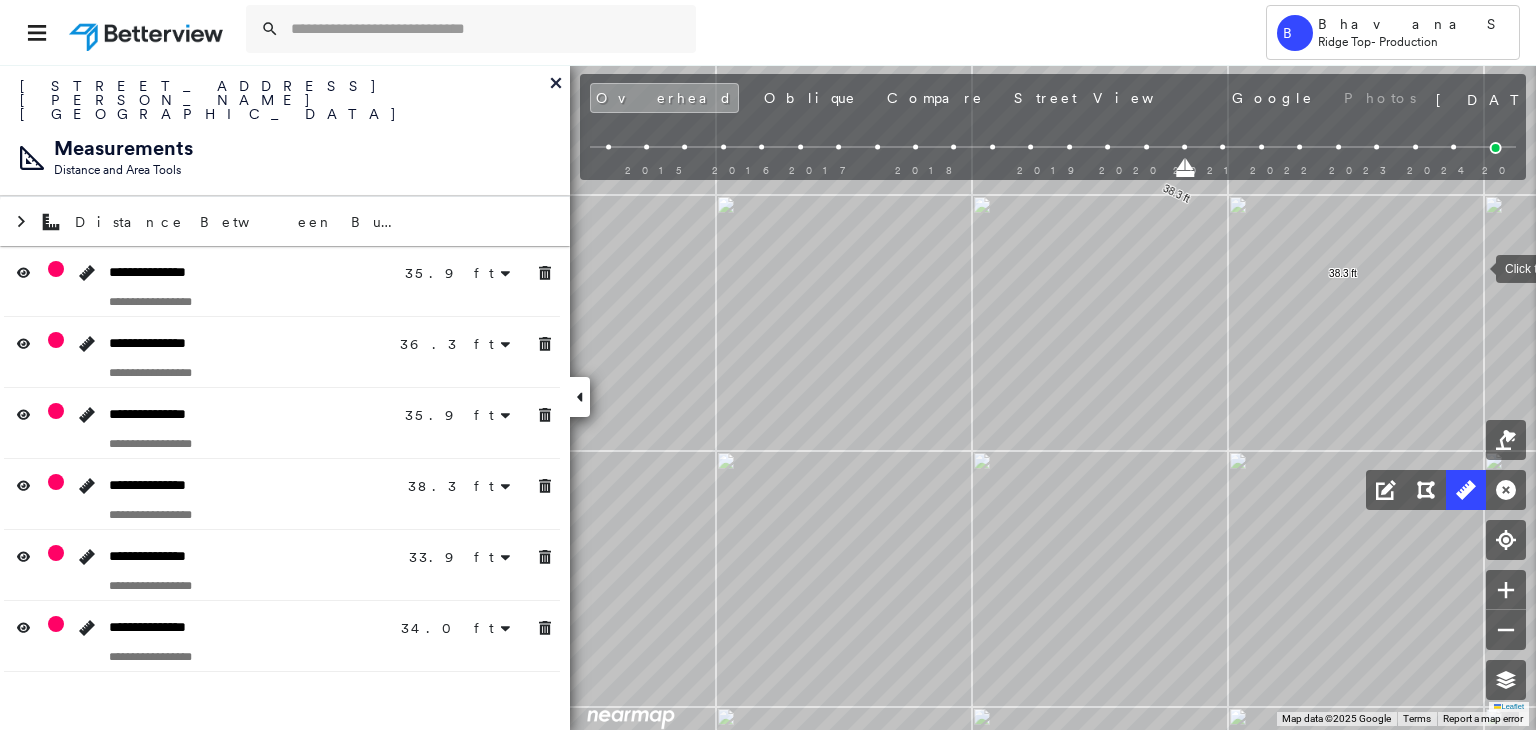click at bounding box center (1223, 147) 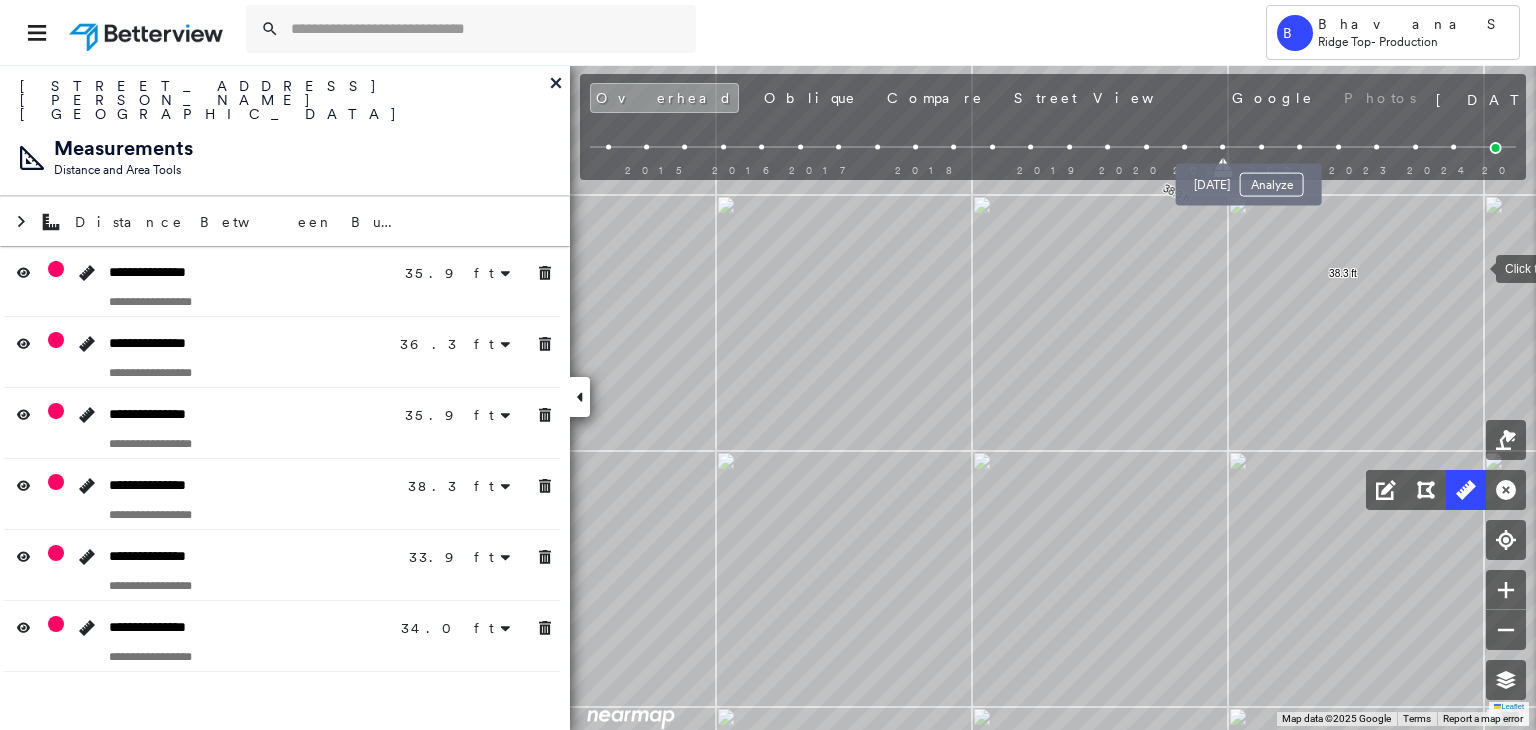 click at bounding box center (1261, 147) 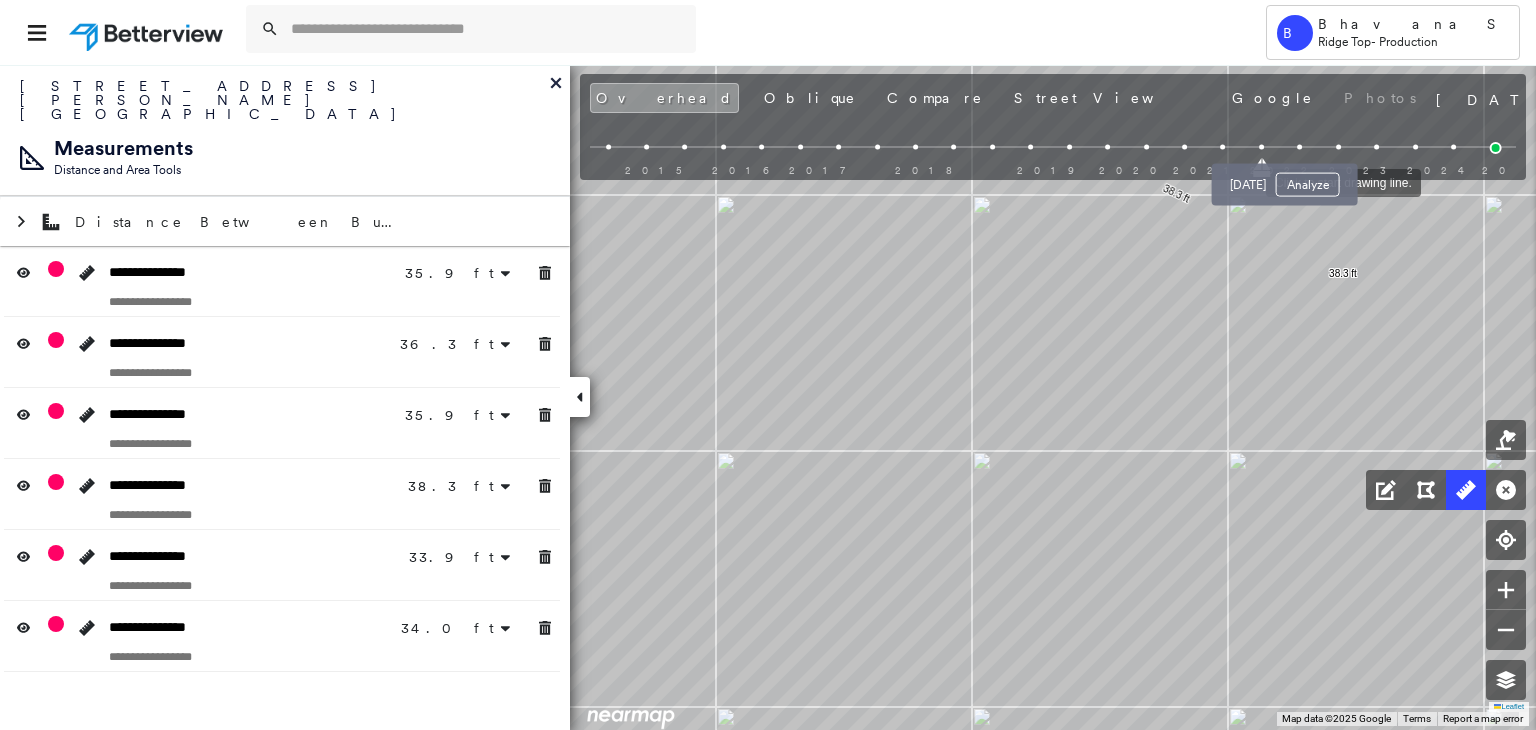 click at bounding box center (1299, 147) 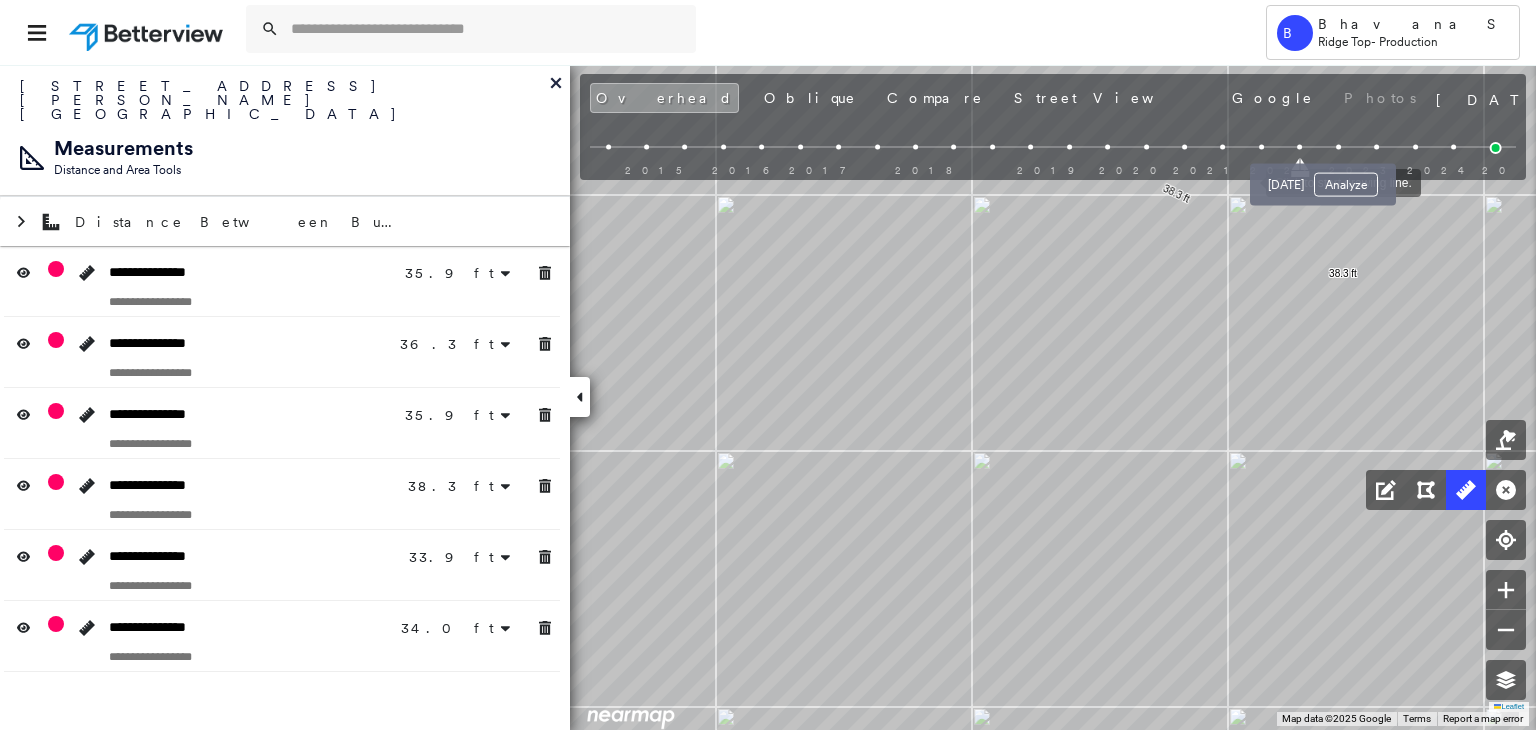 click at bounding box center [1338, 147] 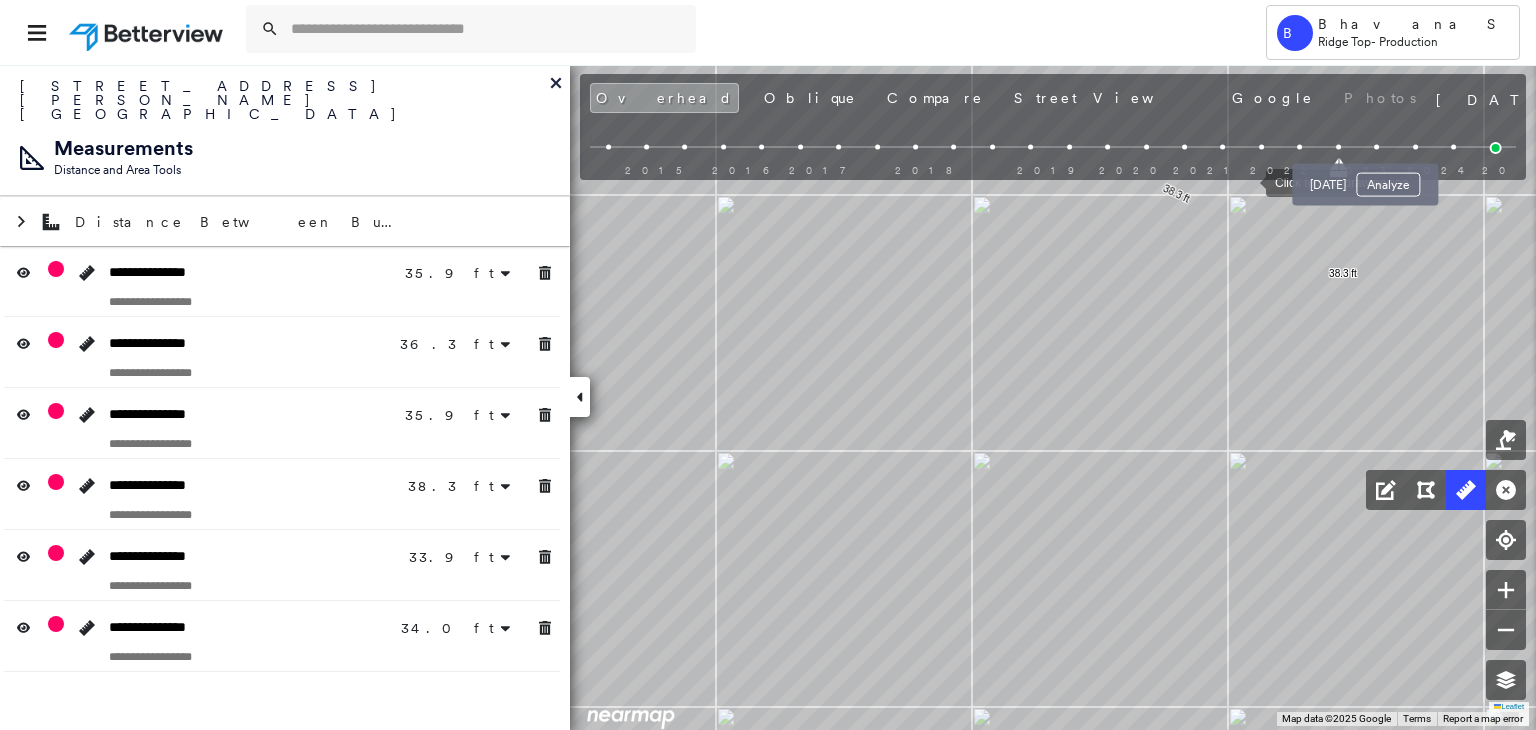 click at bounding box center (1376, 147) 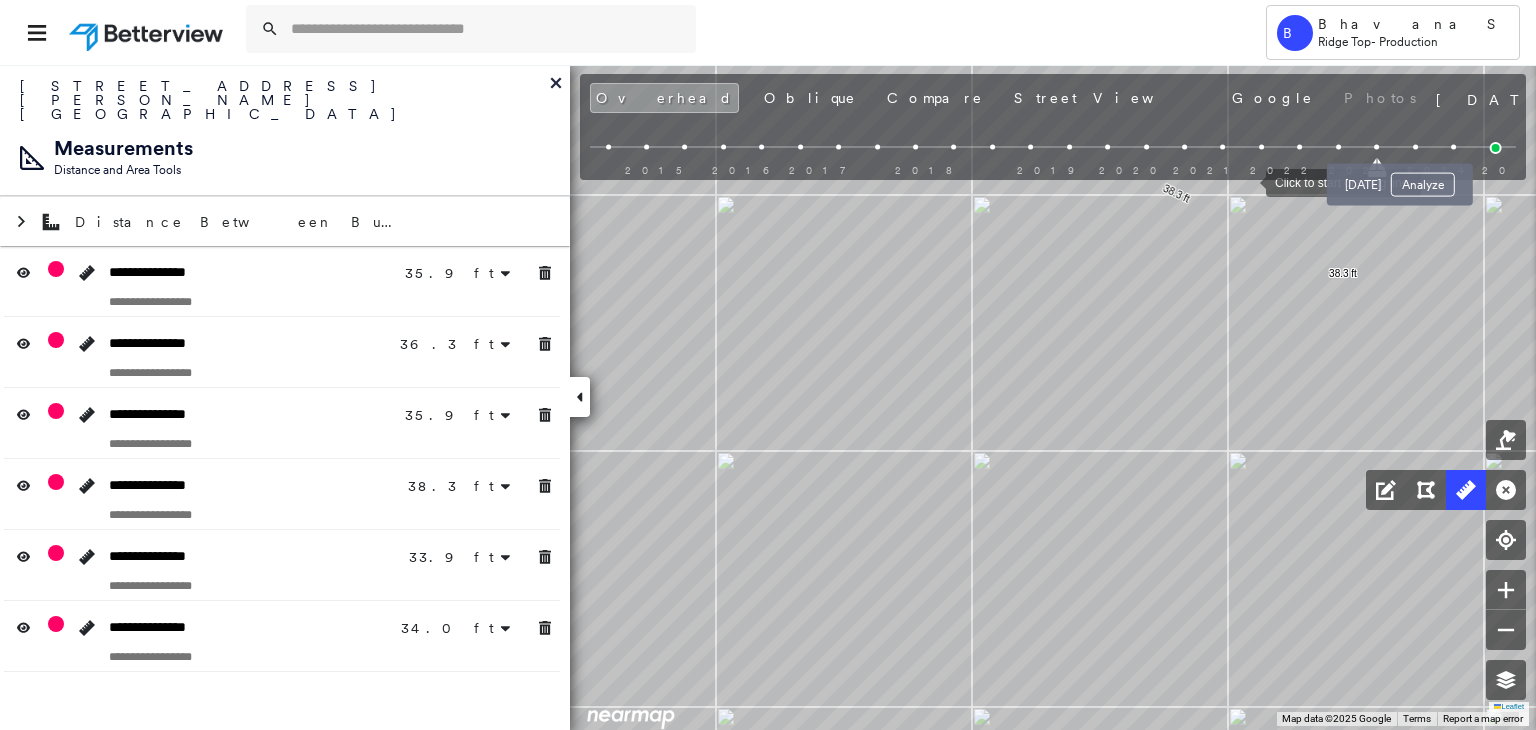 click at bounding box center (1415, 147) 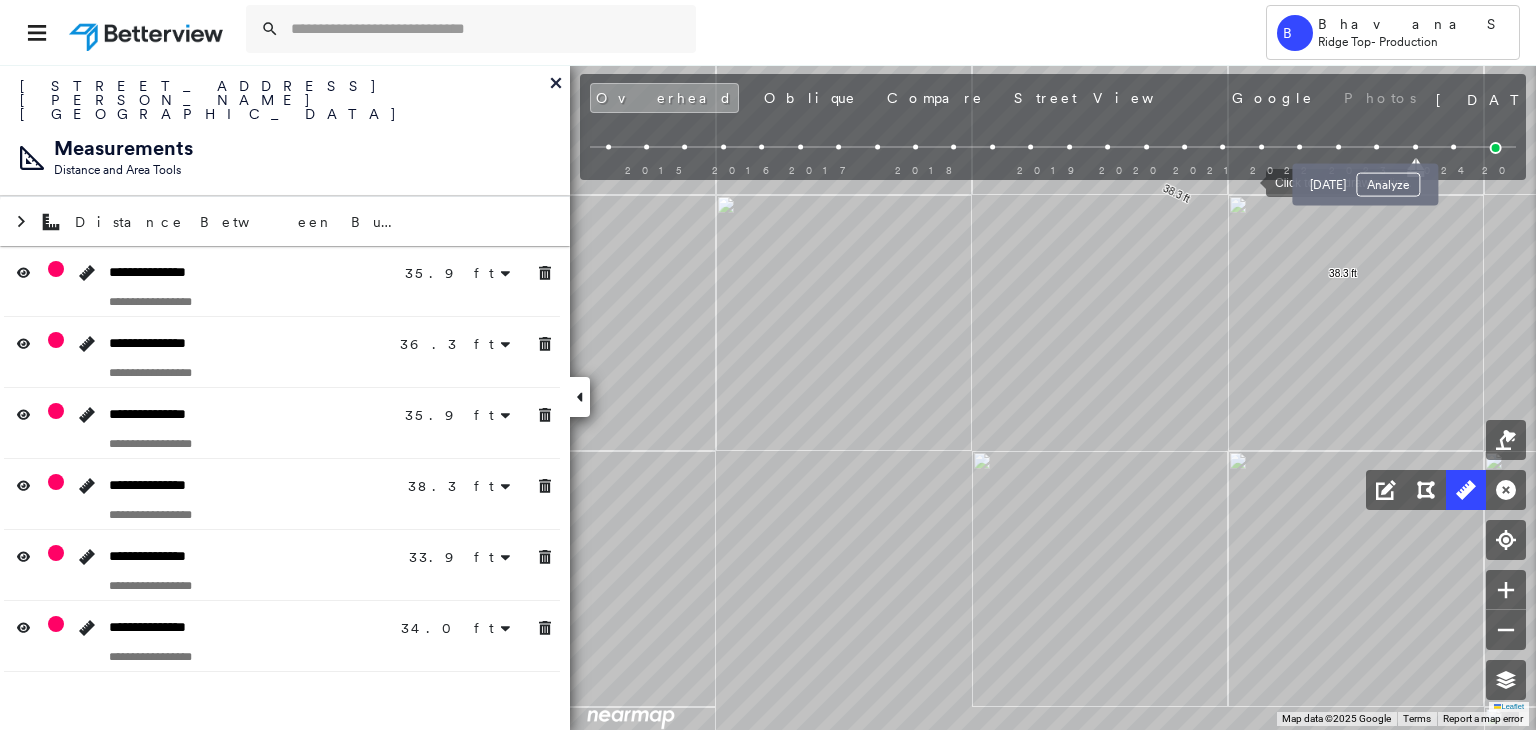 click at bounding box center (1376, 147) 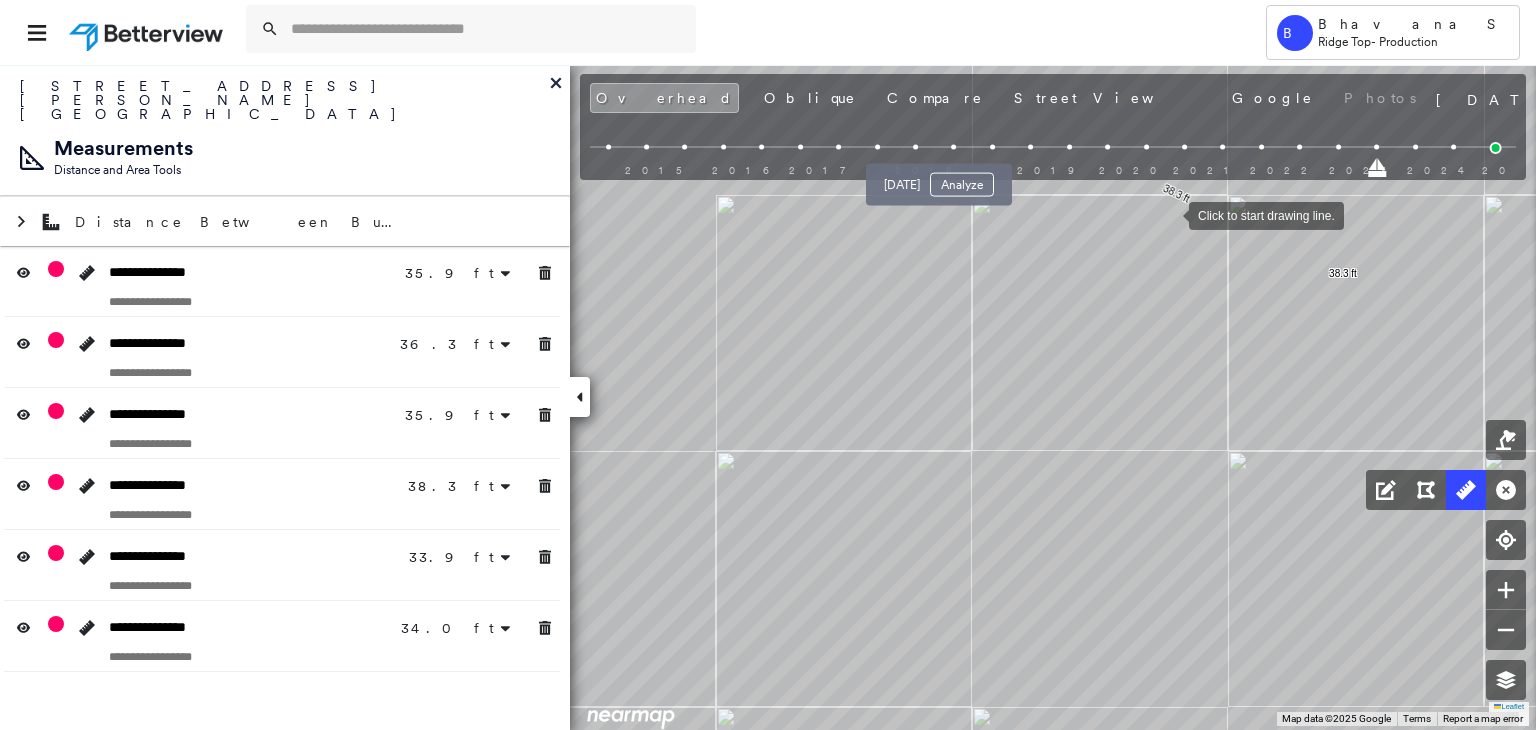 click at bounding box center [954, 147] 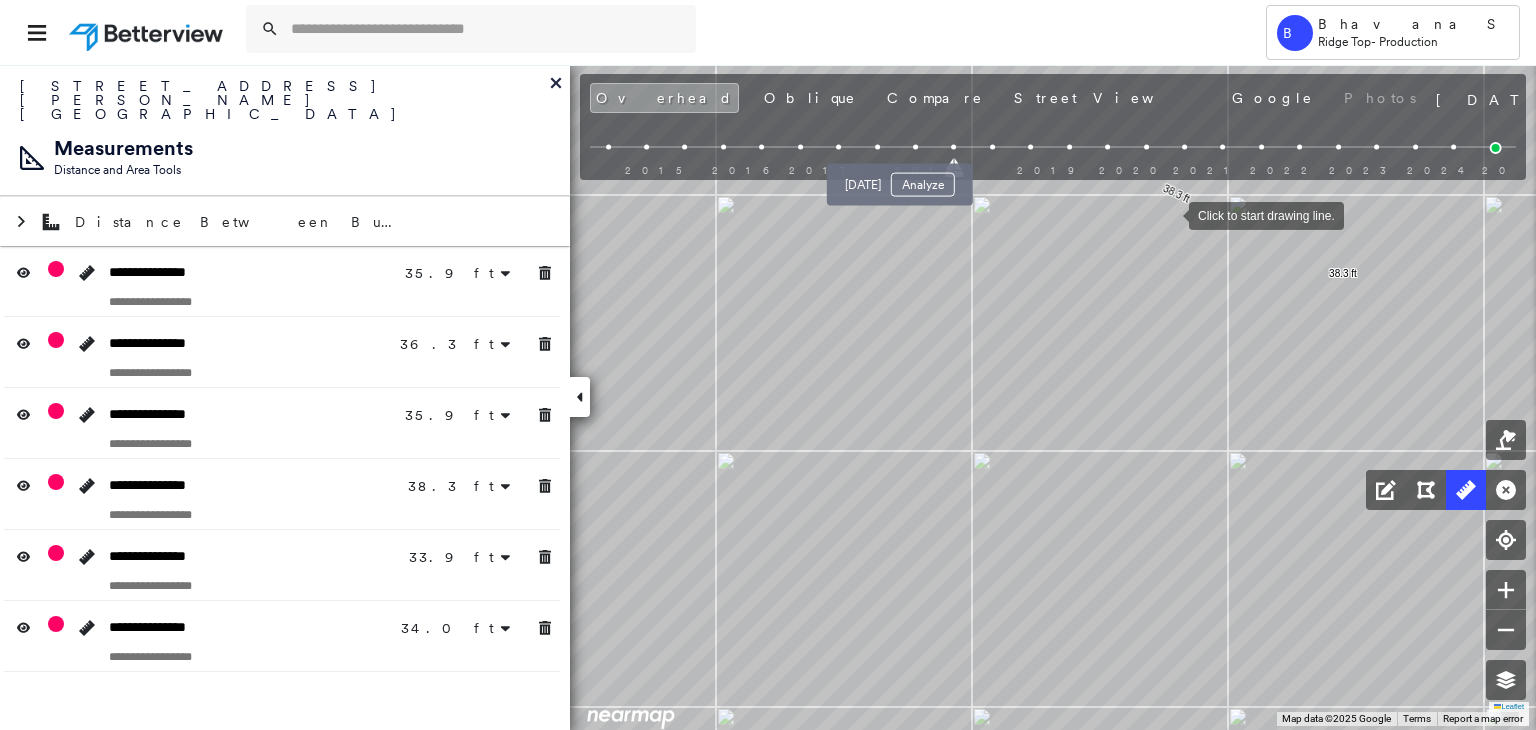 click at bounding box center (915, 147) 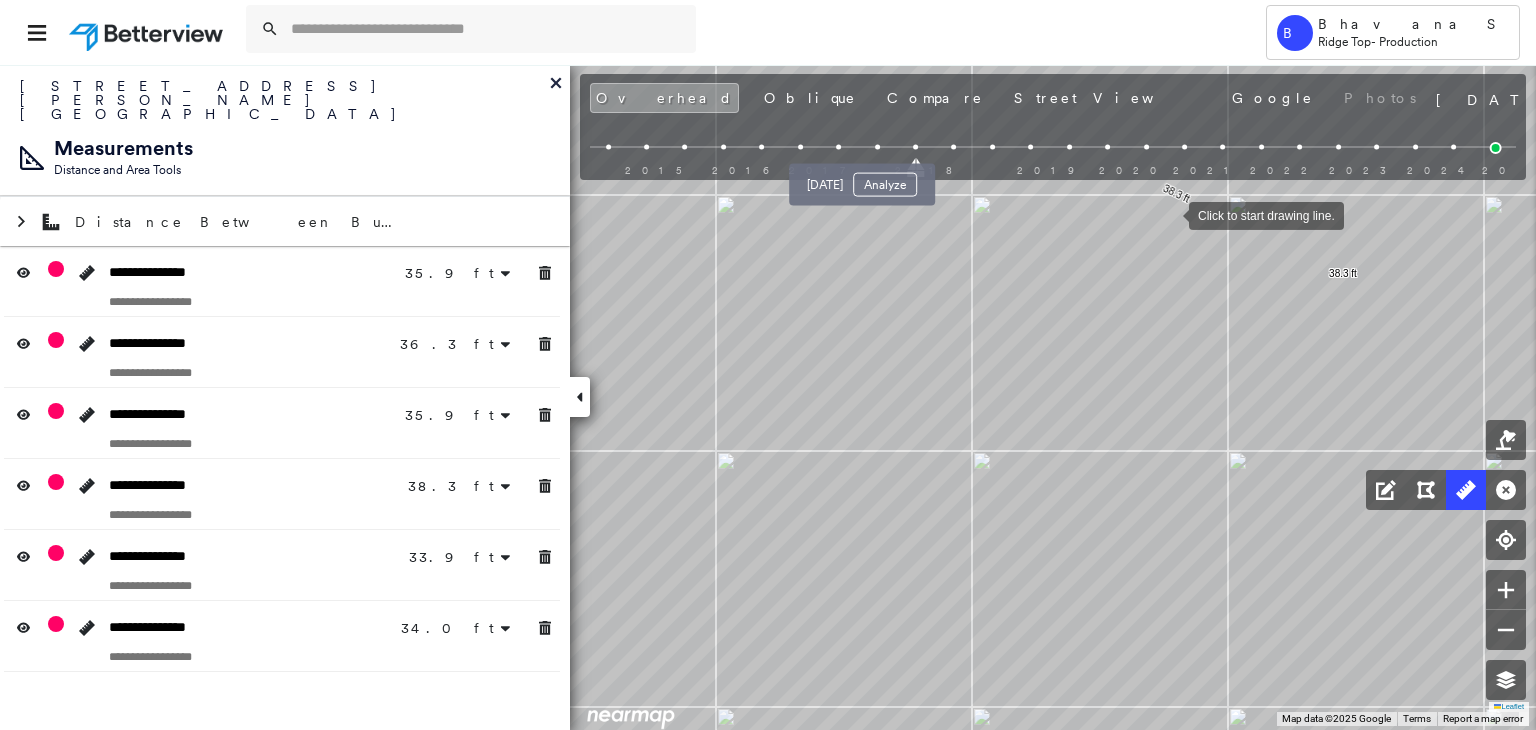 click at bounding box center (877, 147) 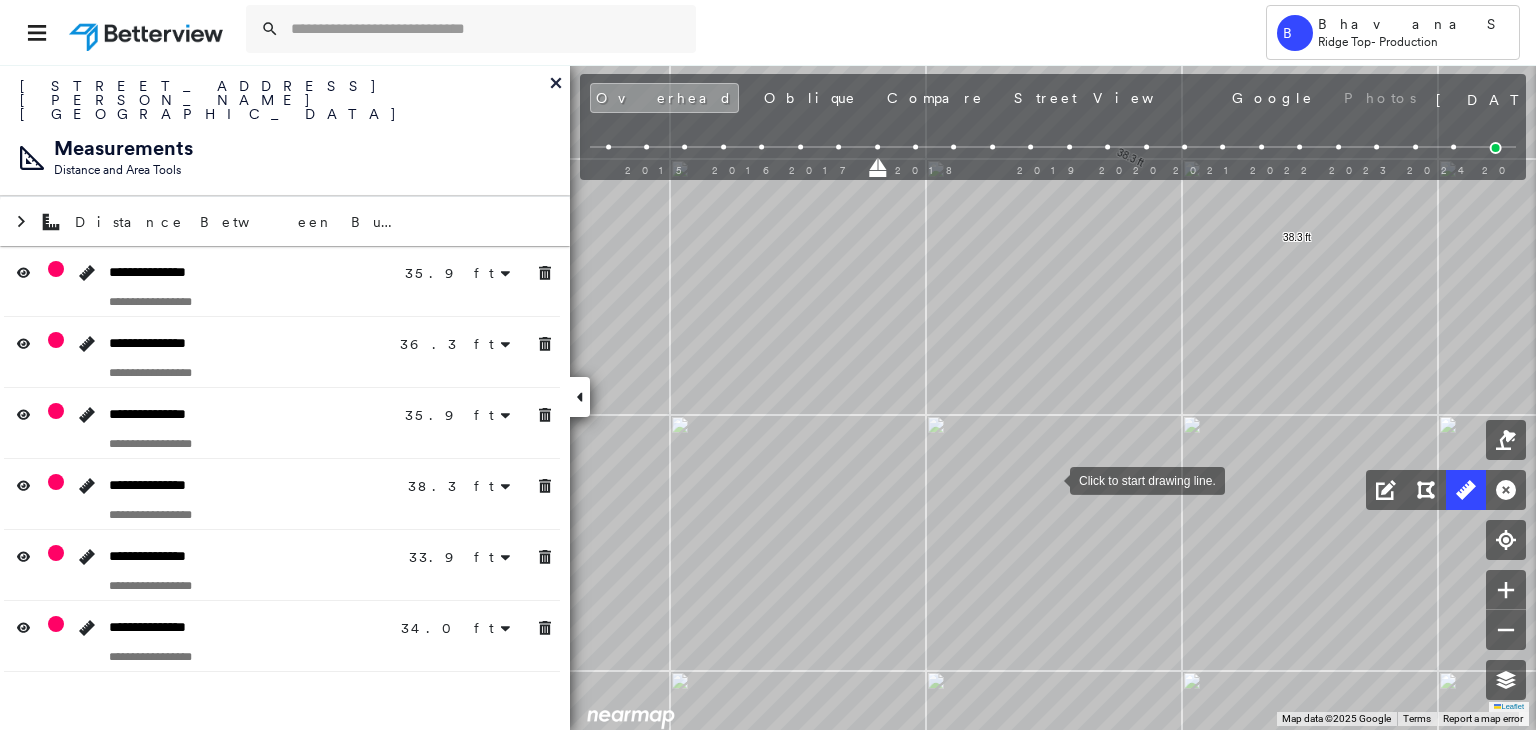drag, startPoint x: 1067, startPoint y: 492, endPoint x: 1040, endPoint y: 473, distance: 33.01515 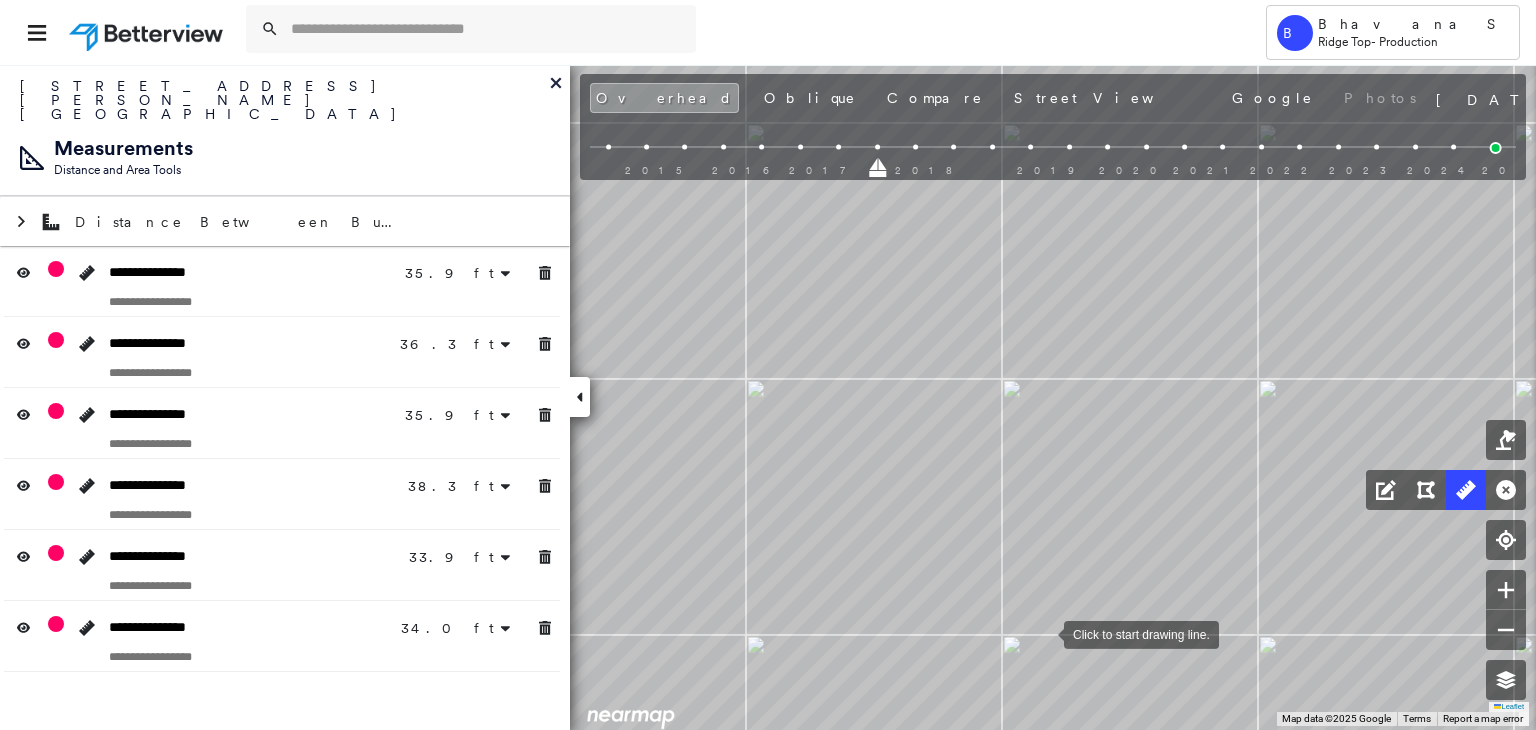 click at bounding box center [1044, 633] 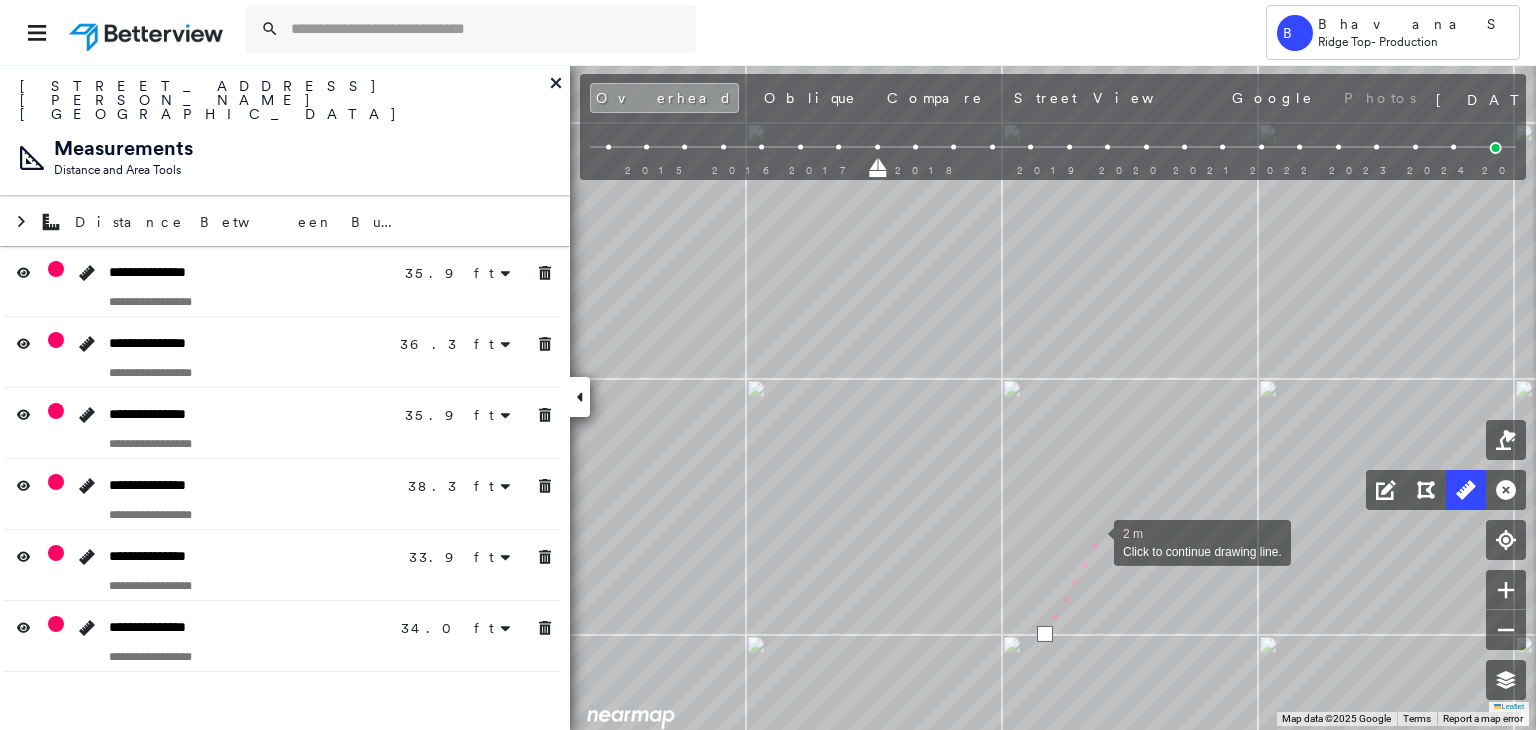click at bounding box center (1094, 541) 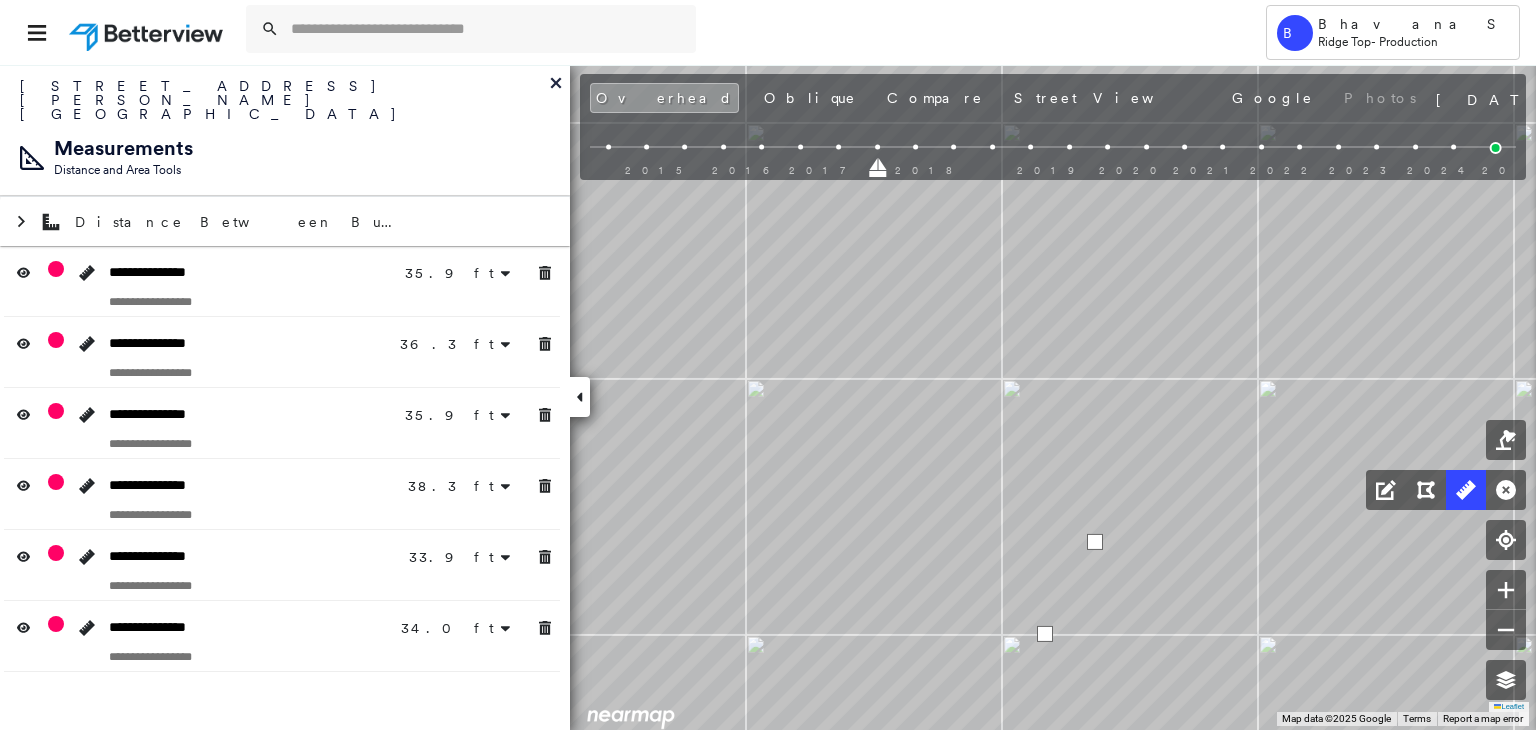 click at bounding box center [1095, 542] 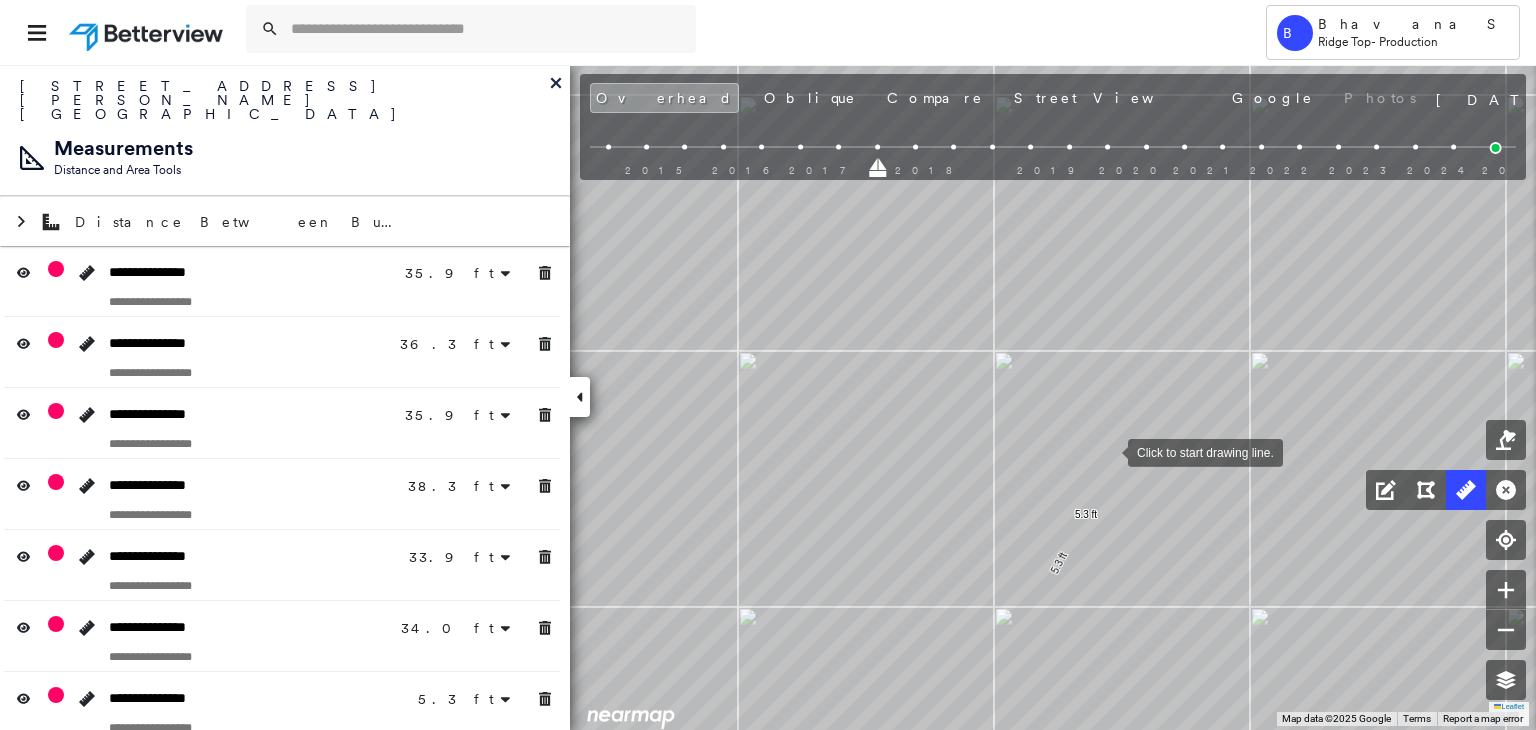 click at bounding box center [1108, 451] 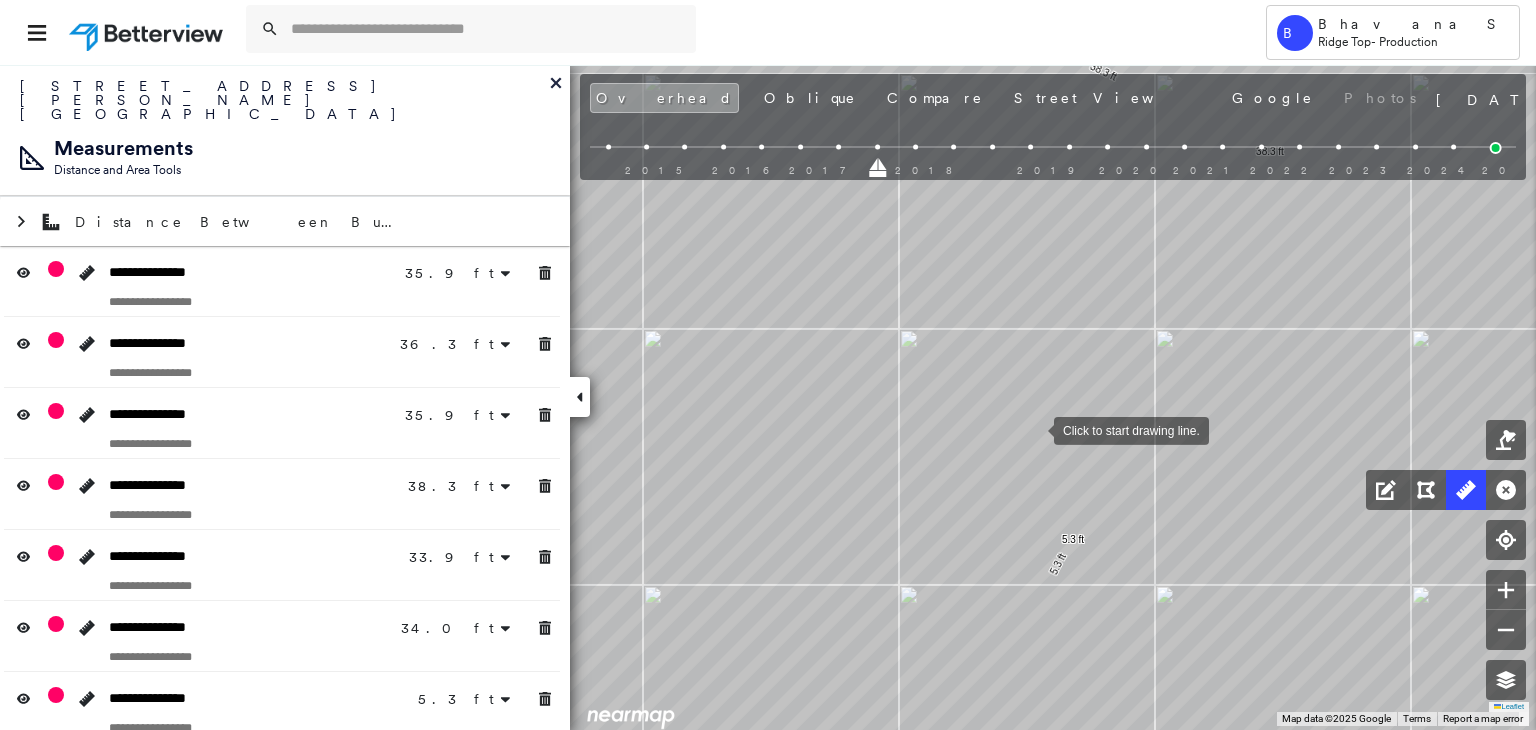 drag, startPoint x: 1034, startPoint y: 406, endPoint x: 1034, endPoint y: 431, distance: 25 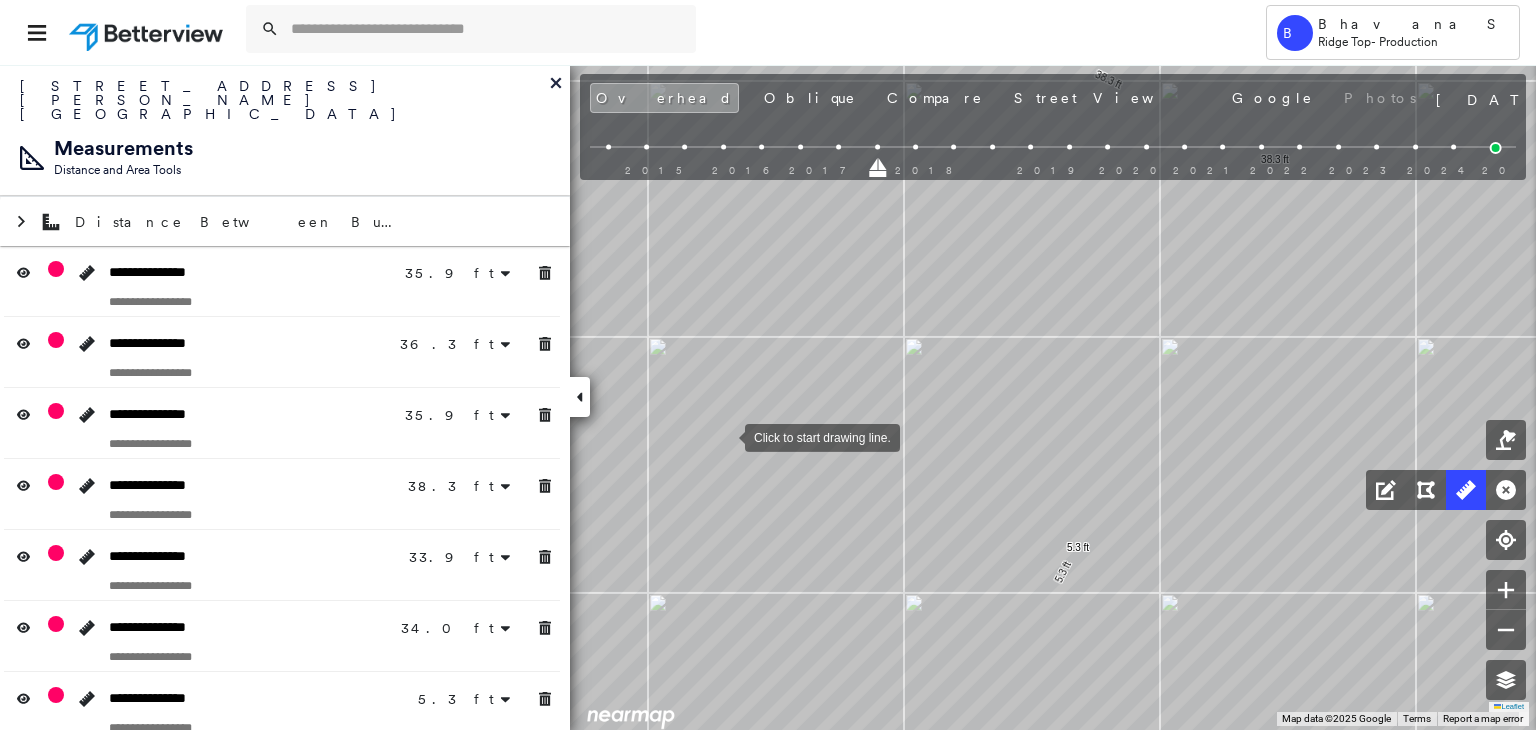 click at bounding box center [725, 436] 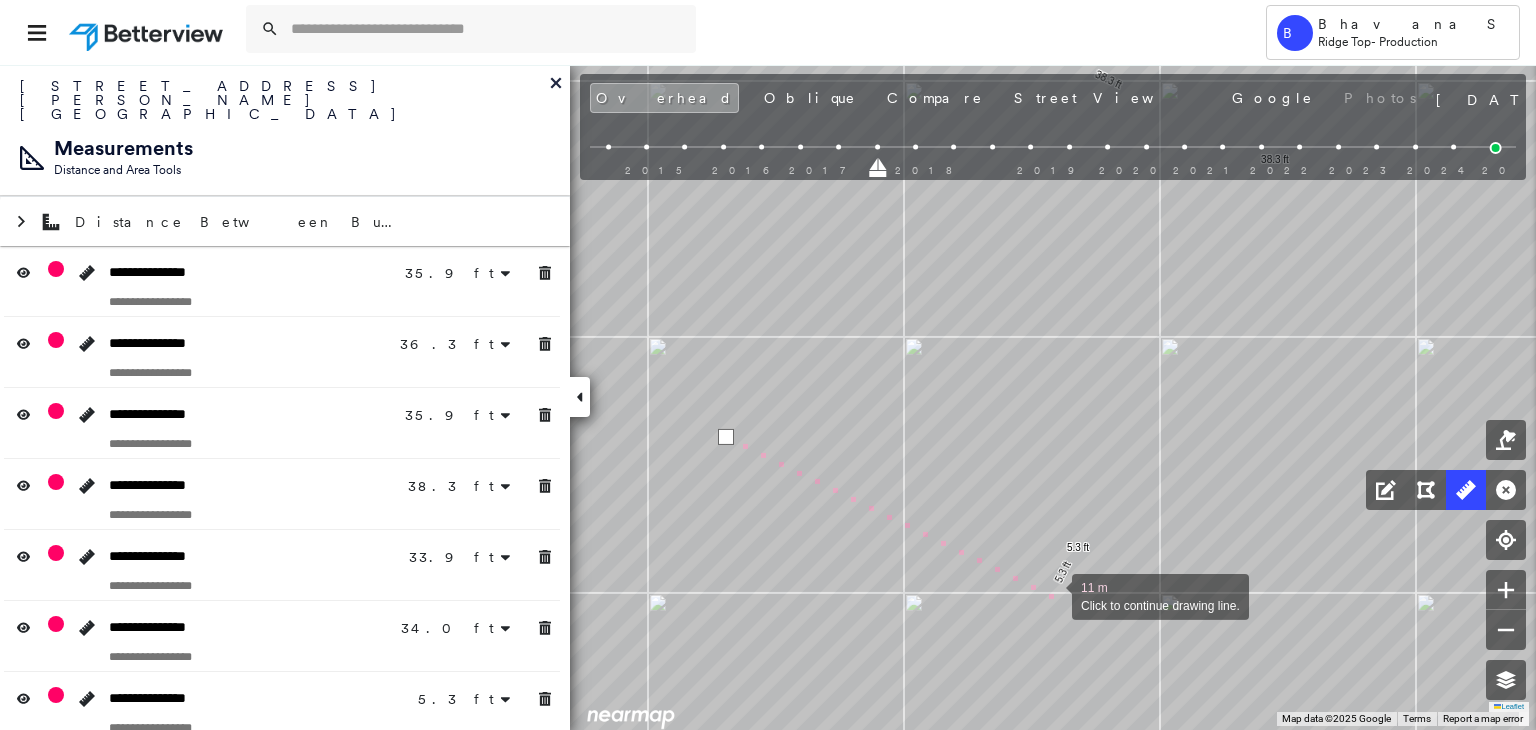 click at bounding box center (1052, 595) 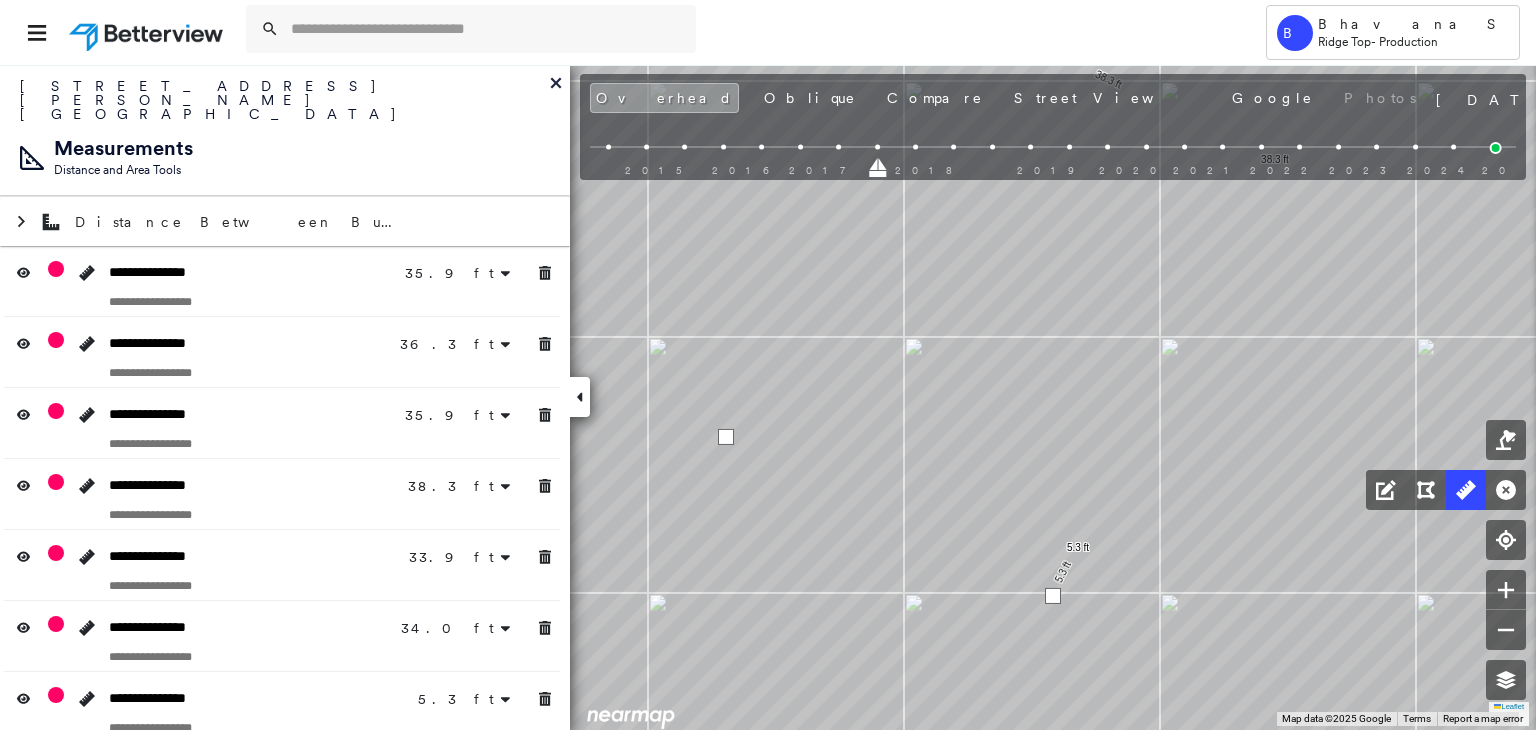 click at bounding box center (1053, 596) 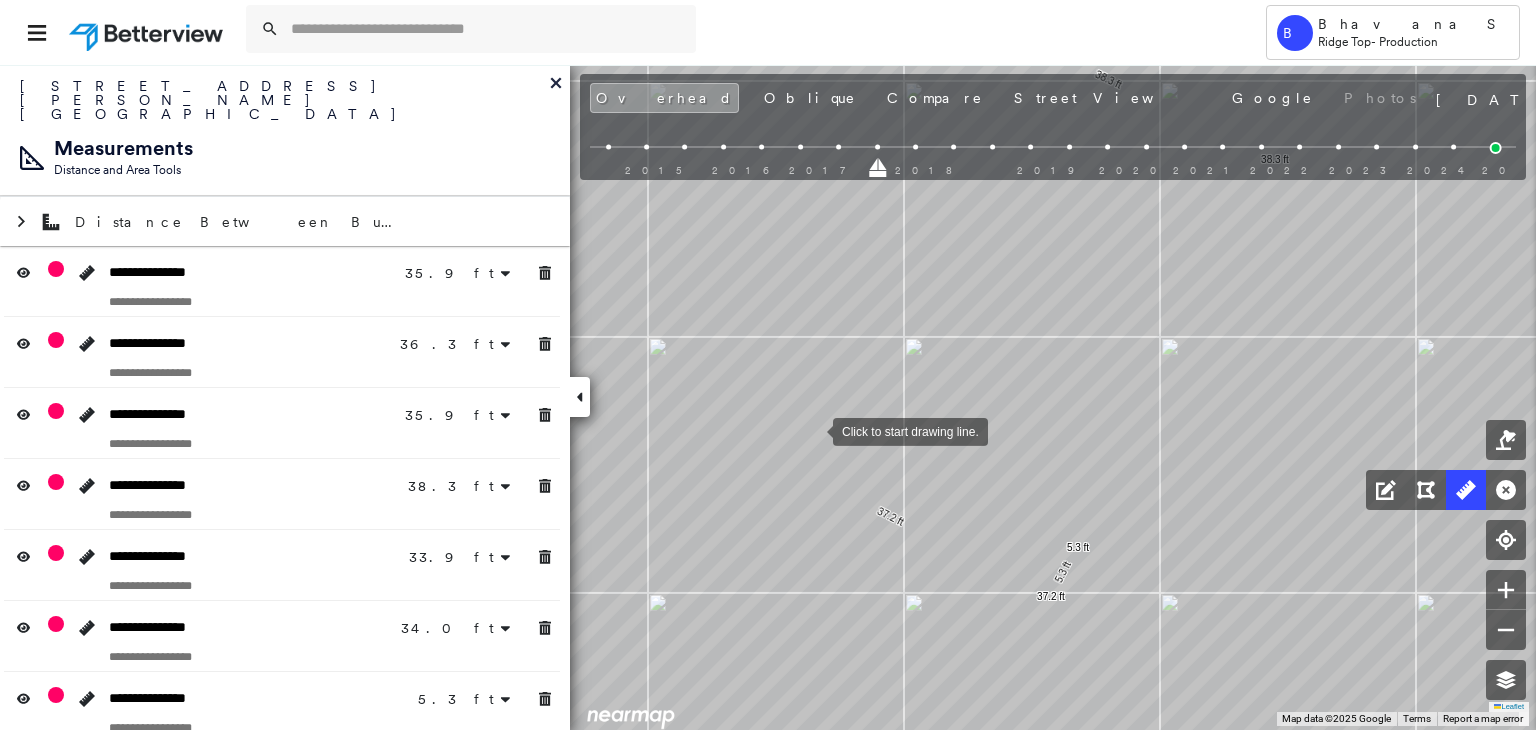 click at bounding box center [813, 430] 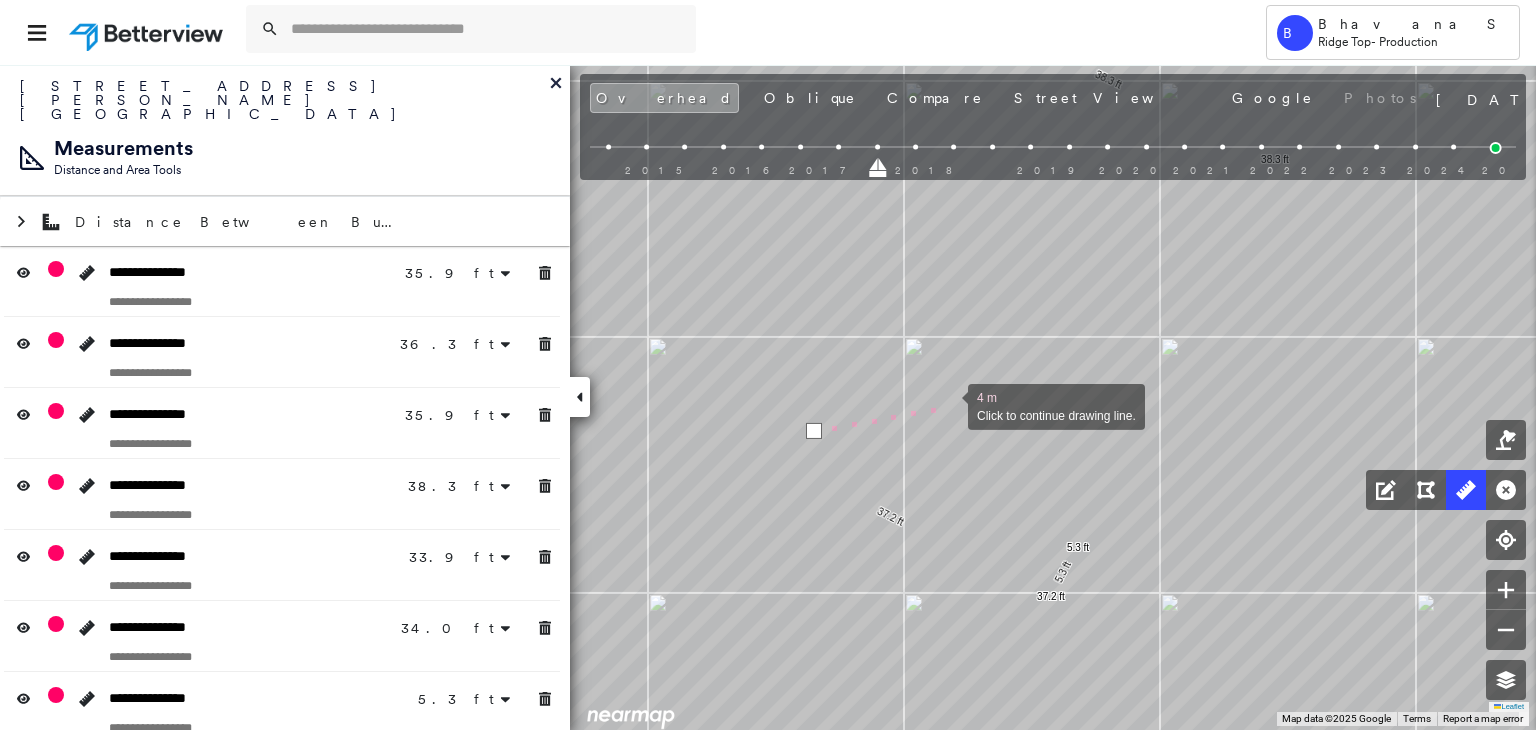 click at bounding box center [948, 405] 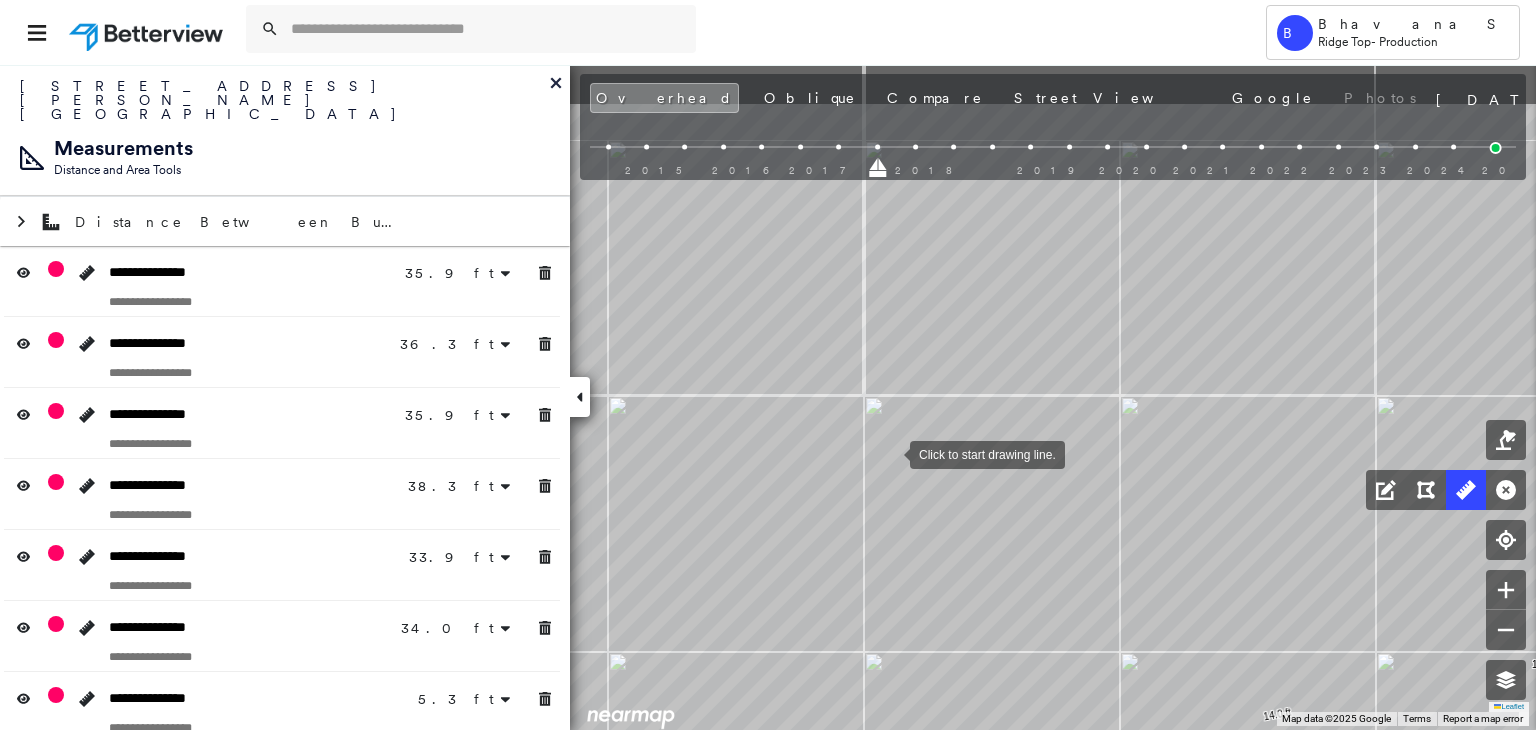 drag, startPoint x: 837, startPoint y: 357, endPoint x: 890, endPoint y: 452, distance: 108.78419 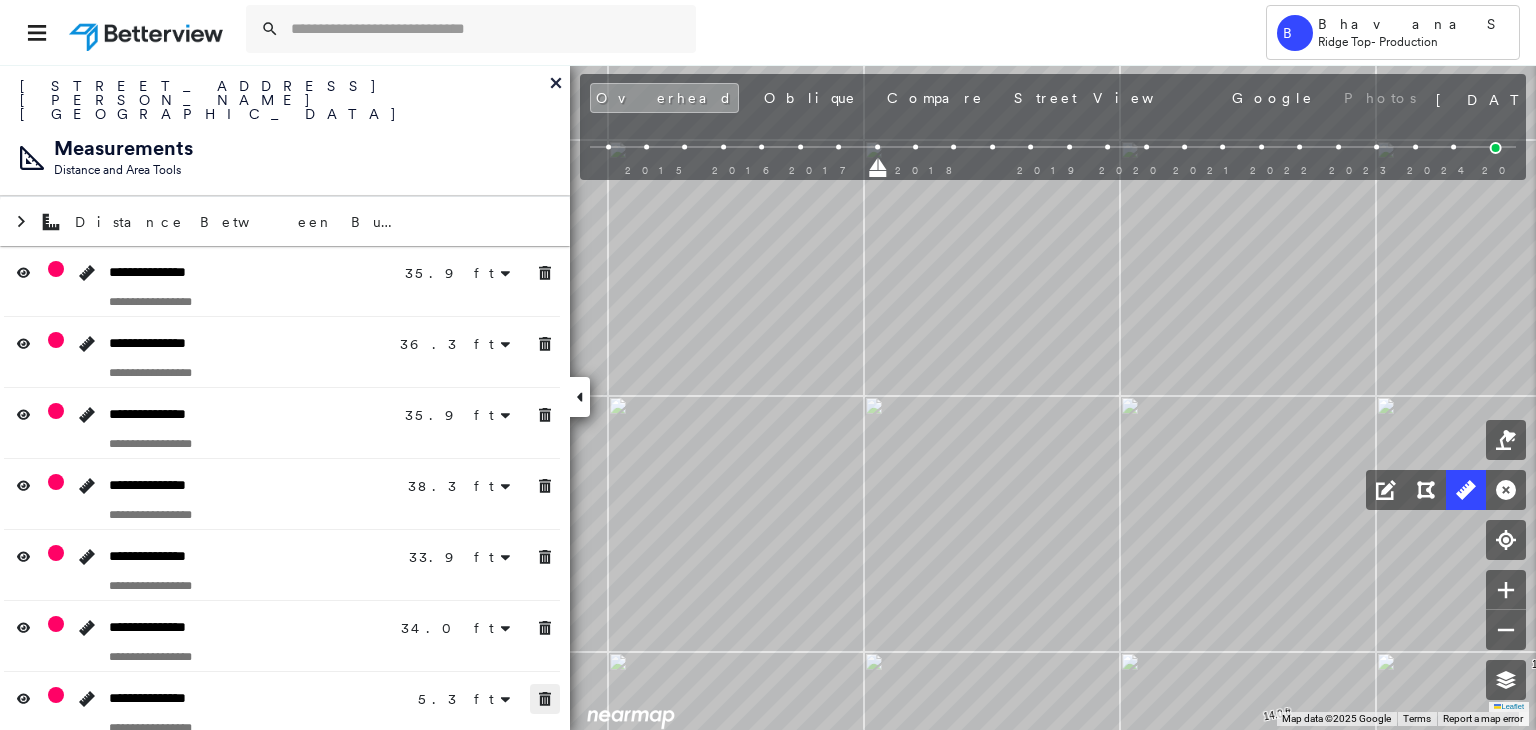 click at bounding box center (545, 699) 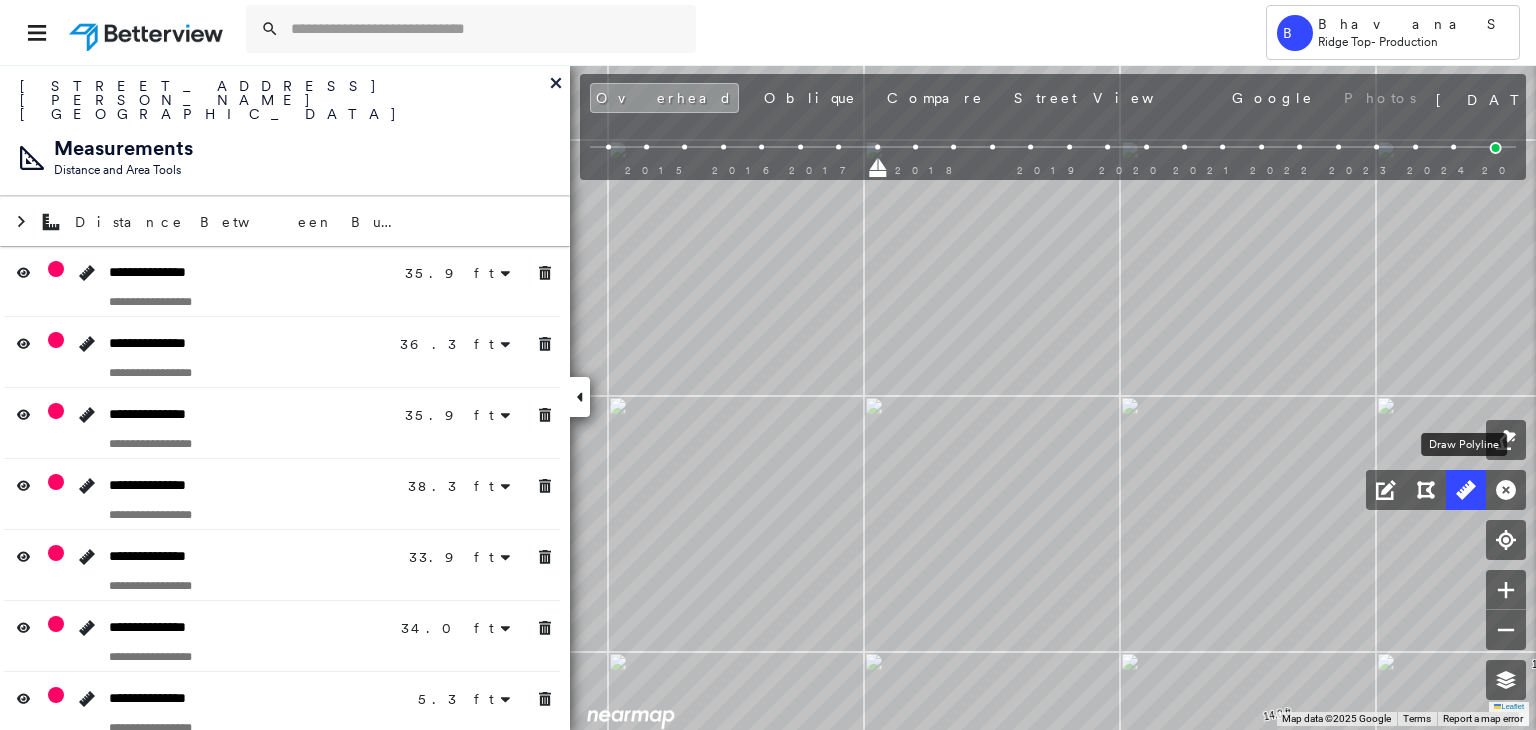click at bounding box center [1466, 490] 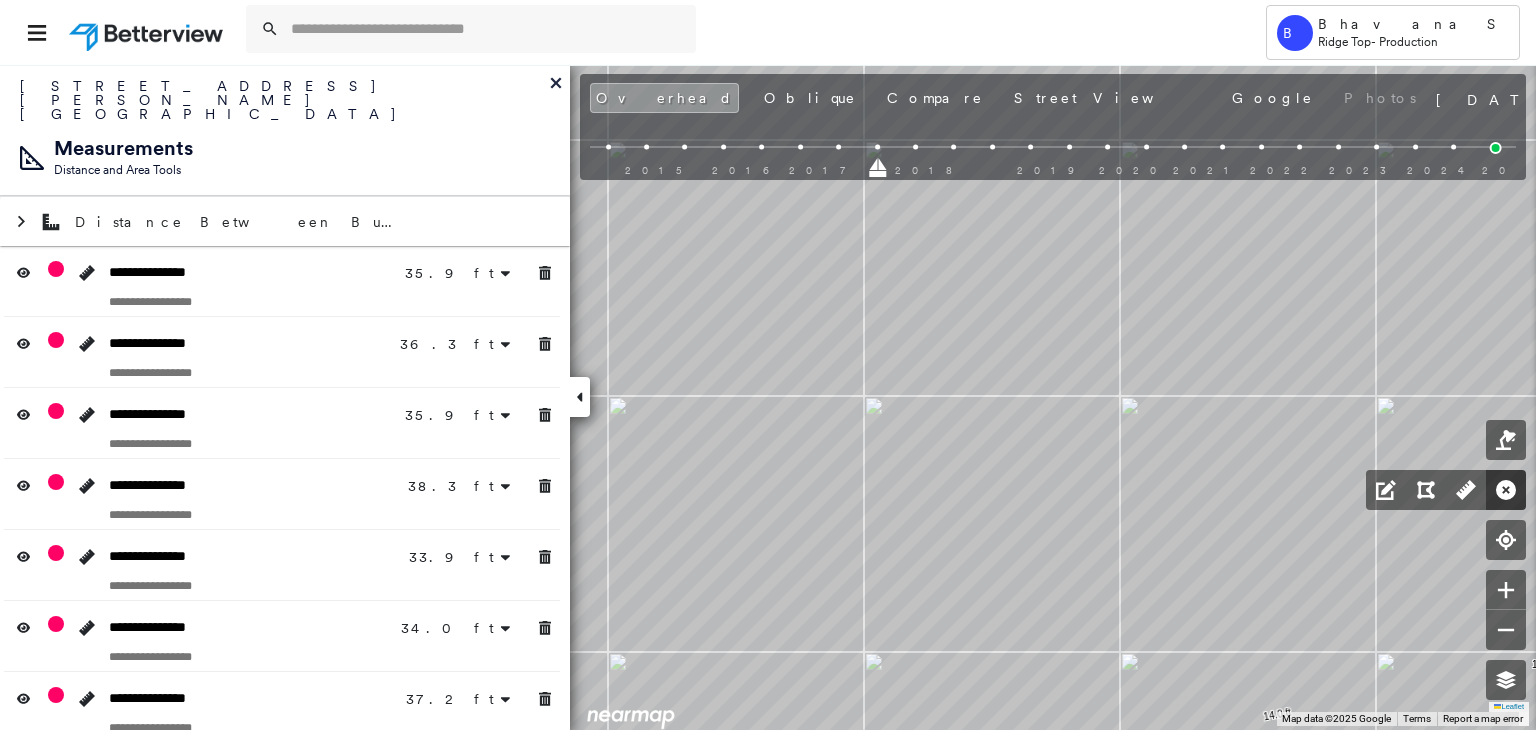 click at bounding box center (1506, 490) 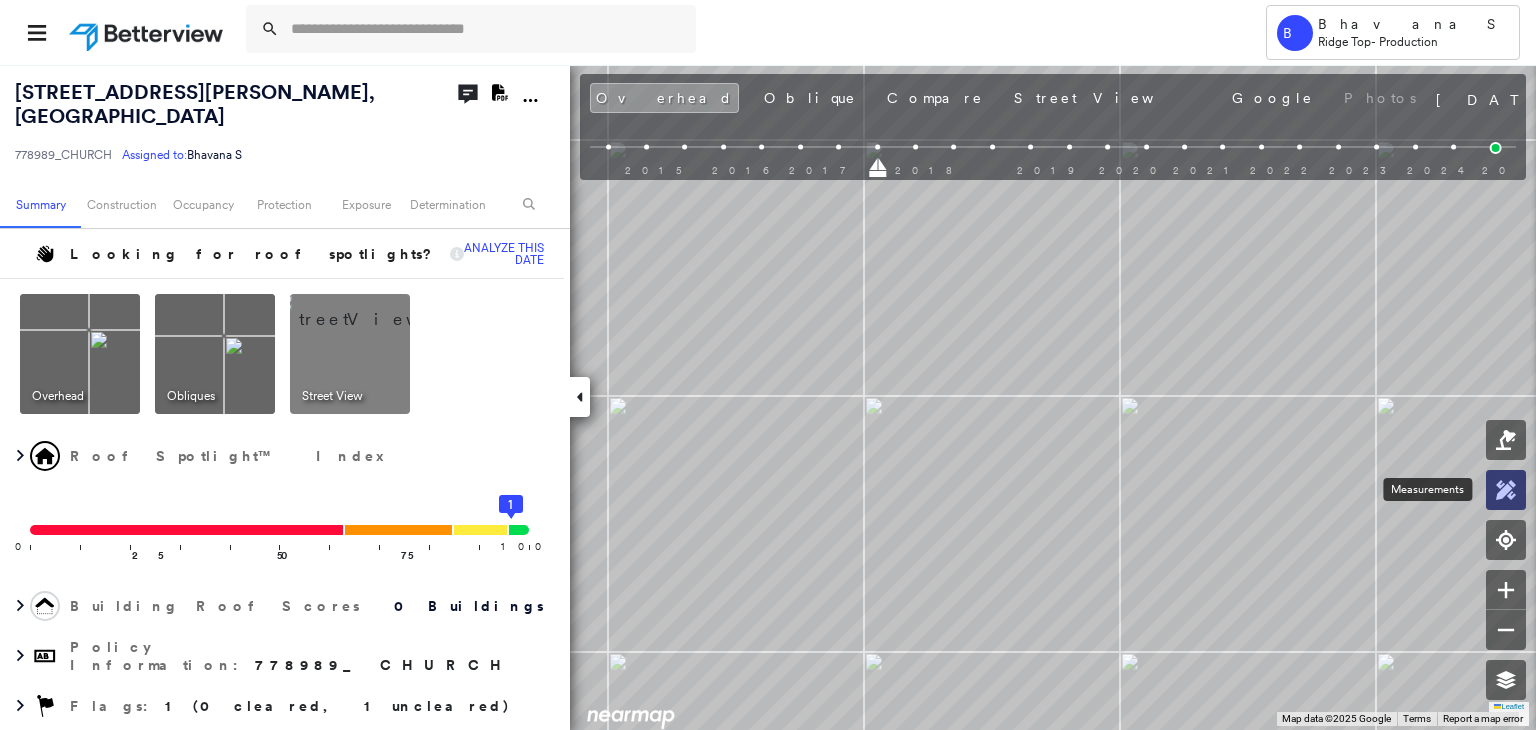 click 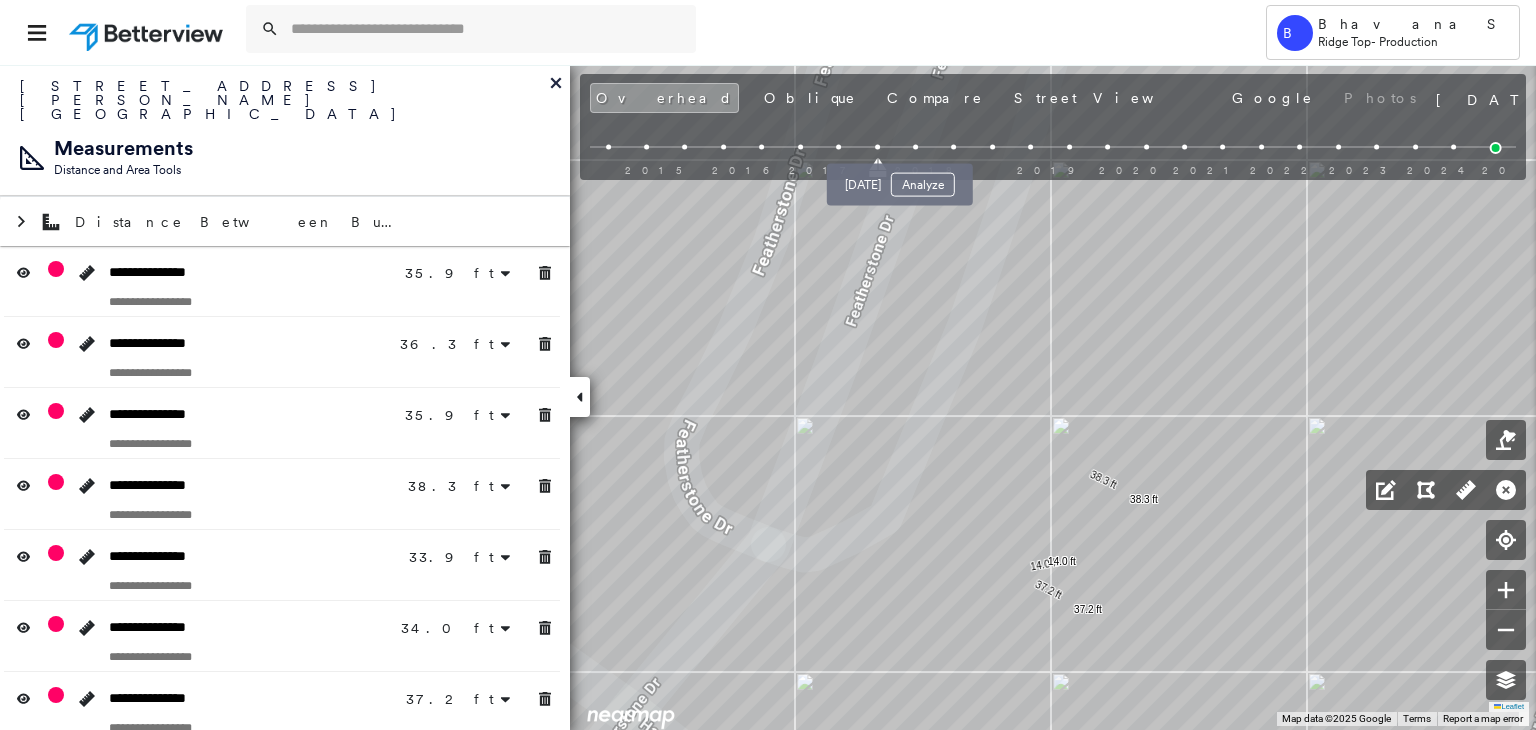 click on "Feb 25, 2018 Analyze" at bounding box center (900, 179) 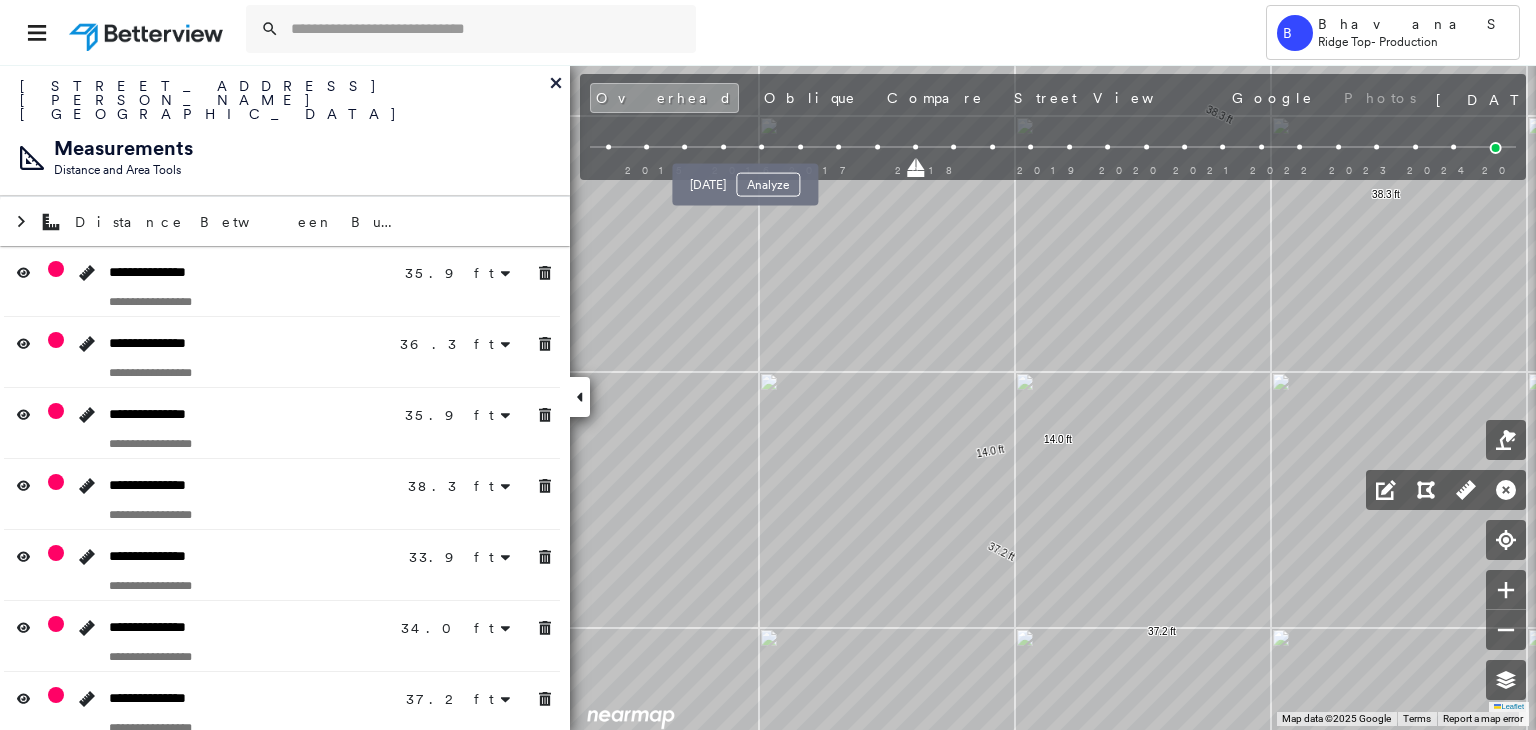 click at bounding box center (761, 147) 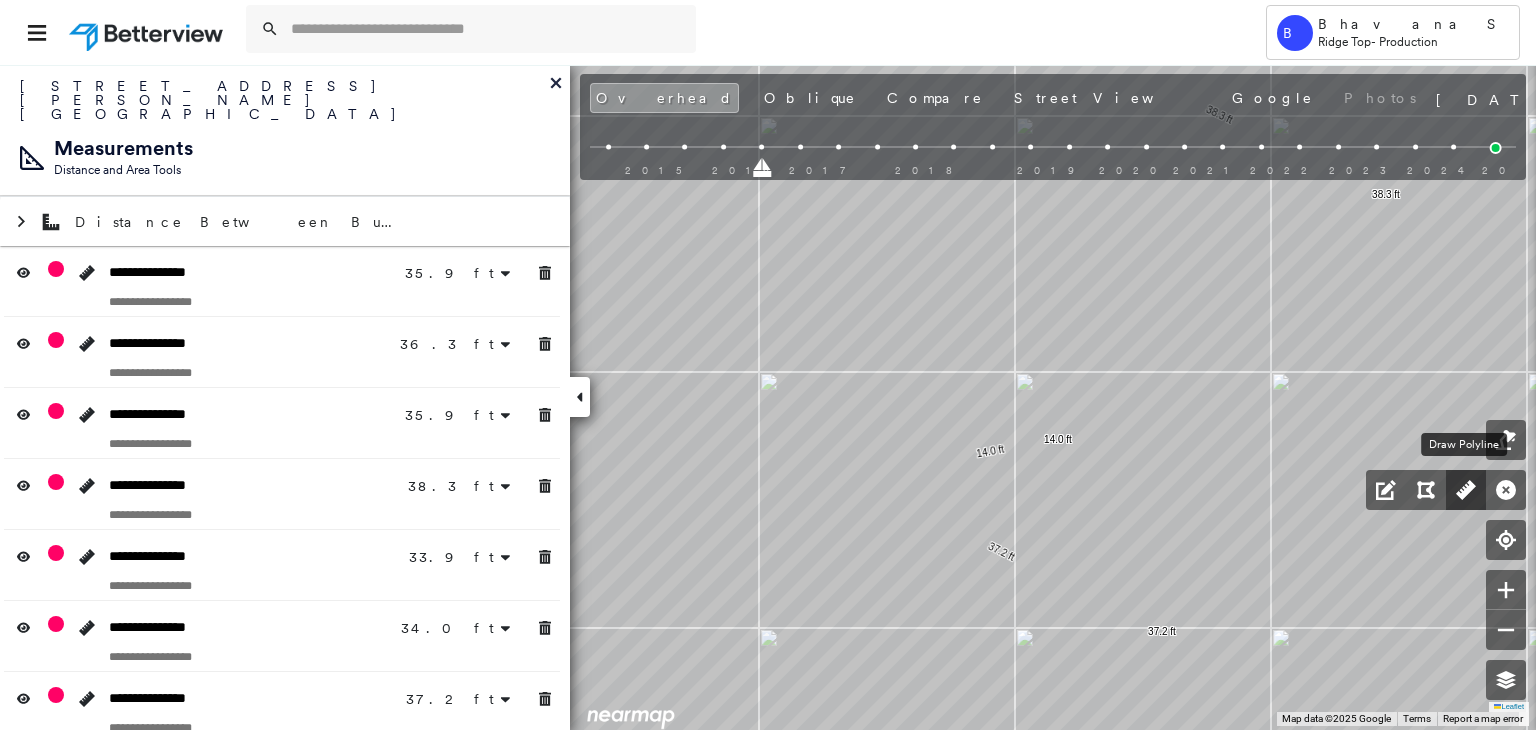 click 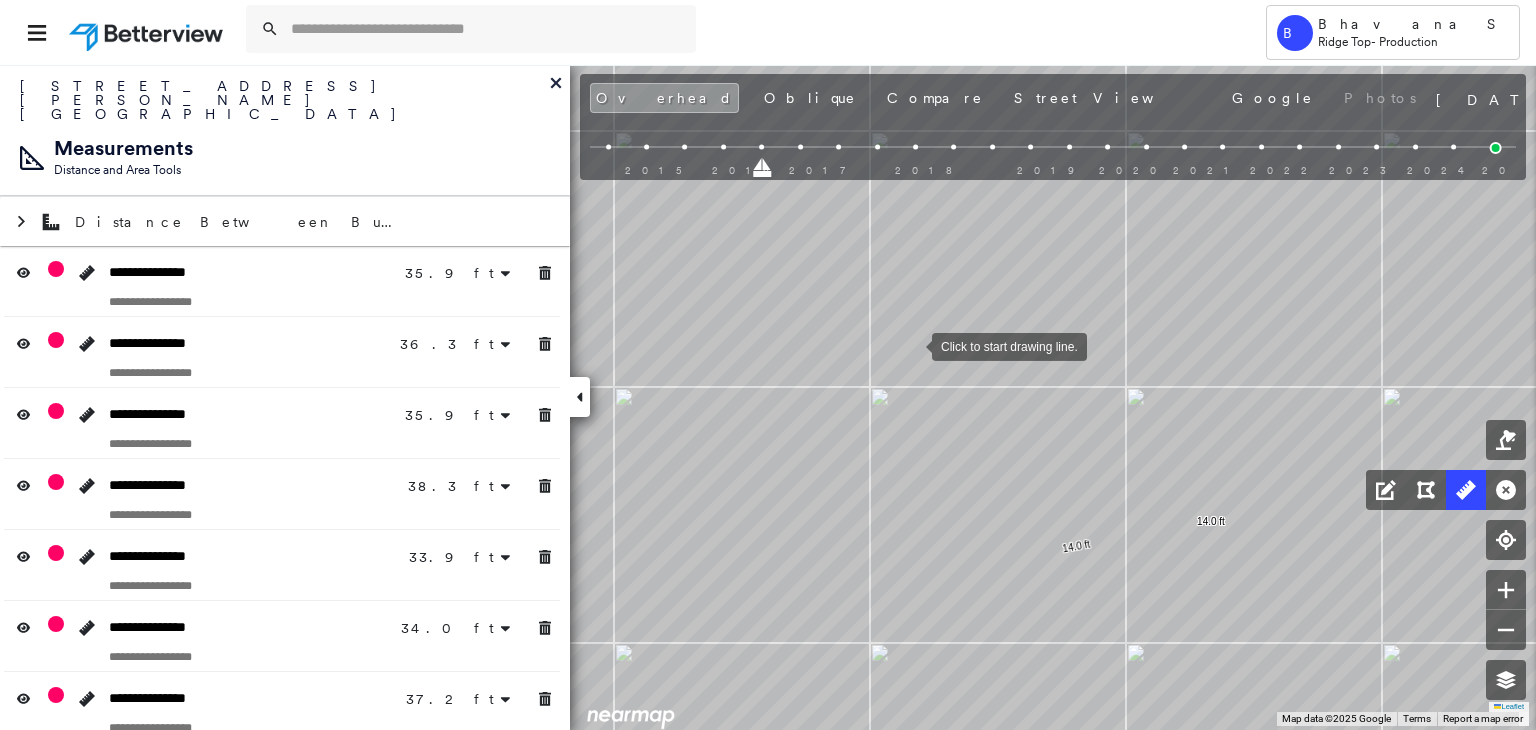 click at bounding box center (912, 345) 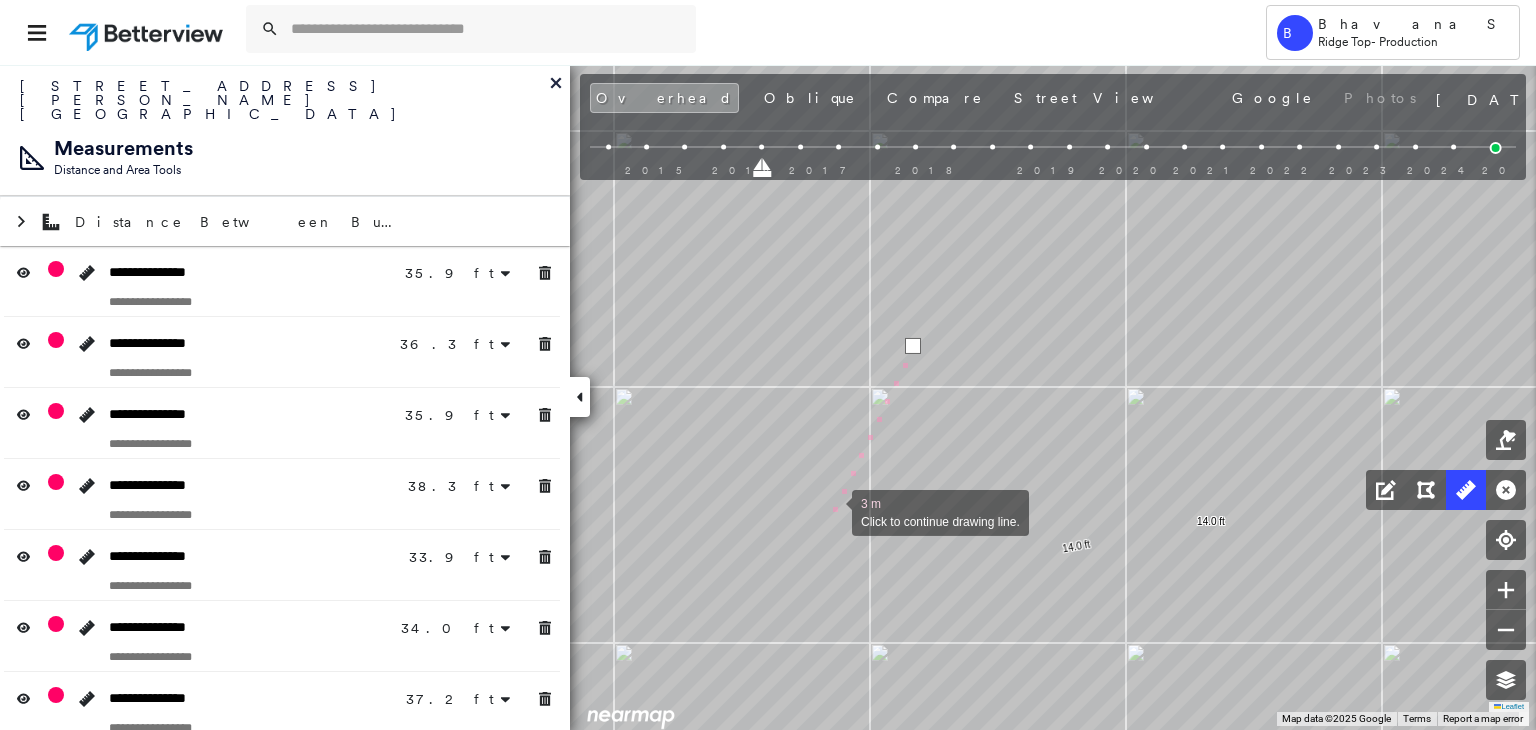 click at bounding box center [832, 511] 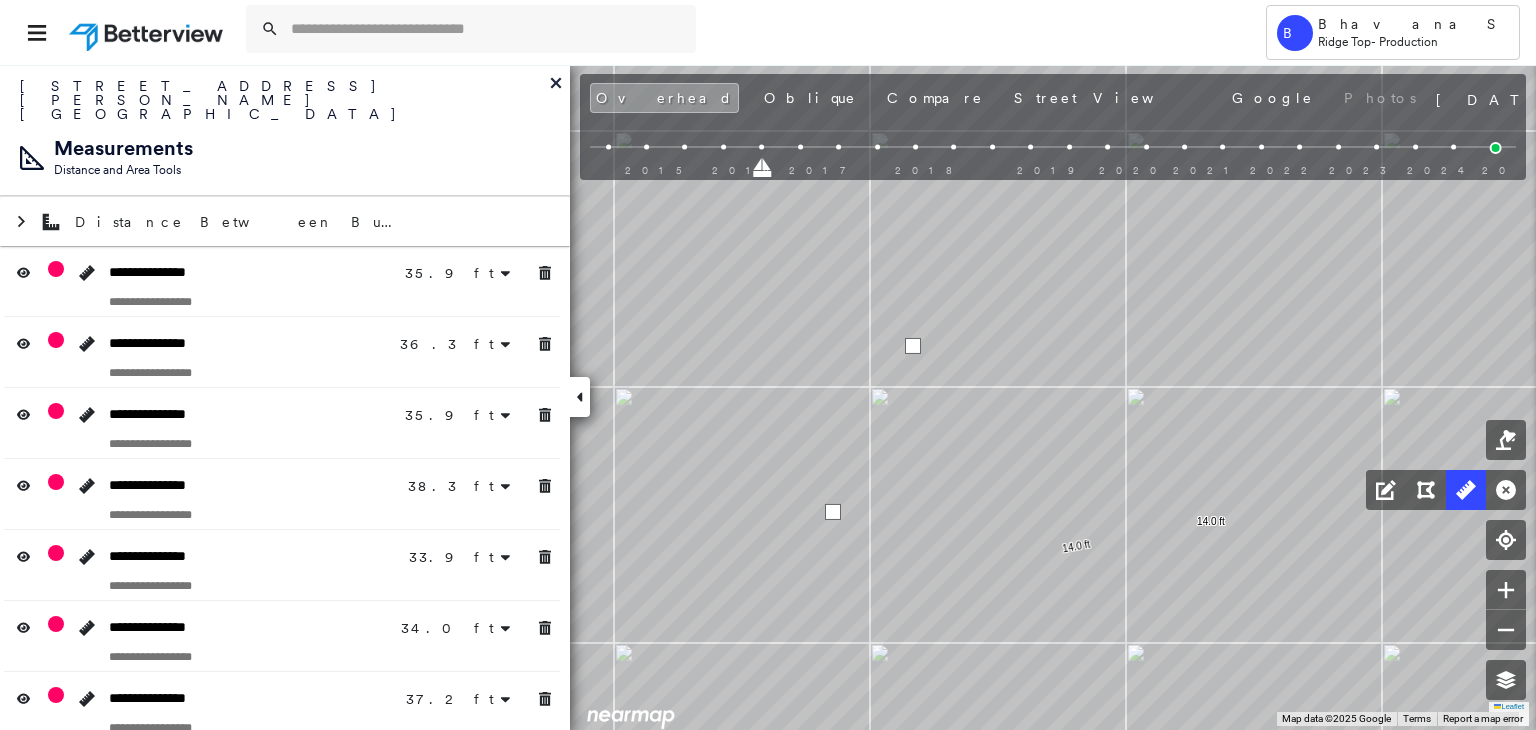 click at bounding box center (833, 512) 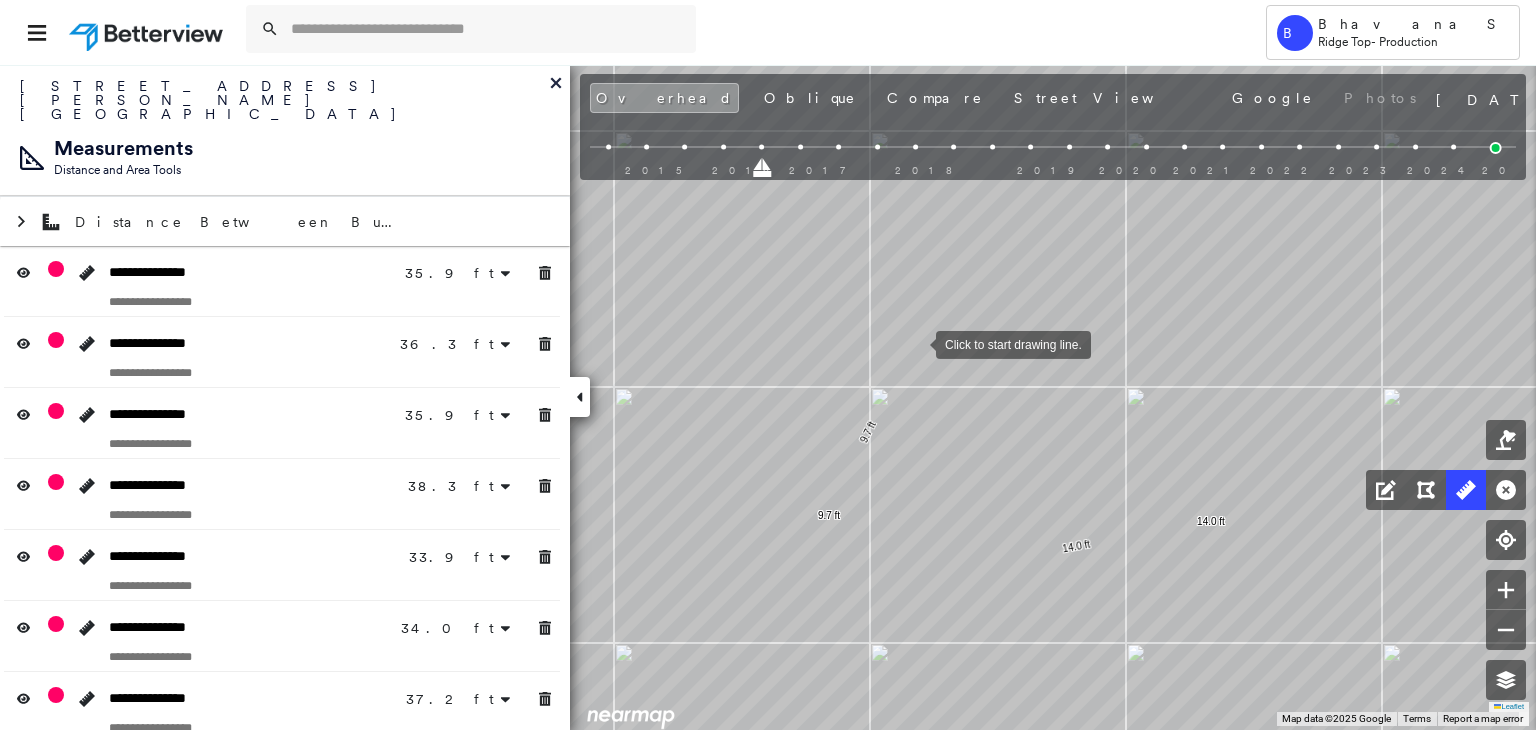 click at bounding box center (916, 343) 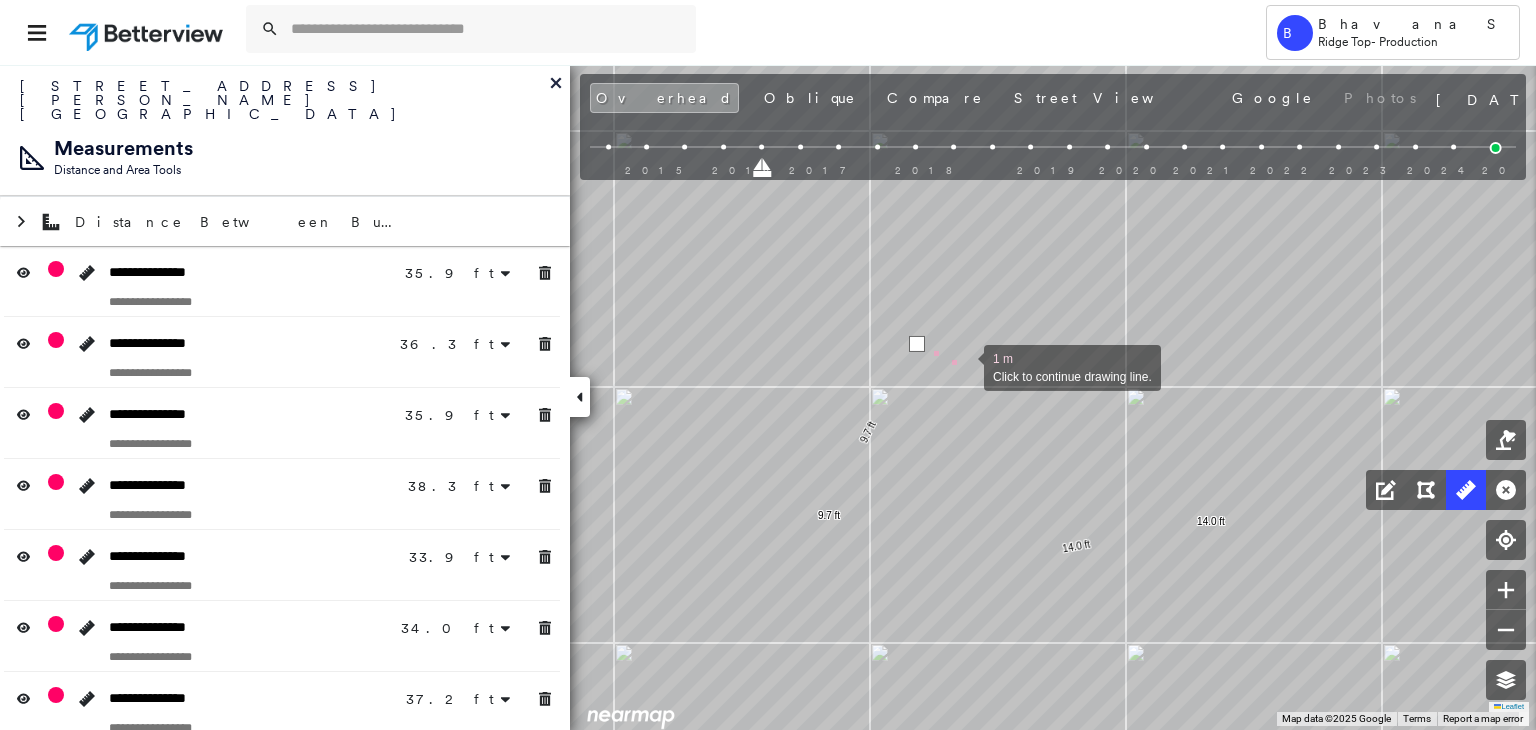 click at bounding box center [964, 366] 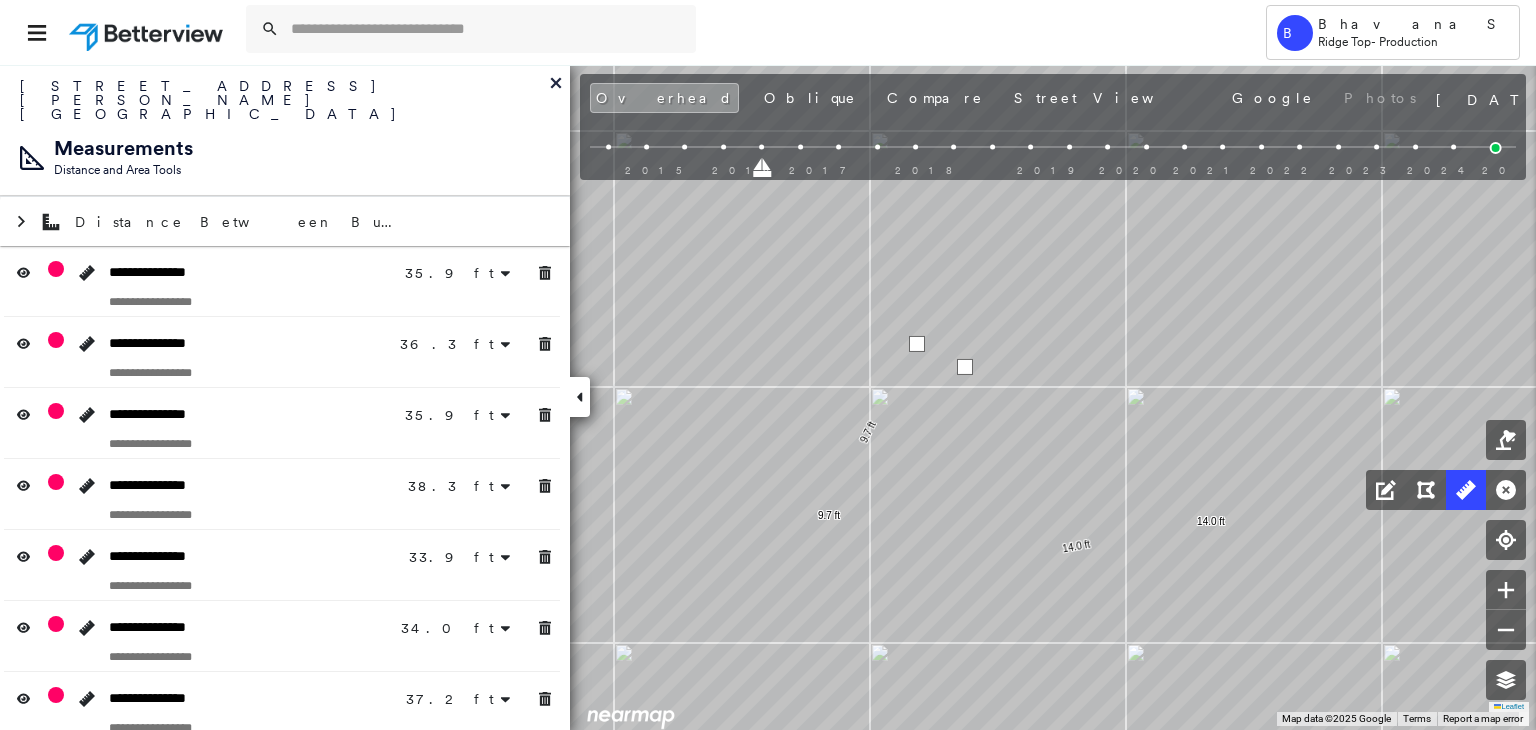 click at bounding box center (965, 367) 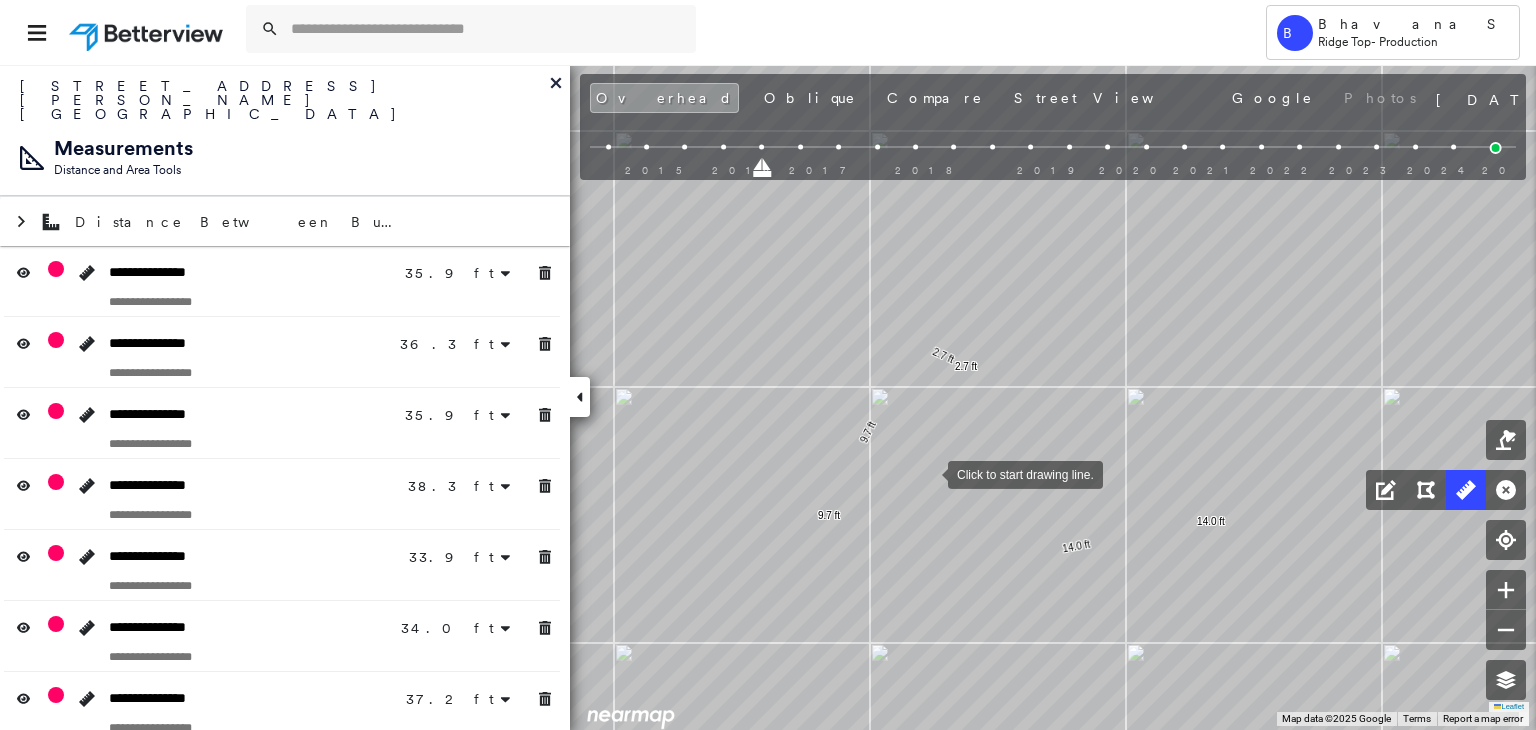 click at bounding box center [928, 473] 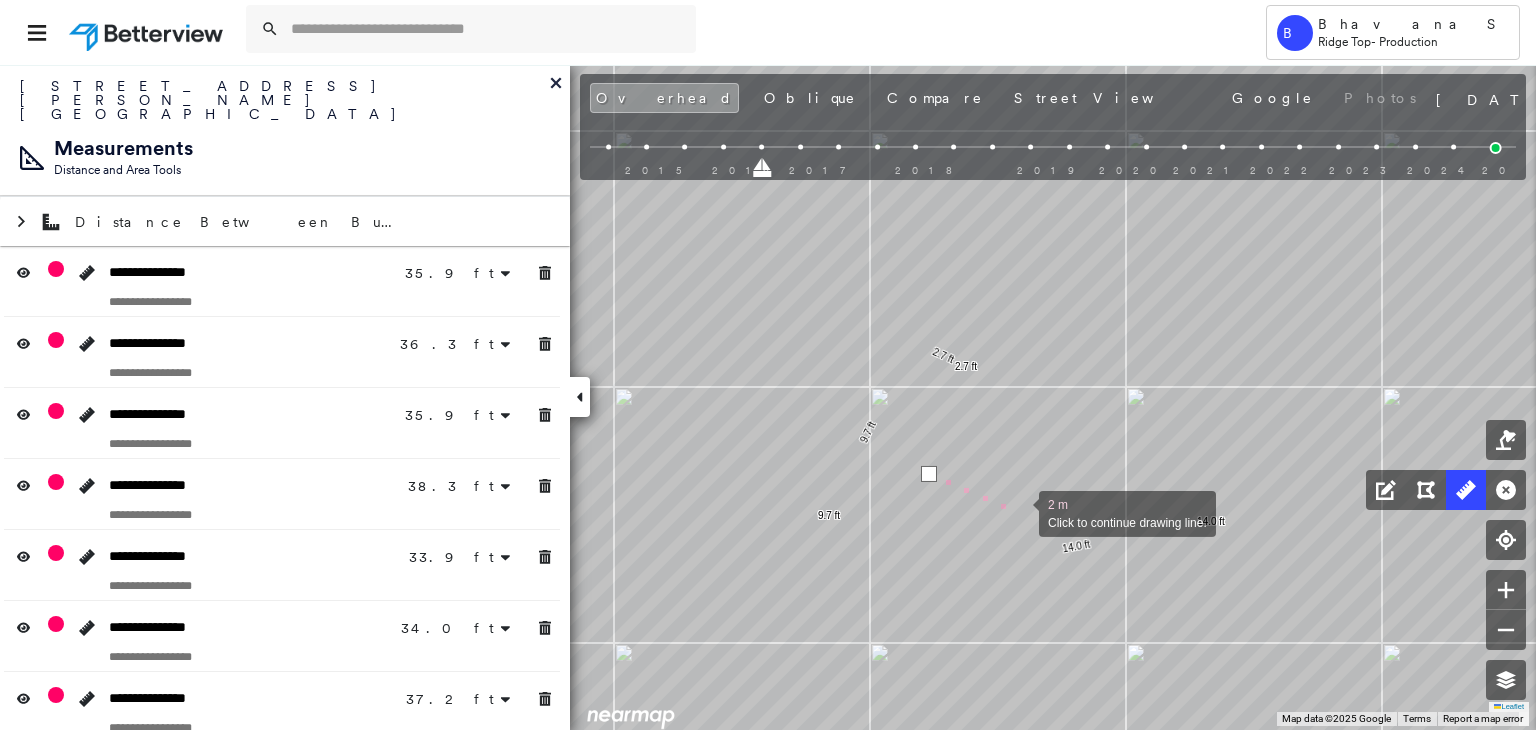 click at bounding box center (1019, 512) 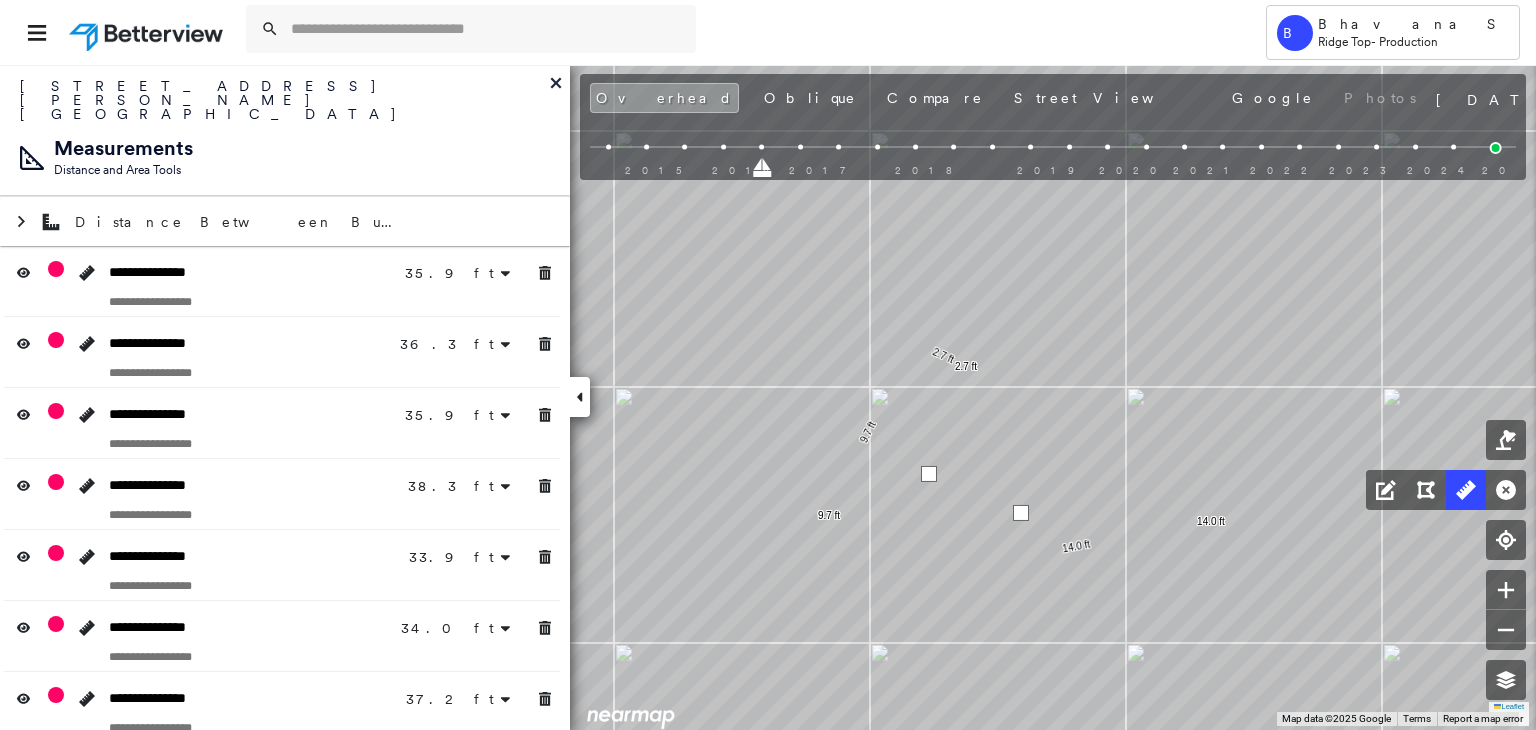 click at bounding box center [1021, 513] 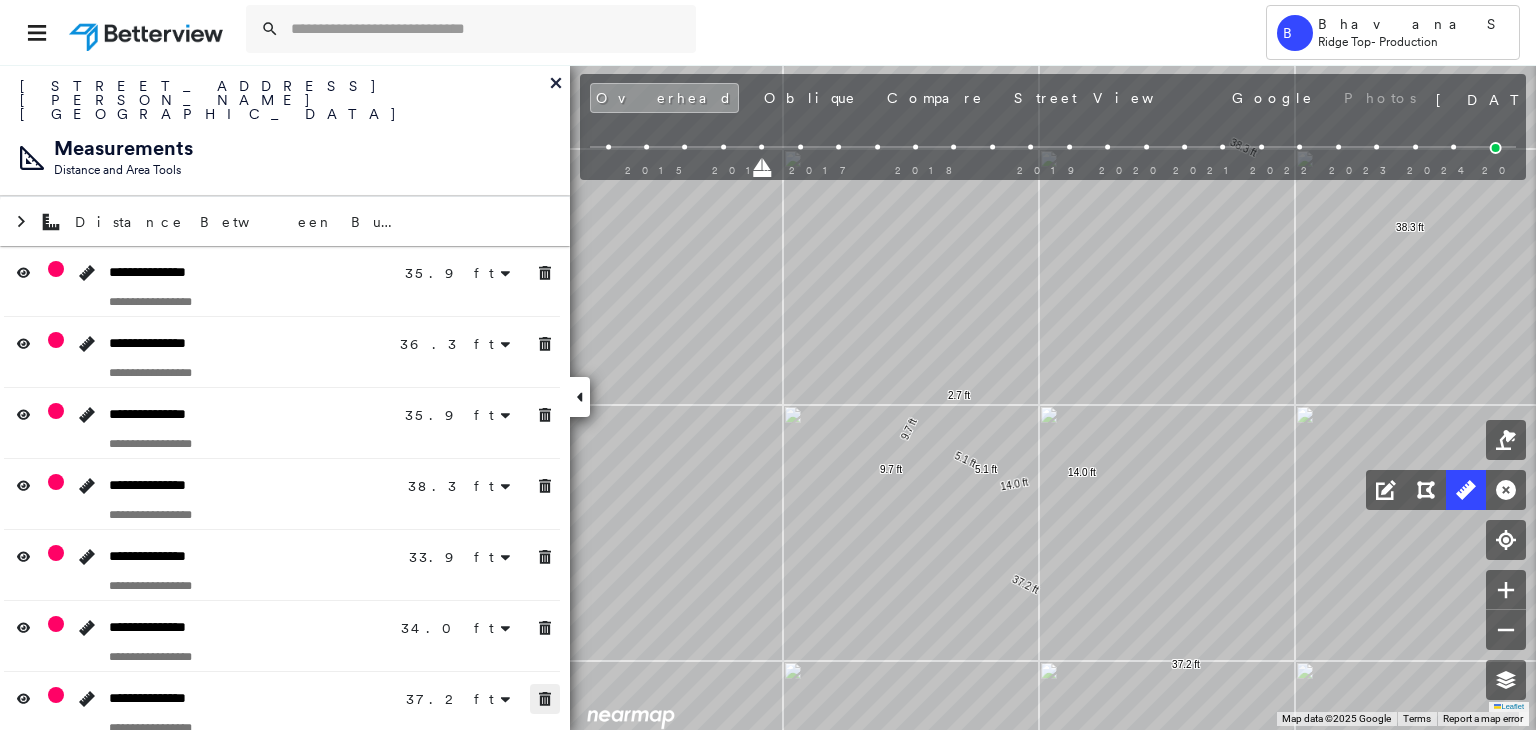 click at bounding box center (545, 699) 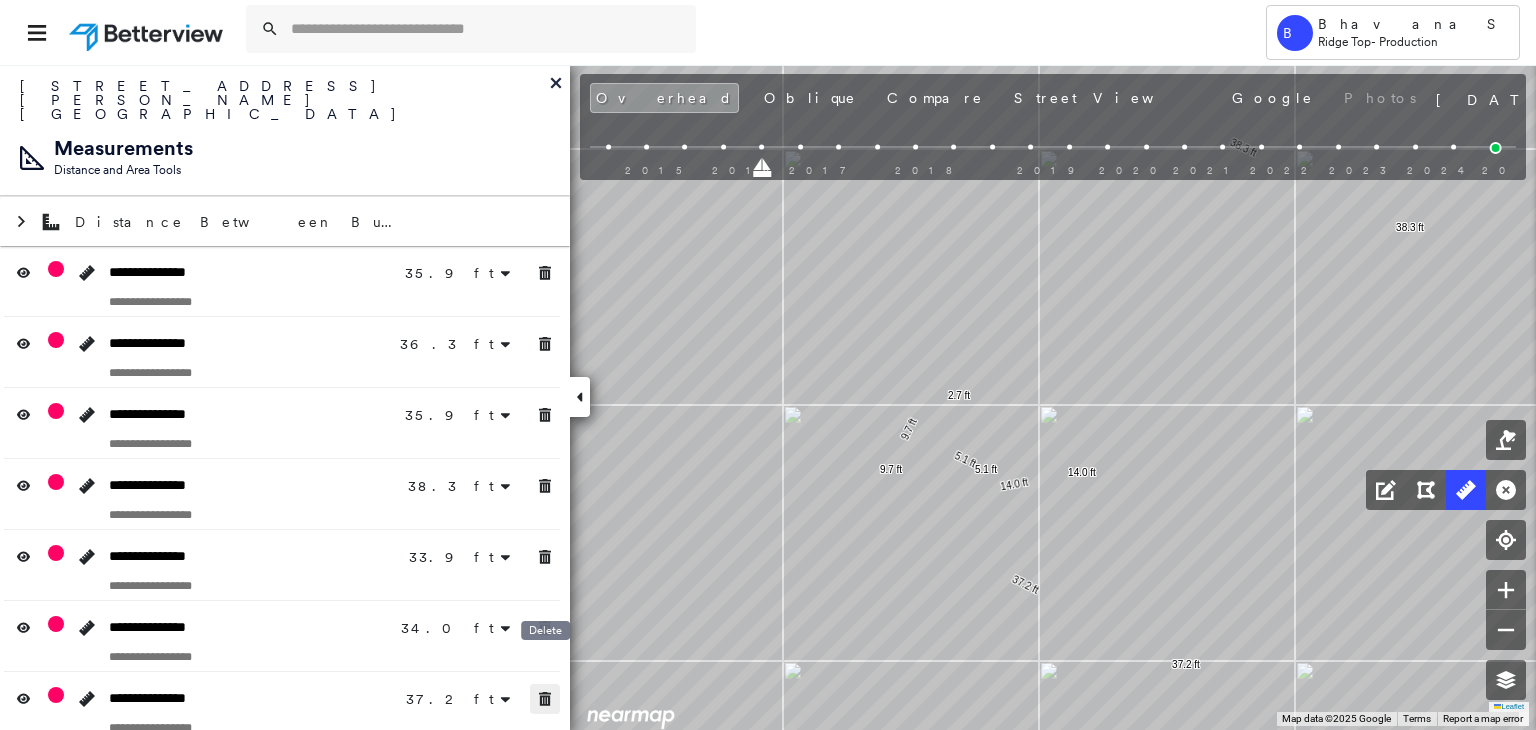 click 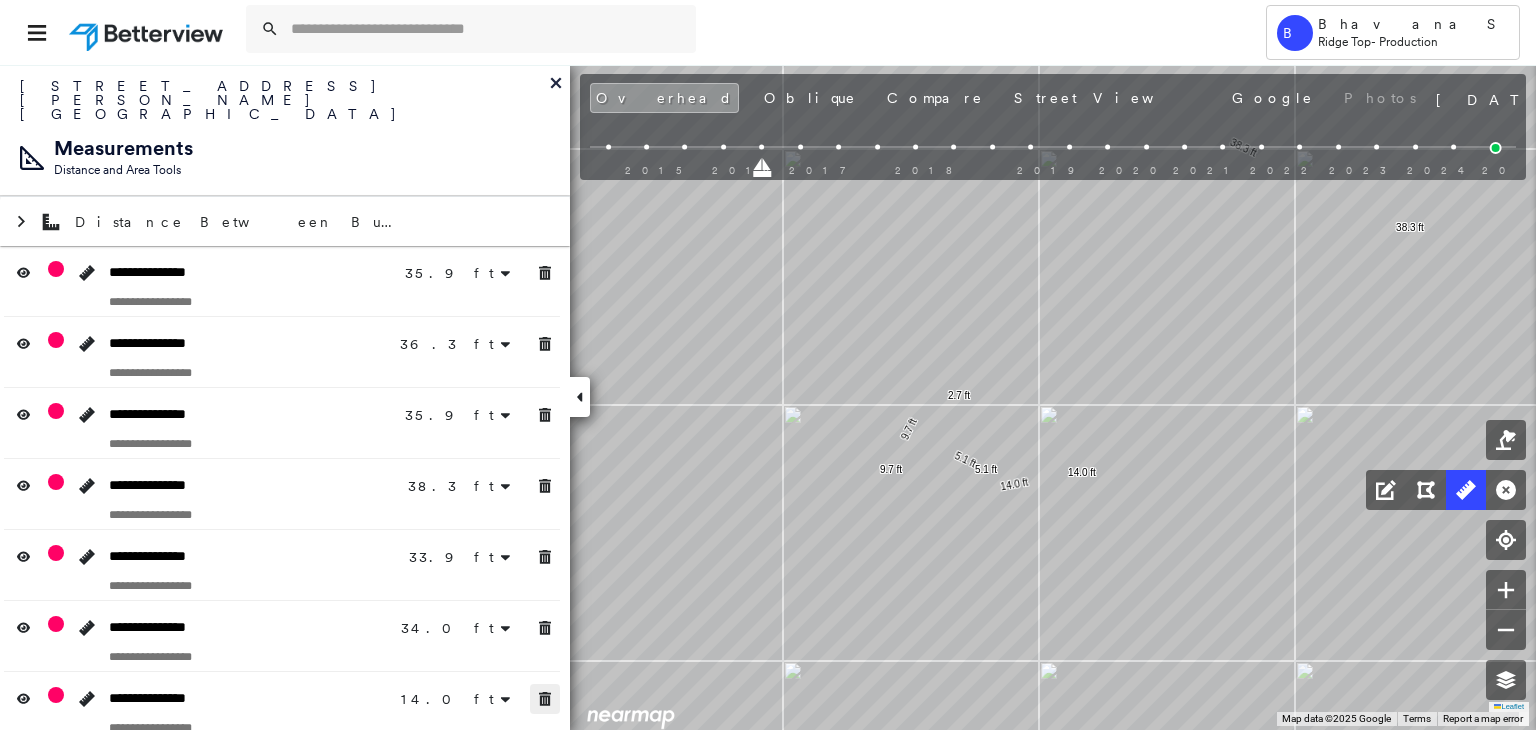 click 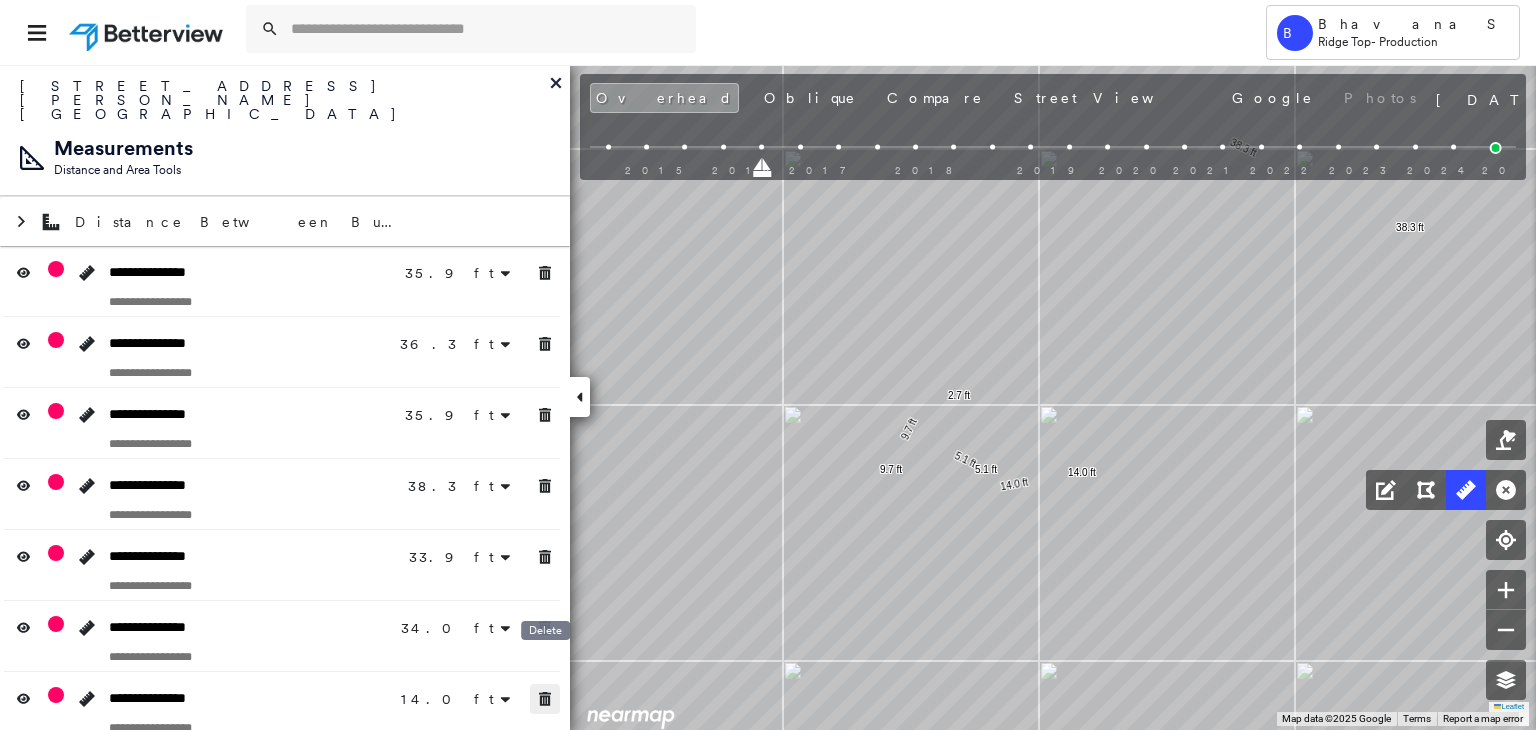 click 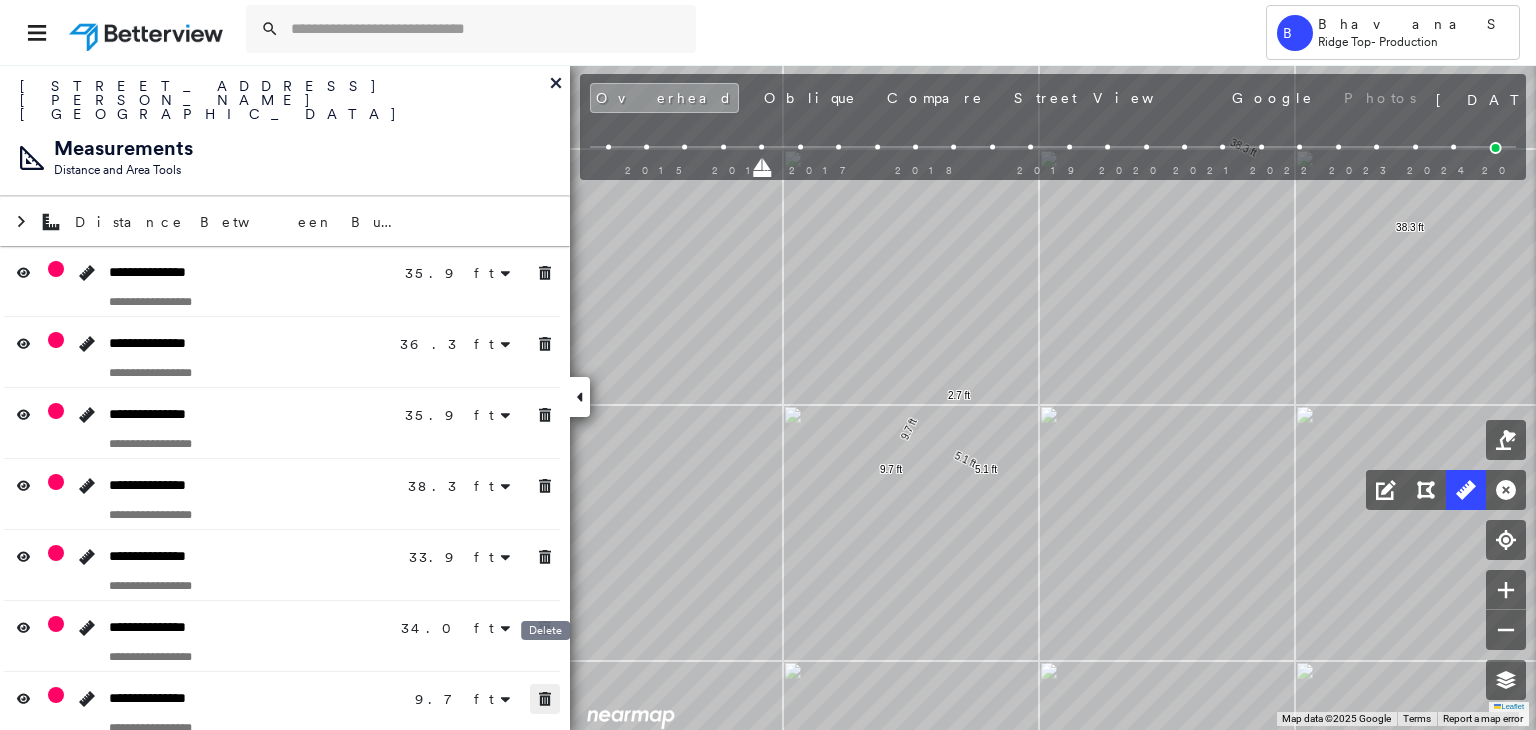 click 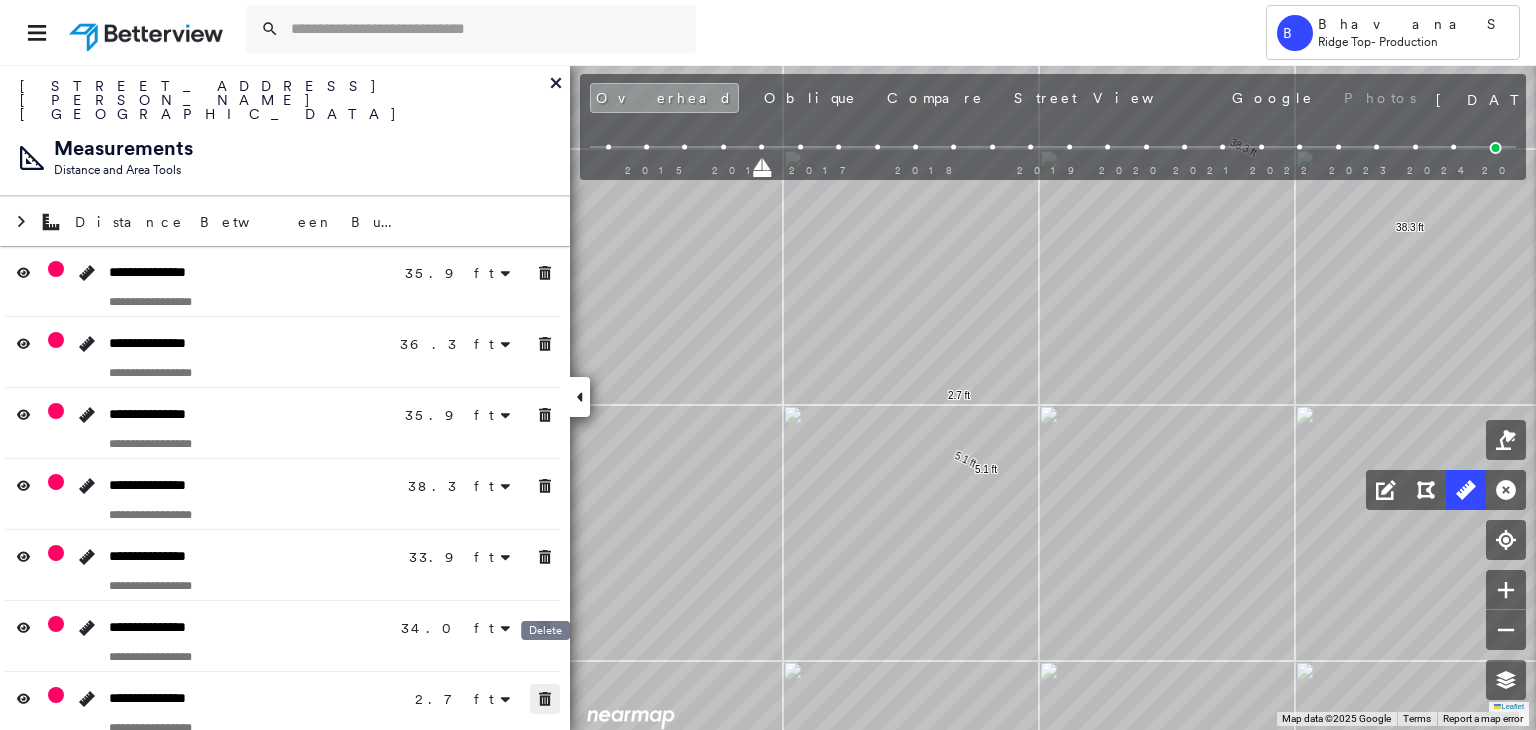 click 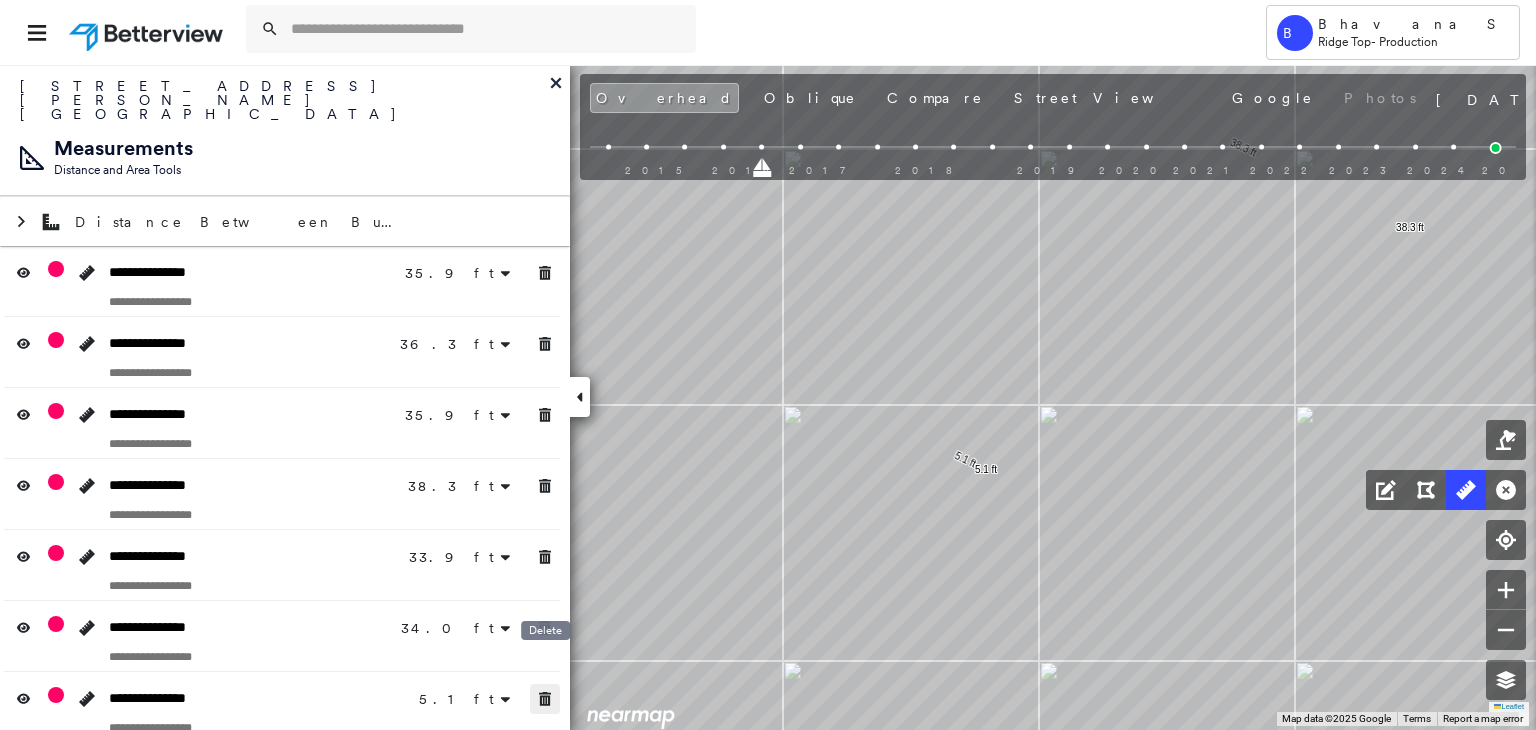 click 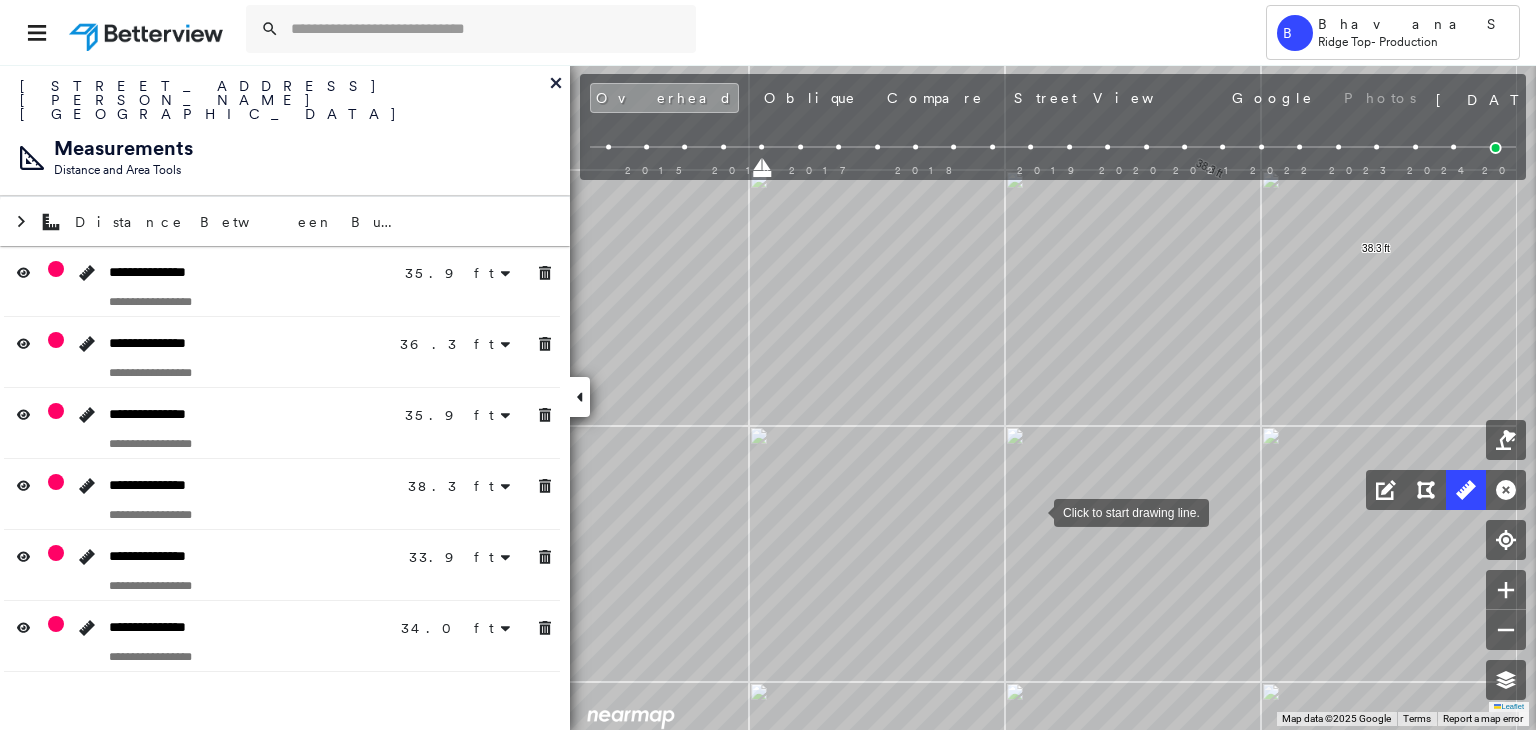 drag, startPoint x: 1072, startPoint y: 487, endPoint x: 1012, endPoint y: 525, distance: 71.021126 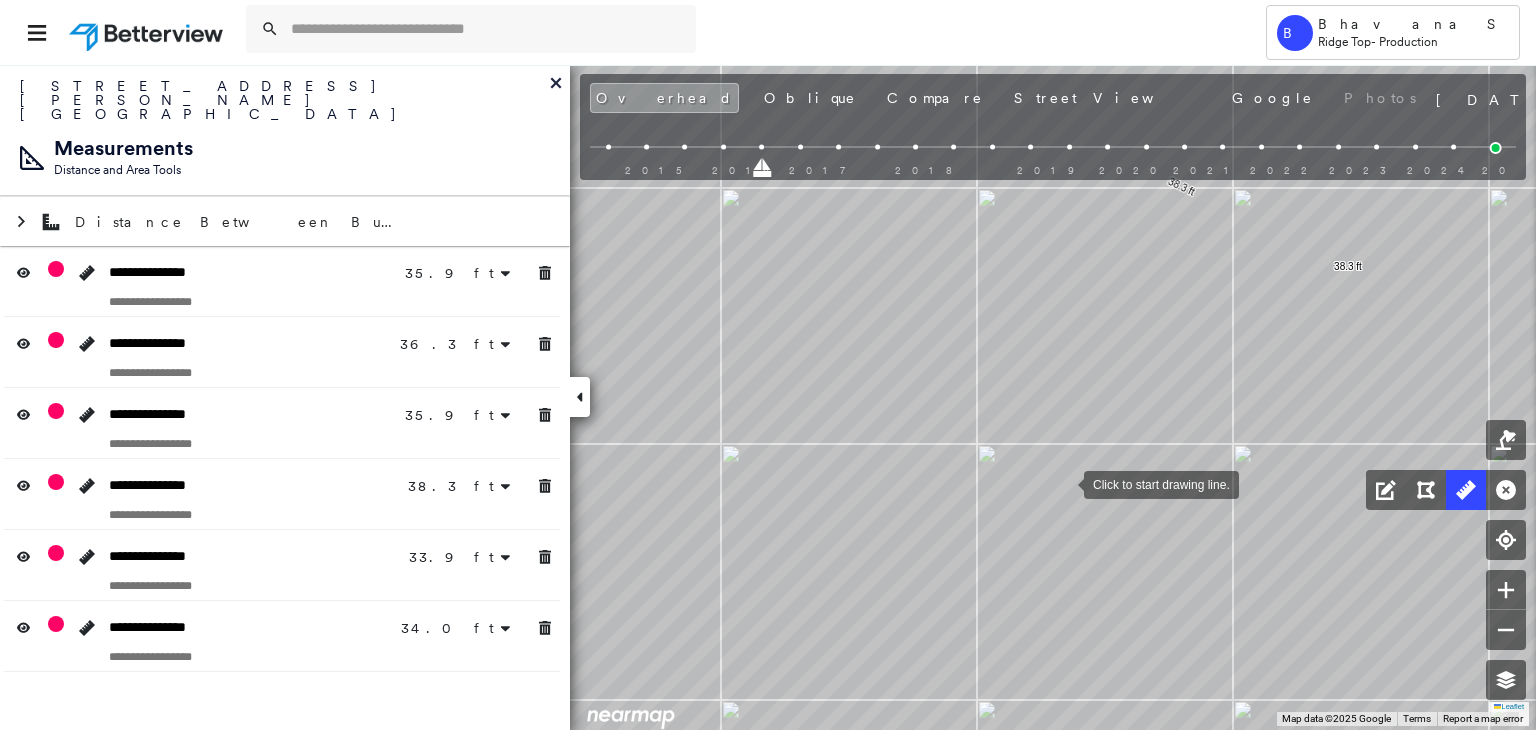 click at bounding box center [1064, 483] 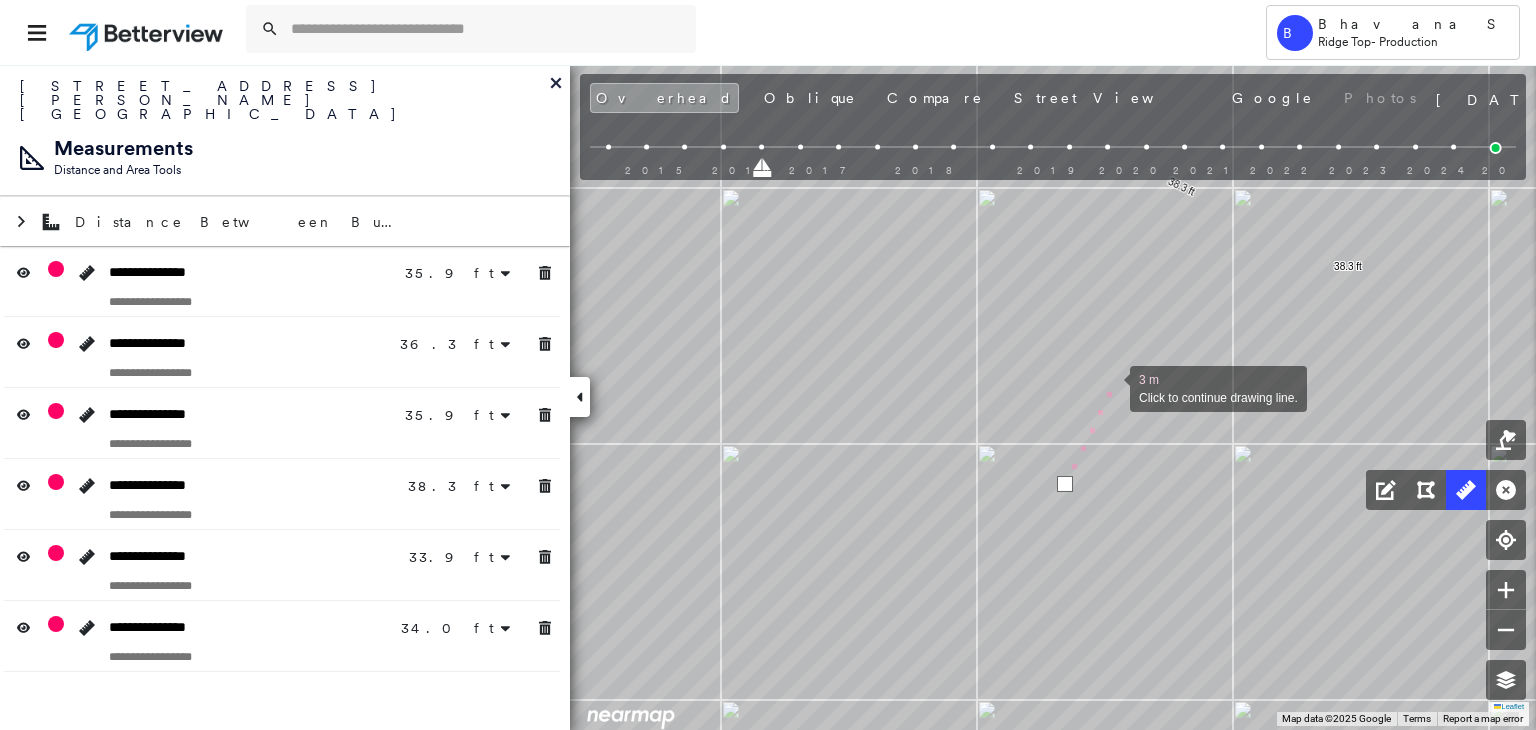click at bounding box center (1110, 387) 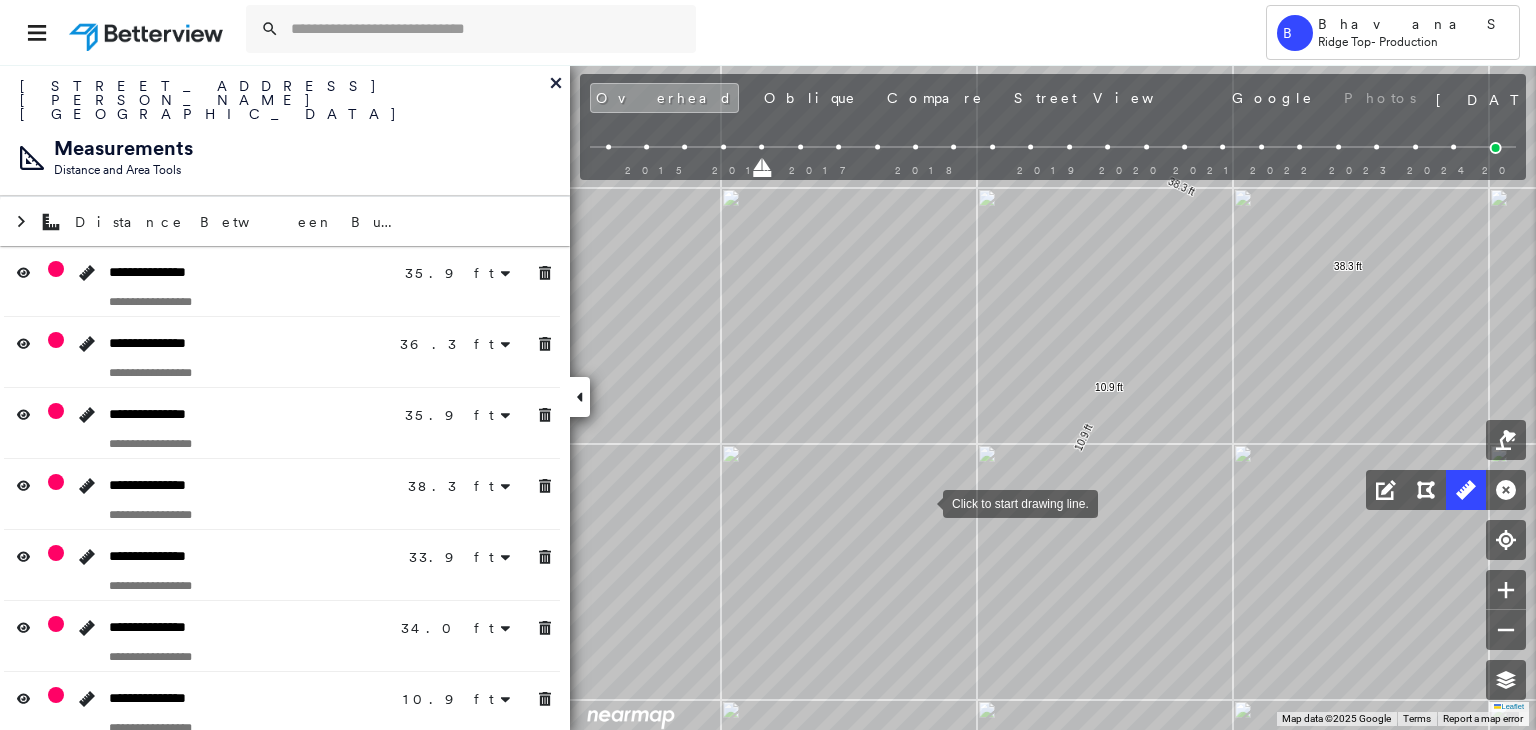 click at bounding box center (923, 502) 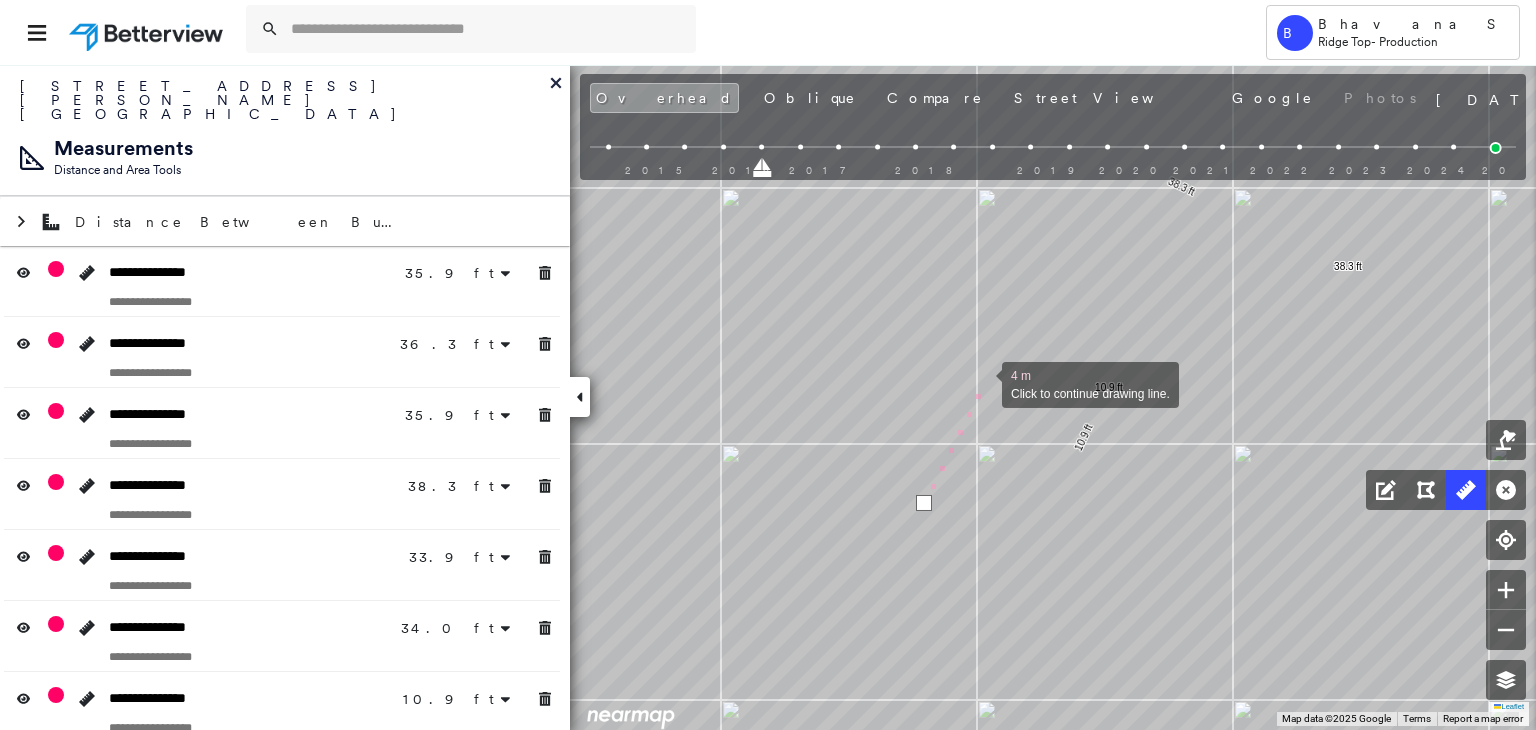 click at bounding box center (982, 383) 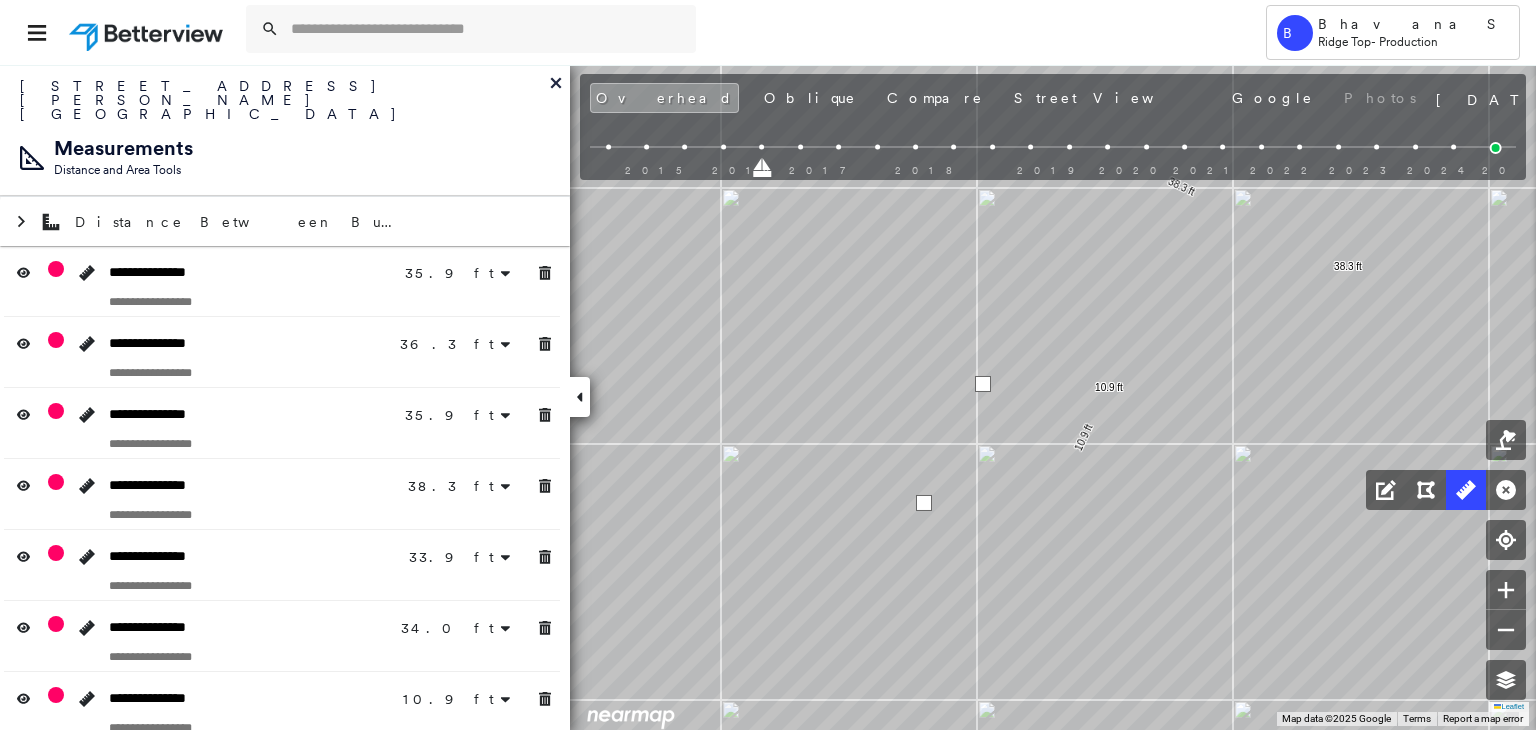 click at bounding box center (983, 384) 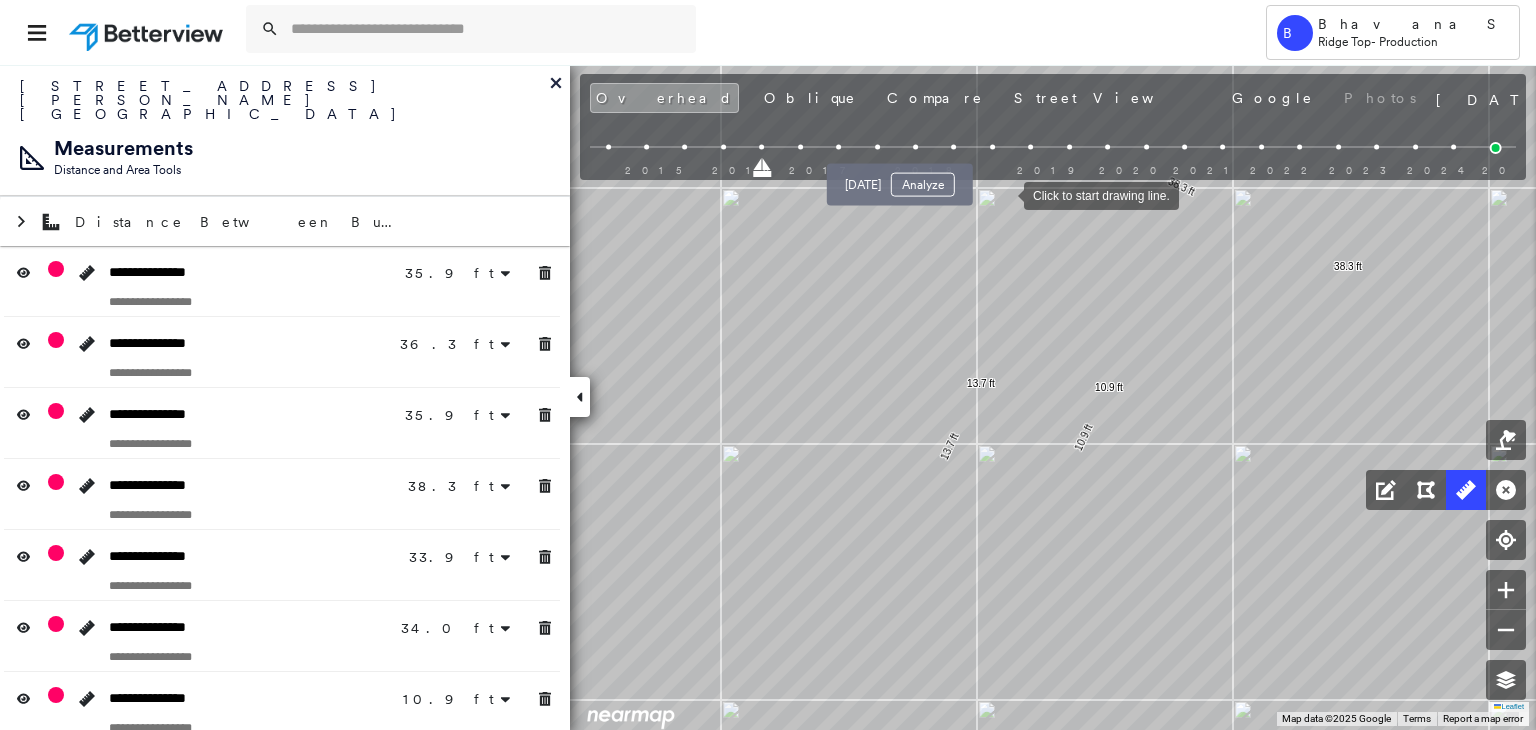 click at bounding box center (915, 147) 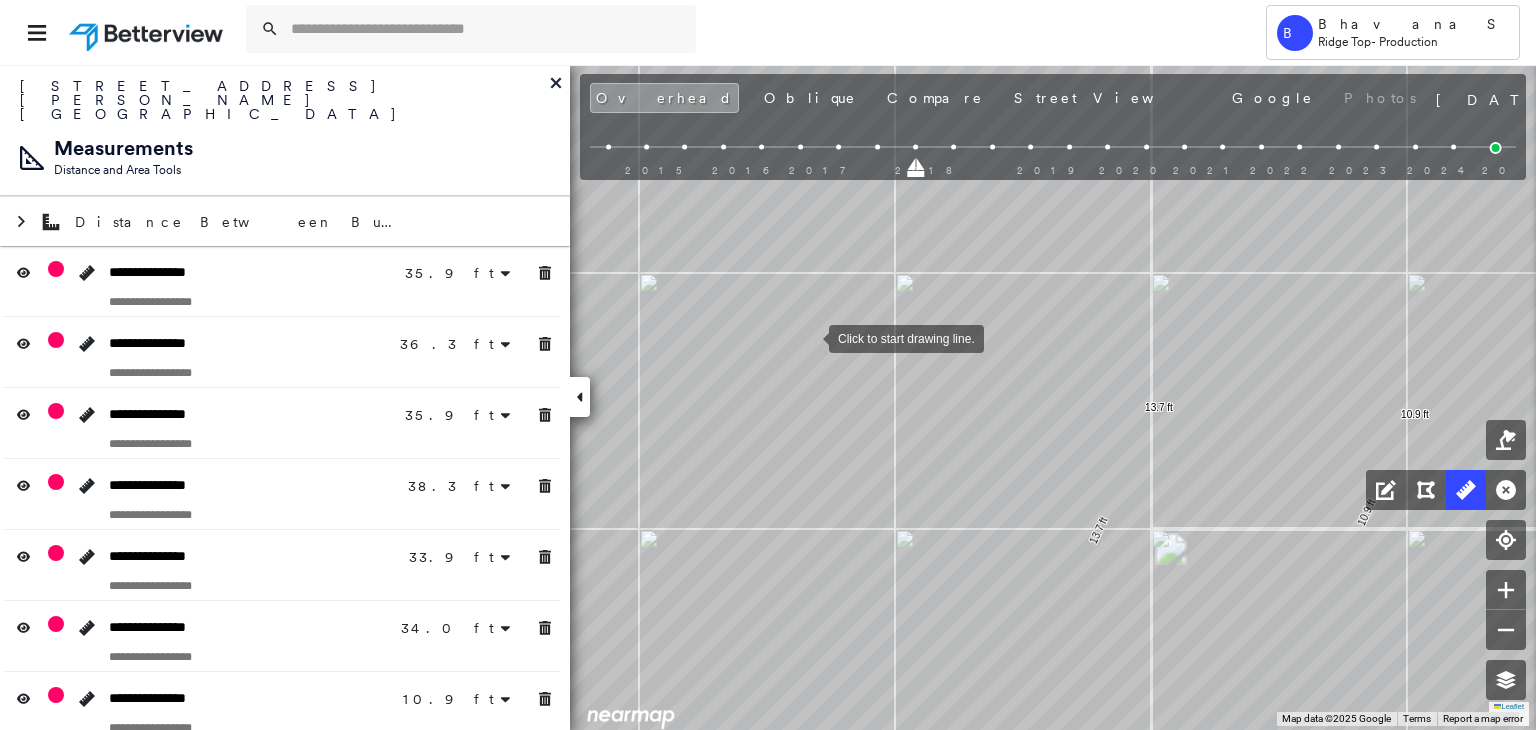 click at bounding box center [809, 337] 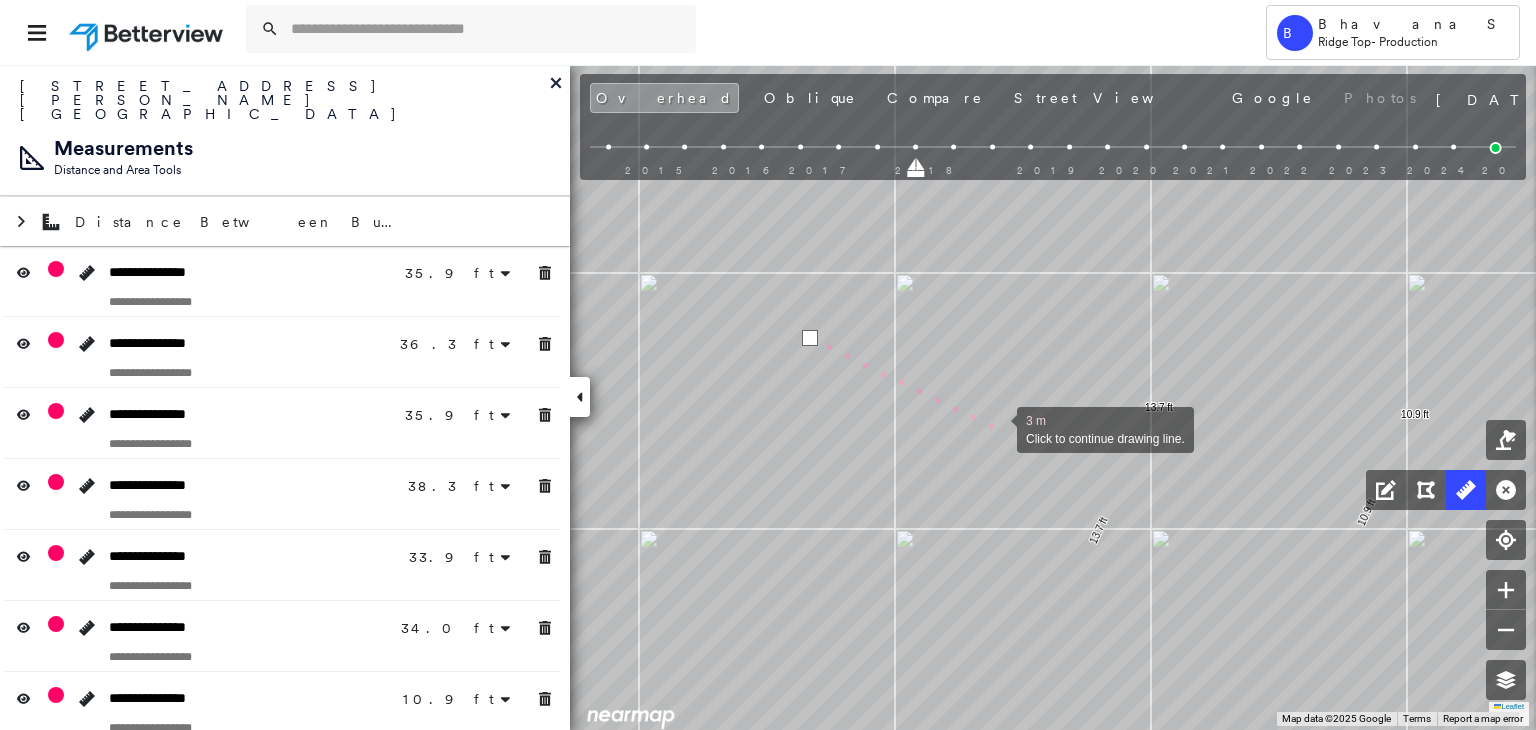click at bounding box center (997, 428) 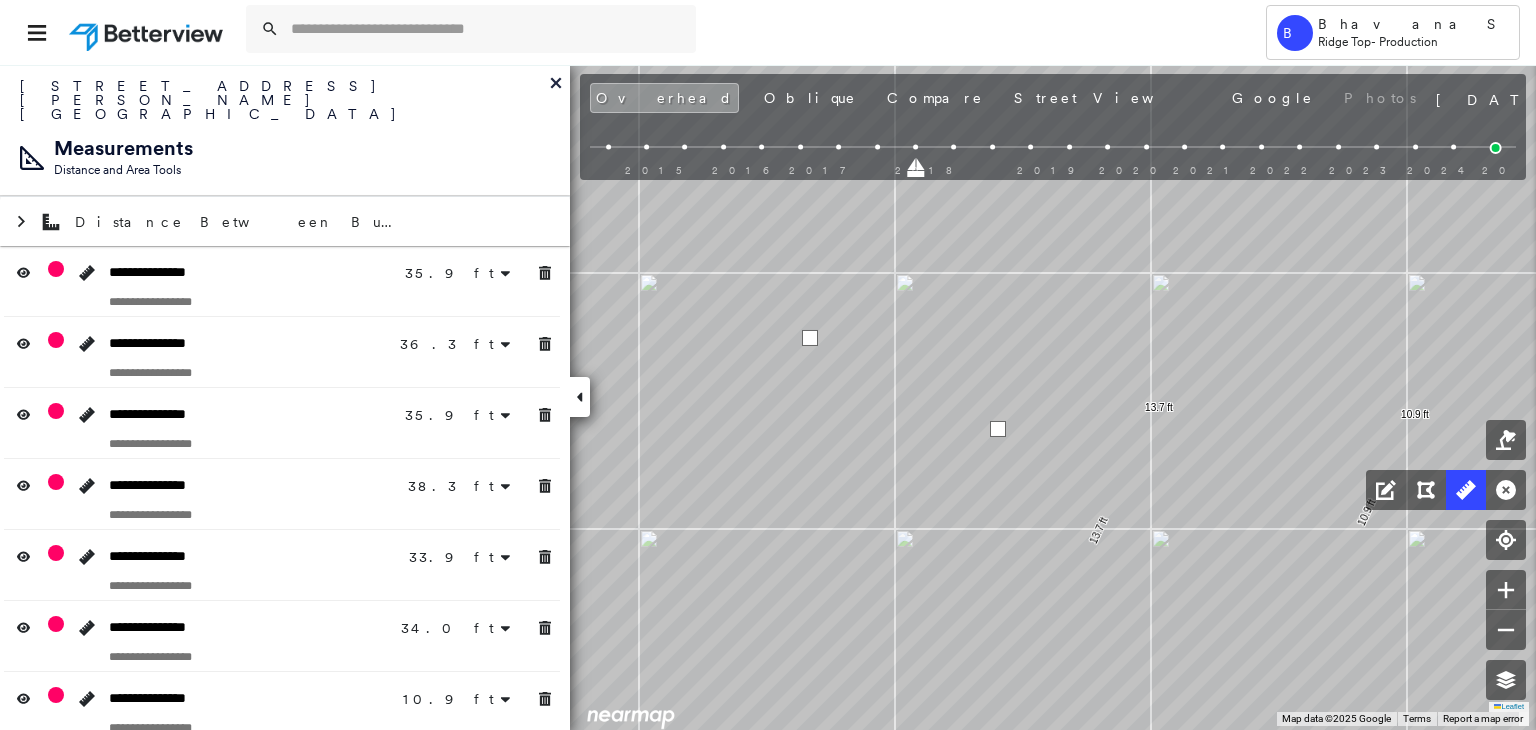 click at bounding box center [998, 429] 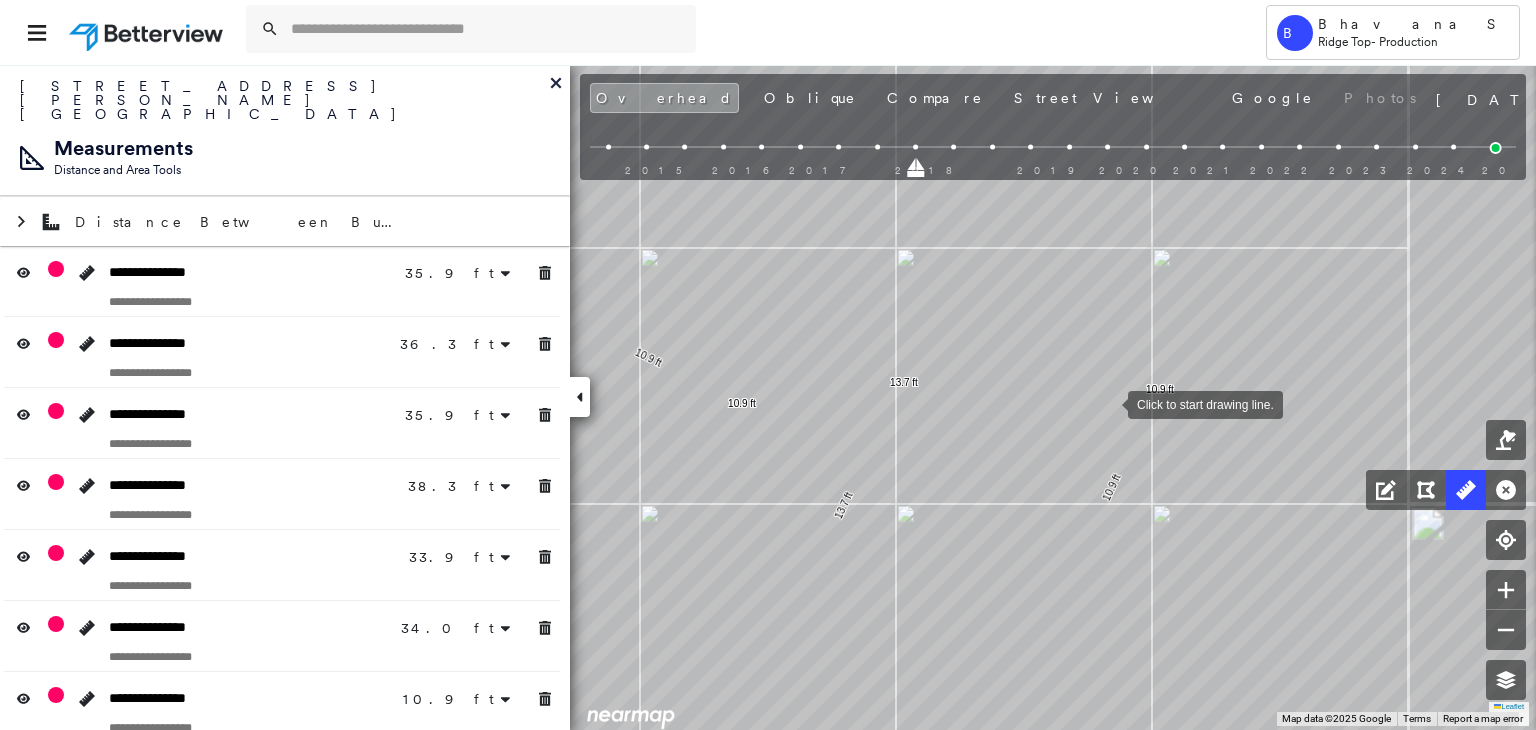 click at bounding box center [1108, 403] 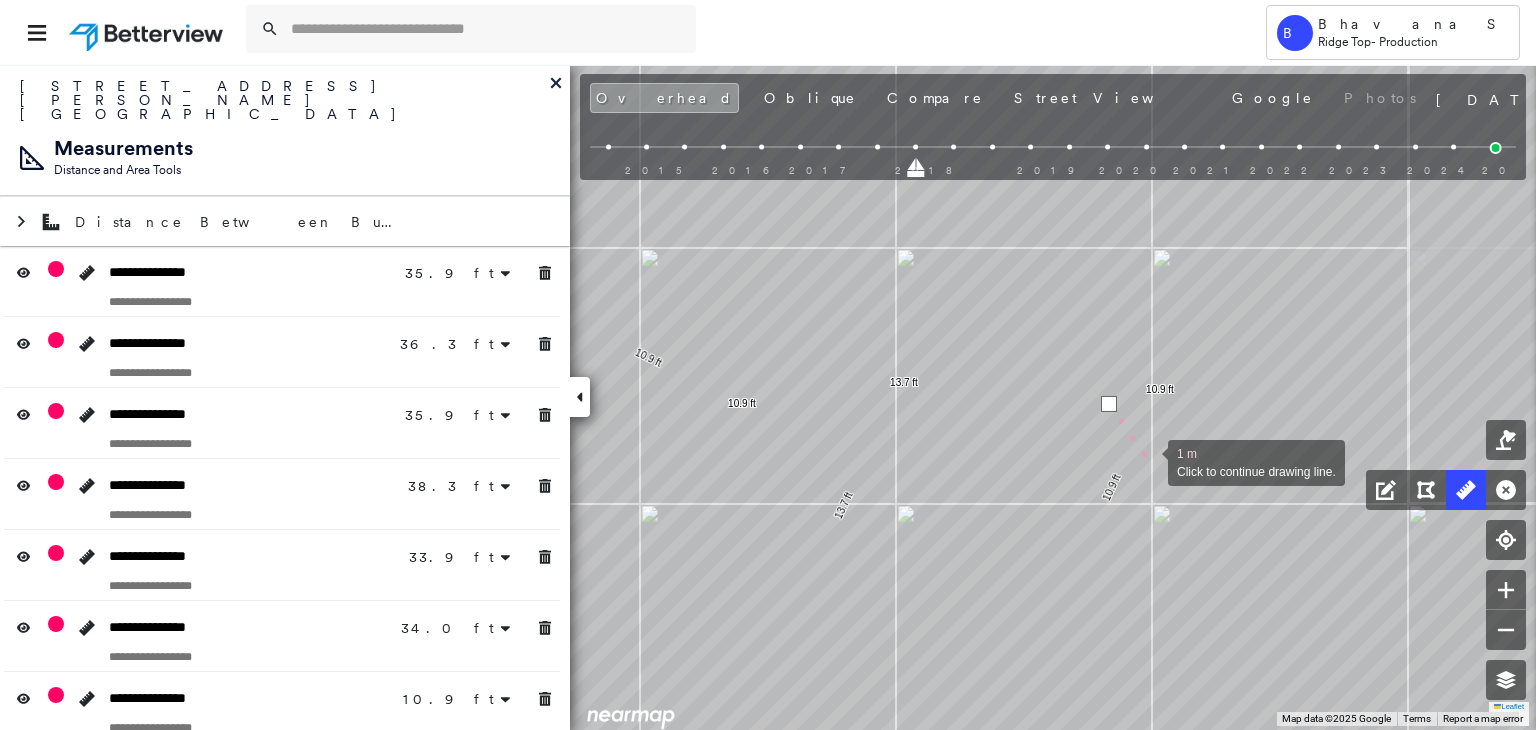 click at bounding box center [1148, 461] 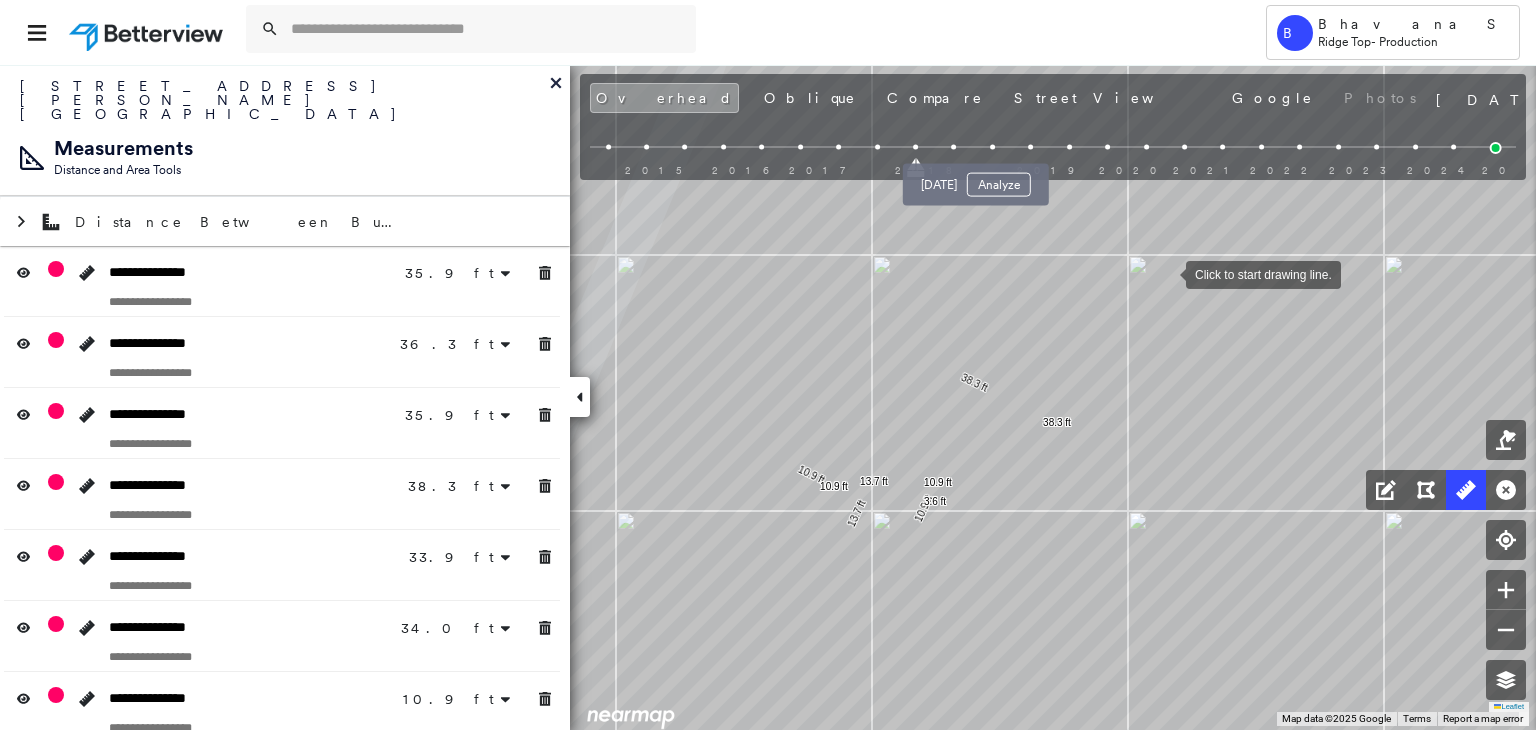 click at bounding box center [992, 147] 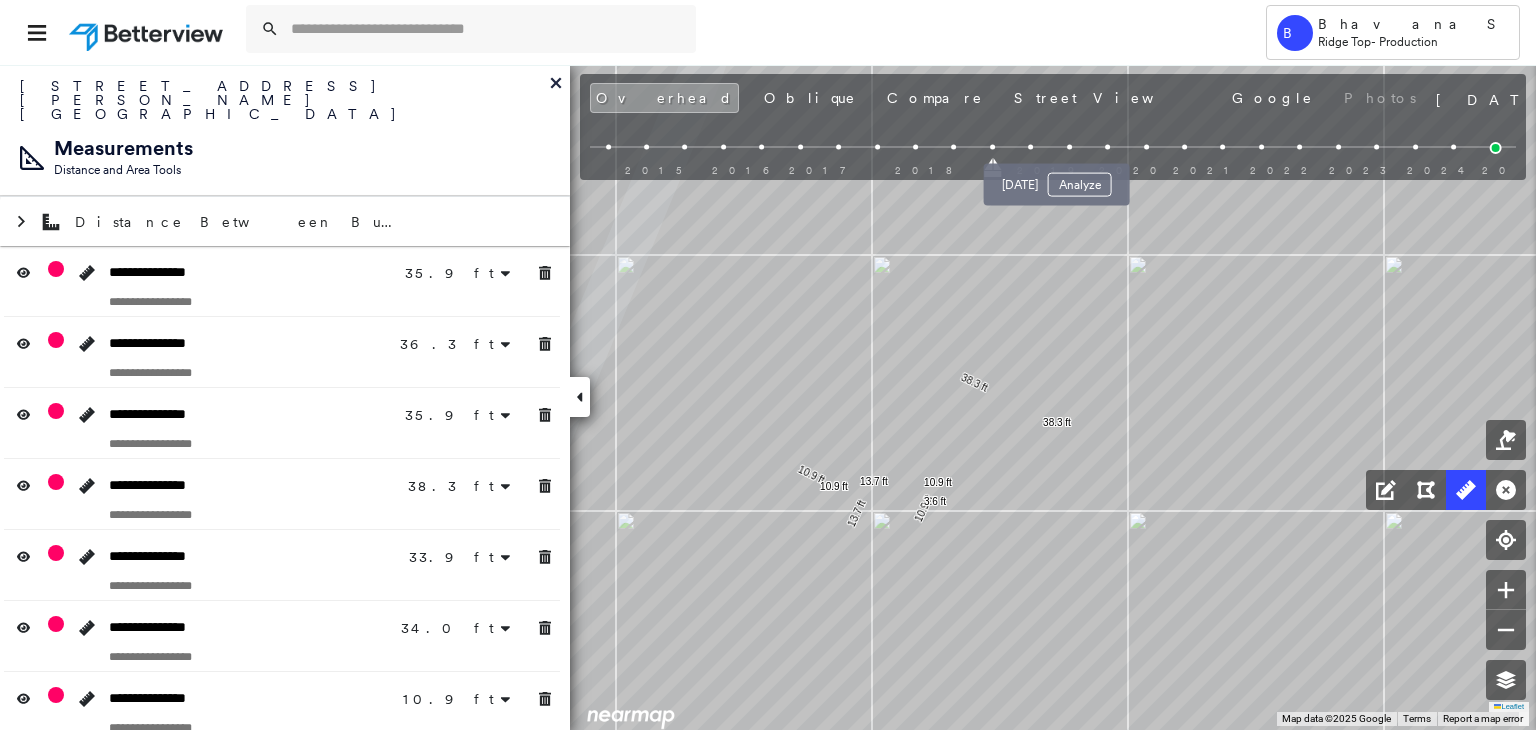 click at bounding box center (1069, 147) 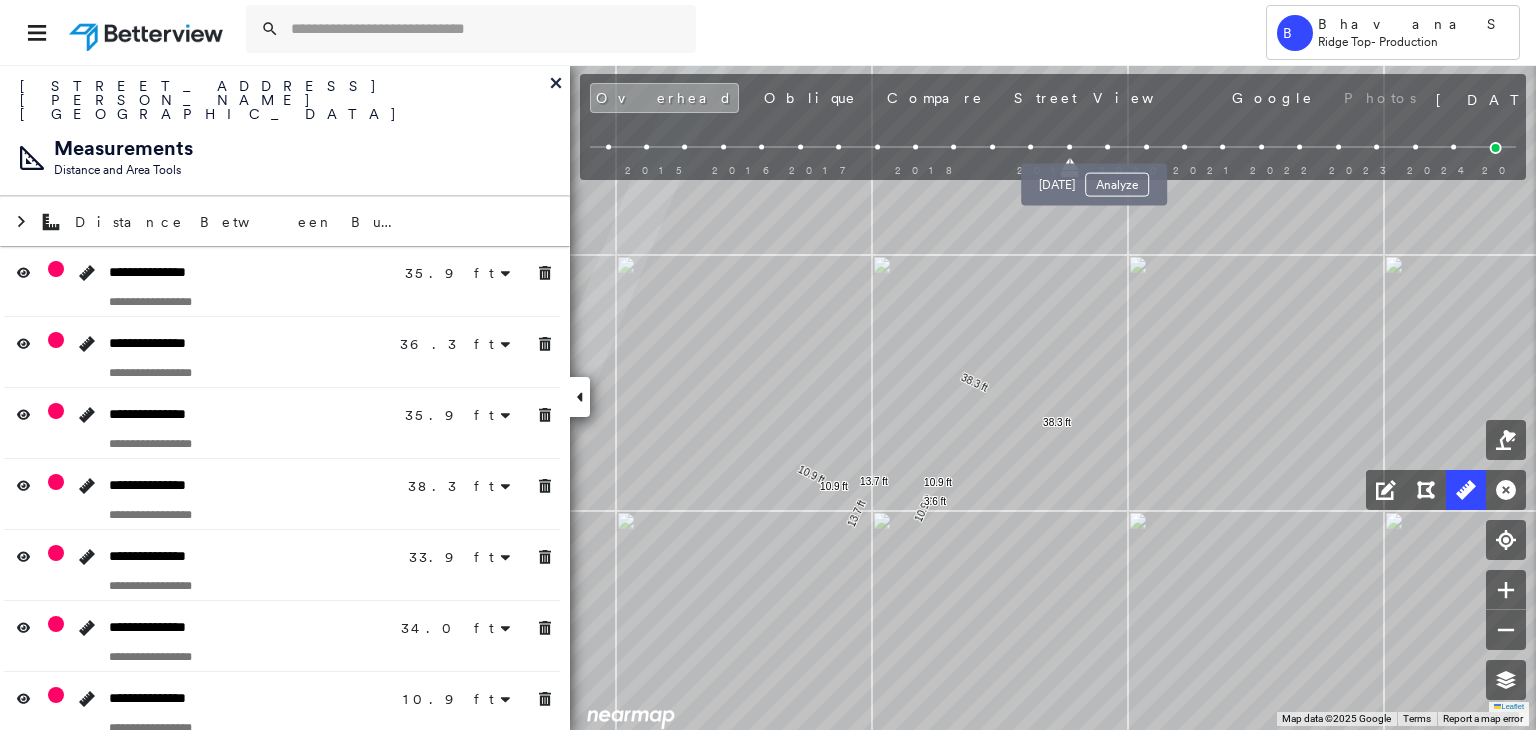 click at bounding box center [1107, 147] 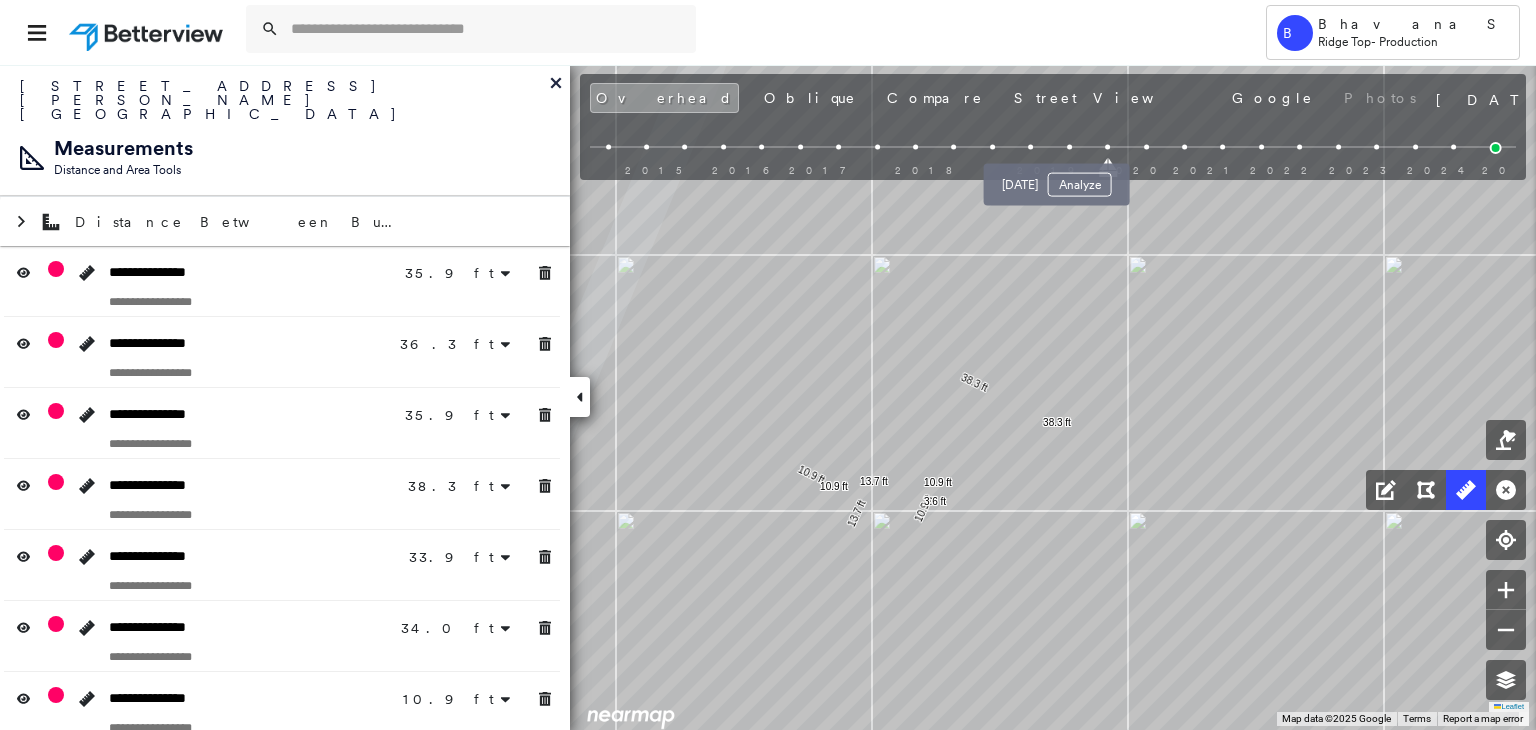 click at bounding box center (1069, 147) 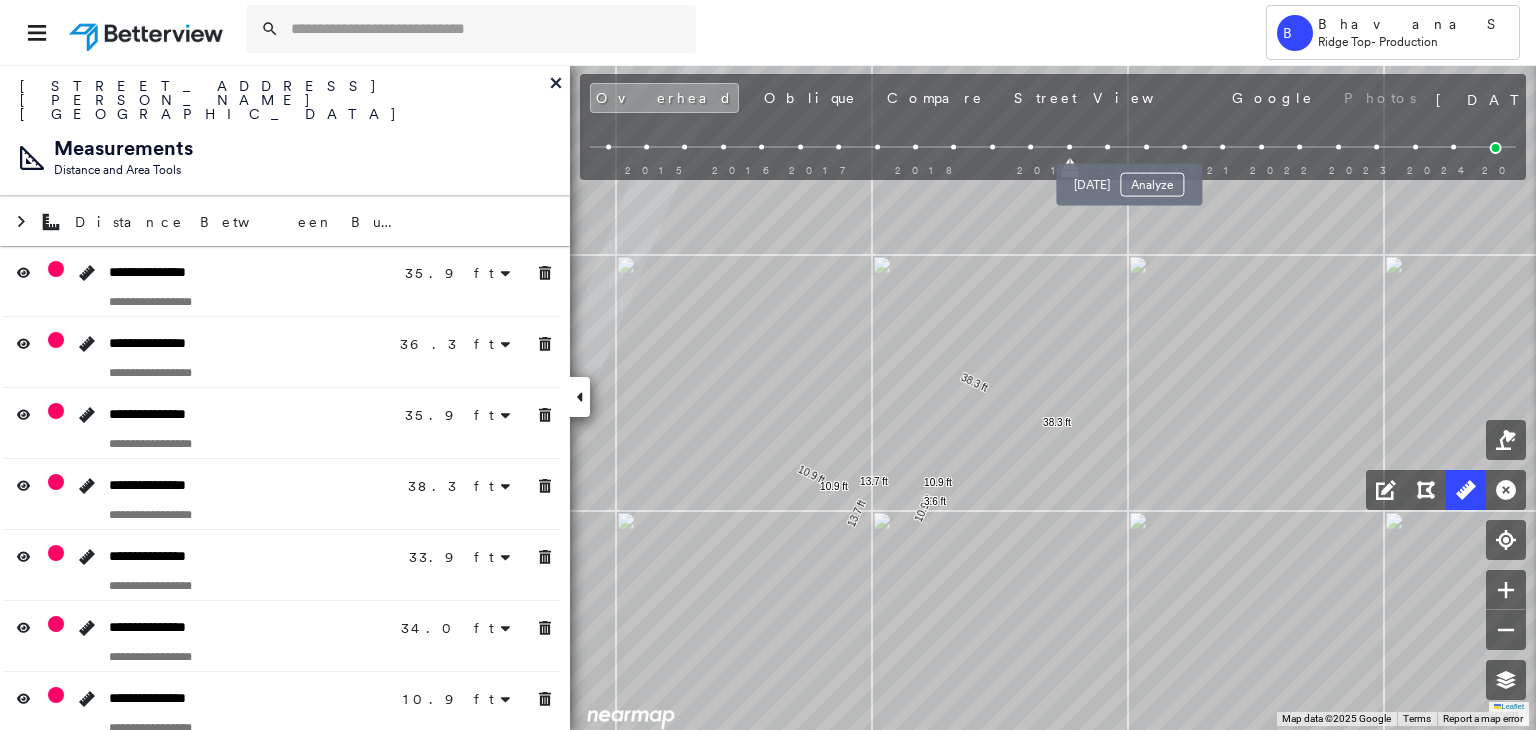 click at bounding box center [1146, 147] 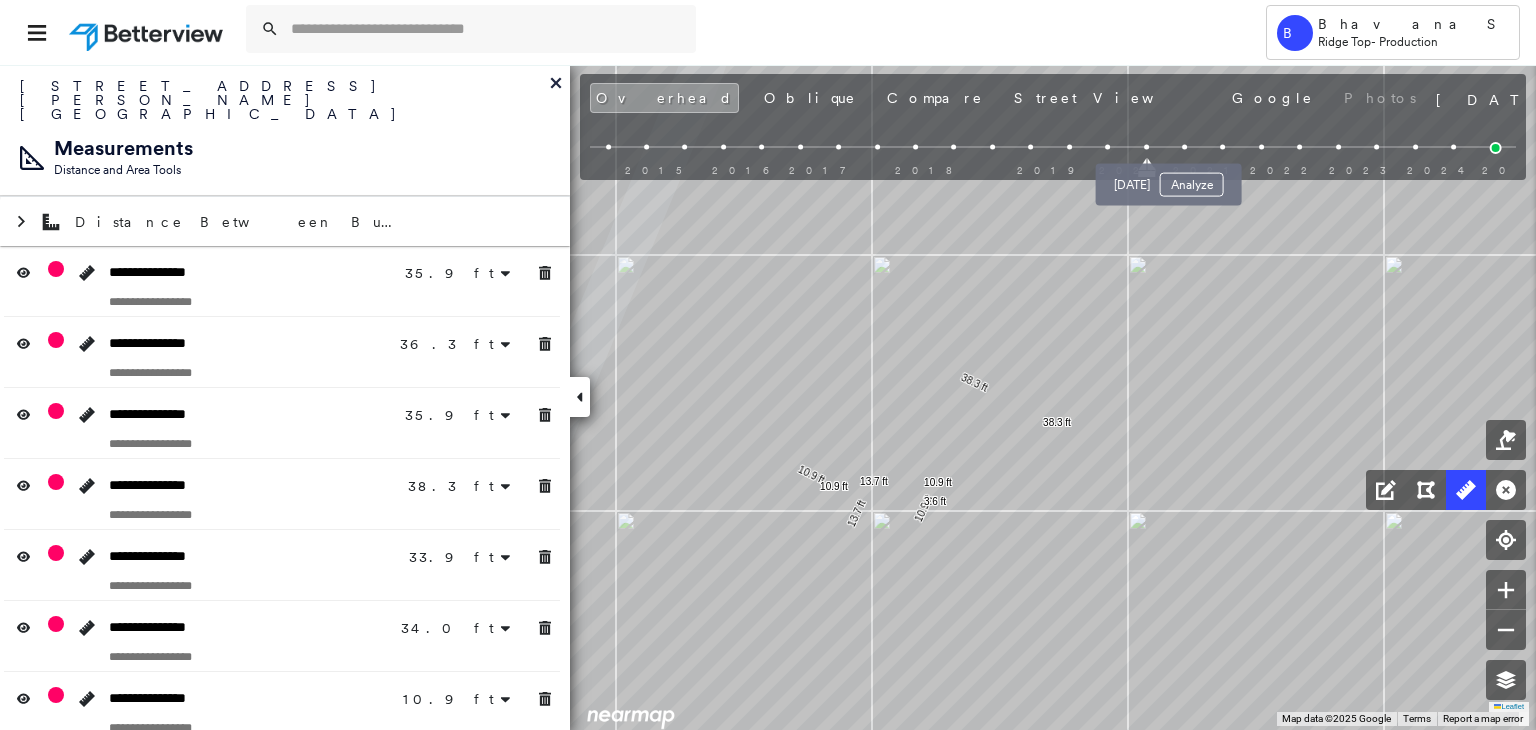 click at bounding box center (1184, 147) 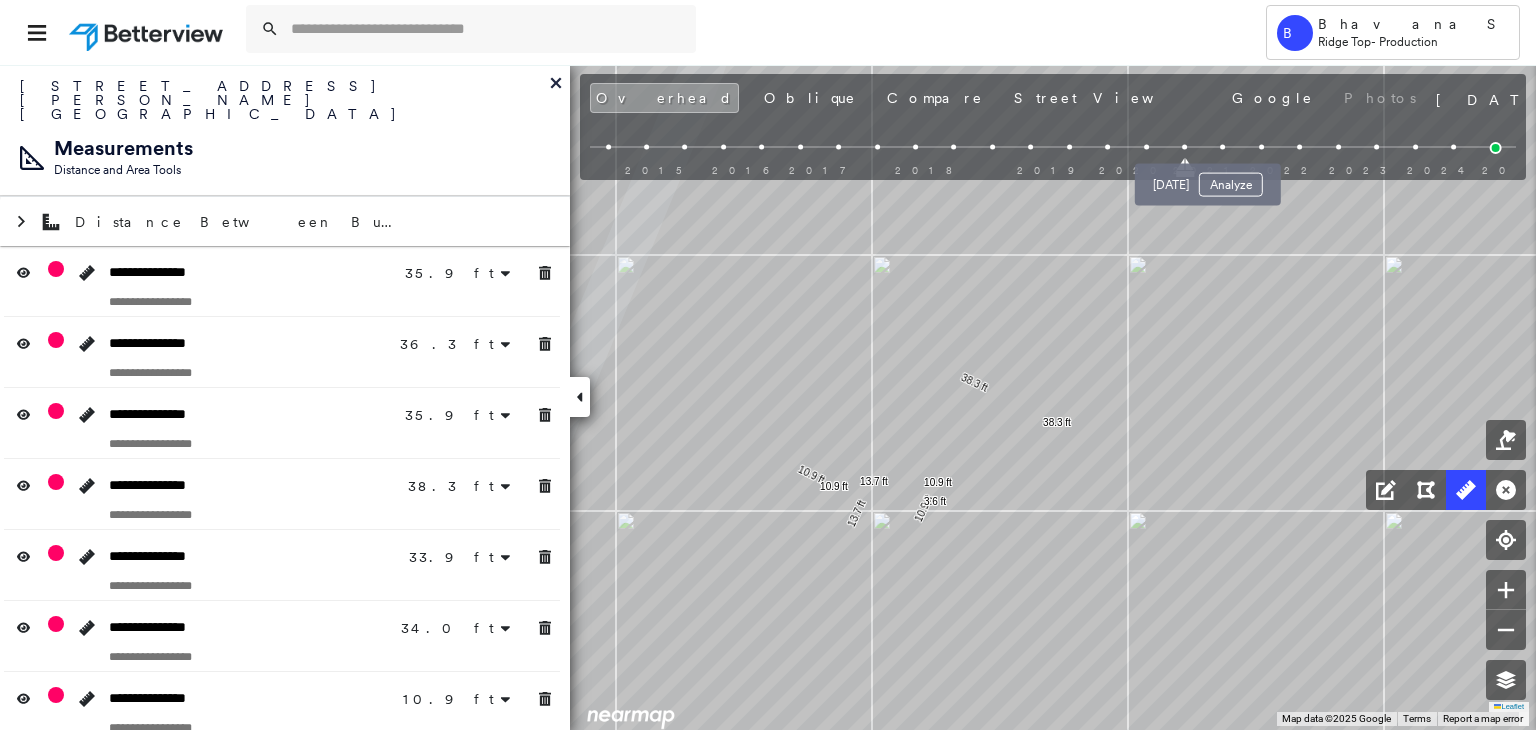 click at bounding box center (1223, 147) 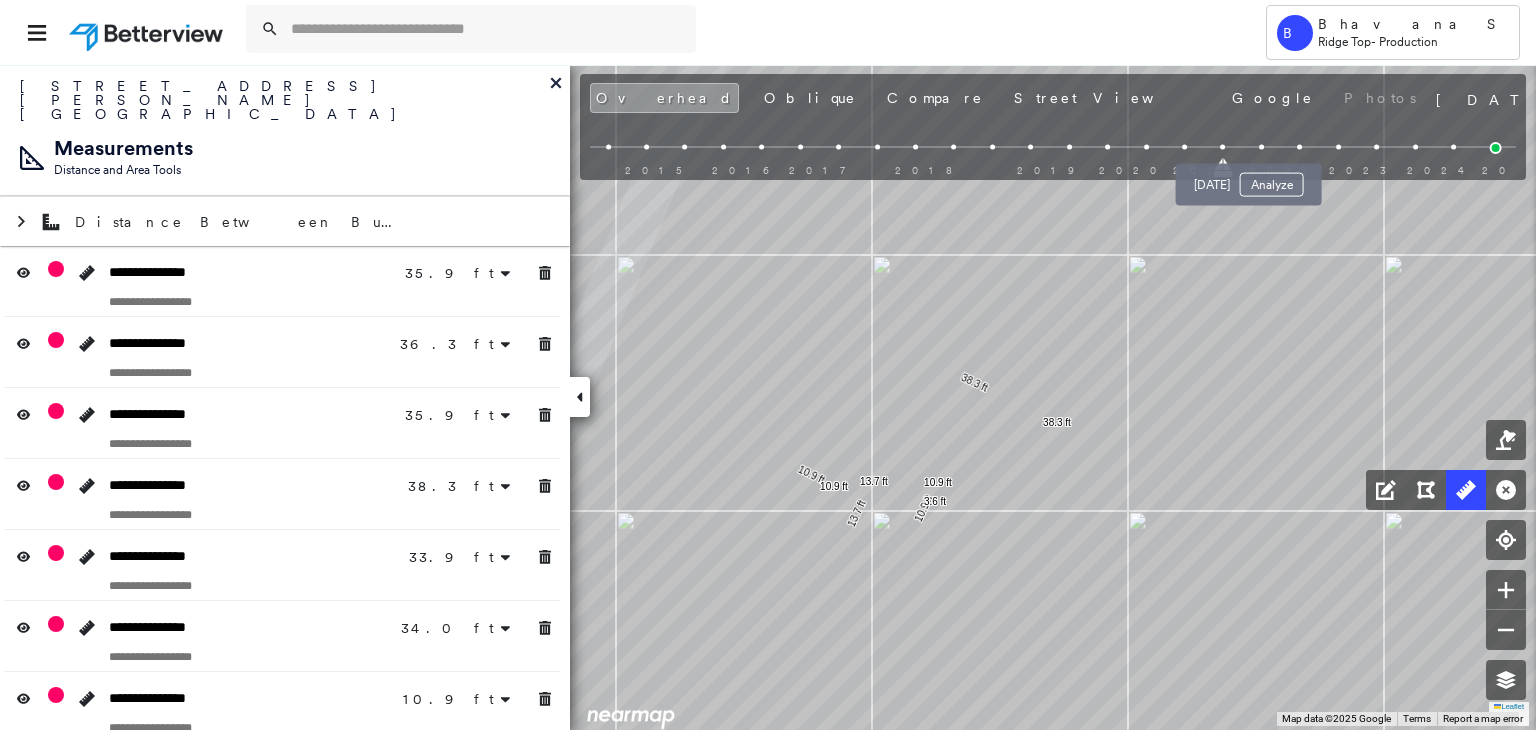 click at bounding box center [1261, 147] 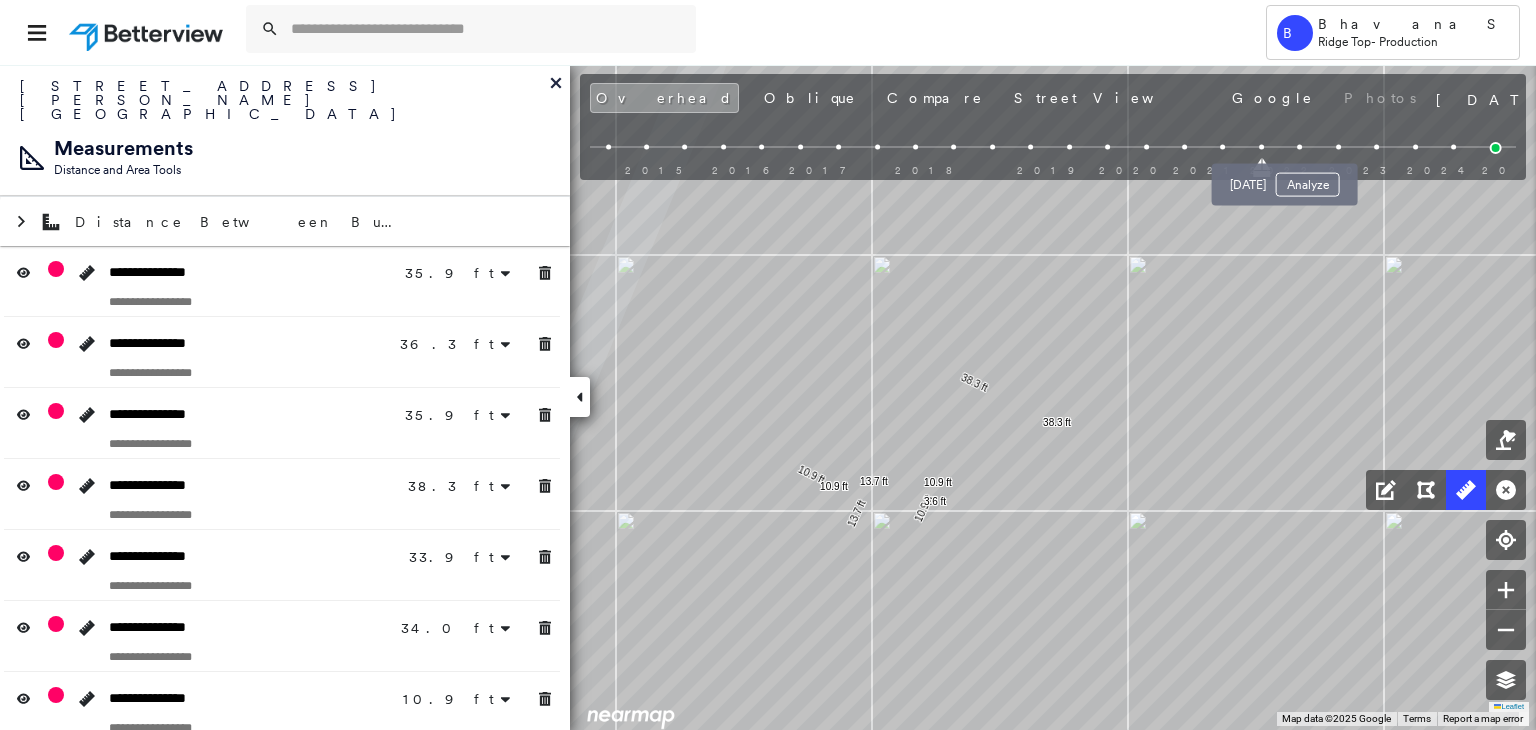 click at bounding box center [1299, 147] 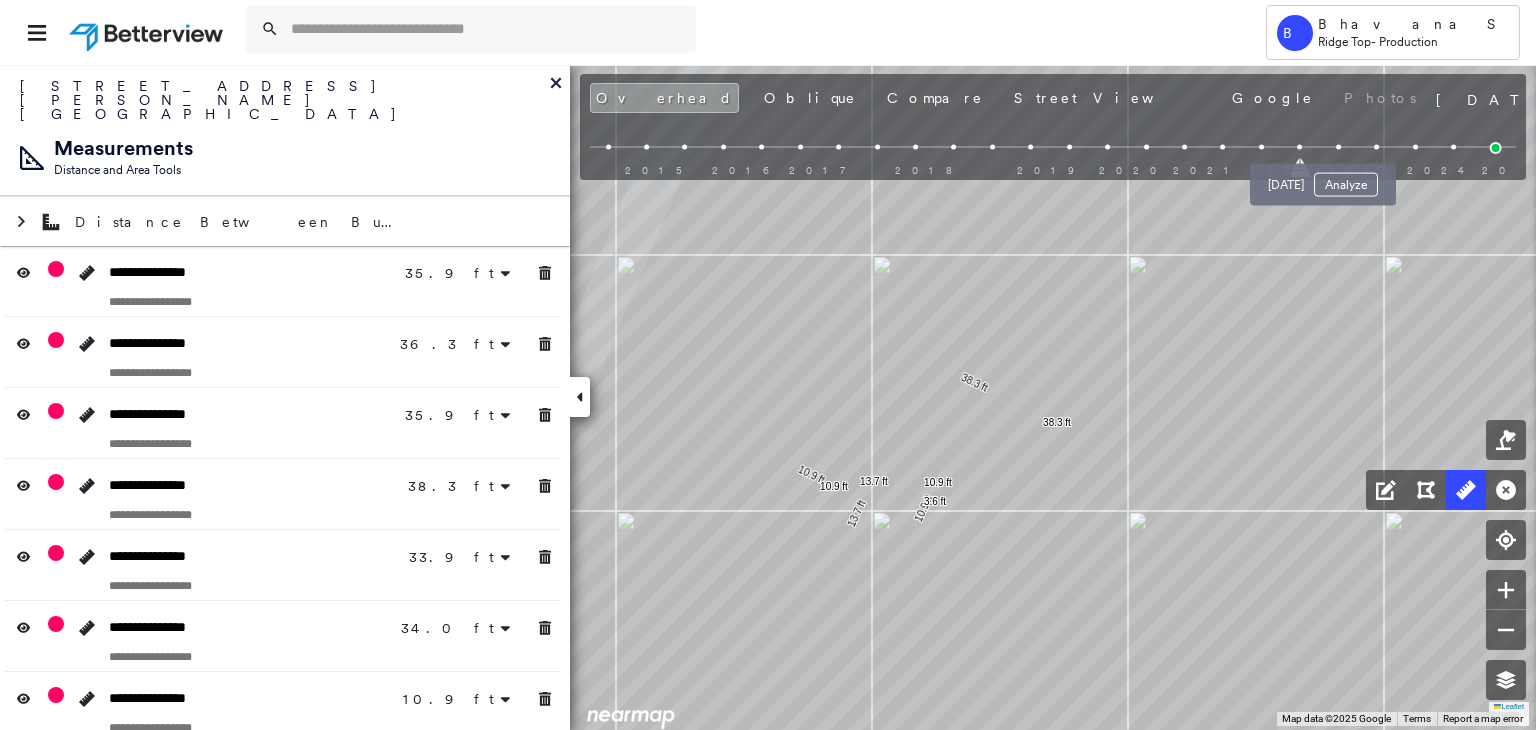 click at bounding box center (1338, 147) 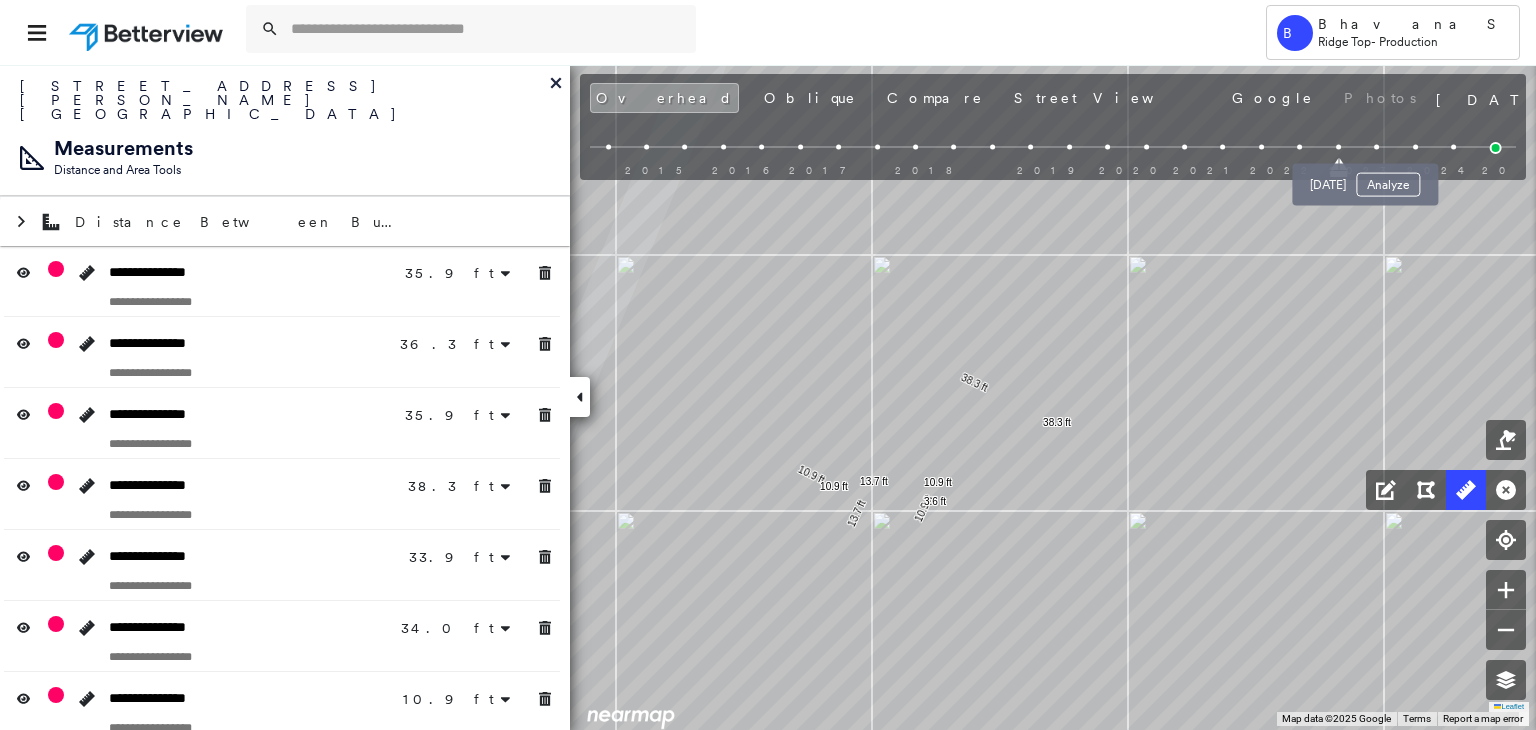 click at bounding box center [1376, 147] 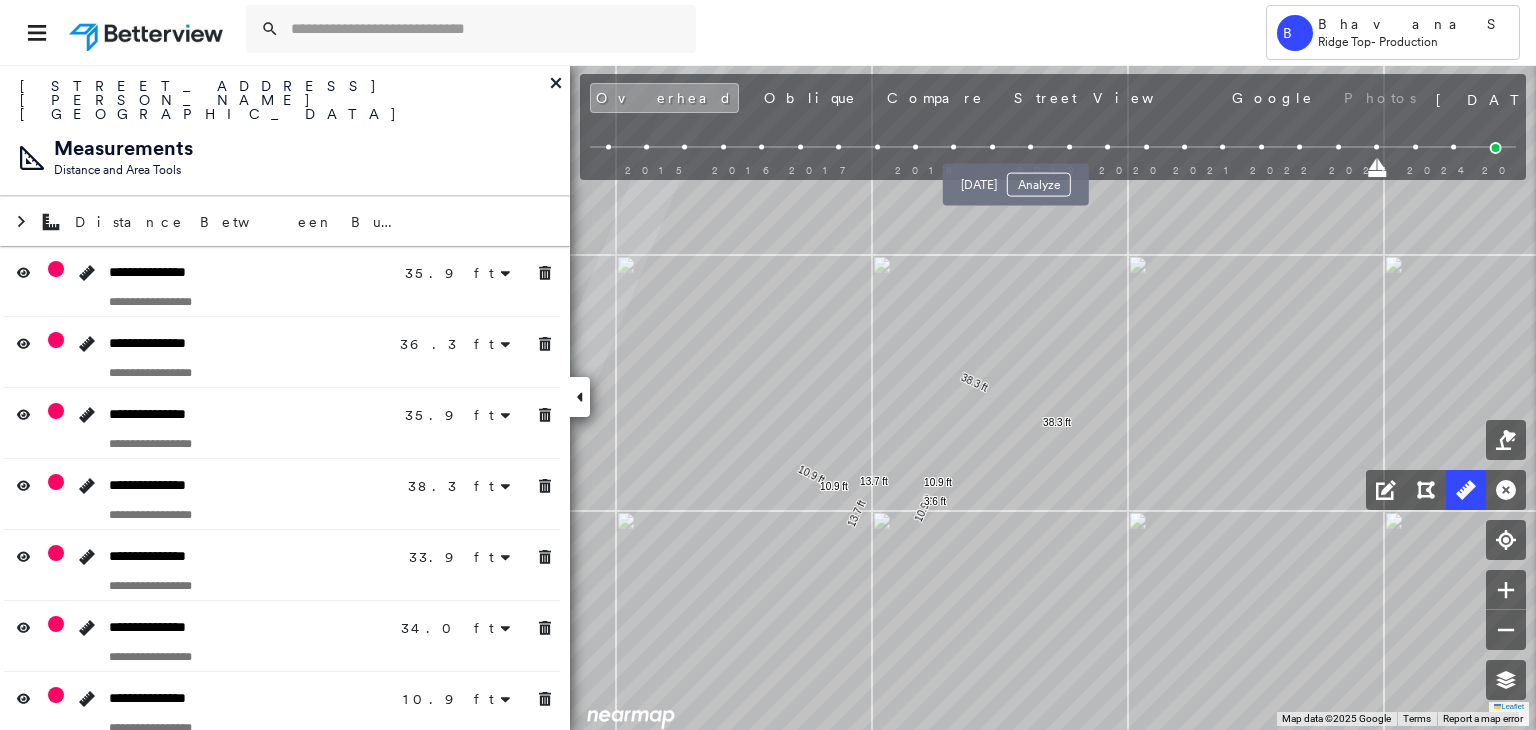 click at bounding box center [1030, 147] 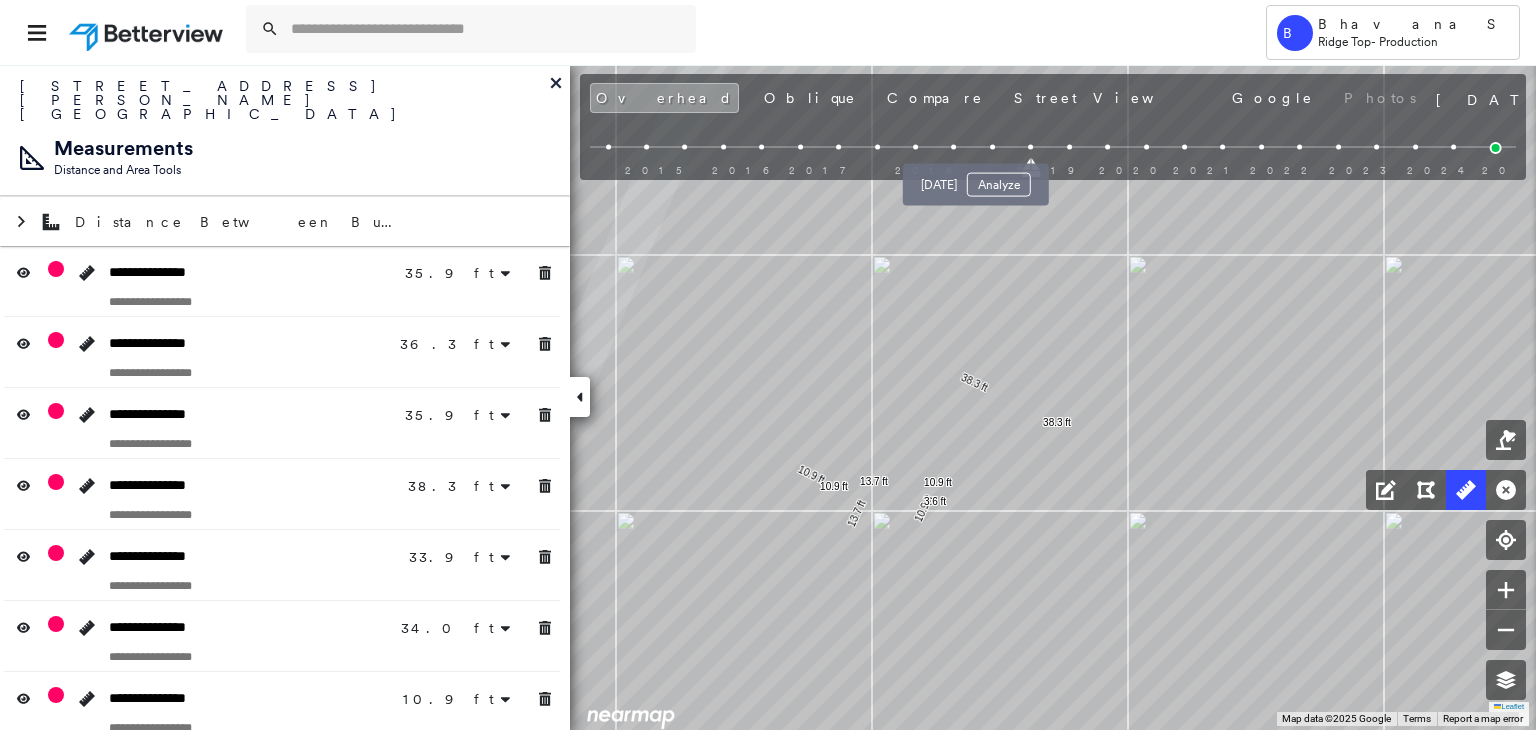 click at bounding box center (992, 147) 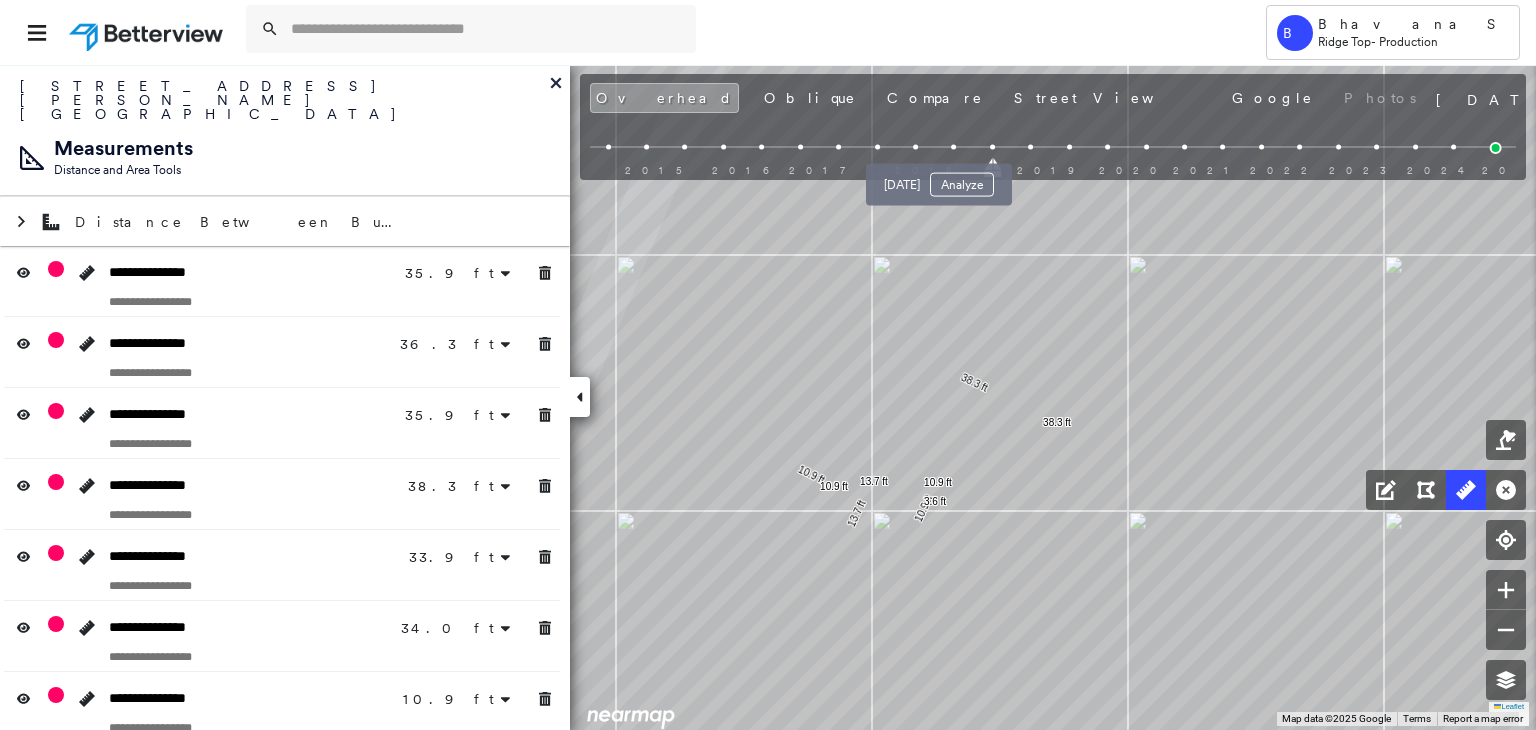 click at bounding box center [954, 147] 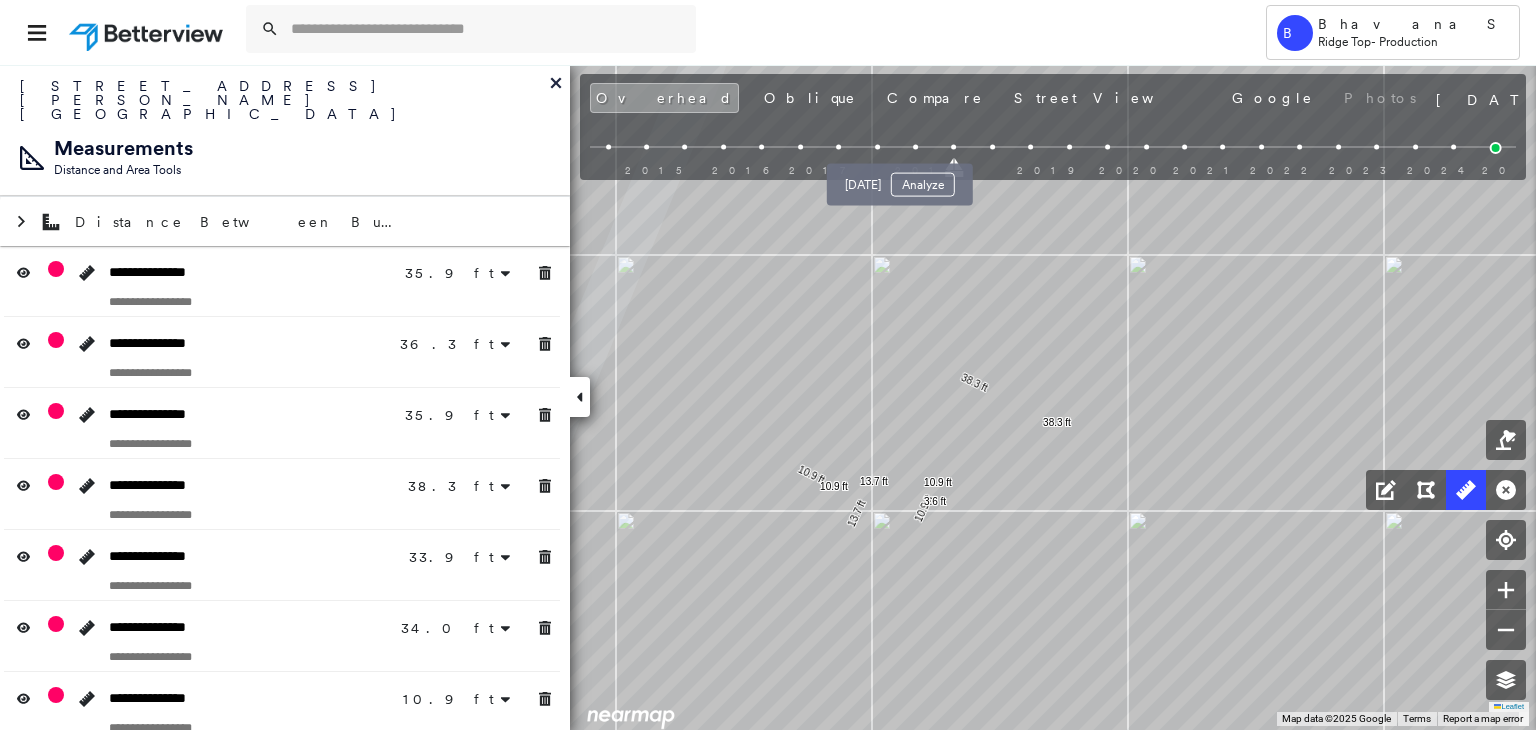click at bounding box center (915, 147) 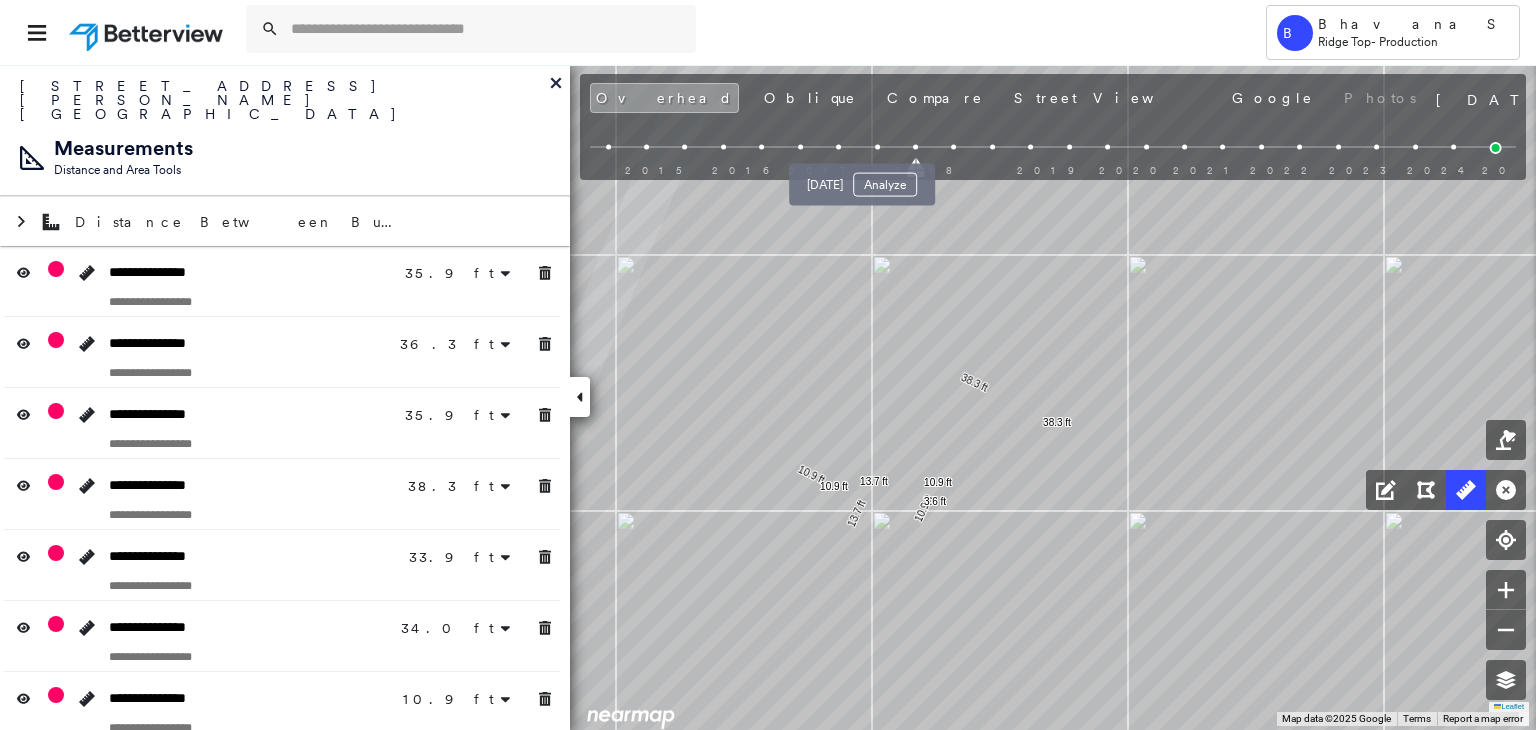 click at bounding box center (877, 147) 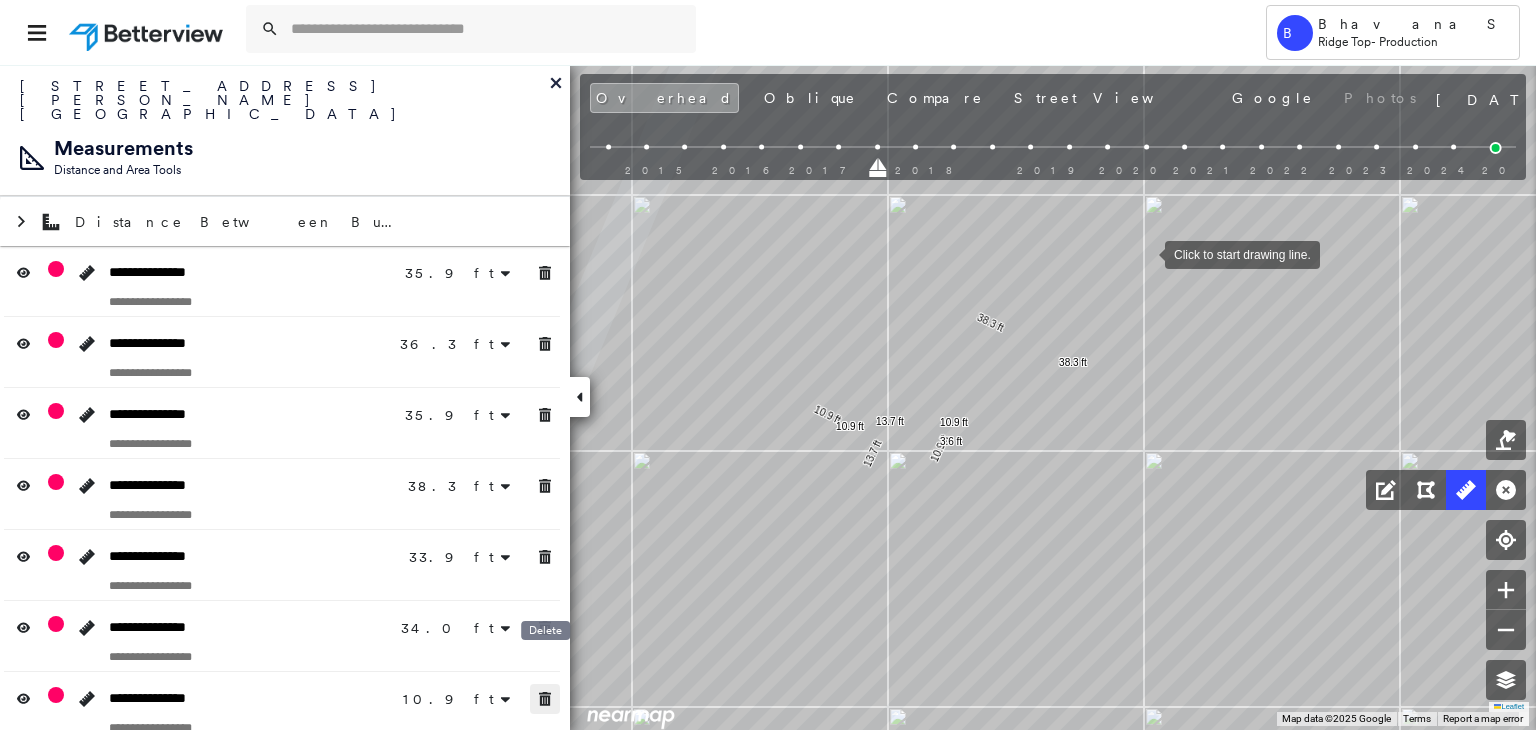 click at bounding box center (545, 699) 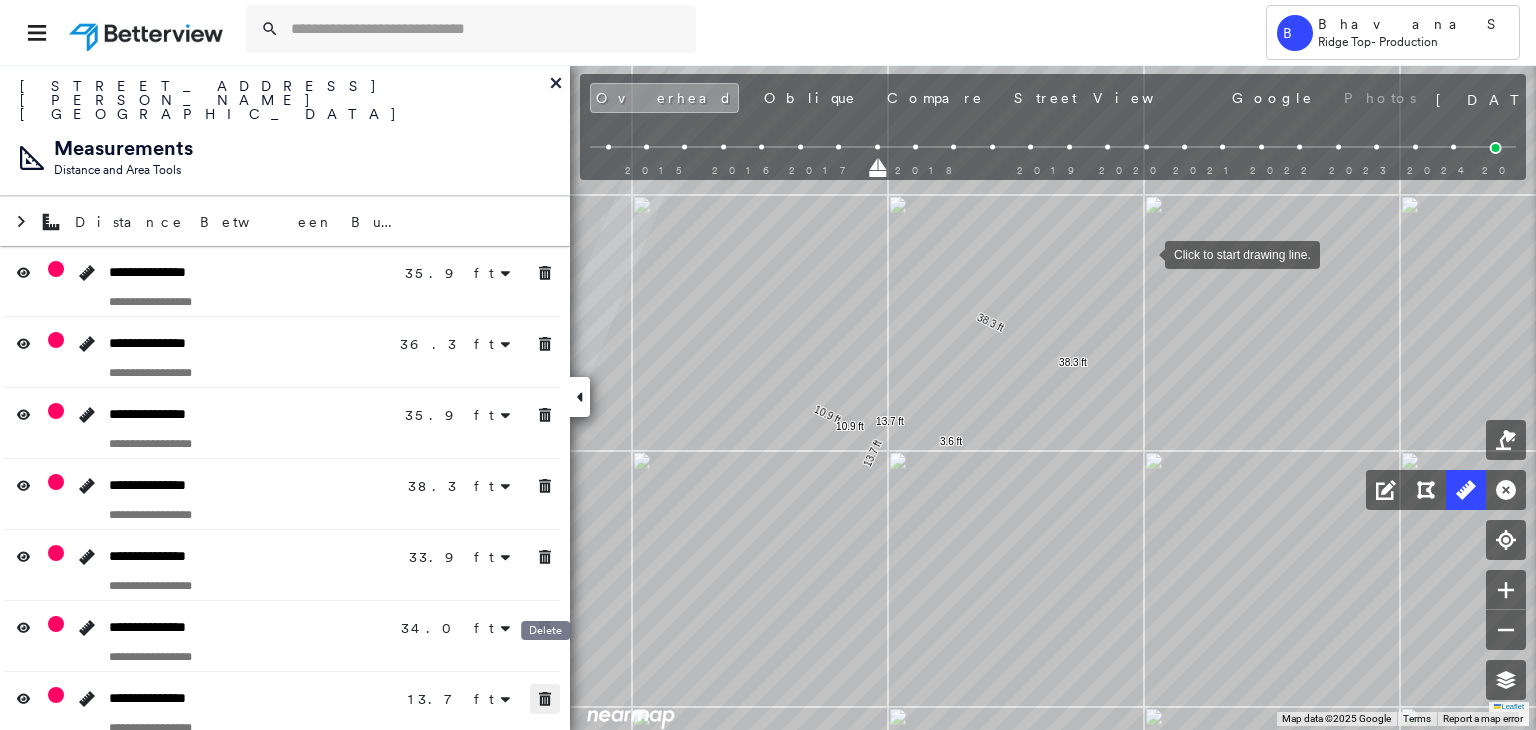 click at bounding box center (545, 699) 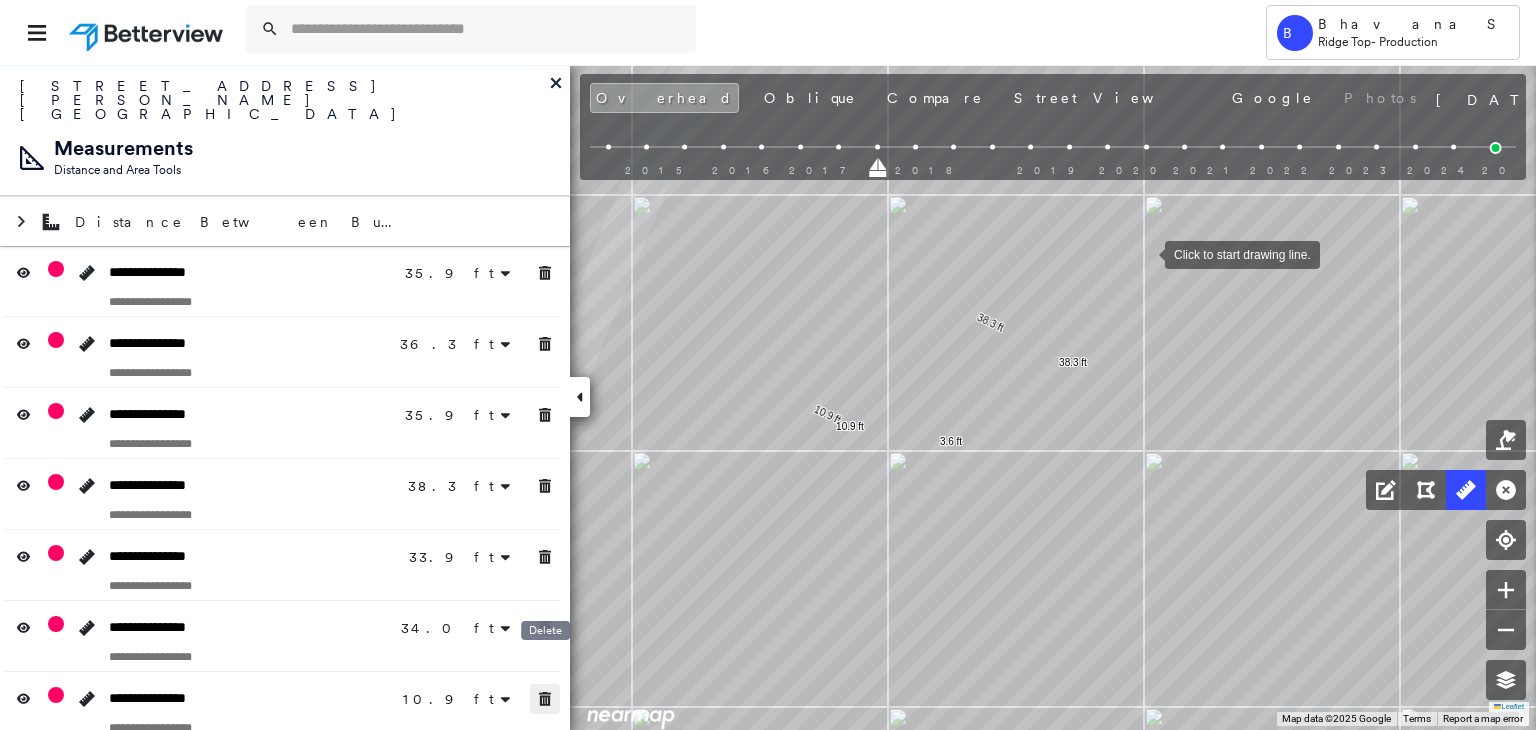 click at bounding box center [545, 699] 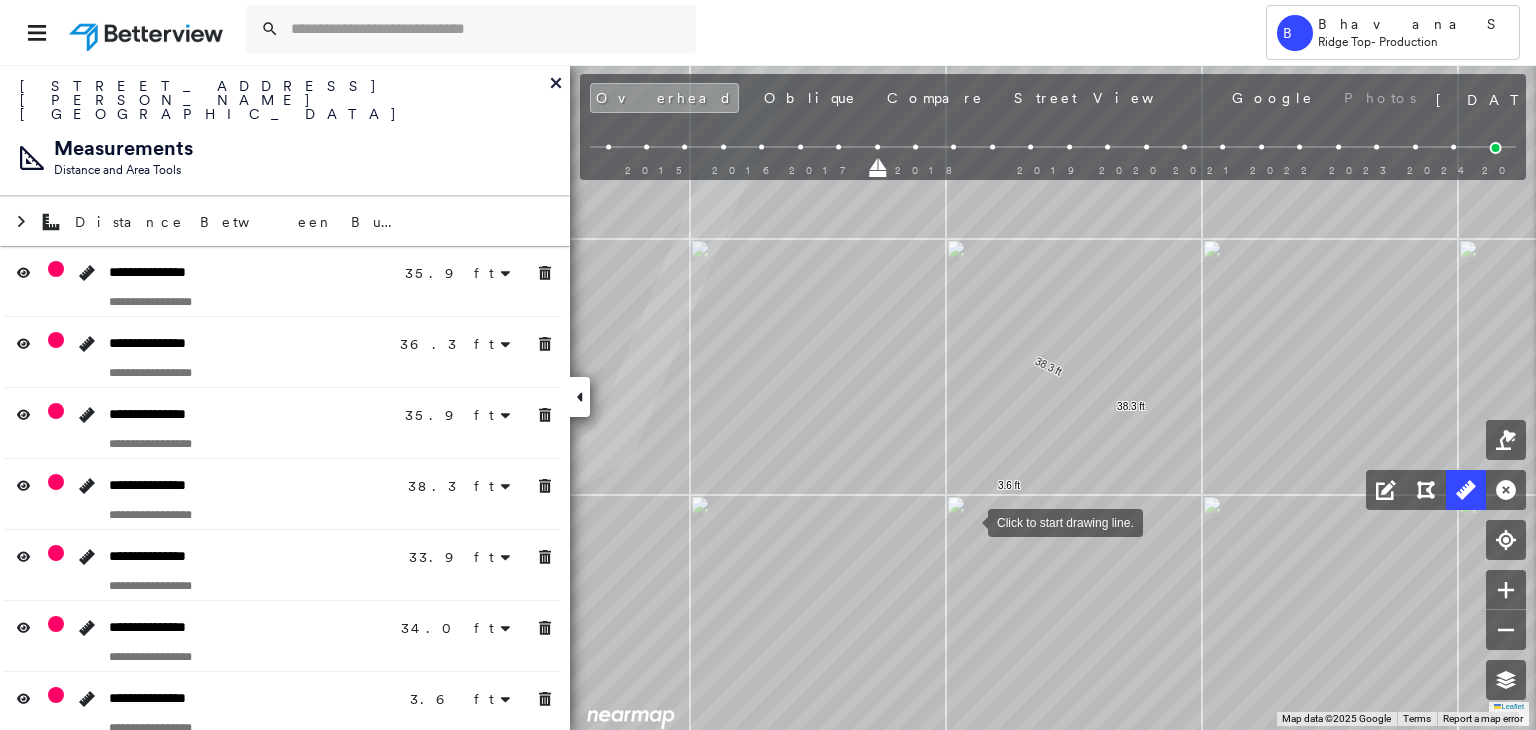 drag, startPoint x: 948, startPoint y: 509, endPoint x: 969, endPoint y: 523, distance: 25.23886 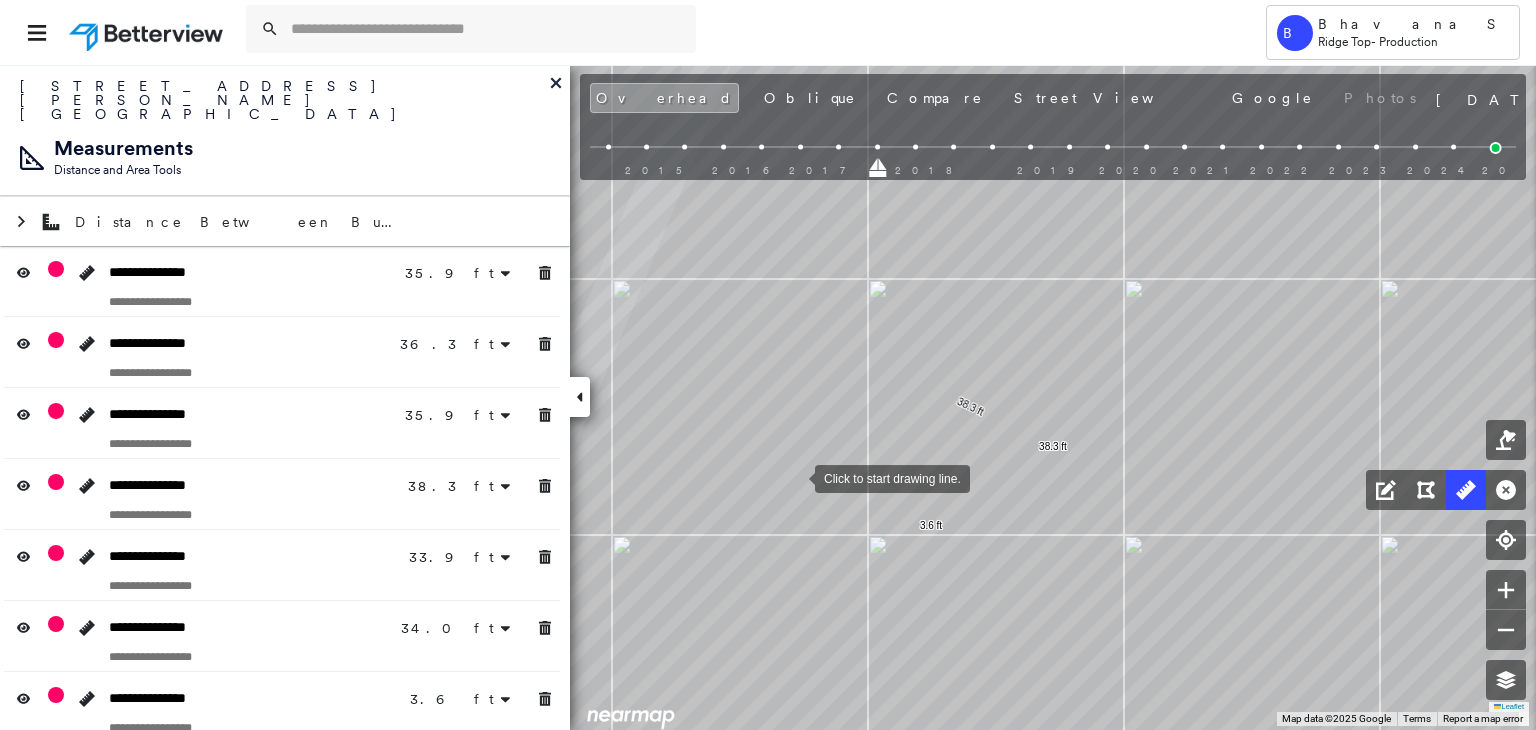 drag, startPoint x: 864, startPoint y: 452, endPoint x: 797, endPoint y: 477, distance: 71.51224 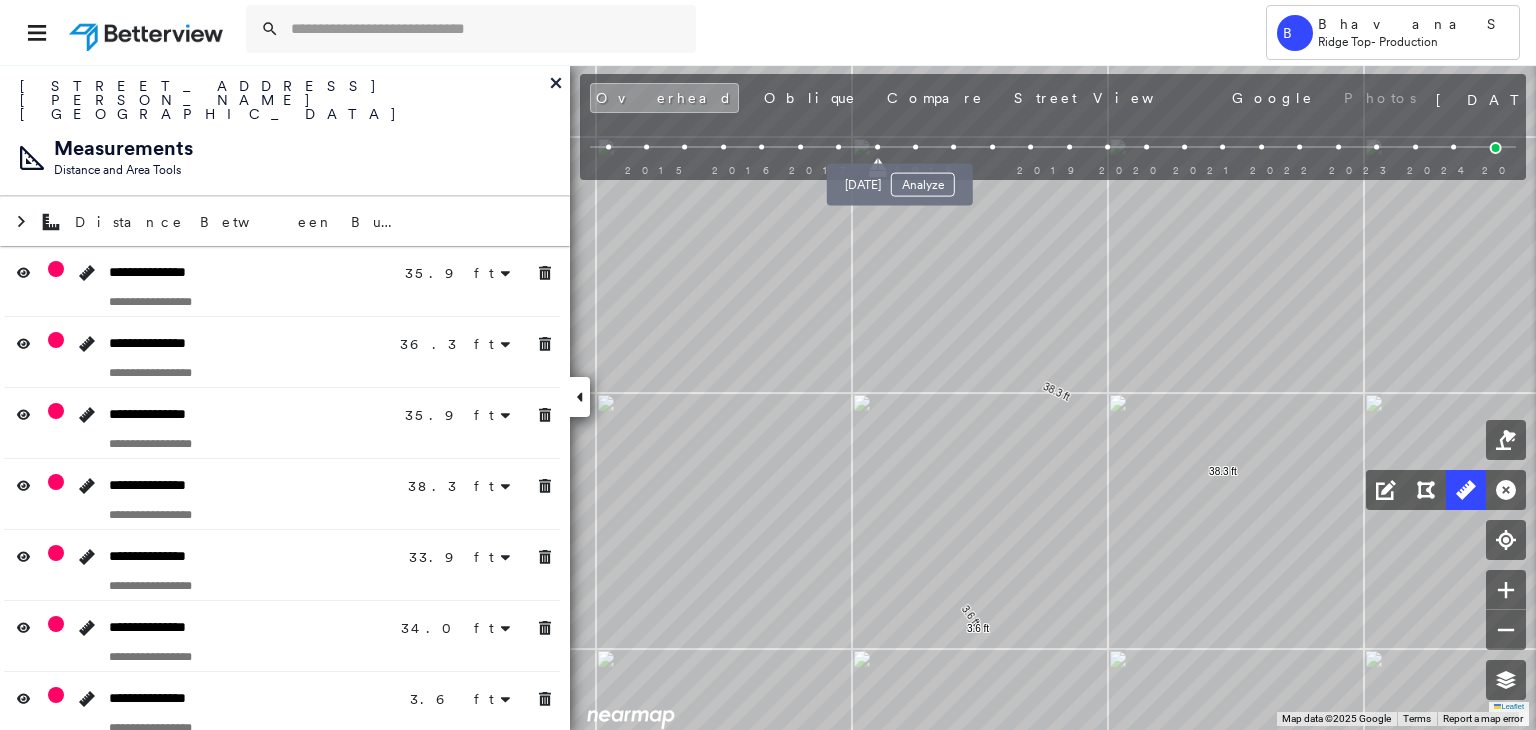 click on "Feb 25, 2018 Analyze" at bounding box center [900, 179] 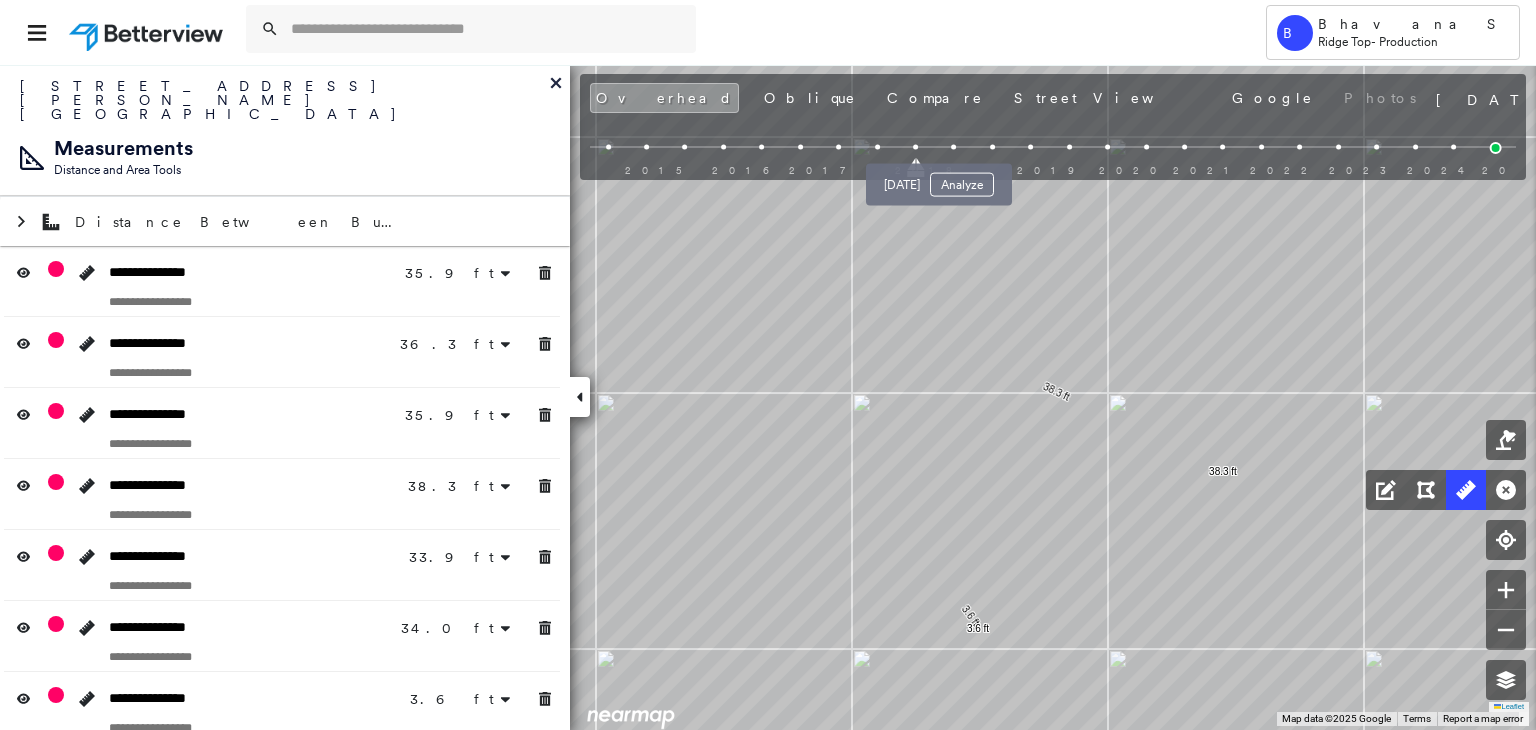 click at bounding box center [954, 147] 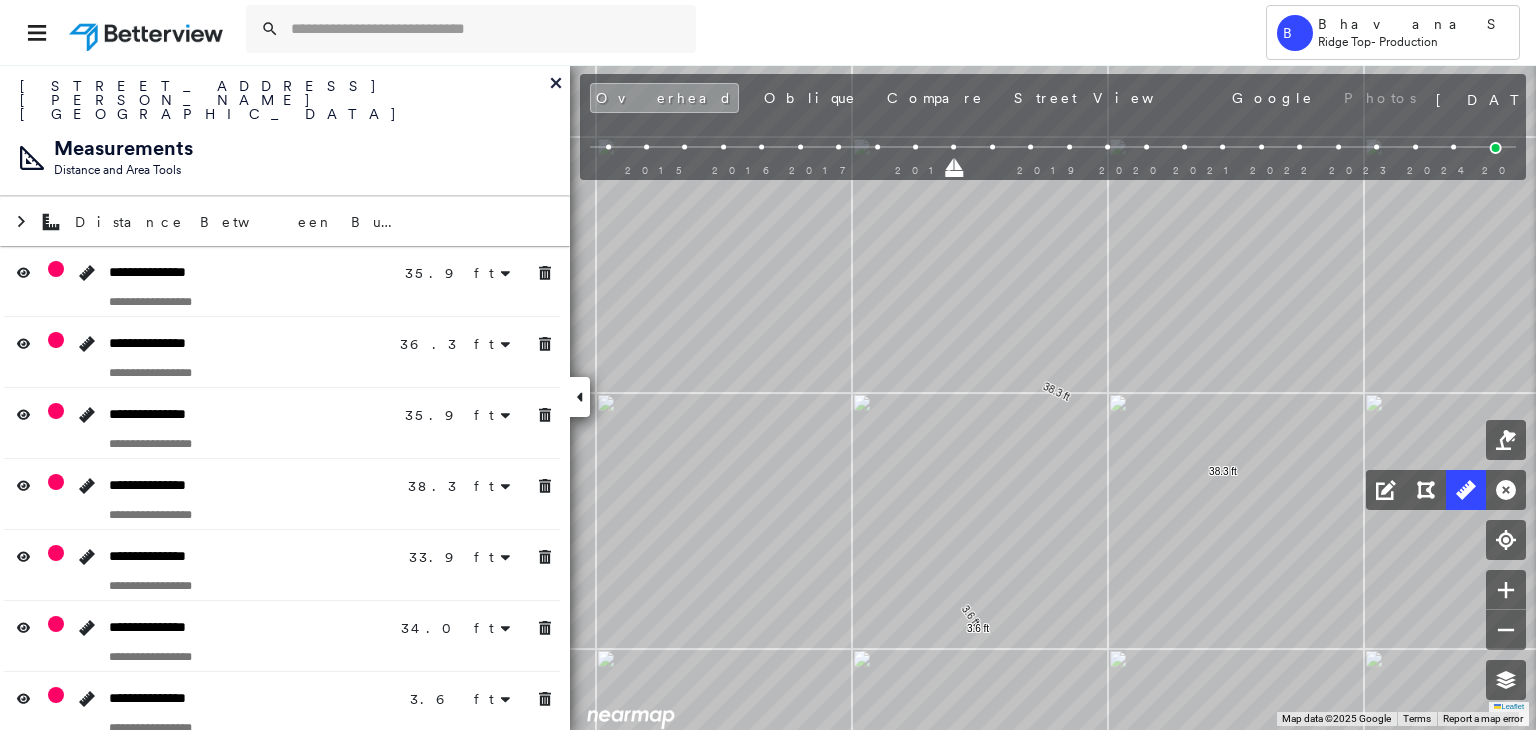 scroll, scrollTop: 0, scrollLeft: 0, axis: both 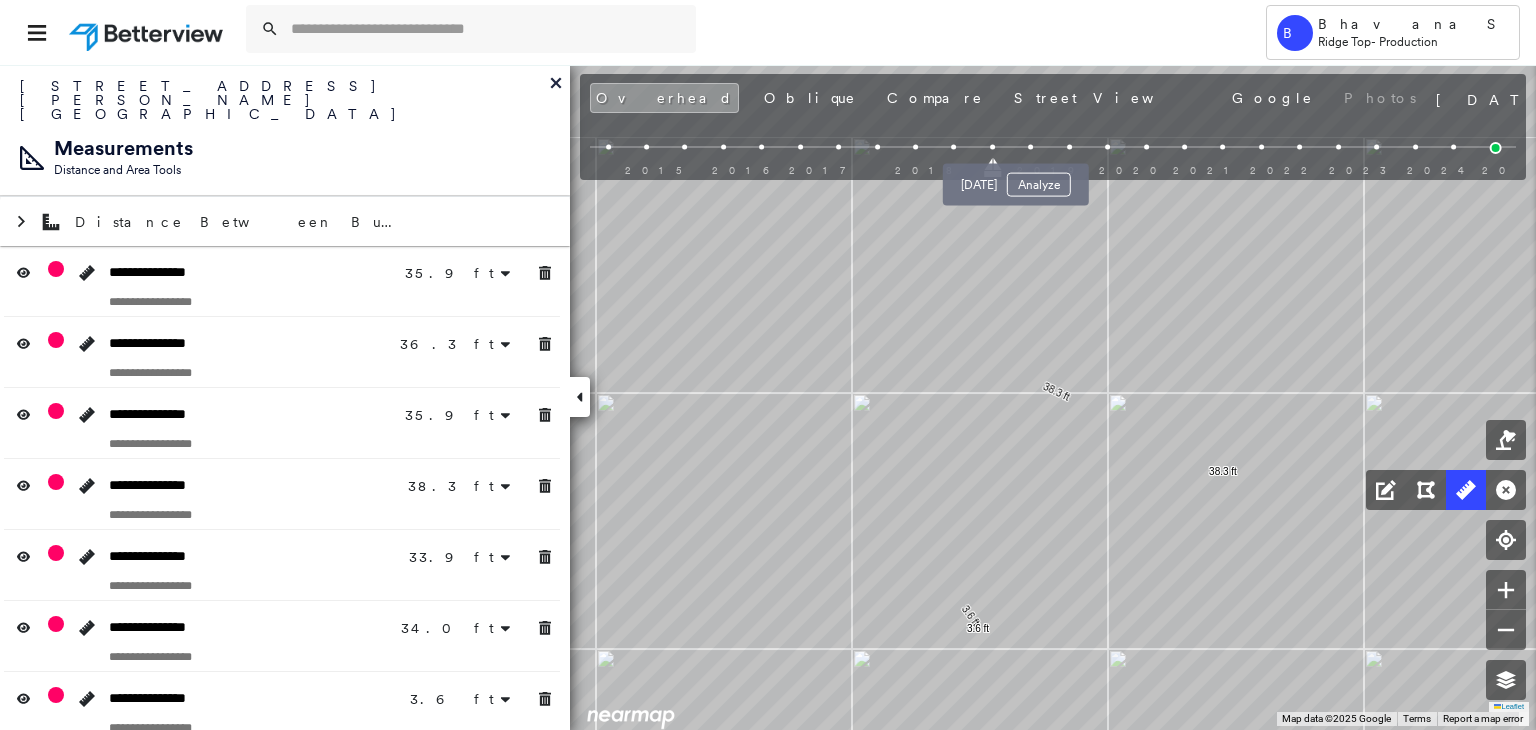 click at bounding box center [1030, 147] 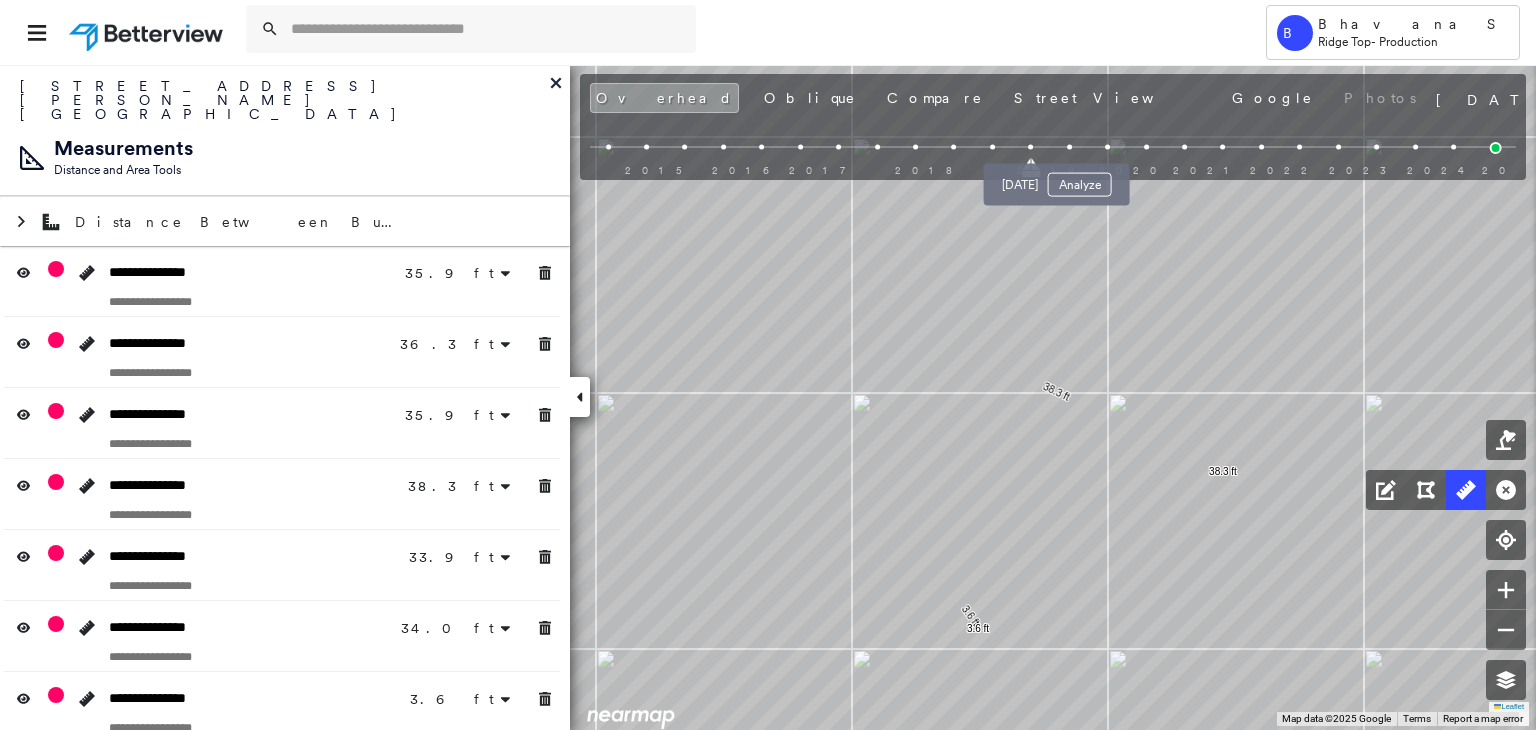 click at bounding box center [1069, 147] 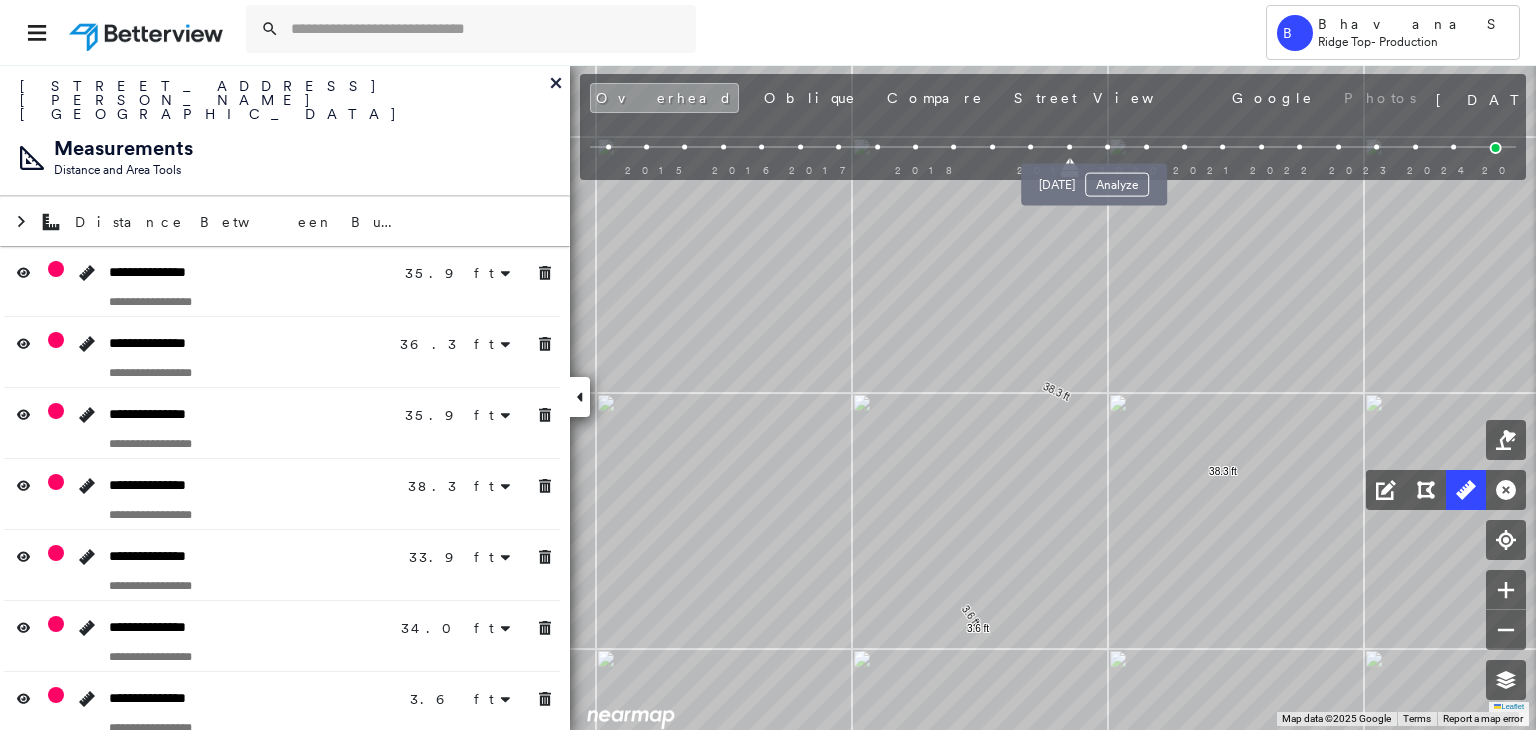 click at bounding box center (1107, 147) 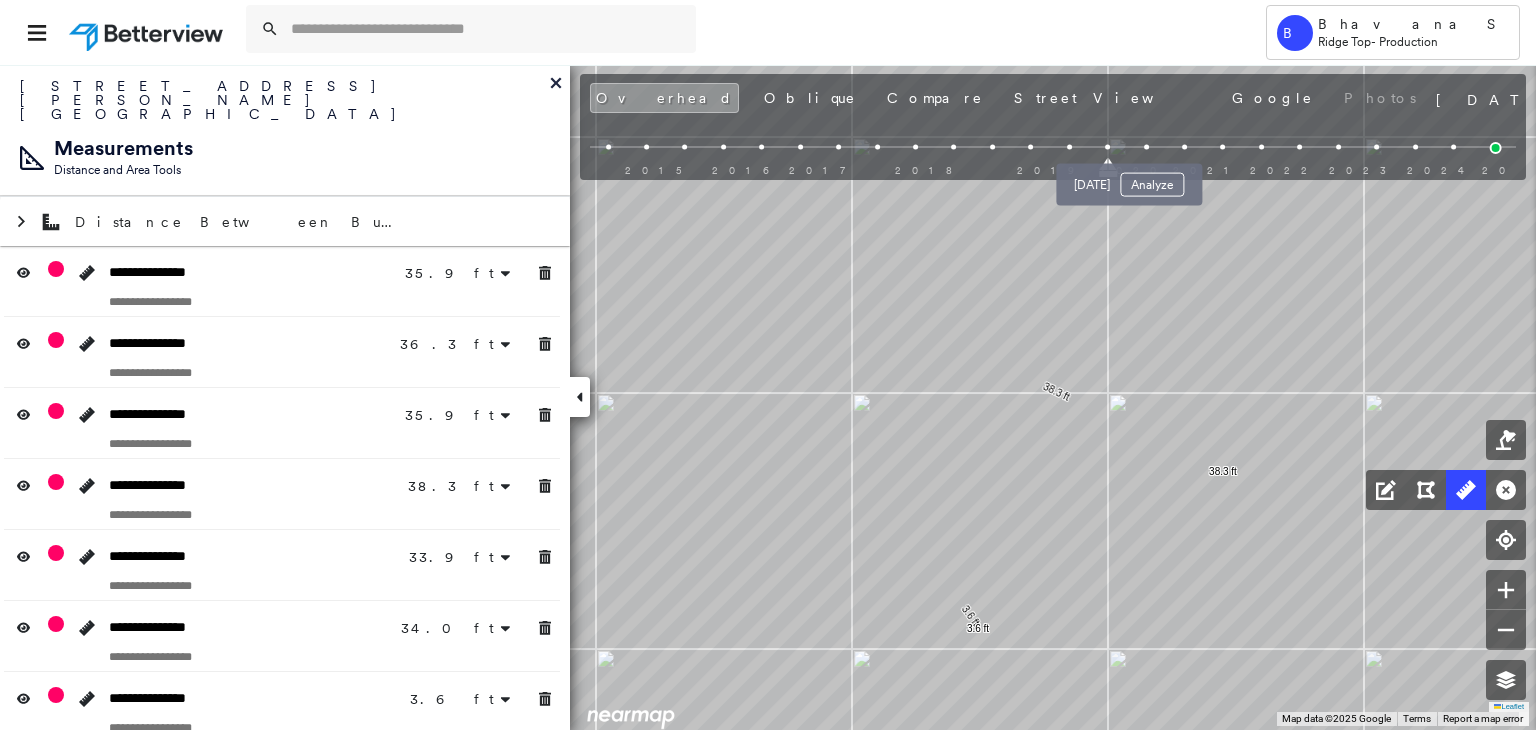 click at bounding box center (1146, 147) 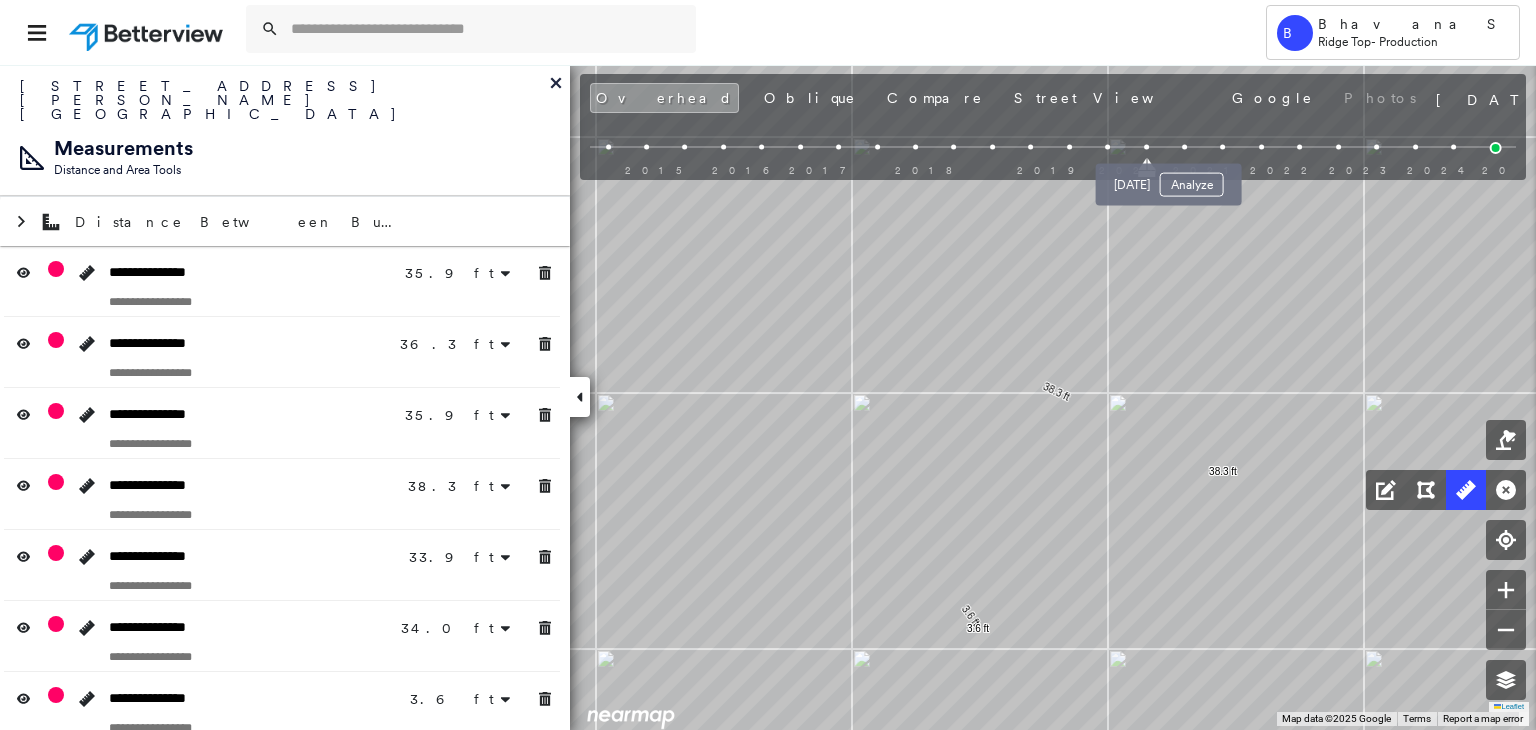 click at bounding box center (1184, 147) 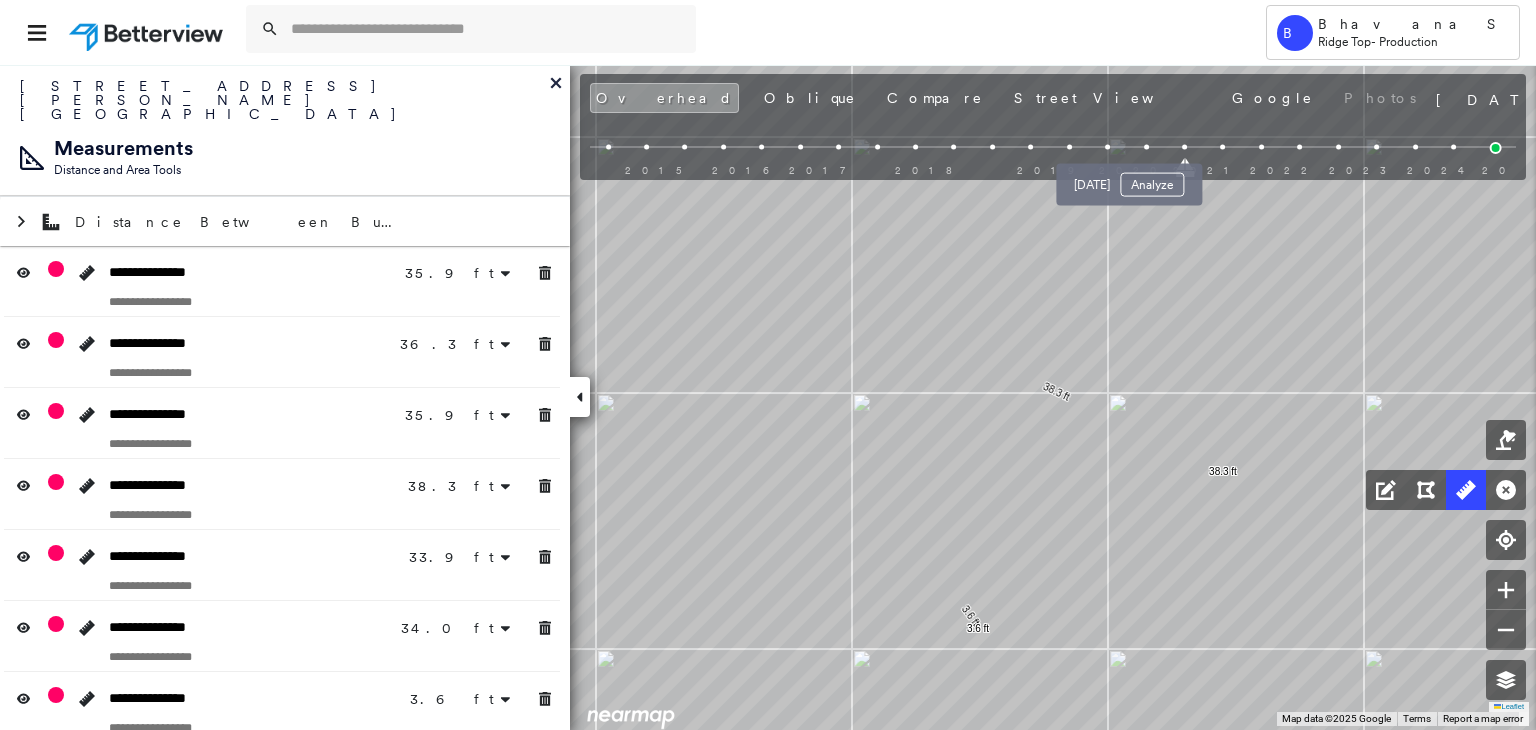 click at bounding box center (1146, 147) 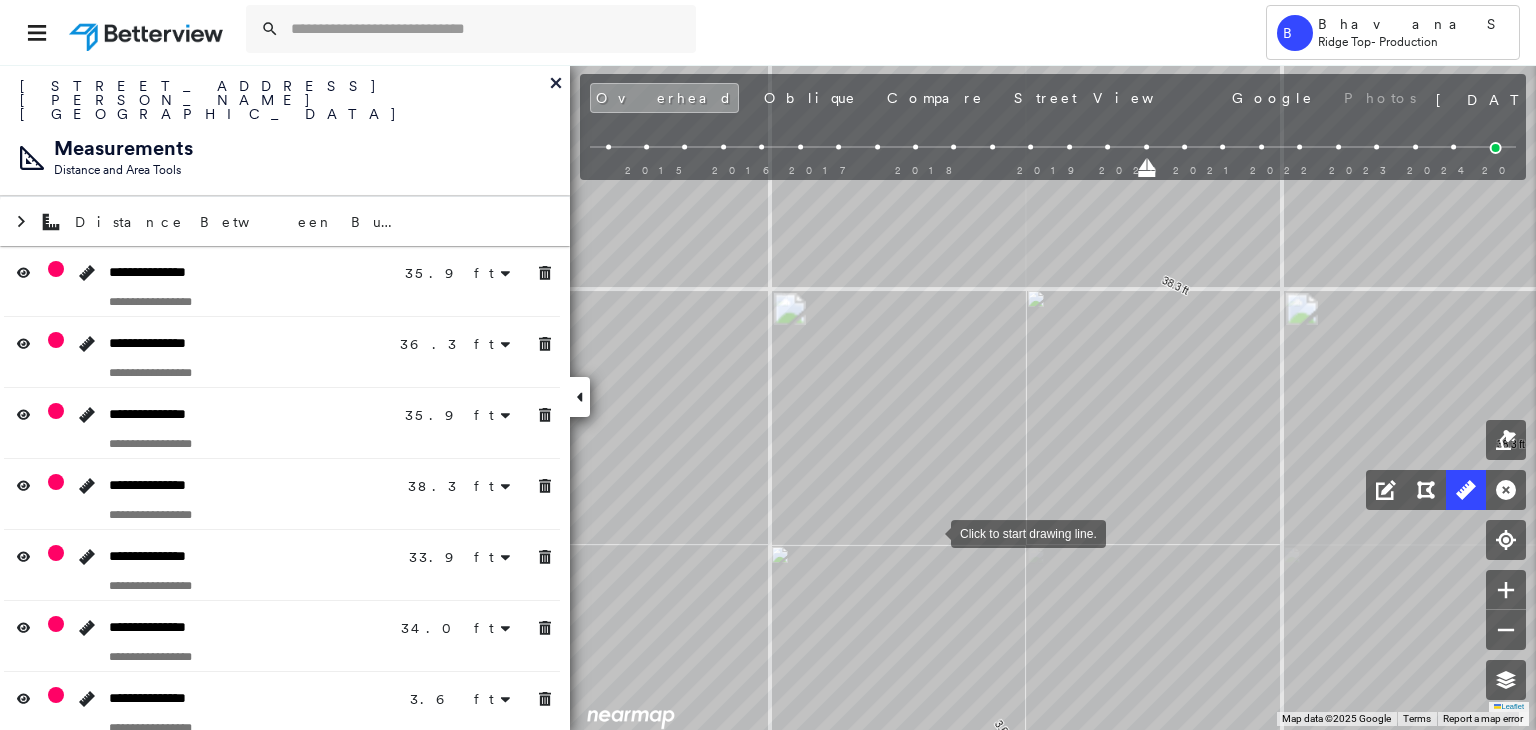 click at bounding box center [931, 532] 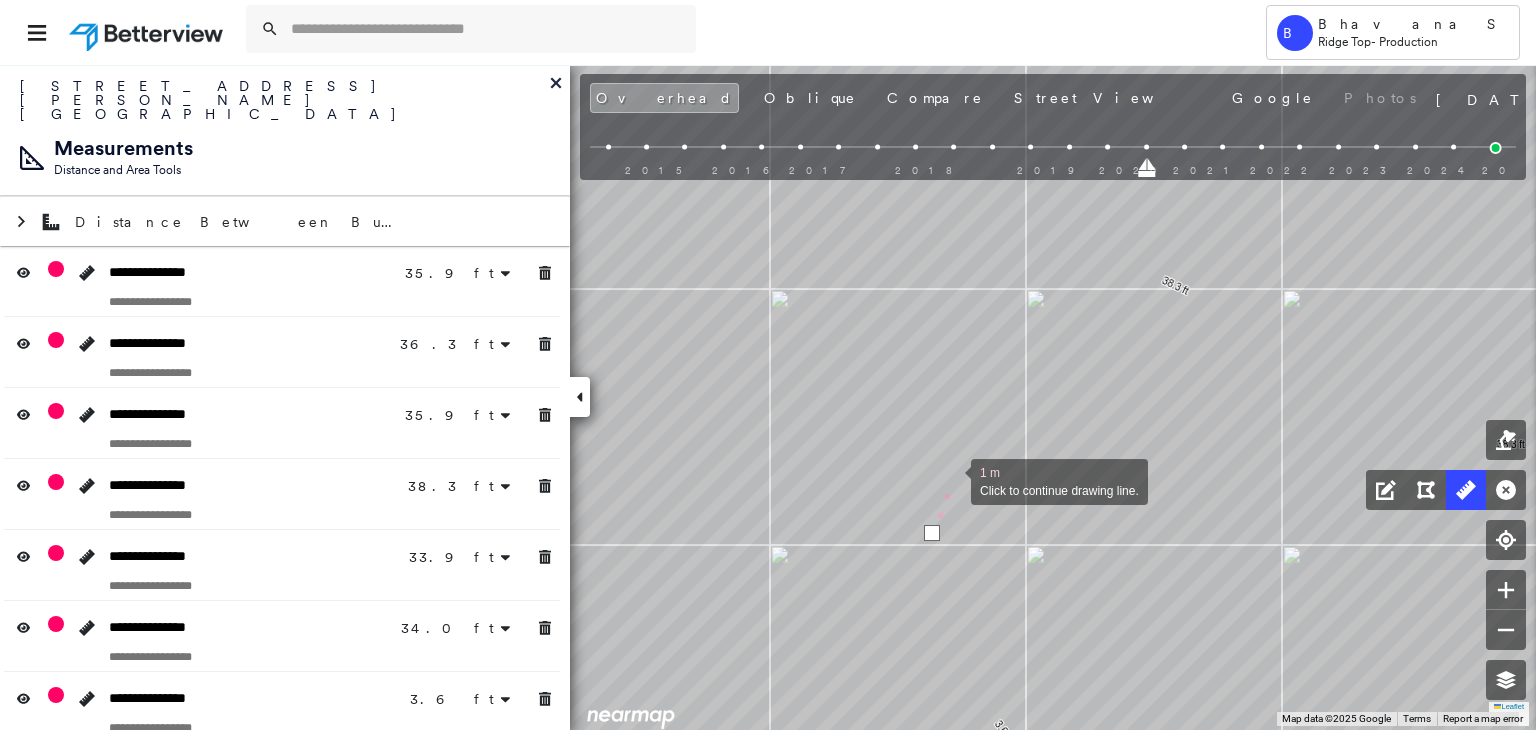 click at bounding box center (951, 480) 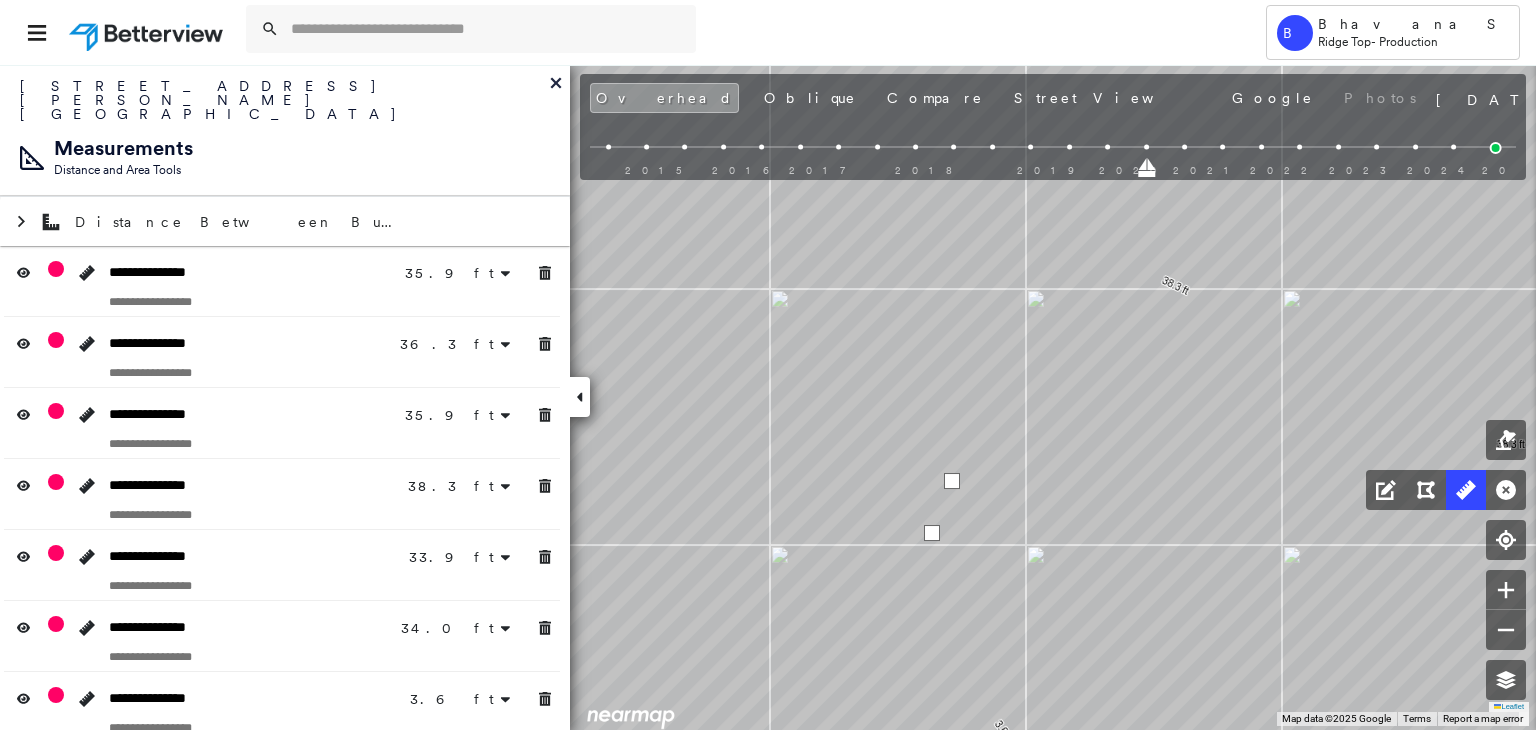 click at bounding box center [952, 481] 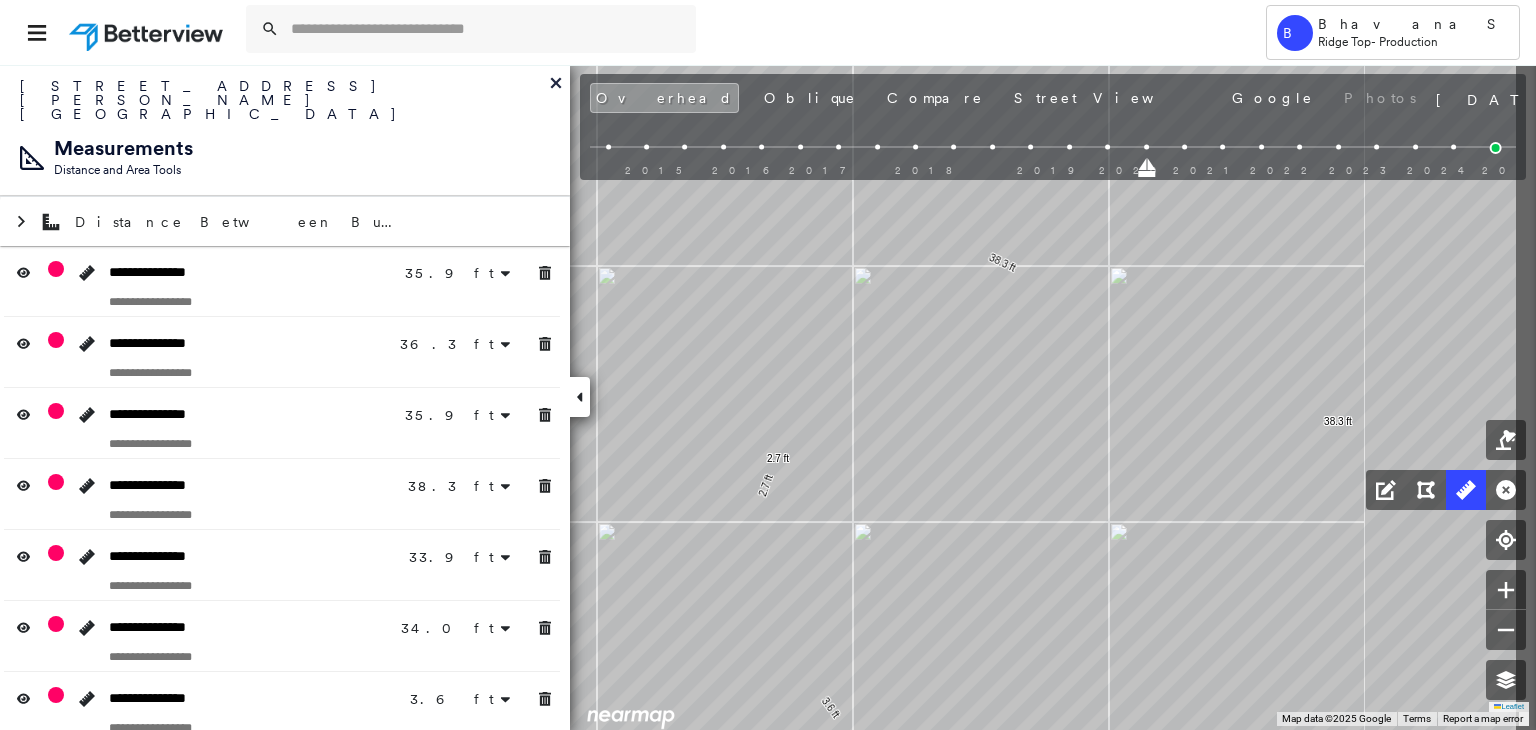 click on "35.9 ft 35.9 ft 36.3 ft 36.3 ft 35.9 ft 35.9 ft 38.3 ft 38.3 ft 33.9 ft 33.9 ft 34.0 ft 34.0 ft 3.6 ft 3.6 ft 2.7 ft 2.7 ft Click to start drawing line." at bounding box center [-392, -127] 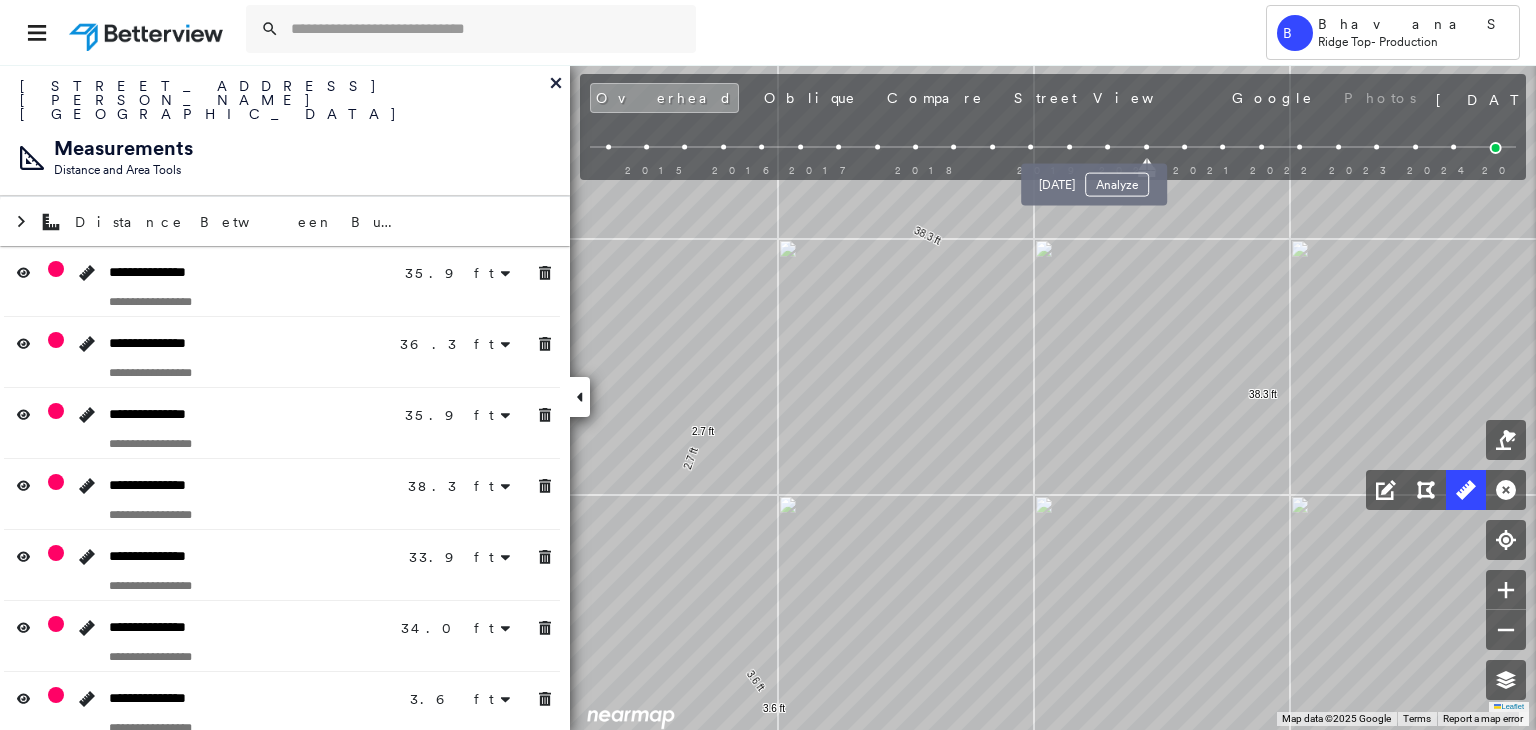 click at bounding box center [1107, 147] 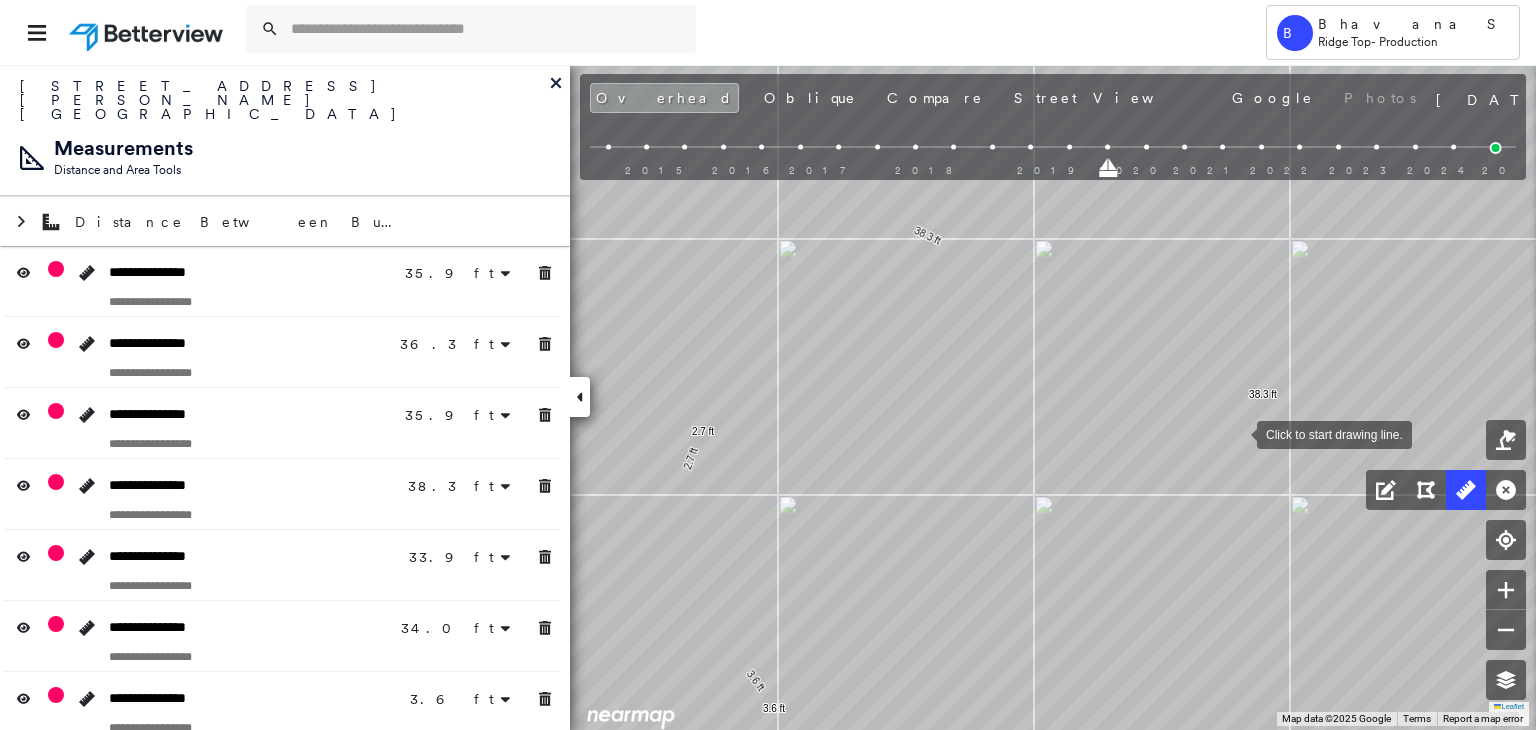 click at bounding box center [1237, 433] 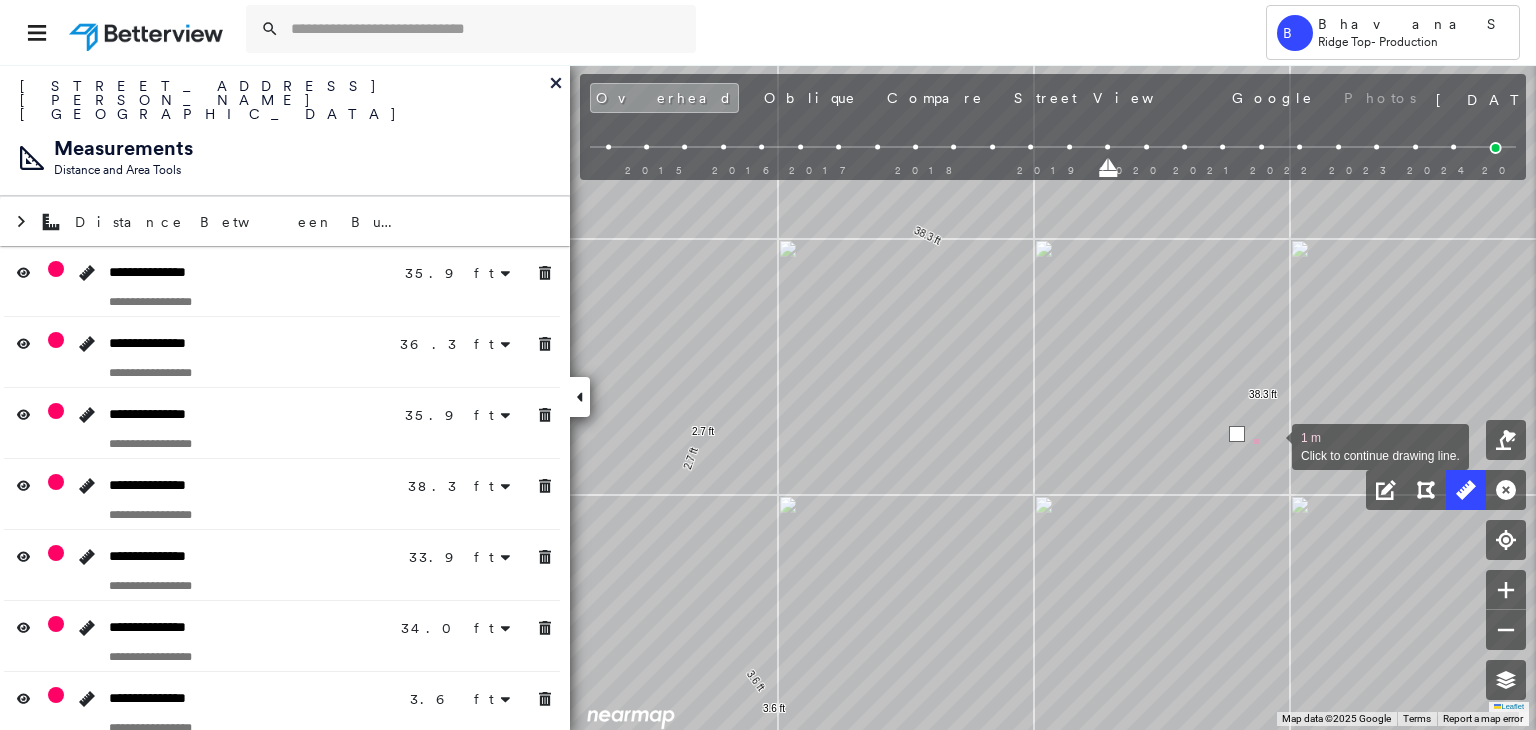 click at bounding box center (1272, 445) 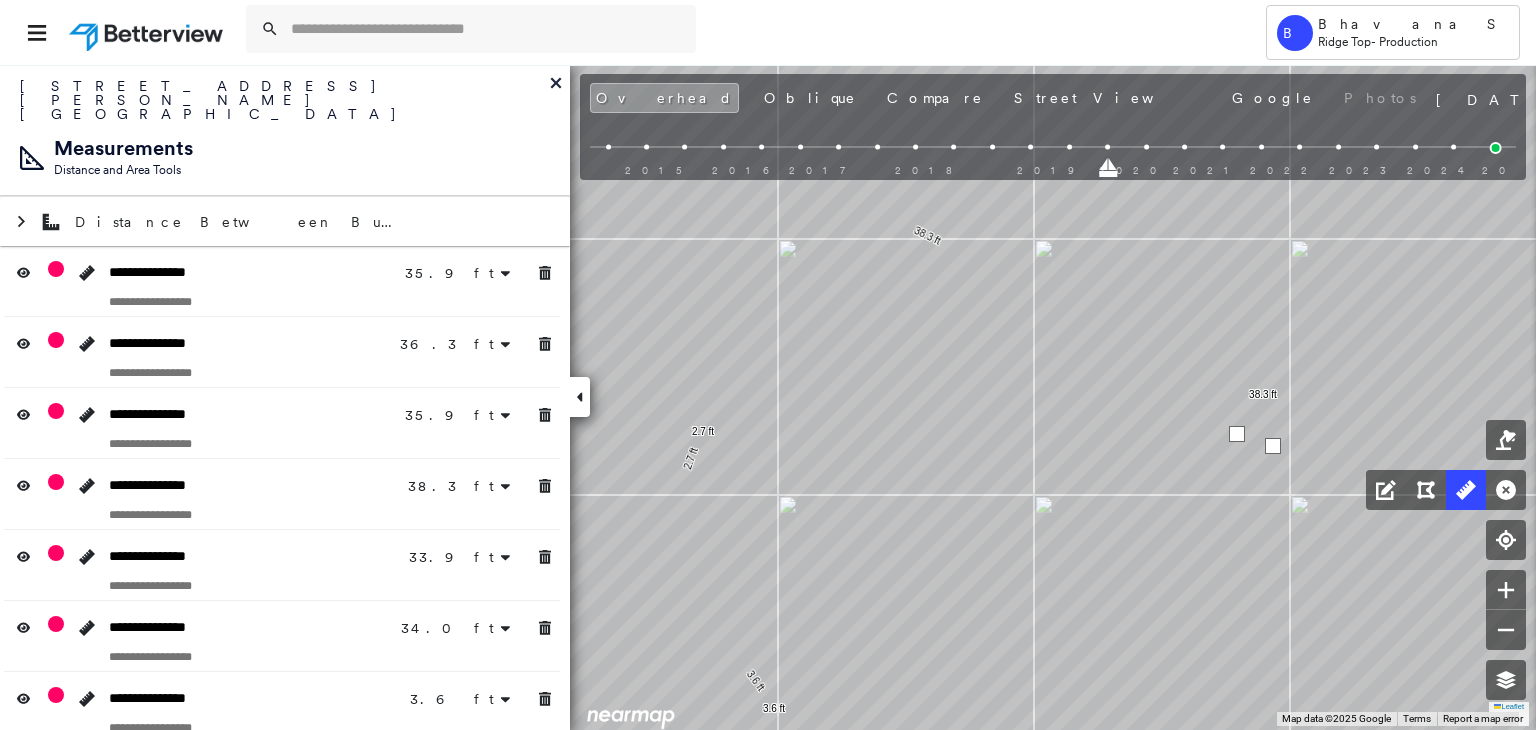 click at bounding box center (1273, 446) 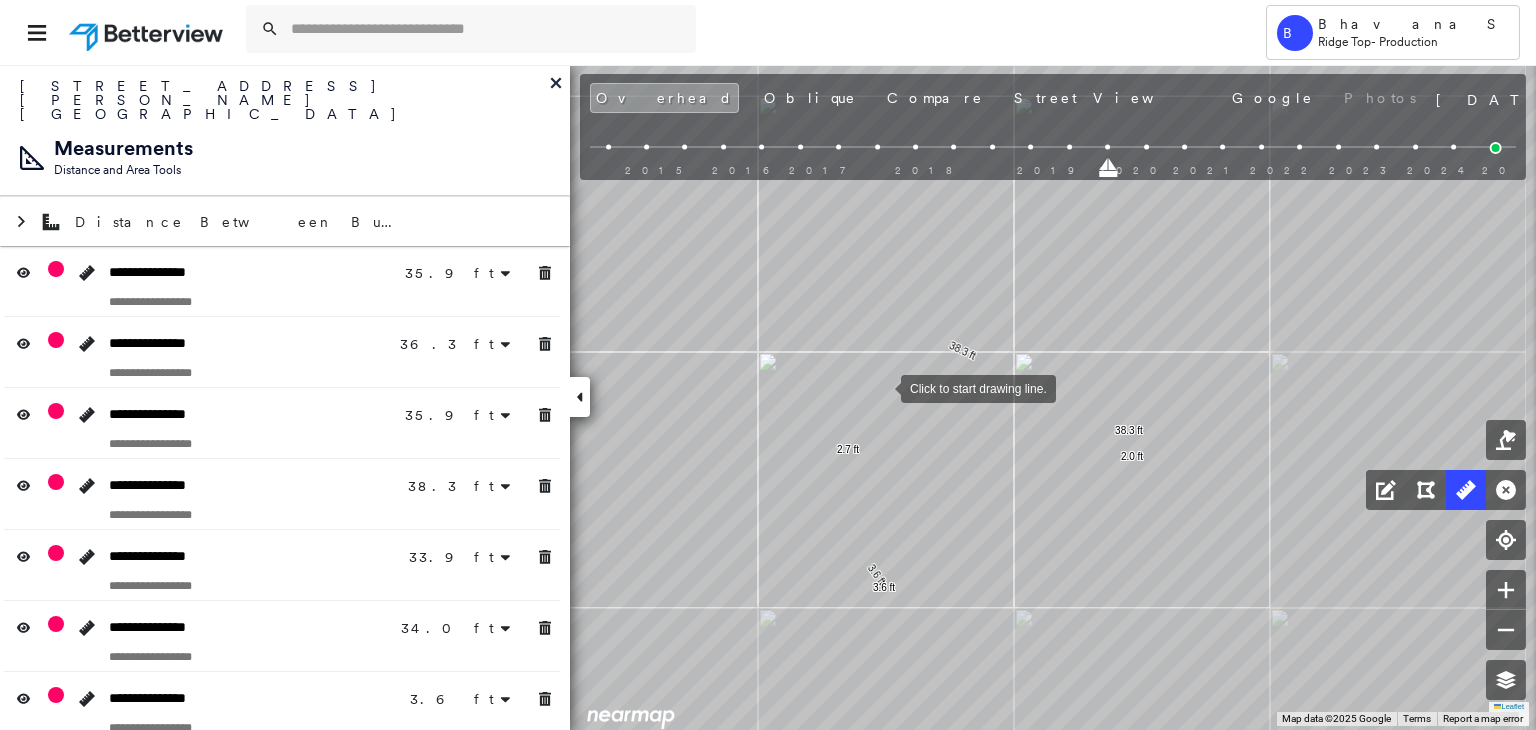drag, startPoint x: 881, startPoint y: 387, endPoint x: 915, endPoint y: 441, distance: 63.812225 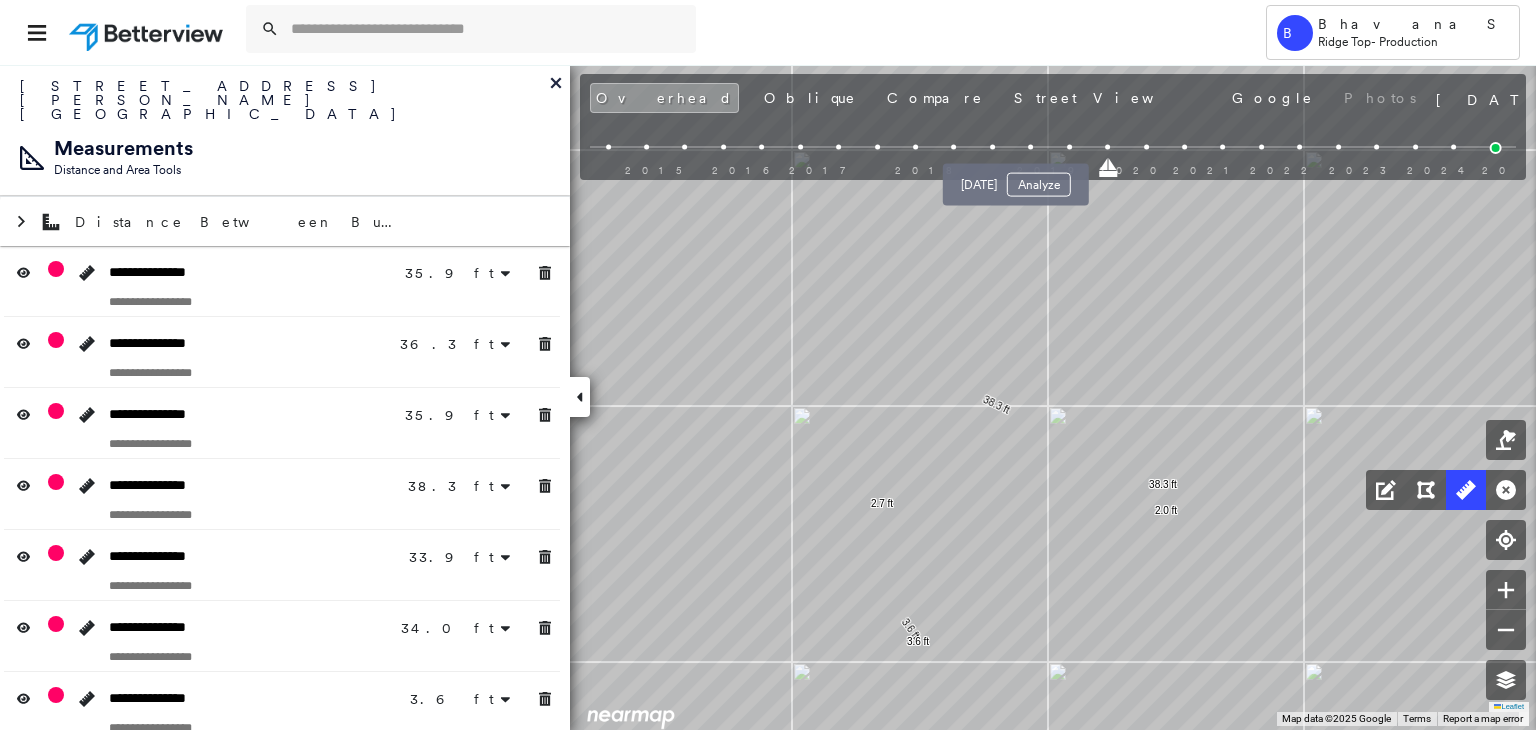 click at bounding box center (1030, 147) 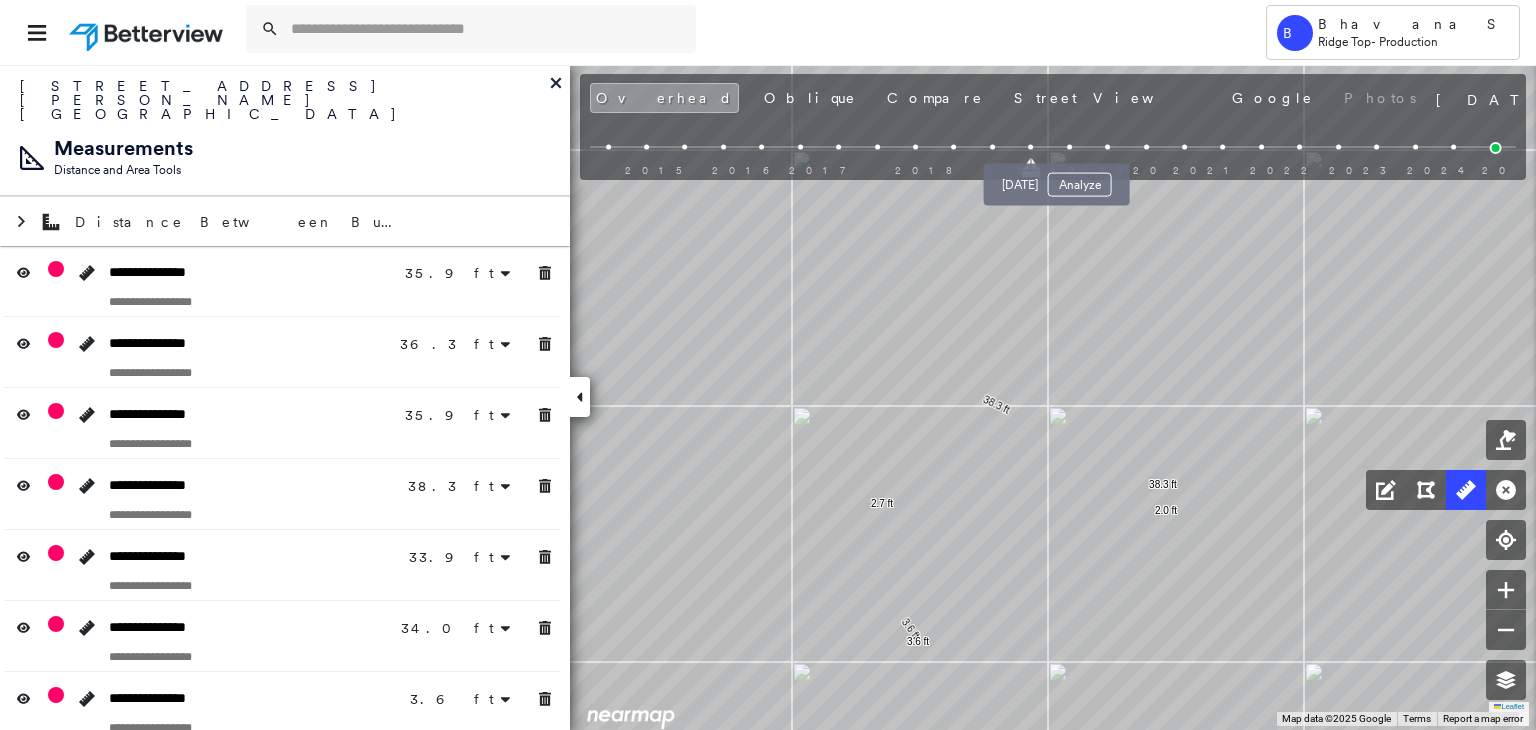 click at bounding box center [1069, 147] 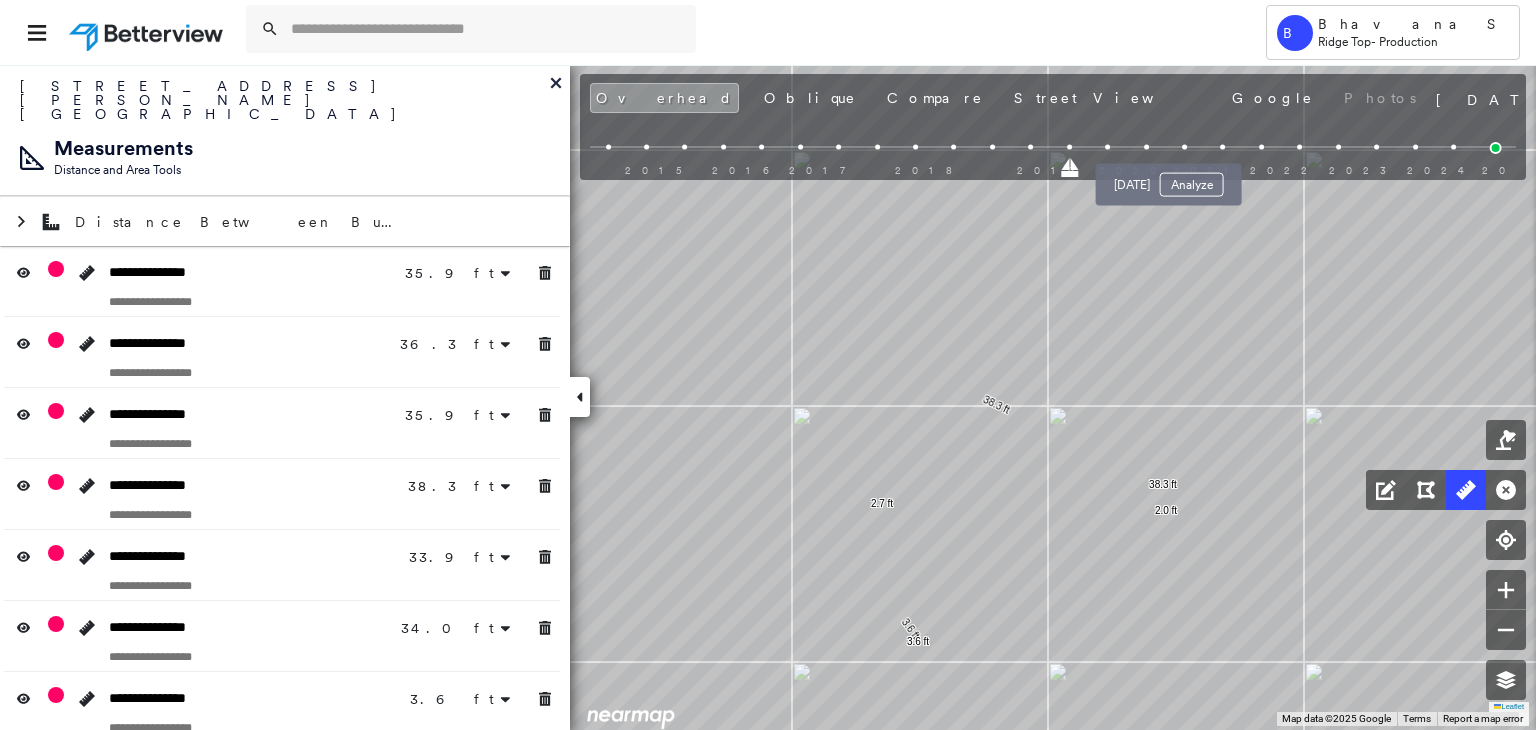 click at bounding box center [1184, 147] 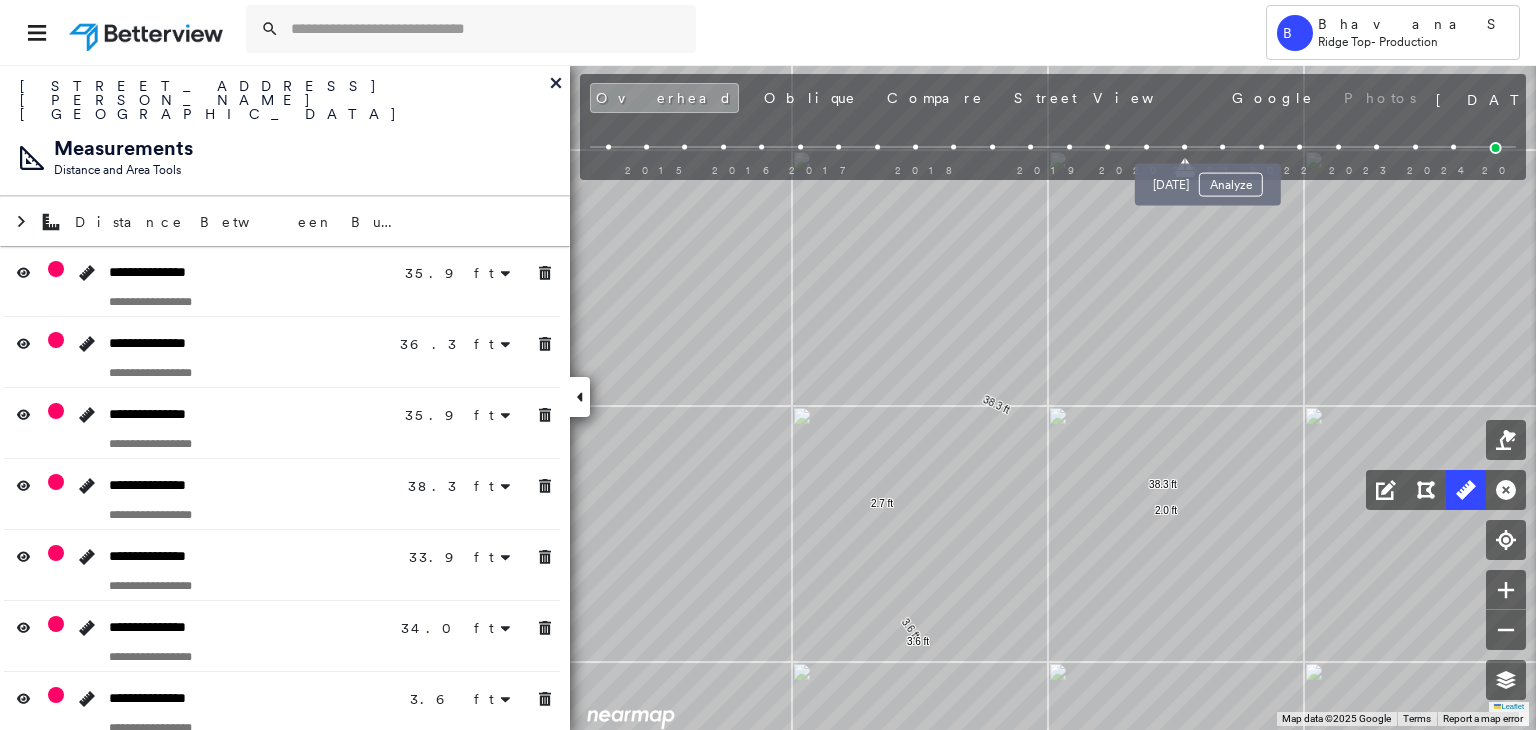 click at bounding box center (1223, 147) 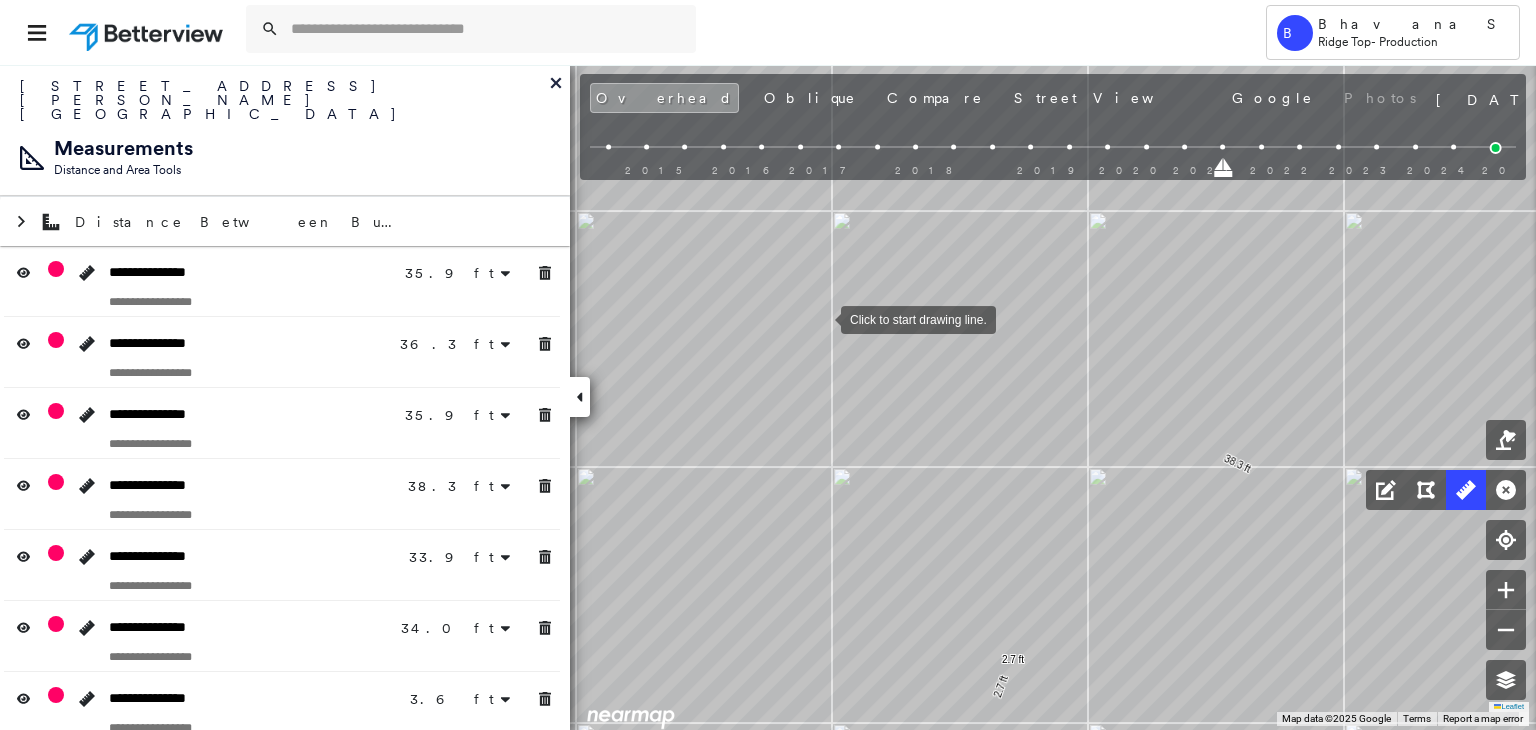 click at bounding box center (821, 318) 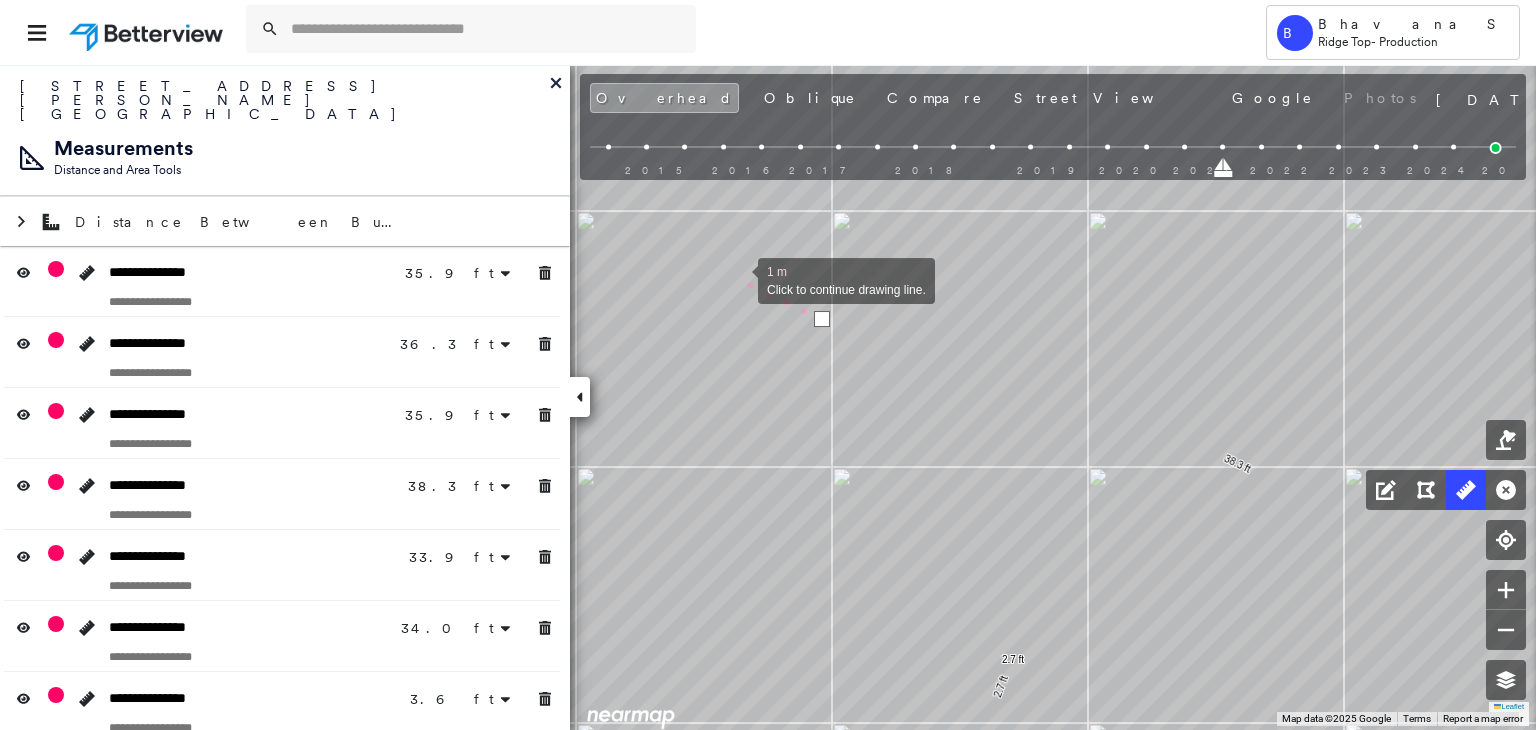 click at bounding box center (738, 279) 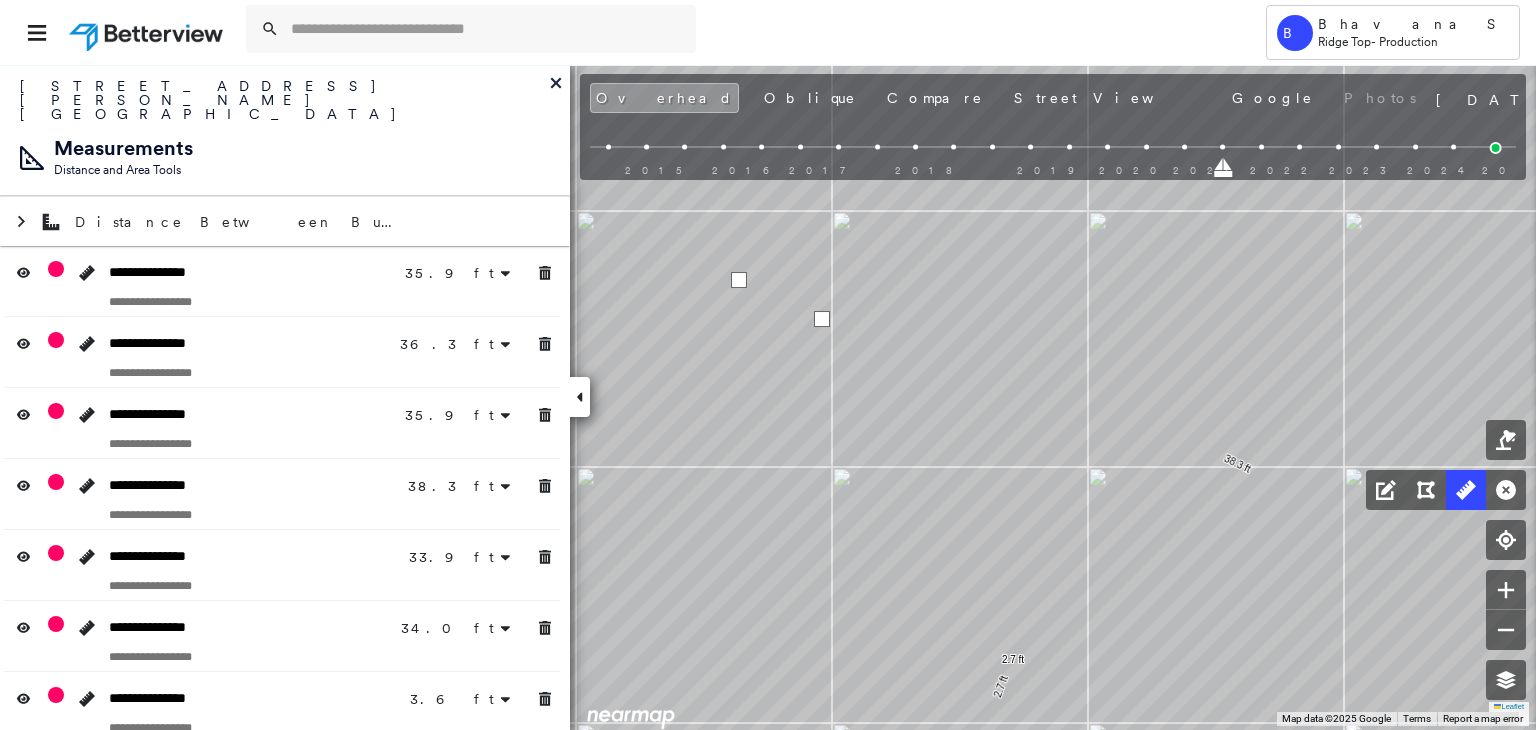 click at bounding box center [739, 280] 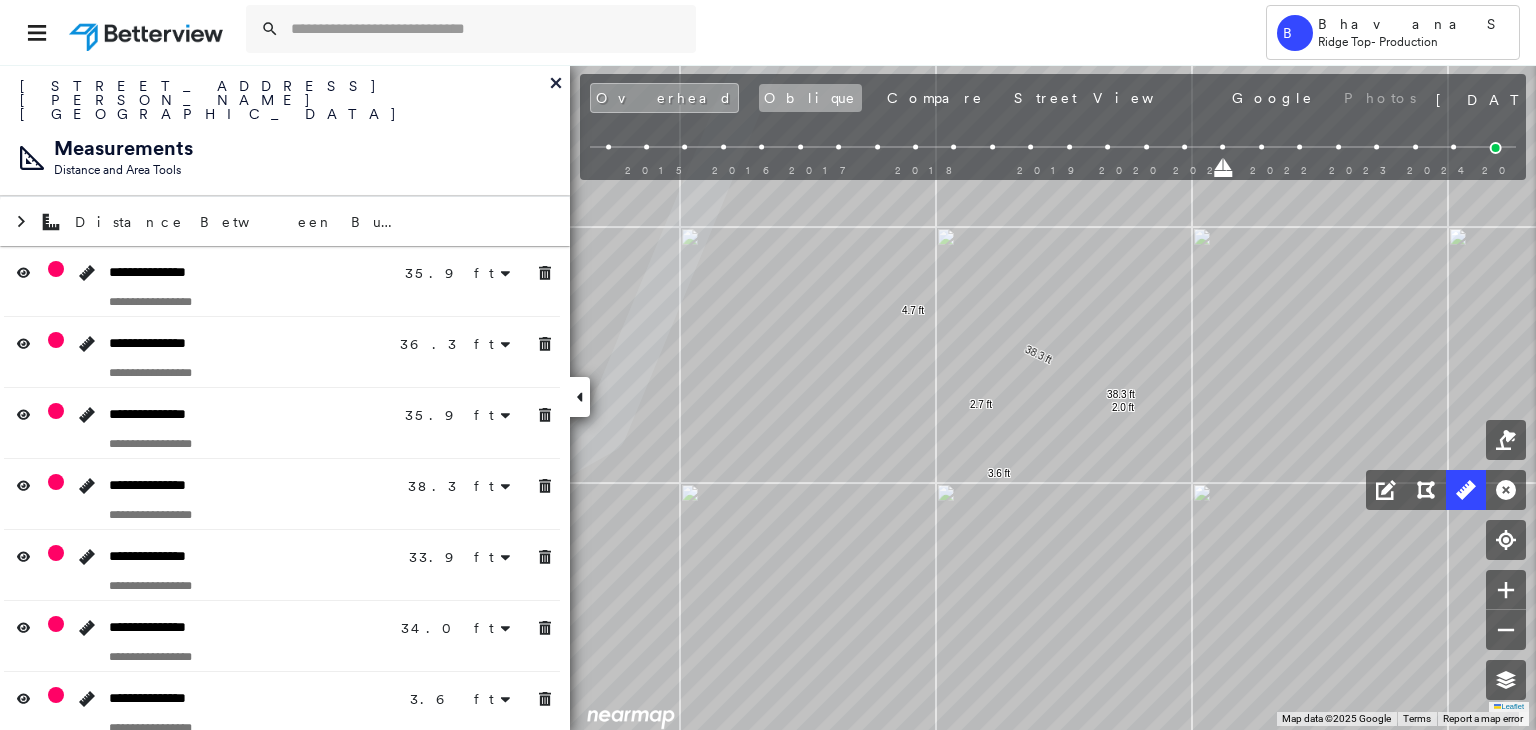 click on "Oblique" at bounding box center (810, 98) 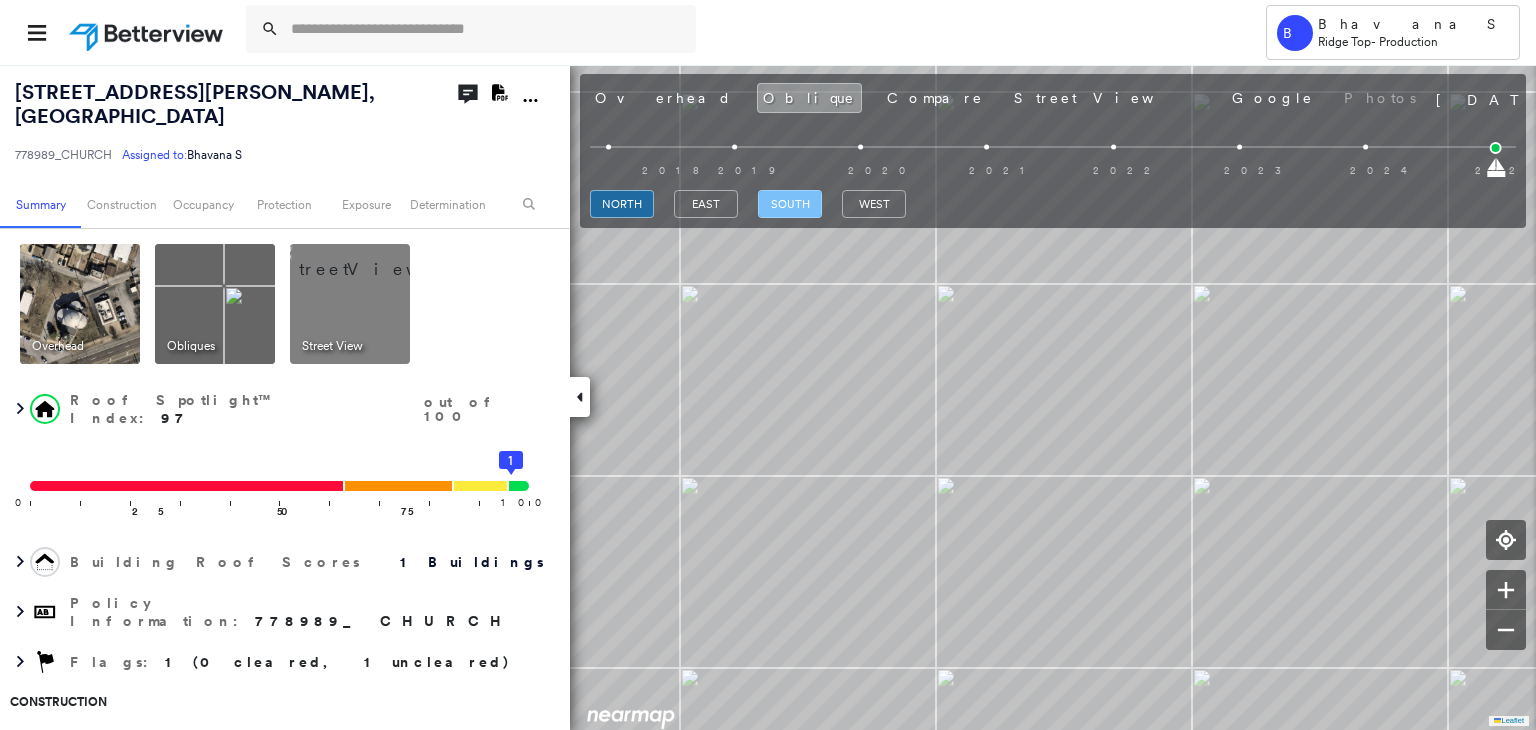 click on "south" at bounding box center (790, 204) 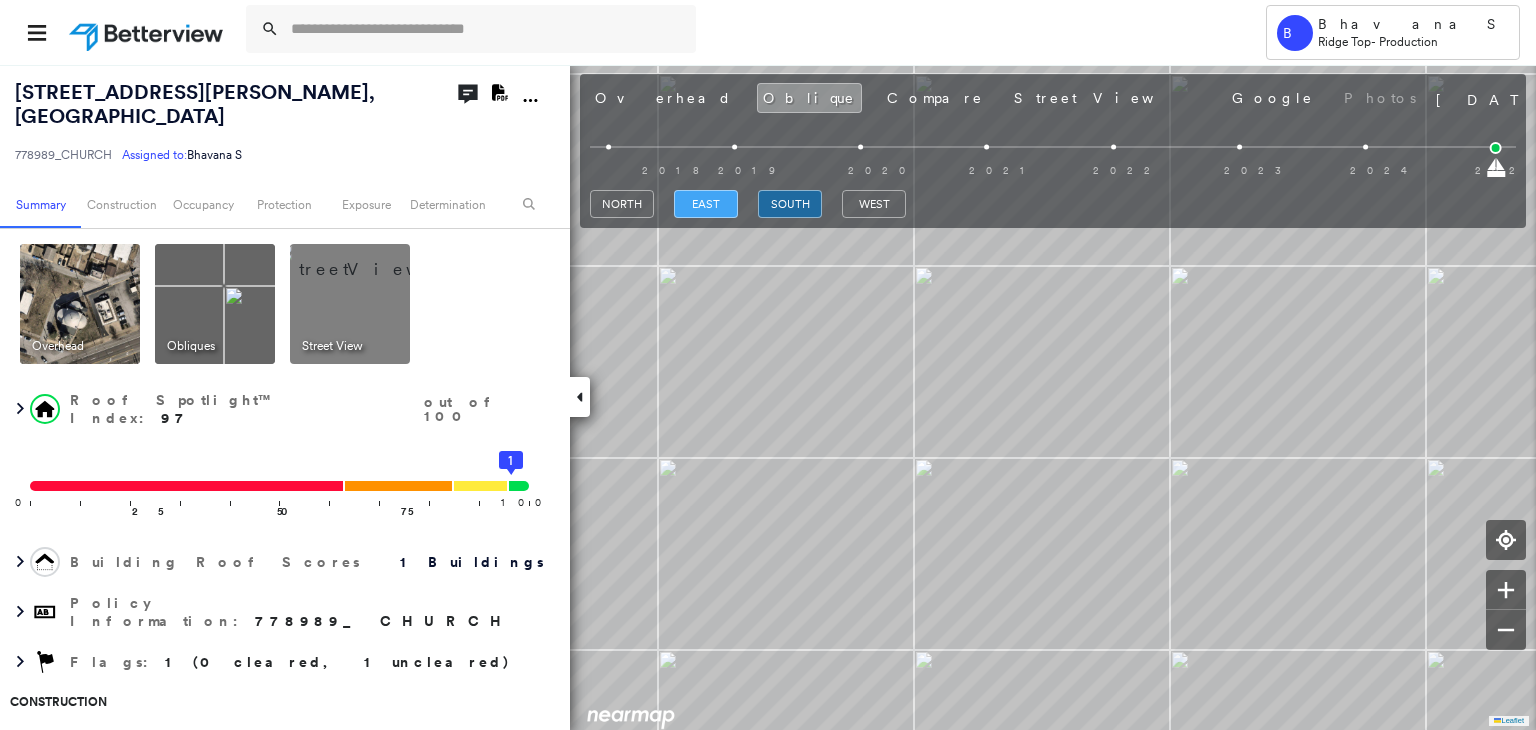 click on "east" at bounding box center (706, 204) 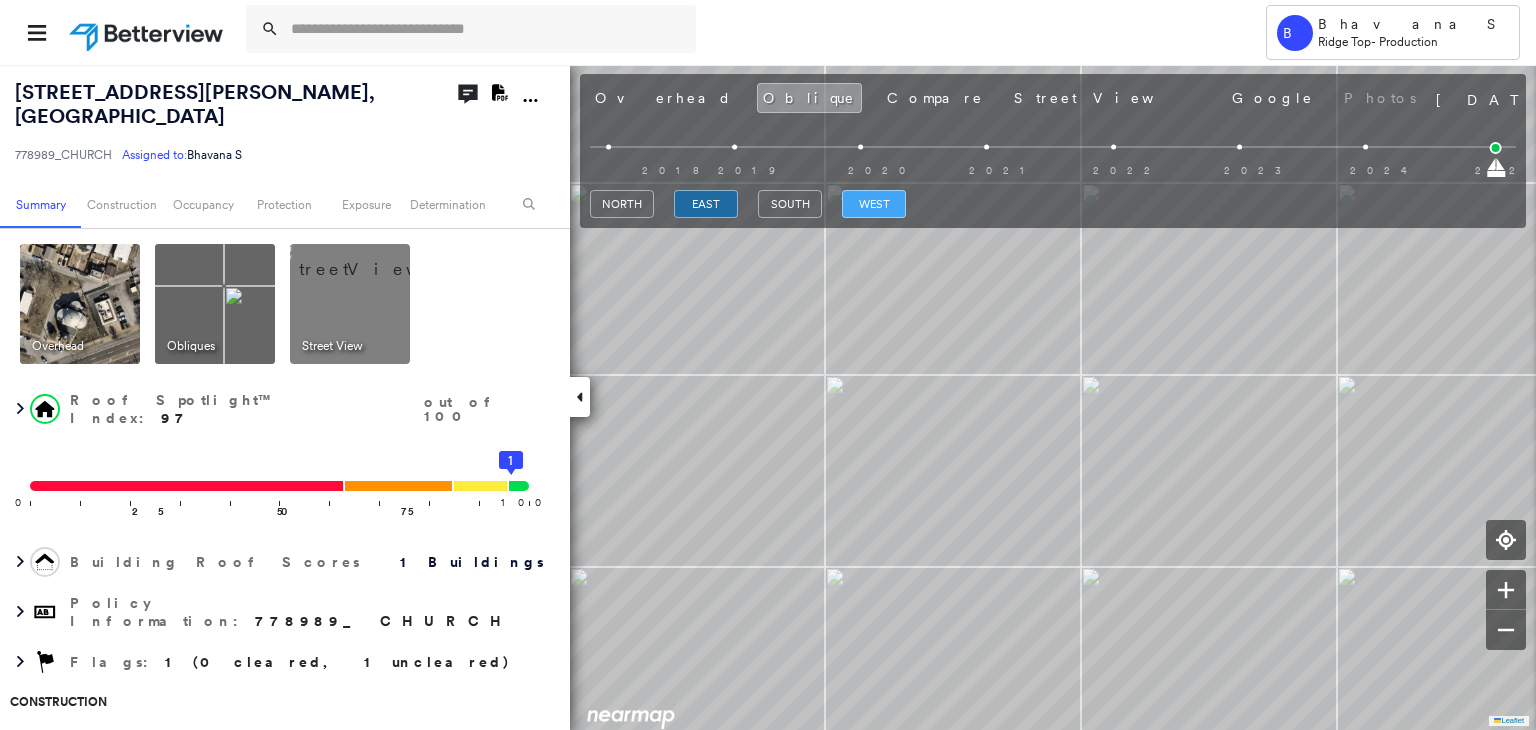 click on "west" at bounding box center [874, 204] 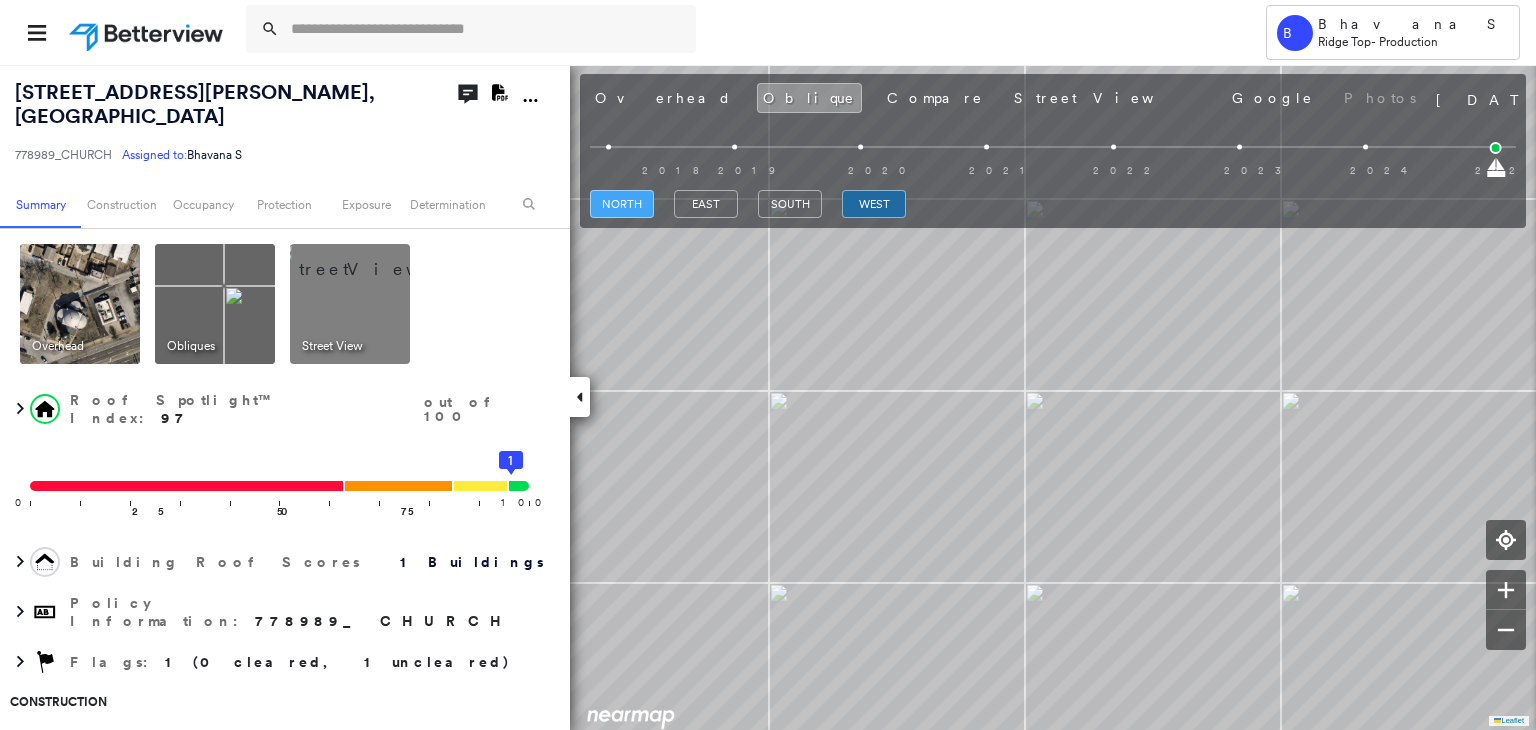 click on "north" at bounding box center (622, 204) 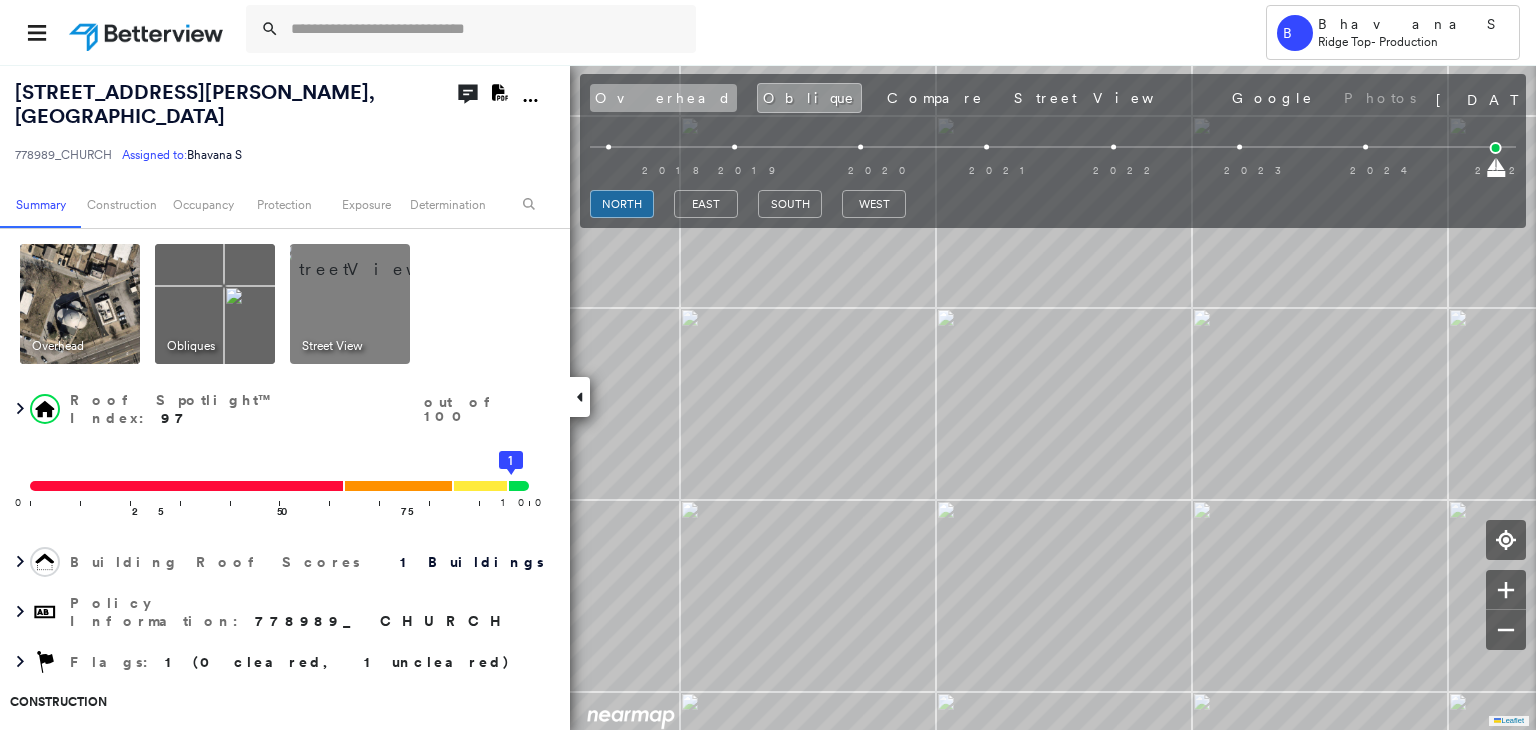 click on "Overhead" at bounding box center (663, 98) 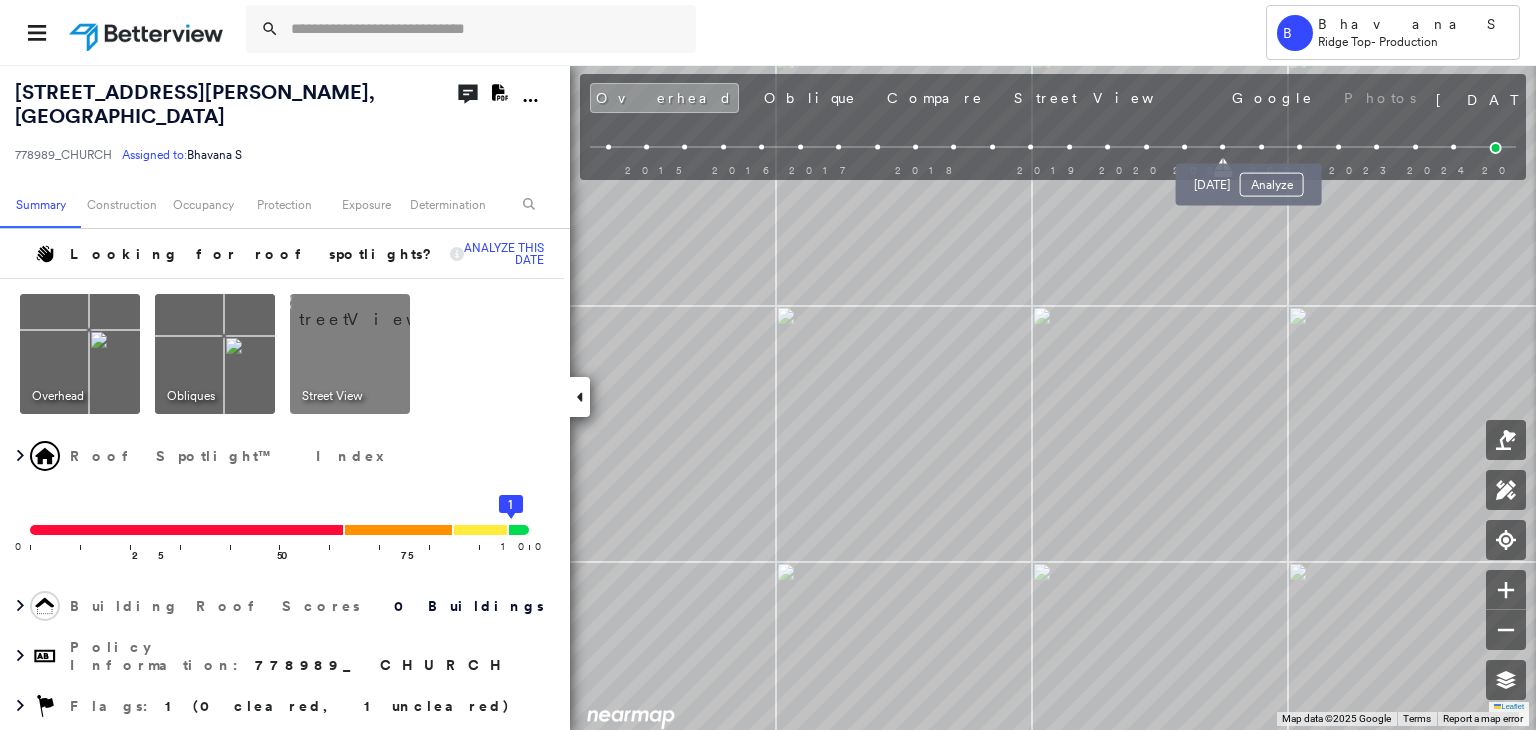 click at bounding box center [1261, 147] 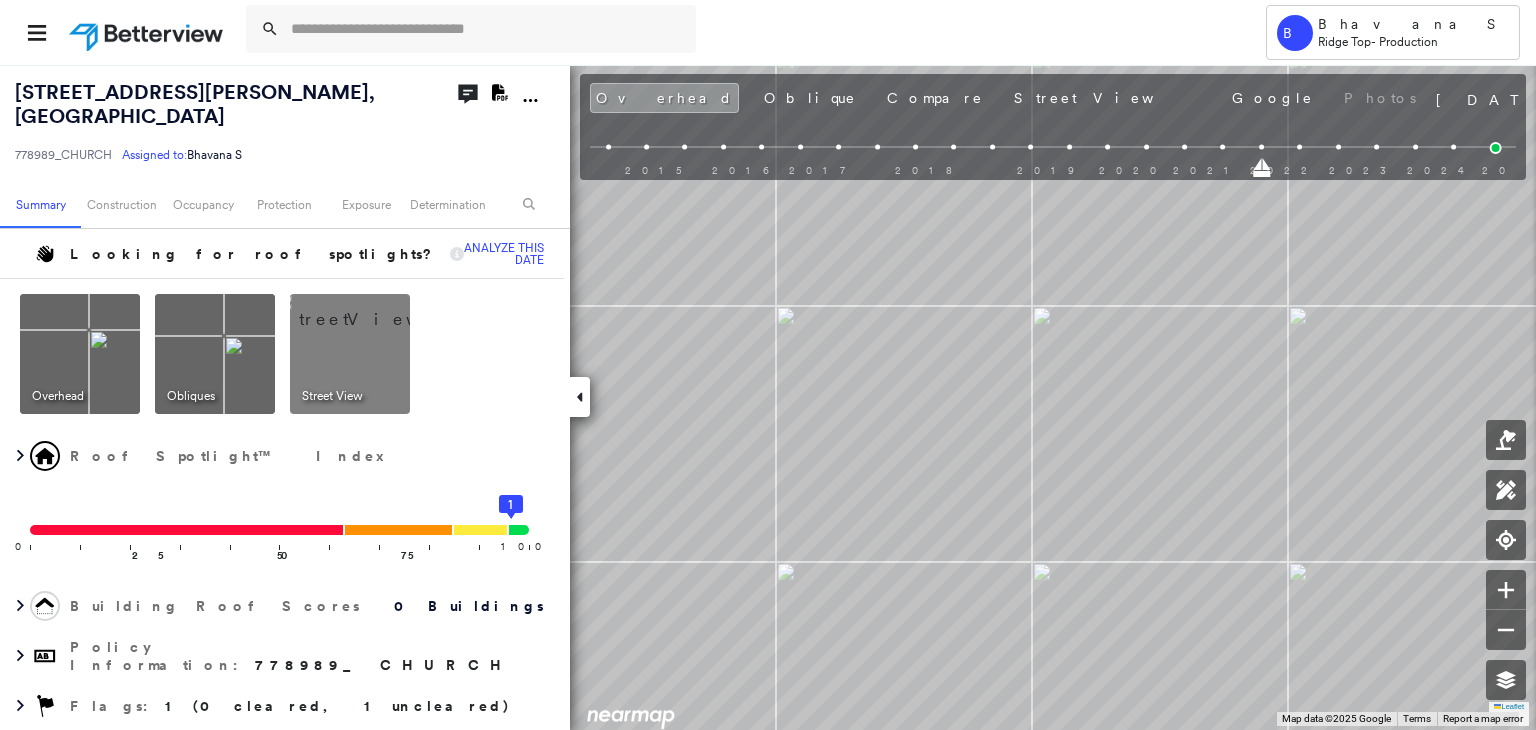 click at bounding box center (1053, 147) 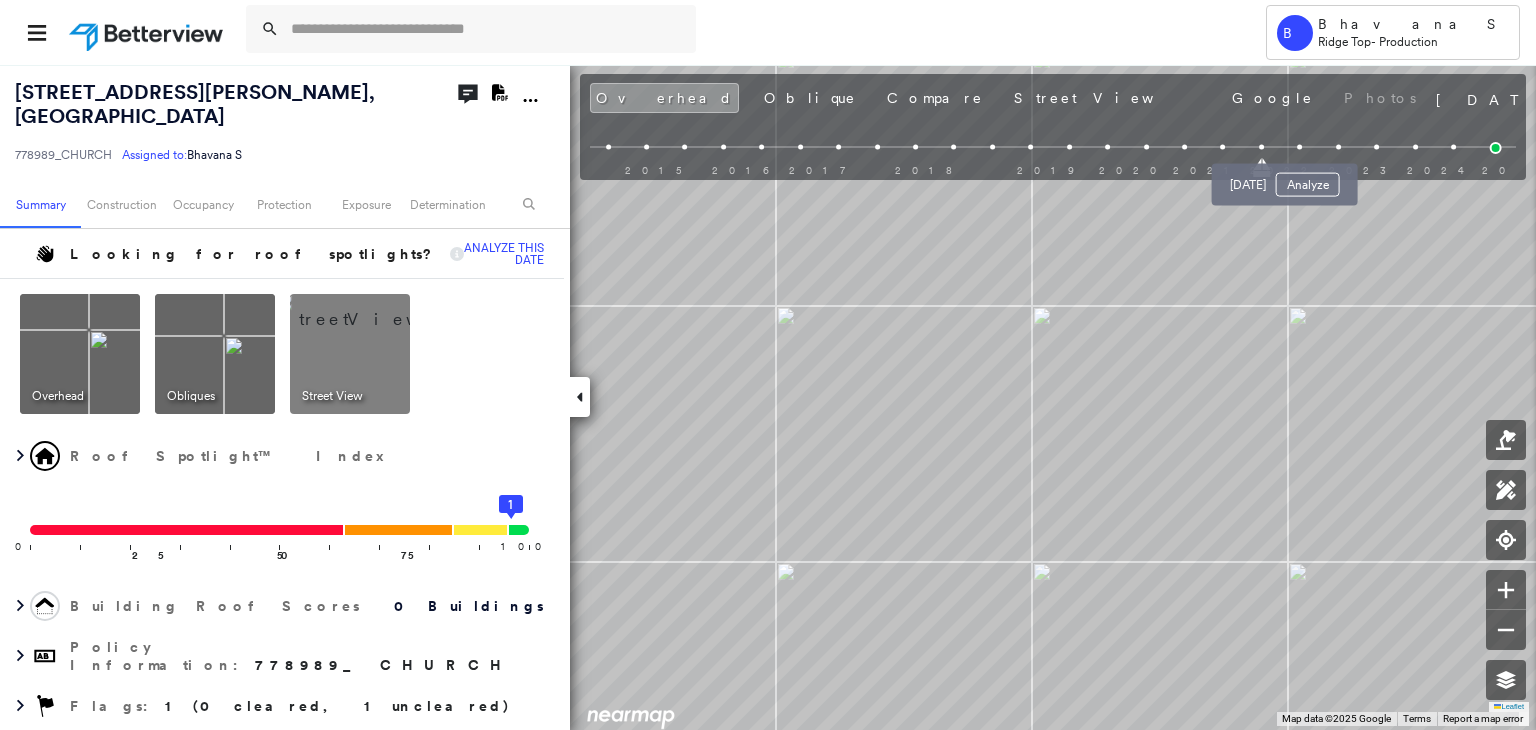 click at bounding box center (1299, 147) 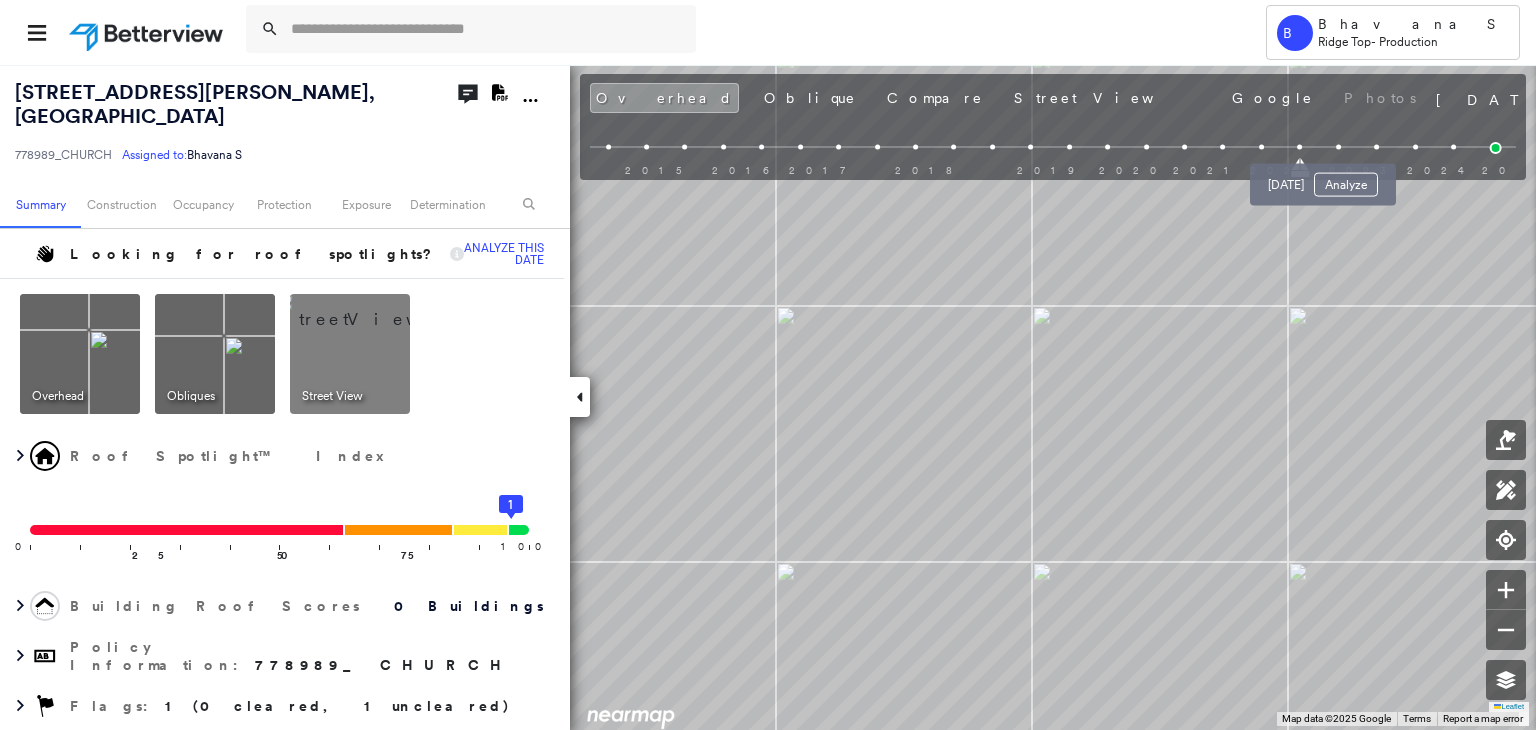 click at bounding box center (1338, 147) 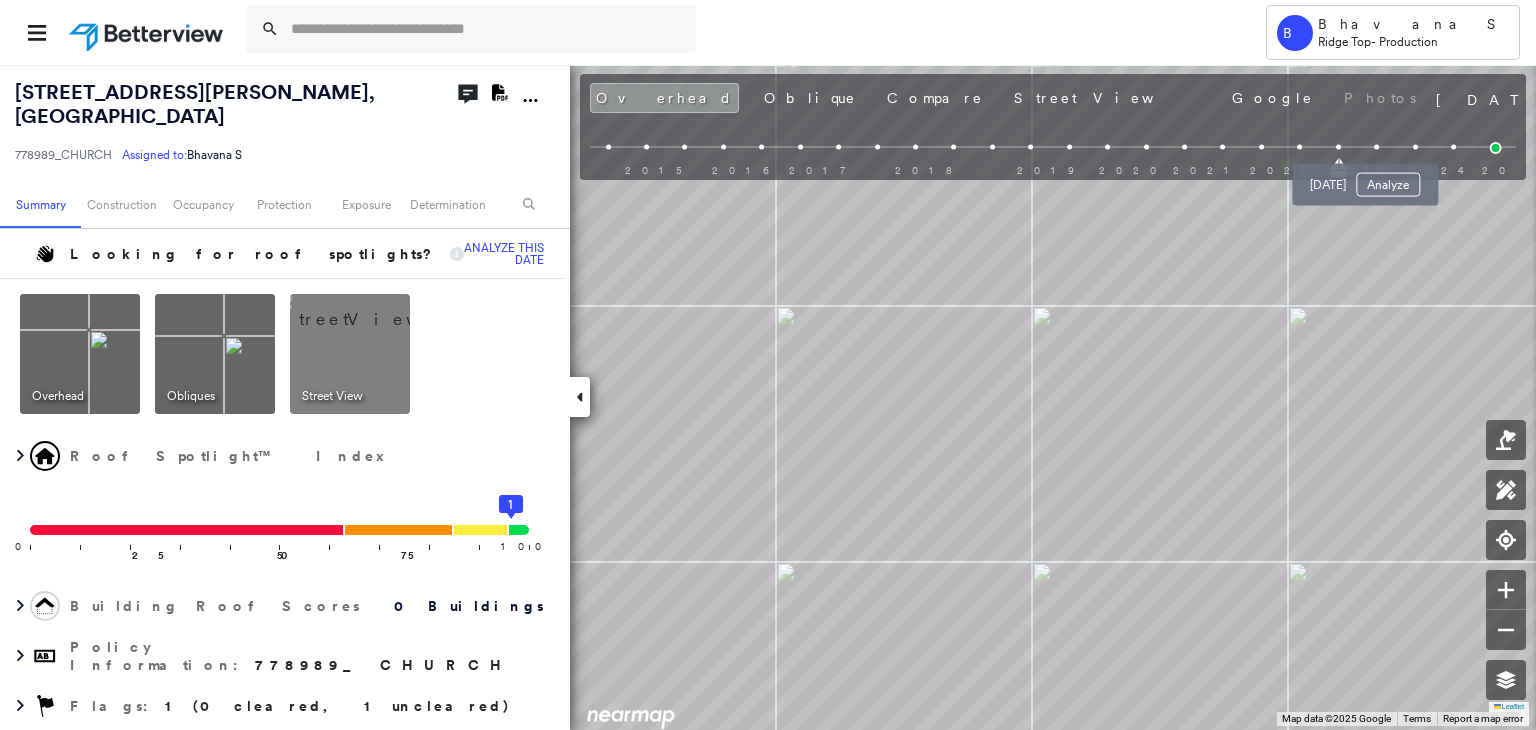 click at bounding box center [1376, 147] 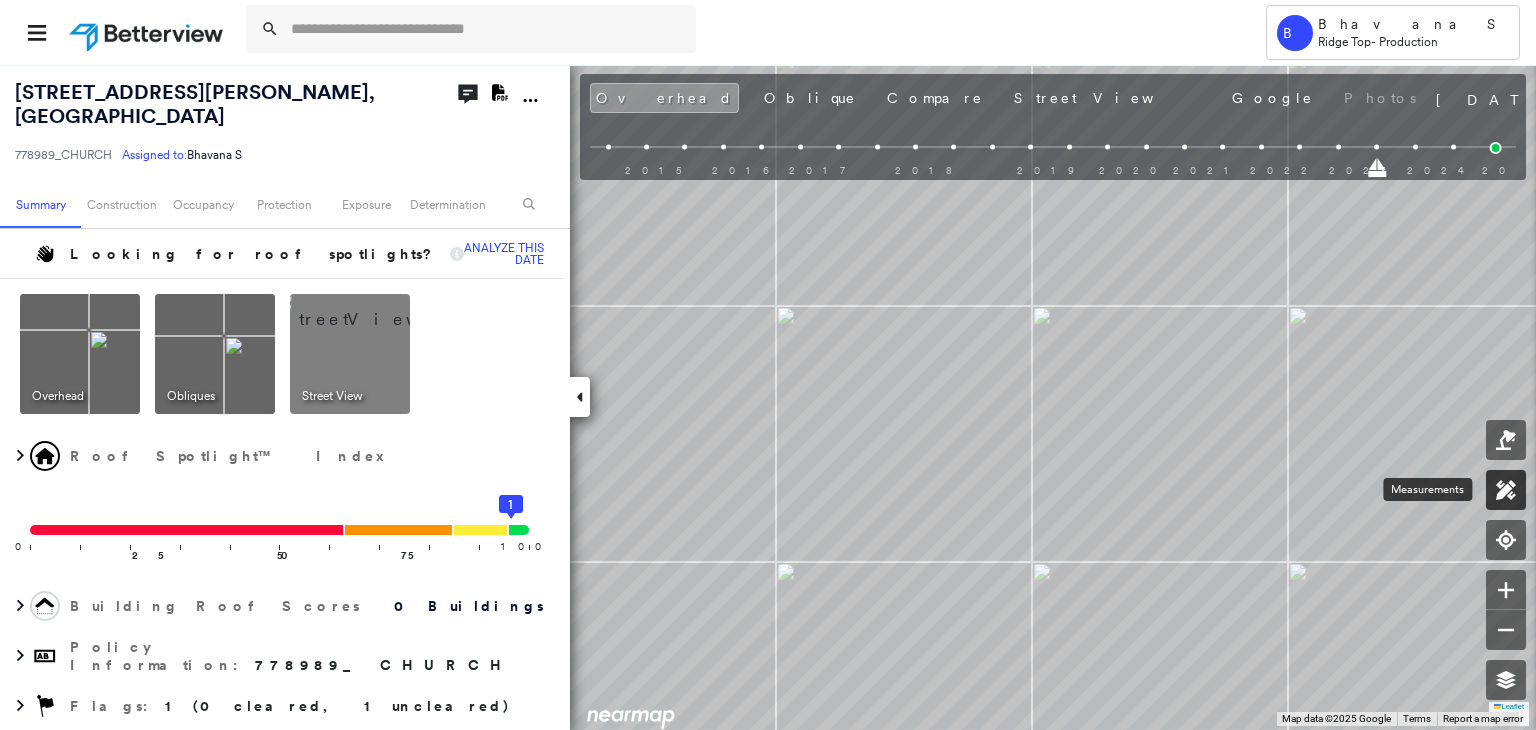click 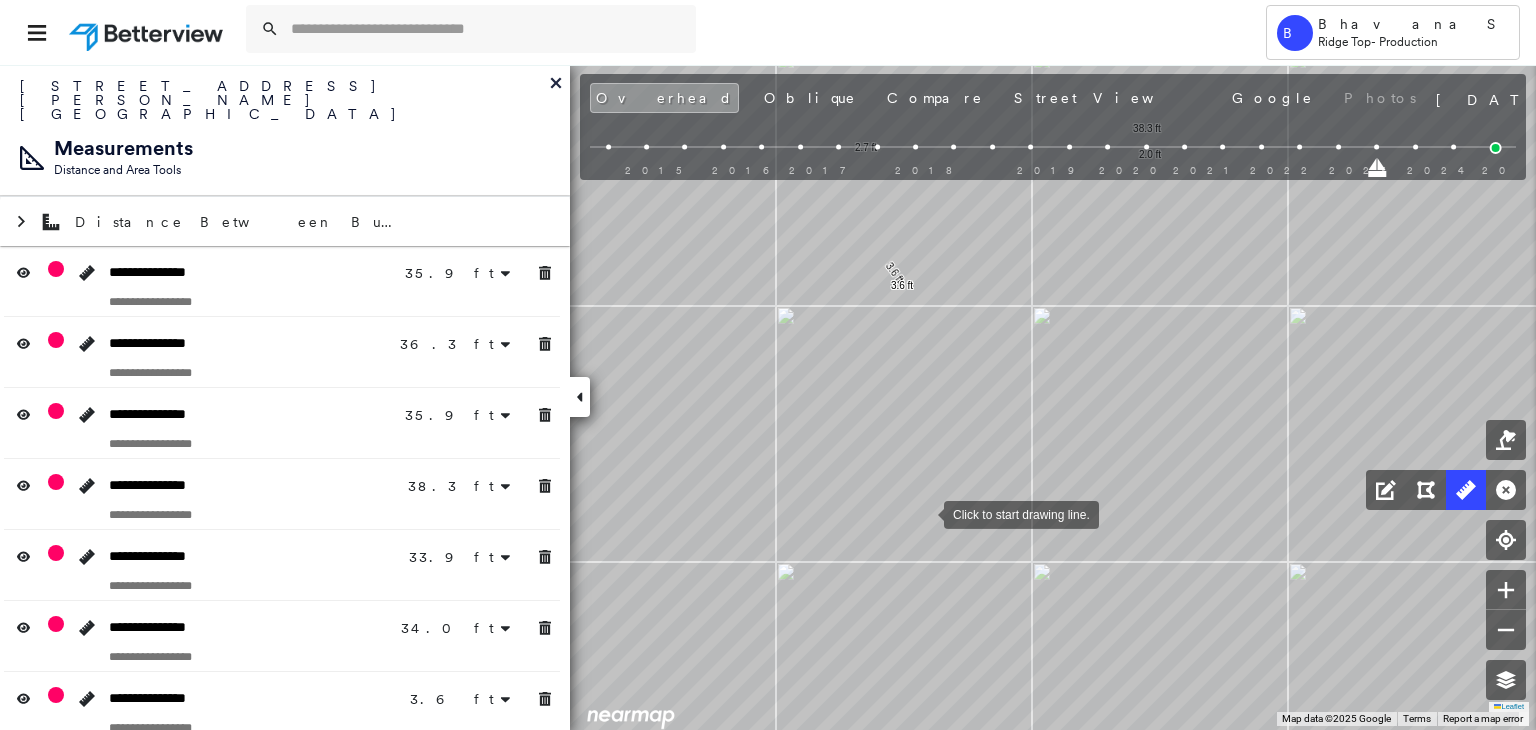 click at bounding box center (924, 513) 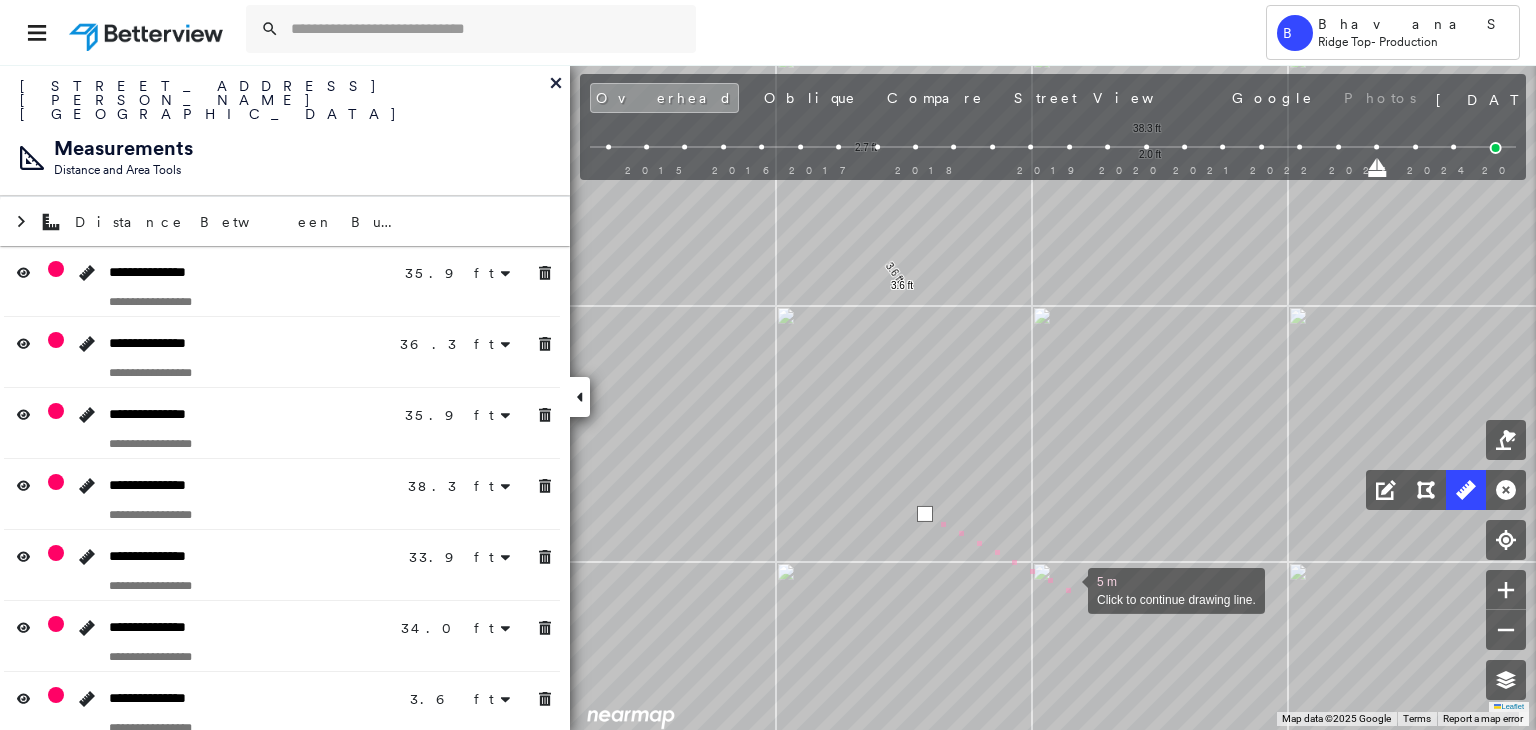 click at bounding box center (1068, 589) 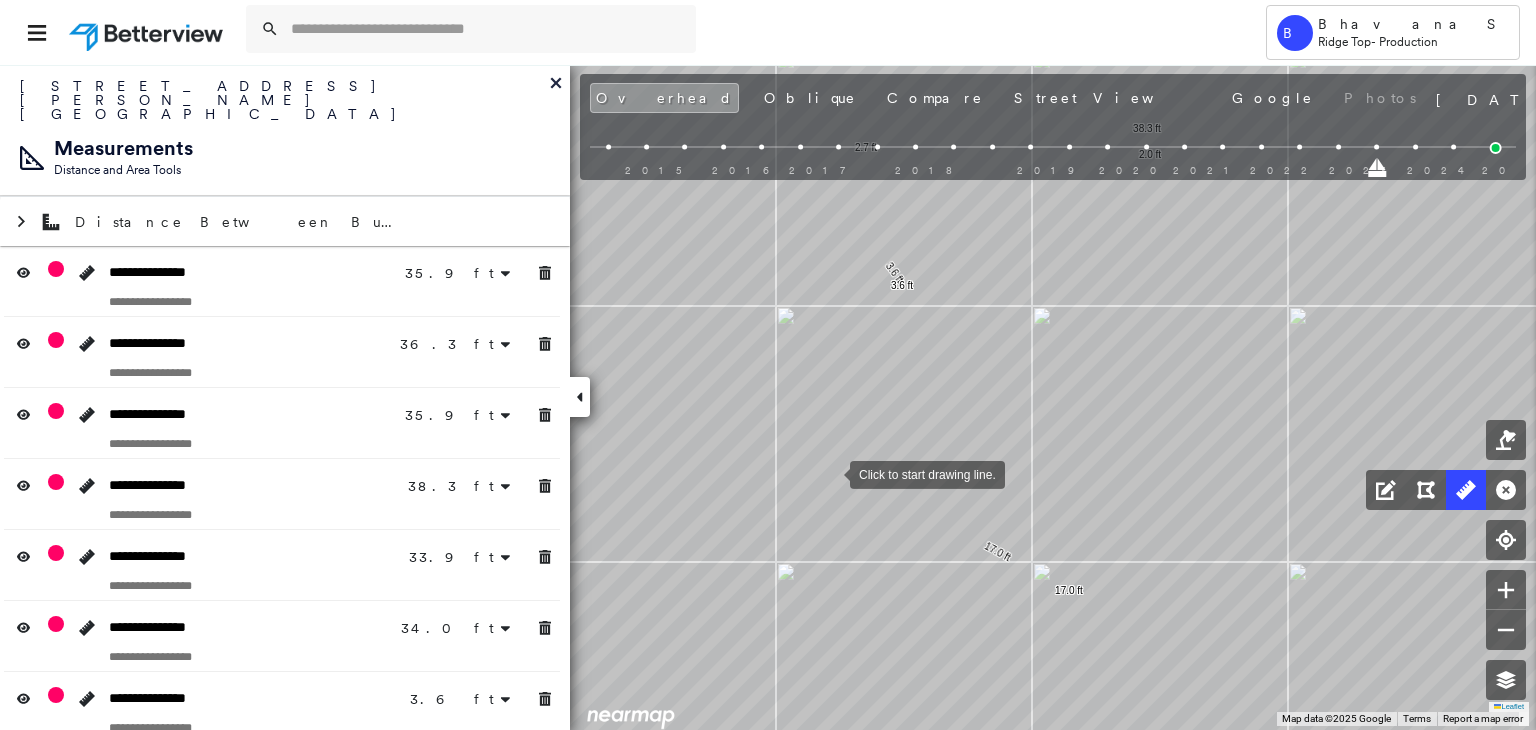 click at bounding box center (830, 473) 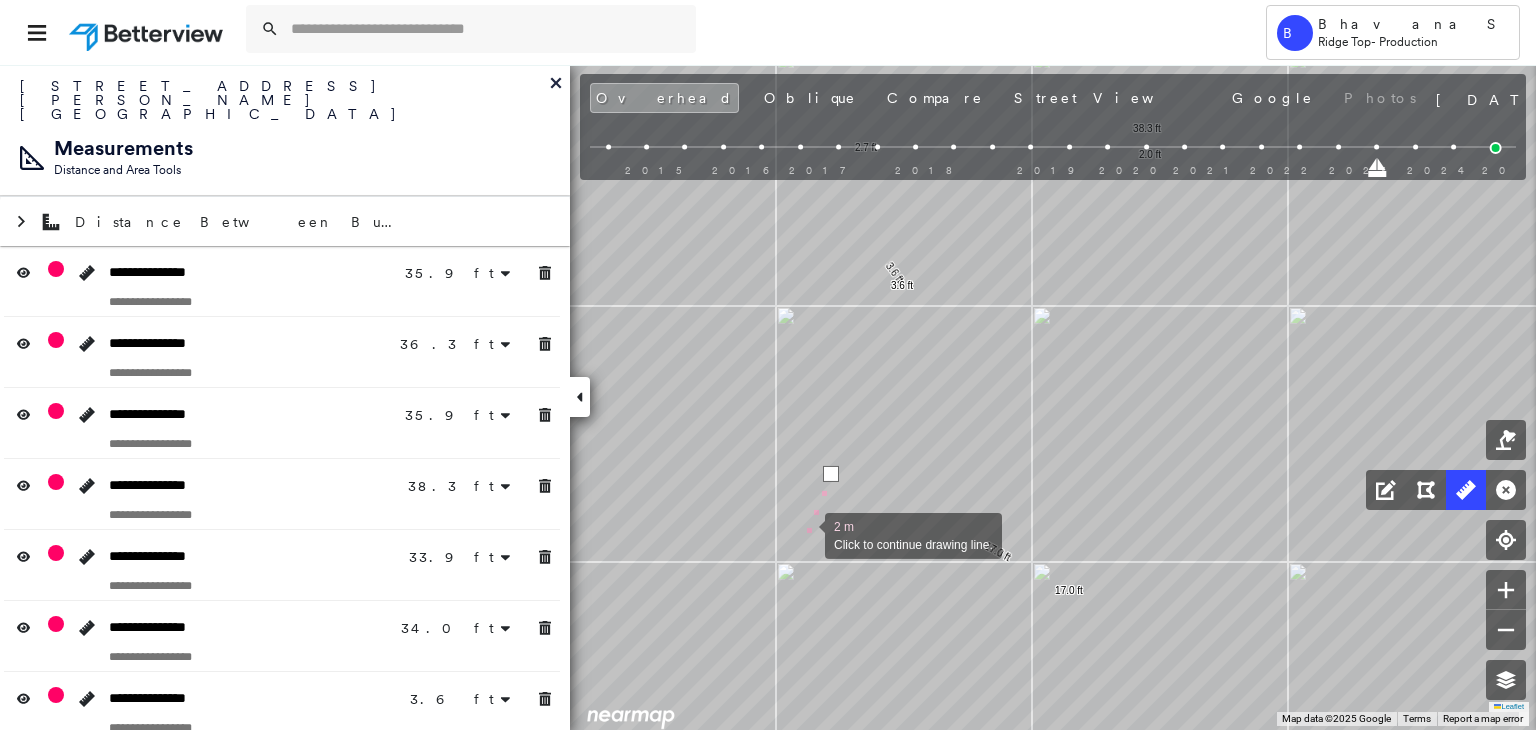 click at bounding box center [805, 534] 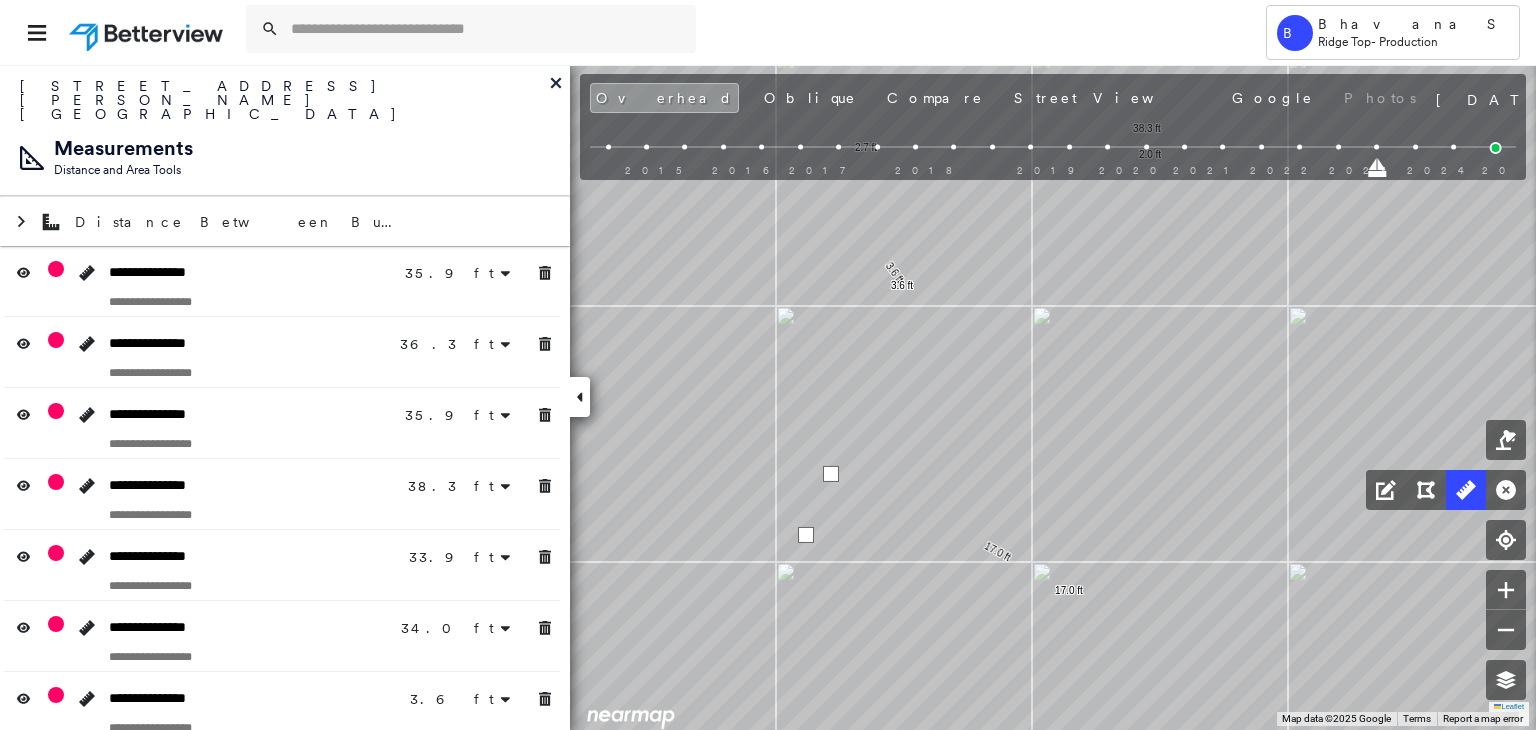 click at bounding box center [806, 535] 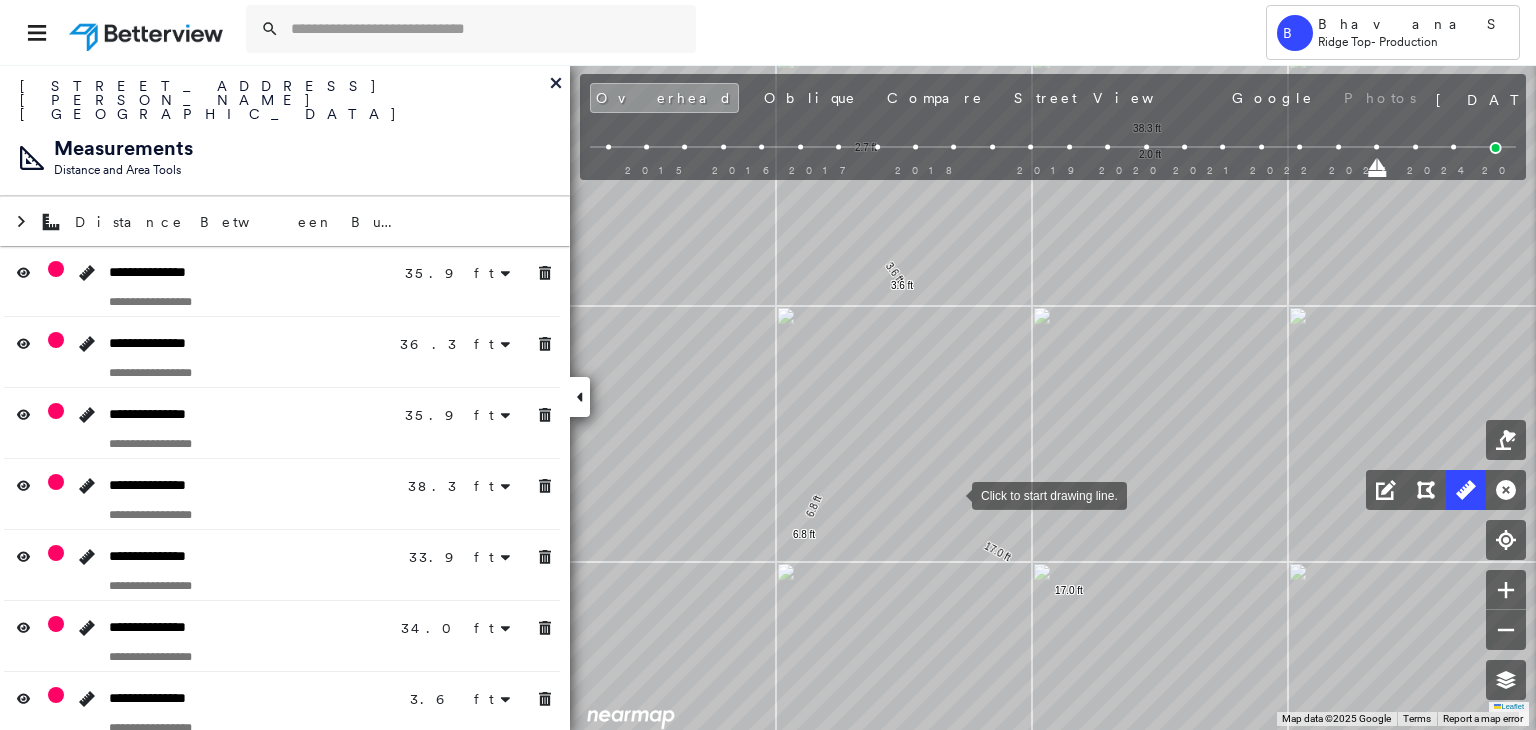 drag, startPoint x: 952, startPoint y: 494, endPoint x: 972, endPoint y: 524, distance: 36.05551 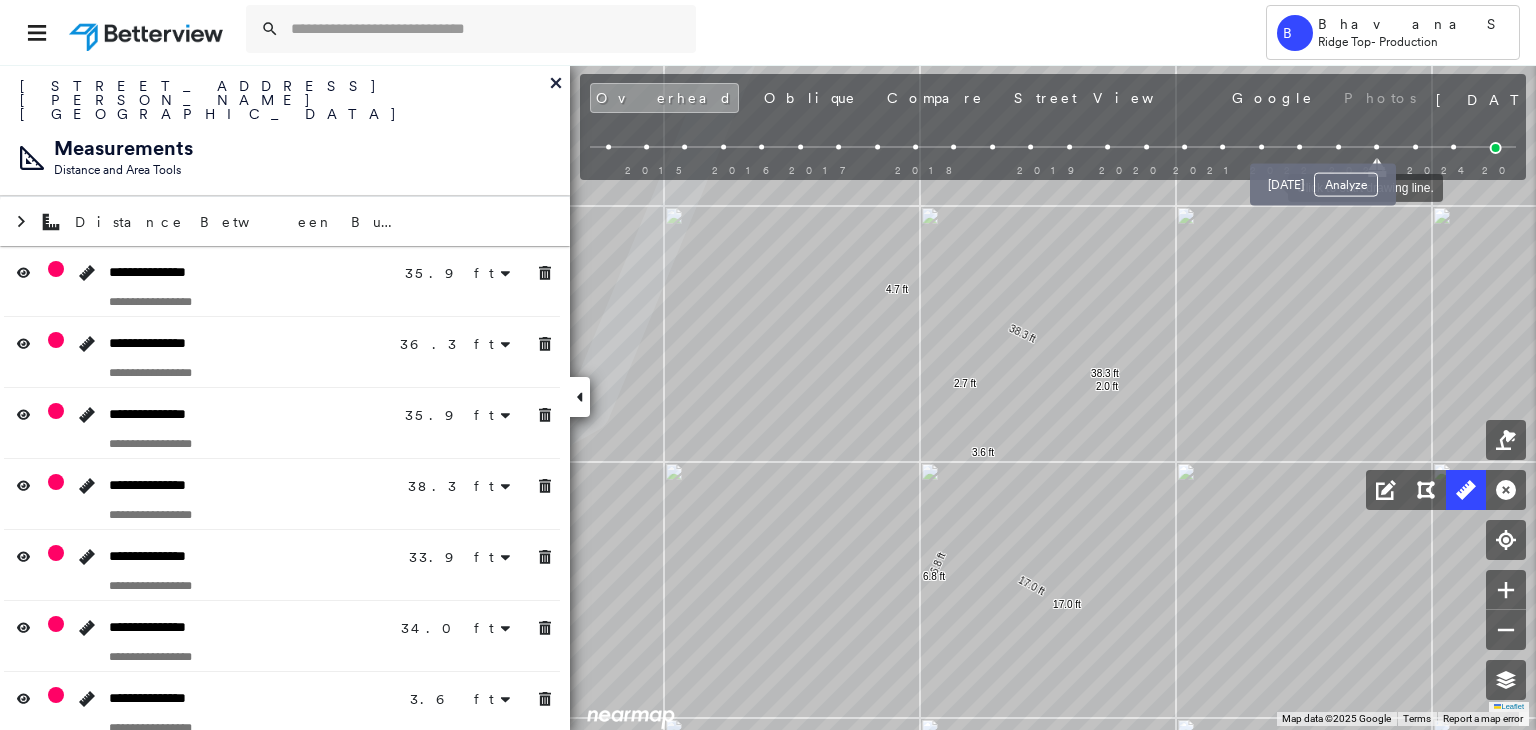 click at bounding box center (1338, 147) 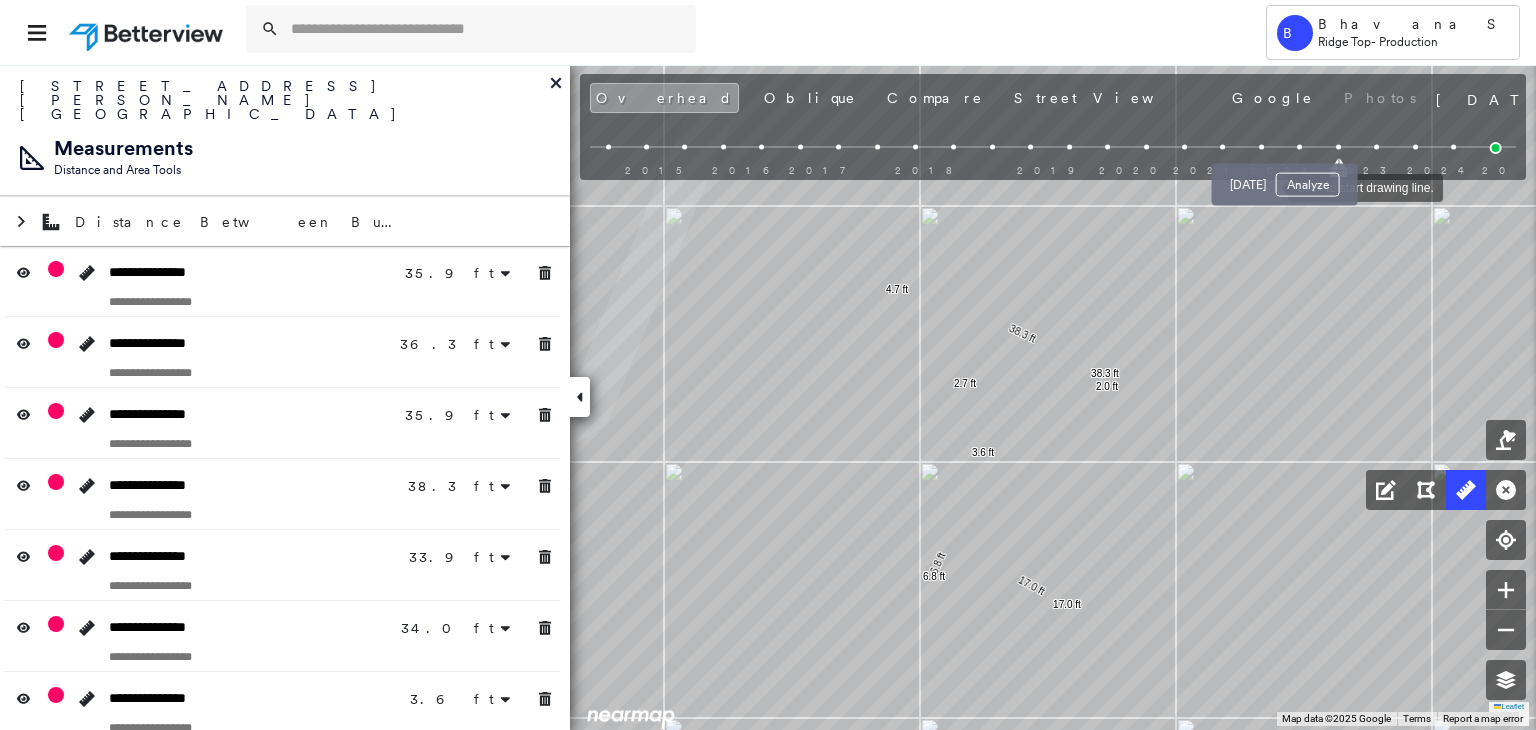 click at bounding box center (1299, 147) 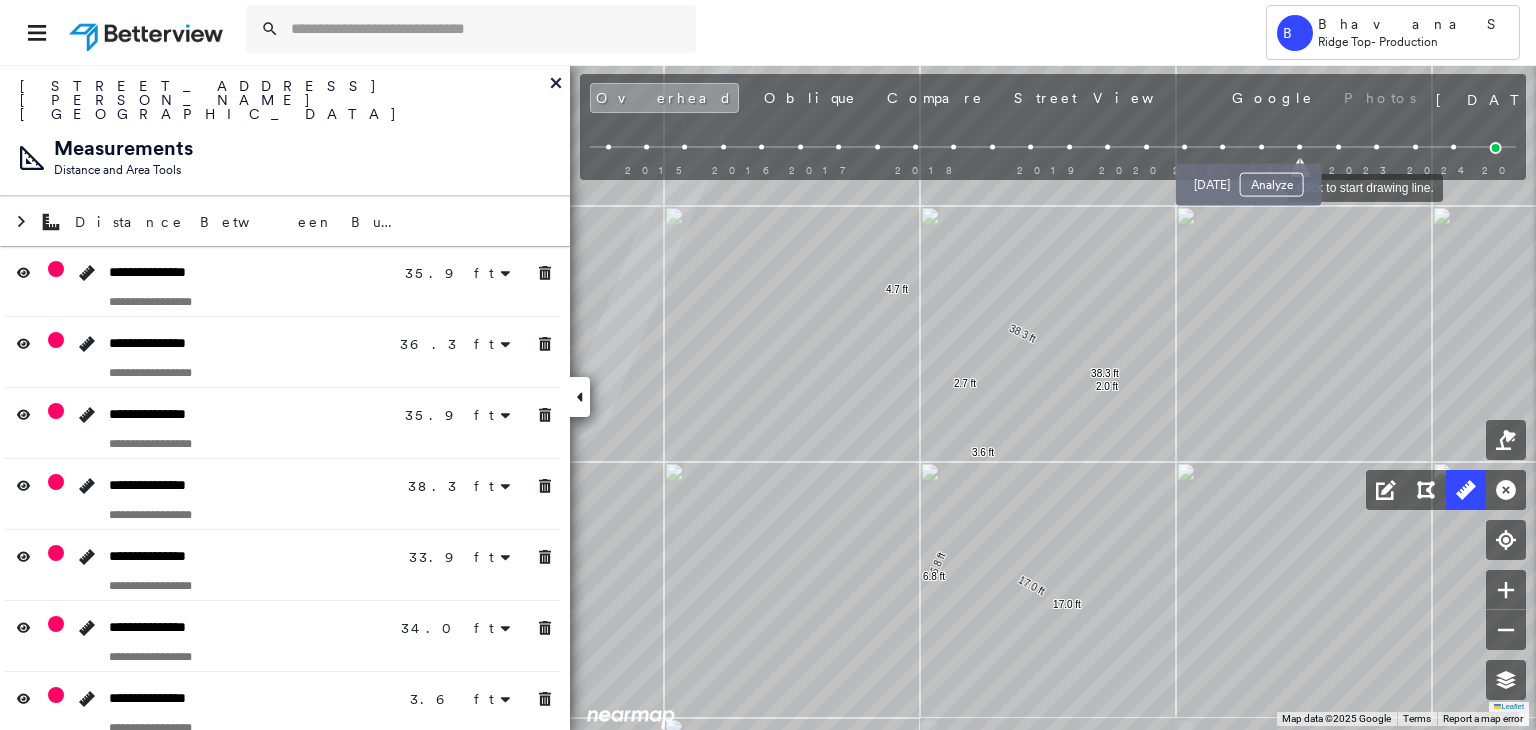 click at bounding box center (1261, 147) 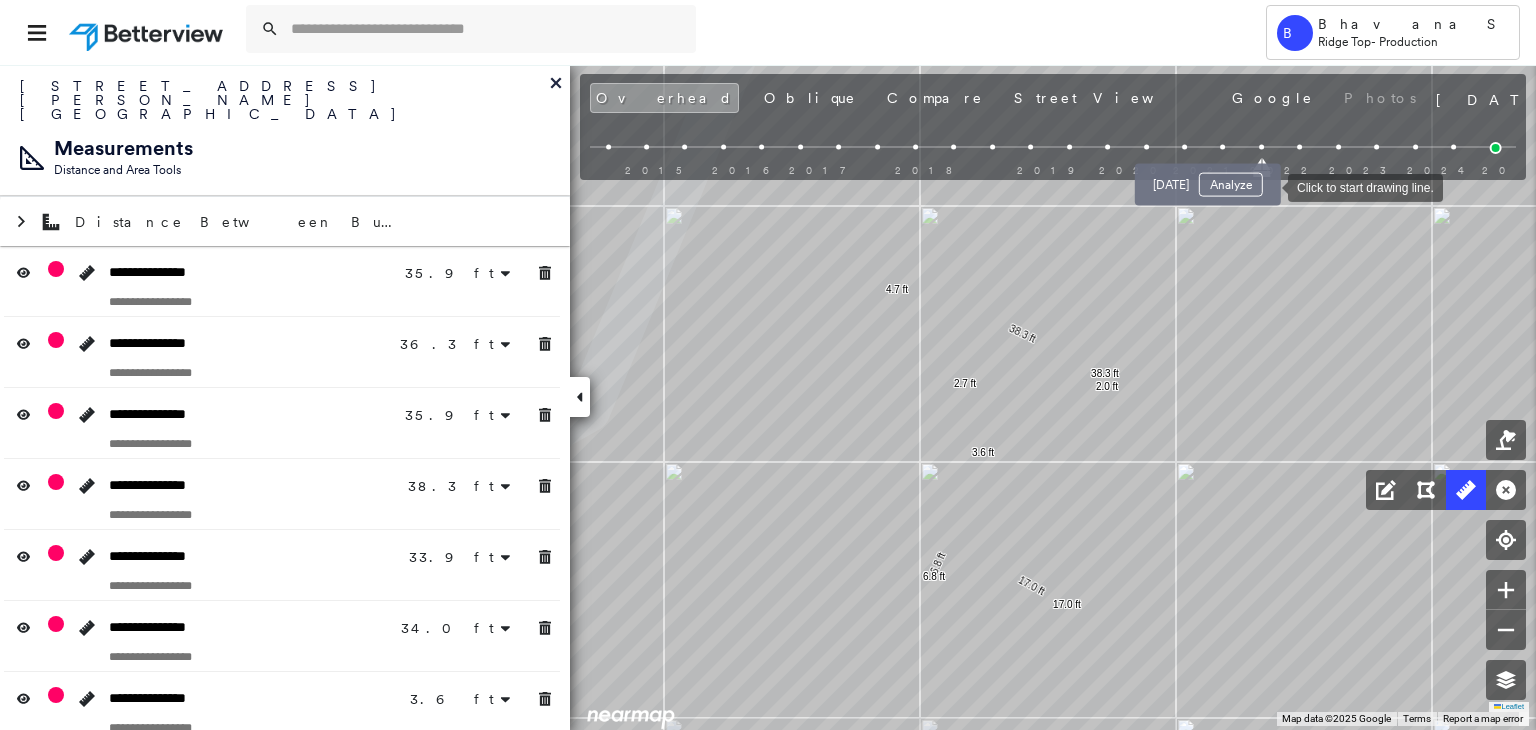 click on "Aug 12, 2021 Analyze" at bounding box center (1208, 179) 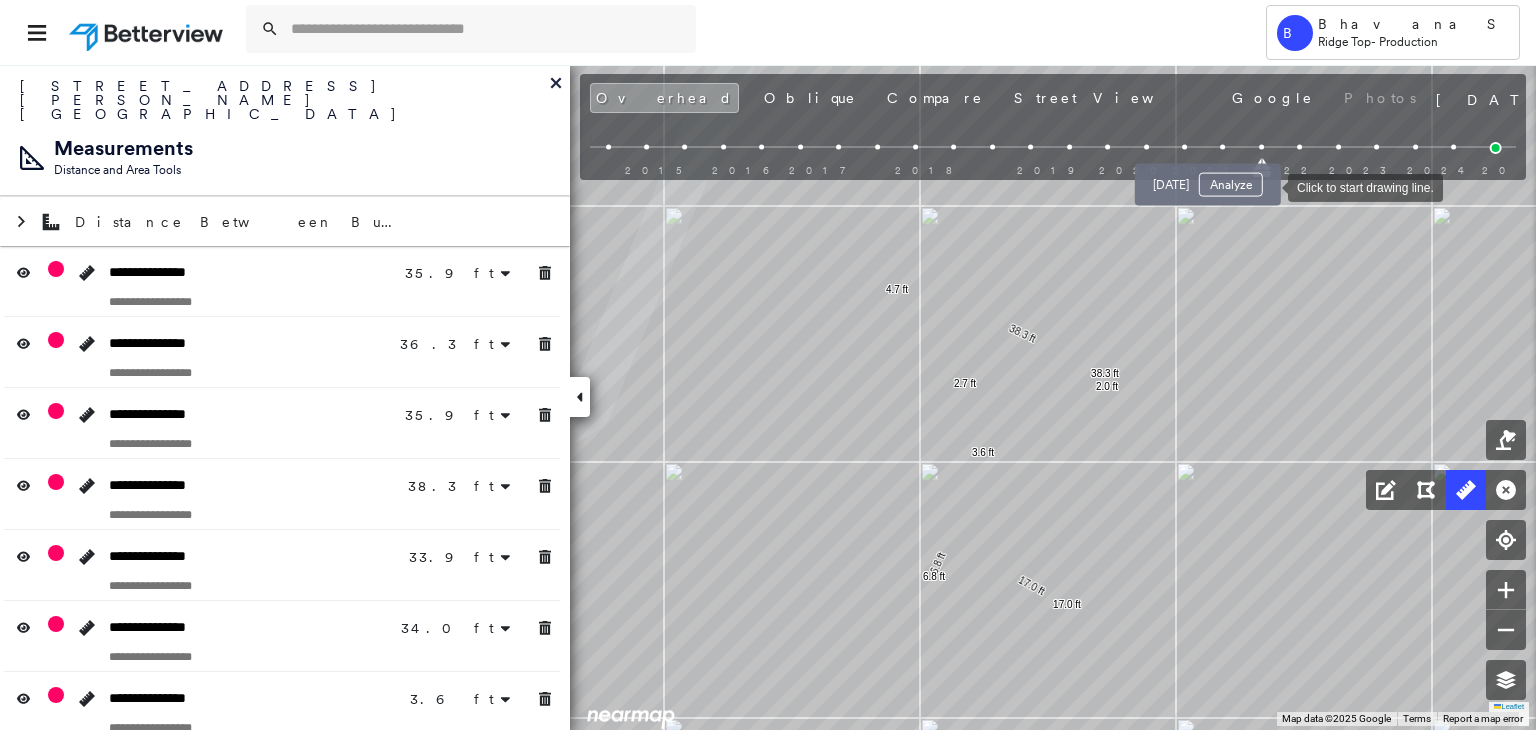click at bounding box center (1223, 147) 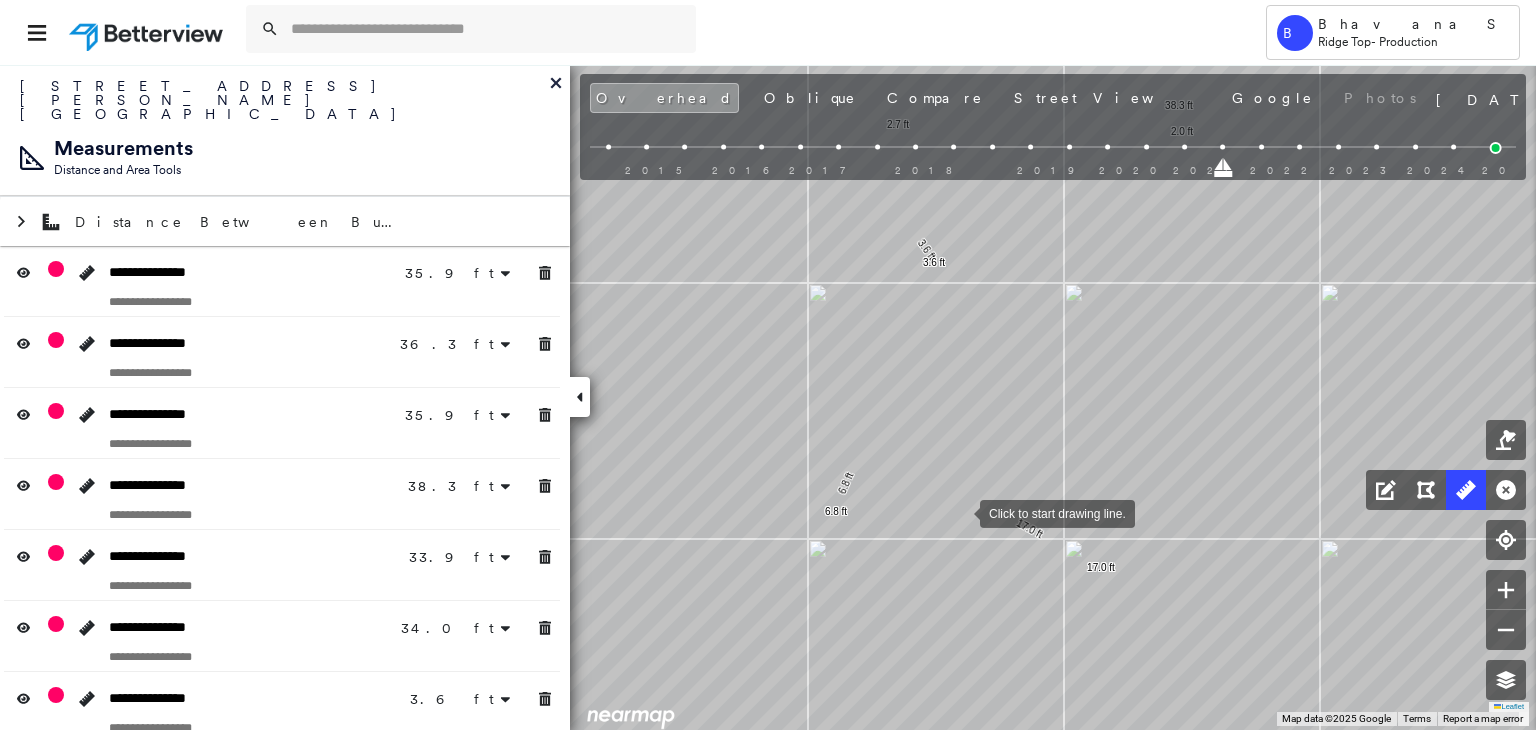 click at bounding box center [960, 512] 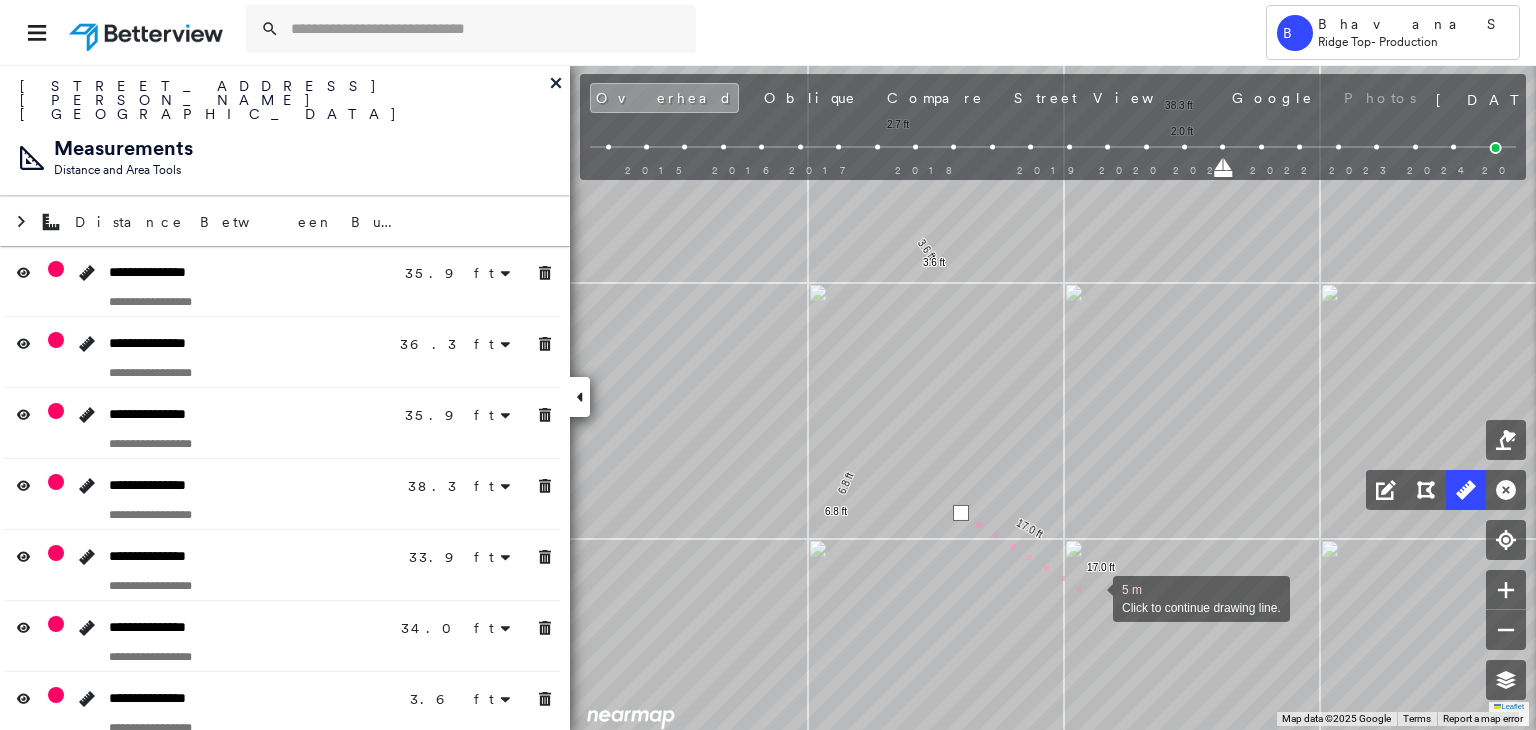 click at bounding box center (1093, 597) 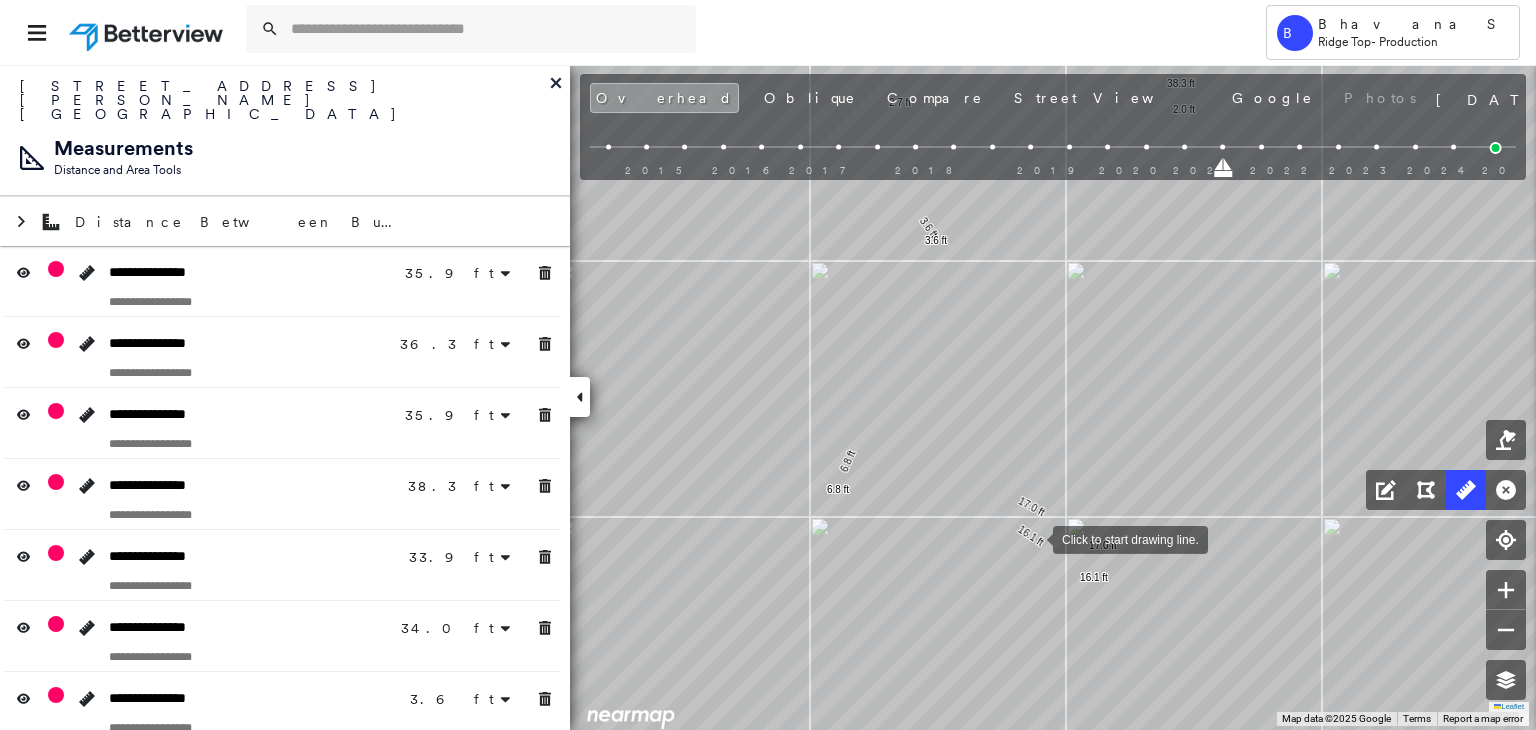 drag, startPoint x: 1031, startPoint y: 561, endPoint x: 1033, endPoint y: 539, distance: 22.090721 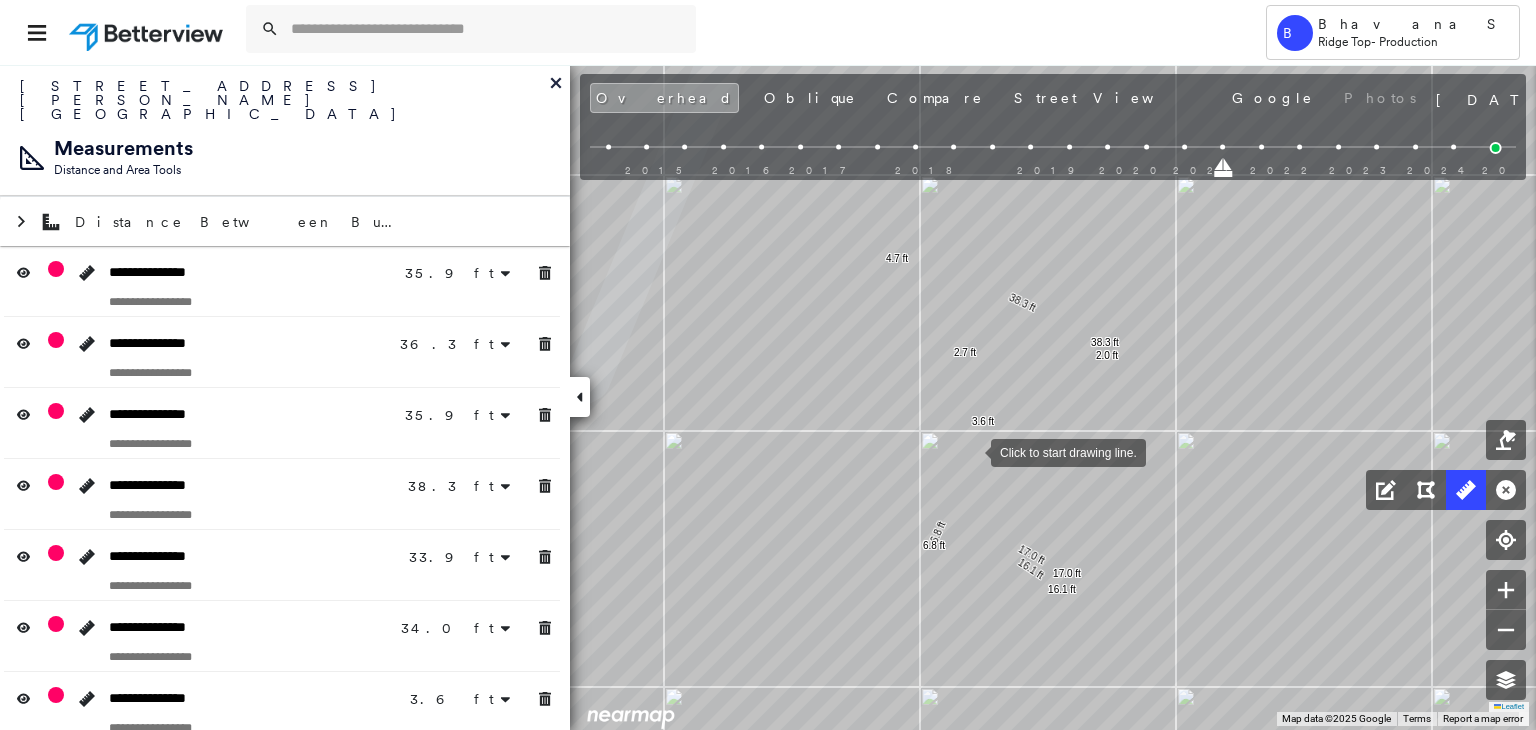 drag, startPoint x: 952, startPoint y: 385, endPoint x: 971, endPoint y: 449, distance: 66.760765 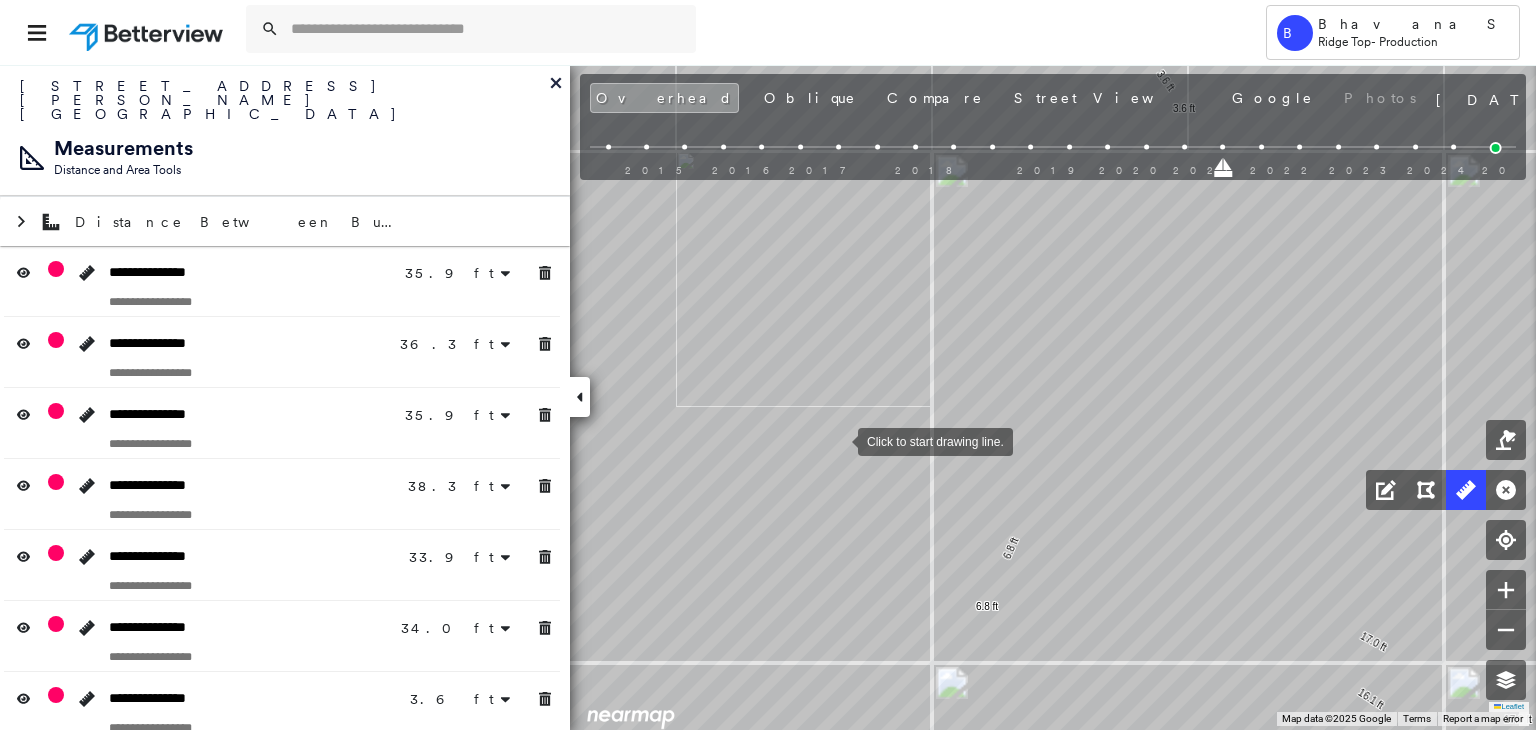 click at bounding box center (838, 440) 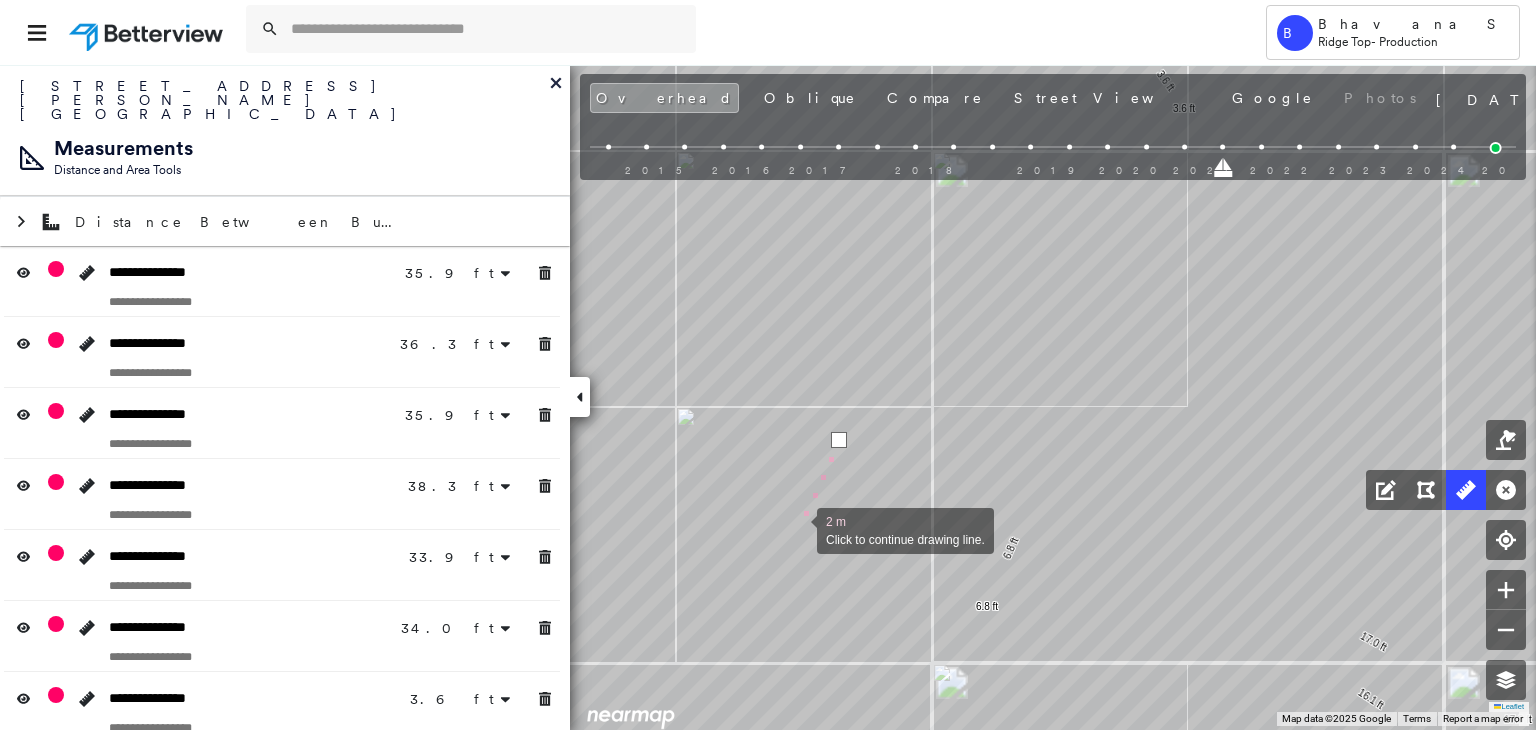 click at bounding box center [797, 529] 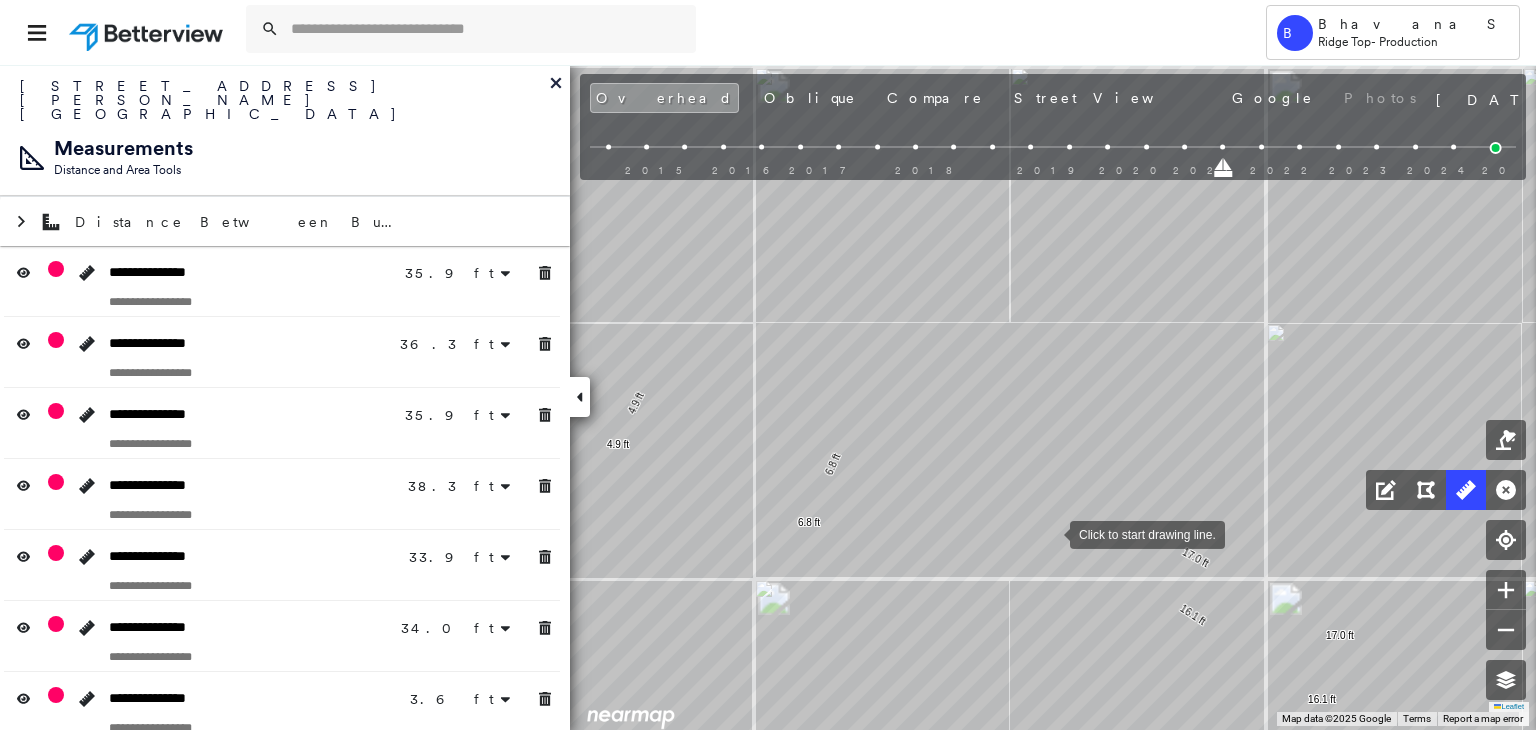 click at bounding box center [1050, 533] 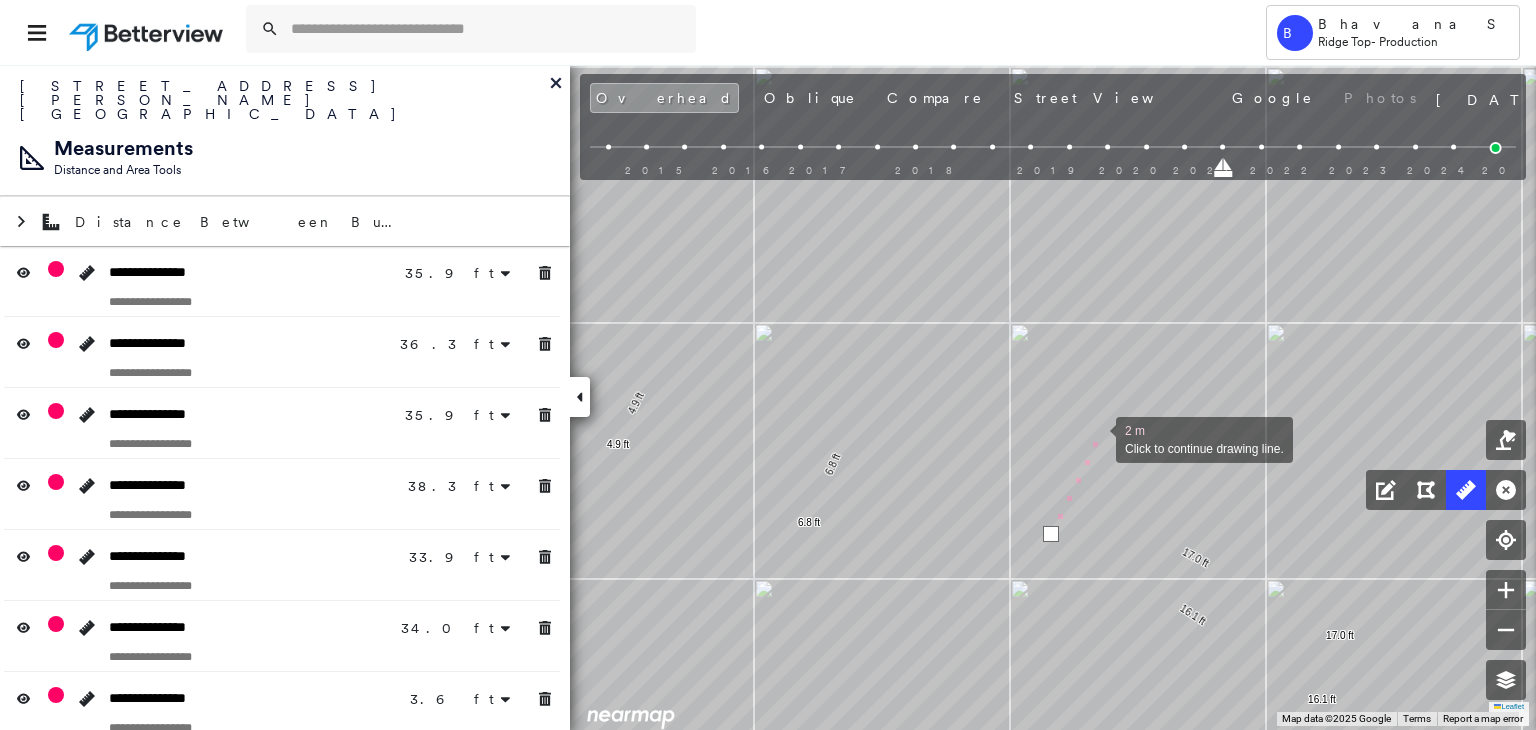 click at bounding box center (1096, 438) 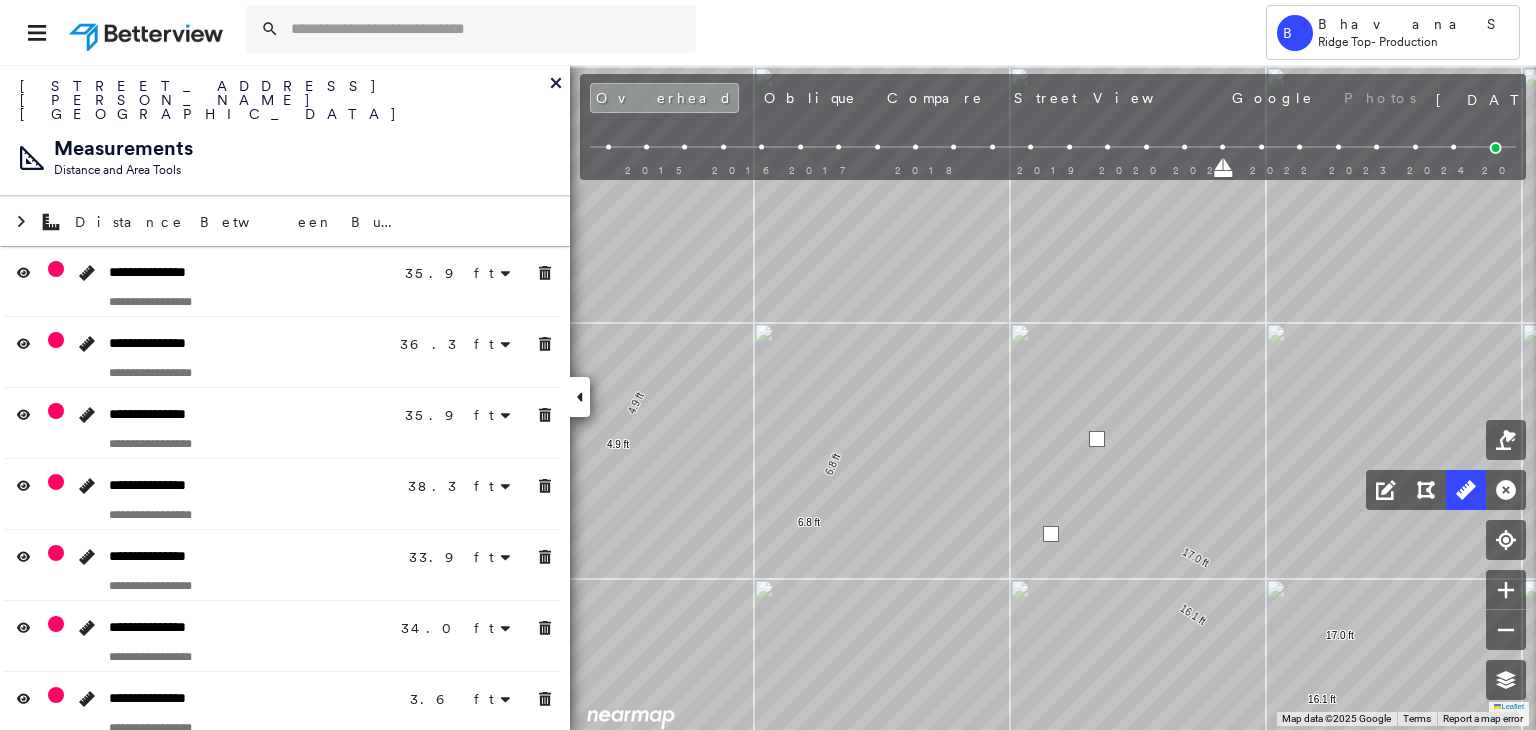 click at bounding box center (1097, 439) 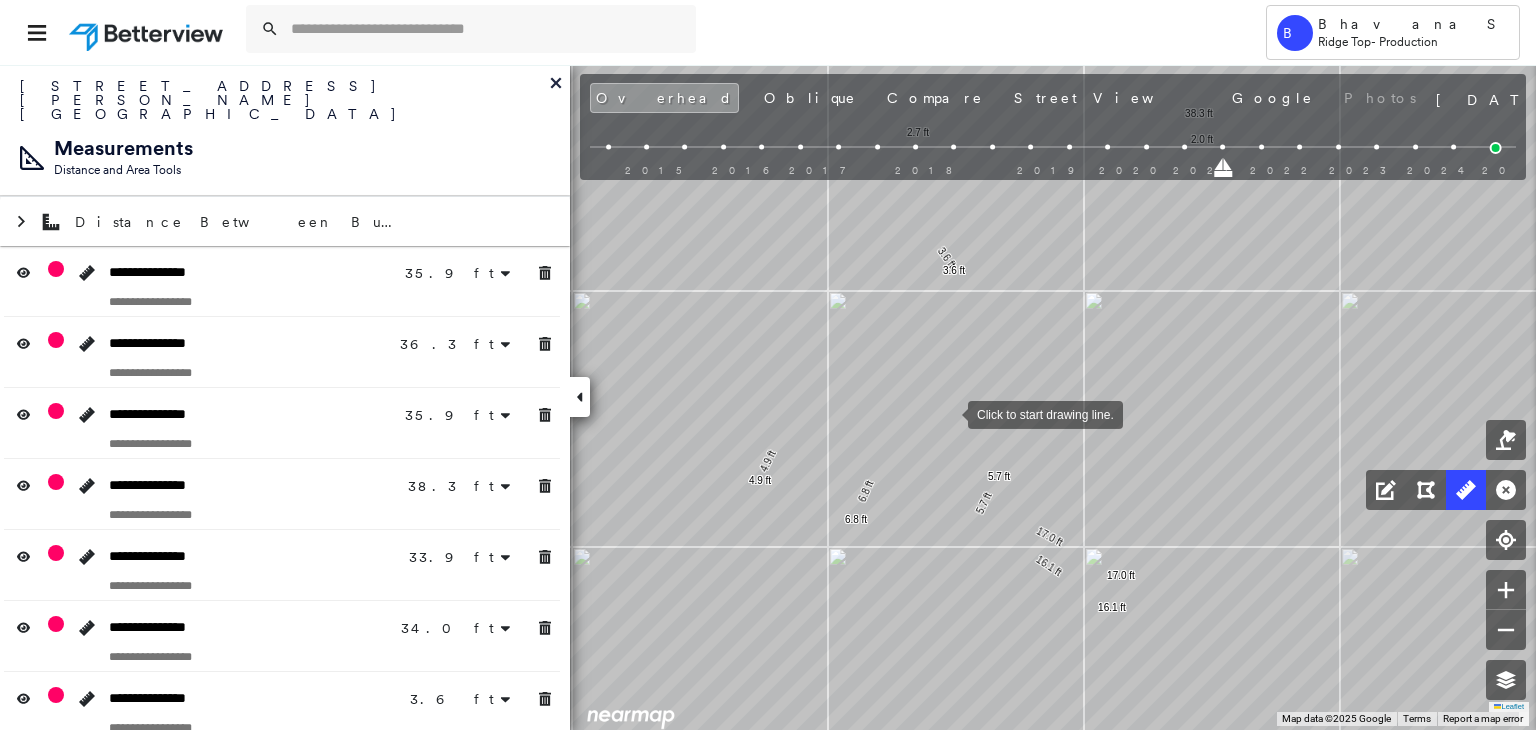drag, startPoint x: 948, startPoint y: 413, endPoint x: 915, endPoint y: 564, distance: 154.5639 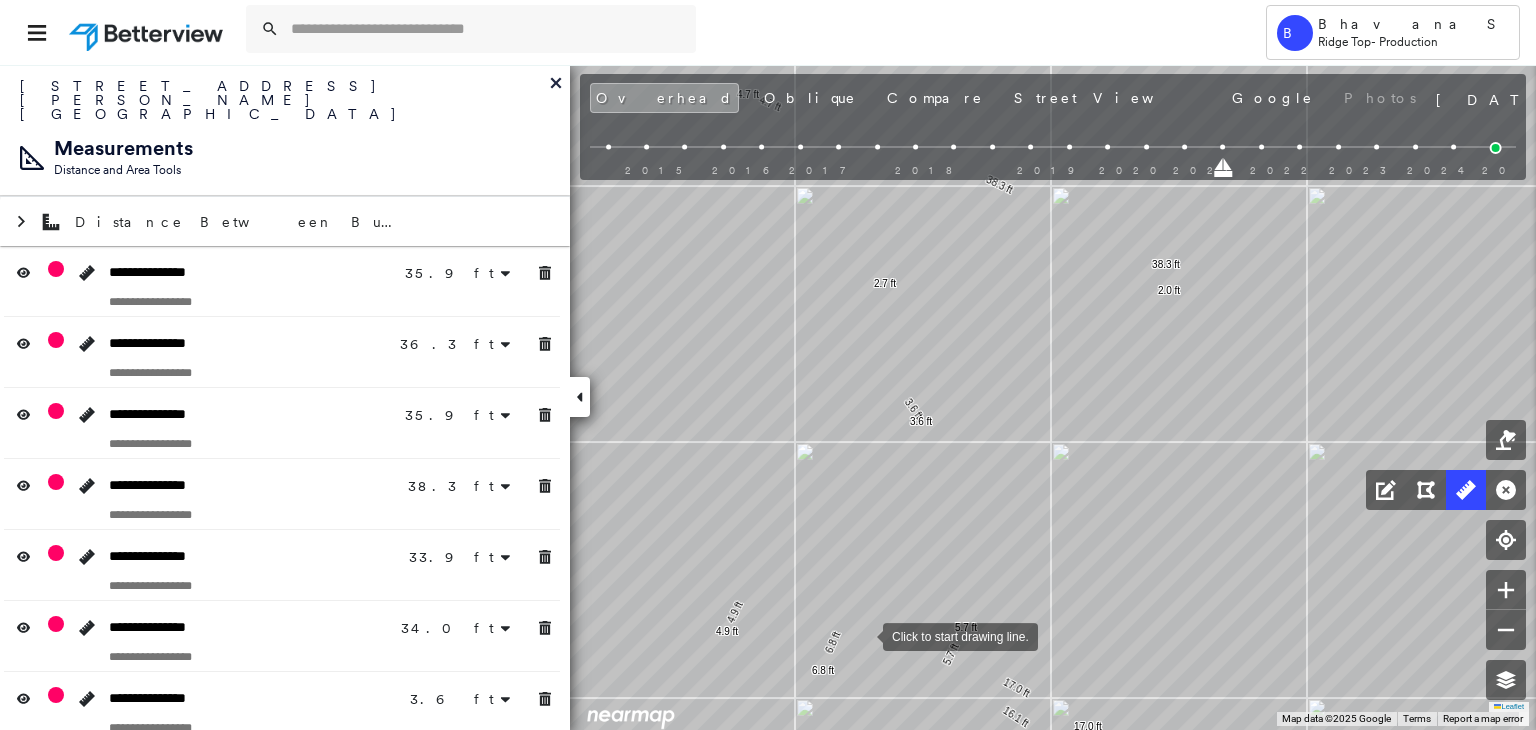 click at bounding box center [863, 635] 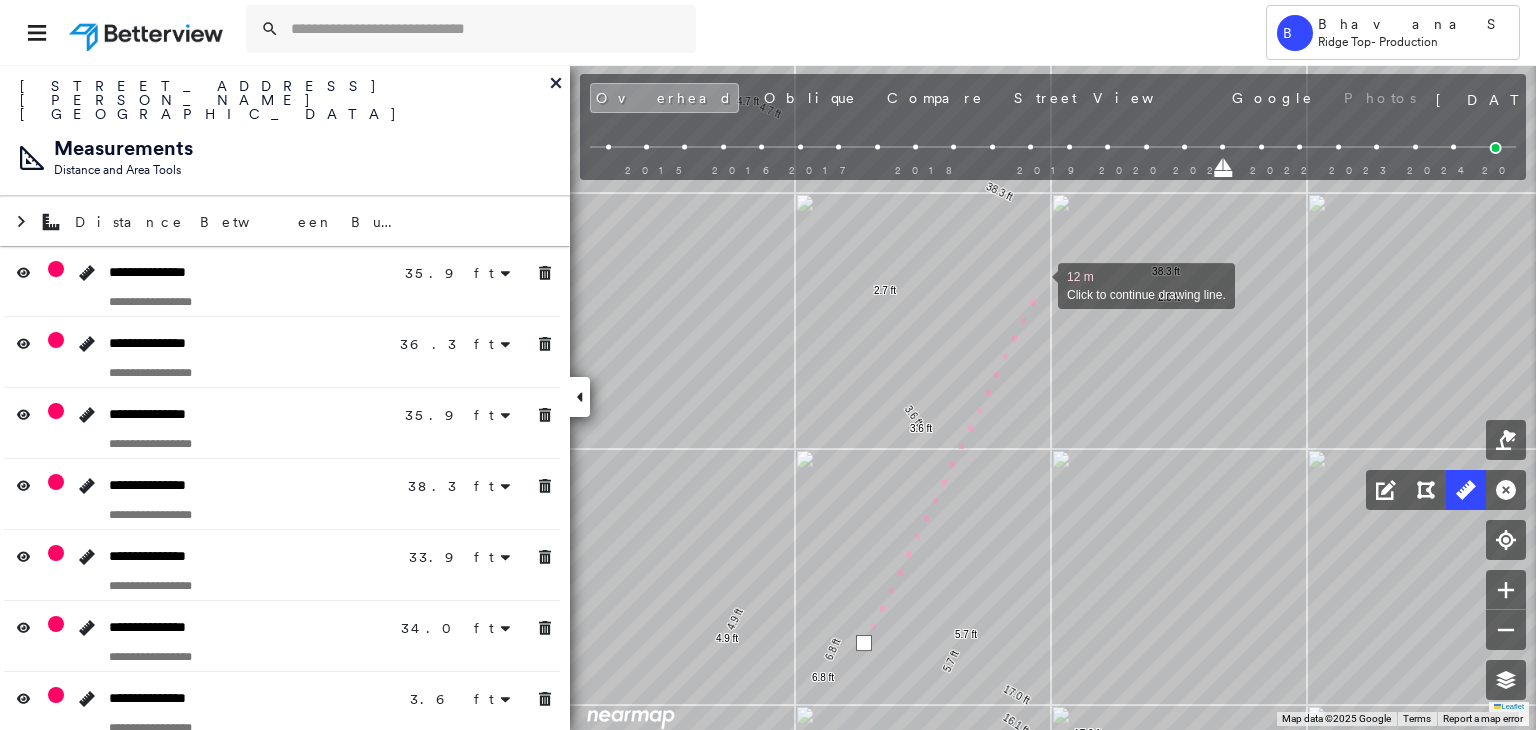 drag, startPoint x: 1038, startPoint y: 270, endPoint x: 1007, endPoint y: 384, distance: 118.13975 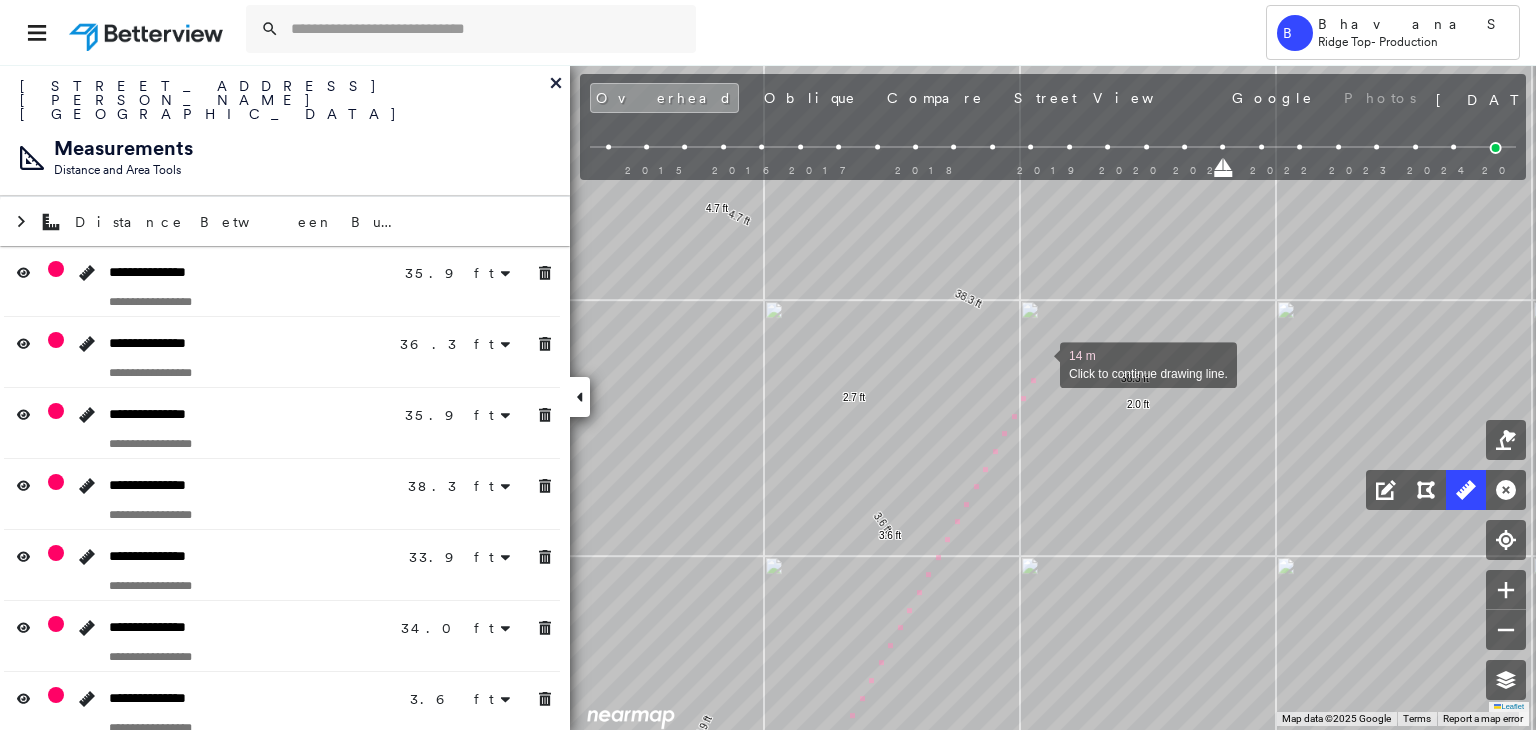 click at bounding box center [1040, 363] 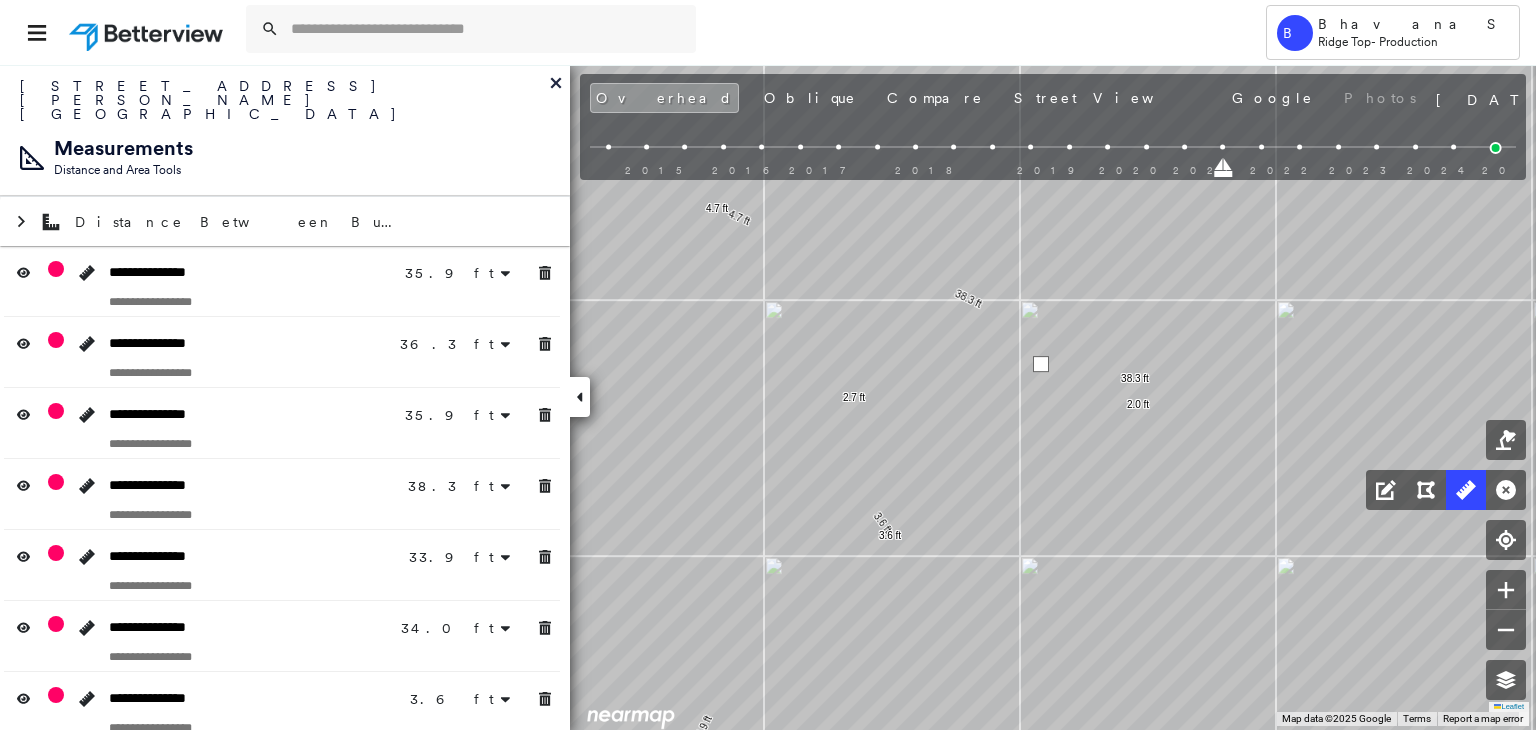 click at bounding box center (1041, 364) 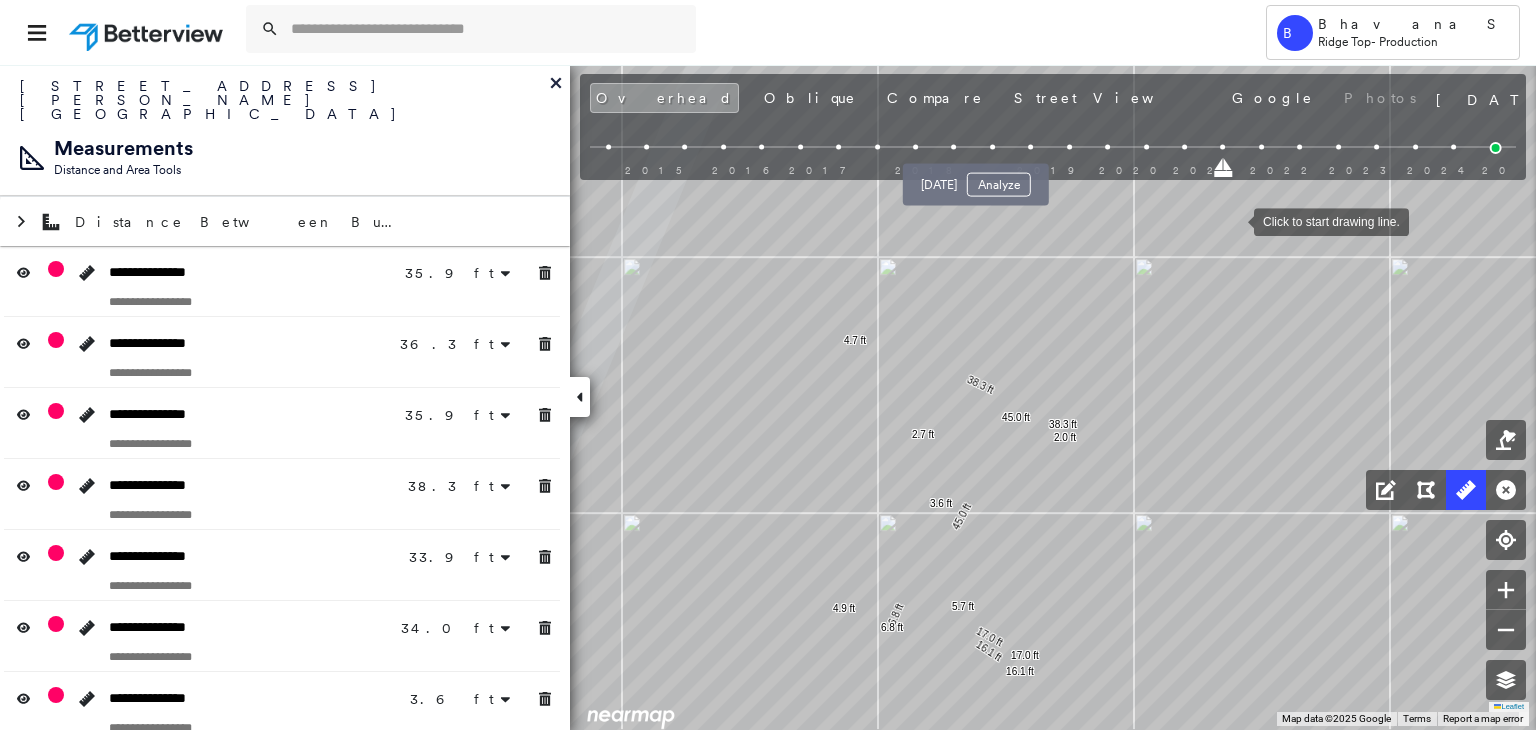 click at bounding box center [992, 147] 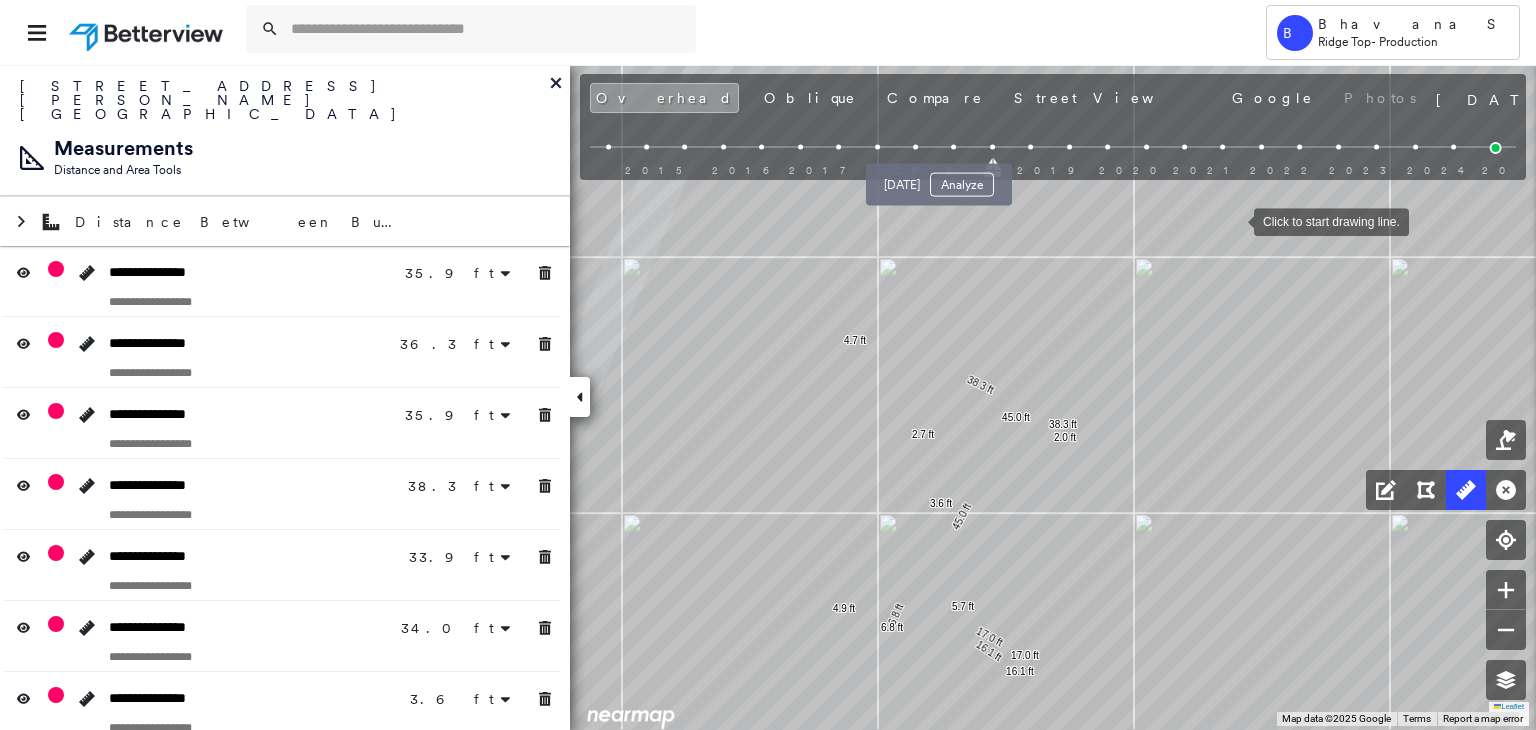 click at bounding box center [954, 147] 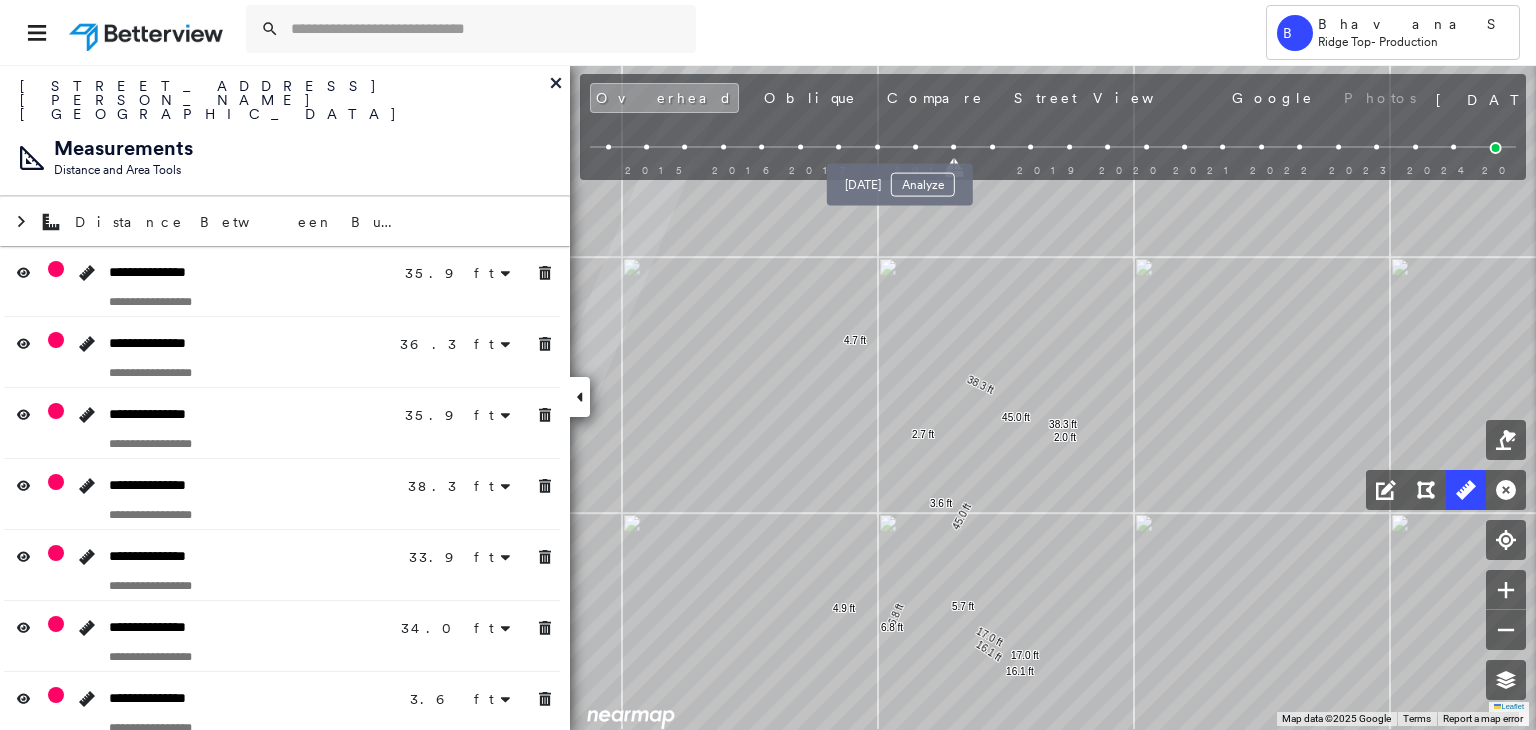 click at bounding box center (915, 147) 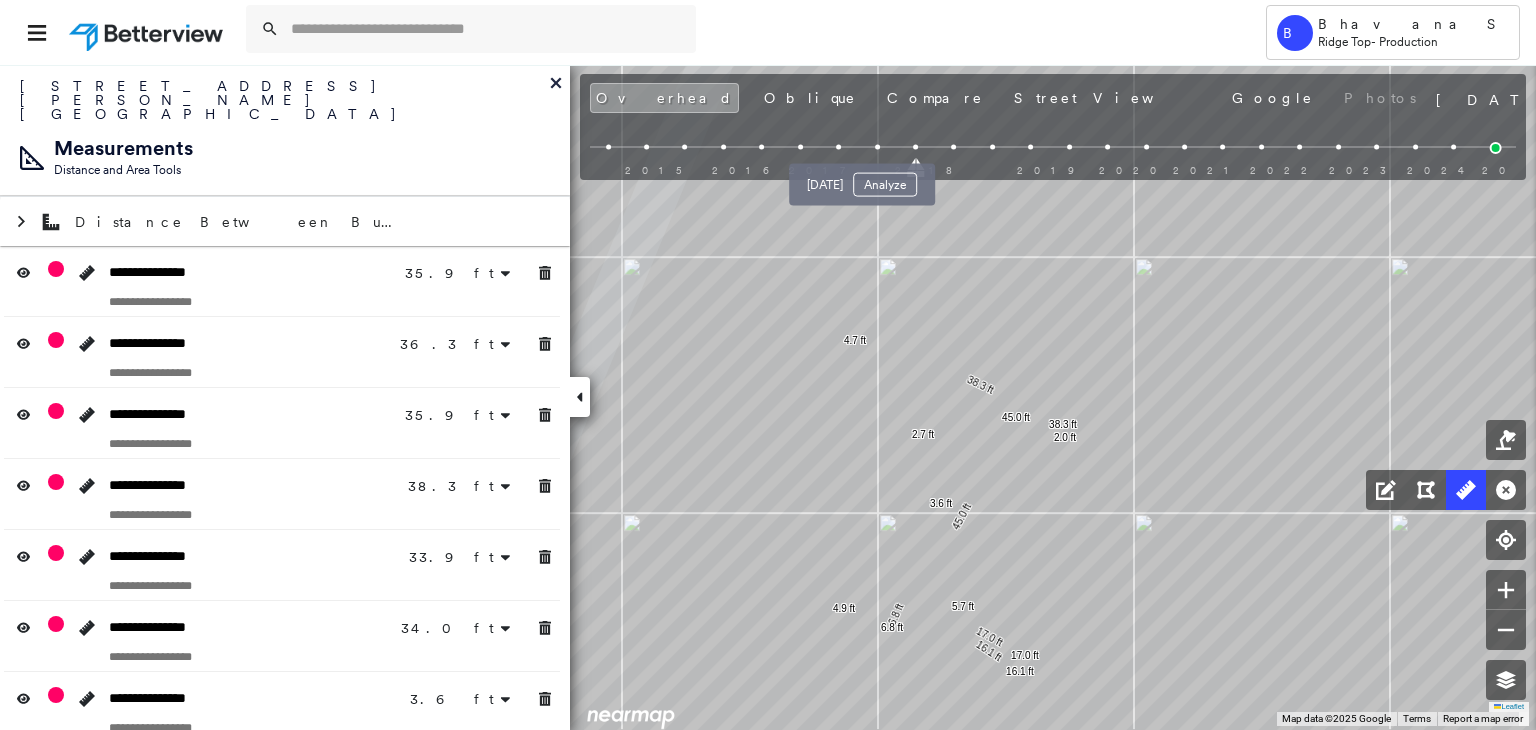 click at bounding box center (877, 147) 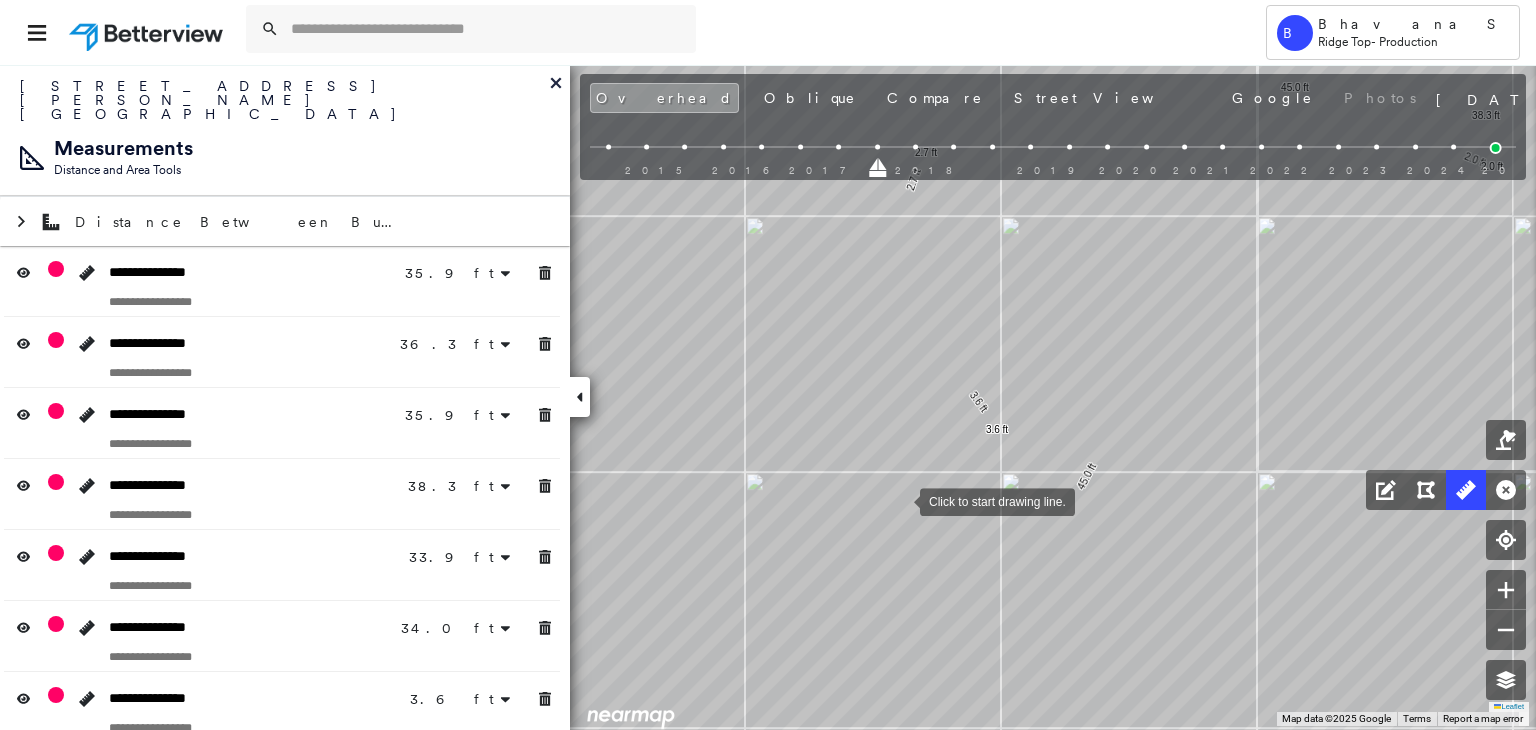 click at bounding box center [900, 500] 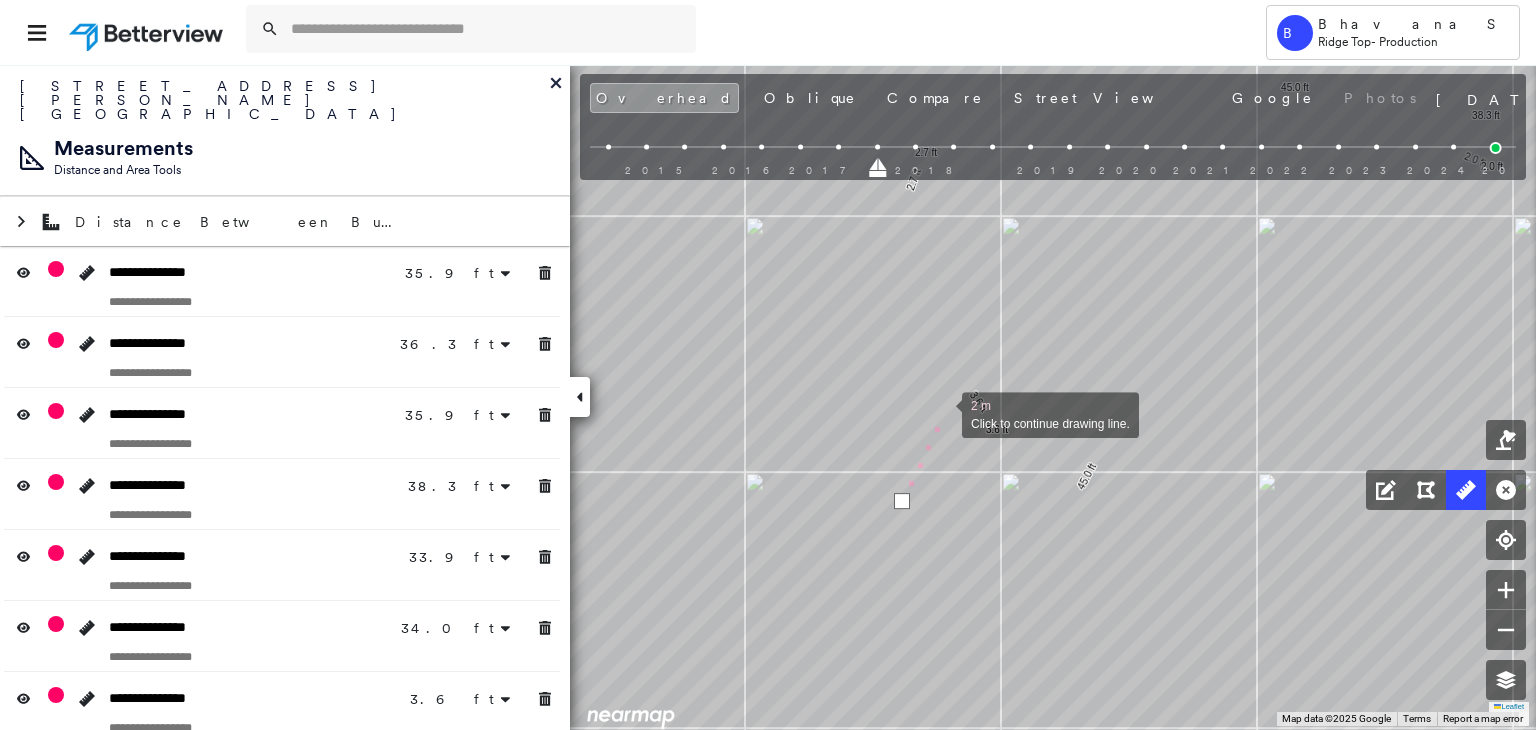 click at bounding box center [942, 413] 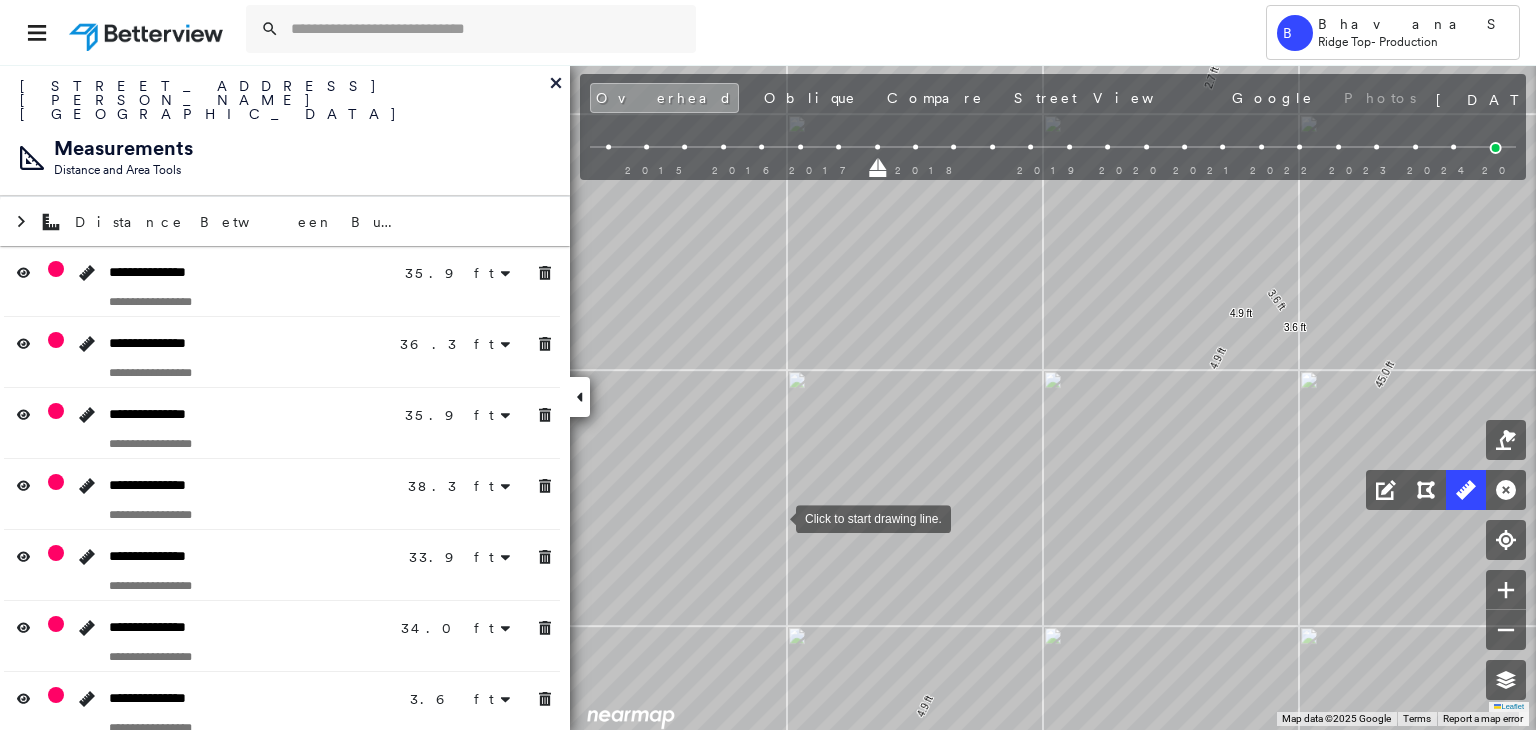 click at bounding box center (776, 517) 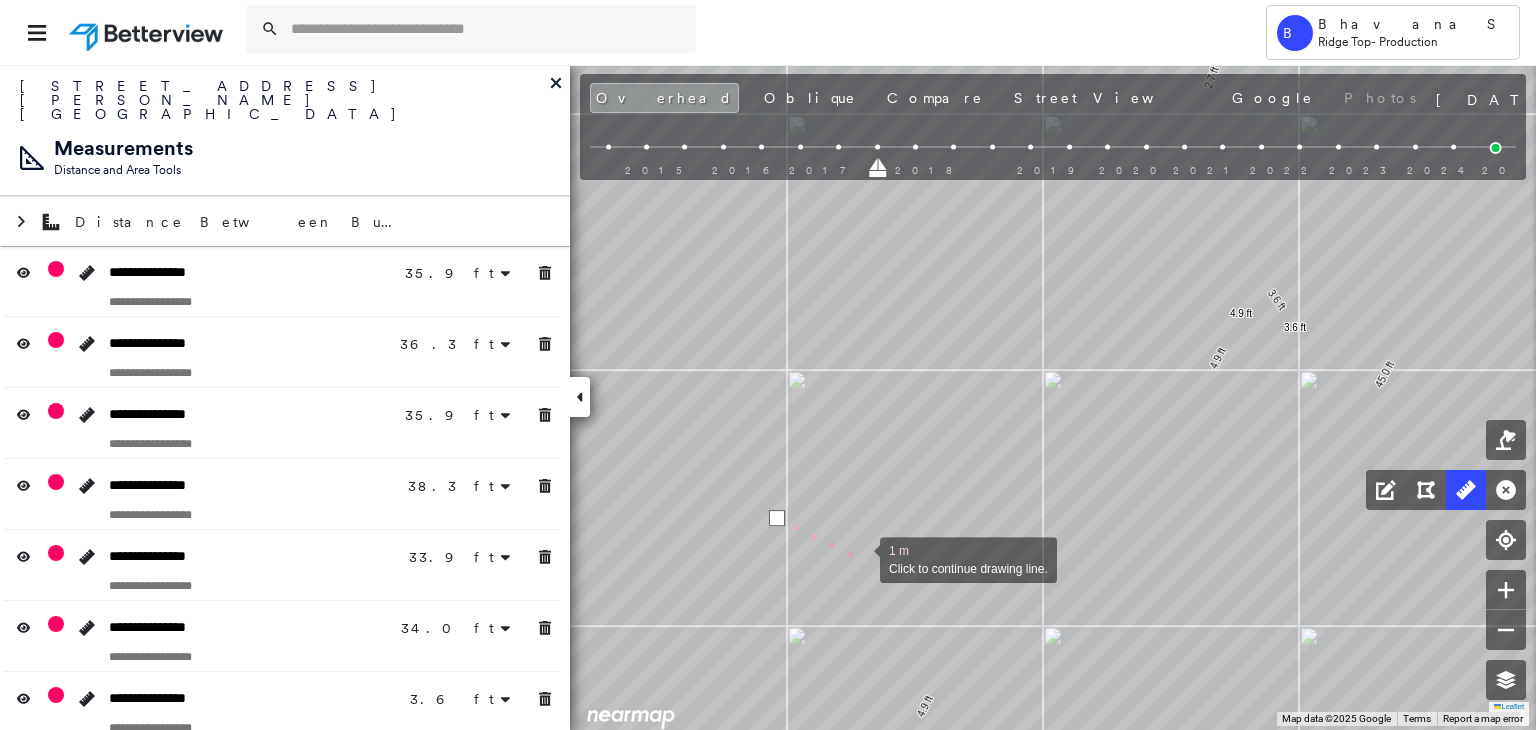 click at bounding box center (860, 558) 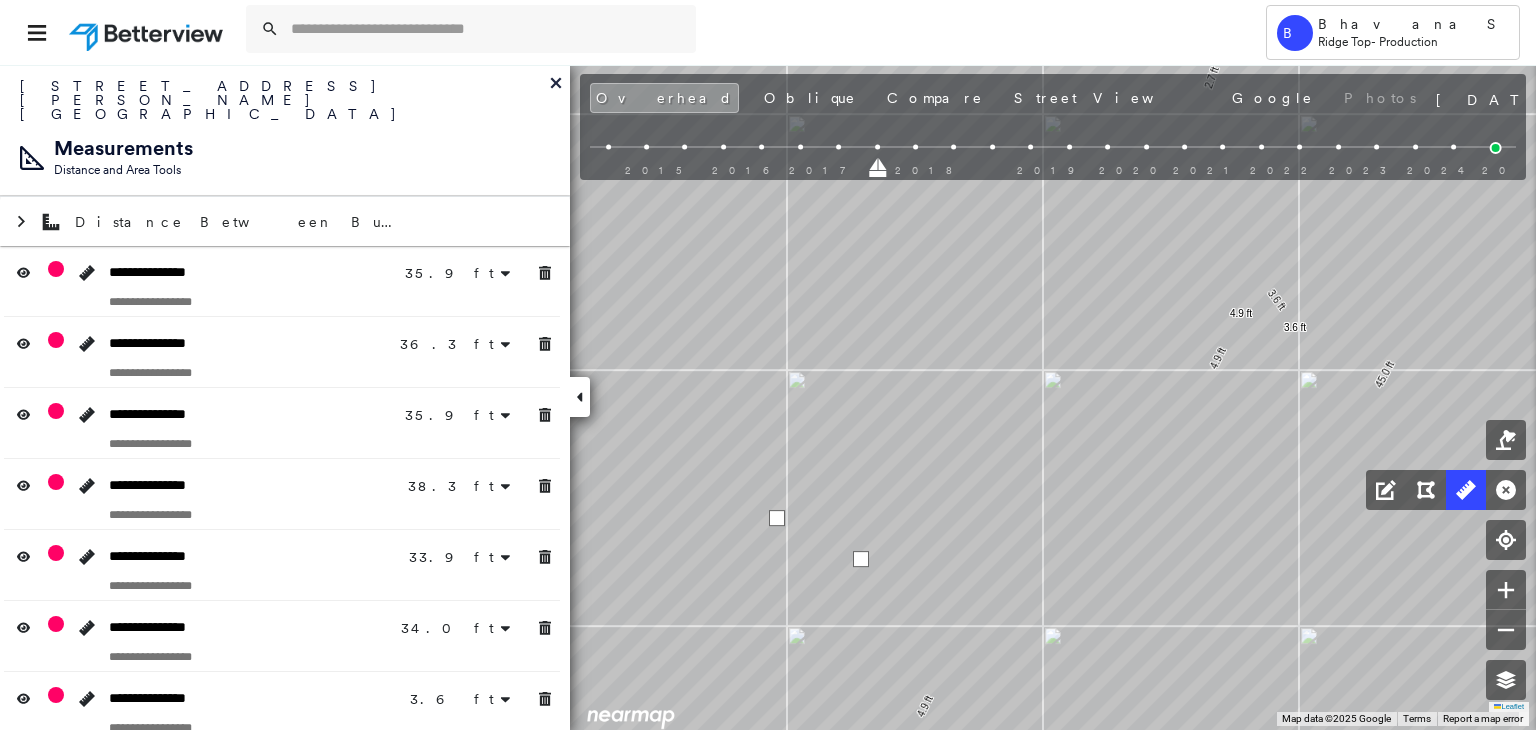 click at bounding box center (861, 559) 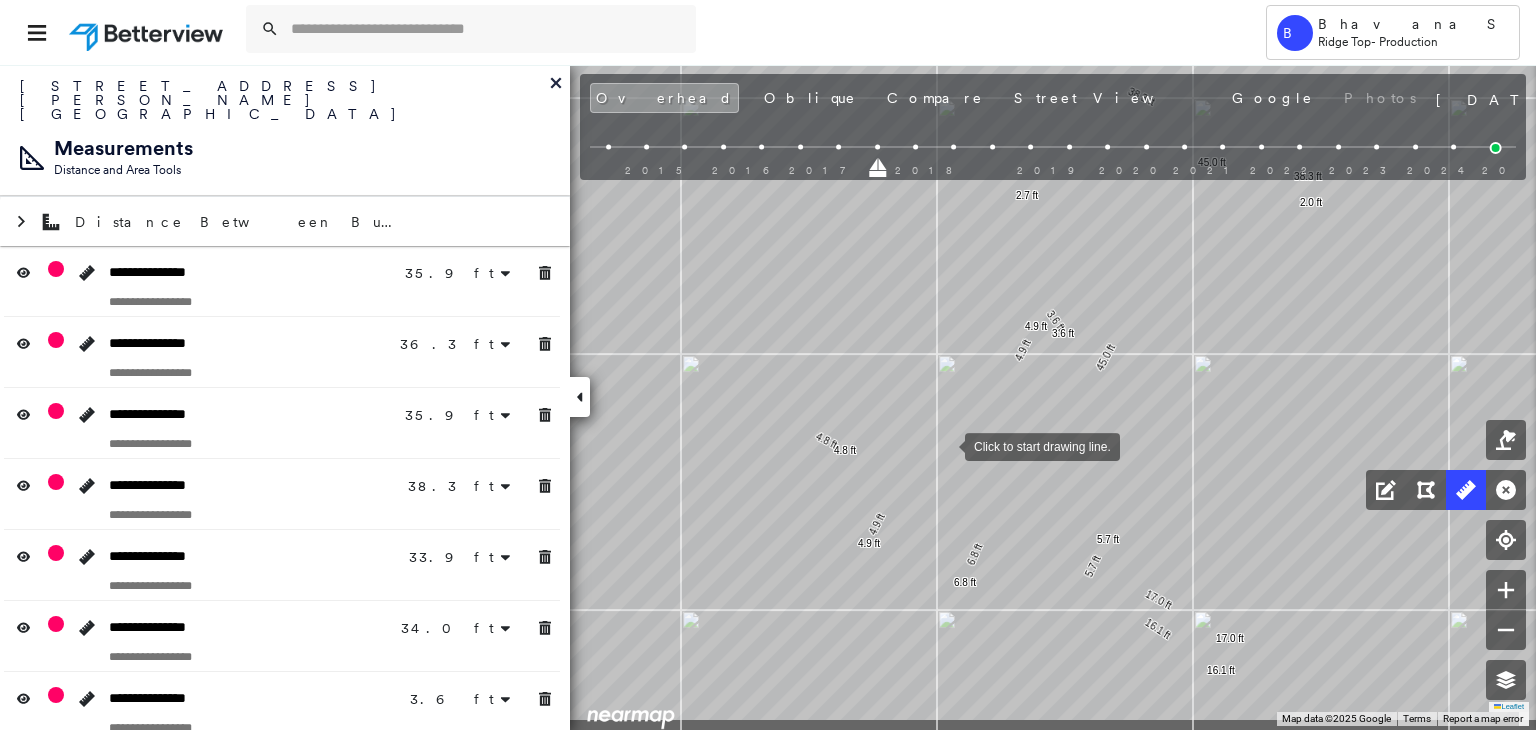 drag, startPoint x: 1002, startPoint y: 524, endPoint x: 942, endPoint y: 442, distance: 101.607086 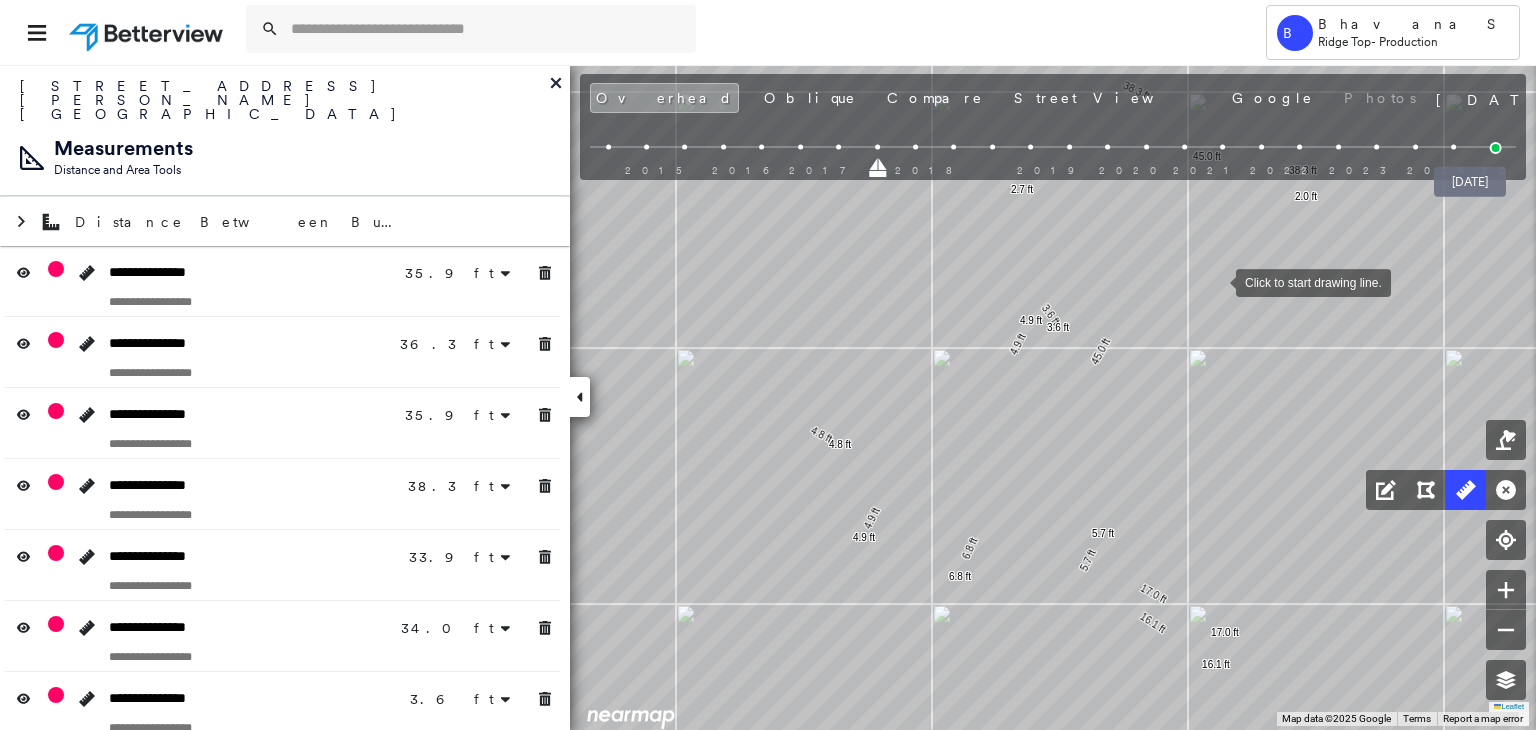 click at bounding box center (1496, 148) 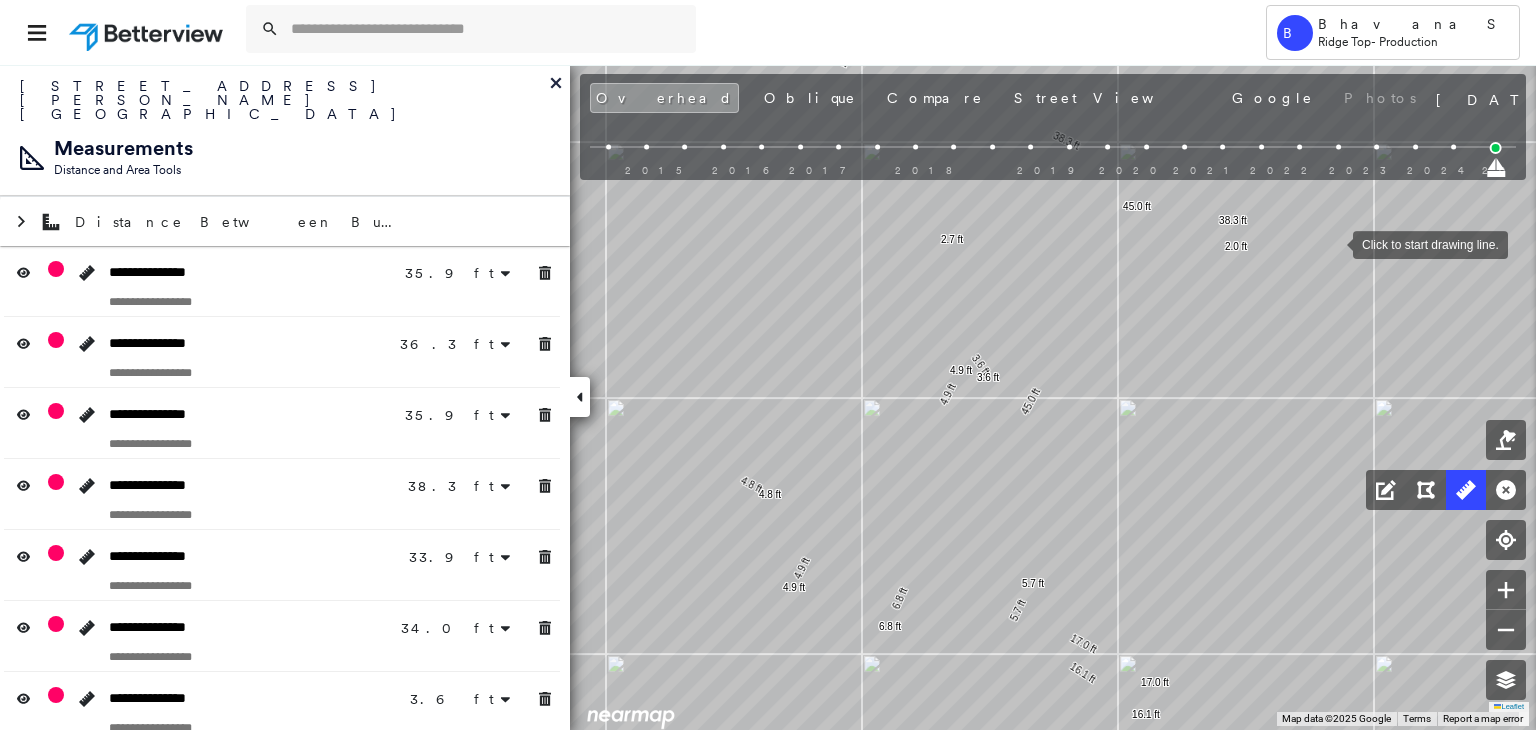click at bounding box center [1453, 147] 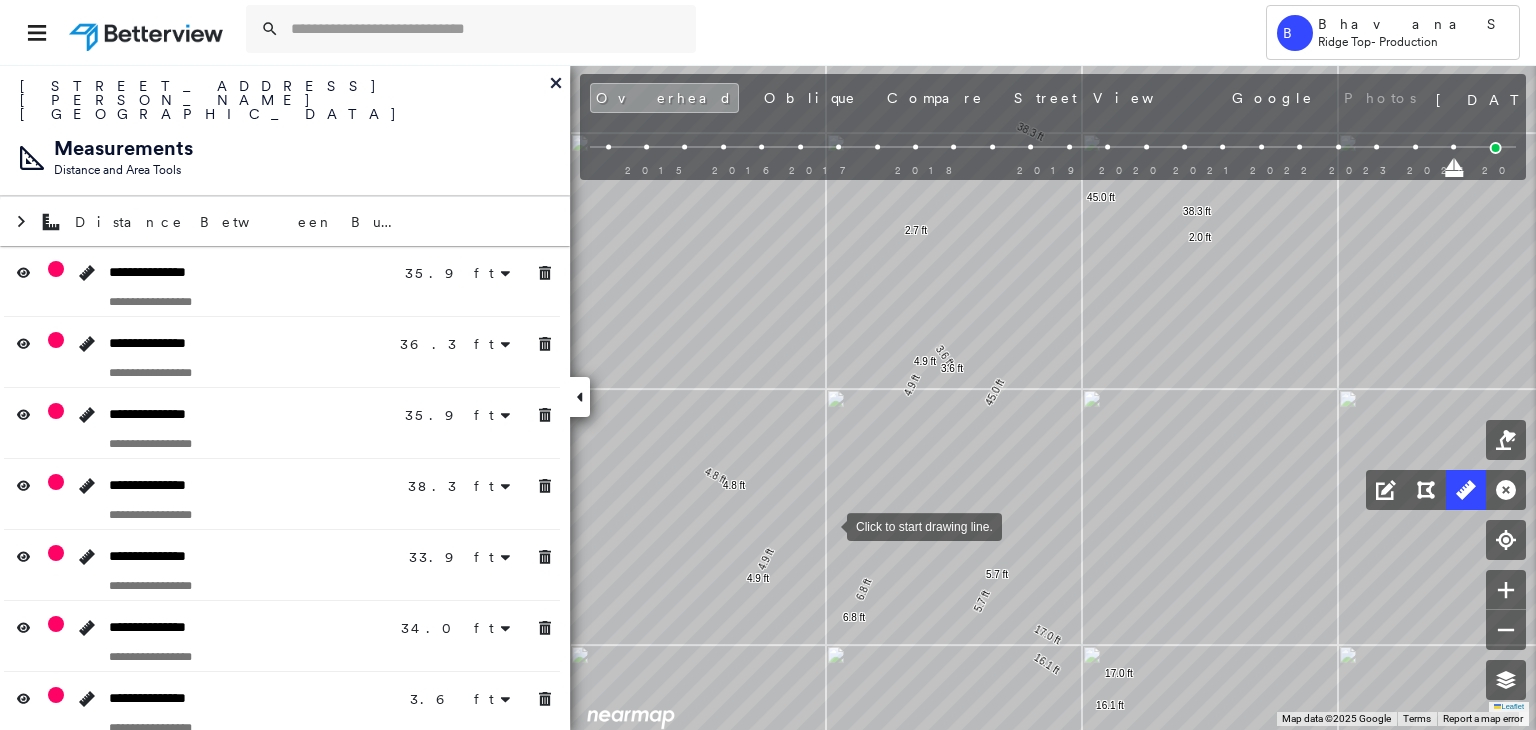 click at bounding box center [827, 525] 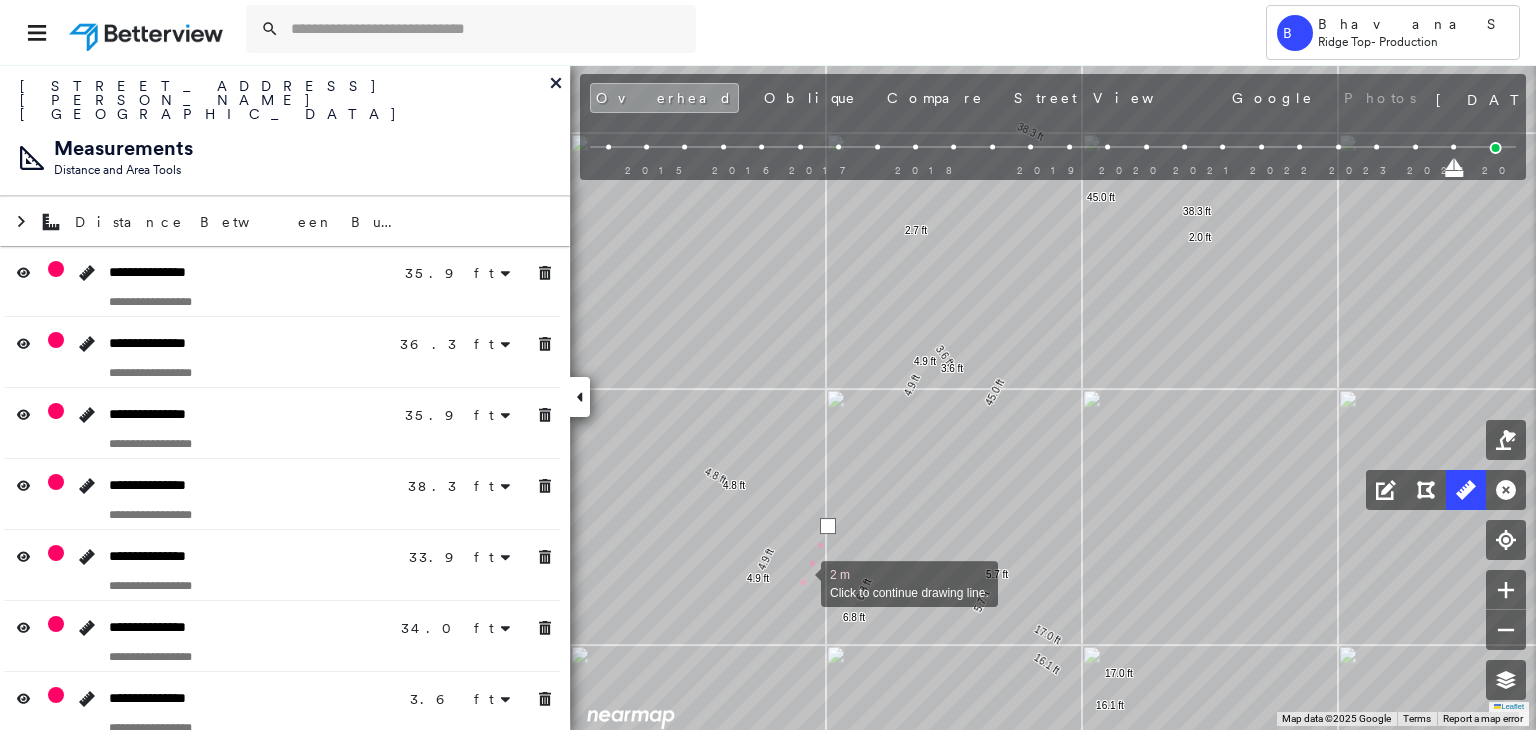 click at bounding box center (801, 582) 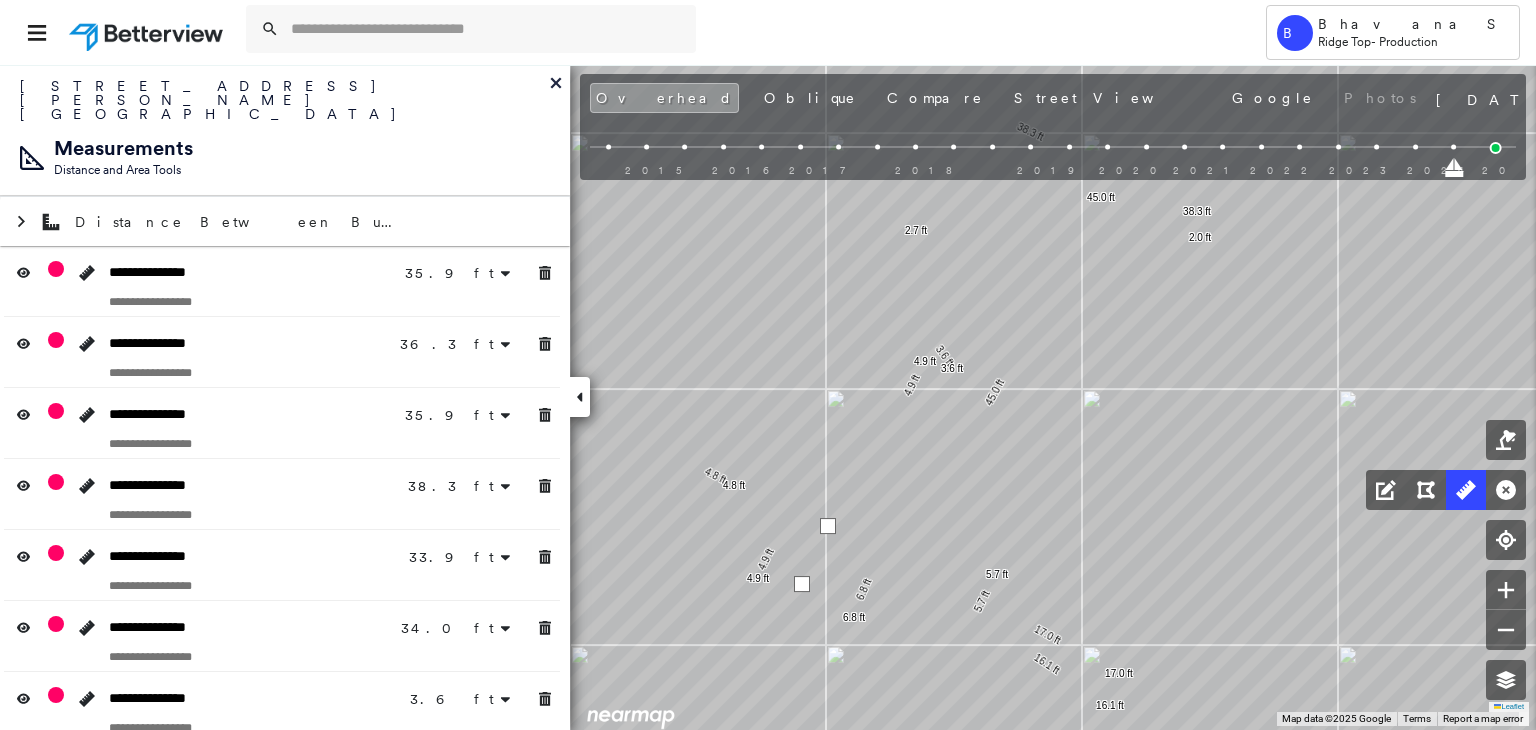 click at bounding box center [802, 584] 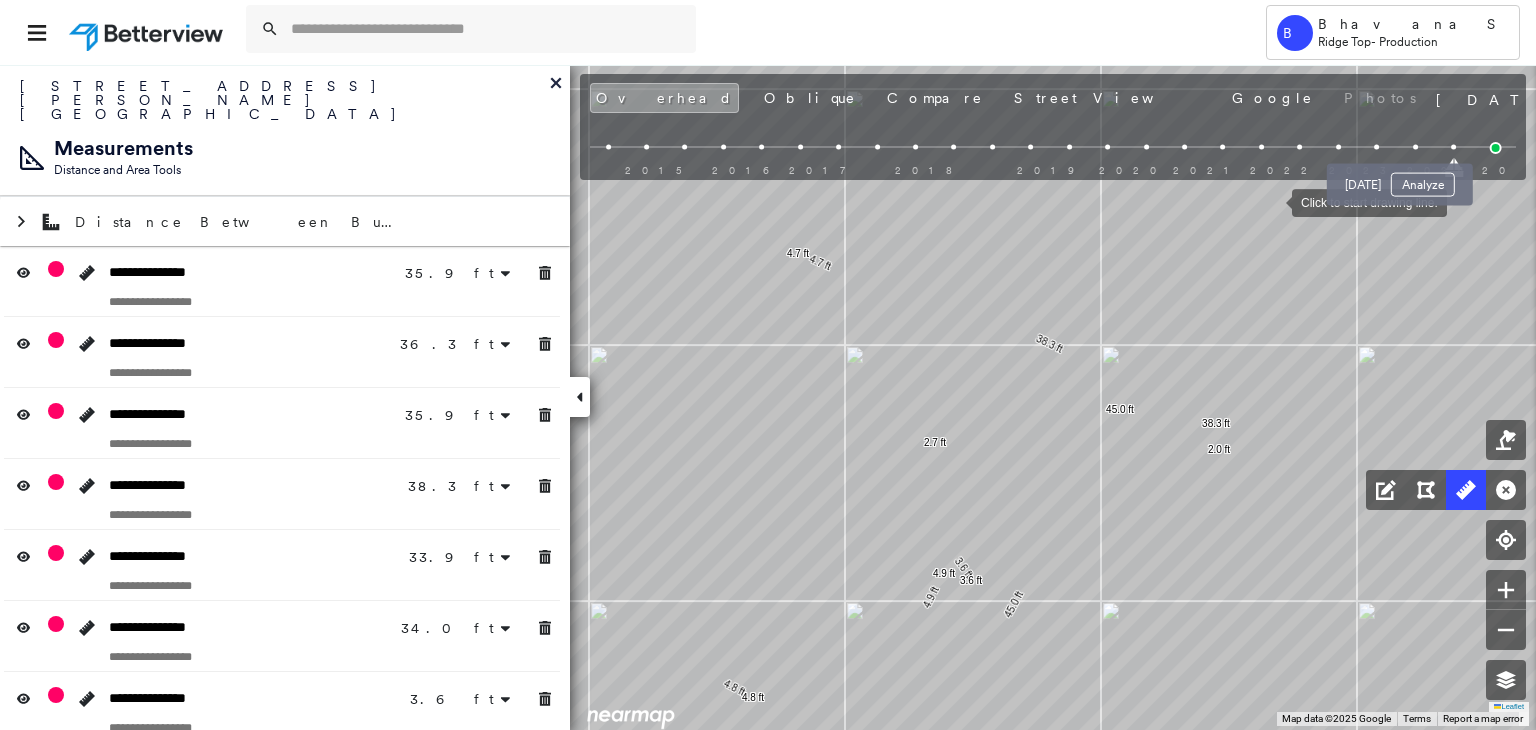 click at bounding box center [1415, 147] 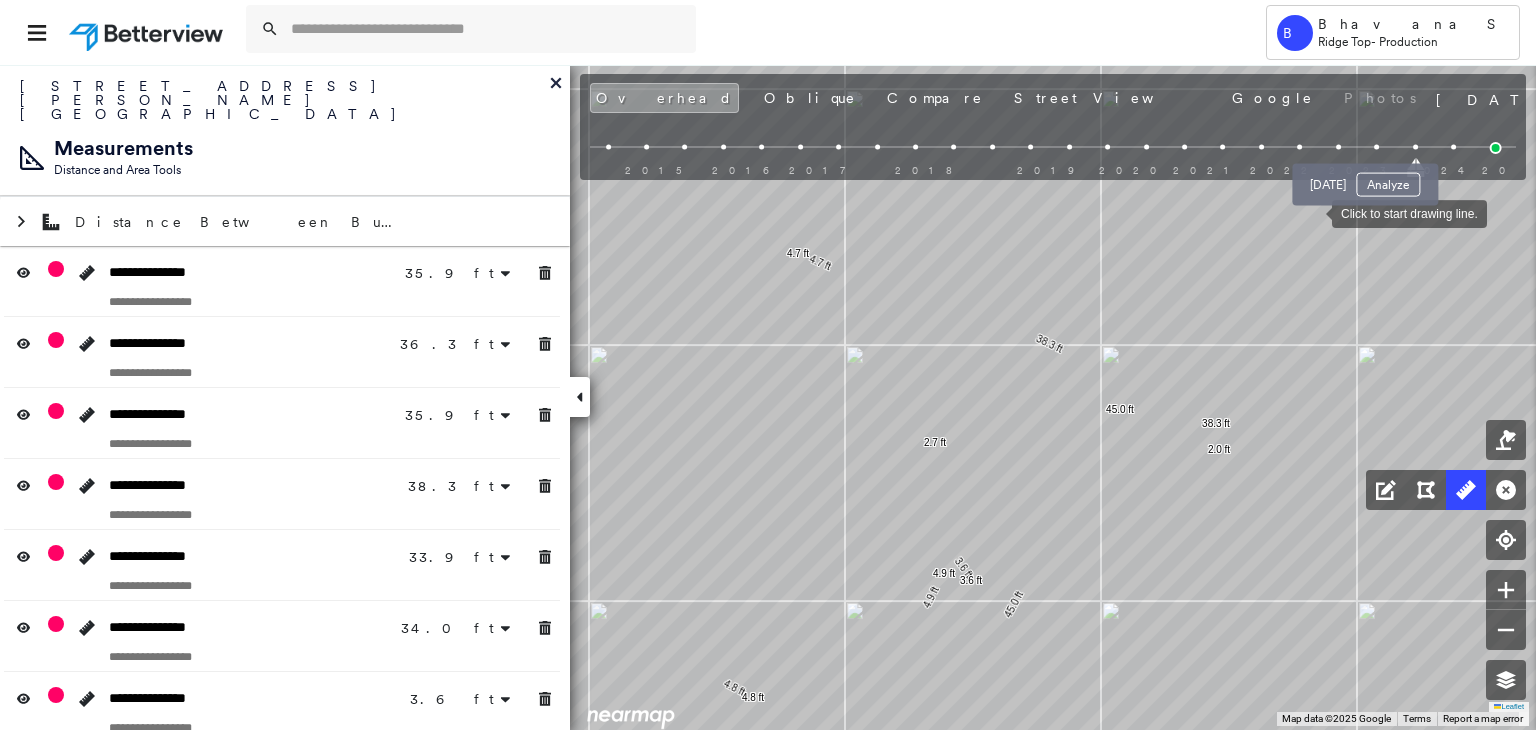 click at bounding box center [1376, 147] 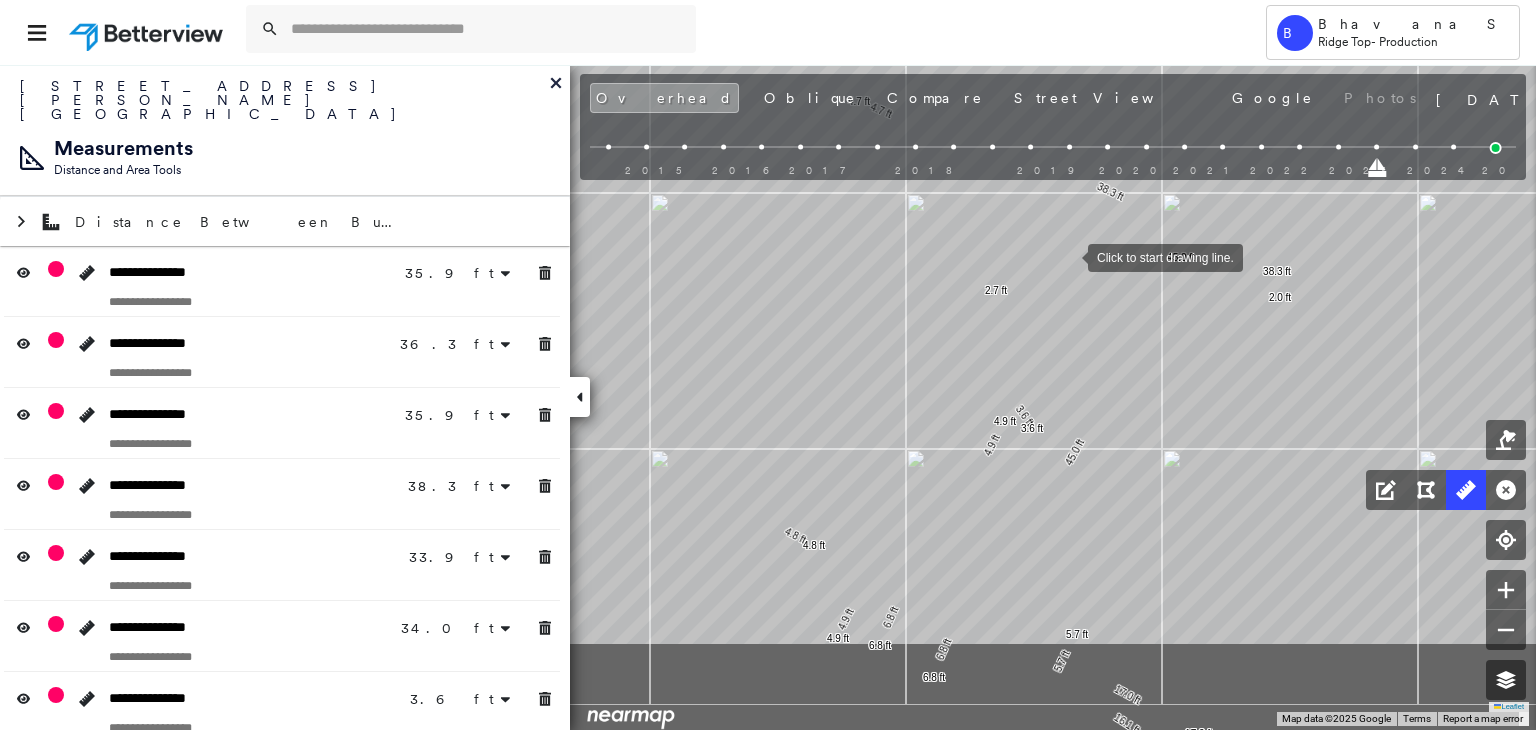 drag, startPoint x: 1044, startPoint y: 303, endPoint x: 1064, endPoint y: 258, distance: 49.24429 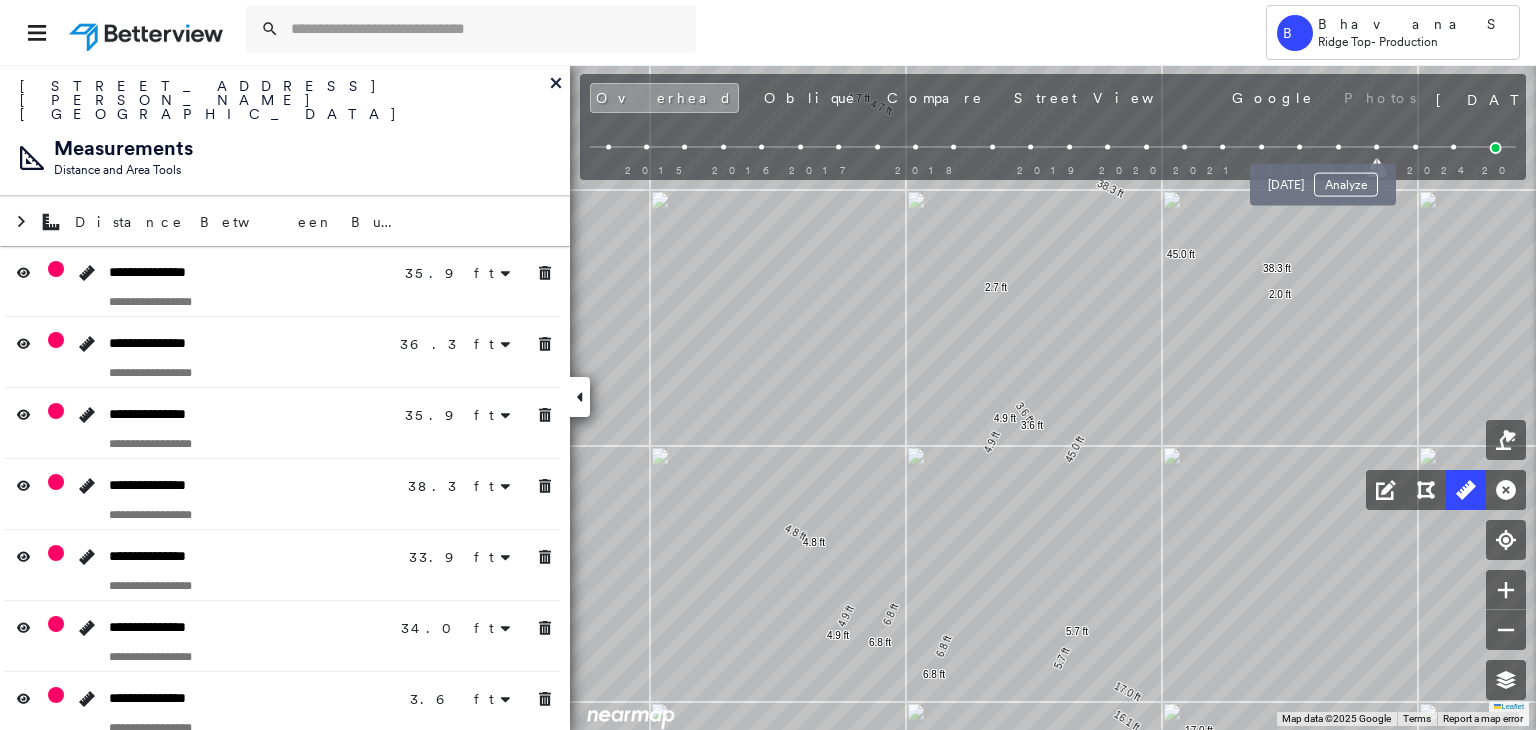 click at bounding box center [1338, 147] 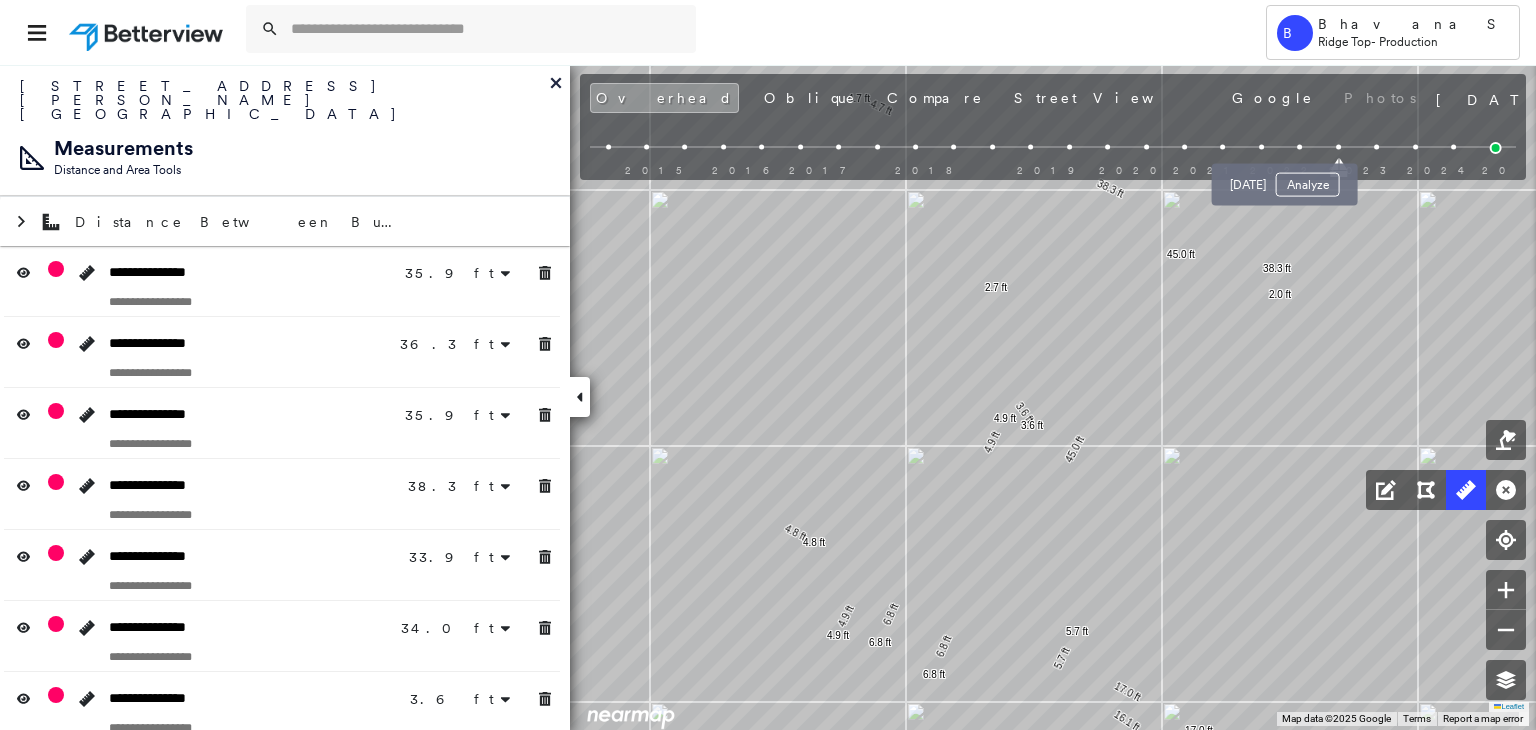 click at bounding box center (1299, 147) 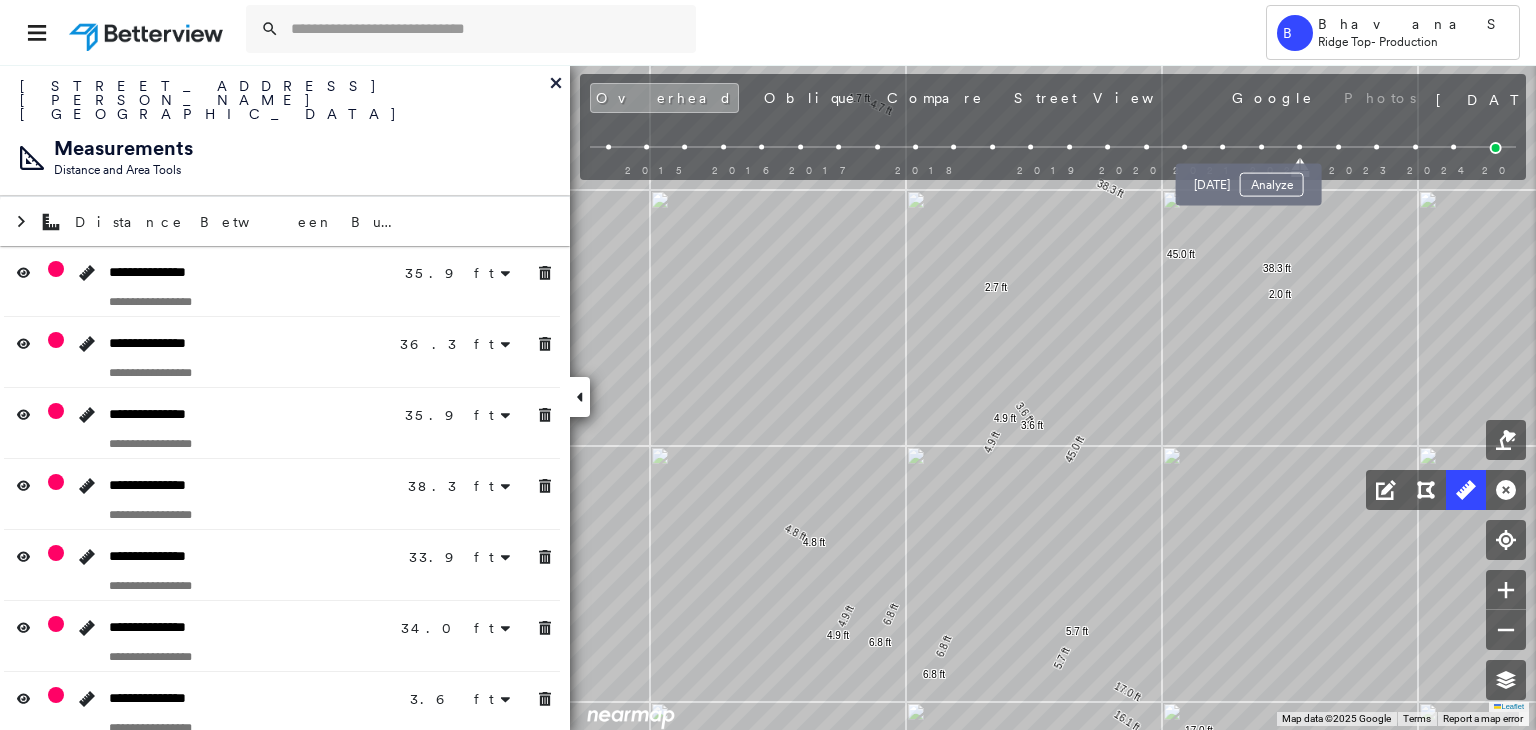 click at bounding box center (1261, 147) 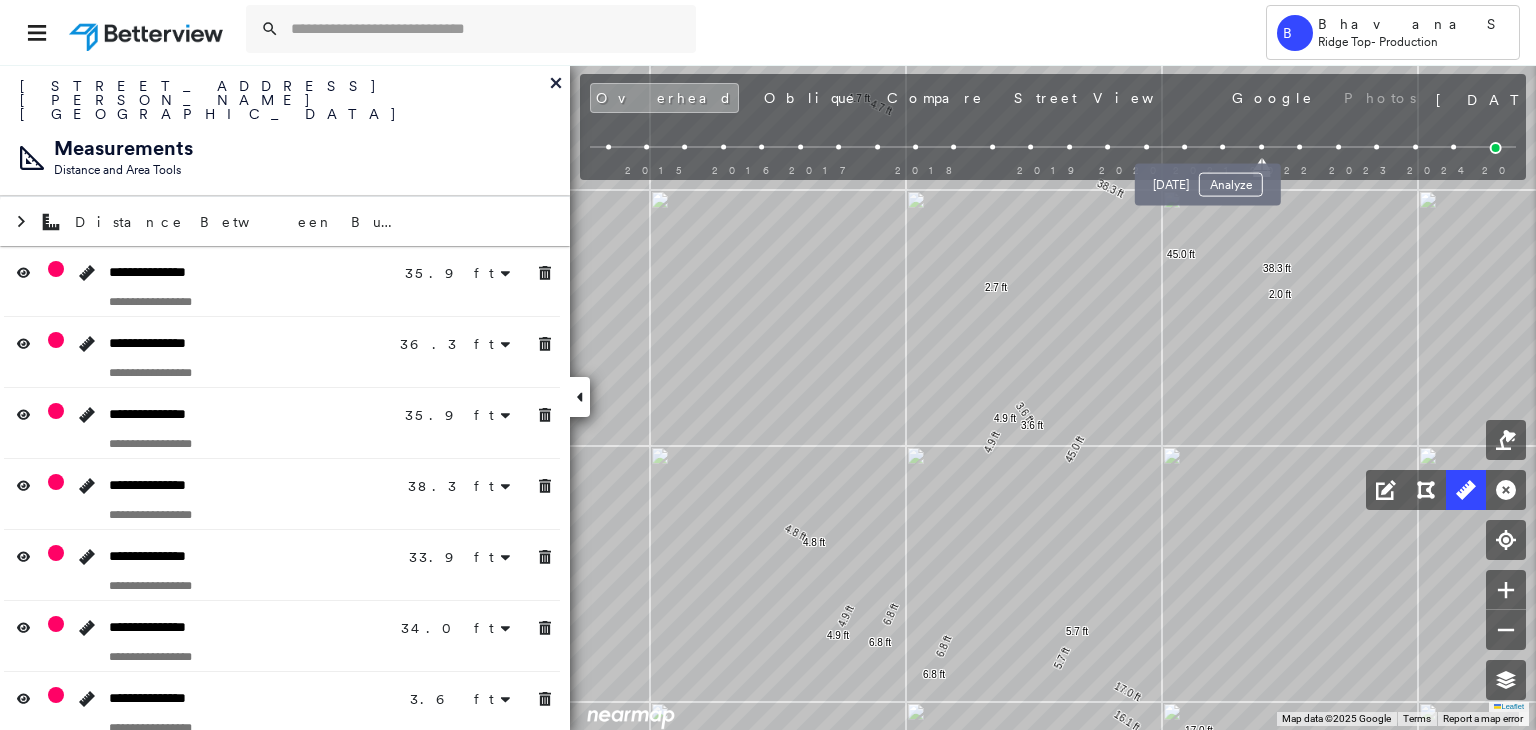 click at bounding box center (1223, 147) 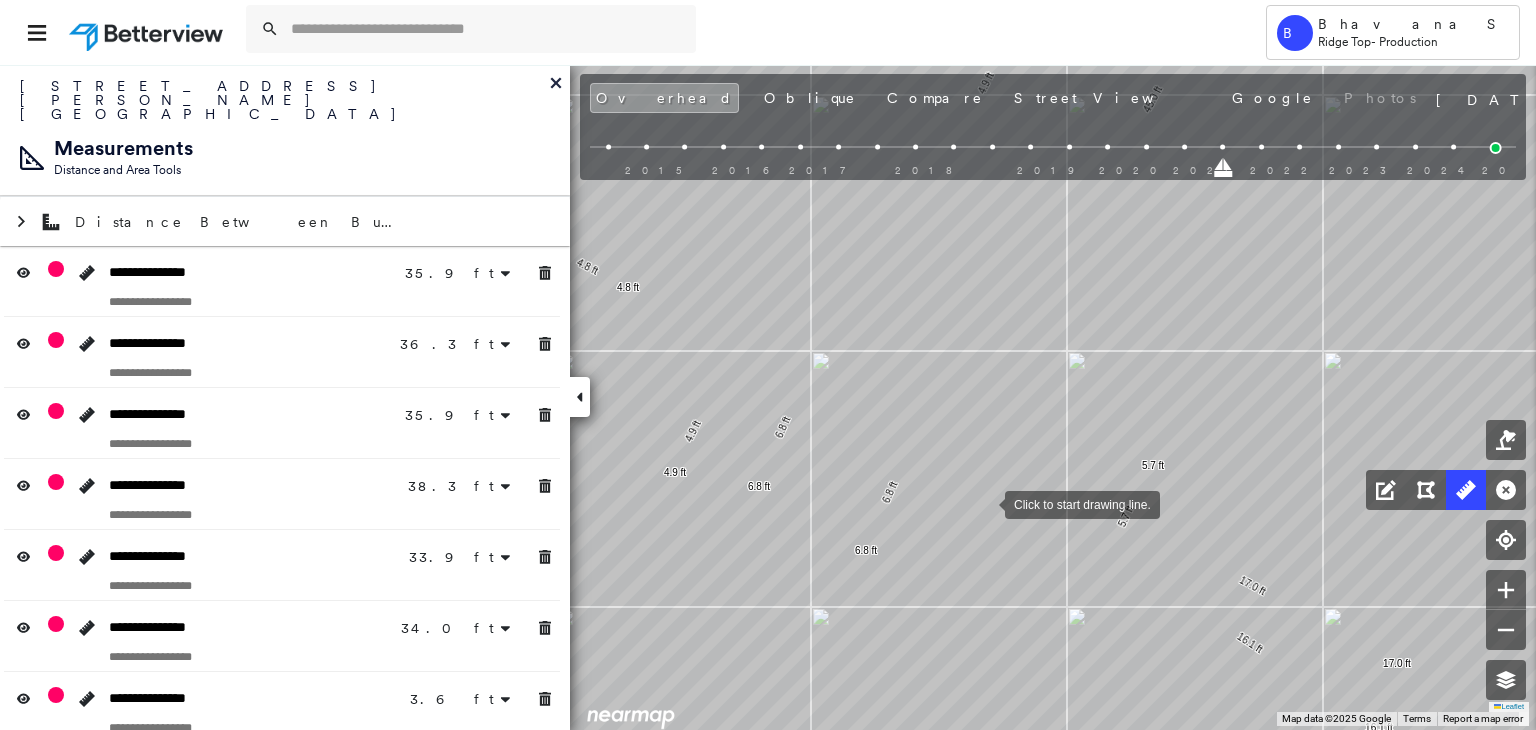 click at bounding box center (985, 503) 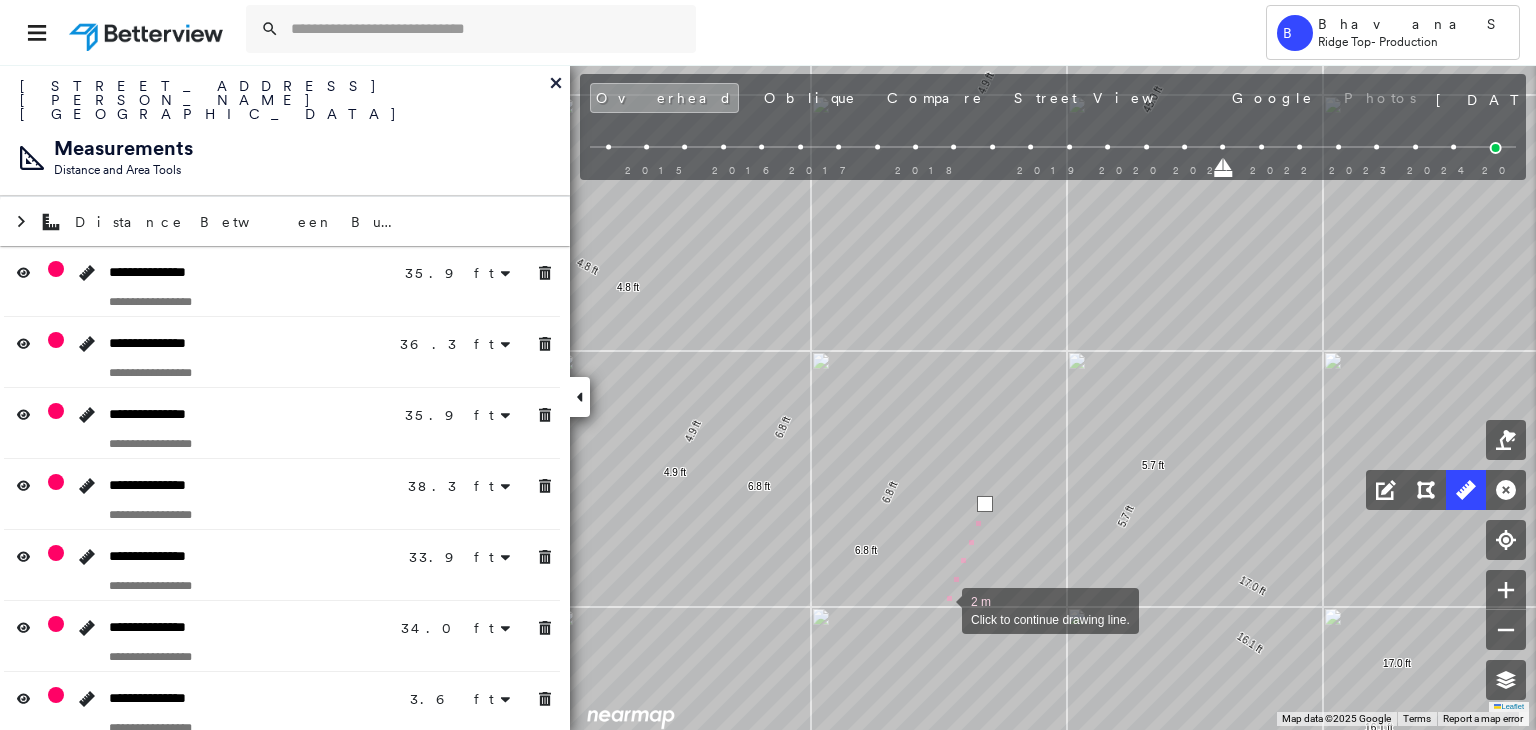 click at bounding box center [942, 609] 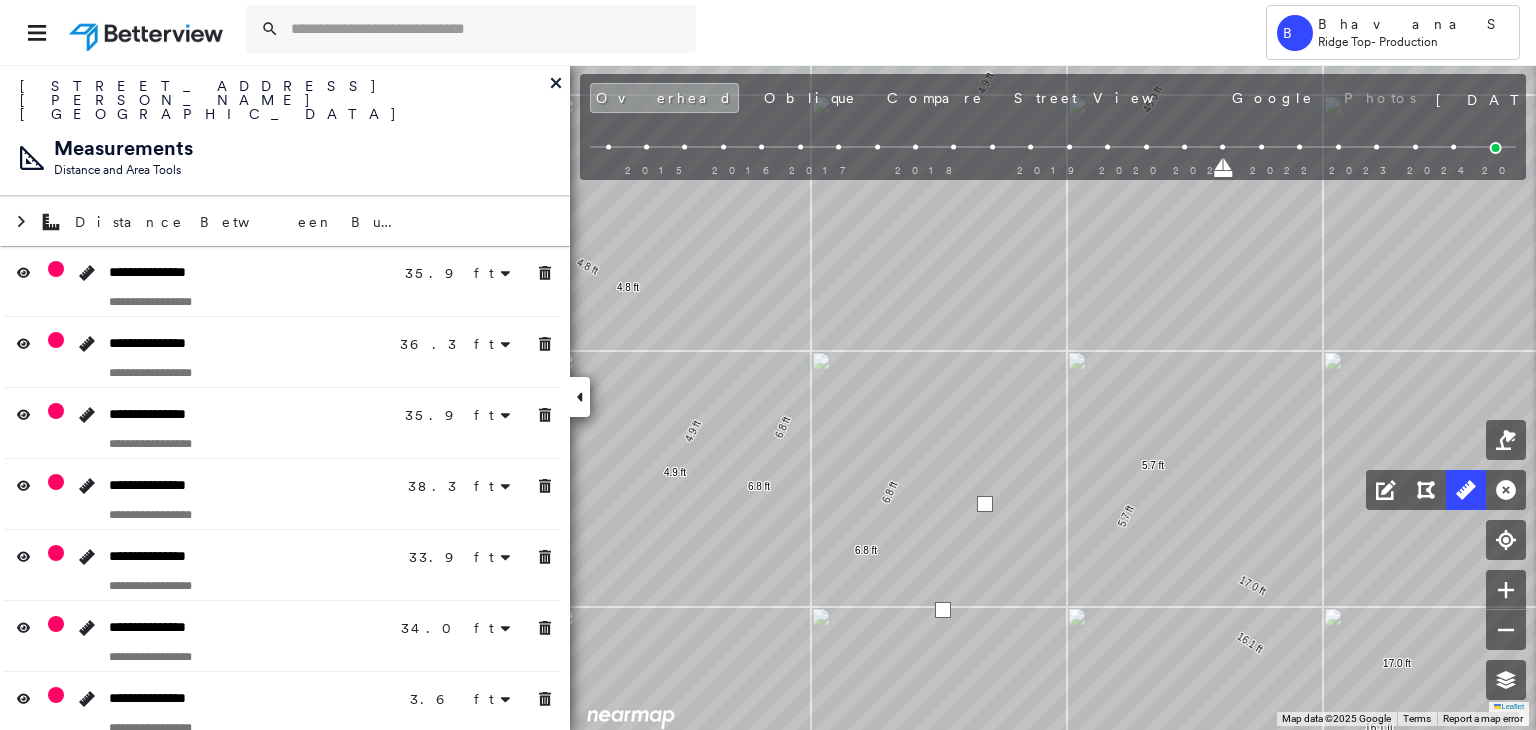 click at bounding box center [943, 610] 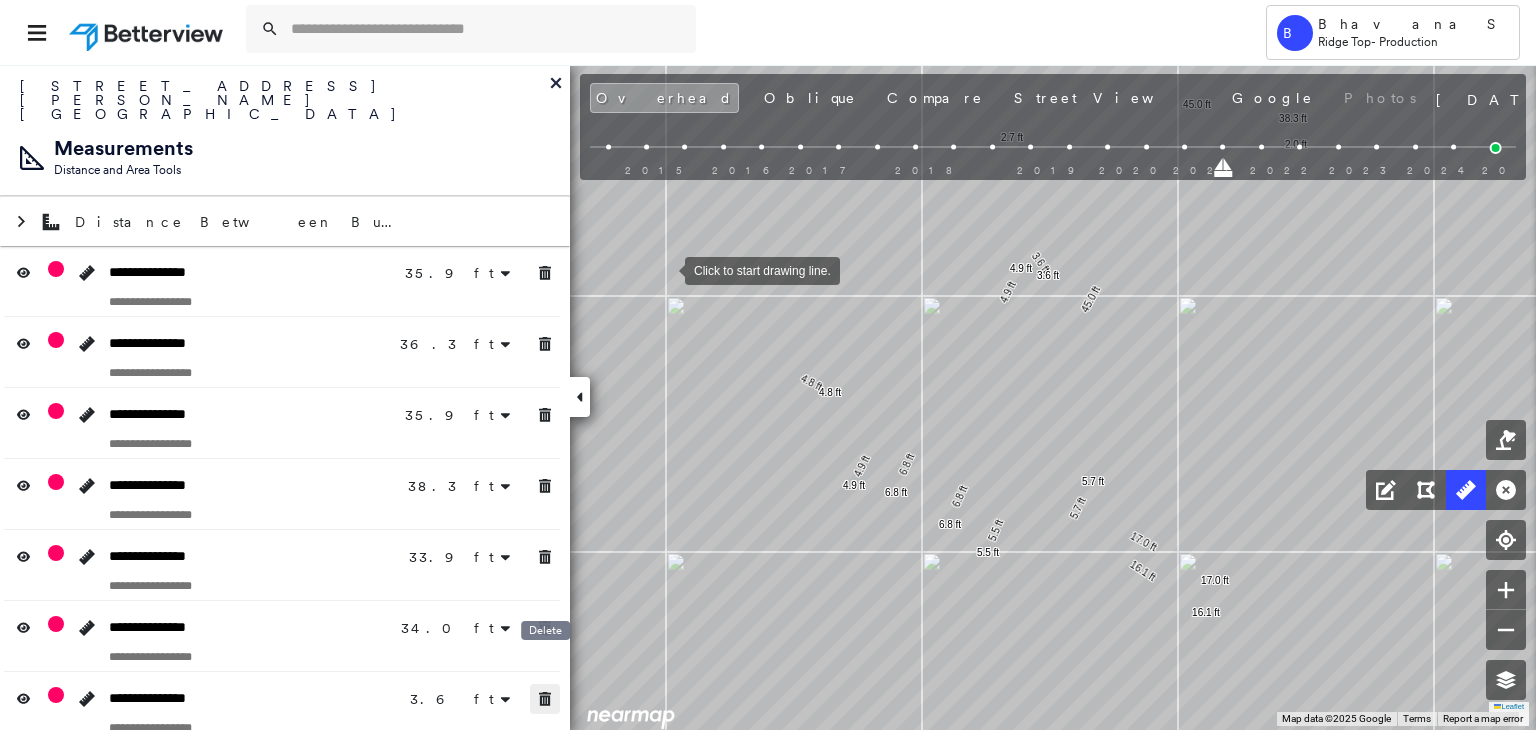 click 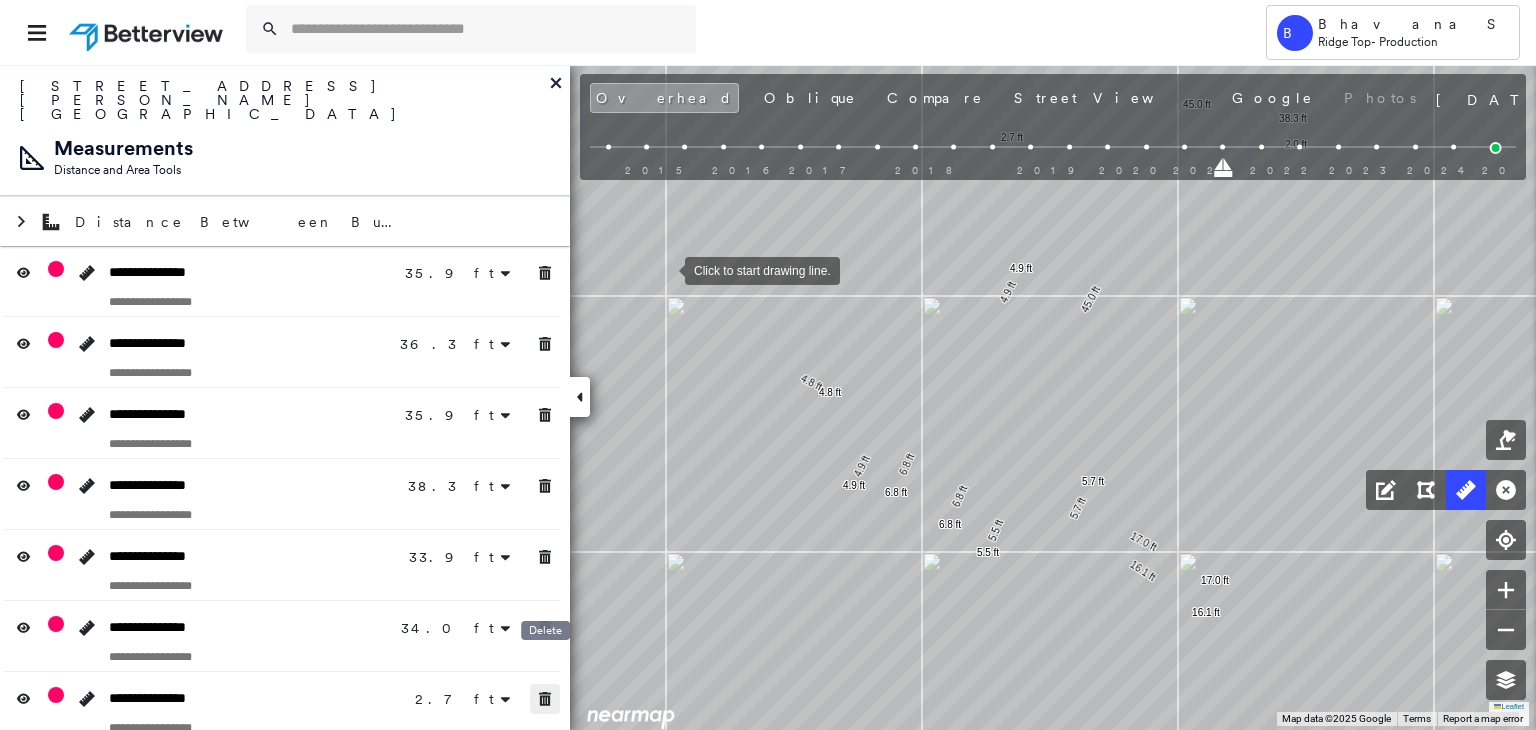 click 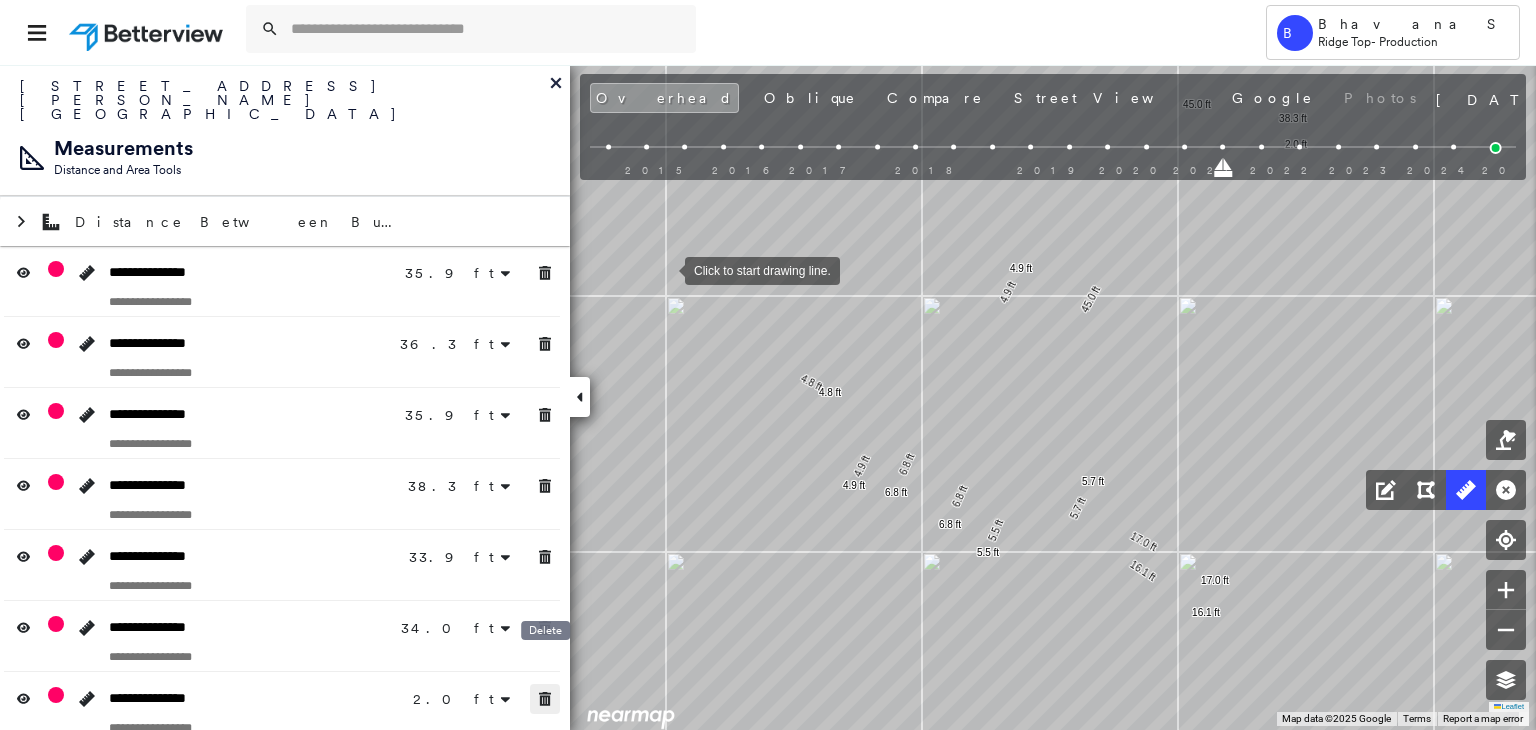click 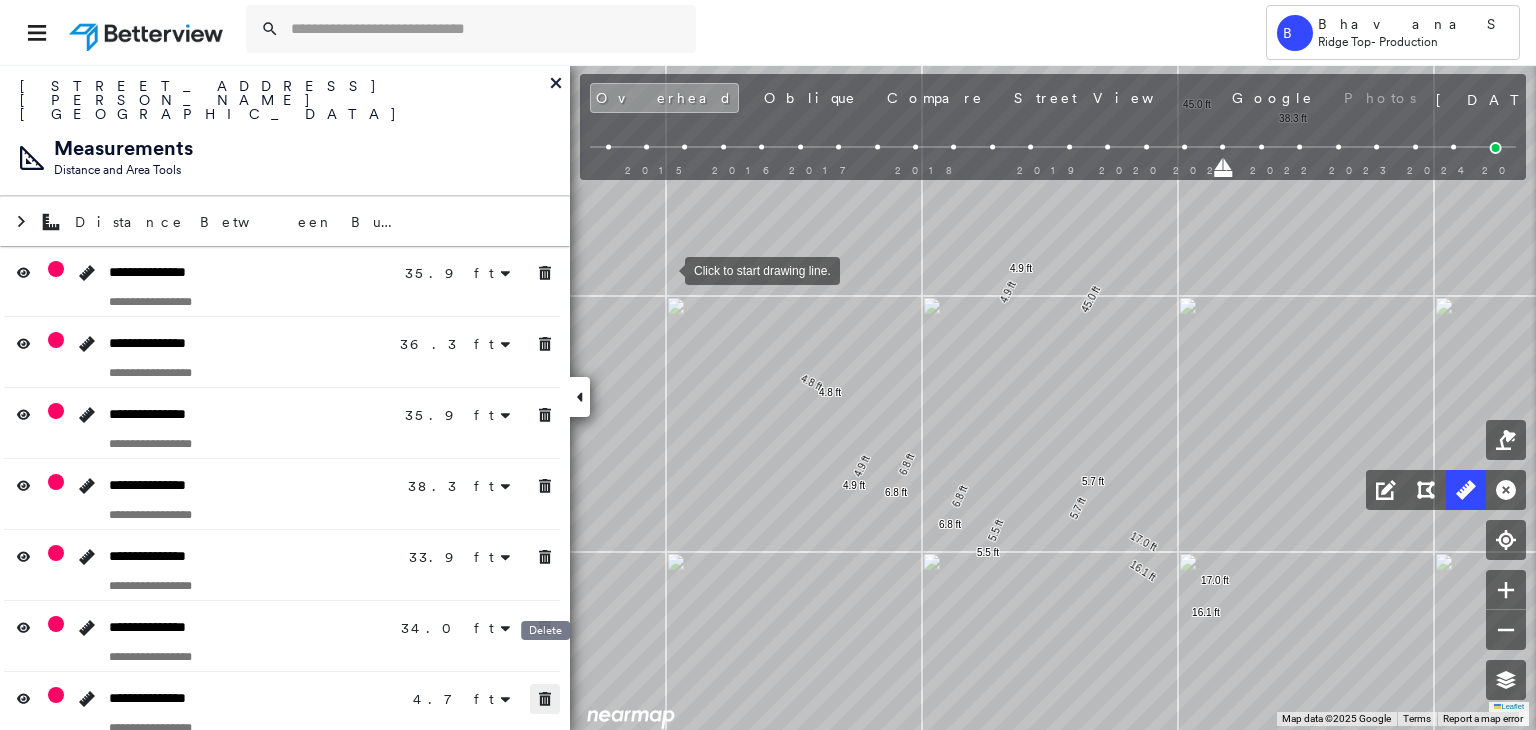 click at bounding box center (545, 699) 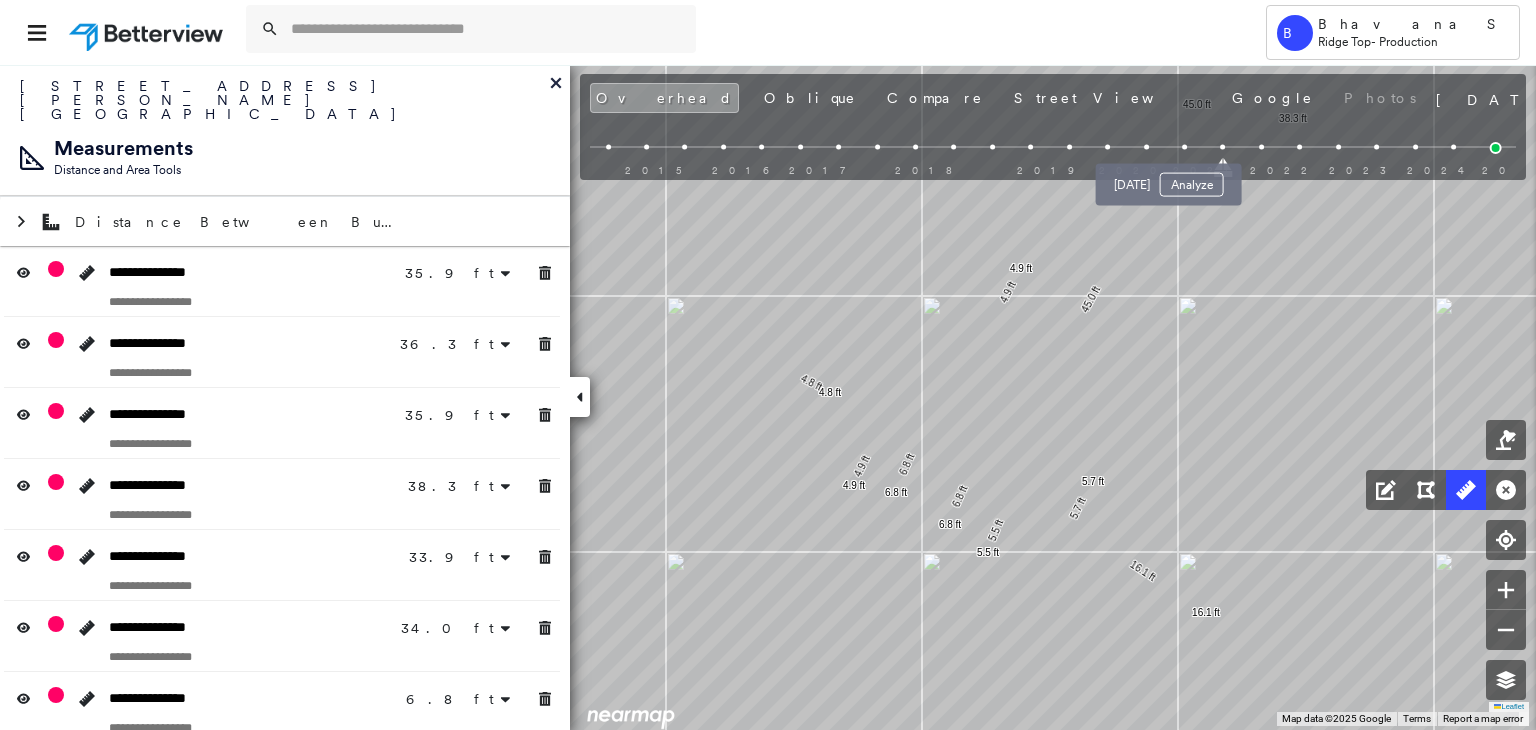 click at bounding box center [1184, 147] 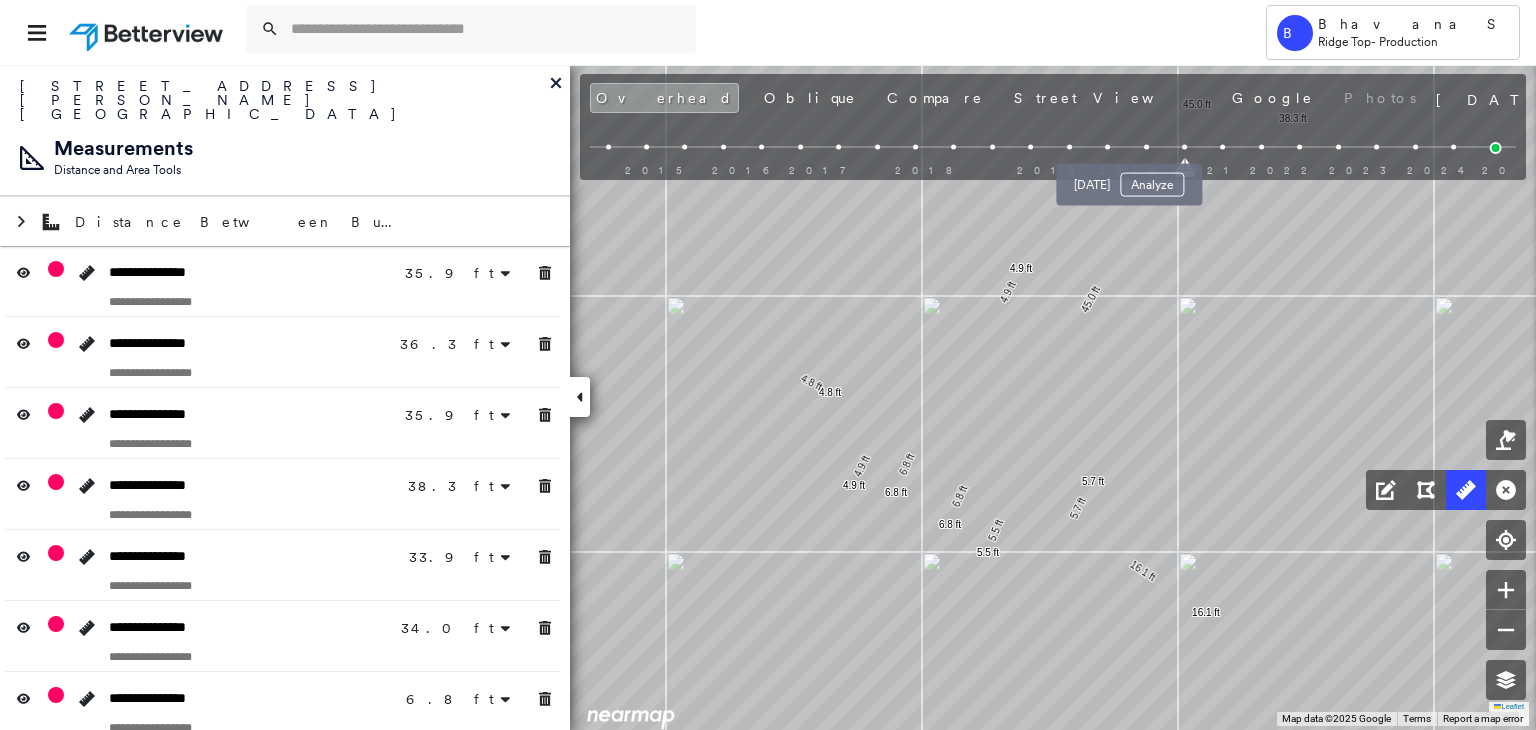 click at bounding box center [1146, 147] 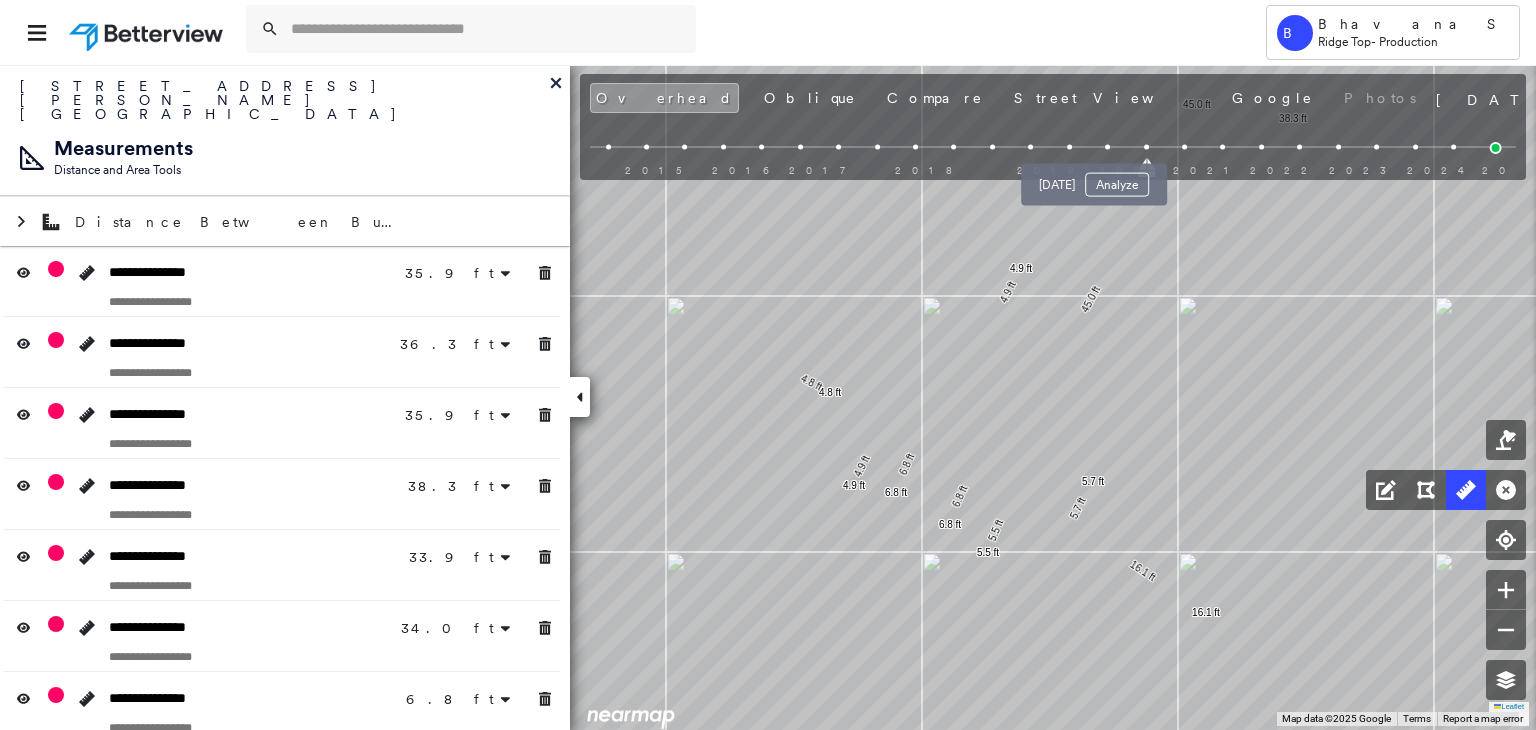 click at bounding box center [1107, 147] 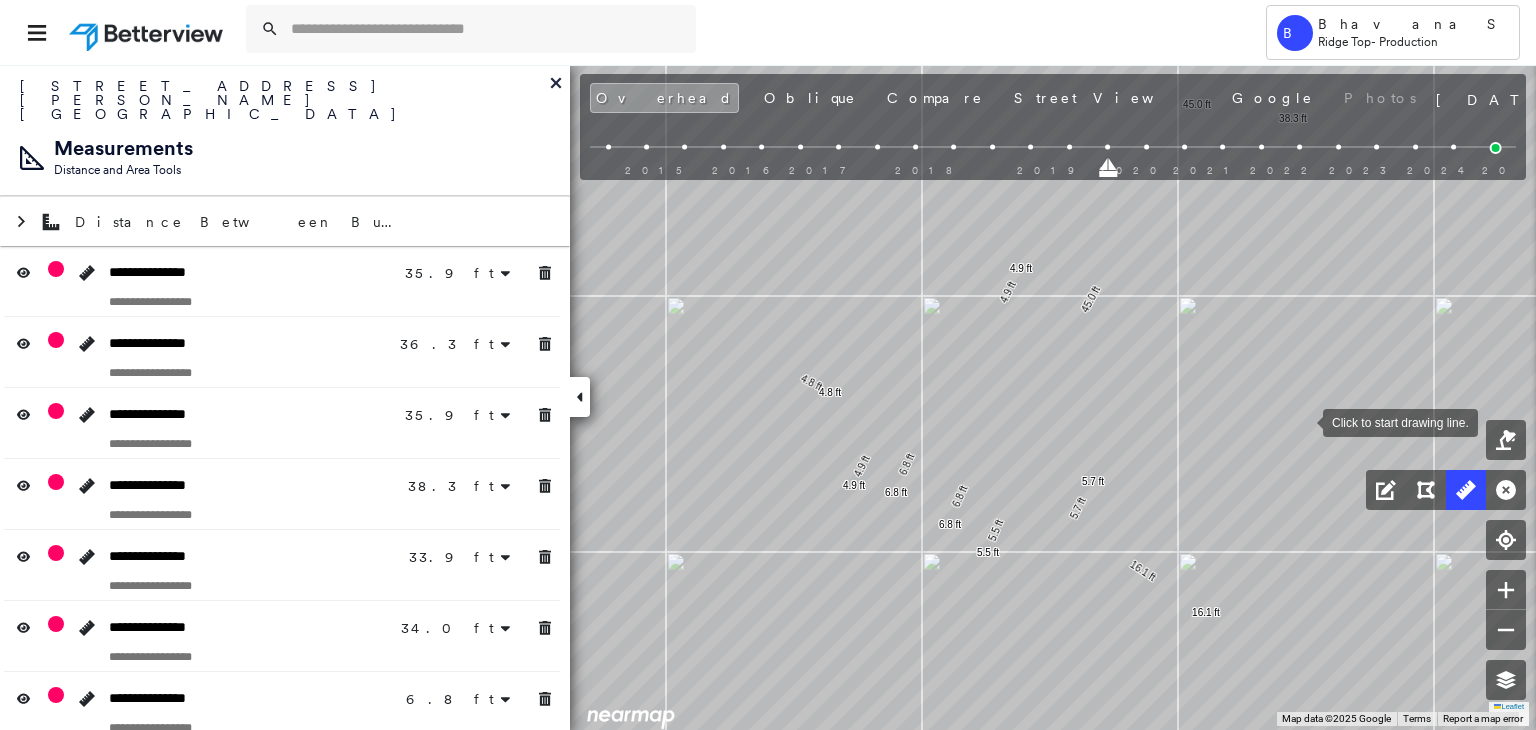 click at bounding box center (1303, 421) 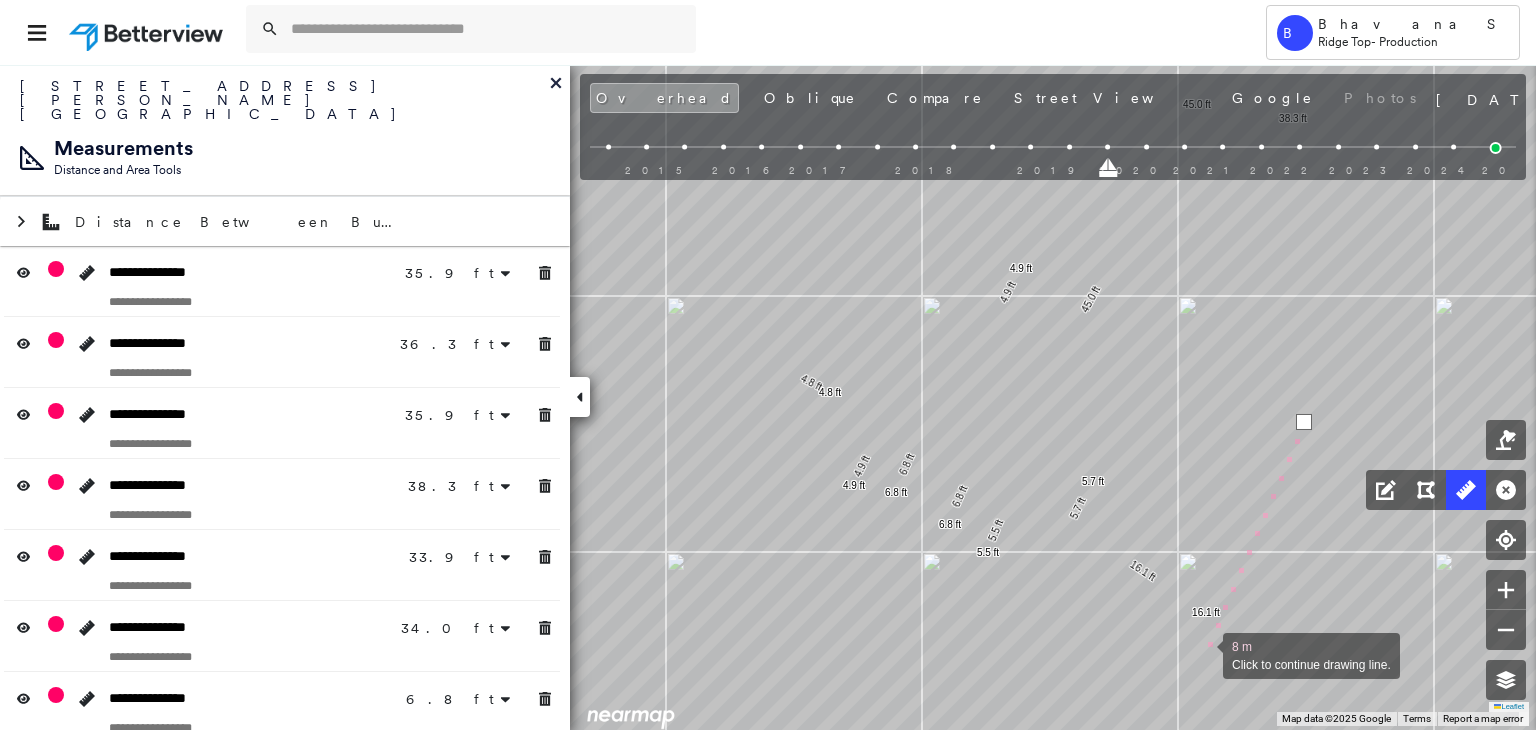 click at bounding box center [1203, 654] 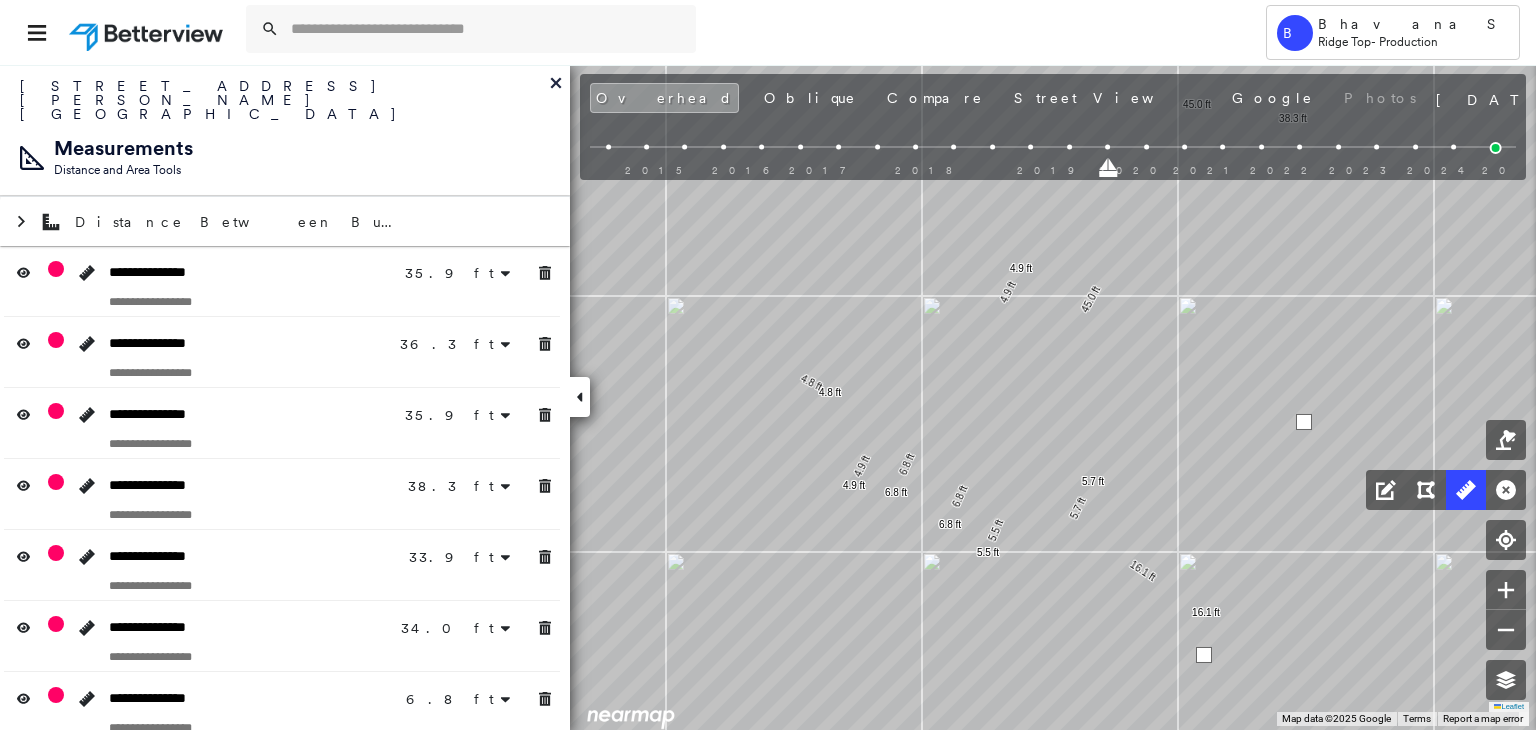 click at bounding box center (1204, 655) 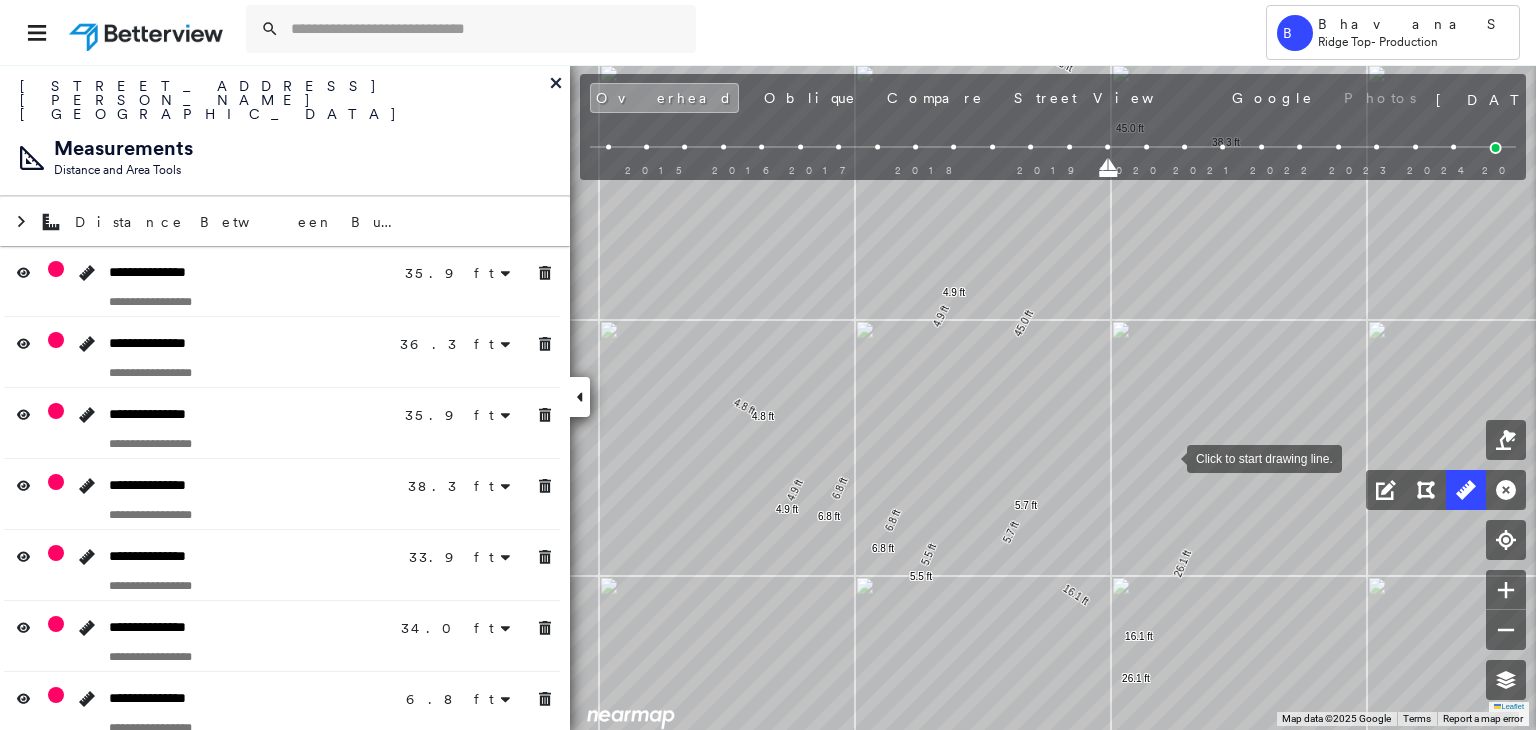 drag, startPoint x: 1236, startPoint y: 432, endPoint x: 1168, endPoint y: 456, distance: 72.11102 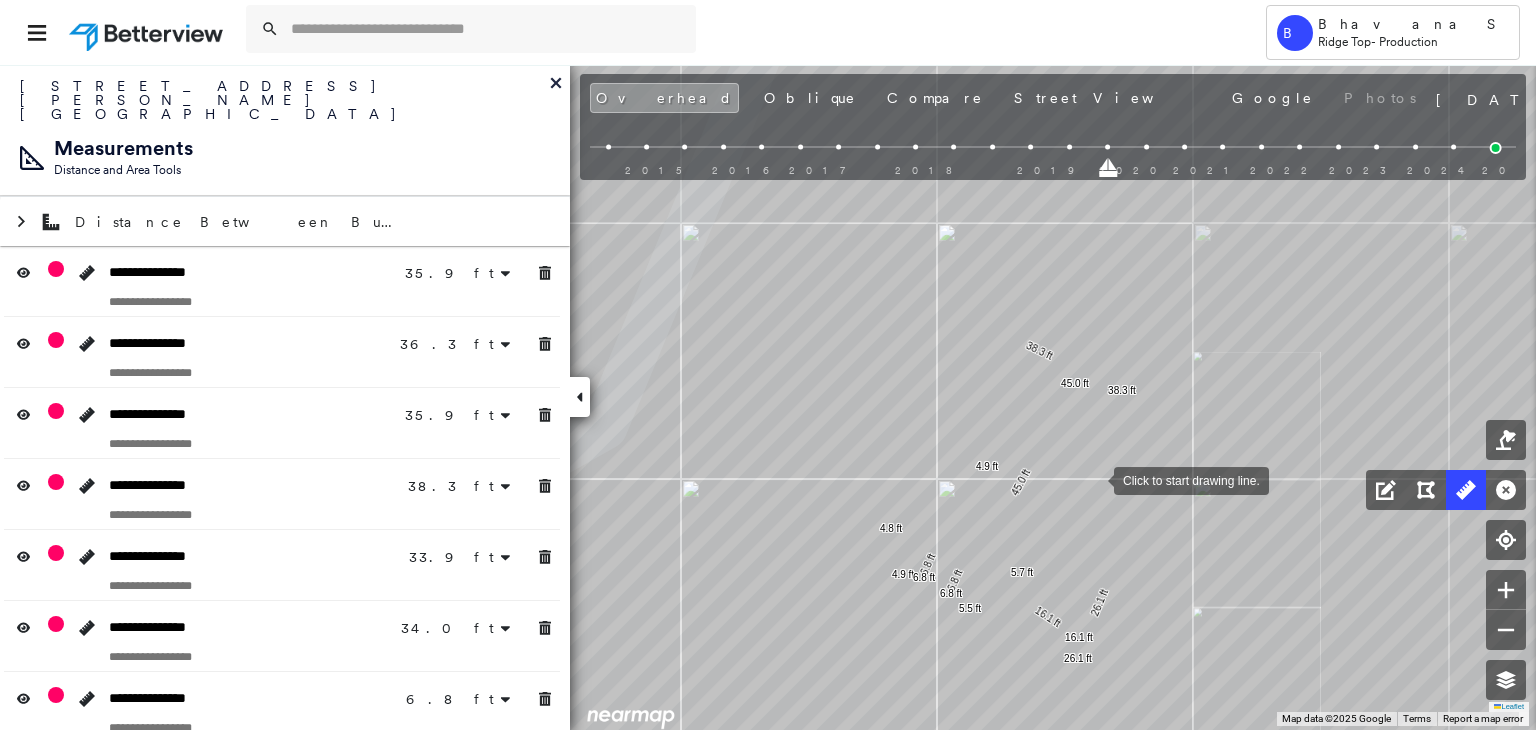 click on "35.9 ft 35.9 ft 36.3 ft 36.3 ft 35.9 ft 35.9 ft 38.3 ft 38.3 ft 33.9 ft 33.9 ft 34.0 ft 34.0 ft 6.8 ft 6.8 ft 16.1 ft 16.1 ft 4.9 ft 5.7 ft 45.0 ft 45.0 ft 4.9 ft 4.8 ft 6.8 ft 6.8 ft 5.5 ft 26.1 ft 26.1 ft Click to start drawing line." at bounding box center (-143, 104) 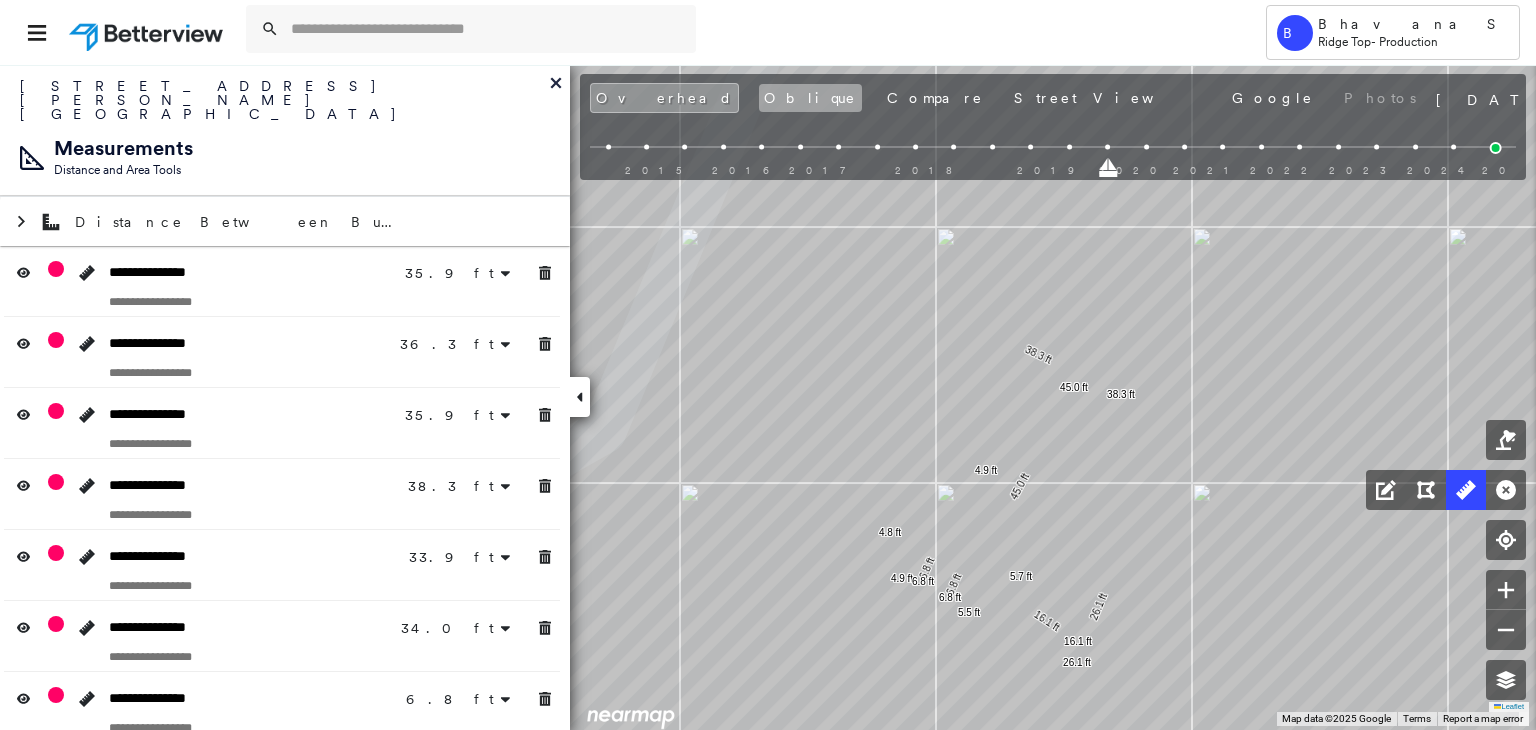 click on "Oblique" at bounding box center [810, 98] 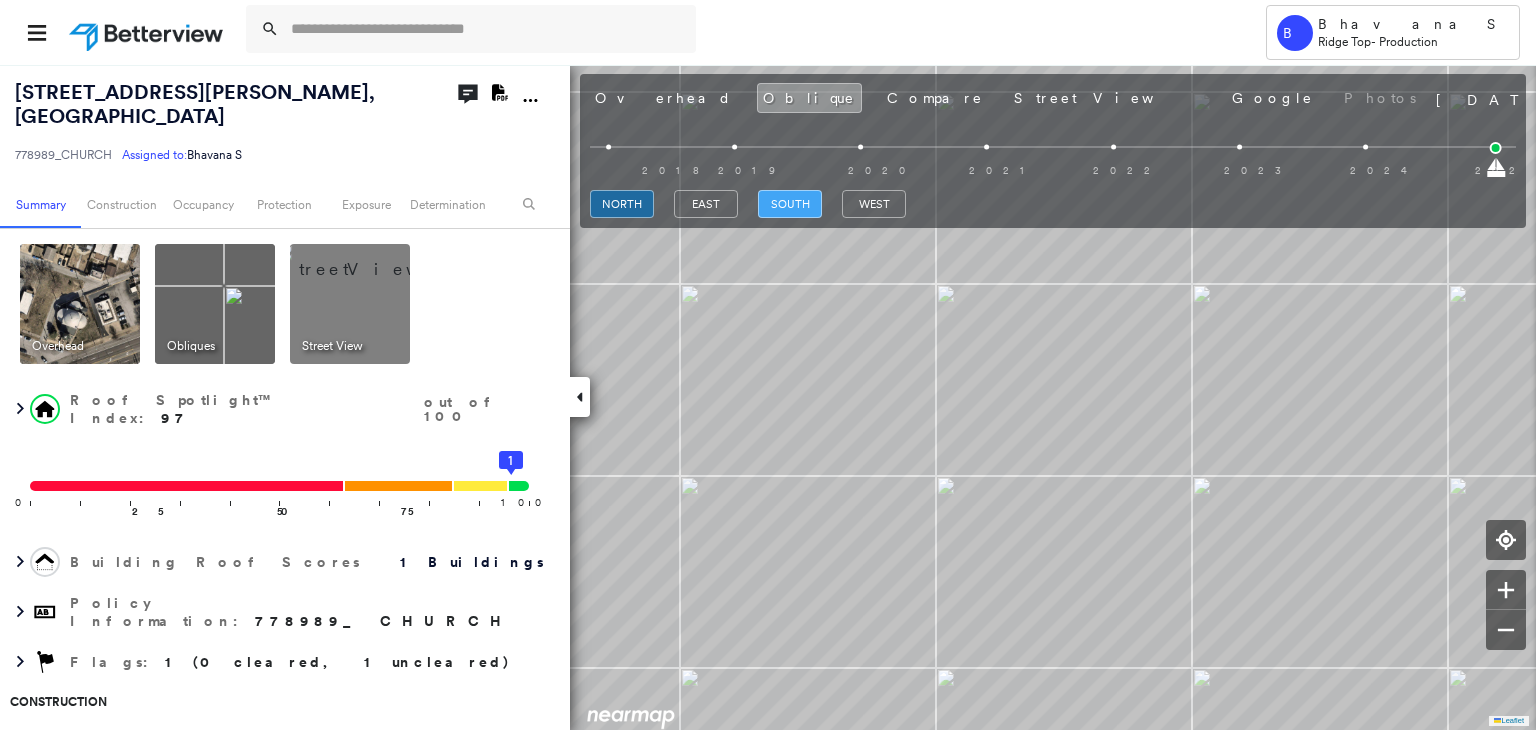 click on "south" at bounding box center [790, 204] 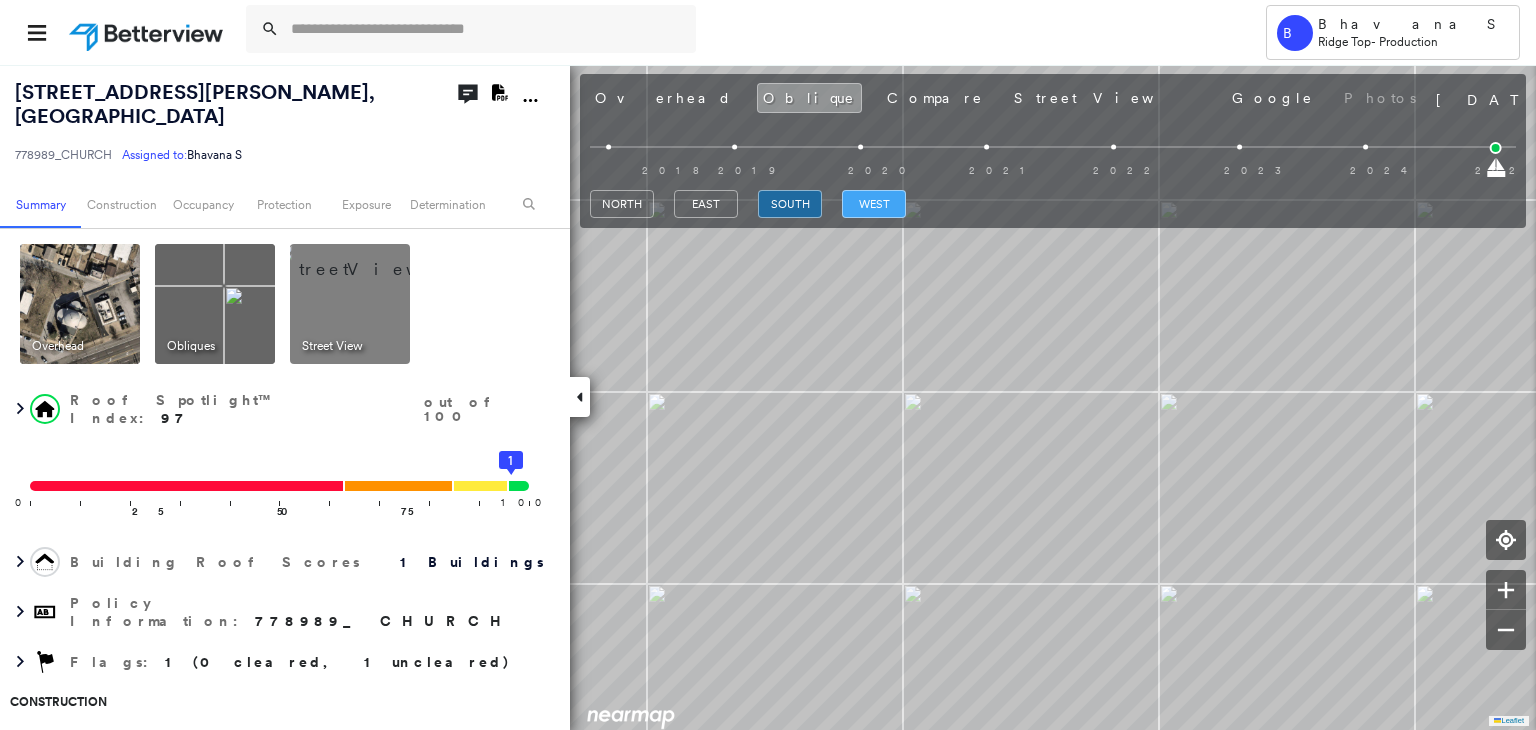 click on "west" at bounding box center [874, 204] 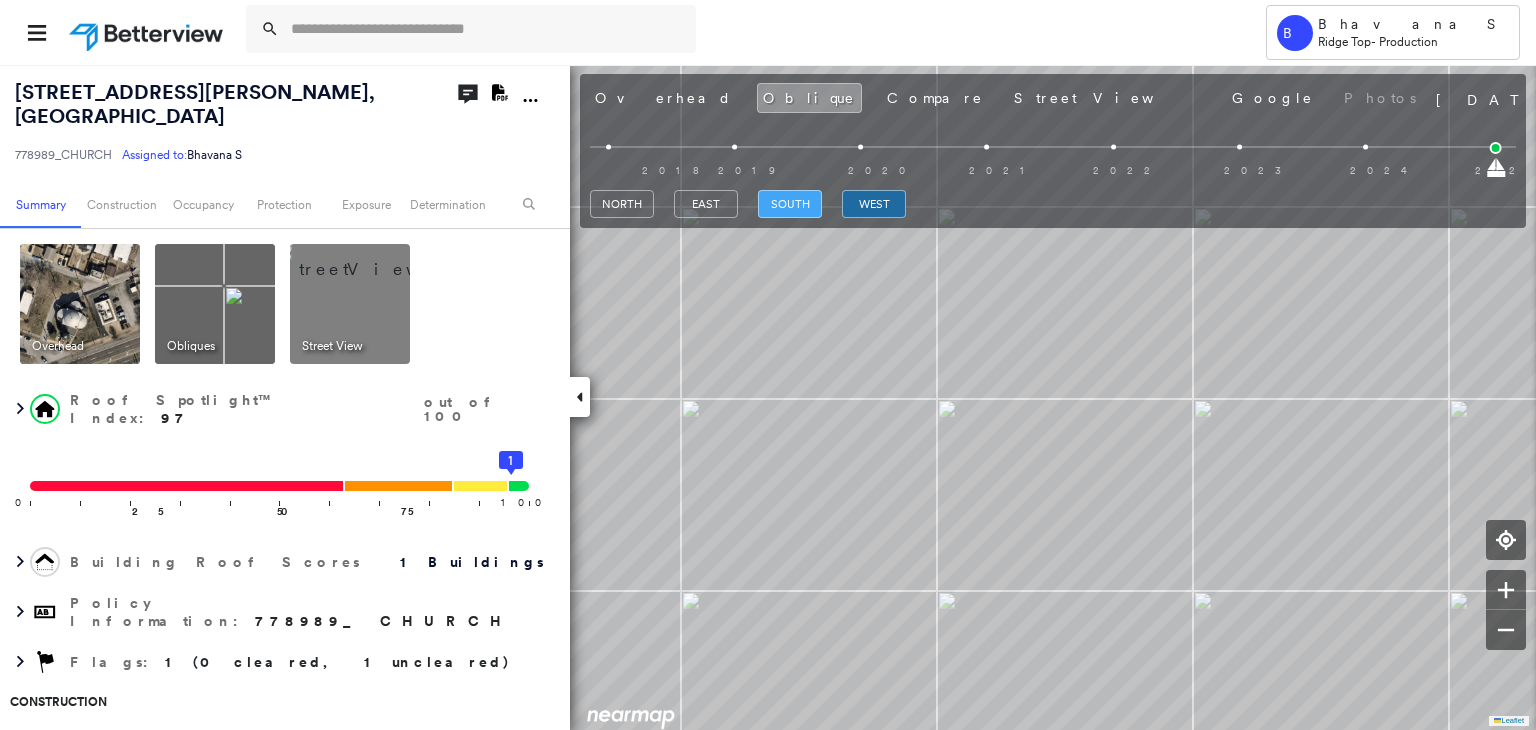 click on "south" at bounding box center (790, 204) 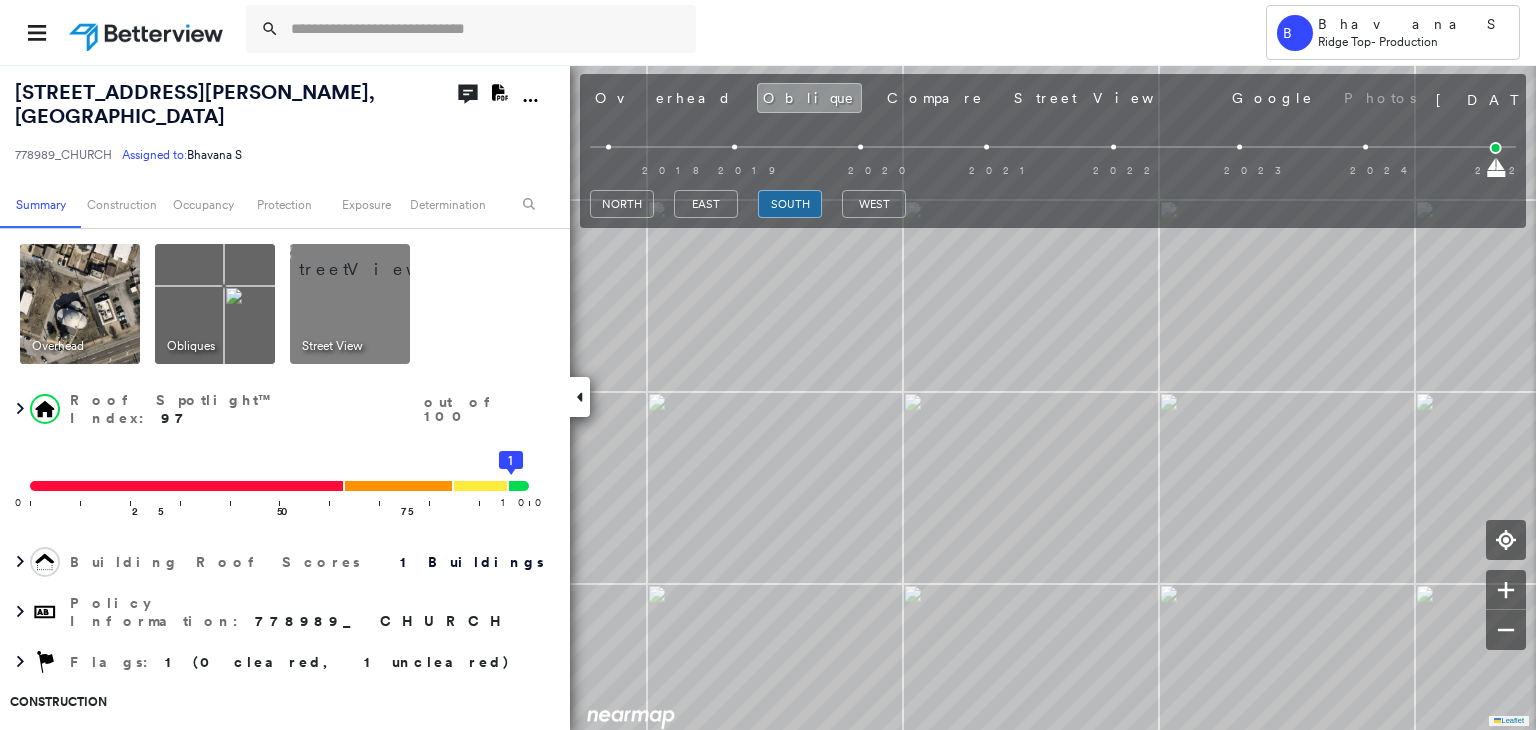 click on "north east south west" at bounding box center [748, 204] 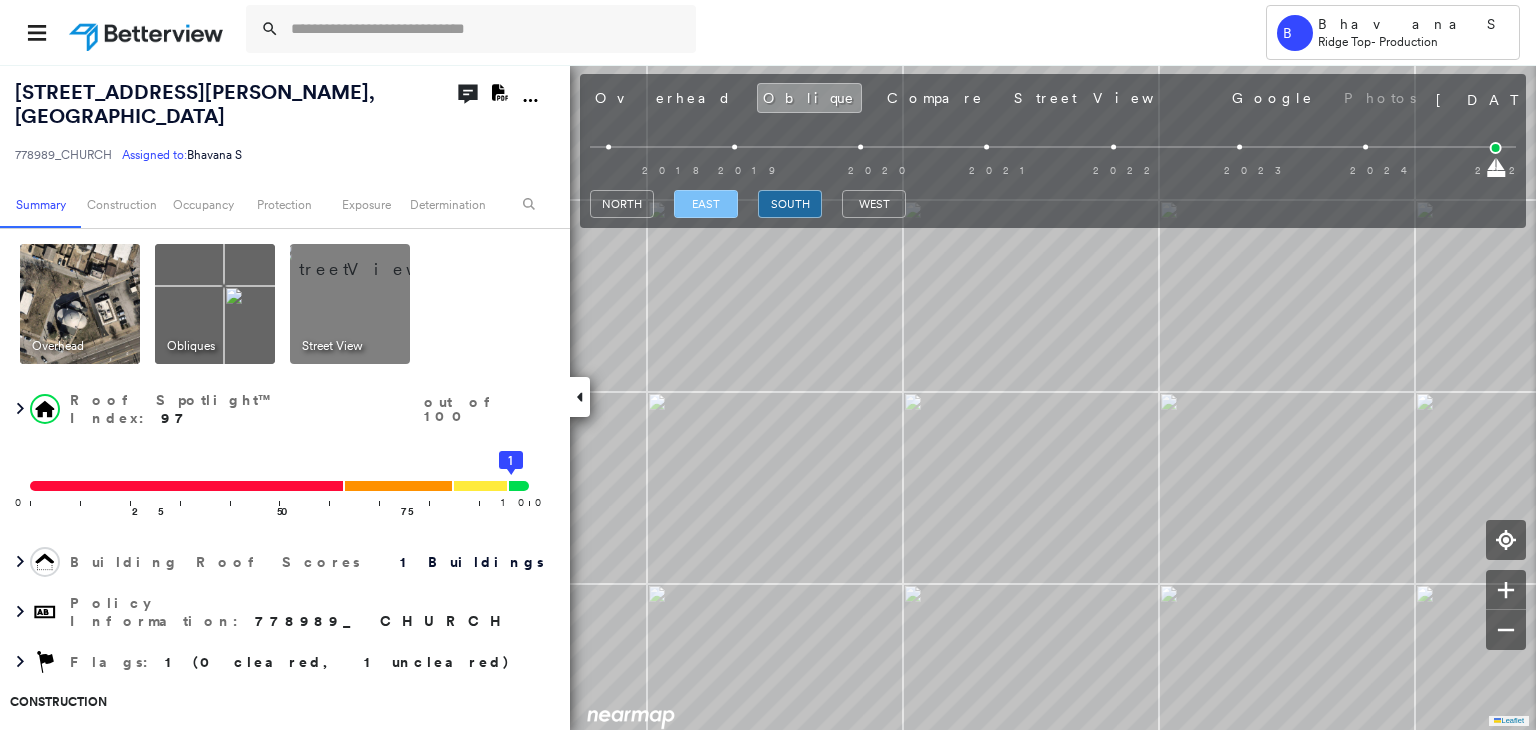 click on "east" at bounding box center [706, 204] 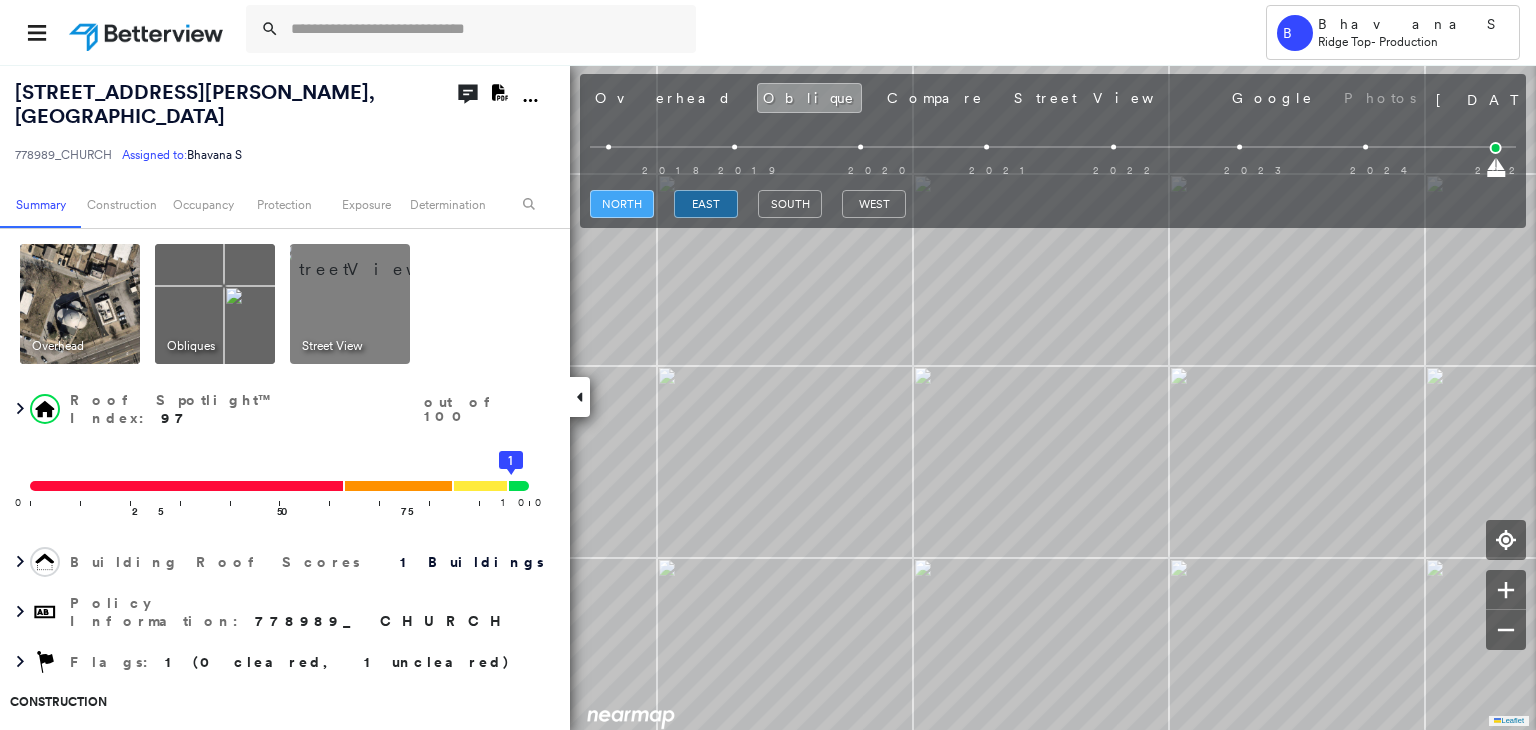click on "north" at bounding box center (622, 204) 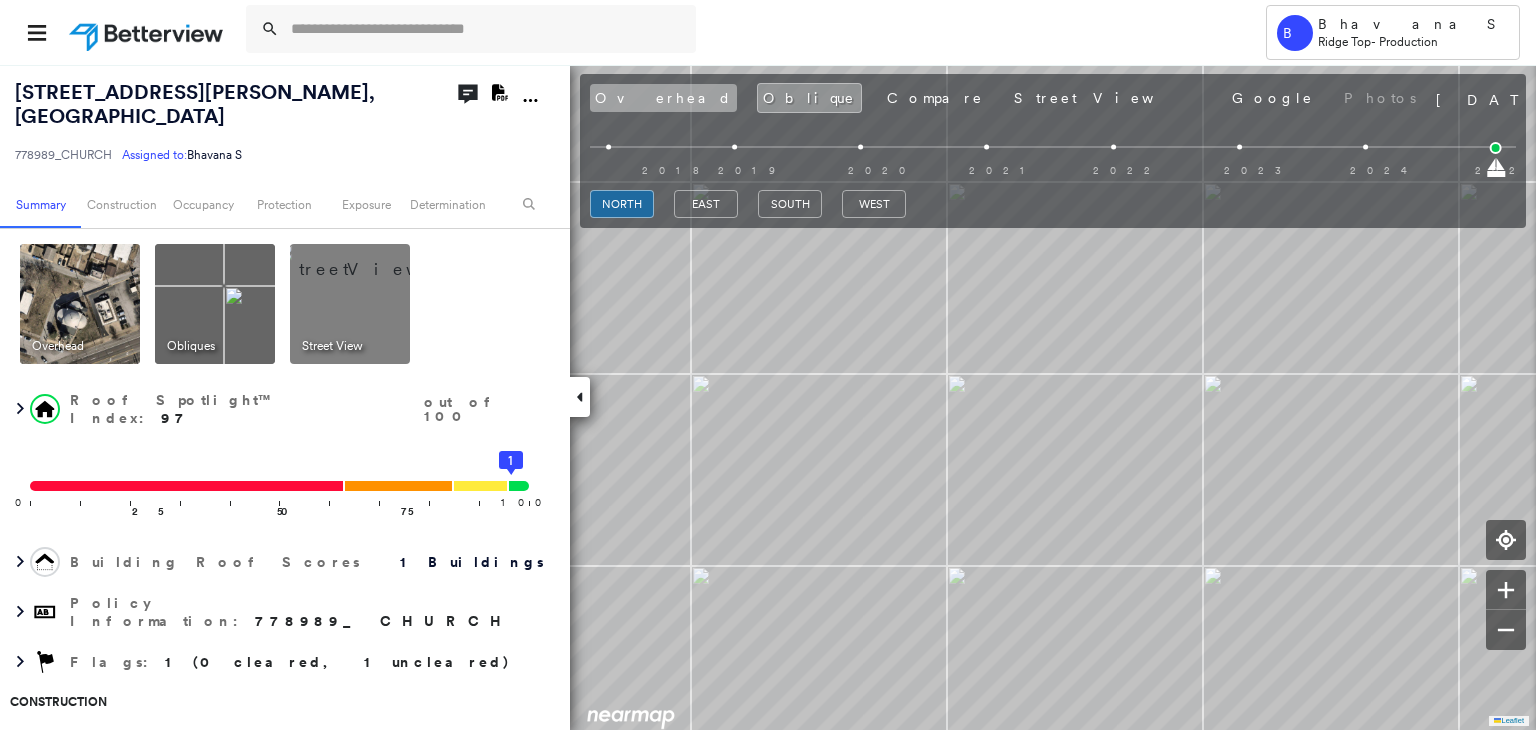 click on "Overhead" at bounding box center [663, 98] 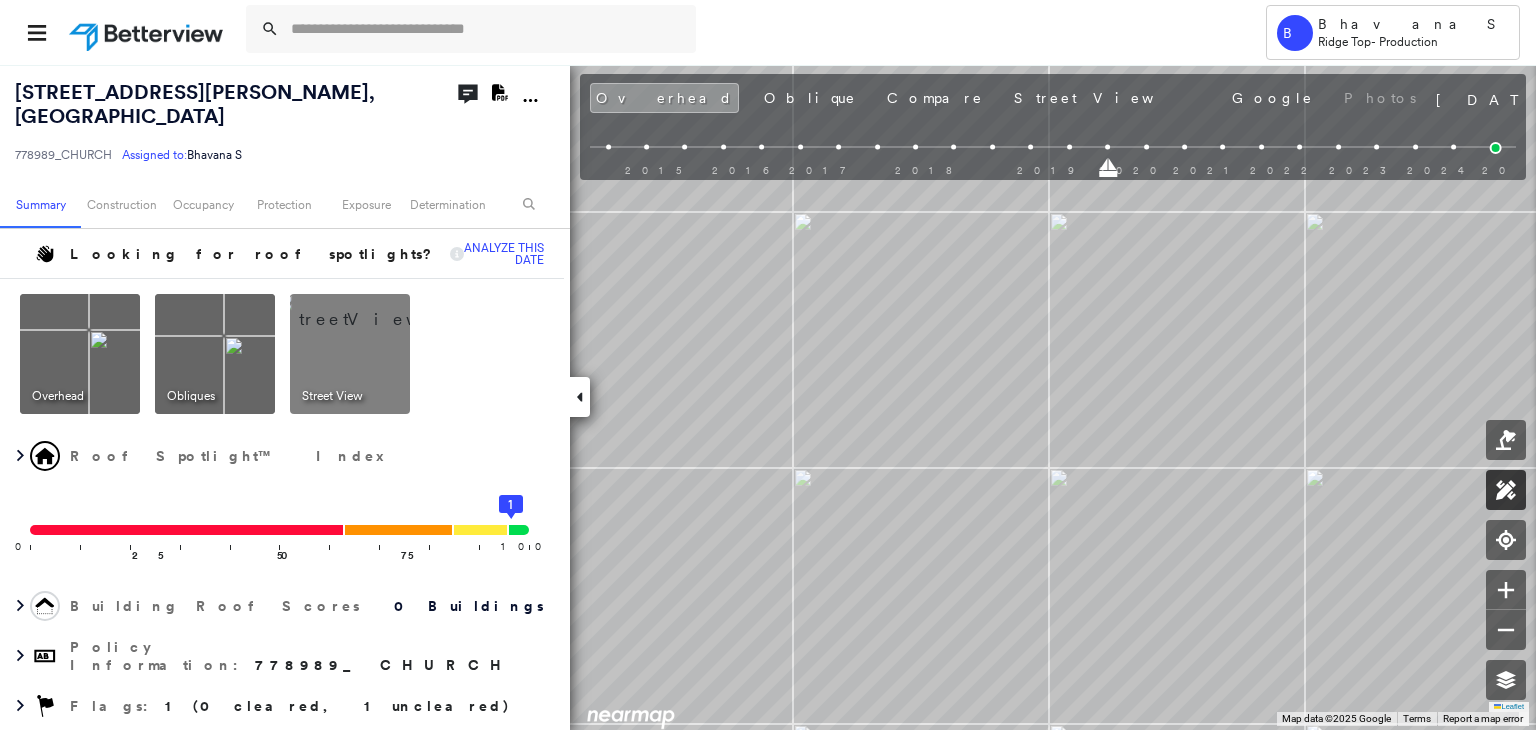 click 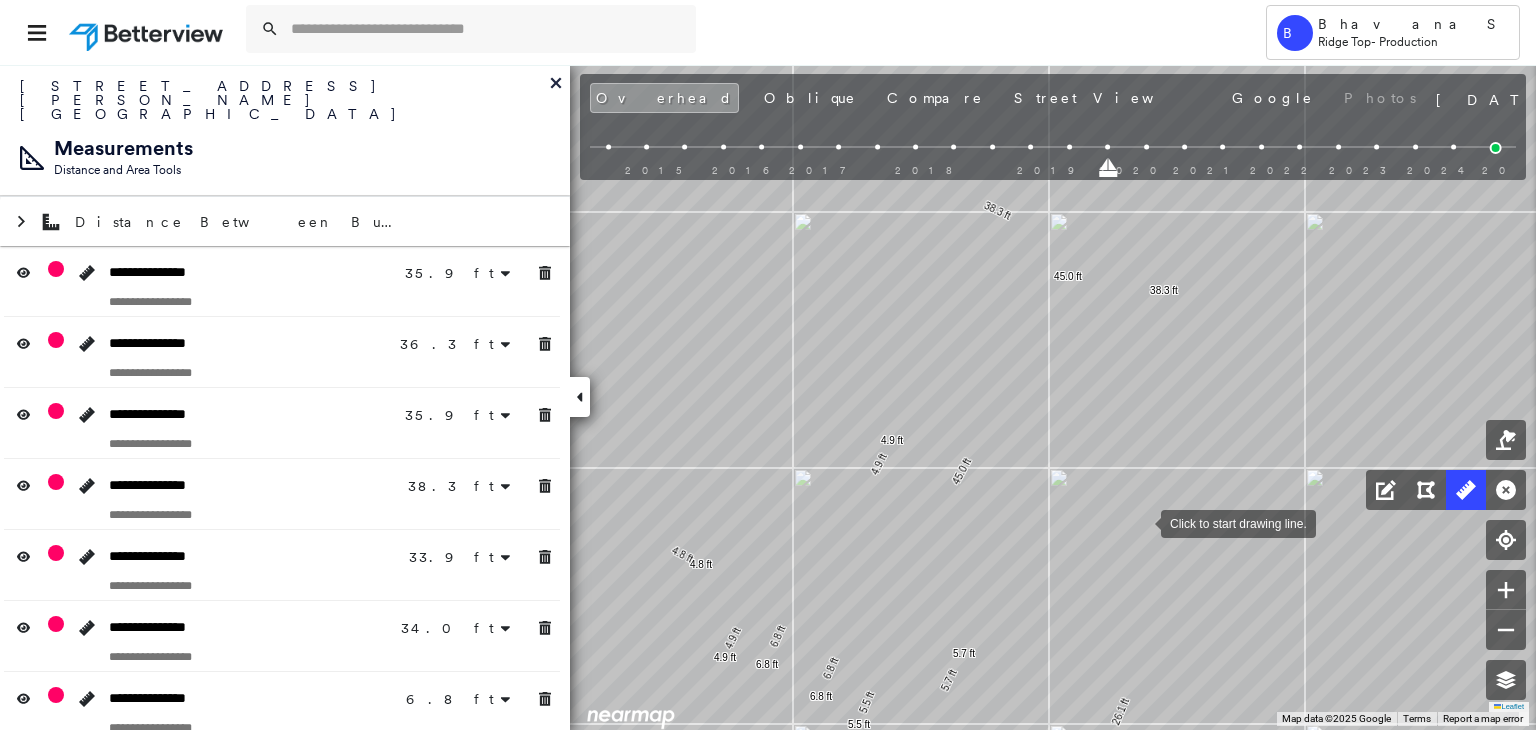 click at bounding box center [1141, 522] 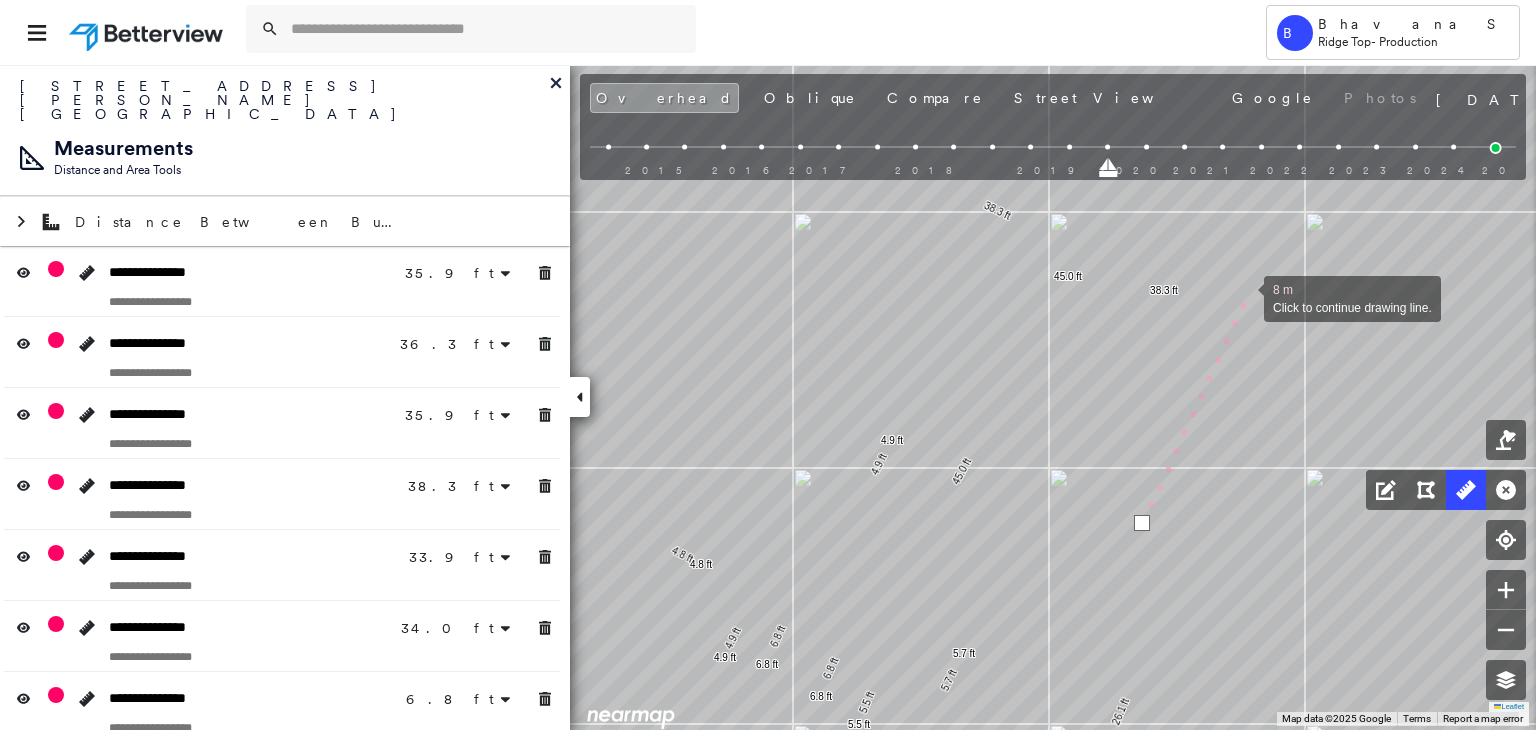 click at bounding box center [1244, 297] 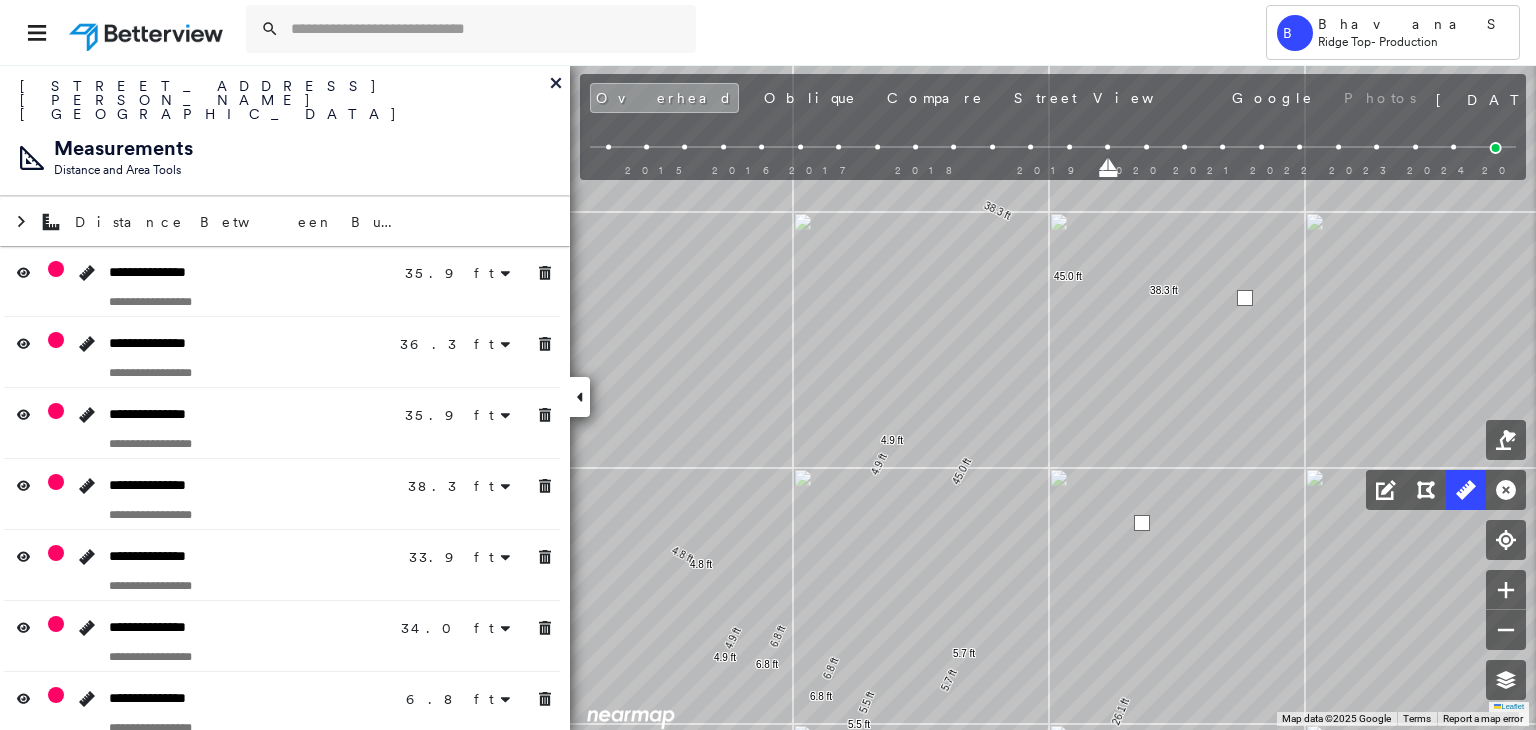 click at bounding box center (1245, 298) 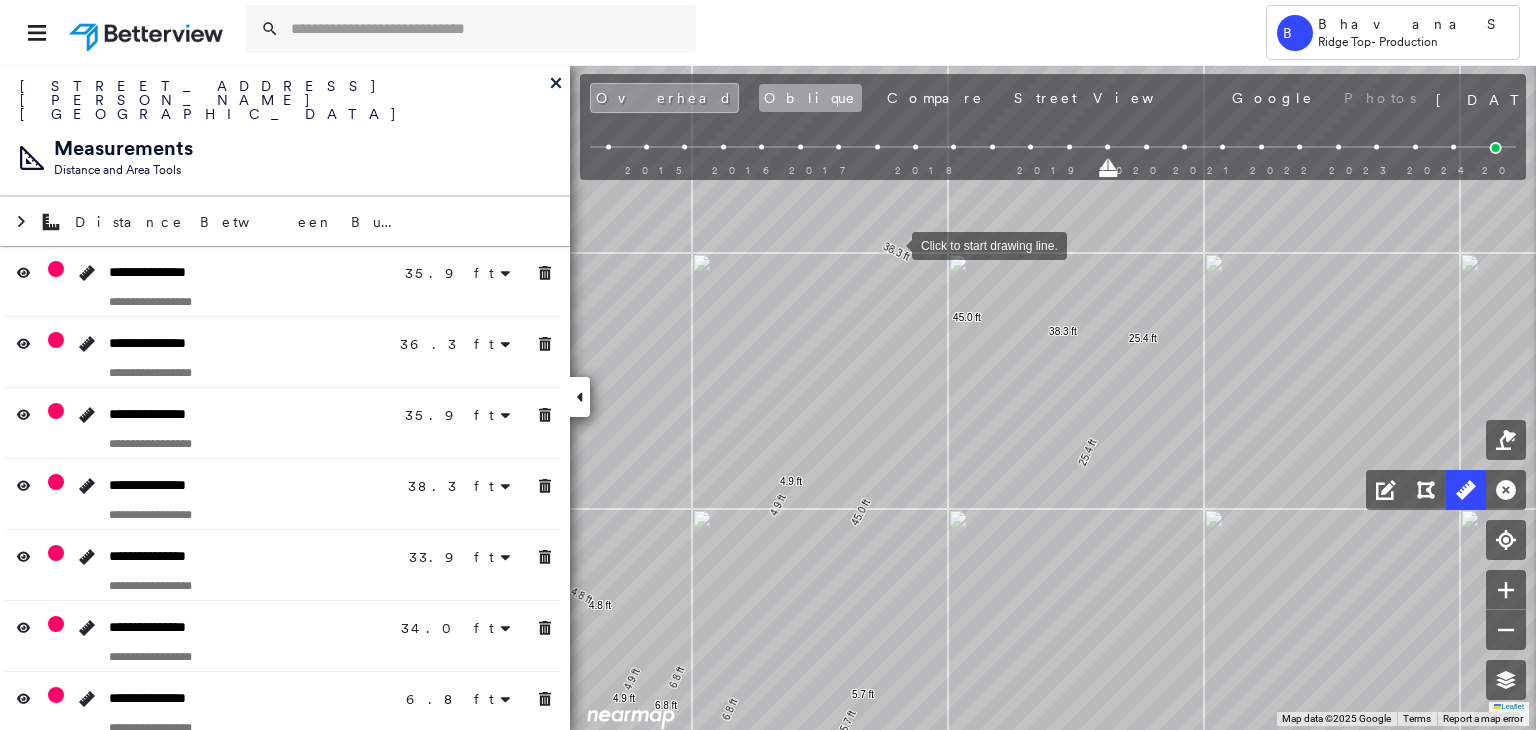 click on "Oblique" at bounding box center [810, 98] 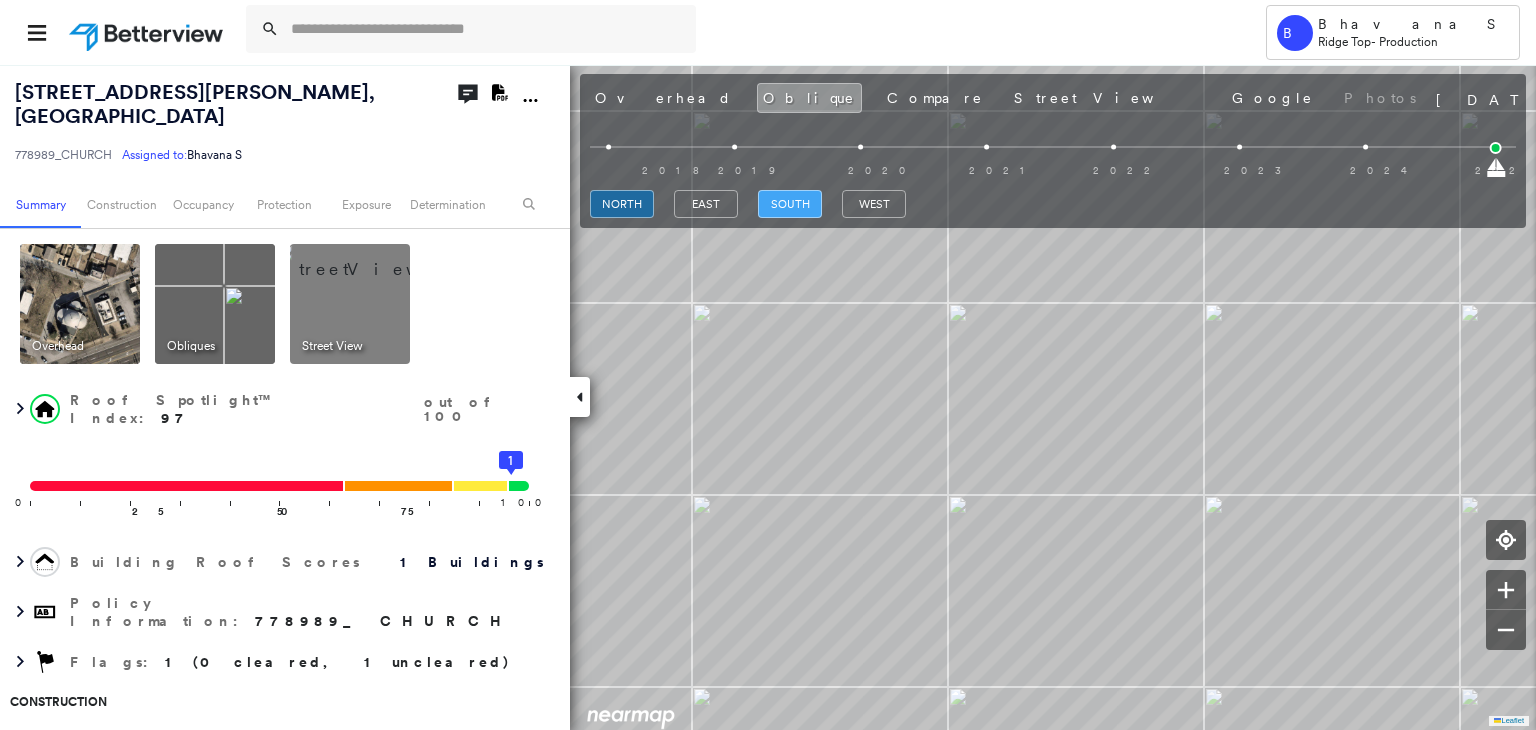 click on "south" at bounding box center [790, 204] 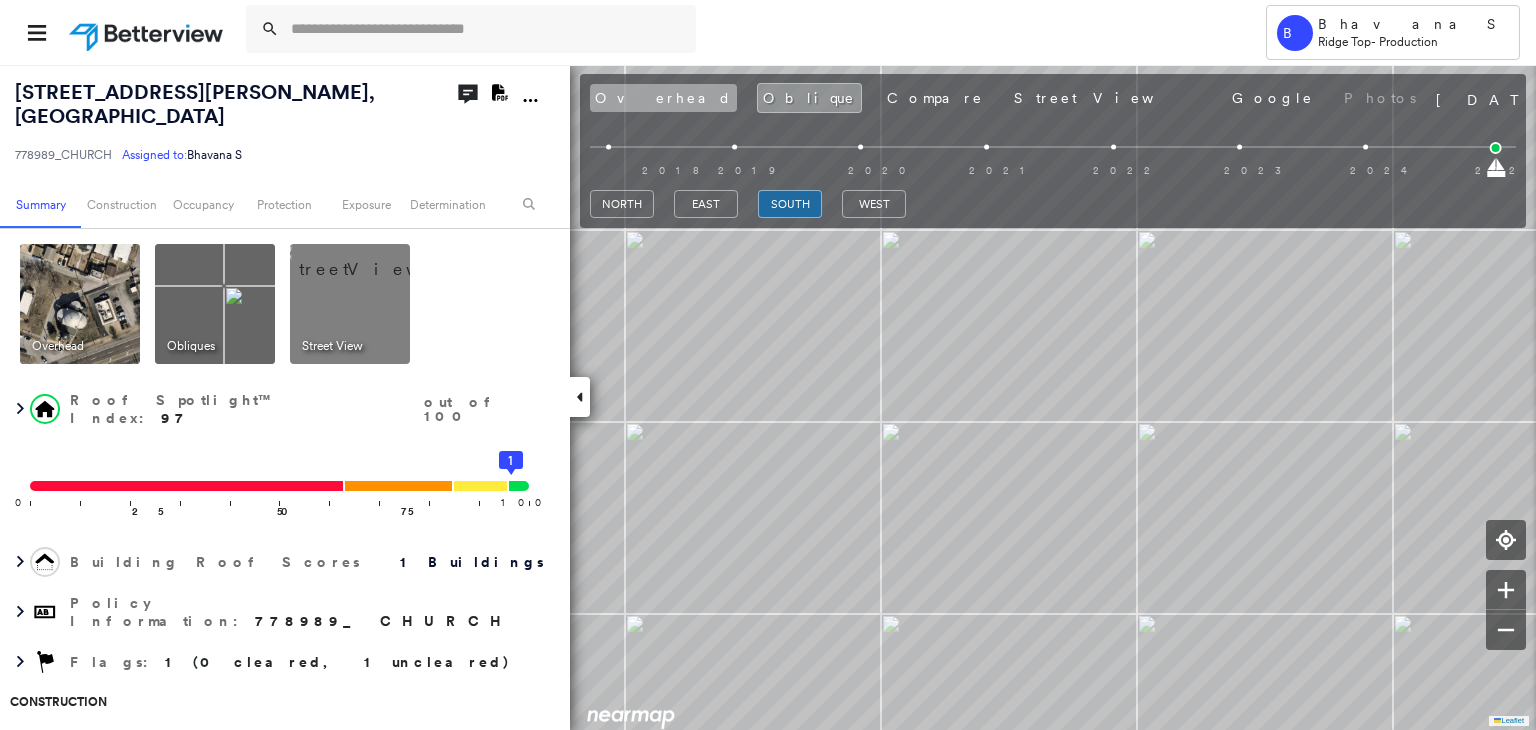 click on "Overhead" at bounding box center (663, 98) 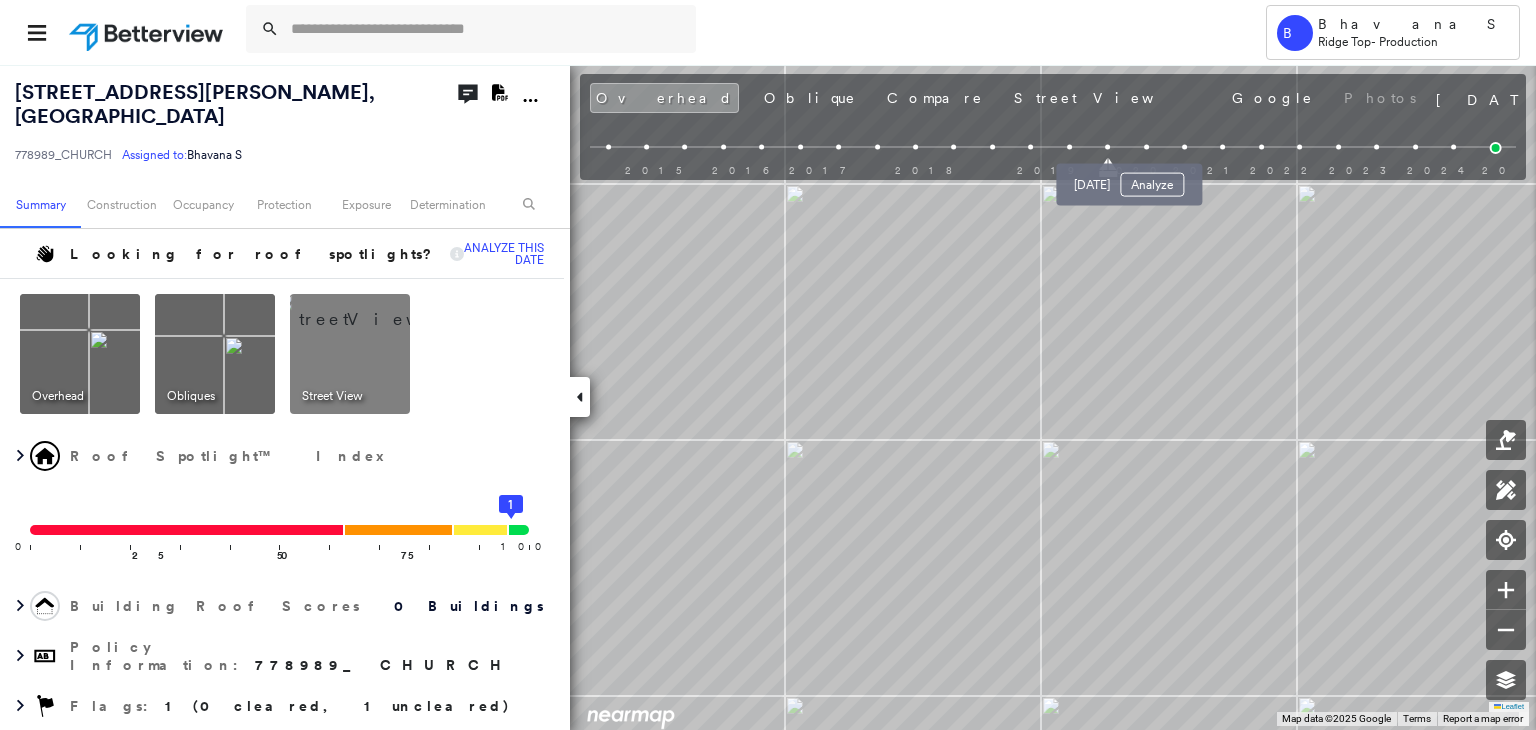 click at bounding box center (1146, 147) 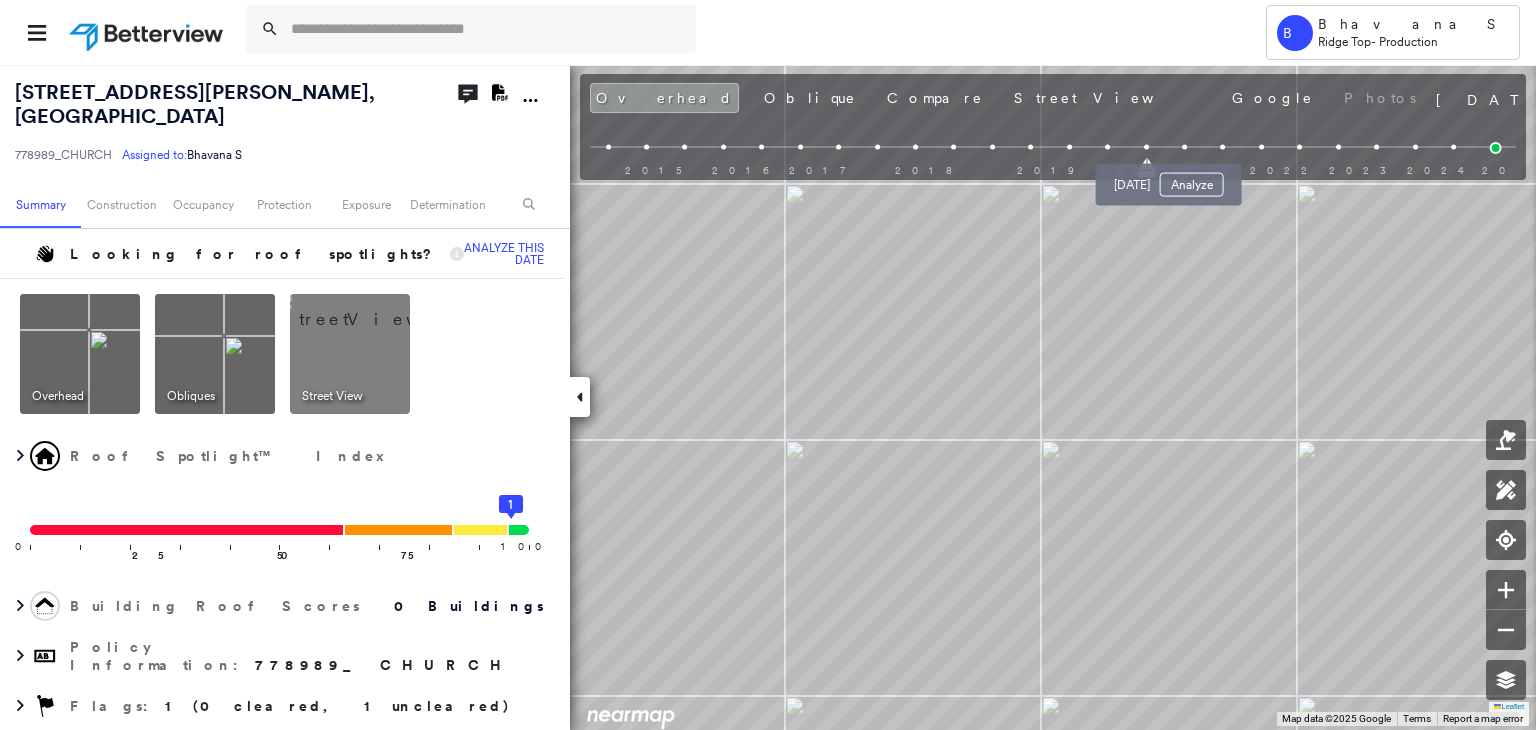 click at bounding box center [1184, 147] 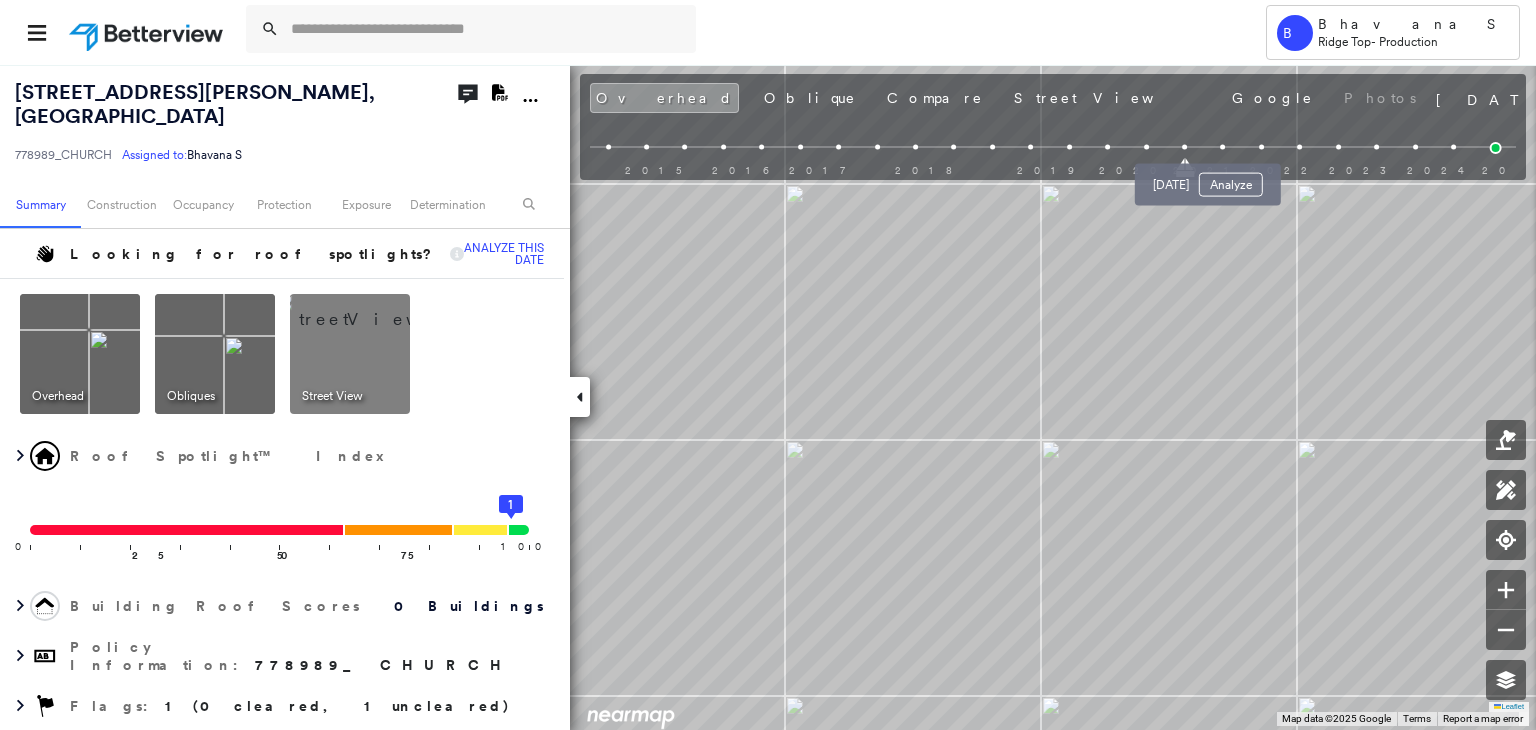 click at bounding box center [1223, 147] 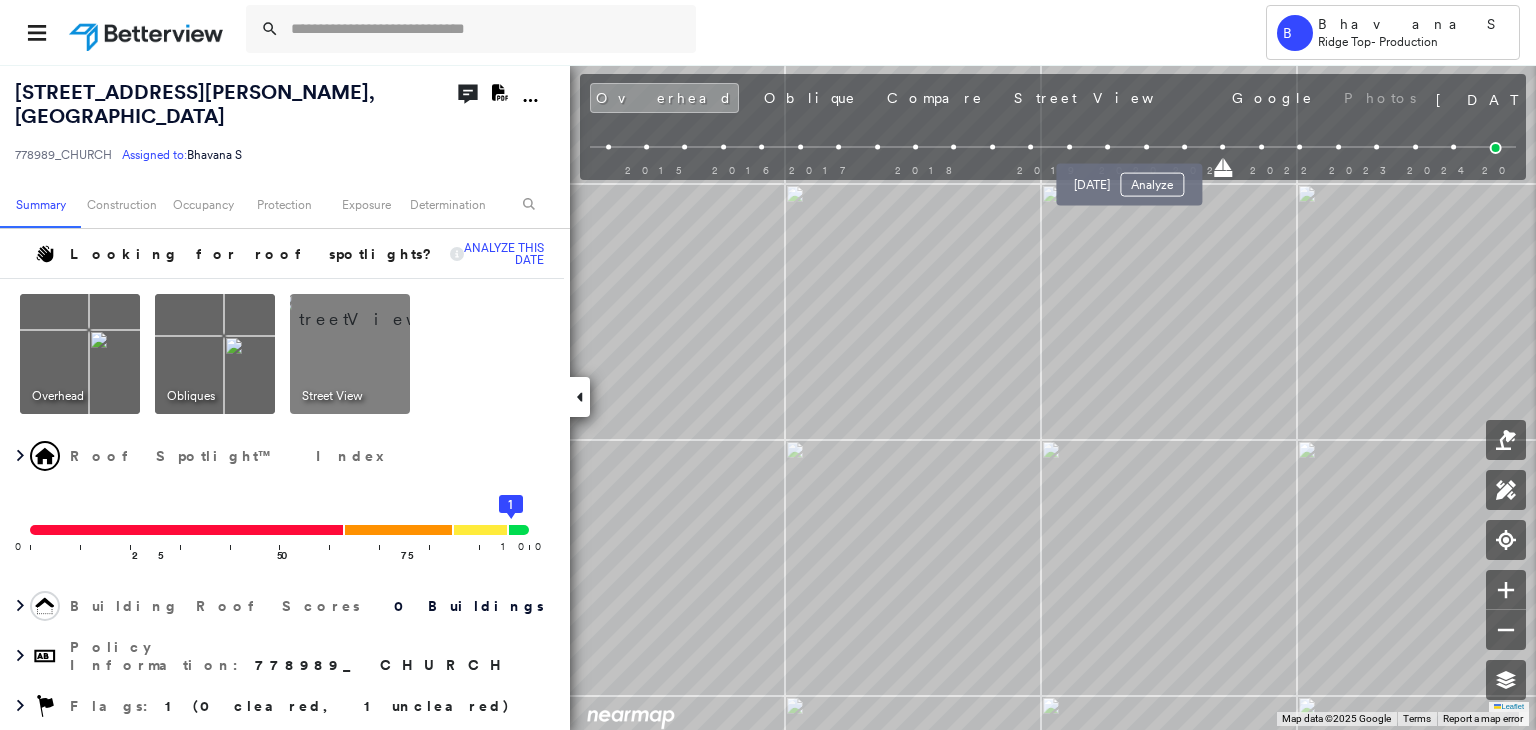 click at bounding box center [1146, 147] 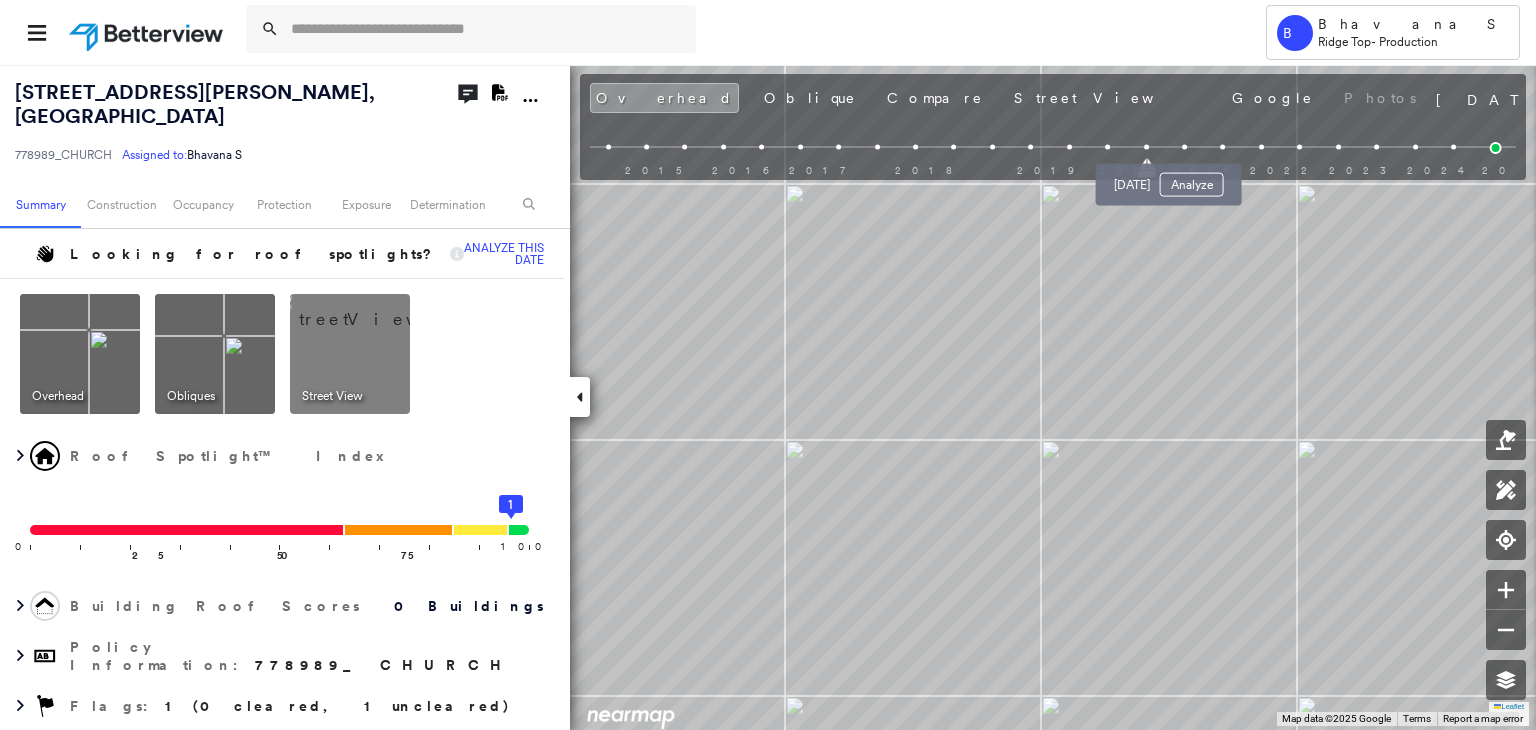 click at bounding box center (1184, 147) 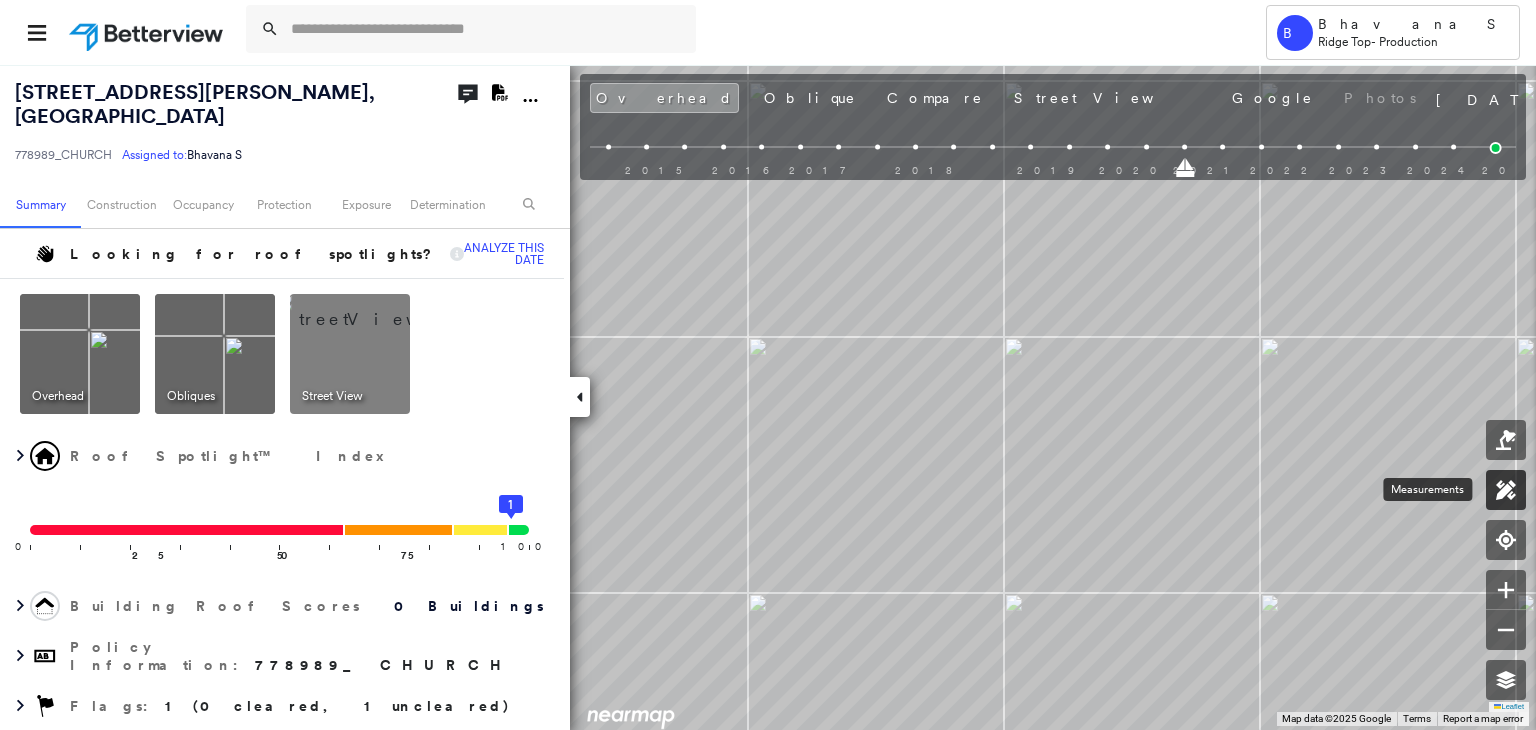 click at bounding box center [1506, 490] 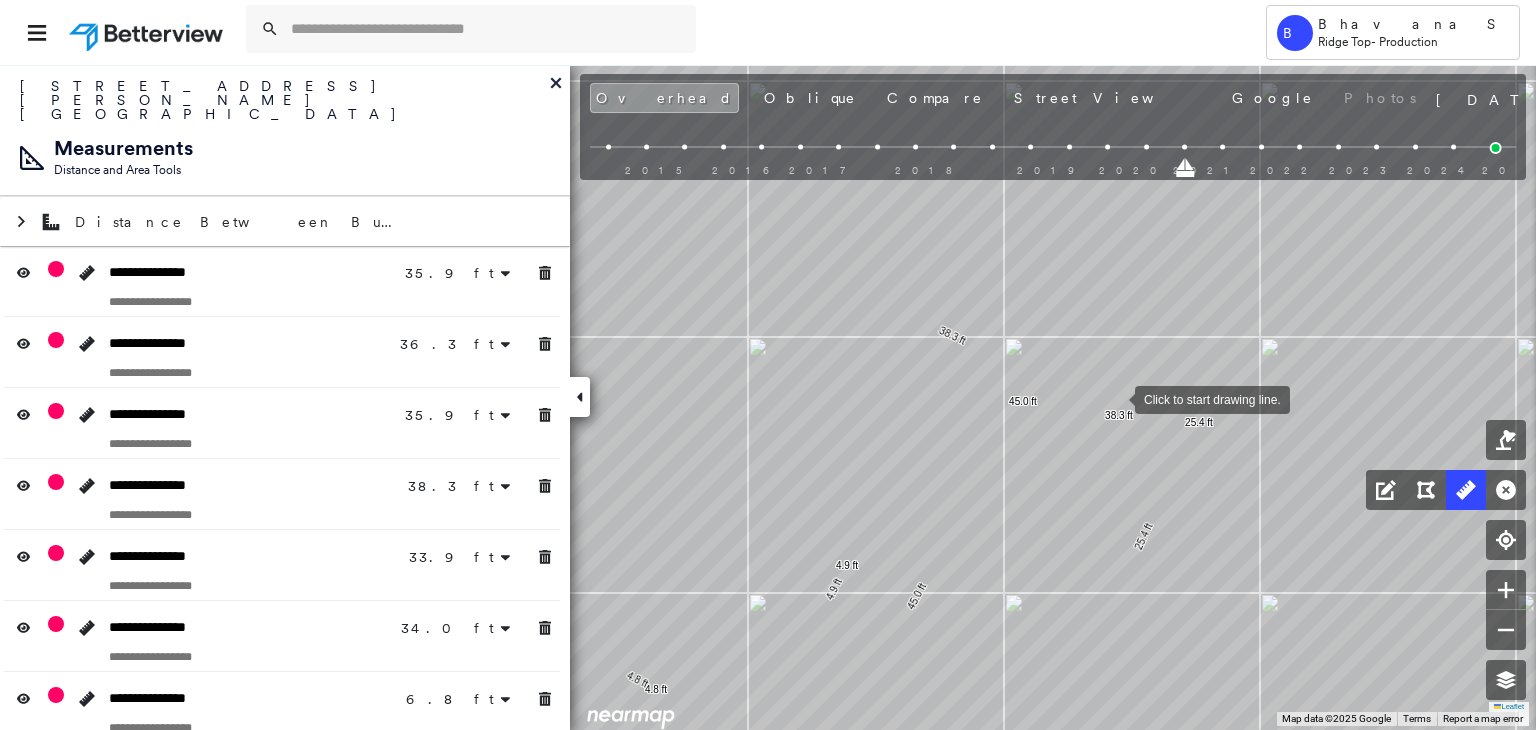 click at bounding box center [1115, 398] 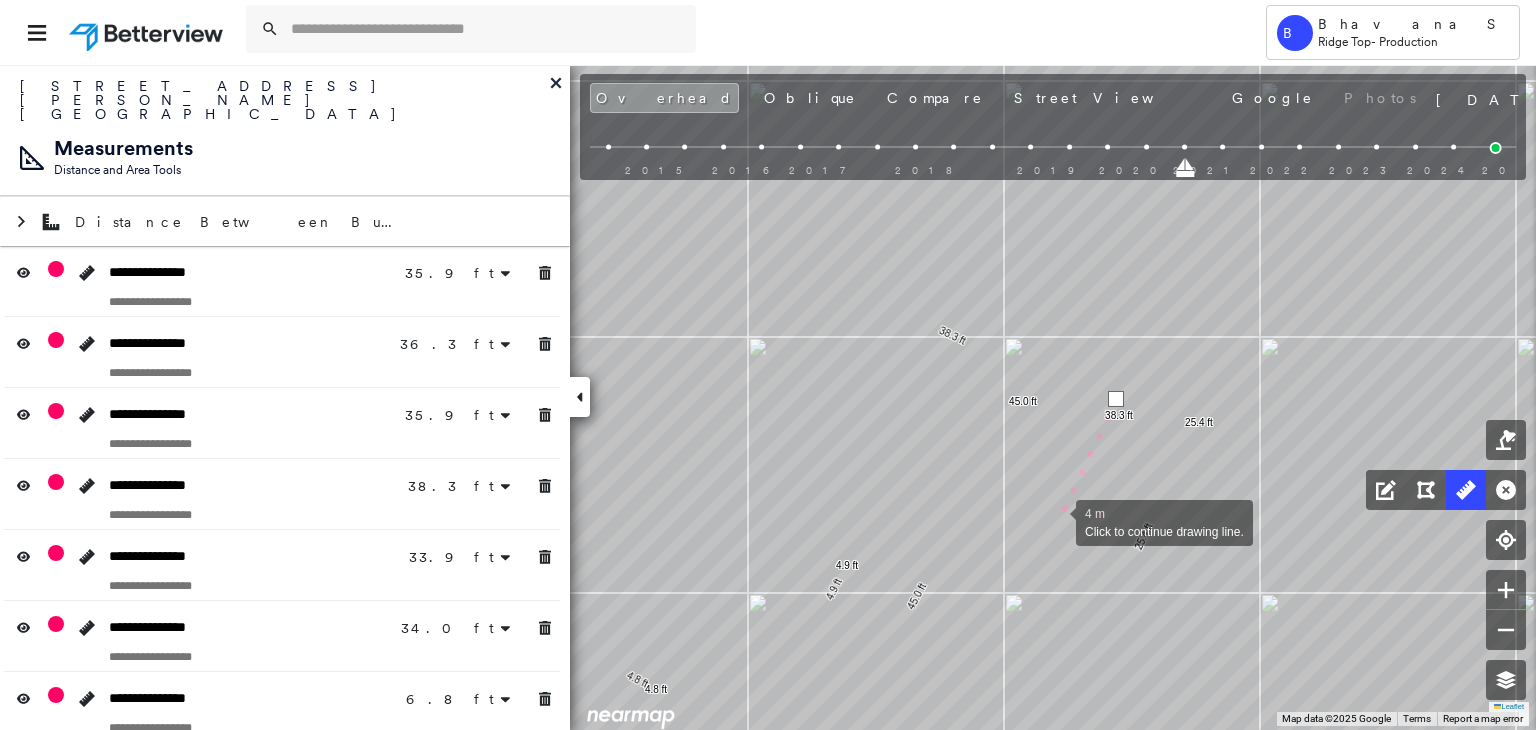 click at bounding box center [1056, 521] 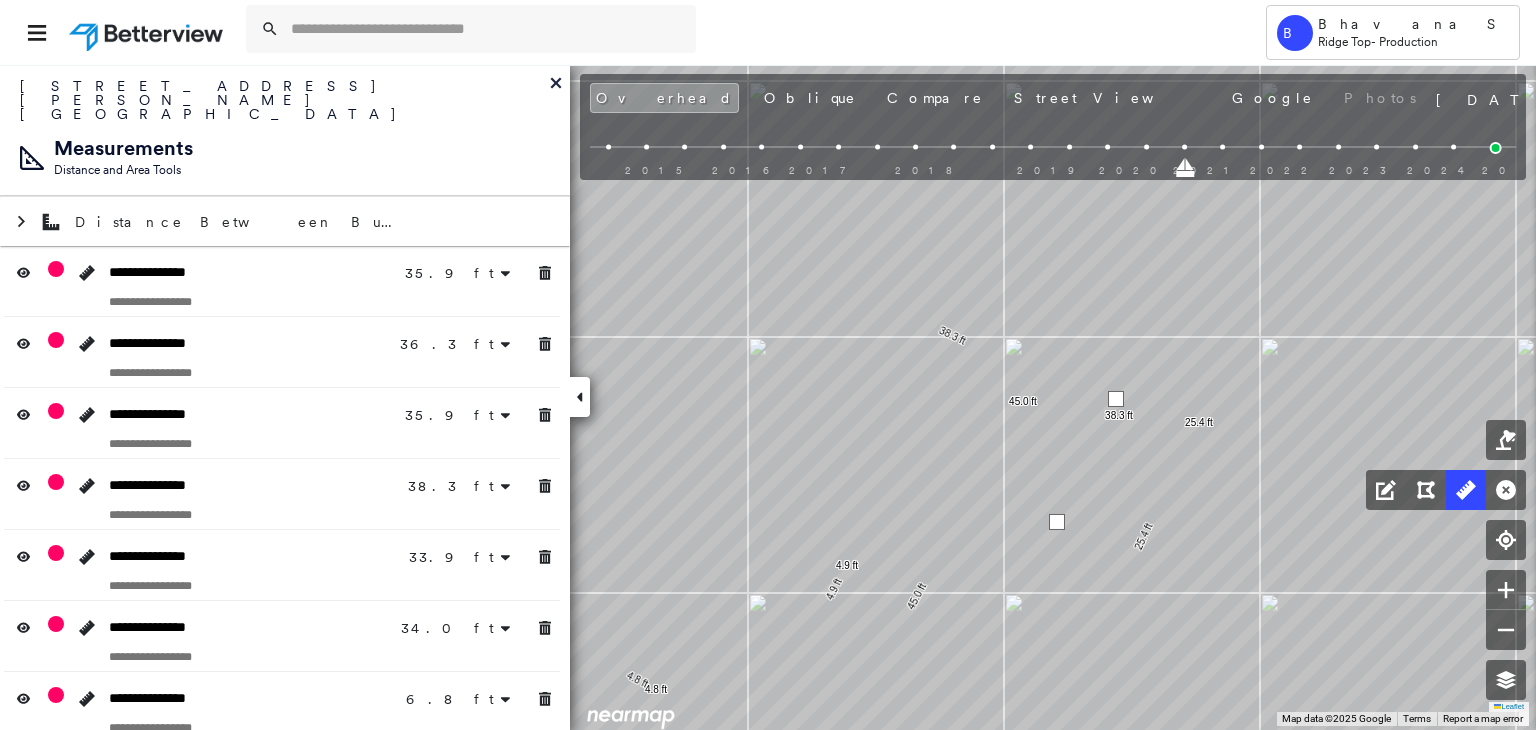 click at bounding box center (1057, 522) 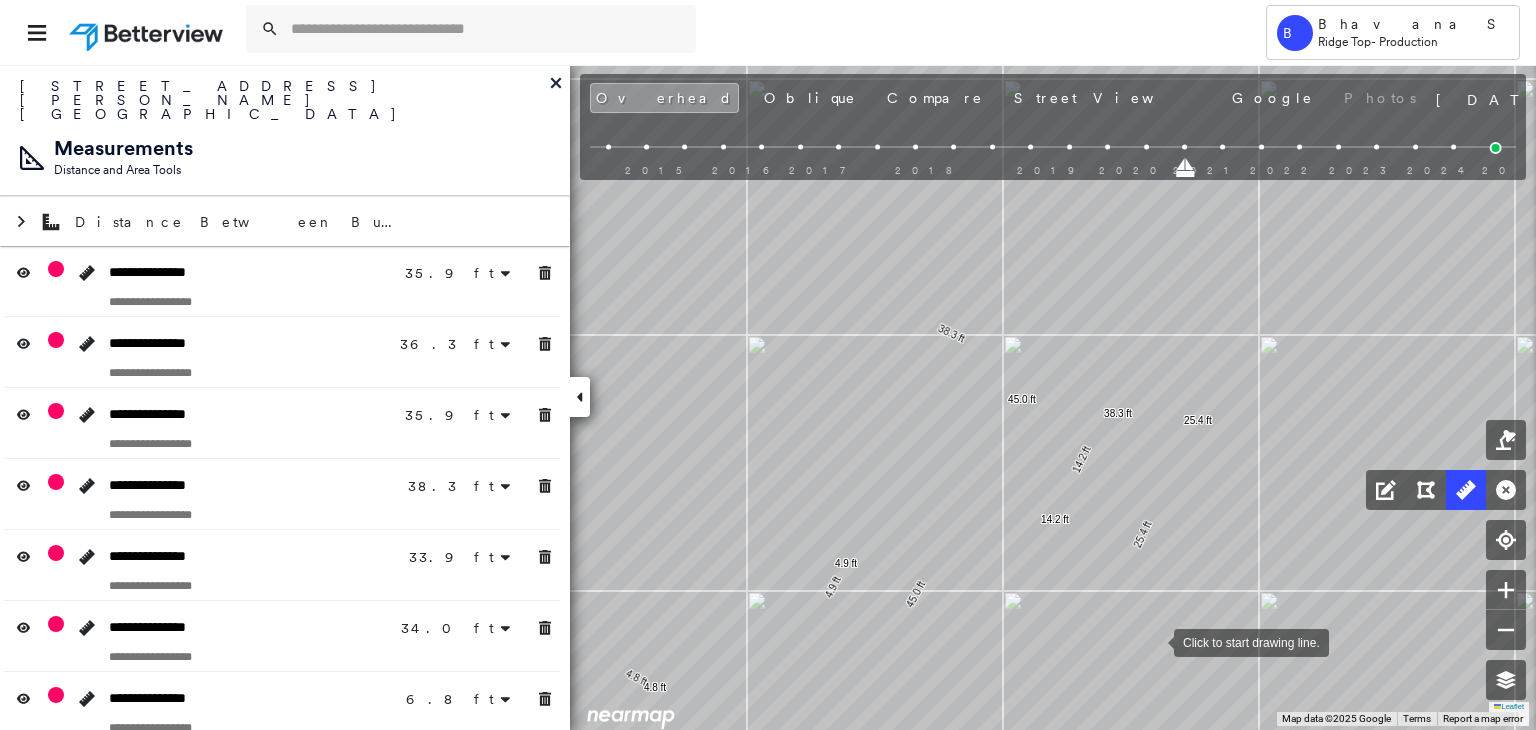 drag, startPoint x: 1155, startPoint y: 643, endPoint x: 1084, endPoint y: 579, distance: 95.587654 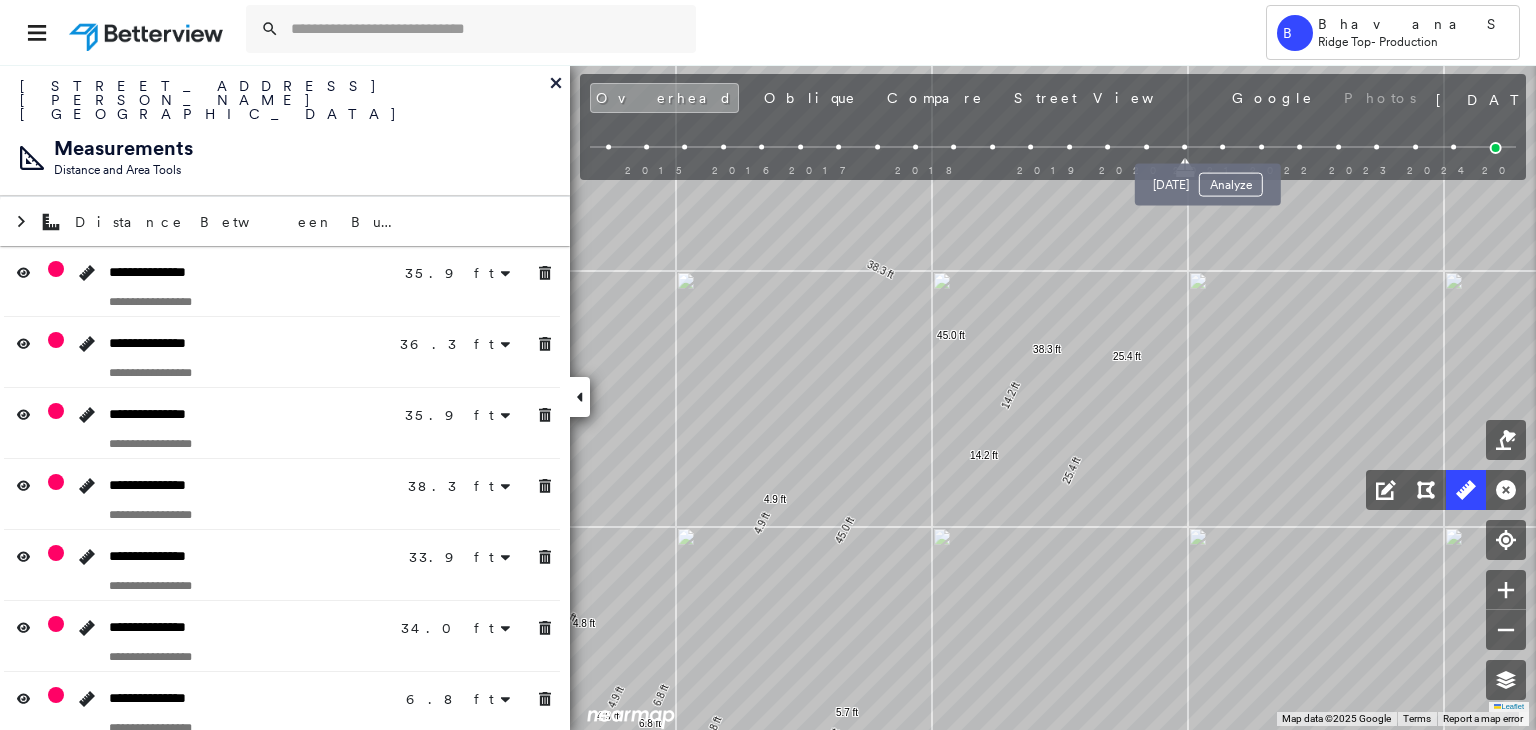 click at bounding box center [1223, 147] 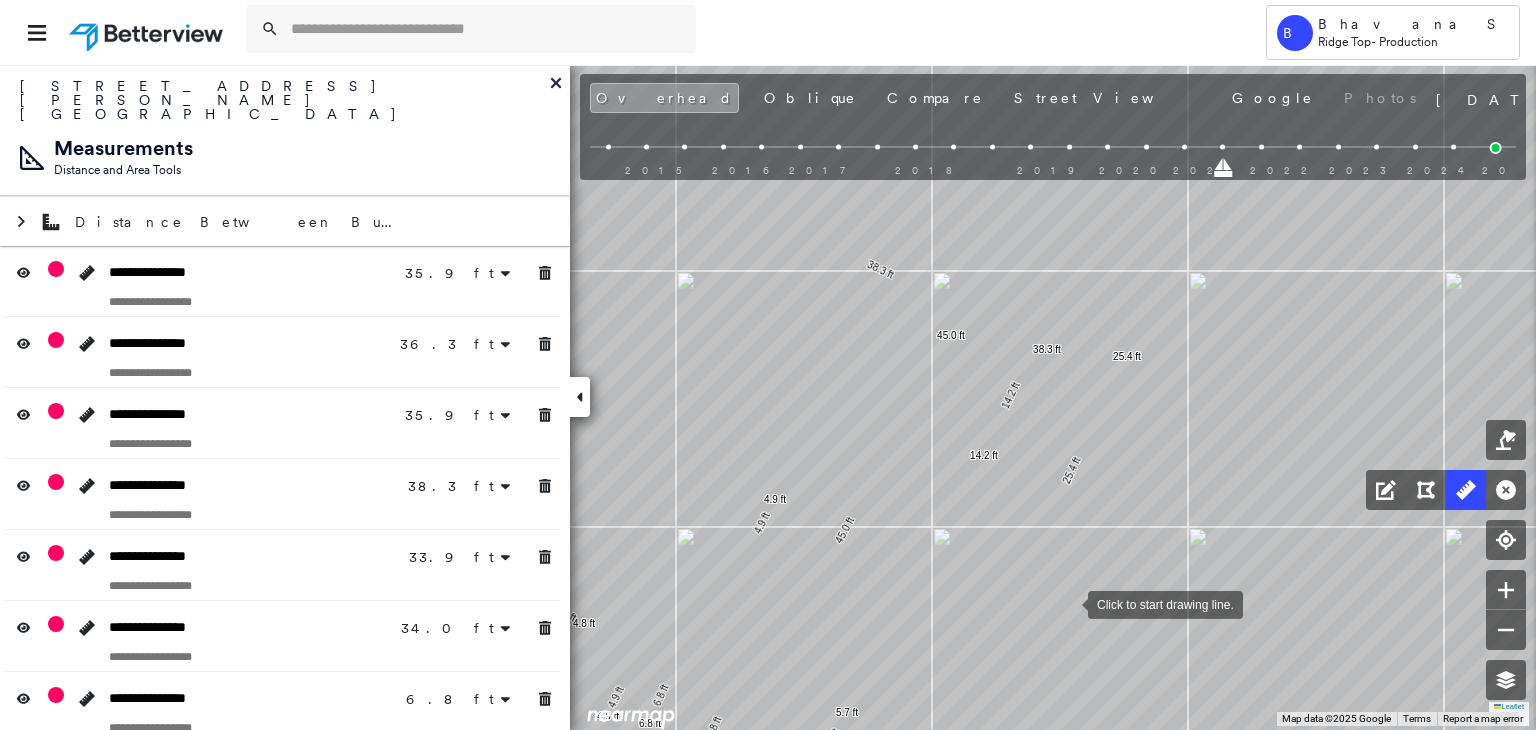 click at bounding box center [1068, 603] 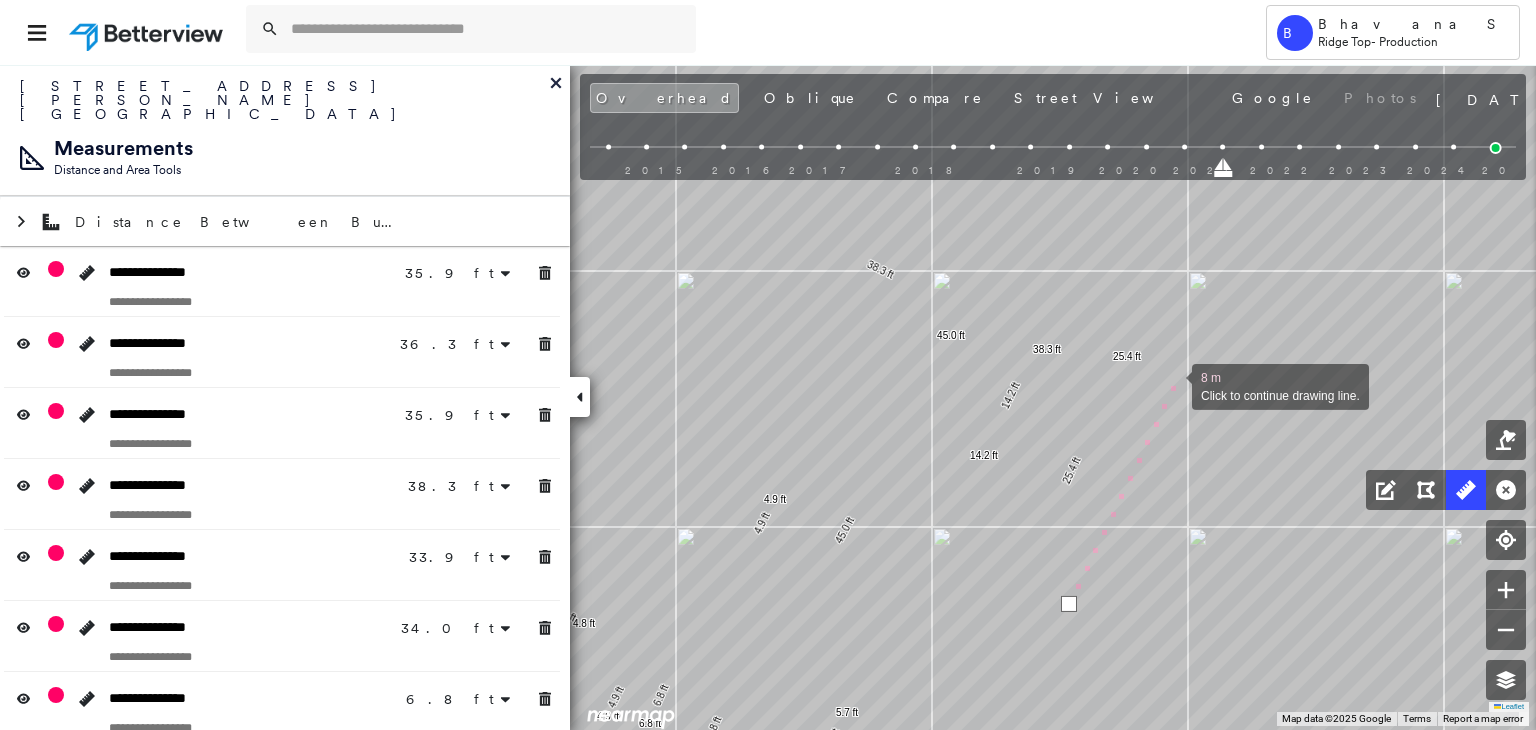 click at bounding box center [1172, 385] 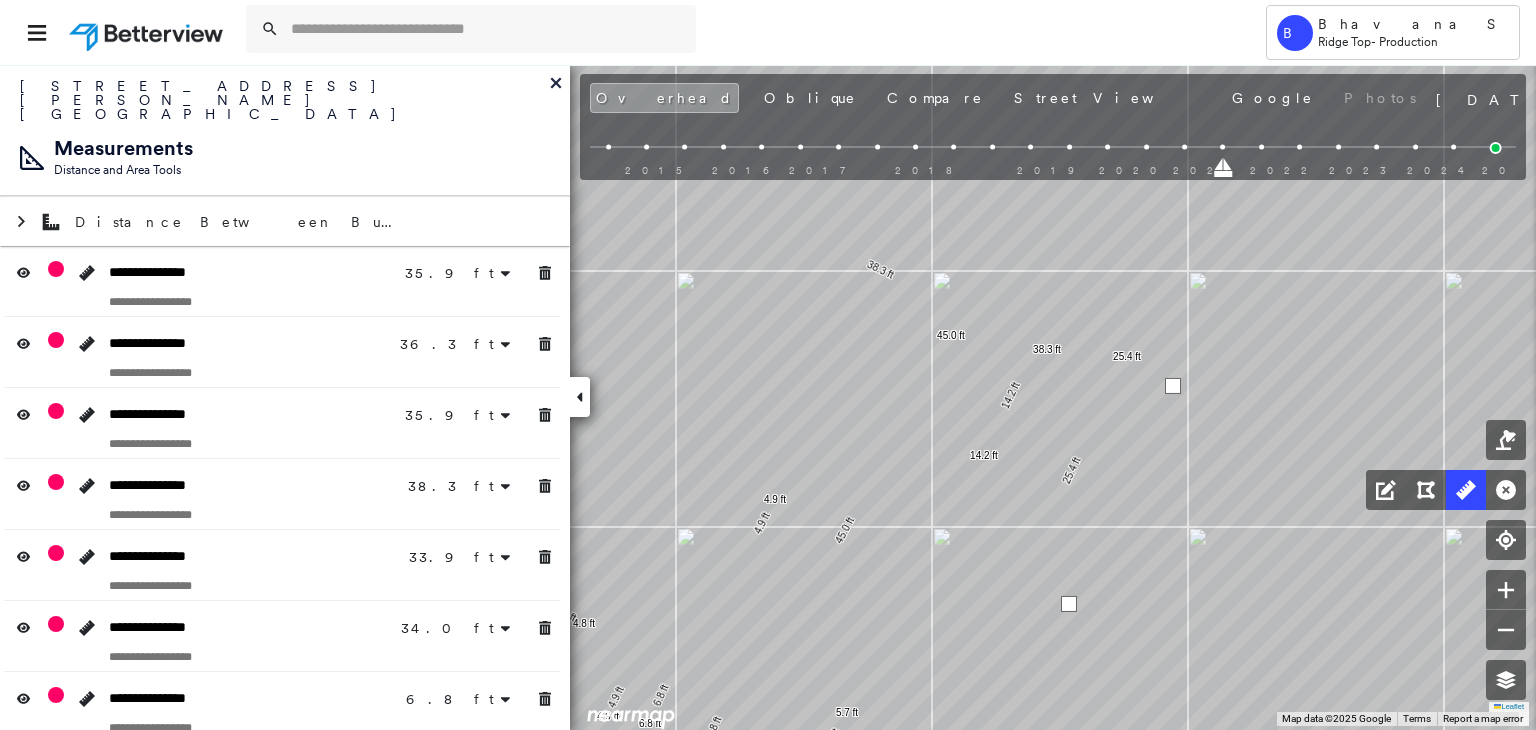click at bounding box center [1173, 386] 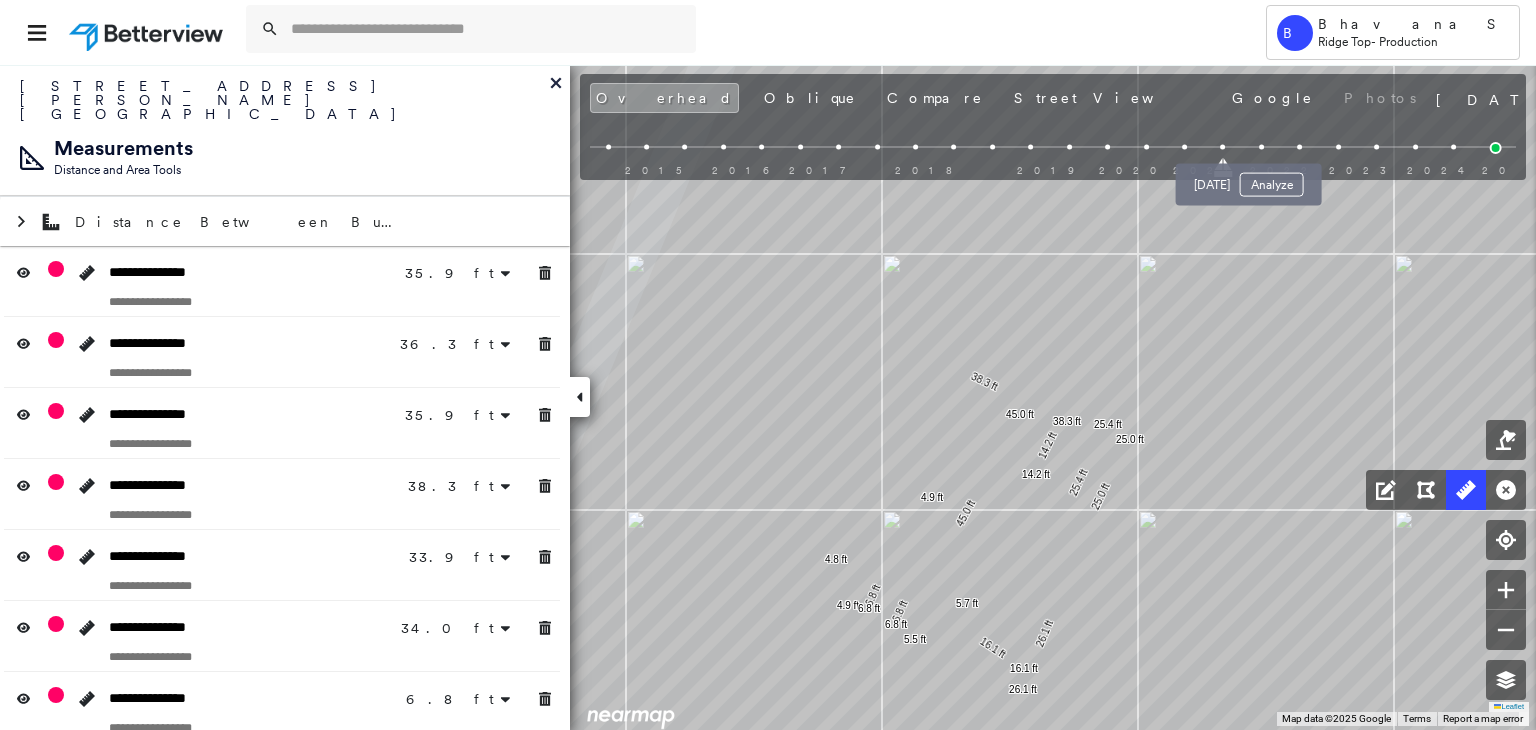 click at bounding box center (1261, 147) 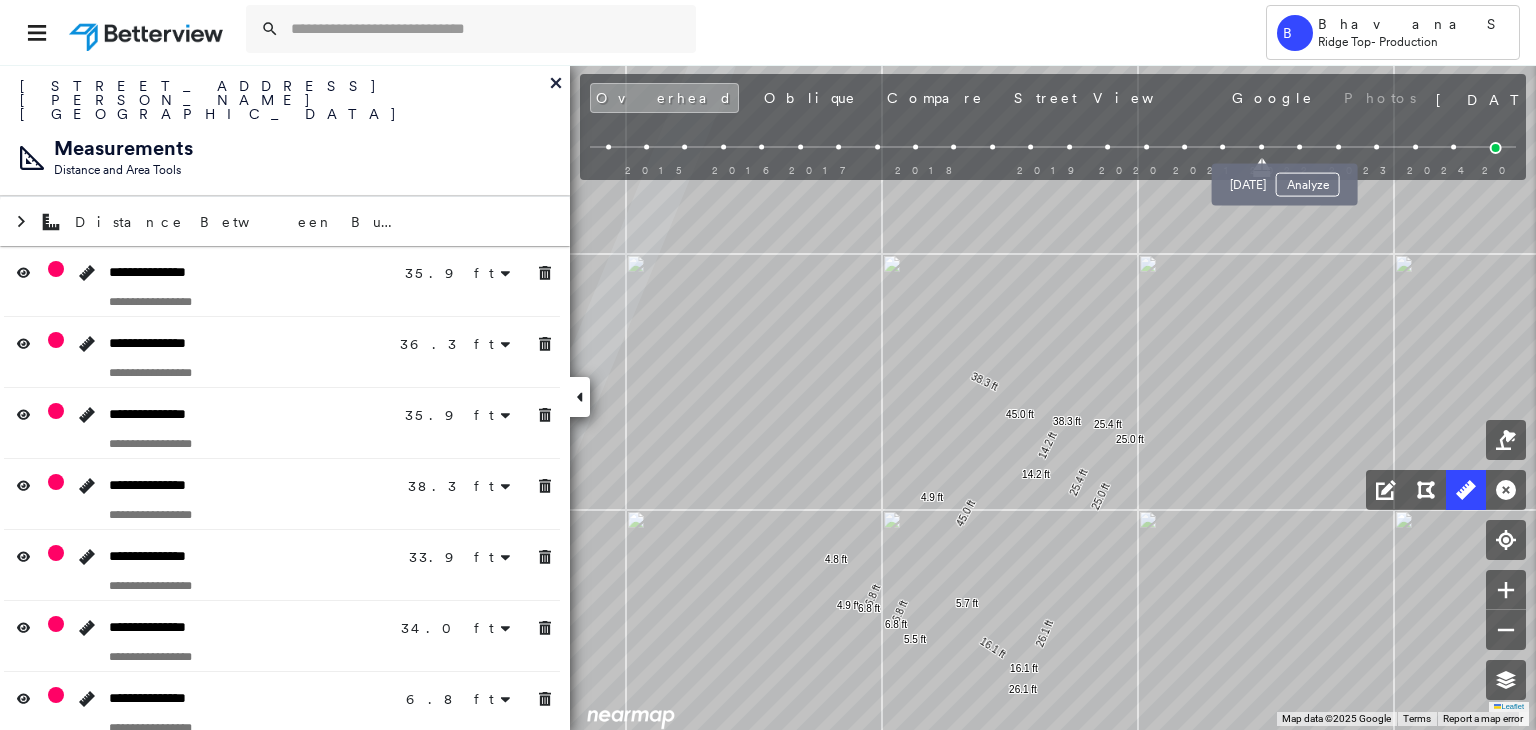 click at bounding box center [1299, 147] 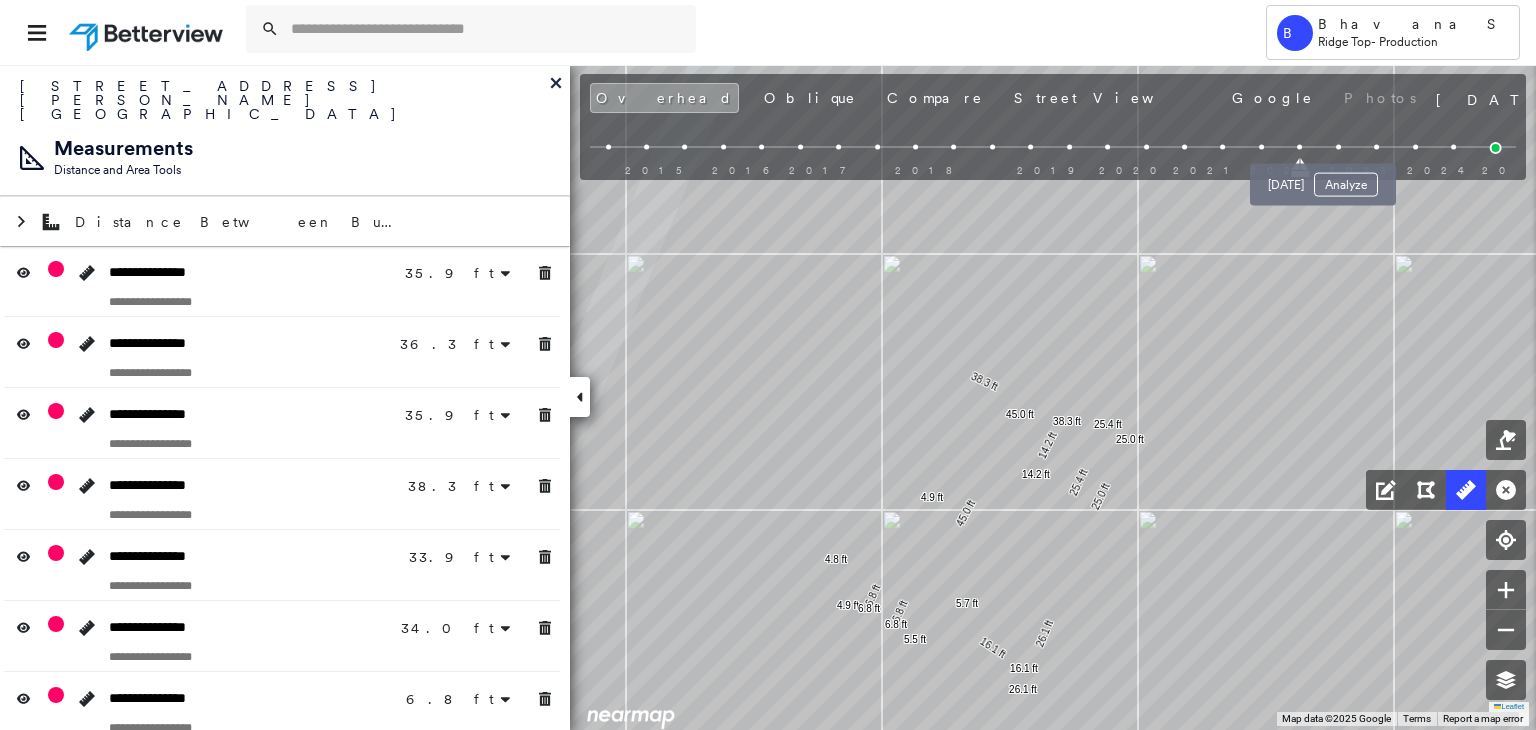 click at bounding box center [1338, 147] 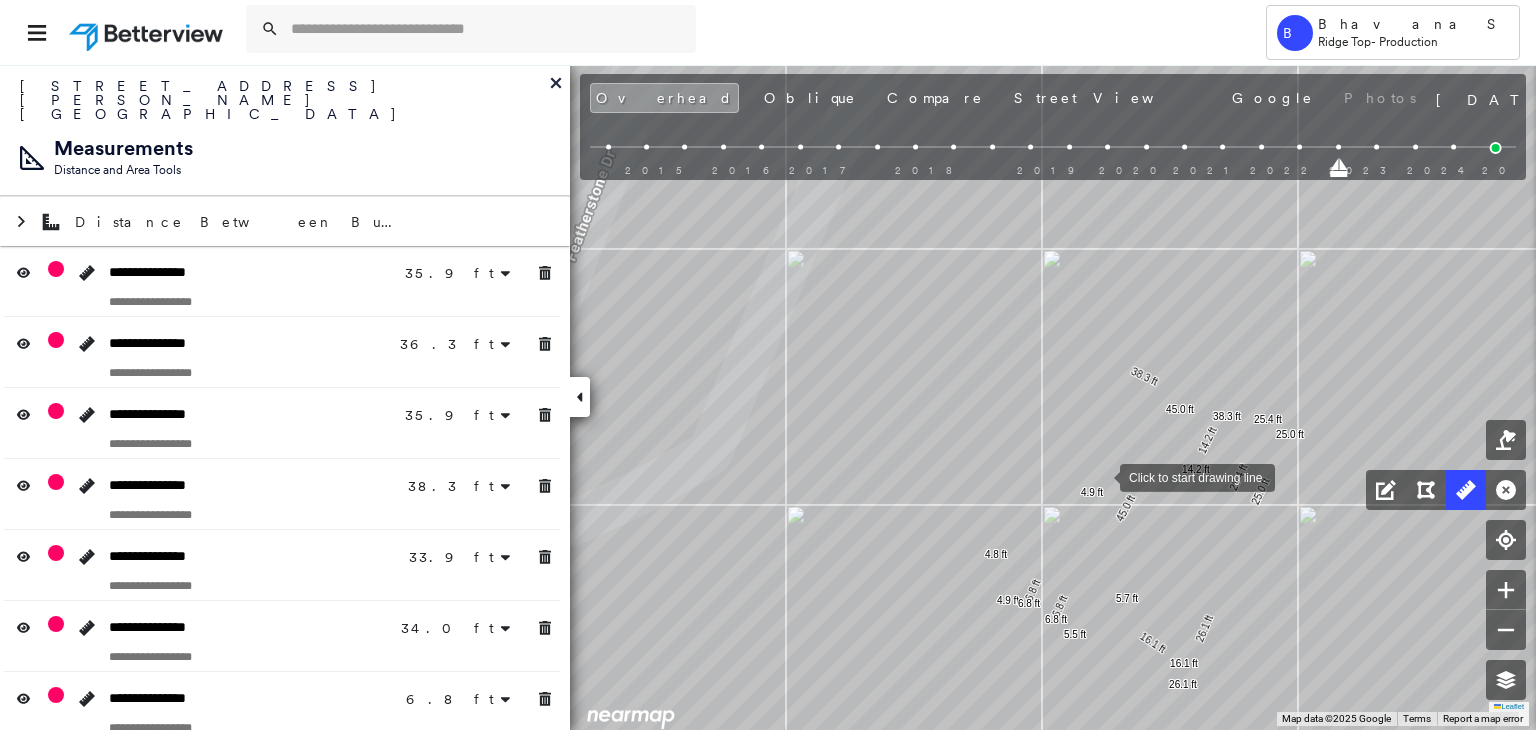 click on "35.9 ft 35.9 ft 36.3 ft 36.3 ft 35.9 ft 35.9 ft 38.3 ft 38.3 ft 33.9 ft 33.9 ft 34.0 ft 34.0 ft 6.8 ft 6.8 ft 16.1 ft 16.1 ft 4.9 ft 5.7 ft 45.0 ft 45.0 ft 4.9 ft 4.8 ft 6.8 ft 6.8 ft 5.5 ft 26.1 ft 26.1 ft 25.4 ft 25.4 ft 14.2 ft 14.2 ft 25.0 ft 25.0 ft Click to start drawing line." at bounding box center [126, -74] 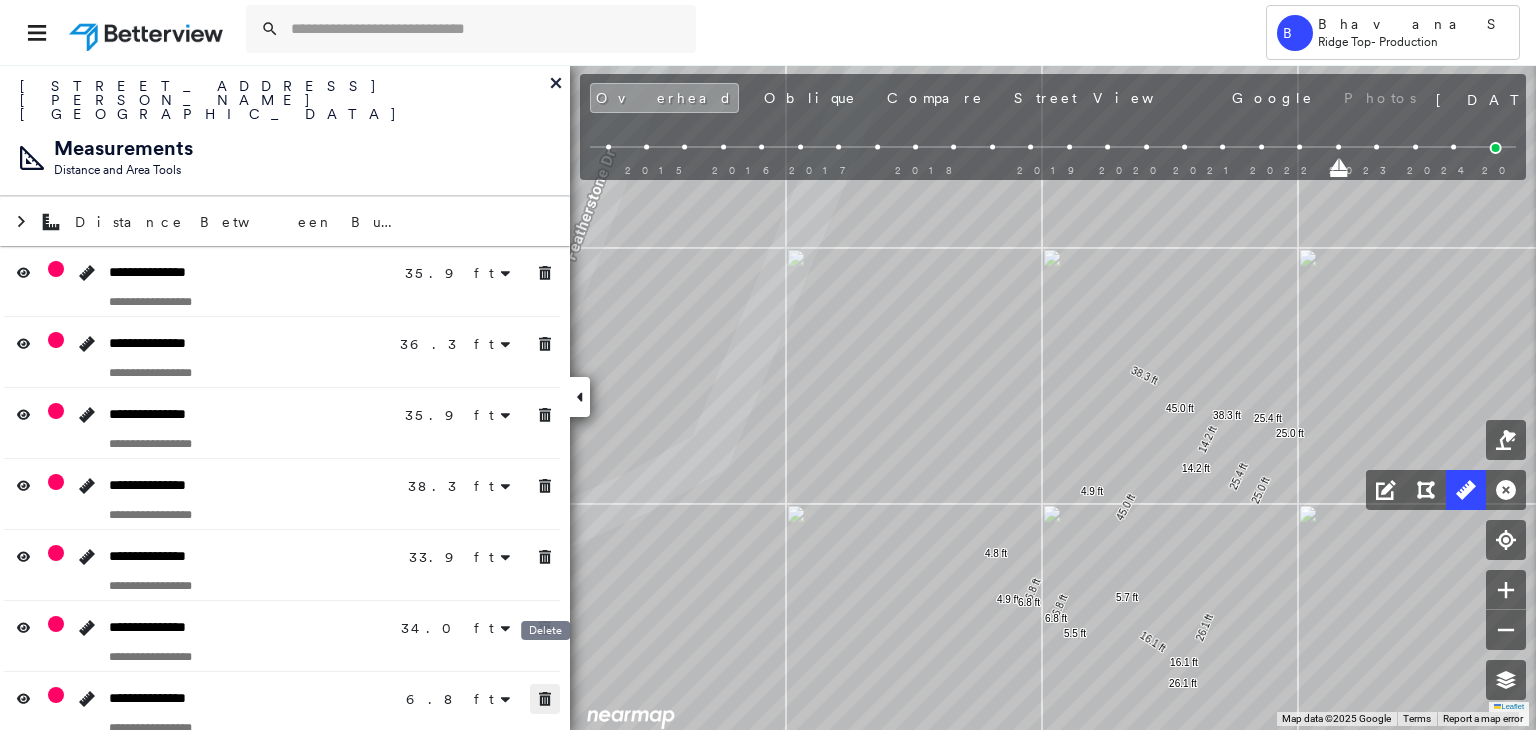 click 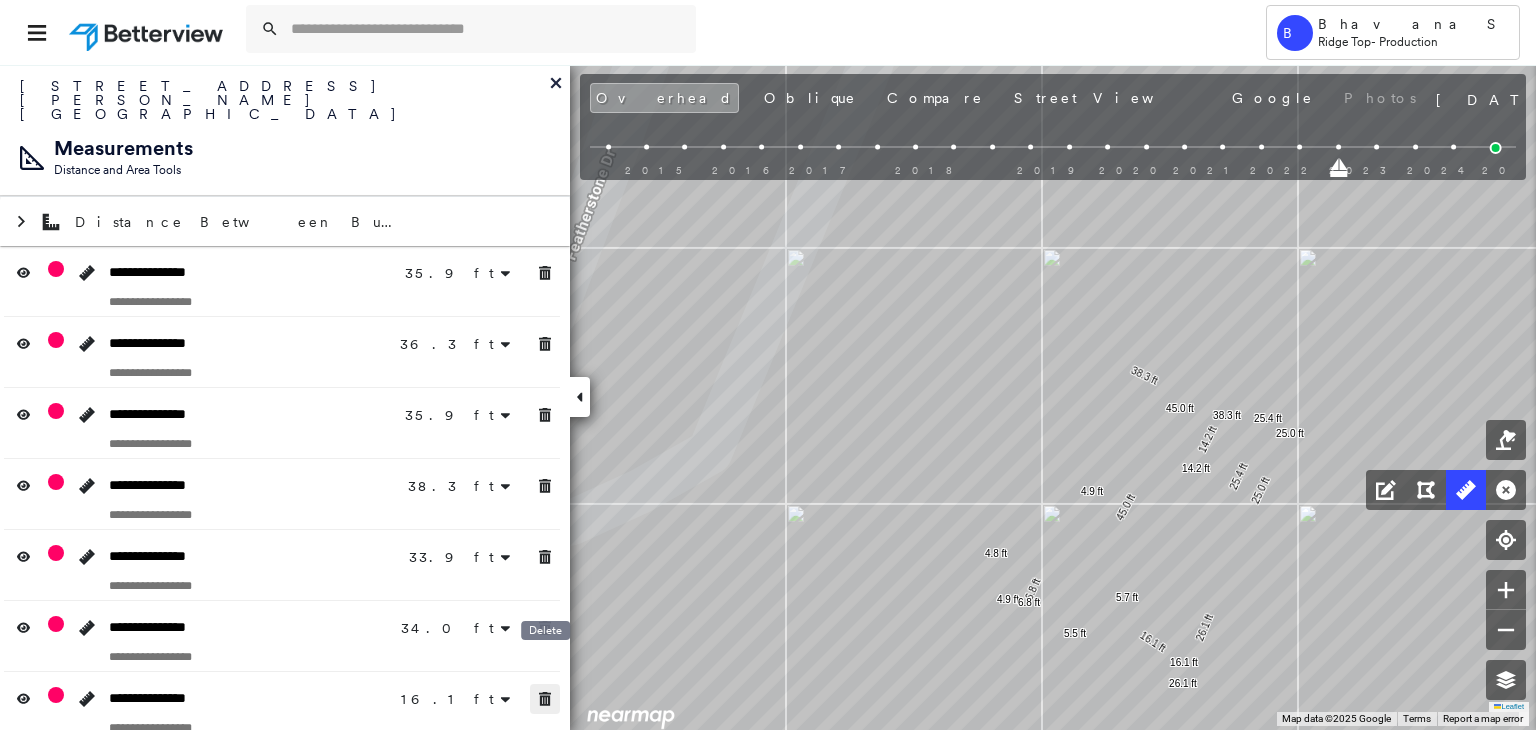 click 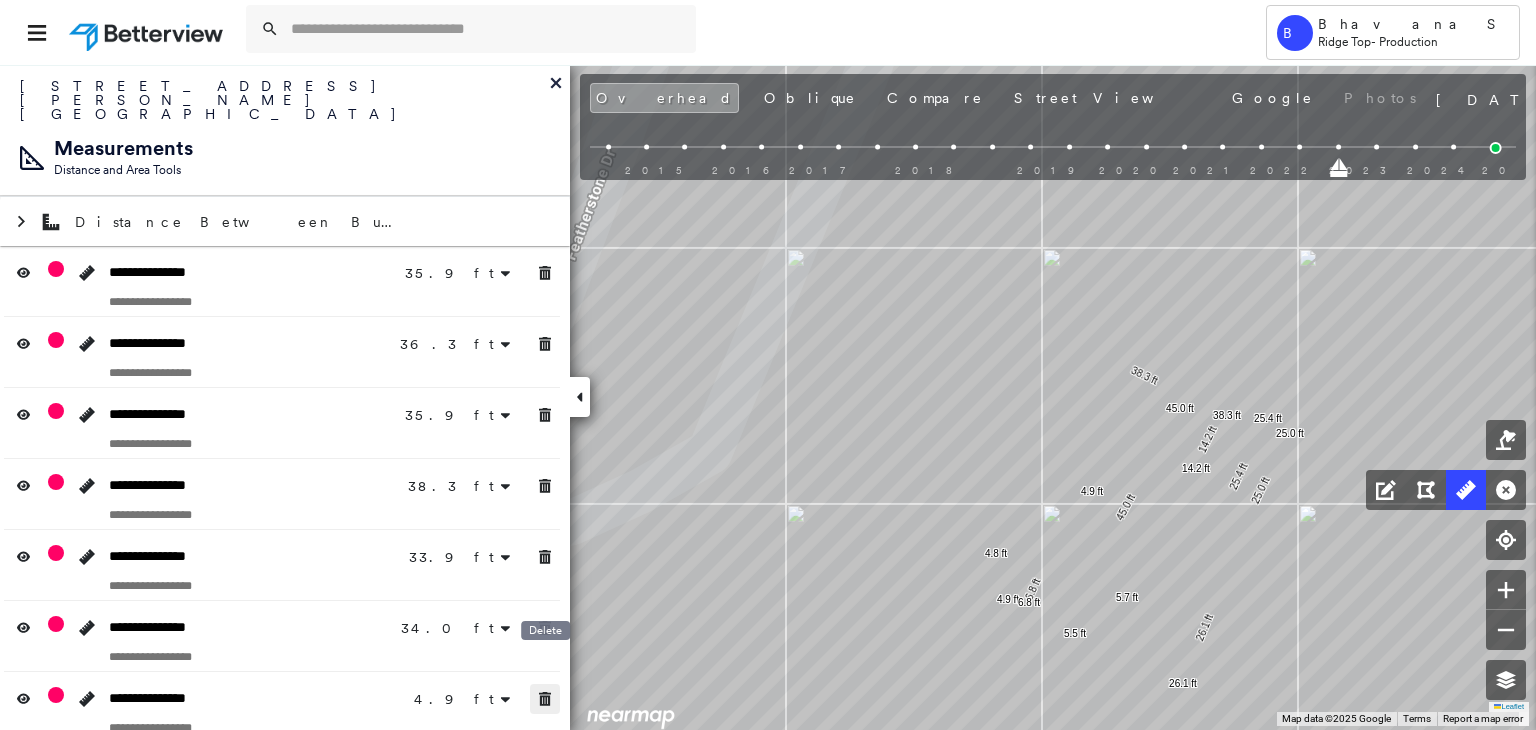click 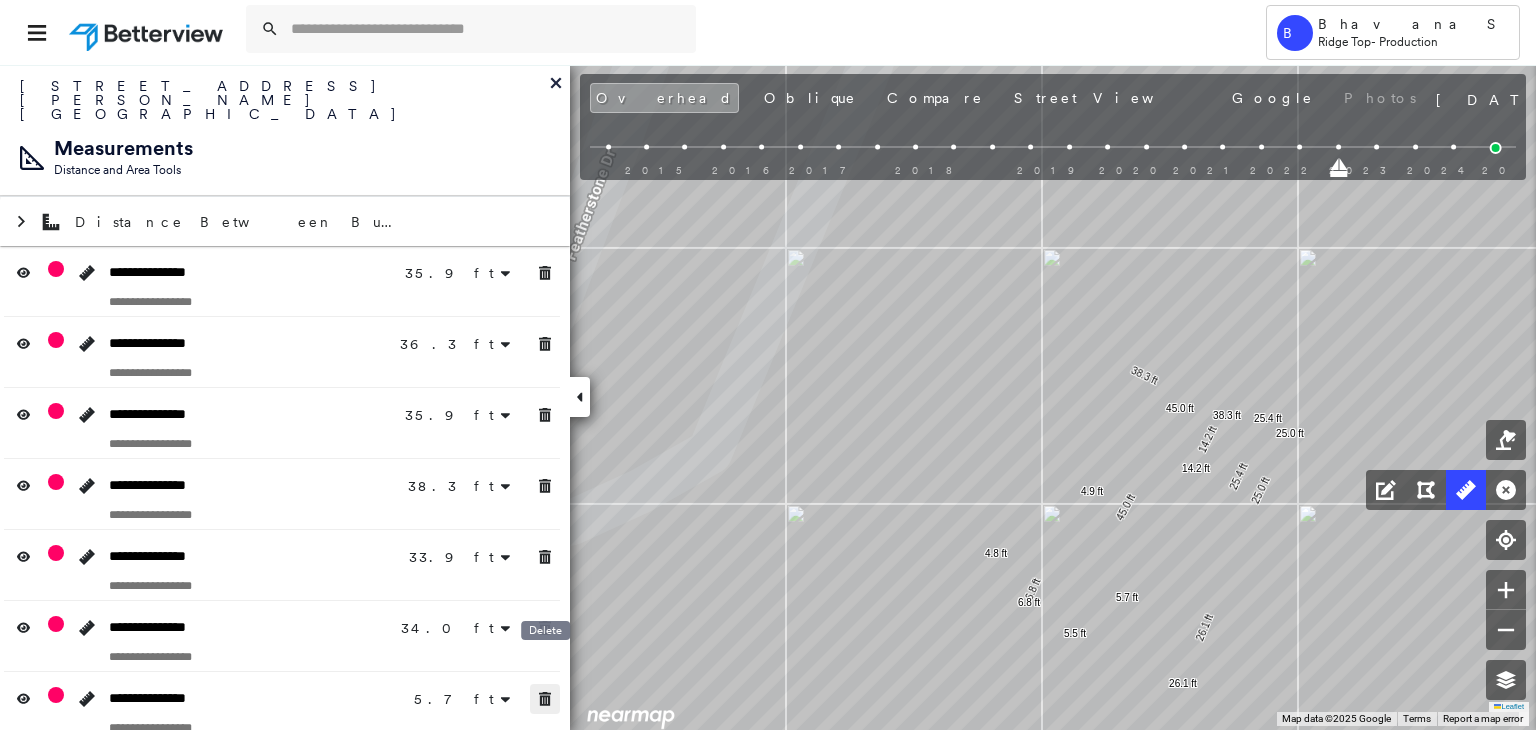 click 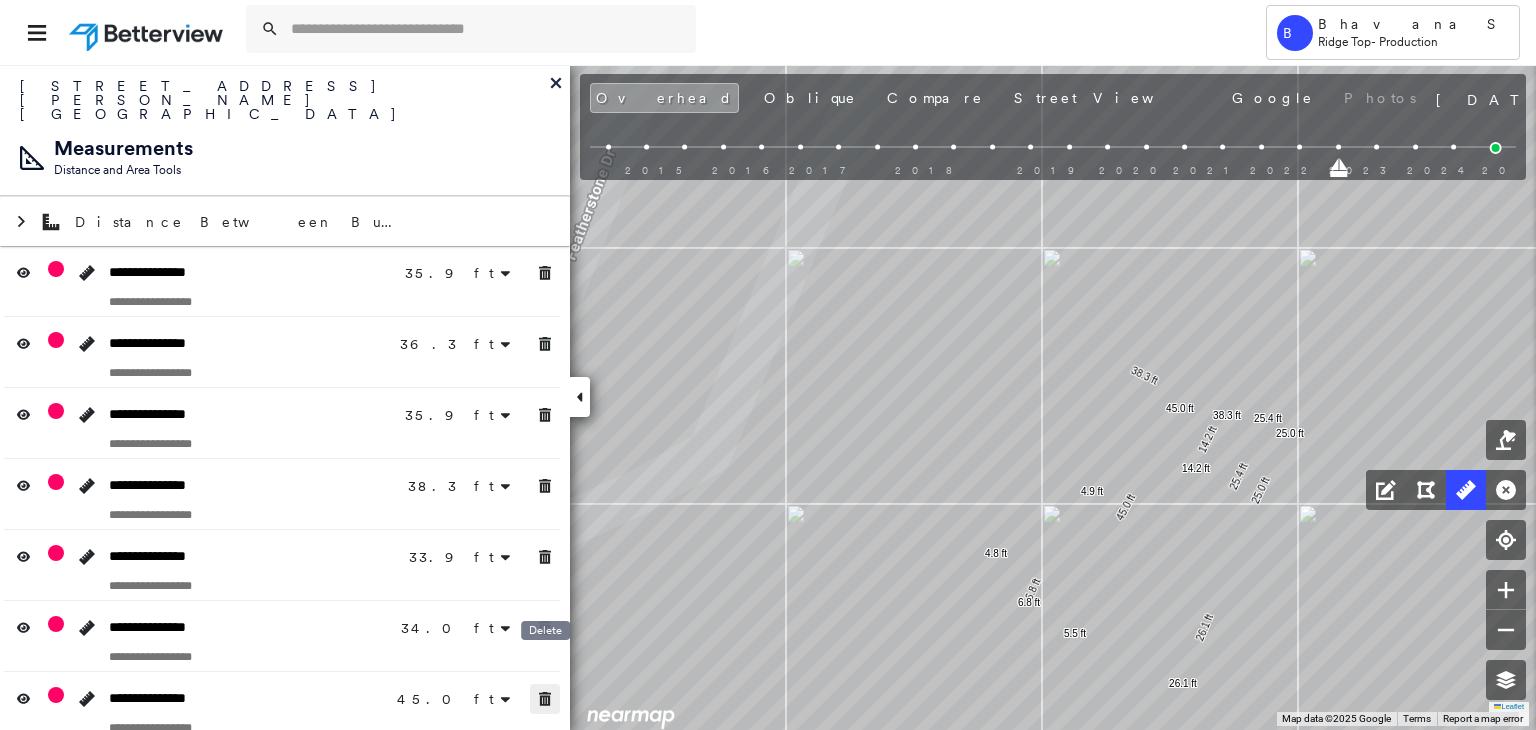 click 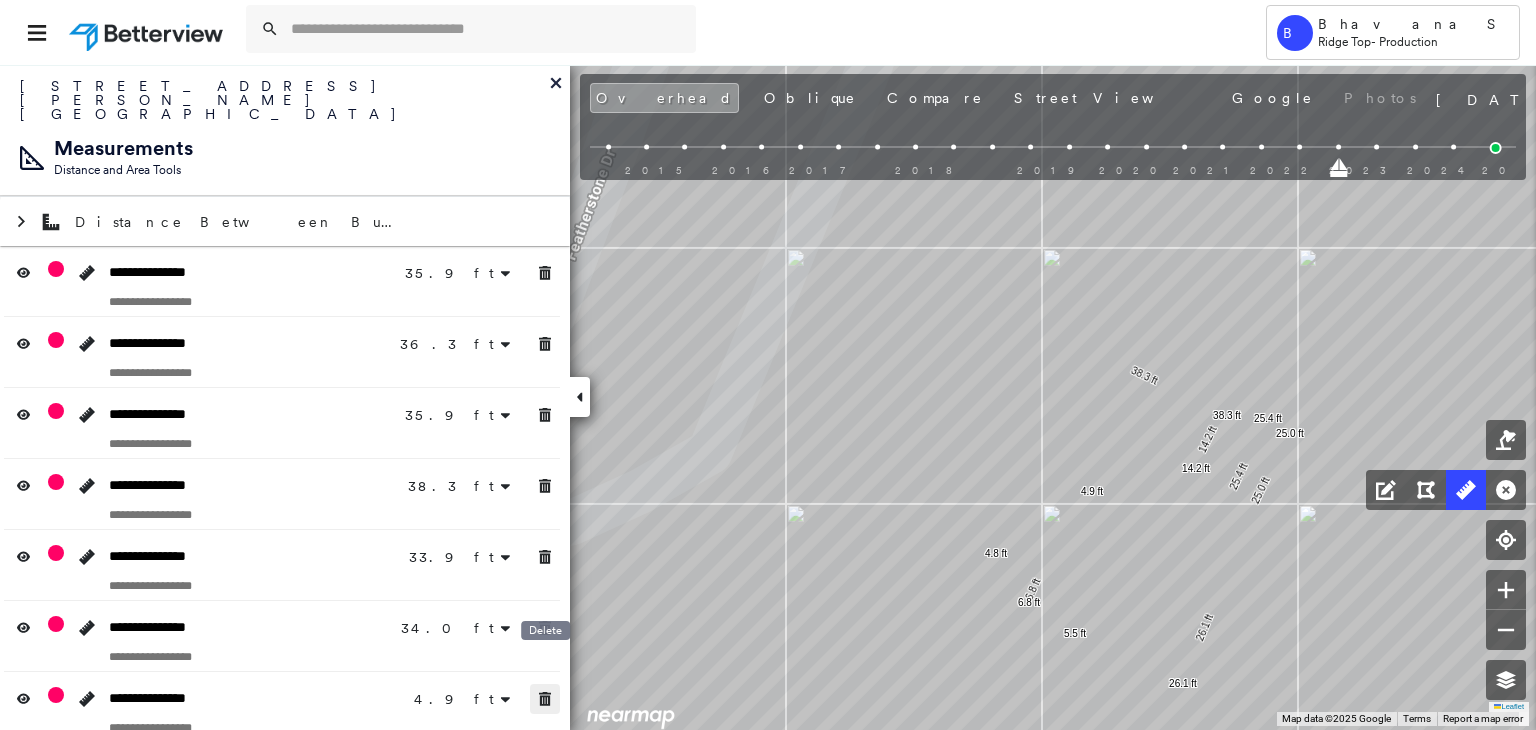 click 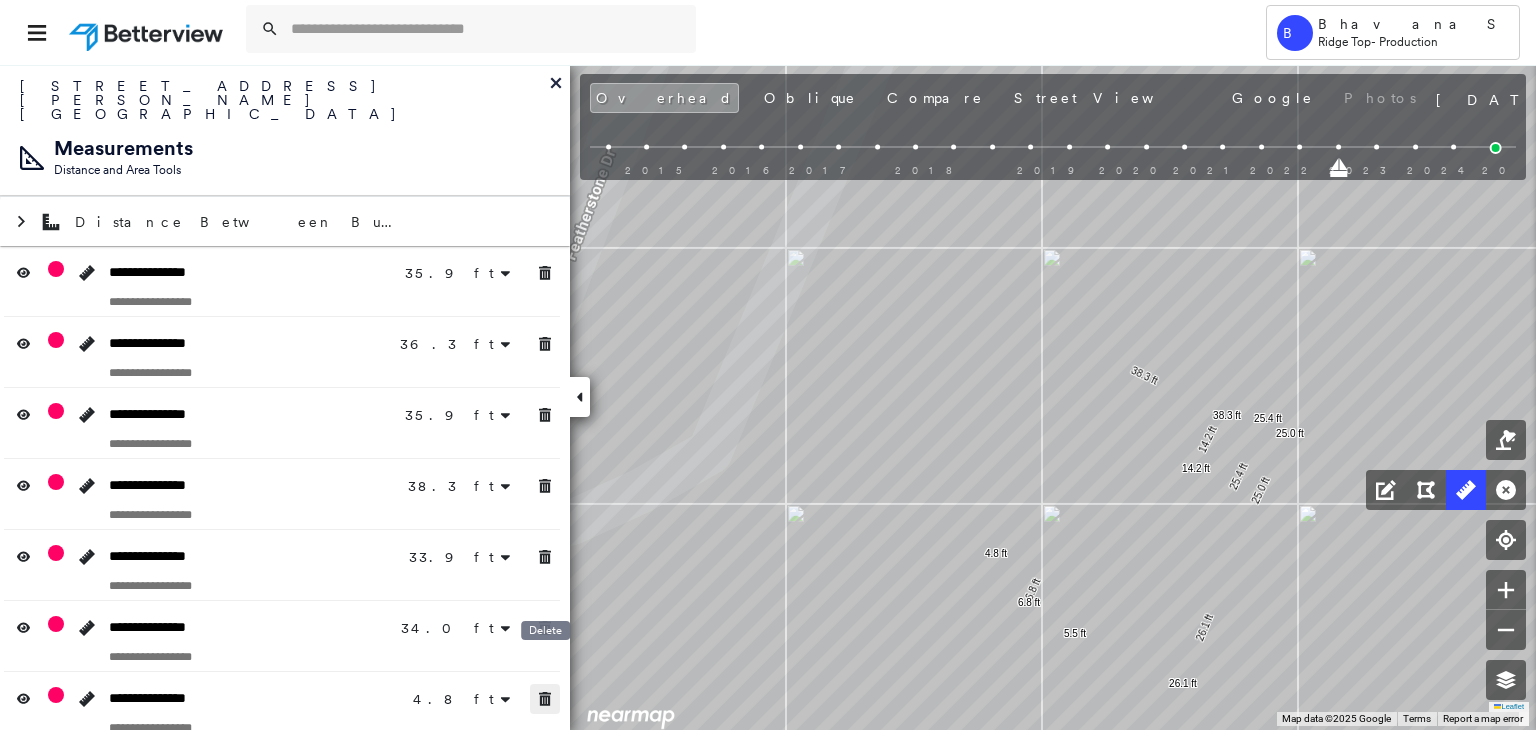 click 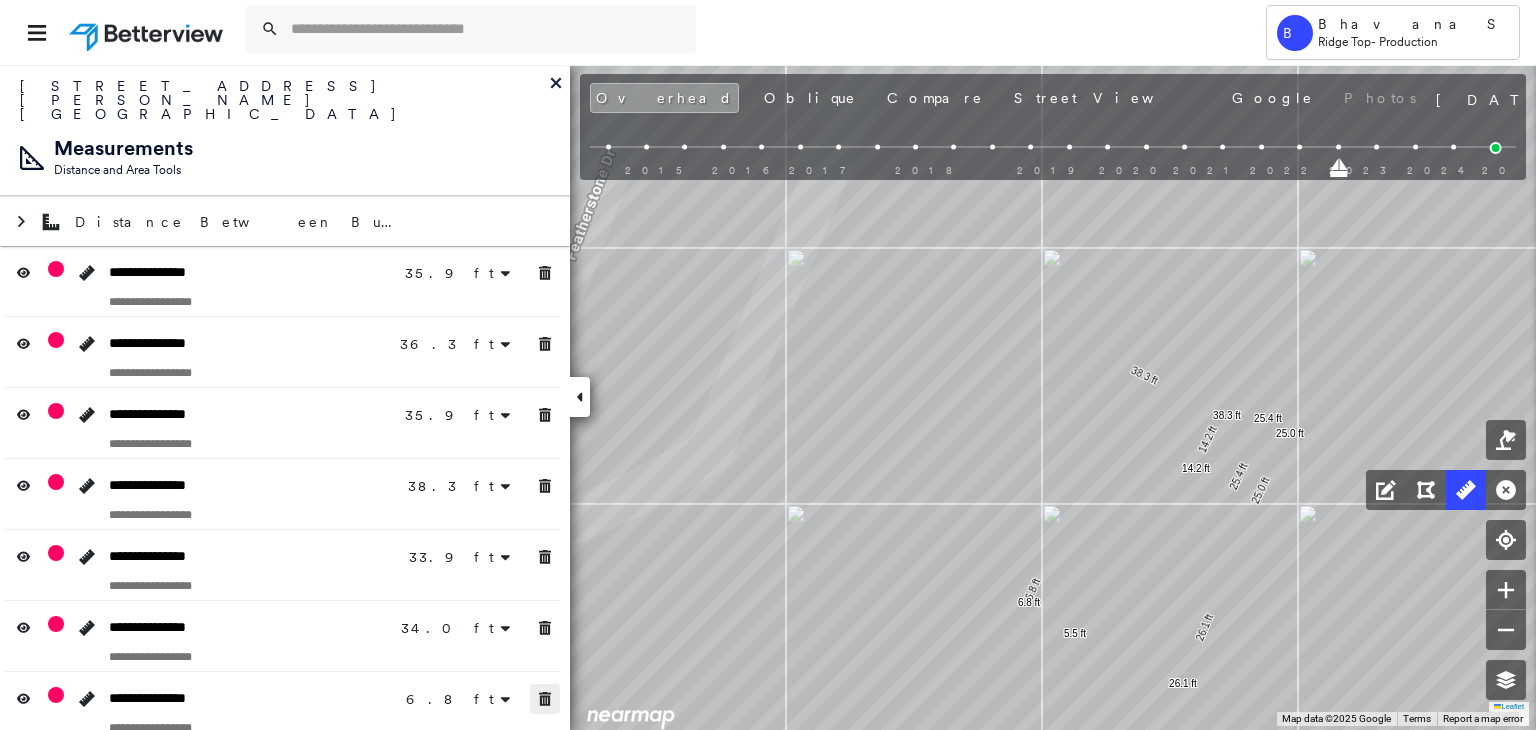 click 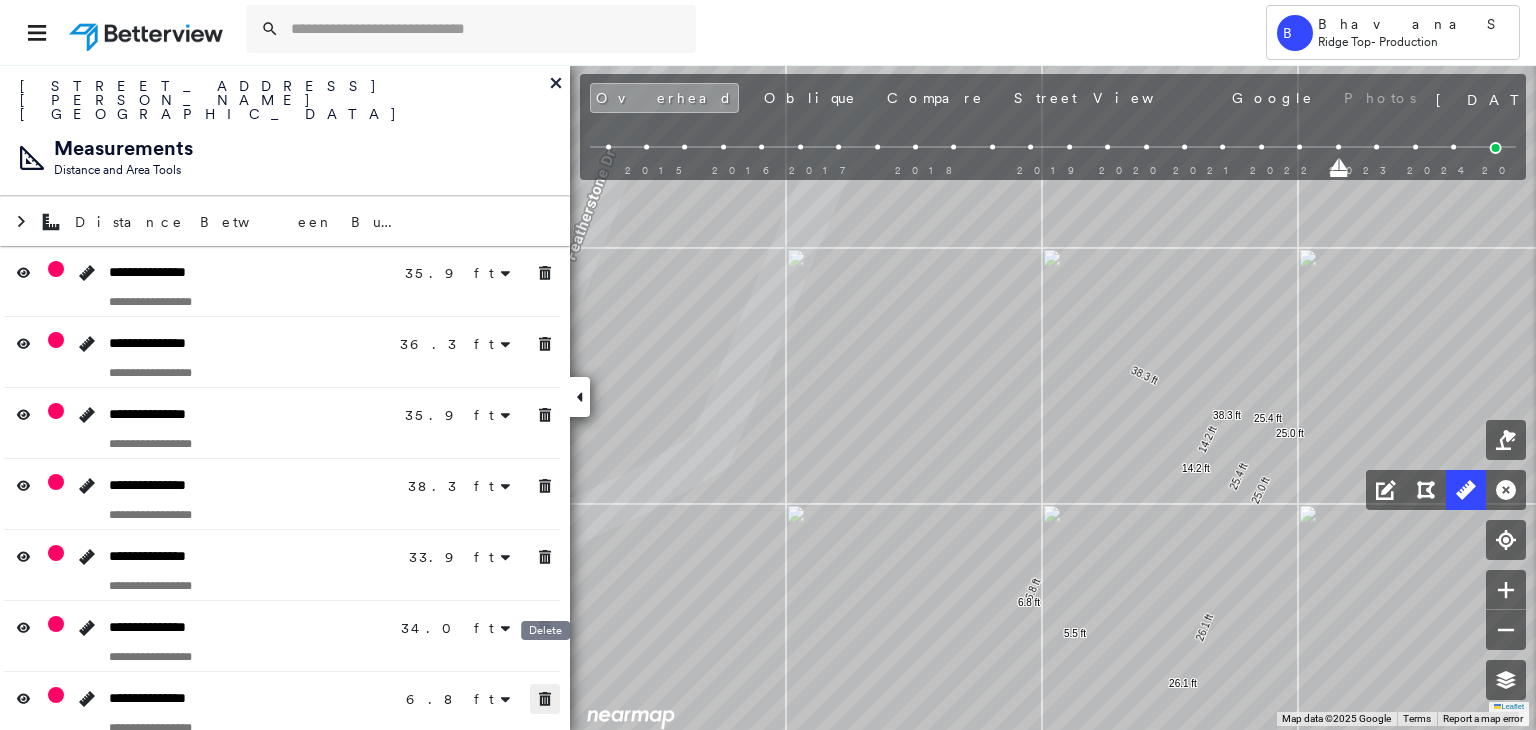 click 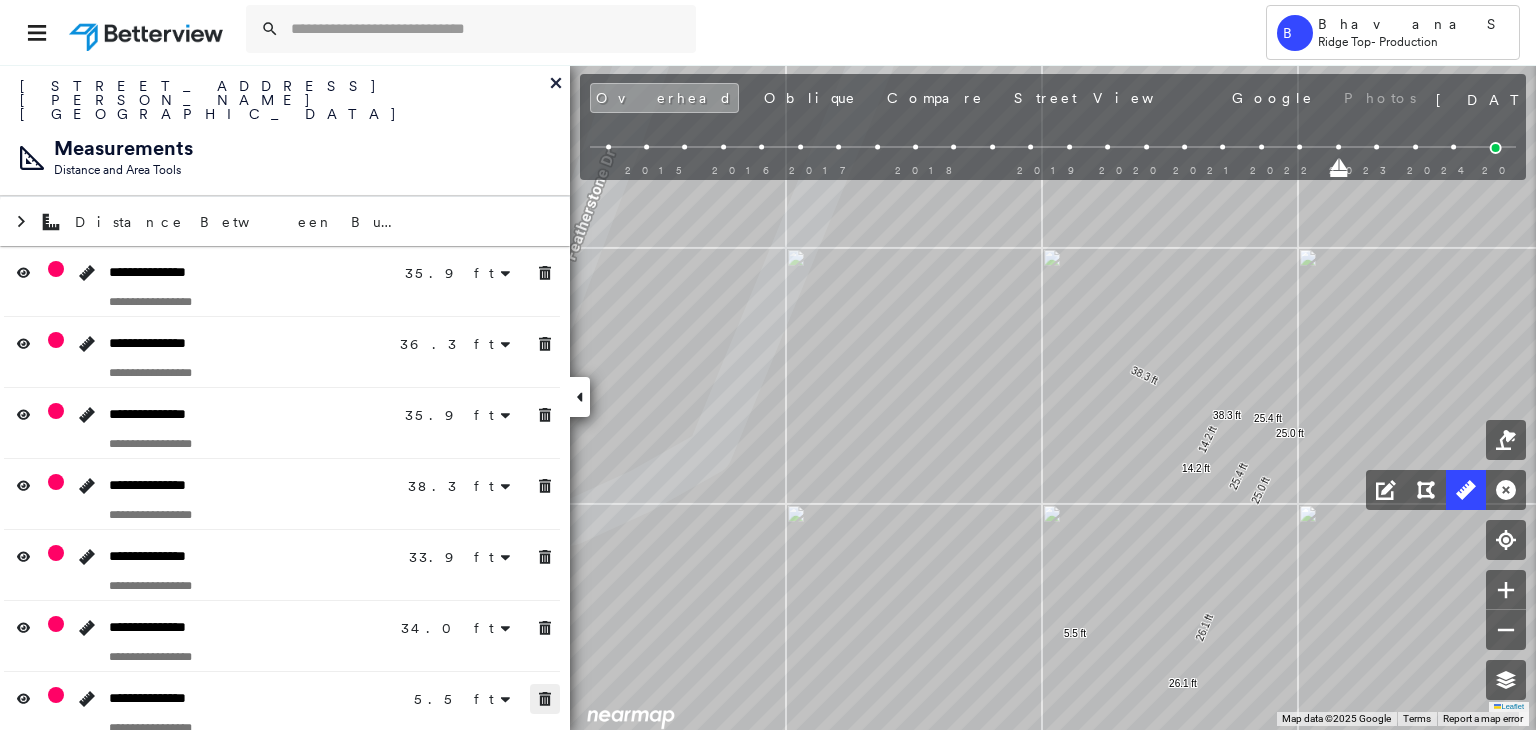 click 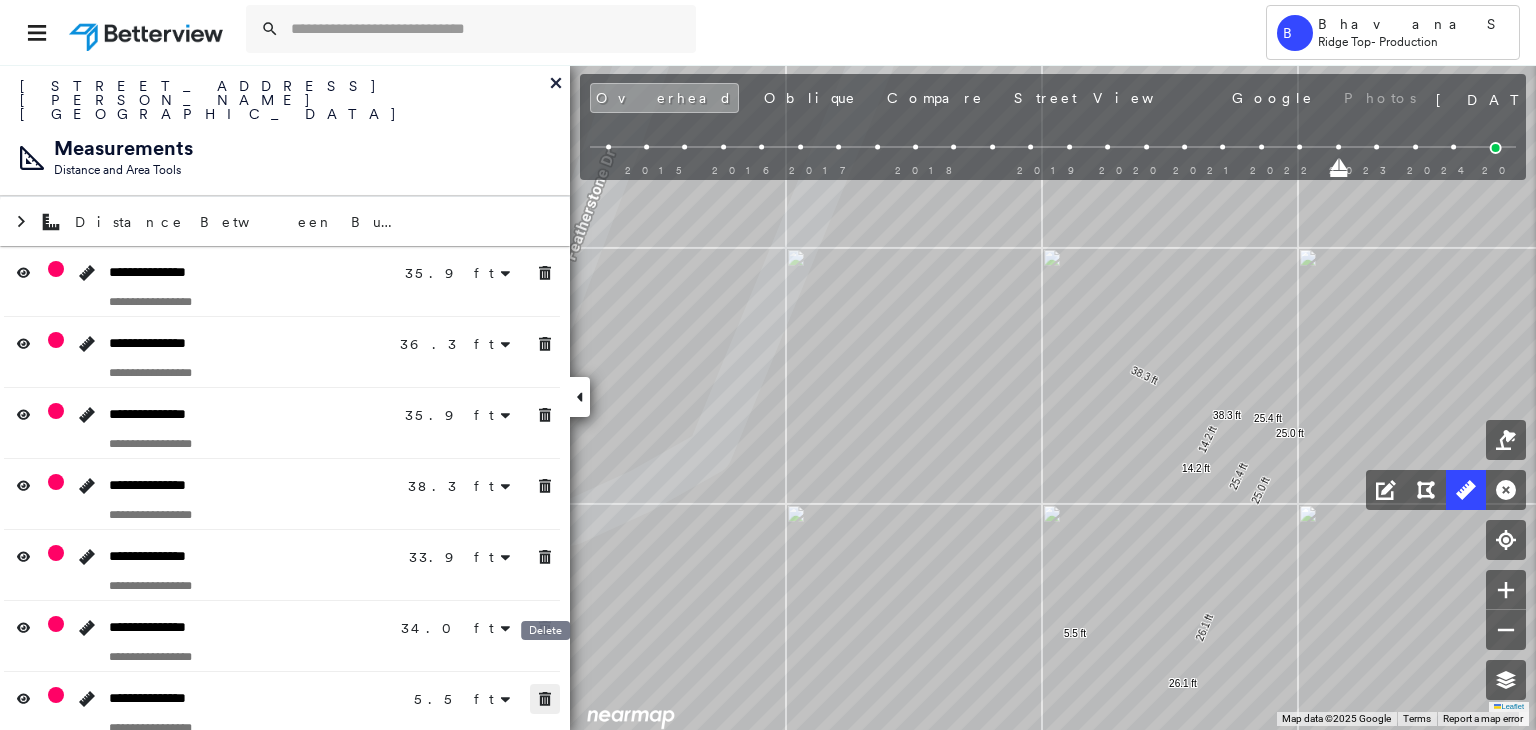 click 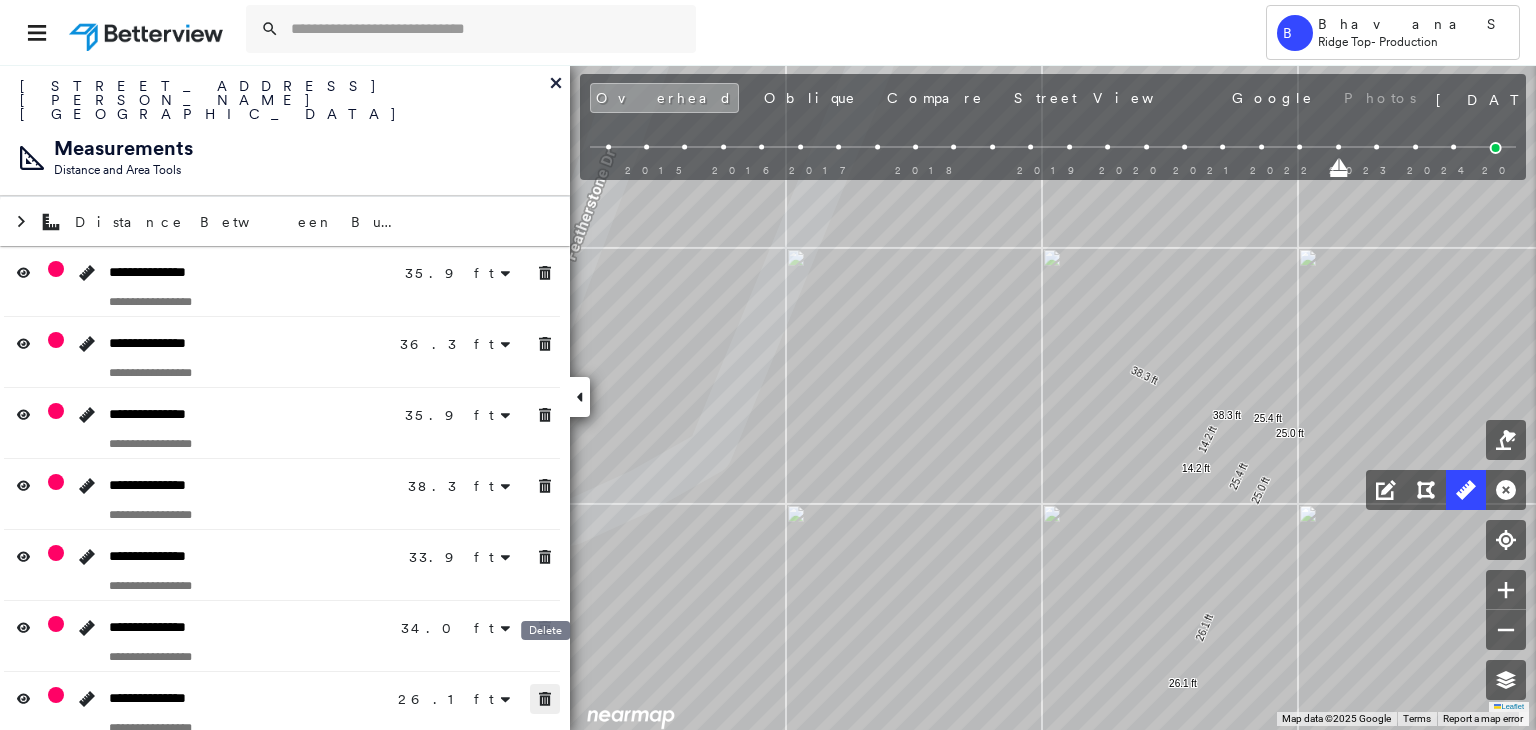 click 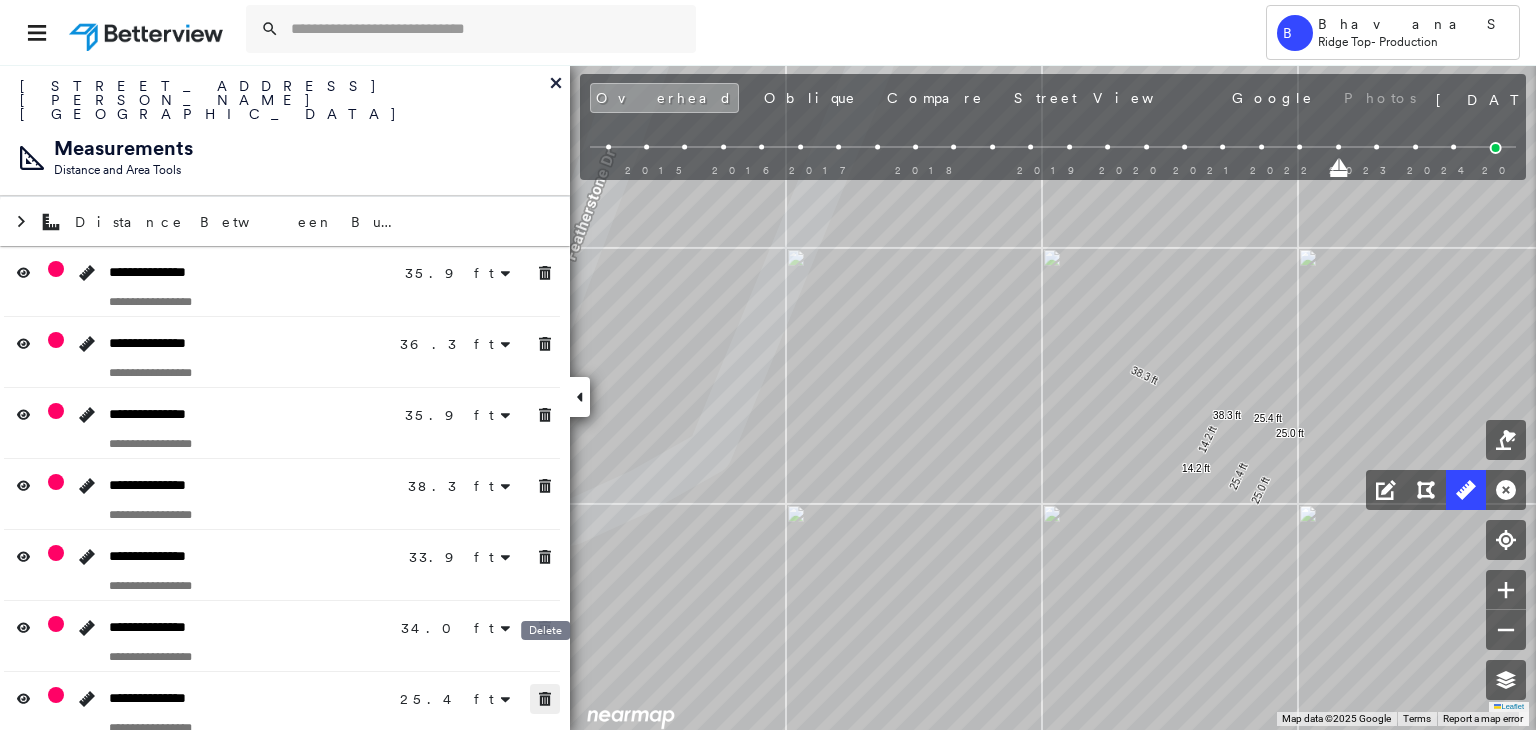 click 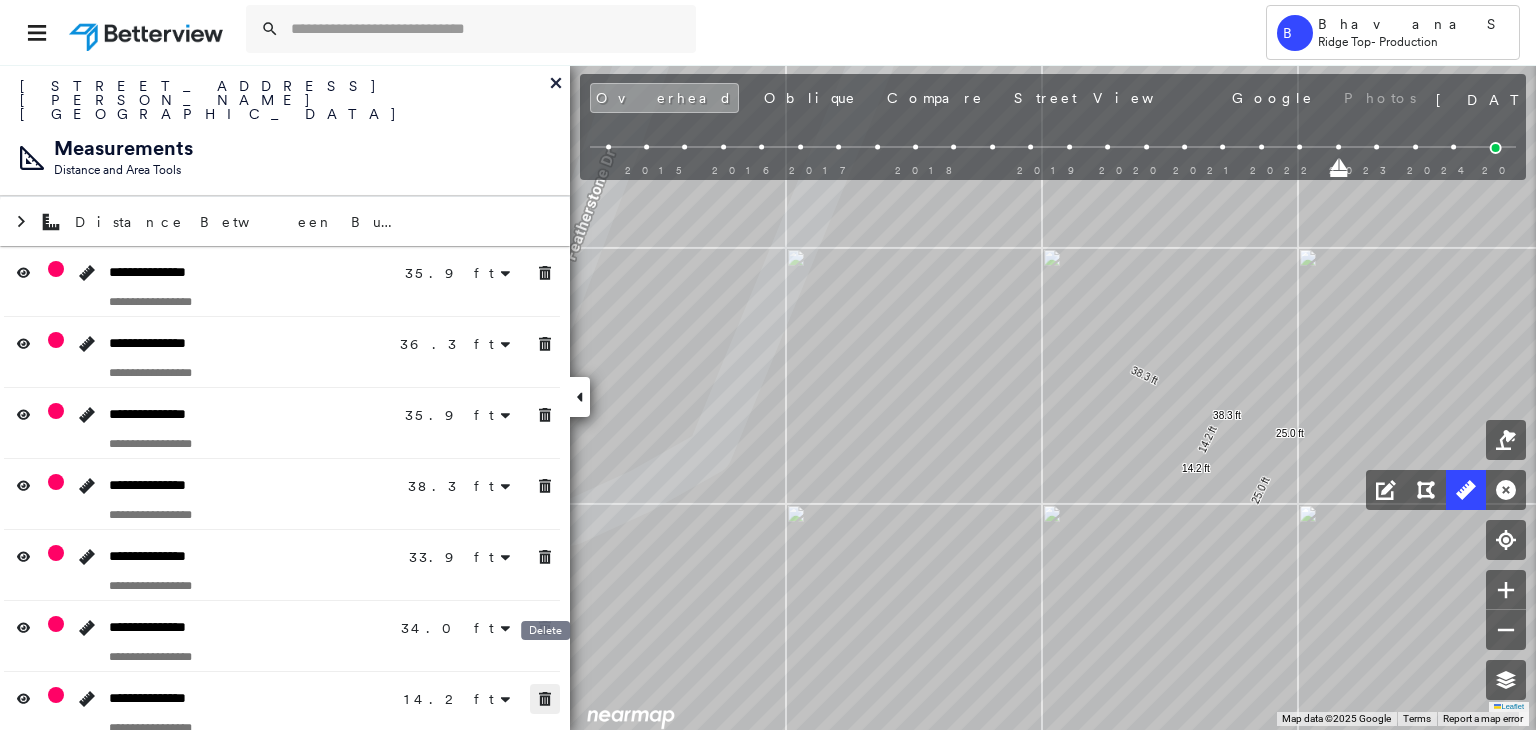 click 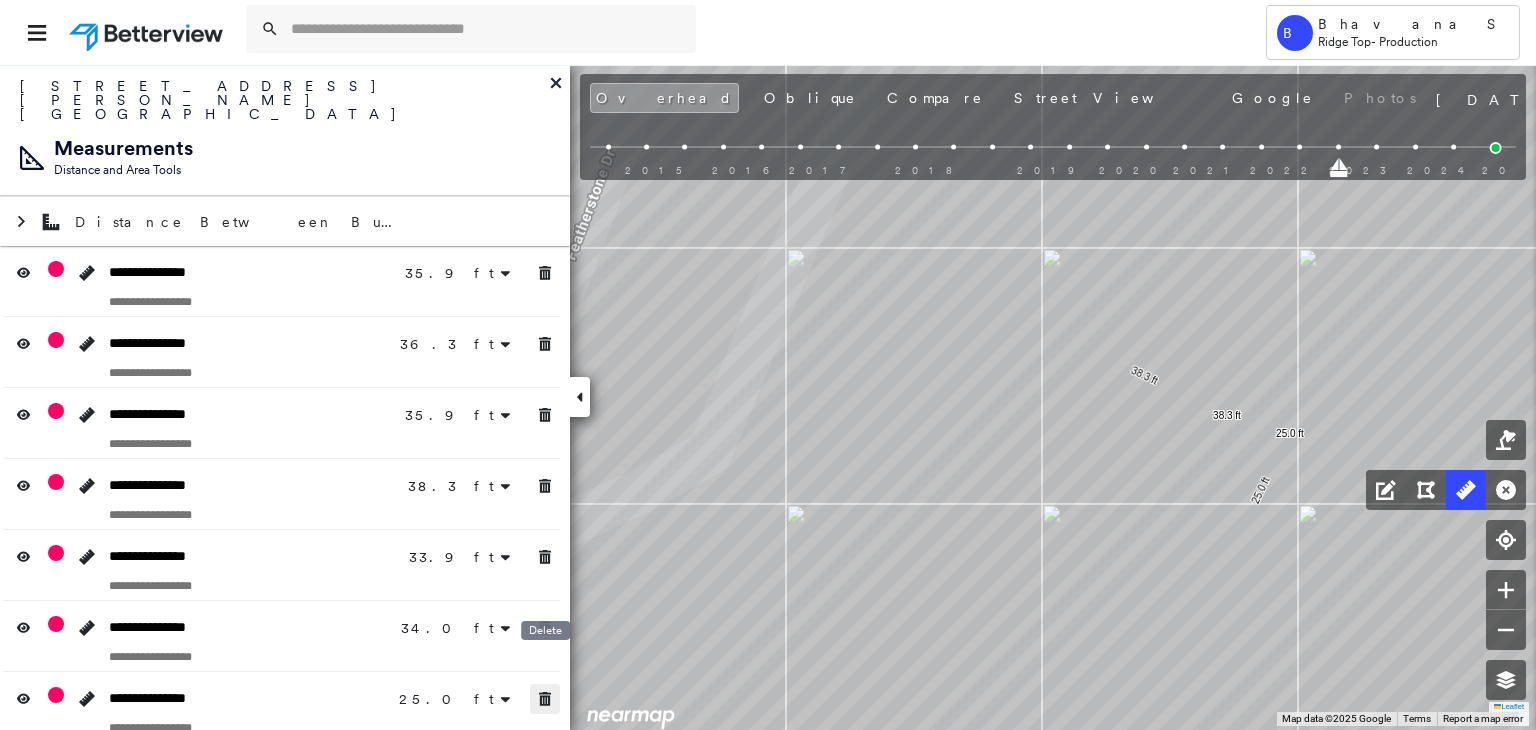 click 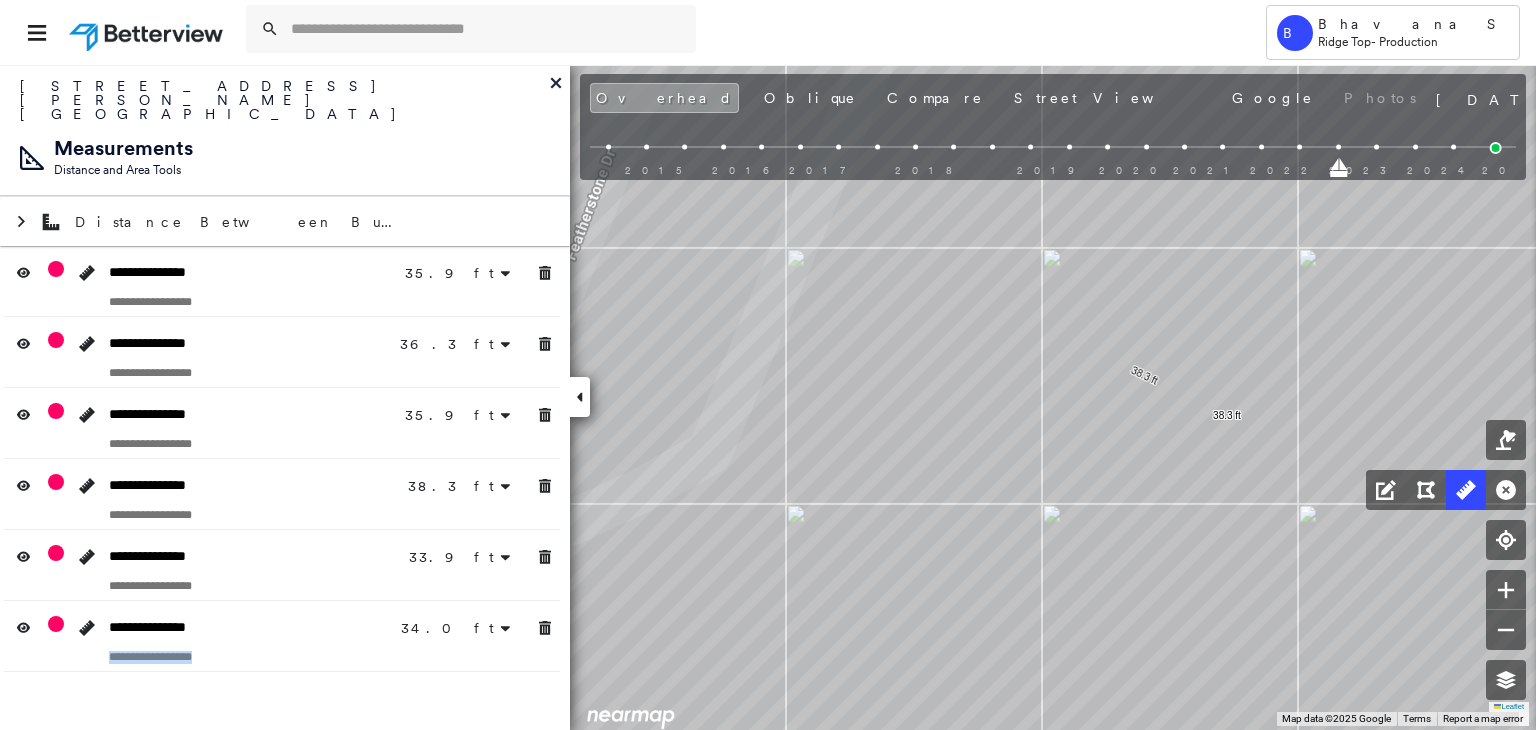 click on "**********" at bounding box center [285, 397] 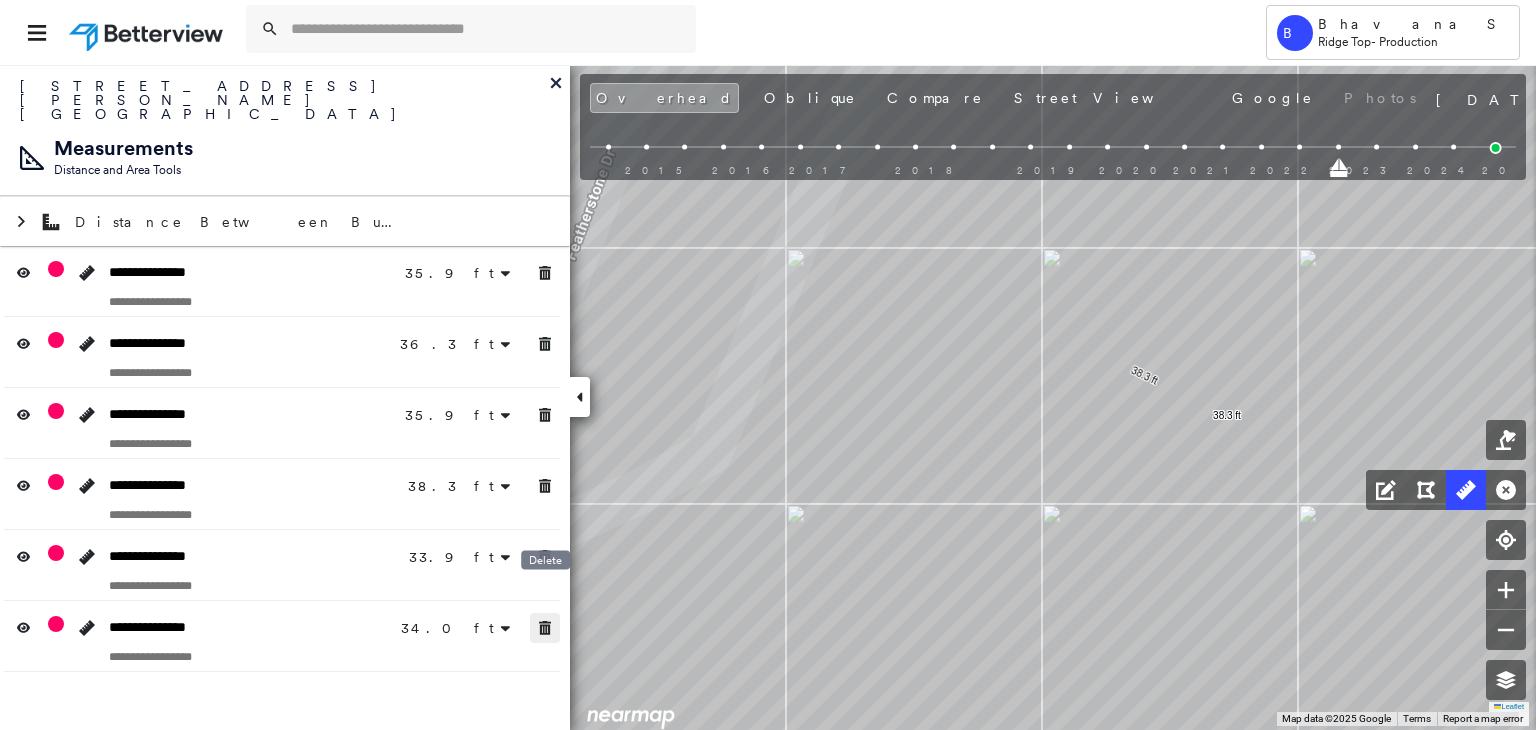 click at bounding box center [545, 628] 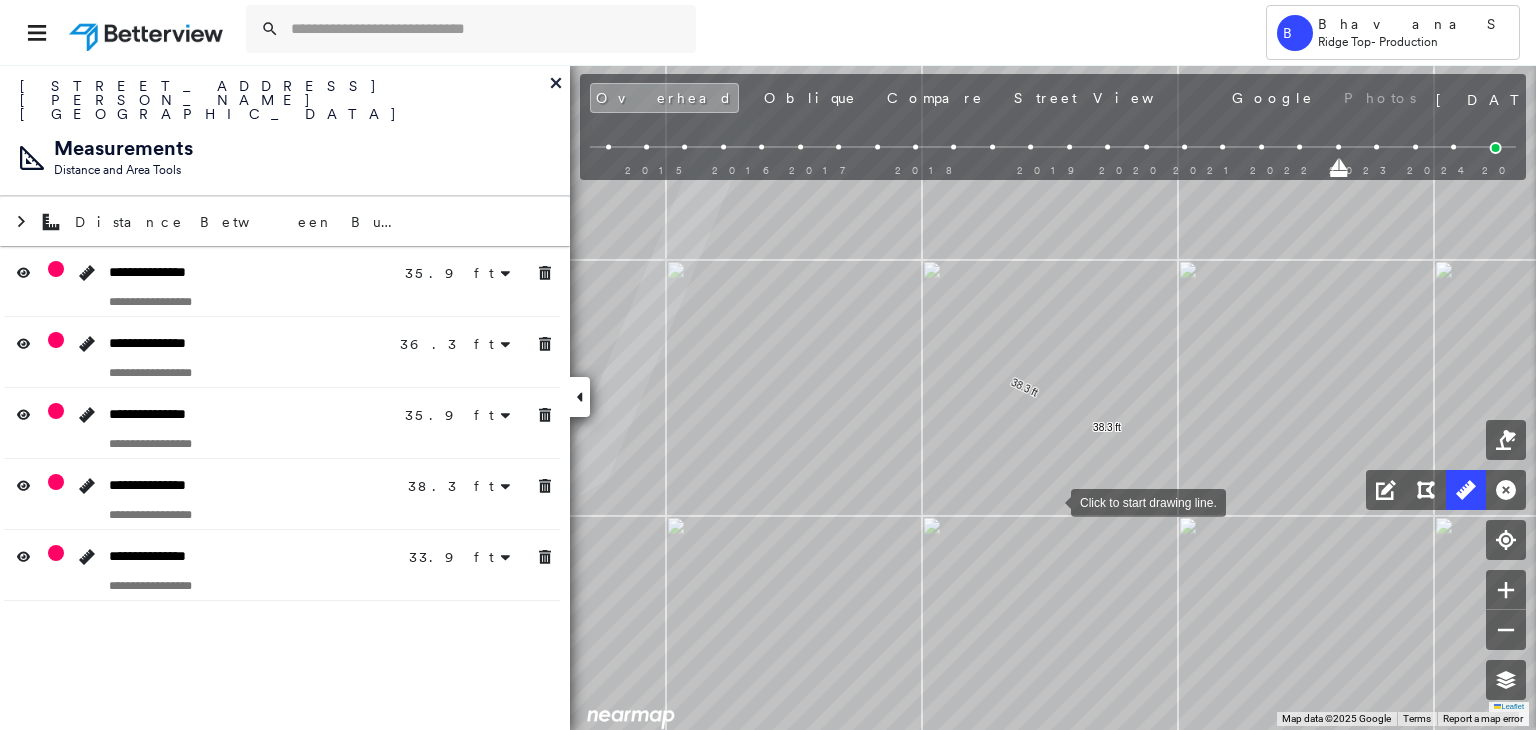 drag, startPoint x: 1172, startPoint y: 489, endPoint x: 1052, endPoint y: 501, distance: 120.59851 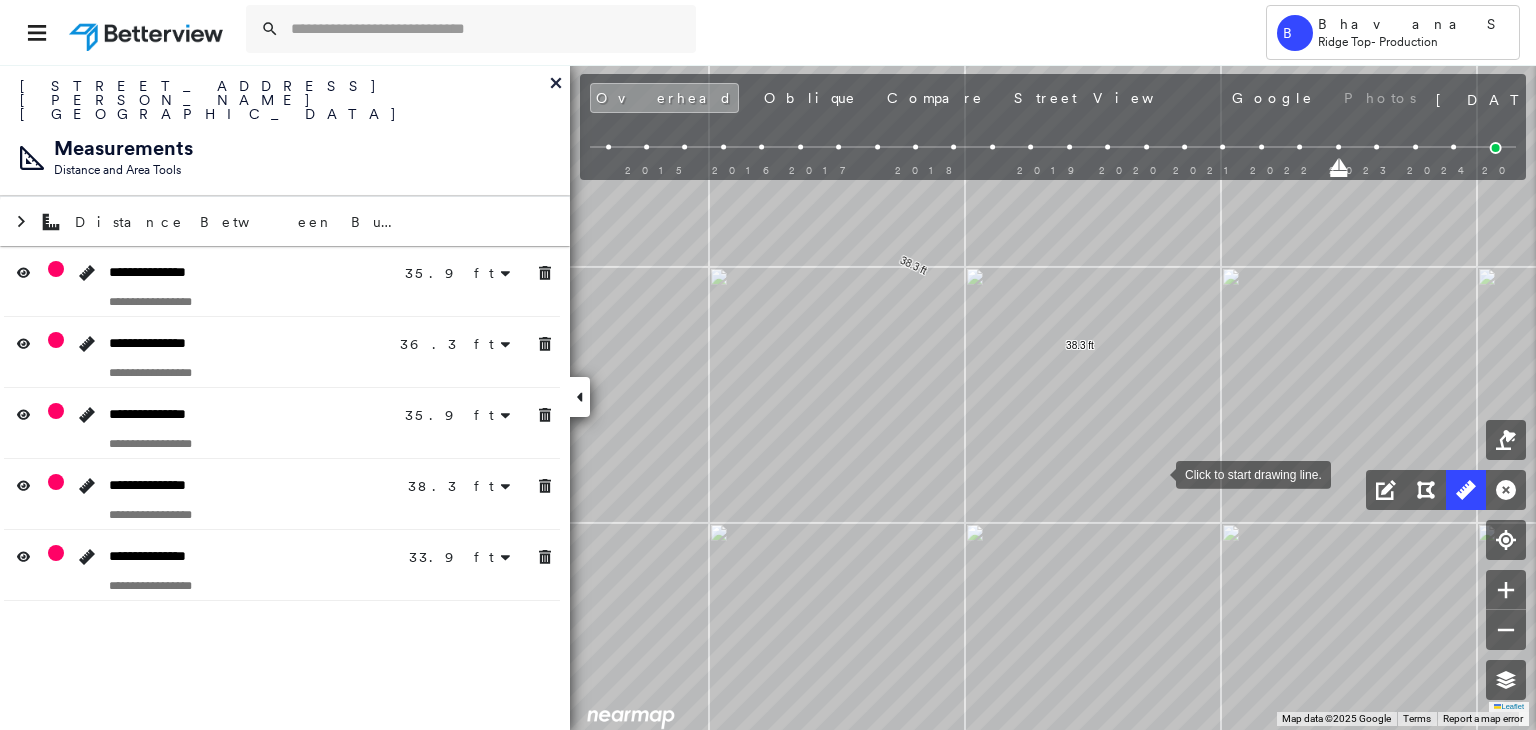 drag, startPoint x: 1188, startPoint y: 521, endPoint x: 1156, endPoint y: 473, distance: 57.68882 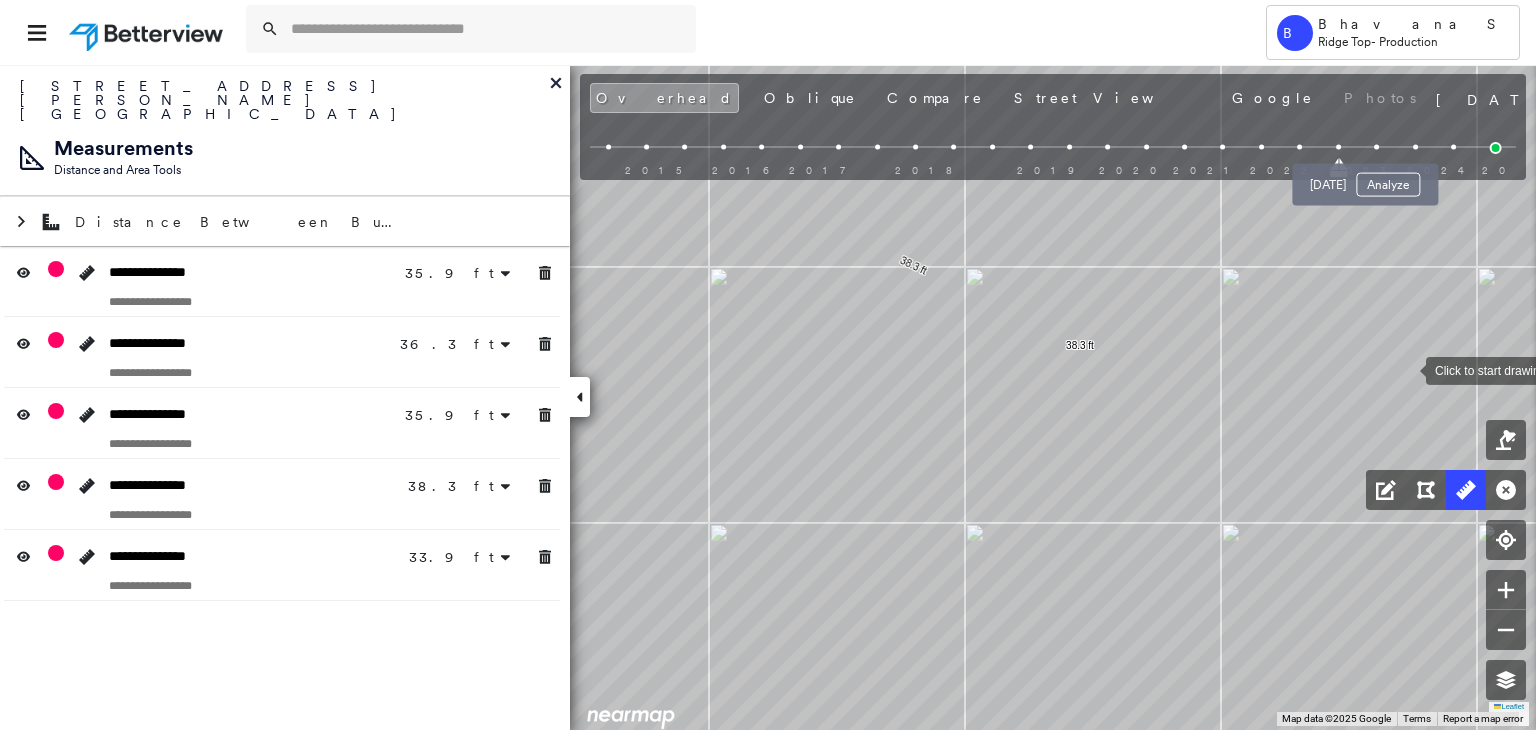 click at bounding box center (1376, 147) 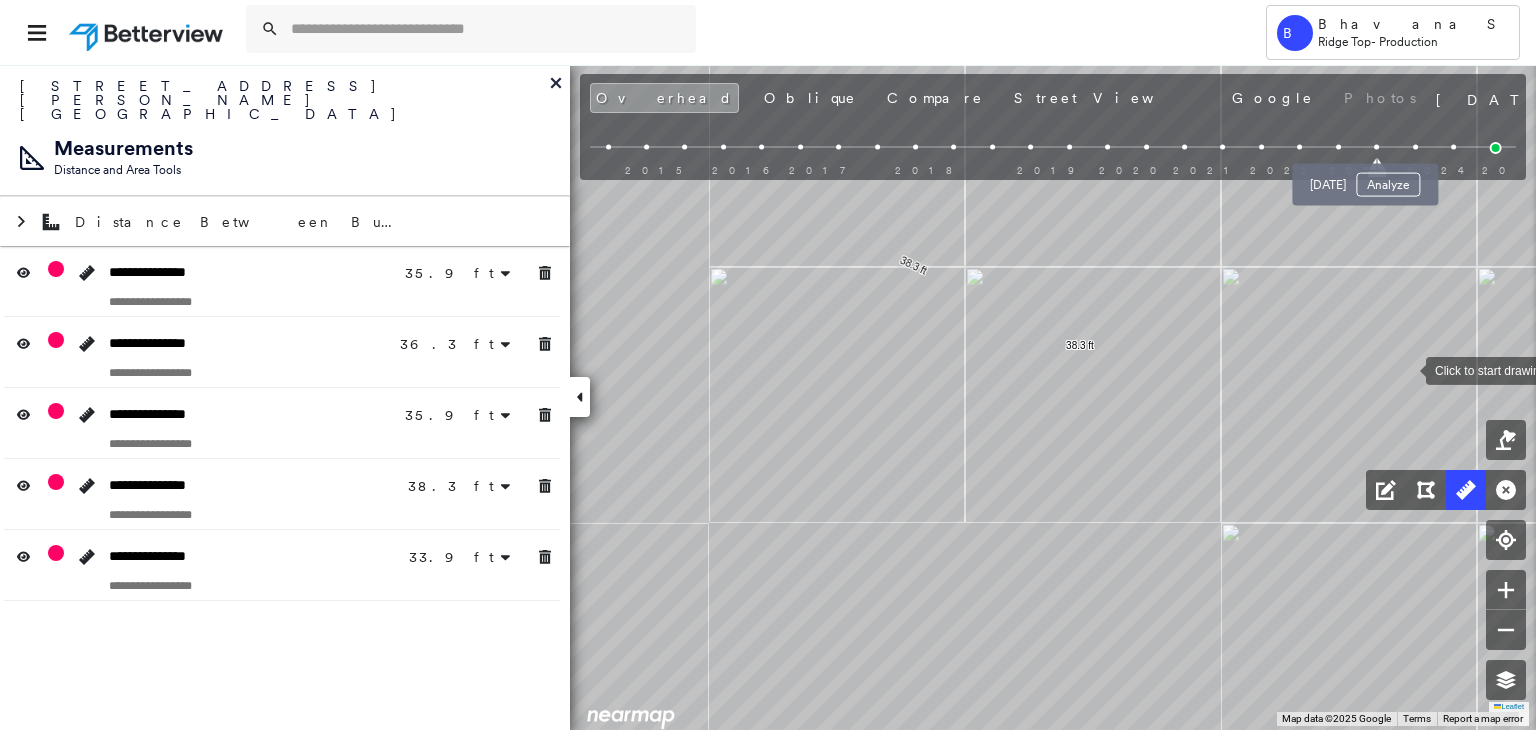 click at bounding box center (1415, 147) 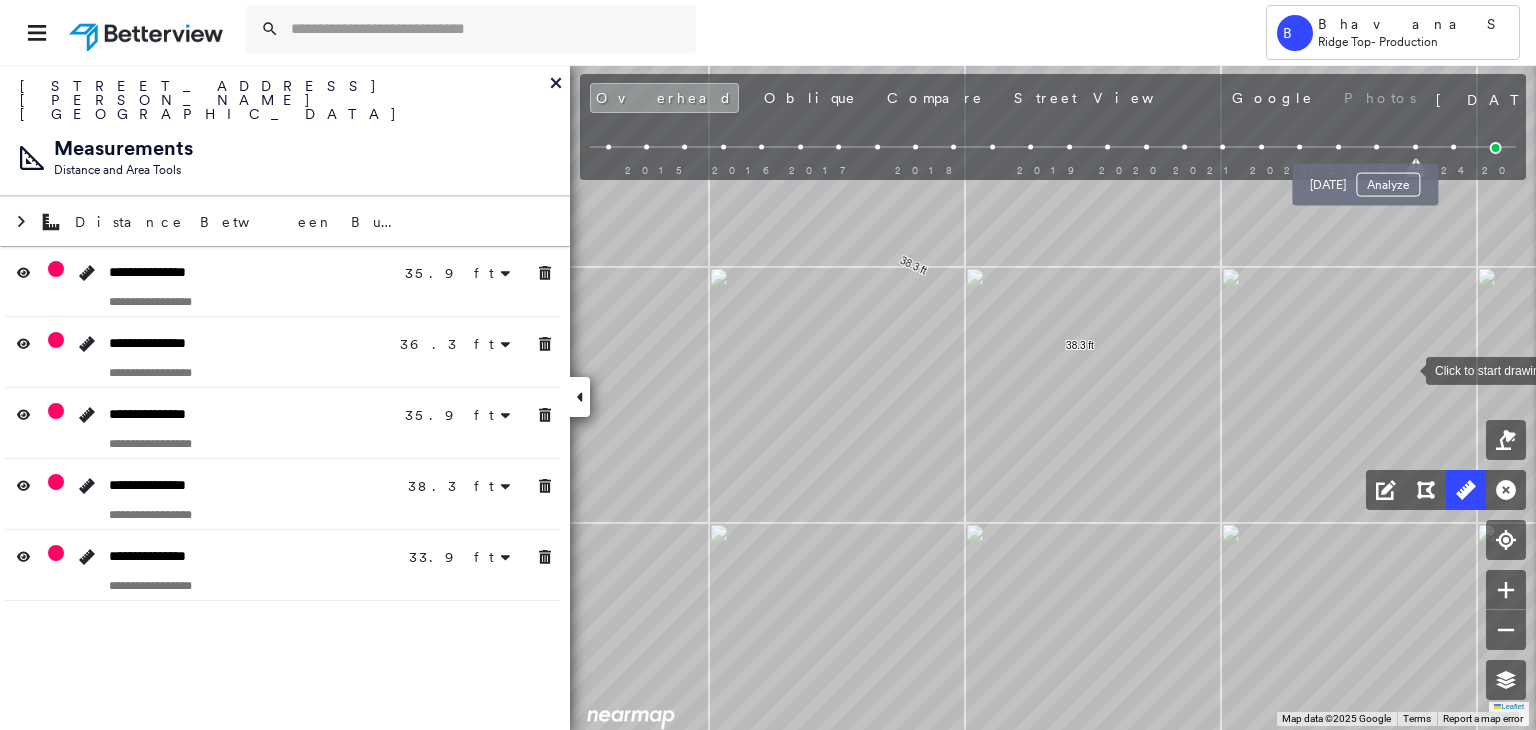 click at bounding box center (1376, 147) 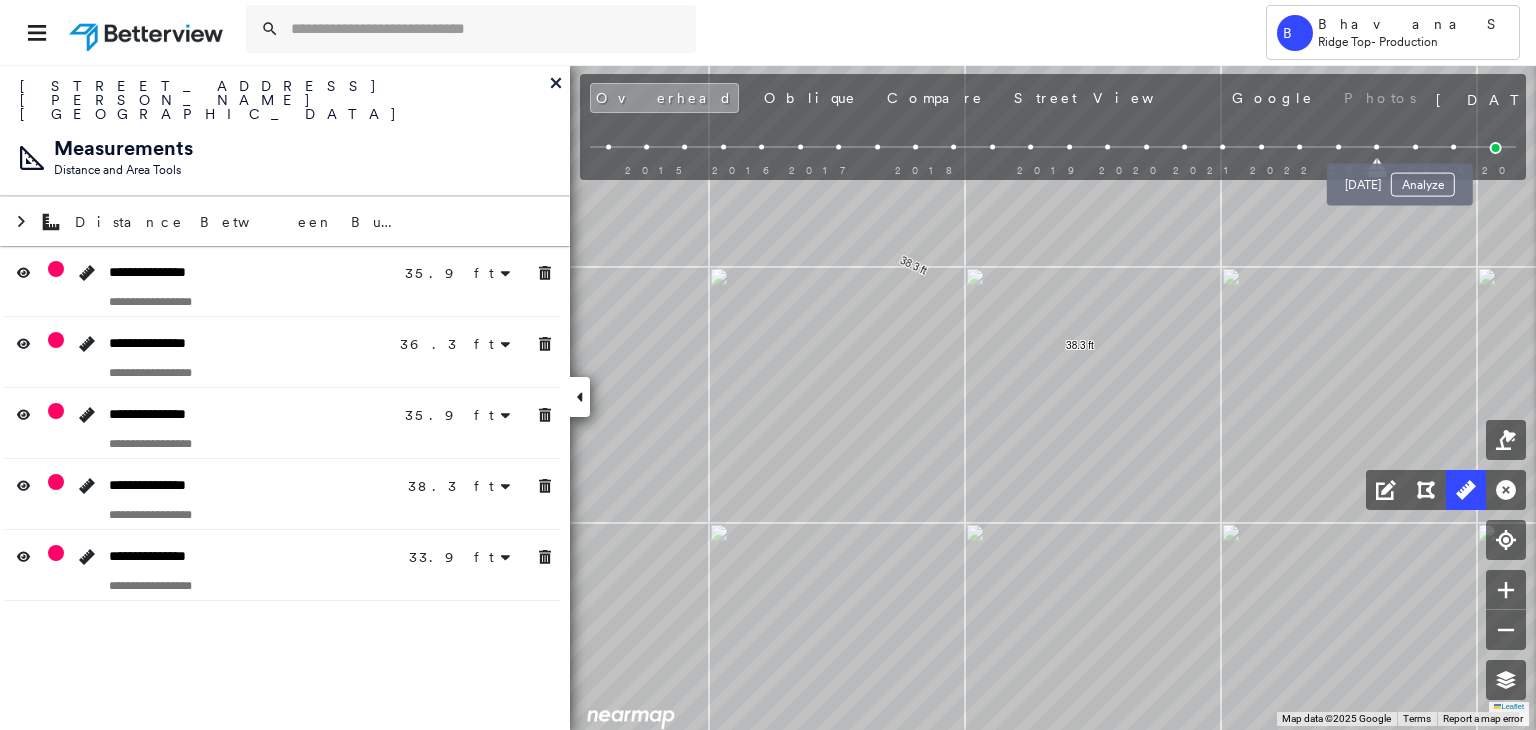 click at bounding box center (1415, 147) 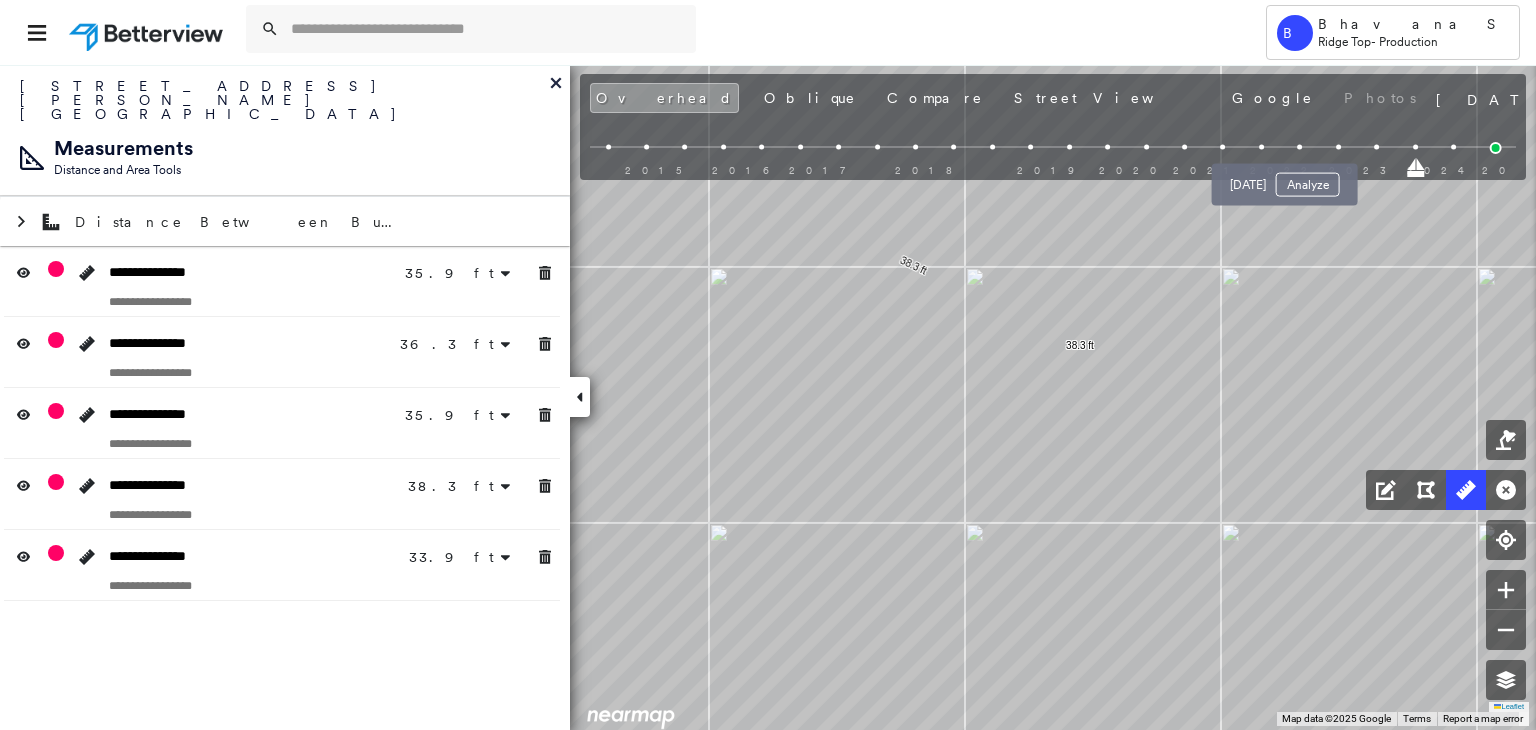 click at bounding box center [1299, 147] 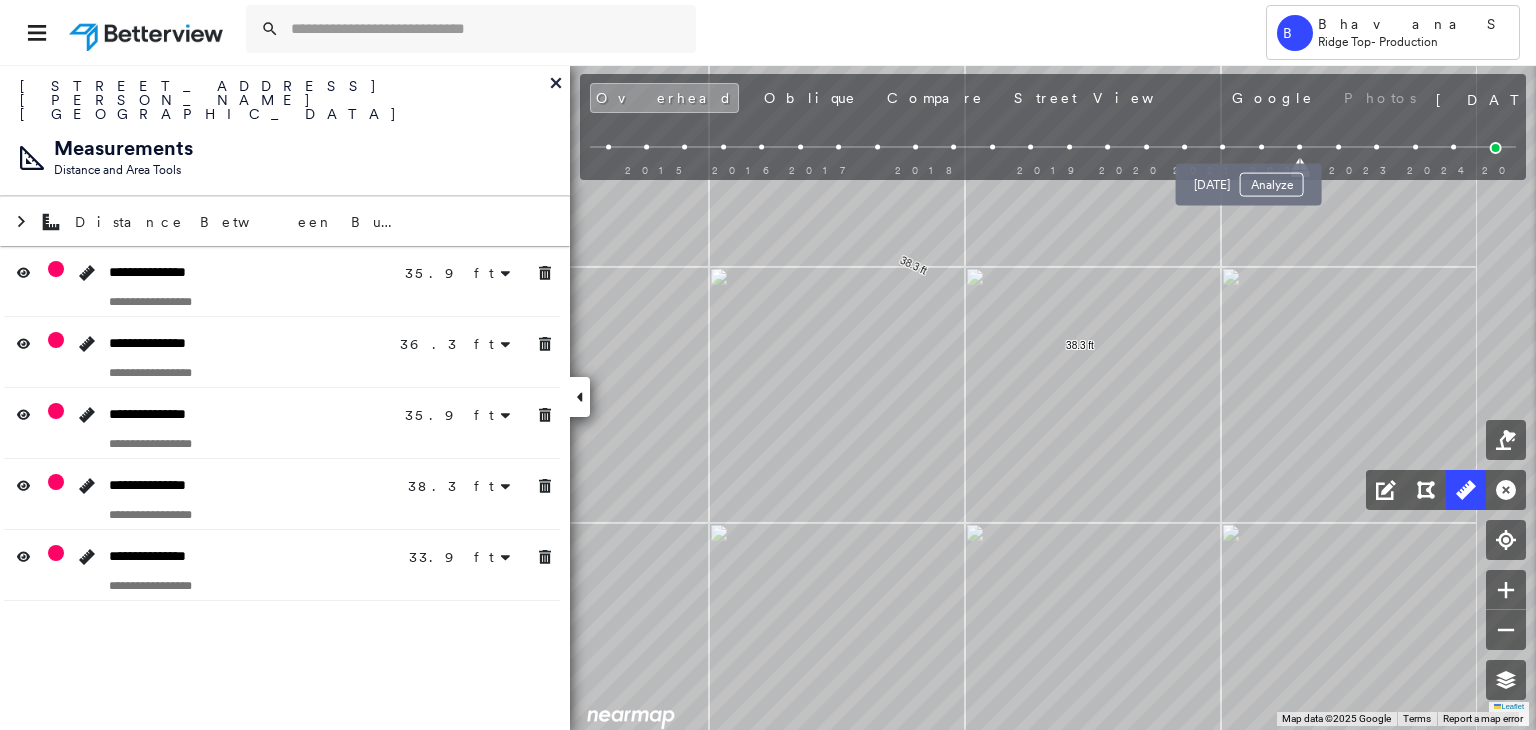 click at bounding box center (1261, 147) 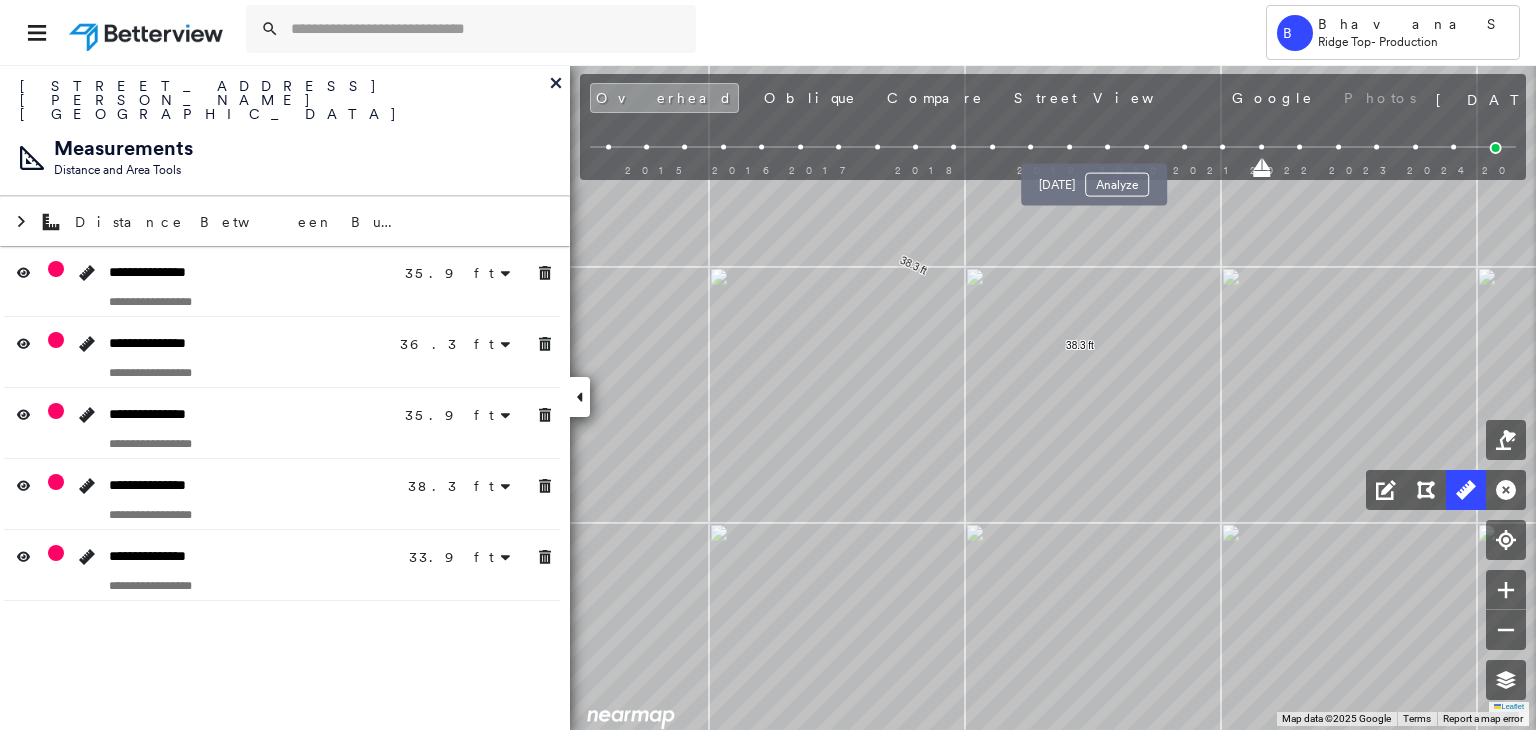 click at bounding box center [1107, 147] 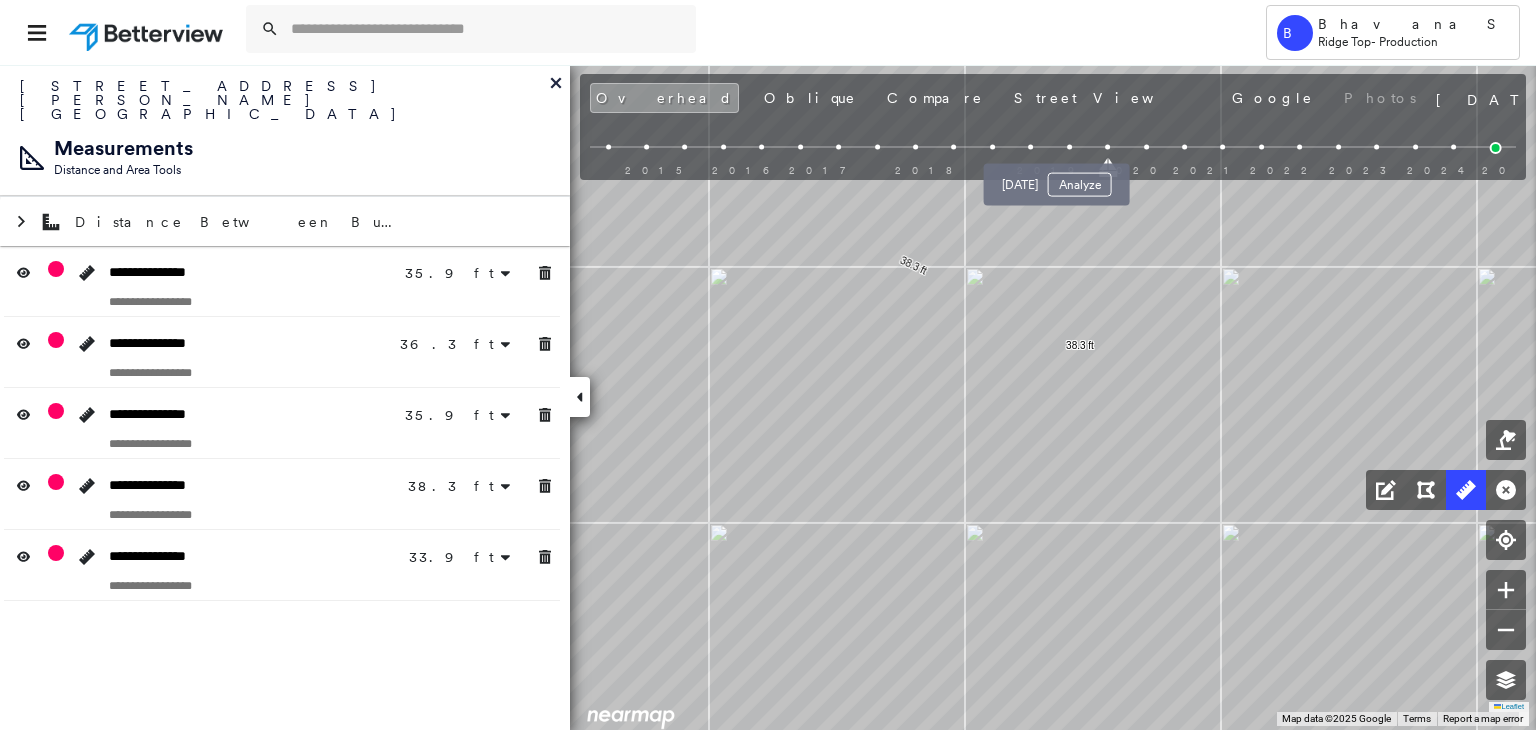 click at bounding box center [1069, 147] 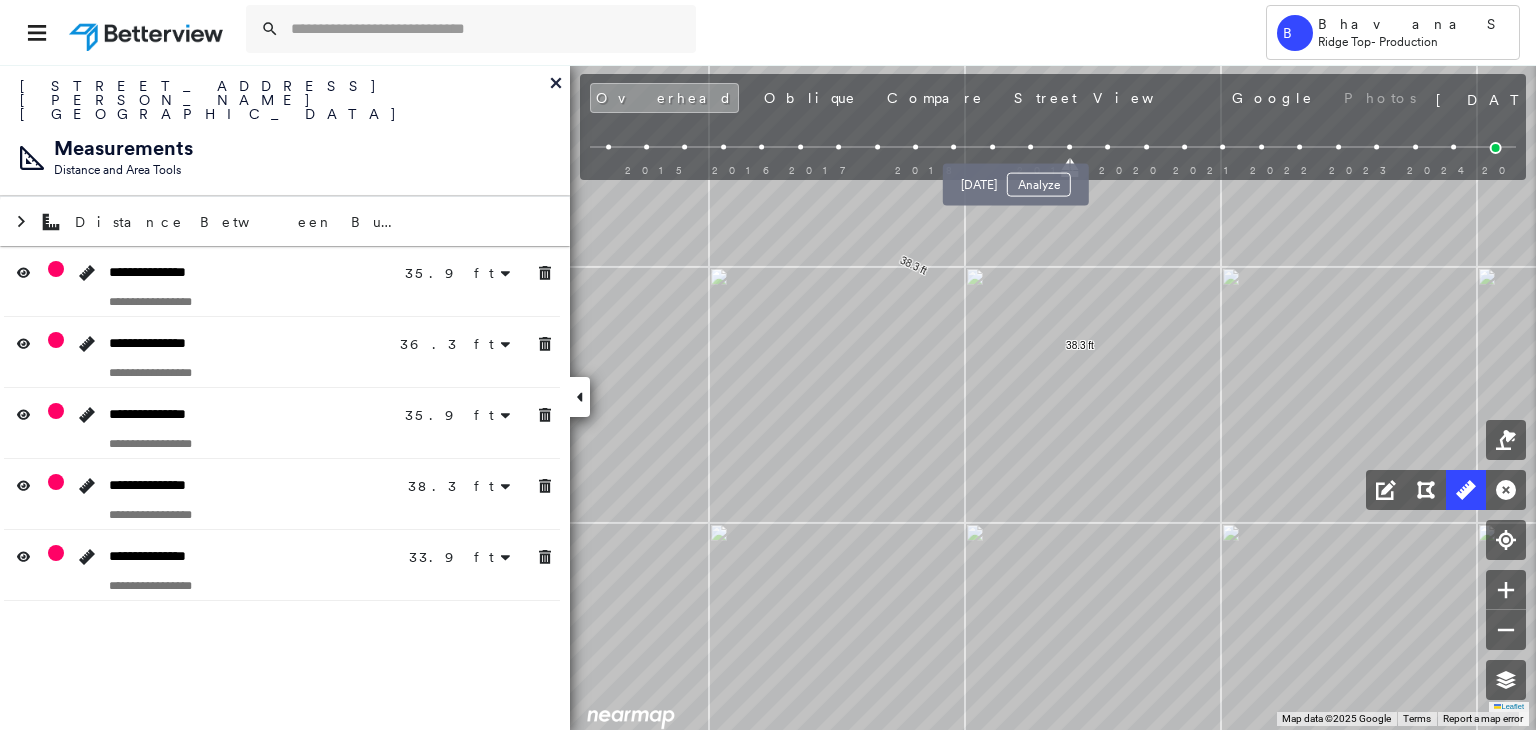 click at bounding box center (1030, 147) 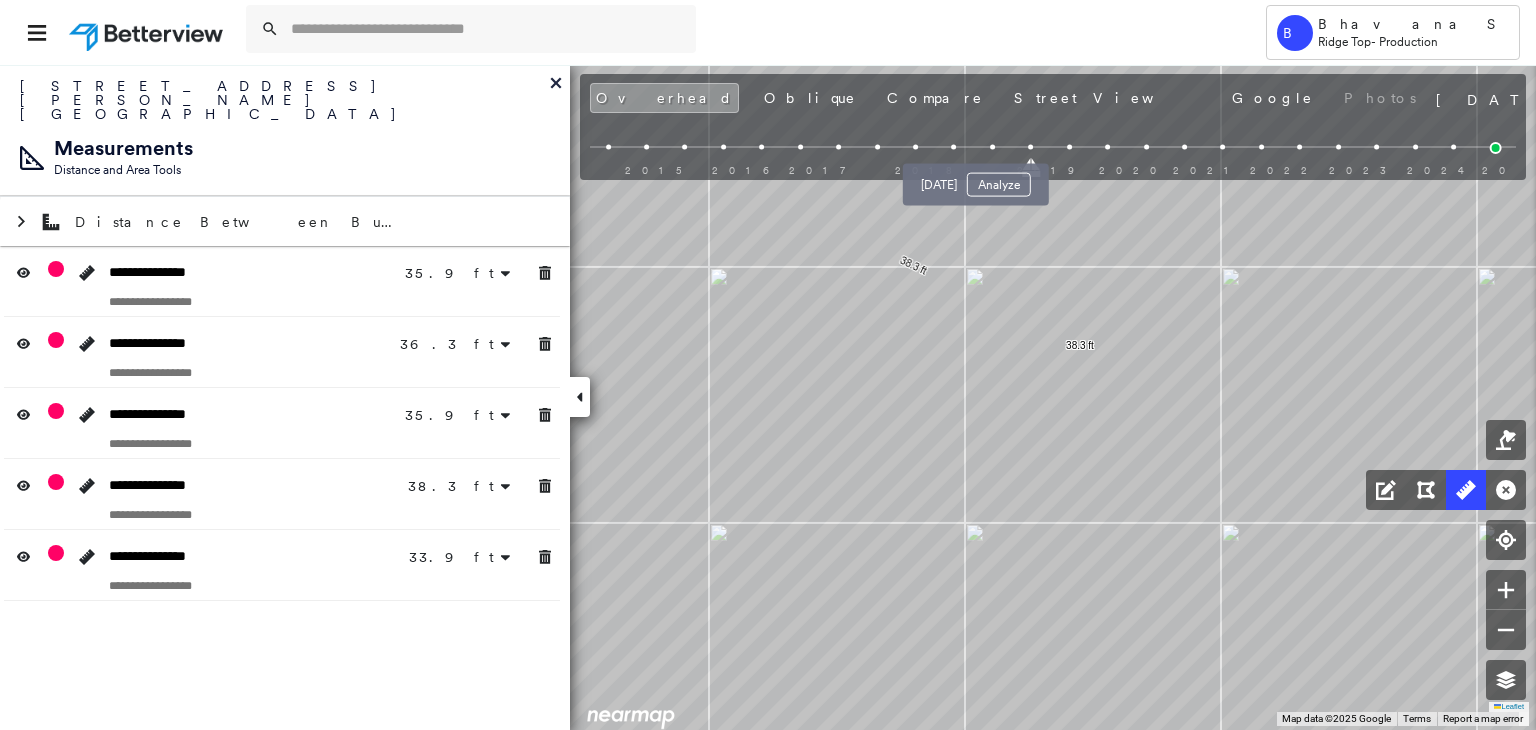 click at bounding box center [992, 147] 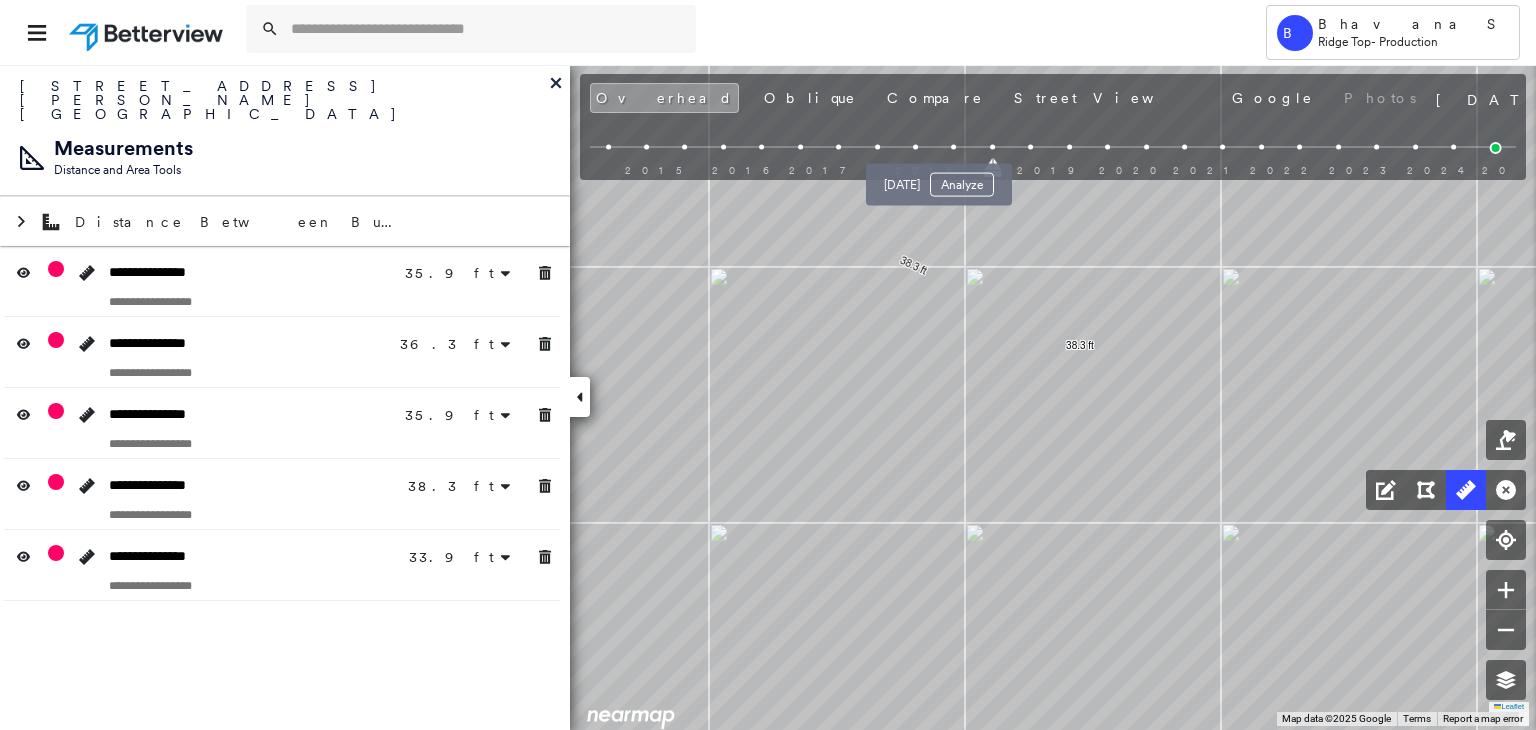 click at bounding box center [954, 147] 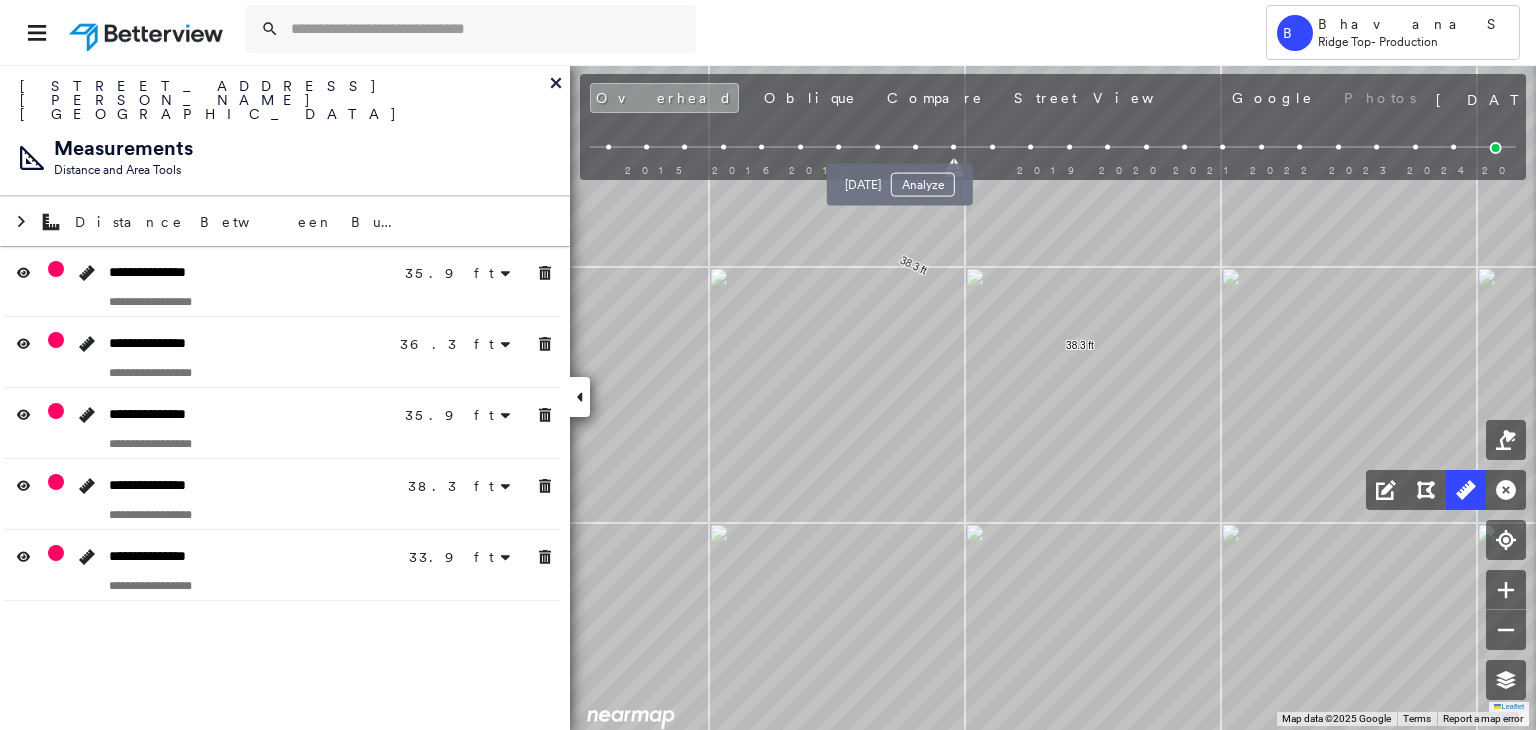 click at bounding box center (915, 147) 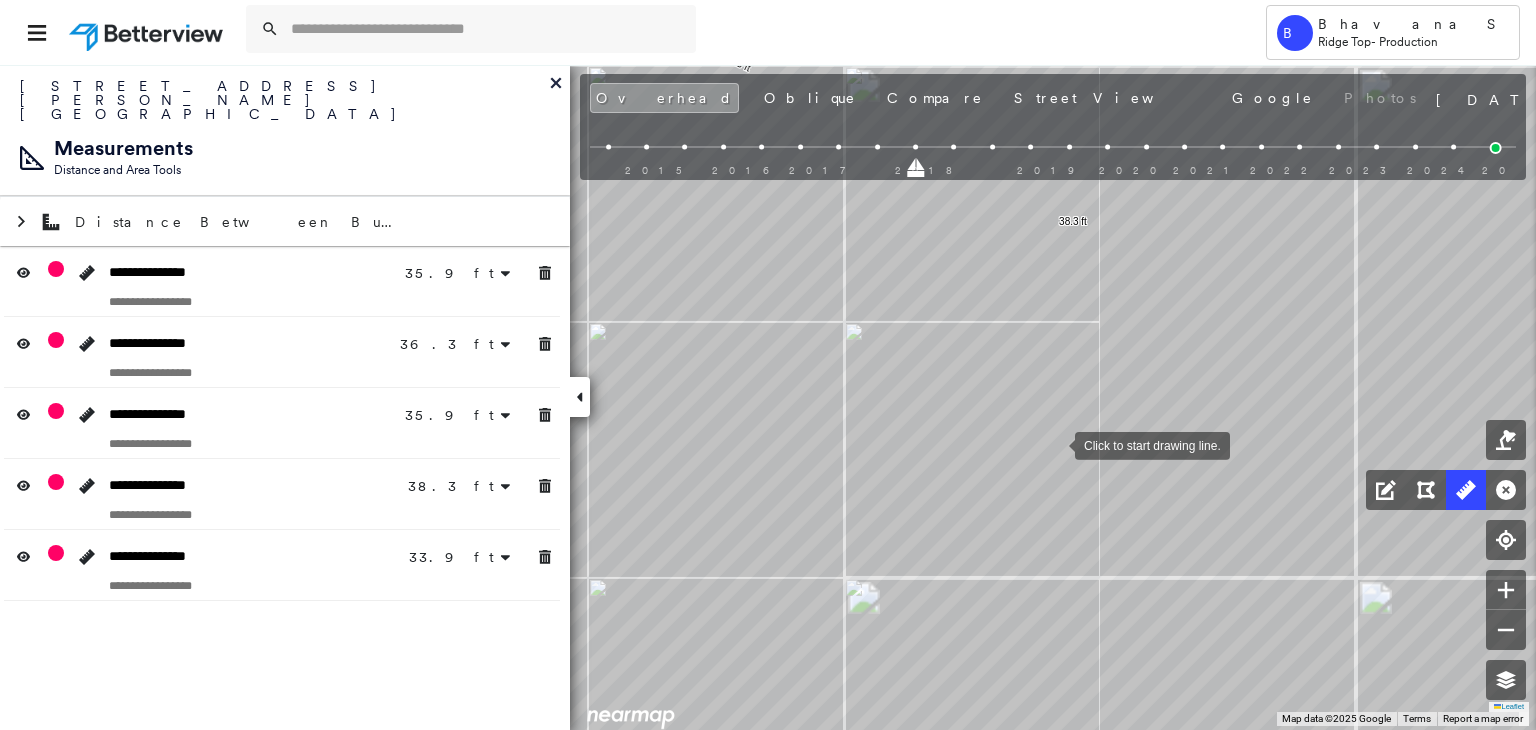 click at bounding box center [1055, 444] 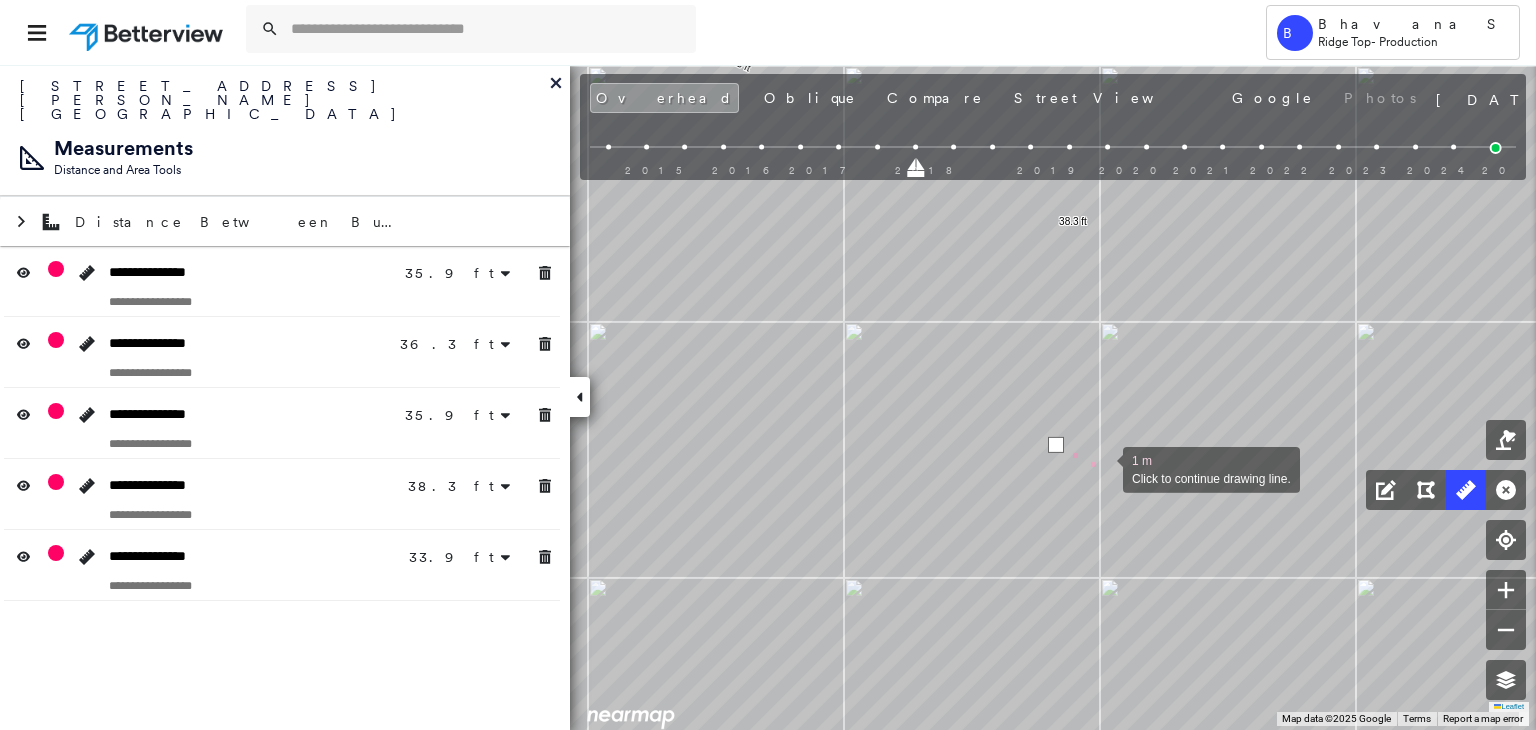 click at bounding box center [1103, 468] 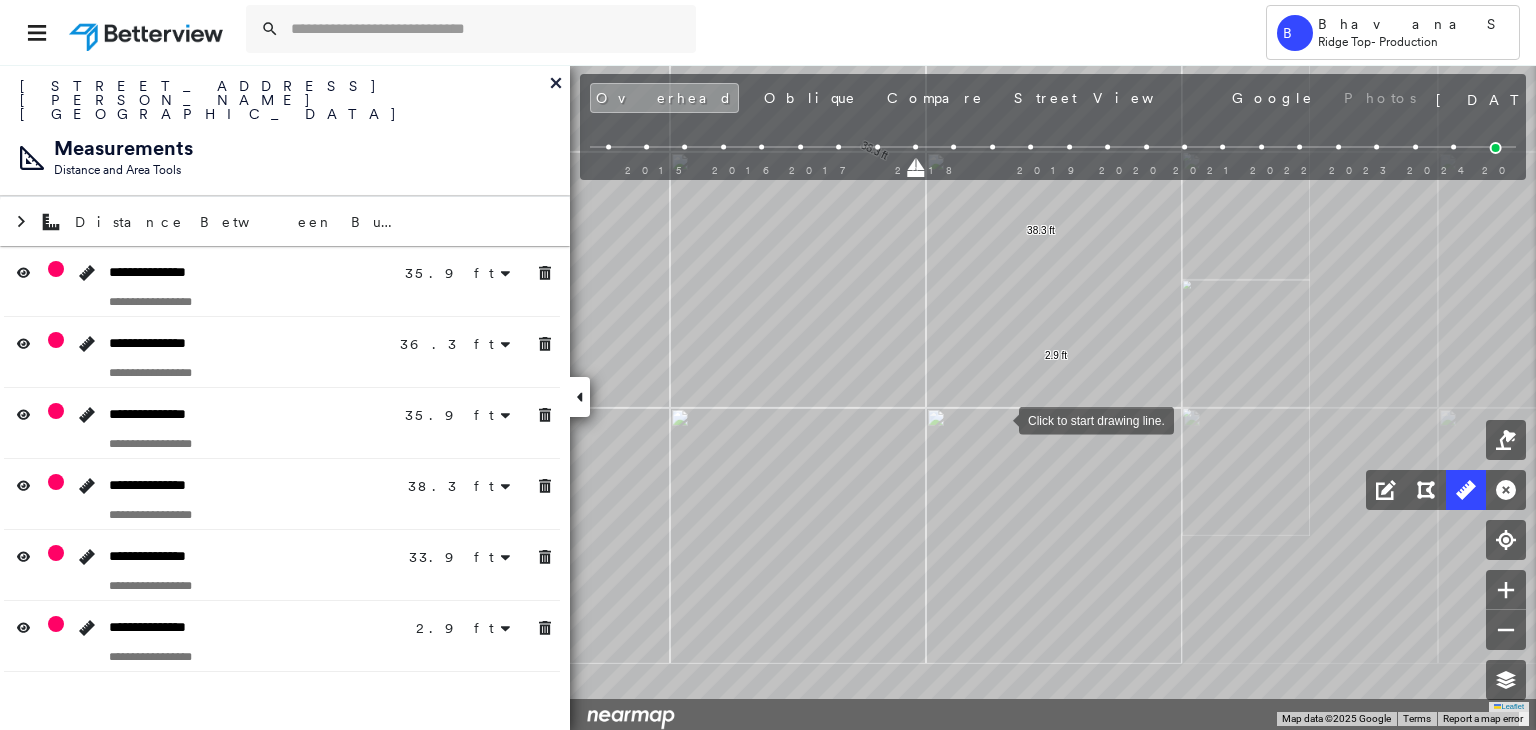 click at bounding box center (999, 419) 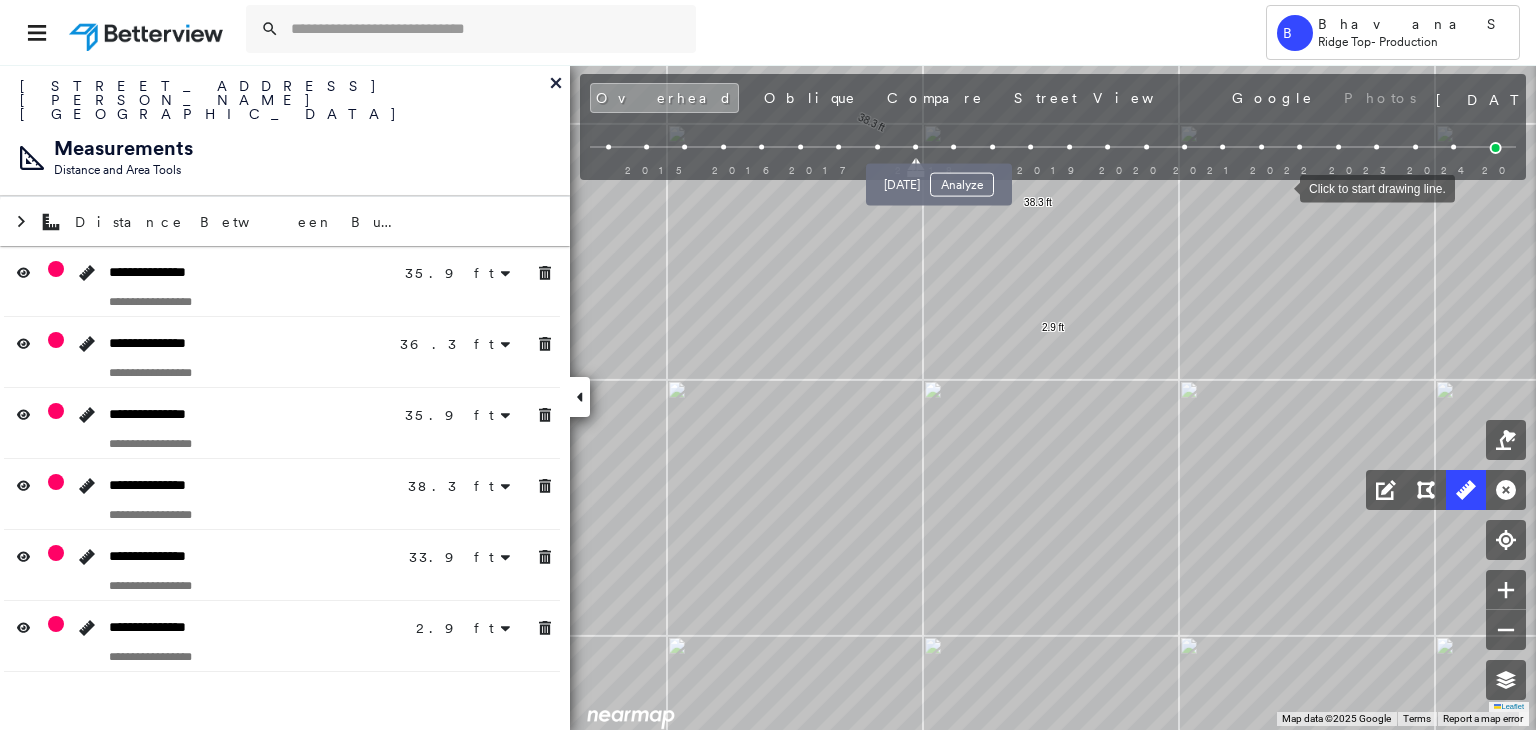 click at bounding box center (954, 147) 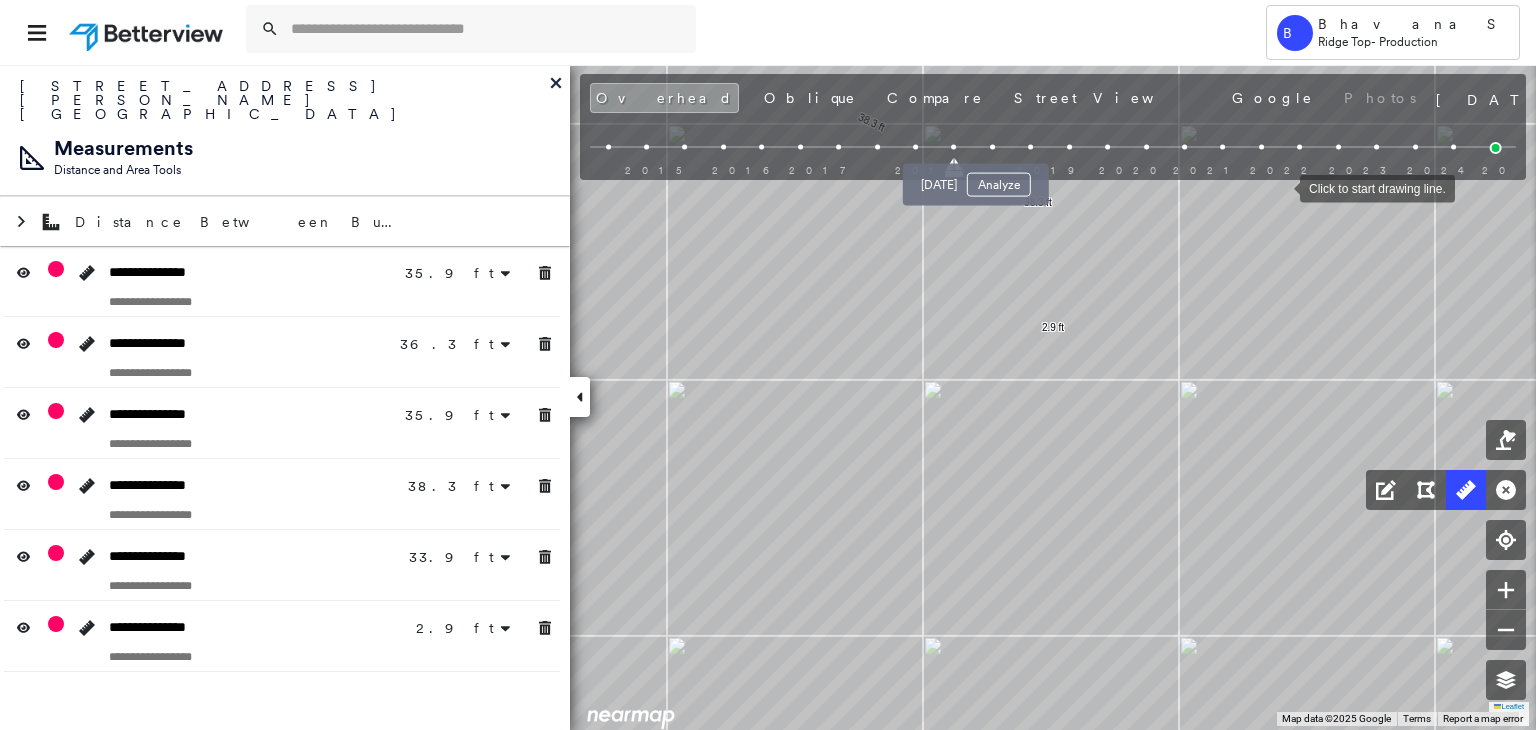 click at bounding box center (992, 147) 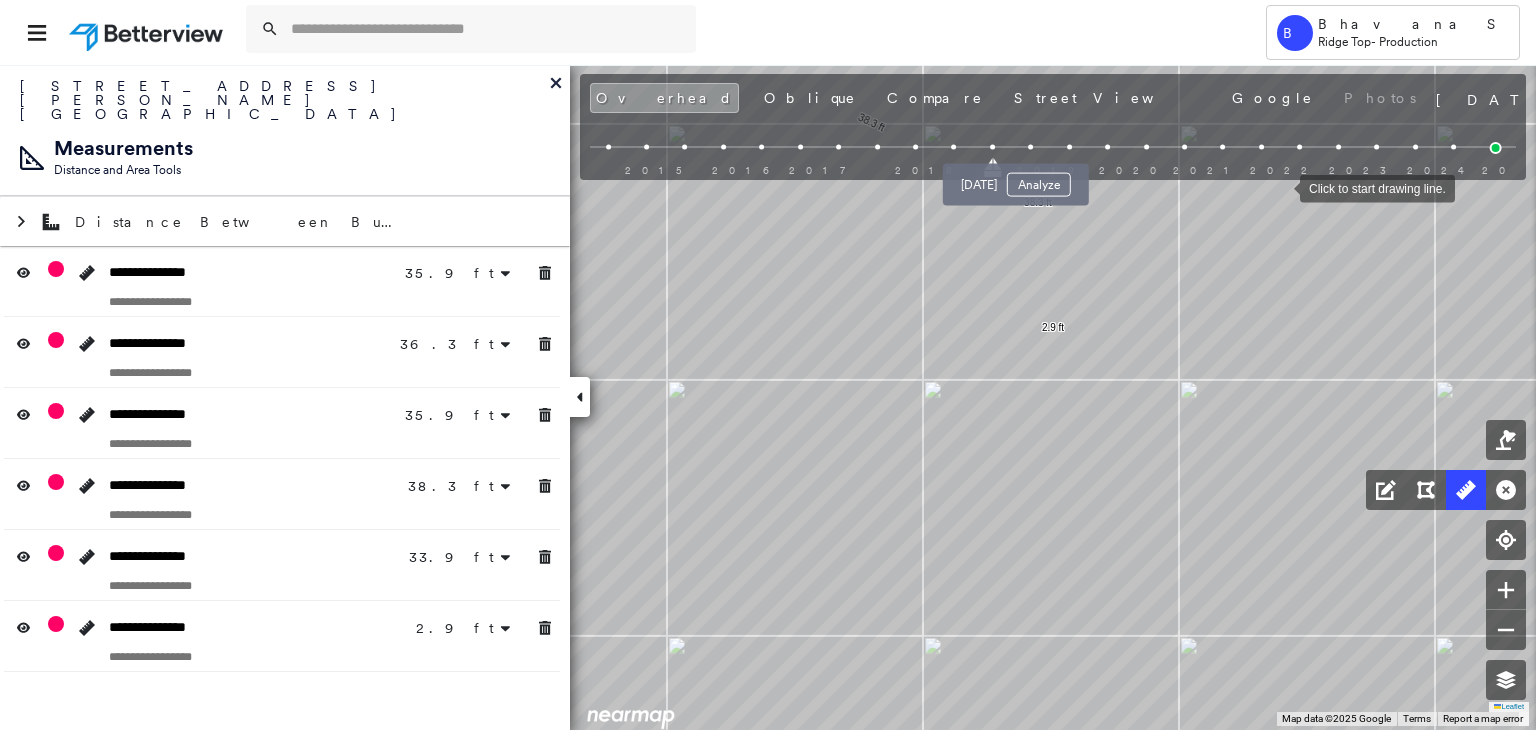 click at bounding box center [1030, 147] 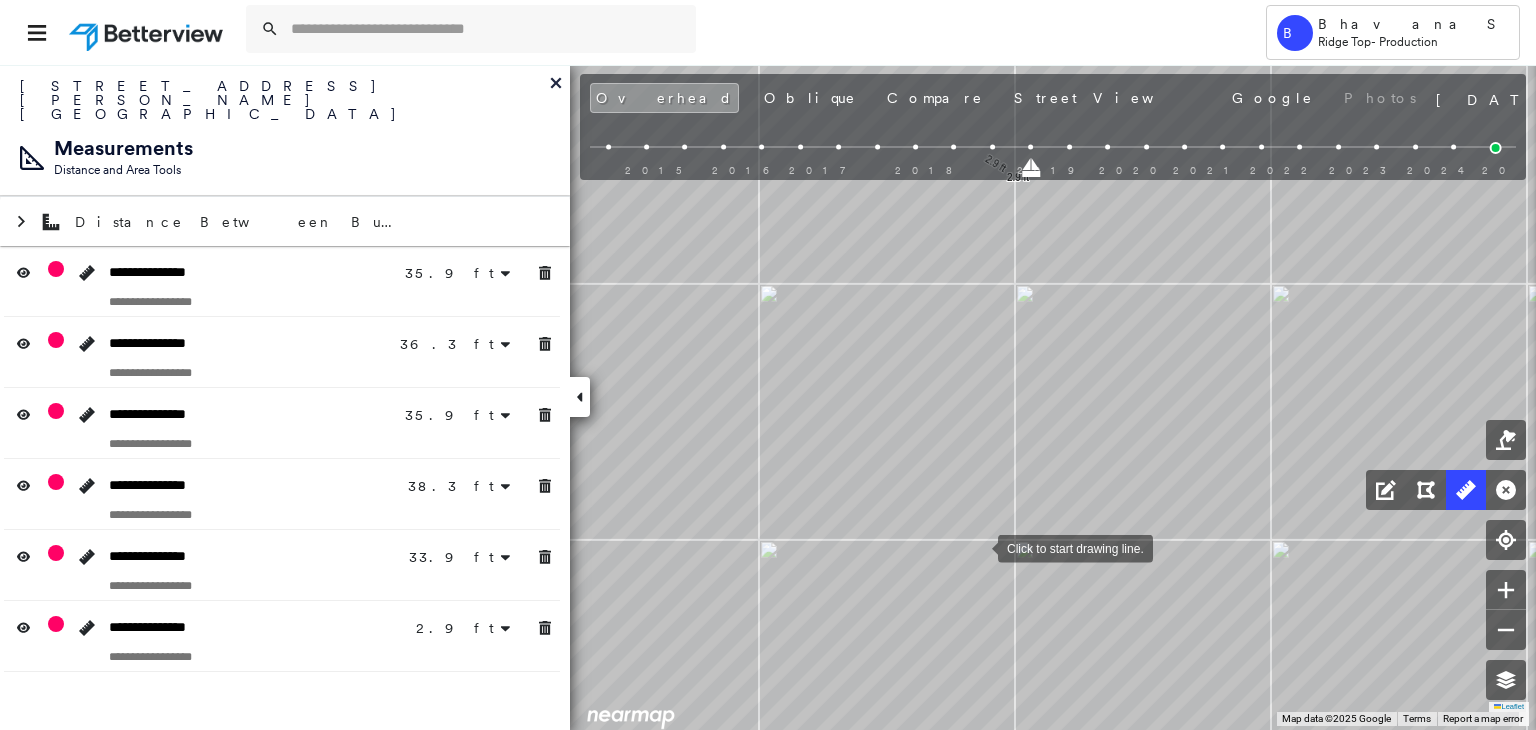 click at bounding box center [978, 547] 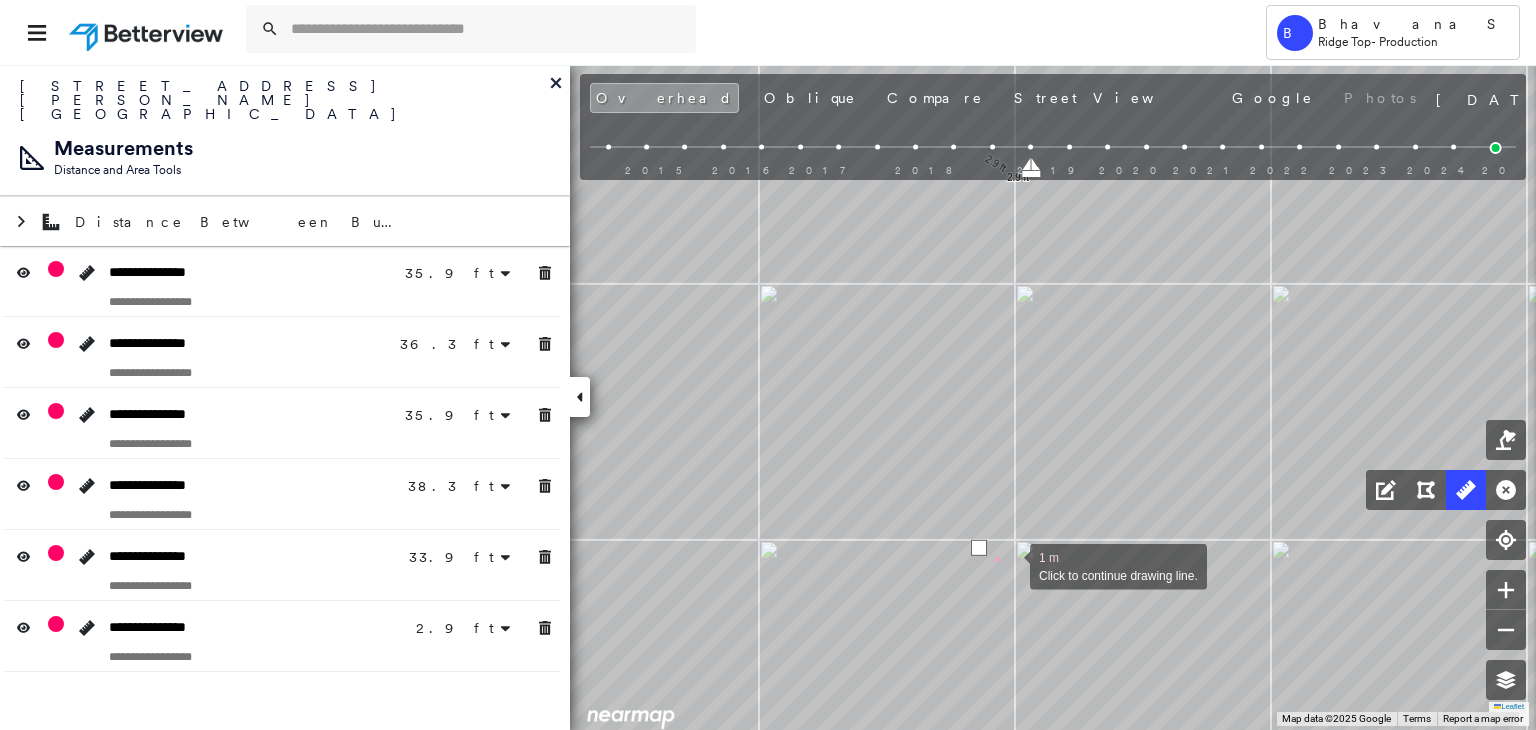 click at bounding box center (1010, 565) 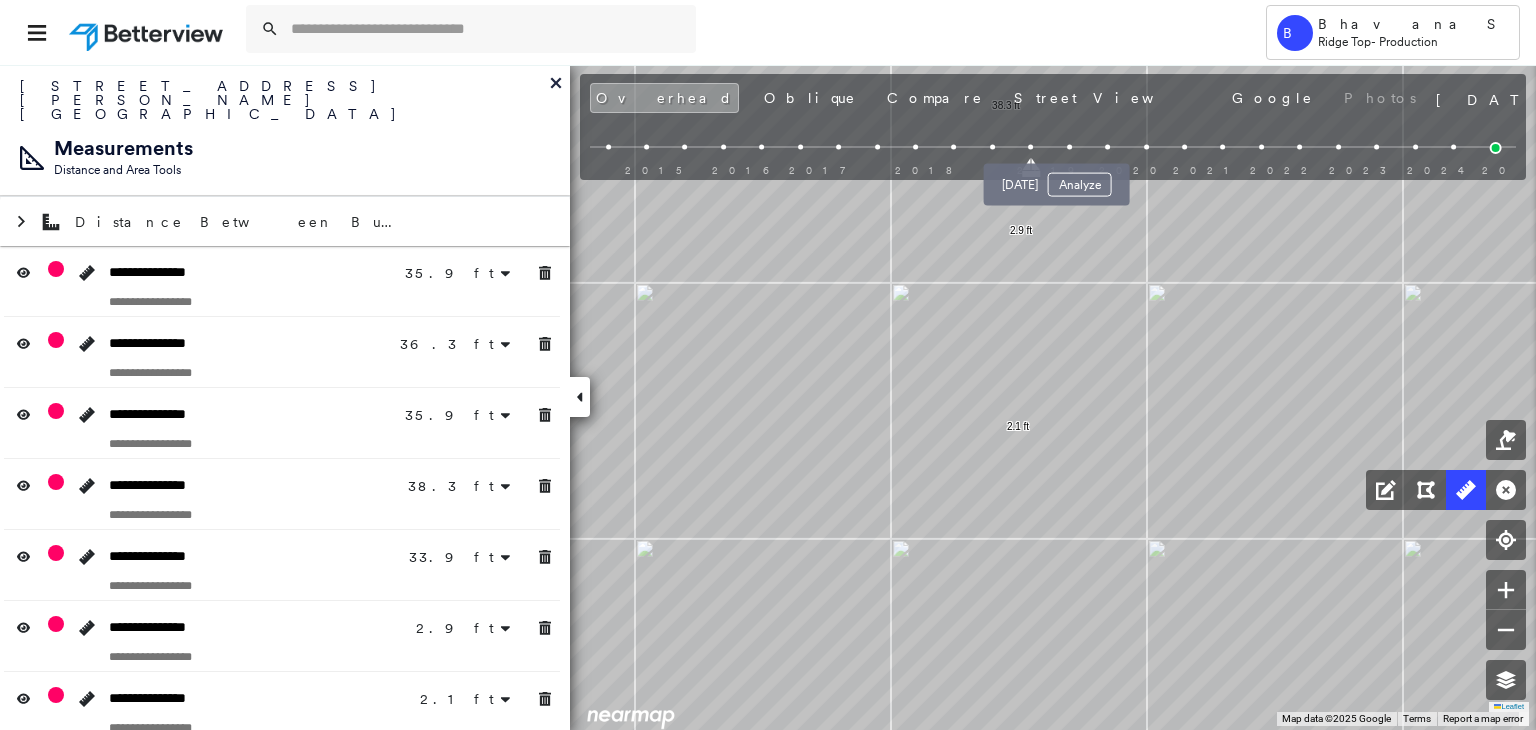 click on "[DATE] Analyze" at bounding box center (1057, 179) 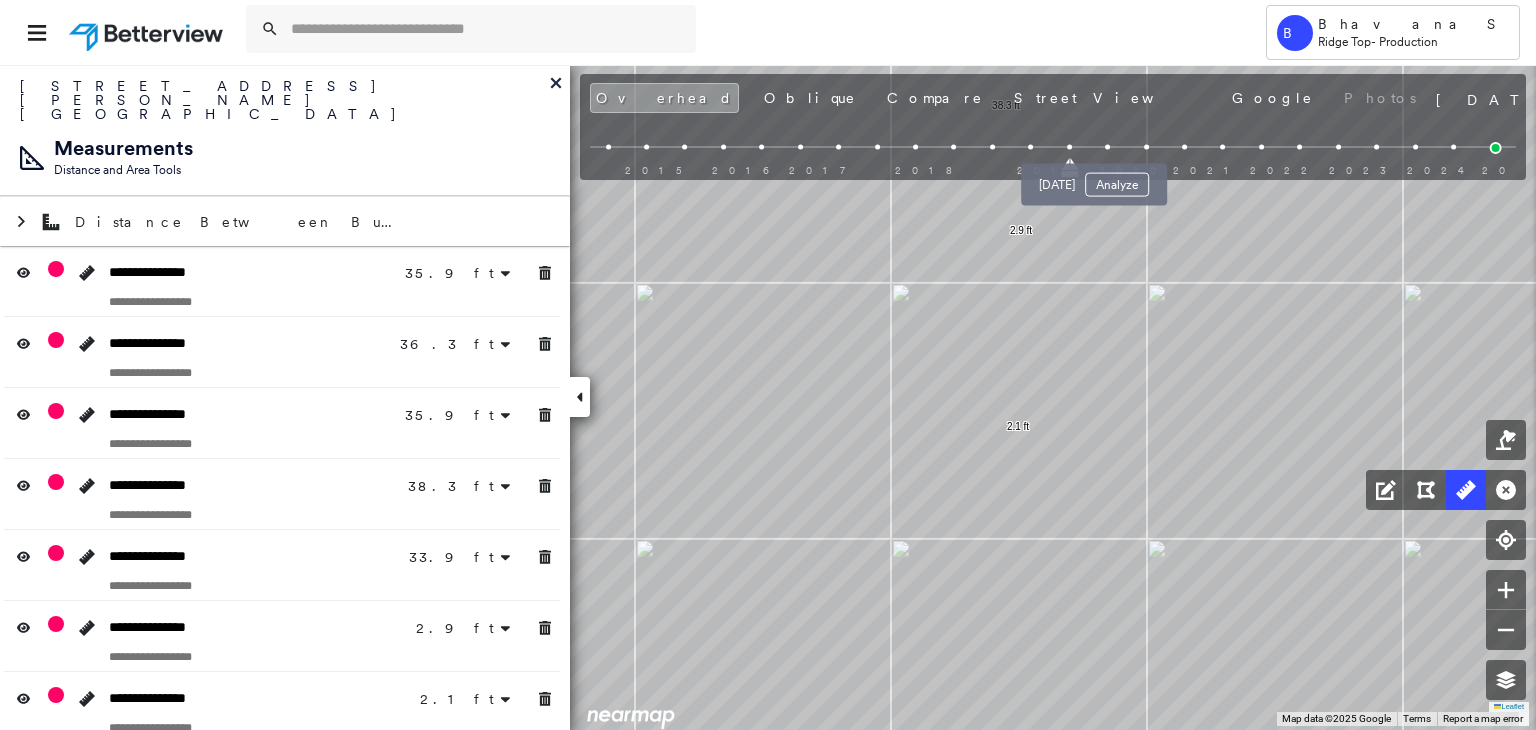 click at bounding box center [1107, 147] 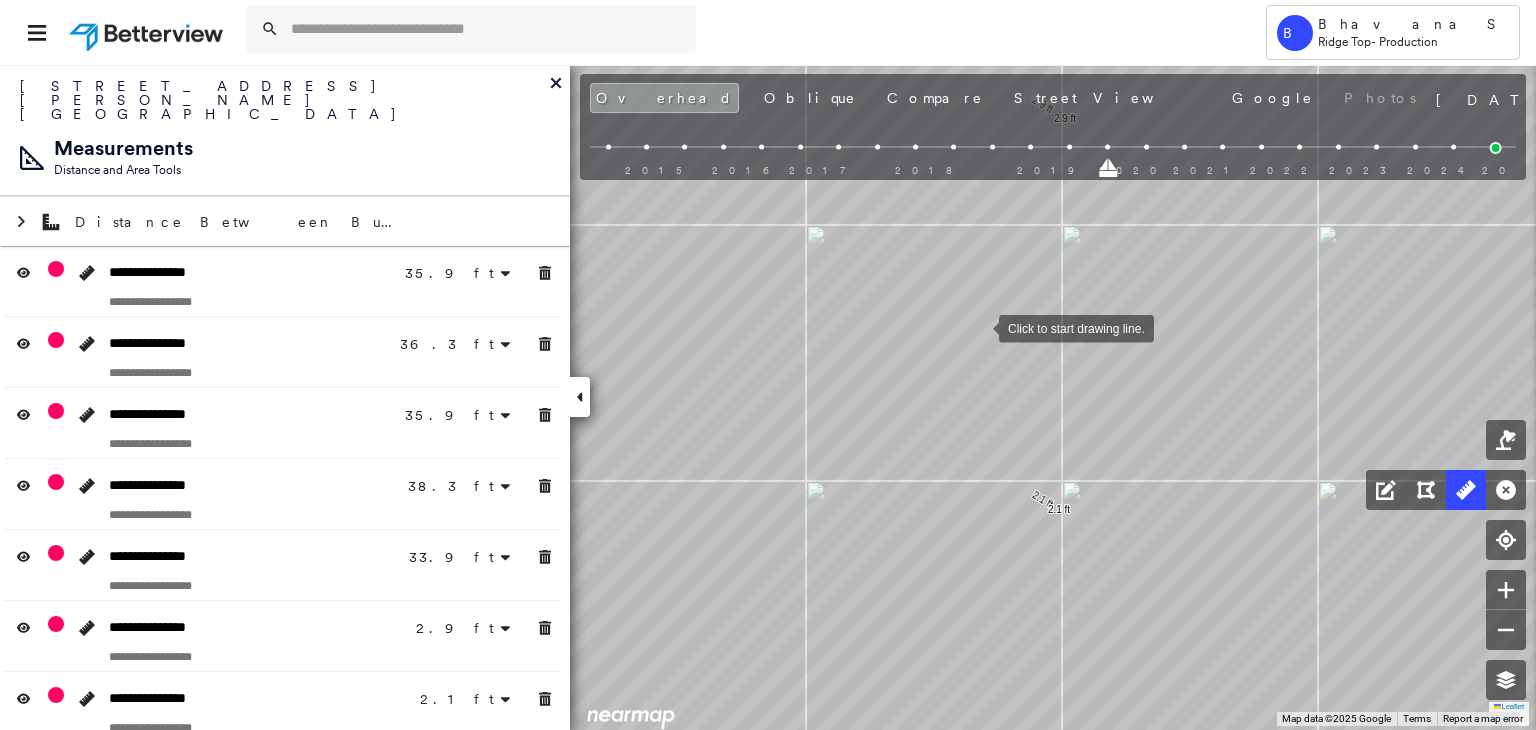 click at bounding box center [979, 327] 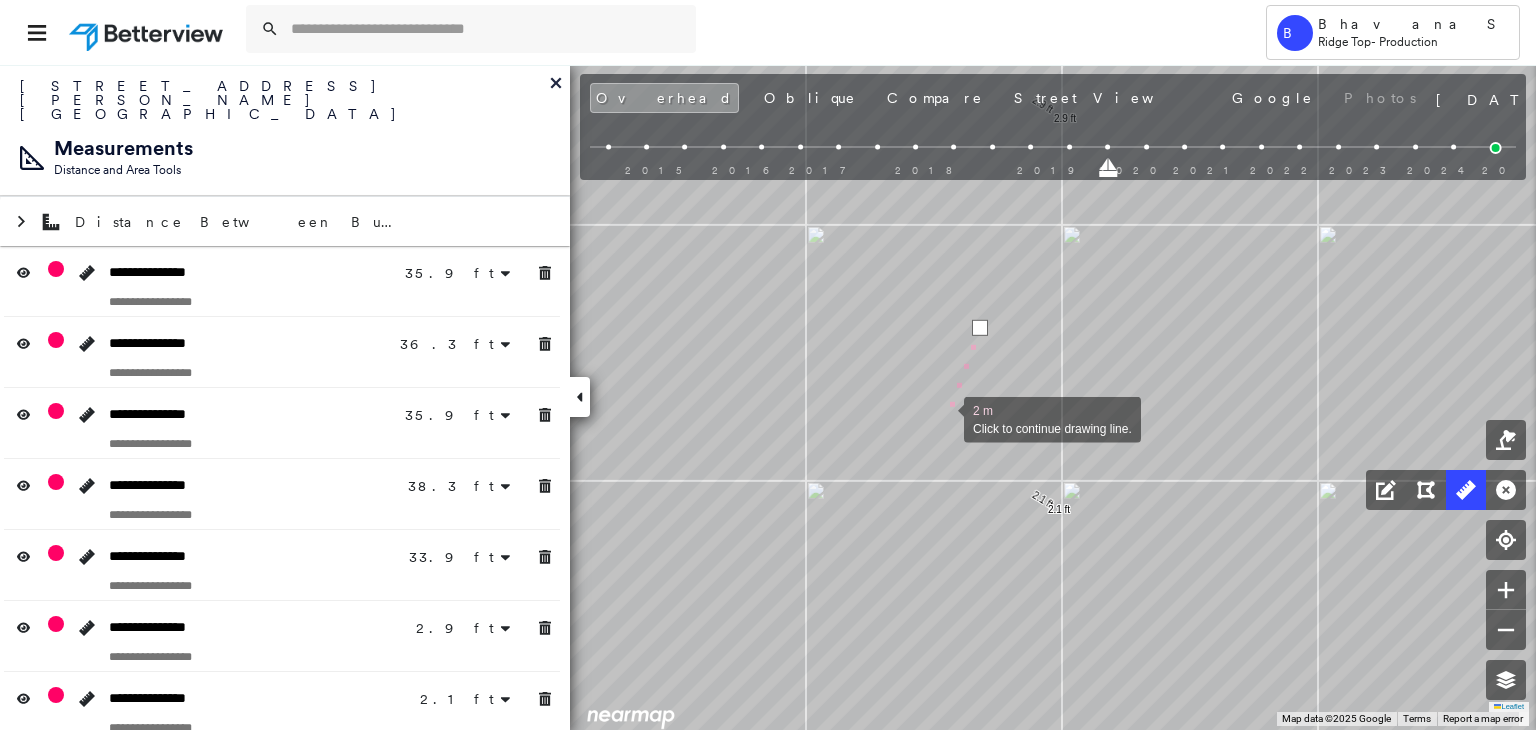 click at bounding box center [944, 418] 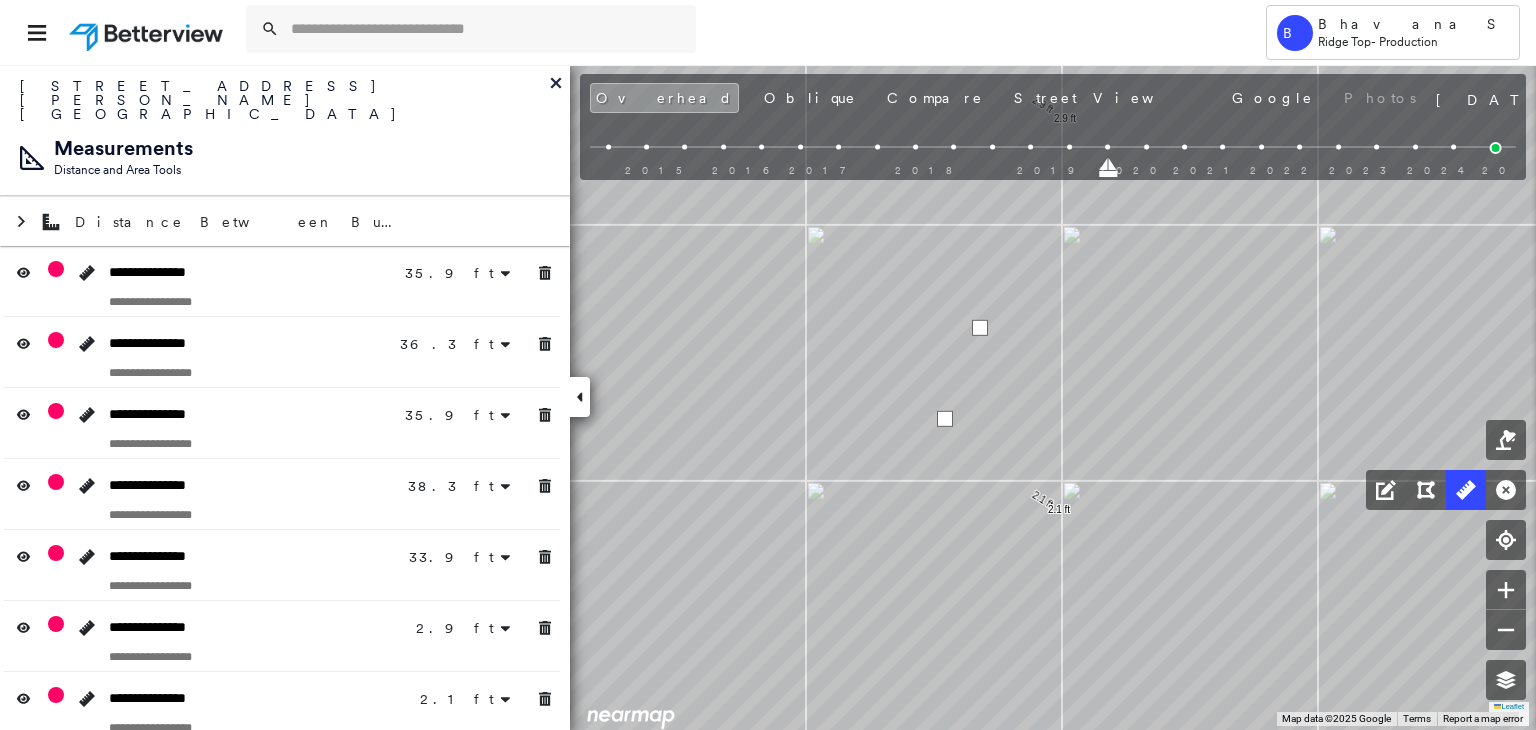 click at bounding box center [945, 419] 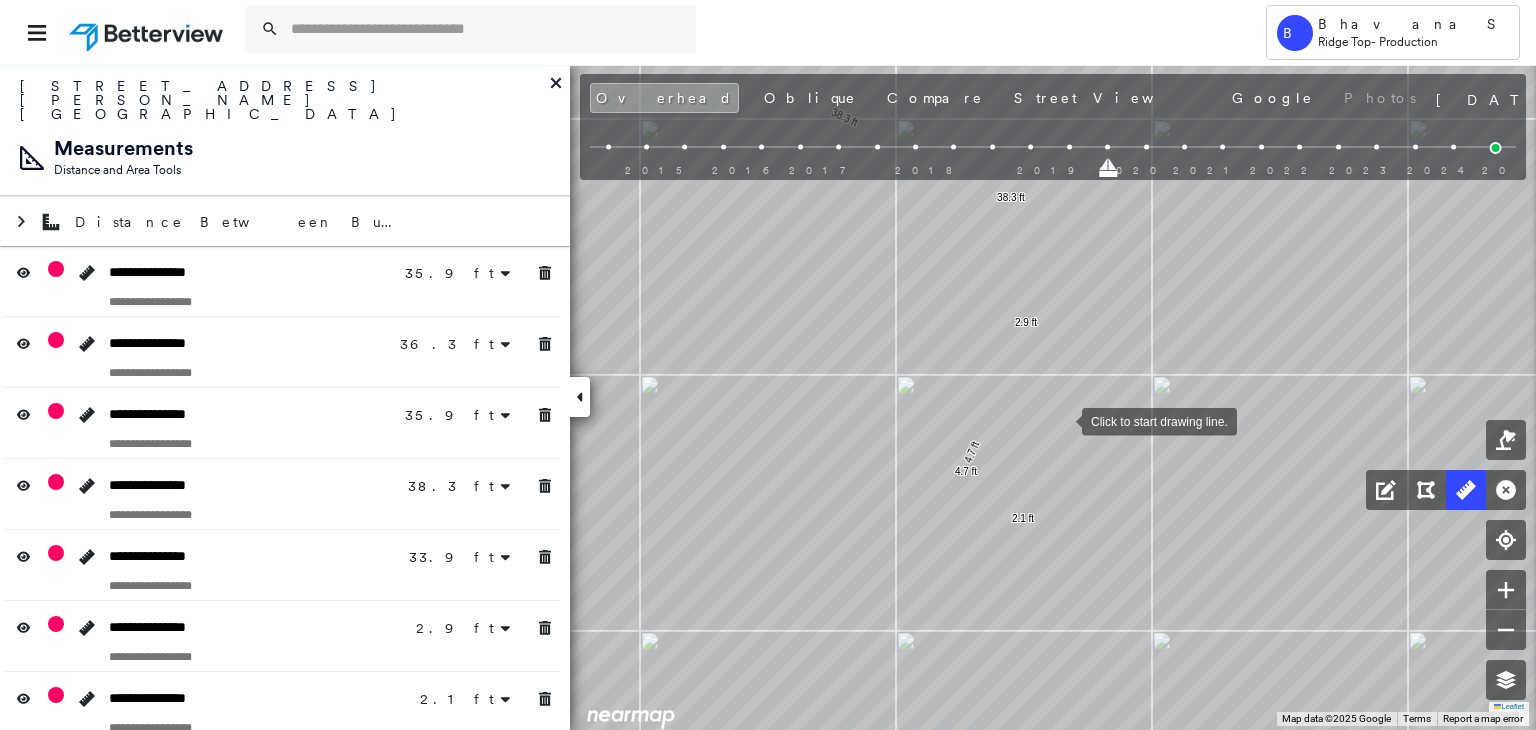 drag, startPoint x: 1076, startPoint y: 400, endPoint x: 1039, endPoint y: 504, distance: 110.38569 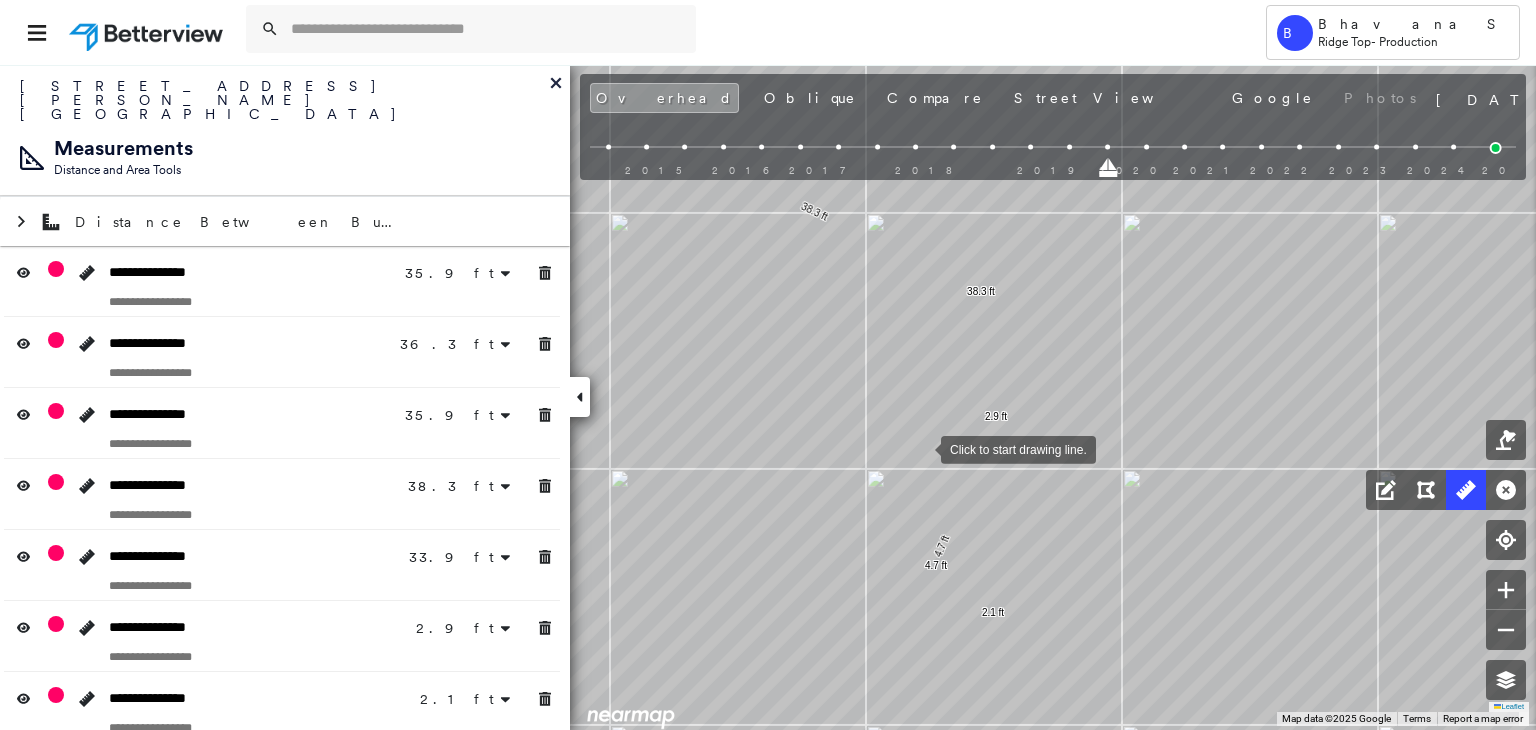 click at bounding box center [921, 448] 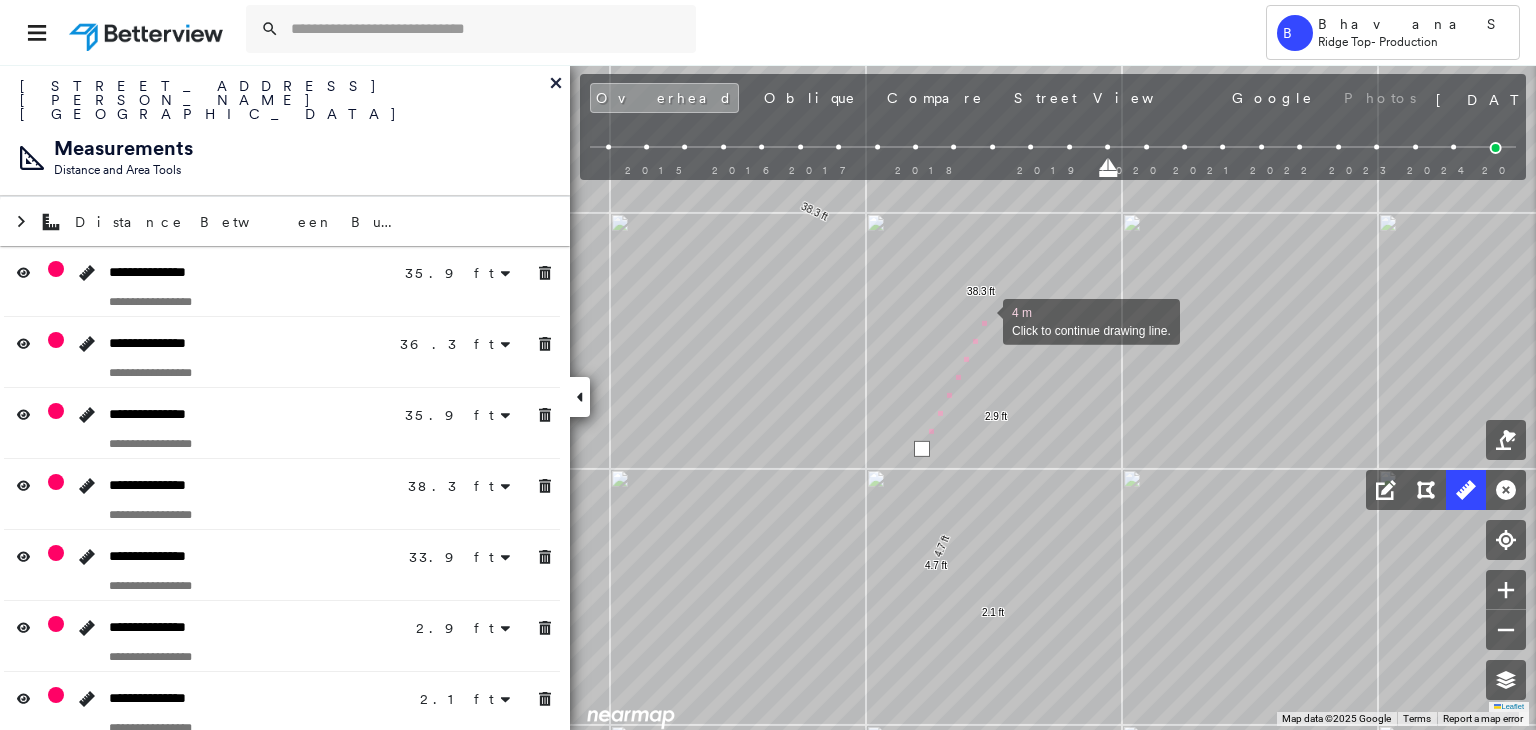 click at bounding box center [983, 320] 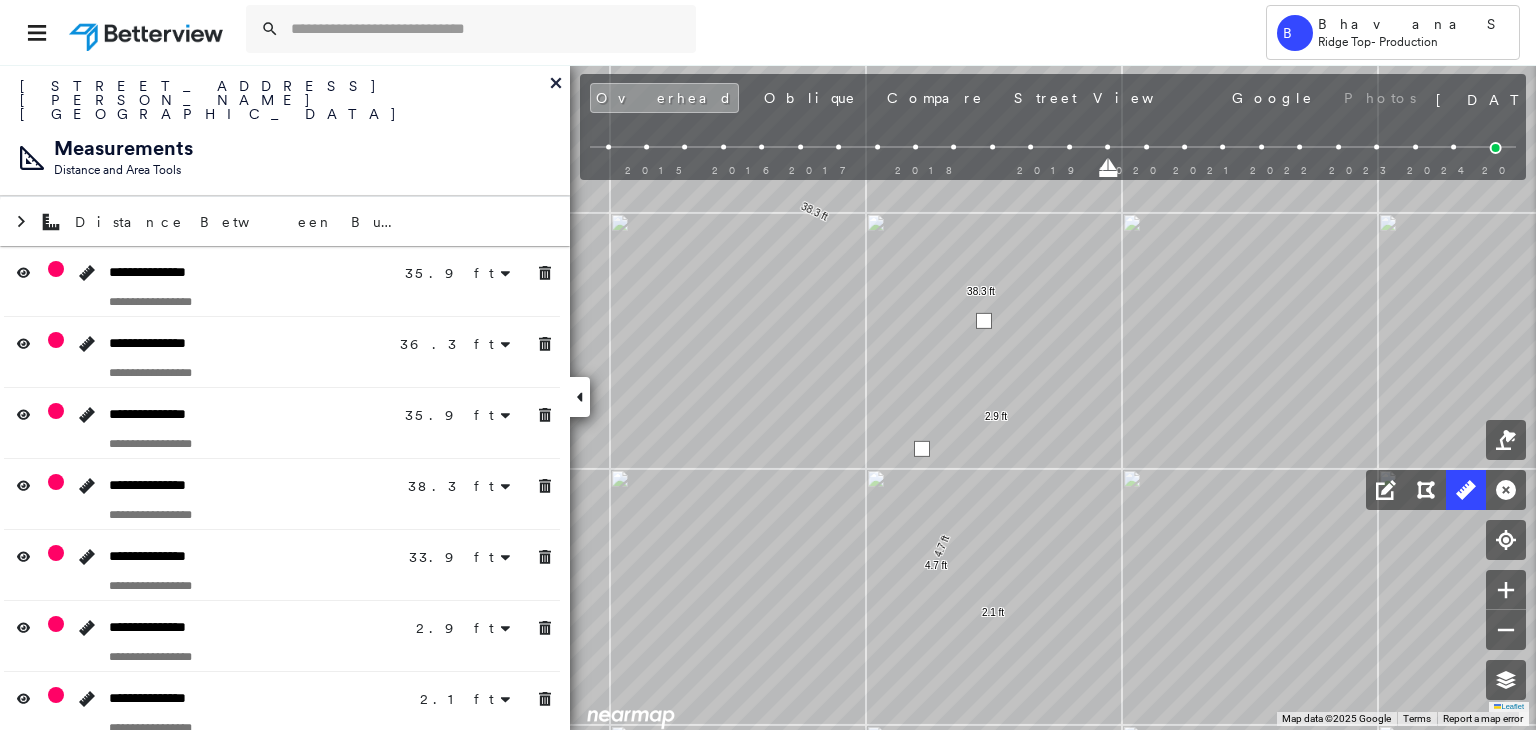 click at bounding box center [984, 321] 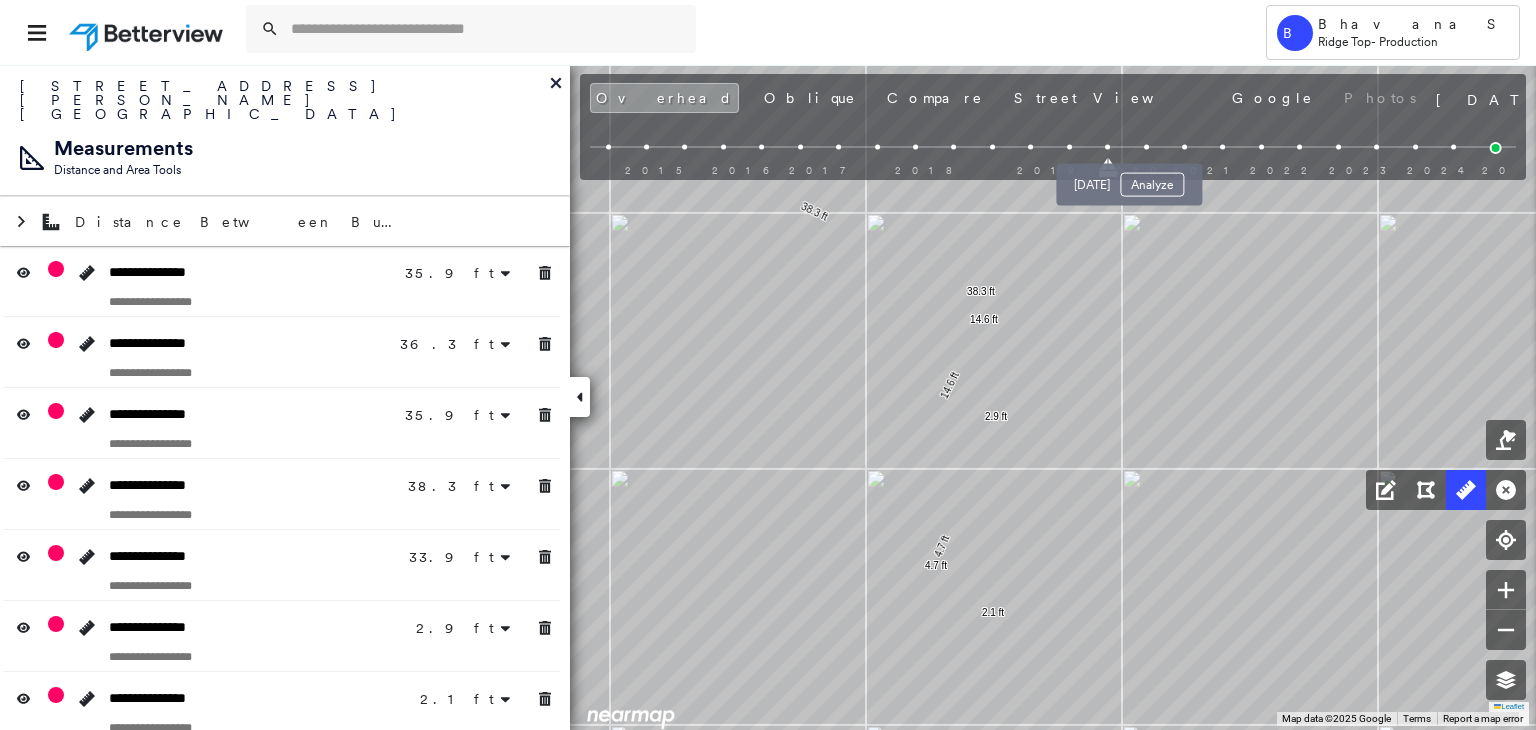 click at bounding box center (1146, 147) 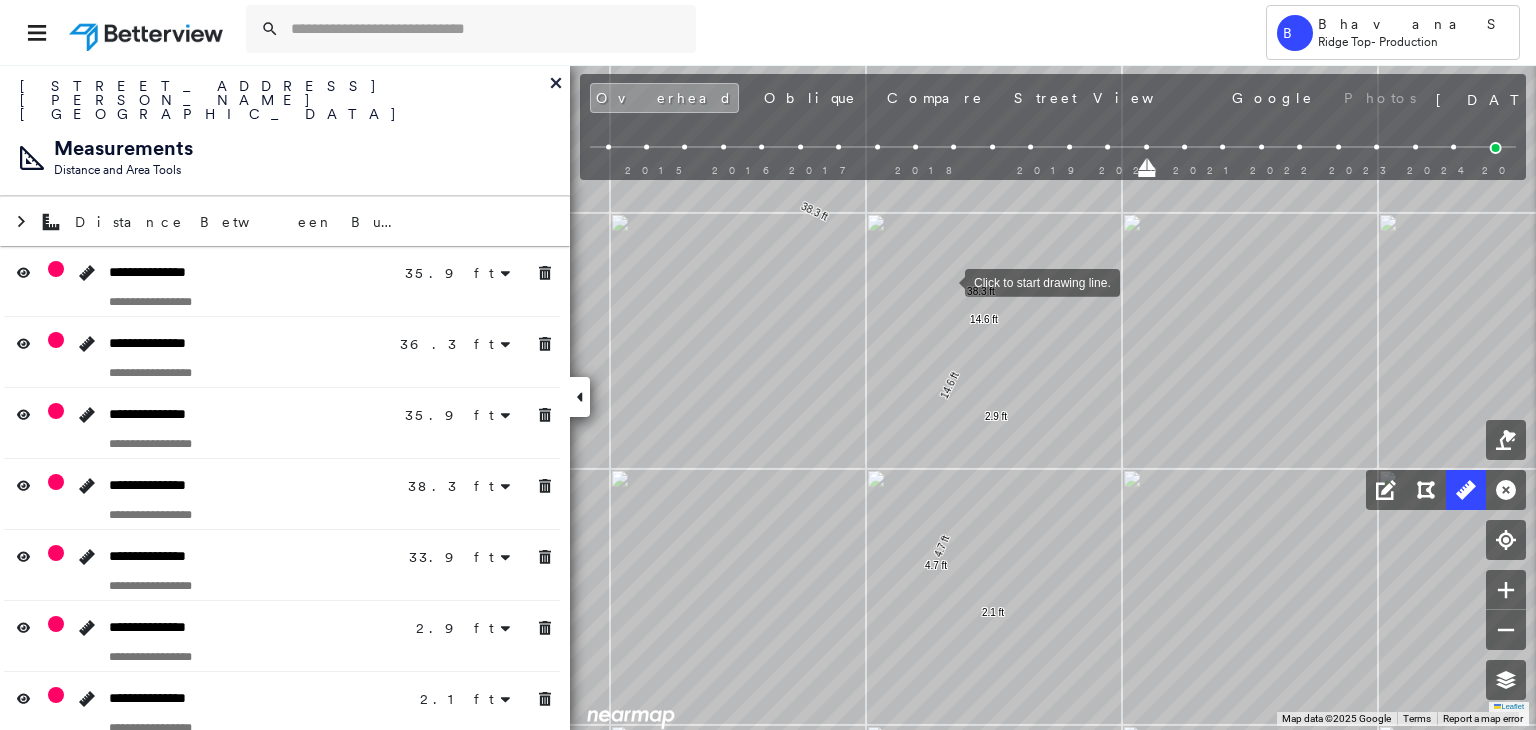 click at bounding box center (945, 281) 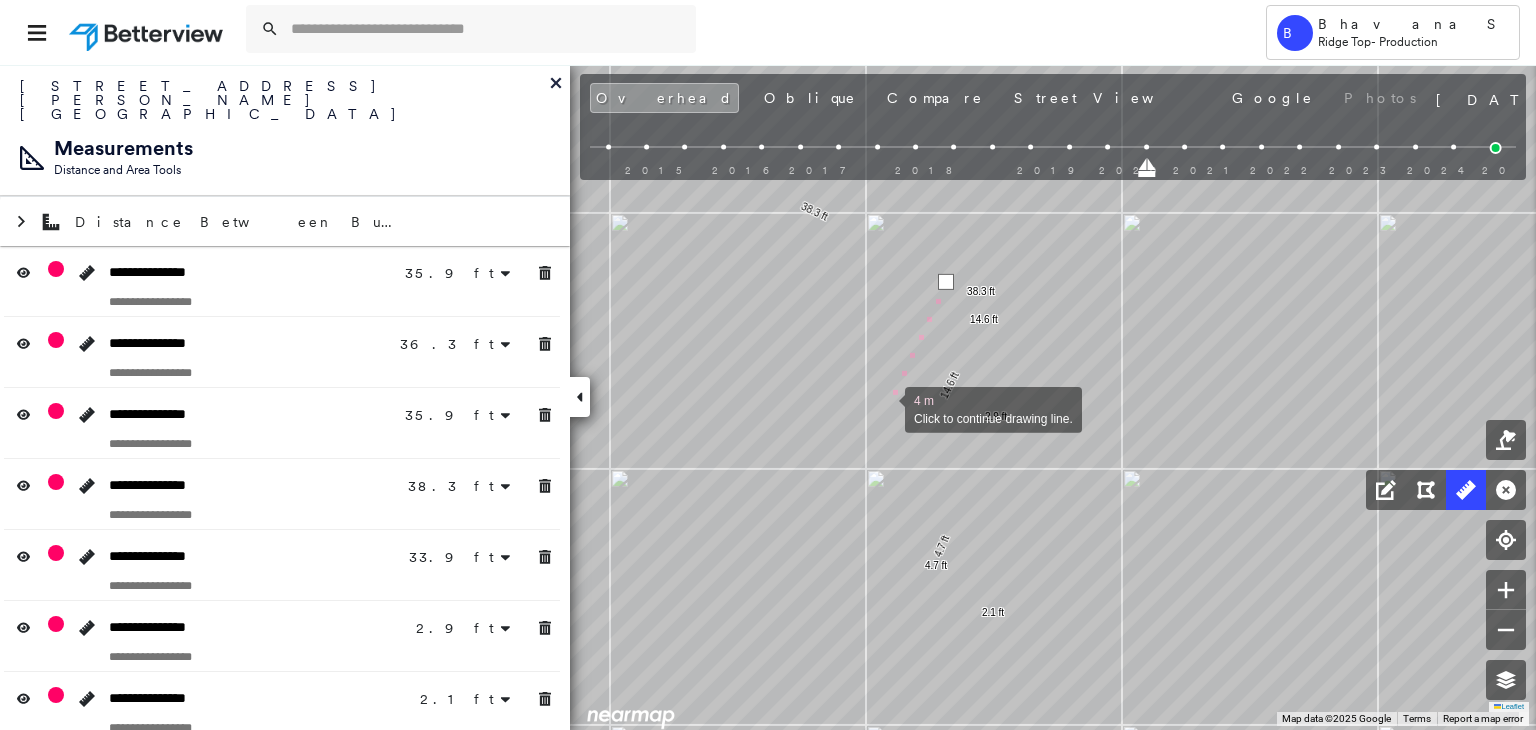 click at bounding box center [885, 408] 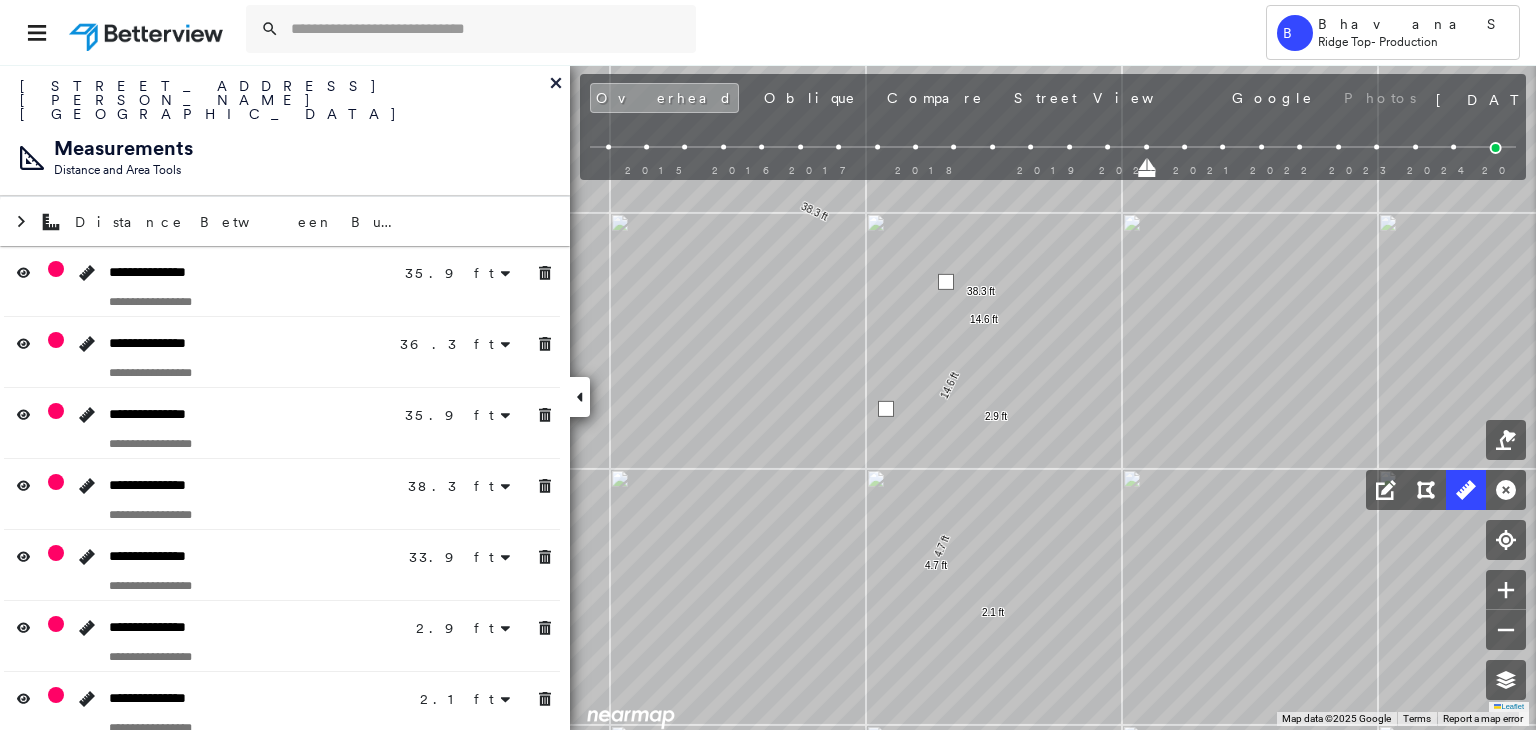 click at bounding box center [886, 409] 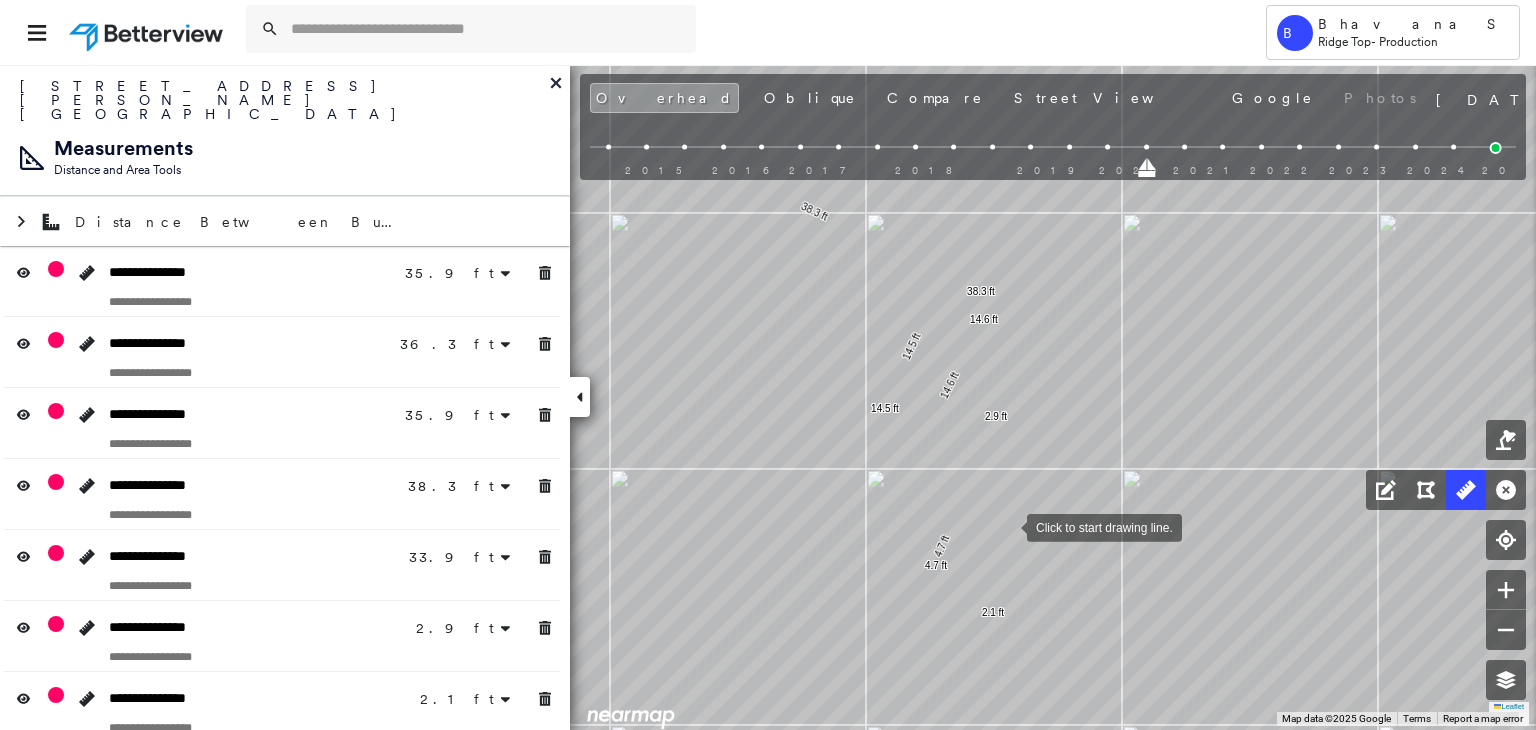 click at bounding box center [1007, 526] 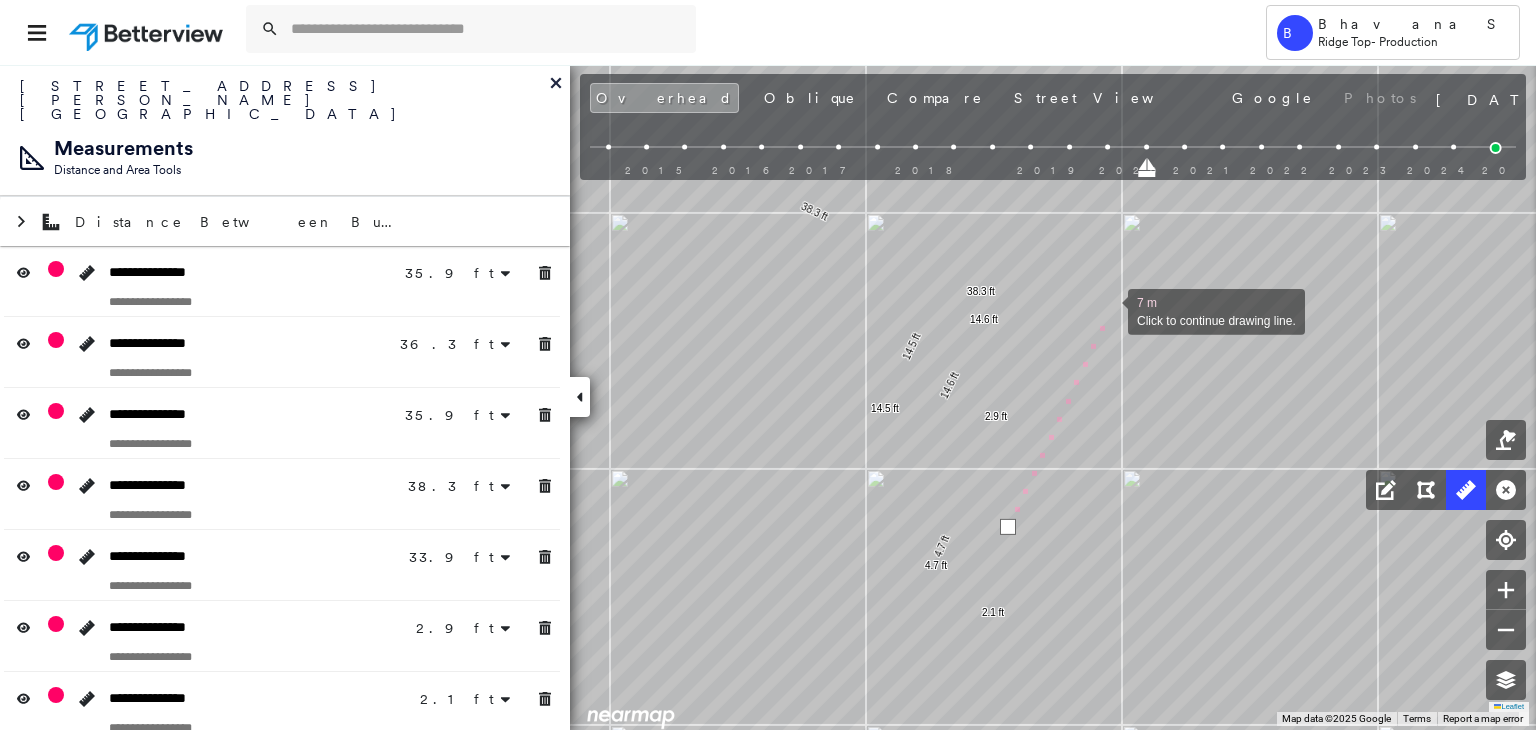 click at bounding box center [1108, 310] 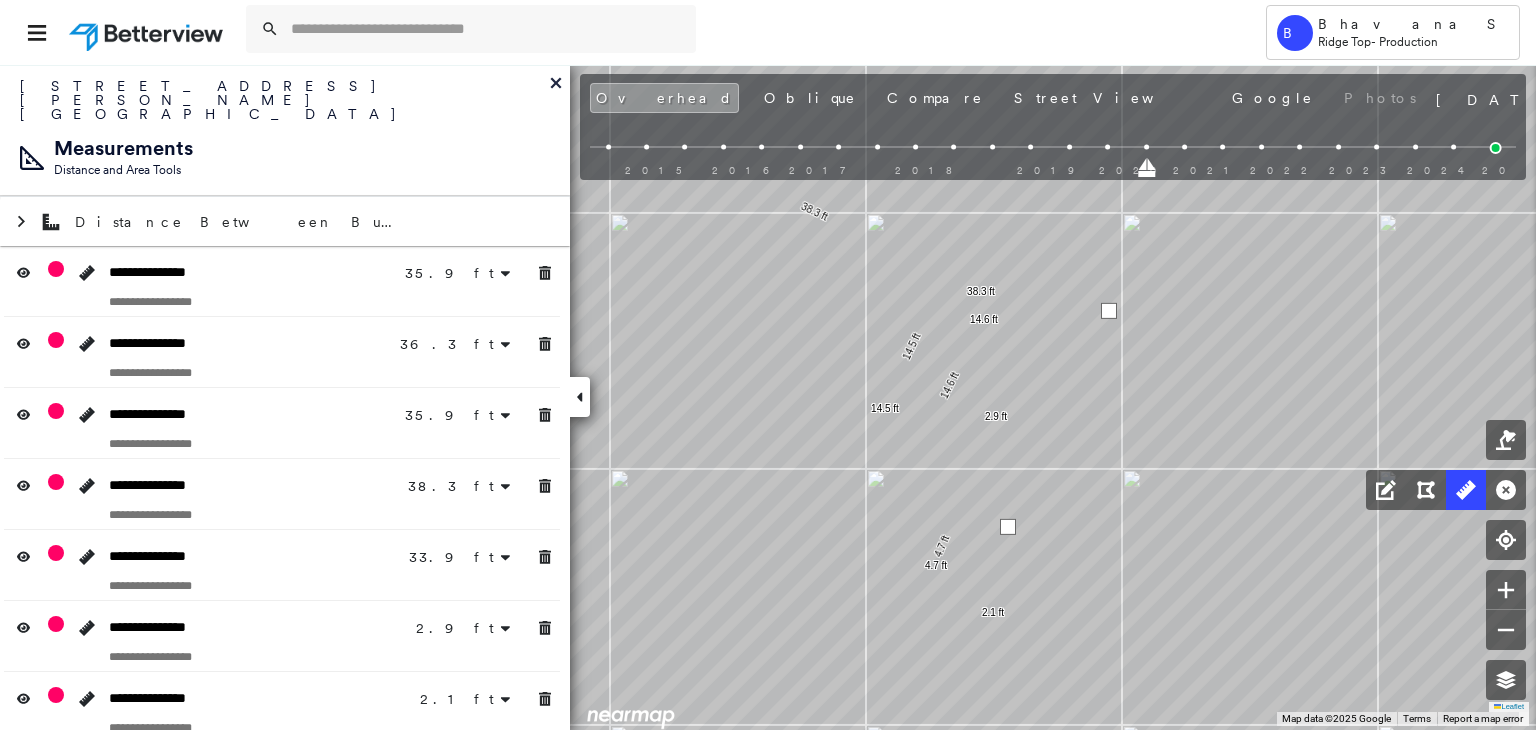 click at bounding box center [1109, 311] 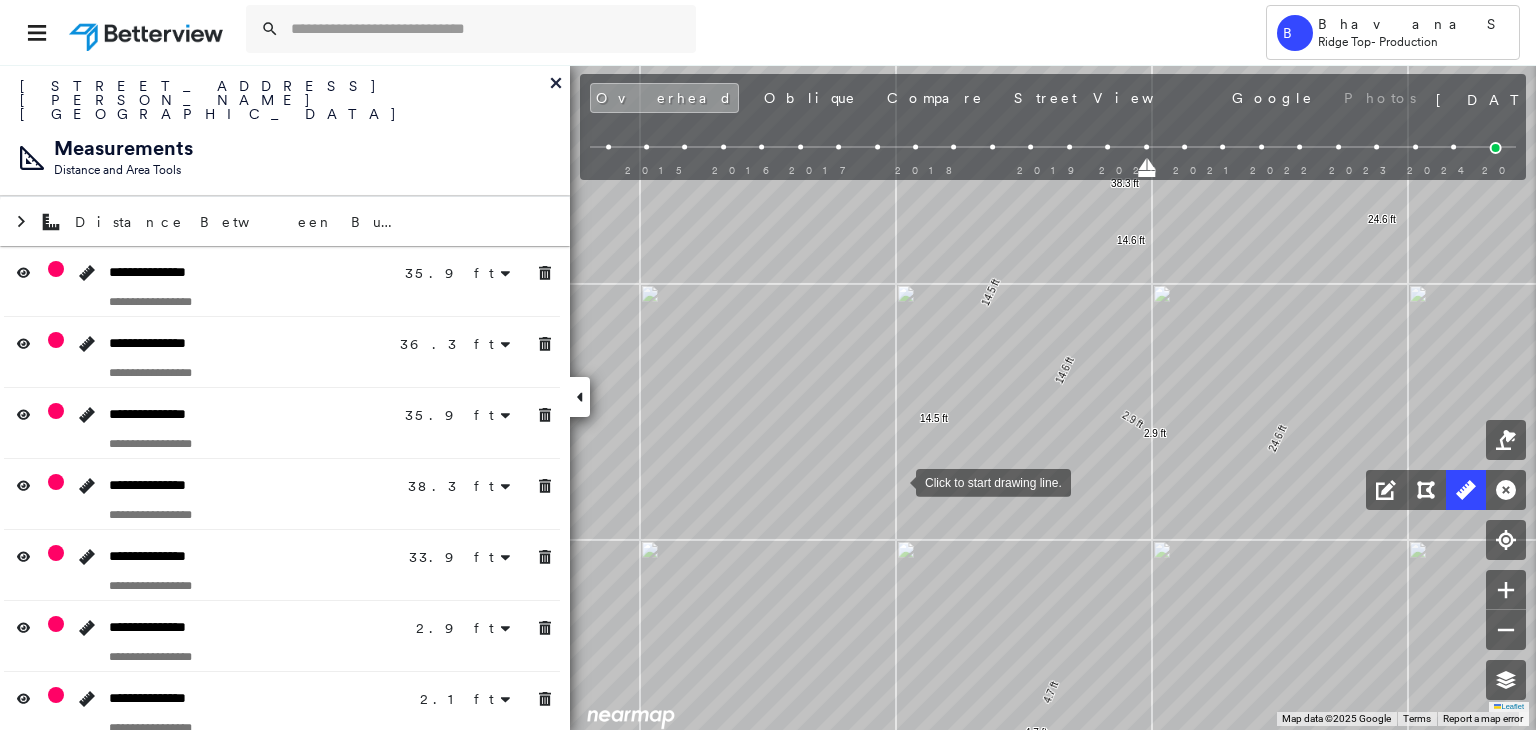 click at bounding box center [896, 481] 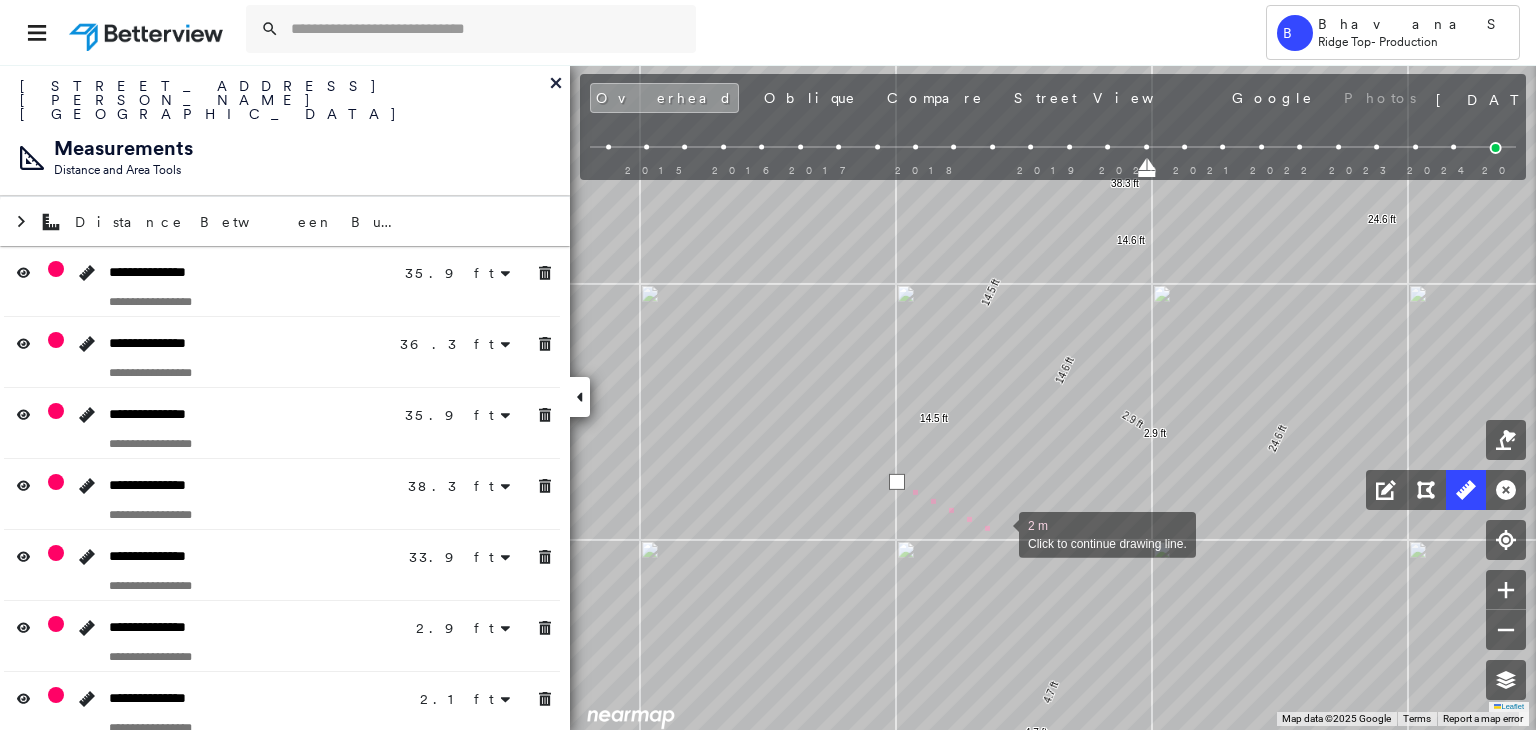 click at bounding box center (999, 533) 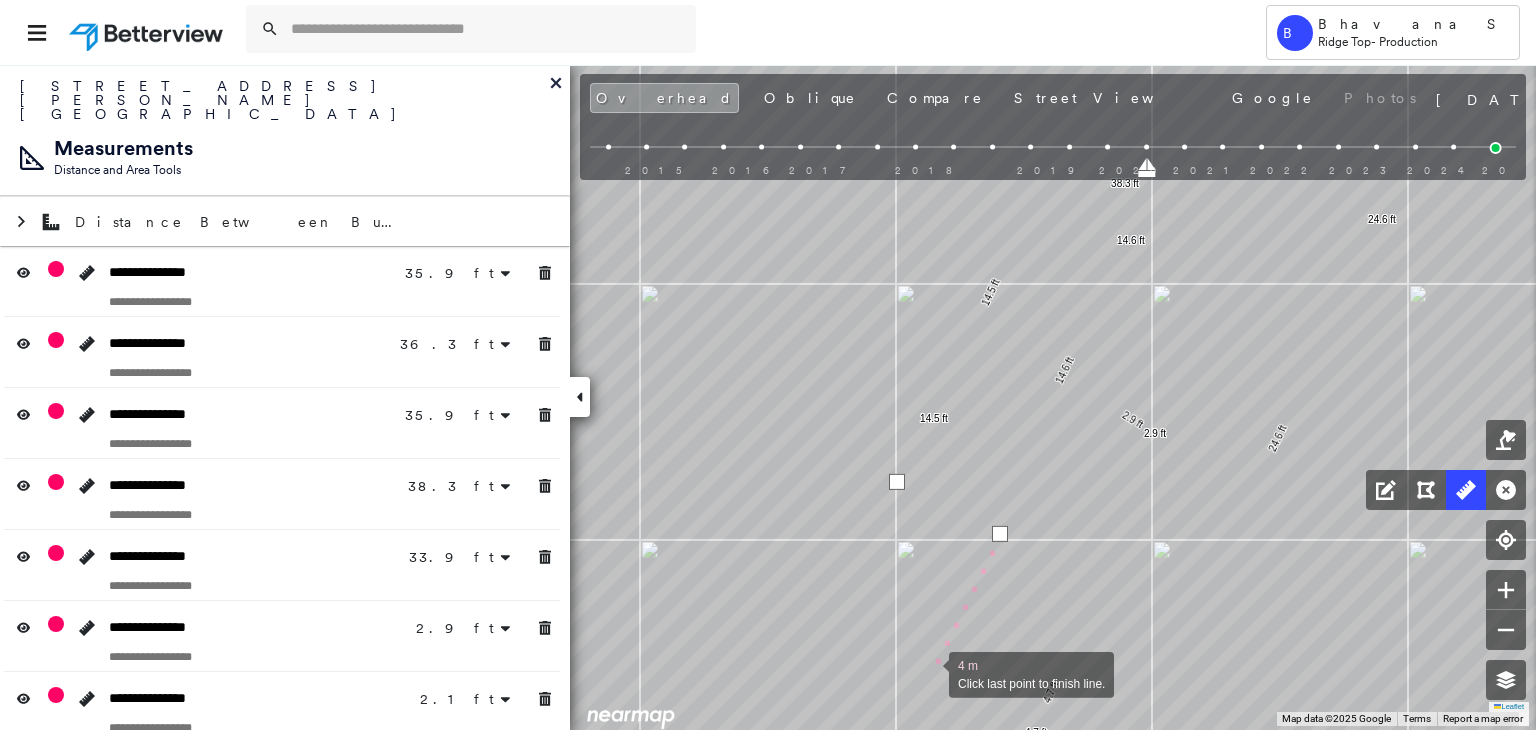 click at bounding box center [929, 673] 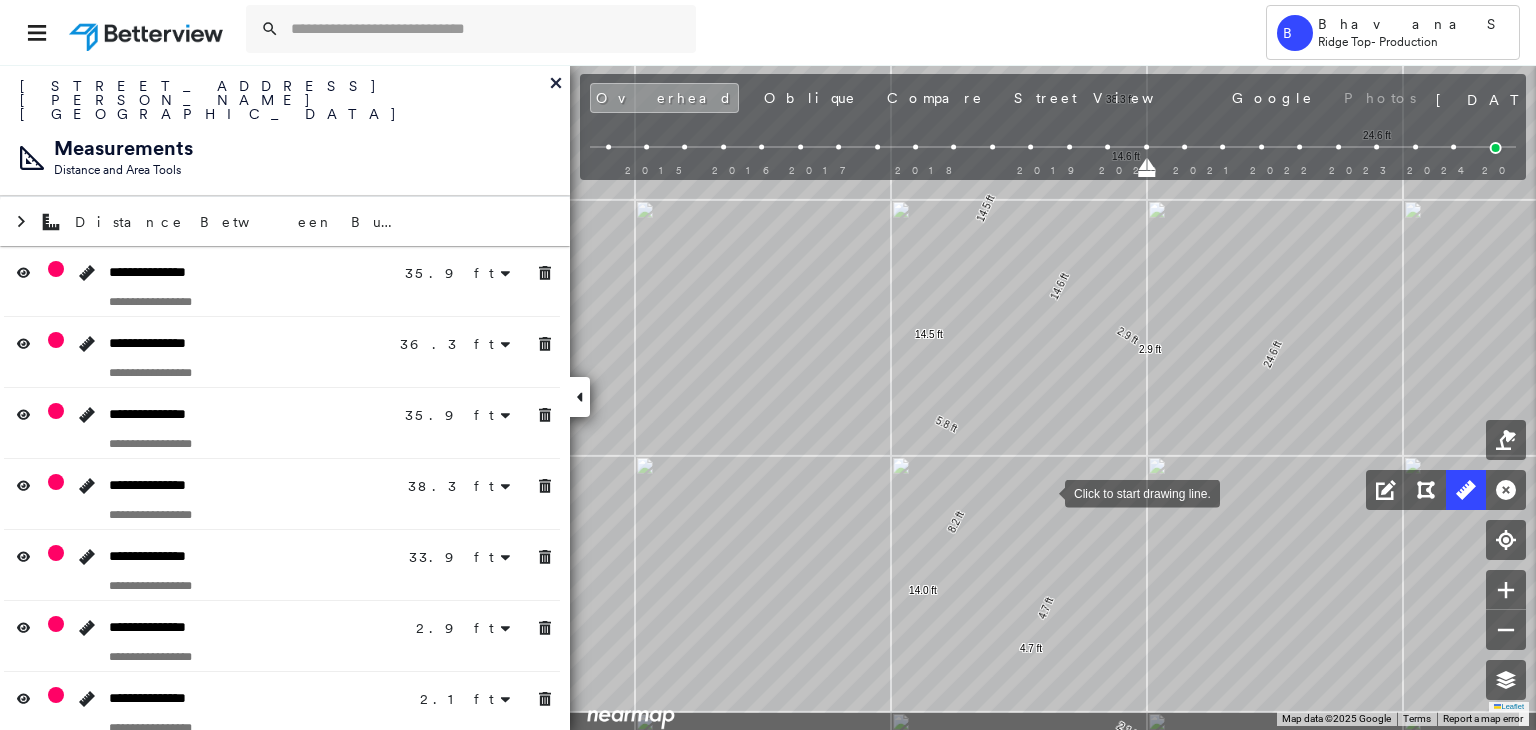 click on "35.9 ft 35.9 ft 36.3 ft 36.3 ft 35.9 ft 35.9 ft 38.3 ft 38.3 ft 33.9 ft 33.9 ft 2.9 ft 2.9 ft 2.1 ft 2.1 ft 4.7 ft 4.7 ft 14.6 ft 14.6 ft 14.5 ft 14.5 ft 24.6 ft 24.6 ft 5.8 ft 8.2 ft 14.0 ft Click to start drawing line." at bounding box center [-68, -217] 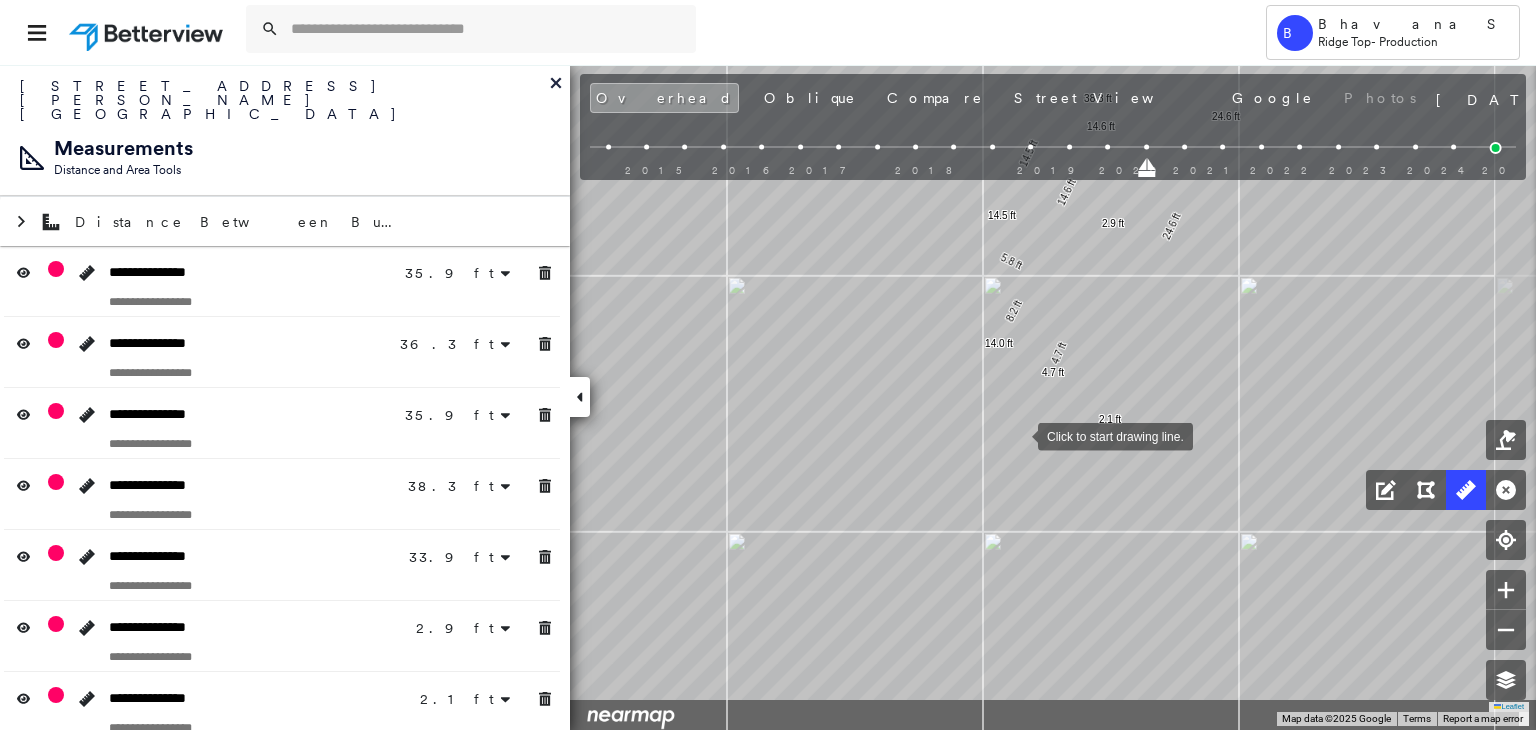 drag, startPoint x: 1074, startPoint y: 533, endPoint x: 1019, endPoint y: 436, distance: 111.50785 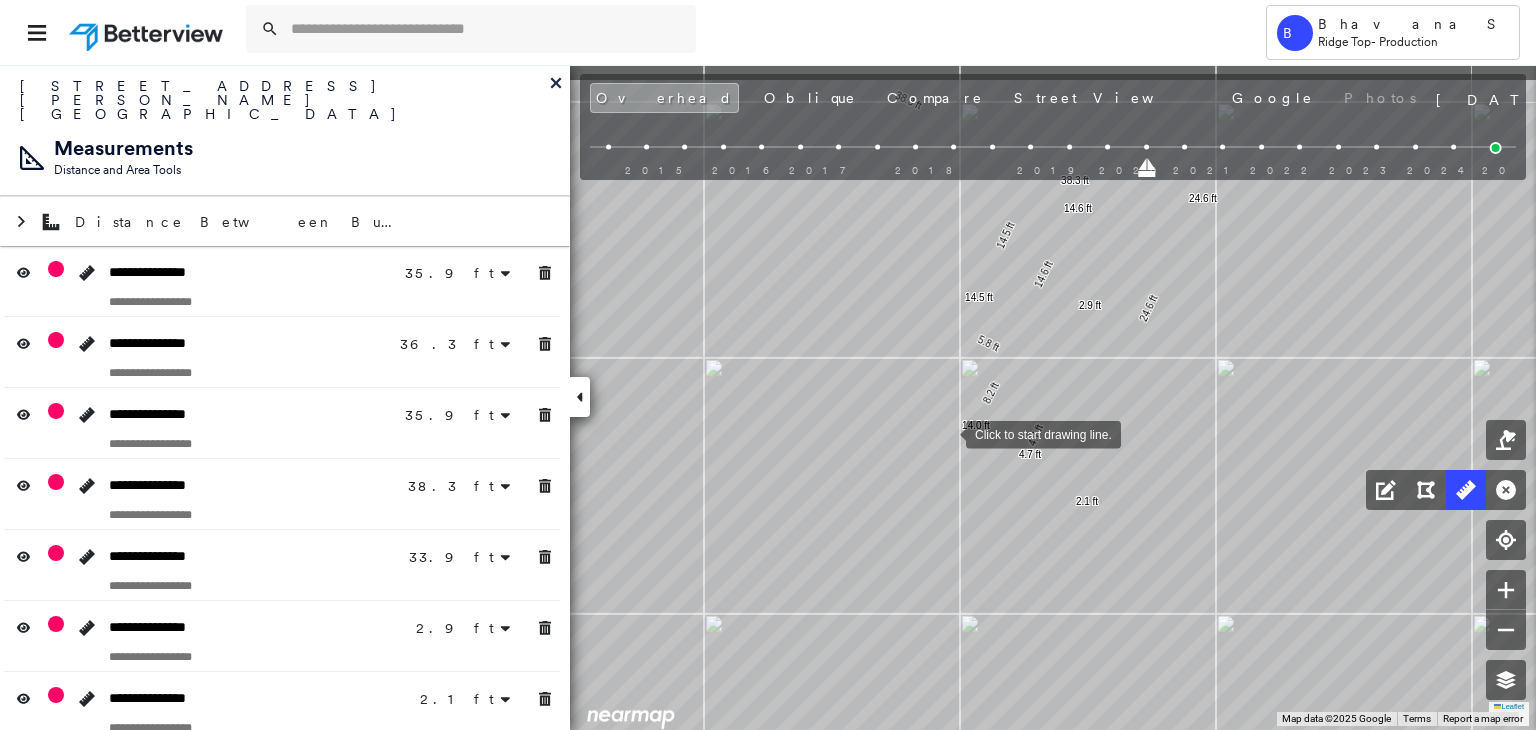 drag, startPoint x: 949, startPoint y: 421, endPoint x: 949, endPoint y: 464, distance: 43 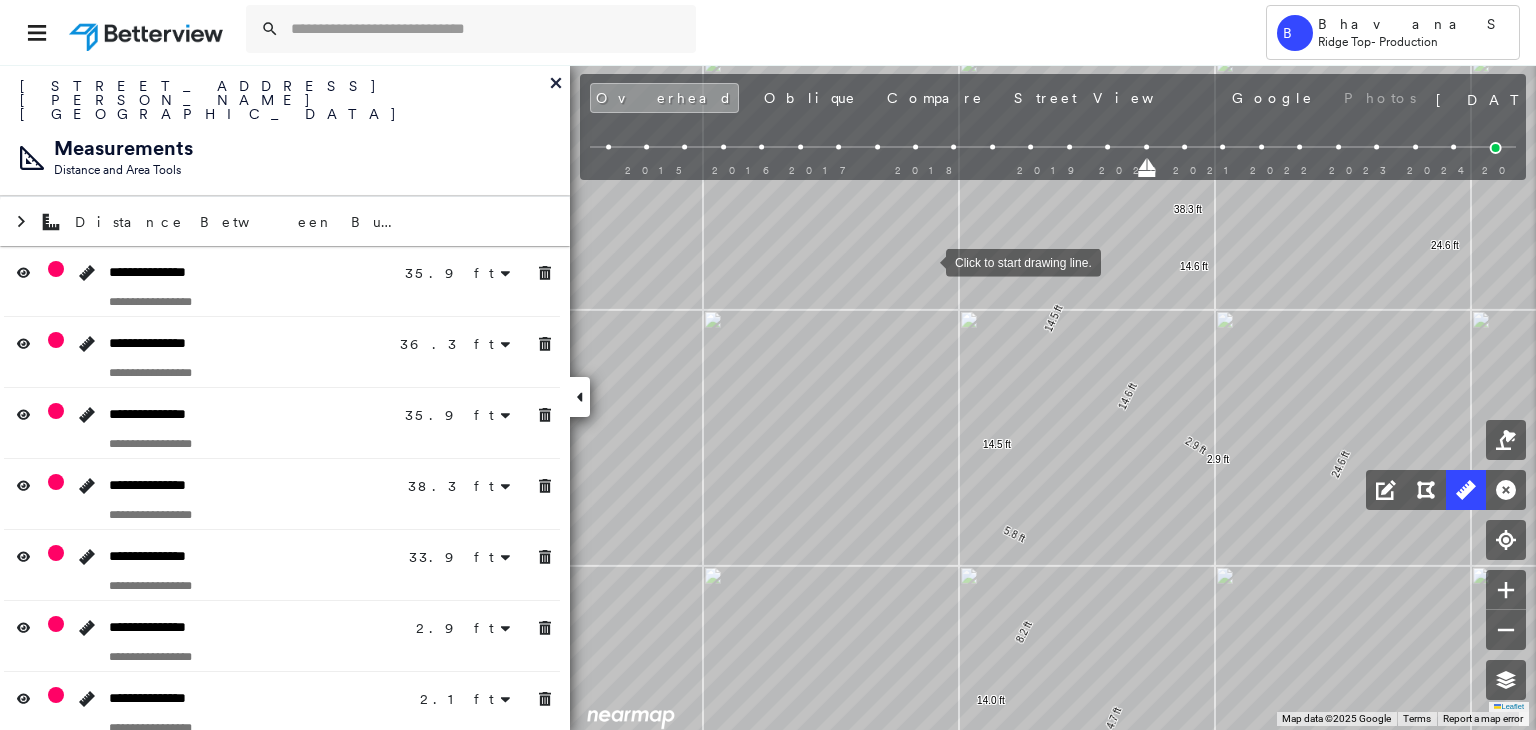 click at bounding box center (926, 261) 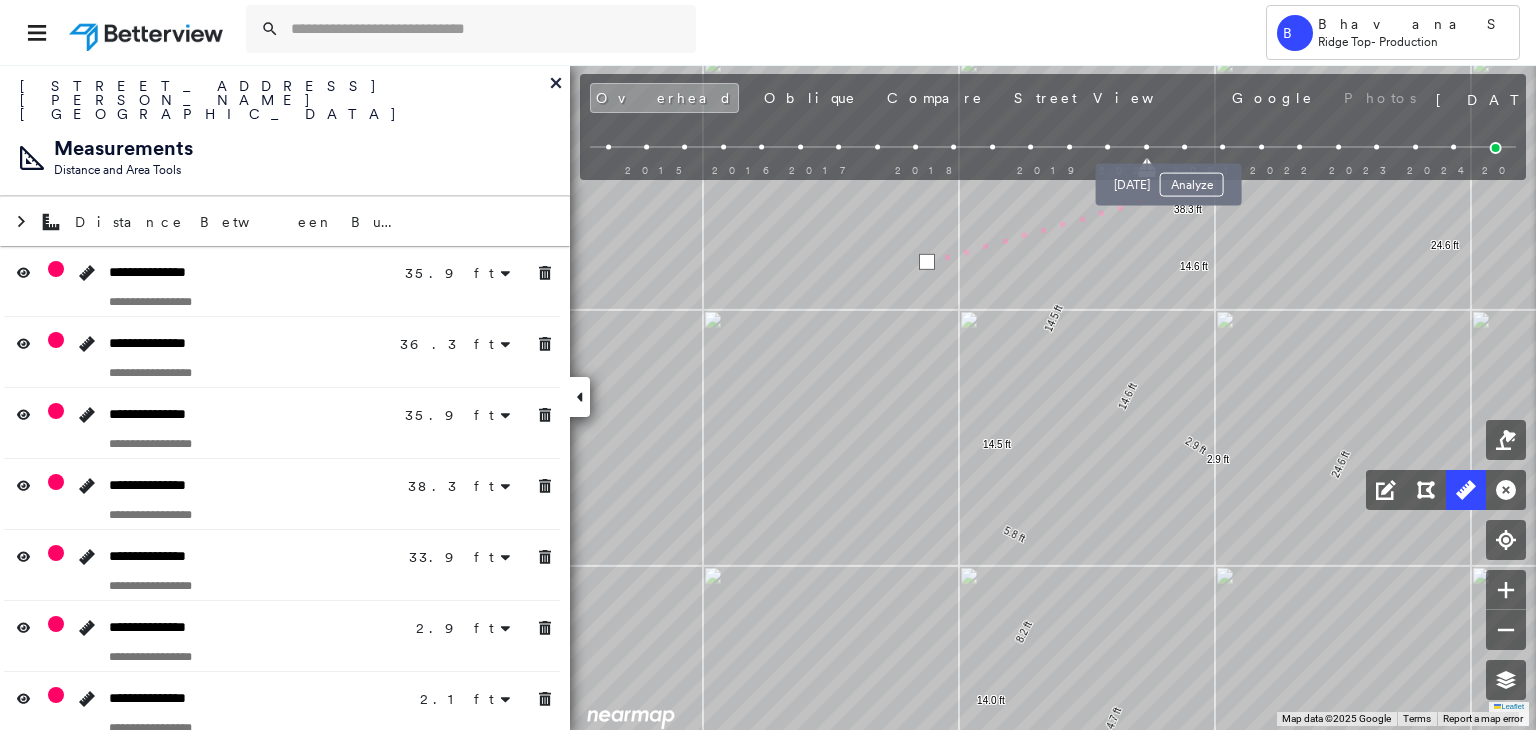 click at bounding box center [1184, 147] 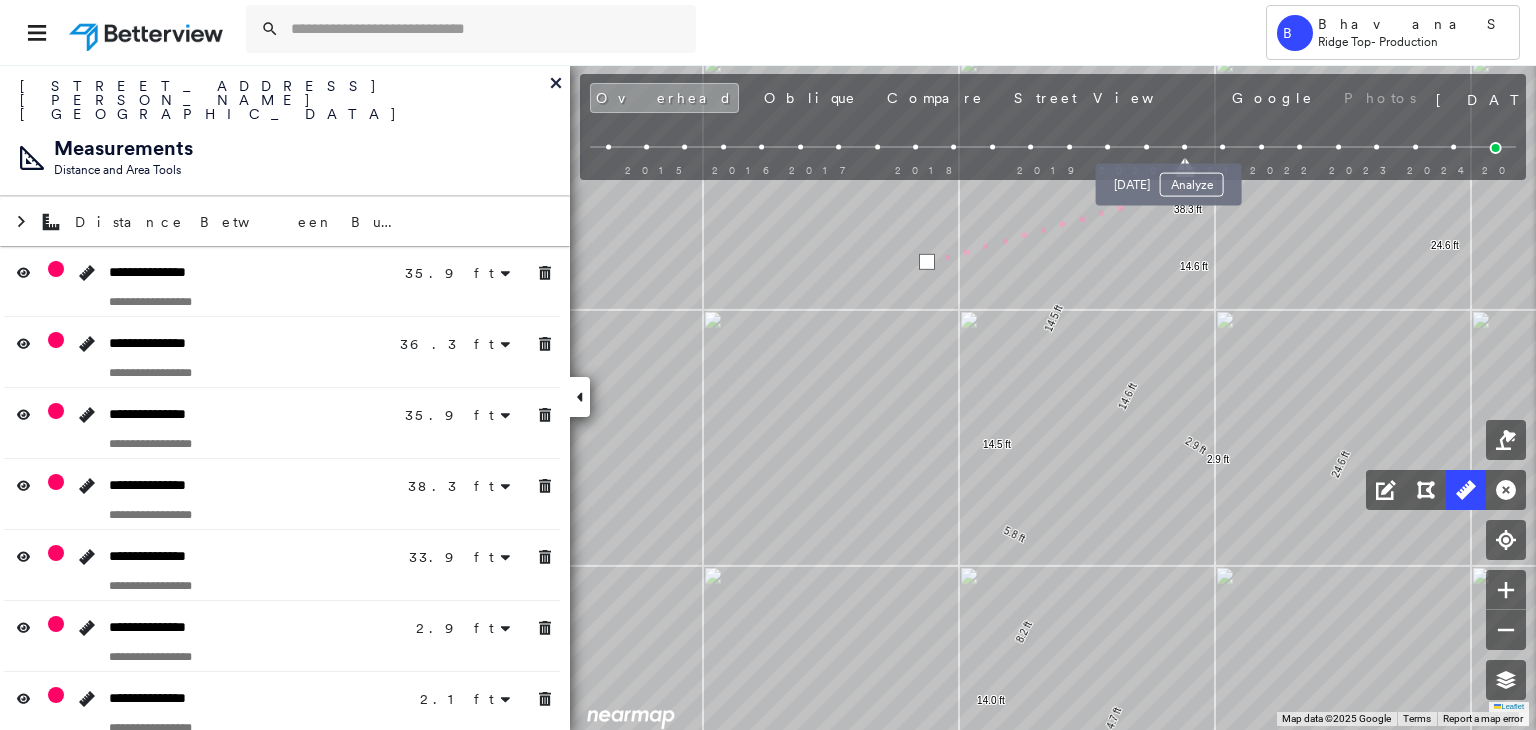 click on "Feb 24, 2021 Analyze" at bounding box center [1169, 179] 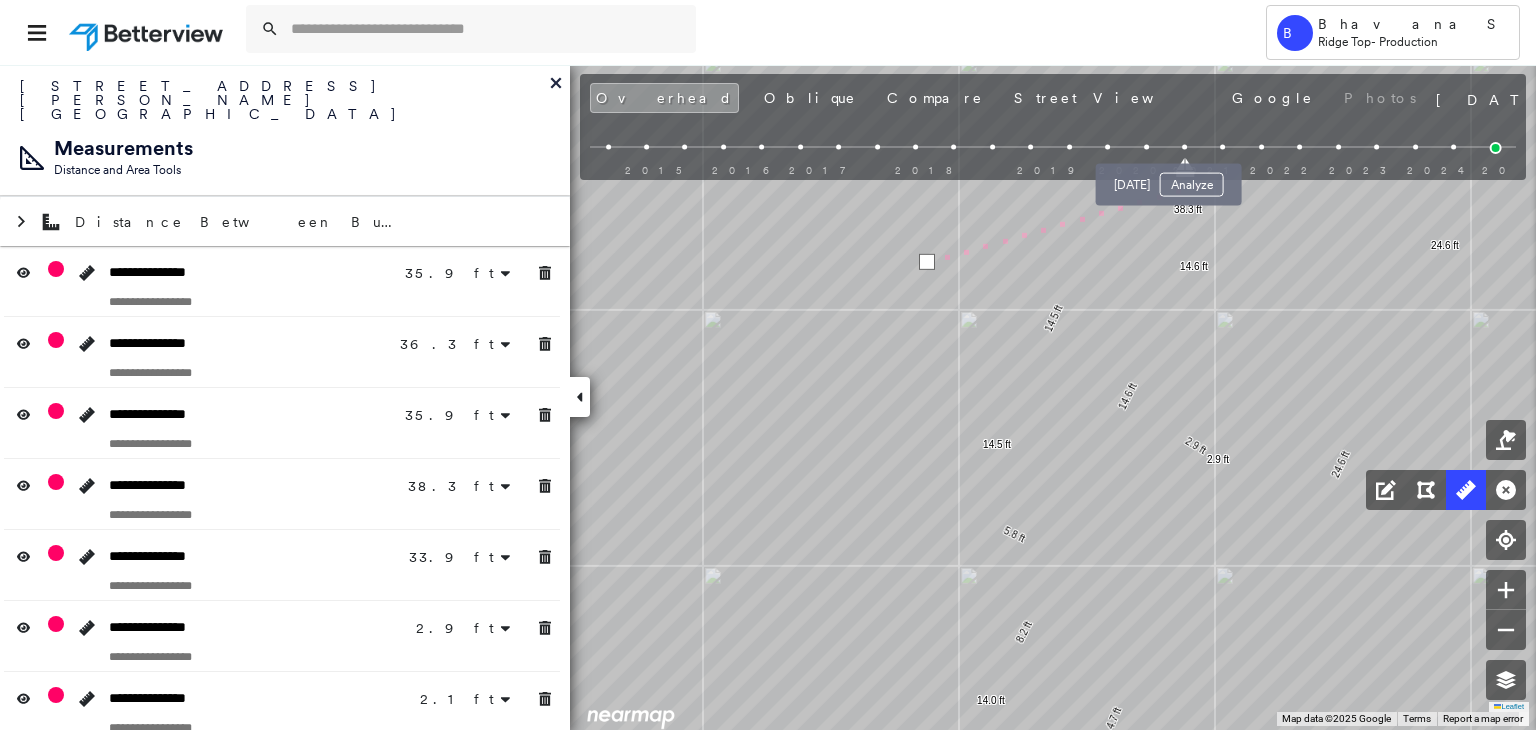 click at bounding box center (1184, 147) 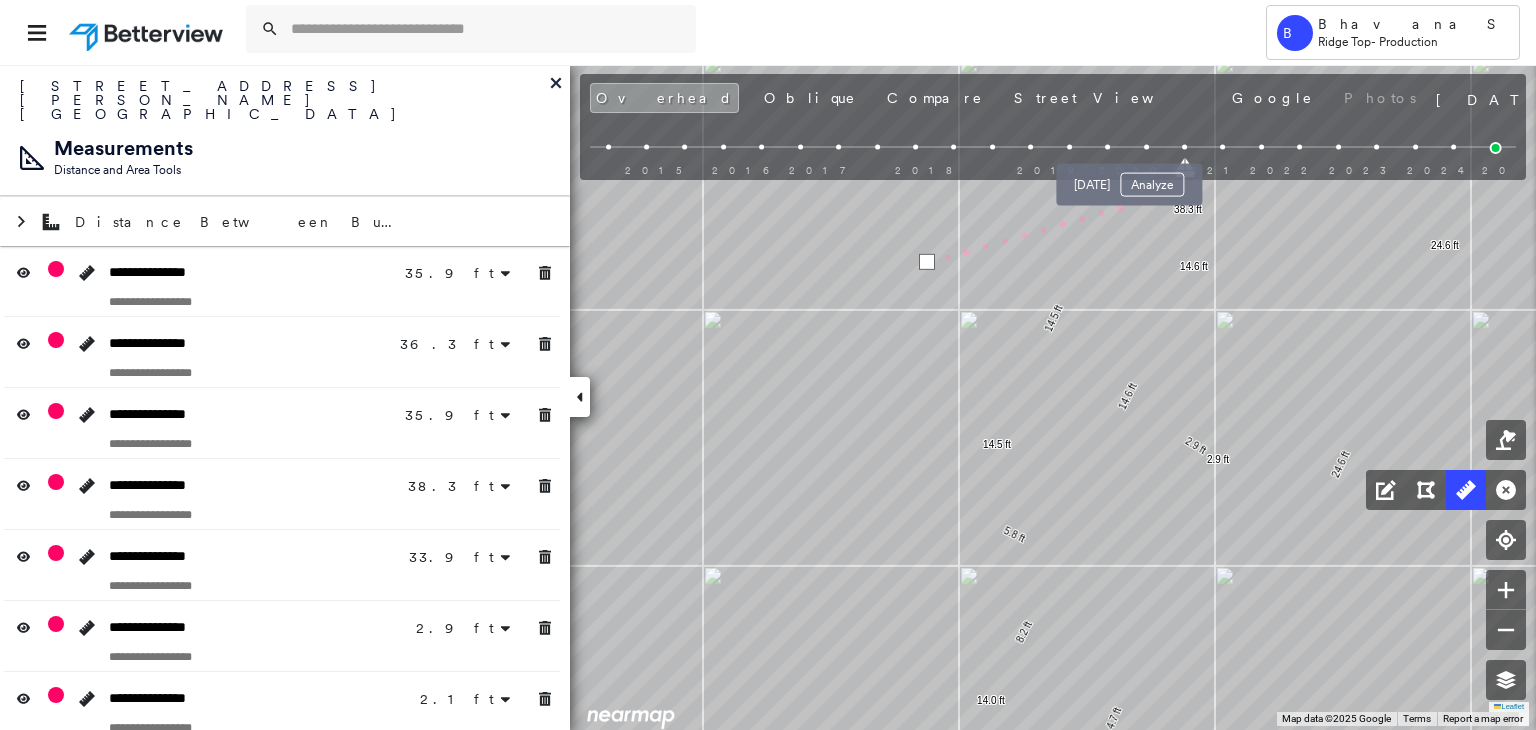 click at bounding box center (1146, 147) 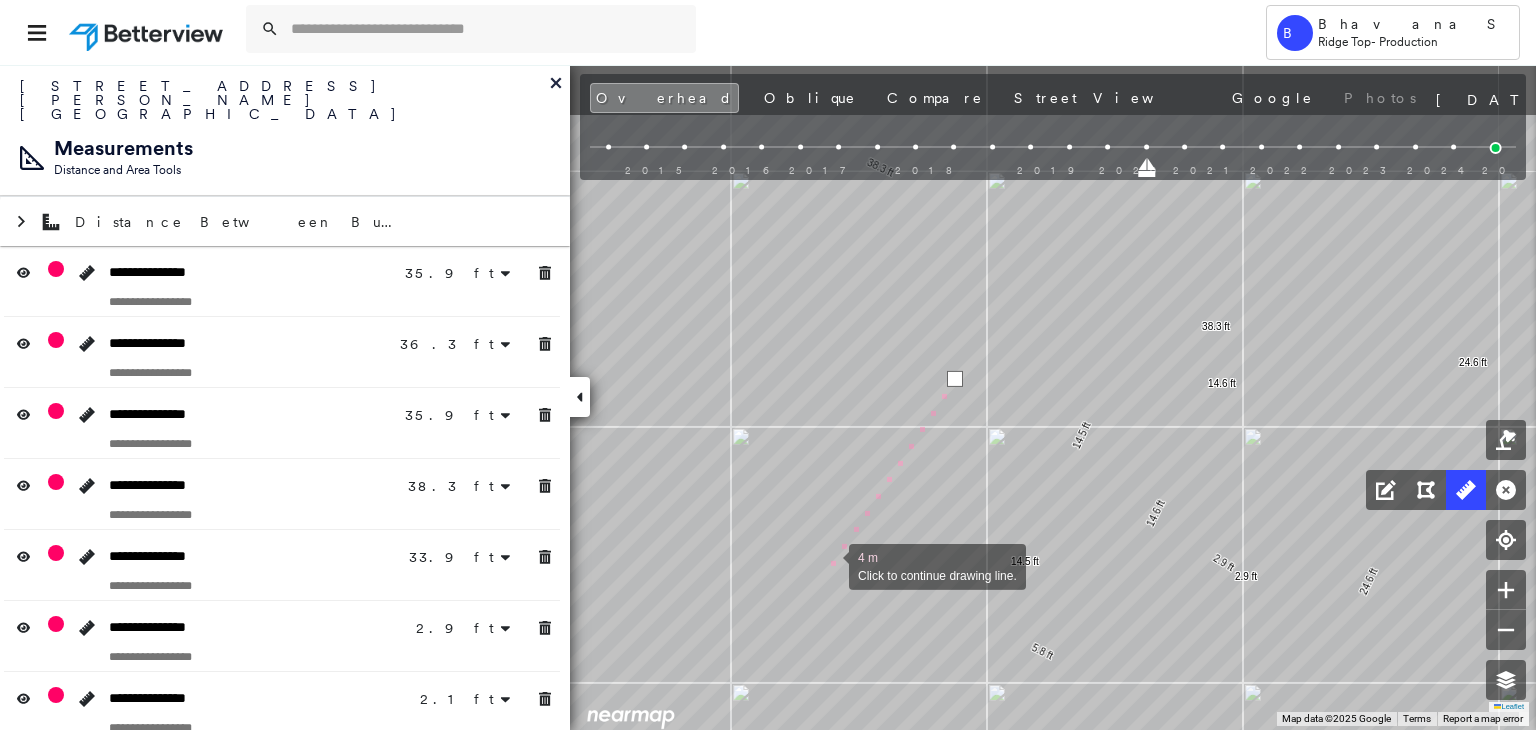 drag, startPoint x: 805, startPoint y: 457, endPoint x: 829, endPoint y: 565, distance: 110.63454 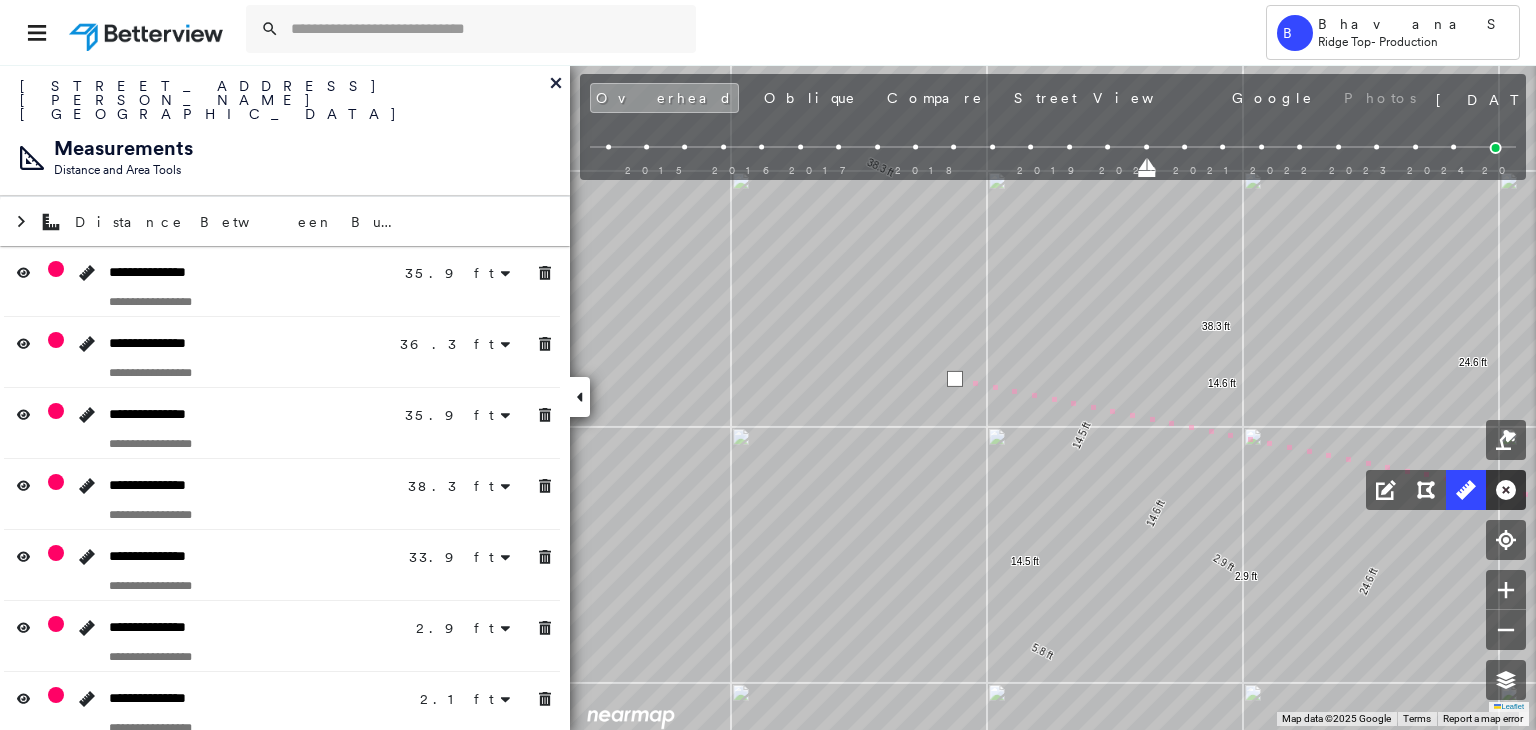 click 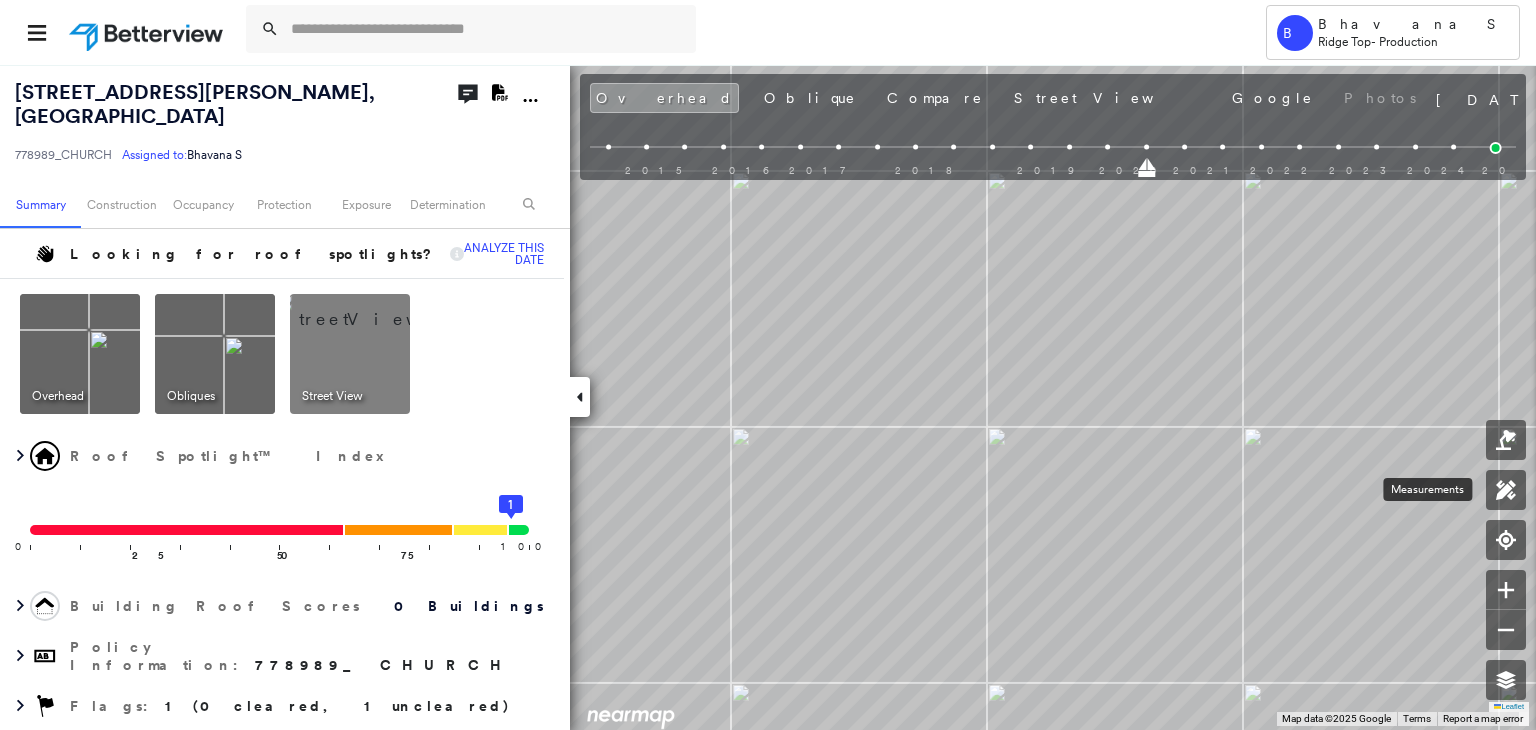 click 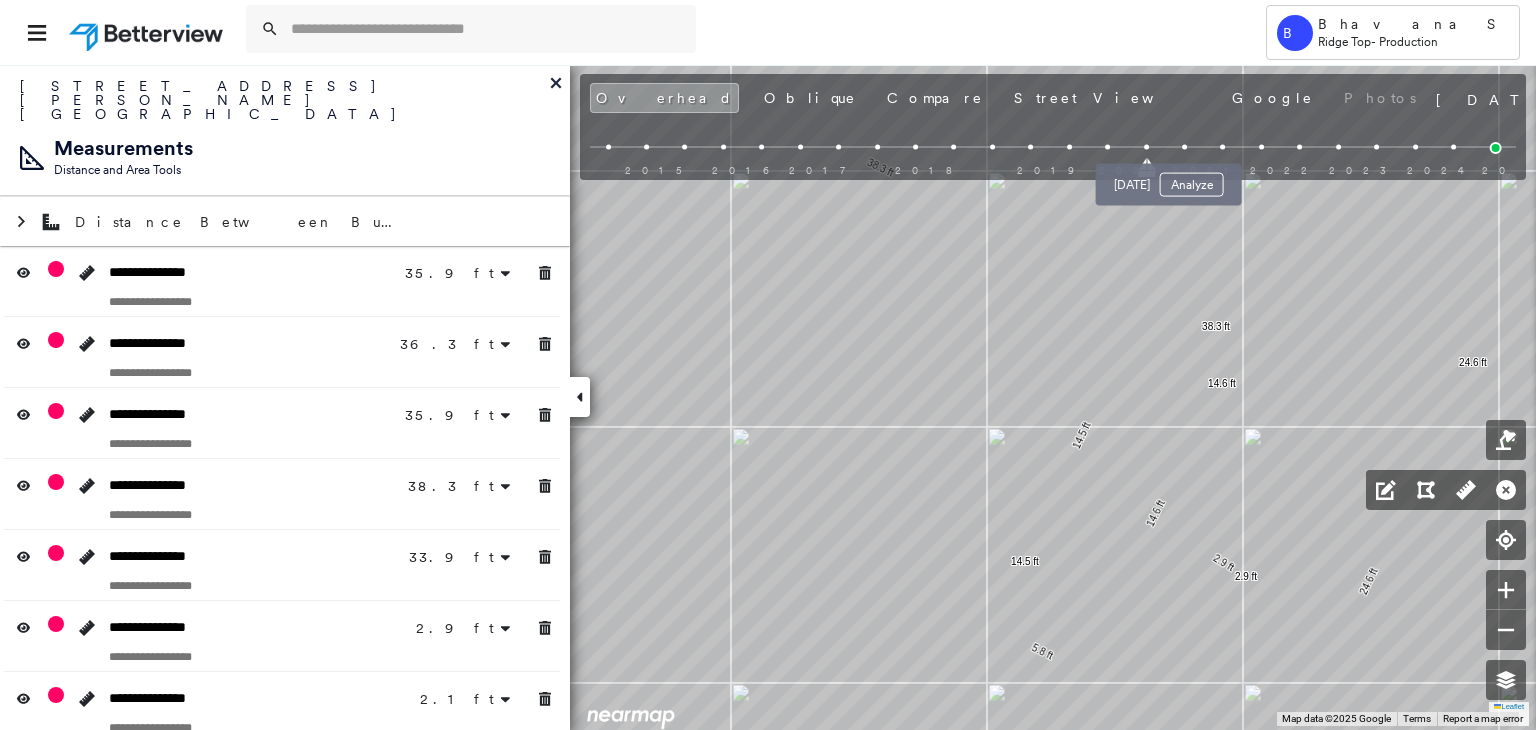 click at bounding box center [1184, 147] 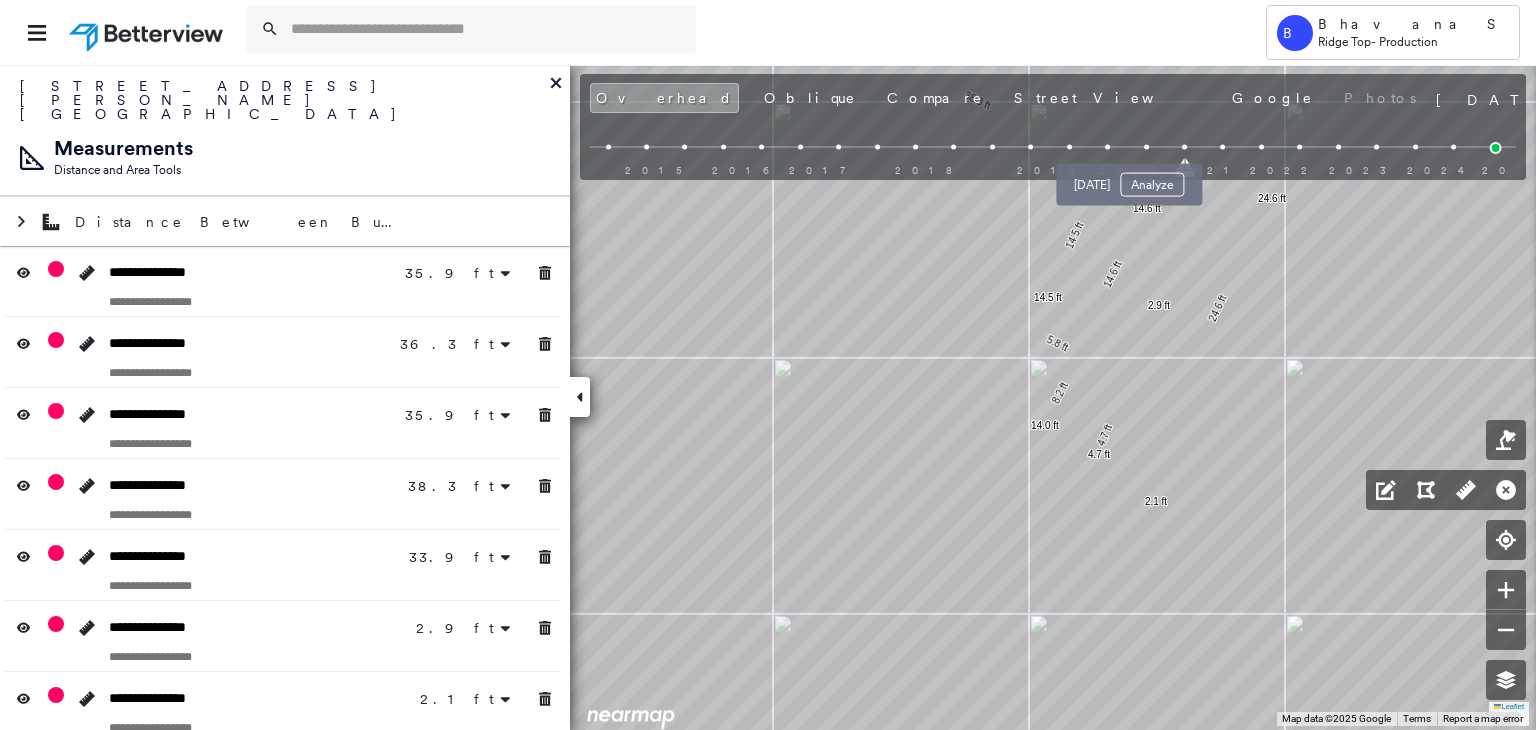 click at bounding box center (1146, 147) 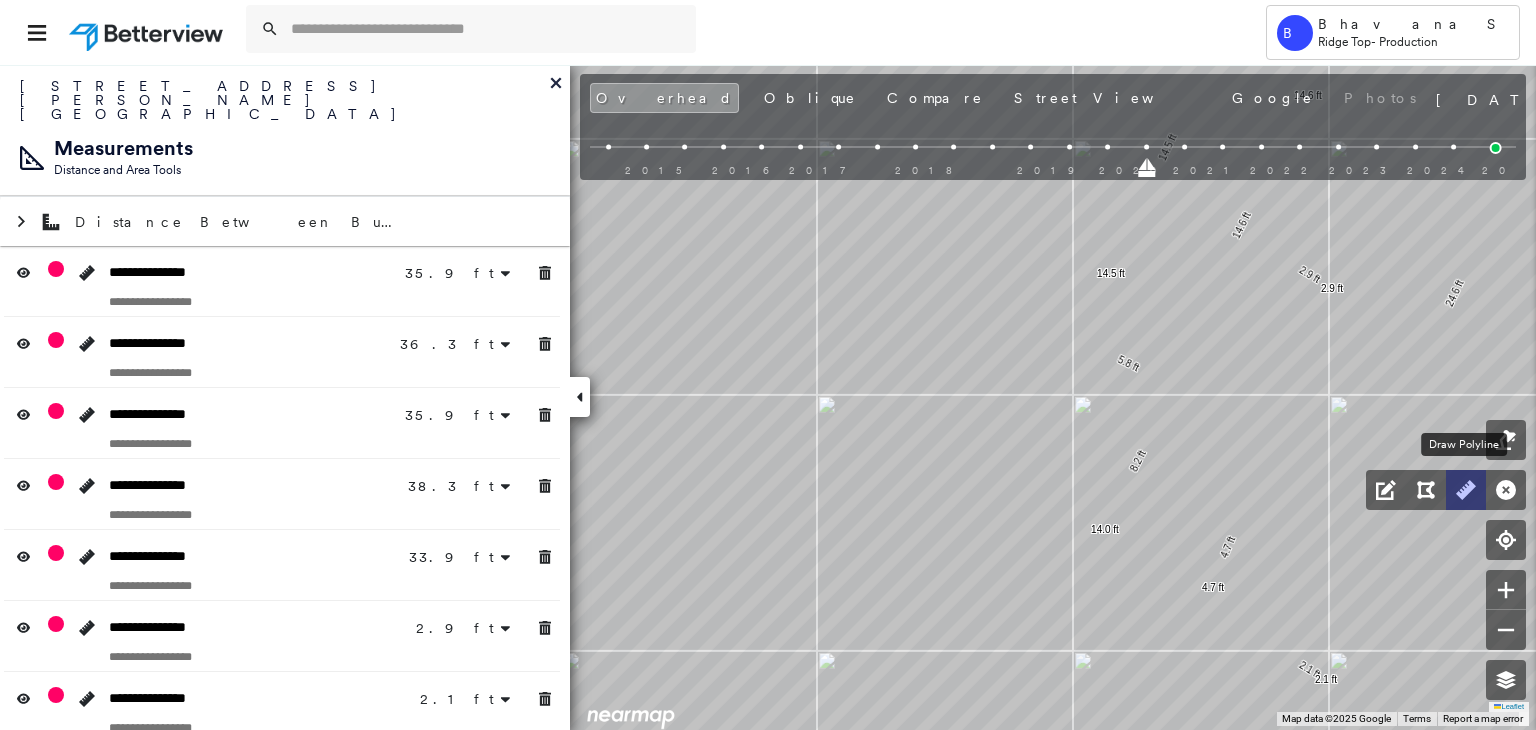 click 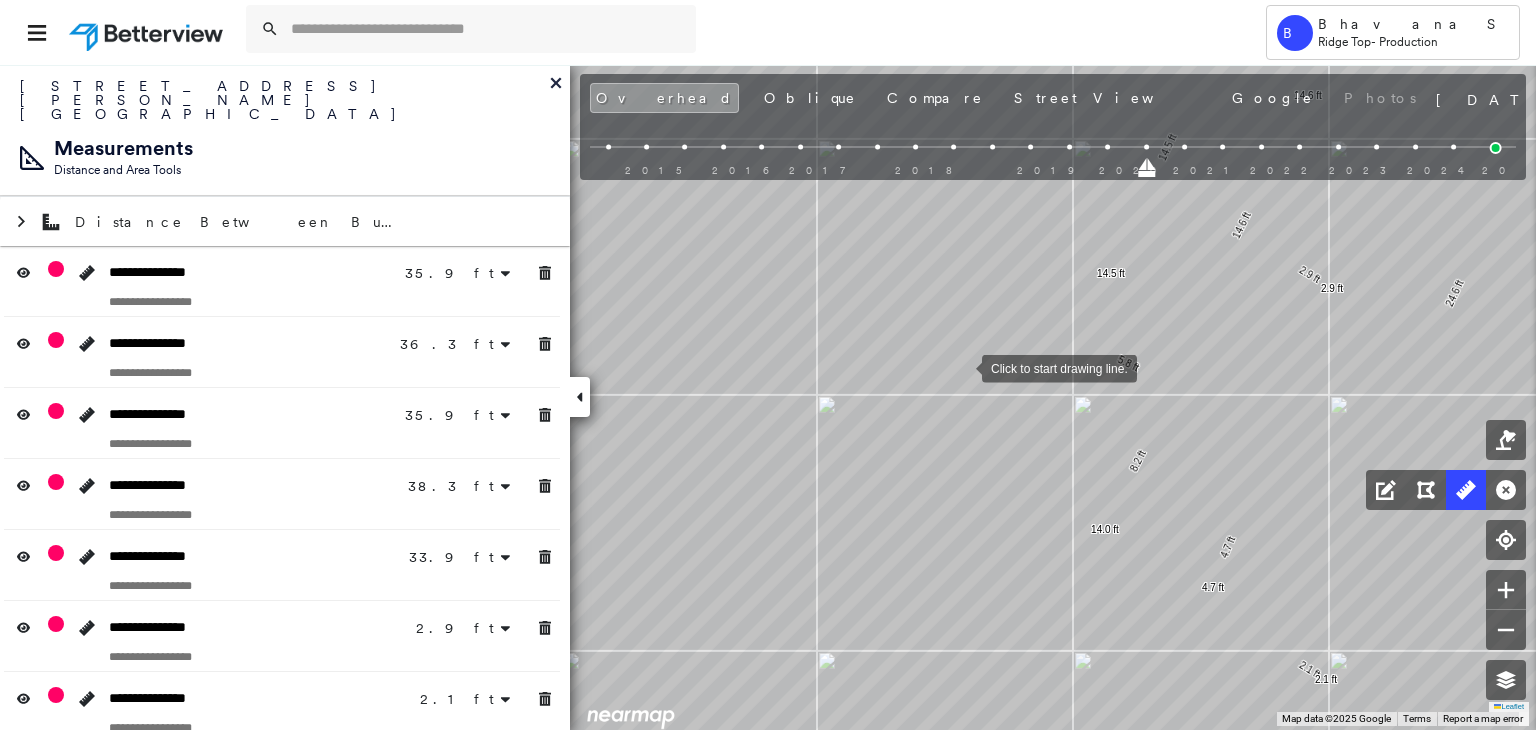 click at bounding box center (962, 367) 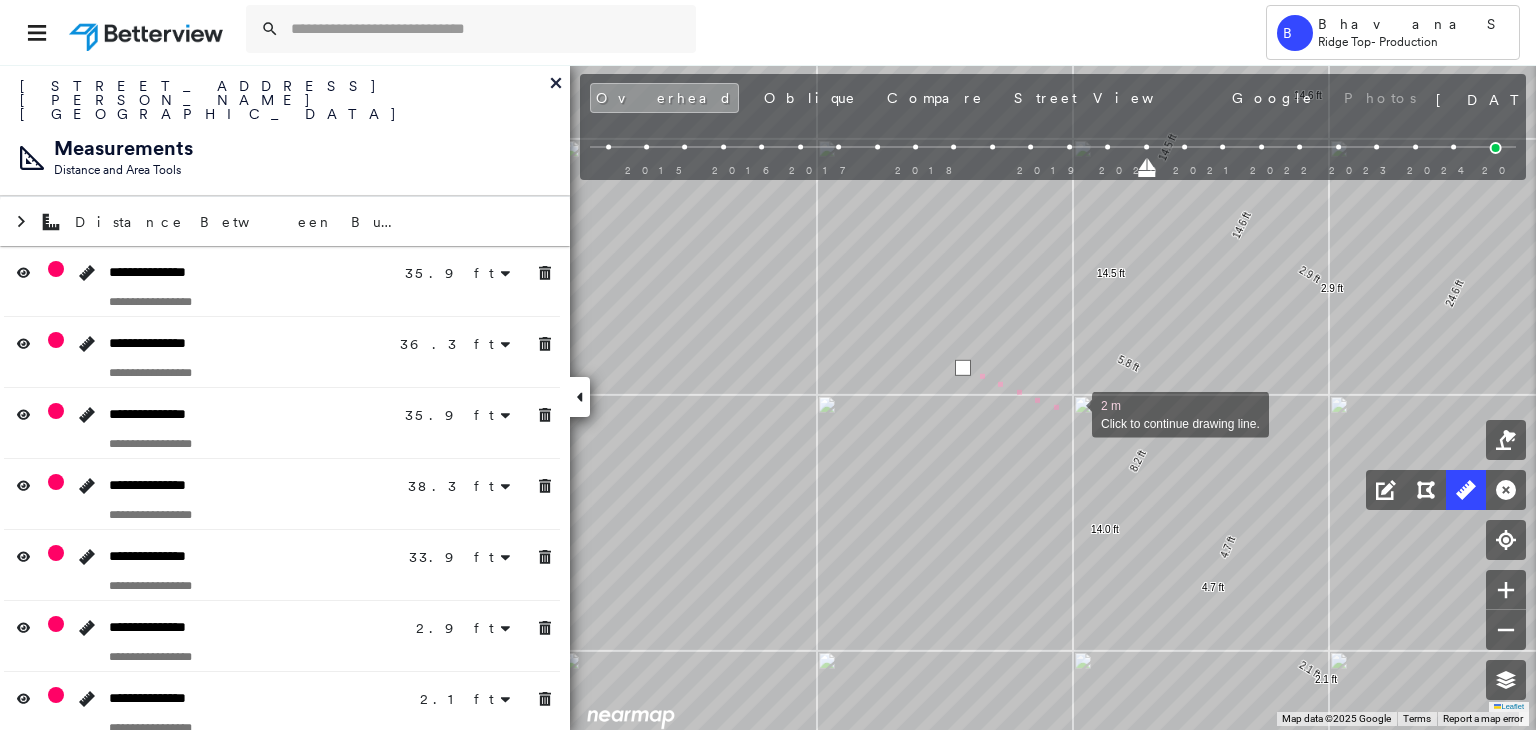 click at bounding box center (1072, 413) 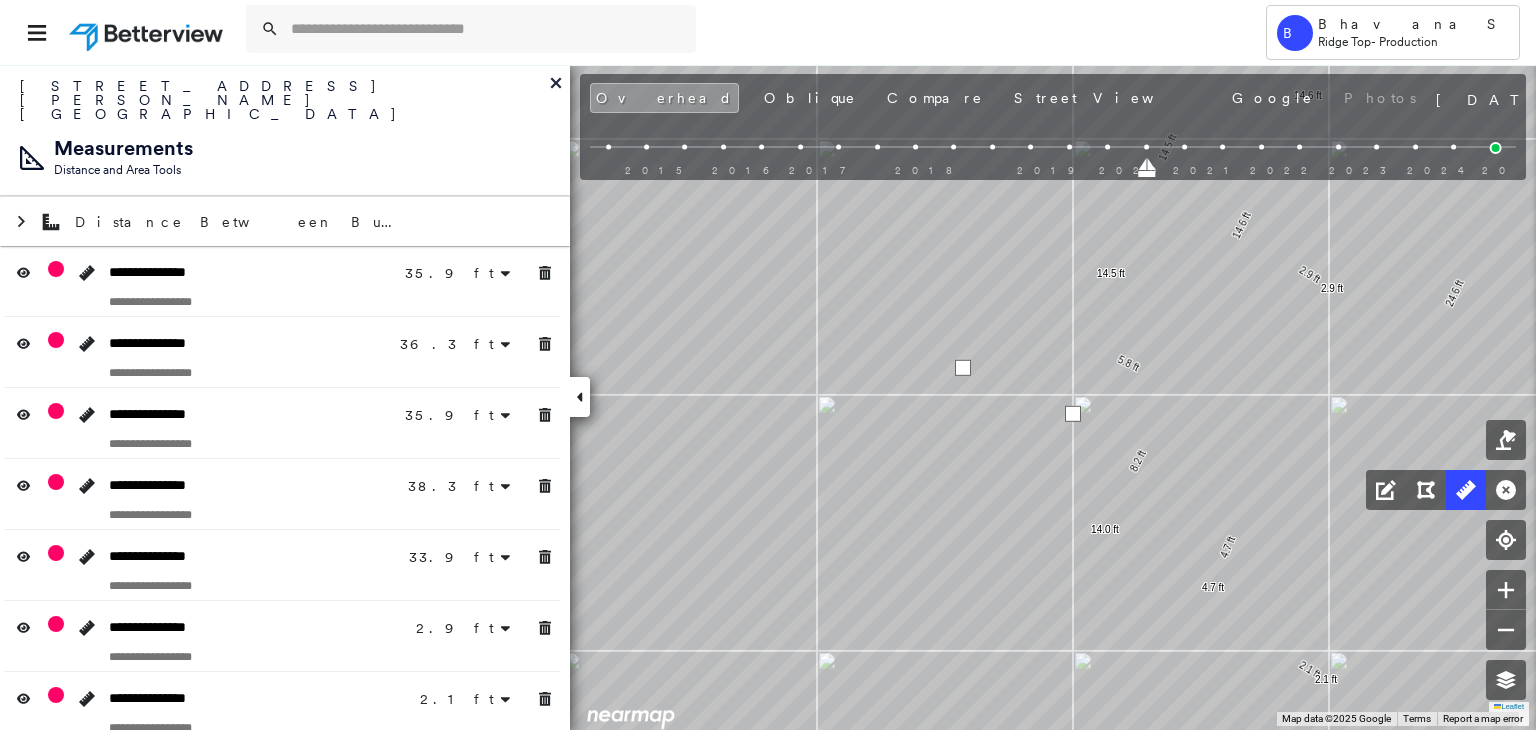 click at bounding box center (1073, 414) 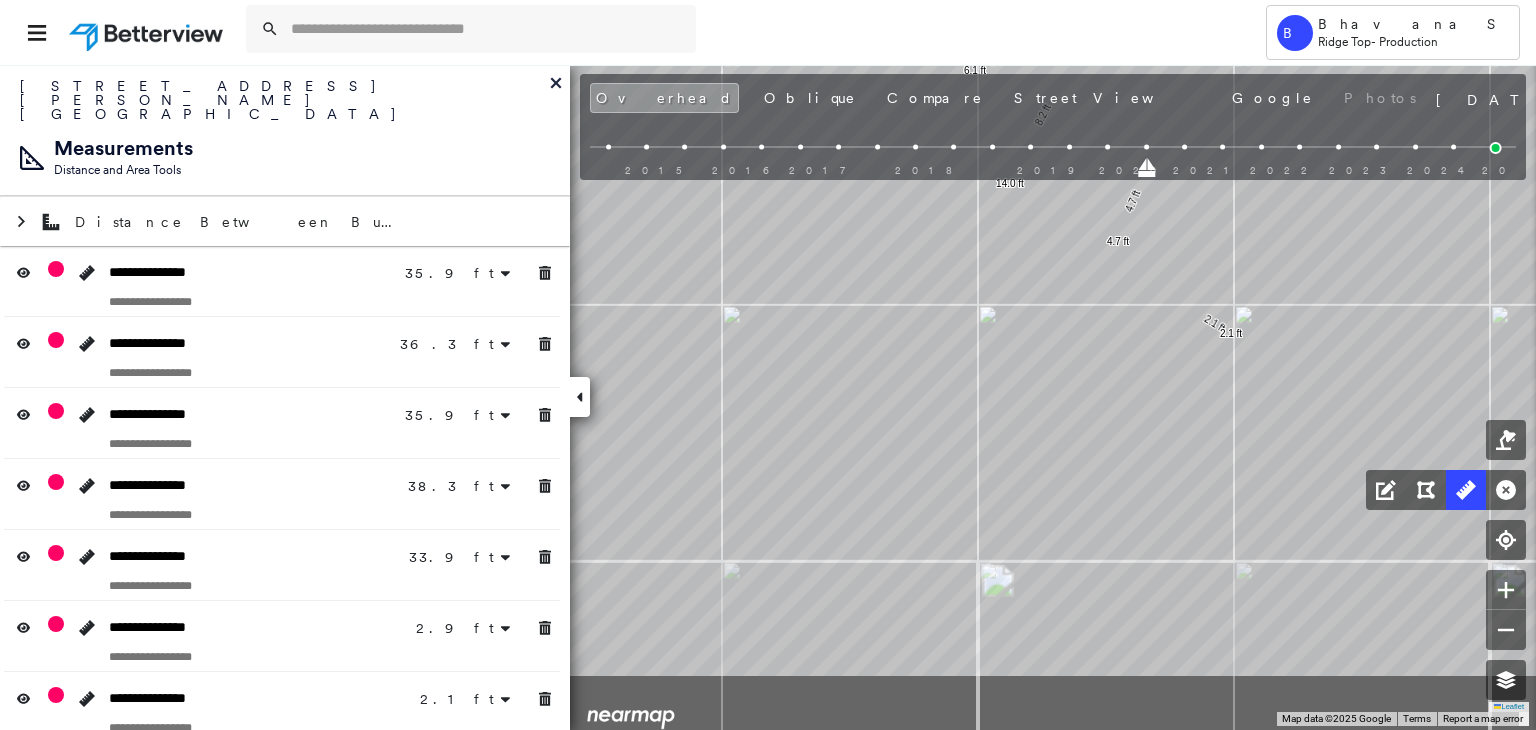 drag, startPoint x: 1142, startPoint y: 613, endPoint x: 1118, endPoint y: 473, distance: 142.04225 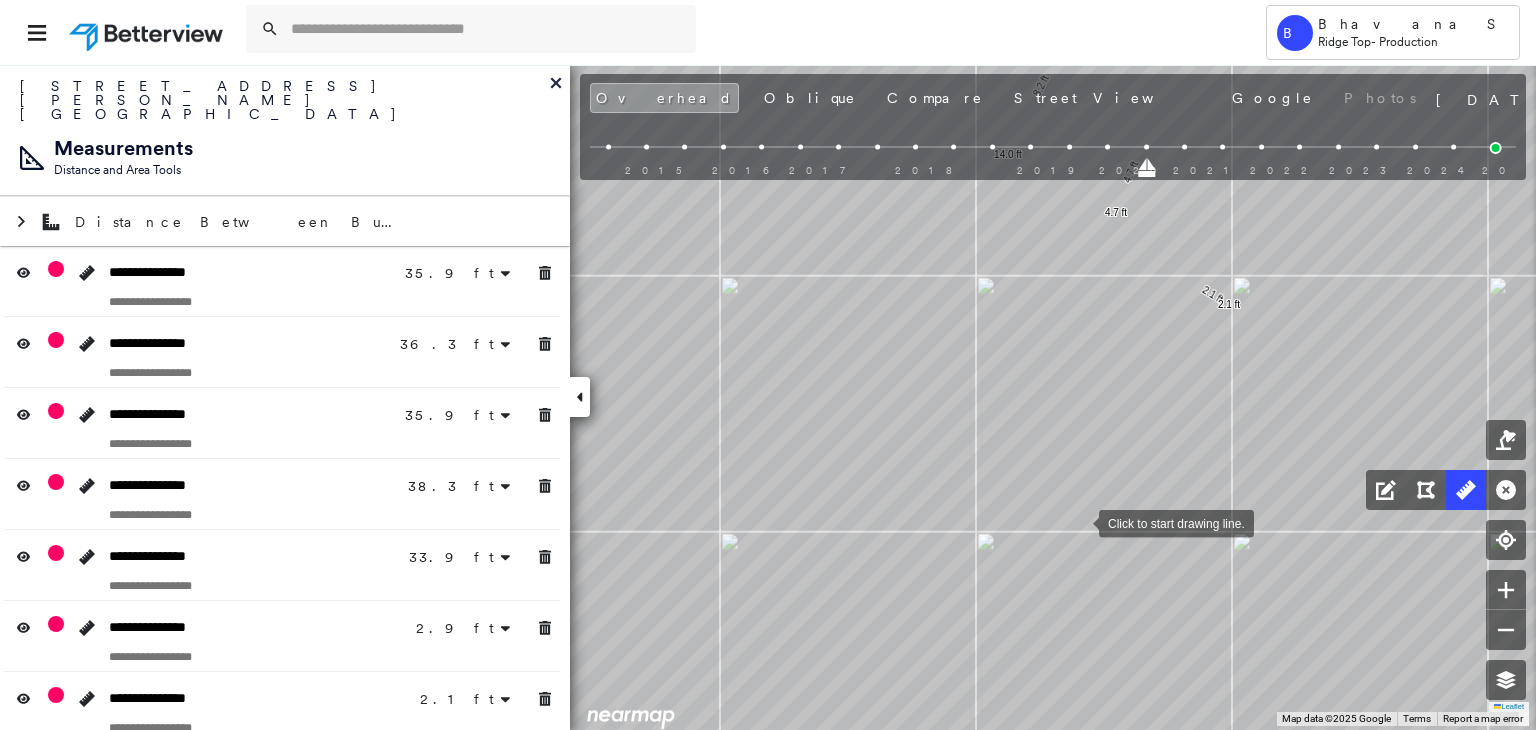 click at bounding box center [1079, 522] 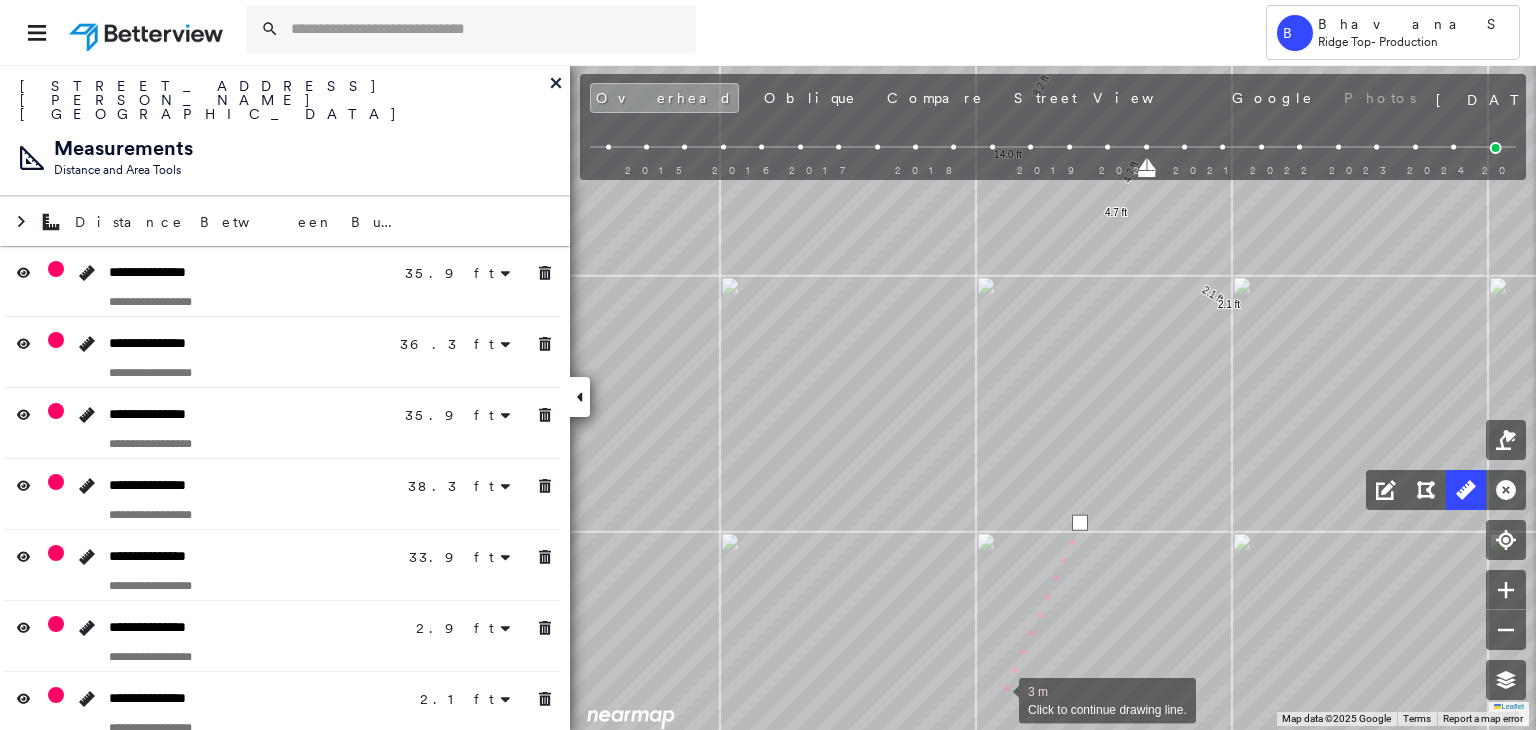 click at bounding box center (999, 699) 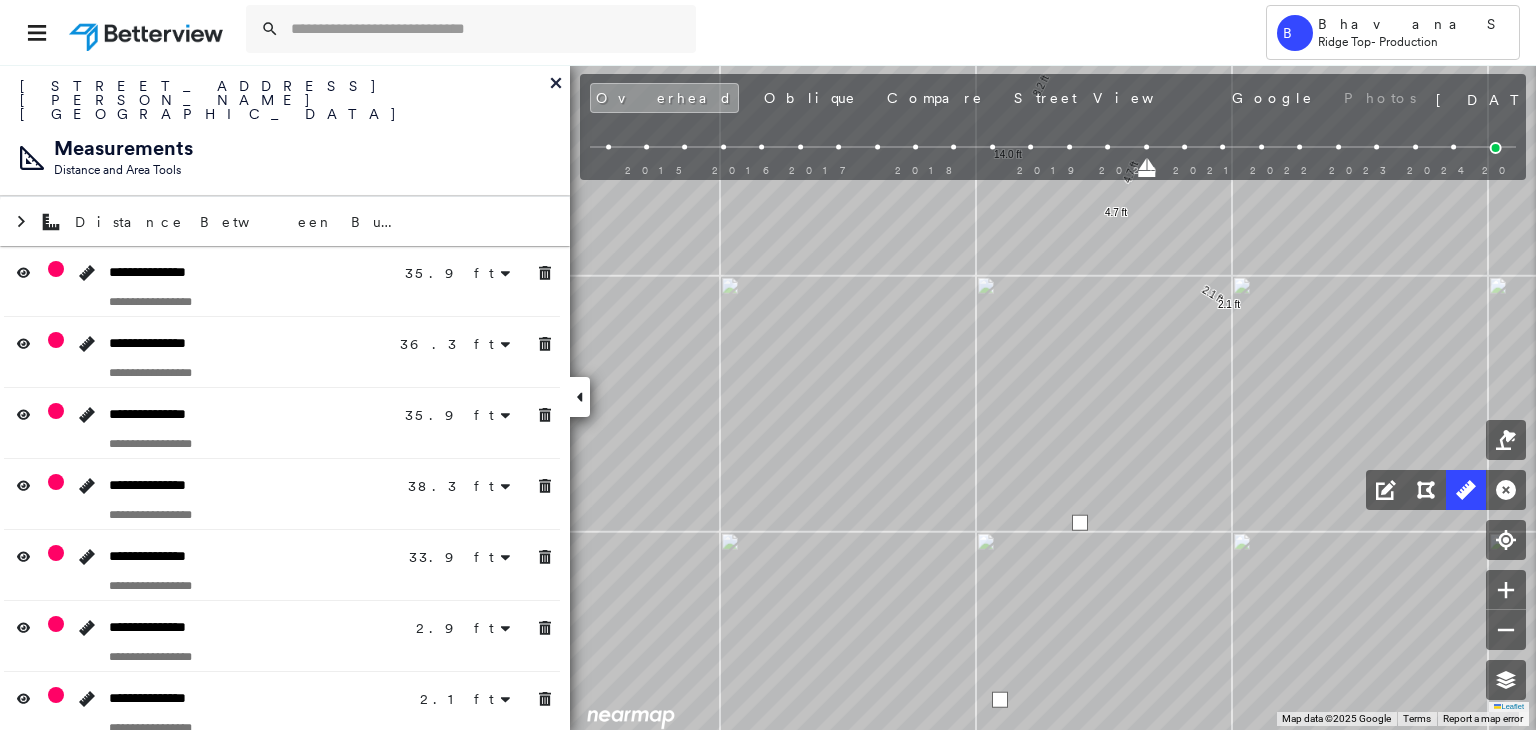 click at bounding box center [1000, 700] 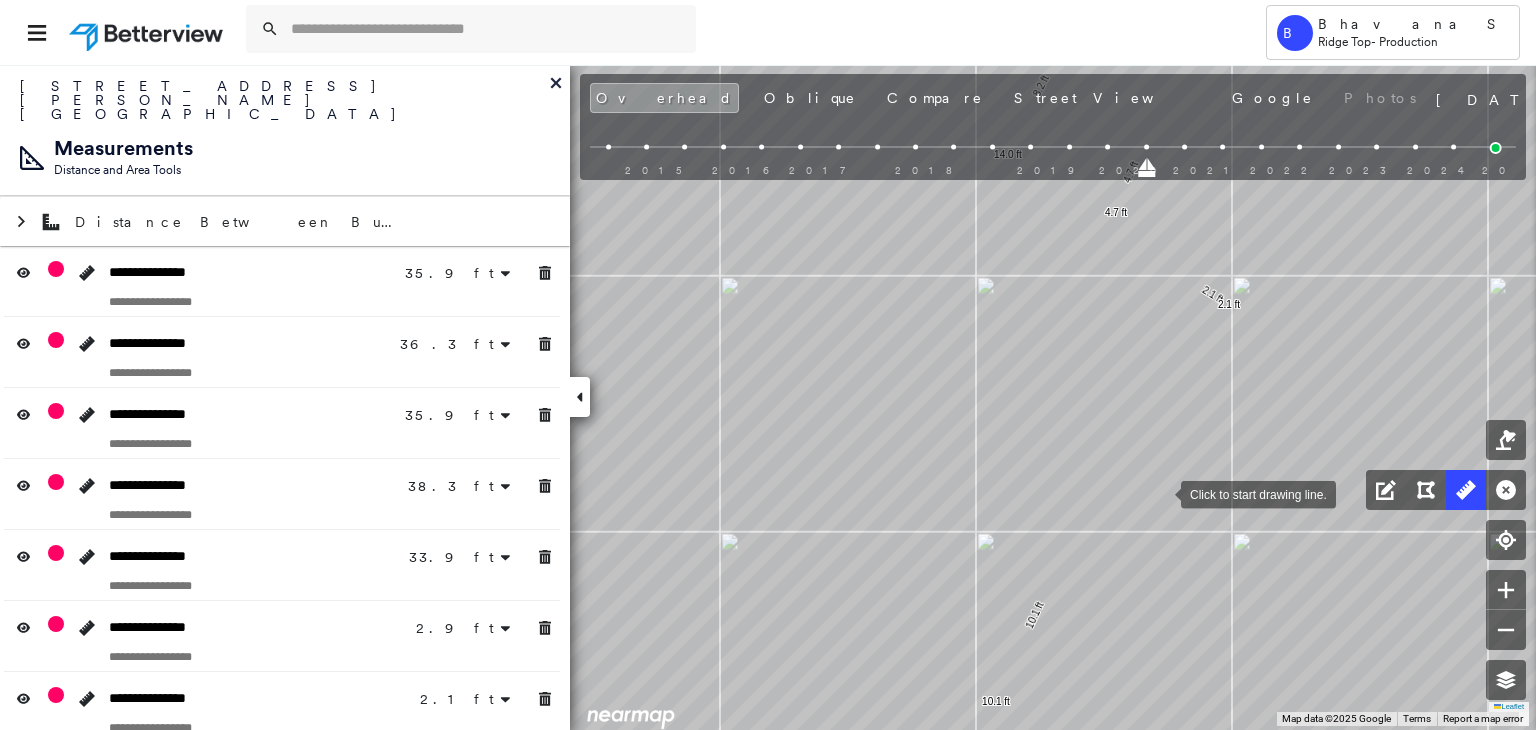 click at bounding box center (1161, 493) 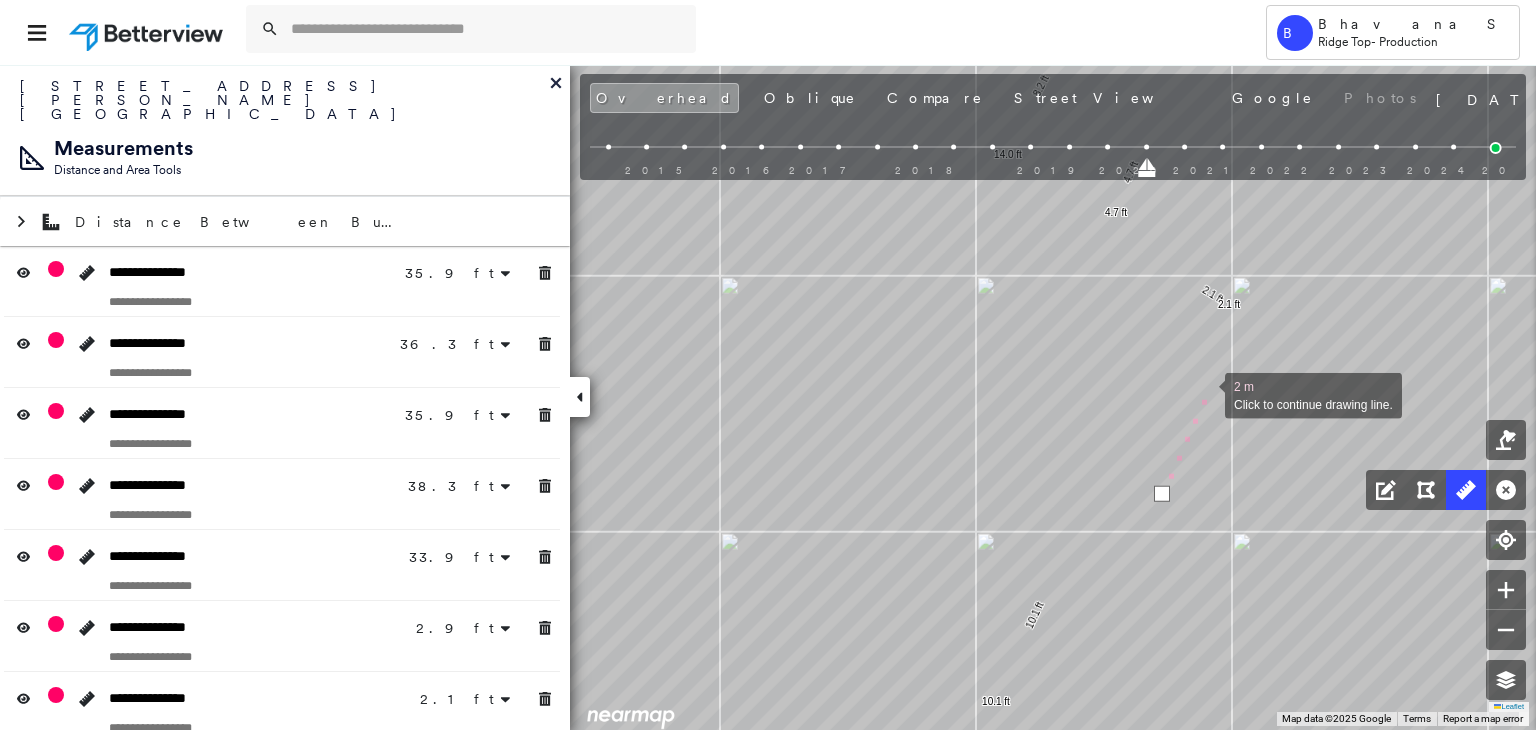click at bounding box center (1205, 394) 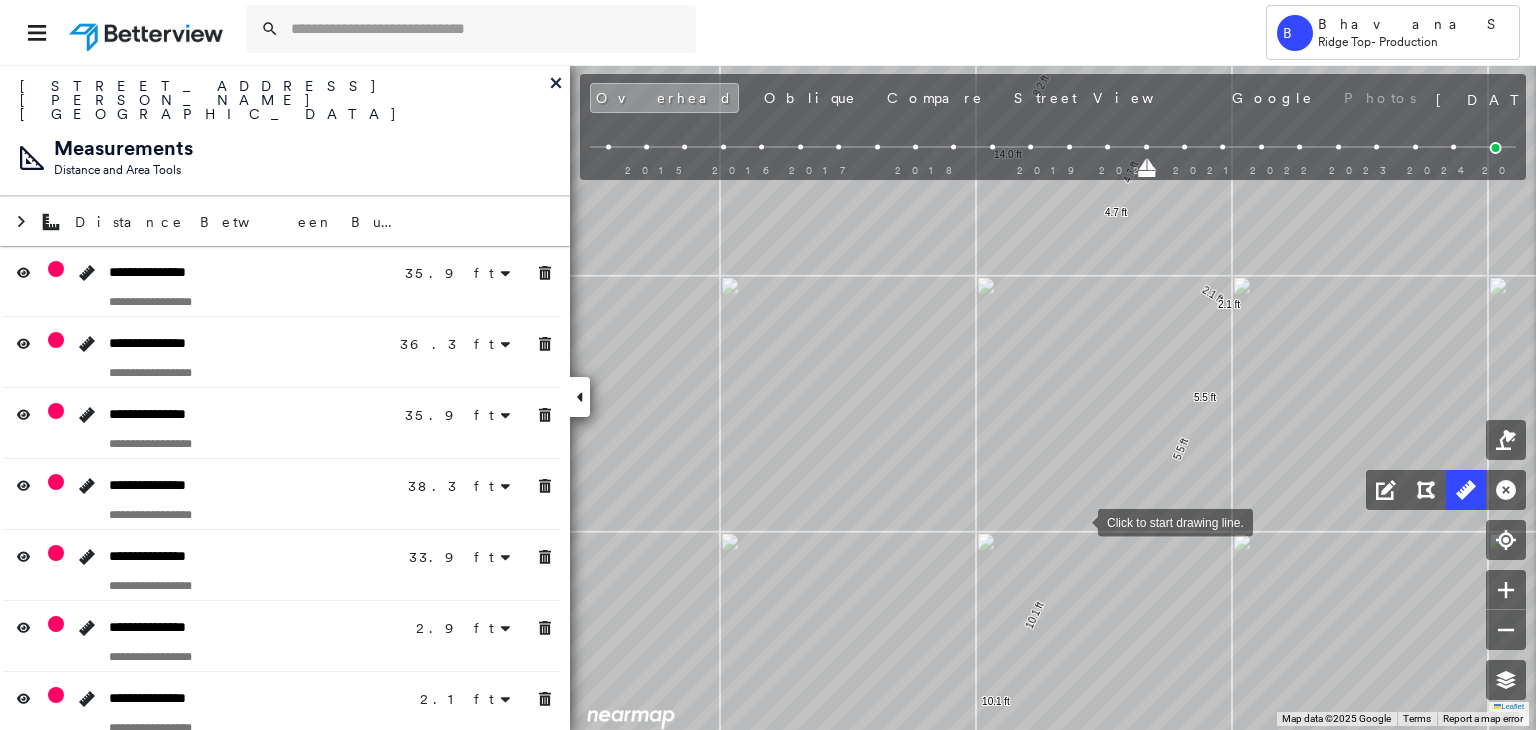 click at bounding box center (1078, 521) 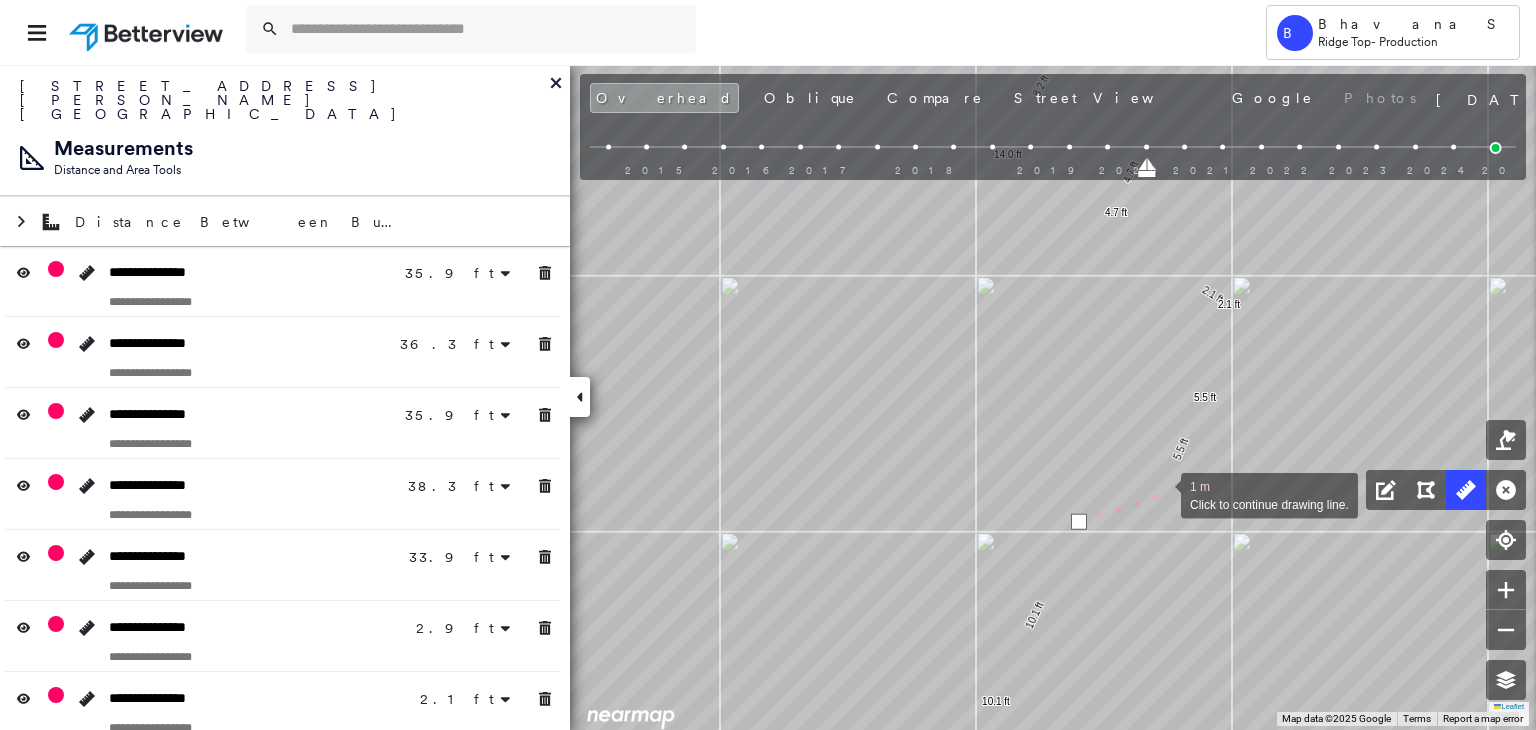 click at bounding box center [1161, 494] 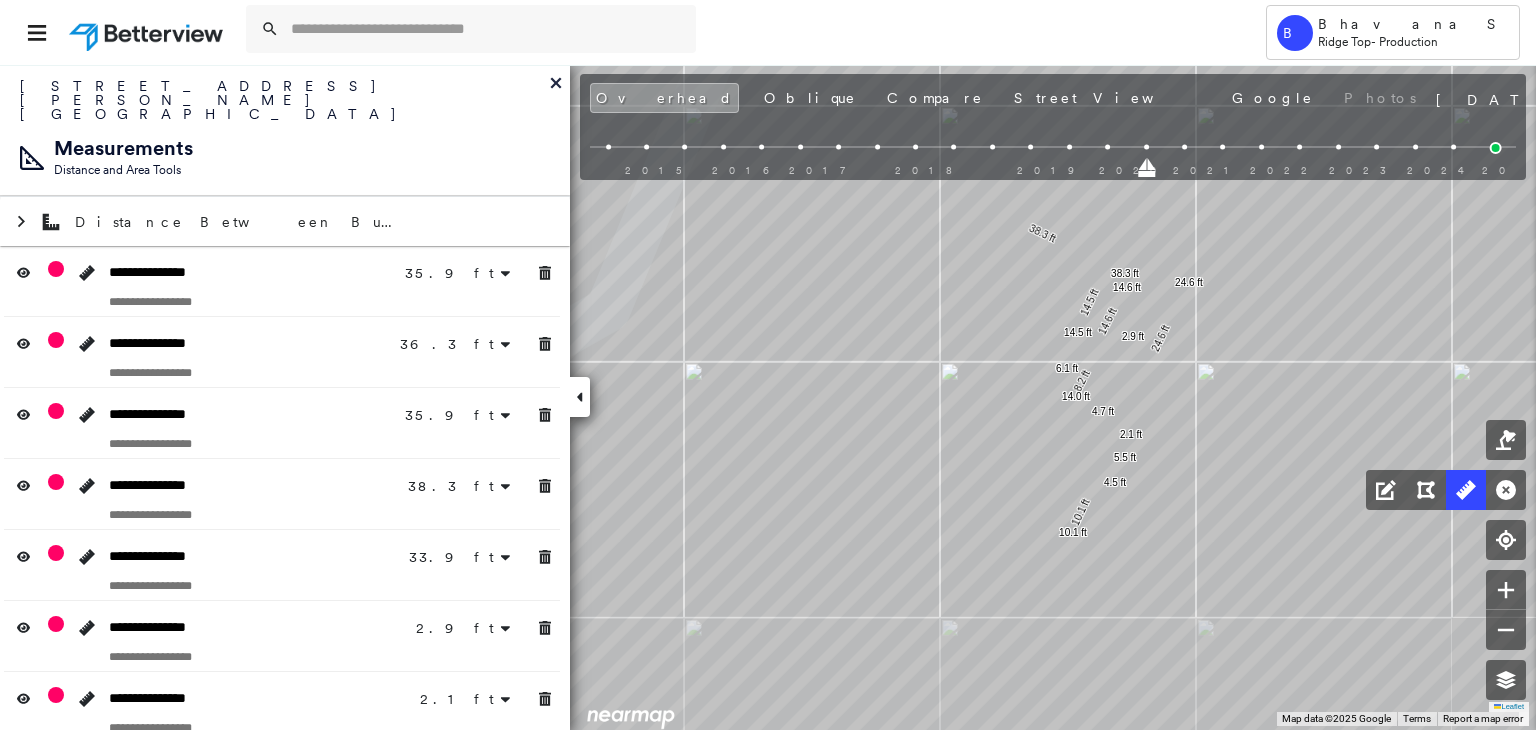 drag, startPoint x: 1014, startPoint y: 462, endPoint x: 984, endPoint y: 569, distance: 111.12605 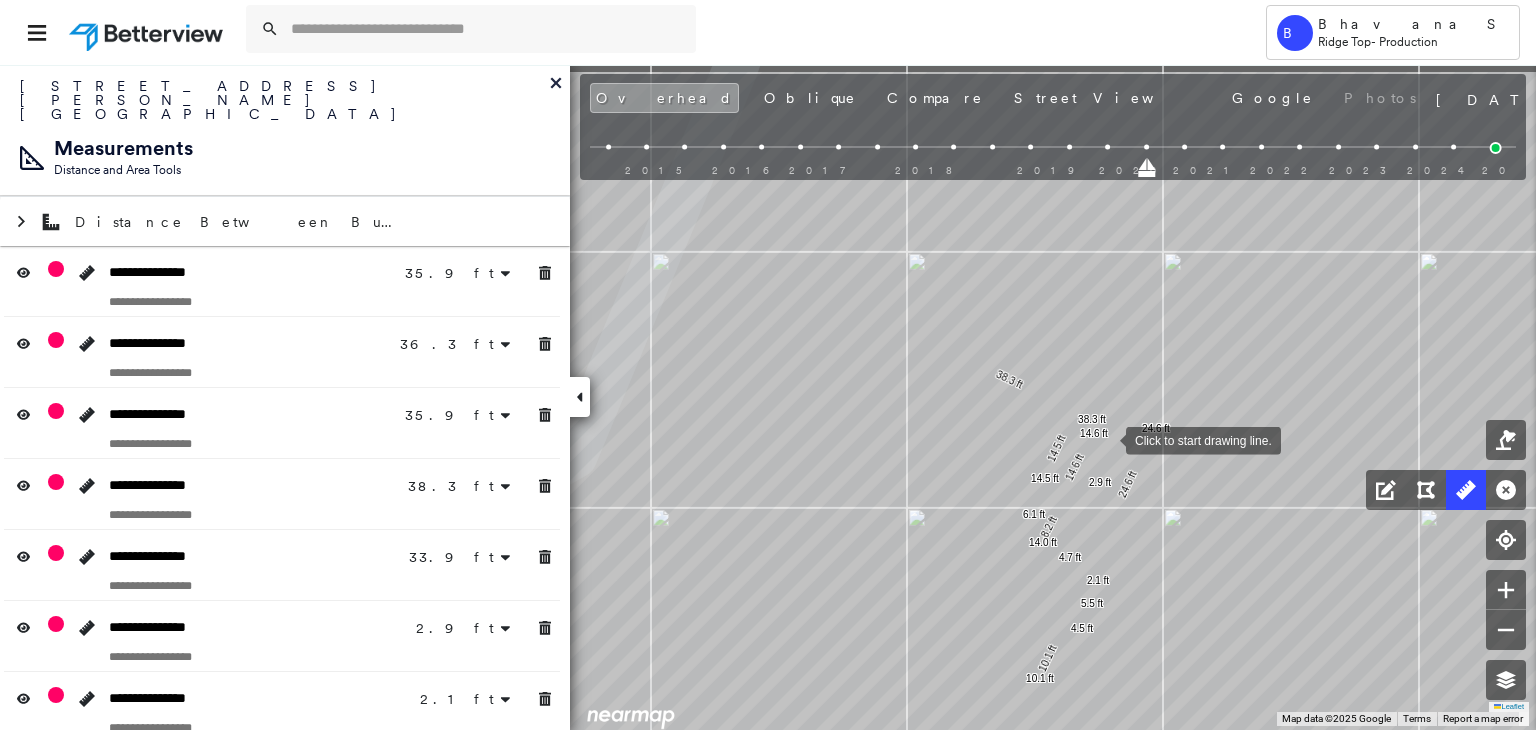 drag, startPoint x: 1116, startPoint y: 347, endPoint x: 1106, endPoint y: 440, distance: 93.53609 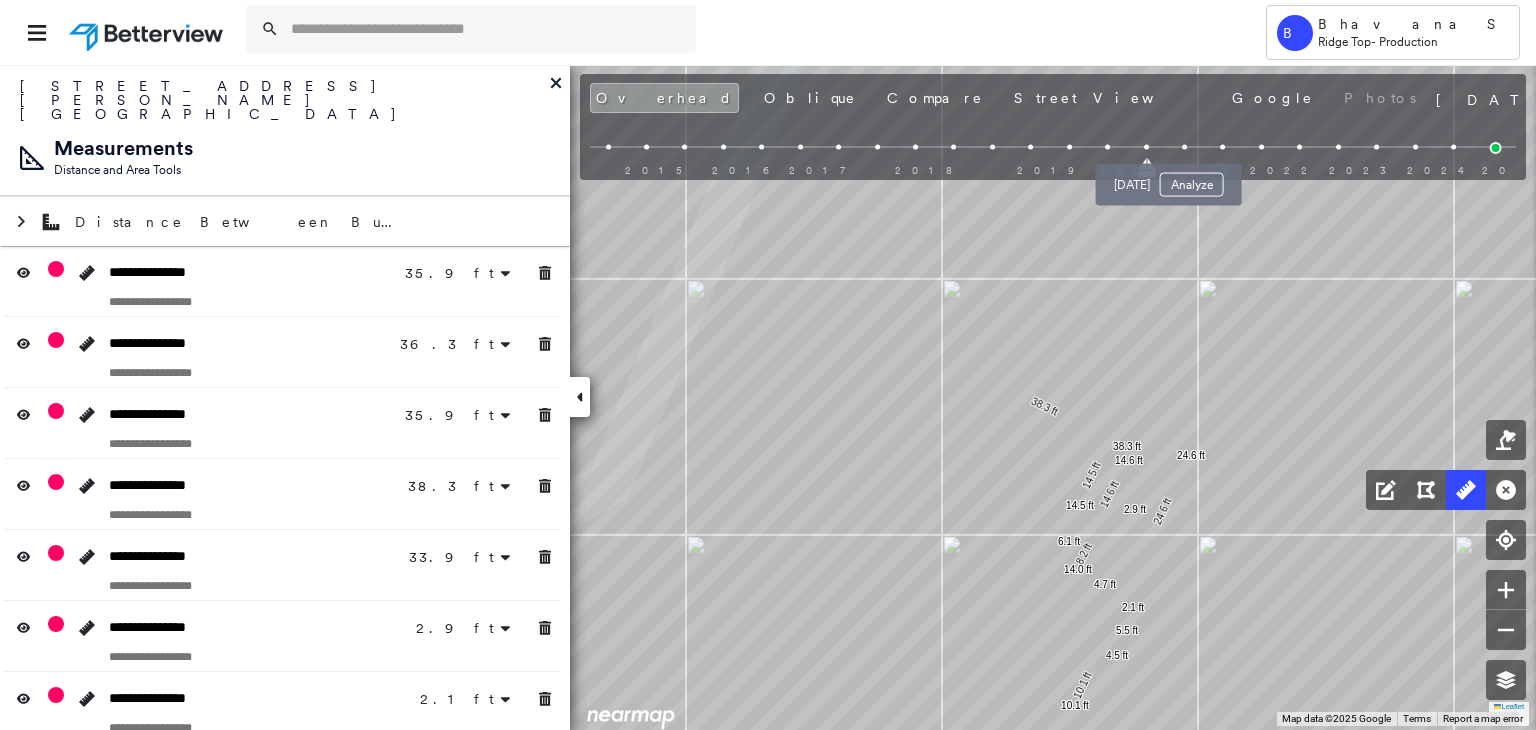 click at bounding box center [1184, 147] 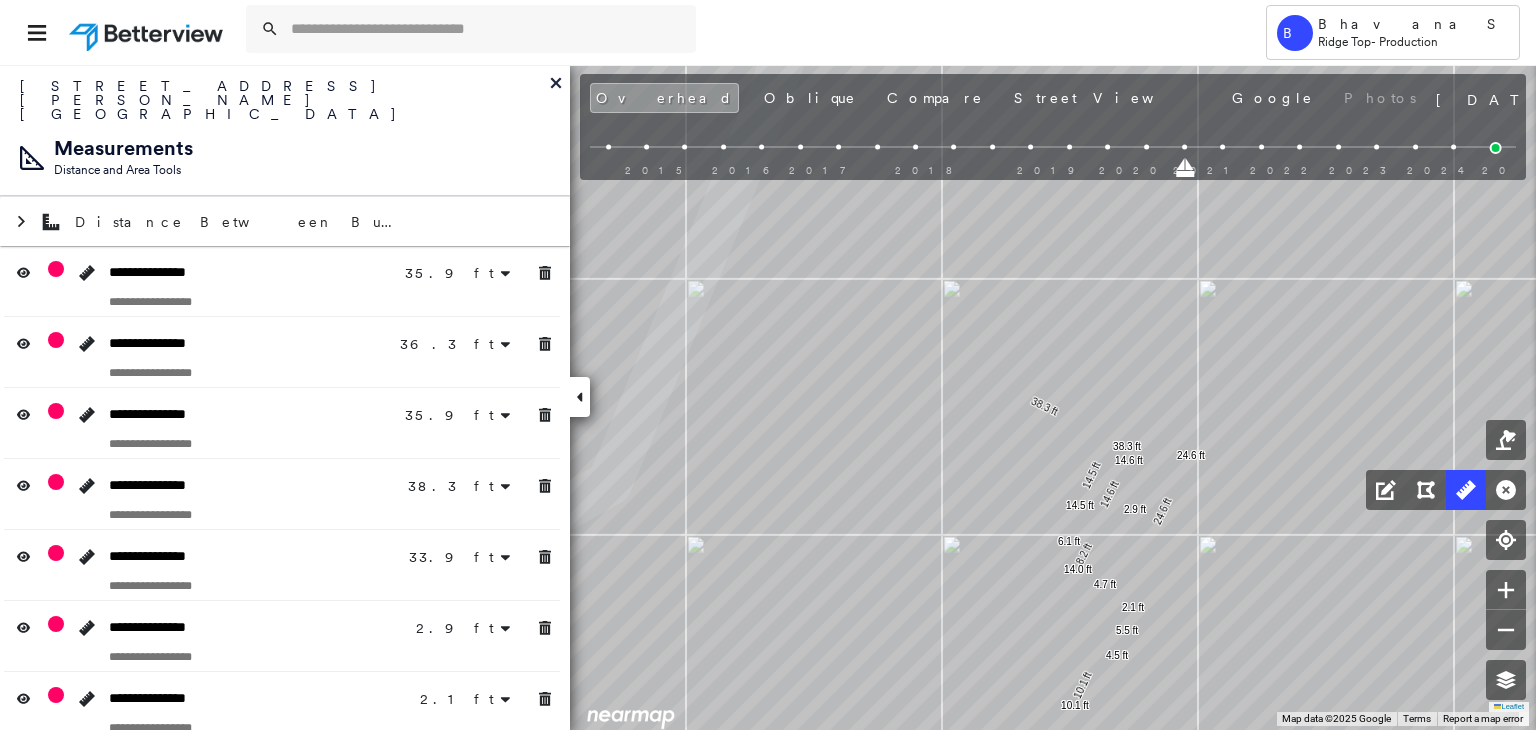 click on "2015 2016 2017 2018 2019 2020 2021 2022 2023 2024 2025" at bounding box center [1053, 150] 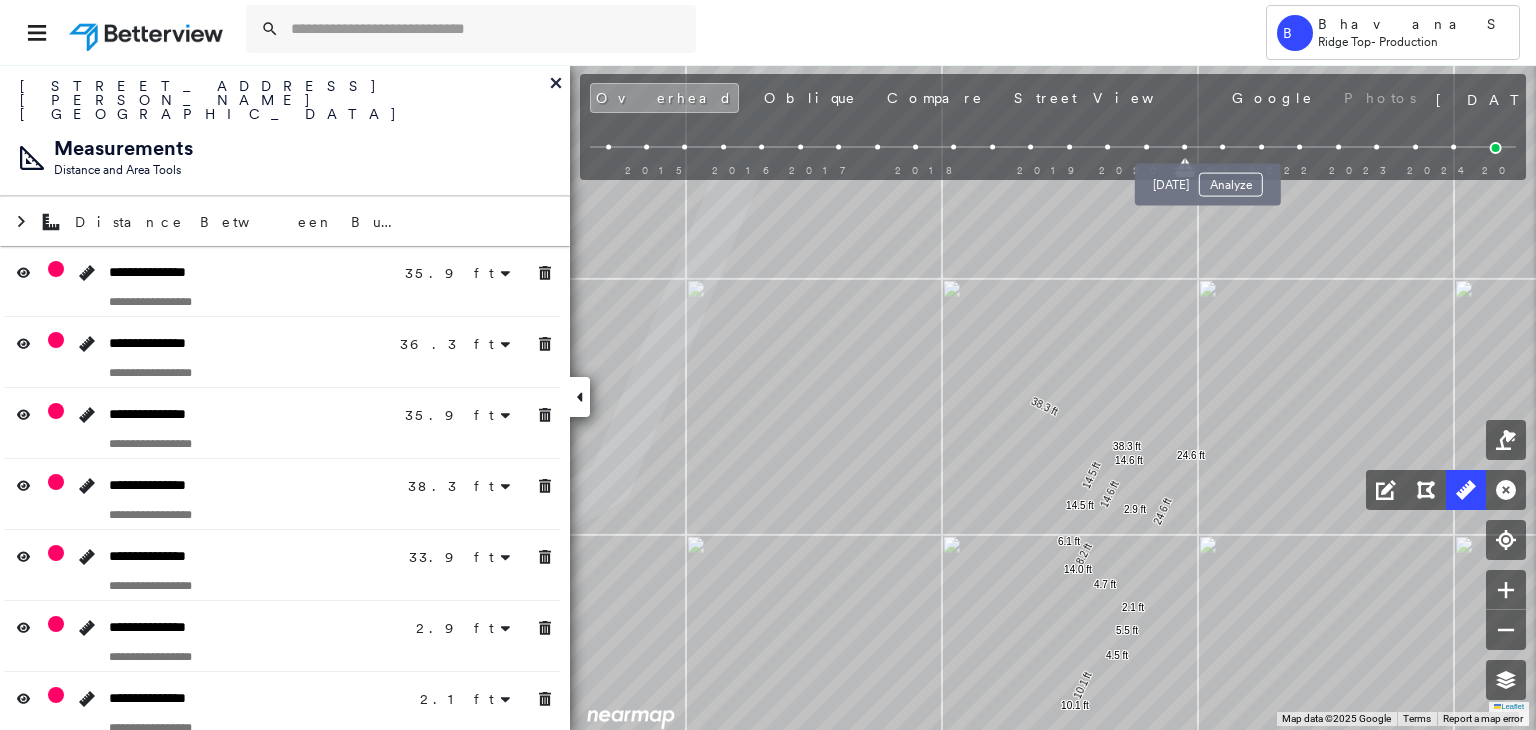 click at bounding box center [1223, 147] 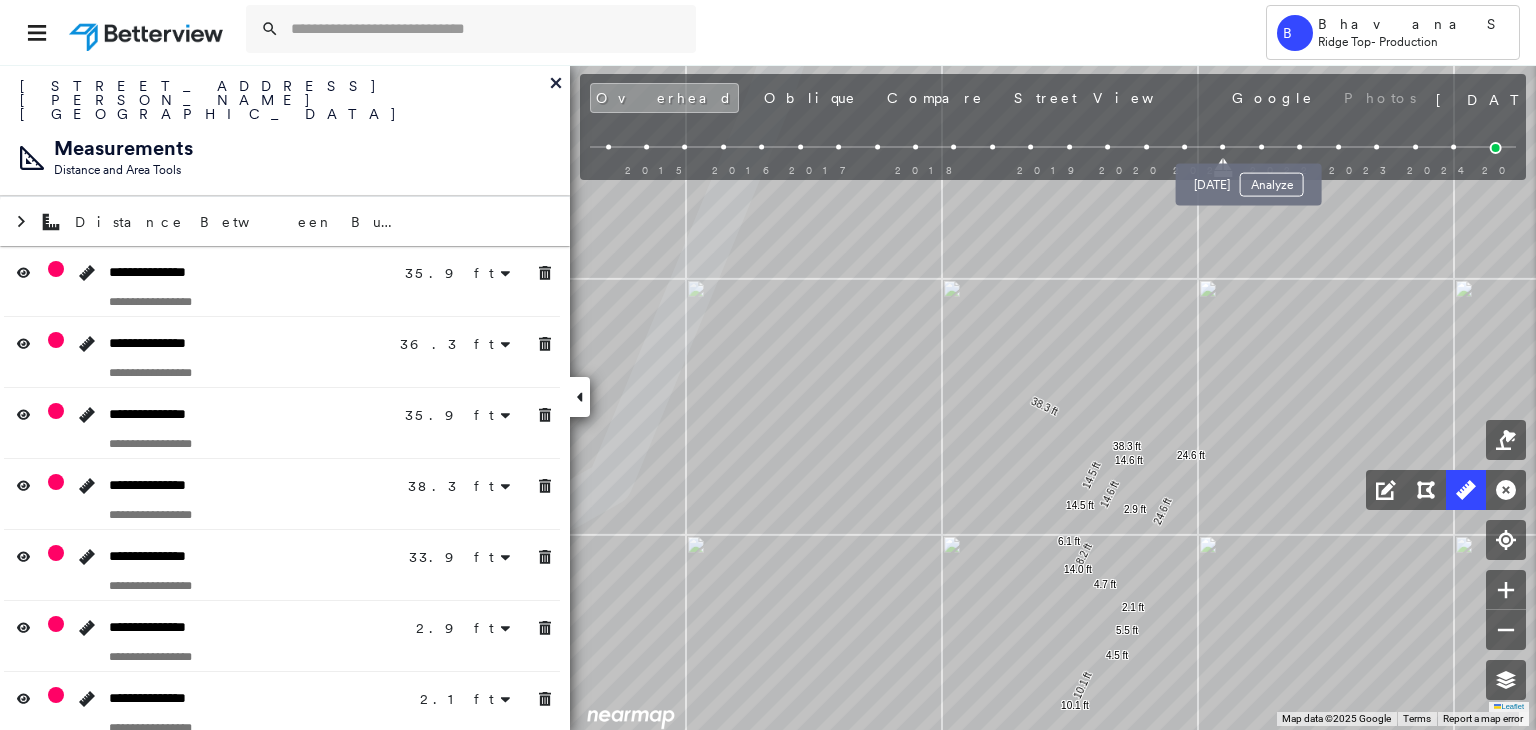 click at bounding box center (1261, 147) 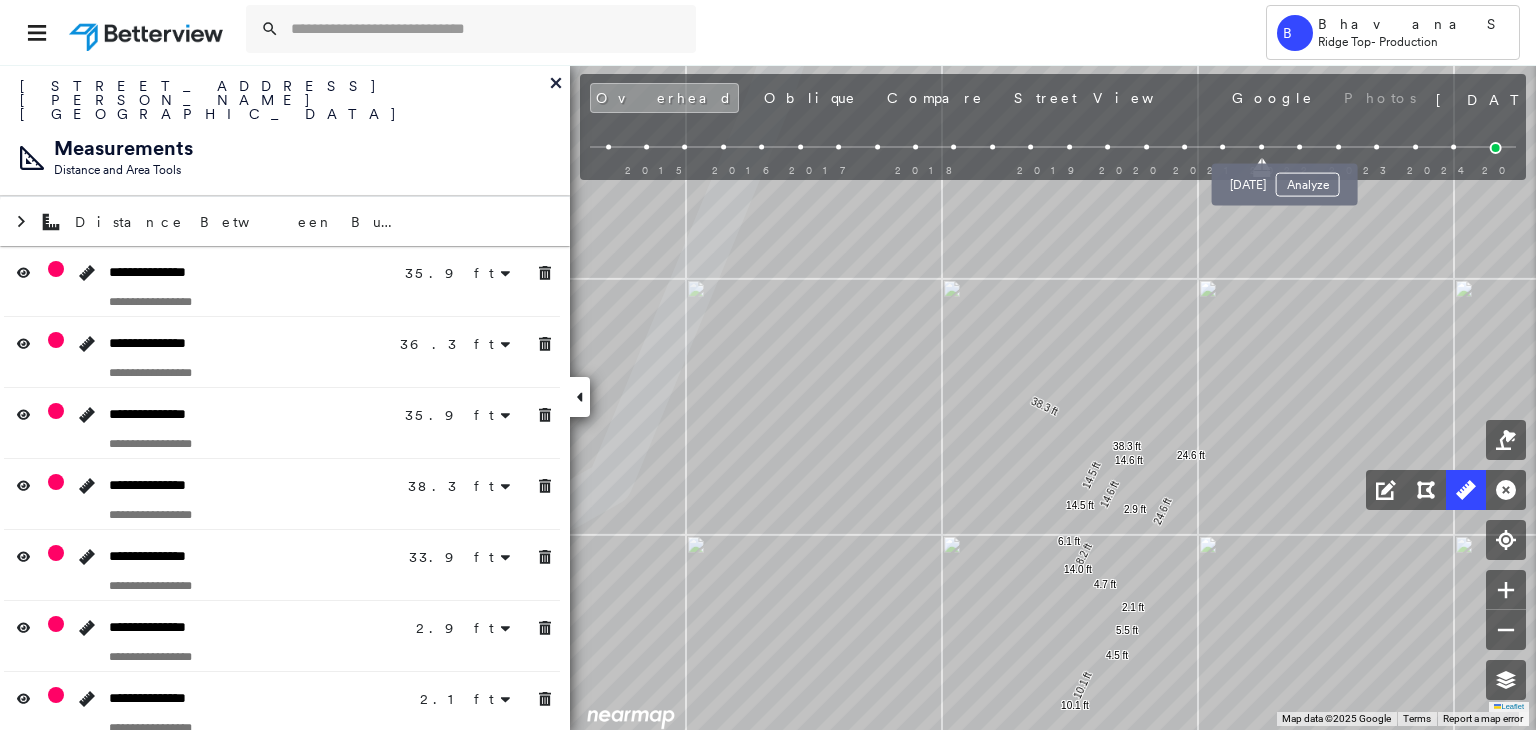 click at bounding box center (1299, 147) 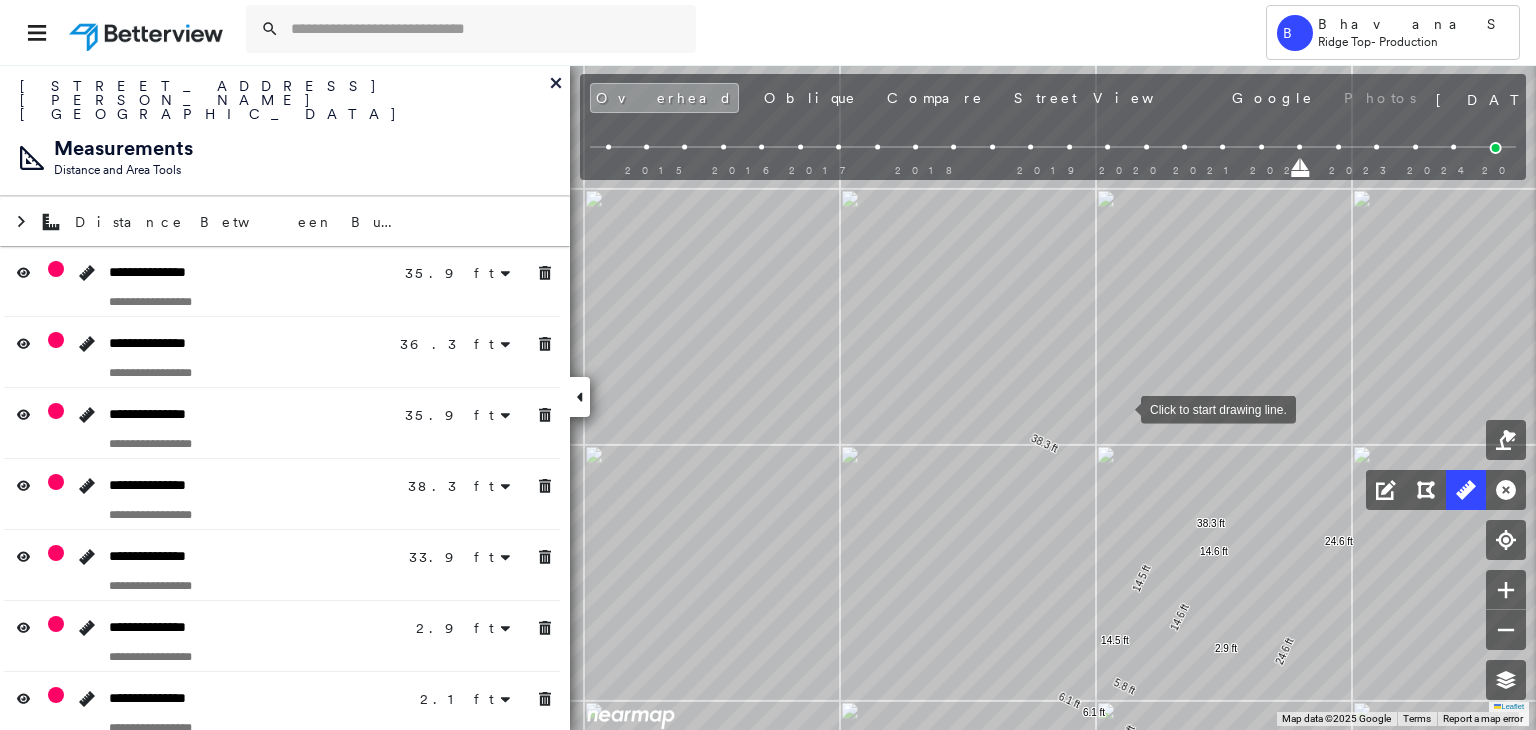 scroll, scrollTop: 0, scrollLeft: 0, axis: both 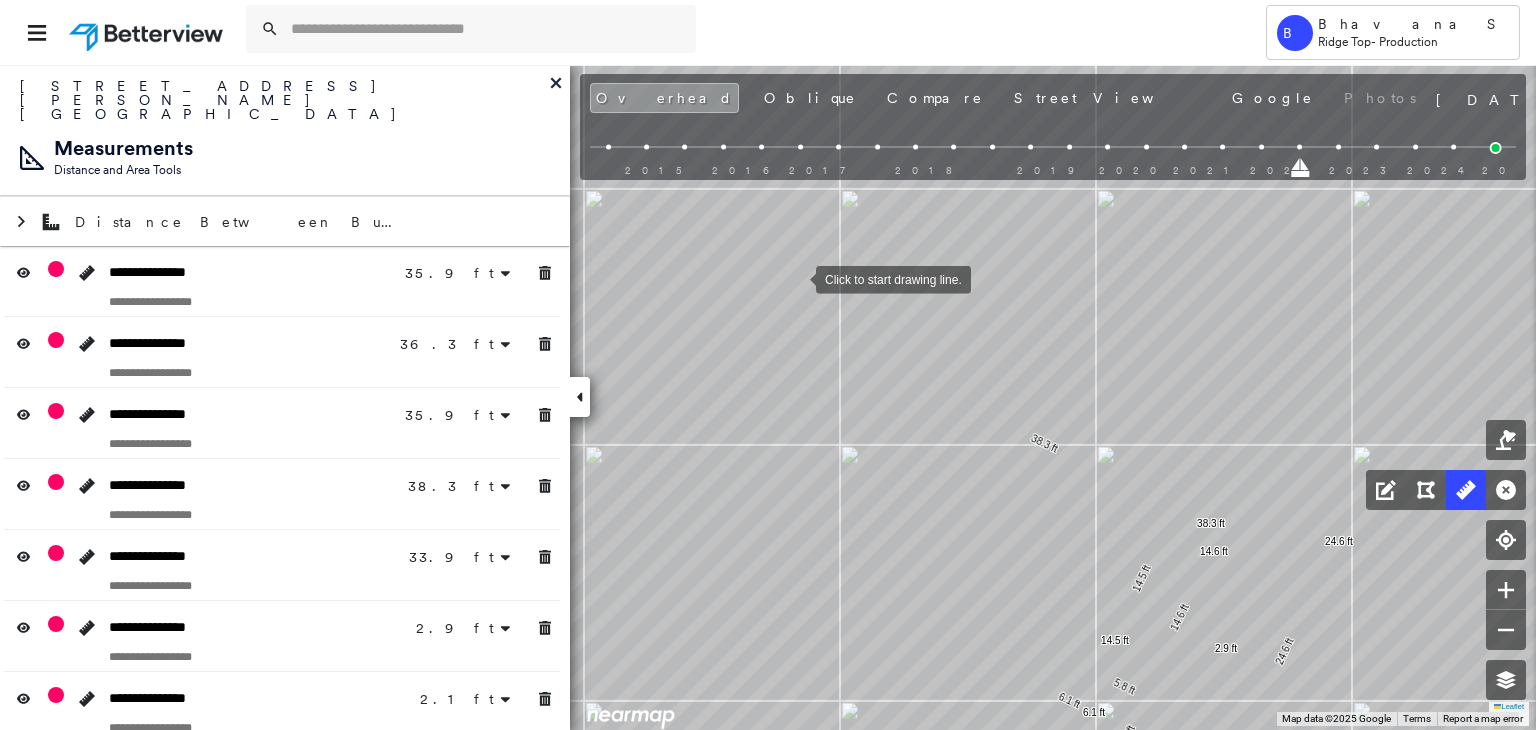 click at bounding box center [796, 278] 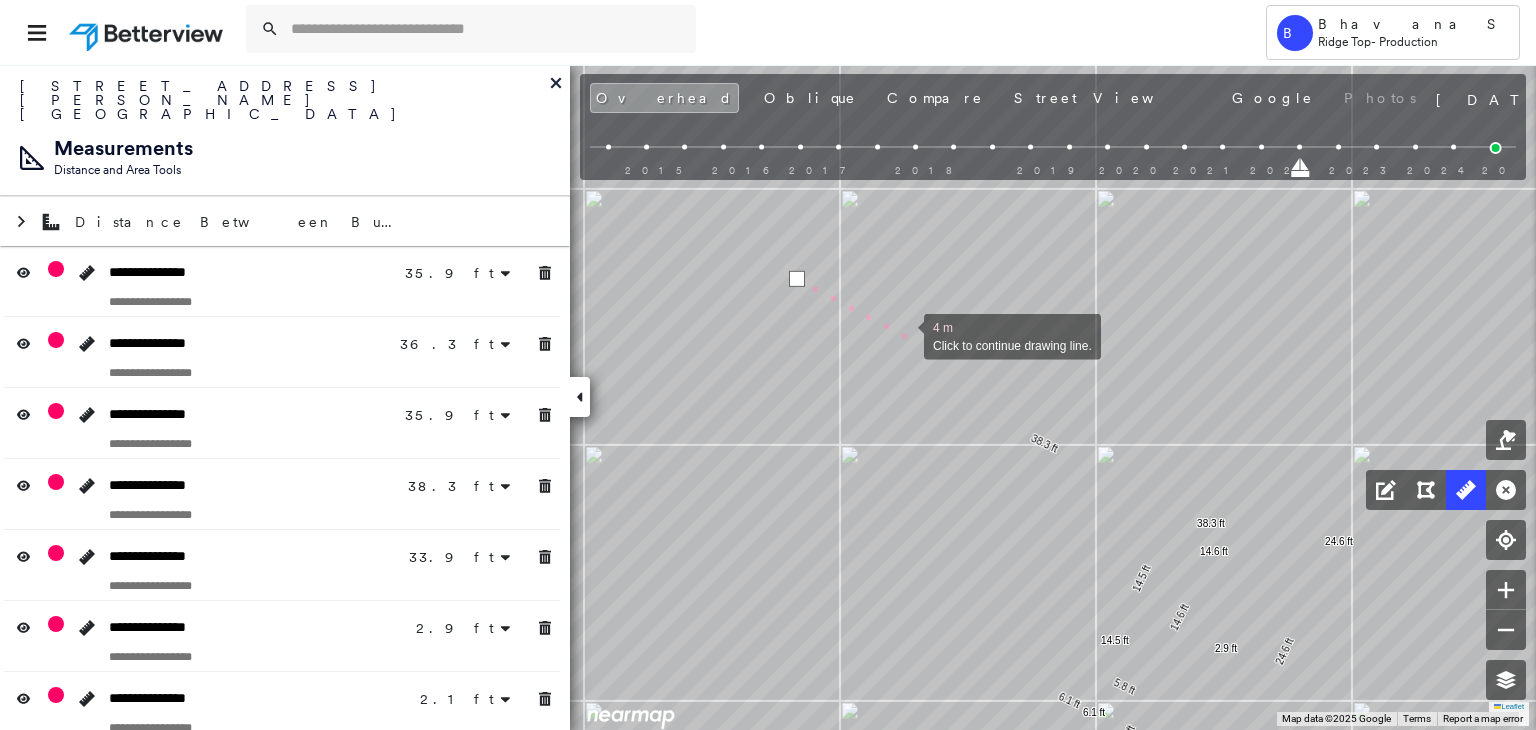 click at bounding box center (904, 335) 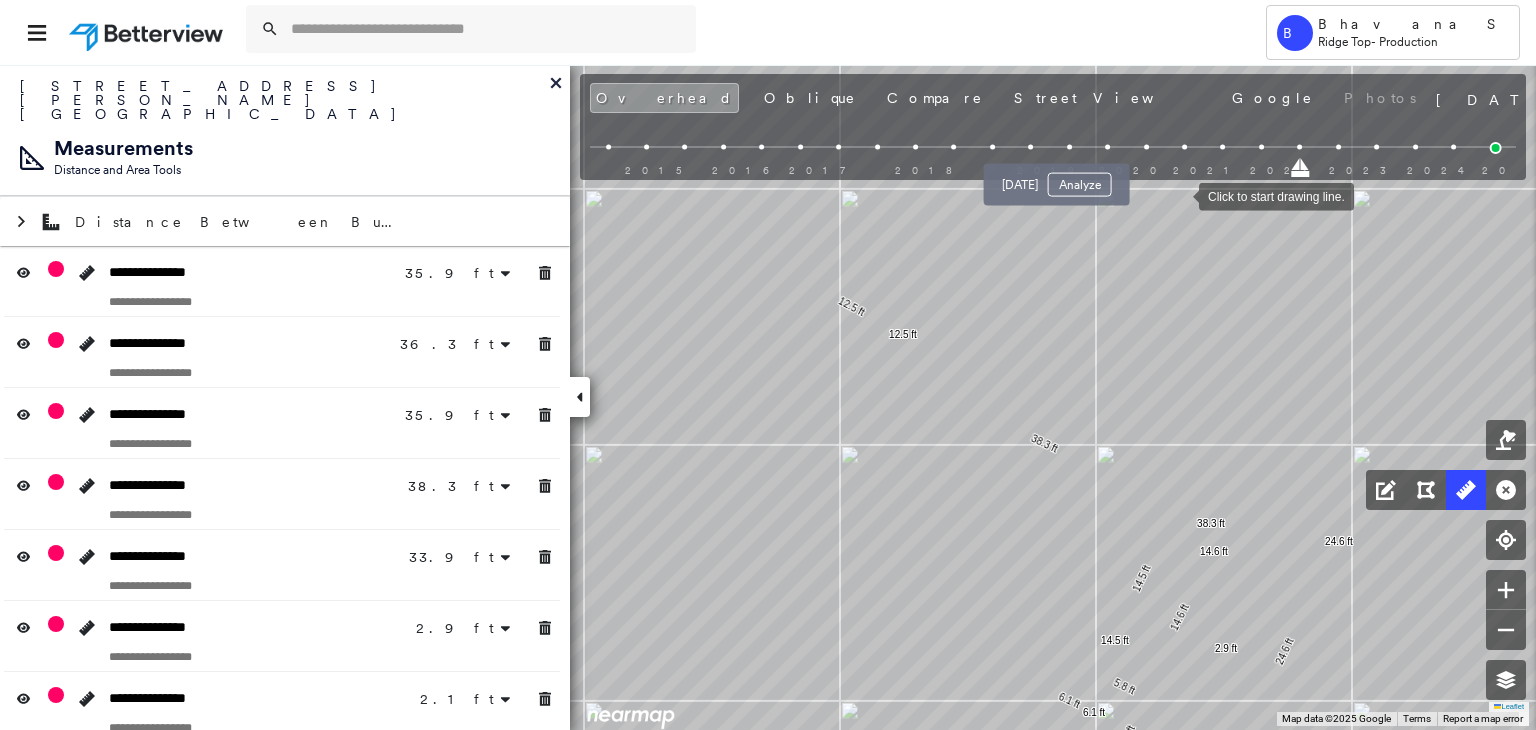 click on "[DATE] Analyze" at bounding box center (1057, 179) 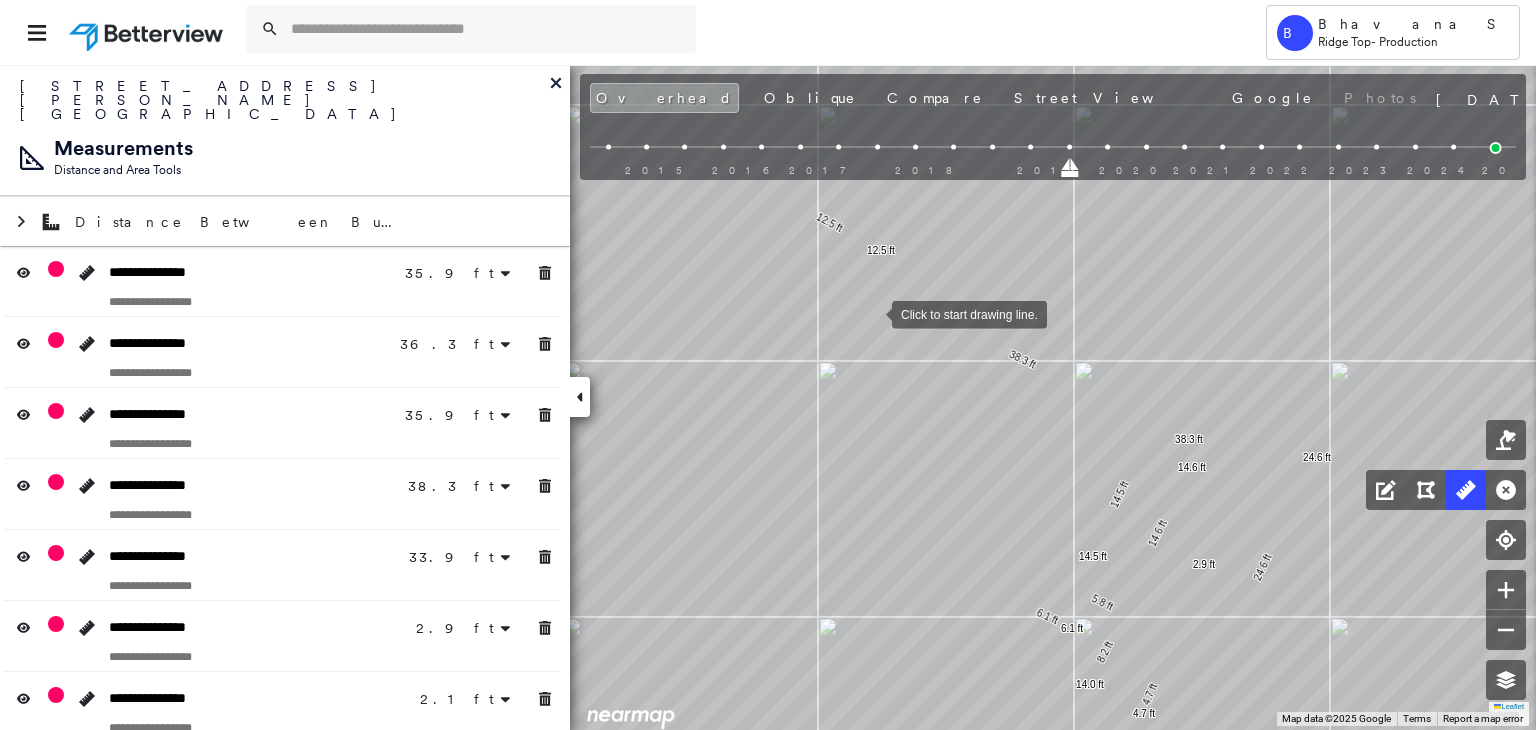 click at bounding box center [872, 313] 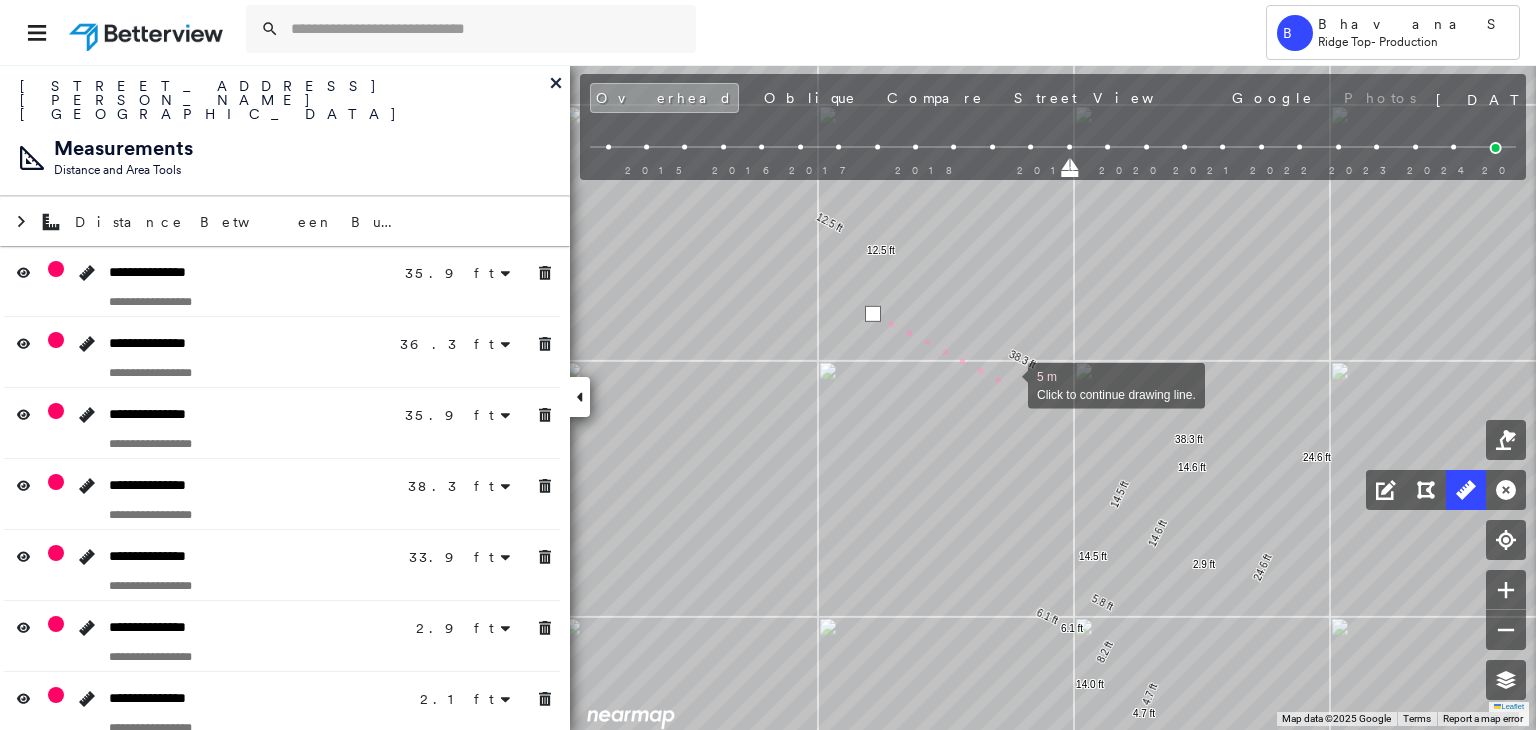 click at bounding box center (1008, 384) 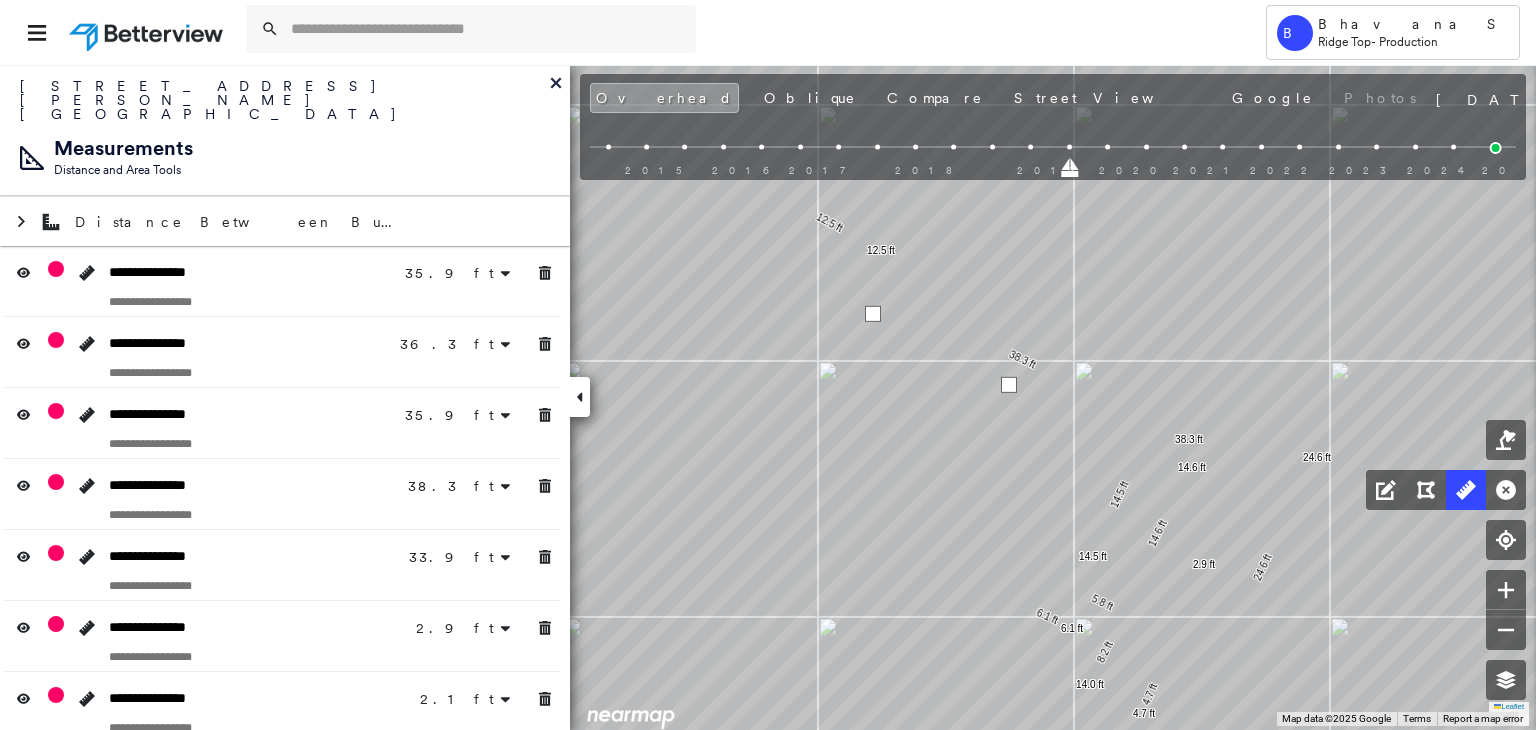 click at bounding box center [1009, 385] 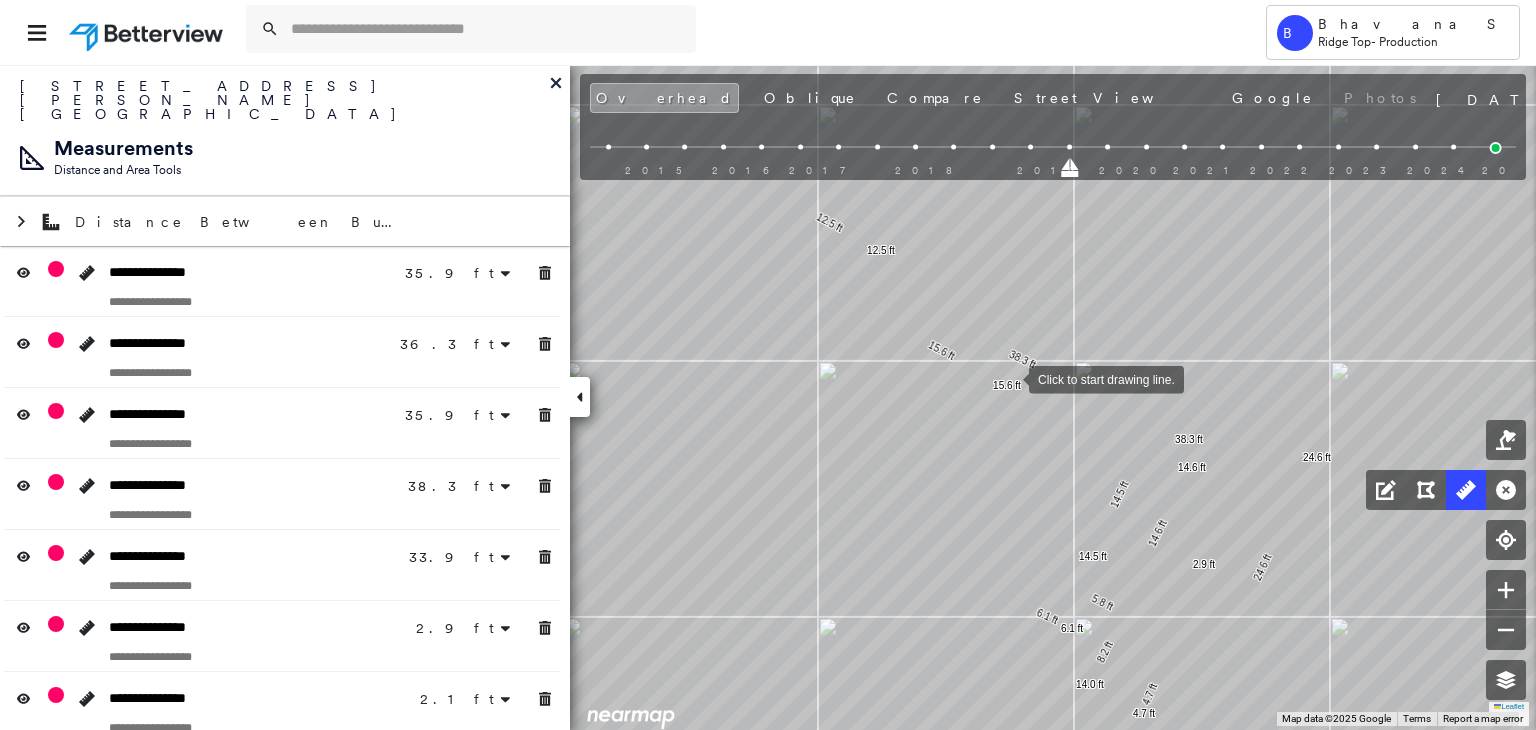 click at bounding box center (1009, 378) 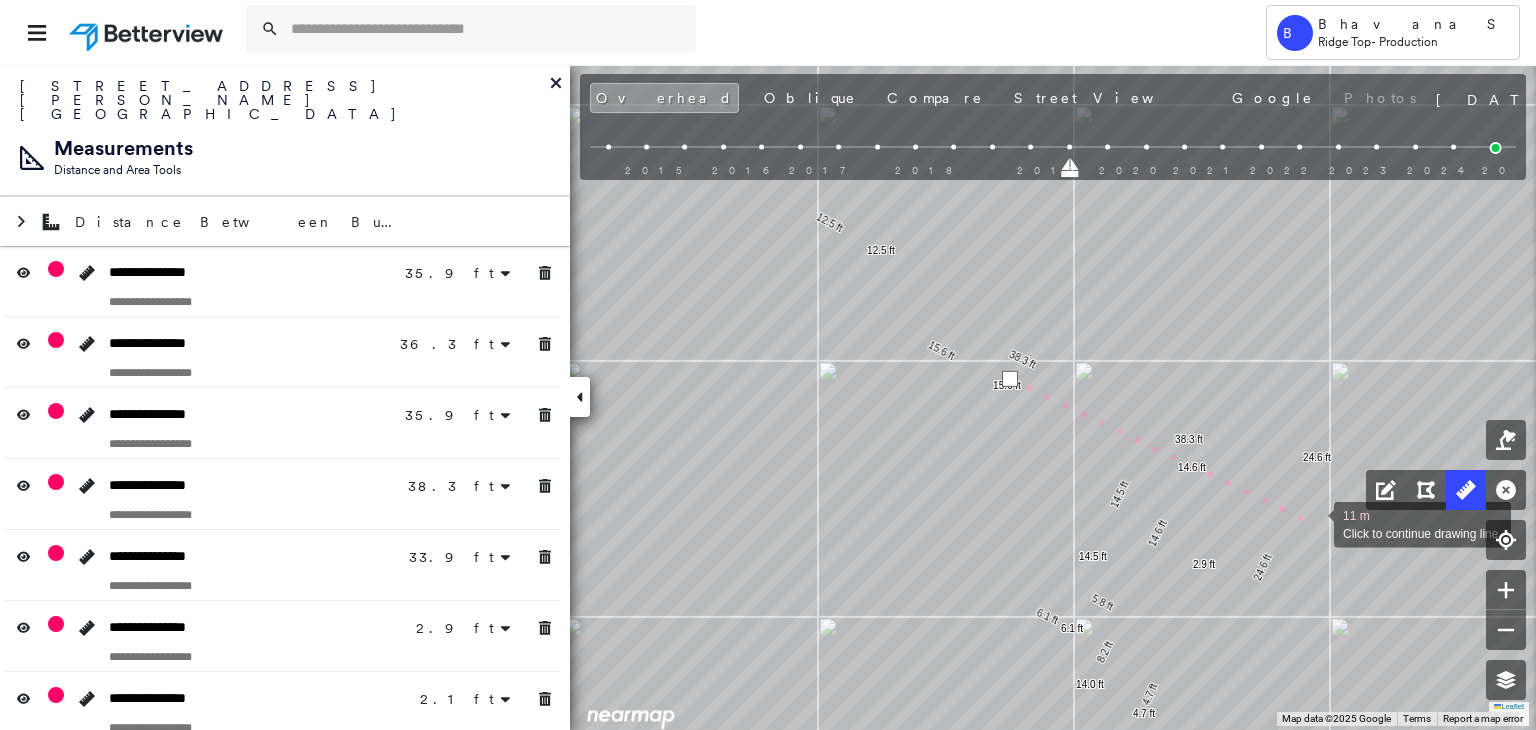 click at bounding box center (1314, 523) 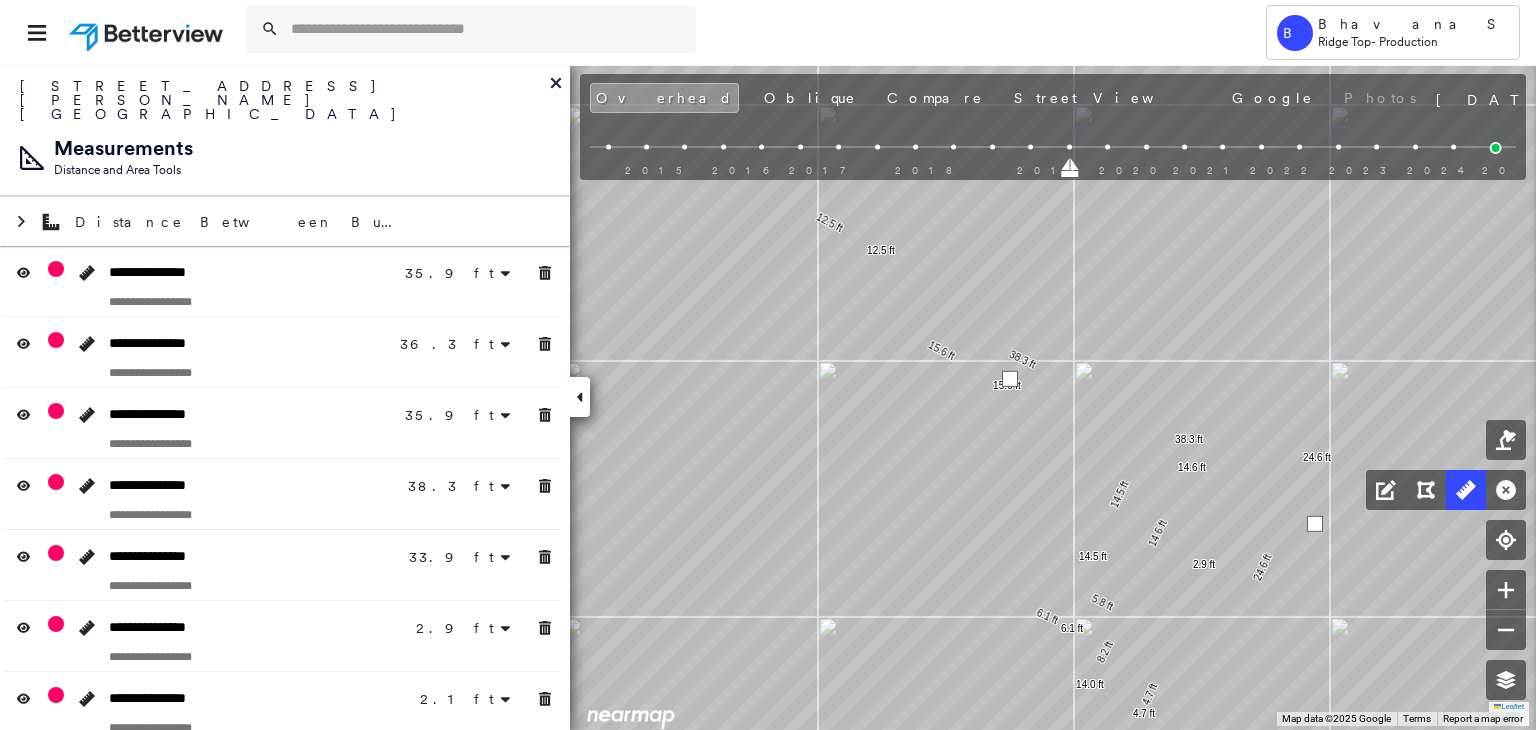 click at bounding box center (1315, 524) 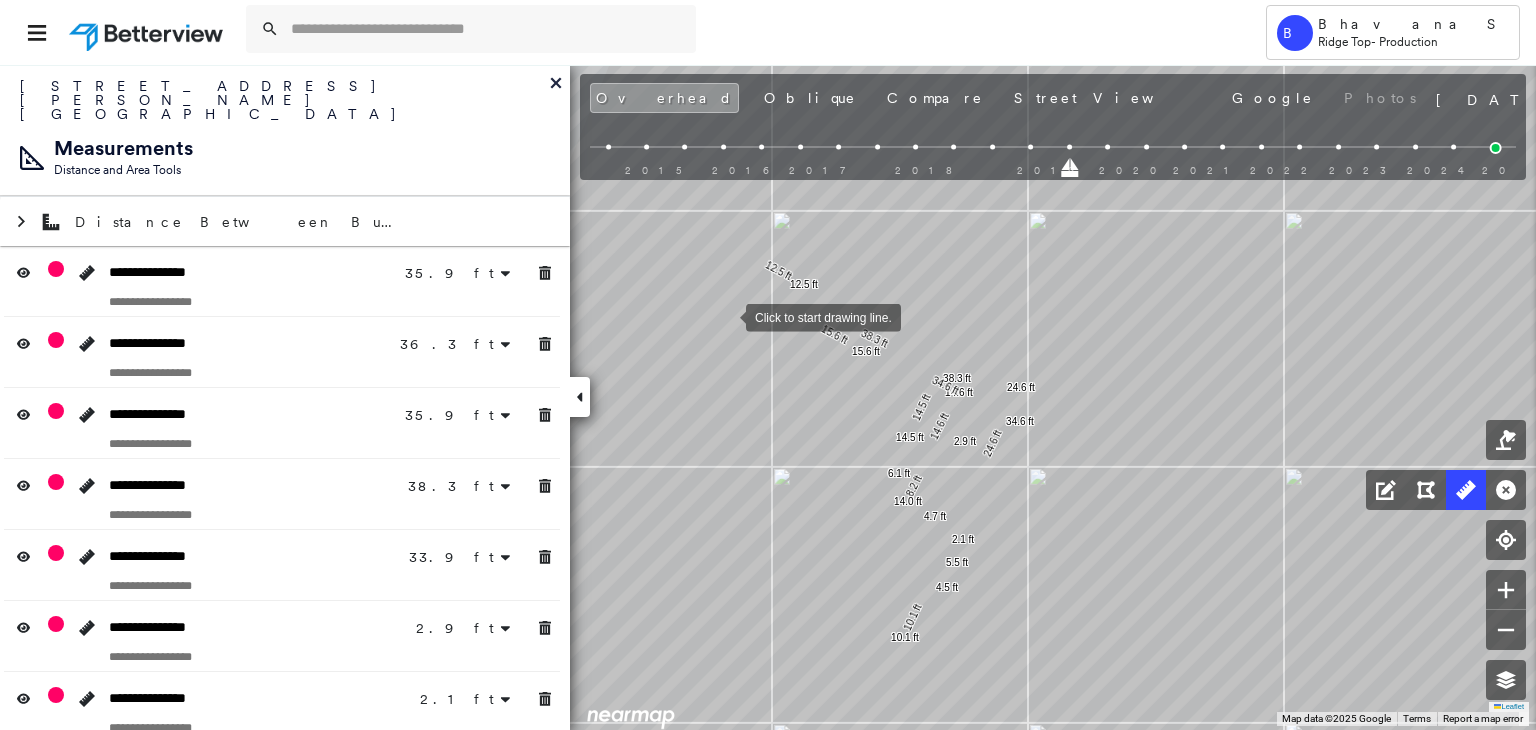 click at bounding box center (726, 316) 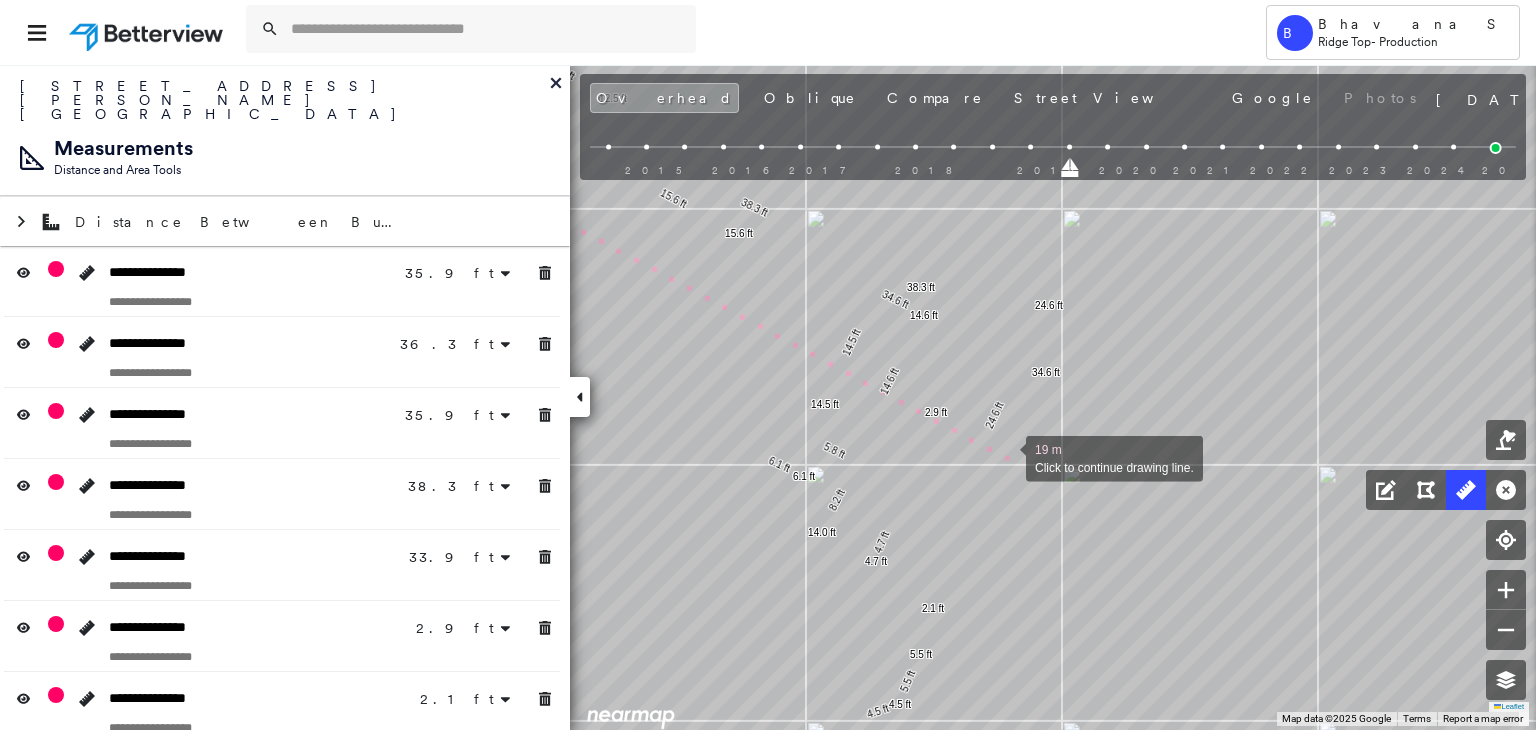 click at bounding box center (1006, 457) 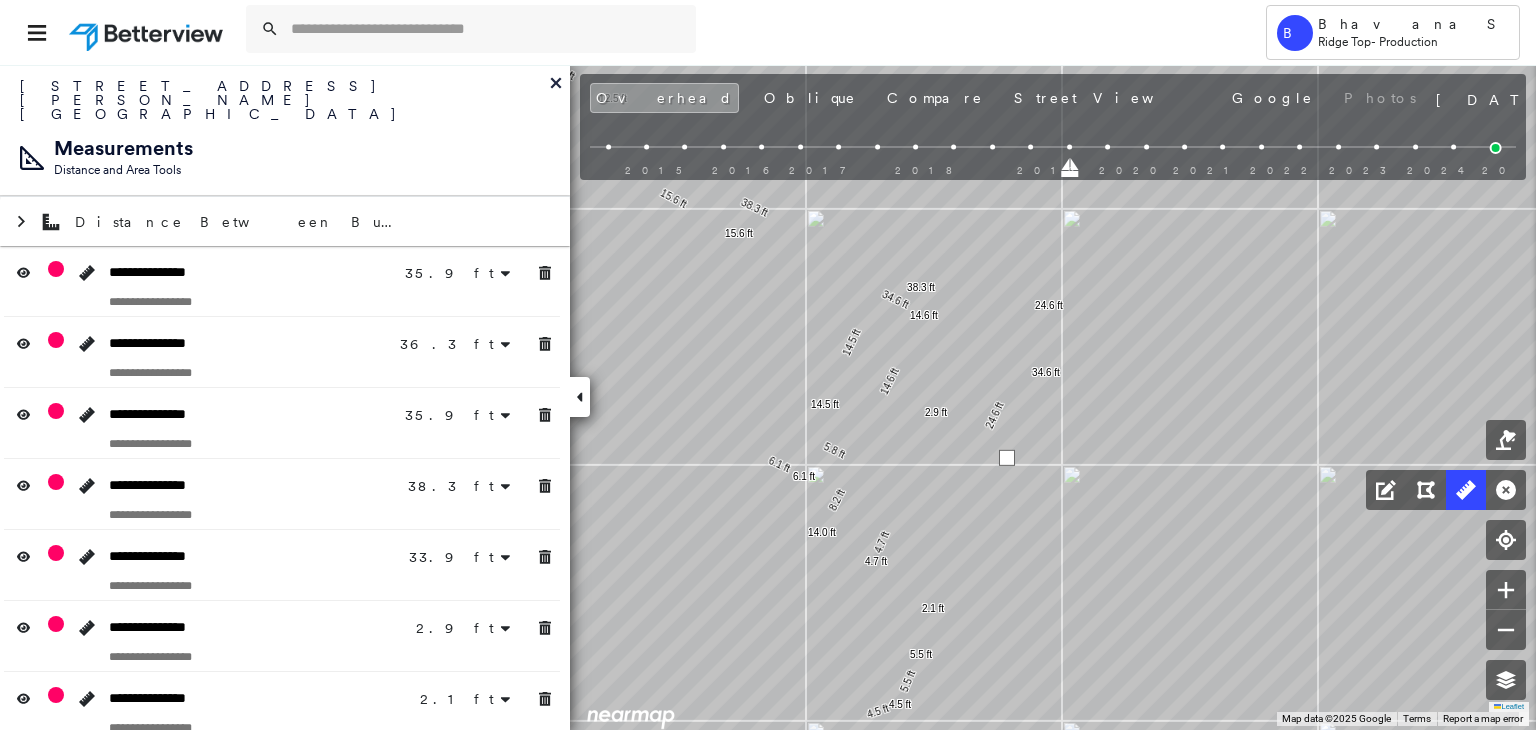 click at bounding box center [1007, 458] 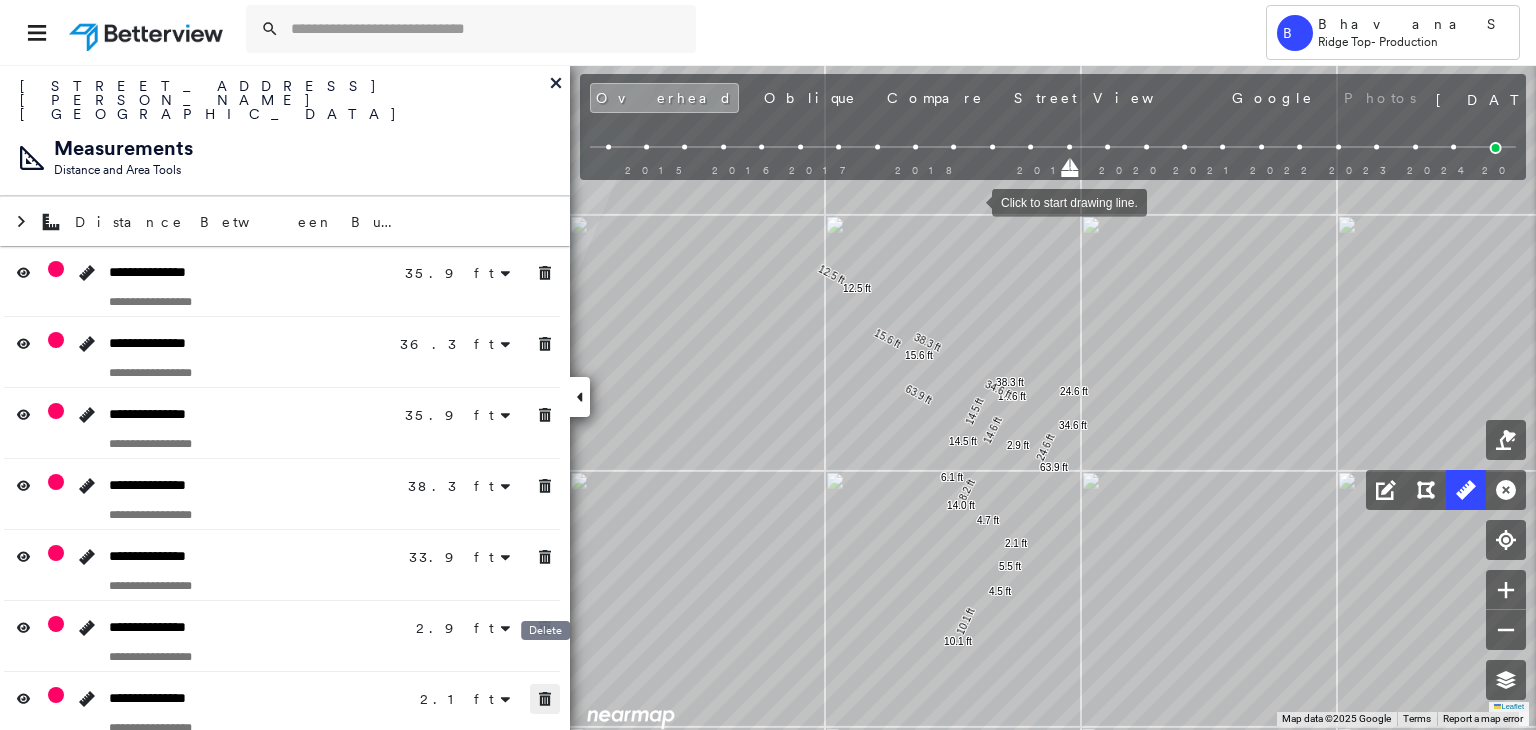 click 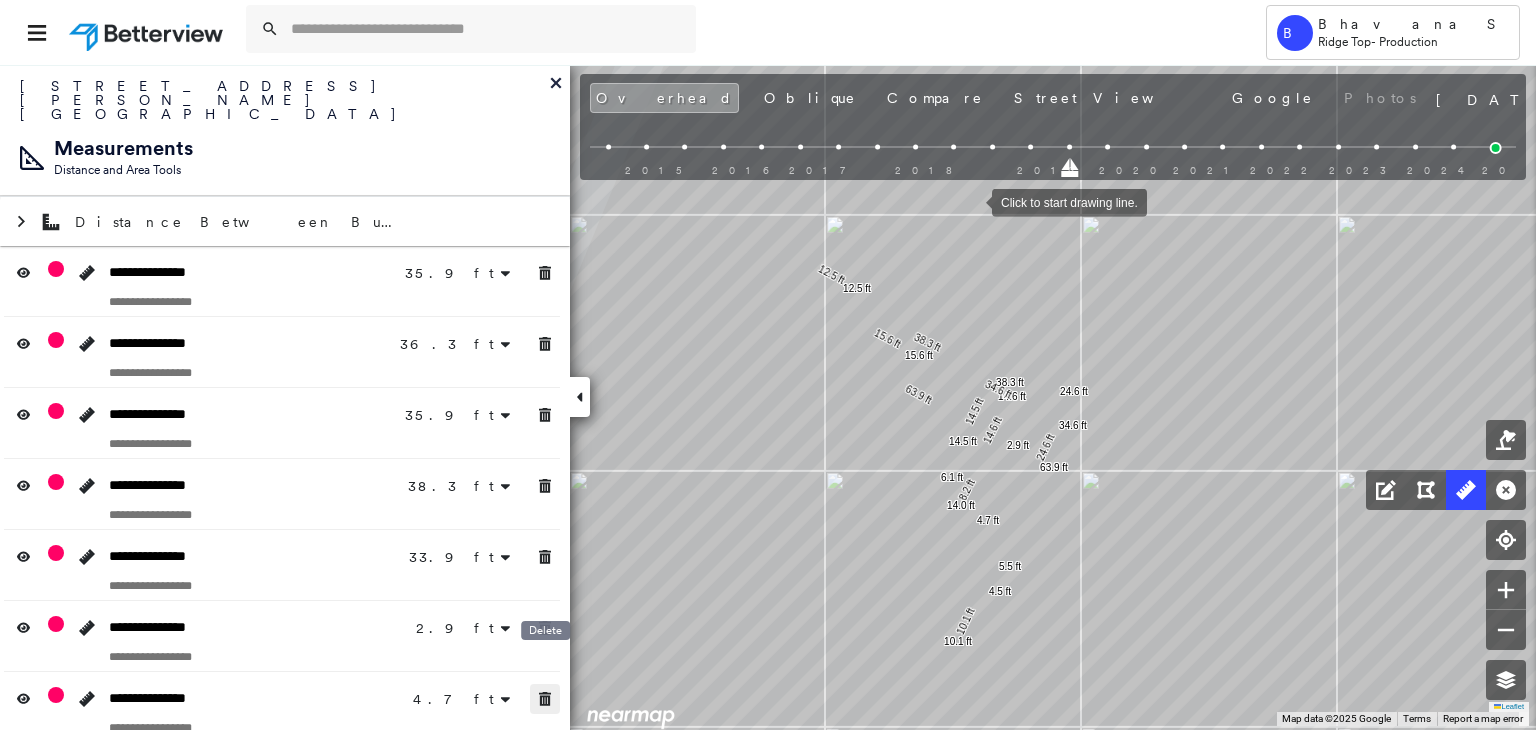 click 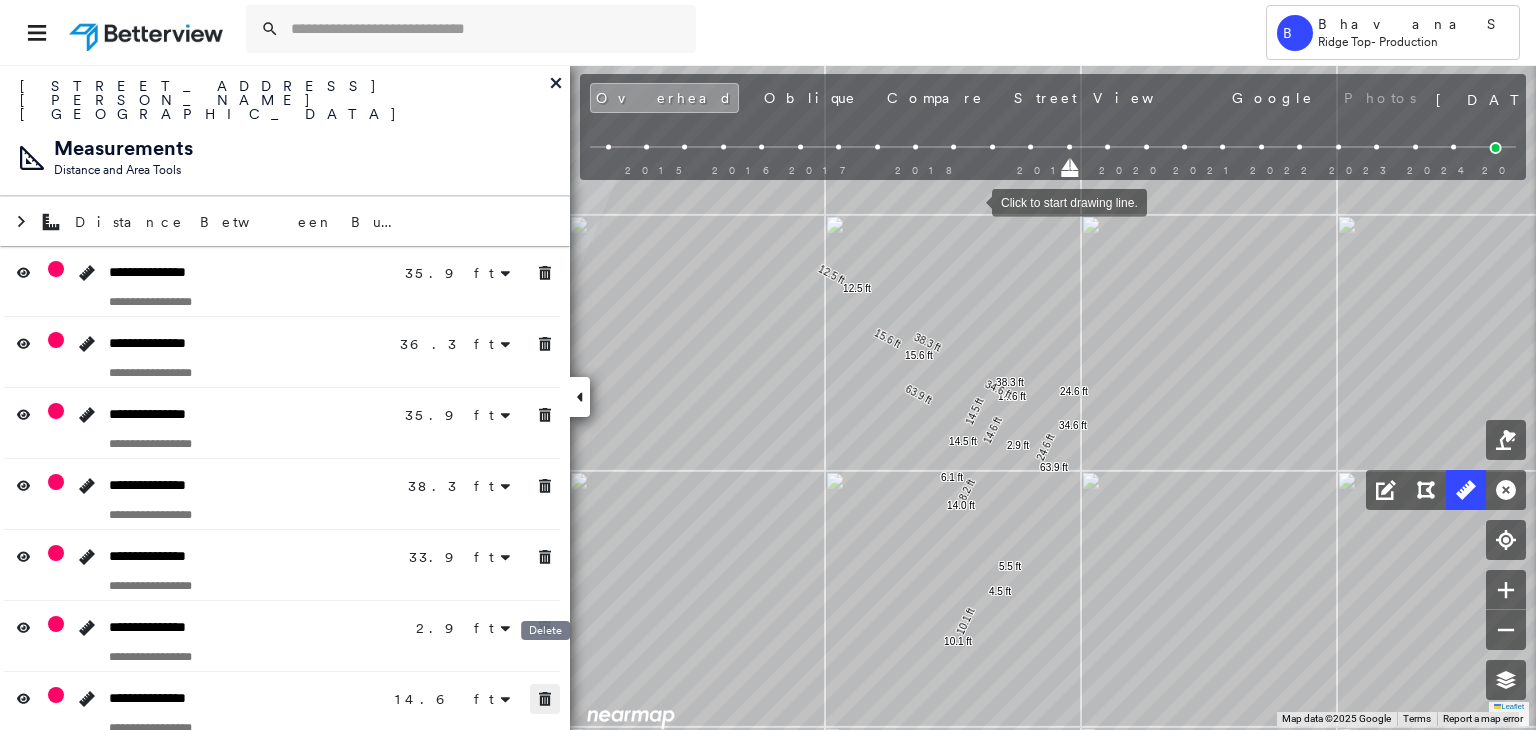 click 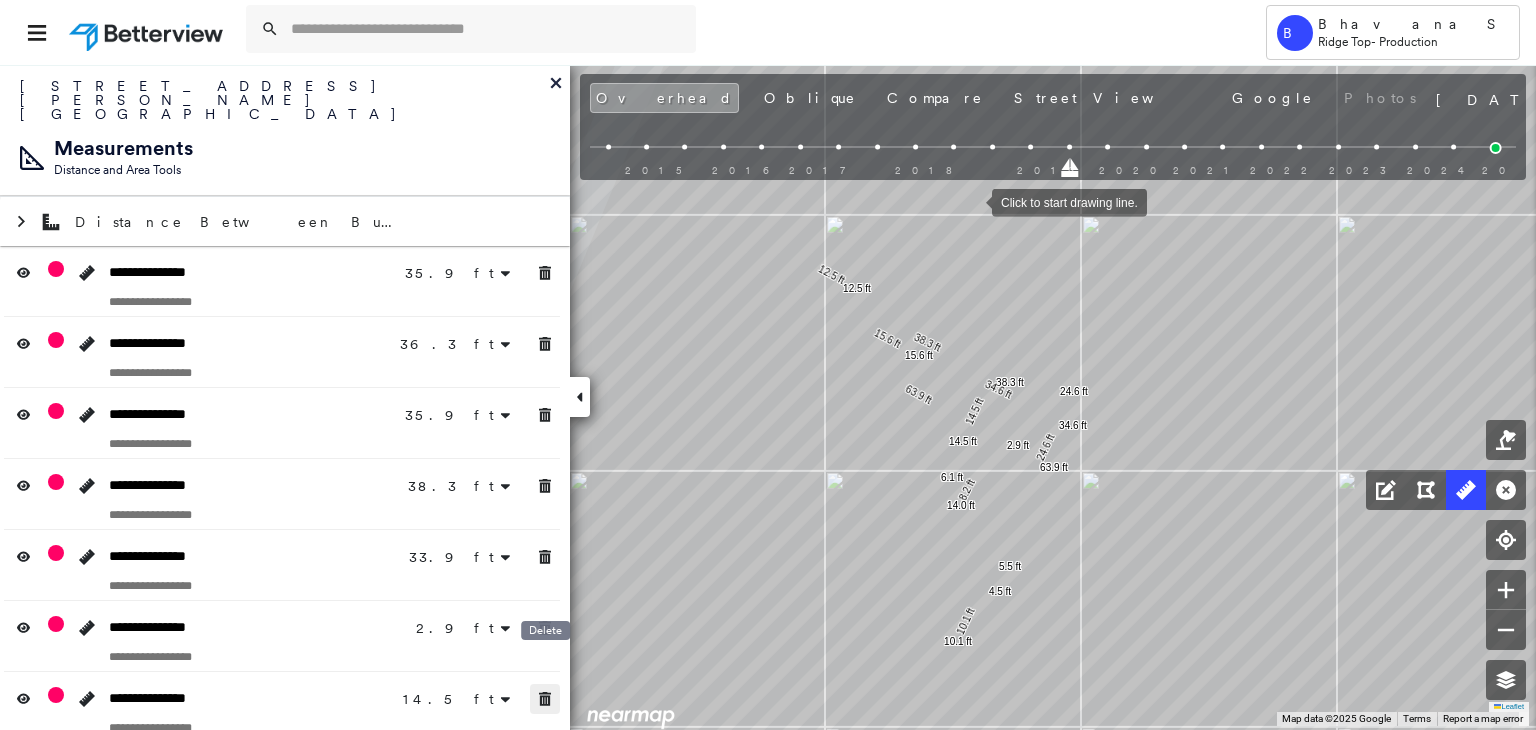 click 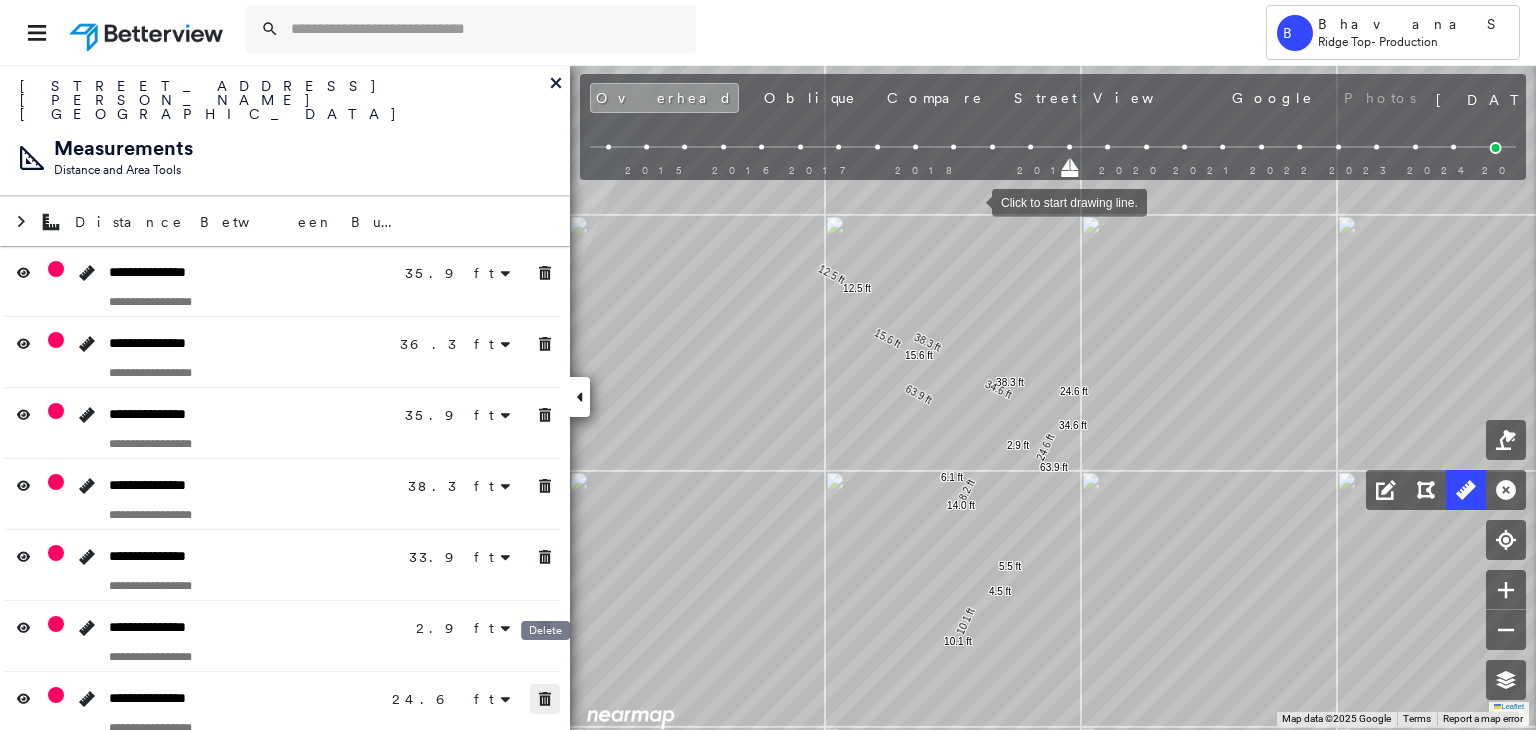click 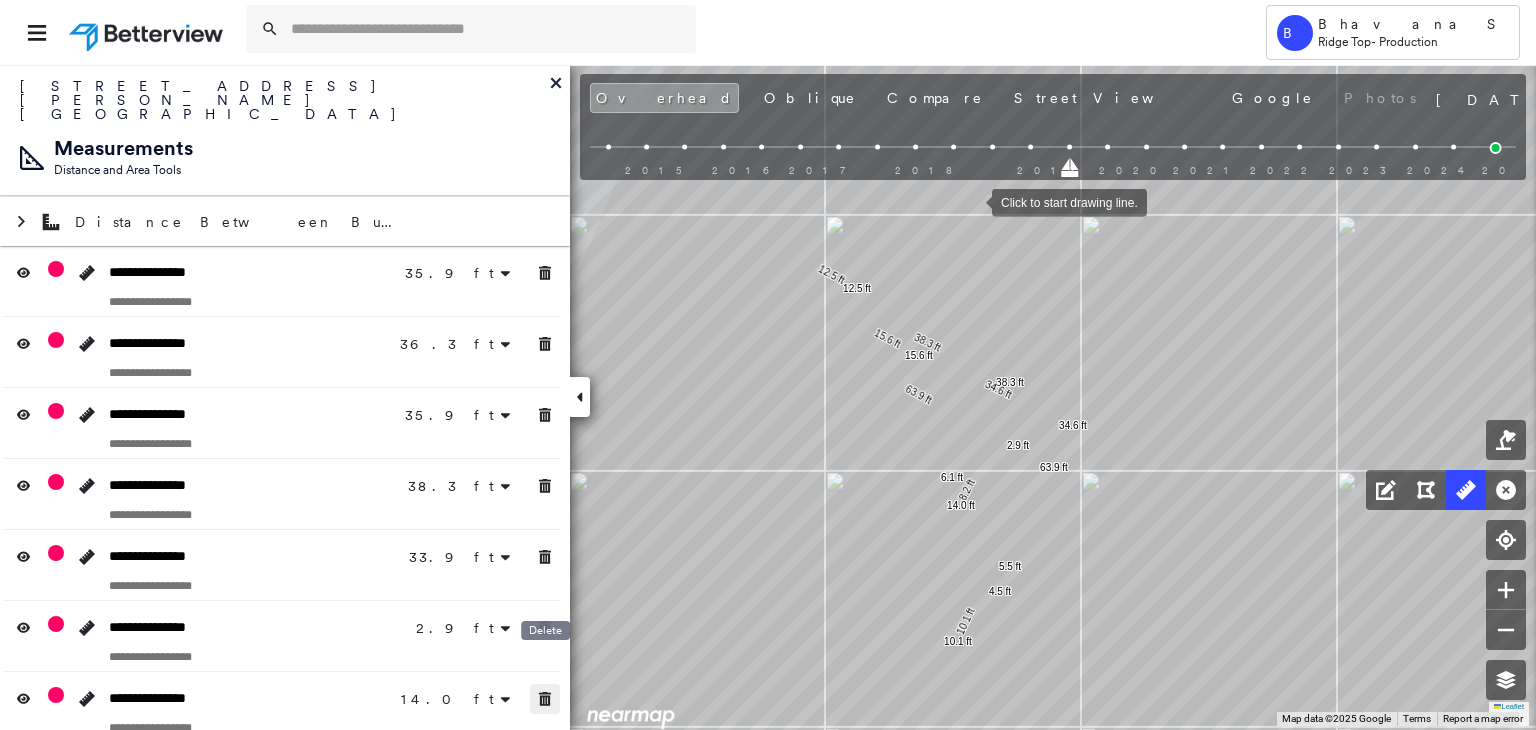 click 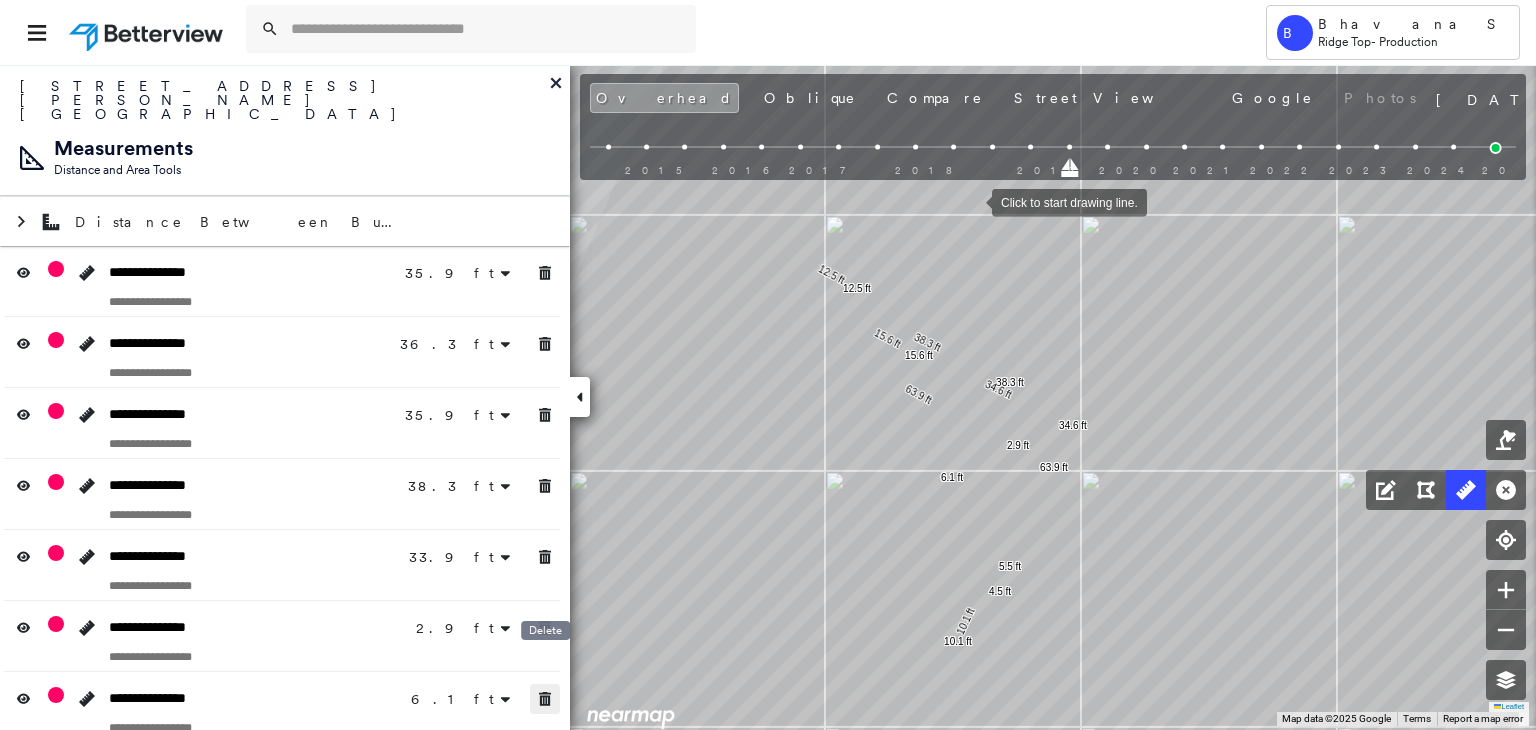 click 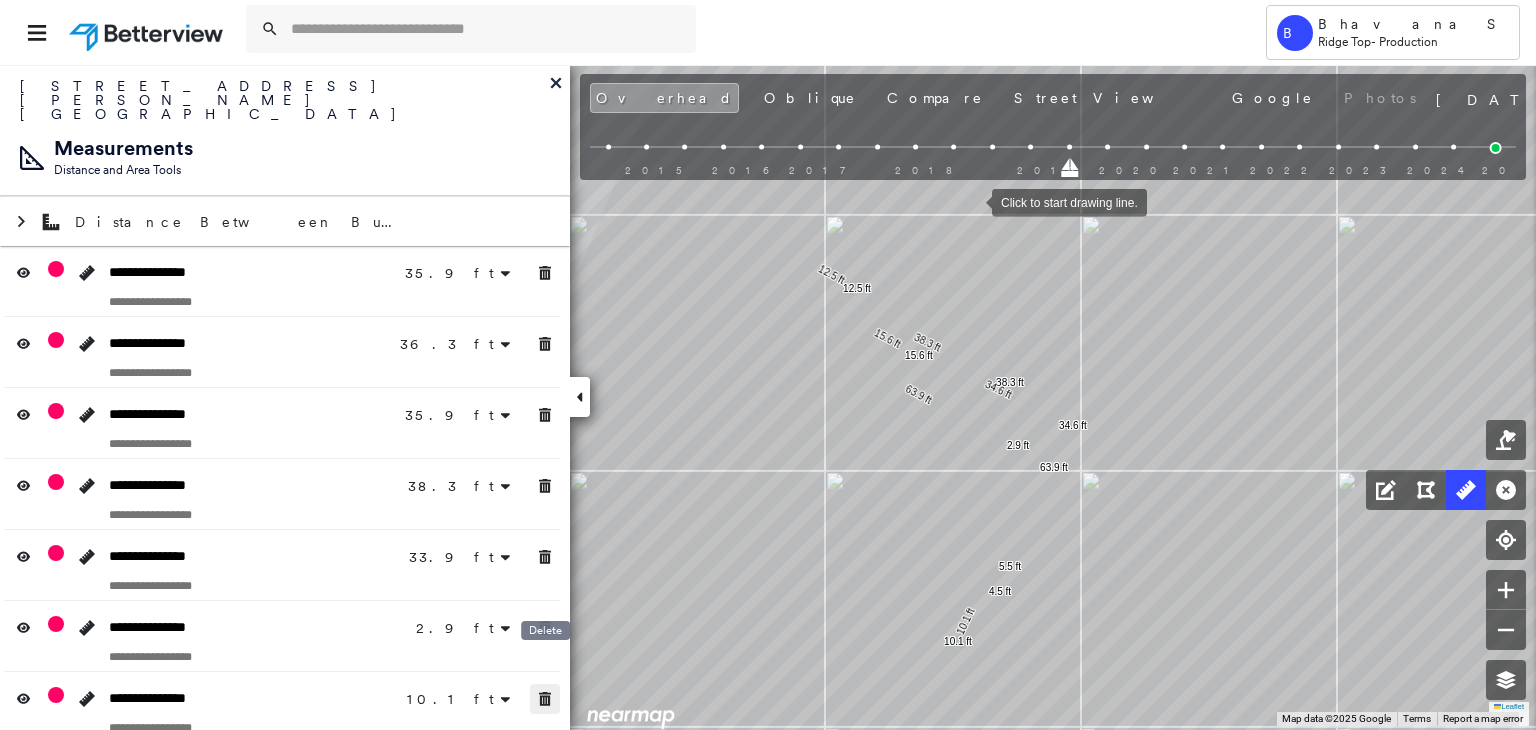 click 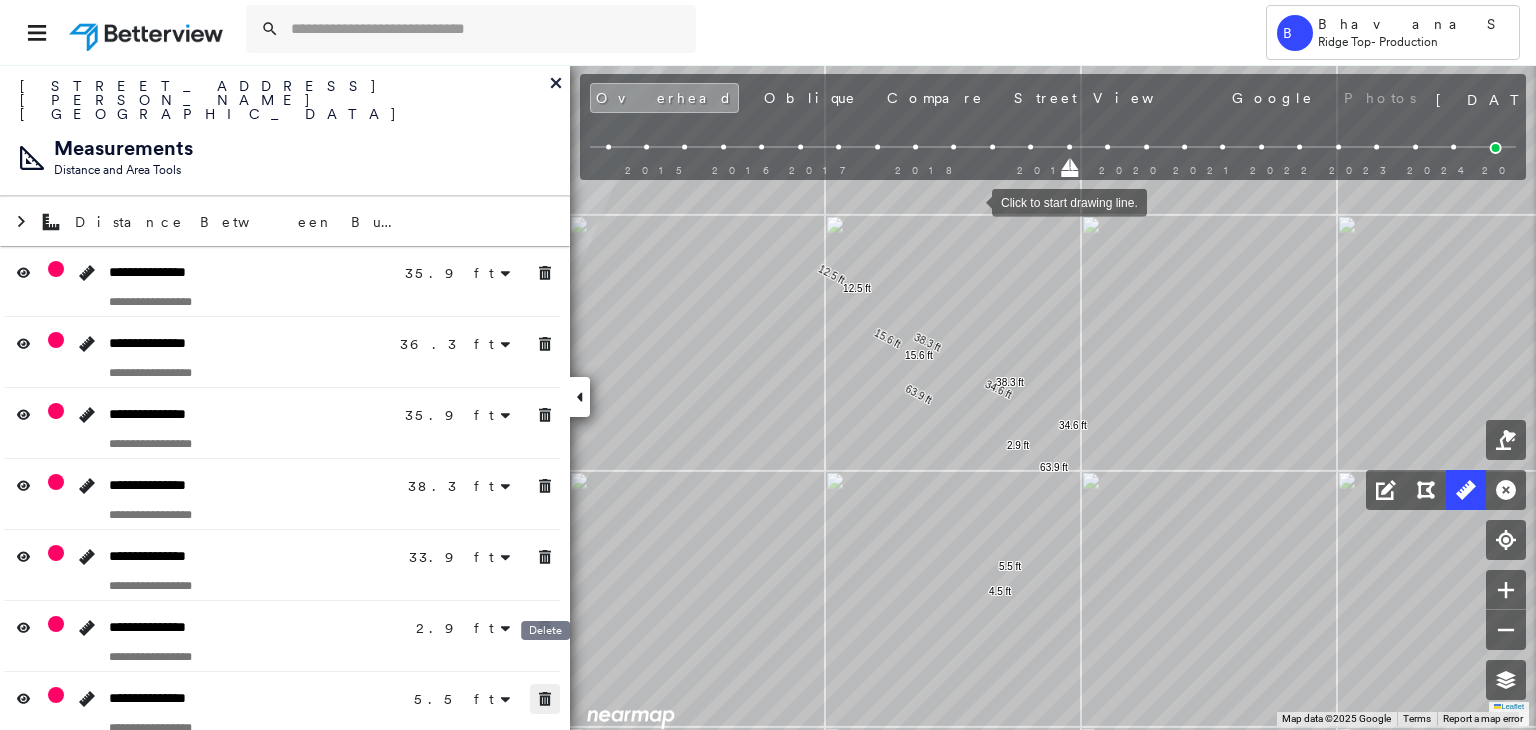click 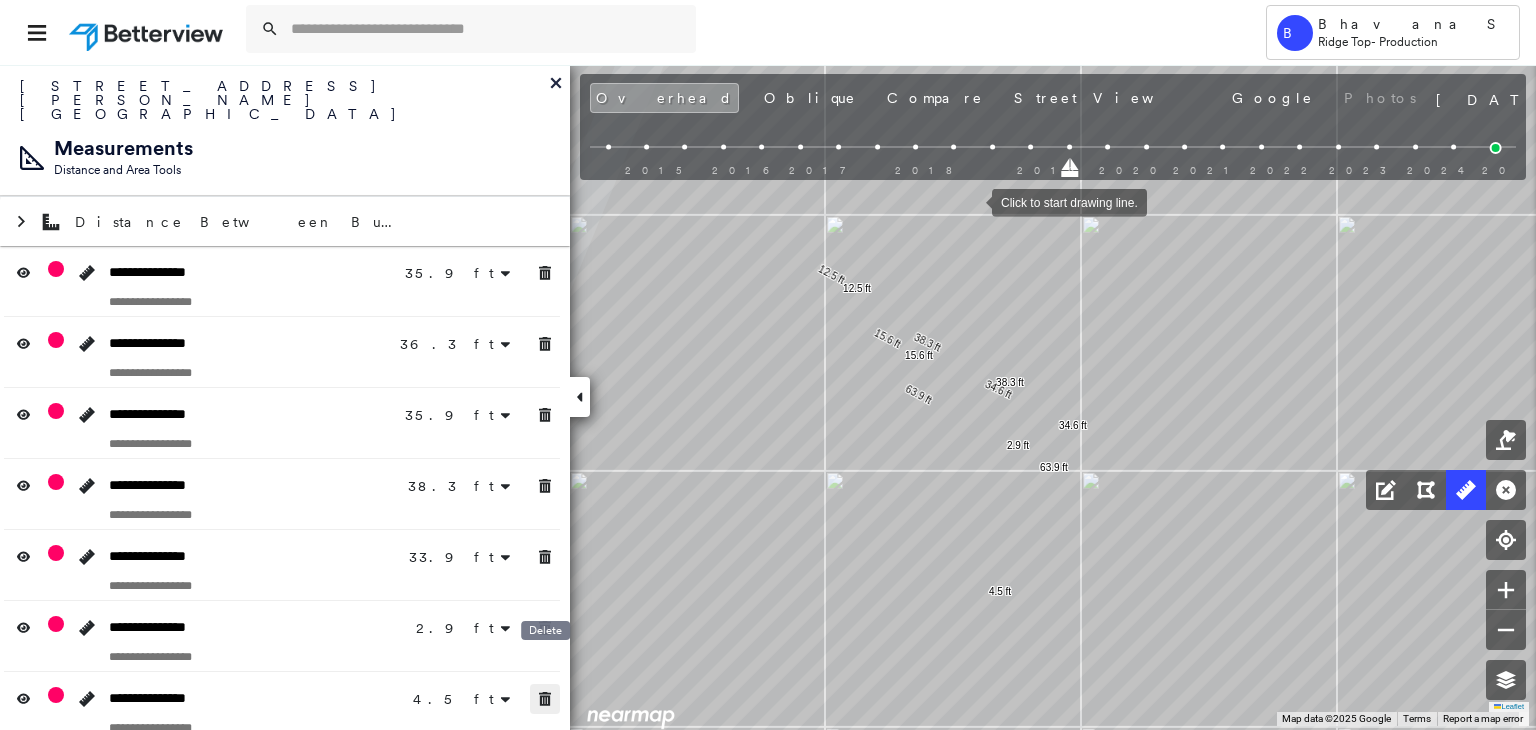 click 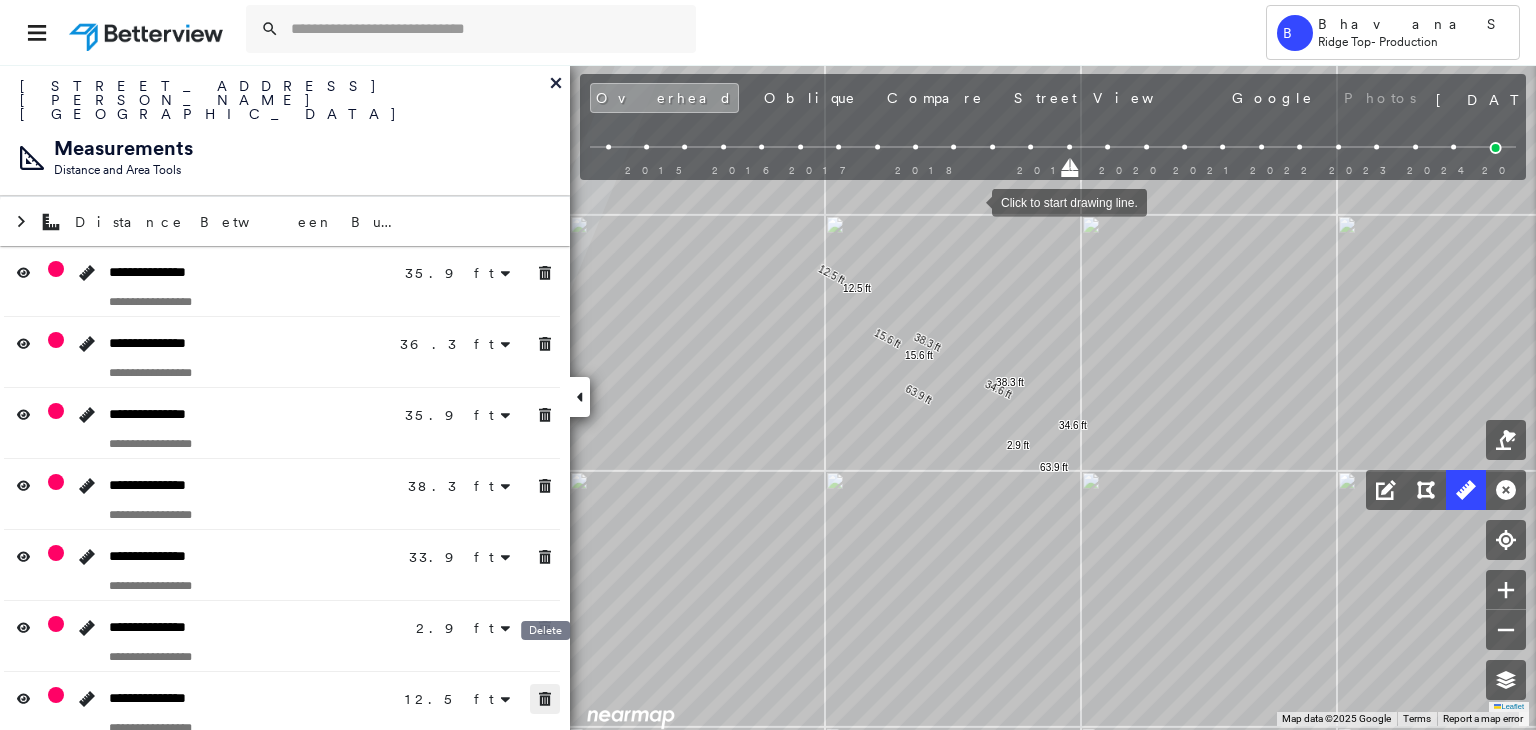 click 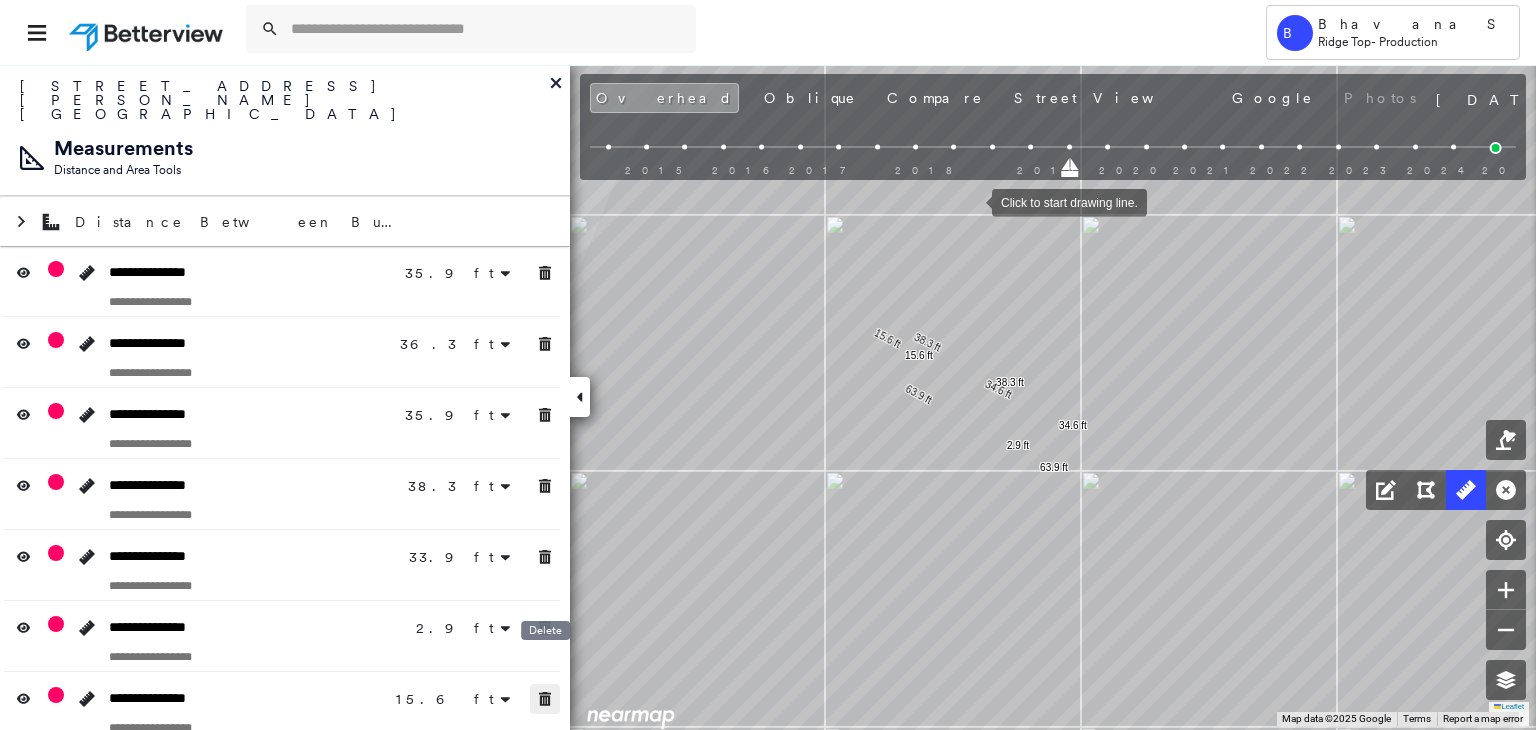 click 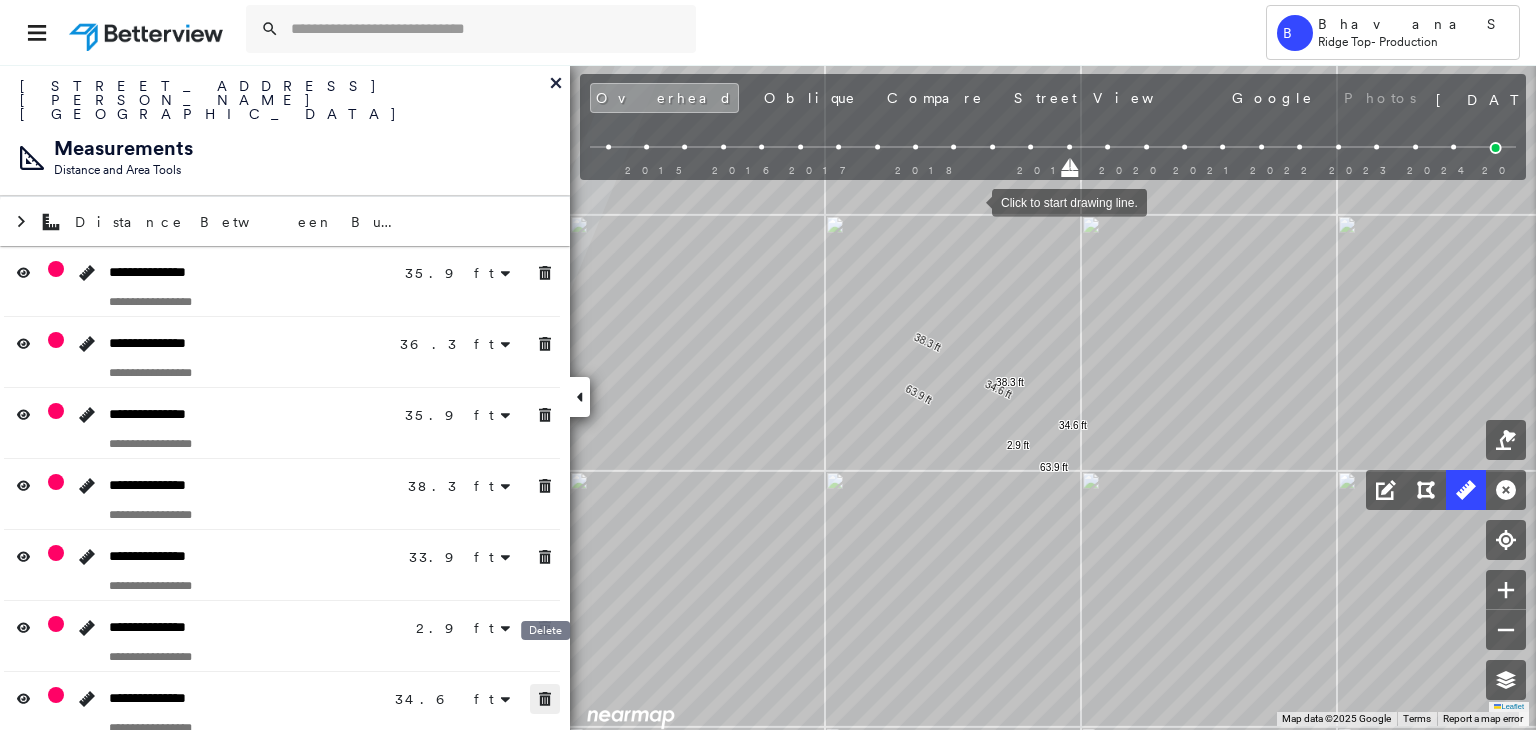 click 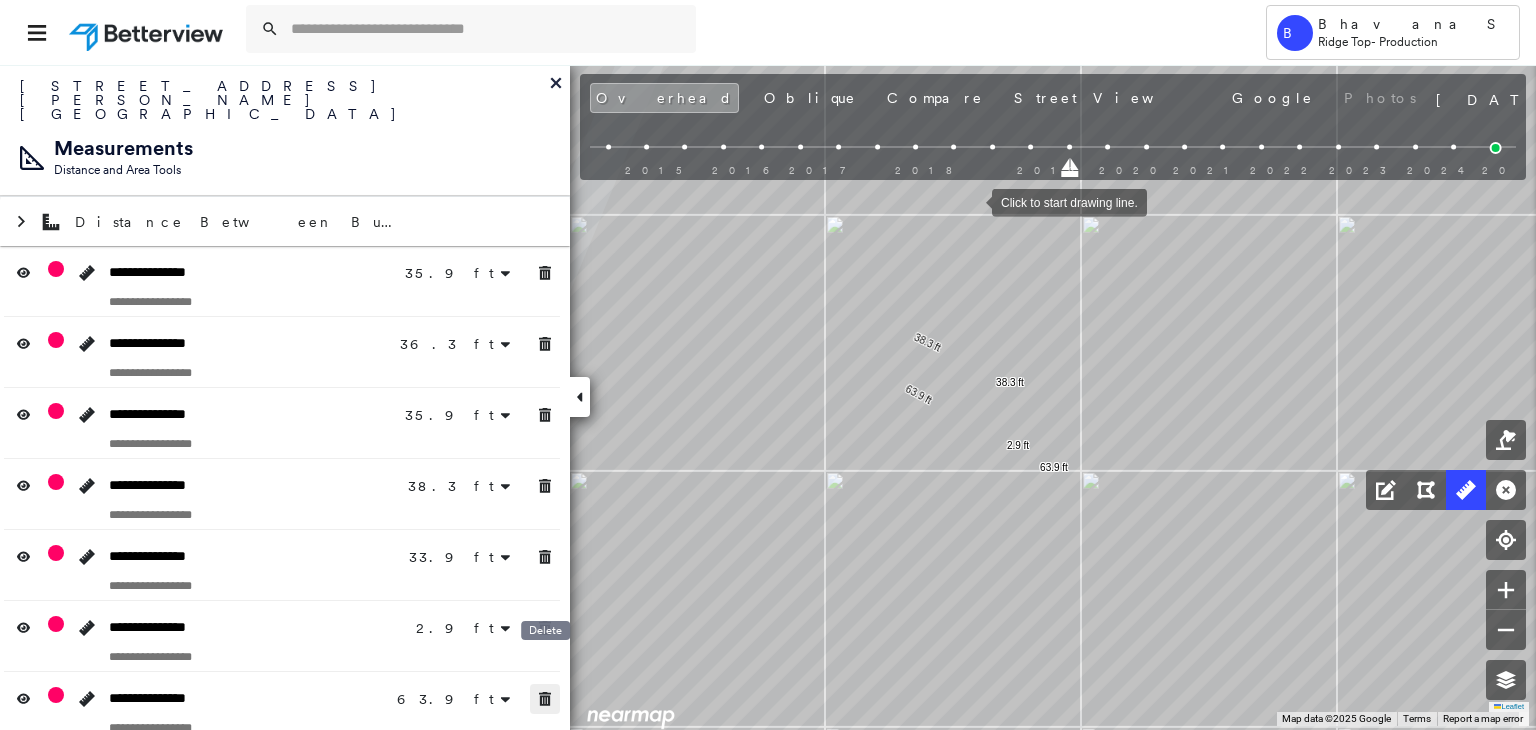 click 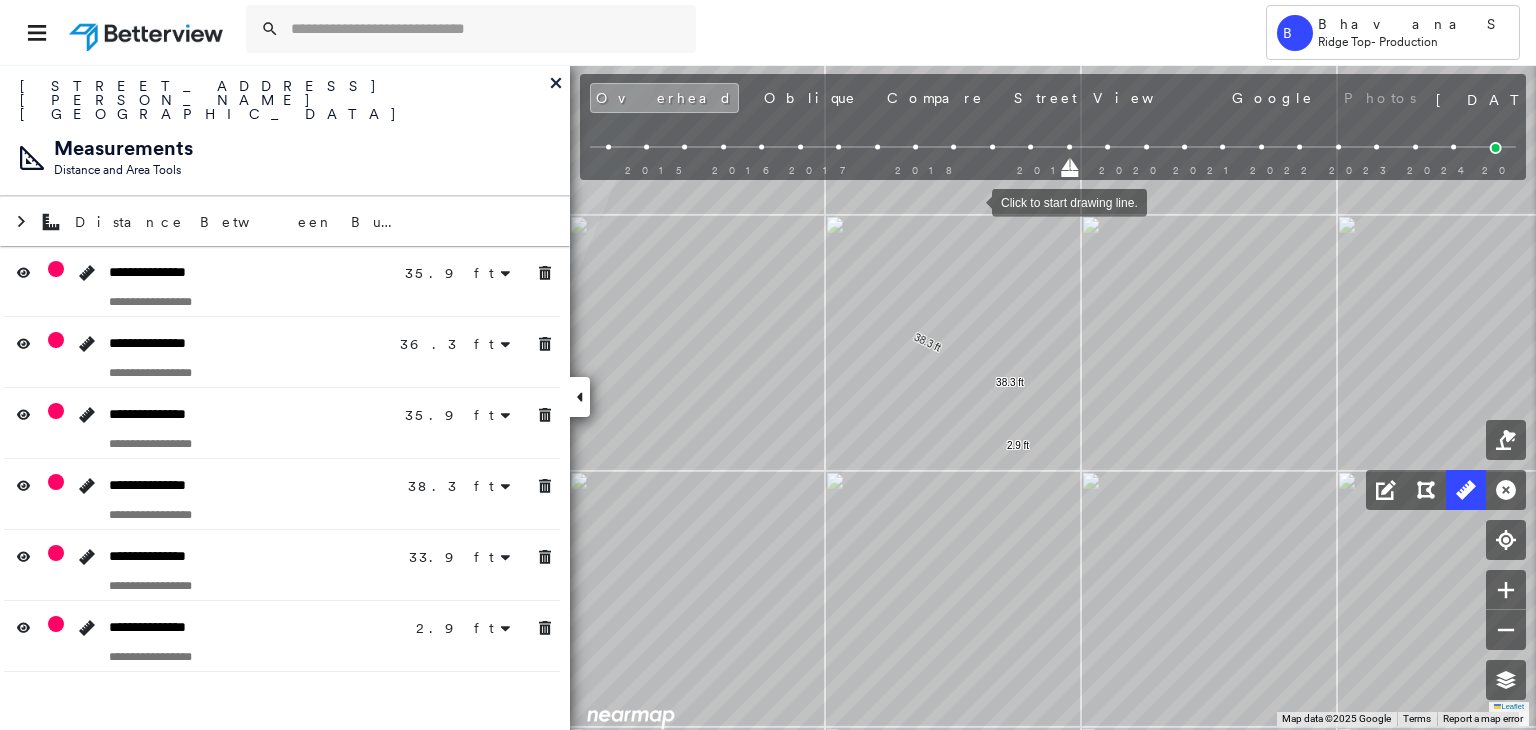 click on "**********" at bounding box center (285, 397) 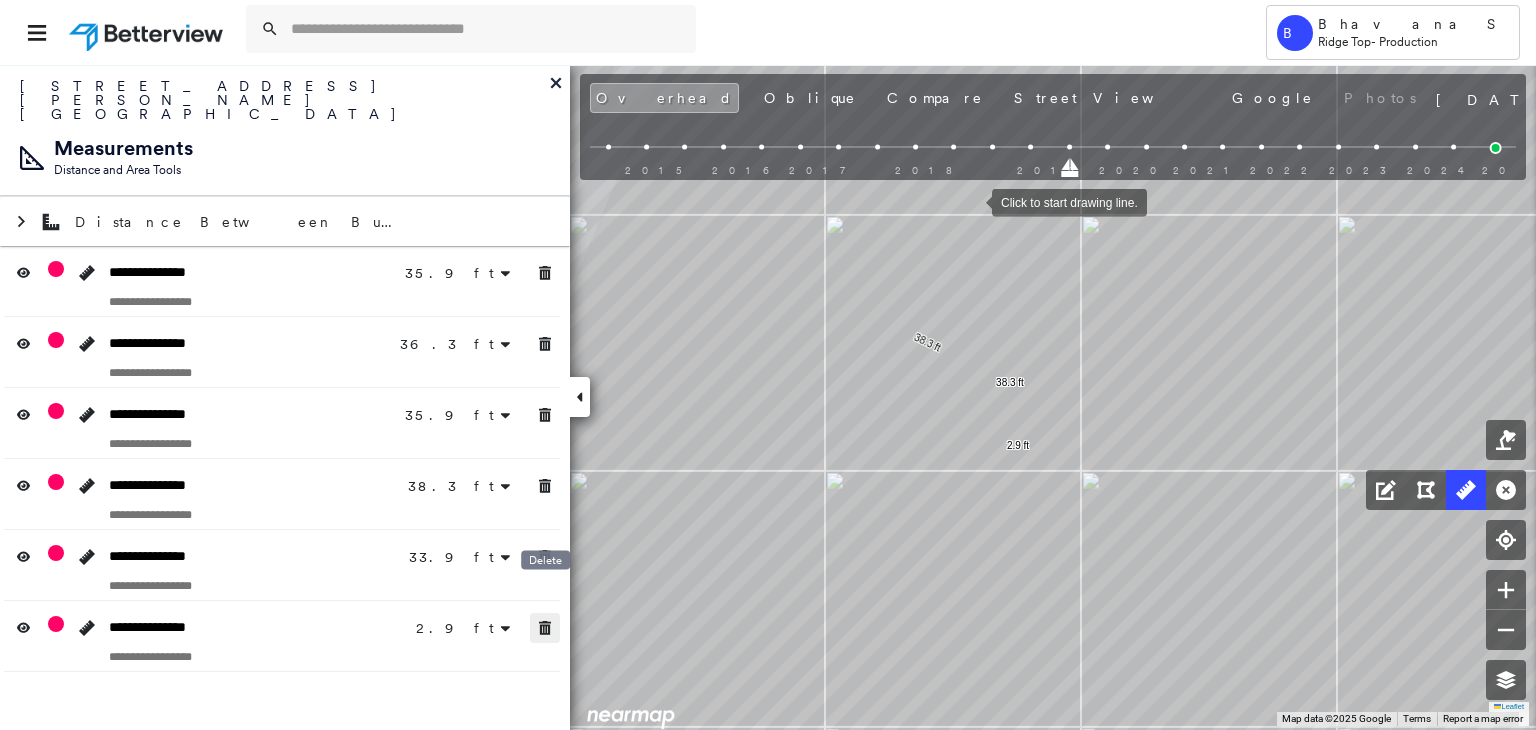 click at bounding box center [545, 628] 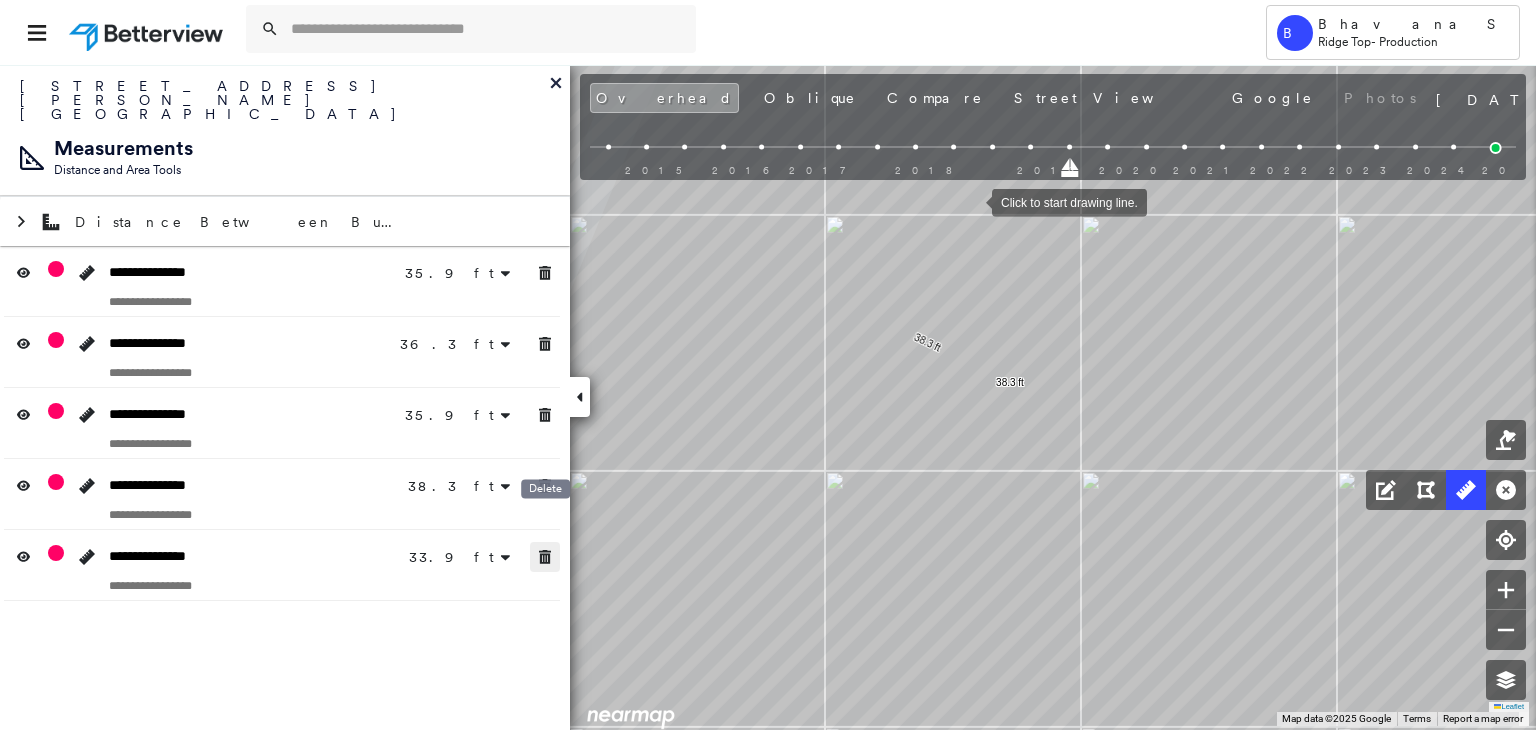 click 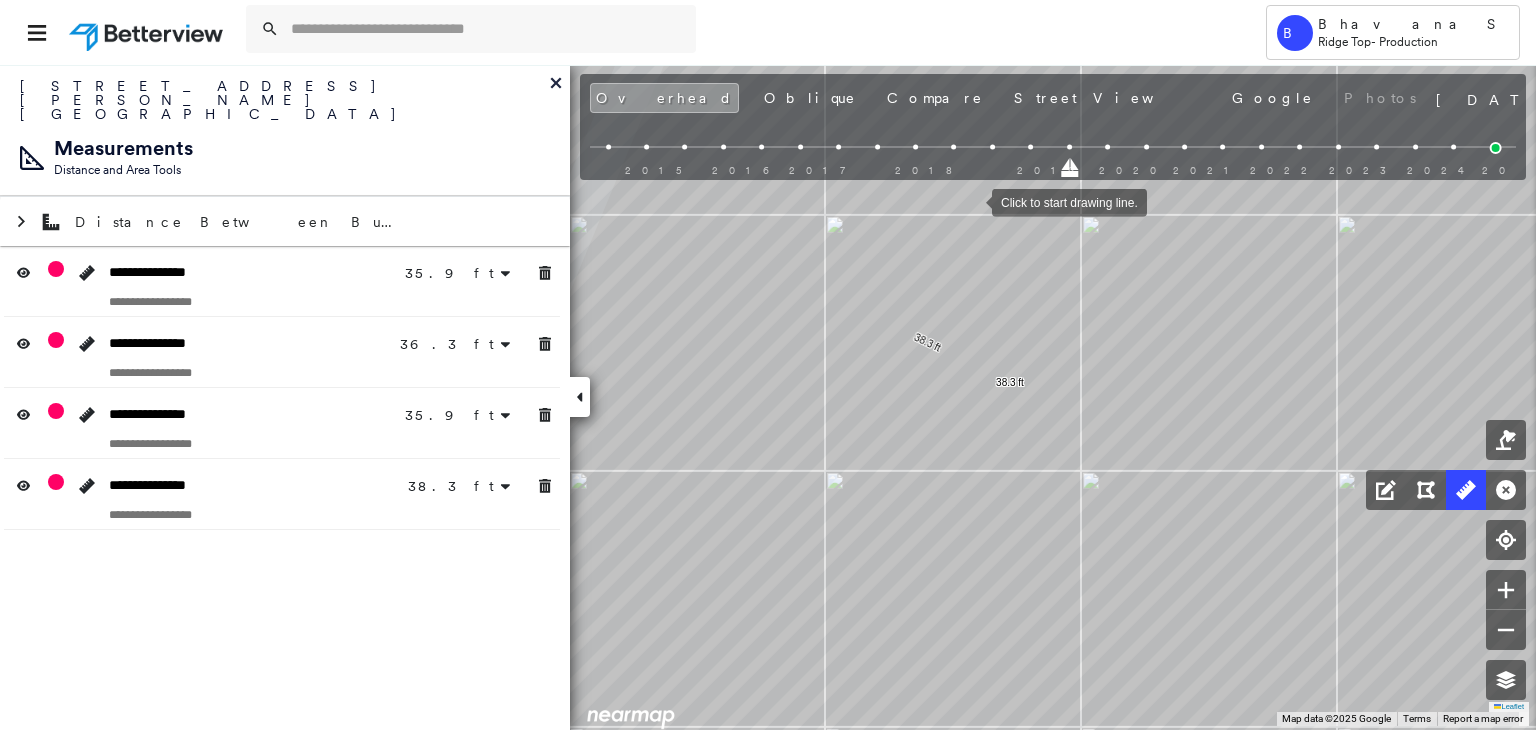 click on "**********" at bounding box center (285, 397) 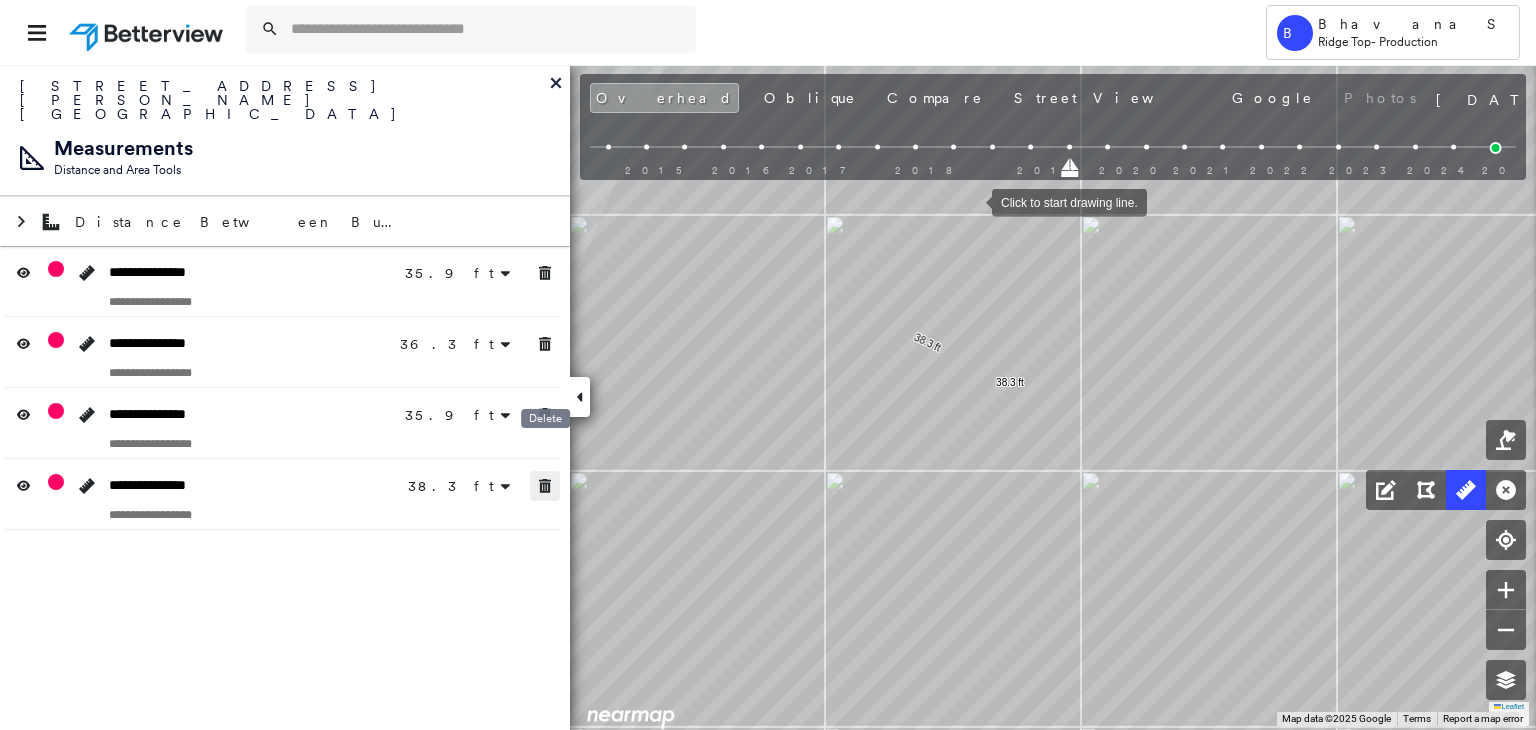 click at bounding box center (545, 486) 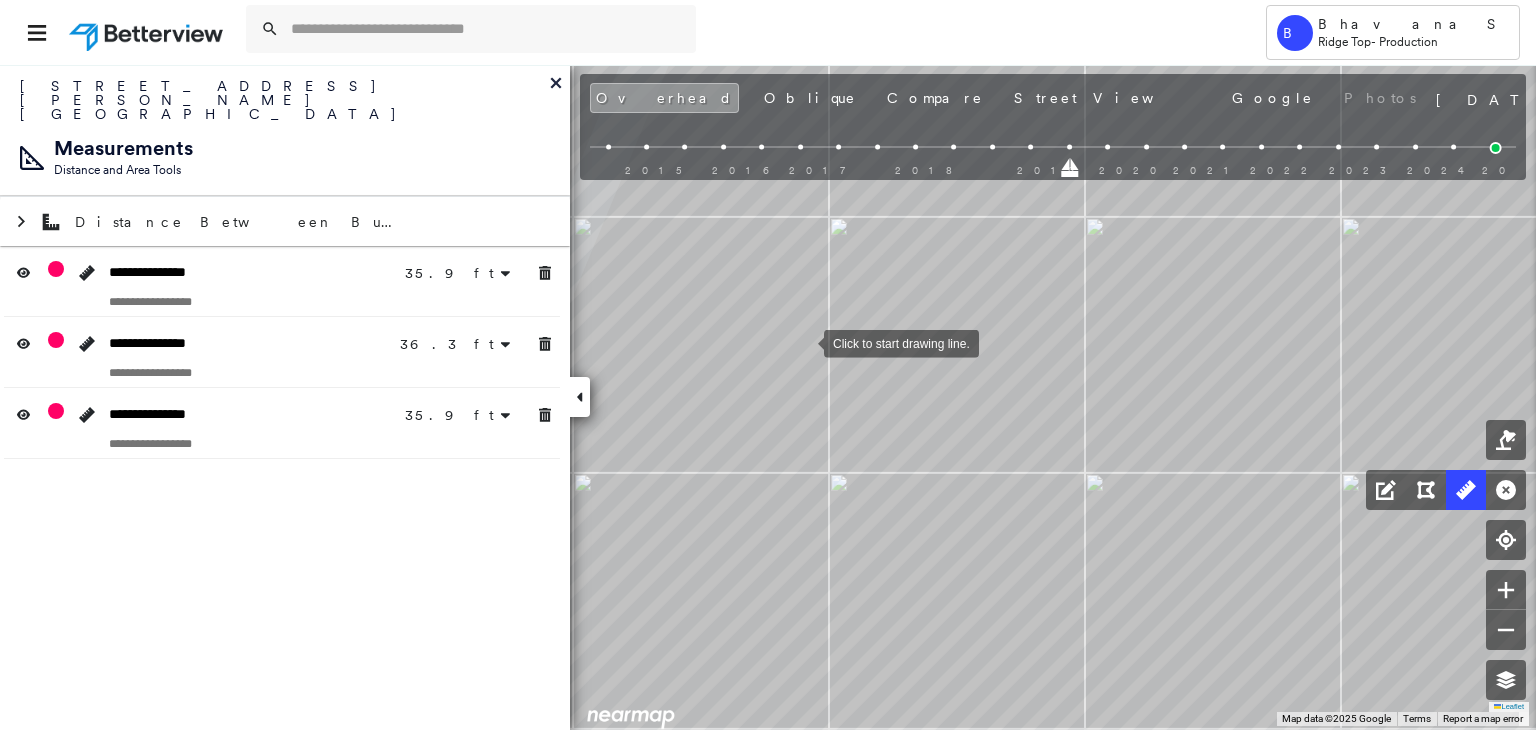 drag, startPoint x: 800, startPoint y: 340, endPoint x: 818, endPoint y: 347, distance: 19.313208 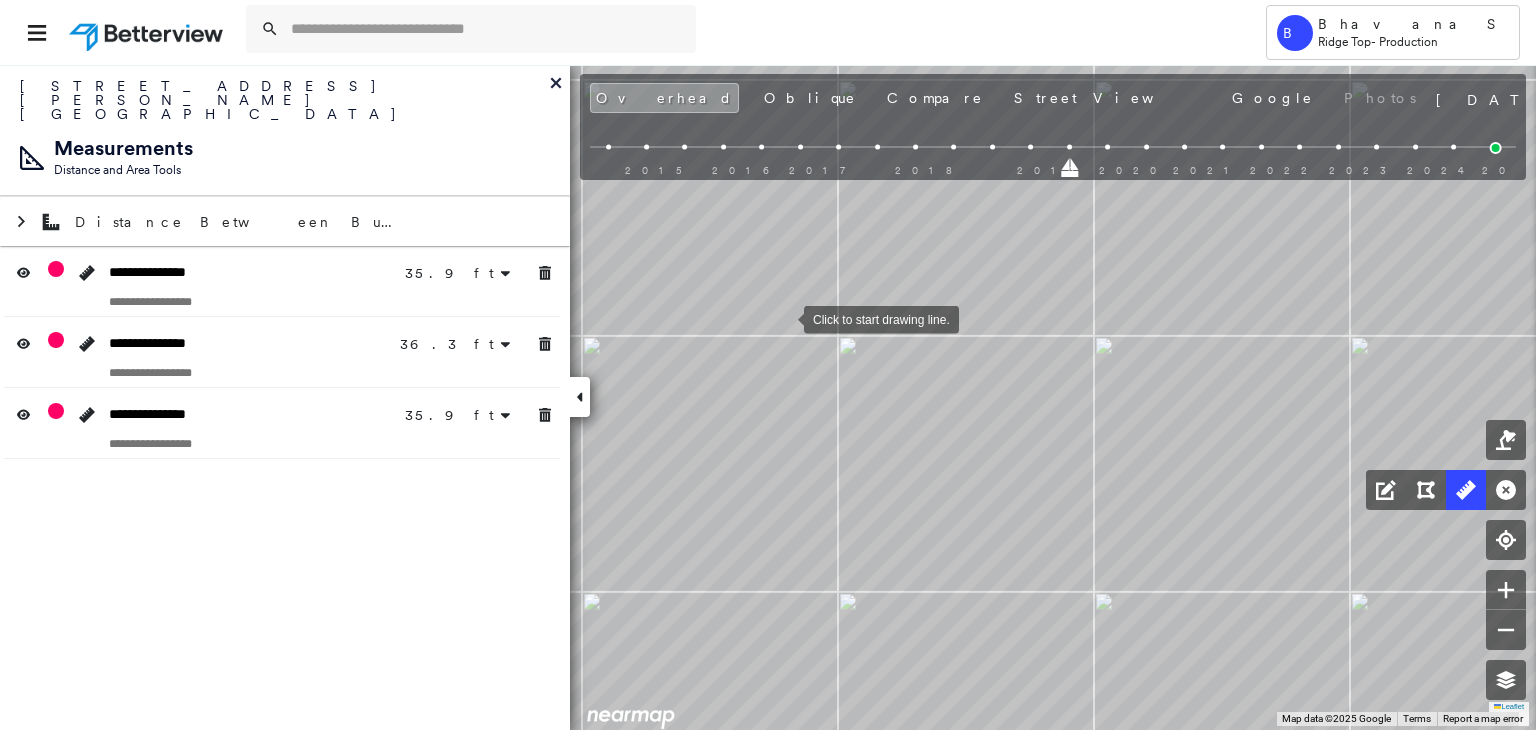 drag, startPoint x: 826, startPoint y: 344, endPoint x: 781, endPoint y: 318, distance: 51.971146 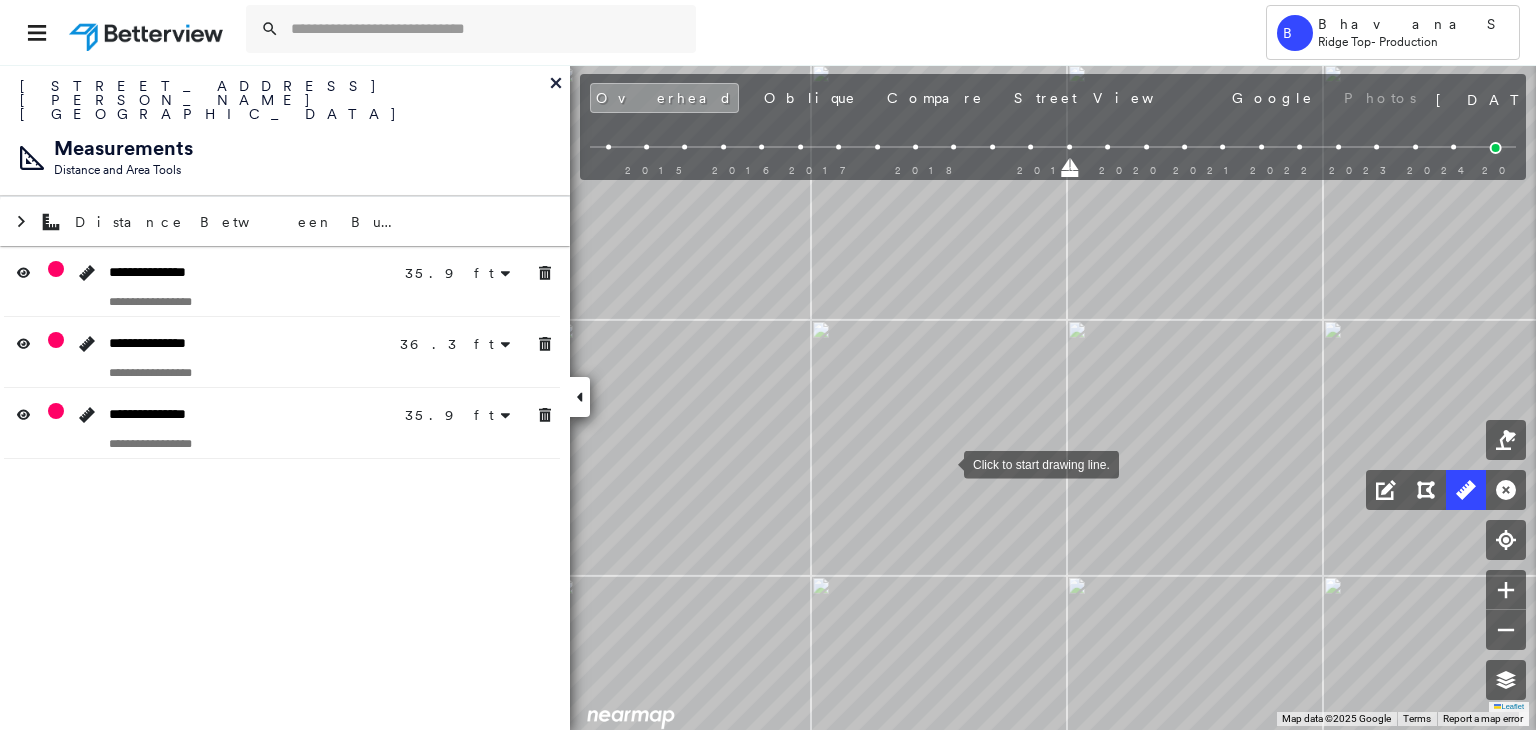 drag, startPoint x: 950, startPoint y: 466, endPoint x: 932, endPoint y: 457, distance: 20.12461 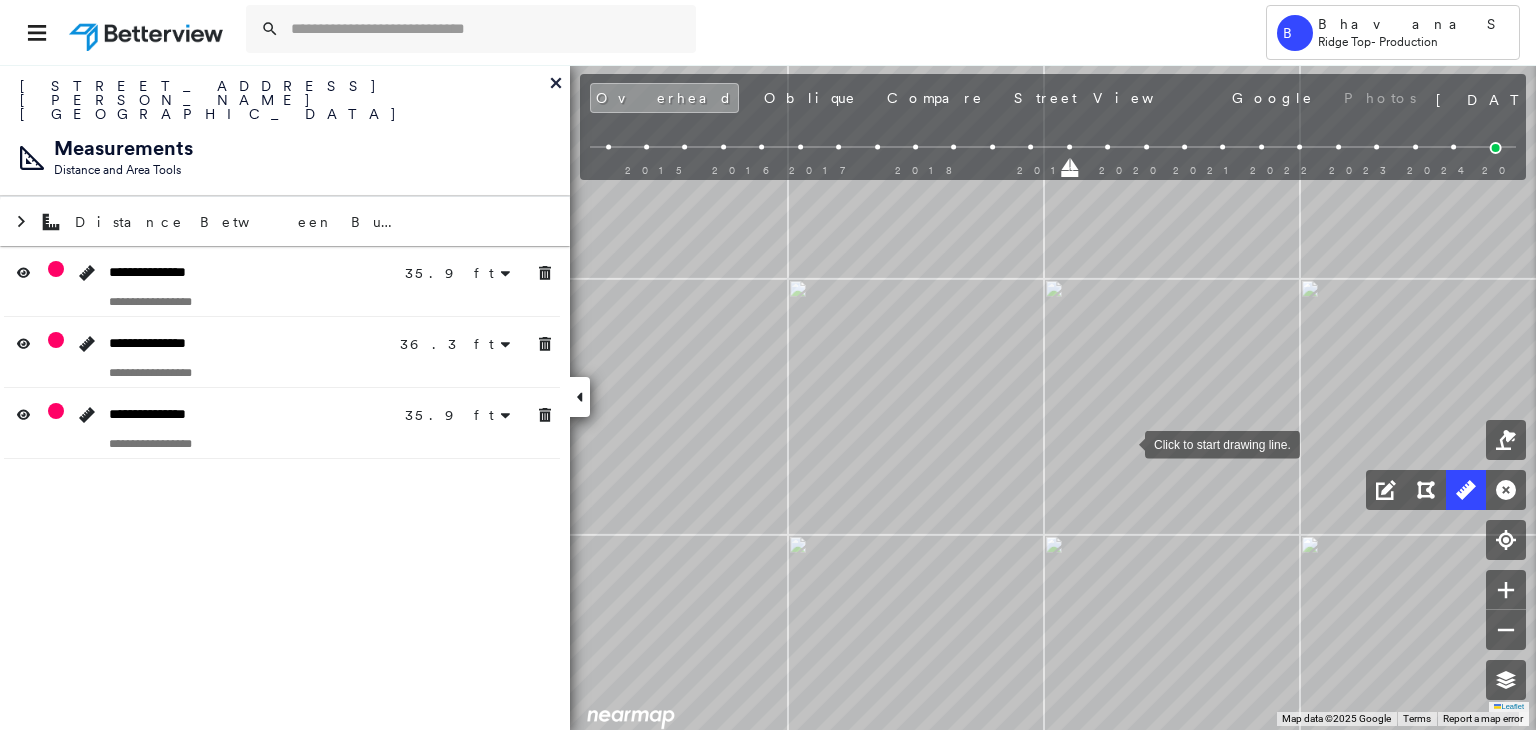 click at bounding box center (1125, 443) 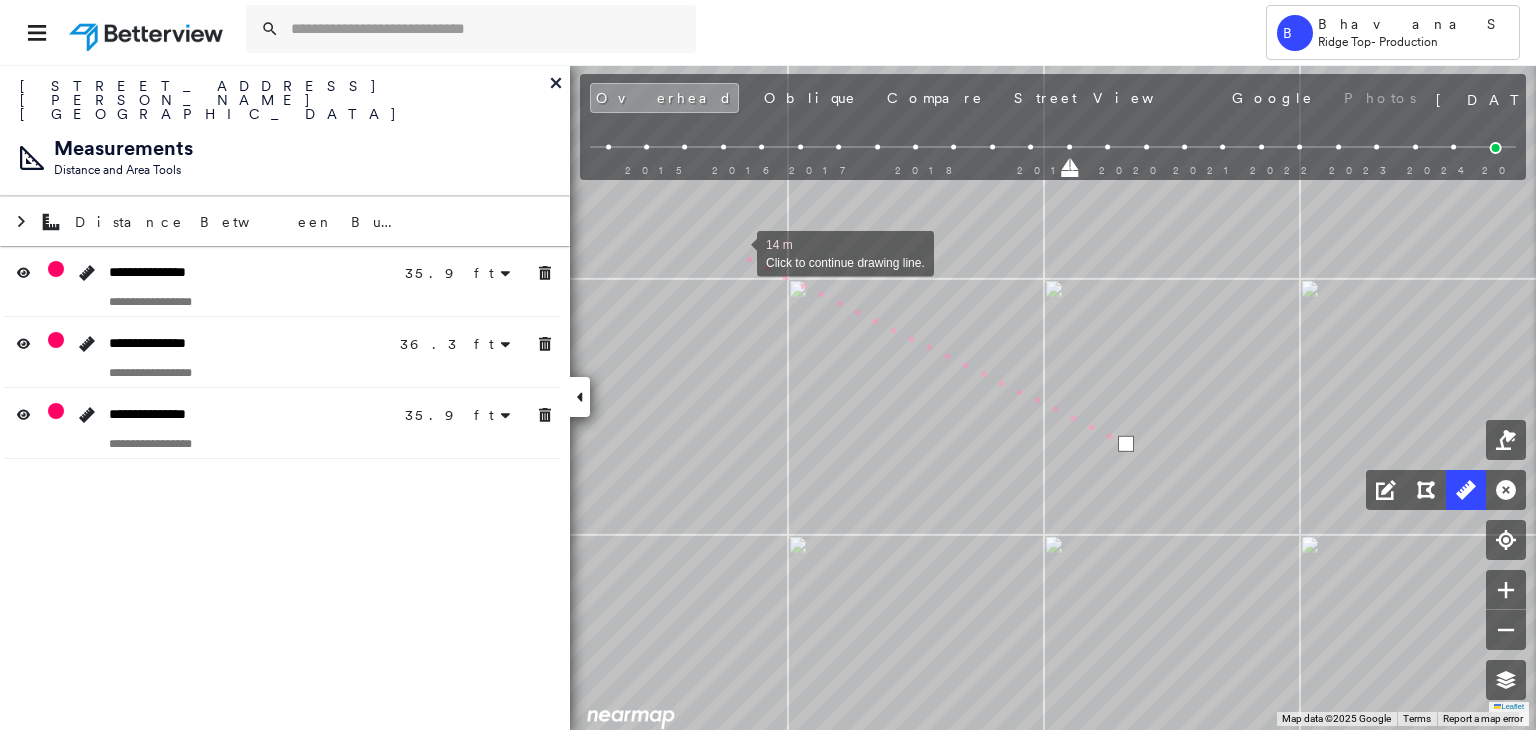 click at bounding box center (737, 252) 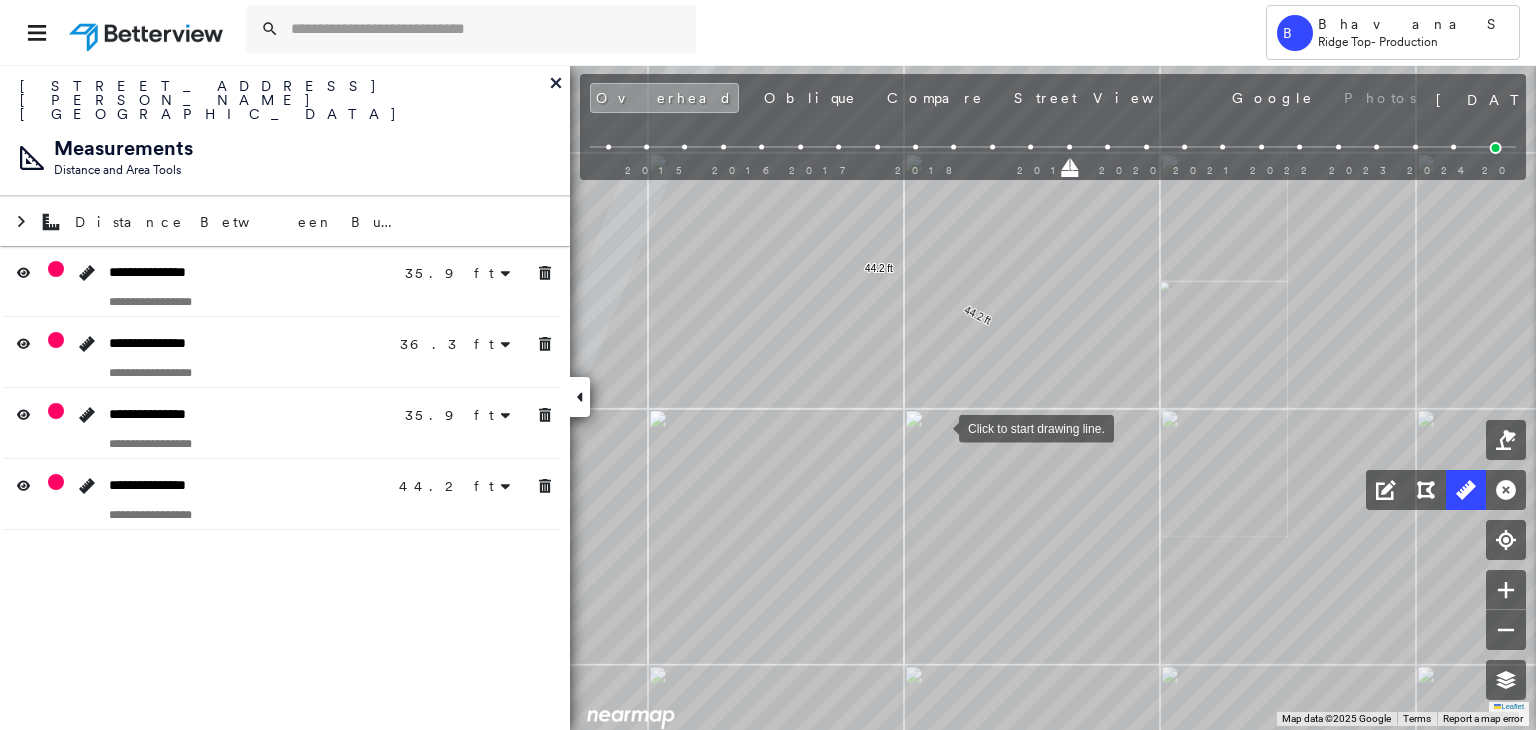 drag, startPoint x: 1018, startPoint y: 385, endPoint x: 903, endPoint y: 432, distance: 124.23365 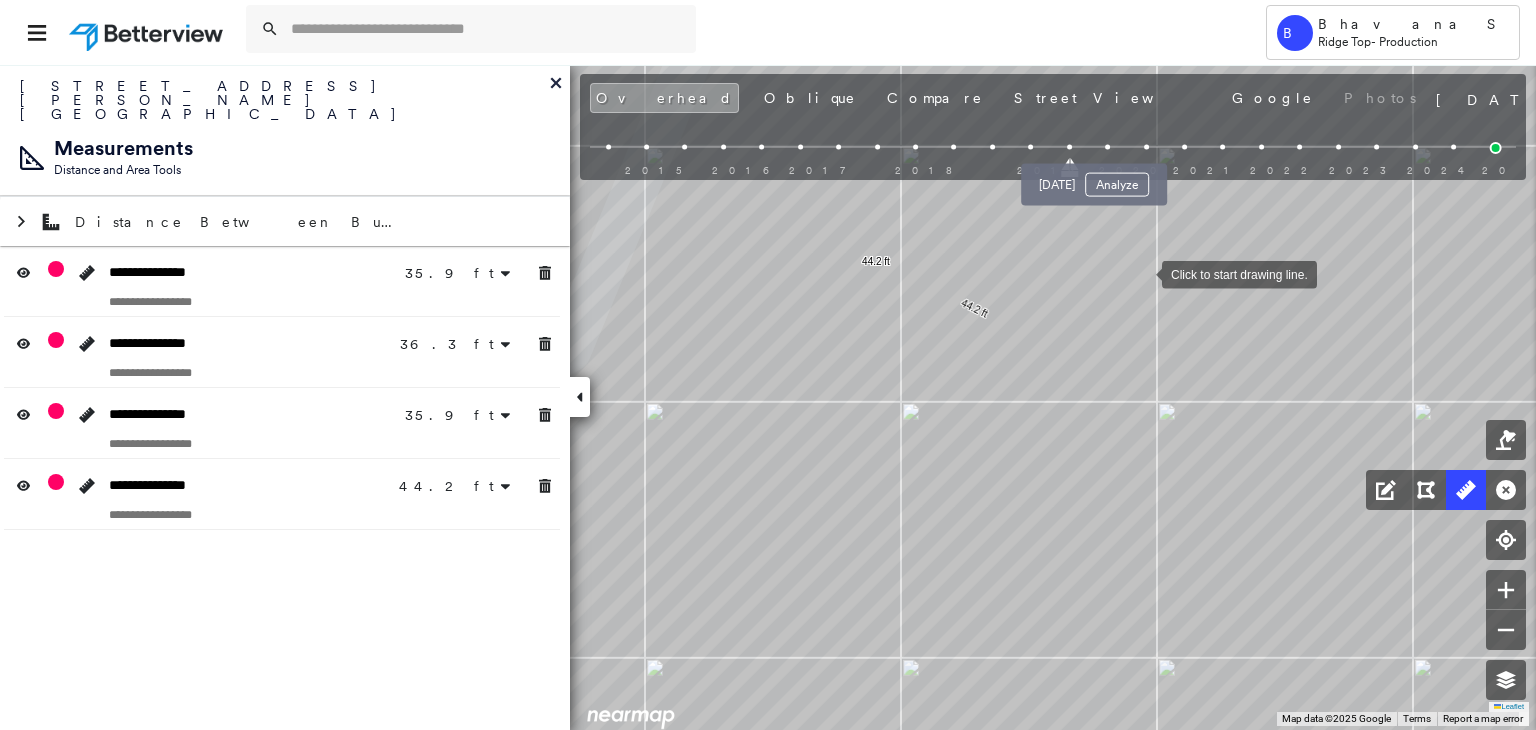 click at bounding box center (1107, 147) 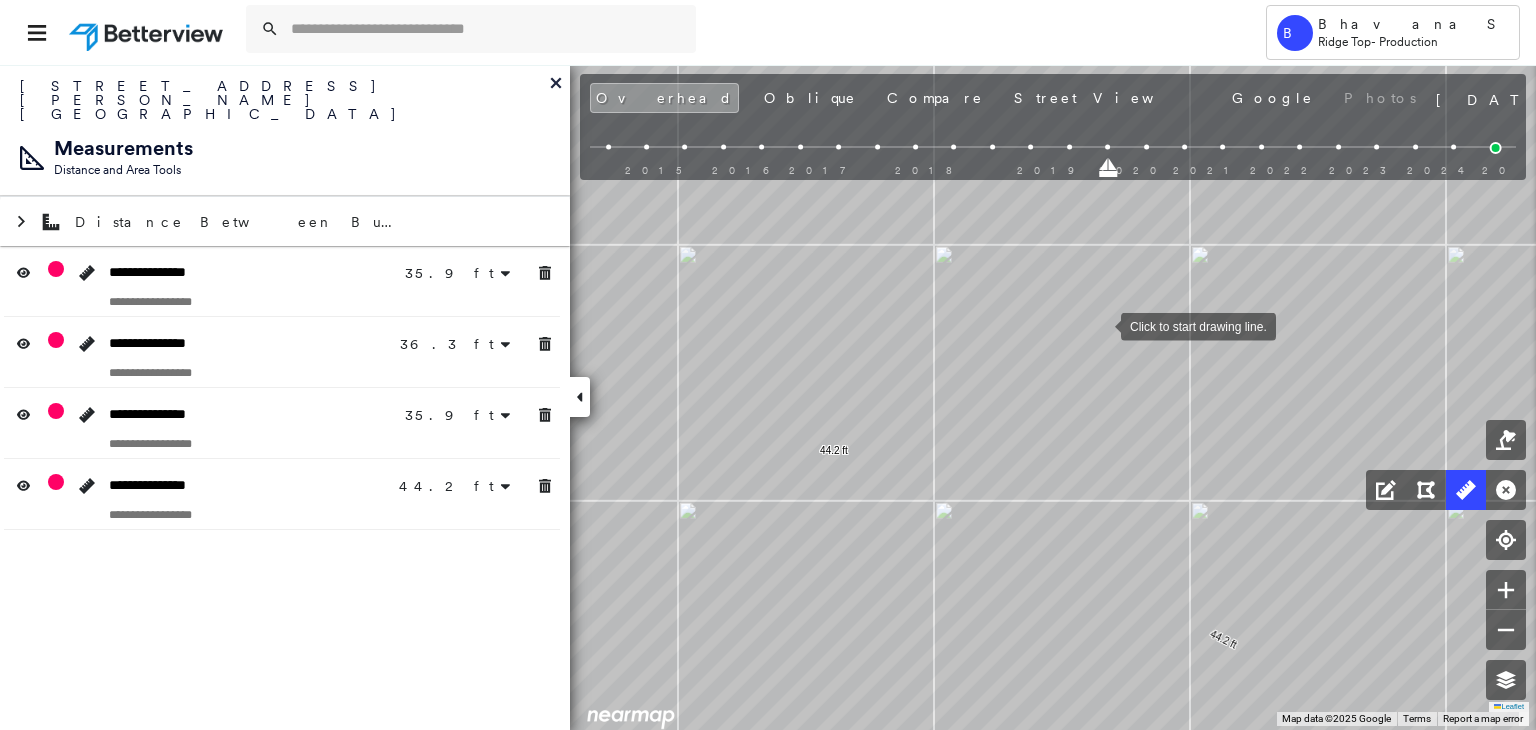 click at bounding box center (1101, 325) 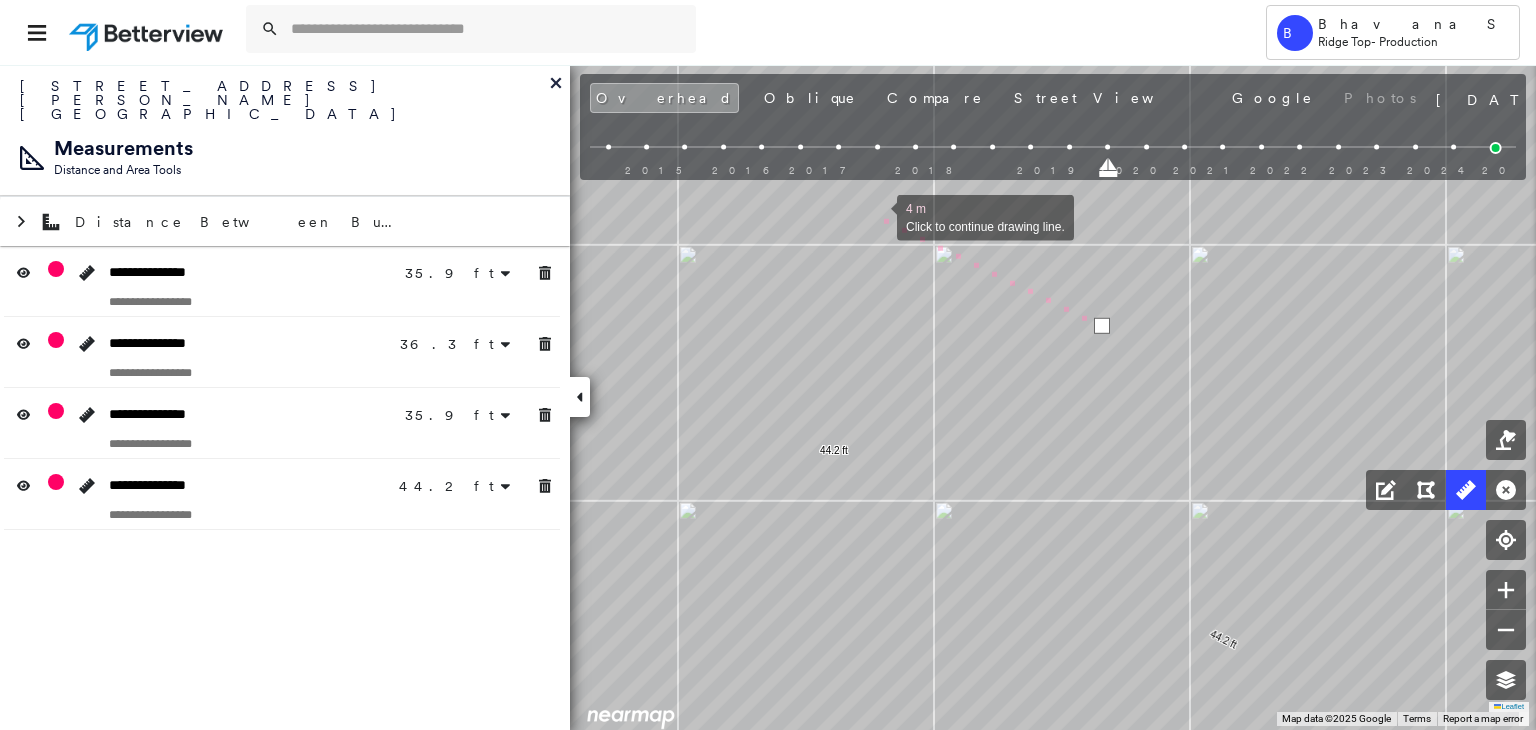 click at bounding box center (877, 216) 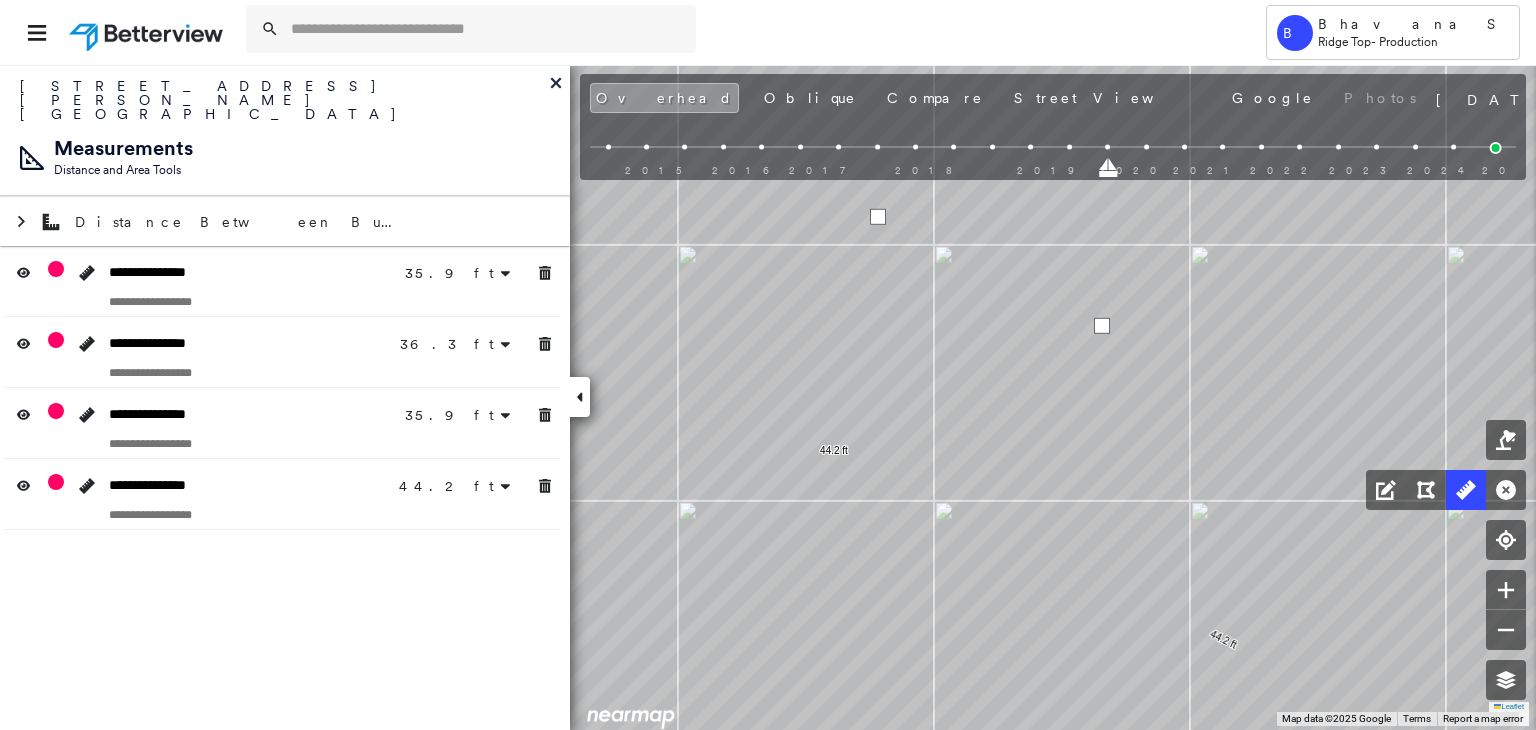 click at bounding box center [878, 217] 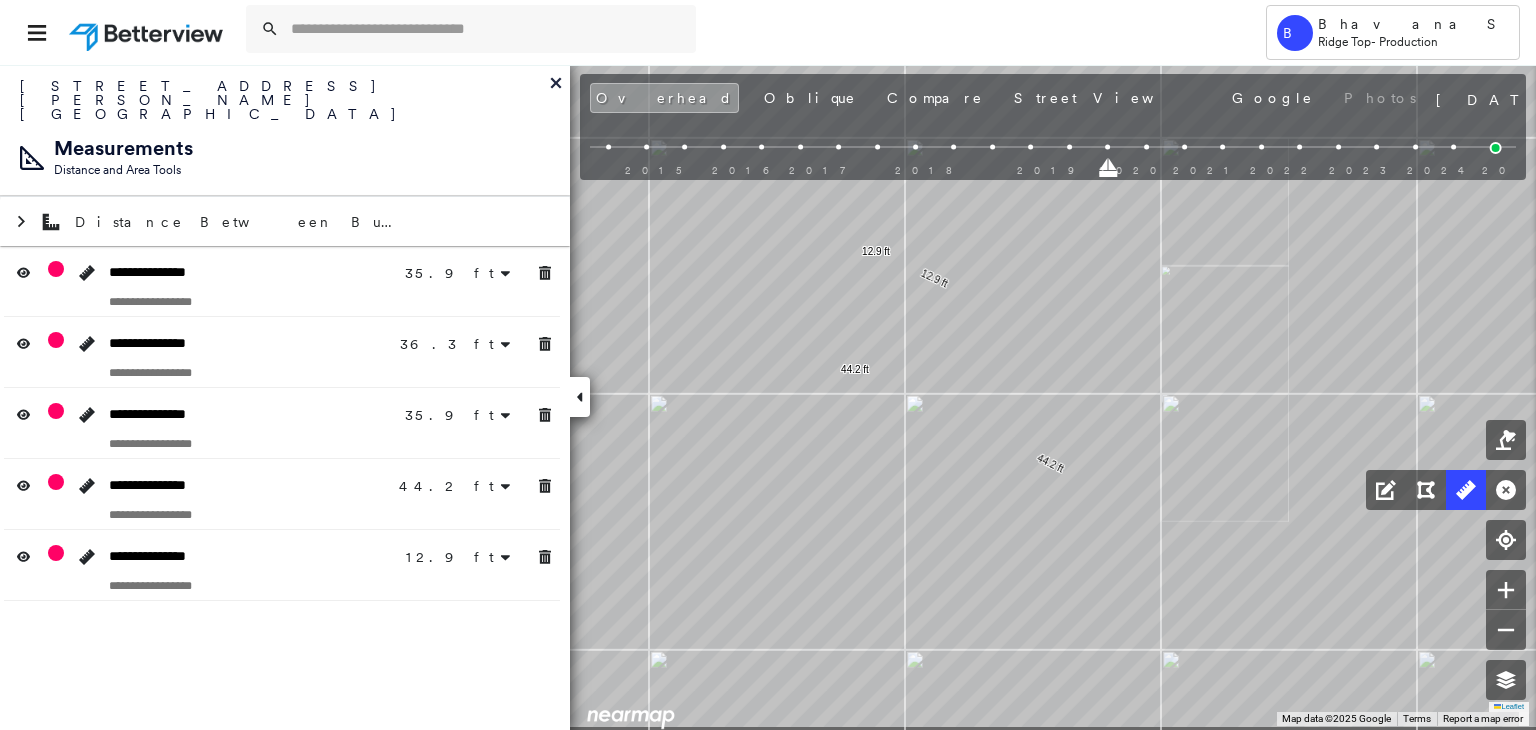drag, startPoint x: 969, startPoint y: 573, endPoint x: 940, endPoint y: 358, distance: 216.94699 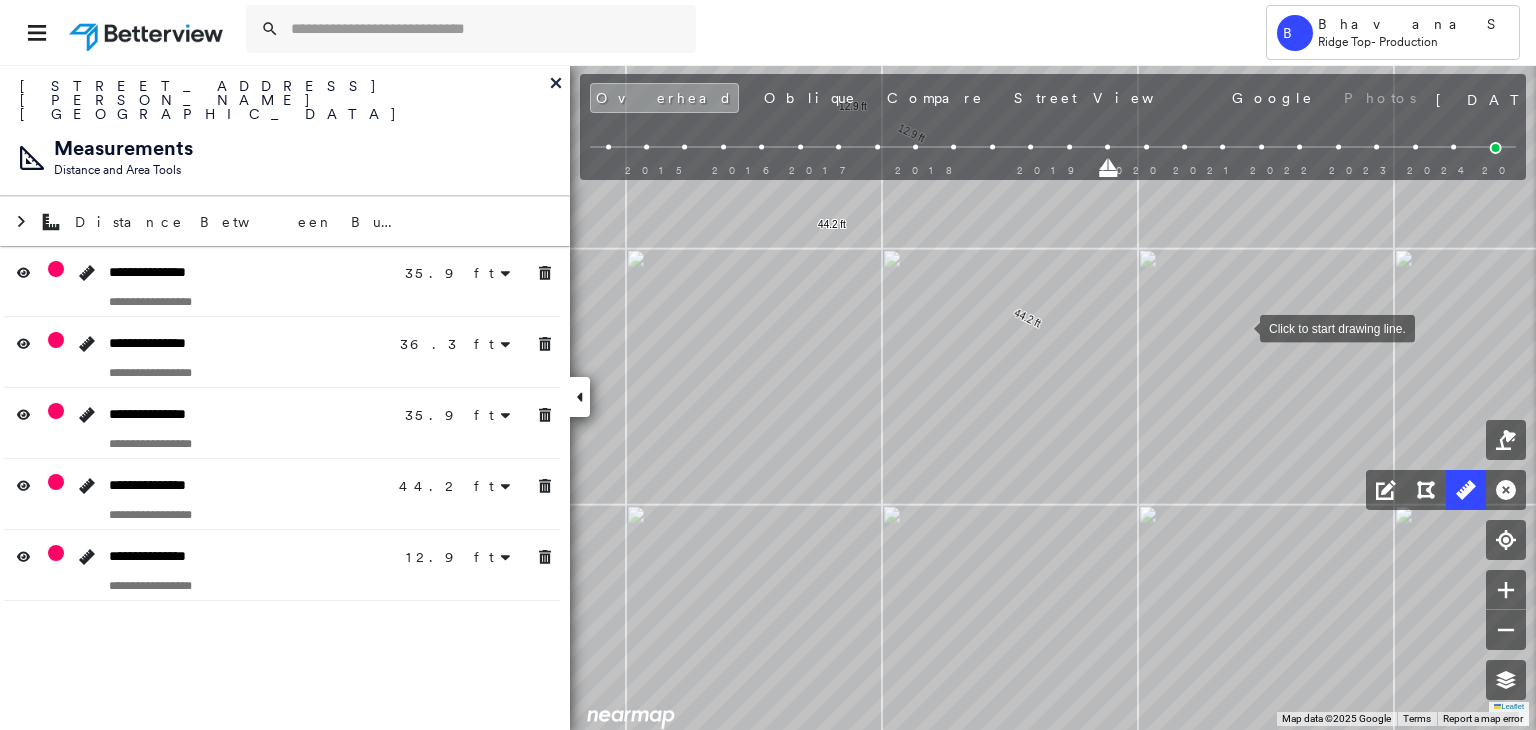 click at bounding box center [1146, 147] 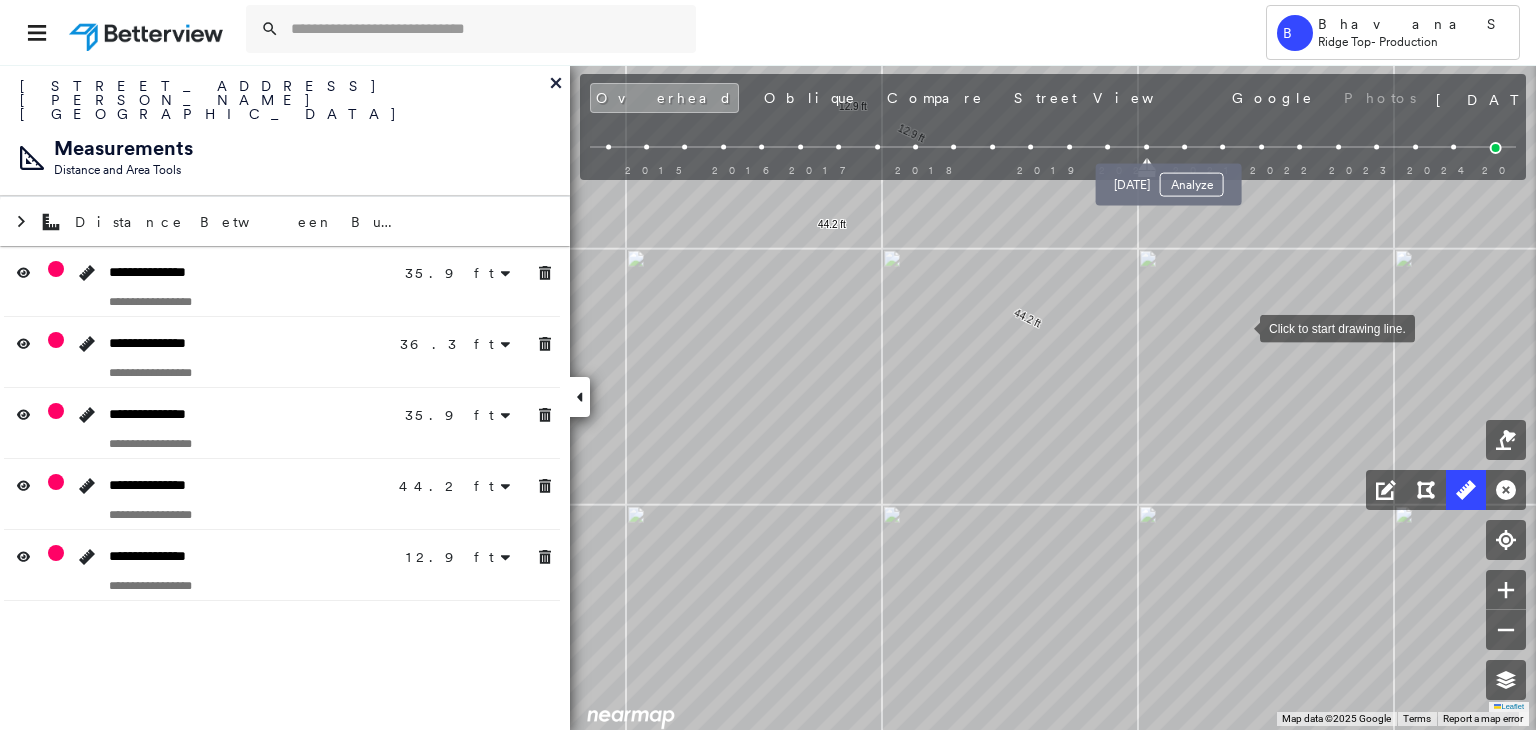 click at bounding box center (1184, 147) 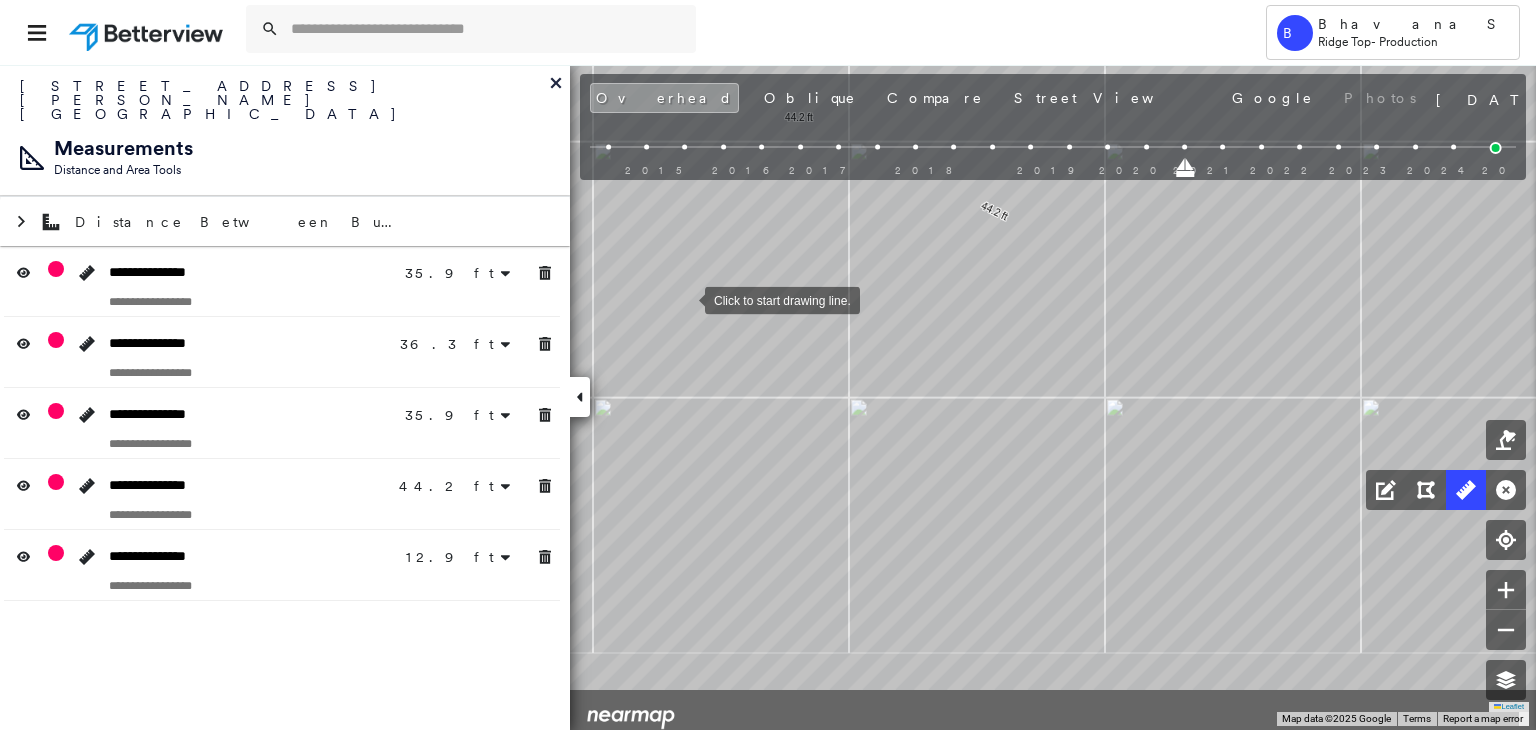 drag, startPoint x: 707, startPoint y: 365, endPoint x: 684, endPoint y: 301, distance: 68.007355 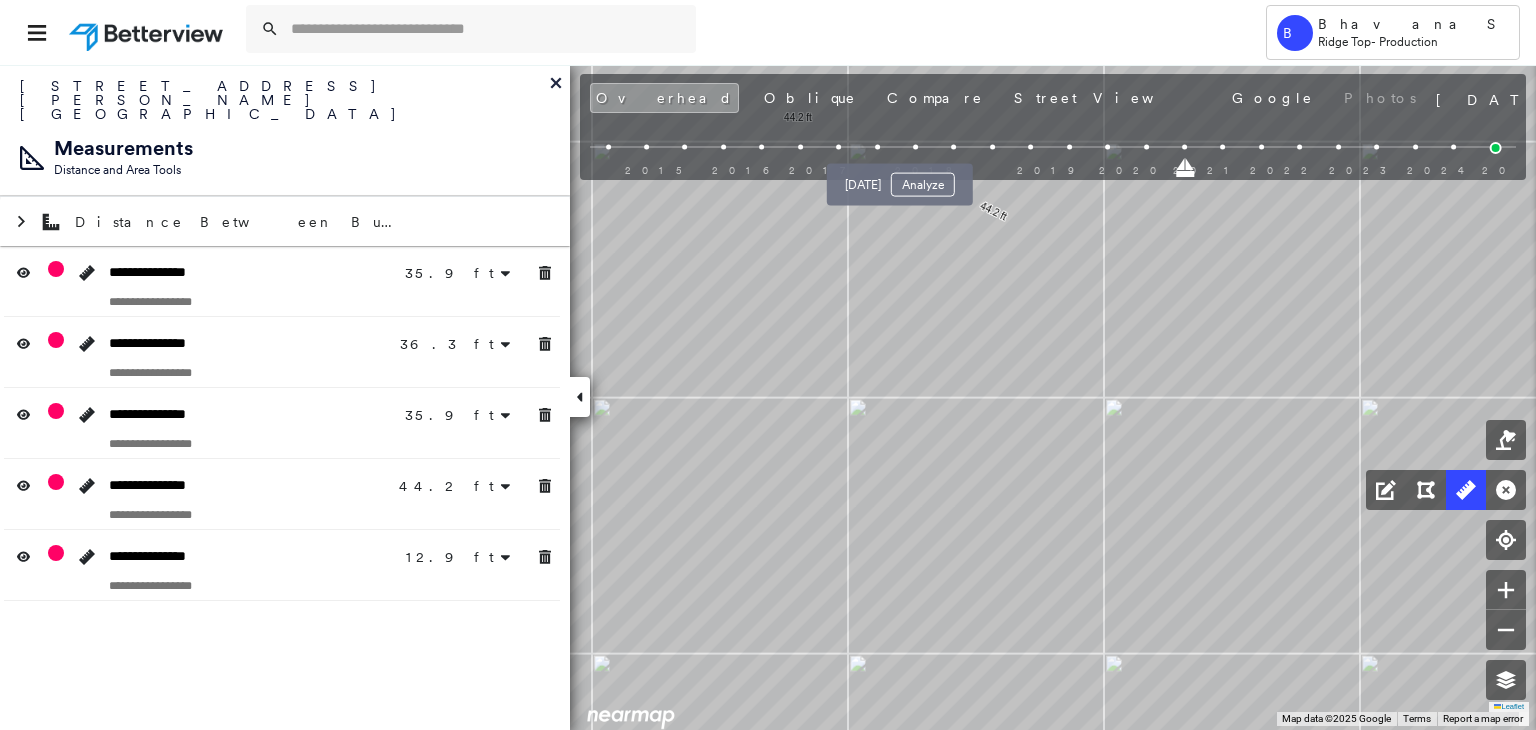 click on "[DATE] Analyze" at bounding box center [900, 179] 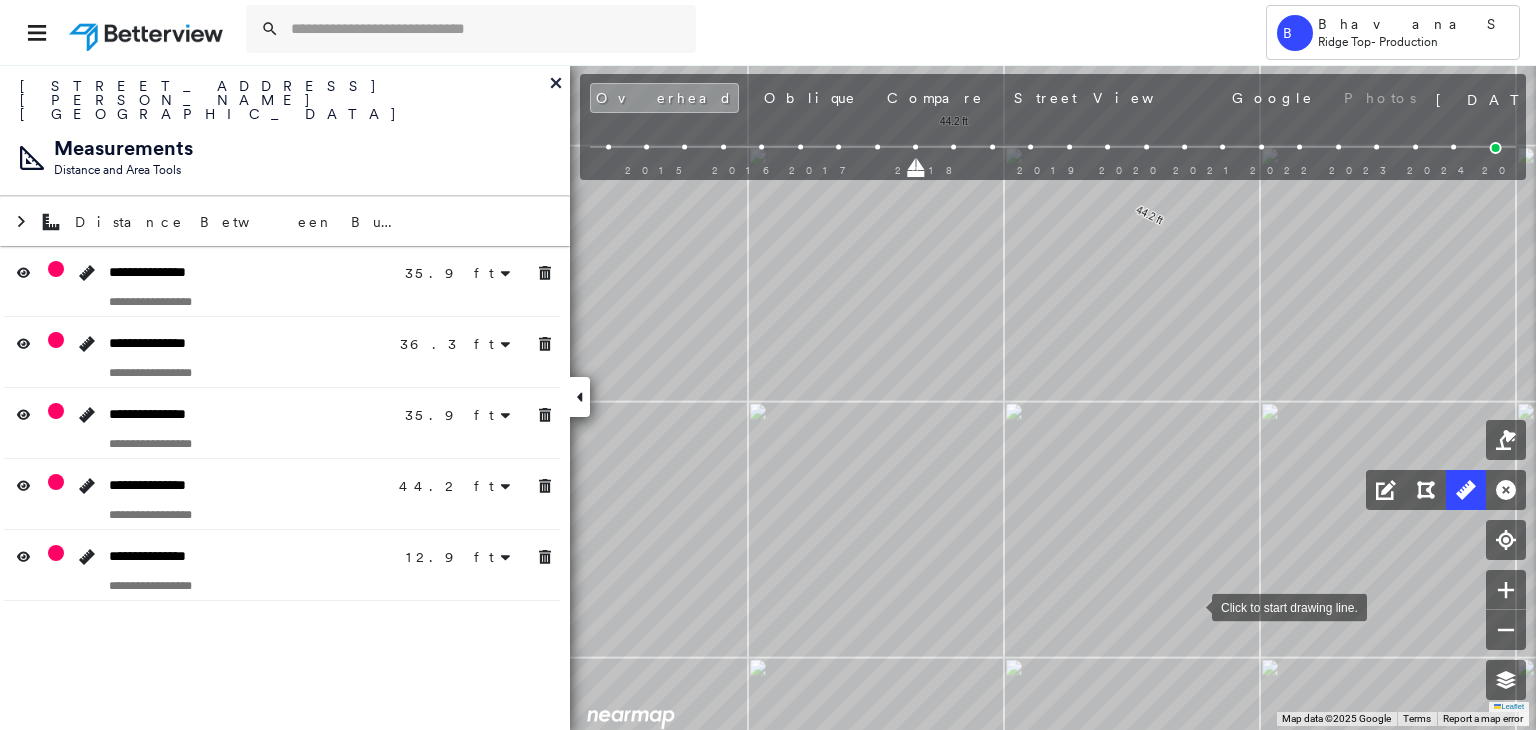 click at bounding box center (1192, 606) 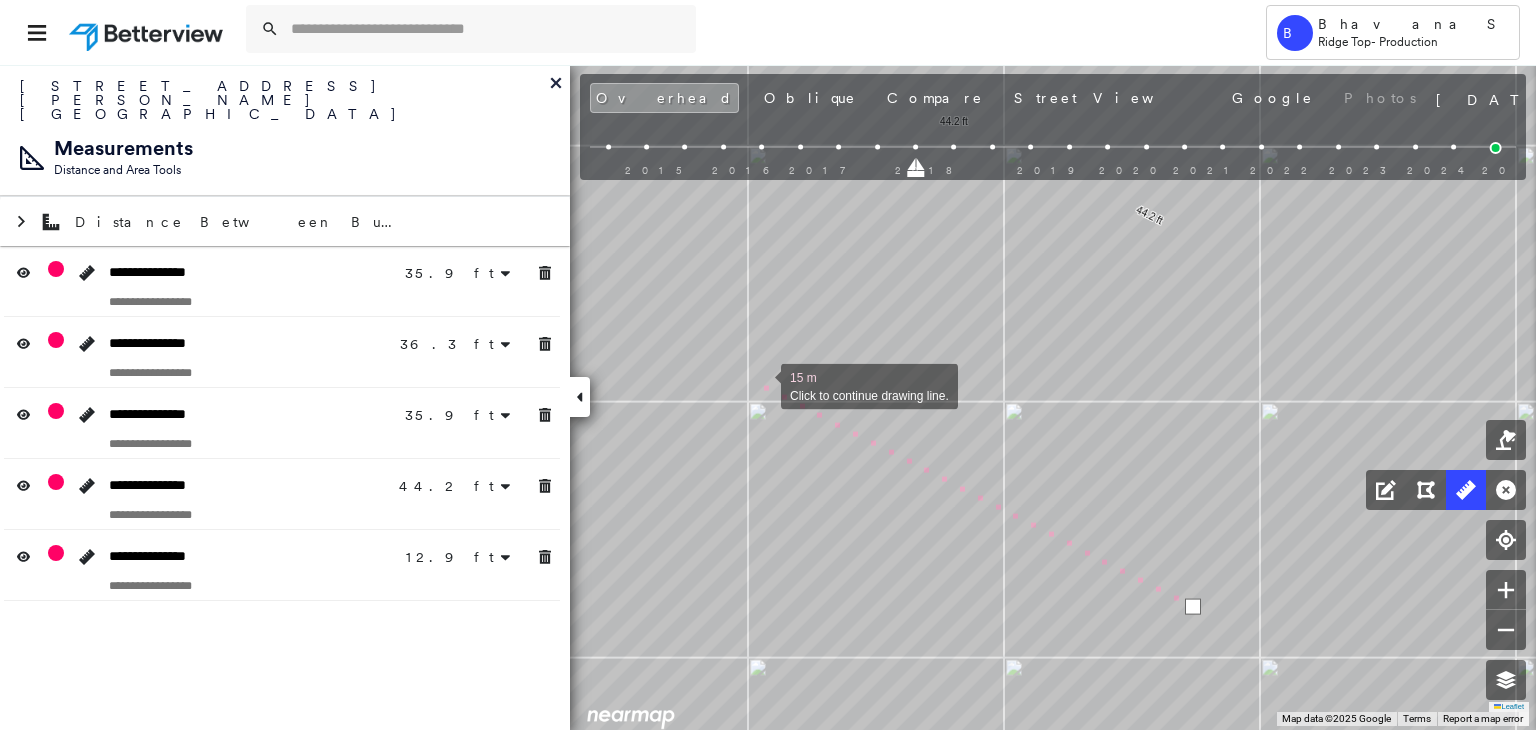 click at bounding box center (761, 385) 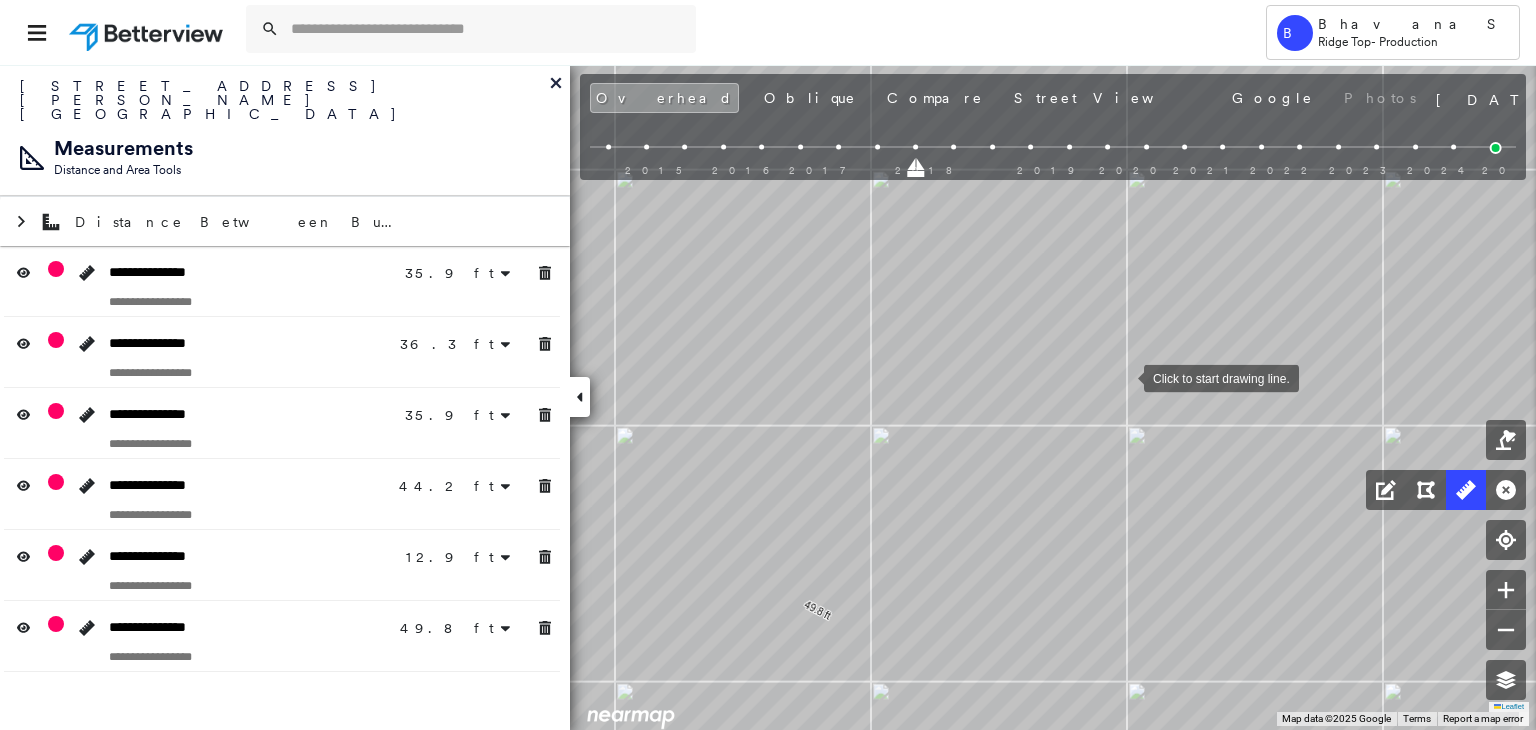 click at bounding box center (1124, 377) 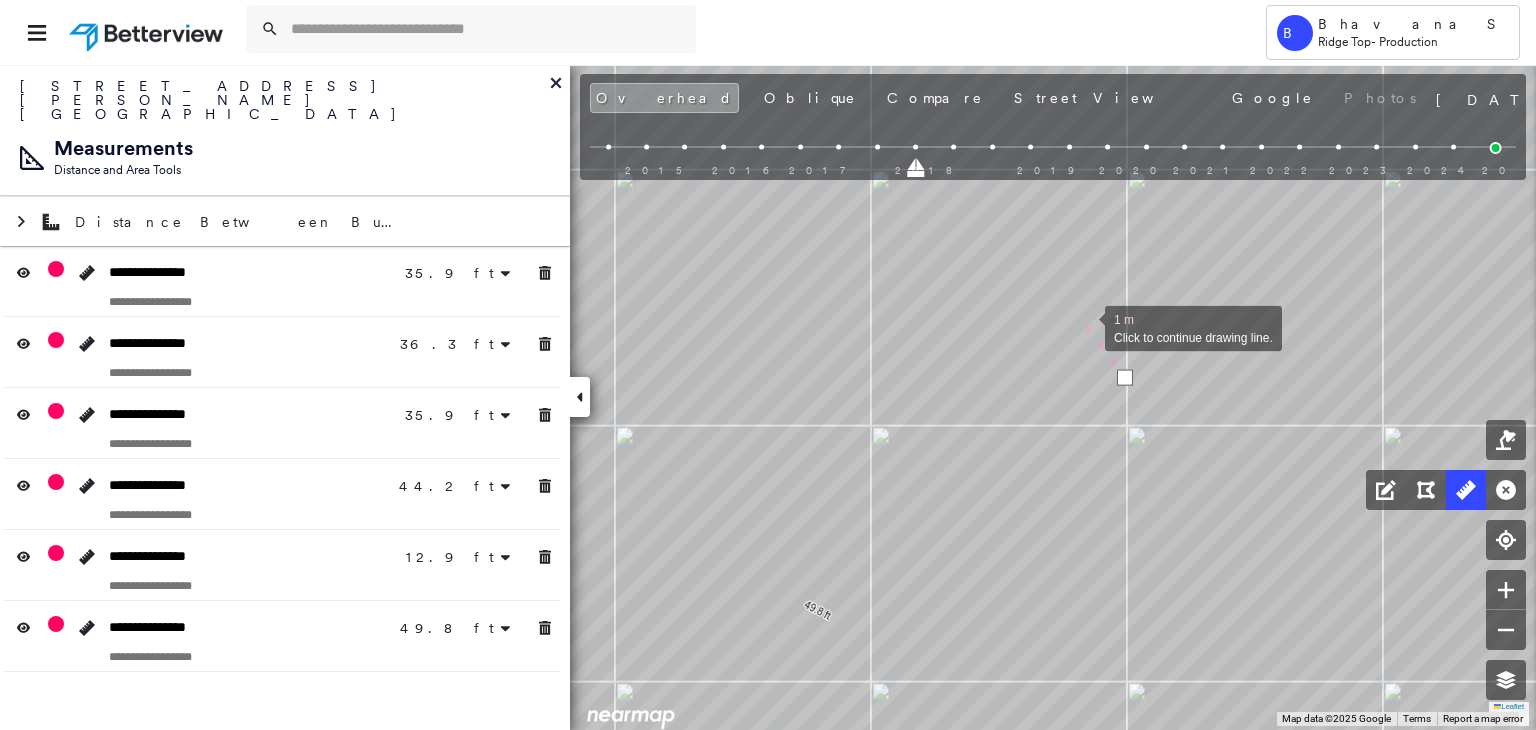 click at bounding box center [1085, 327] 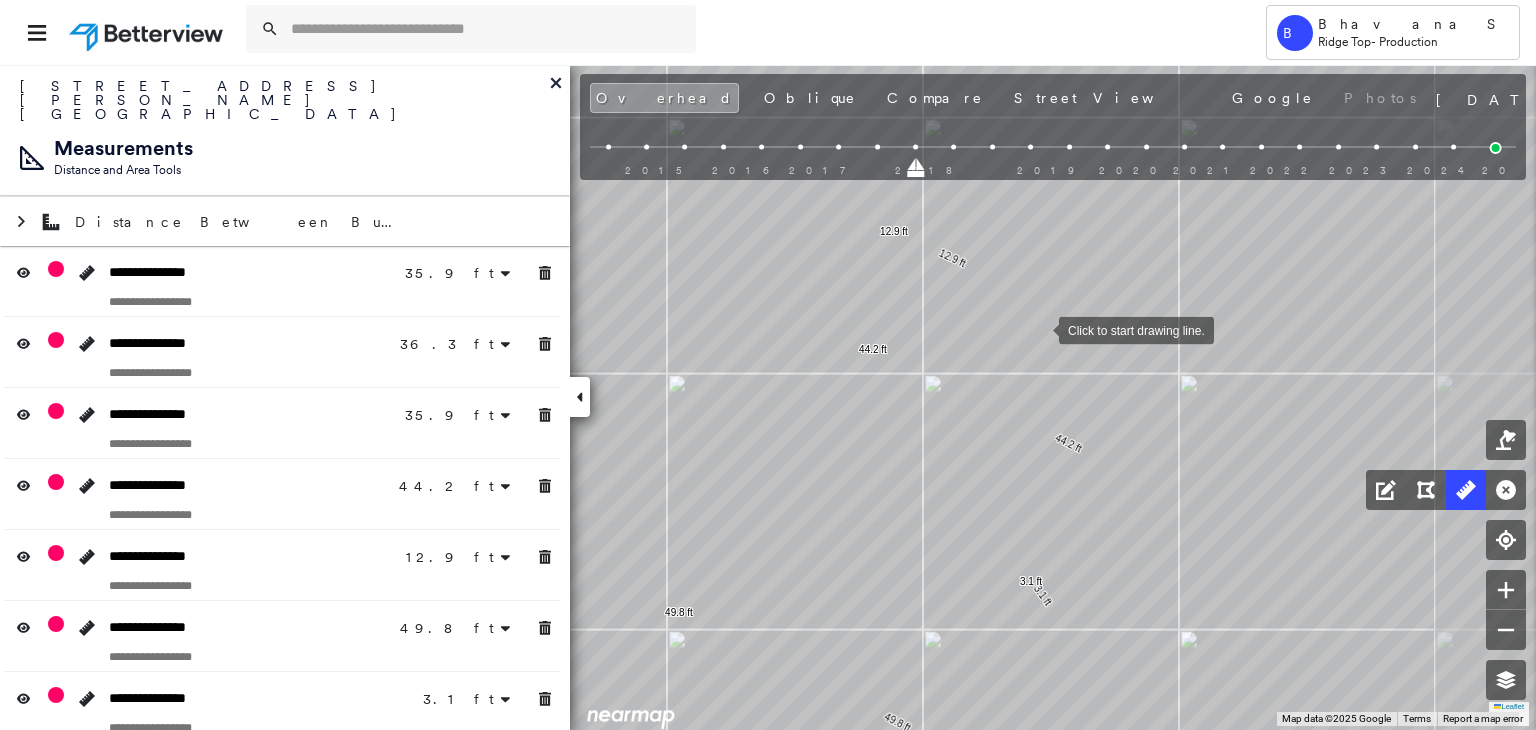 drag, startPoint x: 1022, startPoint y: 258, endPoint x: 1023, endPoint y: 289, distance: 31.016125 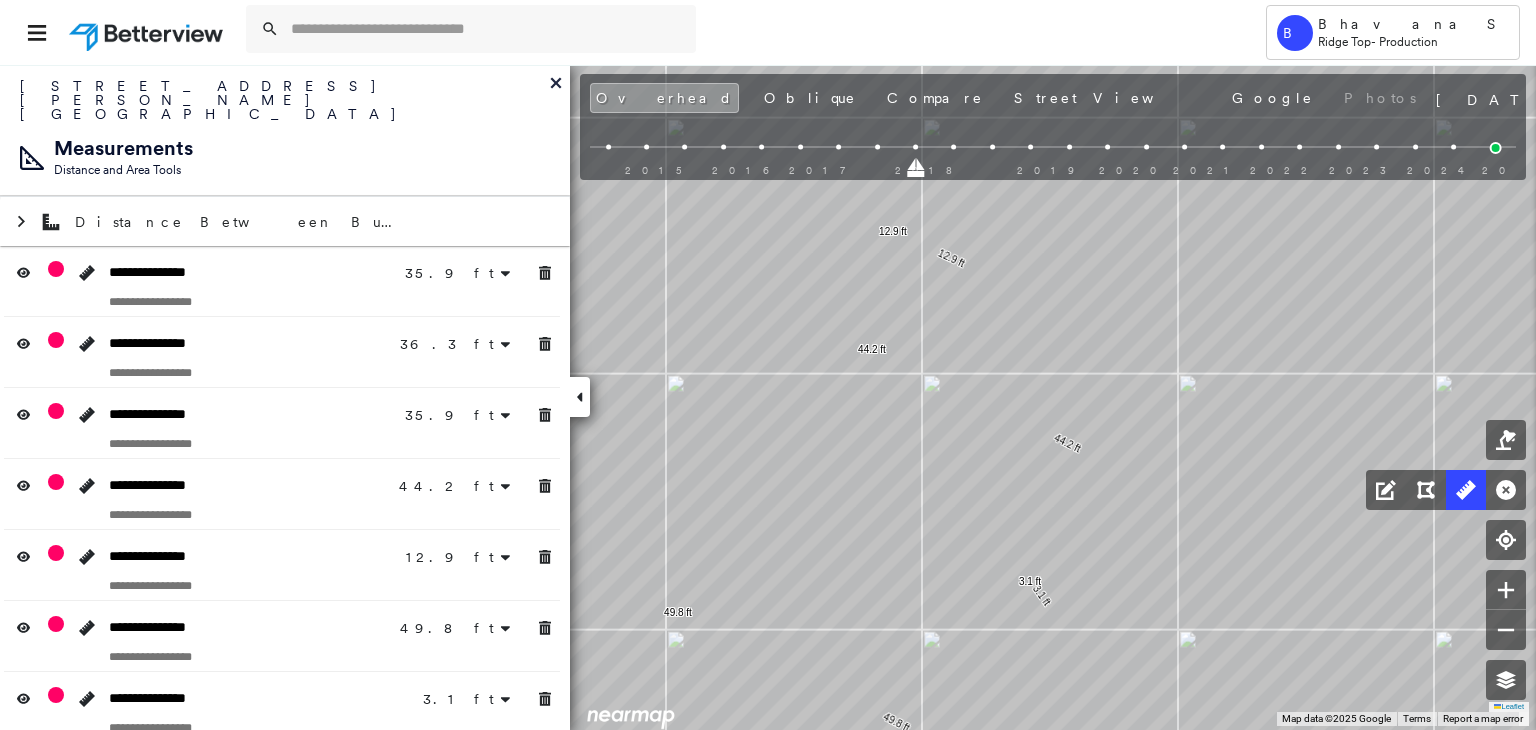 click at bounding box center (954, 147) 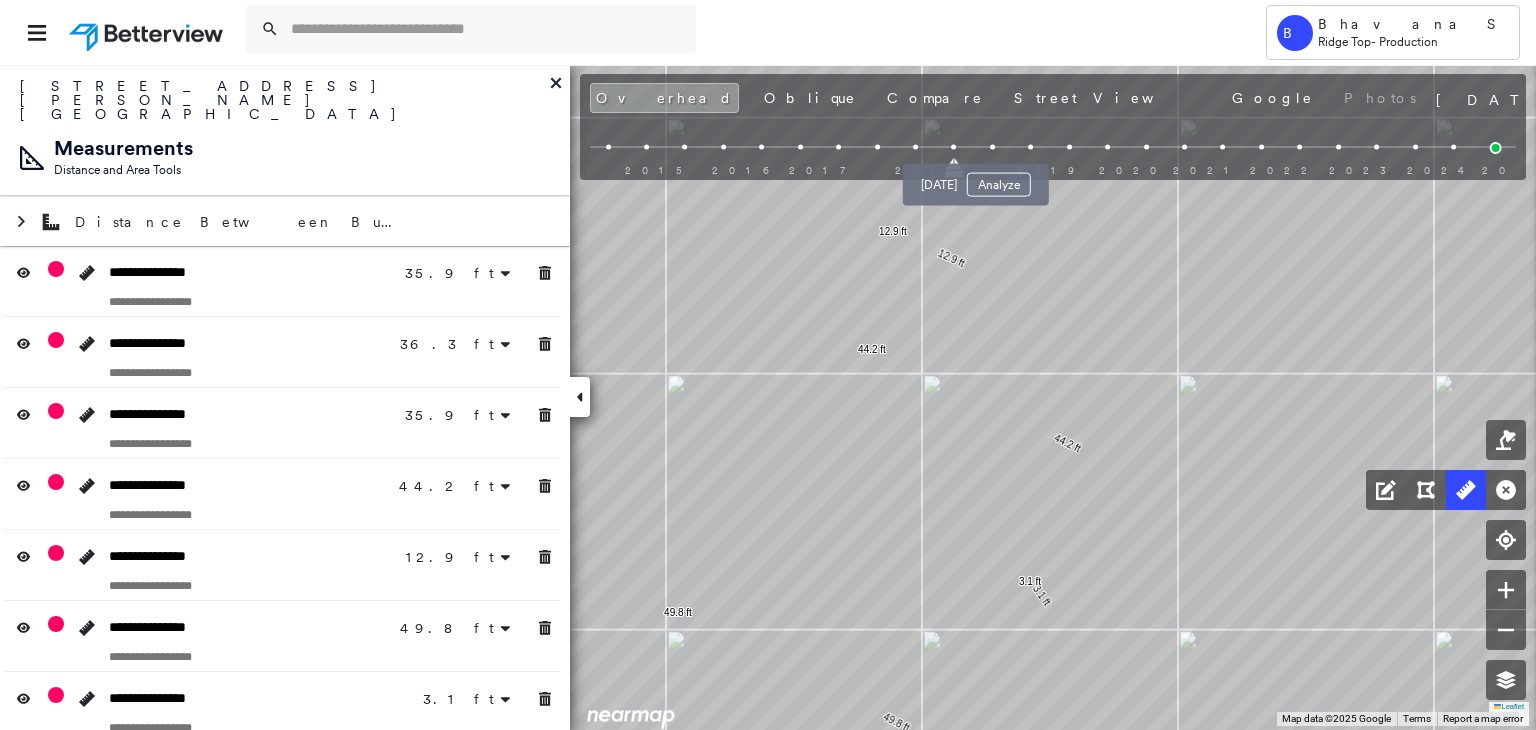 click at bounding box center [992, 147] 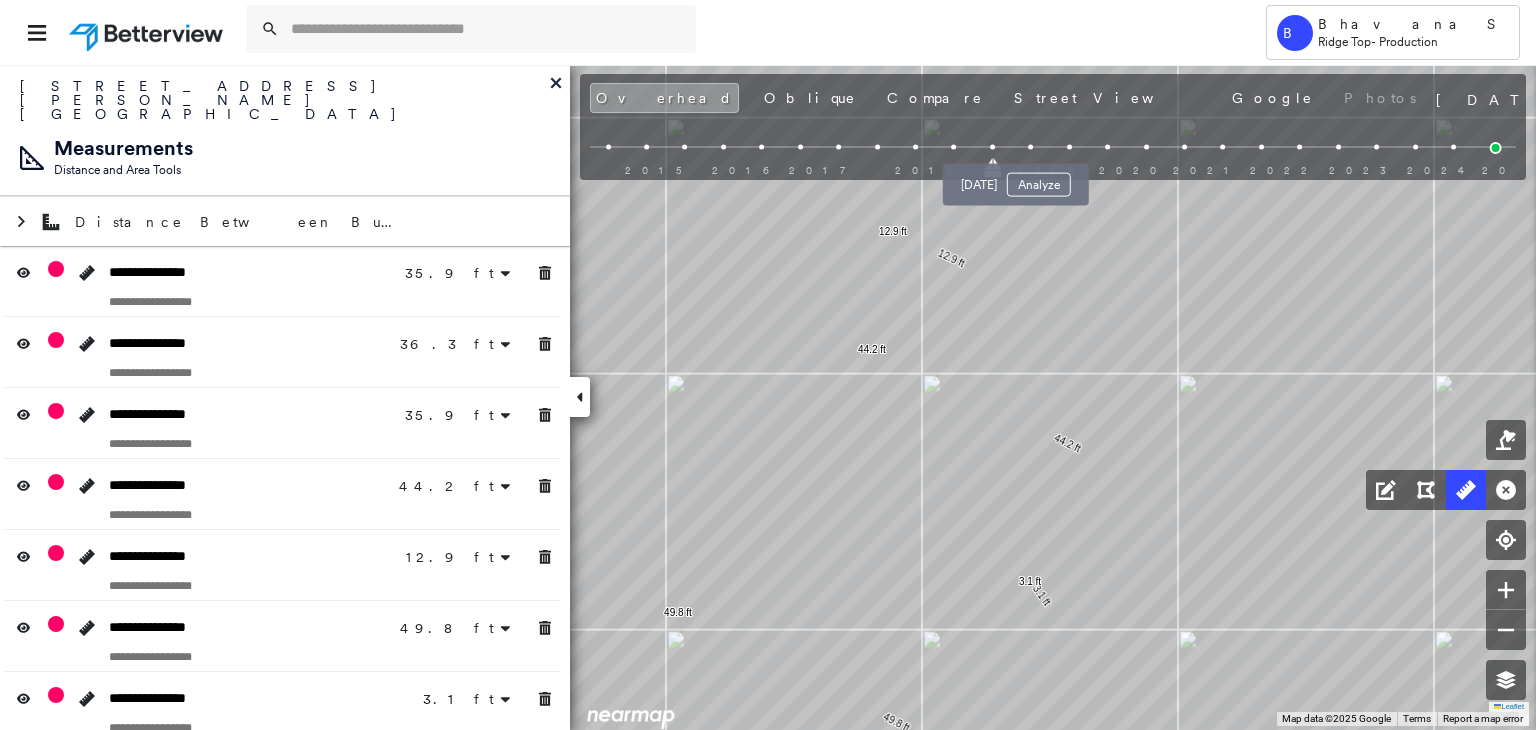 click at bounding box center [1030, 147] 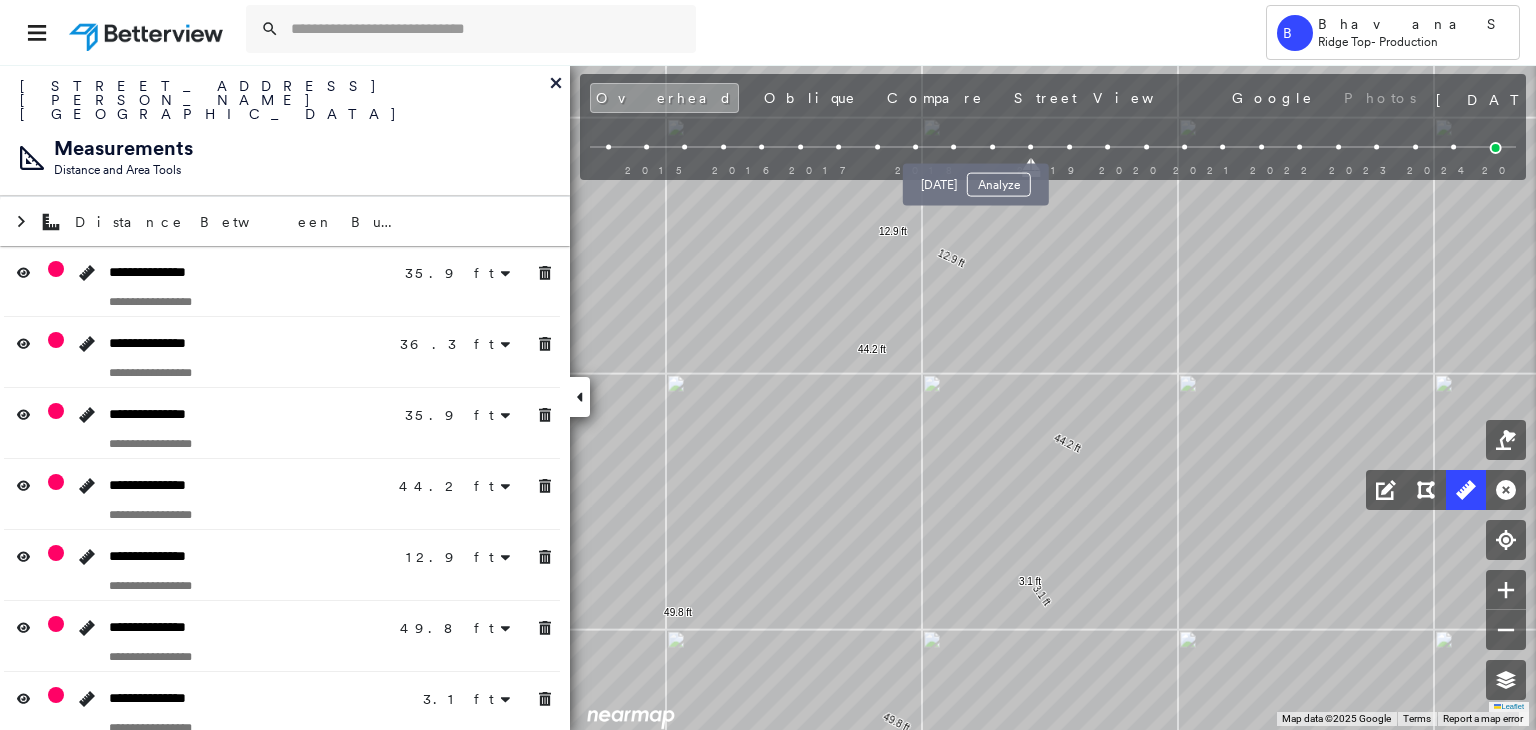 click at bounding box center (992, 147) 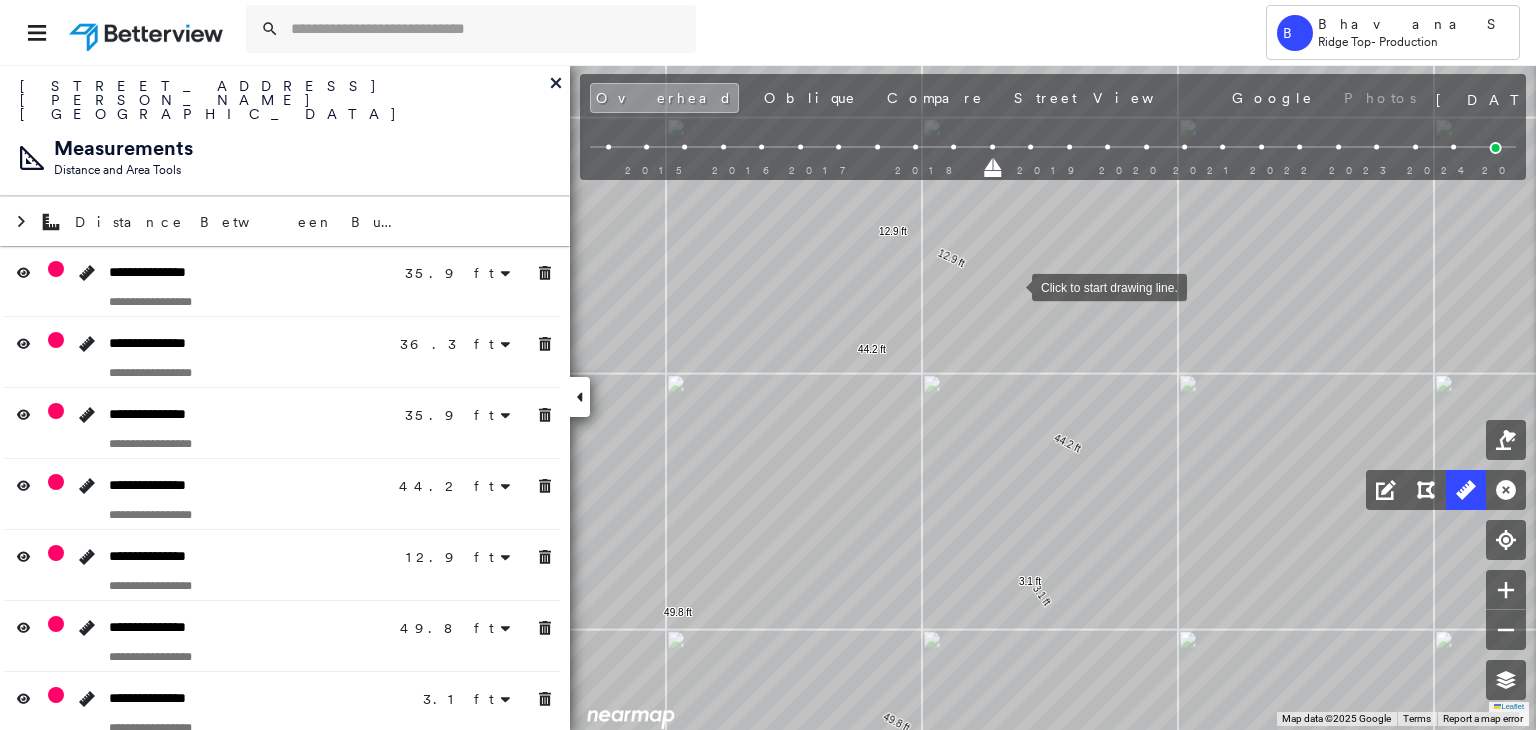 click at bounding box center (1012, 286) 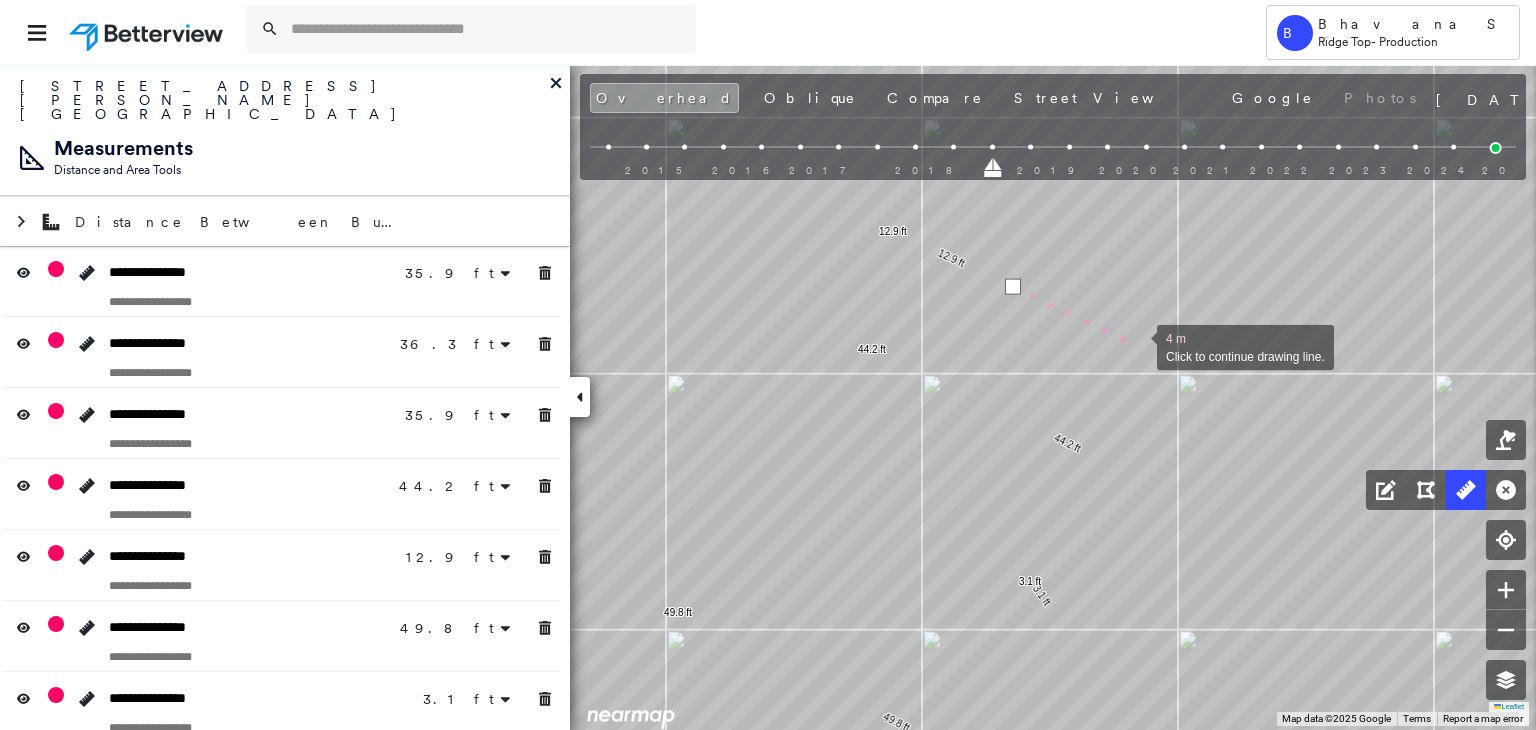 click at bounding box center [1137, 346] 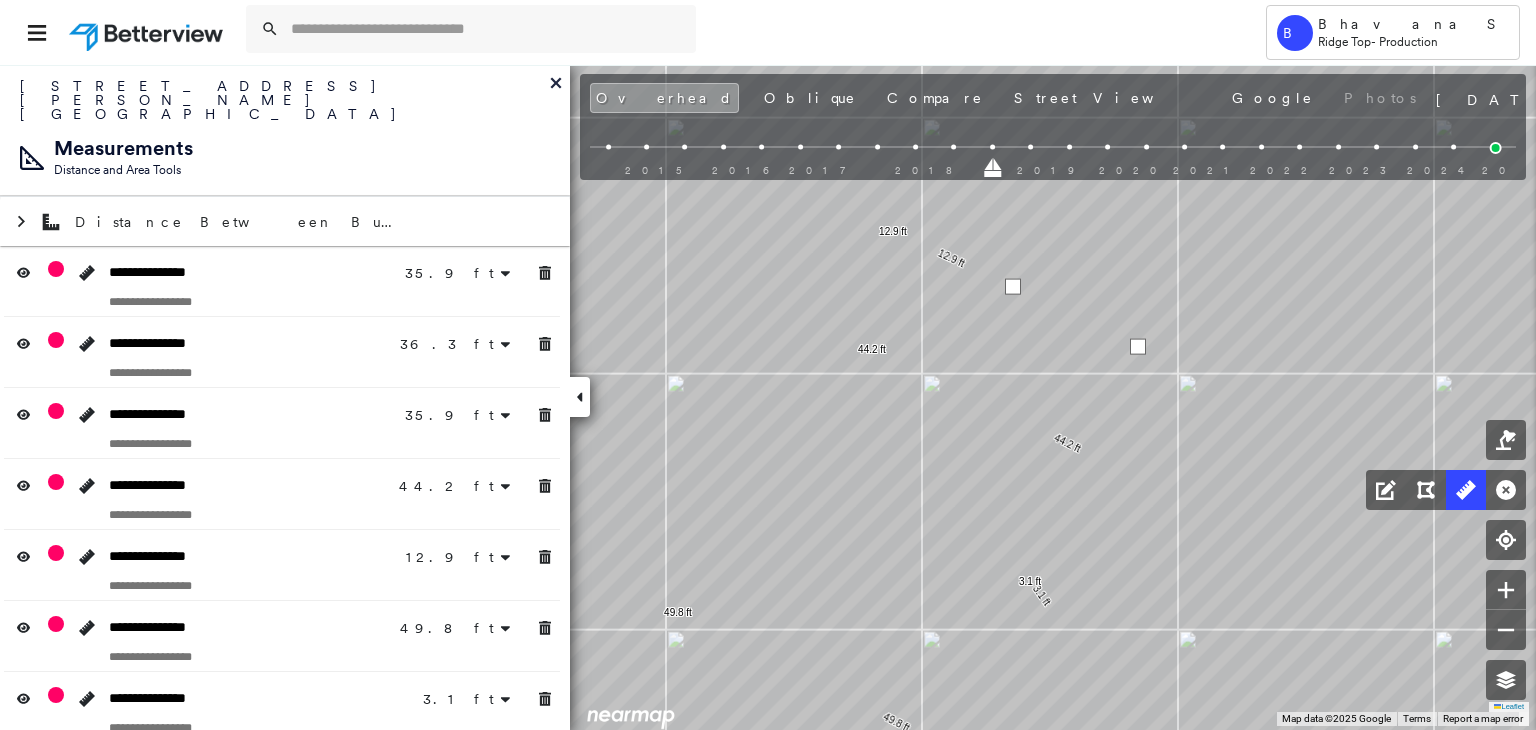 click at bounding box center (1138, 347) 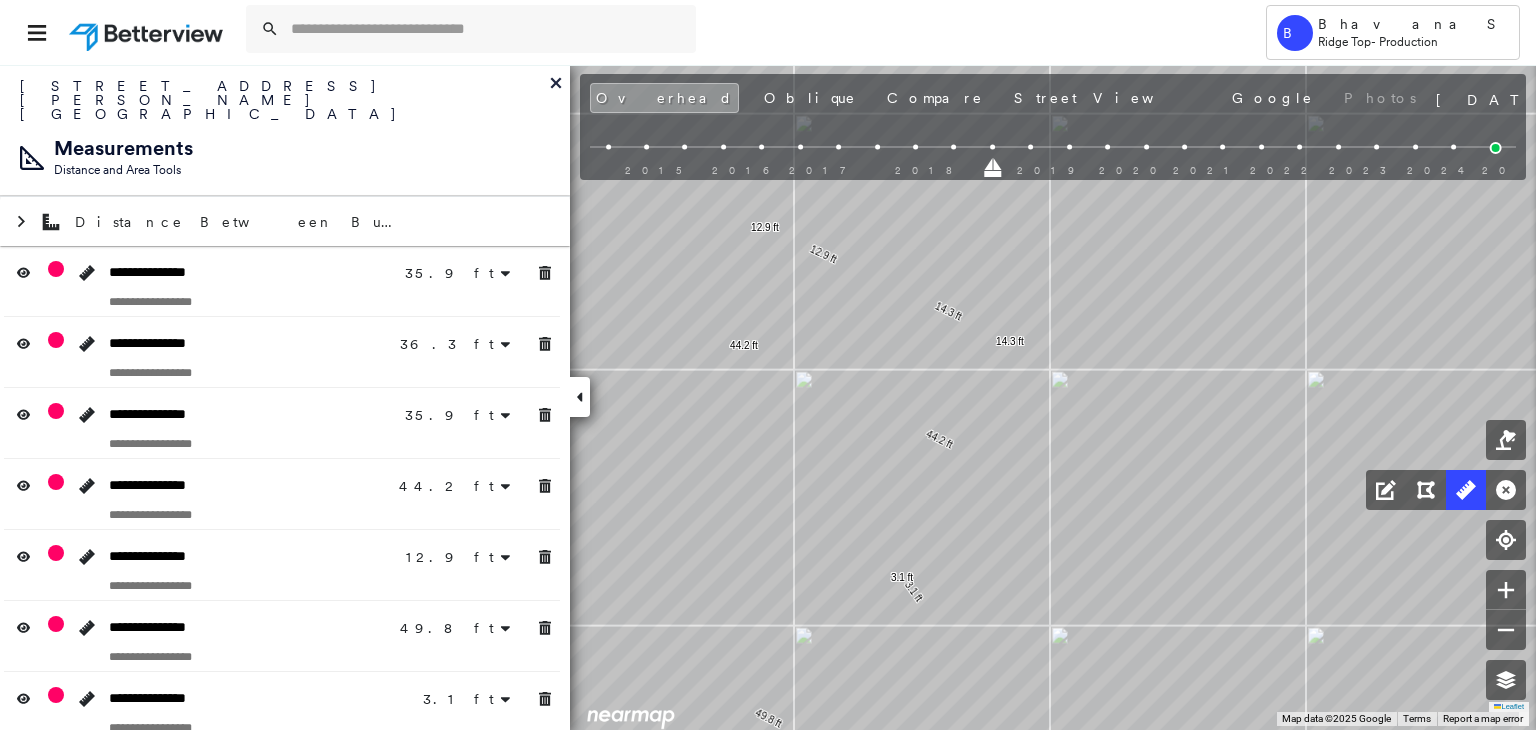 click on "35.9 ft 35.9 ft 36.3 ft 36.3 ft 35.9 ft 35.9 ft 44.2 ft 44.2 ft 12.9 ft 12.9 ft 49.8 ft 49.8 ft 3.1 ft 3.1 ft 14.3 ft 14.3 ft Click to start drawing line." at bounding box center [-548, -585] 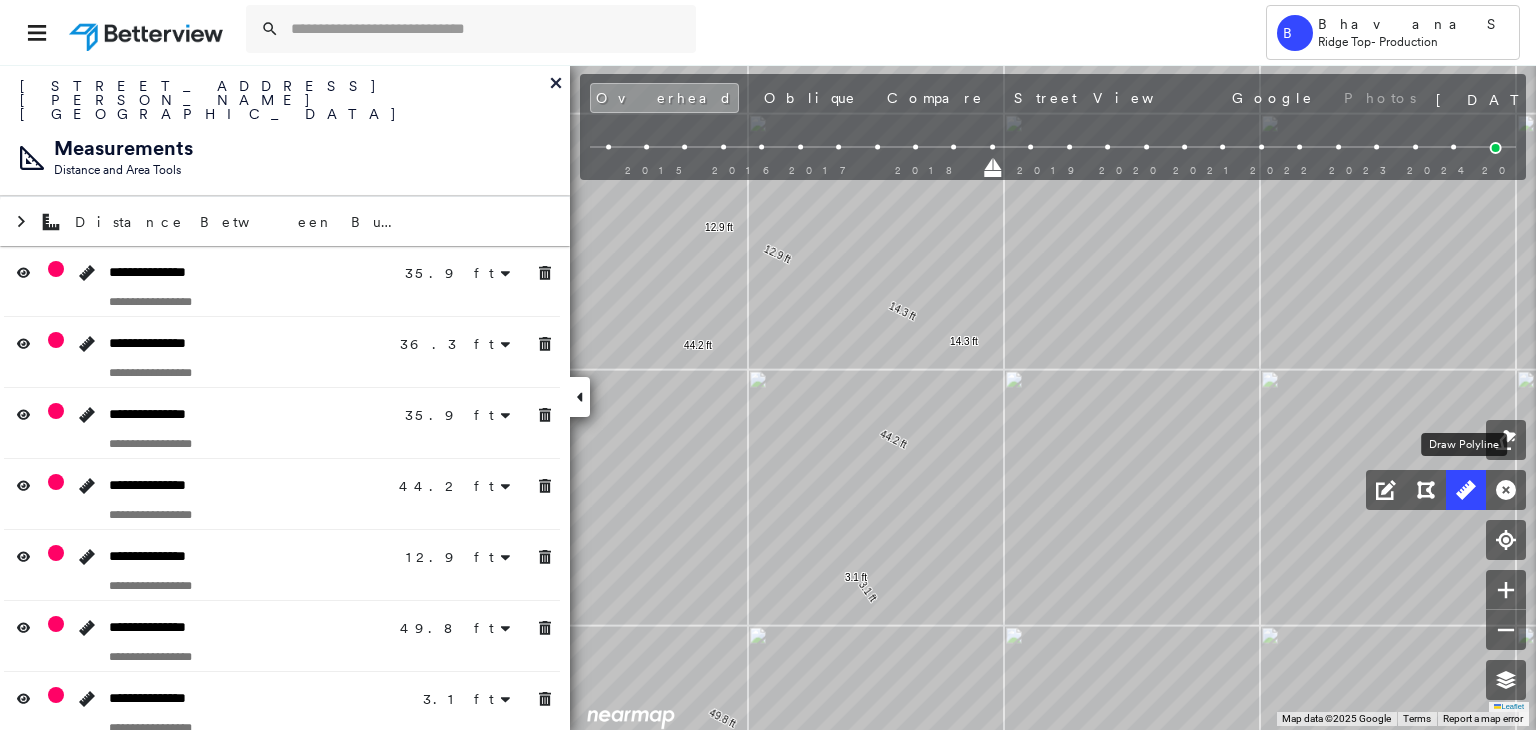 click 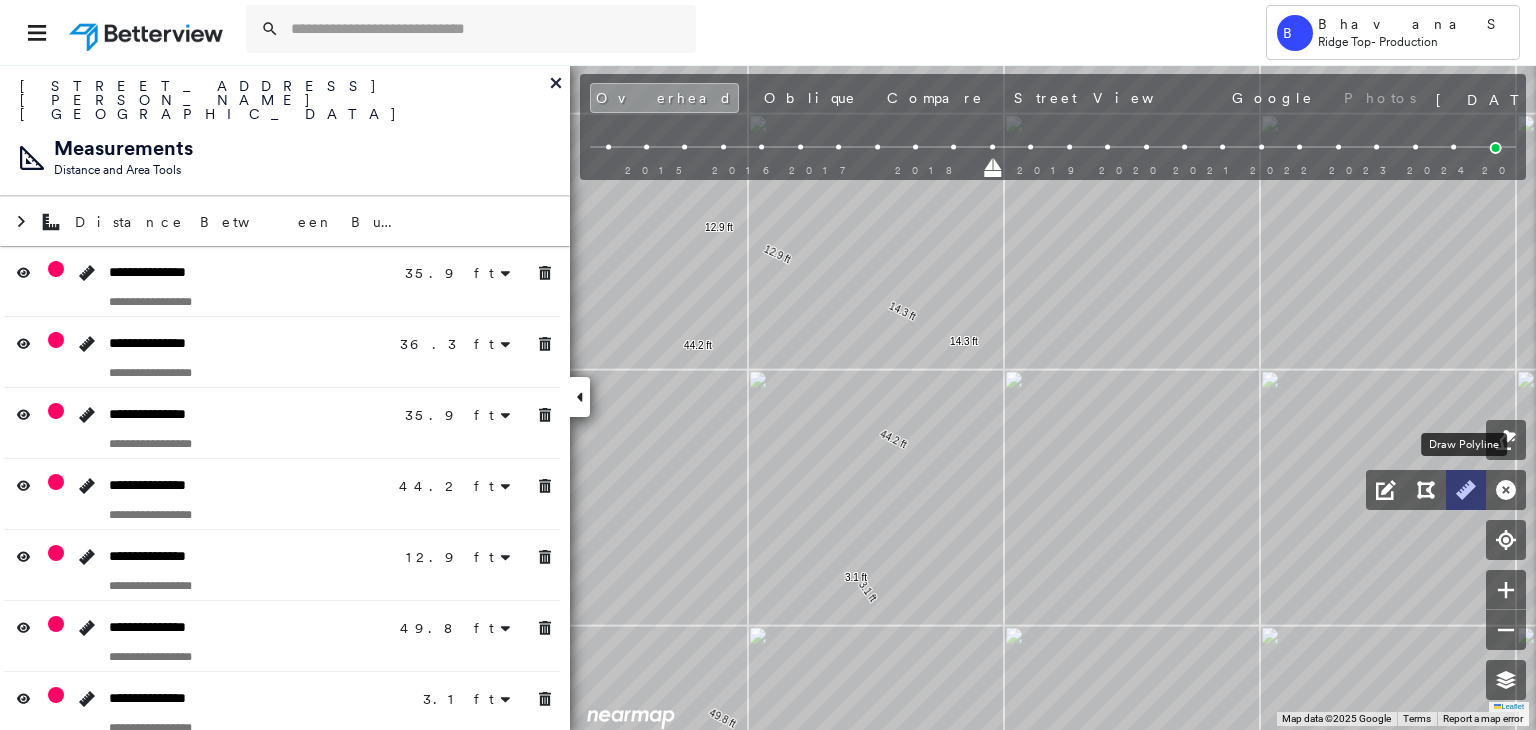 click 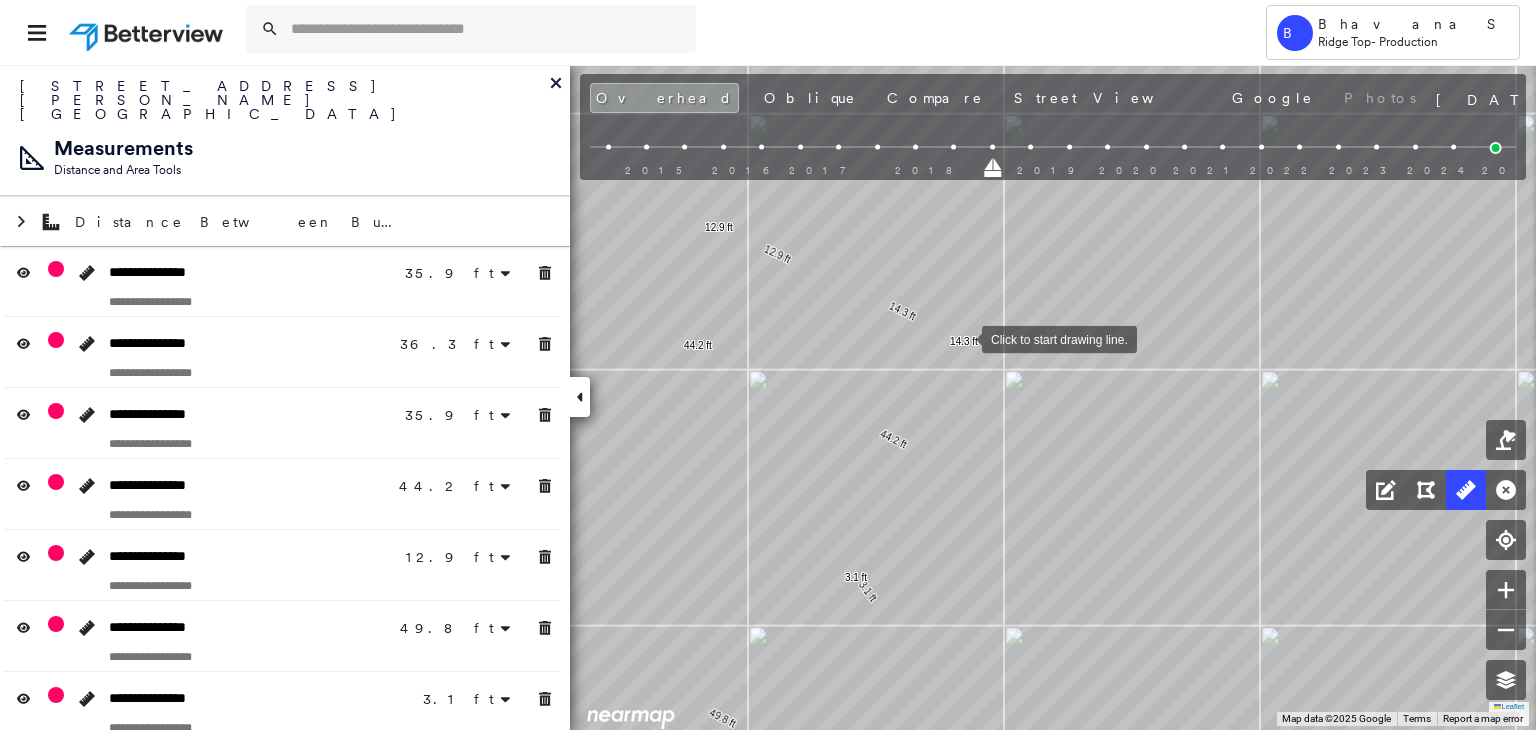 click at bounding box center (962, 338) 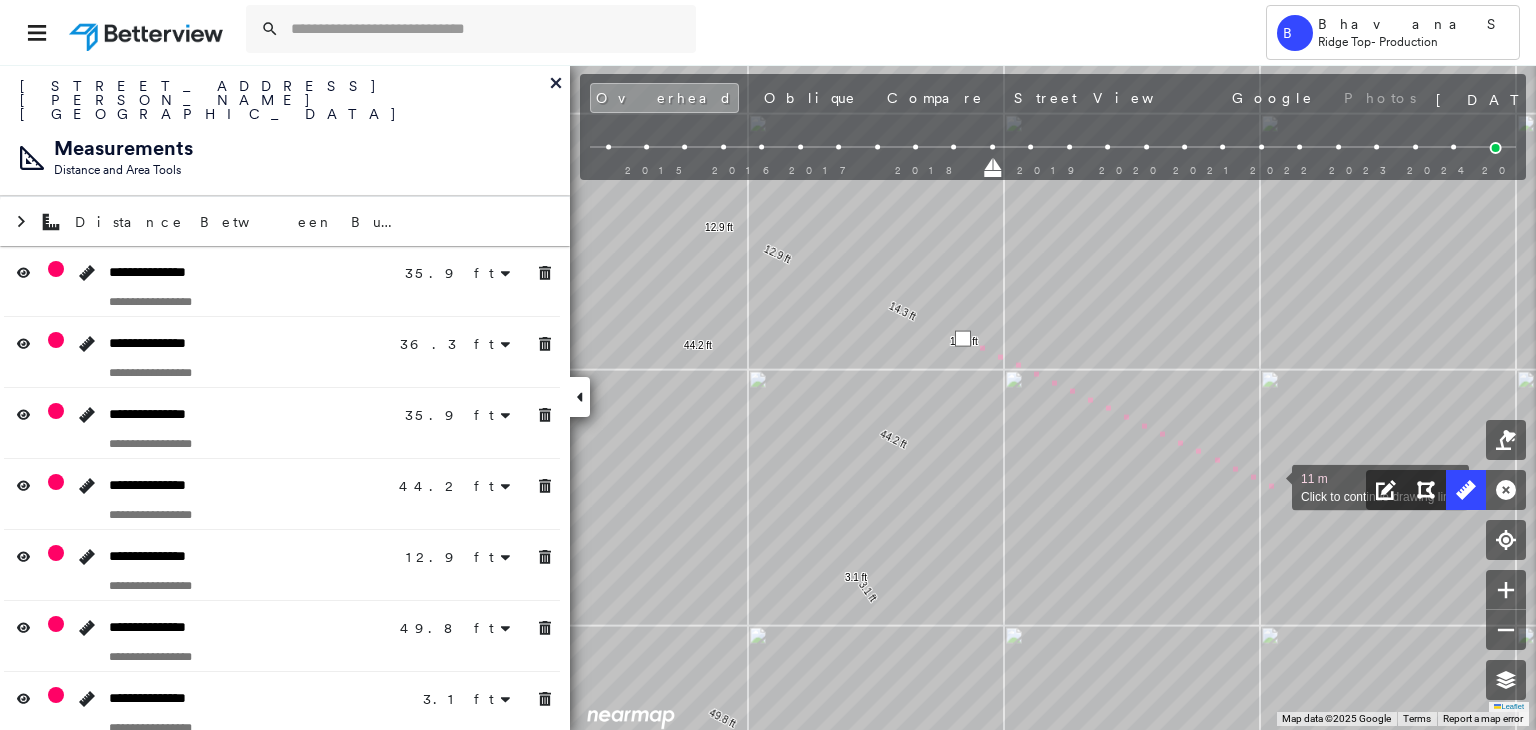click at bounding box center (1272, 486) 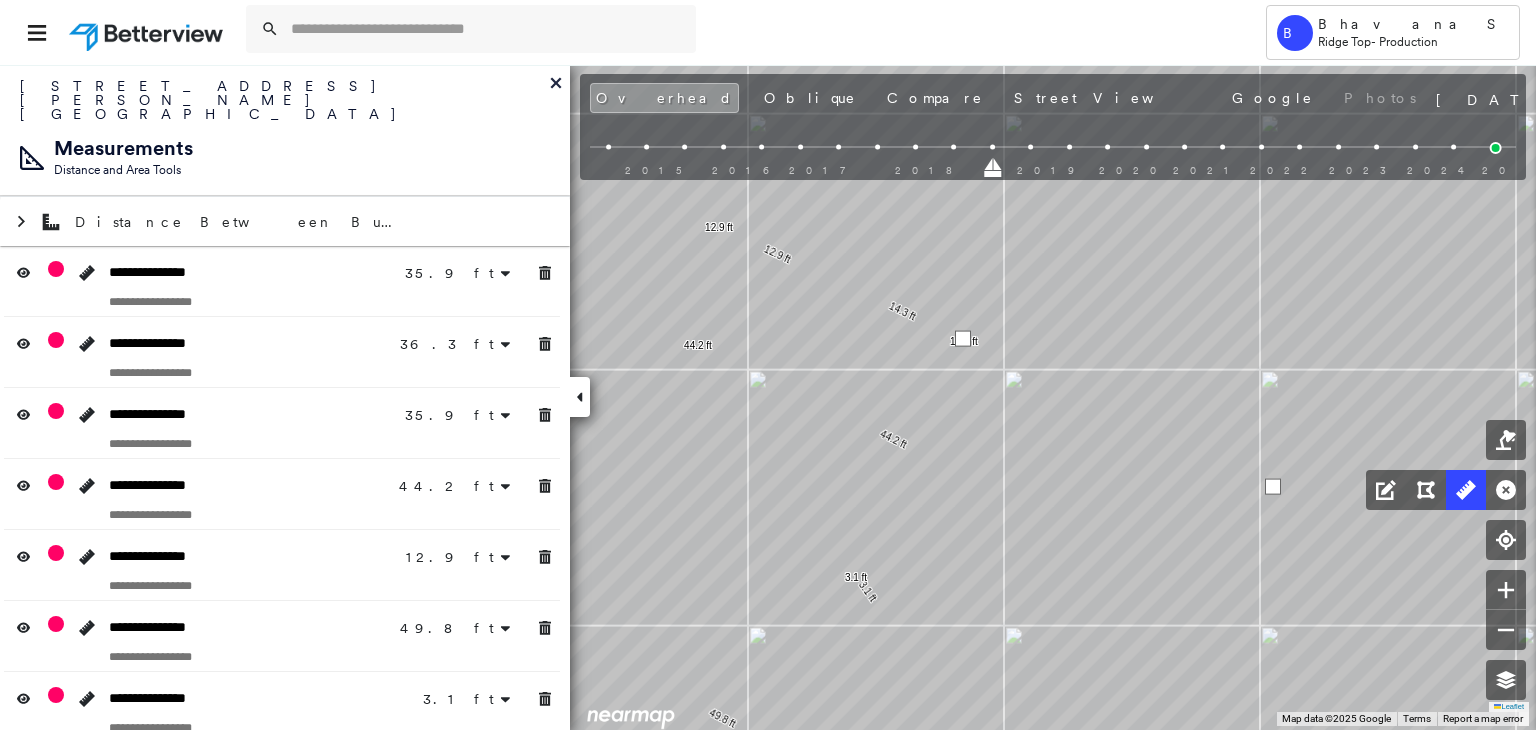 click at bounding box center [1273, 487] 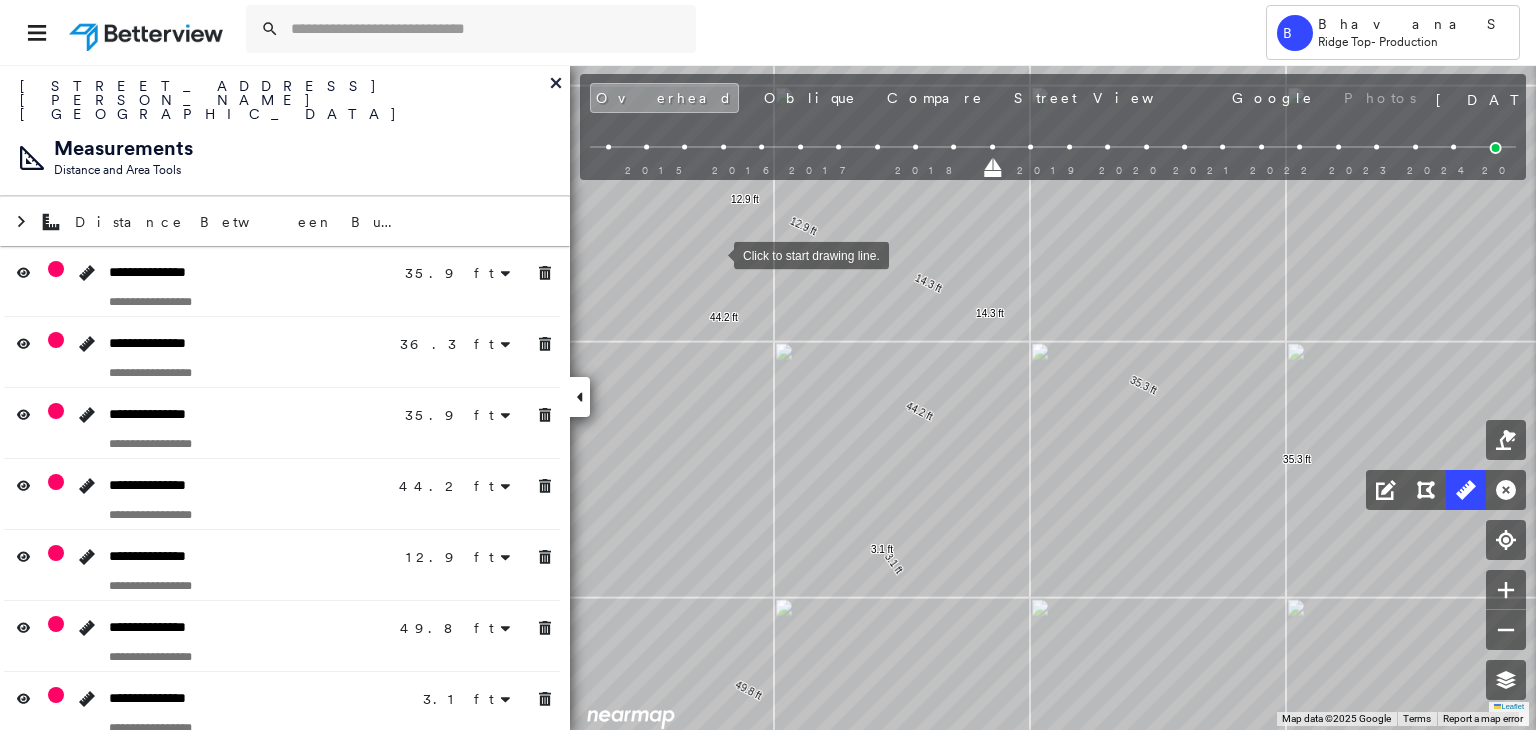 click at bounding box center (714, 254) 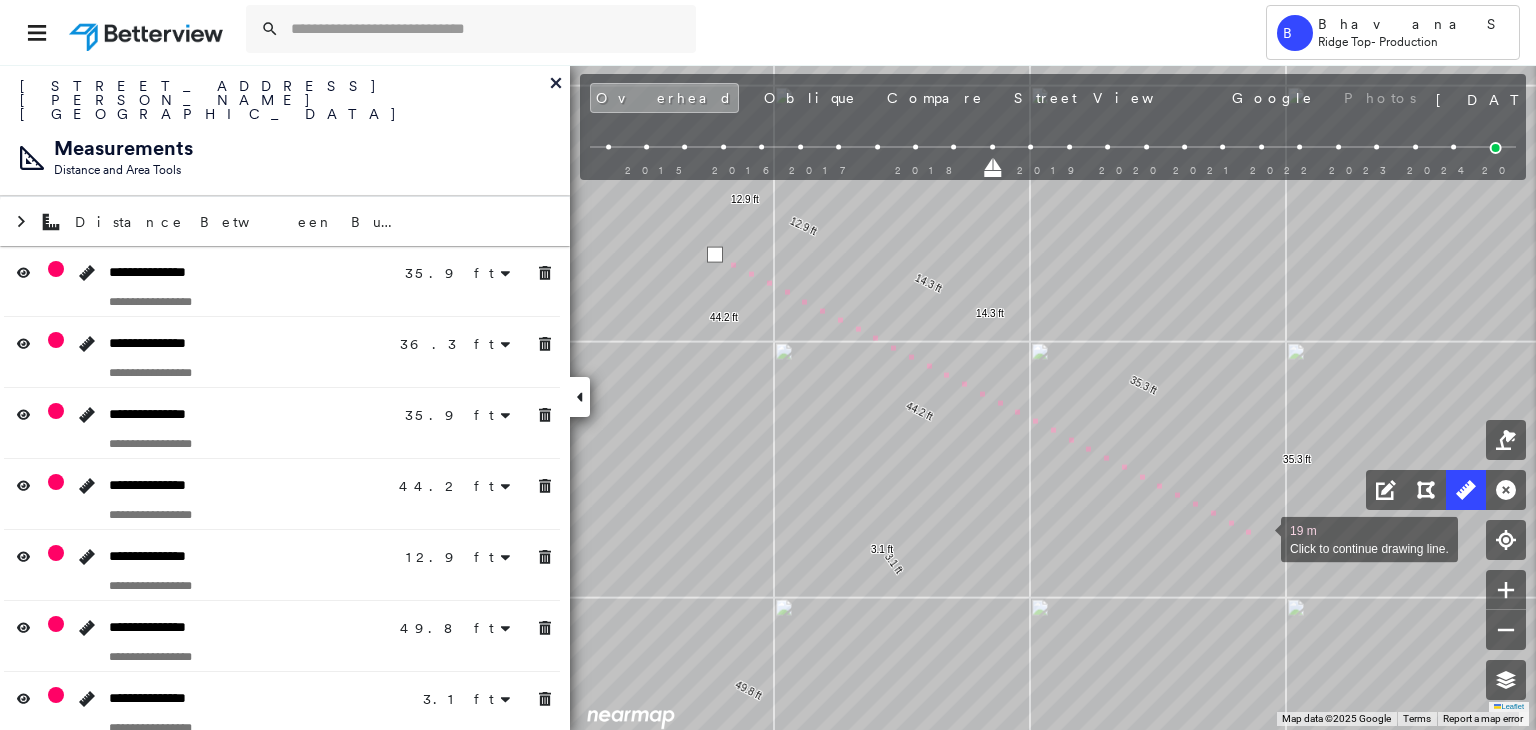 click at bounding box center (1261, 538) 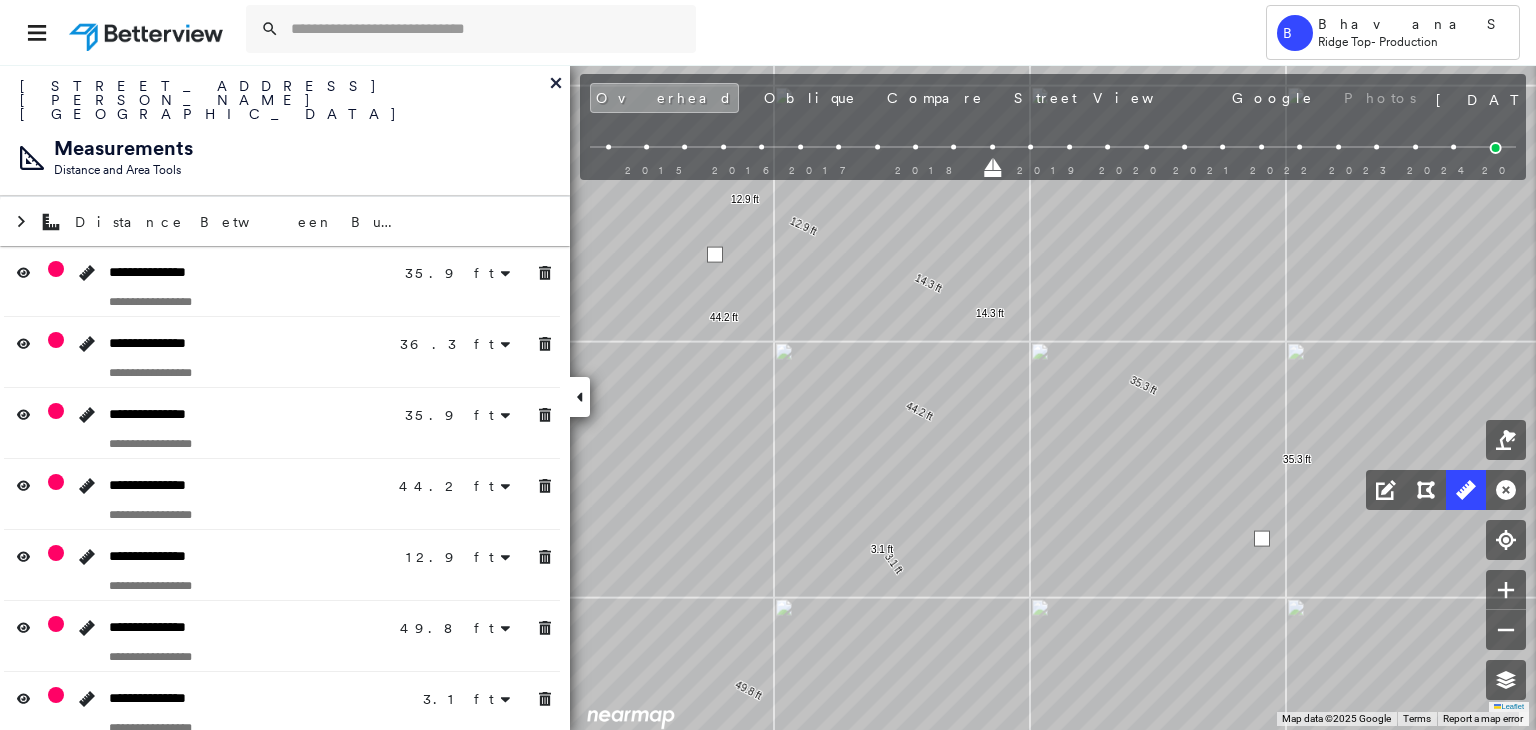 click at bounding box center (1262, 539) 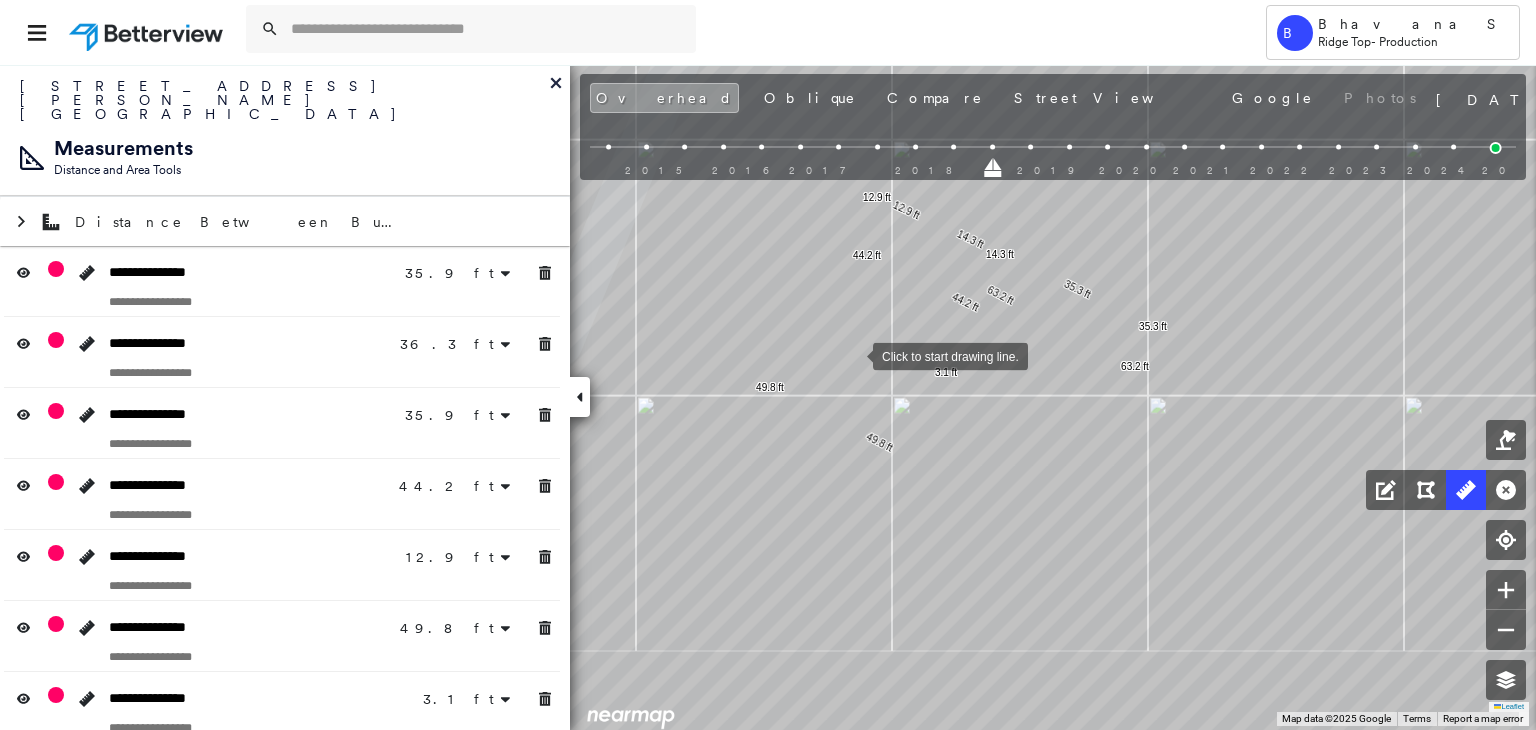 drag, startPoint x: 1012, startPoint y: 274, endPoint x: 854, endPoint y: 355, distance: 177.55281 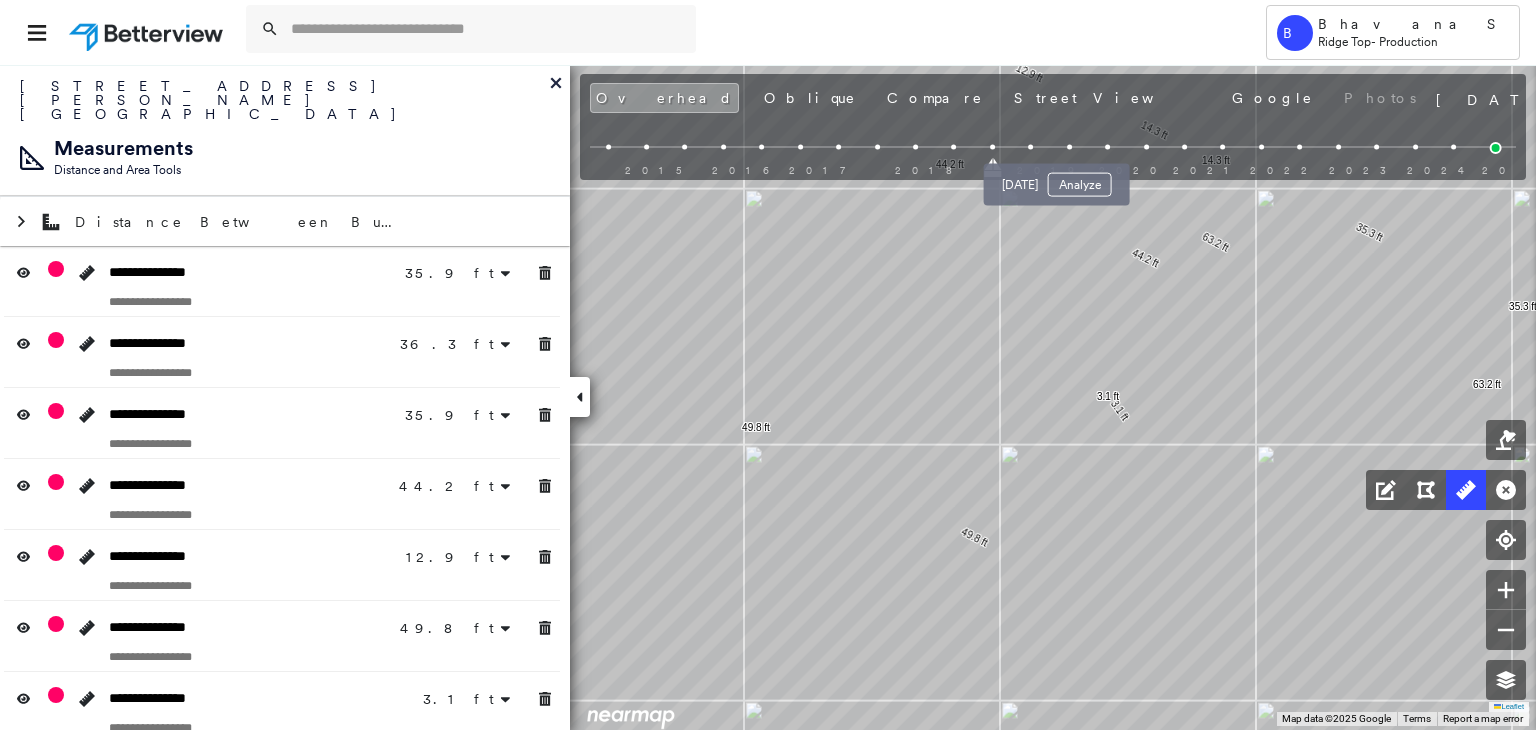 click at bounding box center (1069, 147) 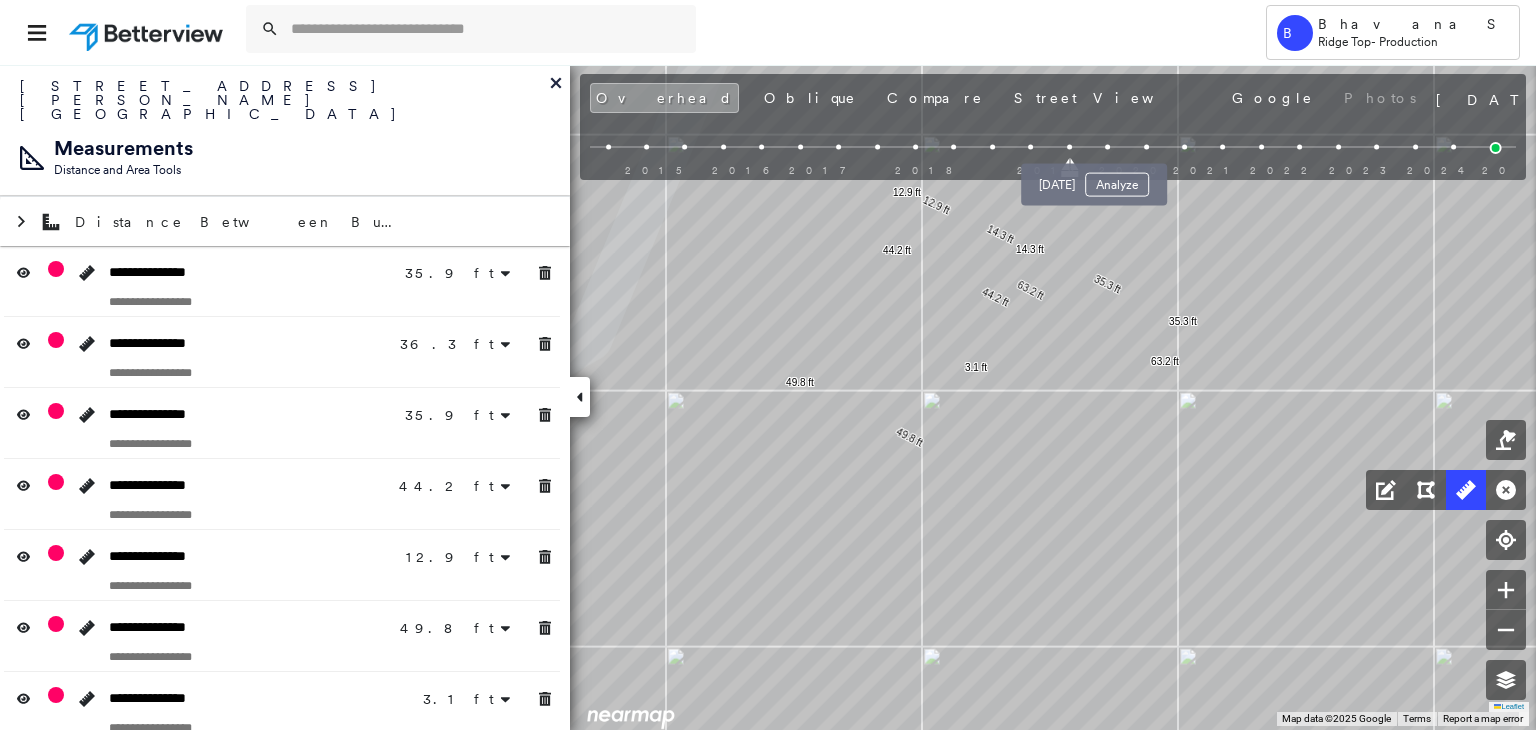 click at bounding box center [1107, 147] 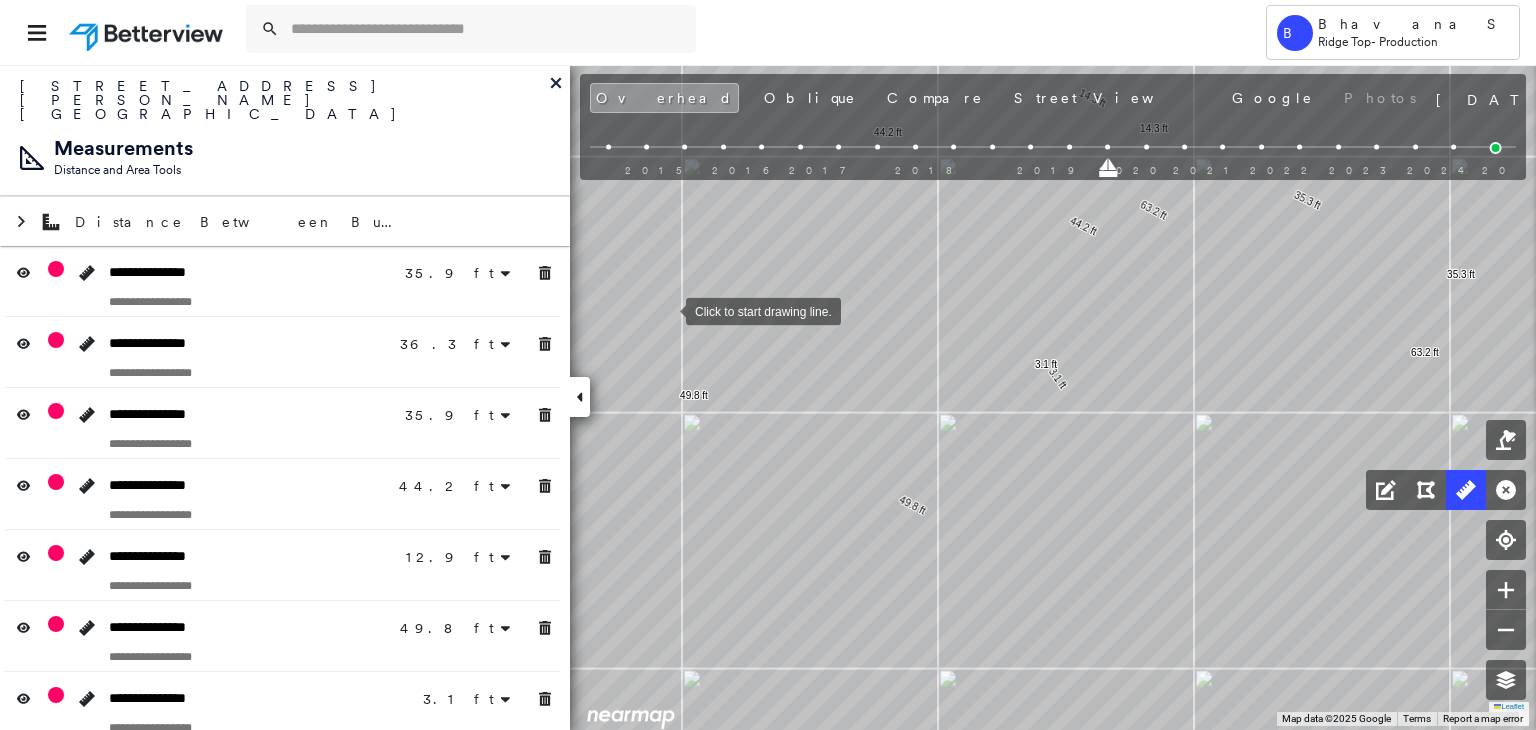 click at bounding box center (666, 310) 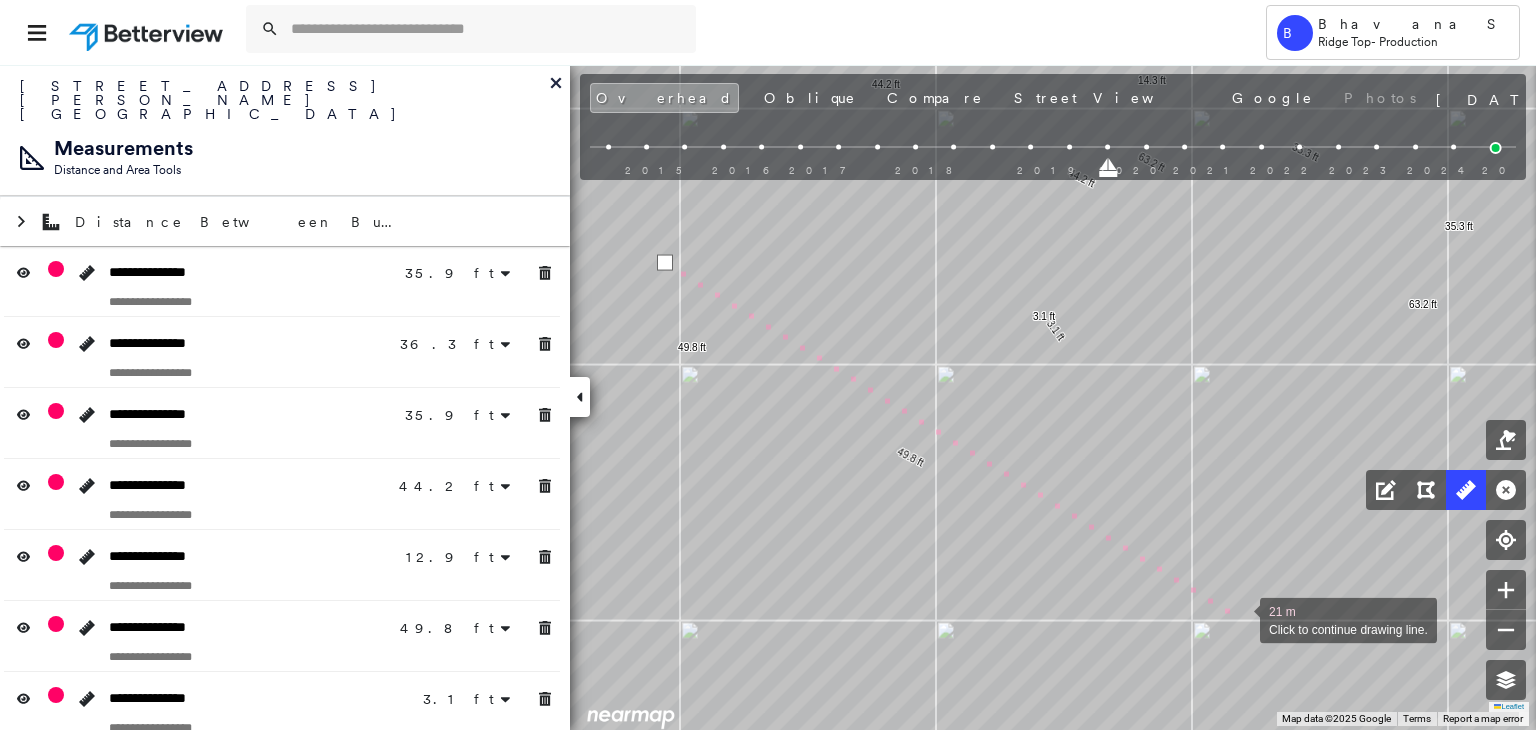 drag, startPoint x: 1242, startPoint y: 667, endPoint x: 1240, endPoint y: 619, distance: 48.04165 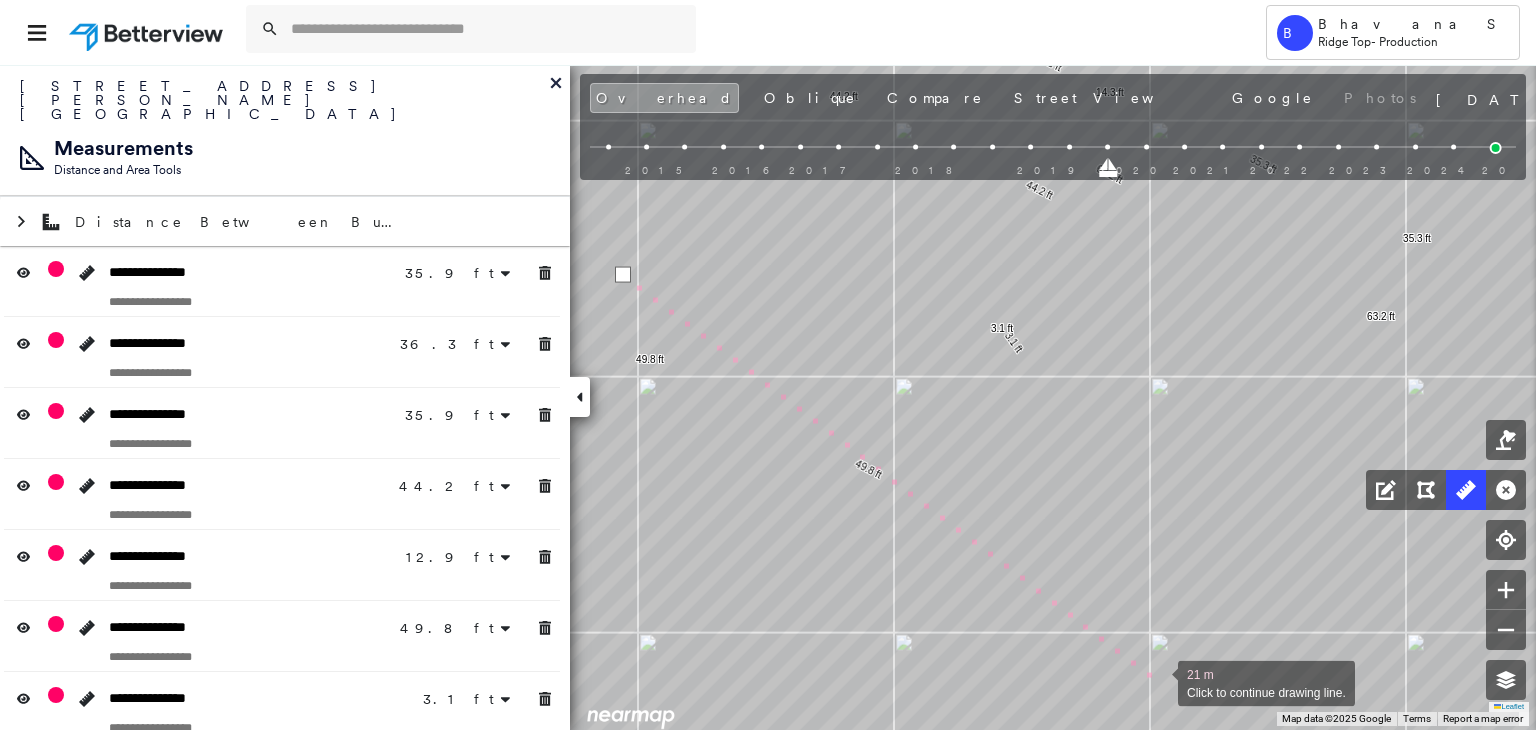 drag, startPoint x: 1180, startPoint y: 674, endPoint x: 1064, endPoint y: 695, distance: 117.88554 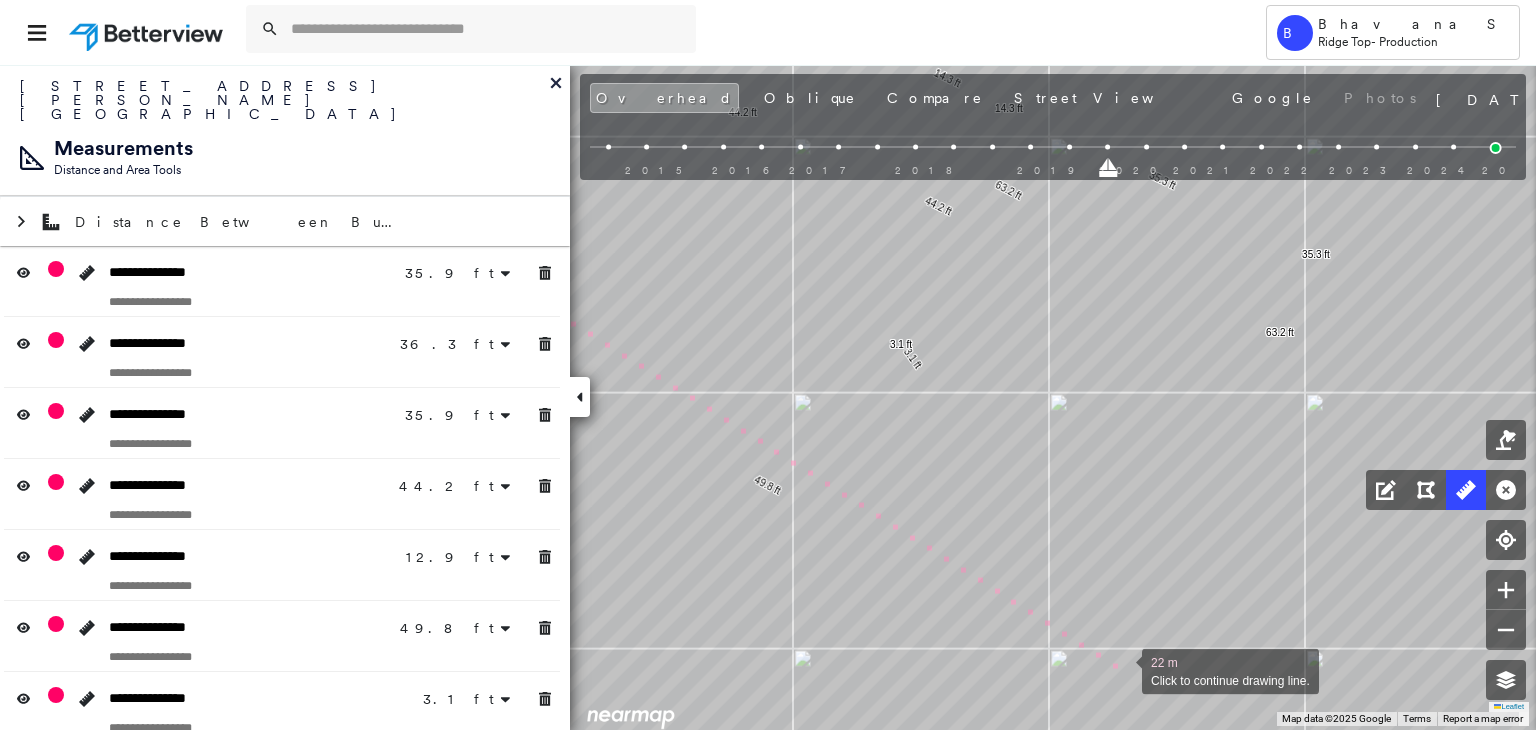 click at bounding box center [1122, 670] 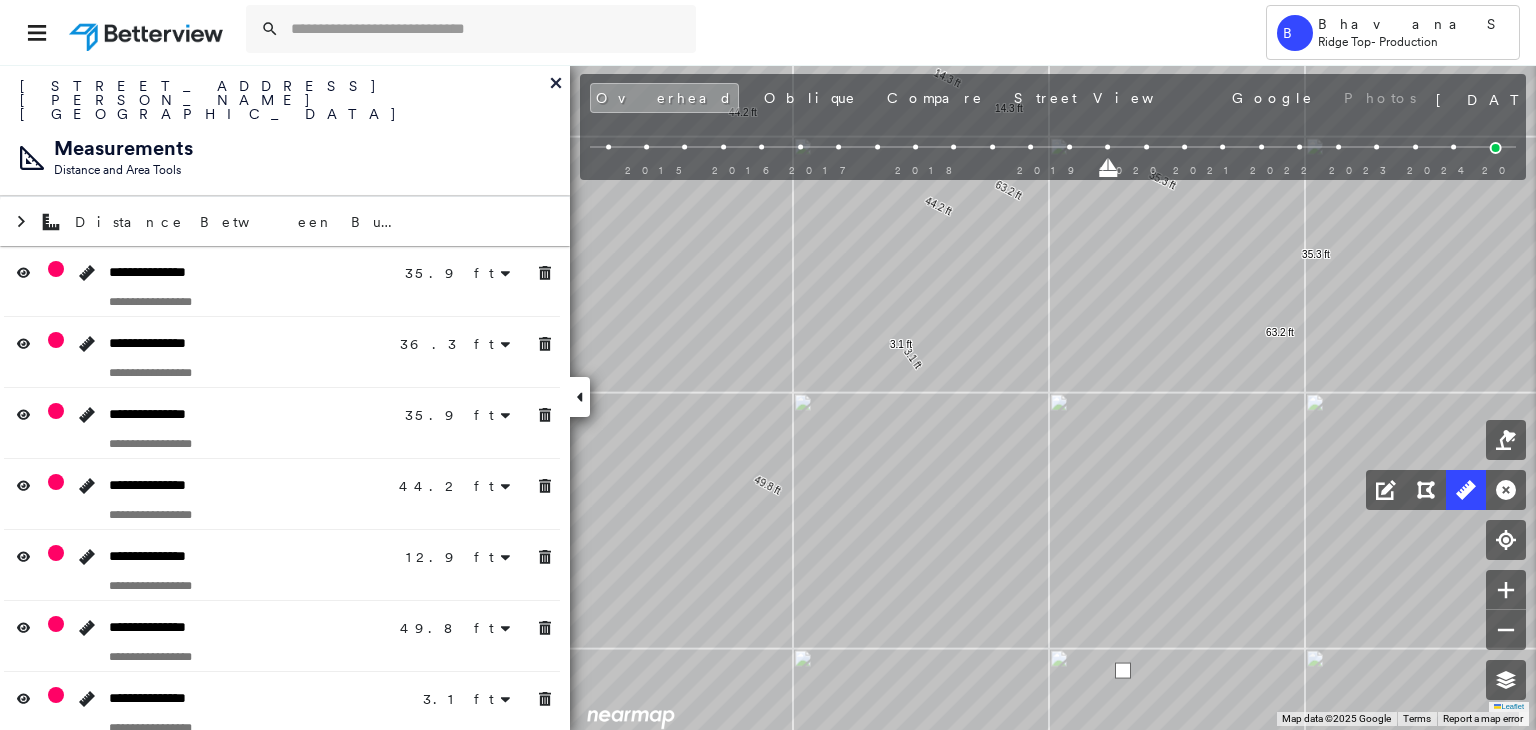 click at bounding box center [1123, 671] 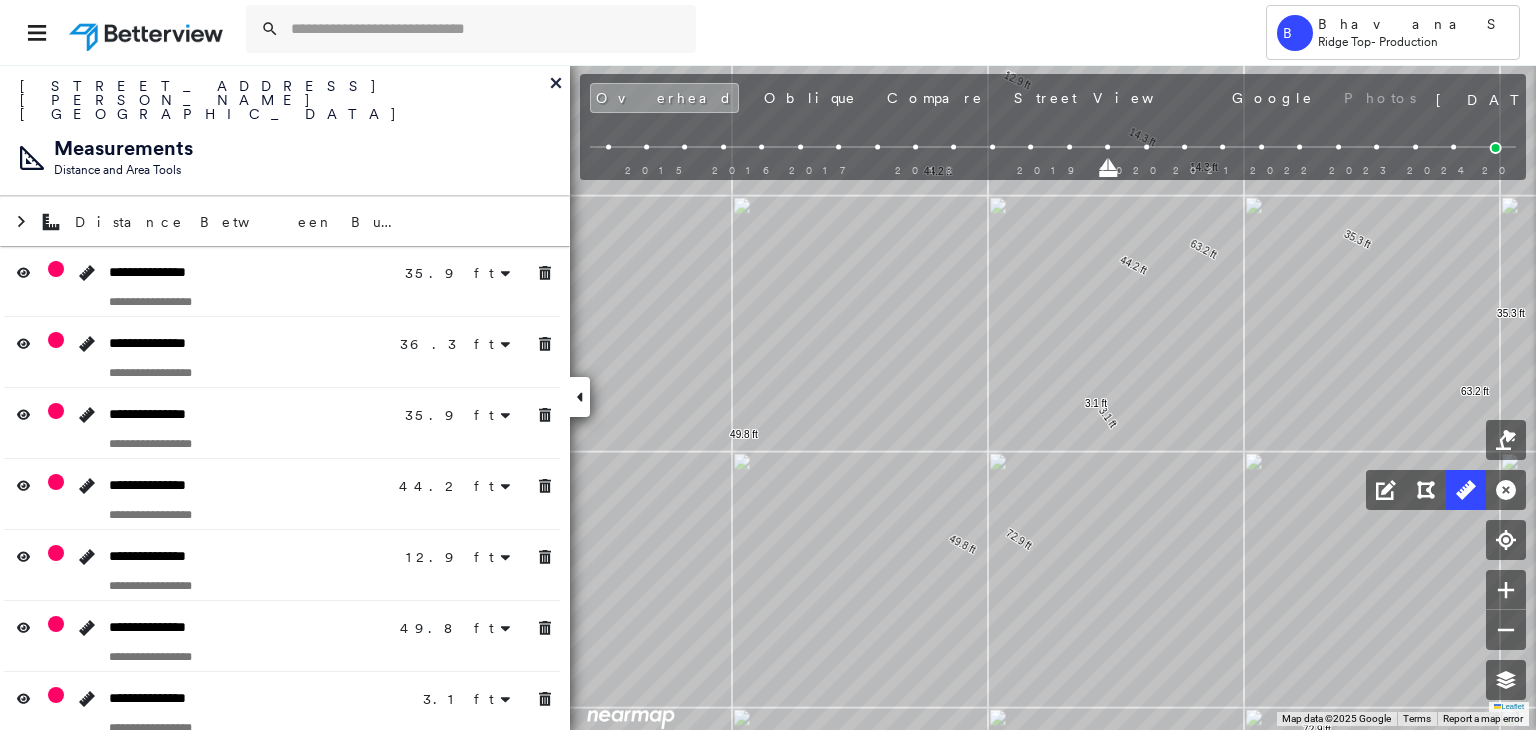 drag, startPoint x: 833, startPoint y: 384, endPoint x: 1047, endPoint y: 449, distance: 223.65375 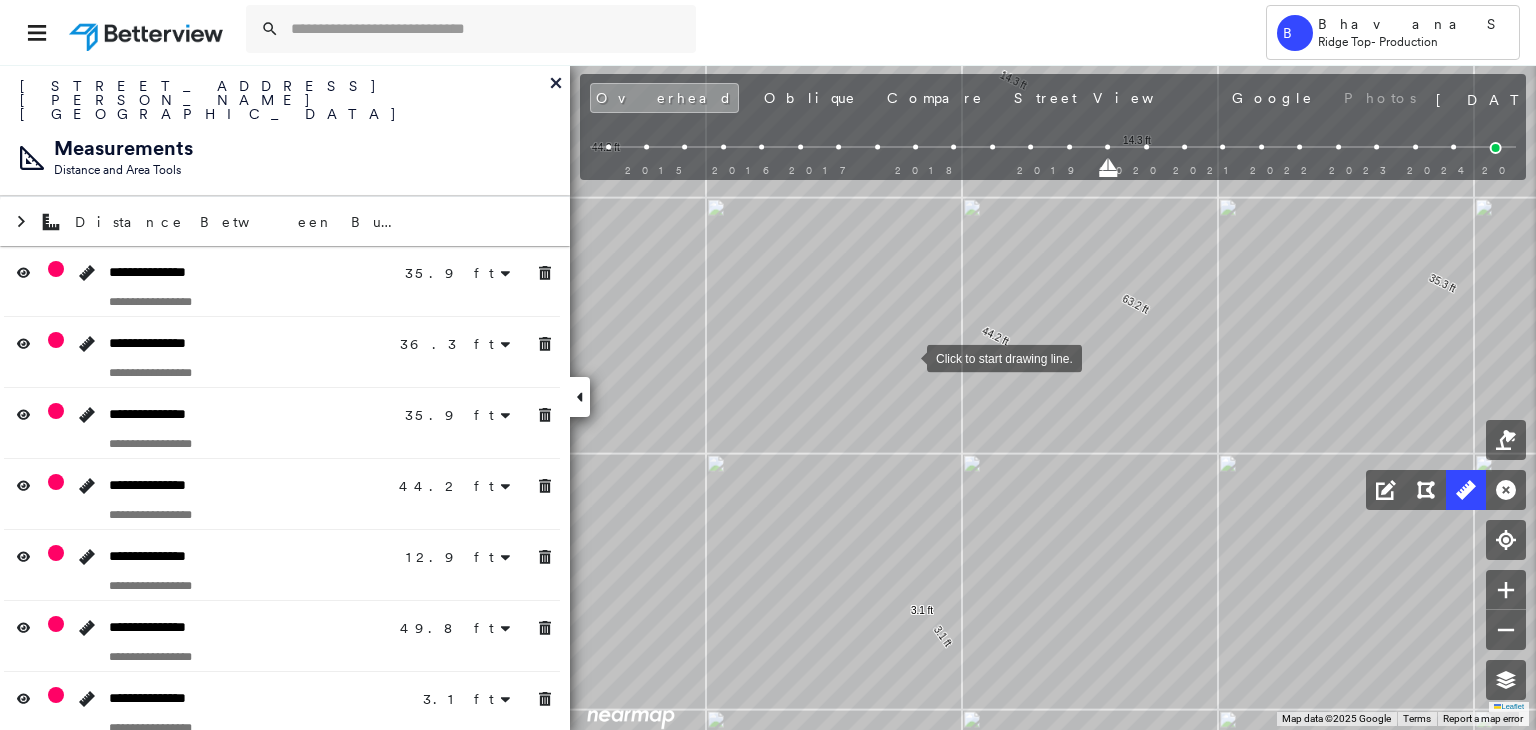 click at bounding box center (907, 357) 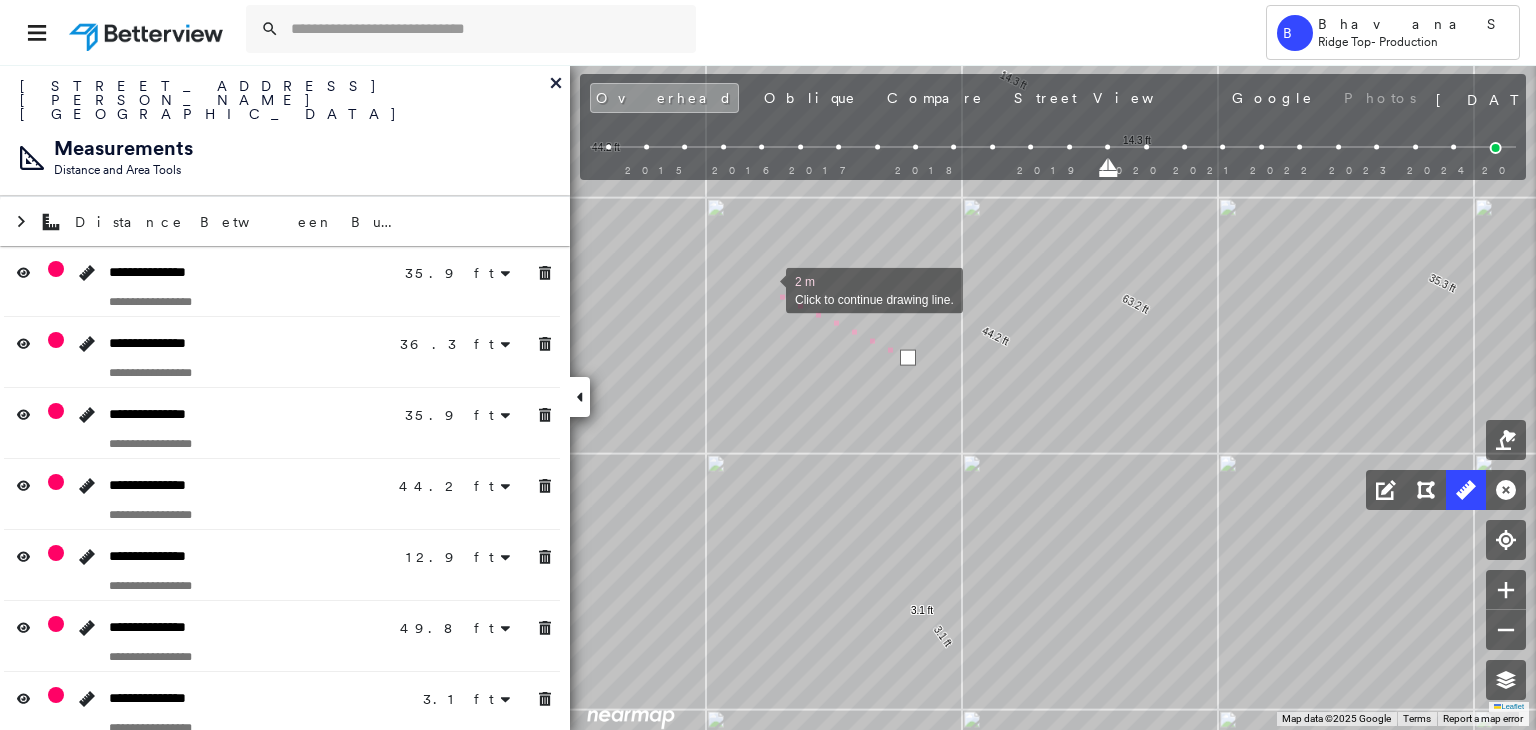 click at bounding box center (766, 289) 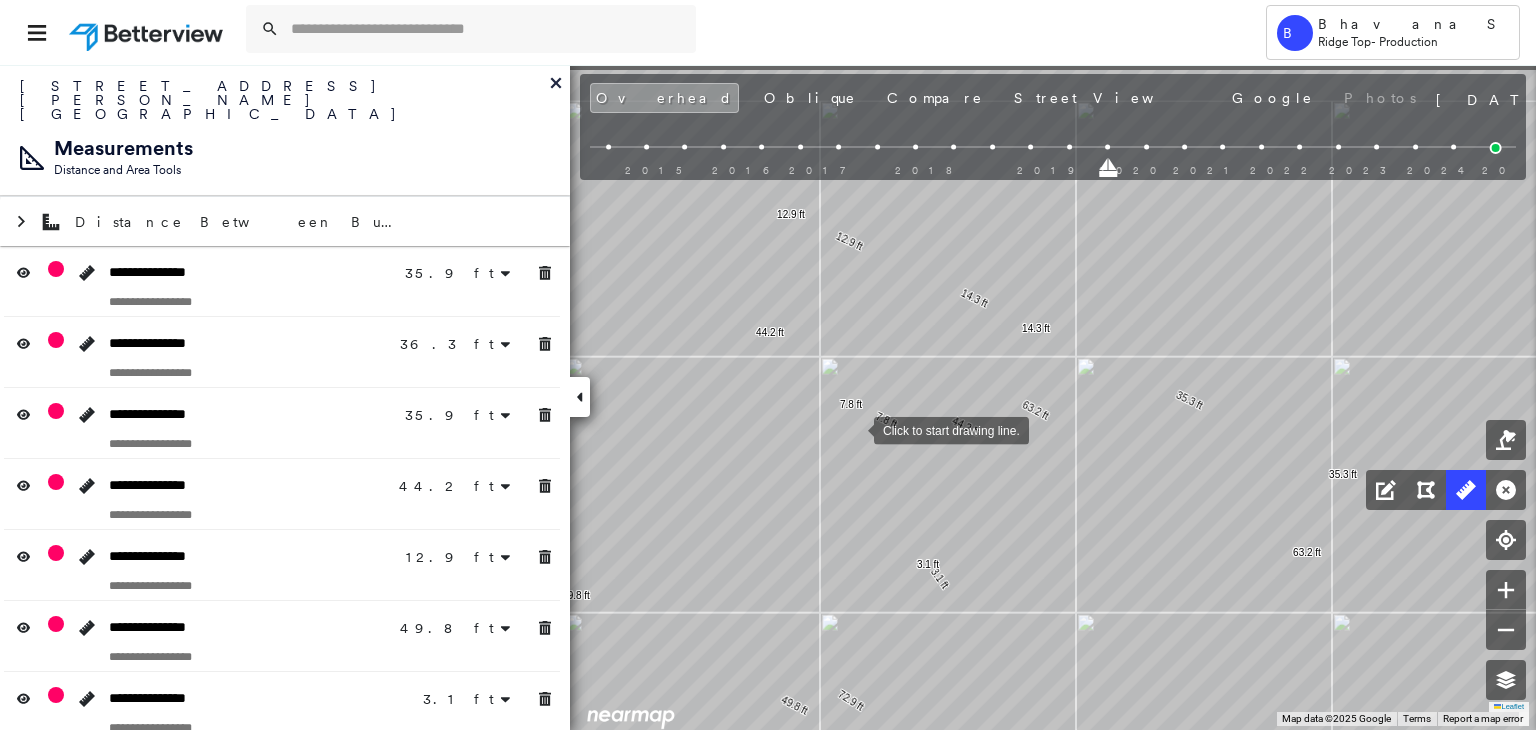 drag, startPoint x: 865, startPoint y: 353, endPoint x: 854, endPoint y: 433, distance: 80.75271 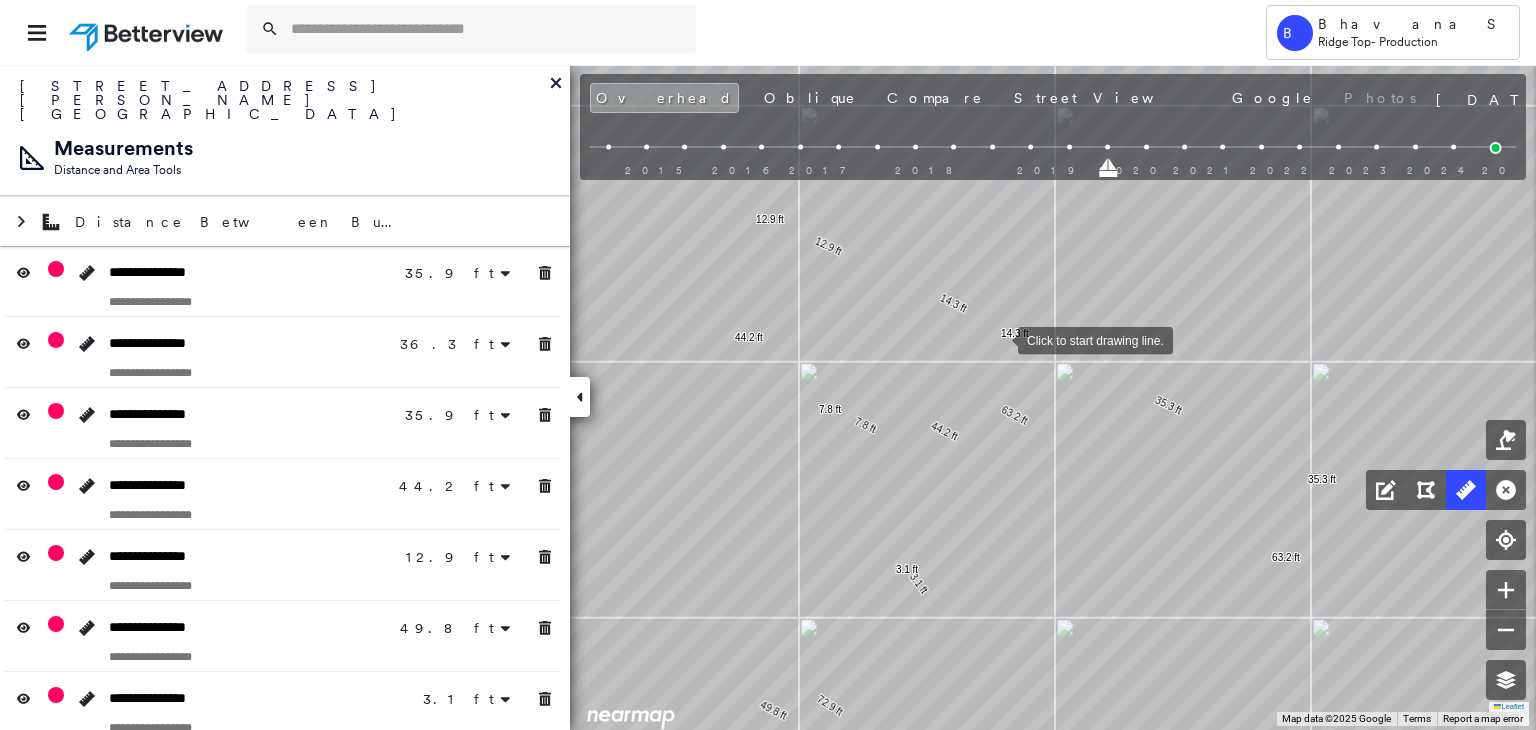 drag, startPoint x: 1028, startPoint y: 343, endPoint x: 940, endPoint y: 333, distance: 88.56636 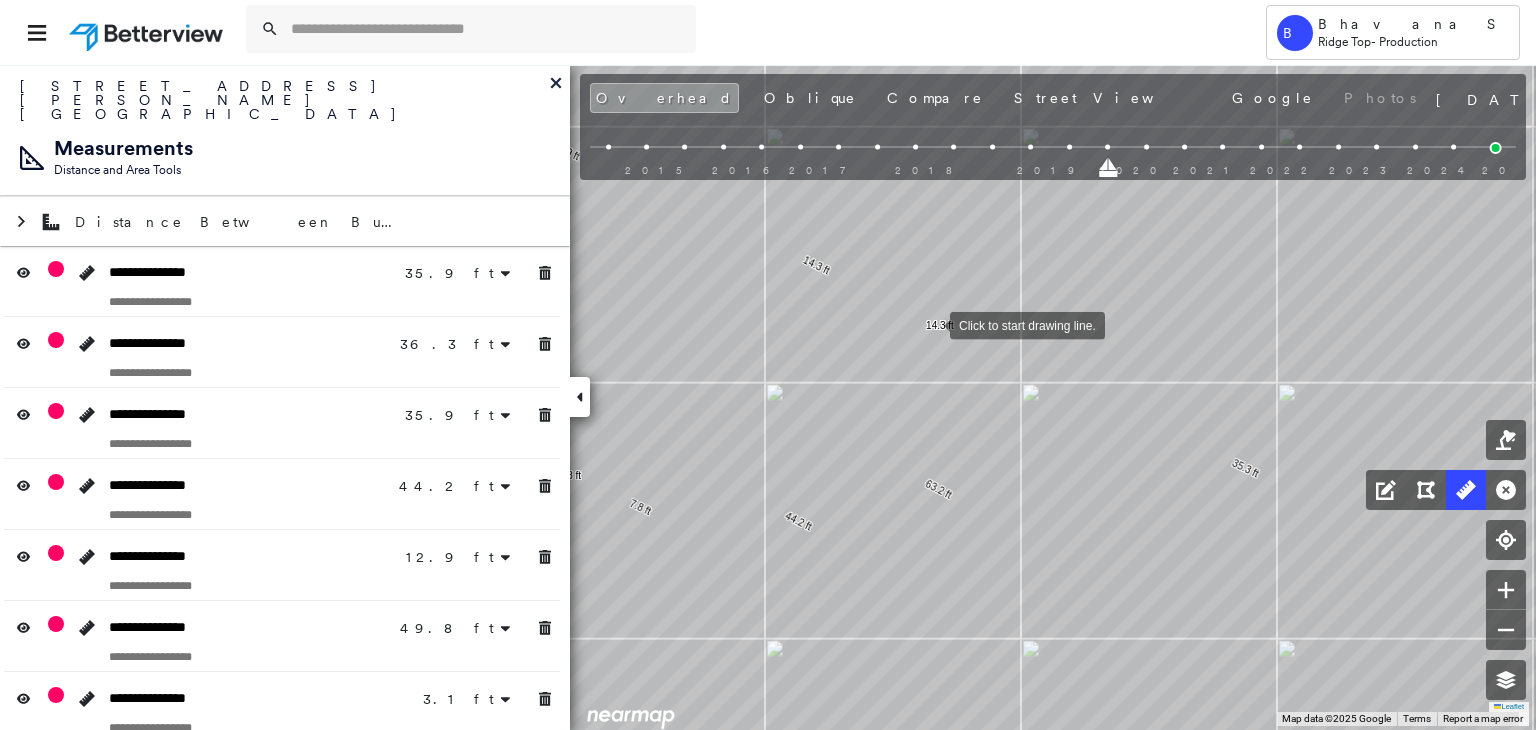 click at bounding box center [930, 324] 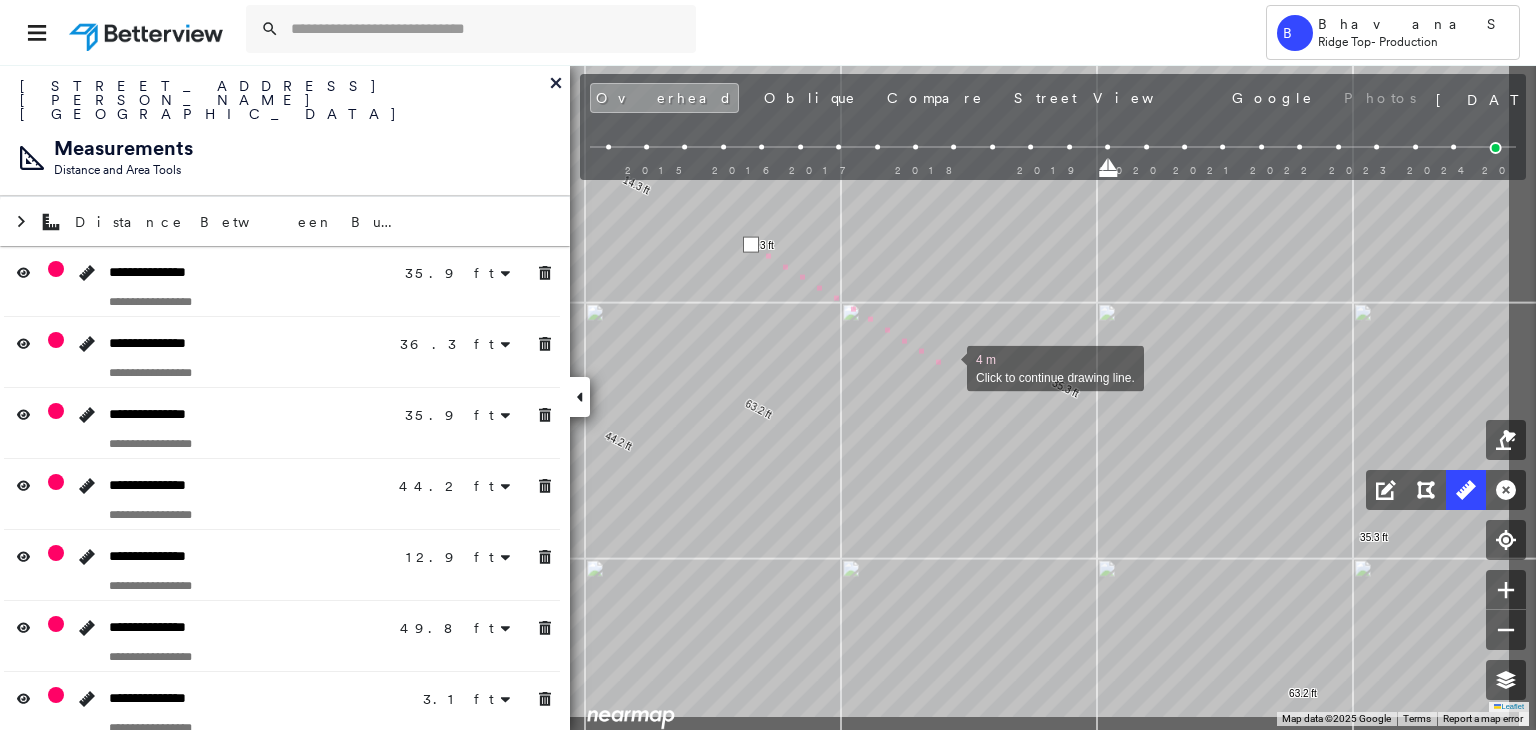 drag, startPoint x: 1128, startPoint y: 446, endPoint x: 948, endPoint y: 366, distance: 196.97716 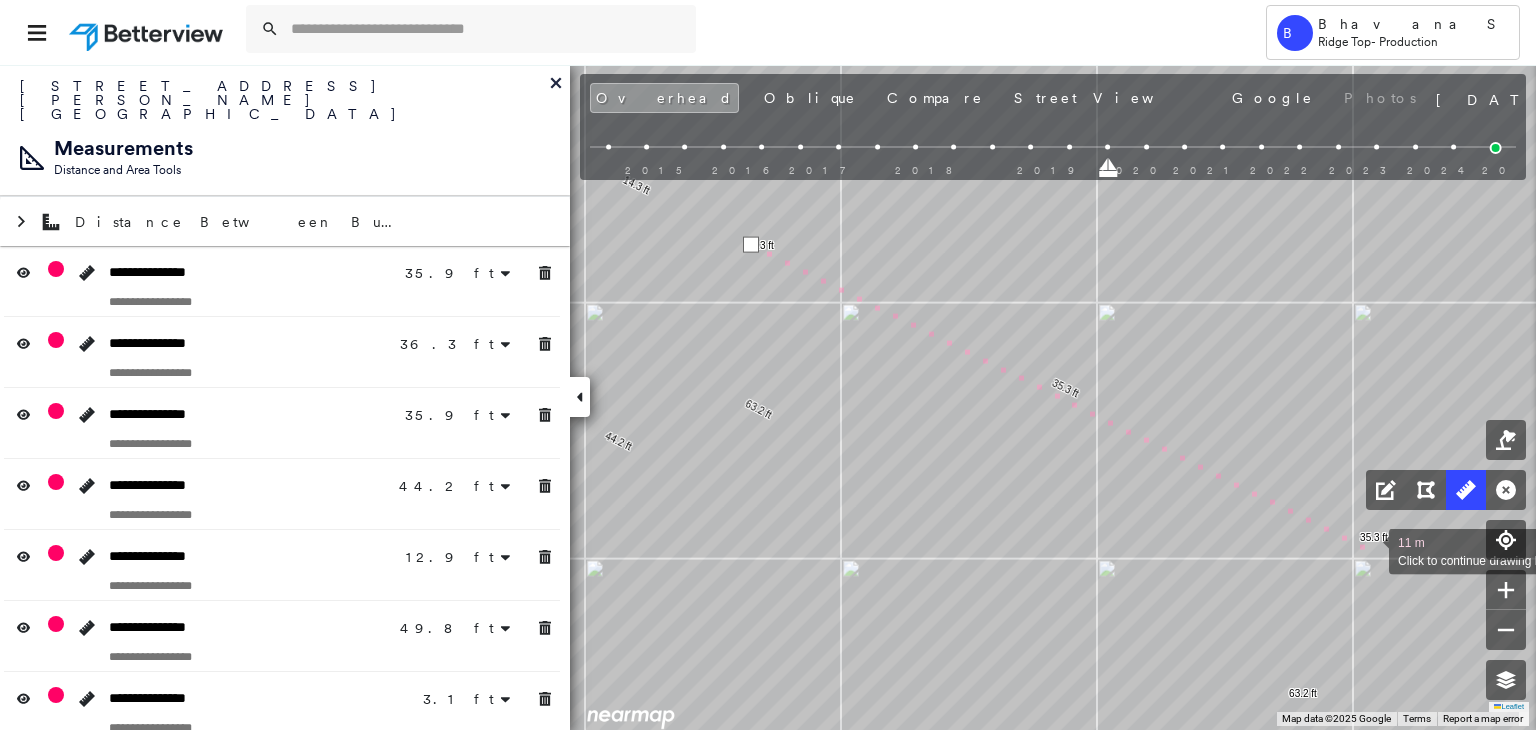 click at bounding box center [1369, 550] 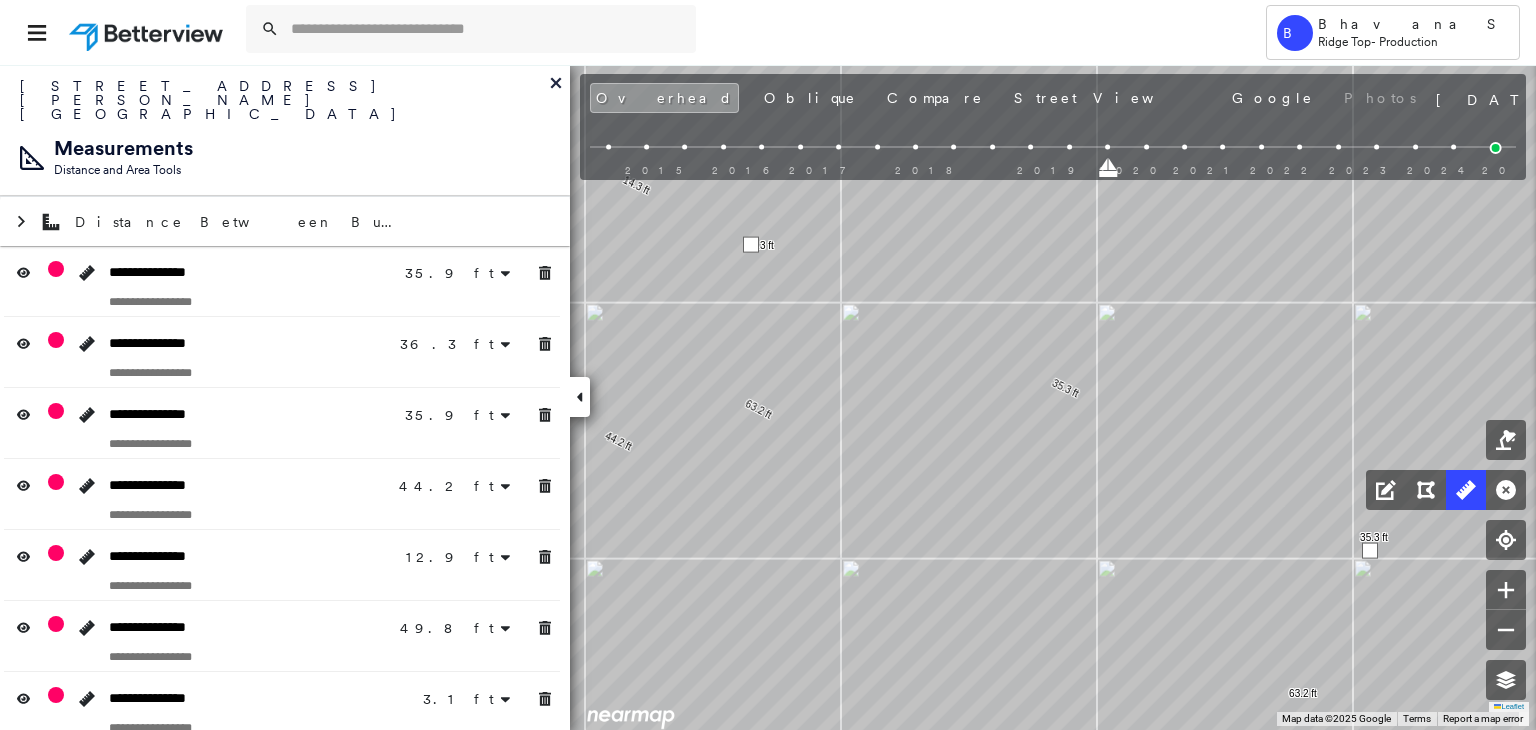 click at bounding box center (1370, 551) 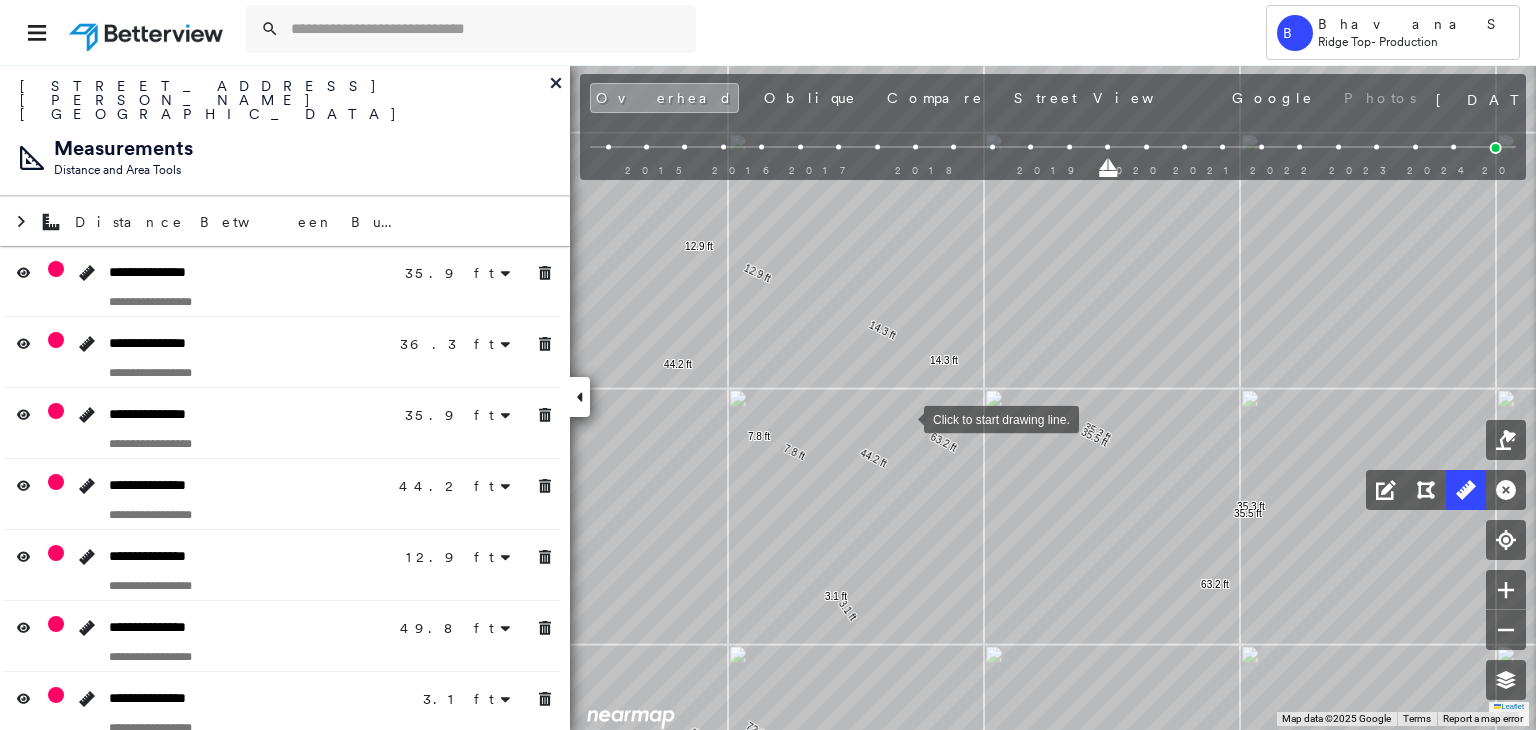 drag, startPoint x: 904, startPoint y: 417, endPoint x: 1058, endPoint y: 273, distance: 210.83643 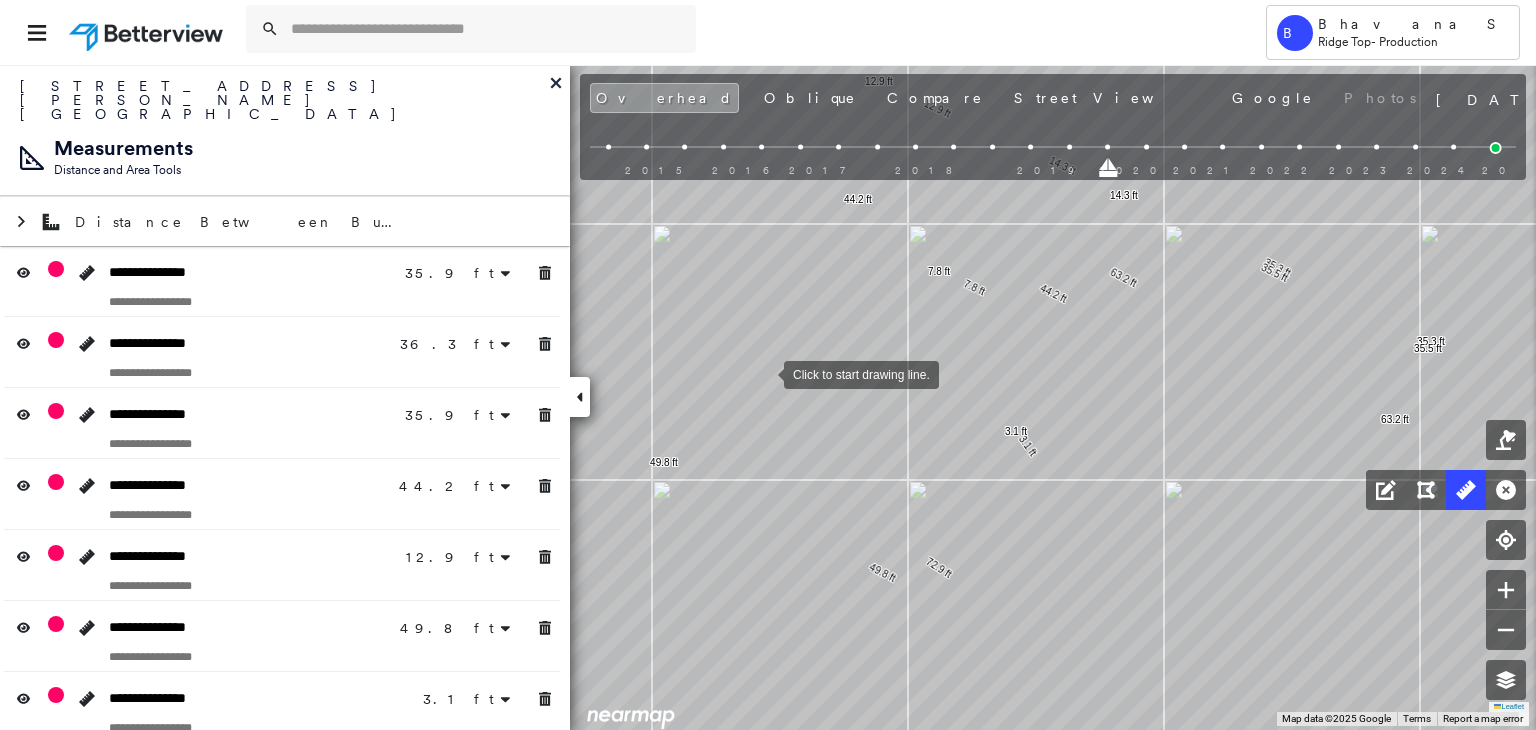 click at bounding box center (764, 373) 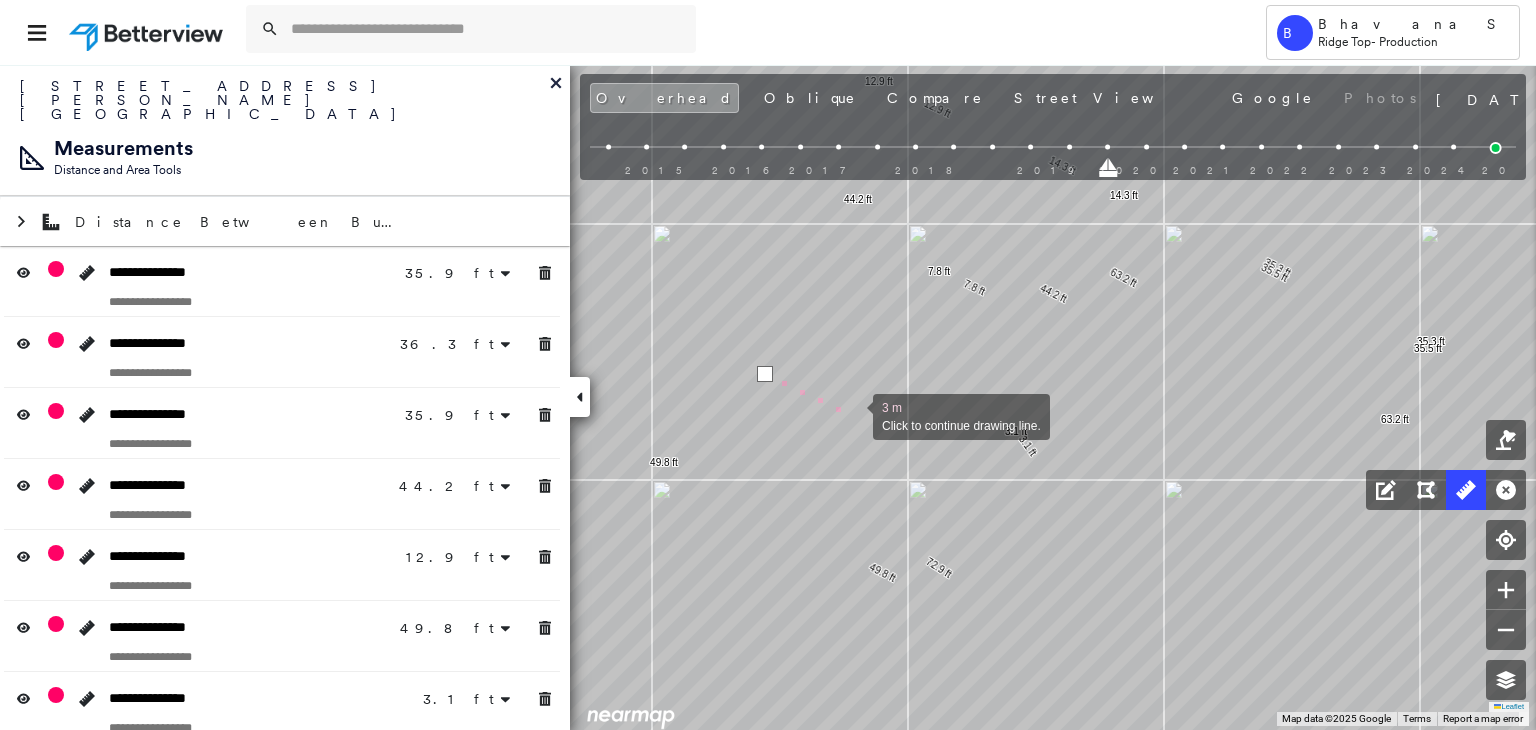click at bounding box center [853, 415] 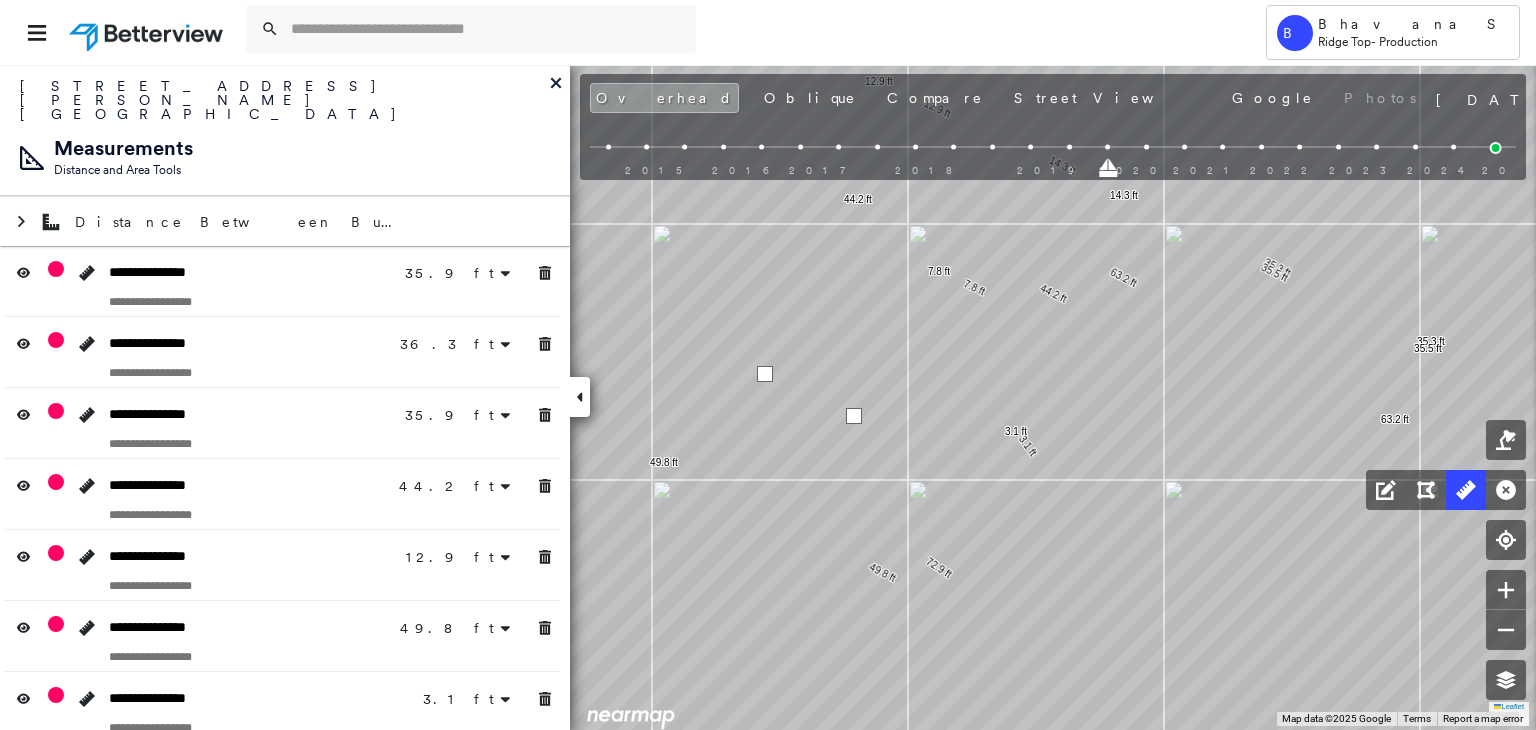 click at bounding box center (854, 416) 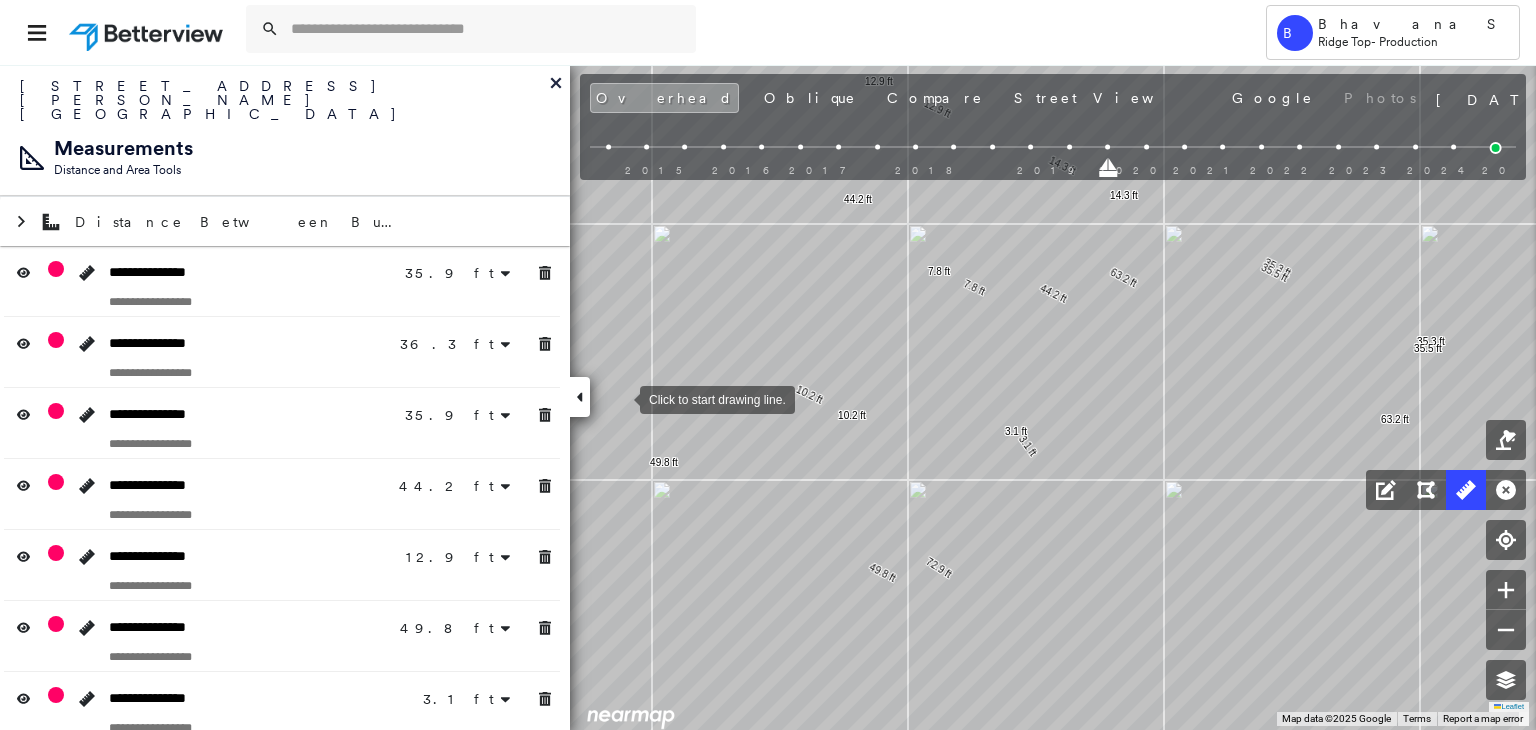 click at bounding box center (620, 398) 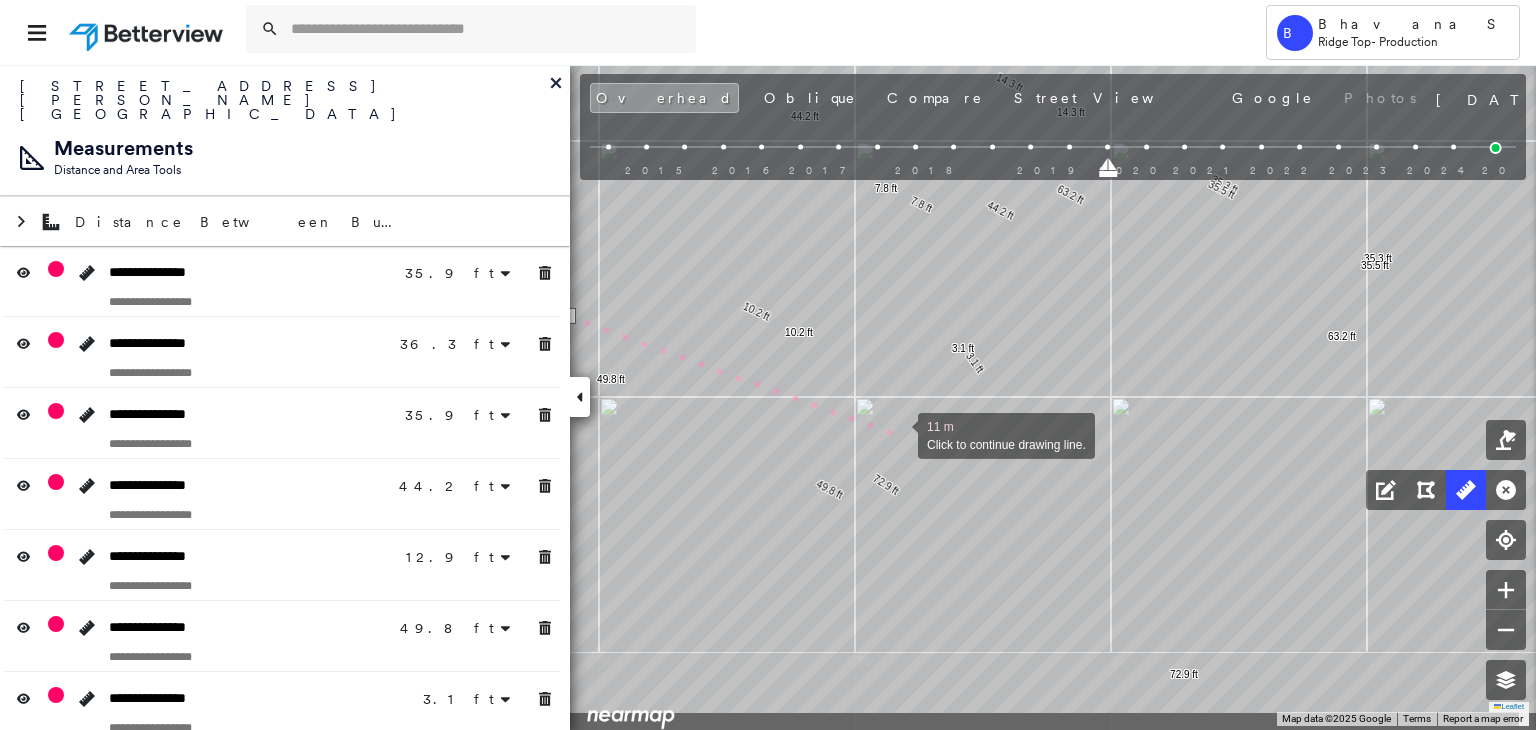 drag, startPoint x: 952, startPoint y: 518, endPoint x: 898, endPoint y: 434, distance: 99.8599 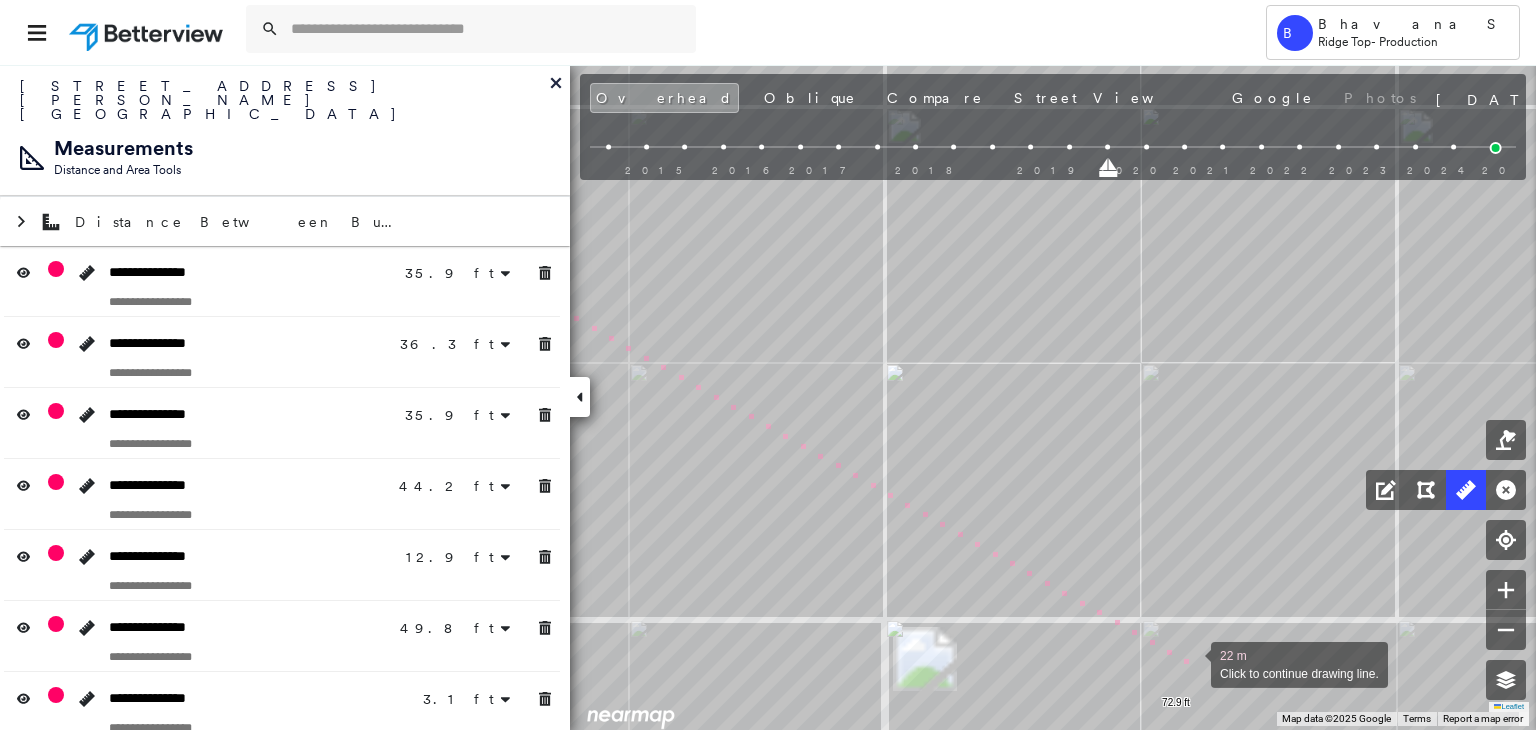 click at bounding box center (1191, 663) 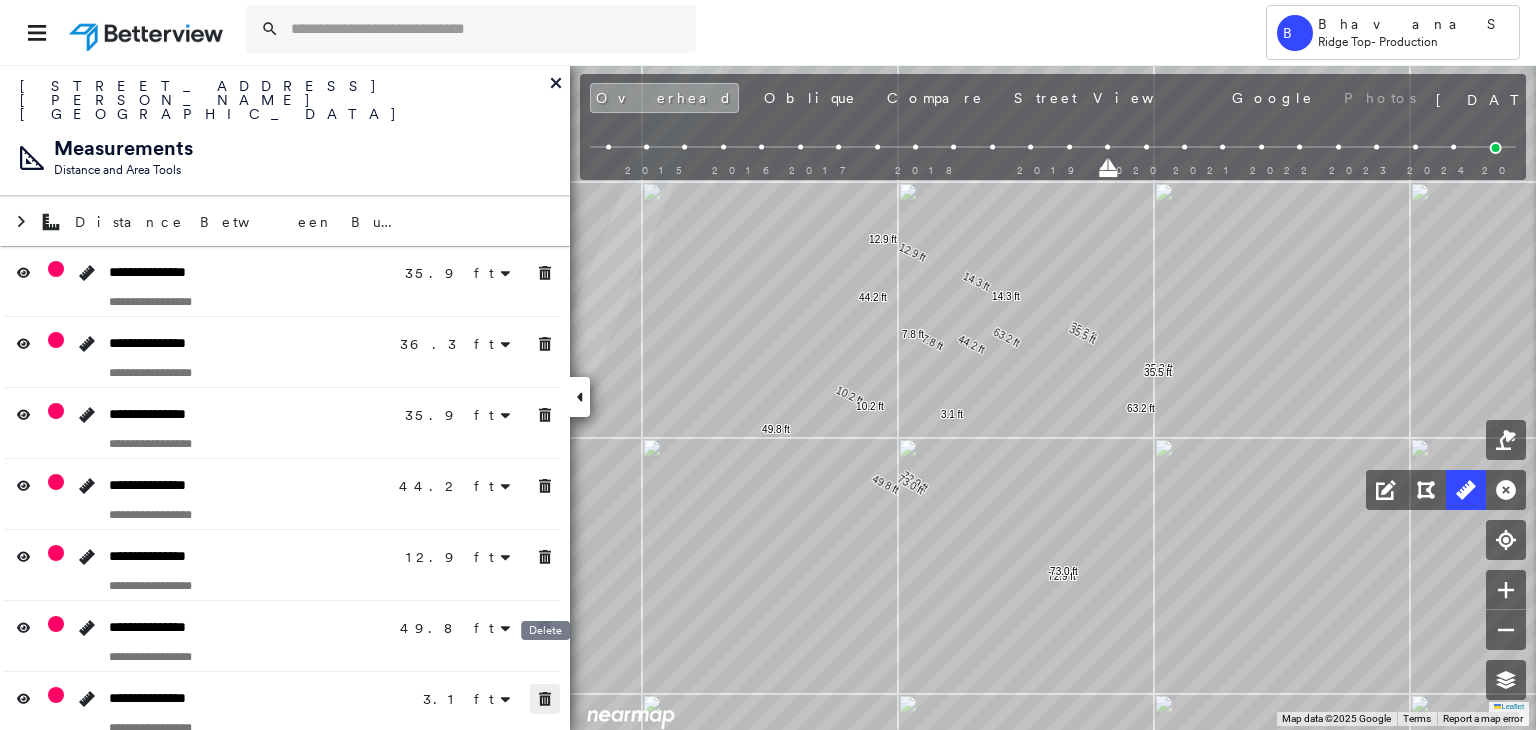 click 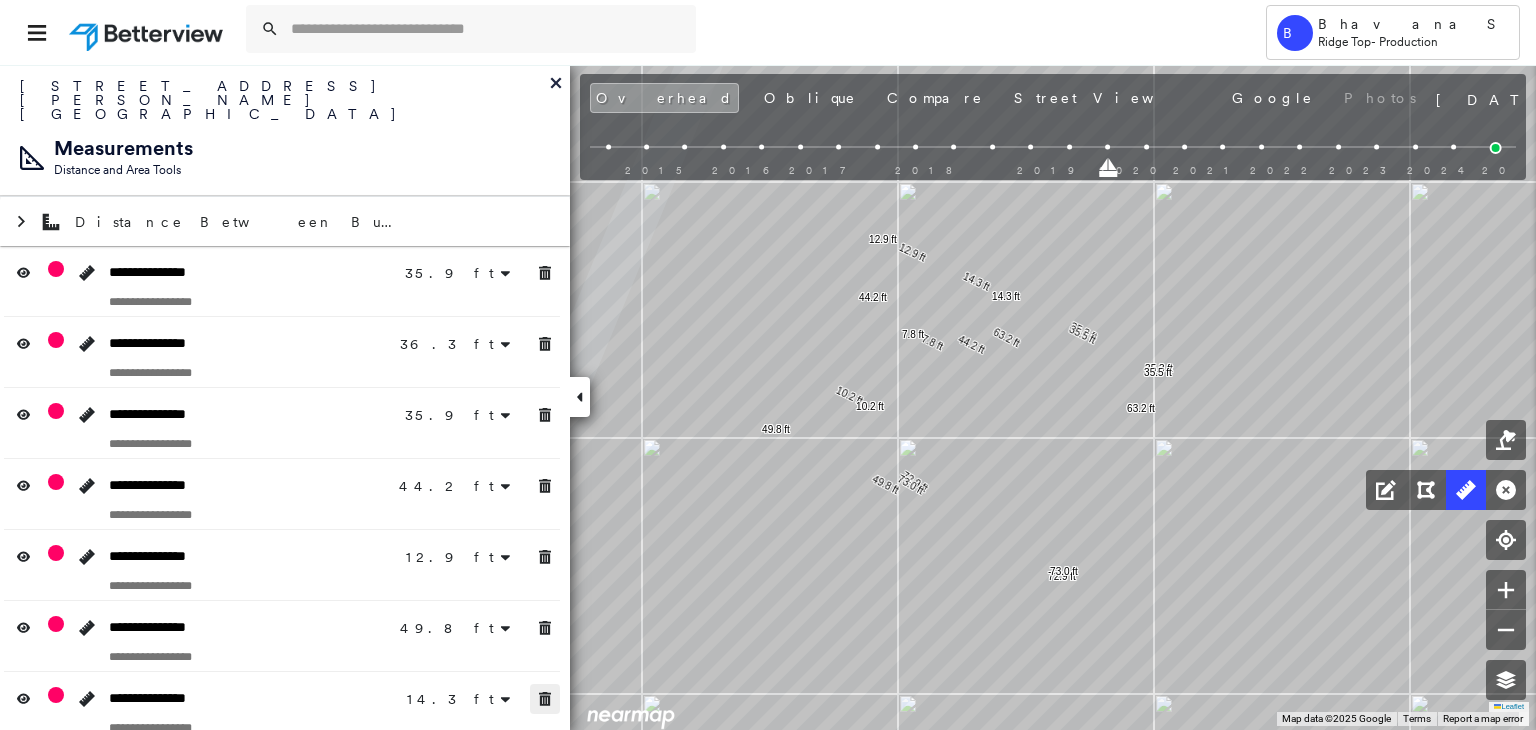 click 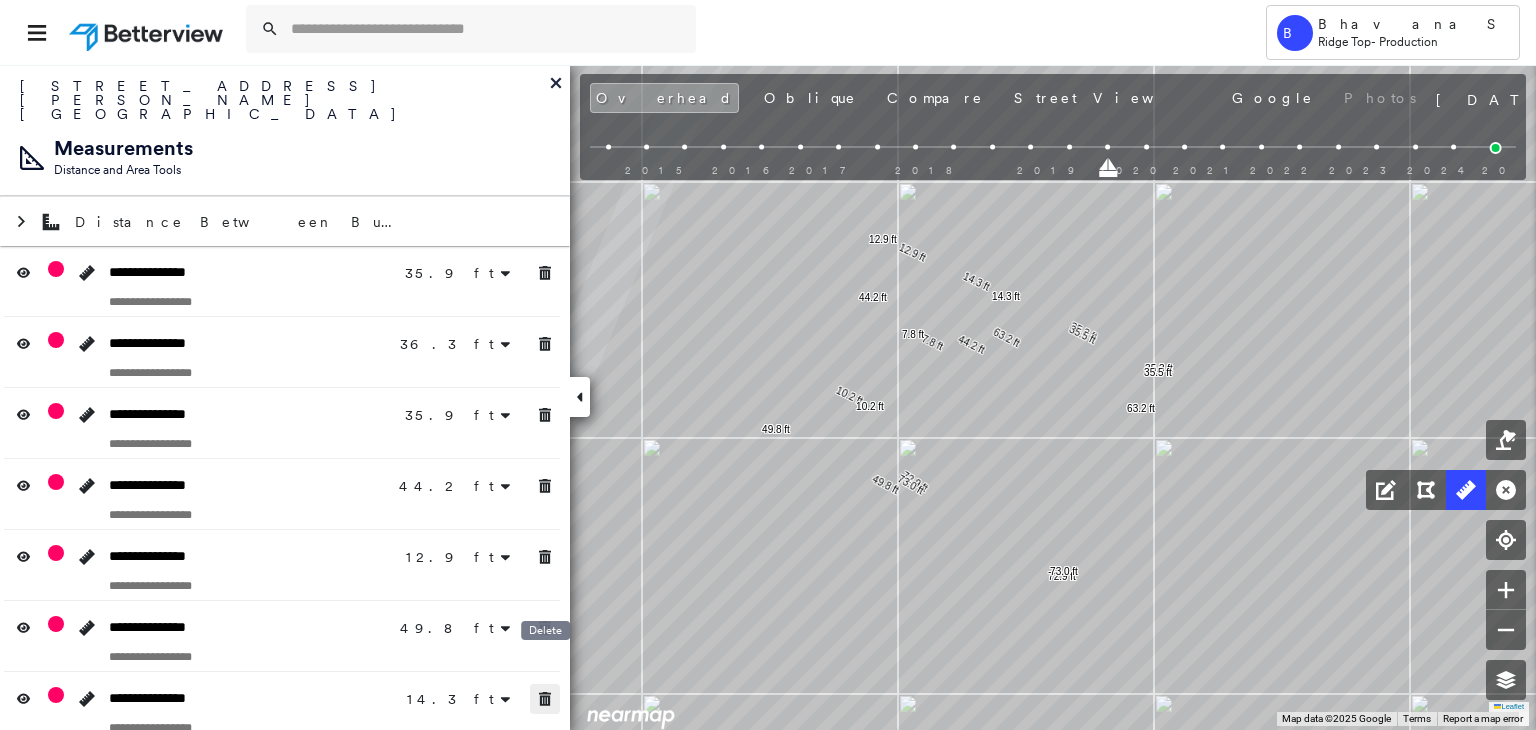click 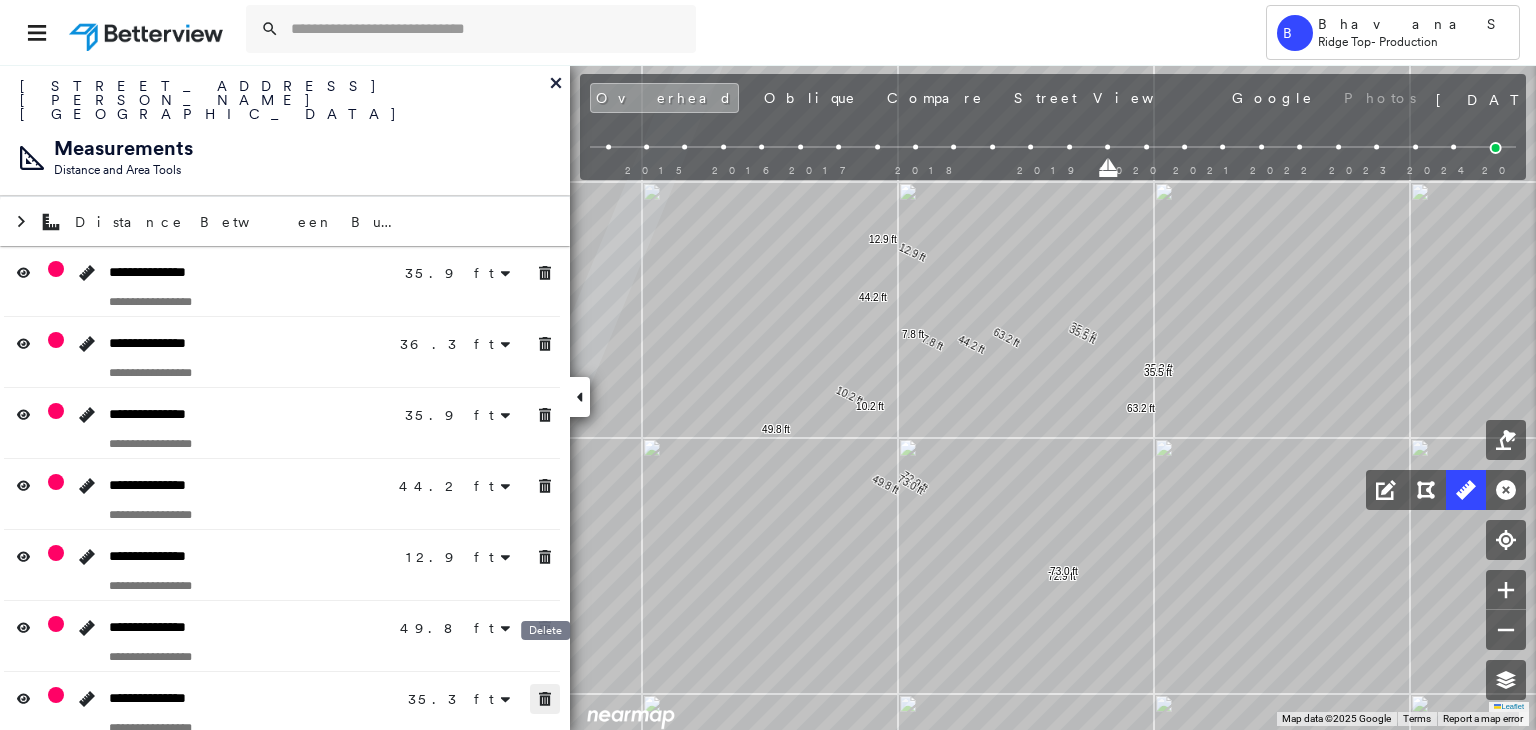 click 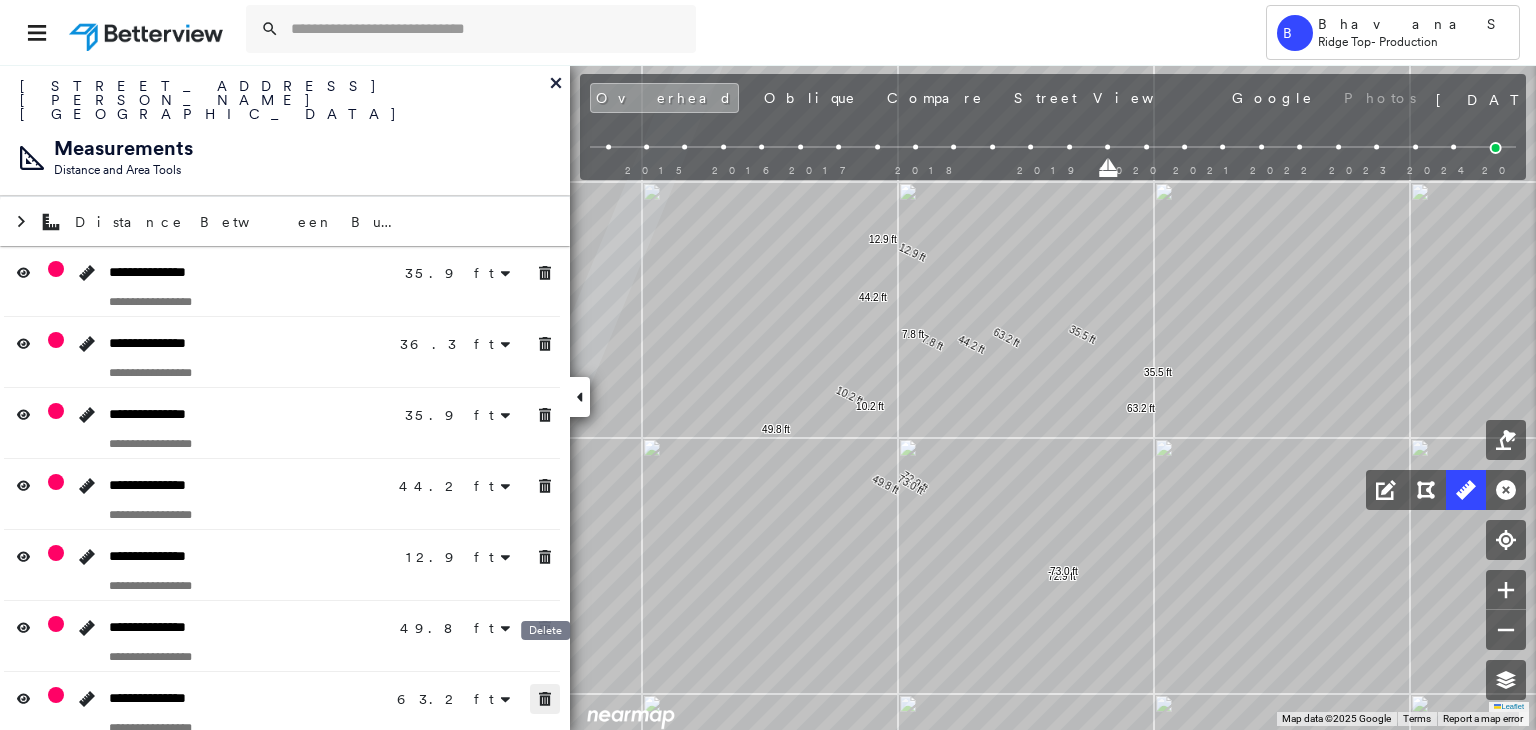 click 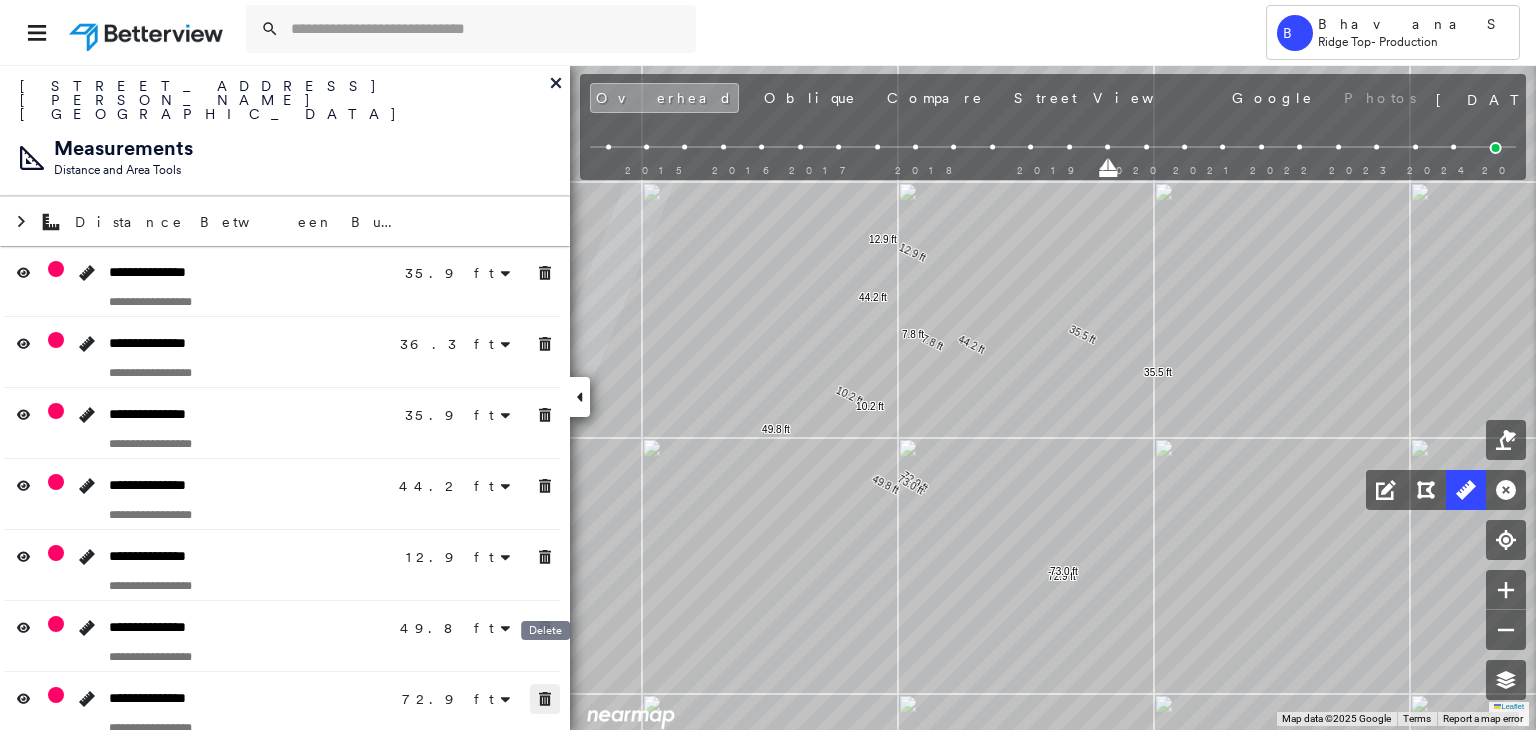 click 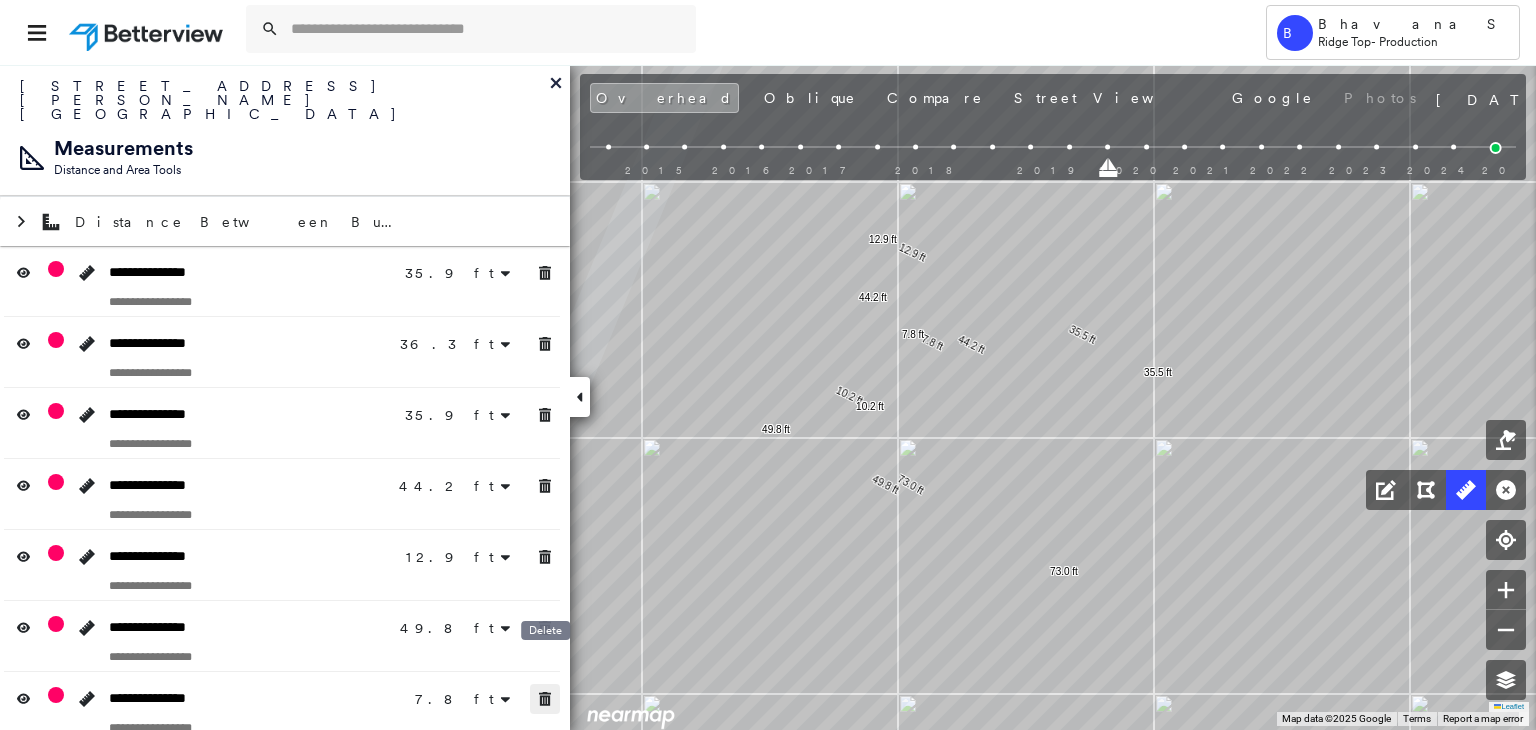 click 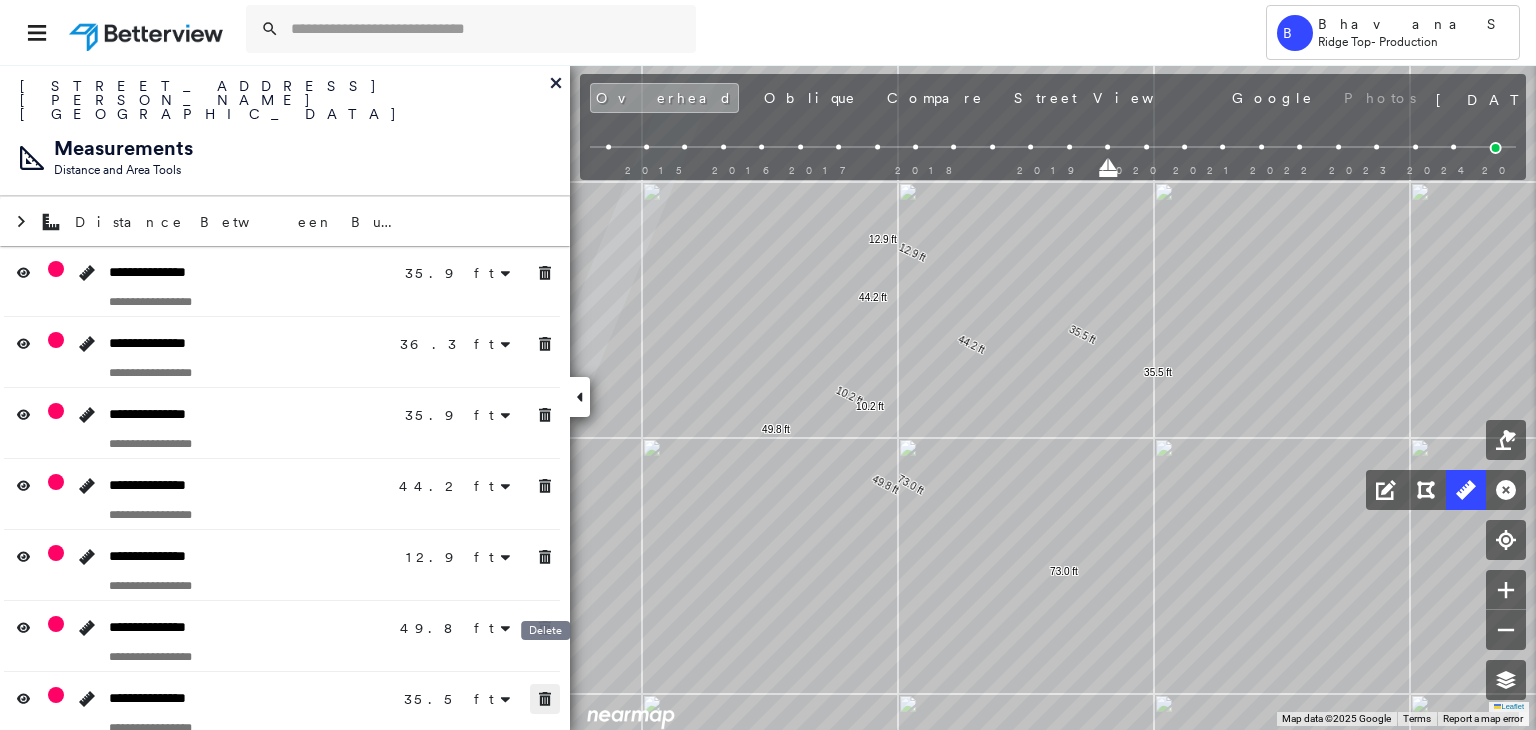 click 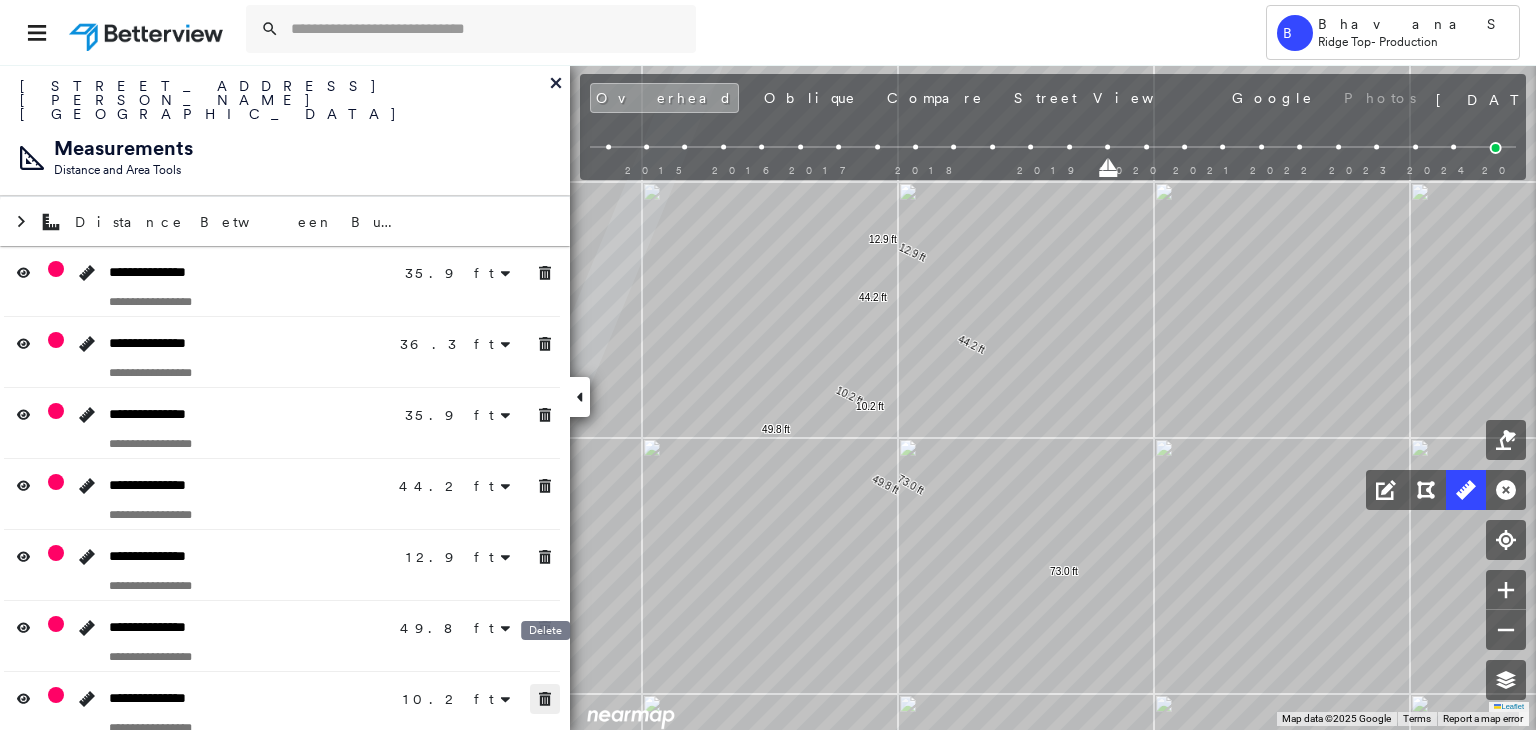 click 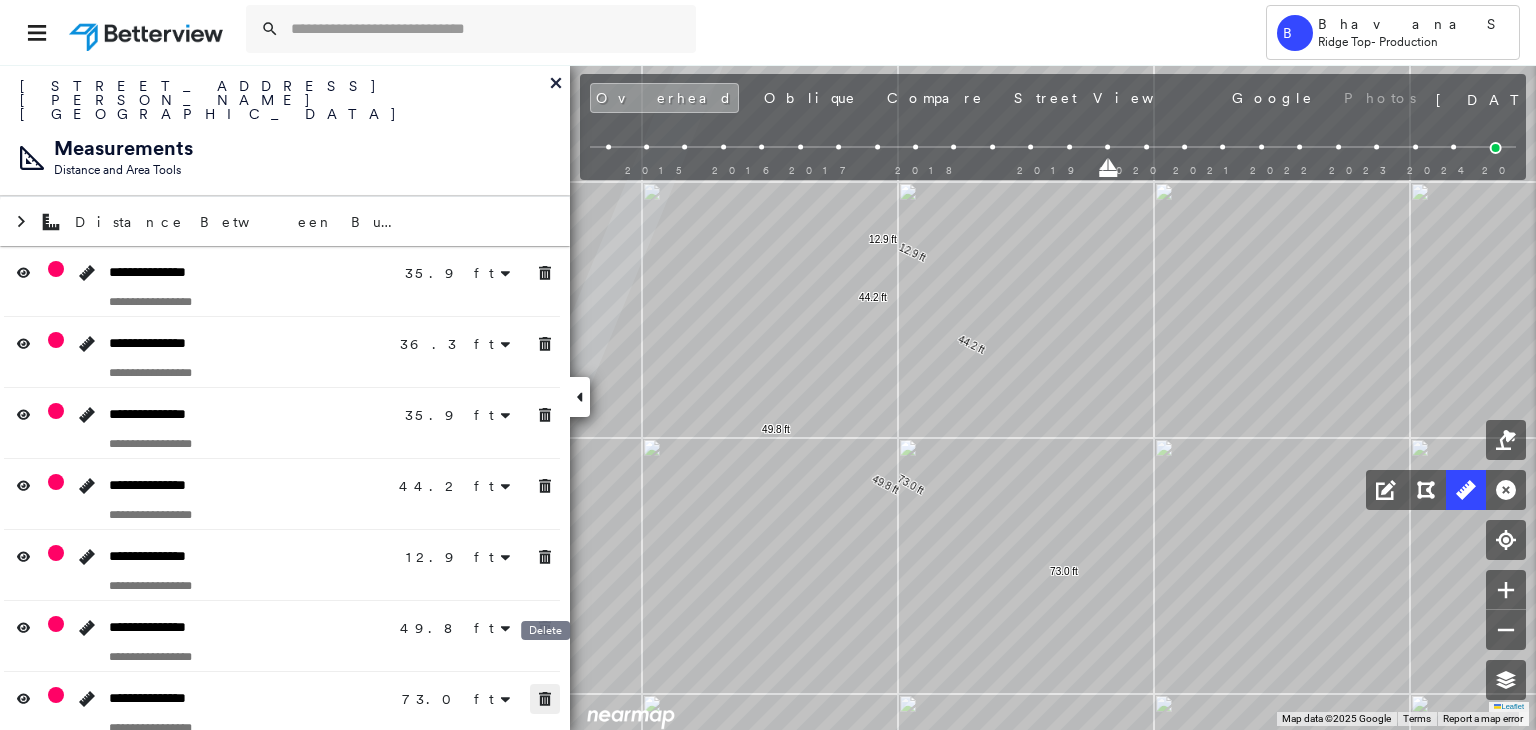 click 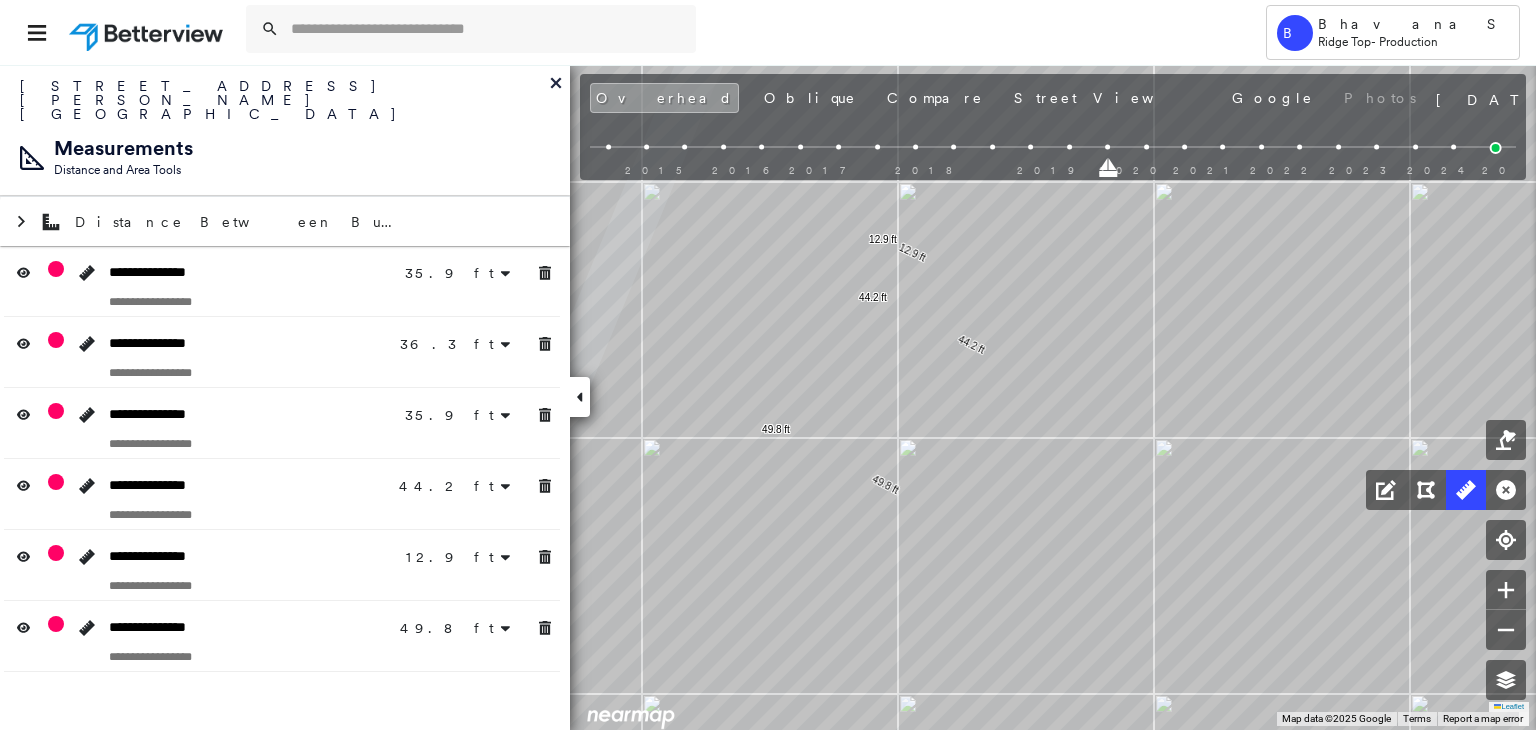 click on "**********" at bounding box center (285, 397) 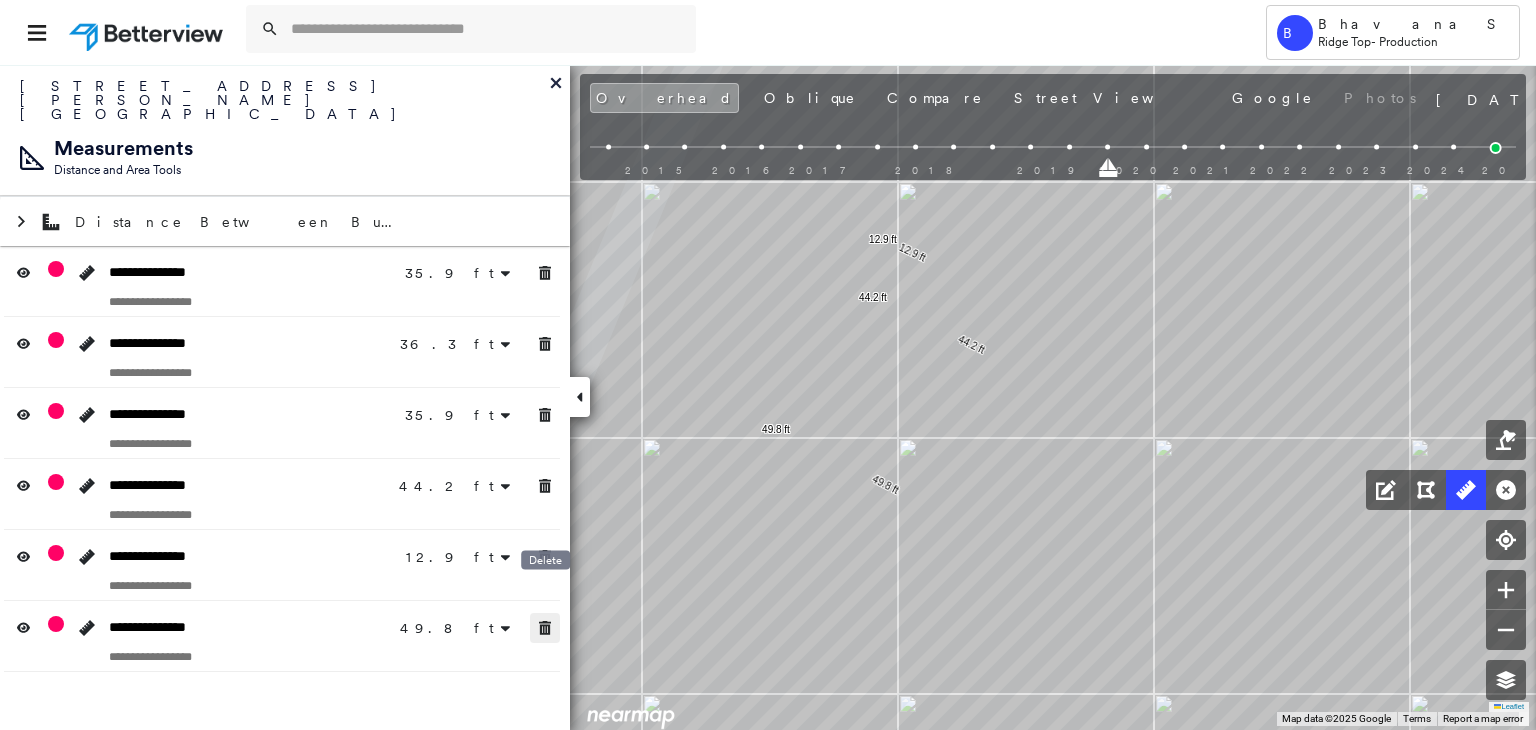 click at bounding box center (545, 628) 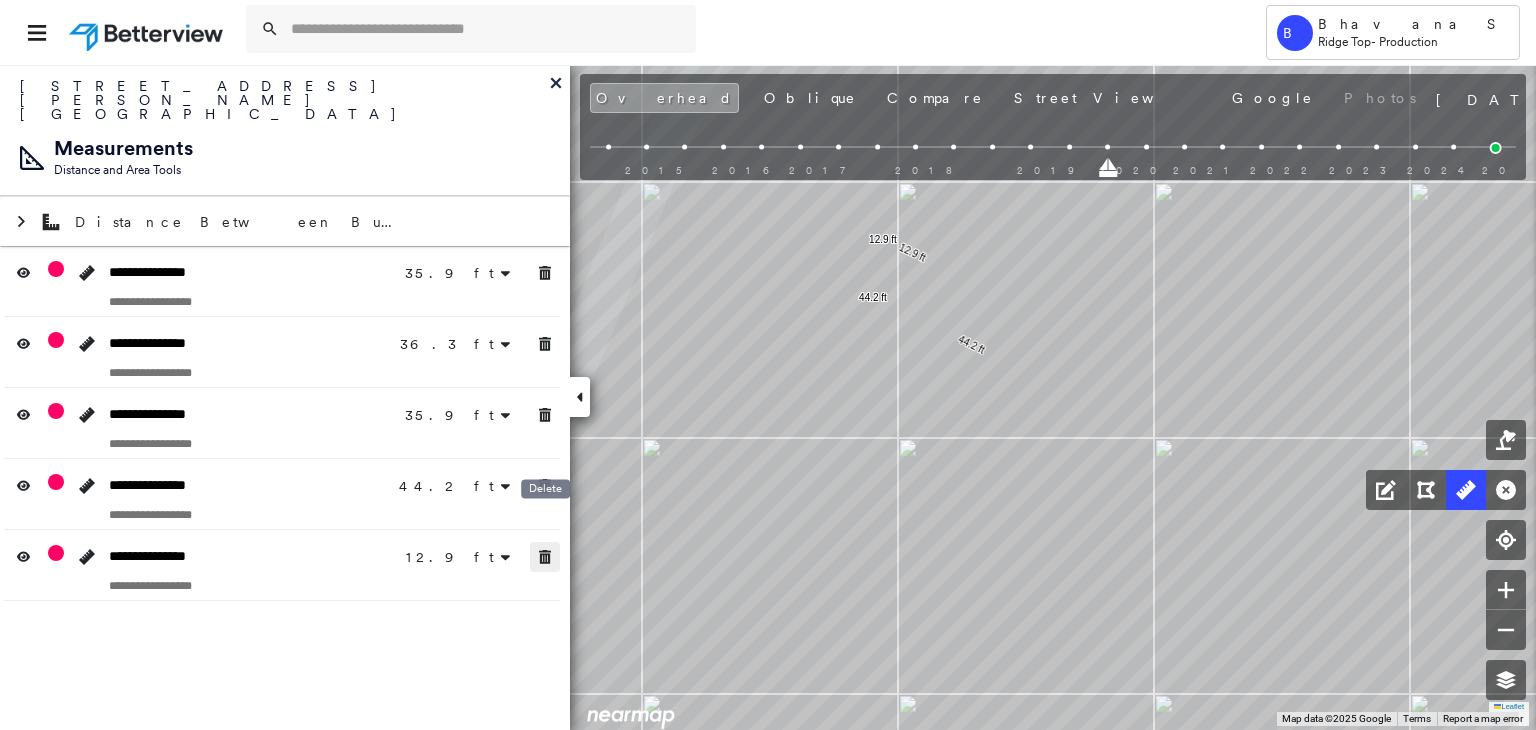 click at bounding box center [545, 557] 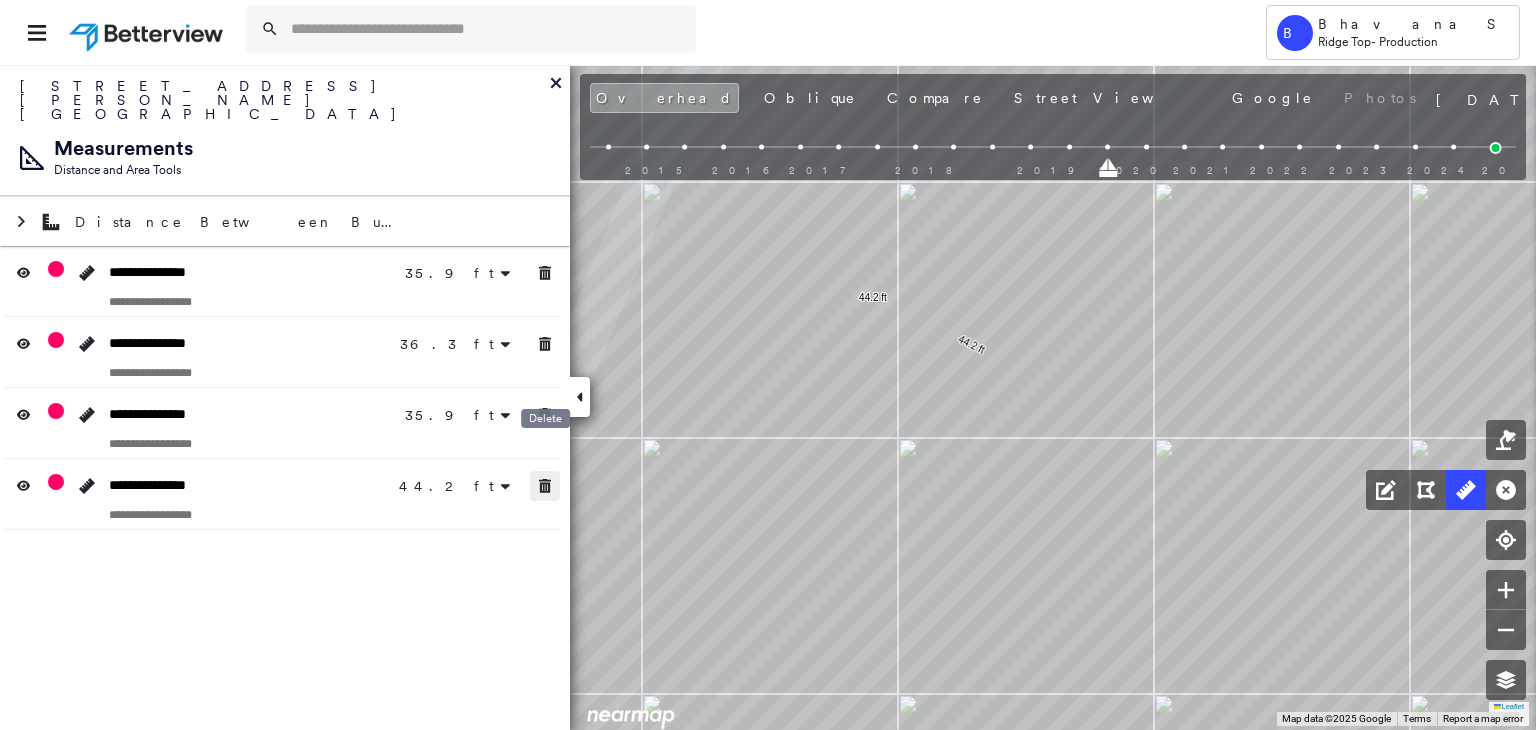 click 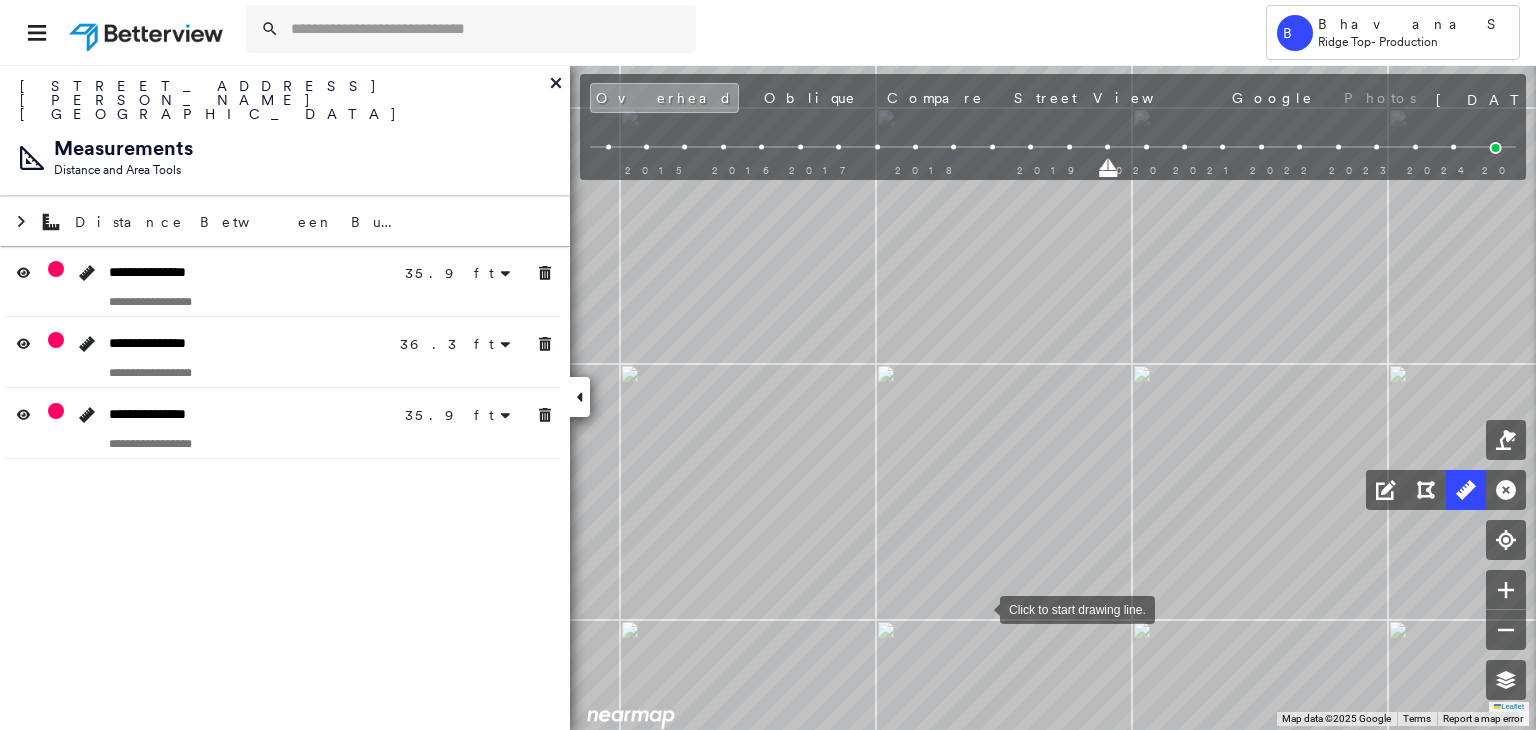 click at bounding box center [980, 608] 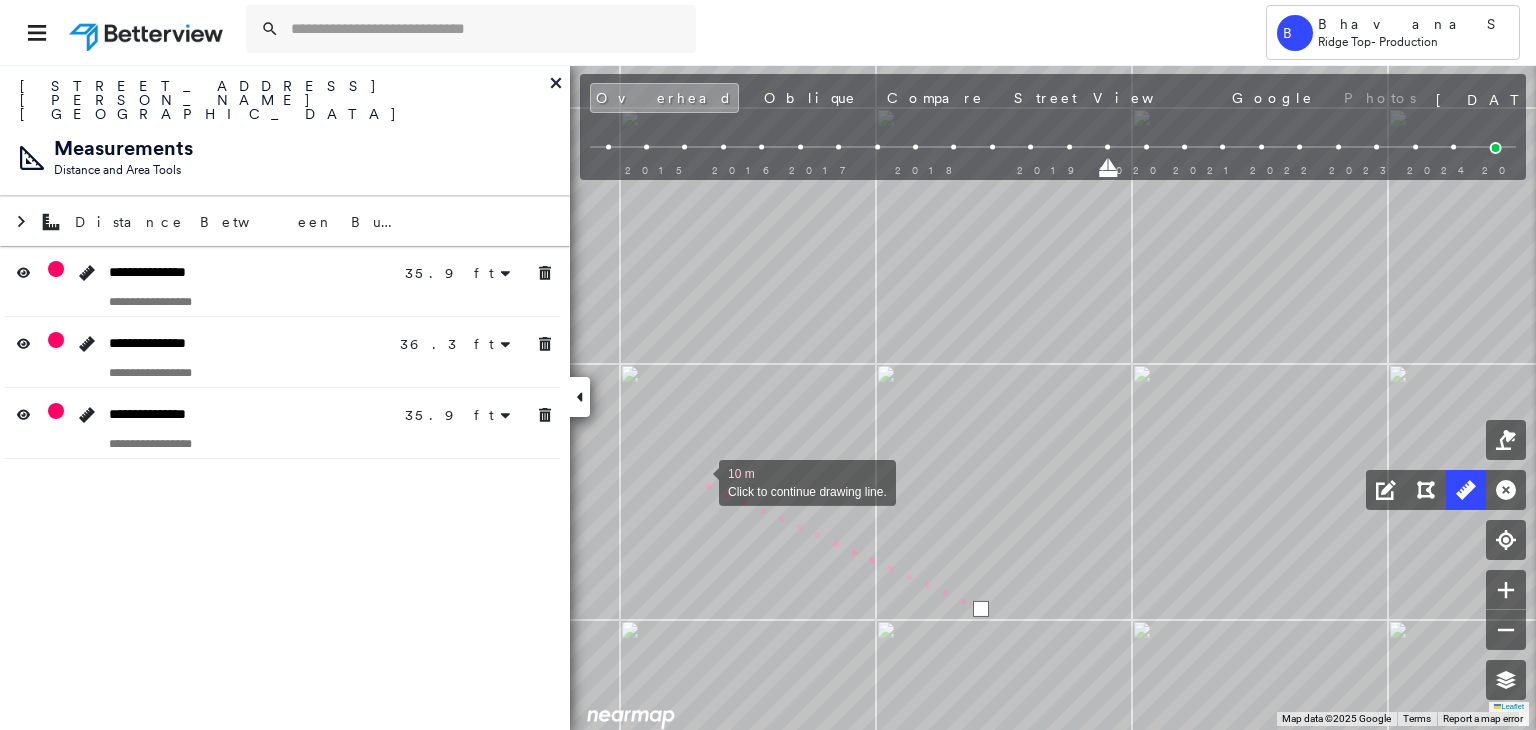 click at bounding box center [699, 481] 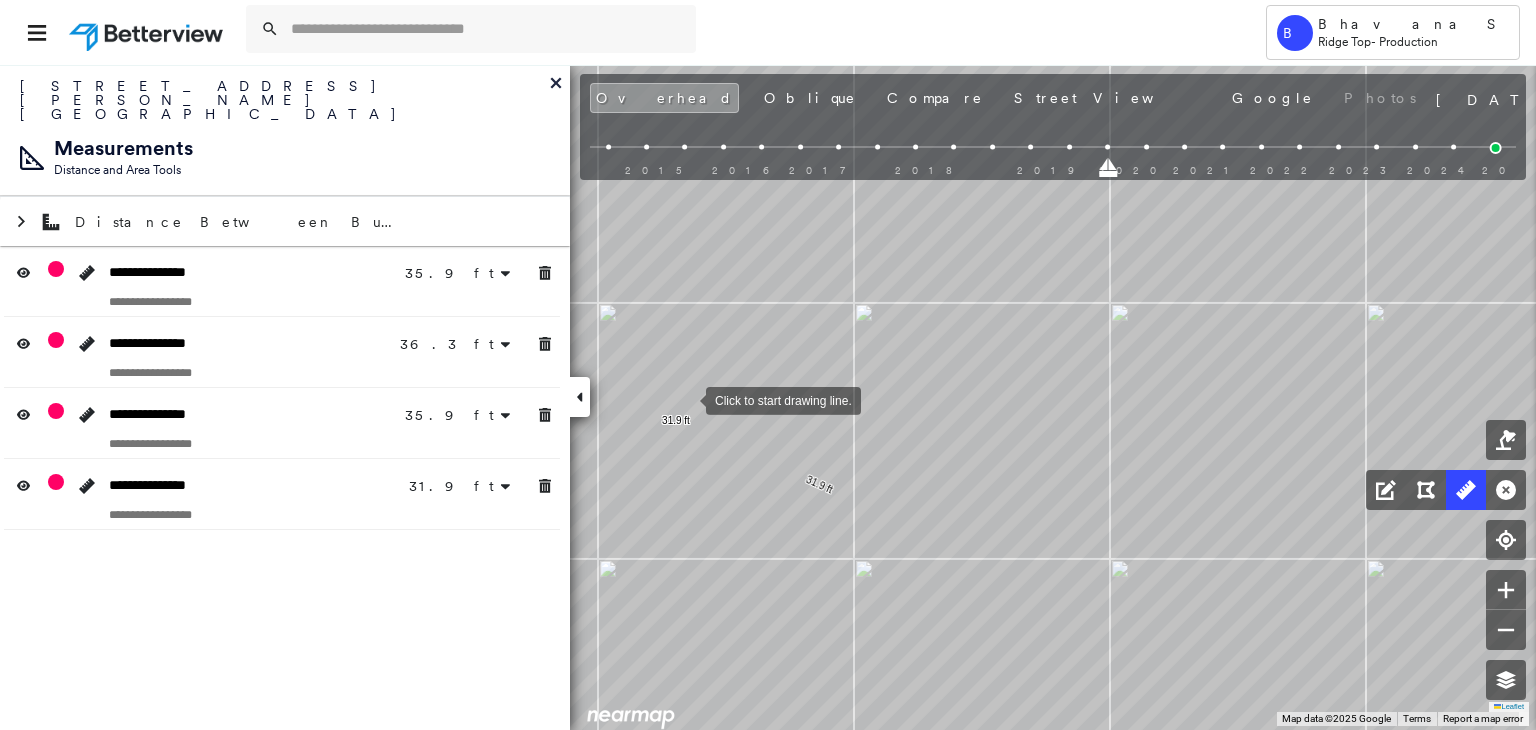 drag, startPoint x: 709, startPoint y: 462, endPoint x: 687, endPoint y: 401, distance: 64.84597 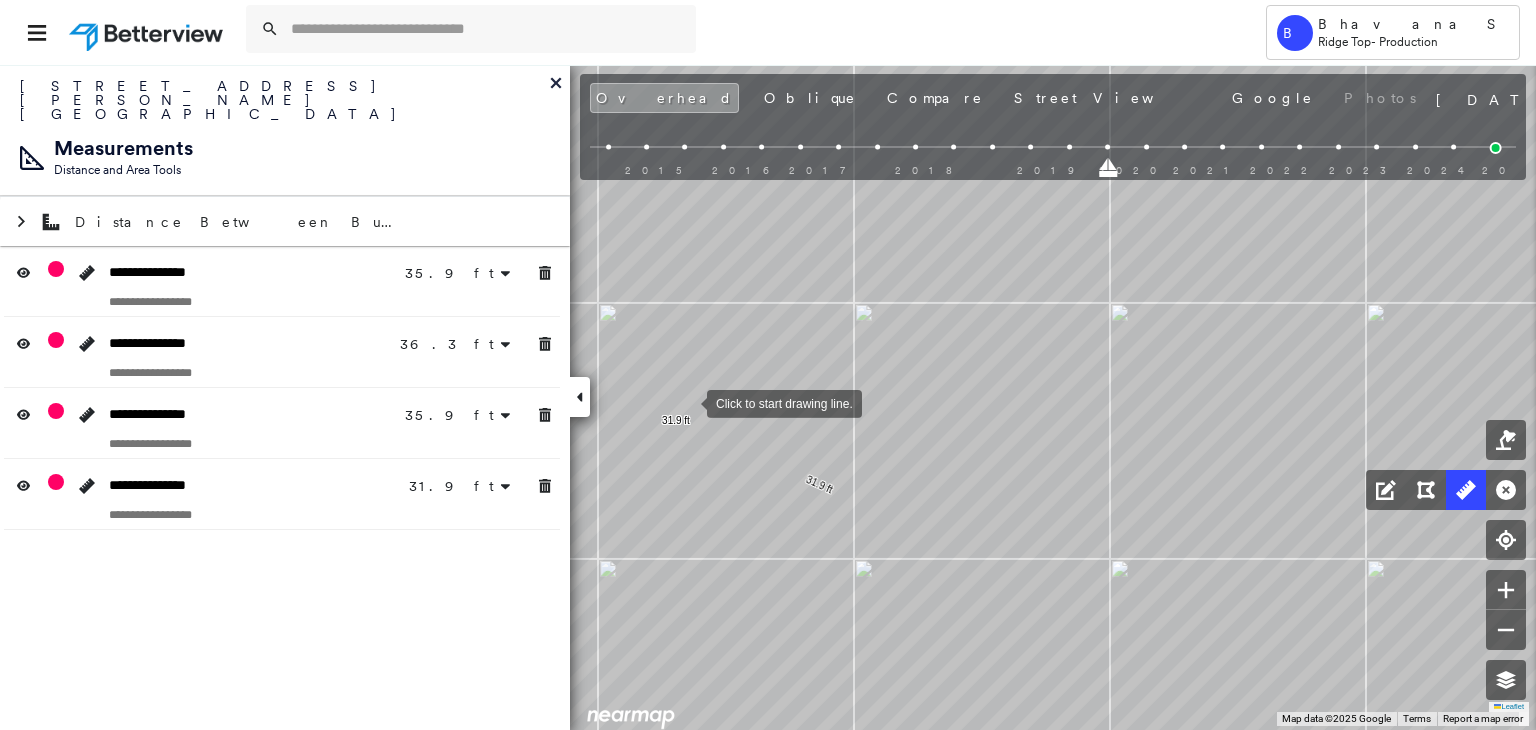 click at bounding box center (687, 402) 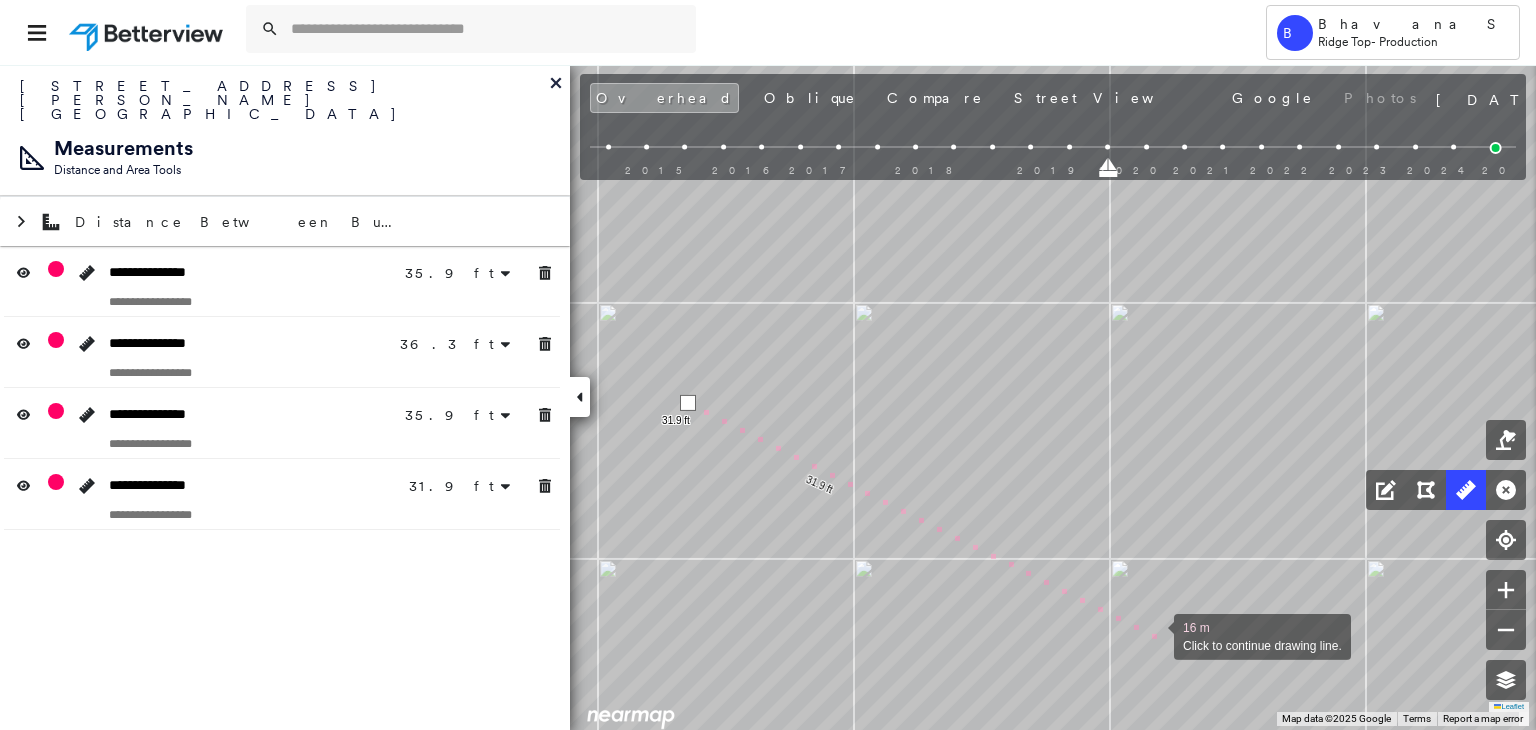 click at bounding box center (1154, 635) 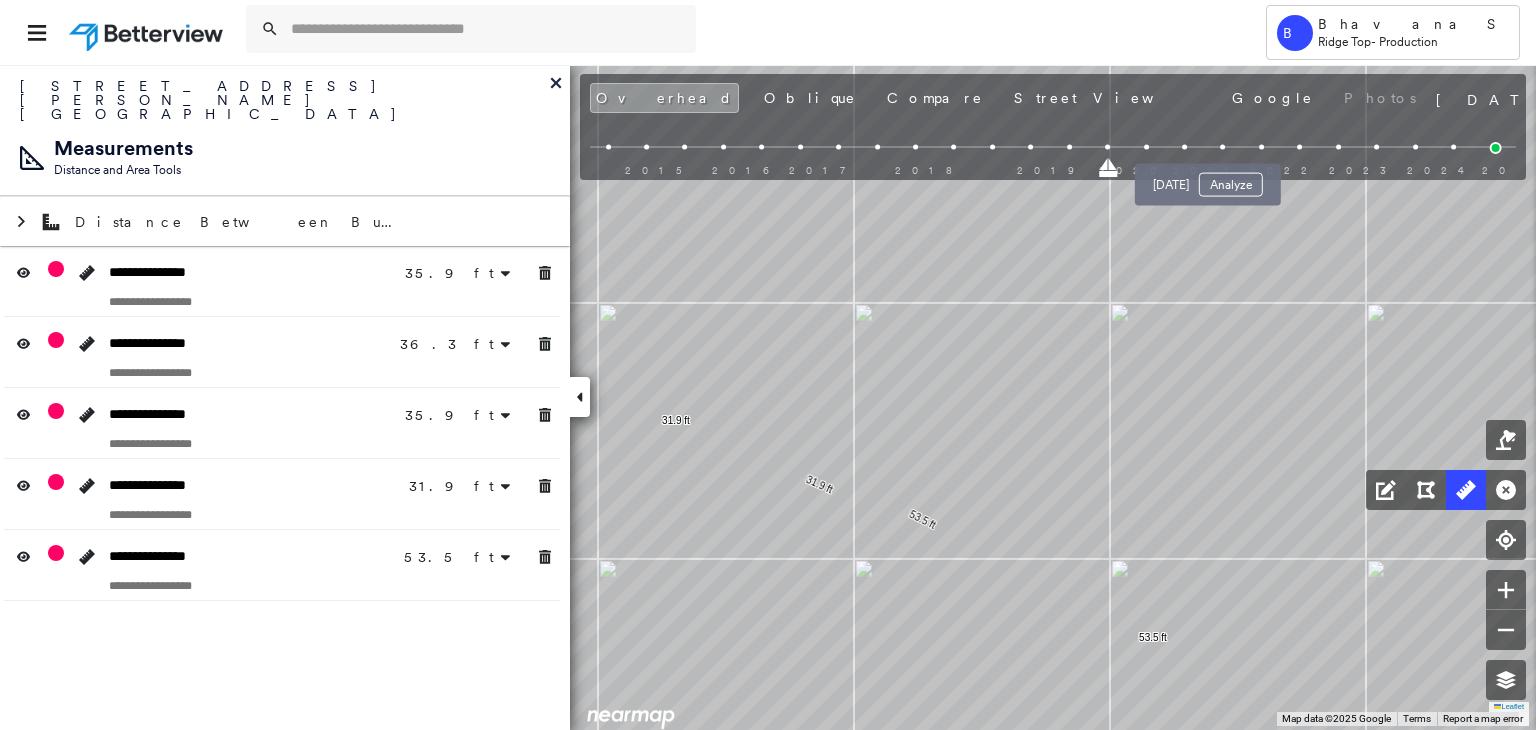 click at bounding box center [1223, 147] 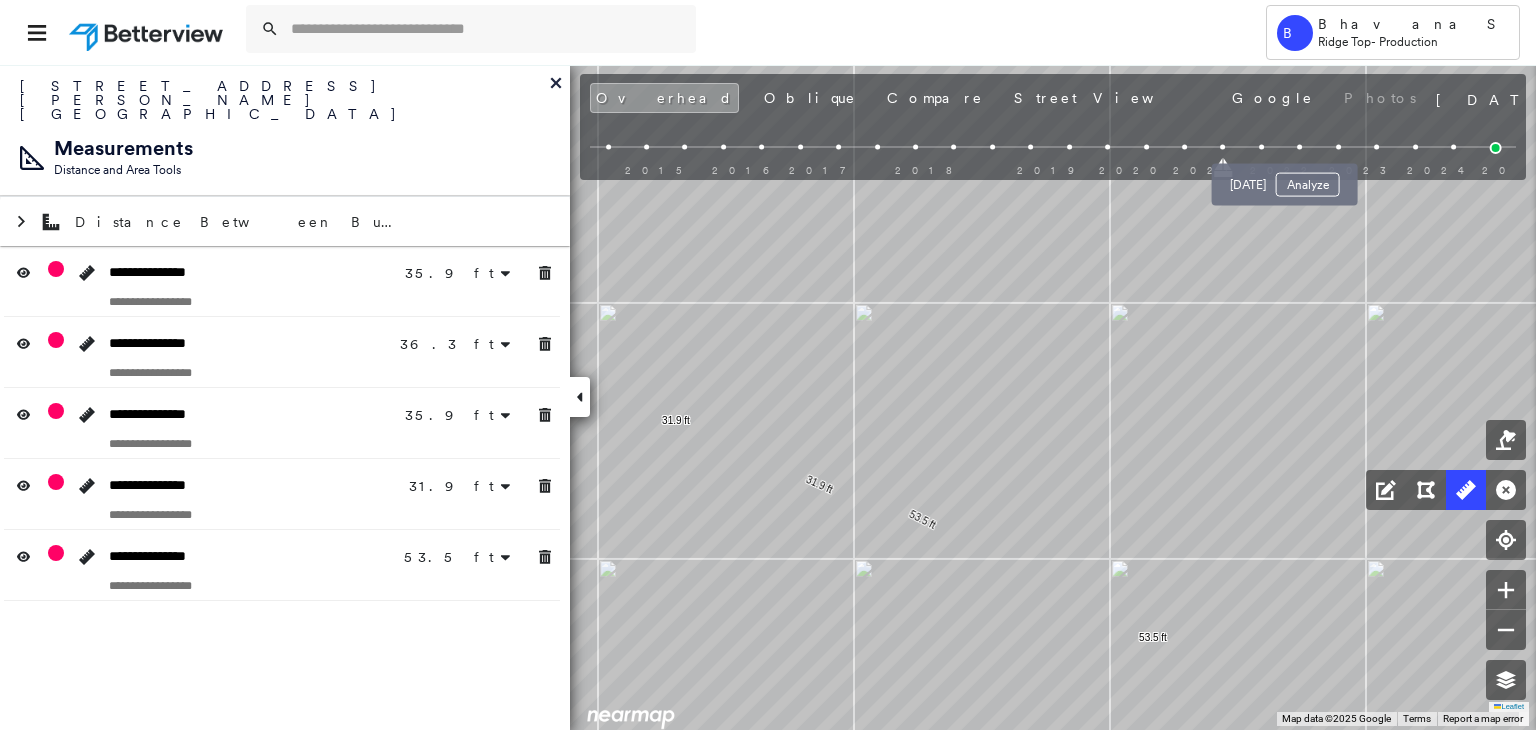 click at bounding box center [1299, 147] 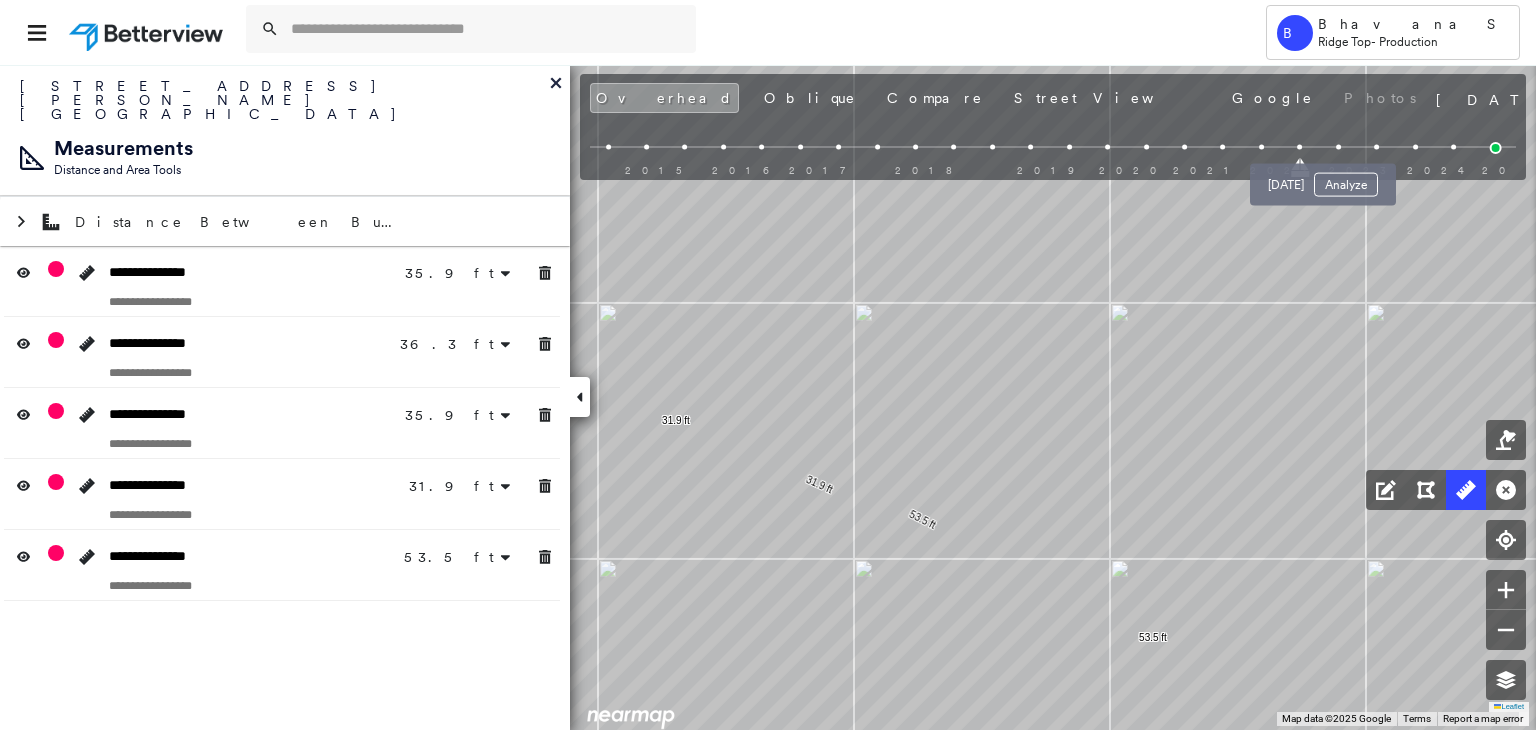 click at bounding box center [1338, 147] 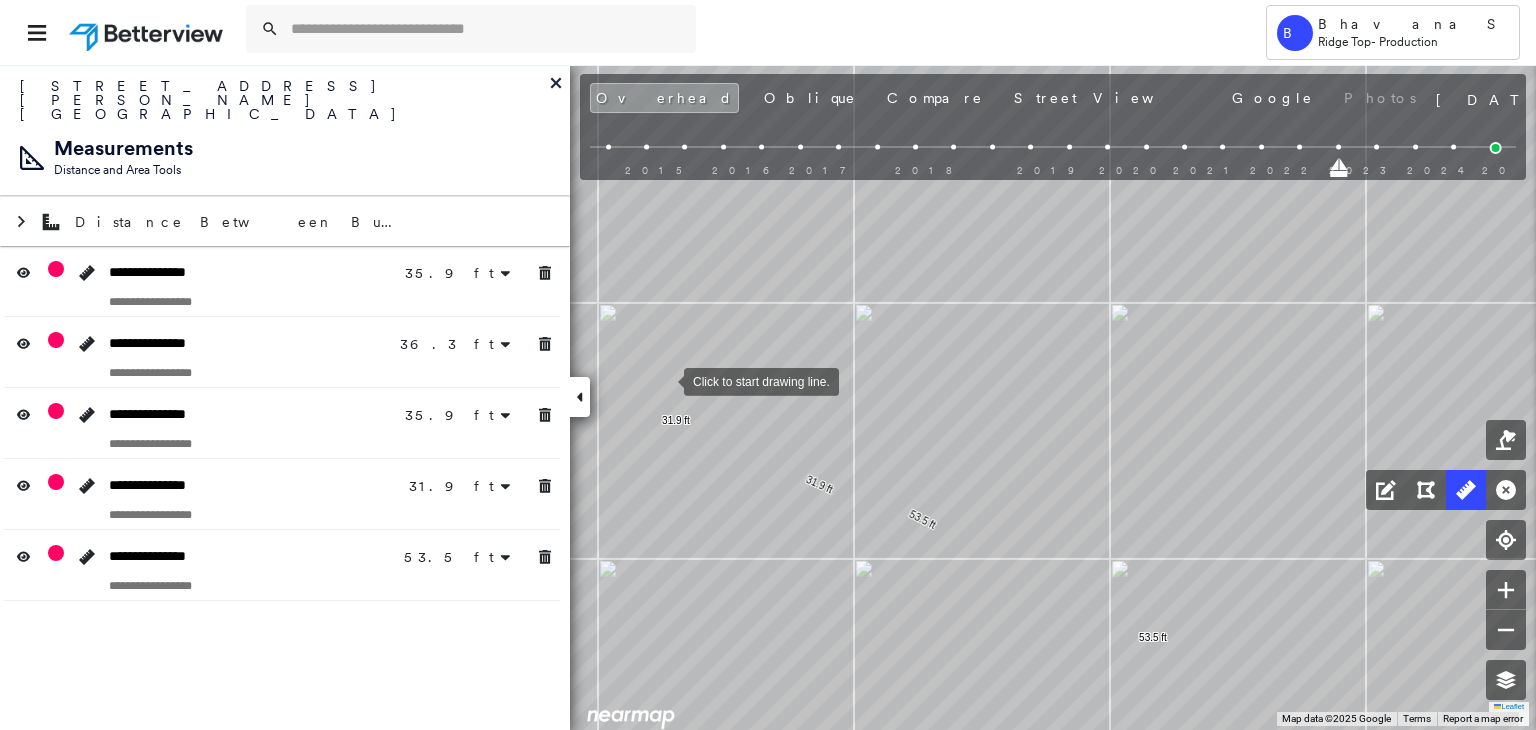 click at bounding box center (664, 380) 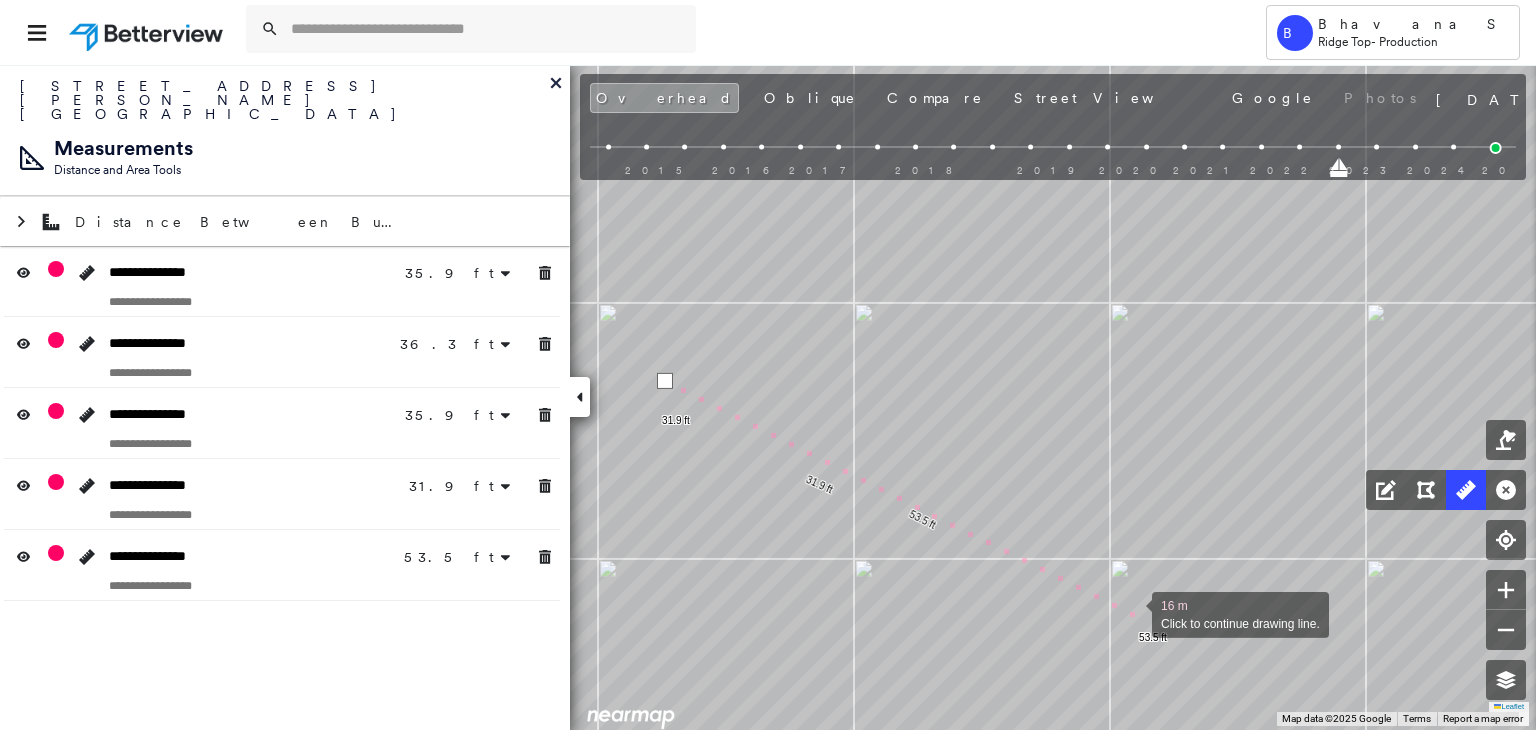 click at bounding box center (1132, 613) 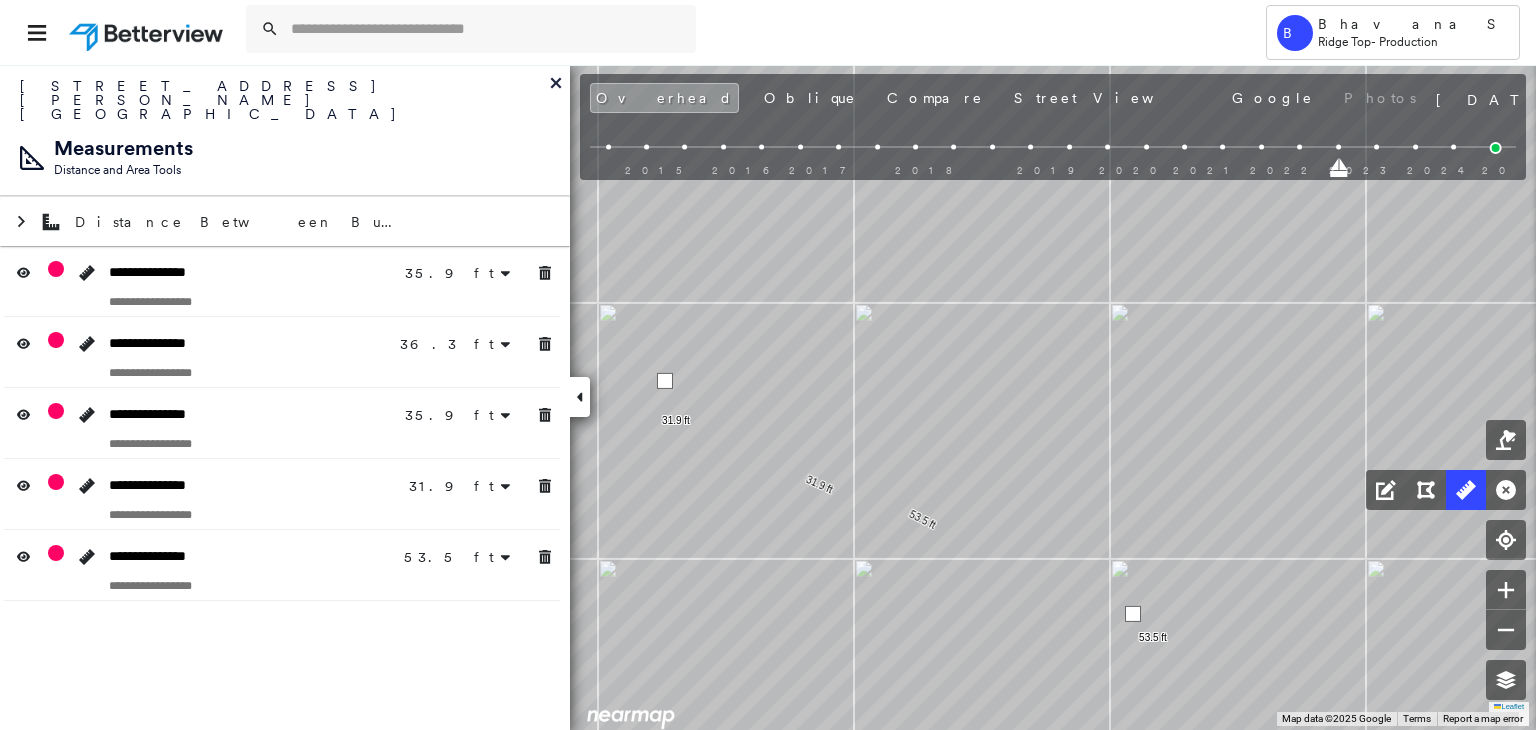 click at bounding box center [1133, 614] 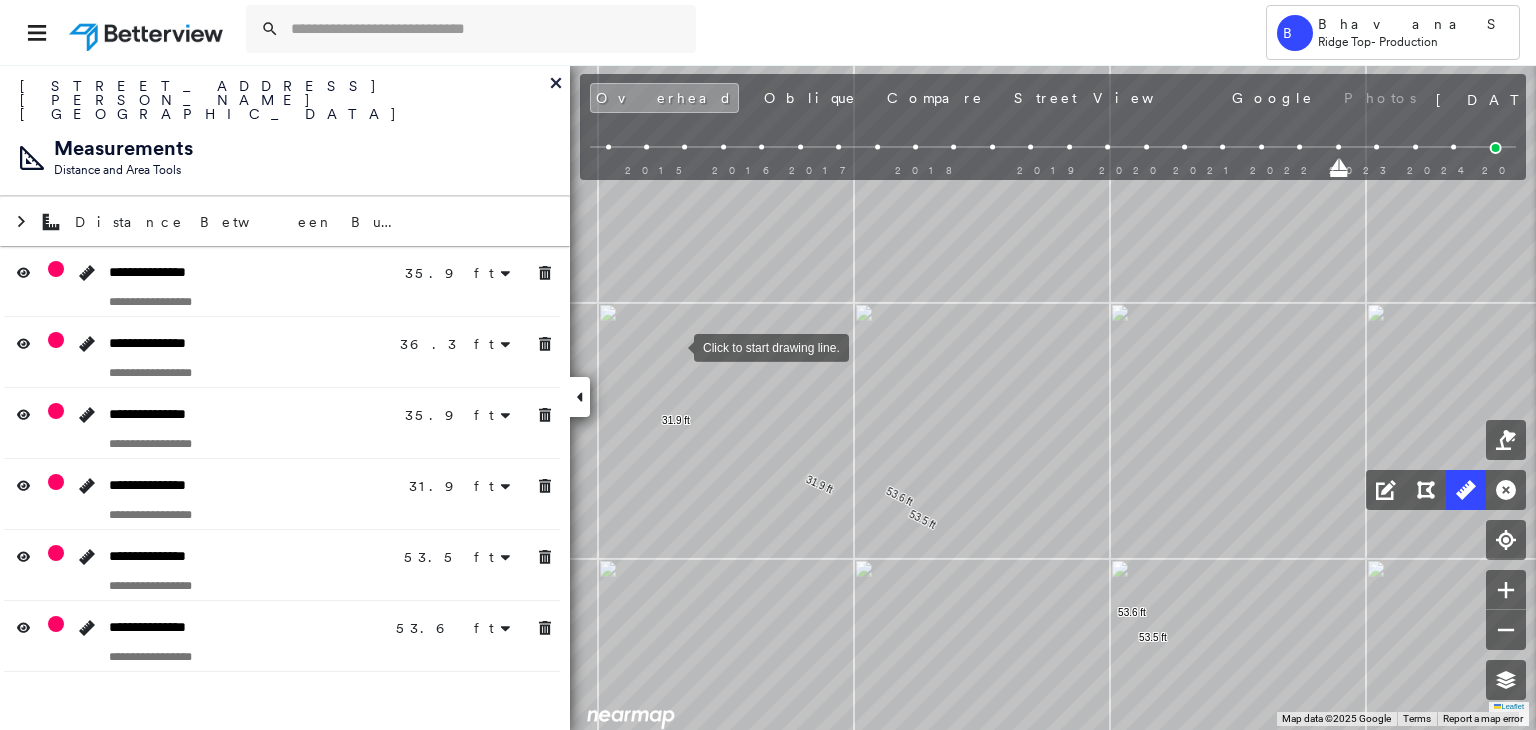 click at bounding box center [674, 346] 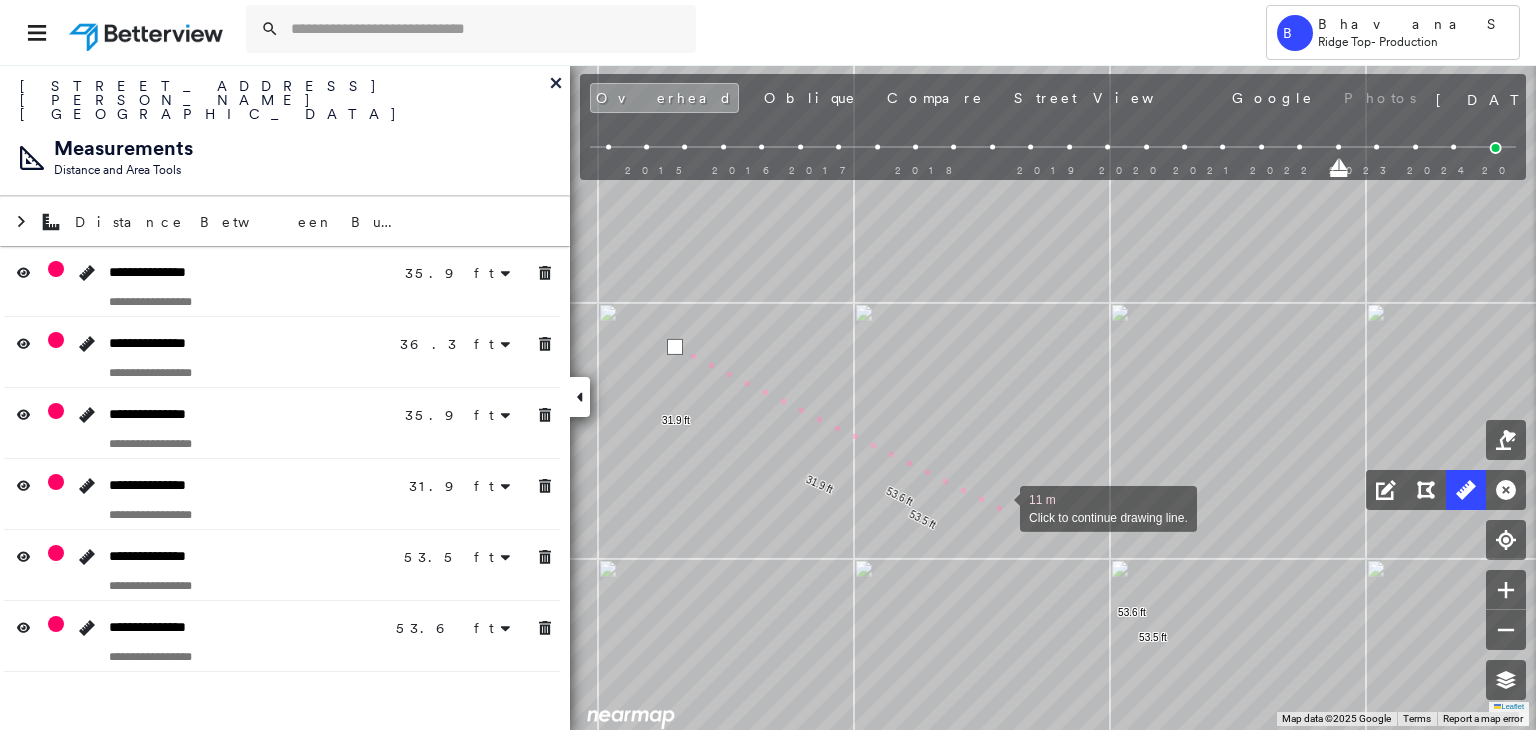 click at bounding box center (1000, 507) 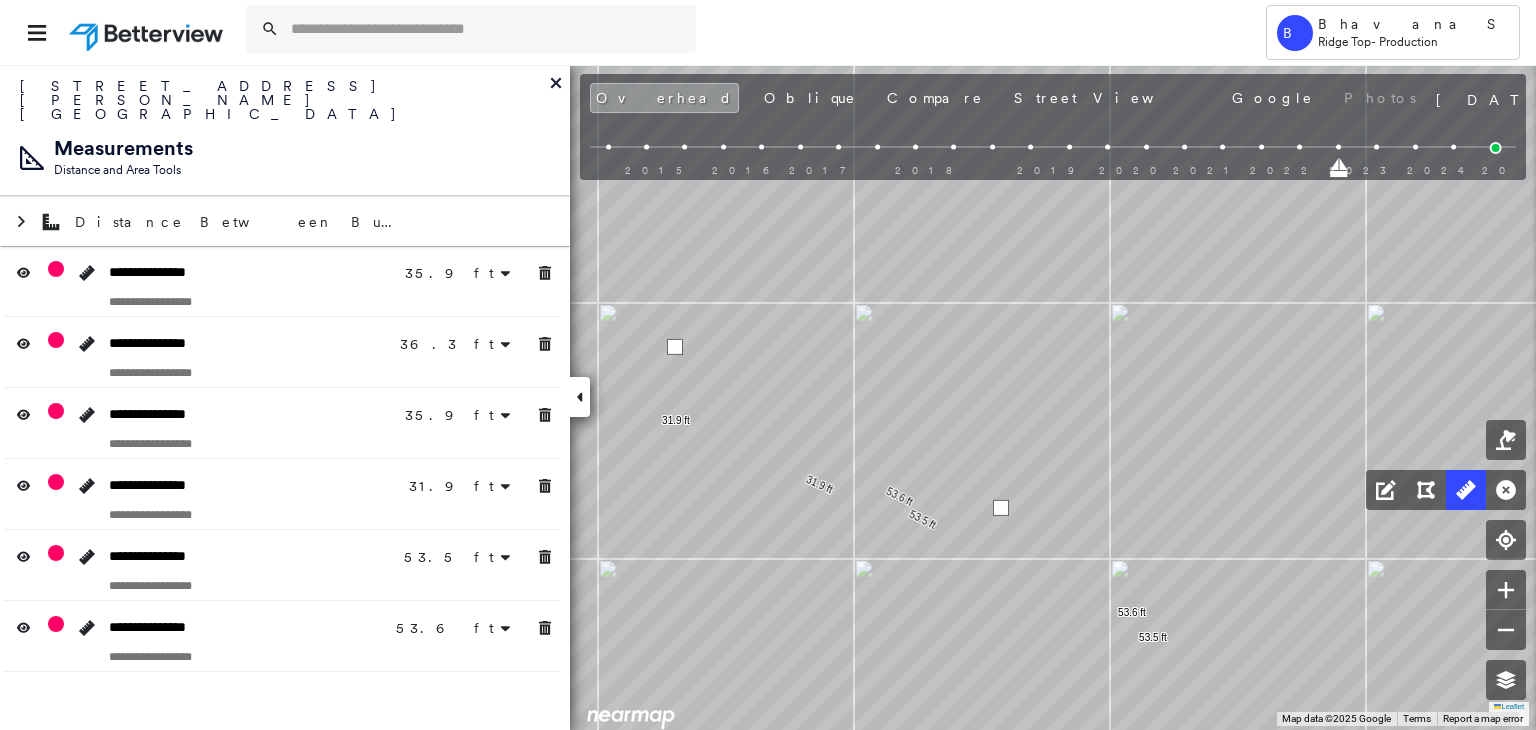 click at bounding box center (1001, 508) 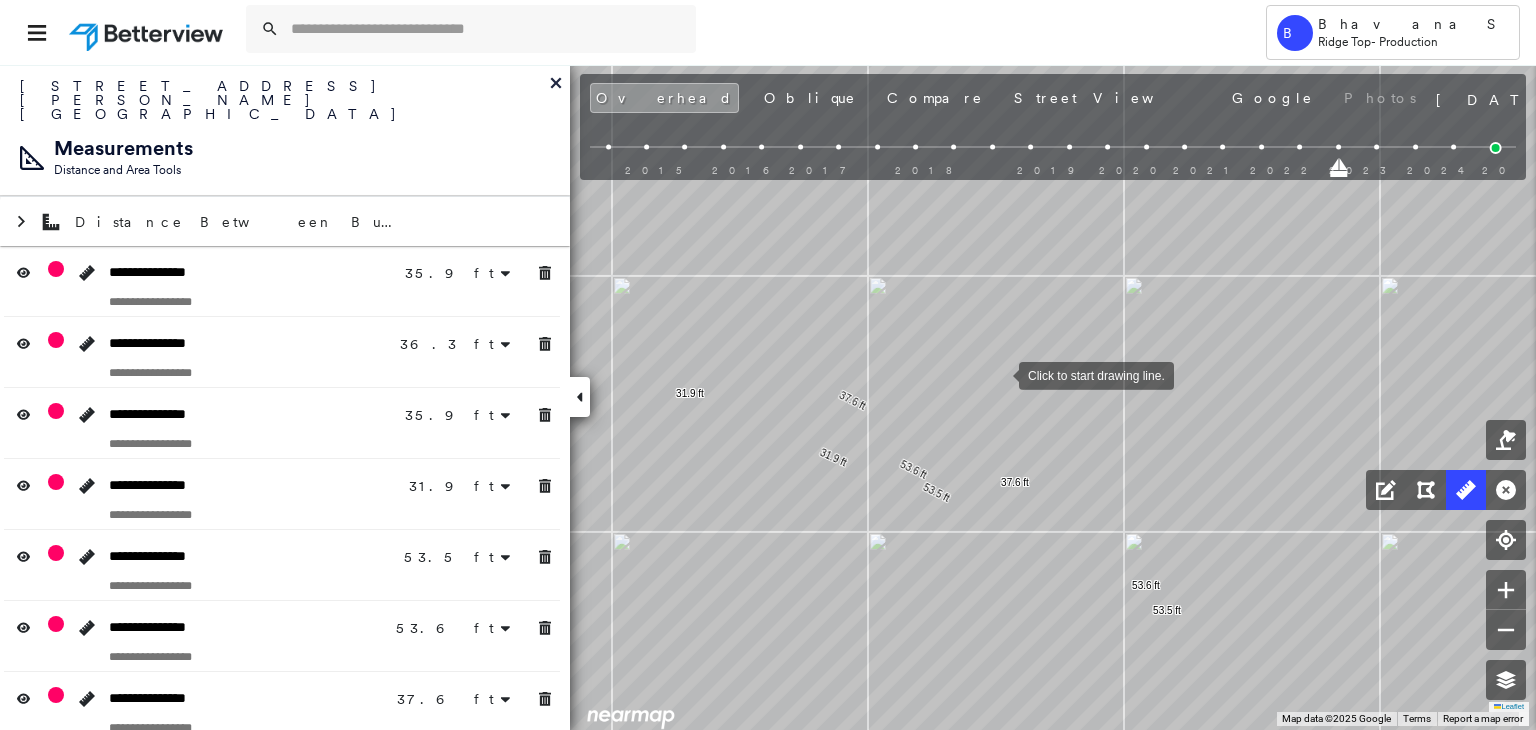 drag, startPoint x: 980, startPoint y: 410, endPoint x: 1004, endPoint y: 361, distance: 54.56189 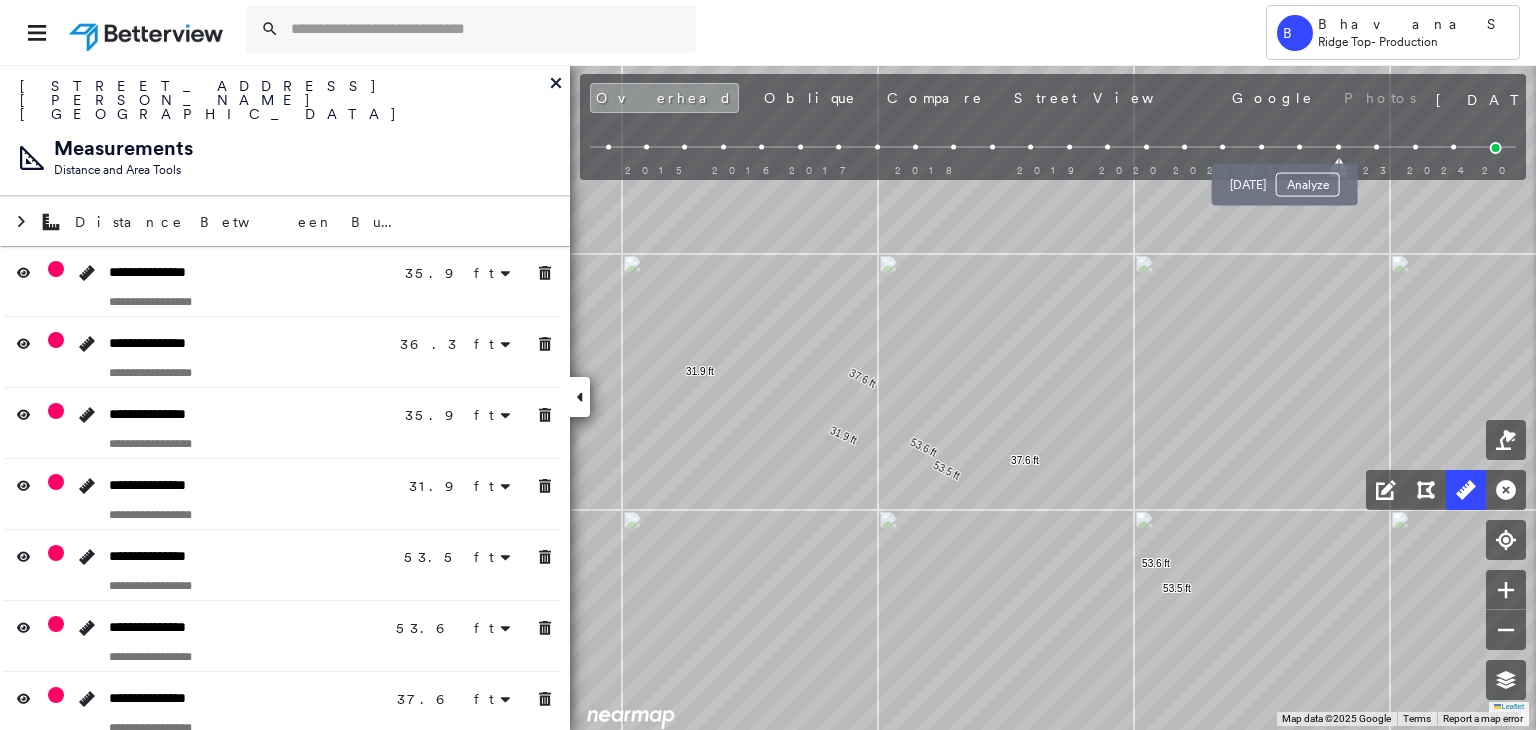 click at bounding box center (1299, 147) 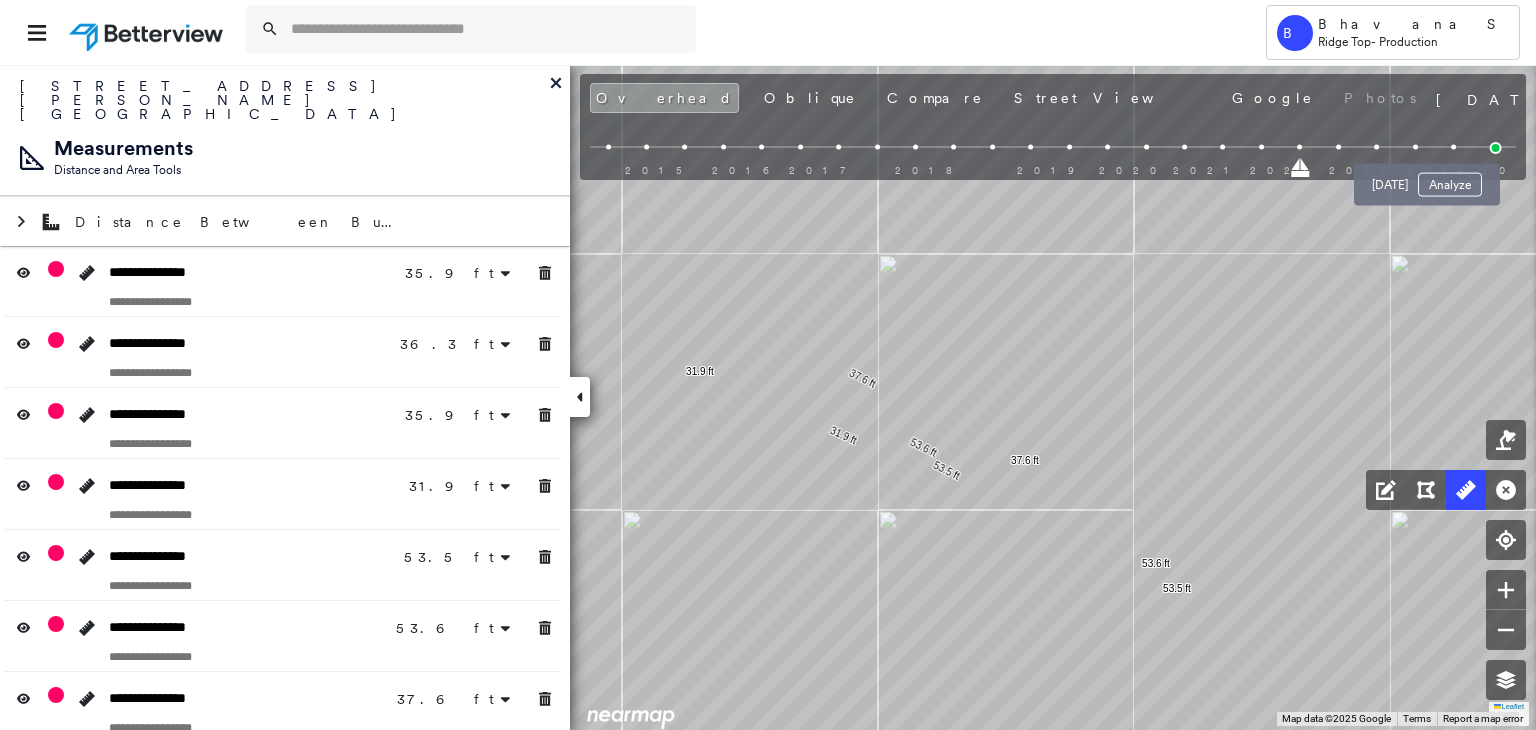 click at bounding box center [1453, 147] 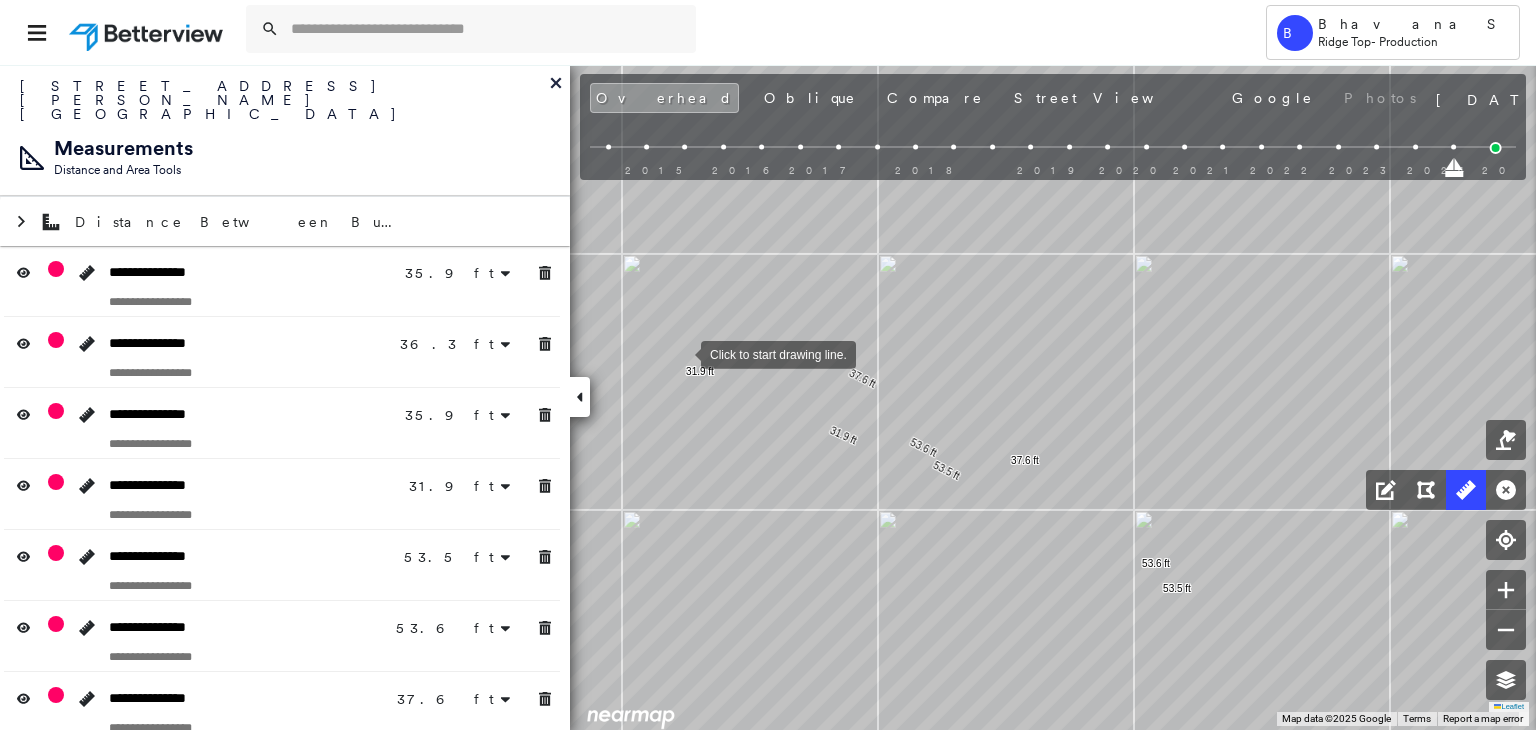 click at bounding box center (681, 353) 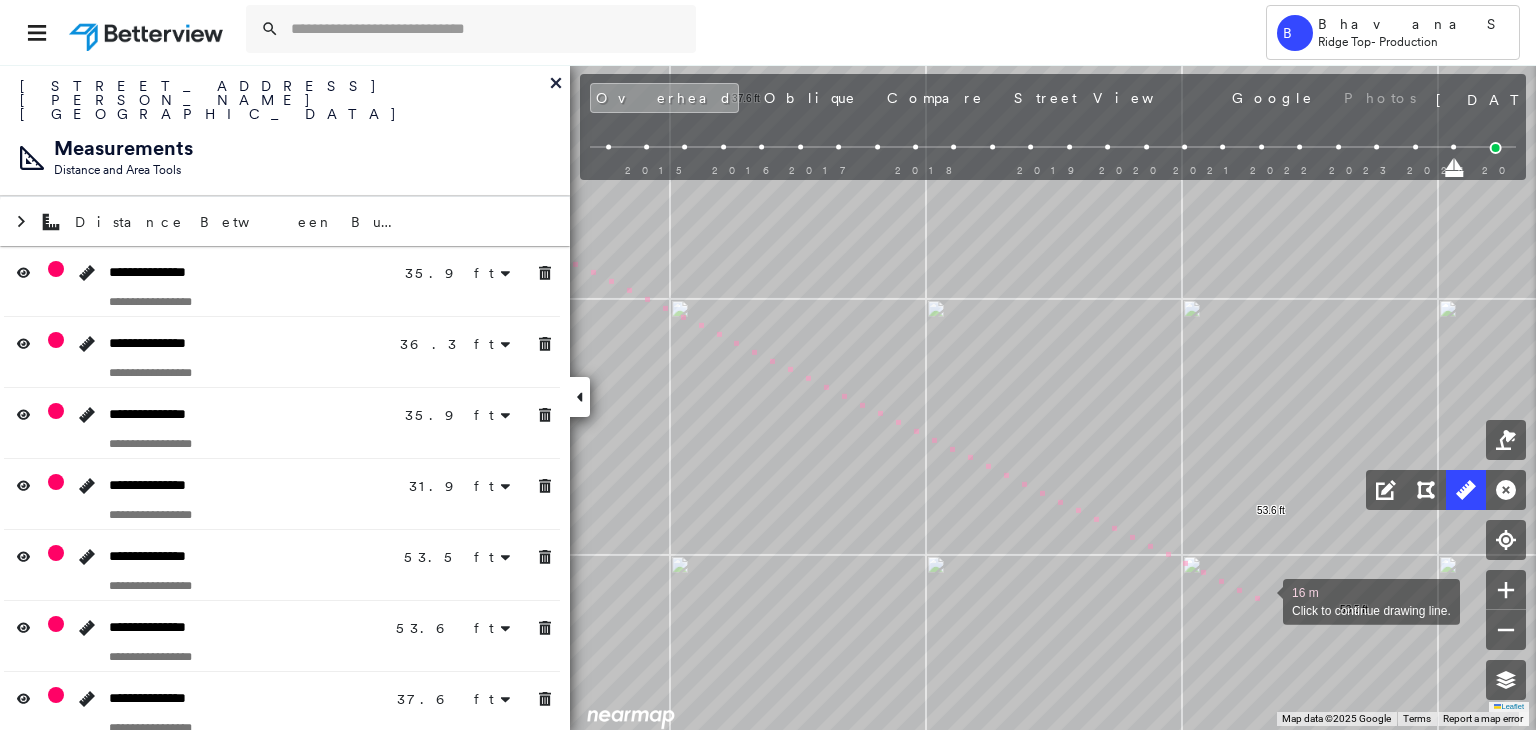 click at bounding box center [1263, 600] 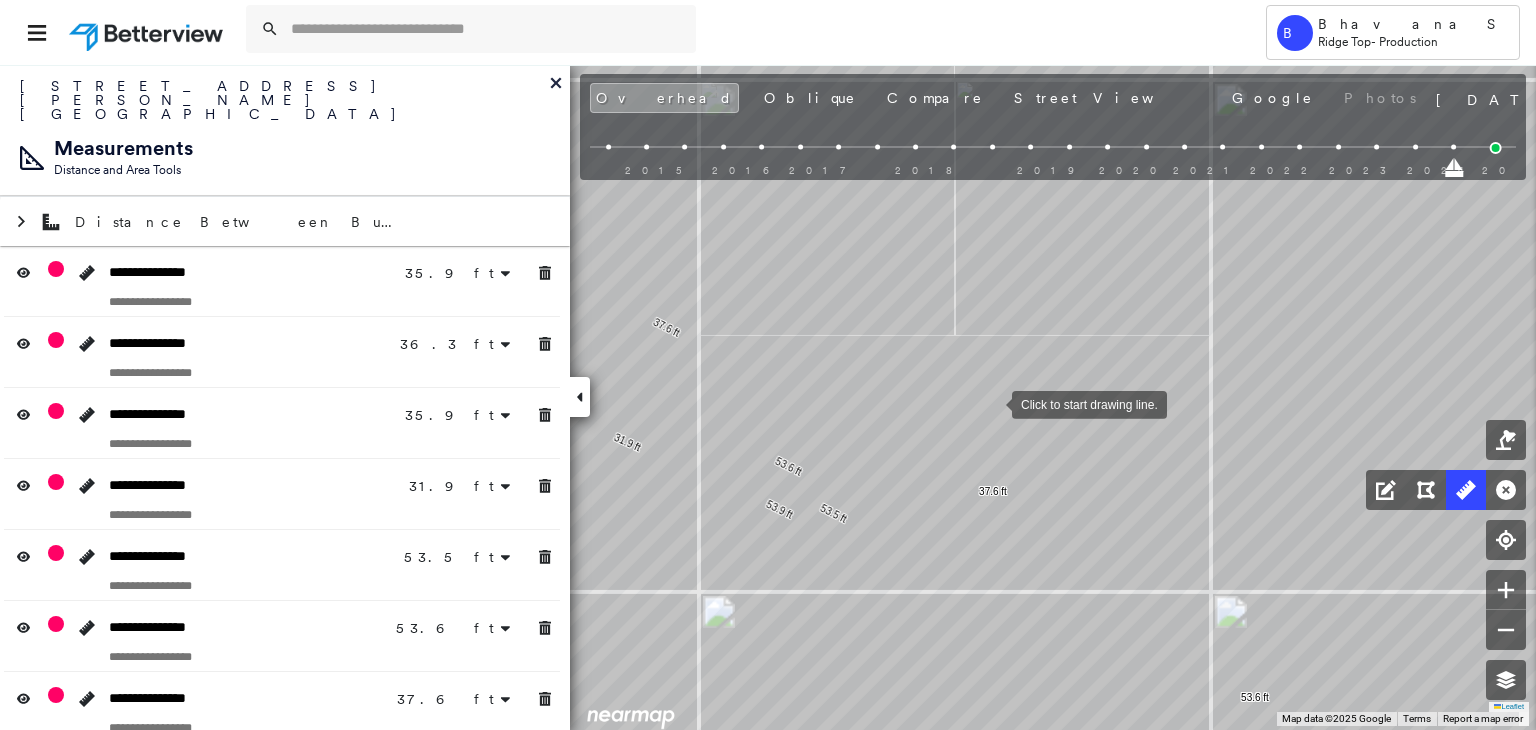 drag, startPoint x: 991, startPoint y: 403, endPoint x: 1049, endPoint y: 571, distance: 177.73013 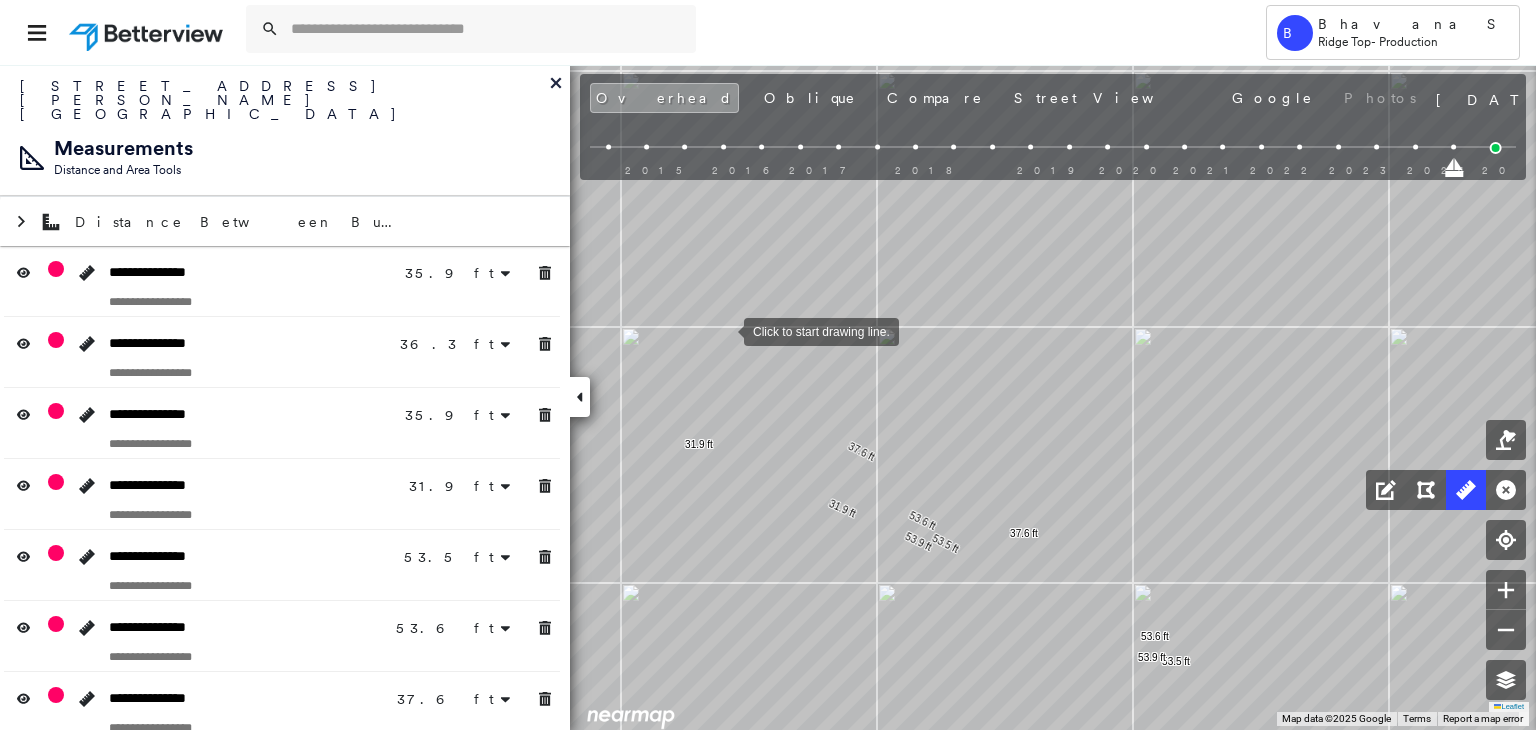 click at bounding box center (724, 330) 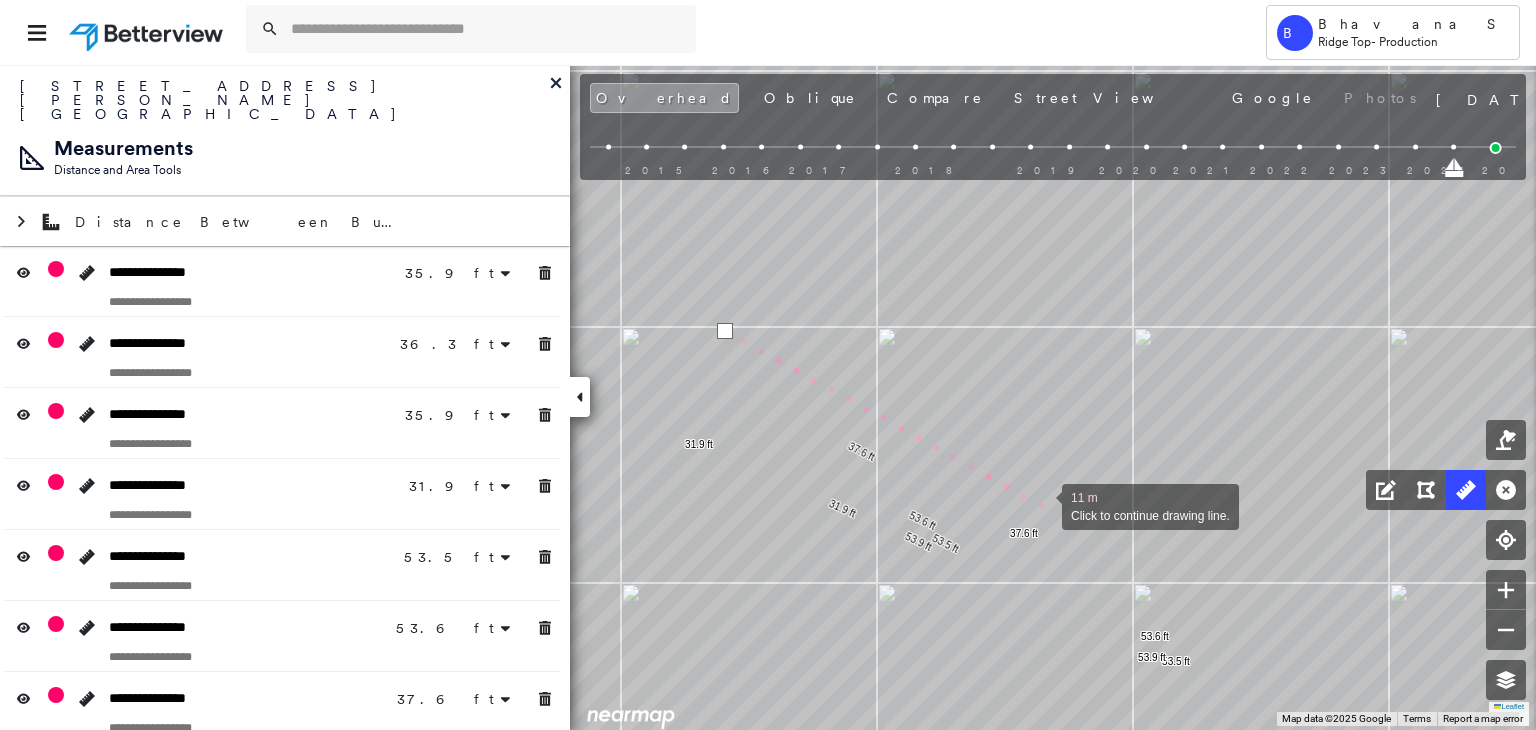 click at bounding box center (1042, 505) 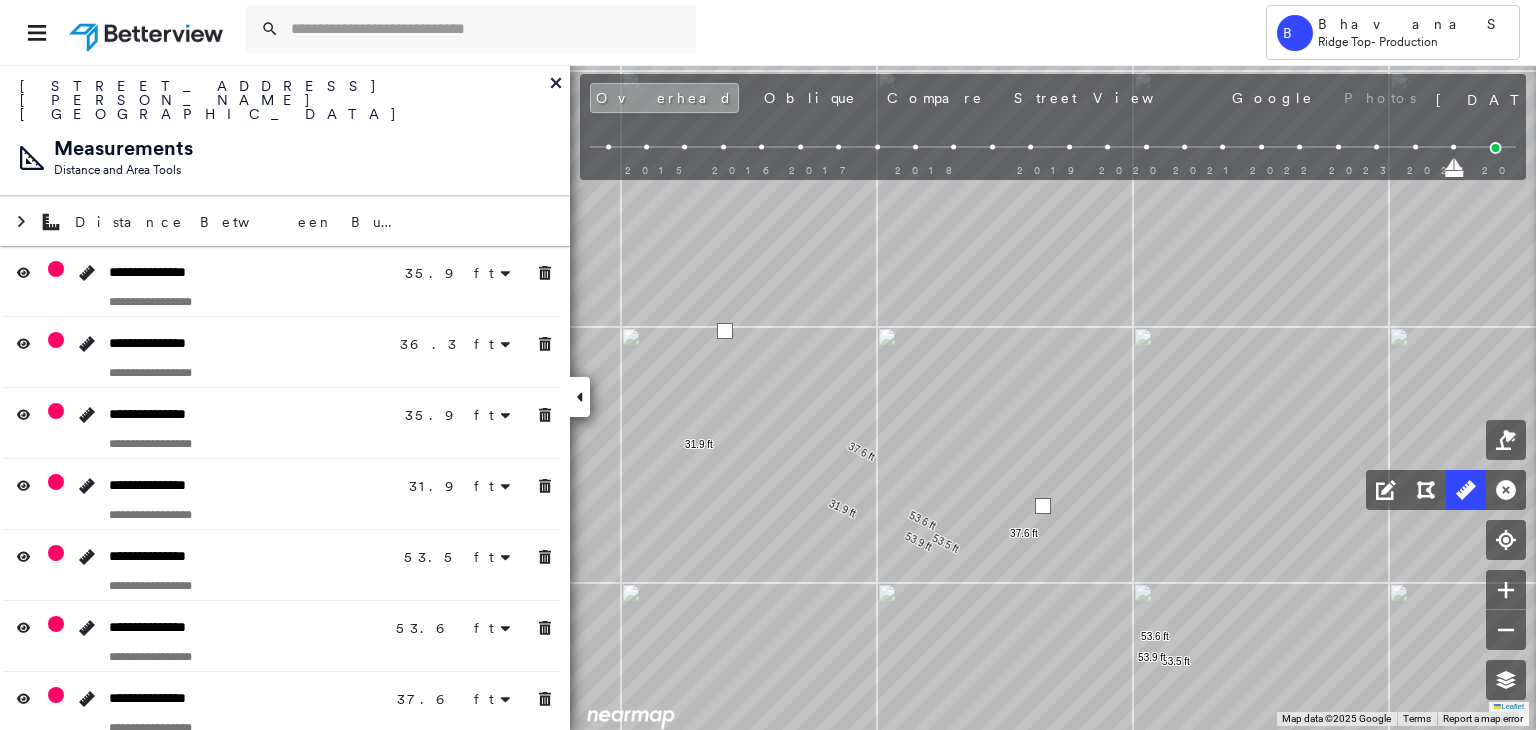 click at bounding box center [1043, 506] 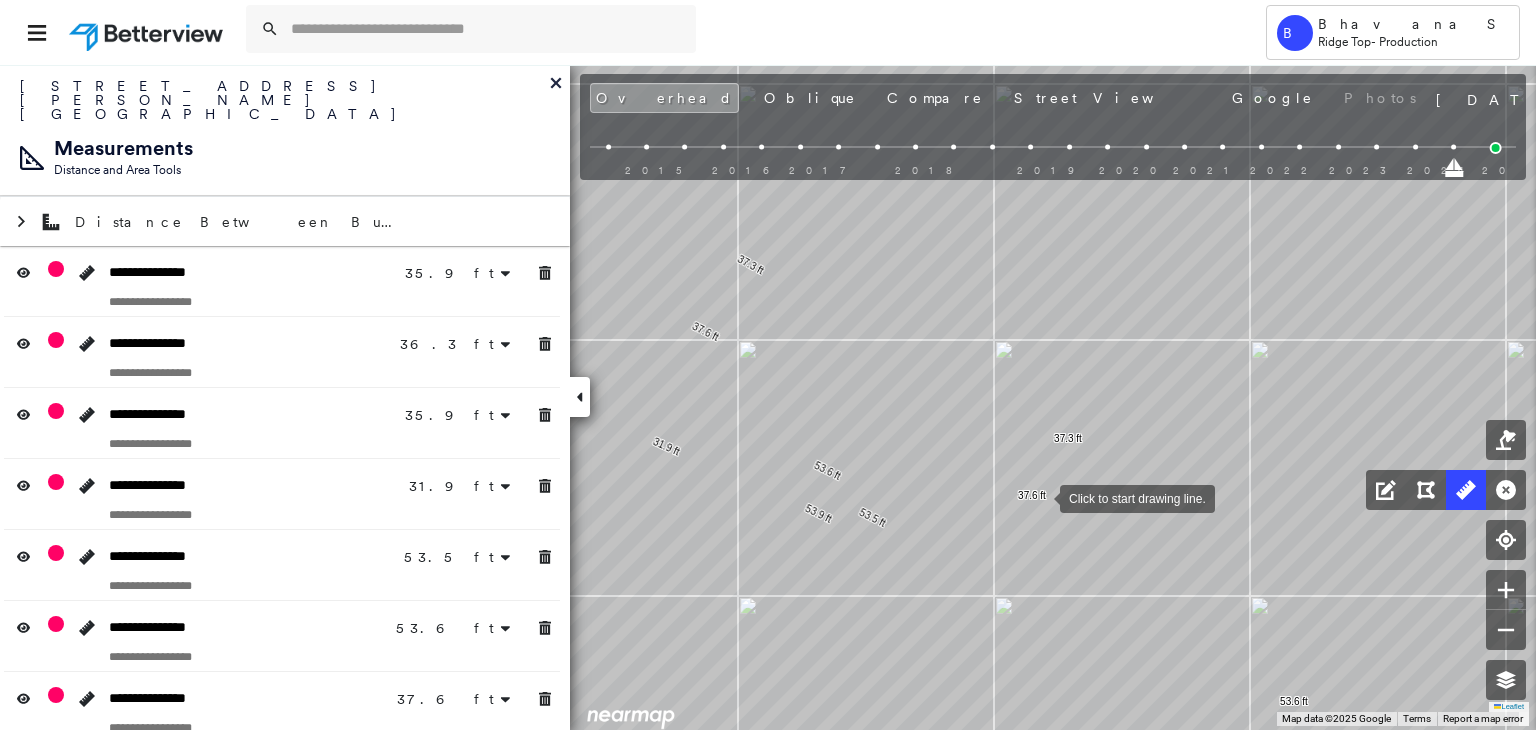 click at bounding box center (1040, 497) 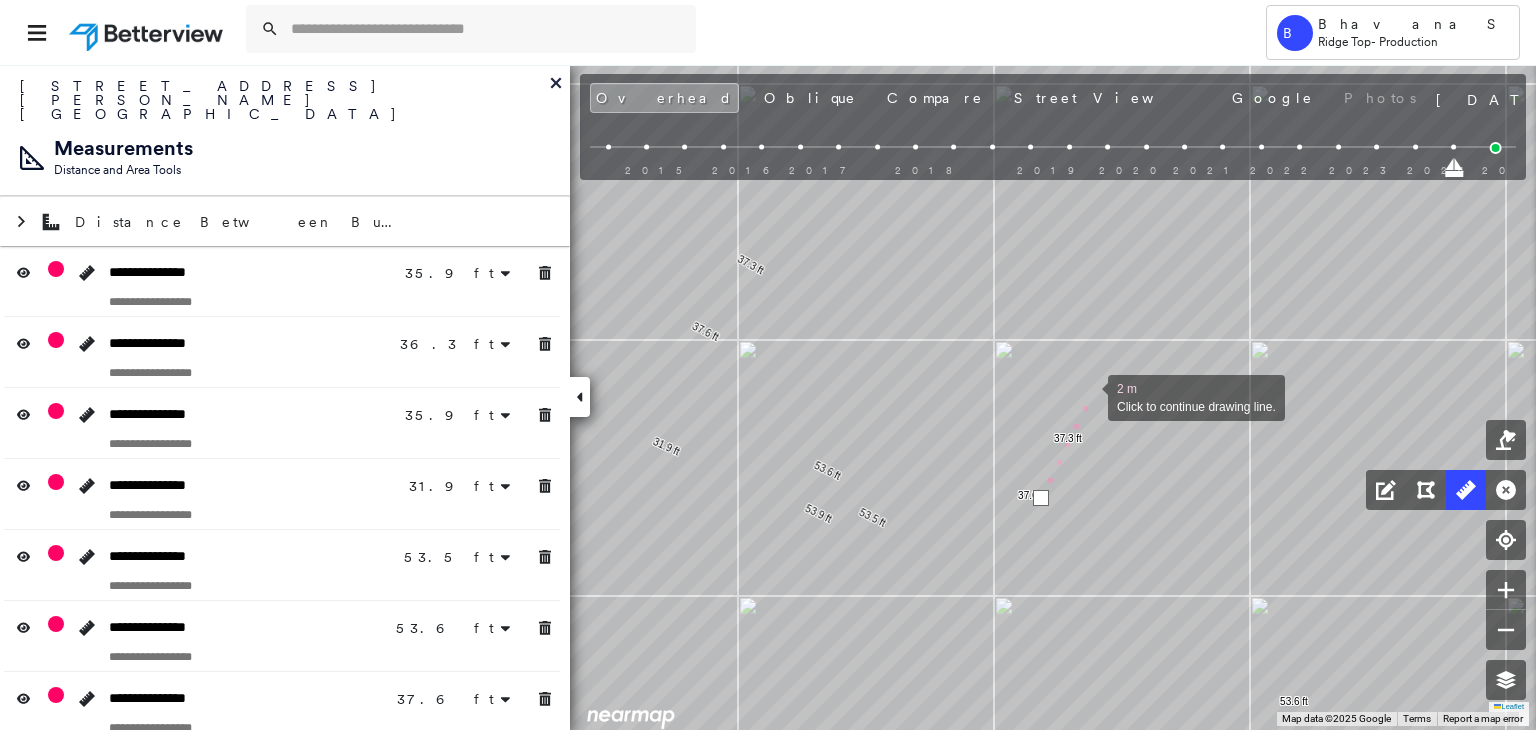 click at bounding box center (1088, 396) 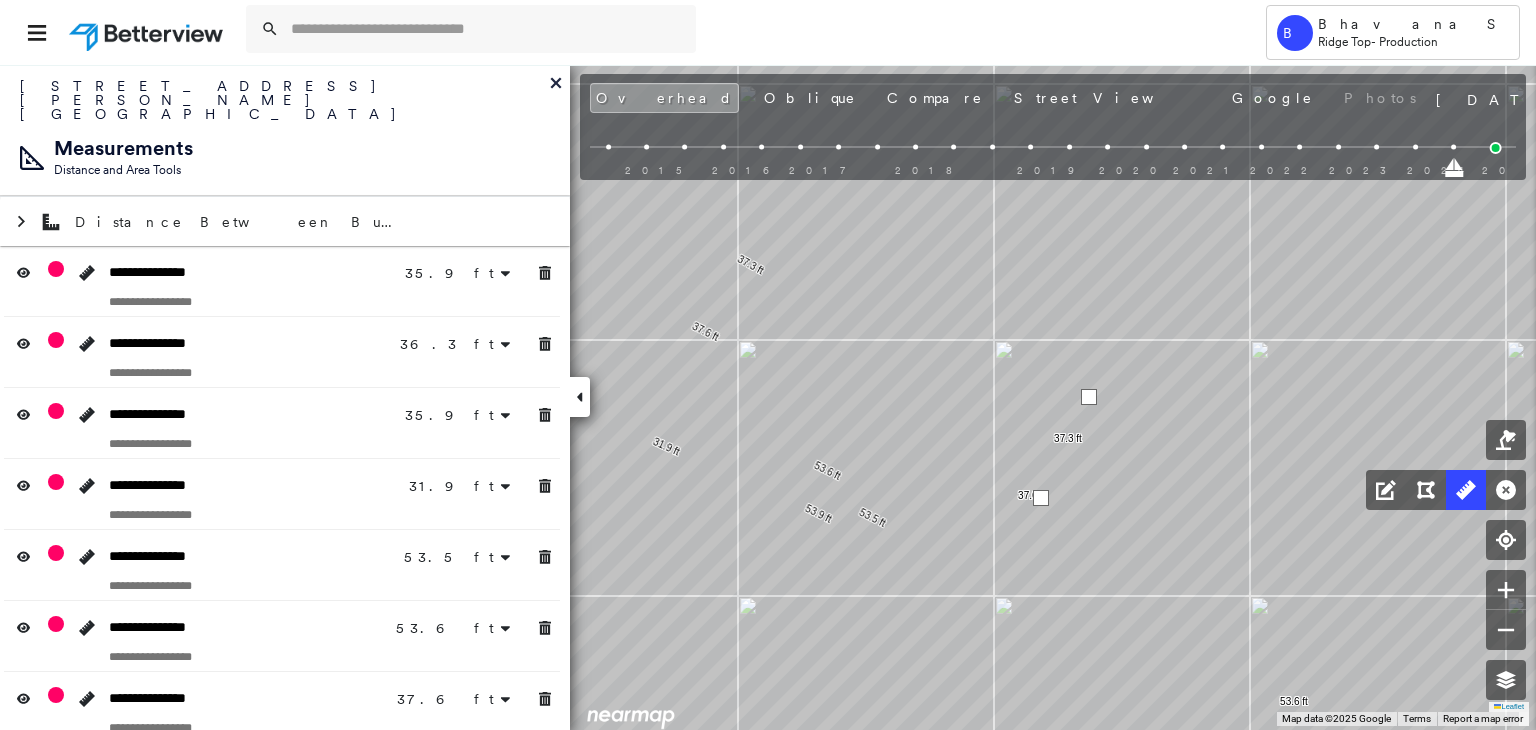 click at bounding box center (1089, 397) 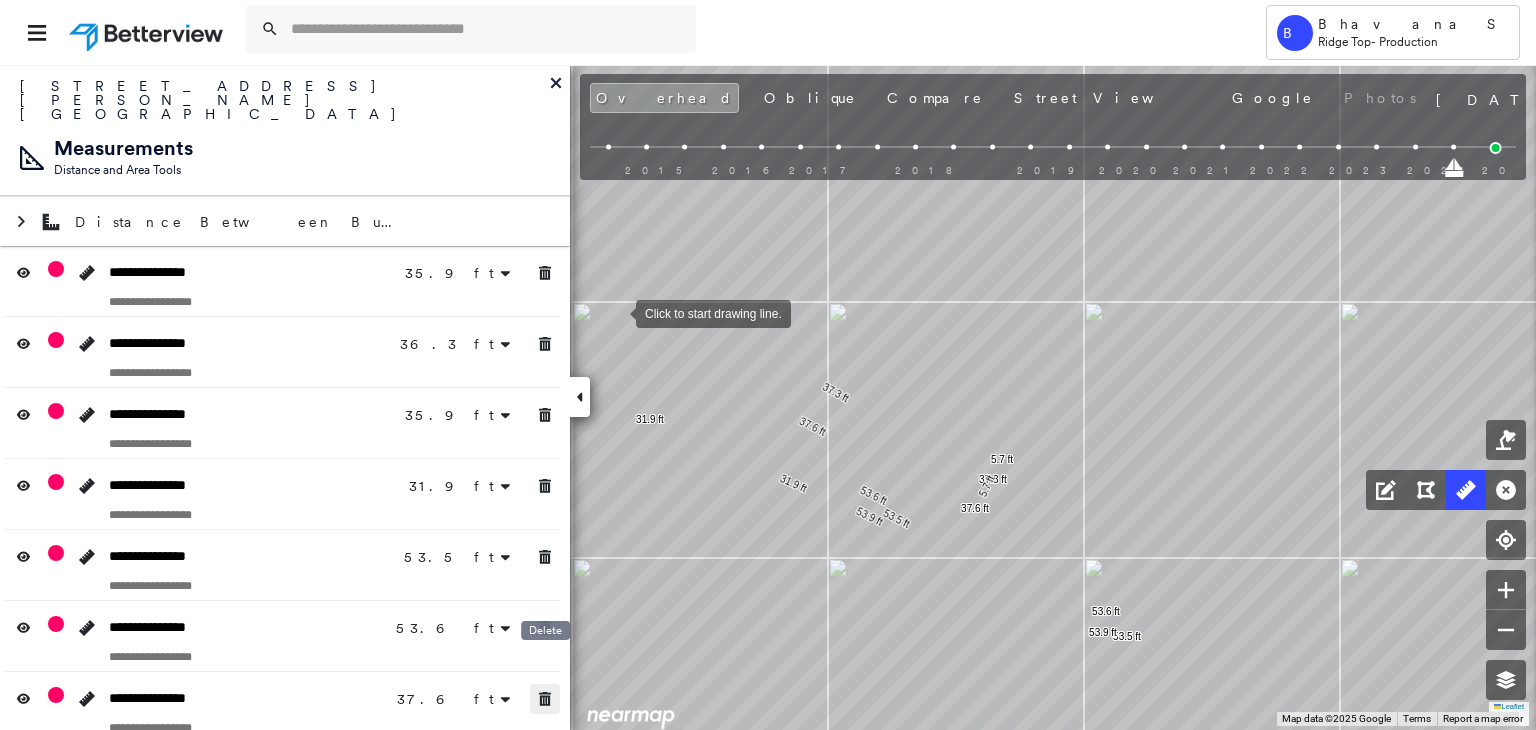 click 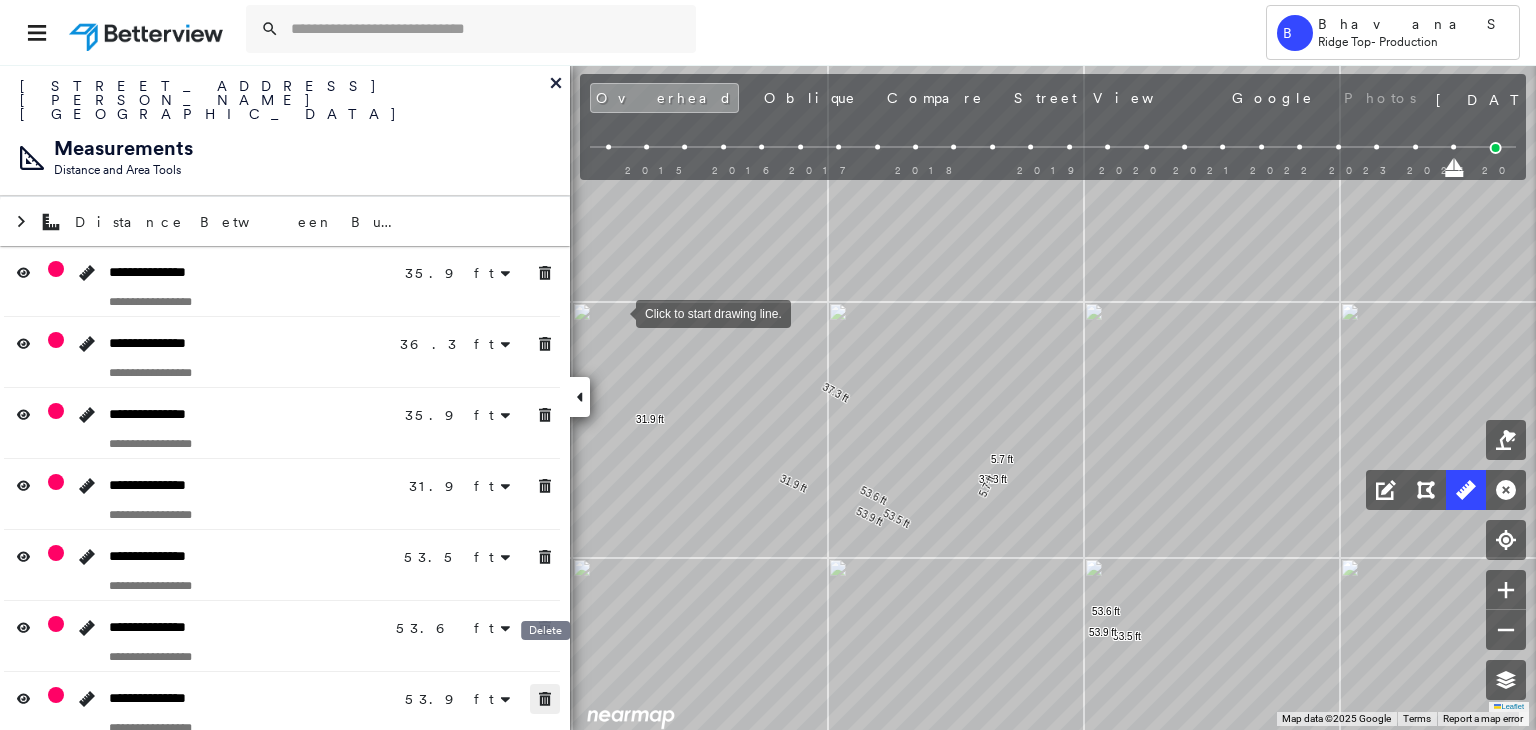 click 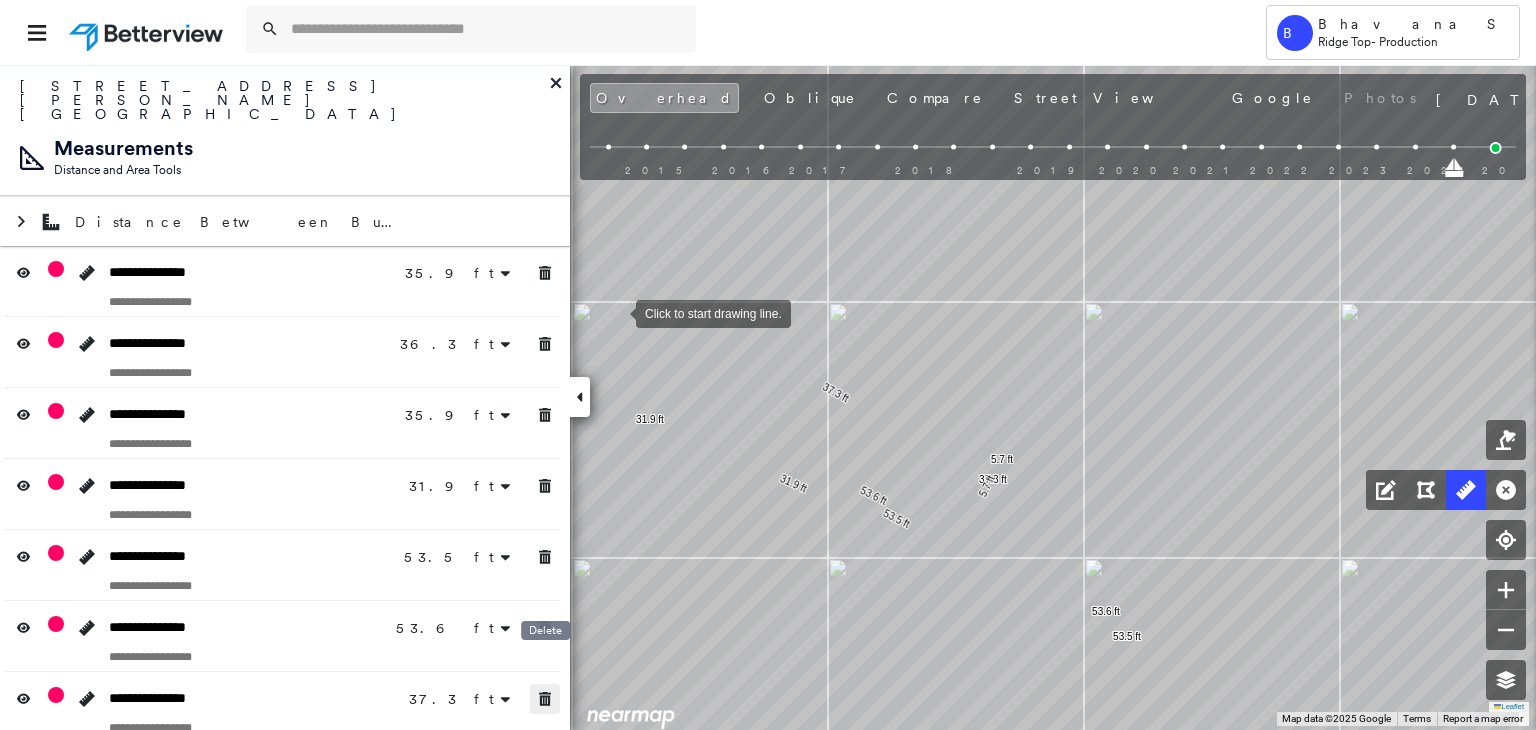 click 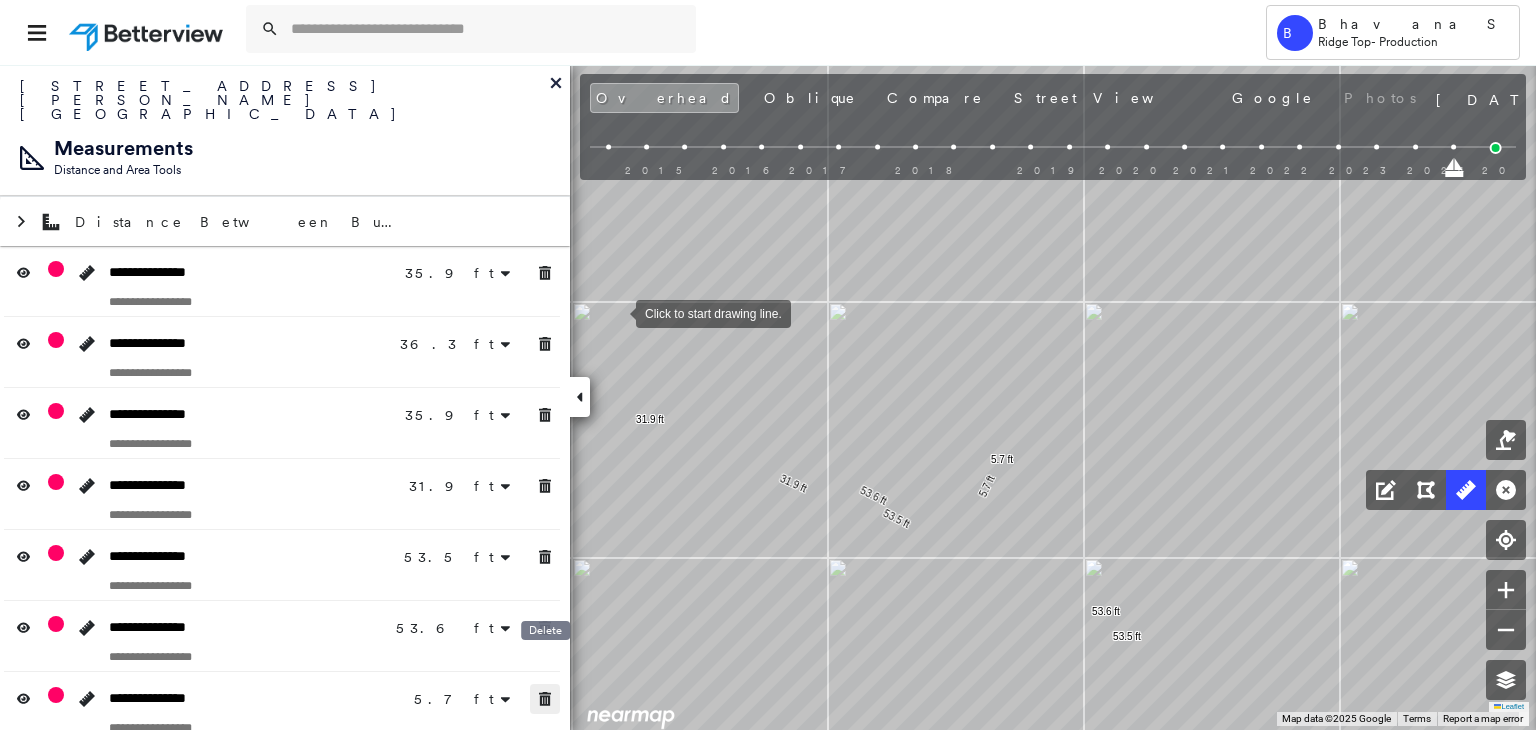click 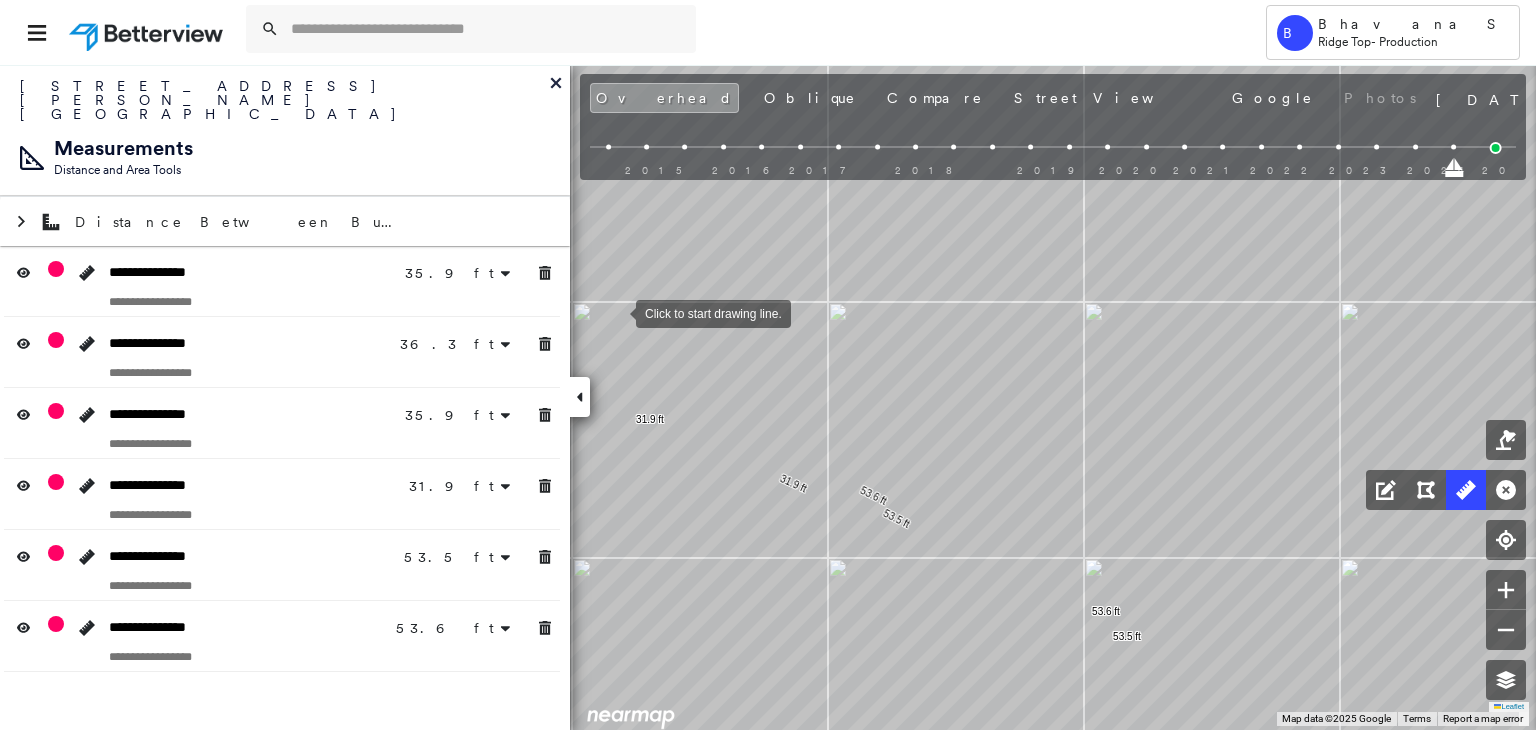 click on "**********" at bounding box center [285, 397] 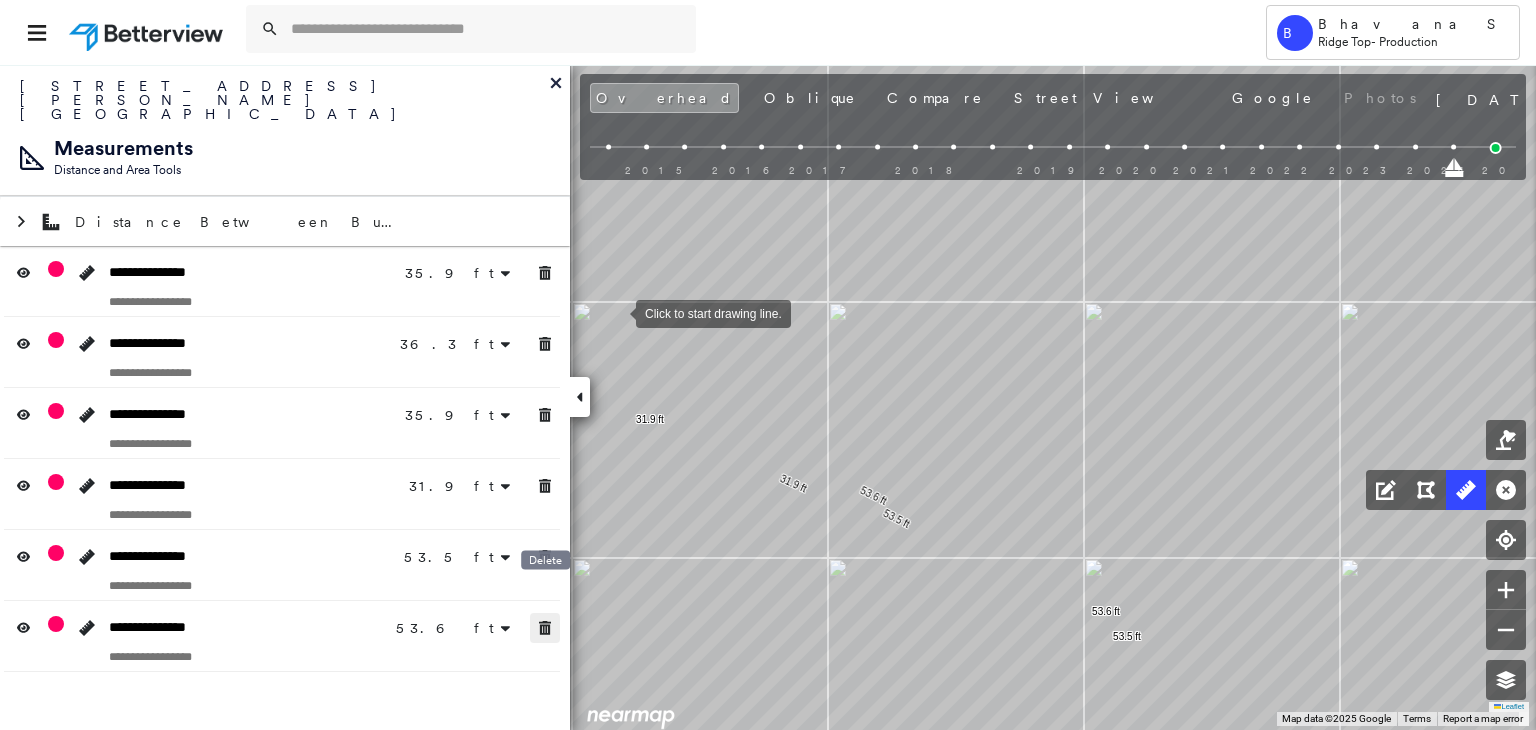 click at bounding box center [545, 628] 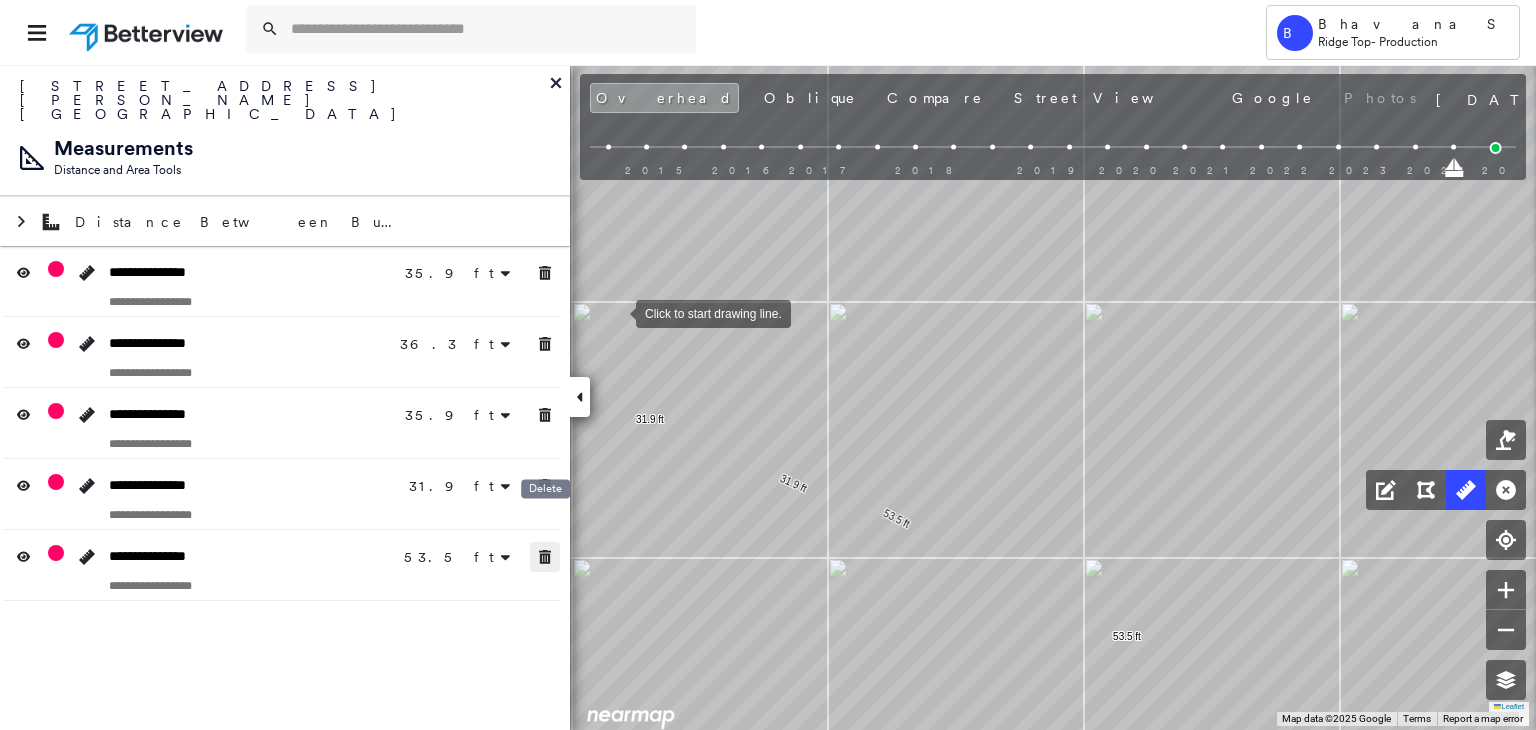 click at bounding box center [545, 557] 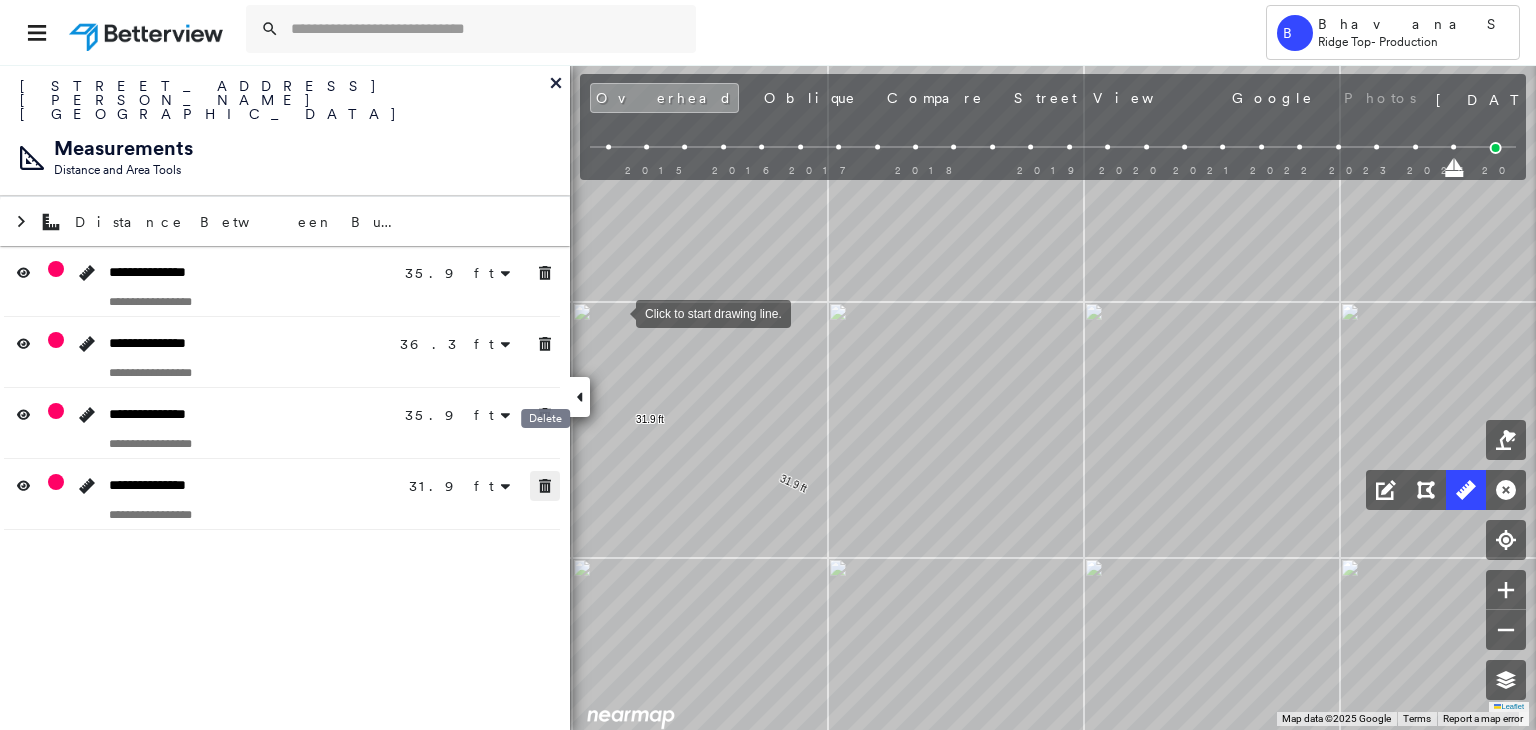 click at bounding box center [545, 486] 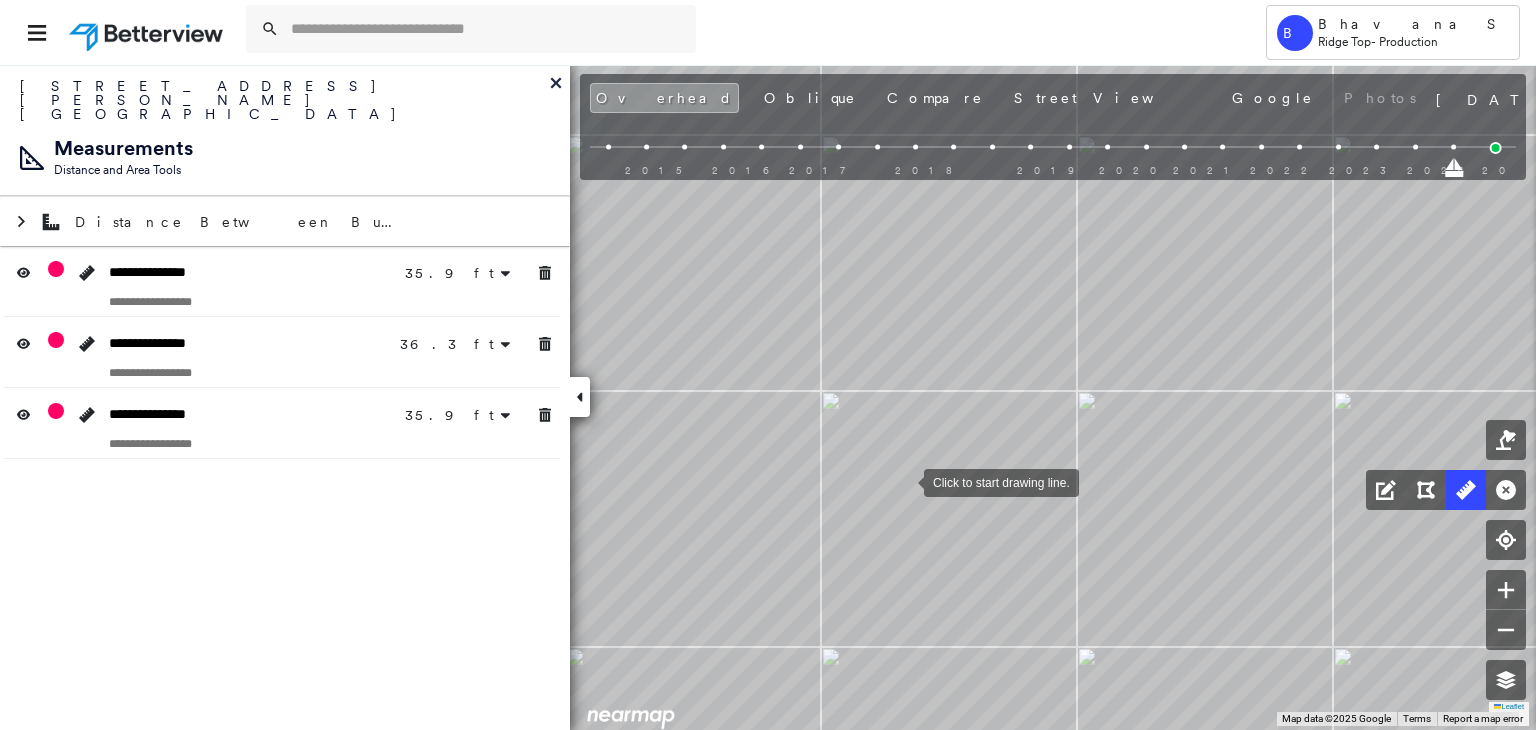 drag, startPoint x: 877, startPoint y: 455, endPoint x: 904, endPoint y: 481, distance: 37.48333 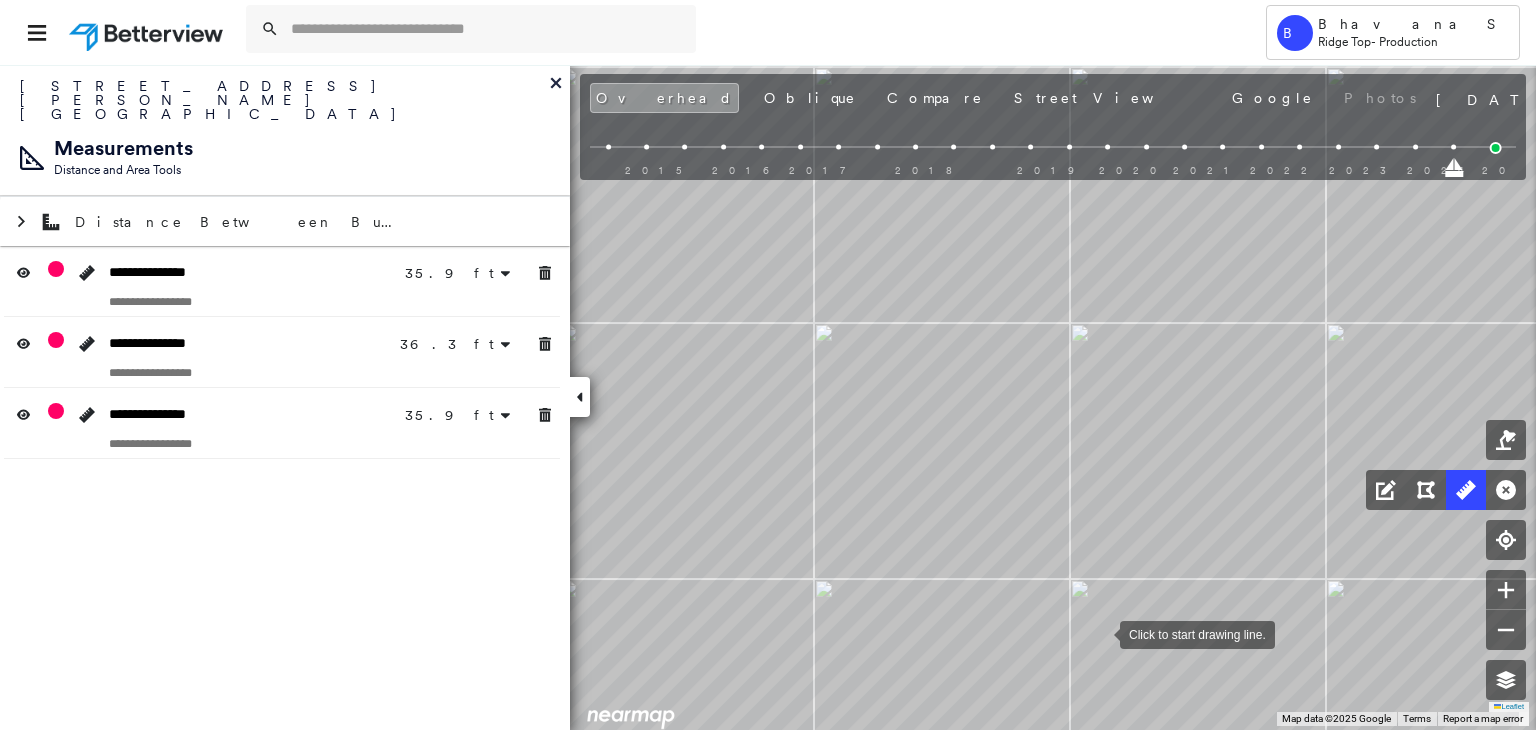 click at bounding box center [1100, 633] 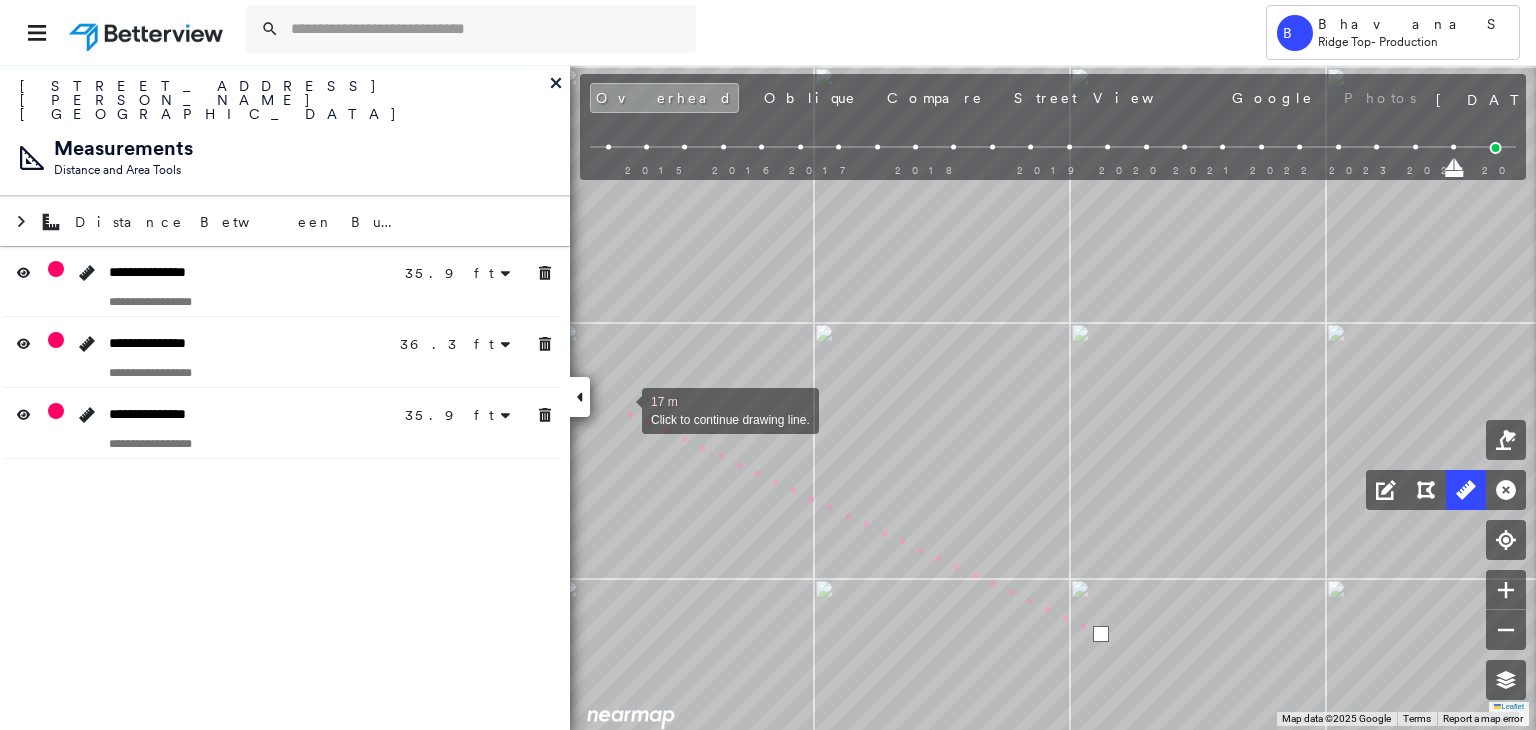 click at bounding box center (622, 409) 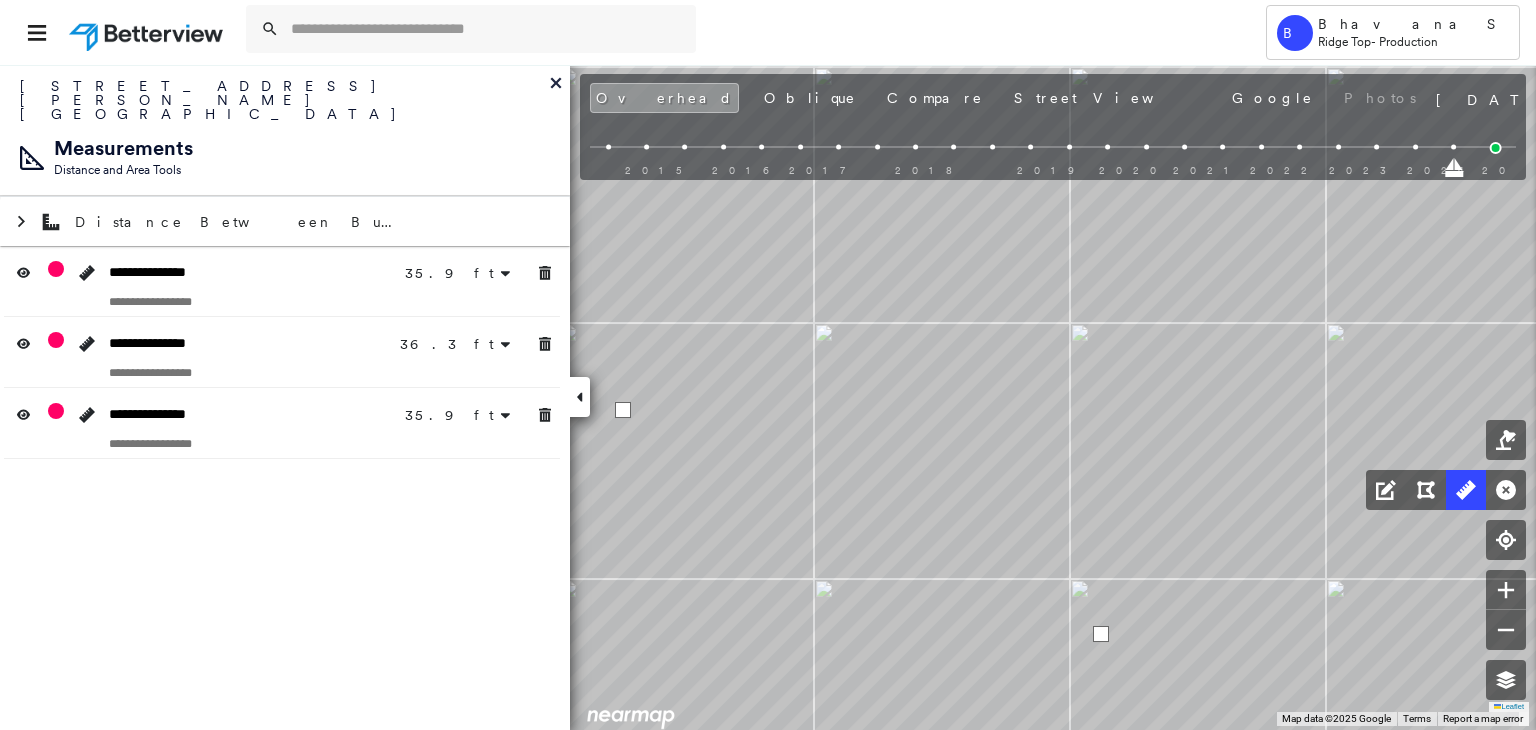 click at bounding box center (623, 410) 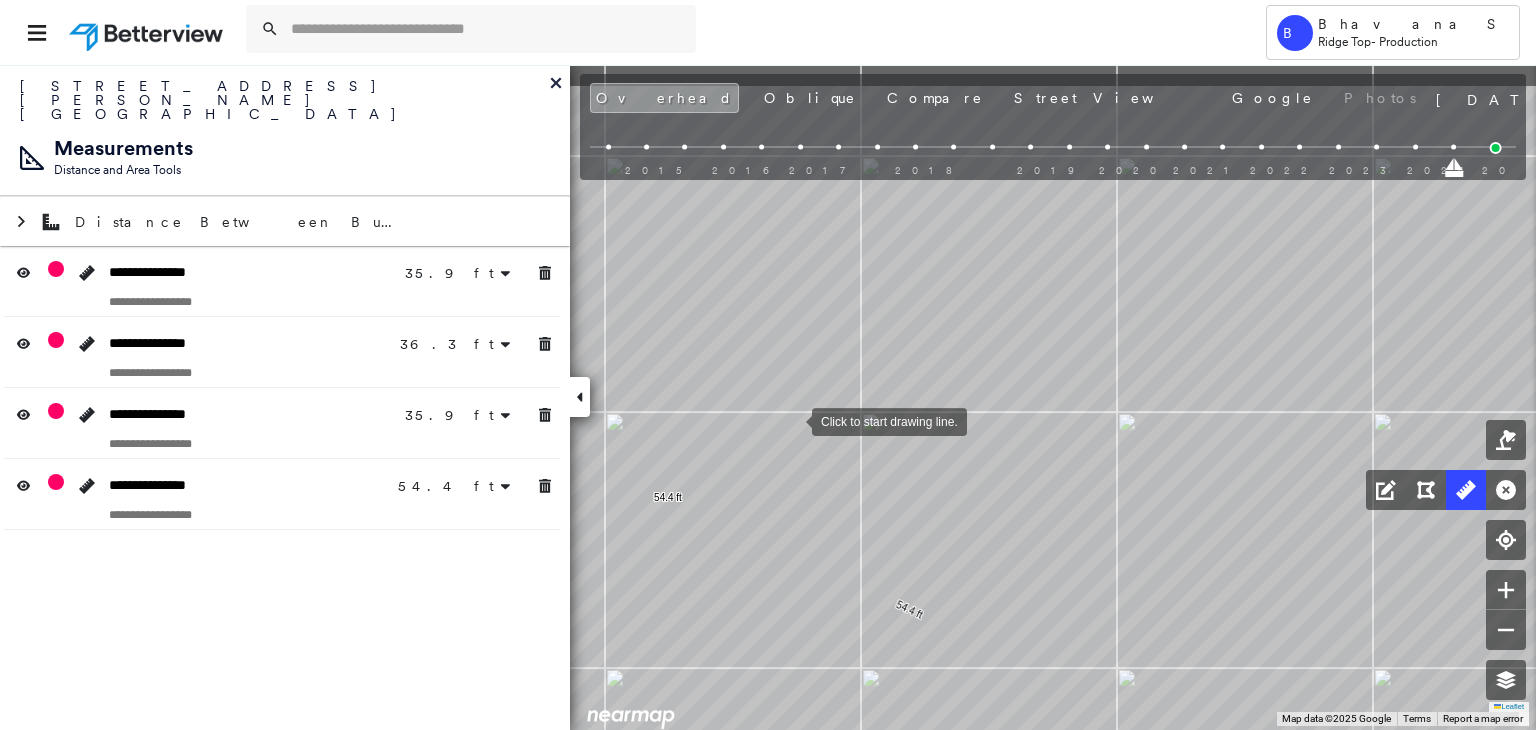 drag, startPoint x: 773, startPoint y: 387, endPoint x: 793, endPoint y: 418, distance: 36.891735 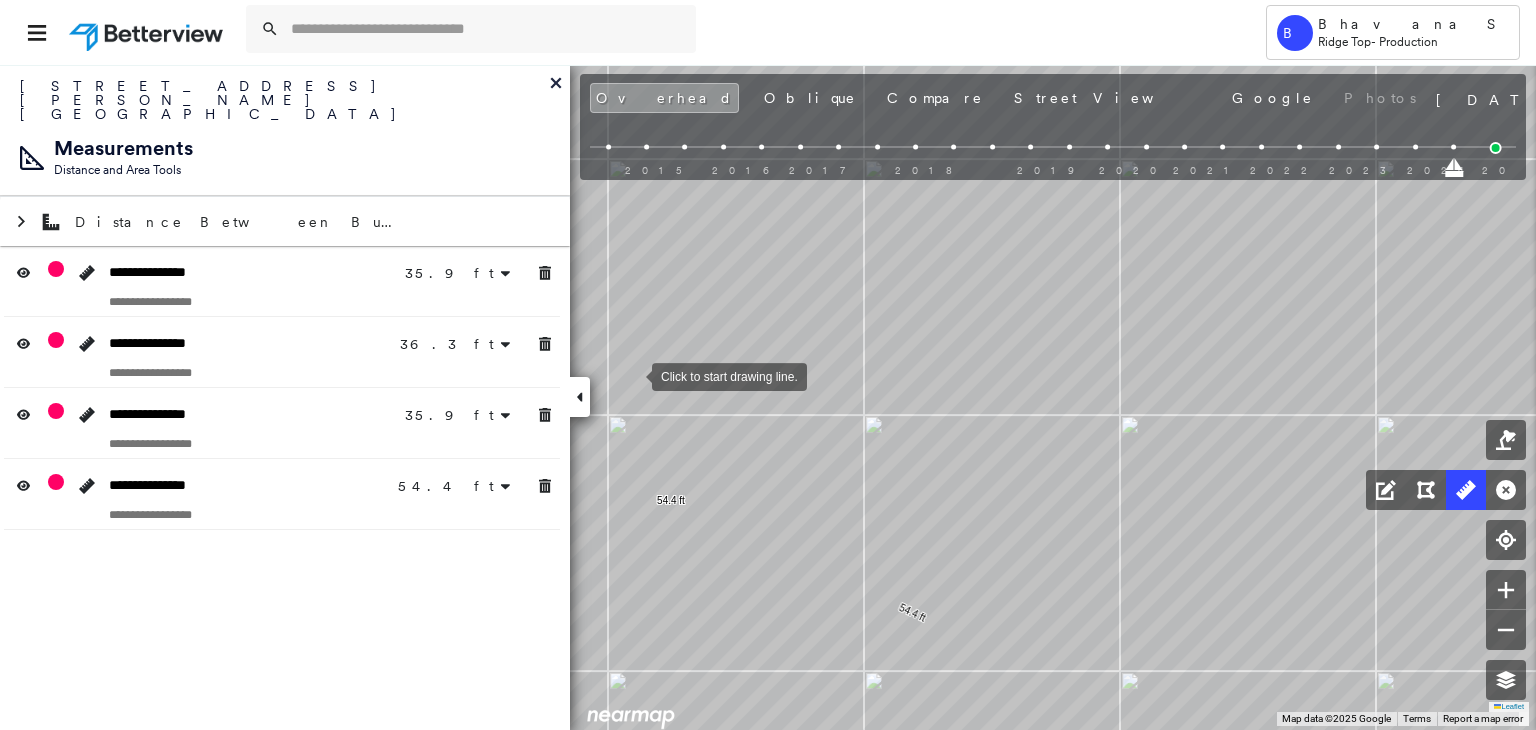 click at bounding box center (632, 375) 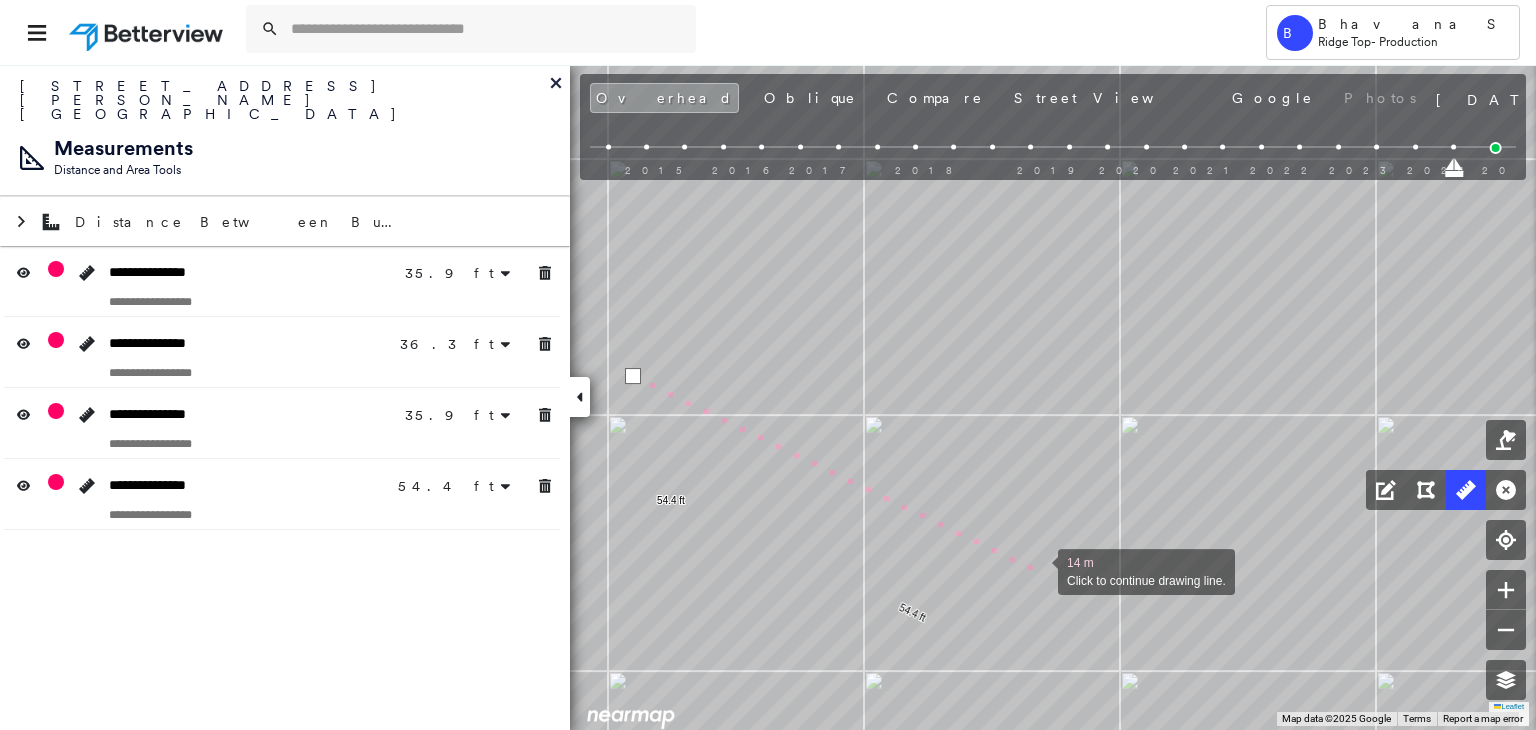 click at bounding box center (1038, 570) 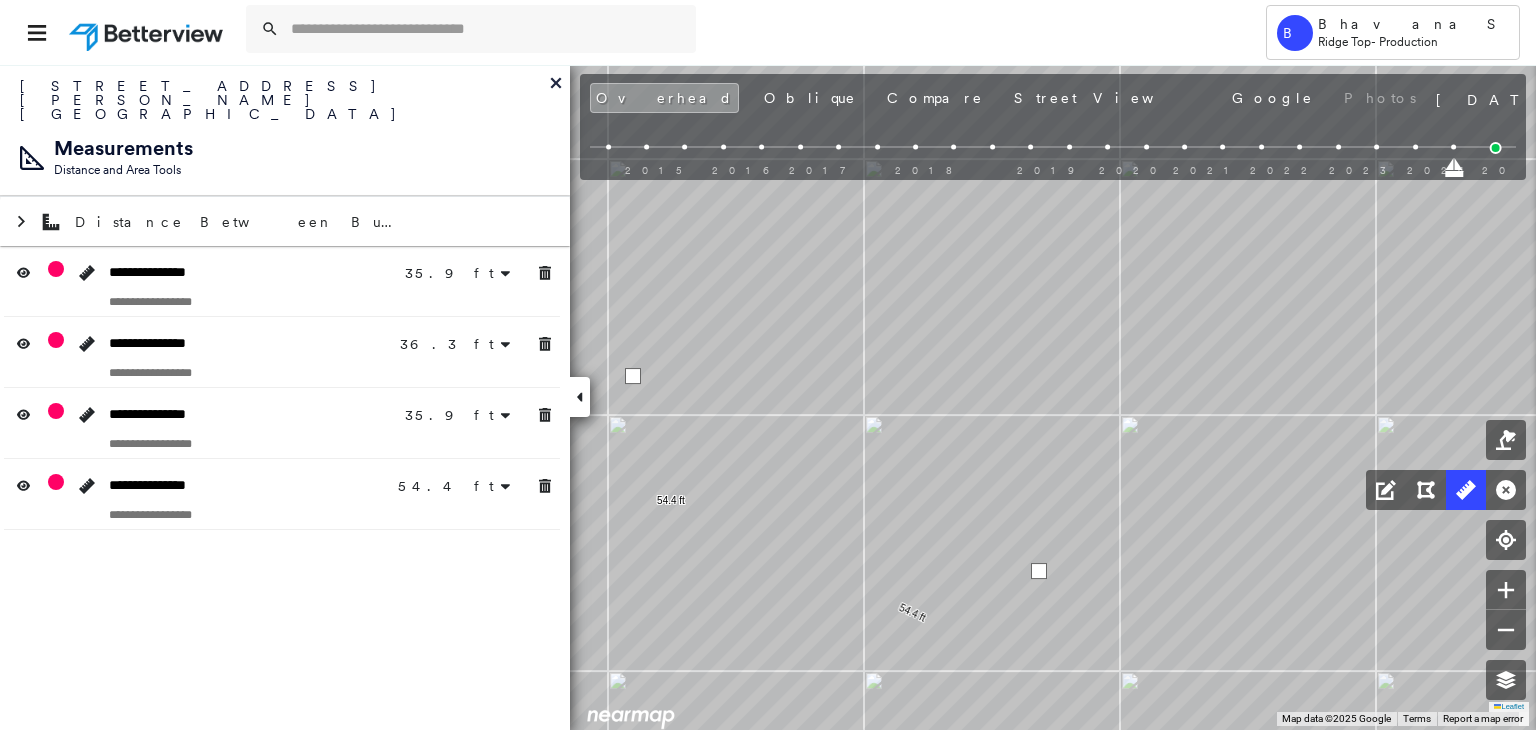 click at bounding box center (1039, 571) 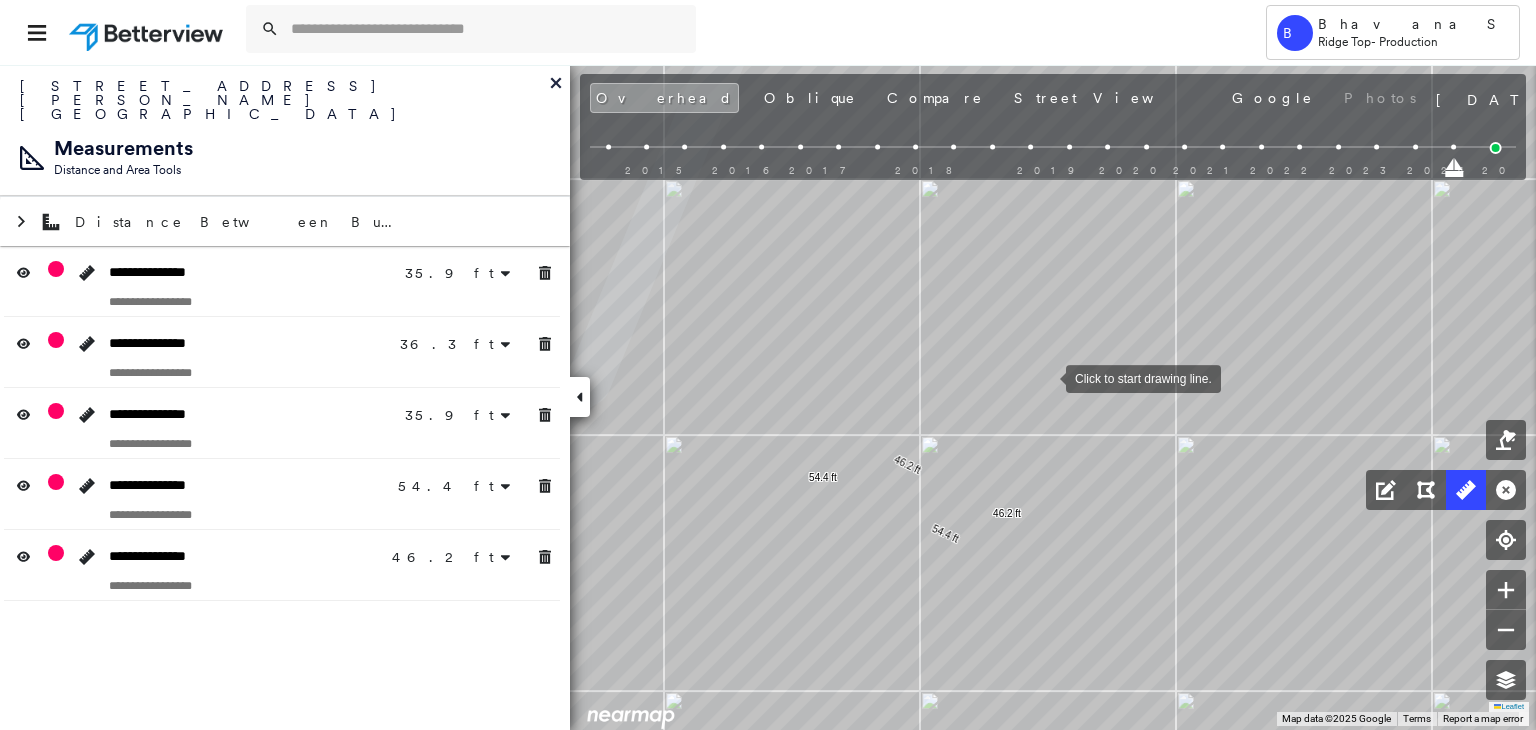drag, startPoint x: 1046, startPoint y: 363, endPoint x: 1052, endPoint y: 420, distance: 57.31492 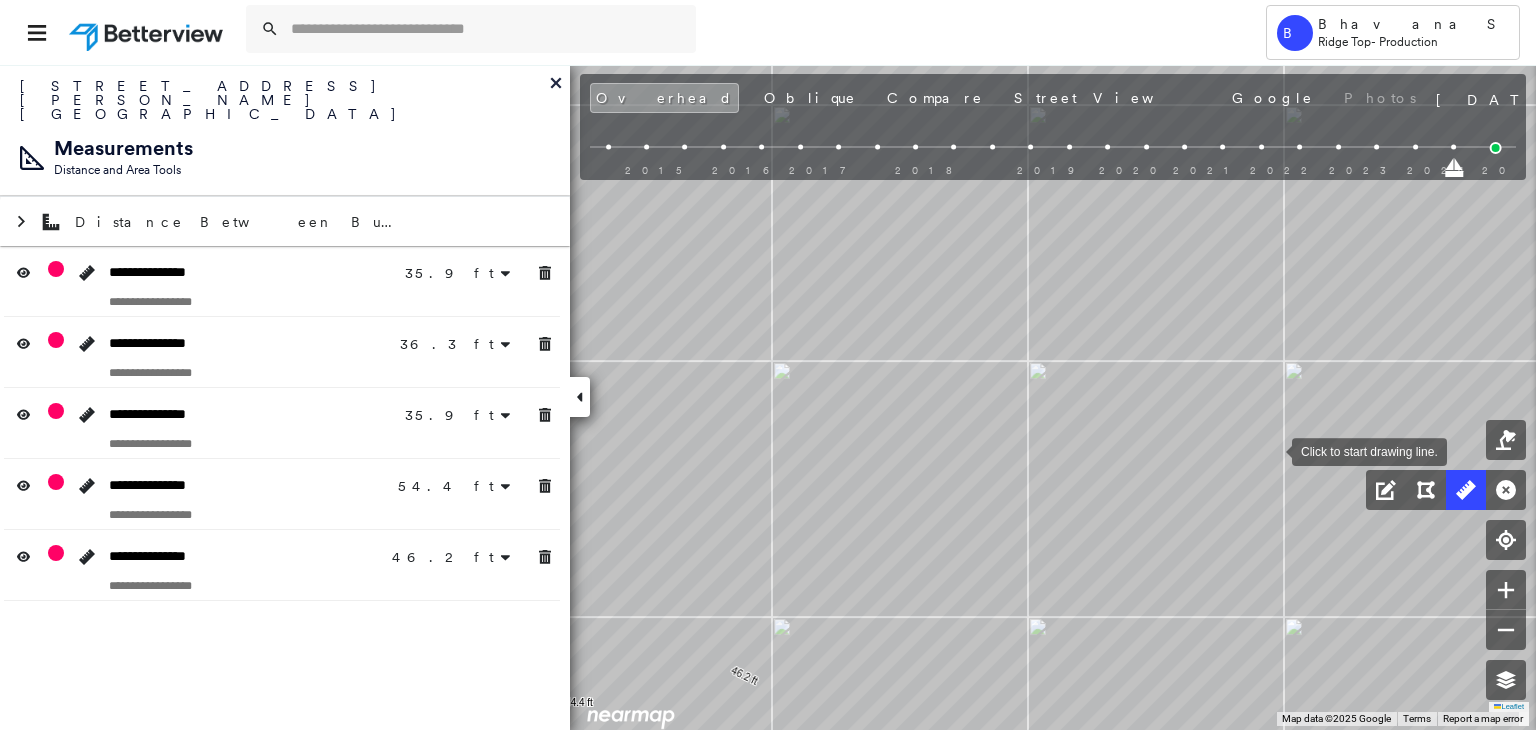click at bounding box center [1272, 450] 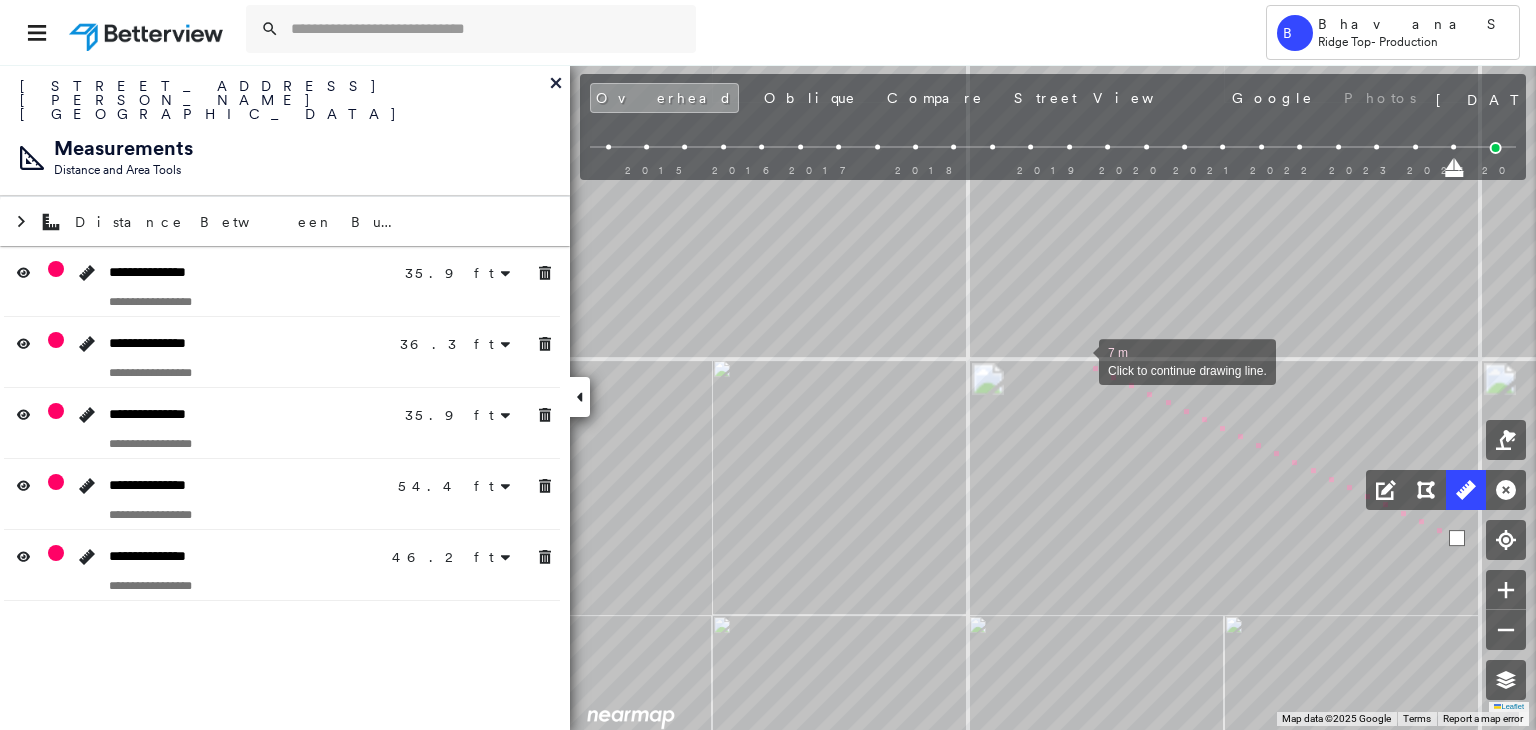 click at bounding box center [1079, 360] 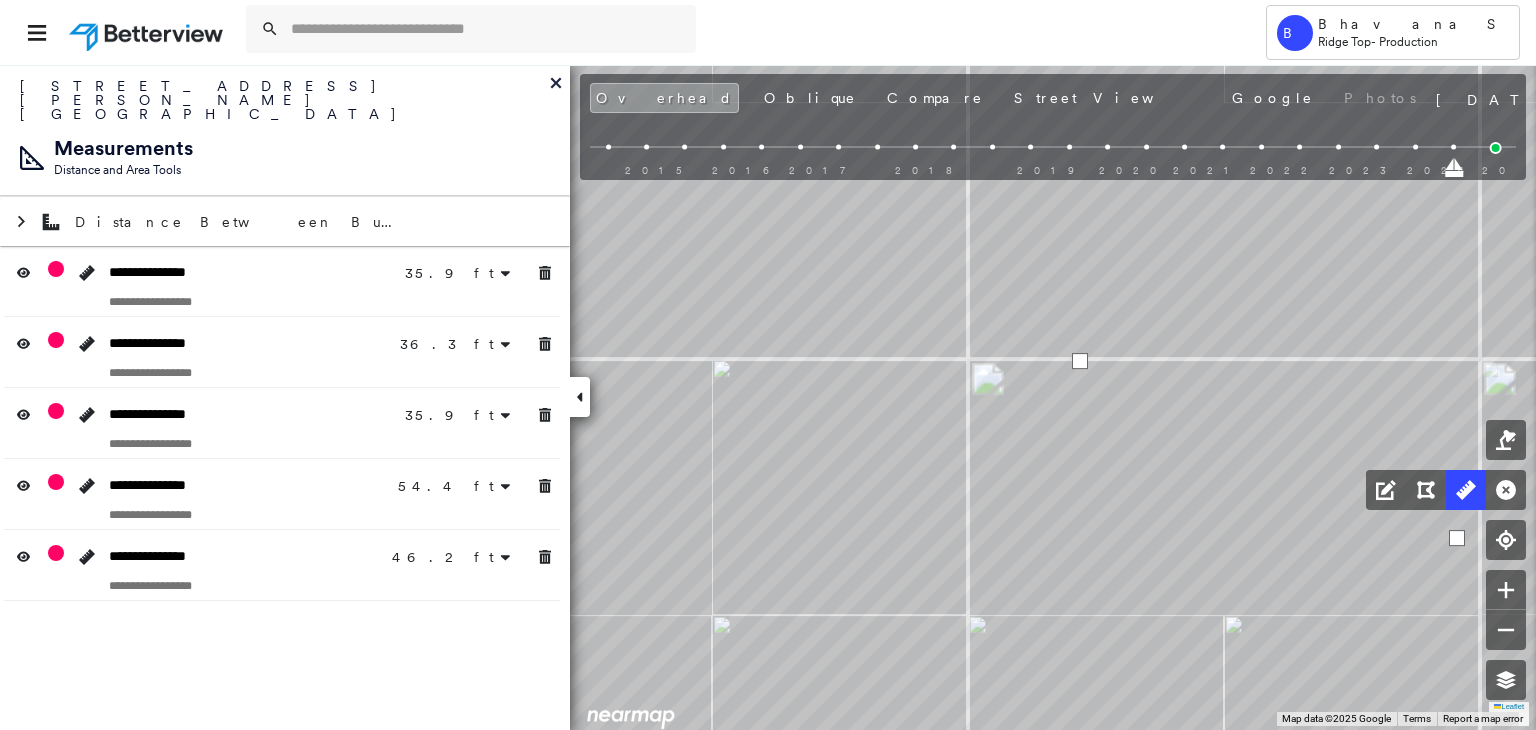 click at bounding box center (1080, 361) 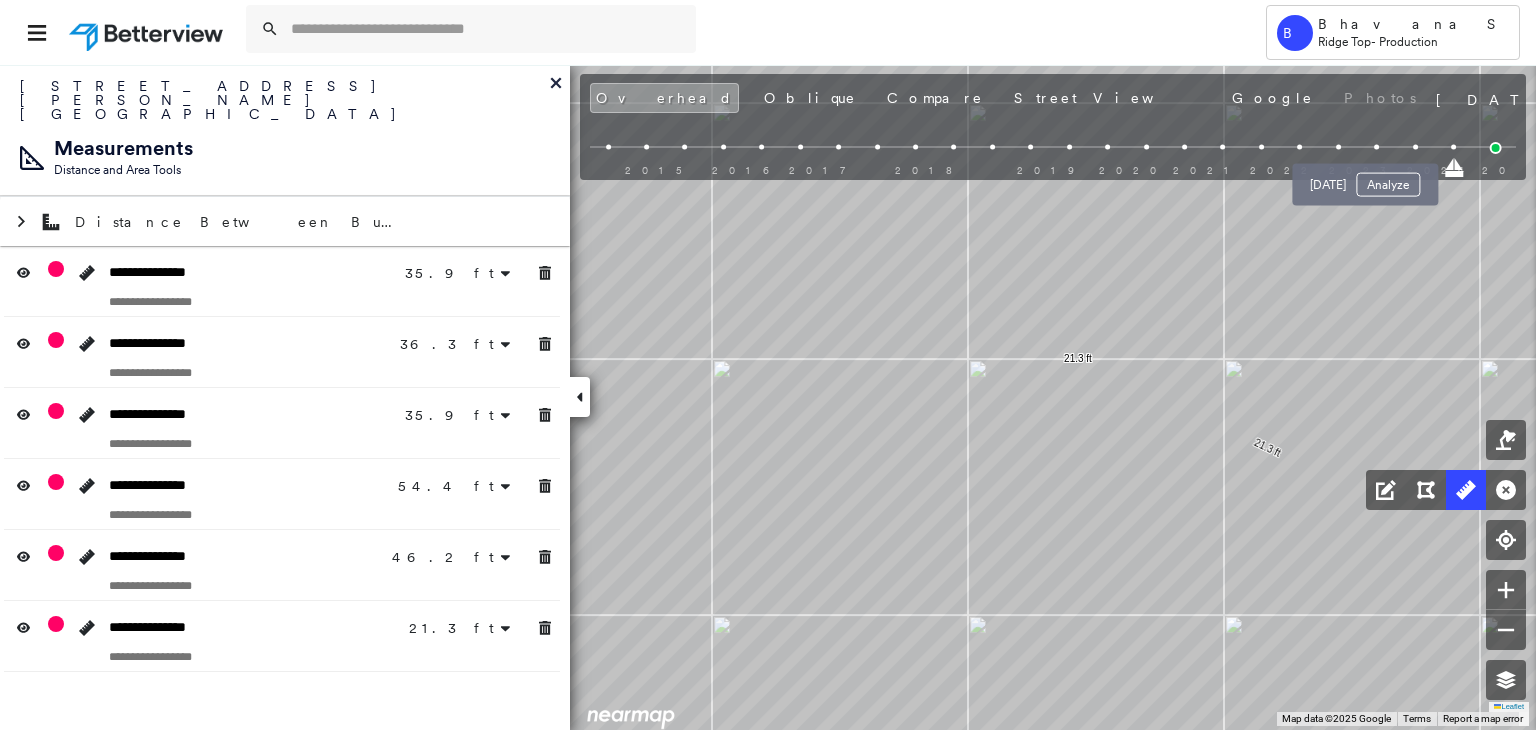 click at bounding box center (1376, 147) 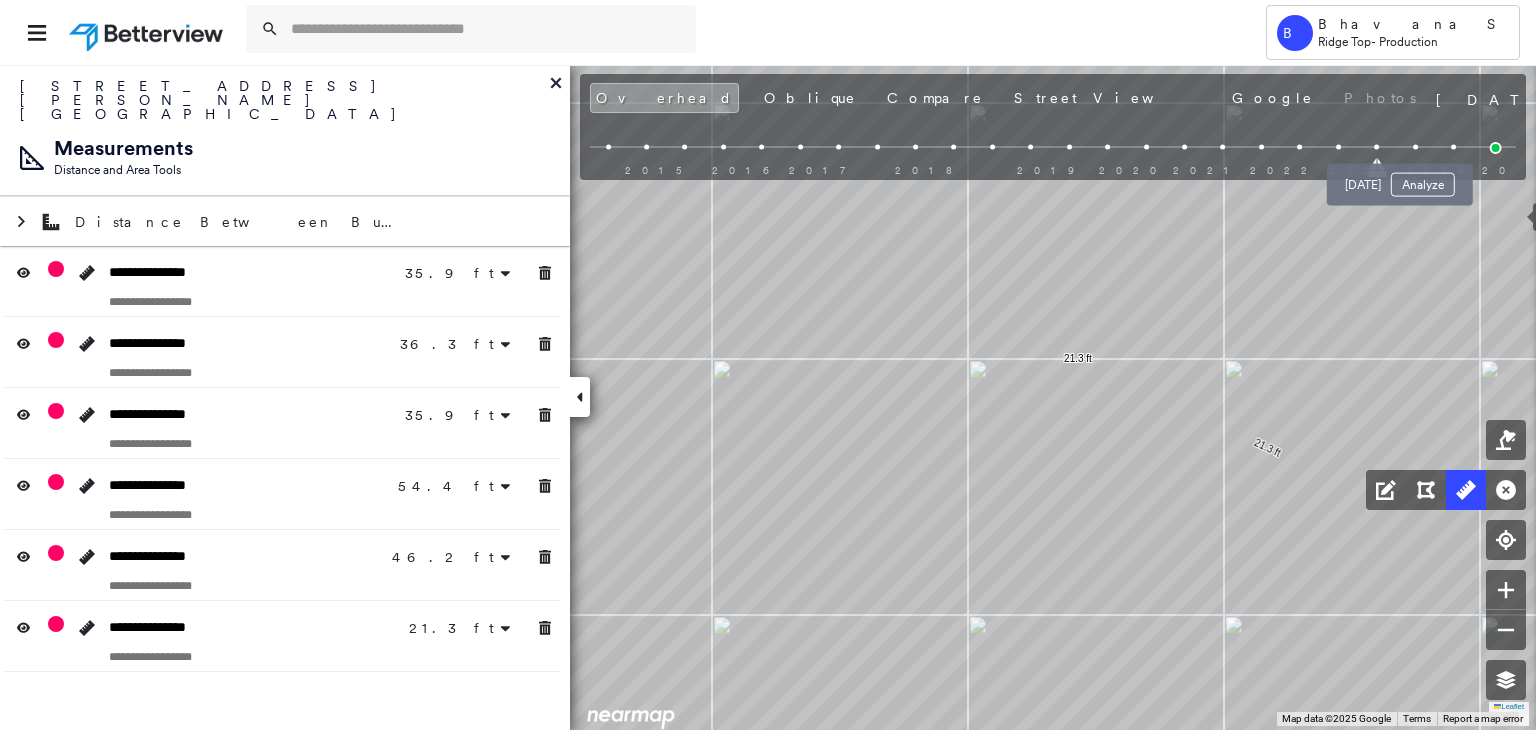 click at bounding box center (1415, 147) 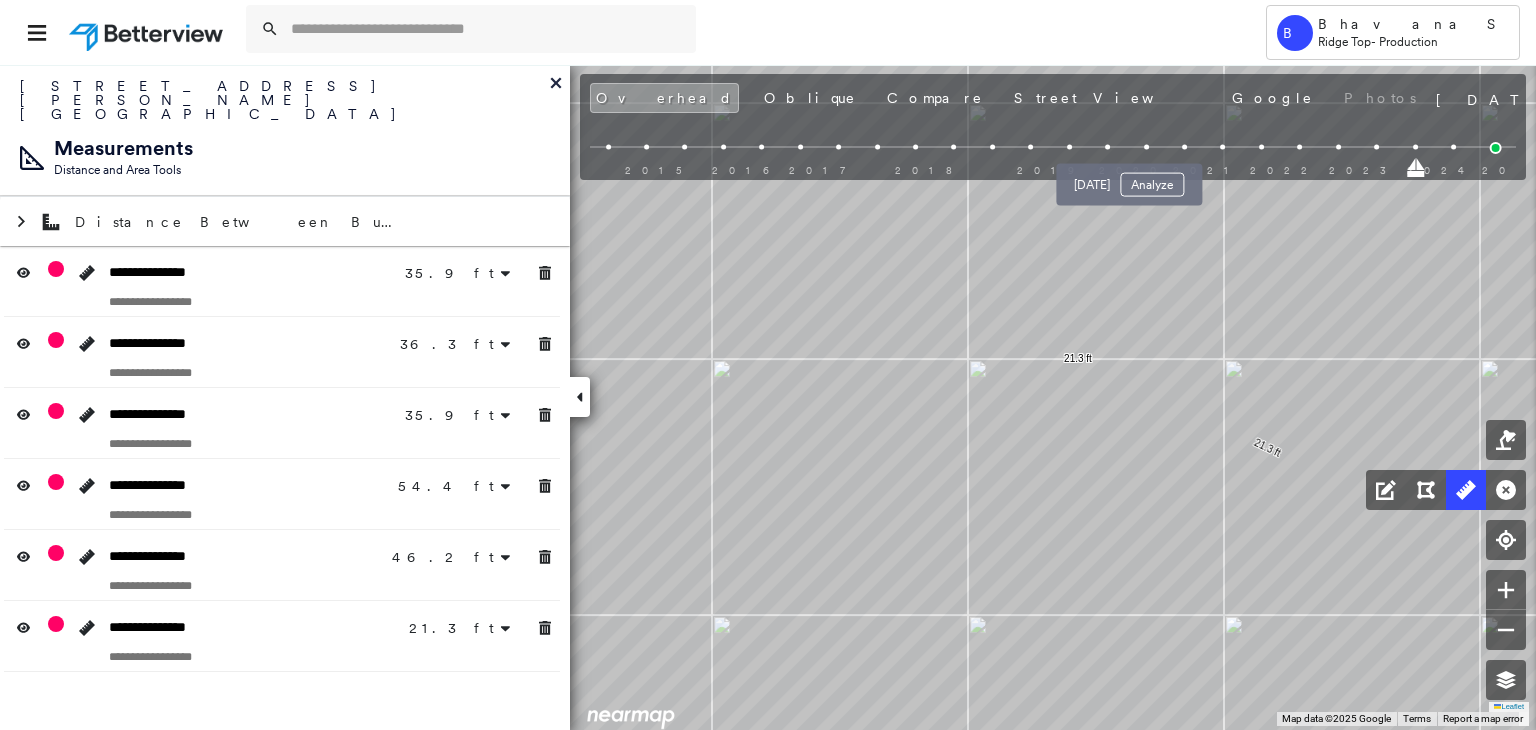 click at bounding box center (1146, 147) 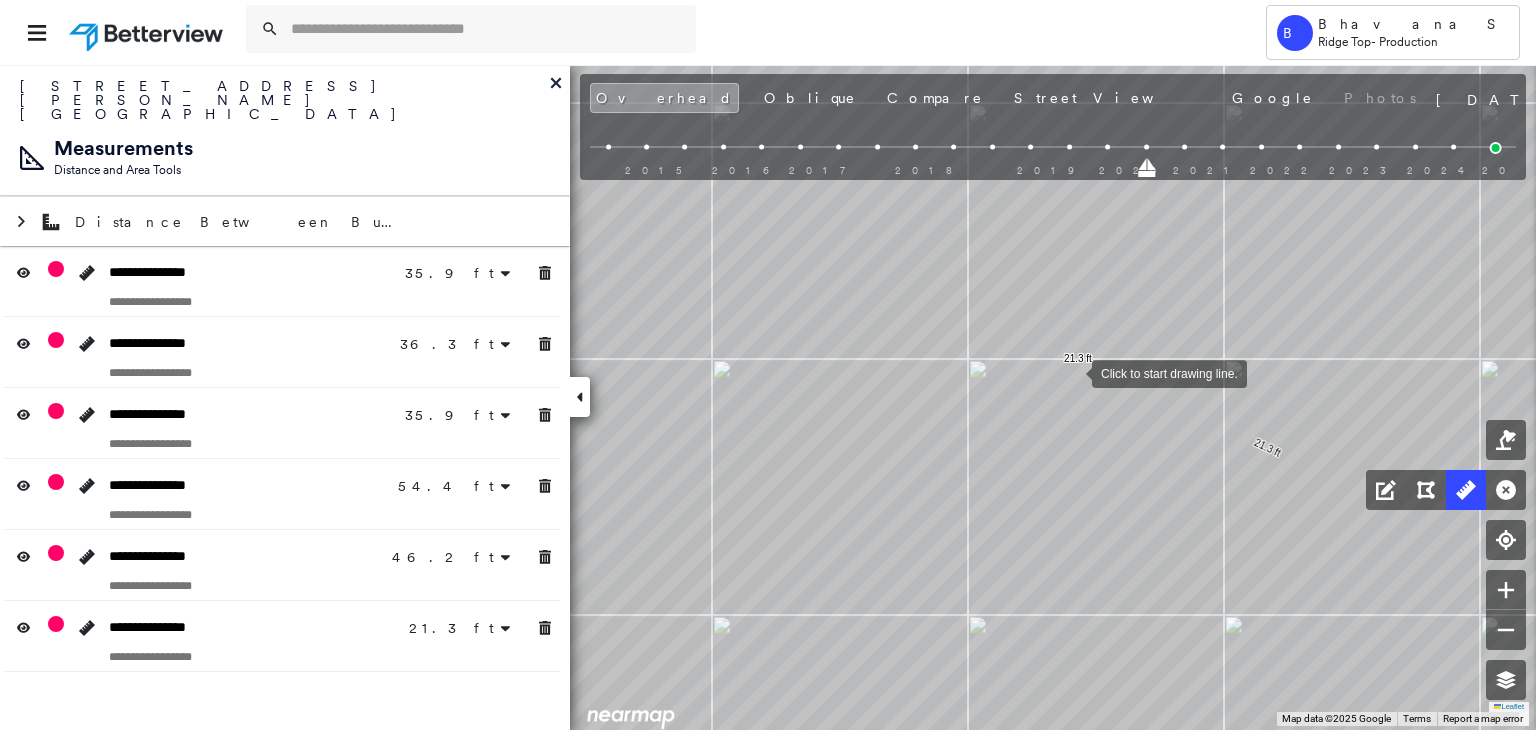 click at bounding box center [1072, 372] 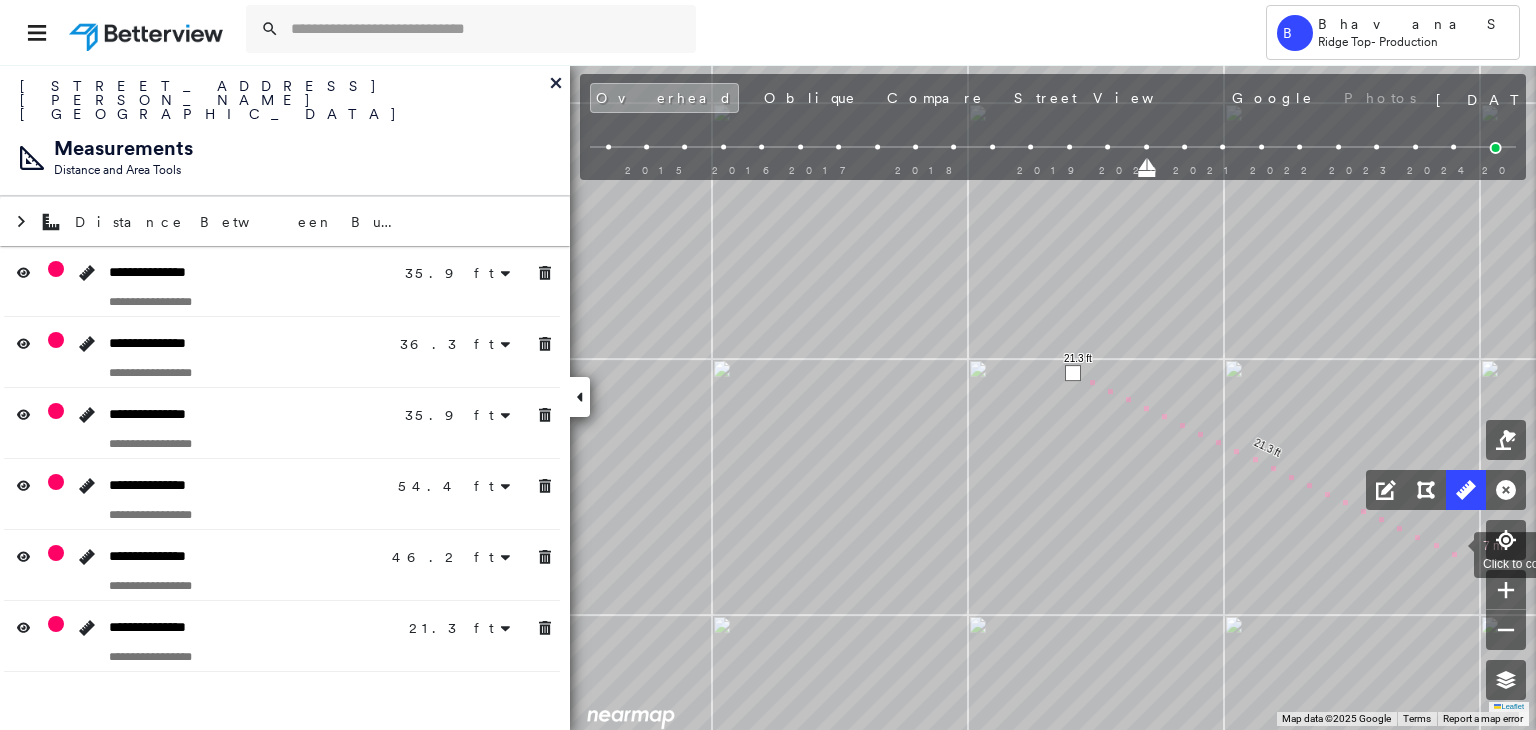 click at bounding box center (1454, 553) 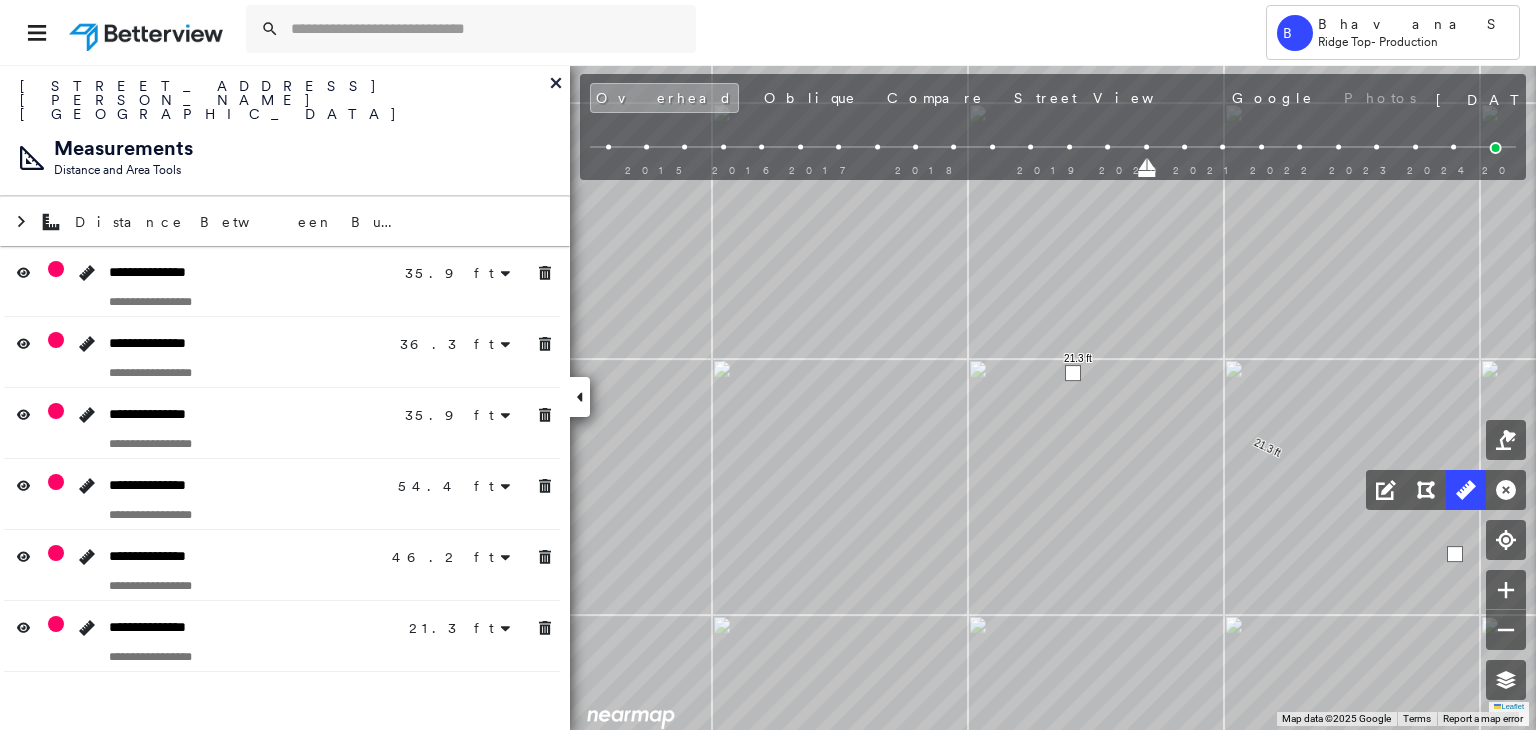 click at bounding box center (1455, 554) 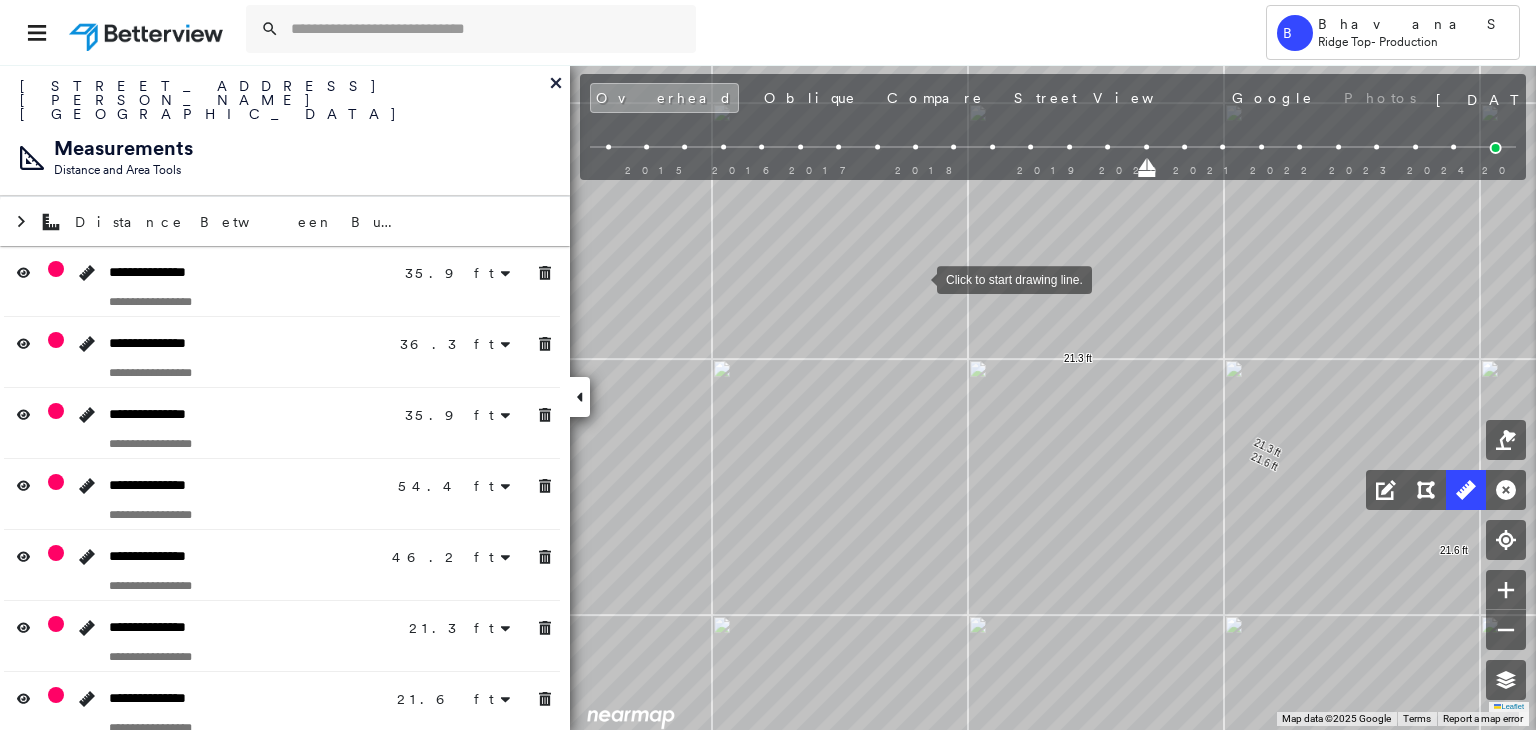 click at bounding box center [917, 278] 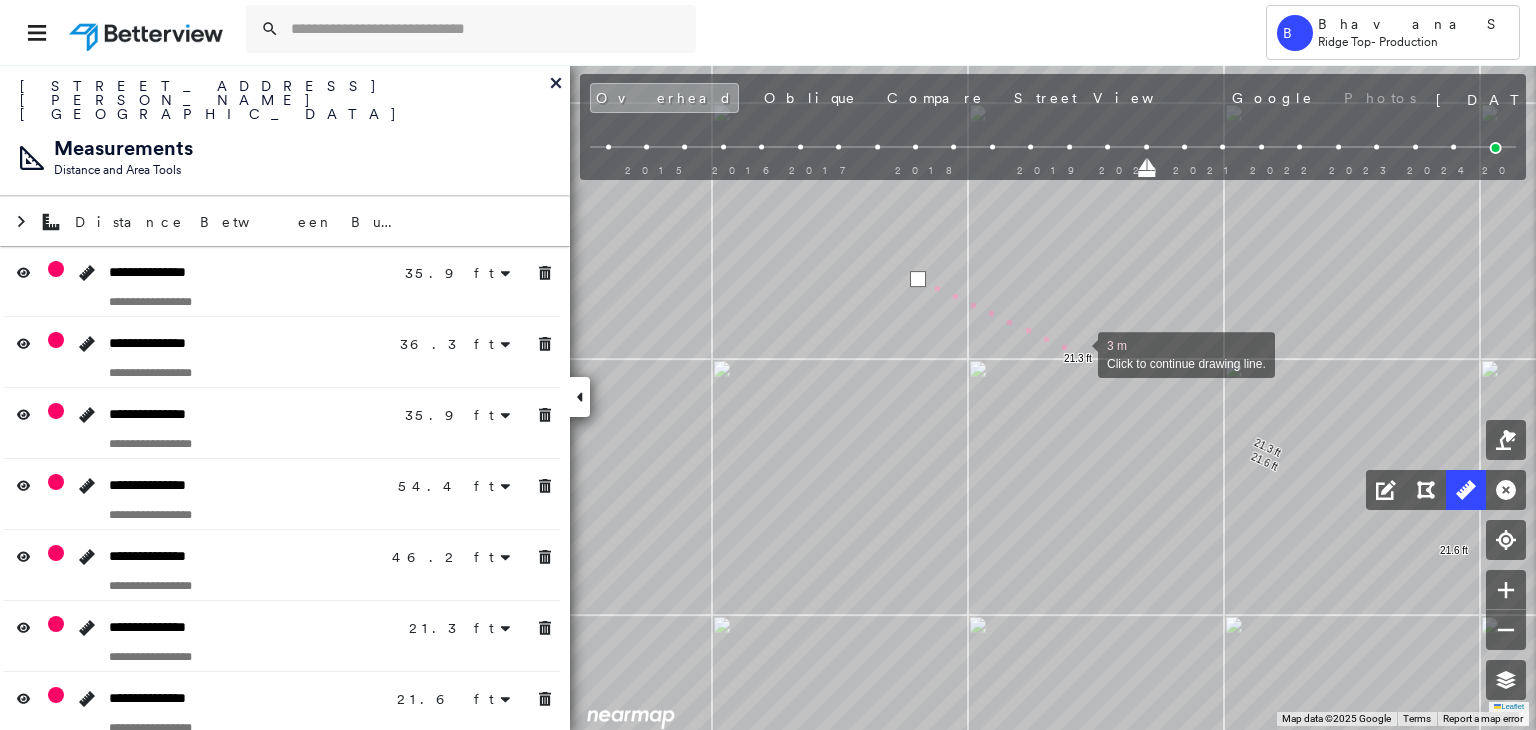 click at bounding box center (1078, 353) 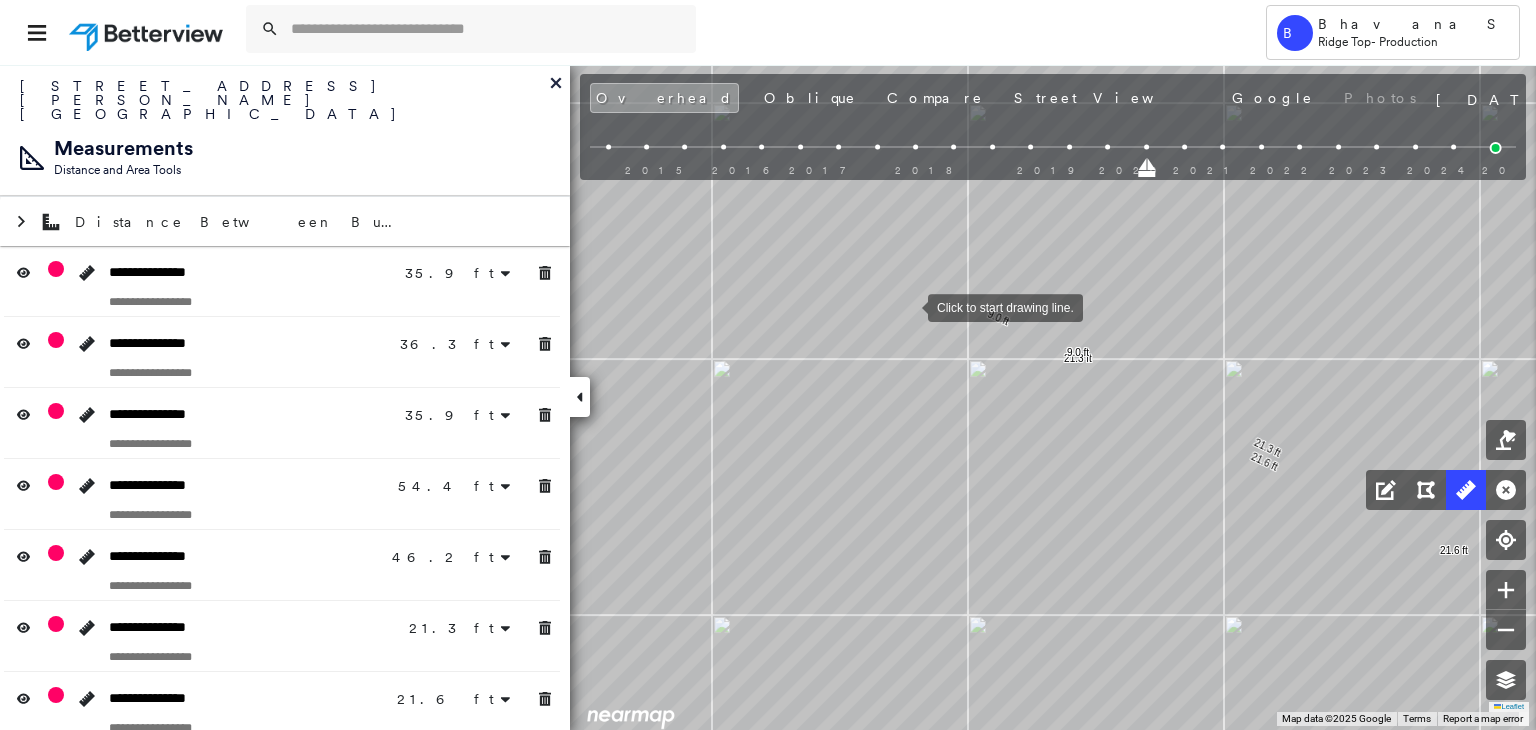 click at bounding box center (908, 306) 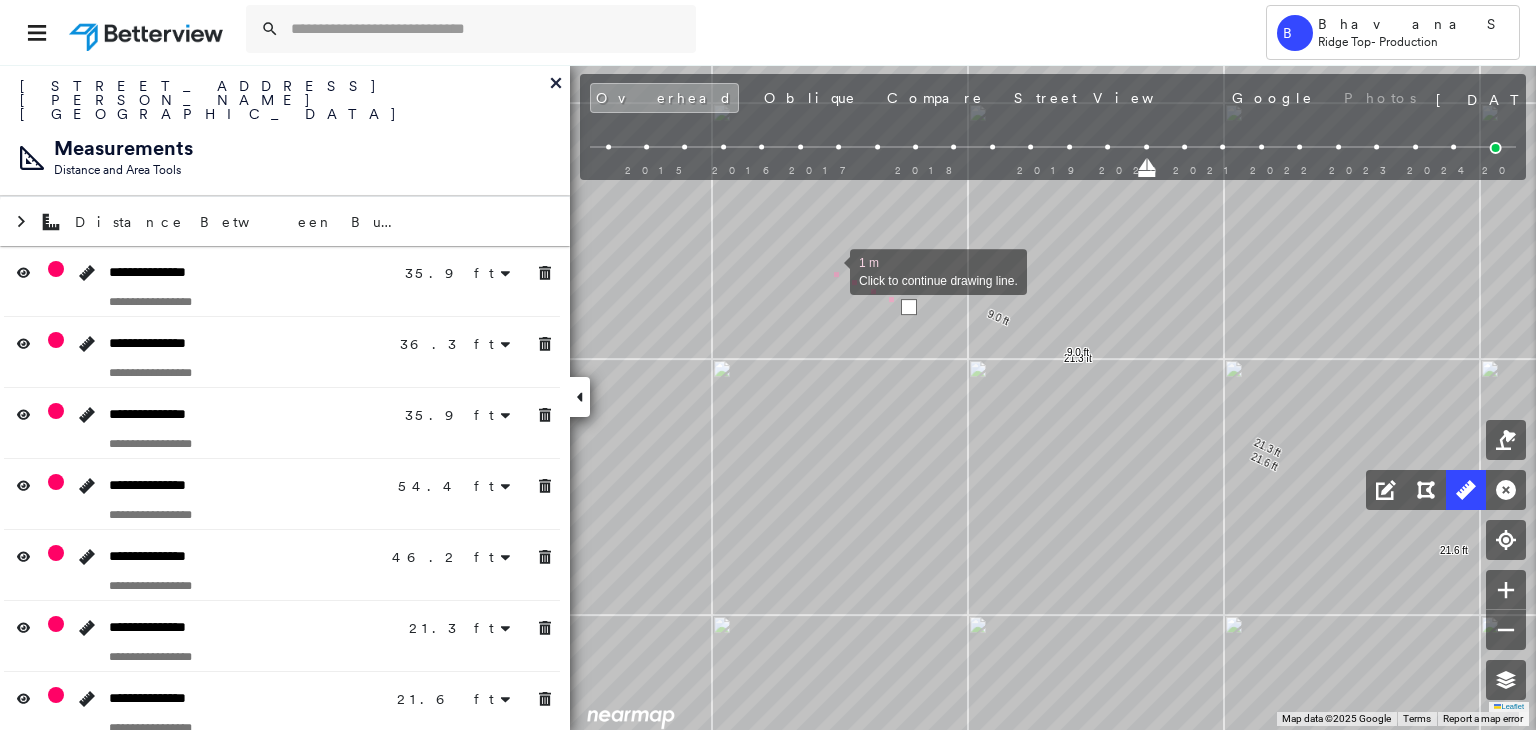 click at bounding box center [830, 270] 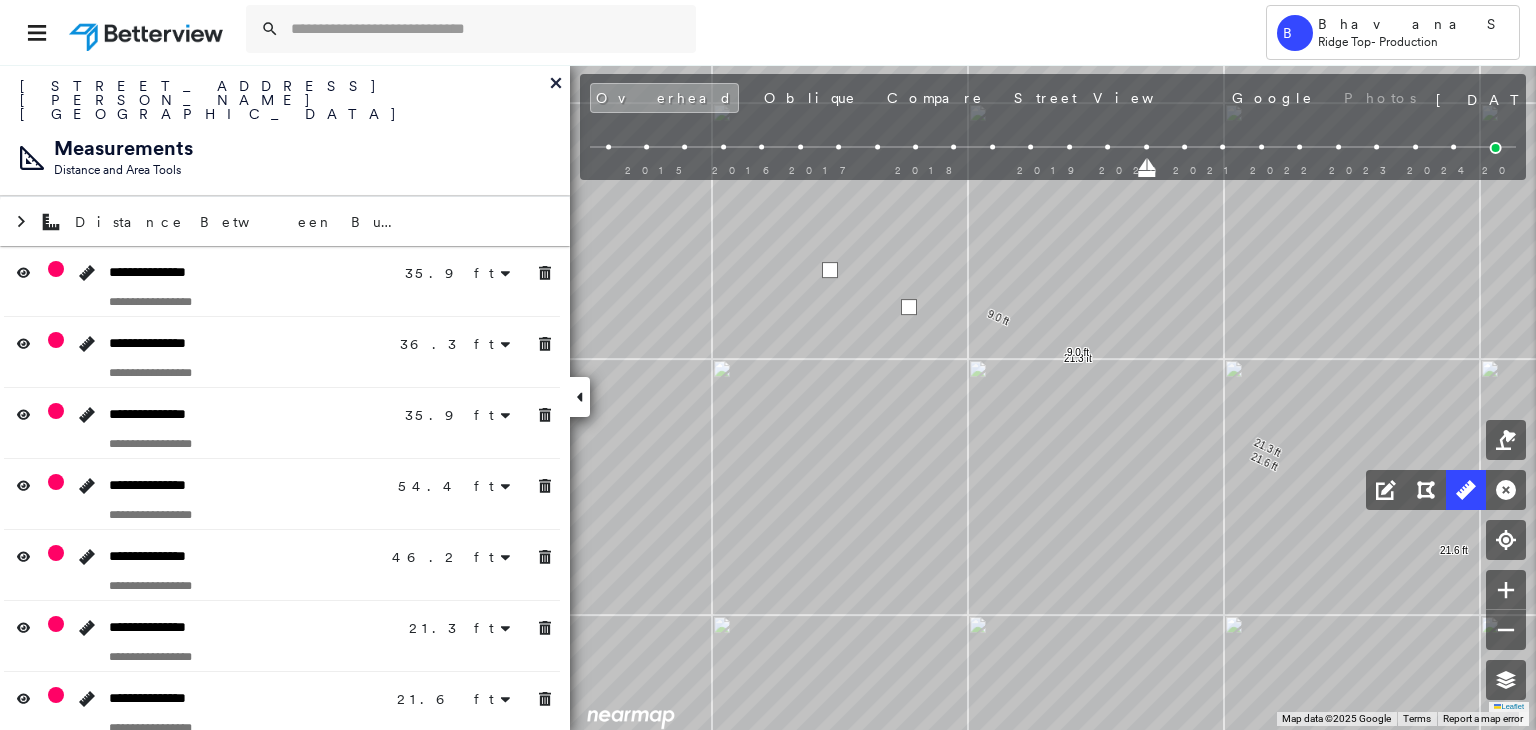 click at bounding box center (830, 270) 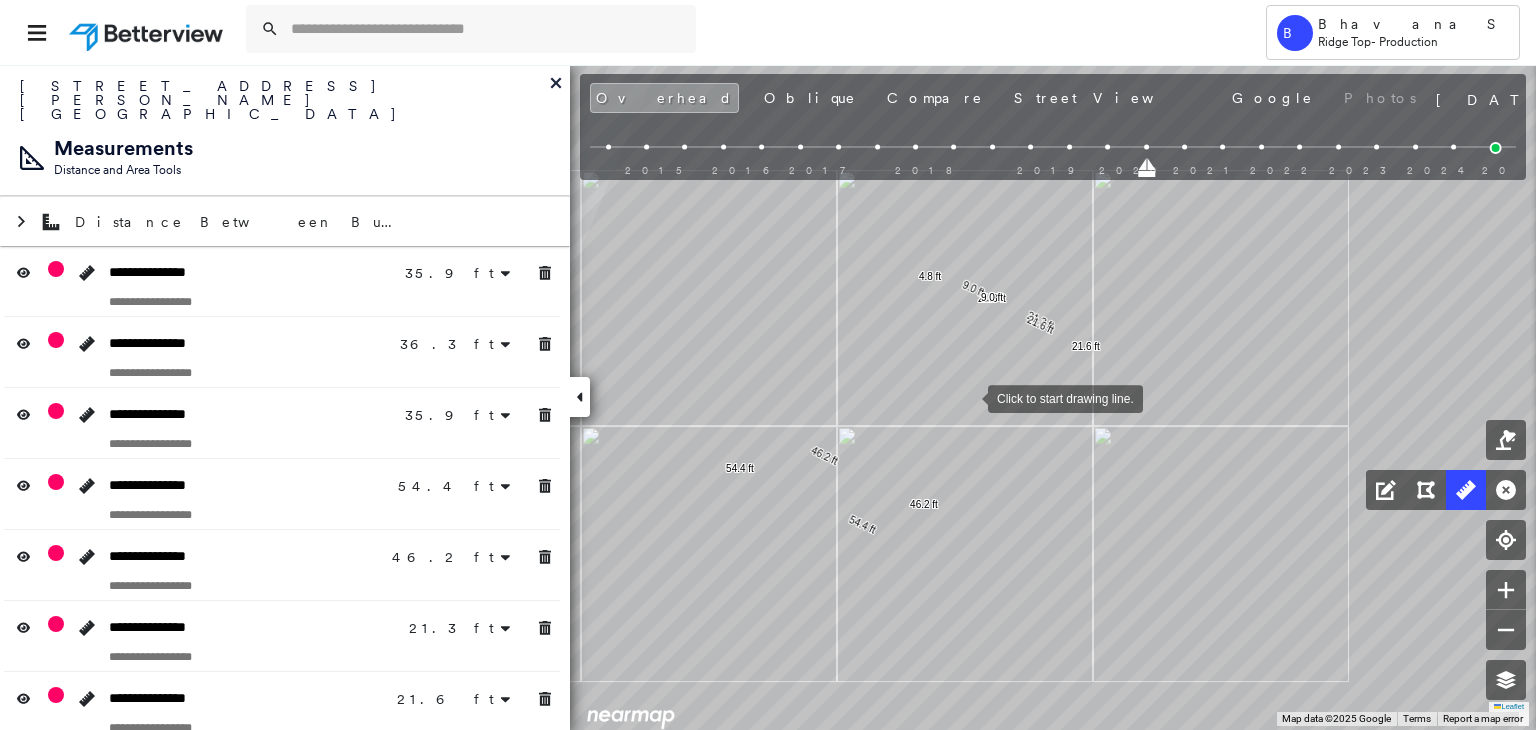 click on "35.9 ft 35.9 ft 36.3 ft 36.3 ft 35.9 ft 35.9 ft 54.4 ft 54.4 ft 46.2 ft 46.2 ft 21.3 ft 21.3 ft 21.6 ft 21.6 ft 9.0 ft 9.0 ft 4.8 ft Click to start drawing line." at bounding box center [-532, -590] 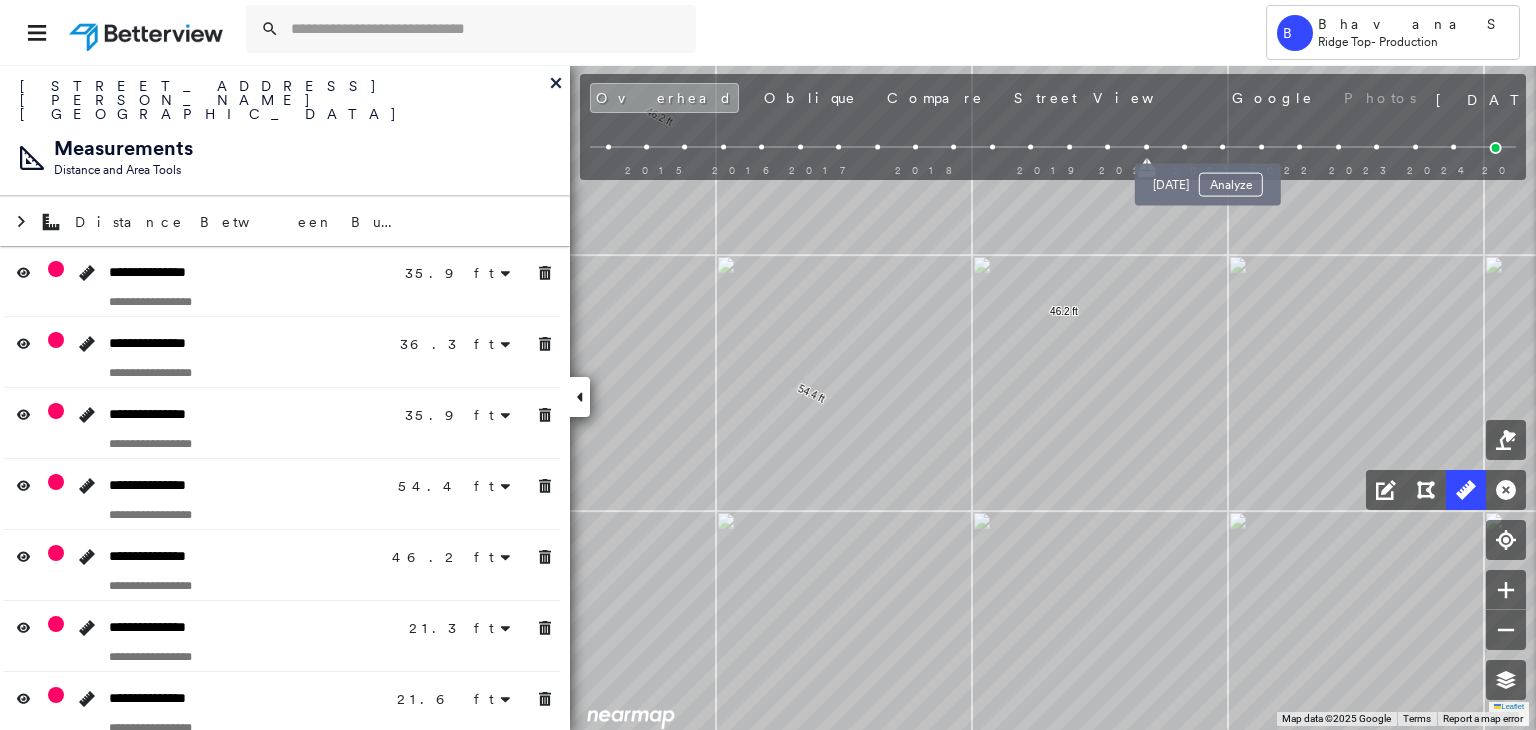 click at bounding box center (1223, 147) 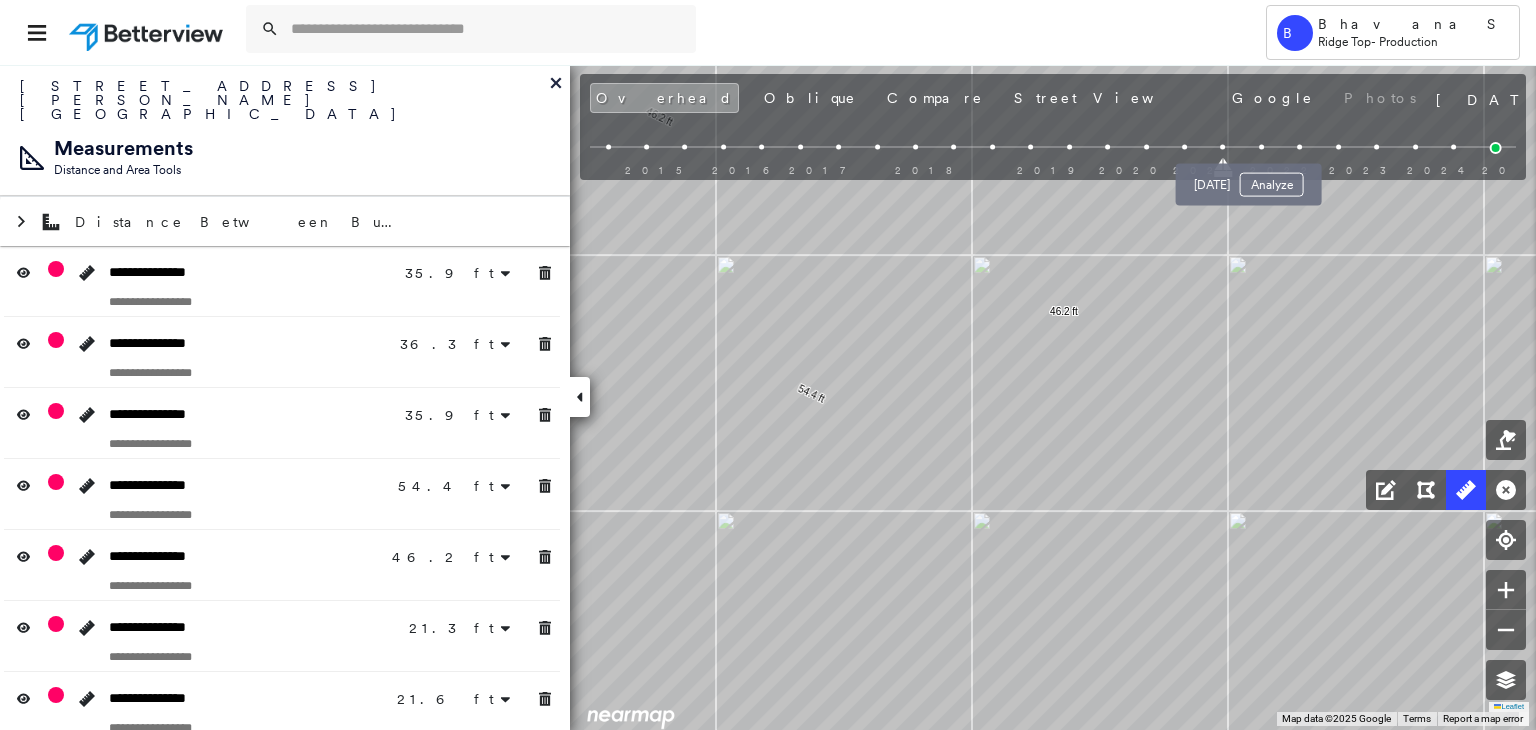 click at bounding box center [1261, 147] 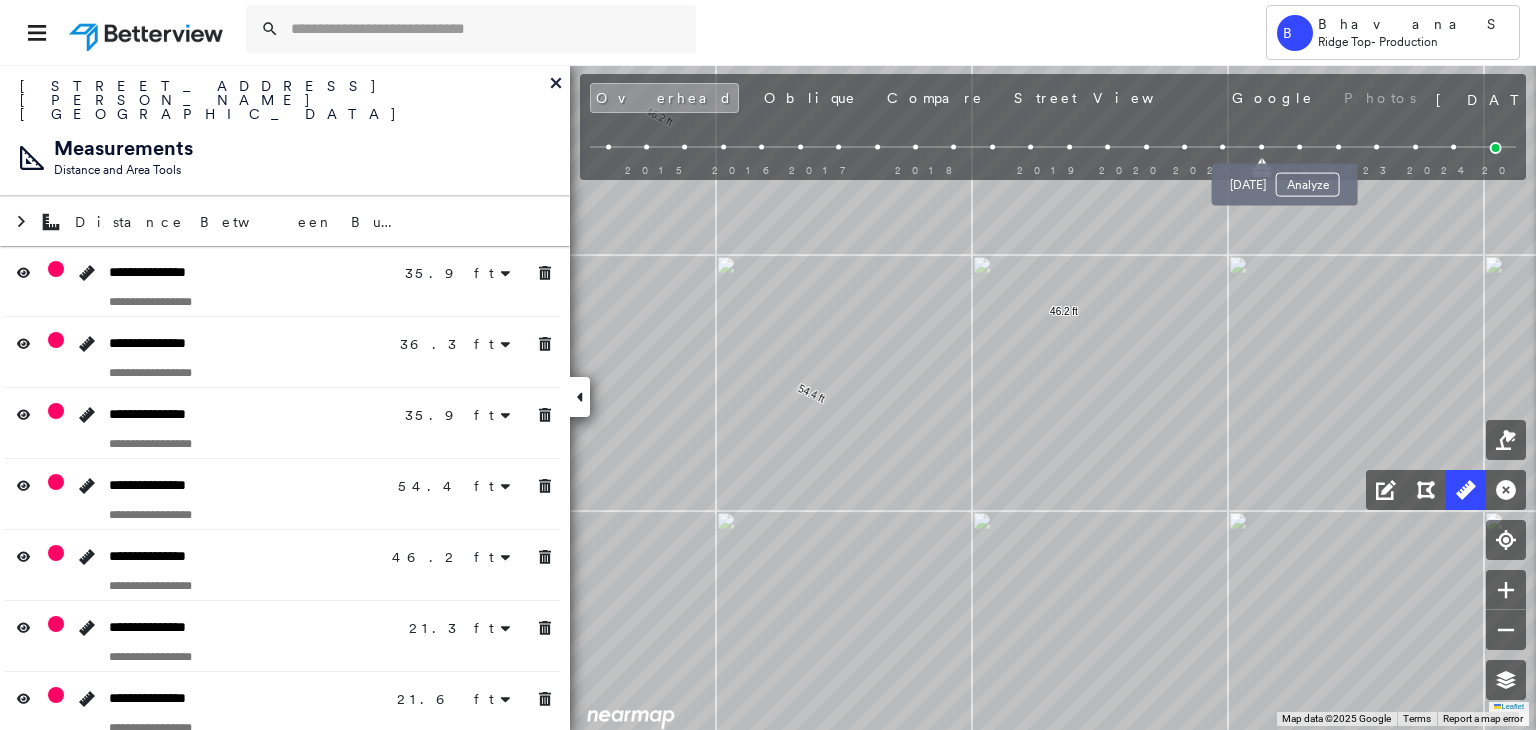 click at bounding box center (1299, 147) 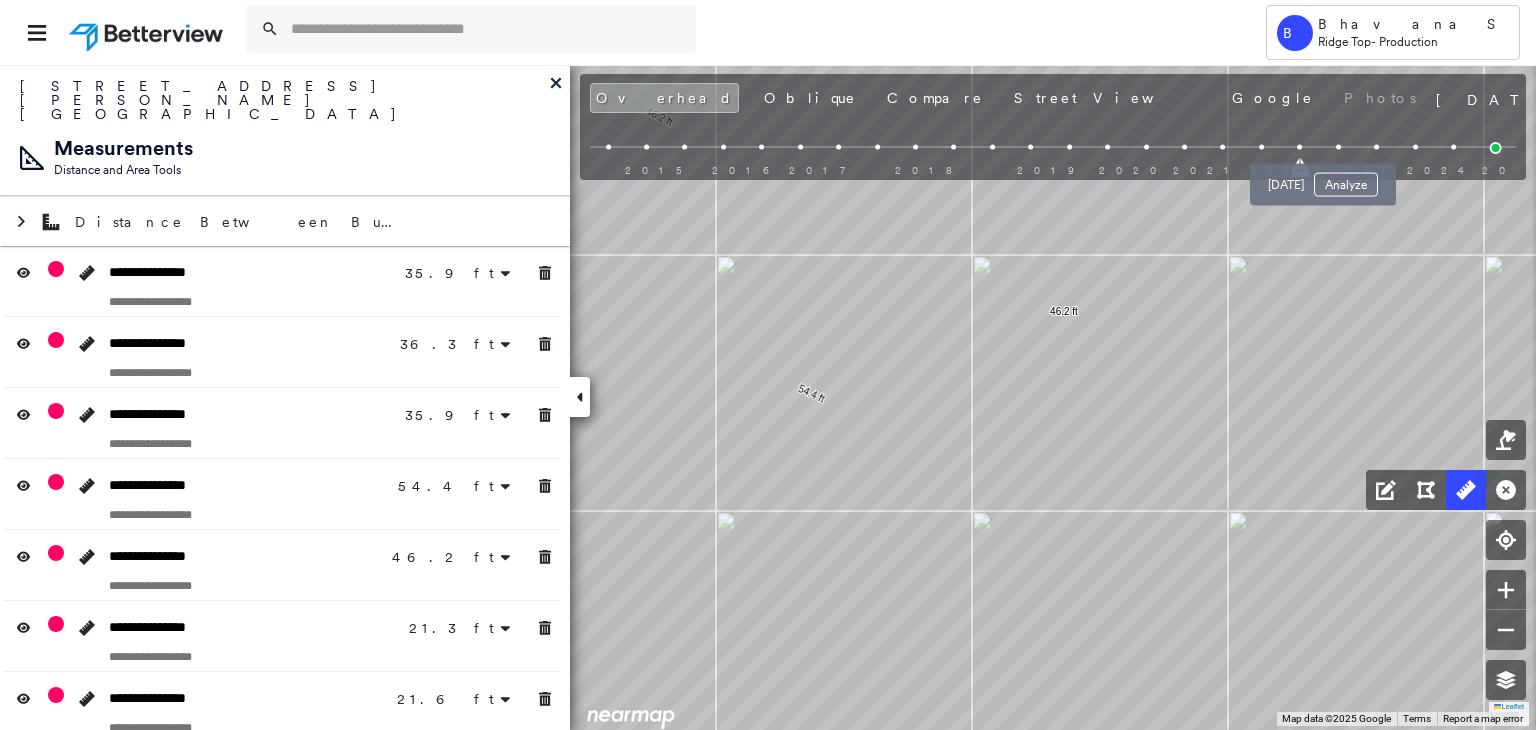 click at bounding box center (1338, 147) 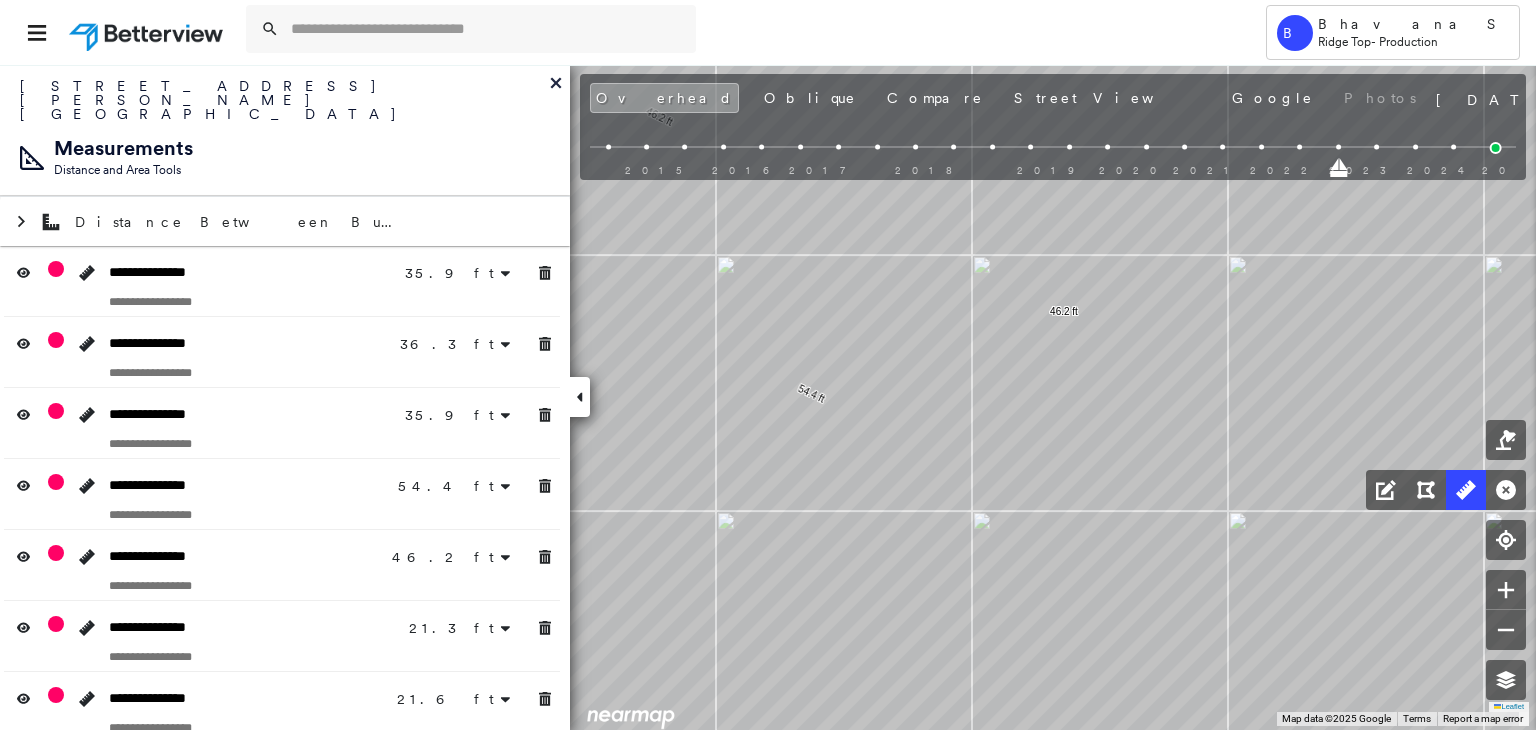 click on "2015 2016 2017 2018 2019 2020 2021 2022 2023 2024 2025" at bounding box center [1053, 150] 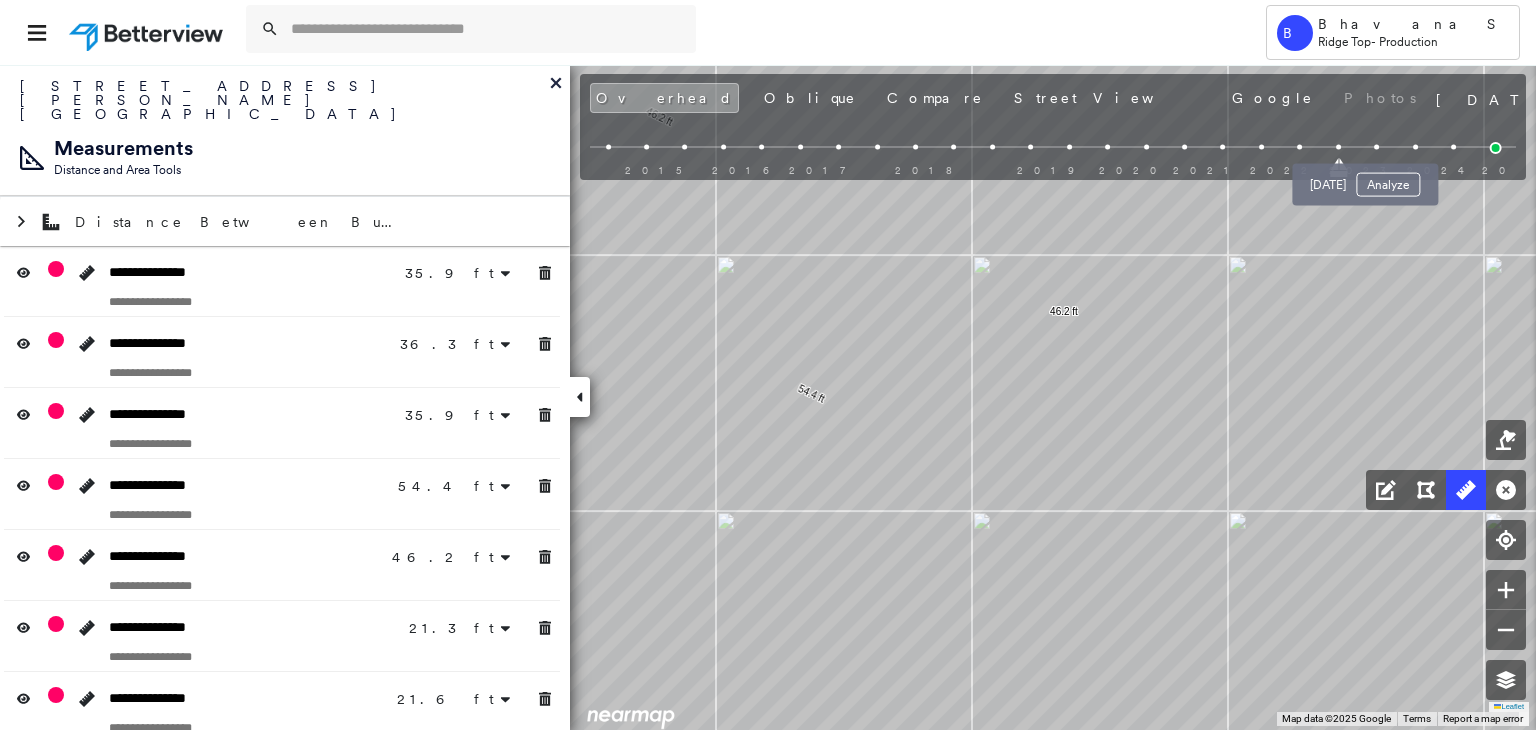 click at bounding box center [1376, 147] 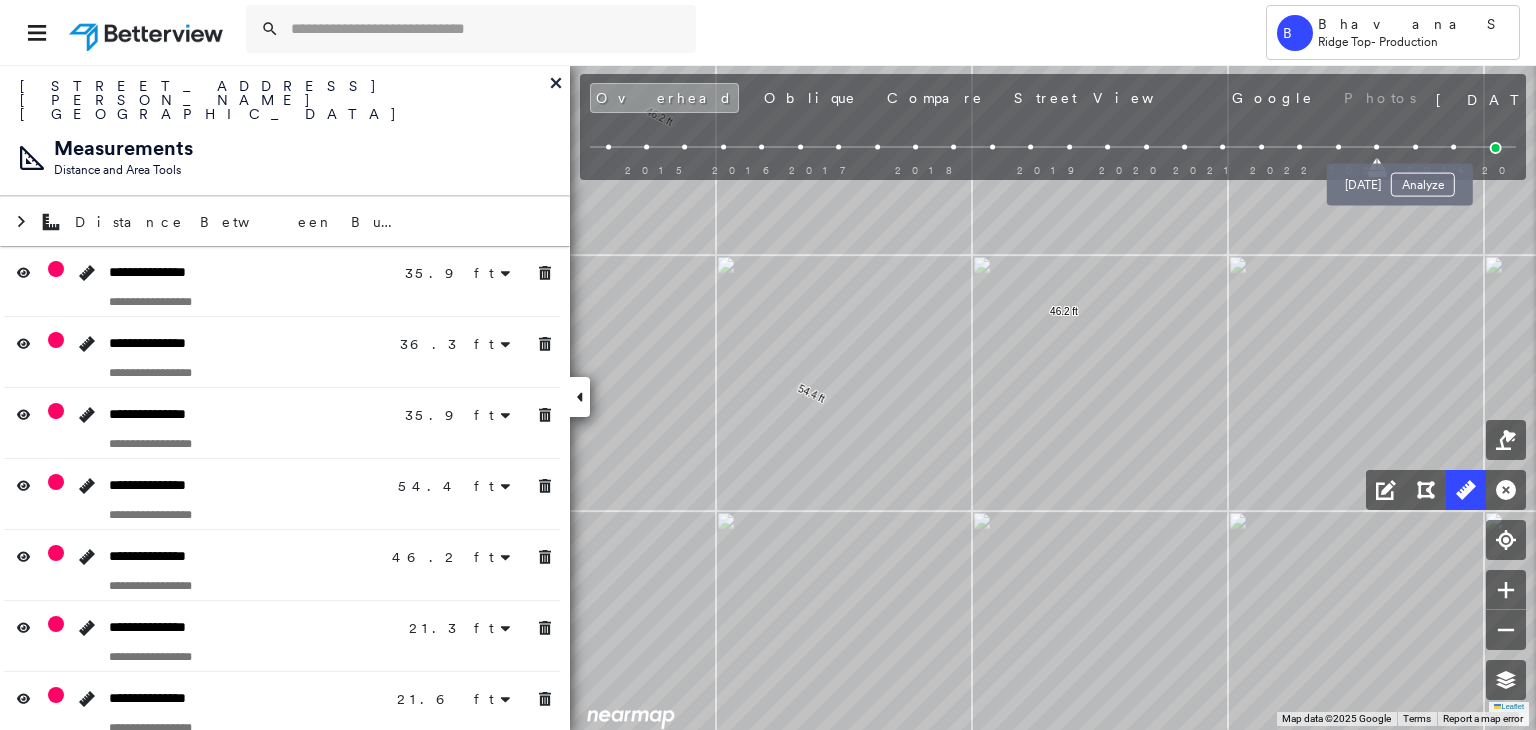 click at bounding box center [1415, 147] 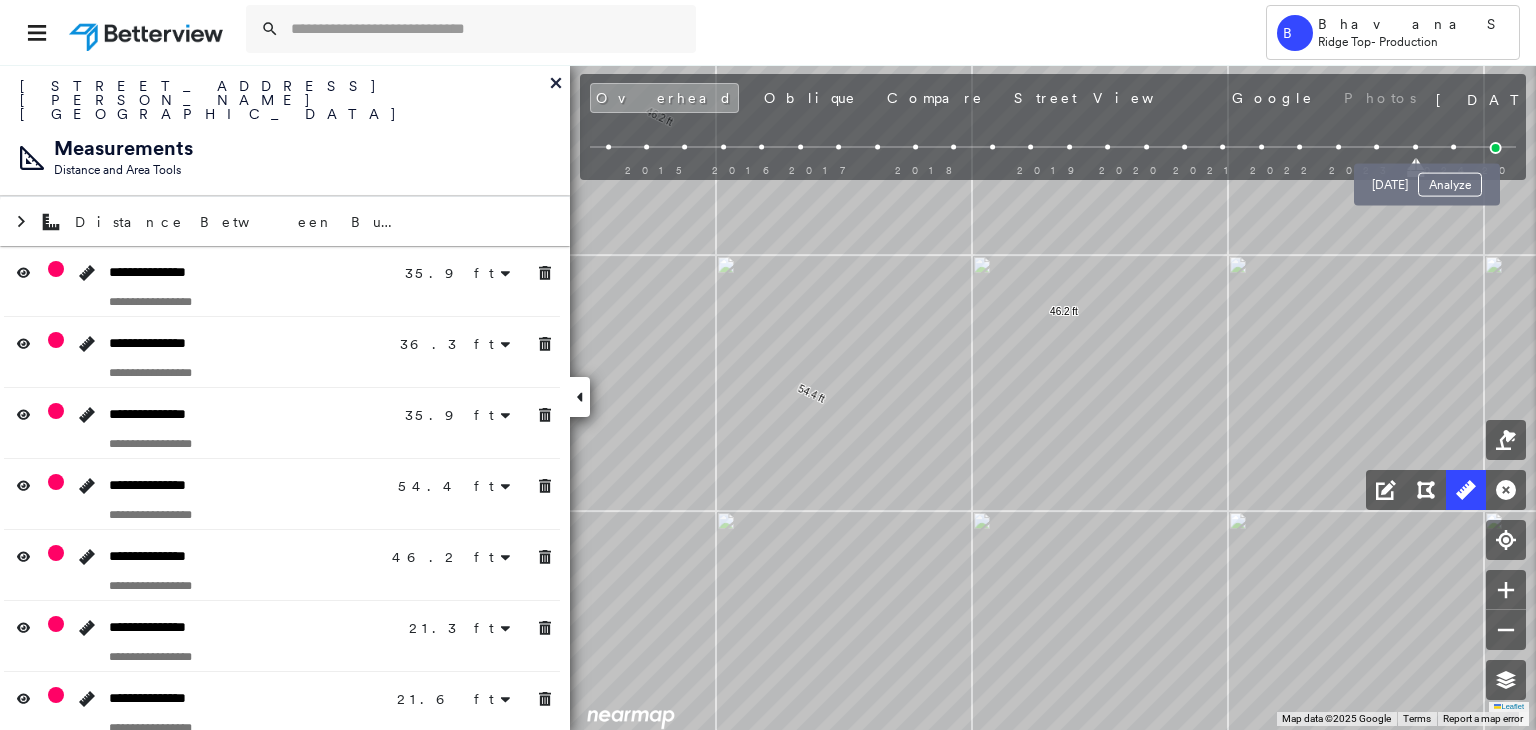click at bounding box center (1453, 147) 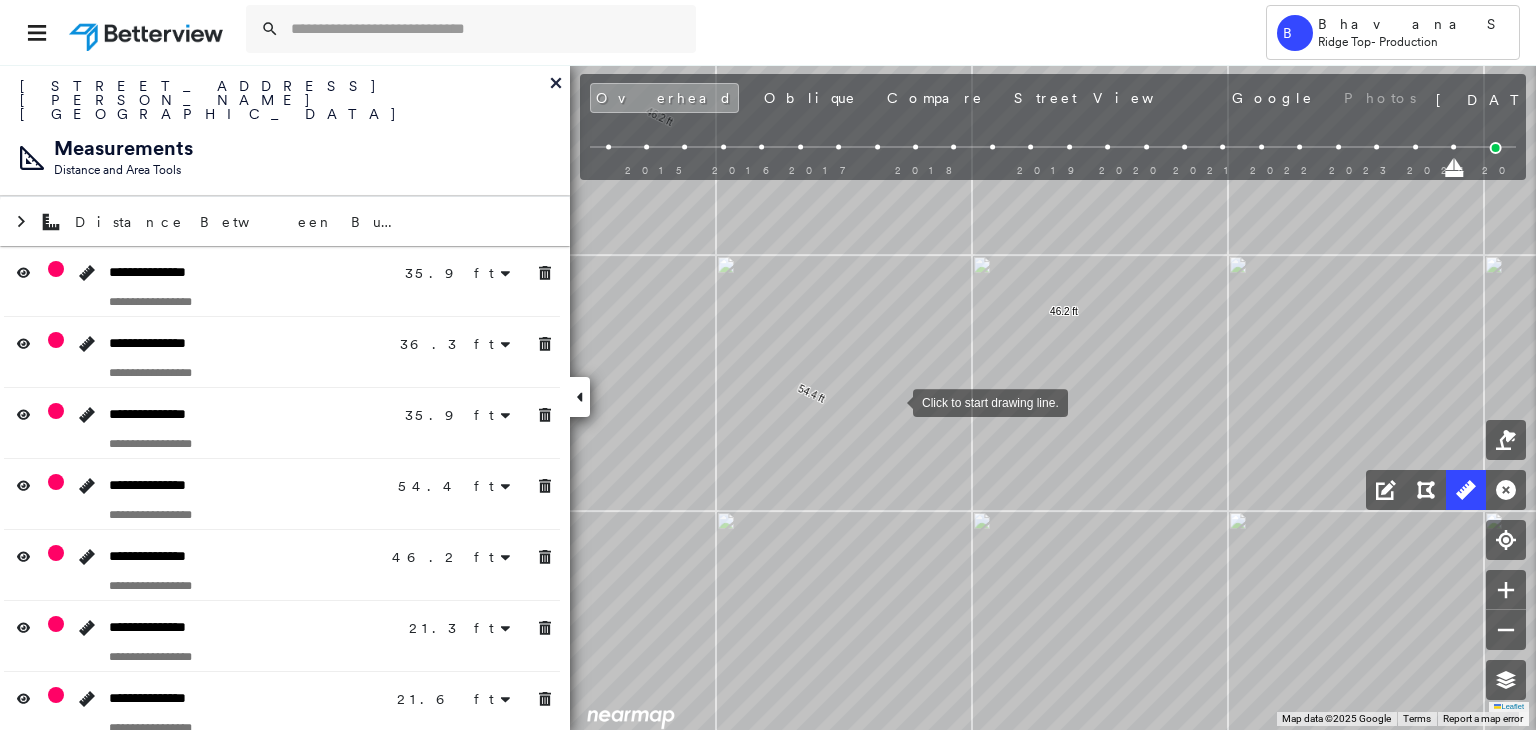 click at bounding box center [893, 401] 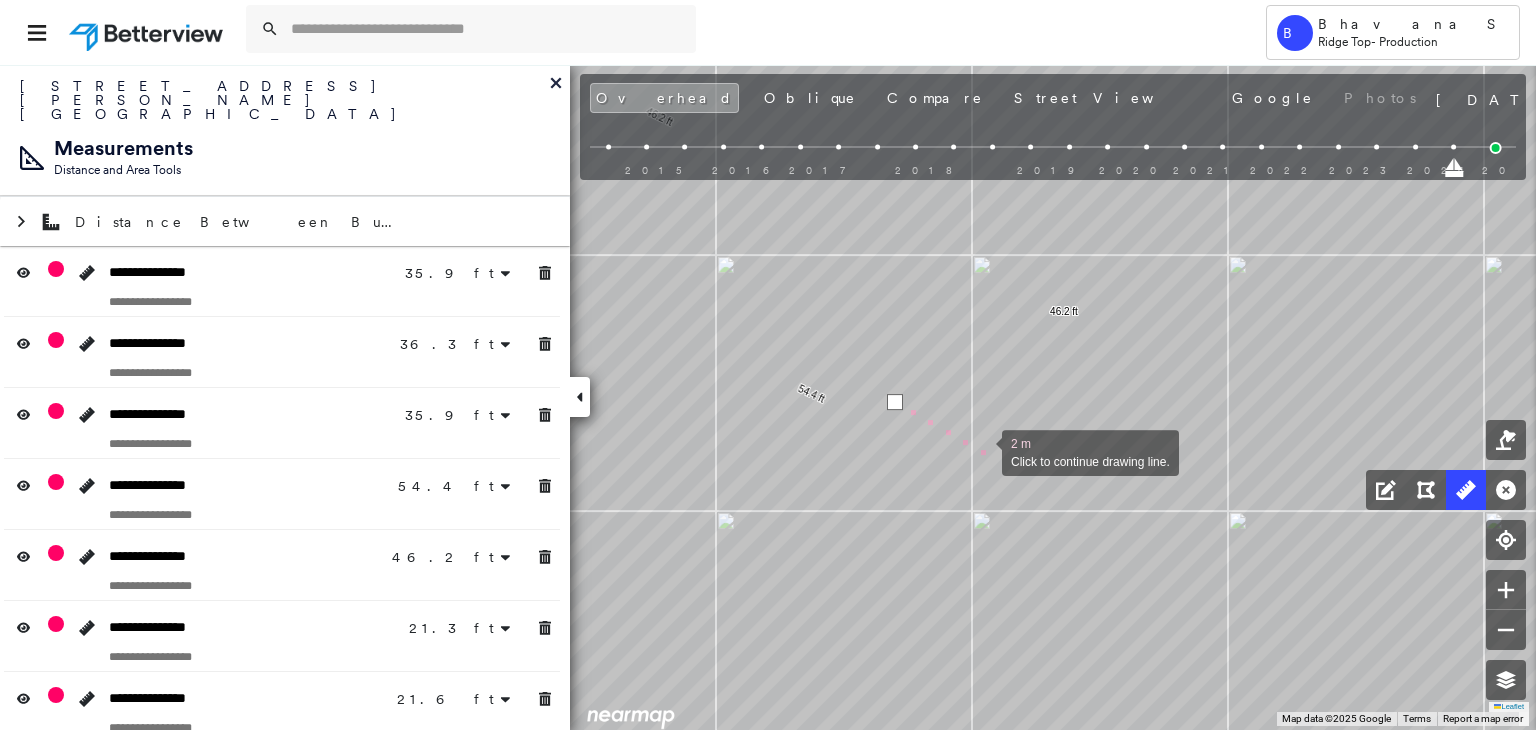 click at bounding box center [982, 451] 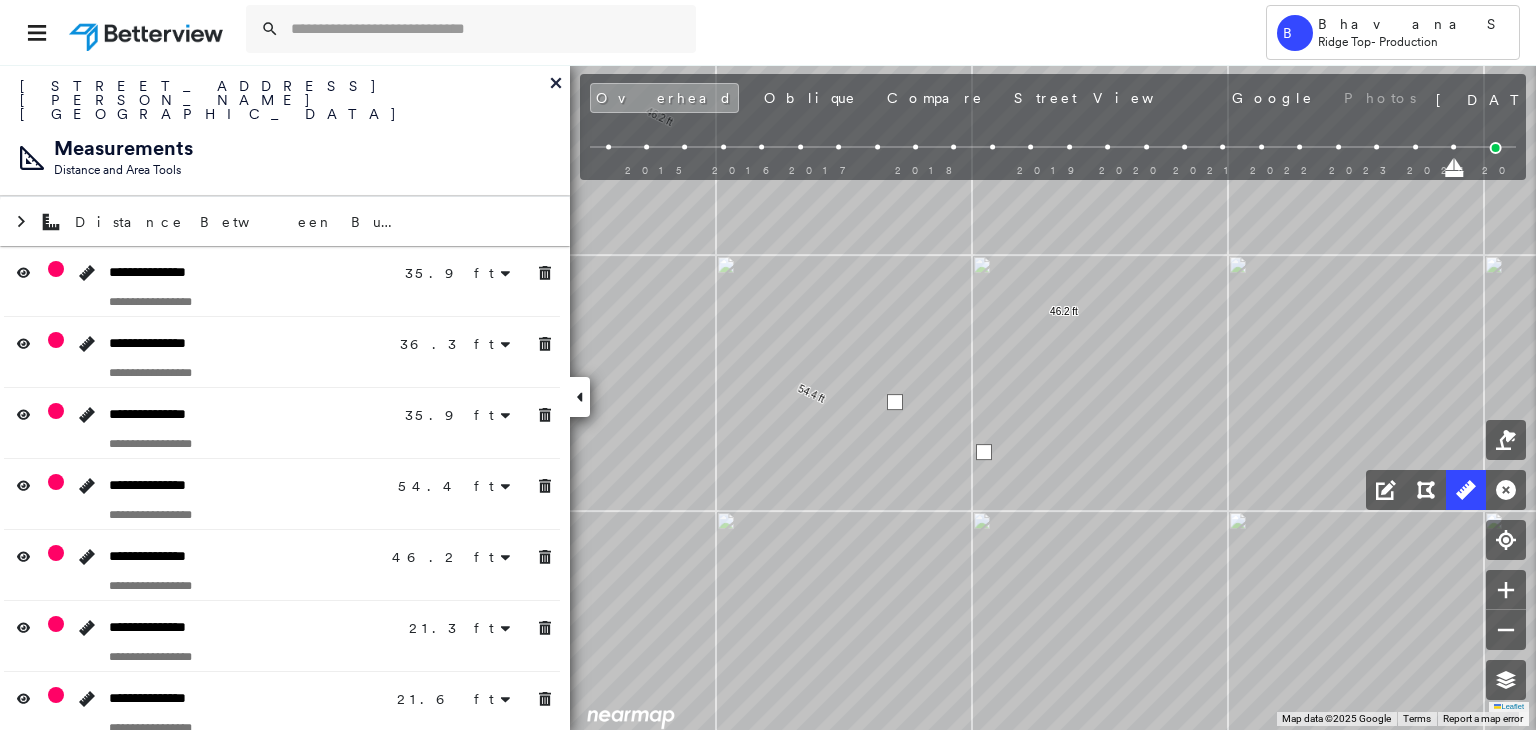 click at bounding box center (984, 452) 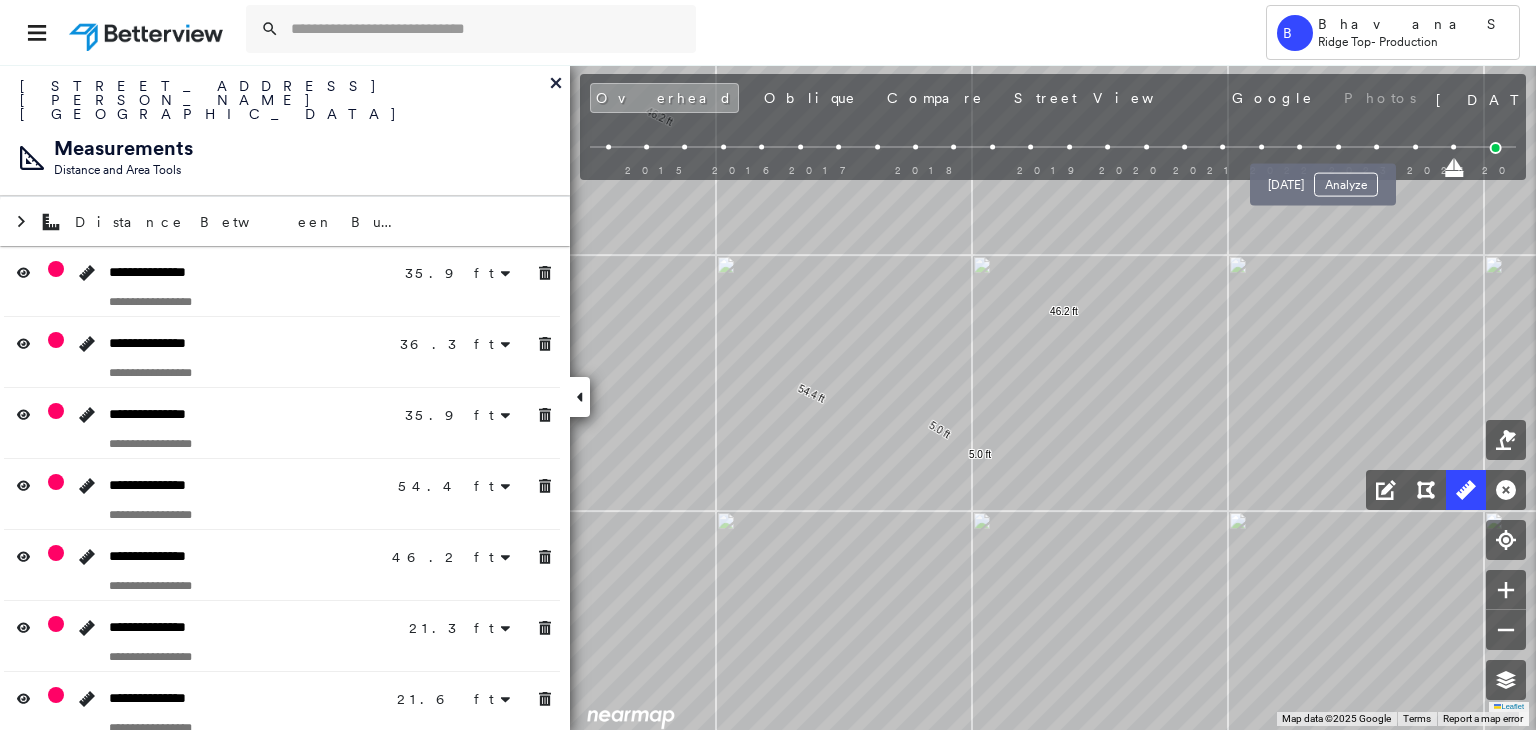 click at bounding box center [1338, 147] 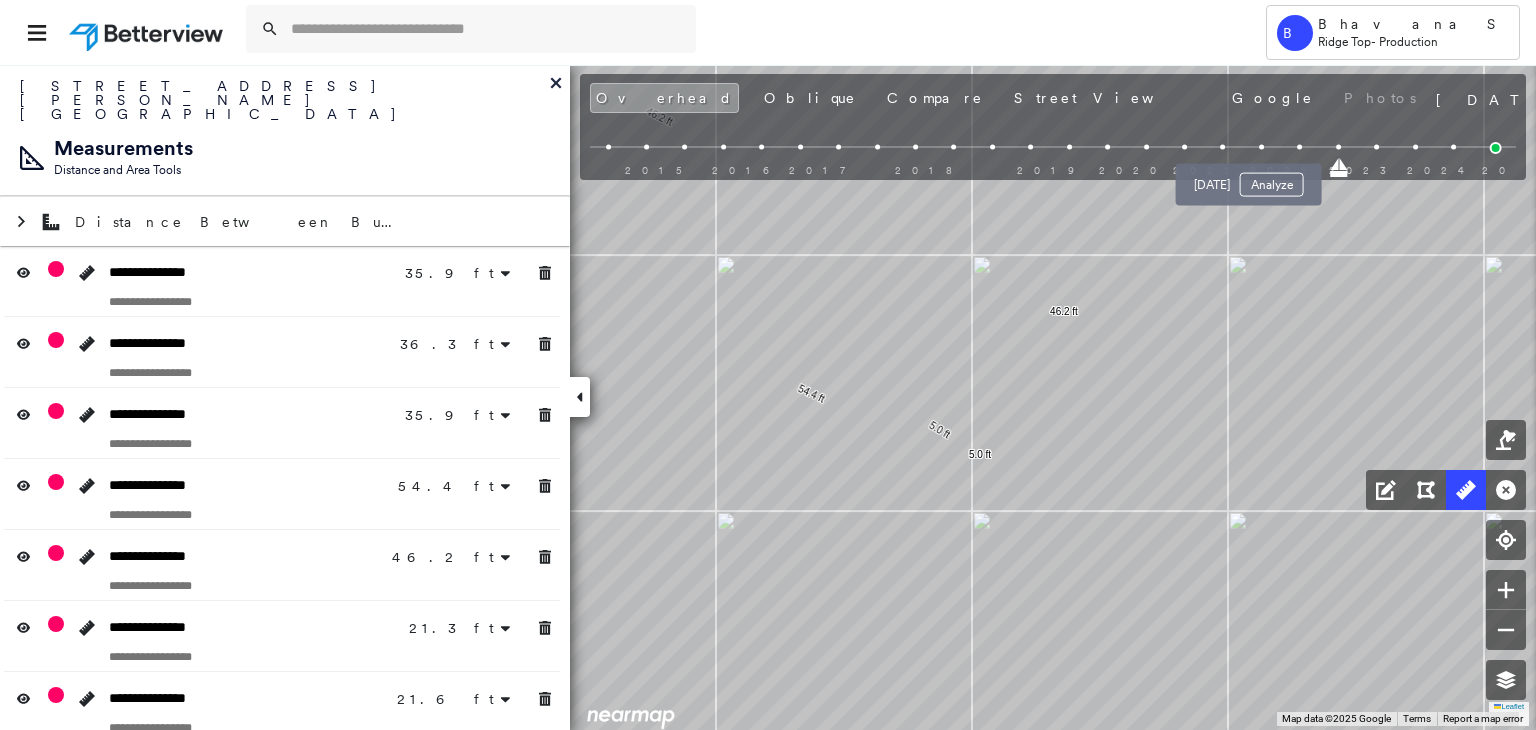 click at bounding box center [1261, 147] 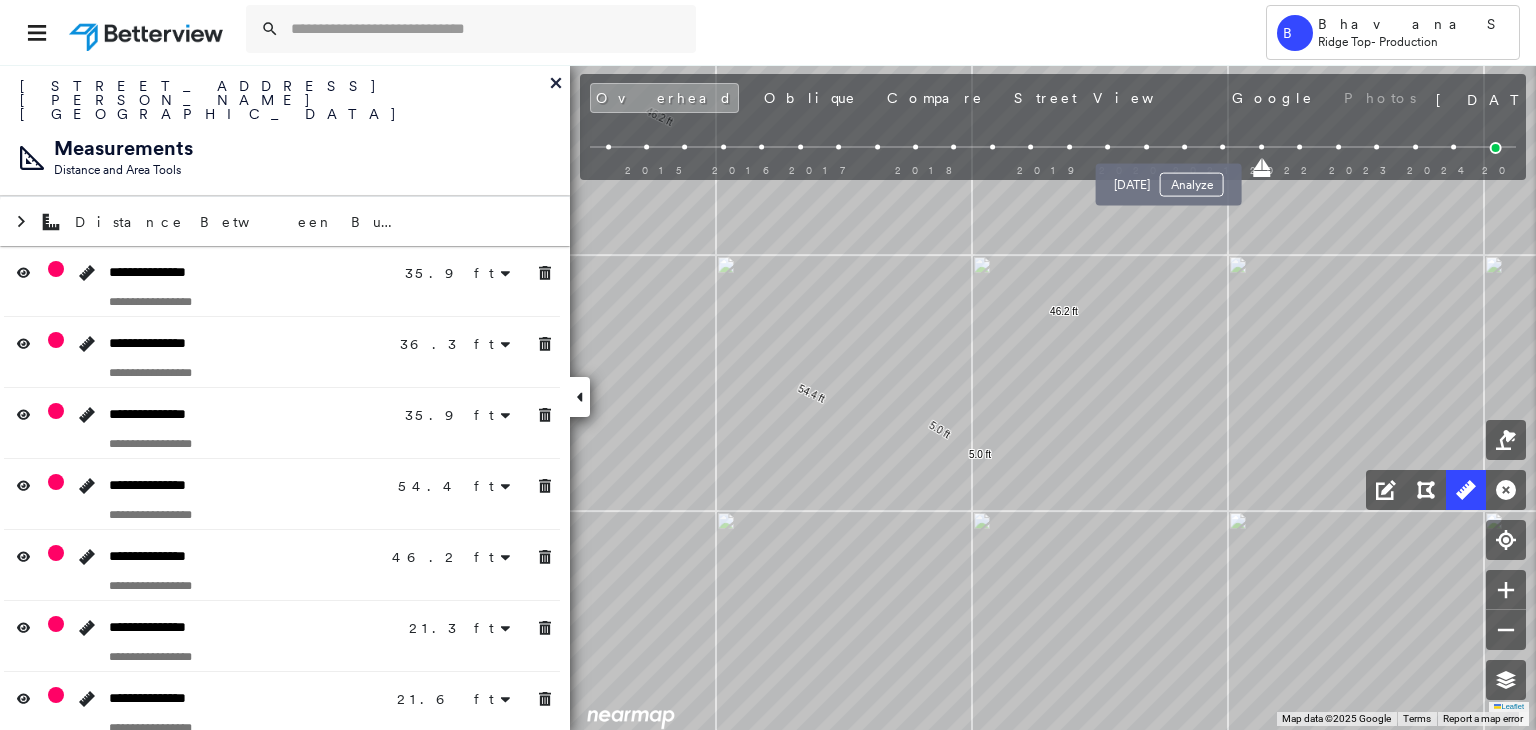 click at bounding box center (1184, 147) 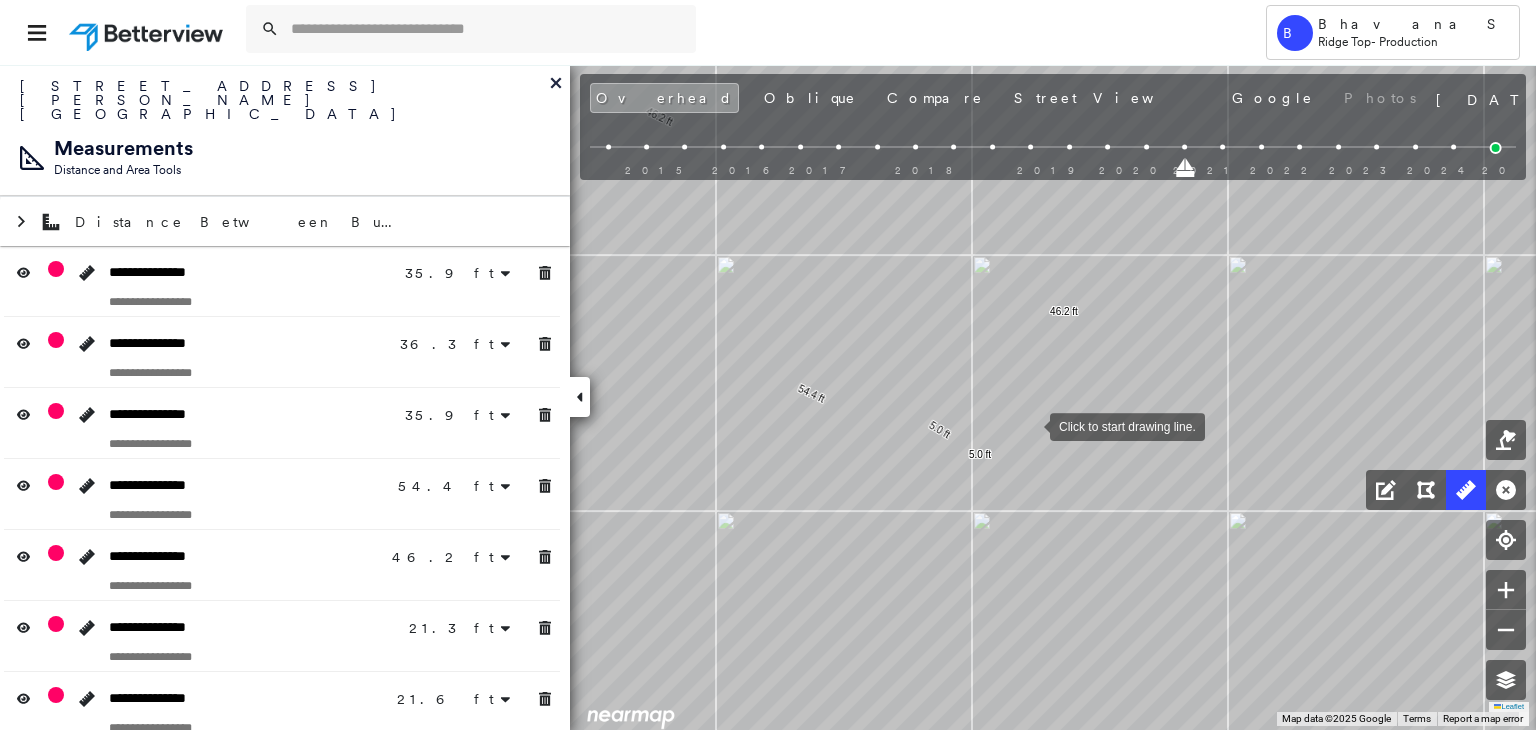 click at bounding box center [1030, 425] 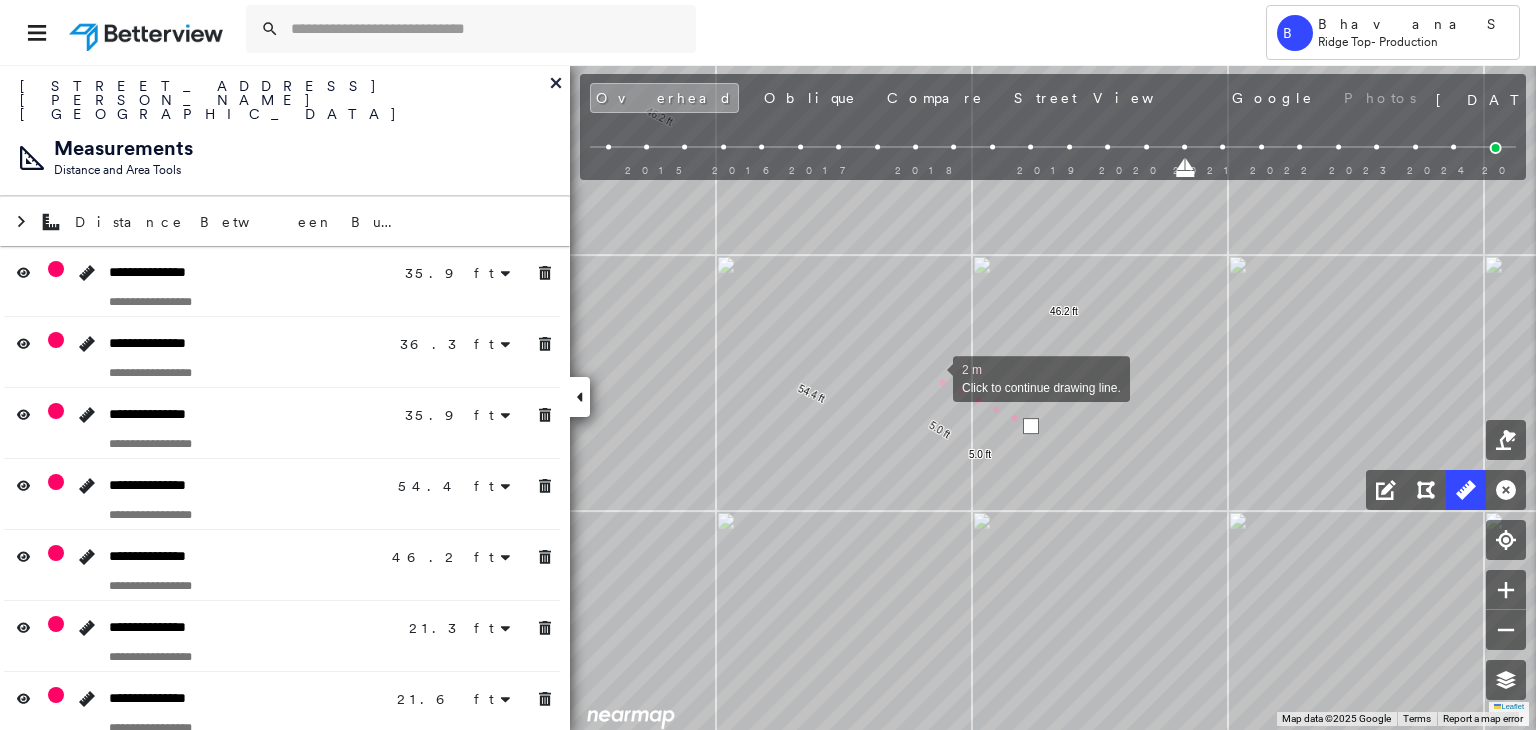 click at bounding box center (933, 377) 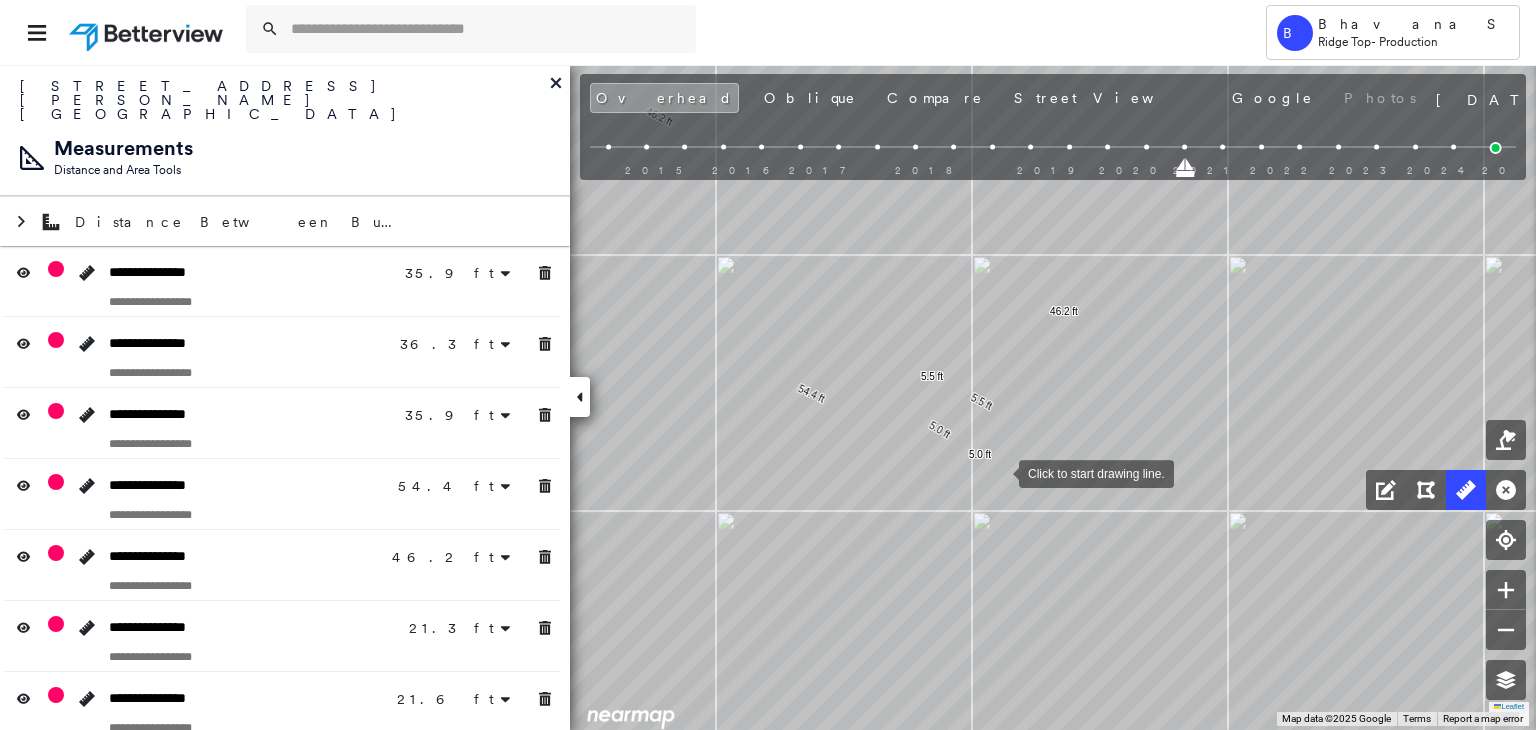 click at bounding box center (999, 472) 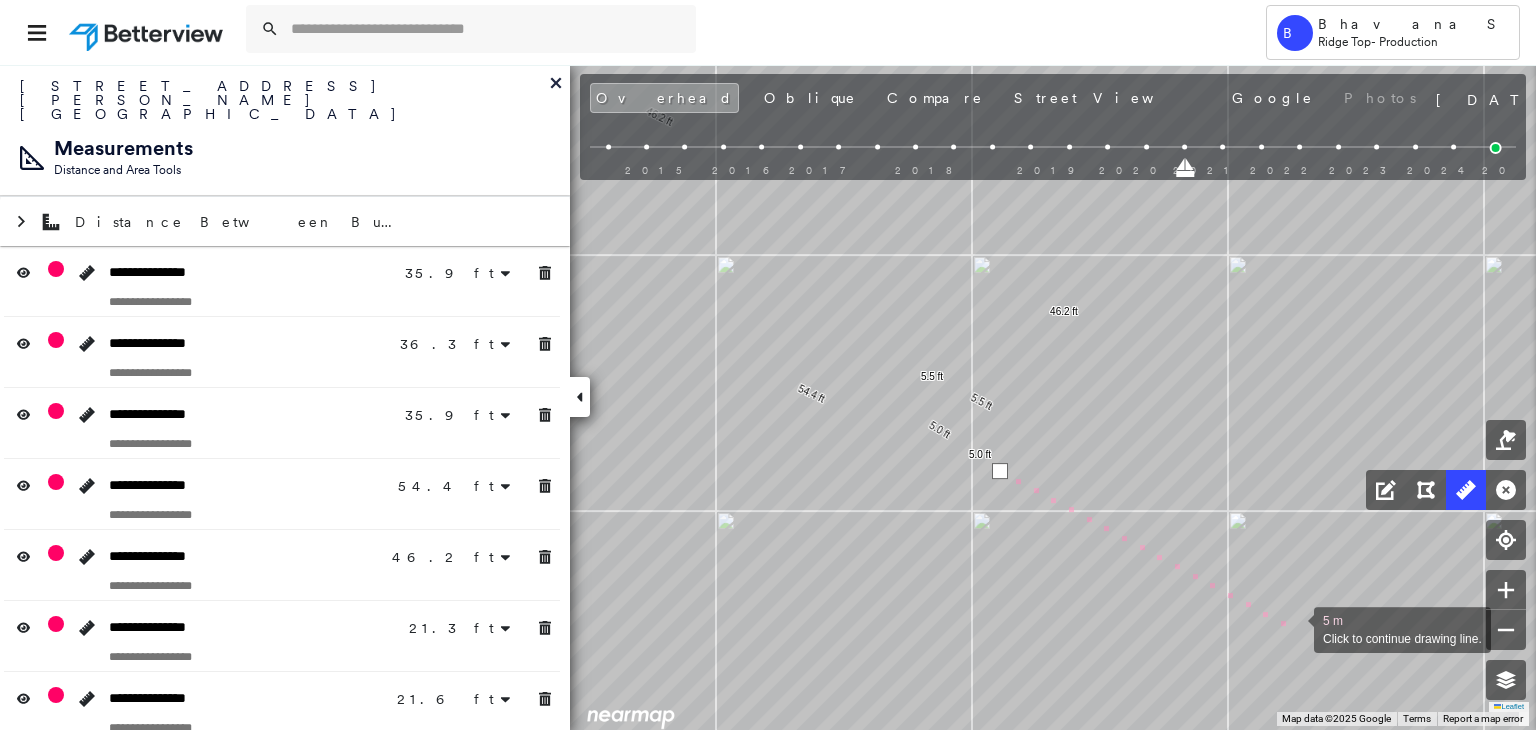 click at bounding box center (1294, 628) 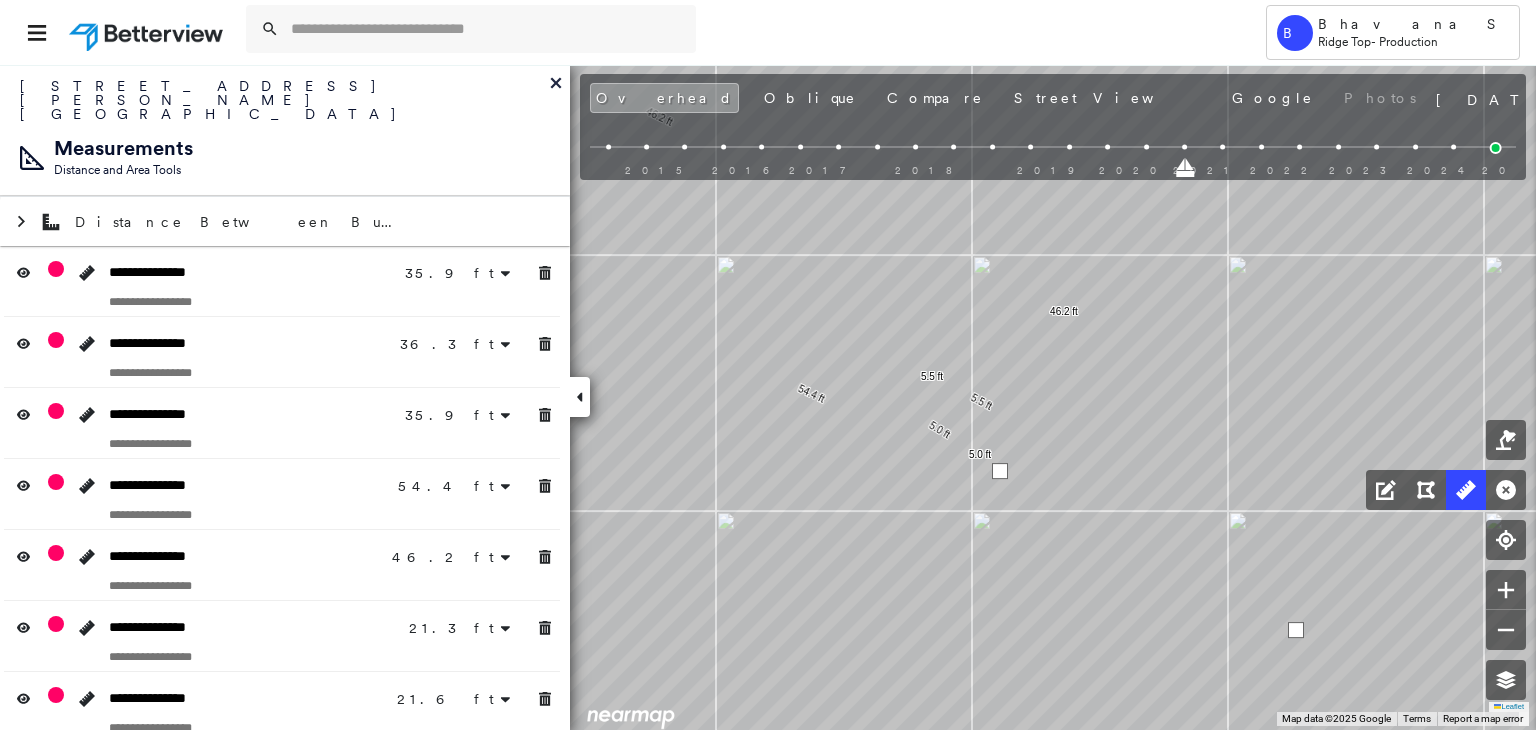click at bounding box center (1296, 630) 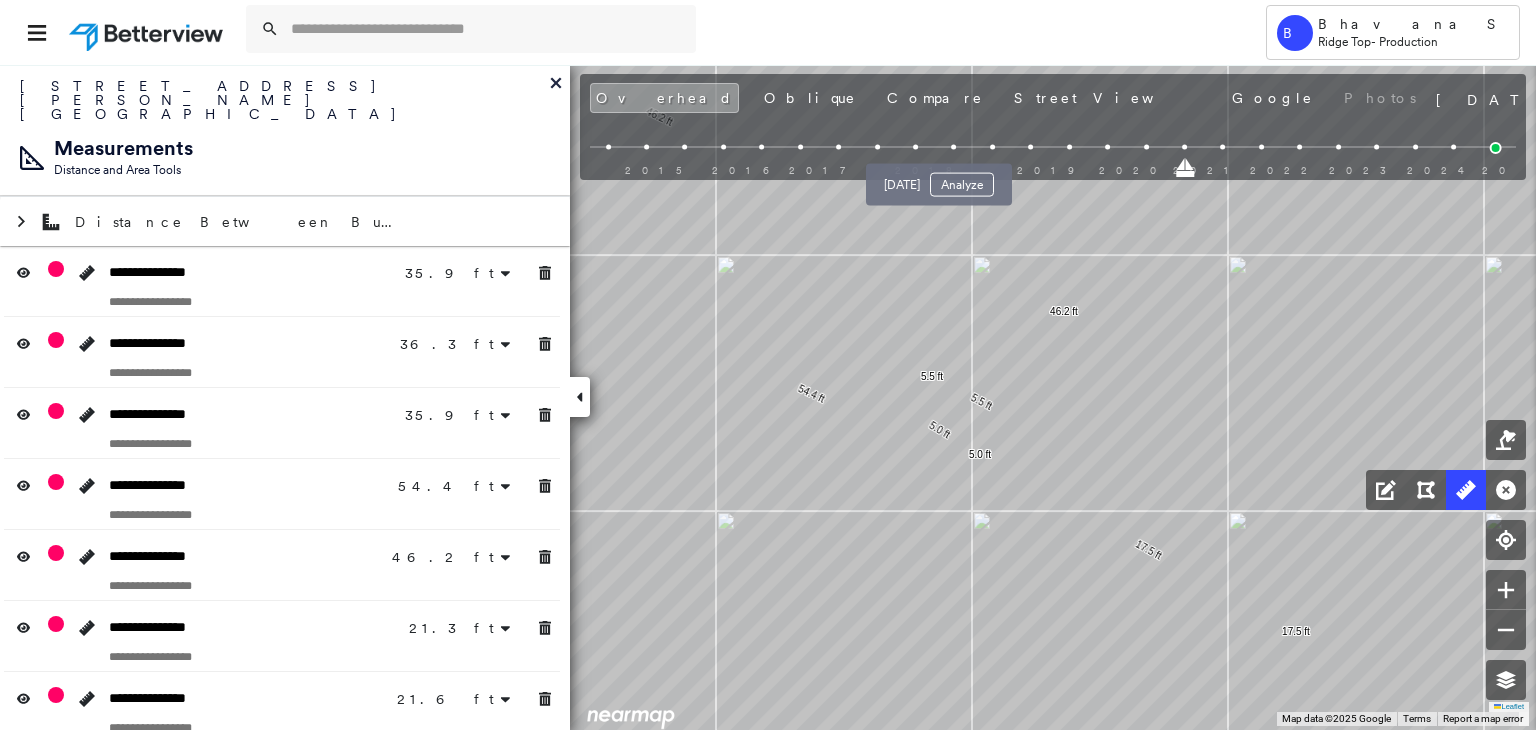click at bounding box center (954, 147) 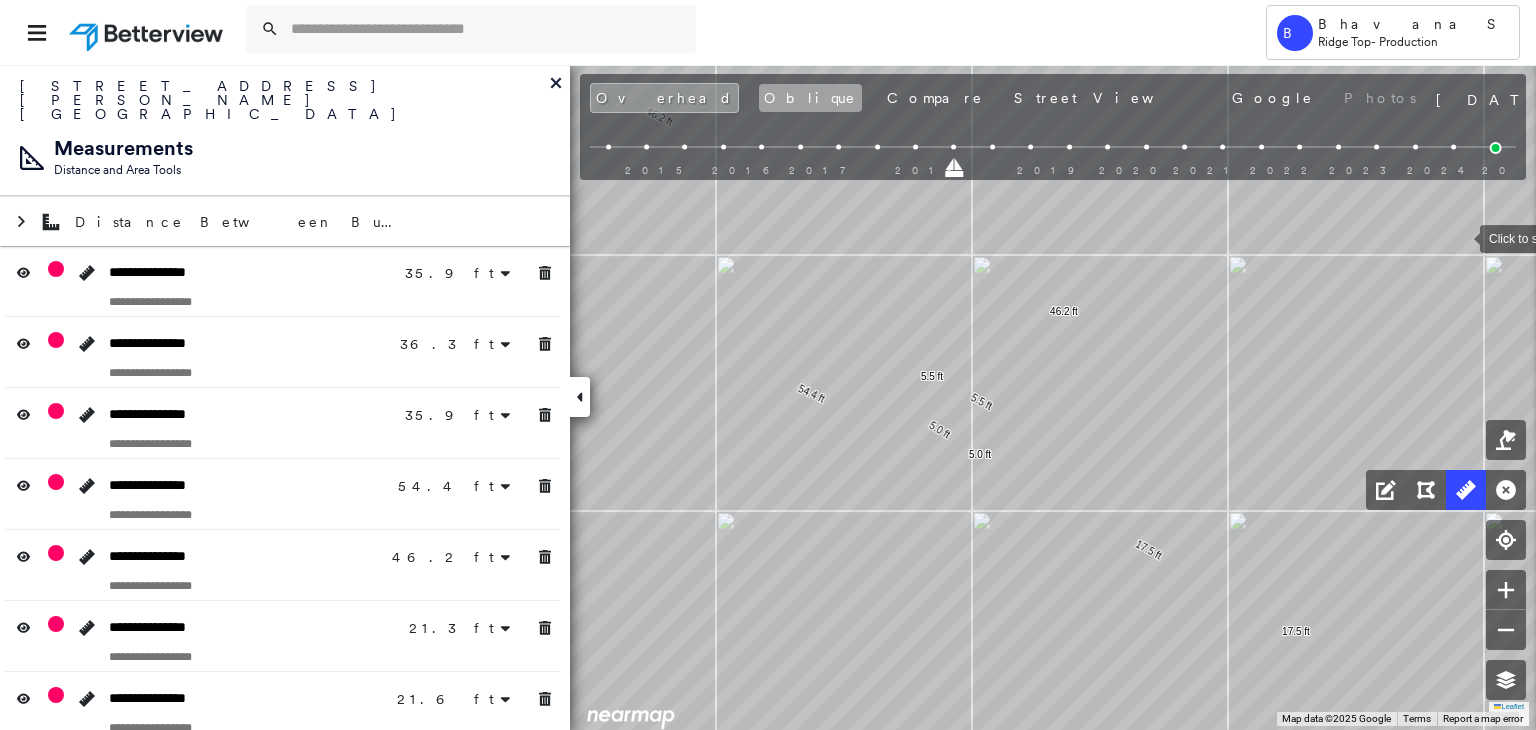 click on "Oblique" at bounding box center [810, 98] 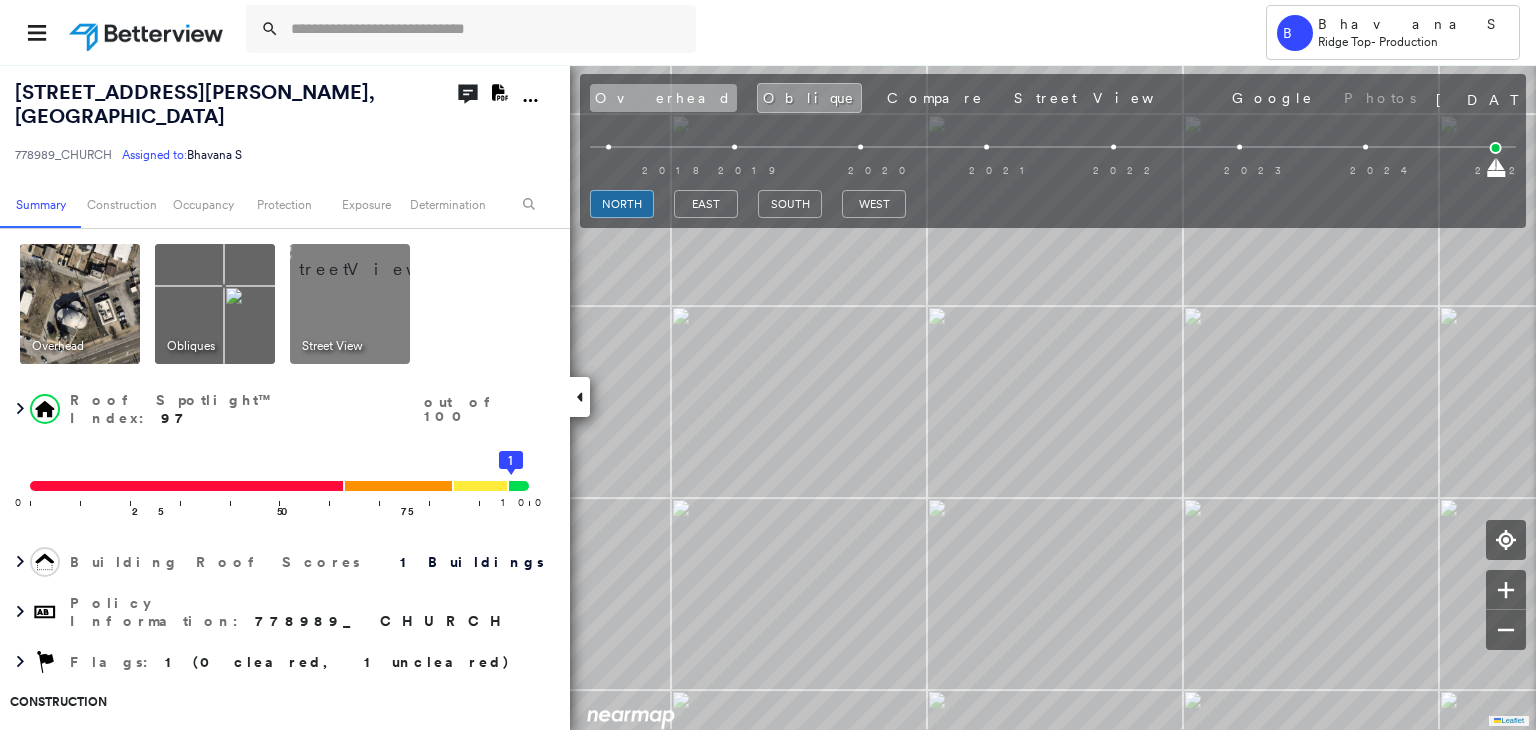 click on "Overhead" at bounding box center (663, 98) 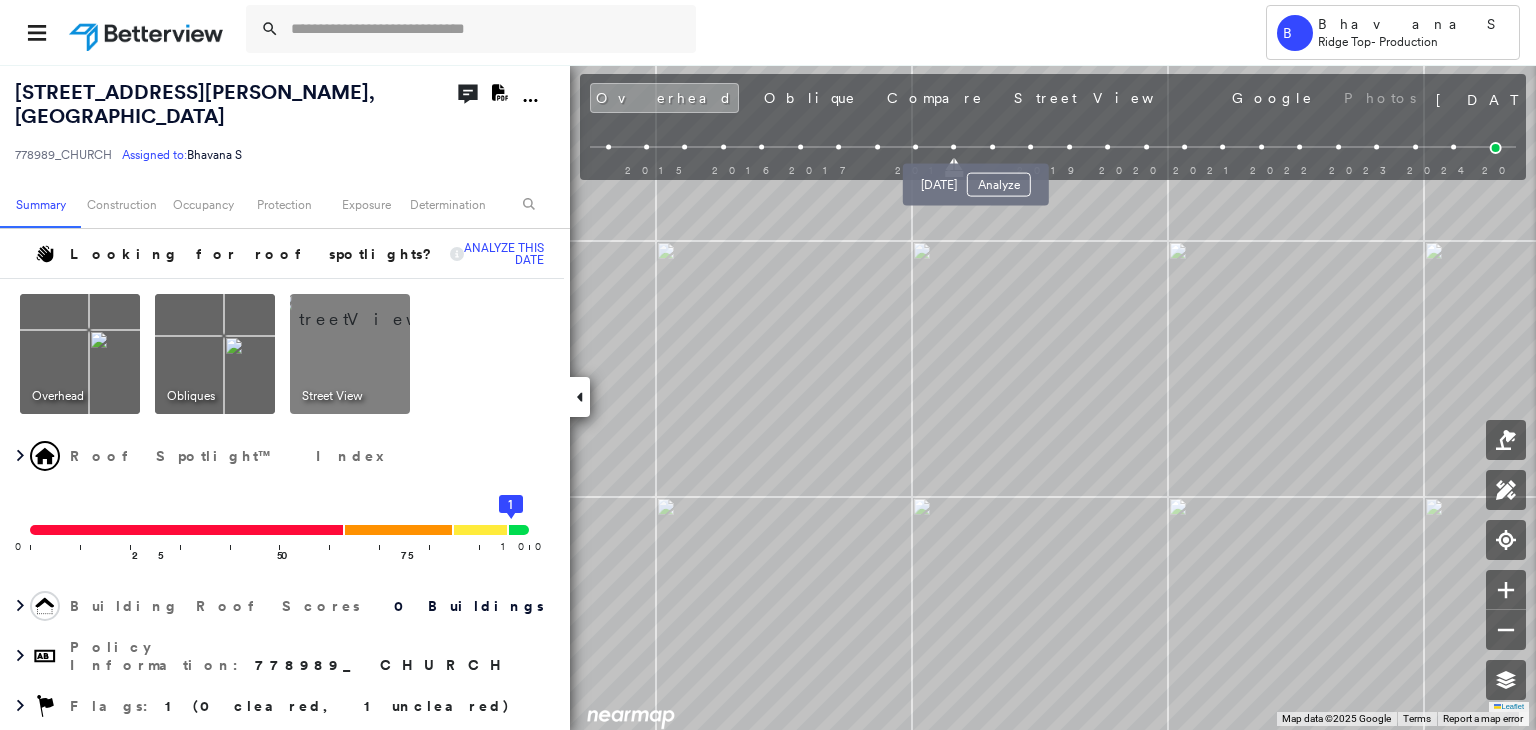 click on "Aug 22, 2018 Analyze" at bounding box center (976, 179) 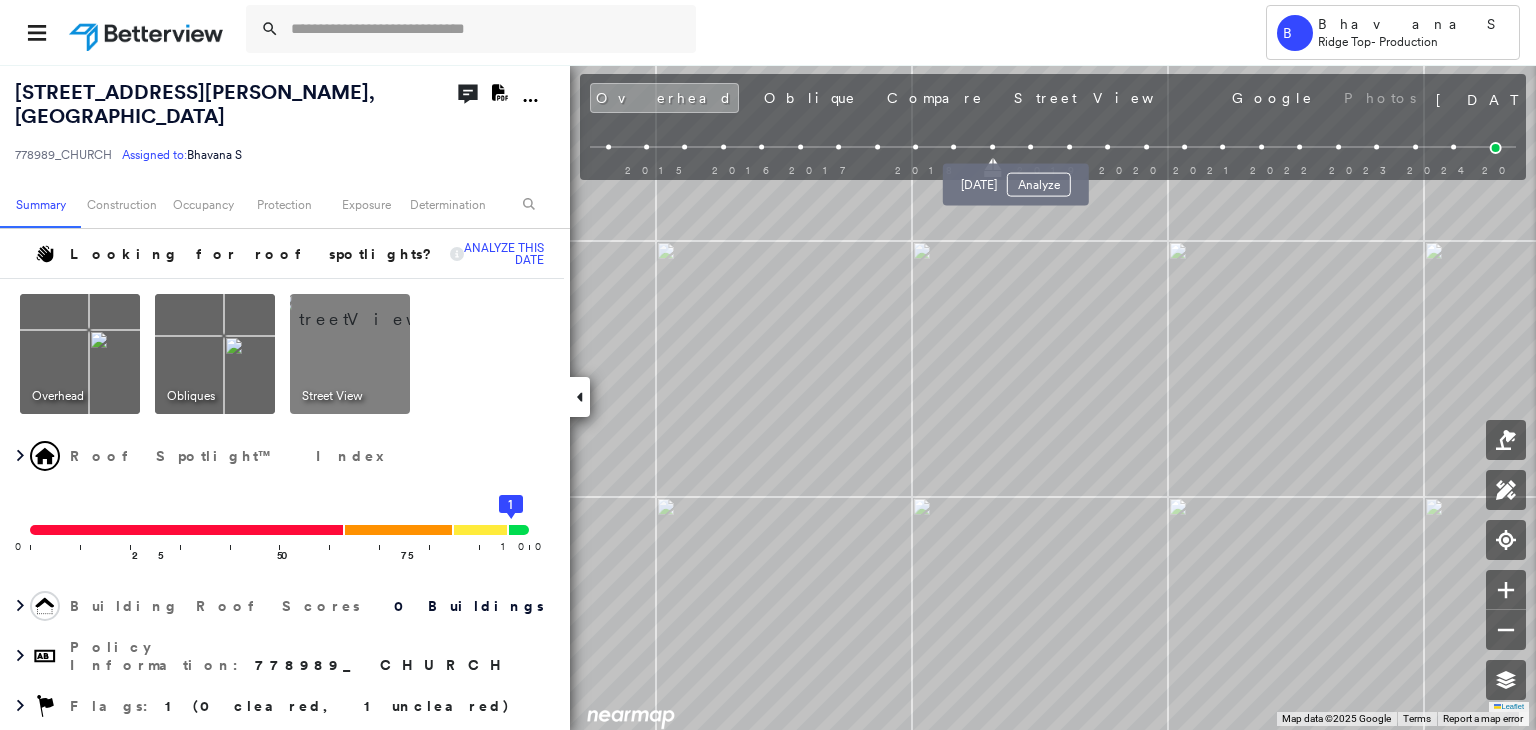 click at bounding box center (1030, 147) 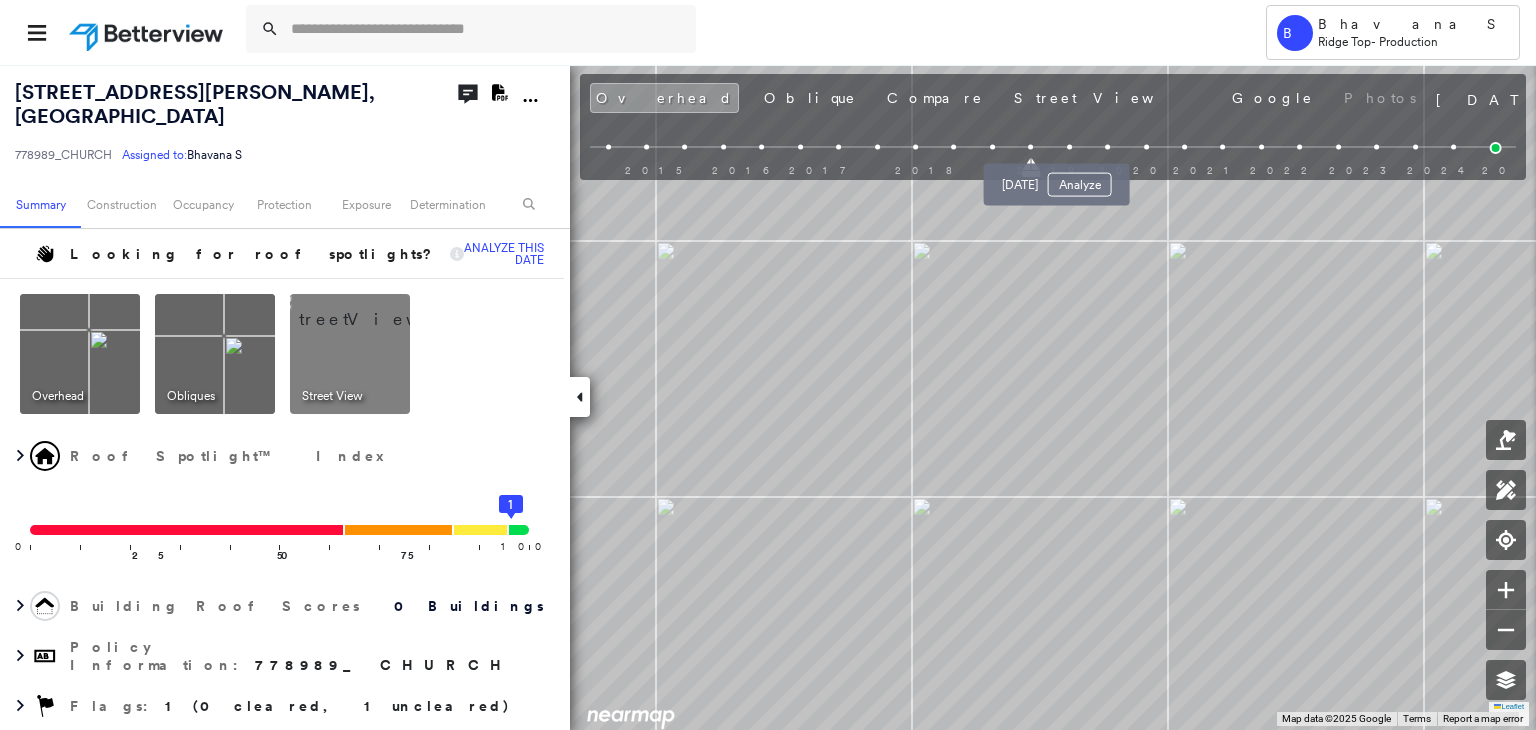 click at bounding box center (1069, 147) 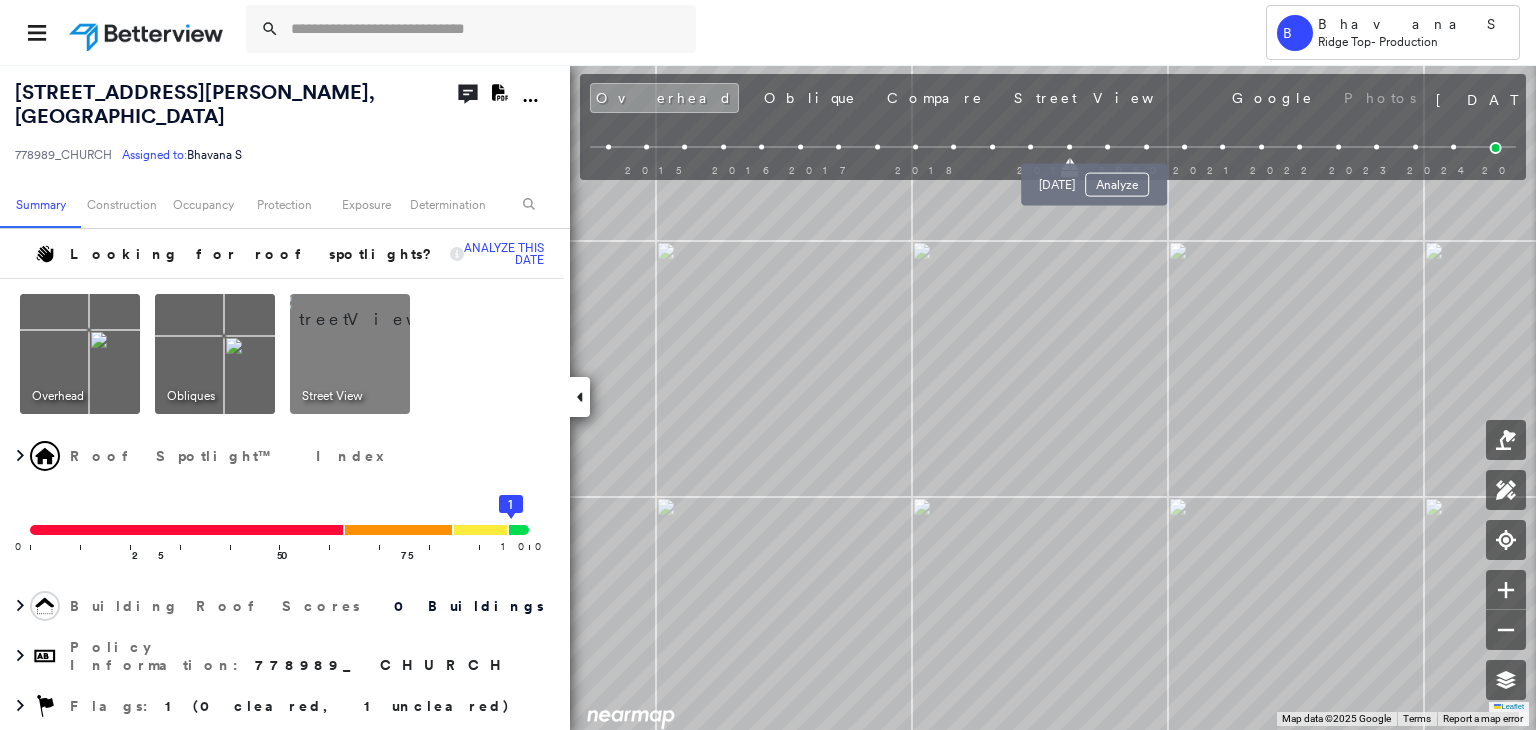 click at bounding box center [1107, 147] 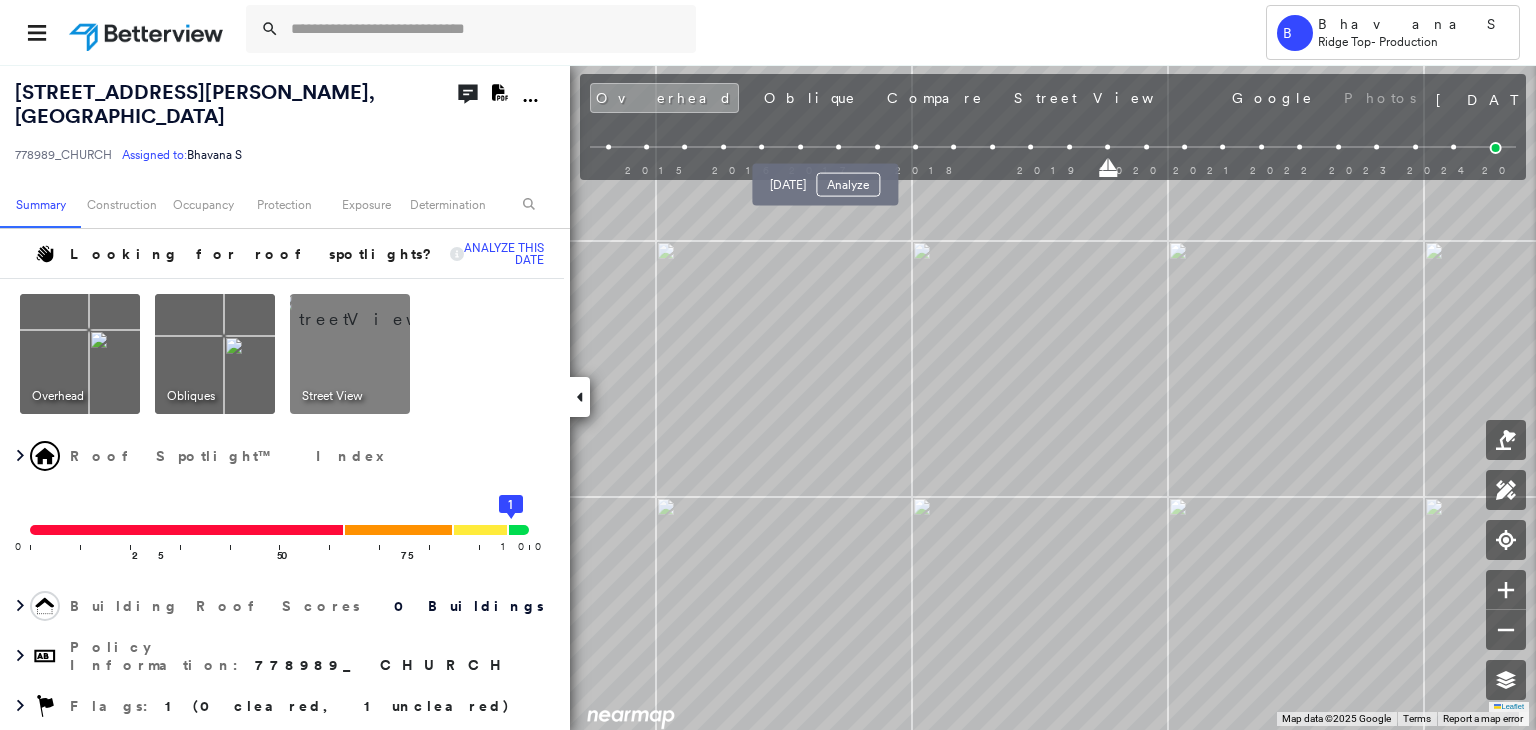 click at bounding box center (838, 147) 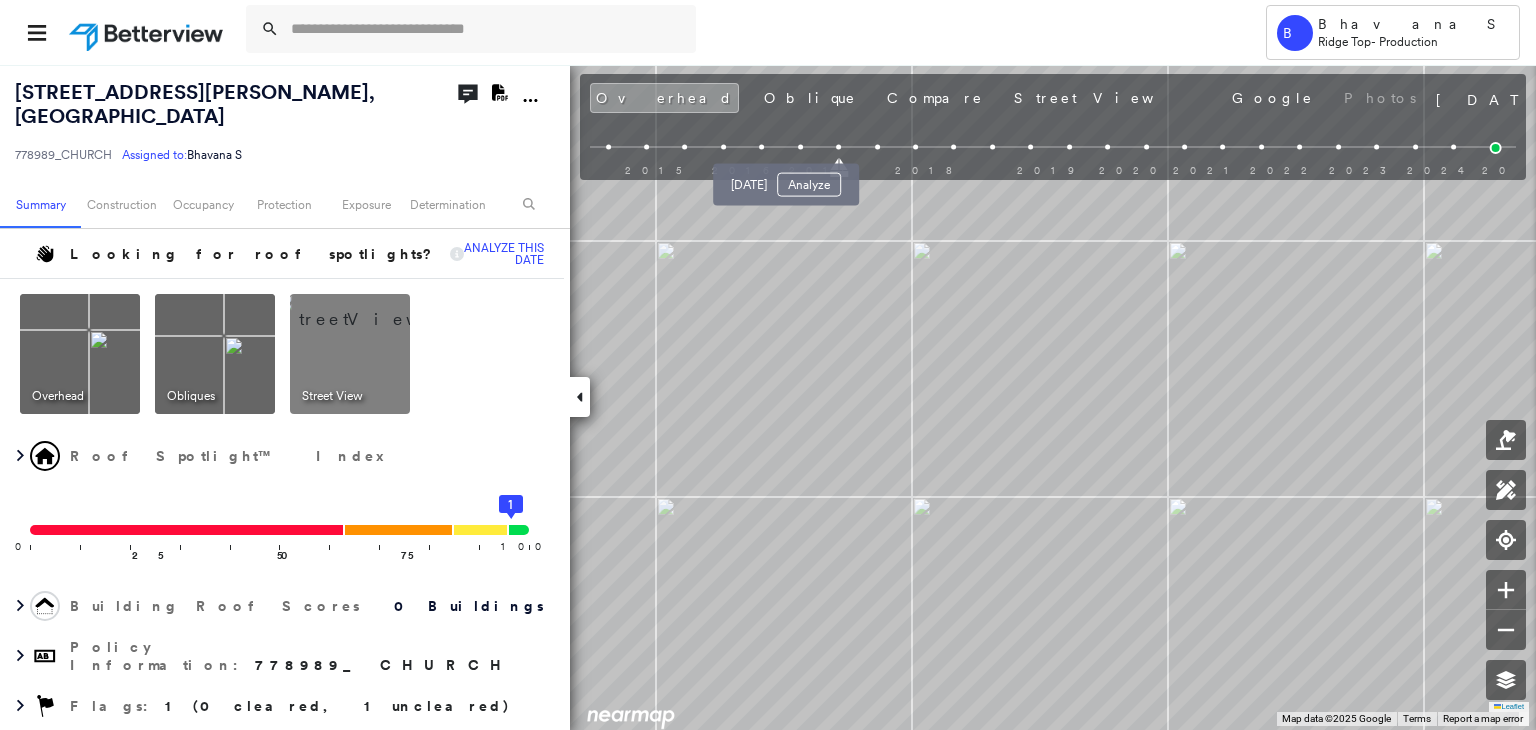 click at bounding box center [800, 147] 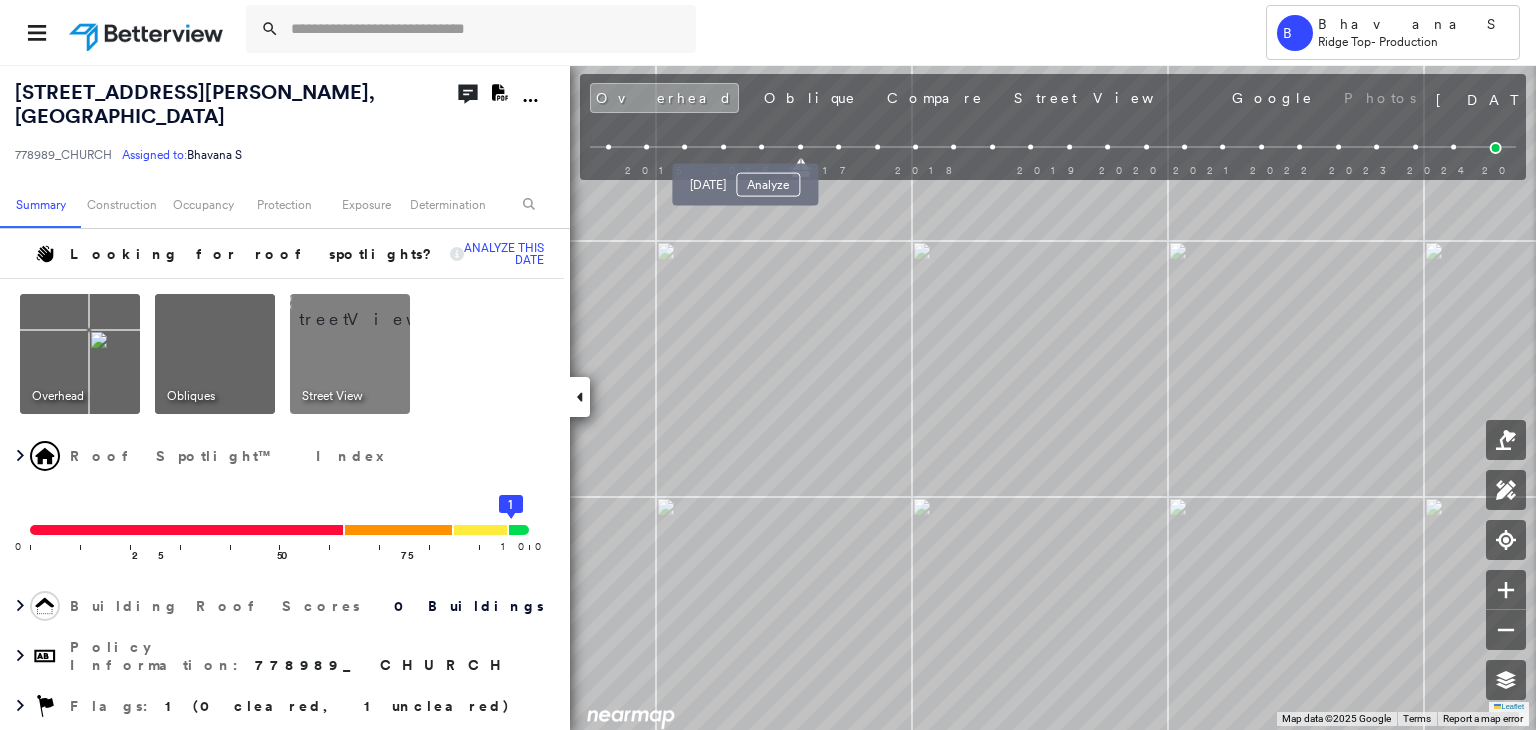 click at bounding box center (761, 147) 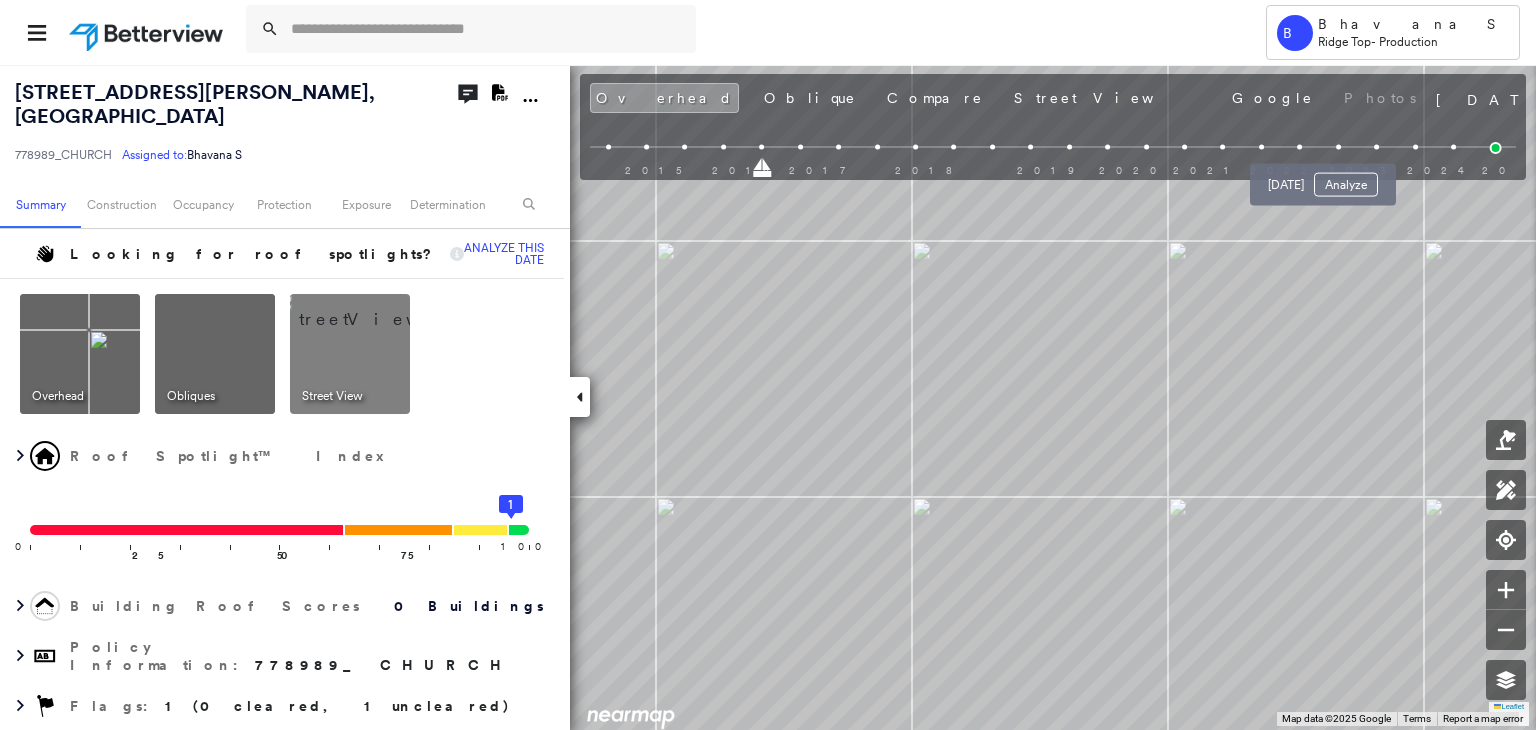 click at bounding box center (1338, 147) 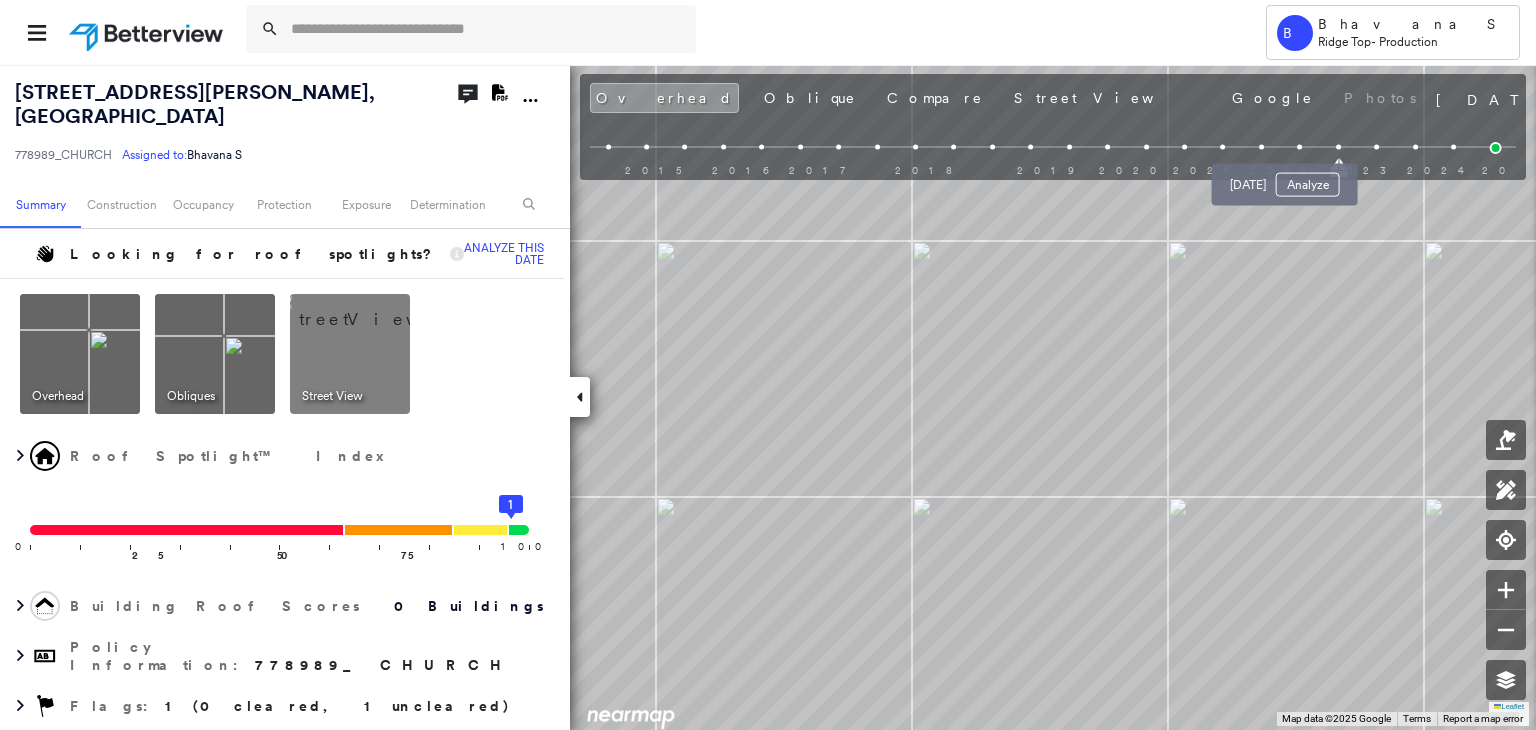 click at bounding box center (1299, 147) 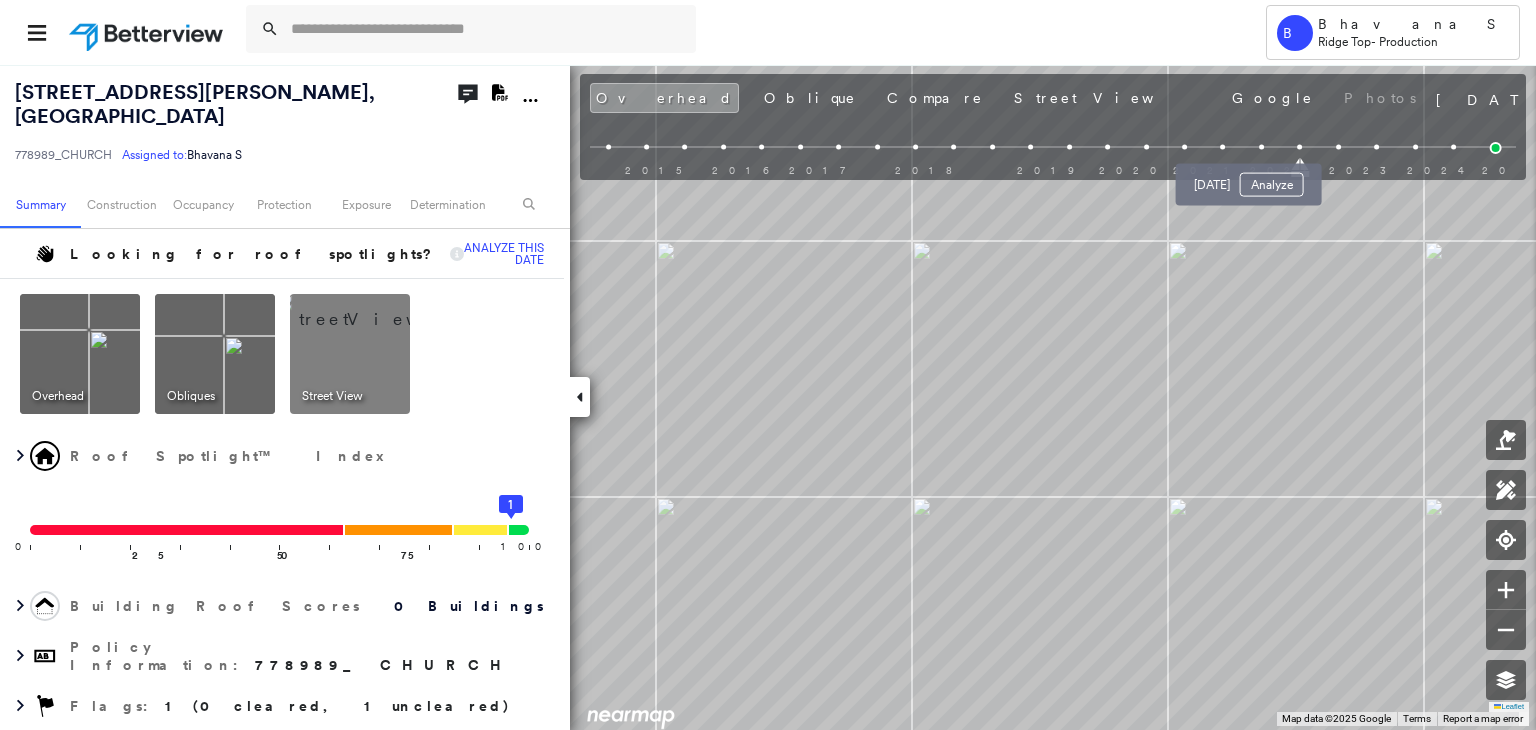 click at bounding box center [1261, 147] 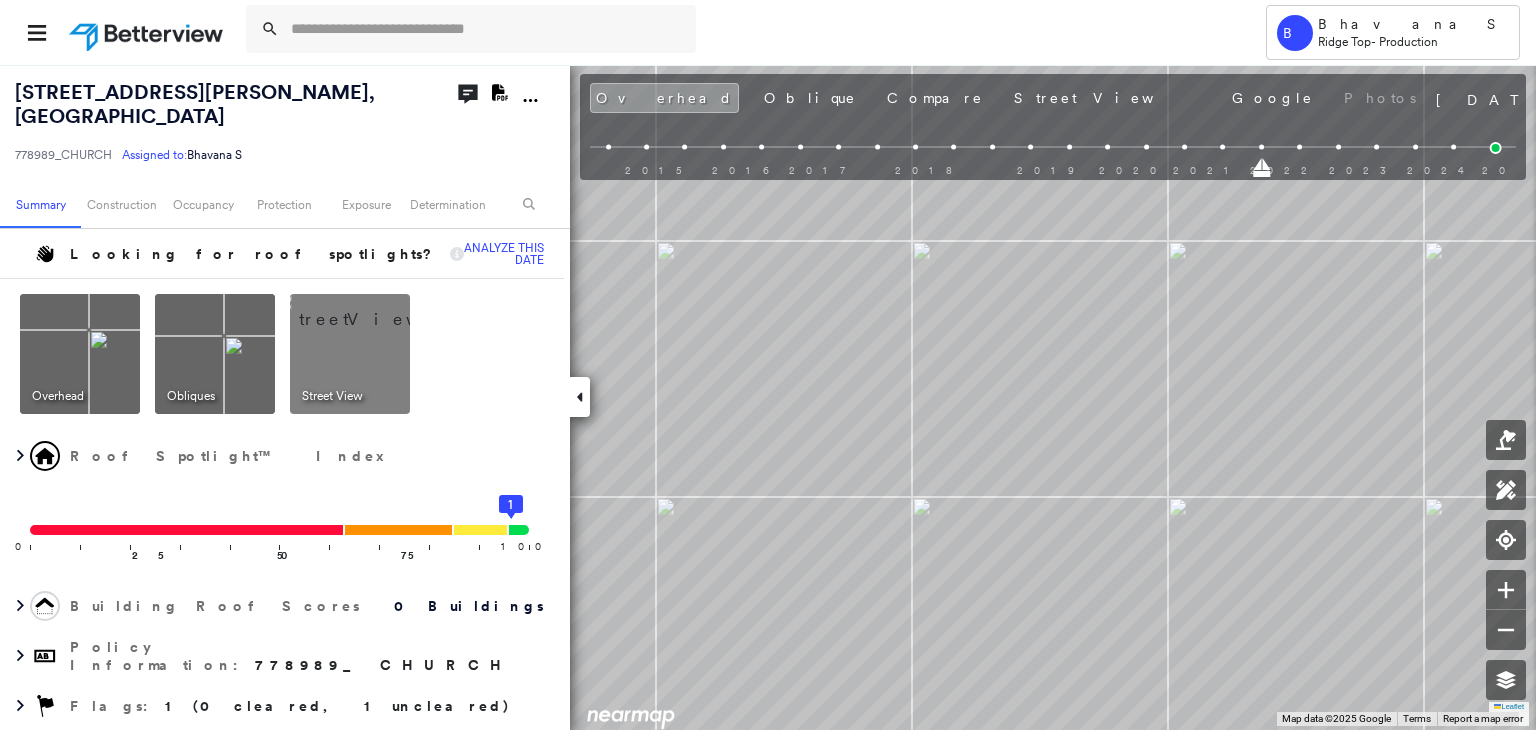 click at bounding box center [1223, 147] 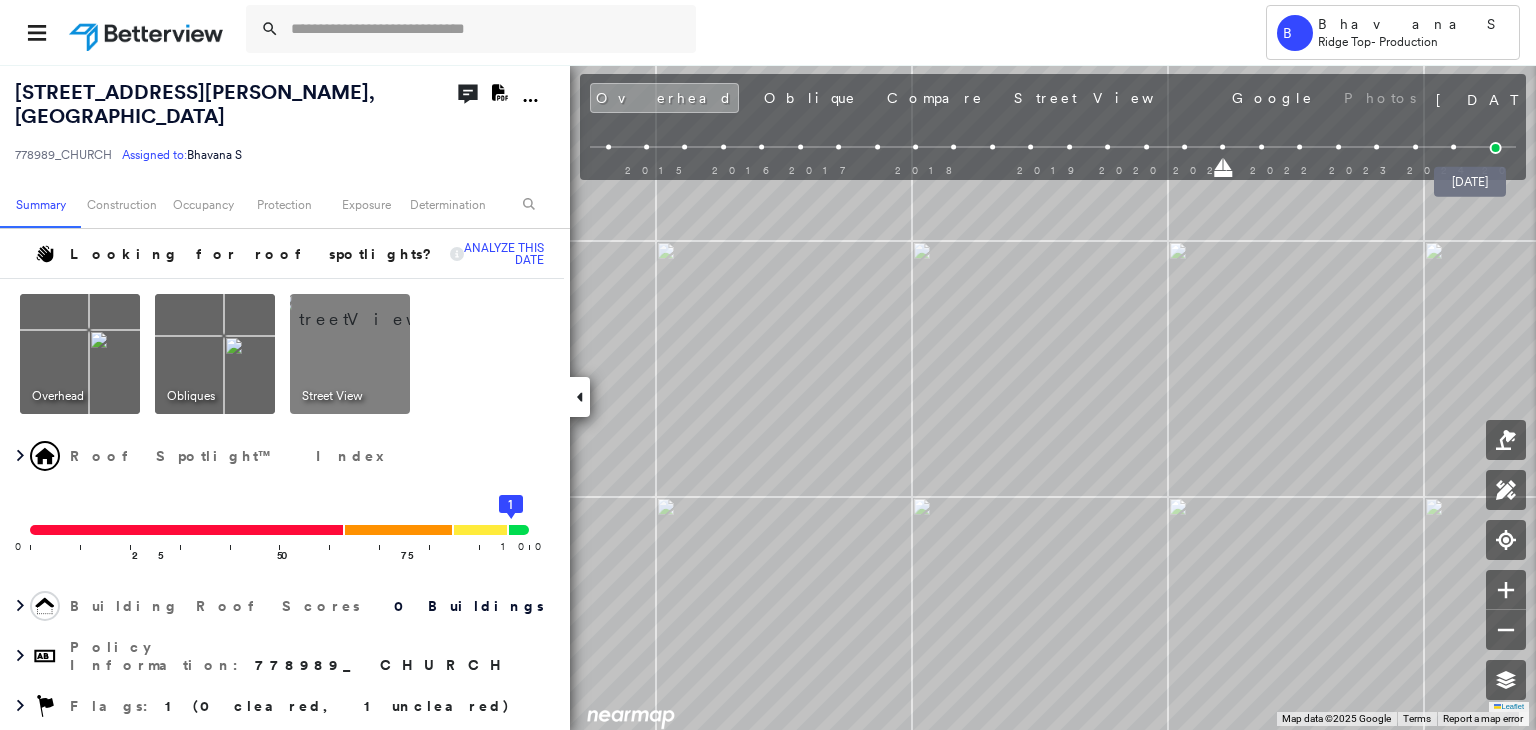 click at bounding box center [1496, 148] 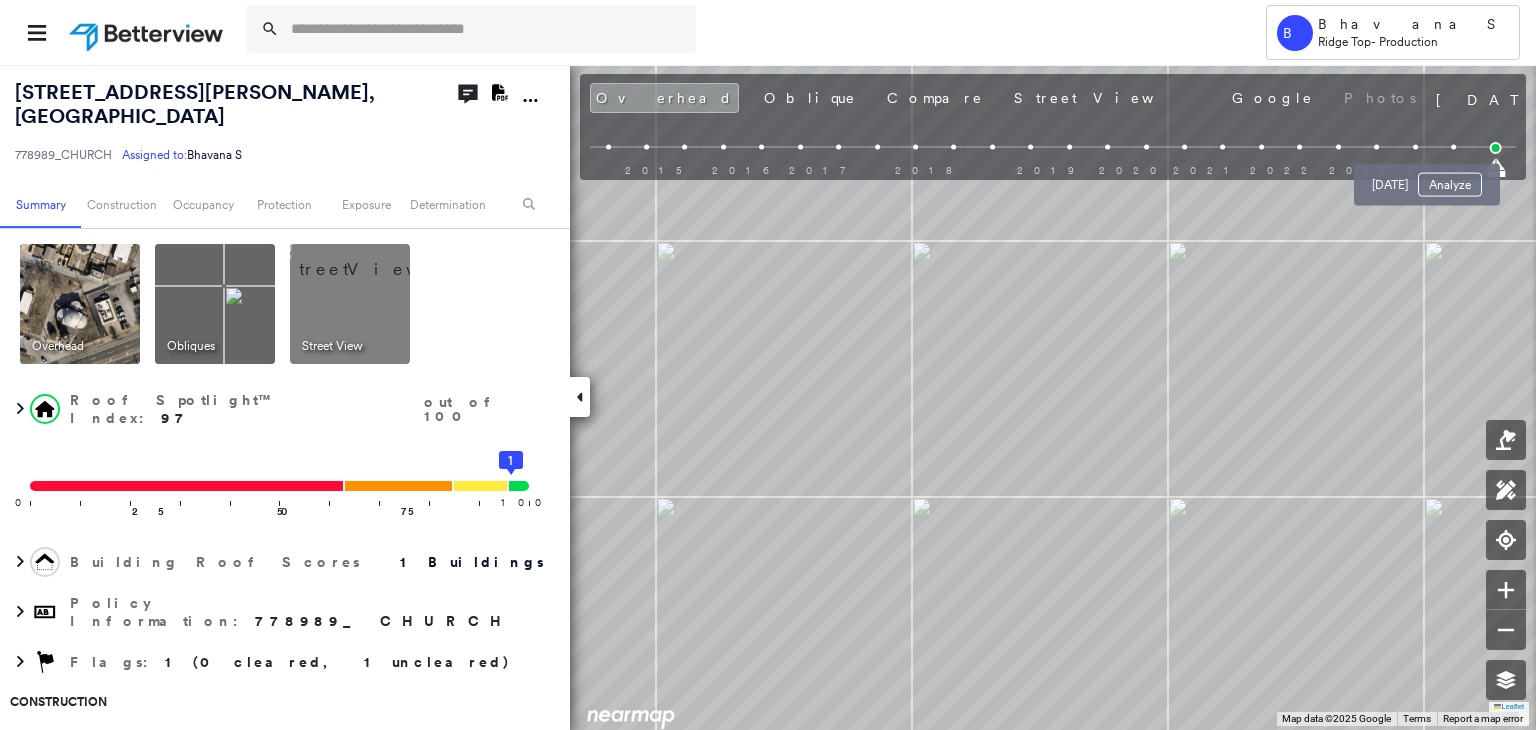 click at bounding box center (1453, 147) 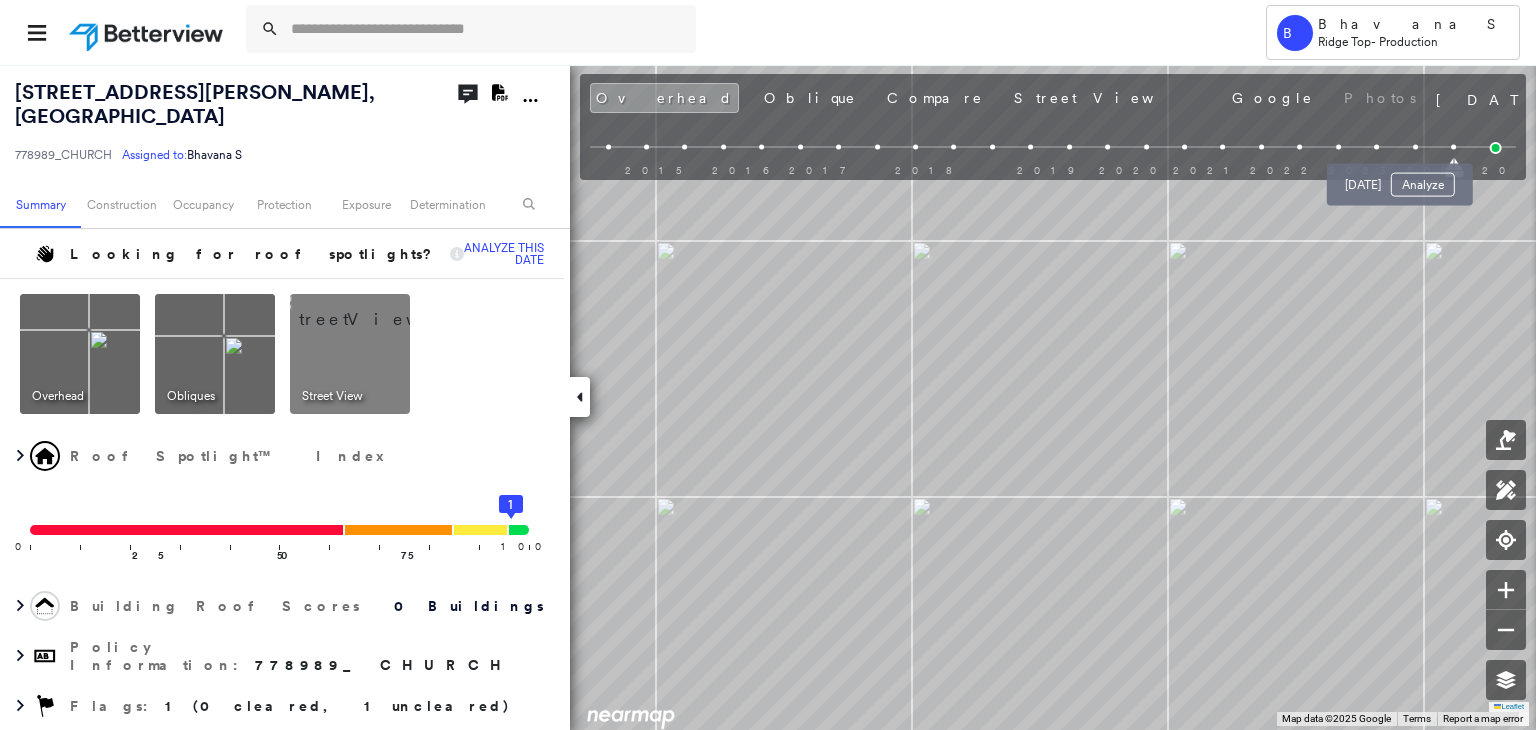 click at bounding box center (1415, 147) 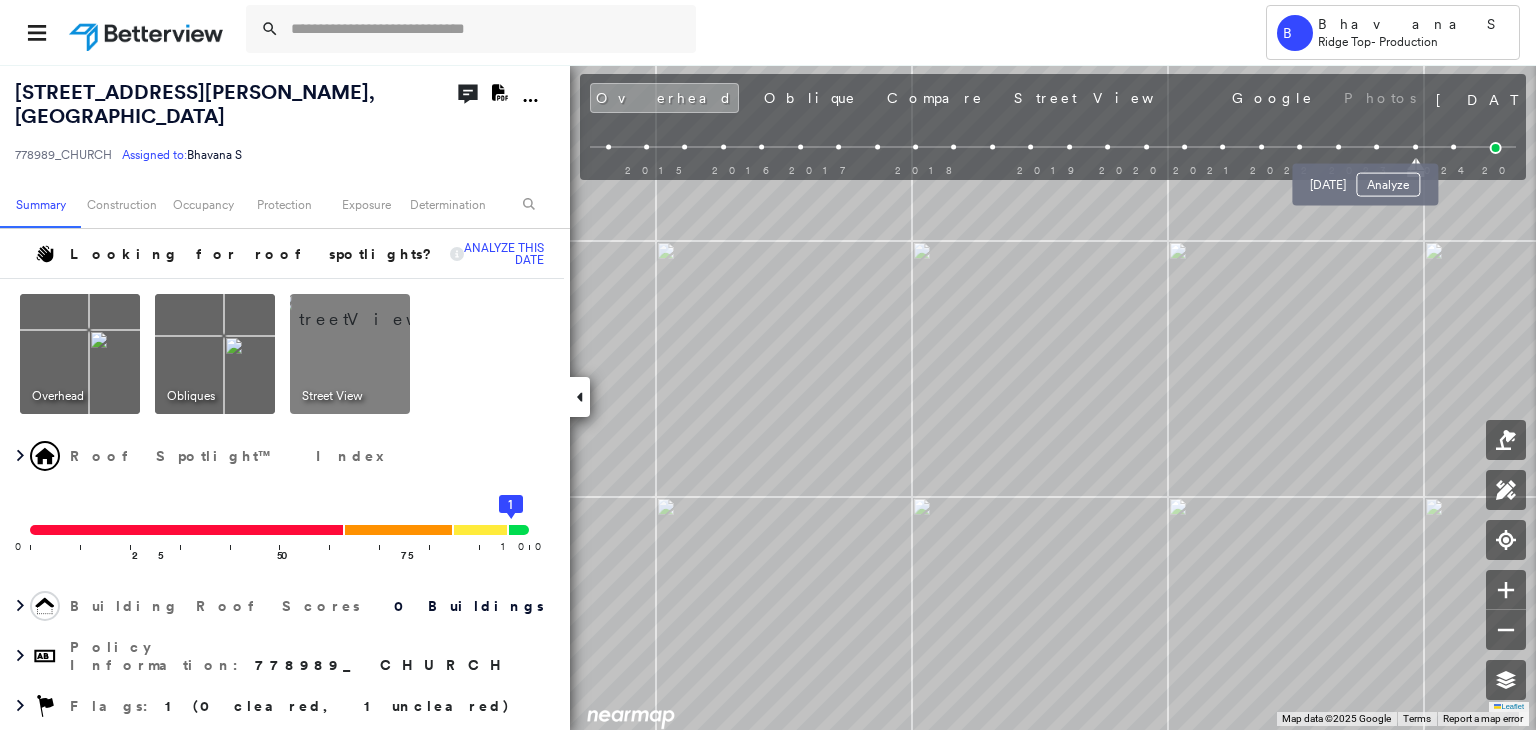 click at bounding box center (1376, 147) 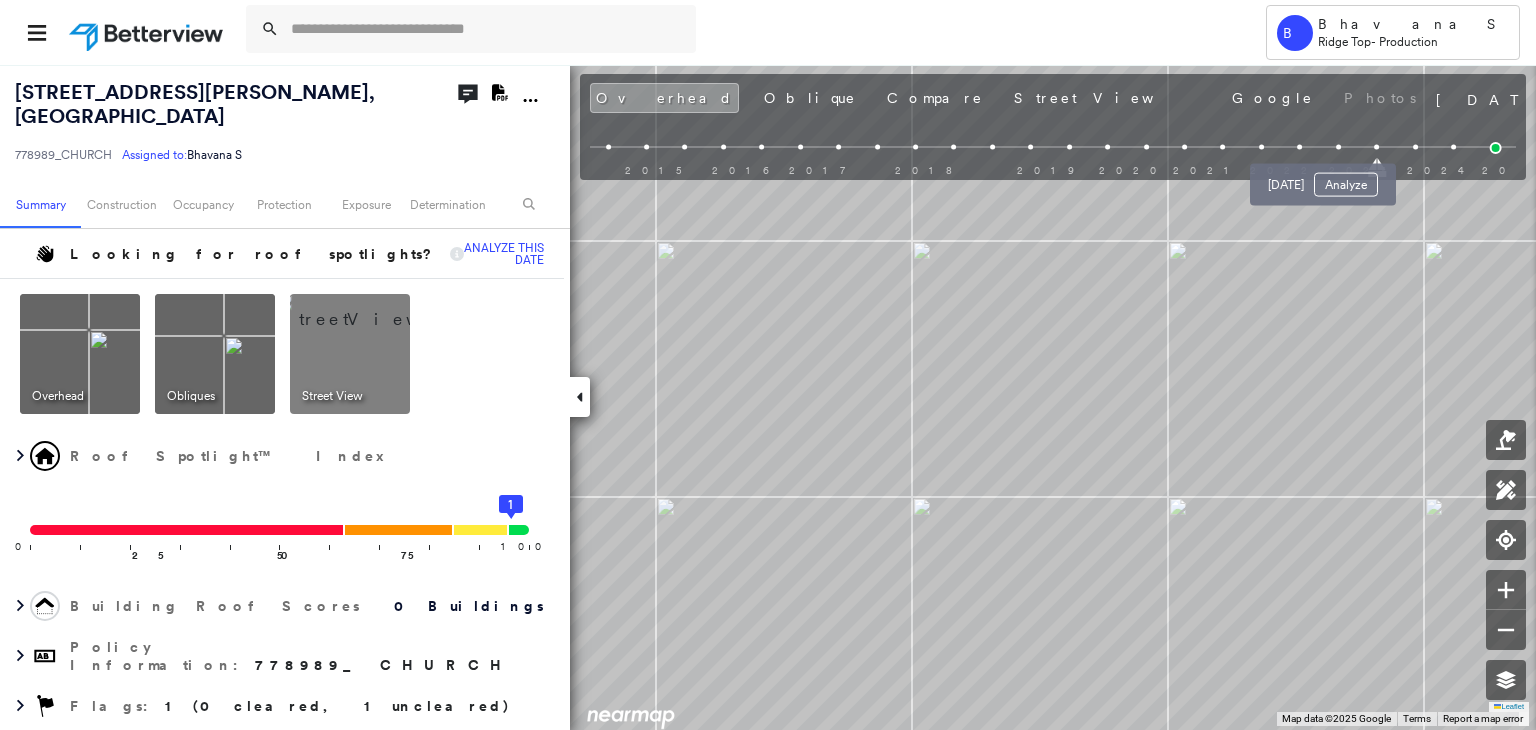 click at bounding box center (1338, 147) 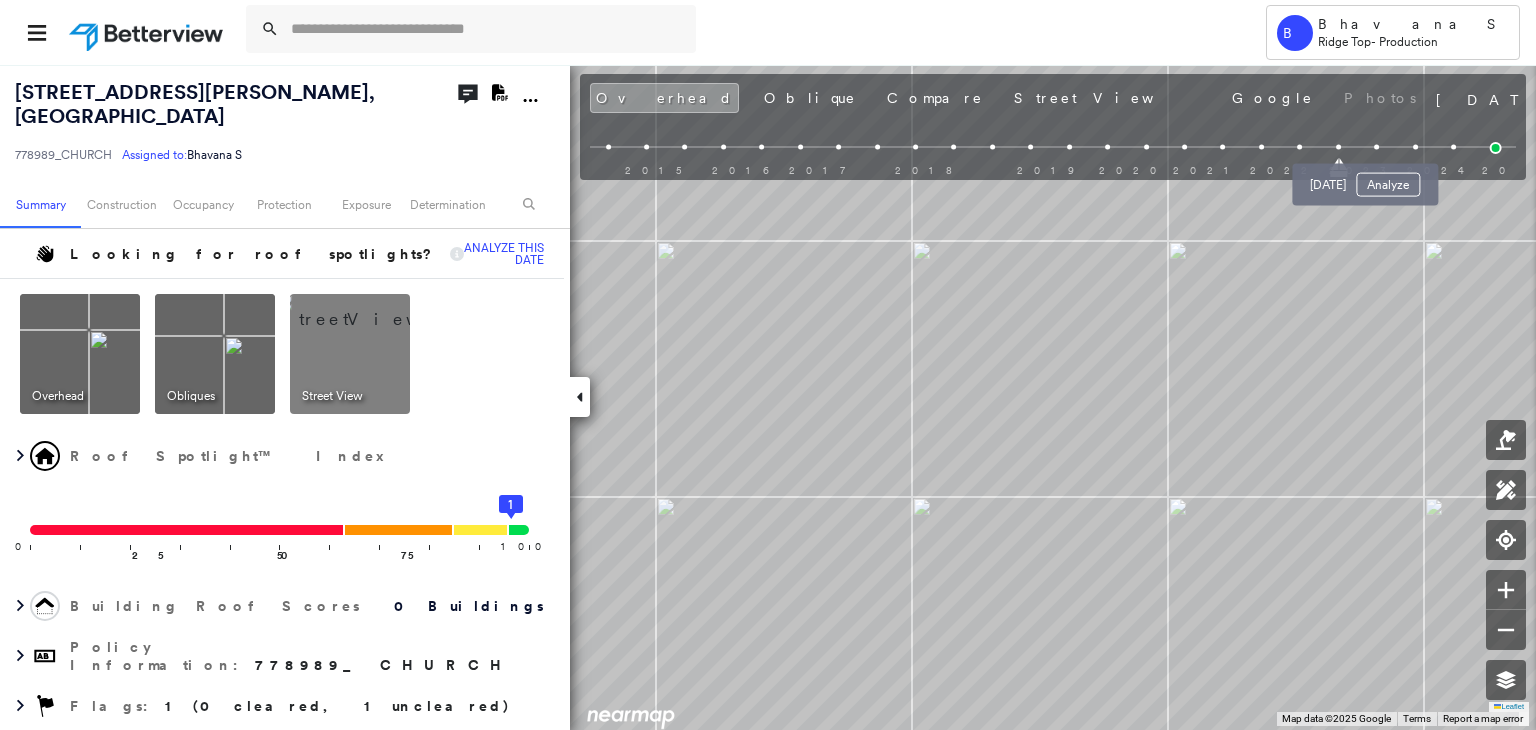 click at bounding box center [1376, 147] 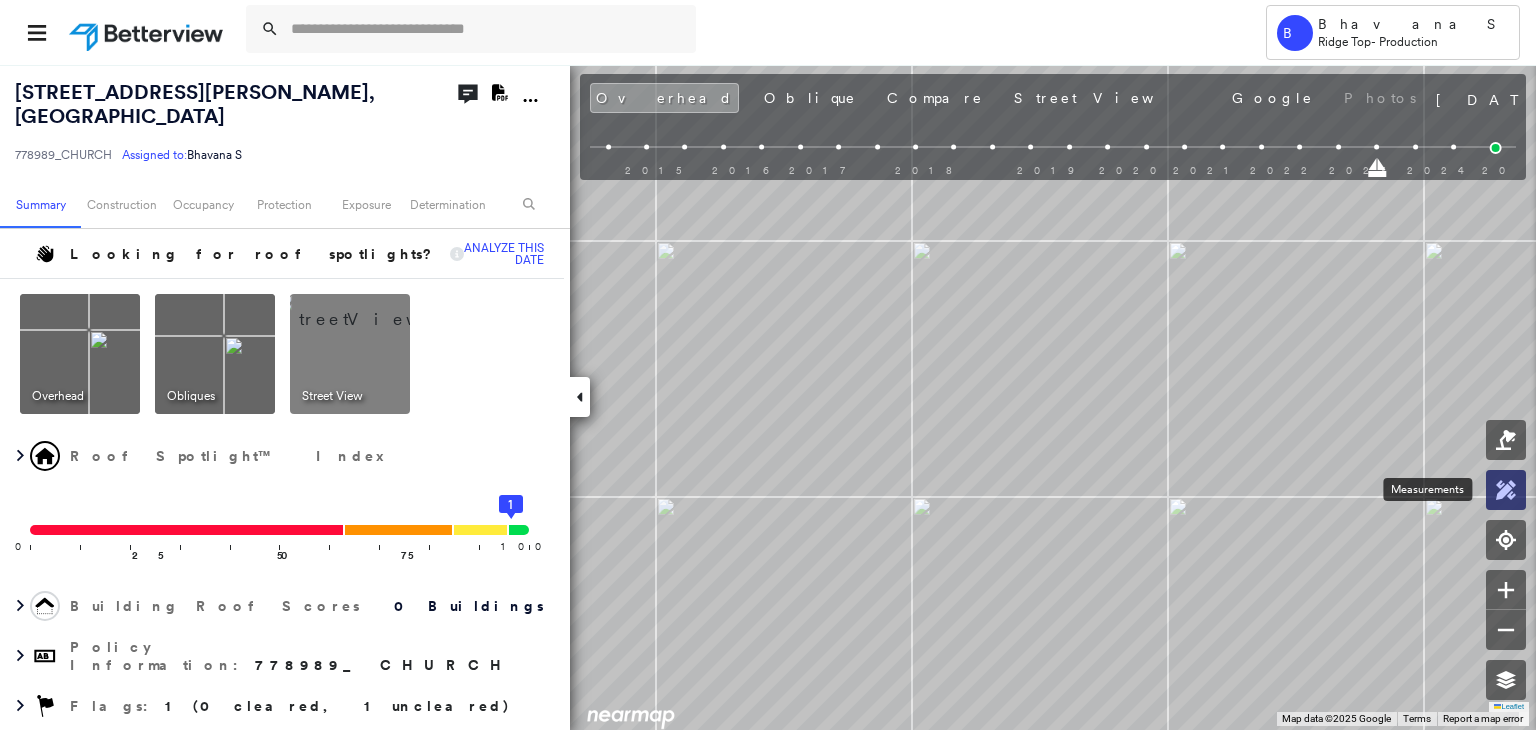 click at bounding box center [1506, 490] 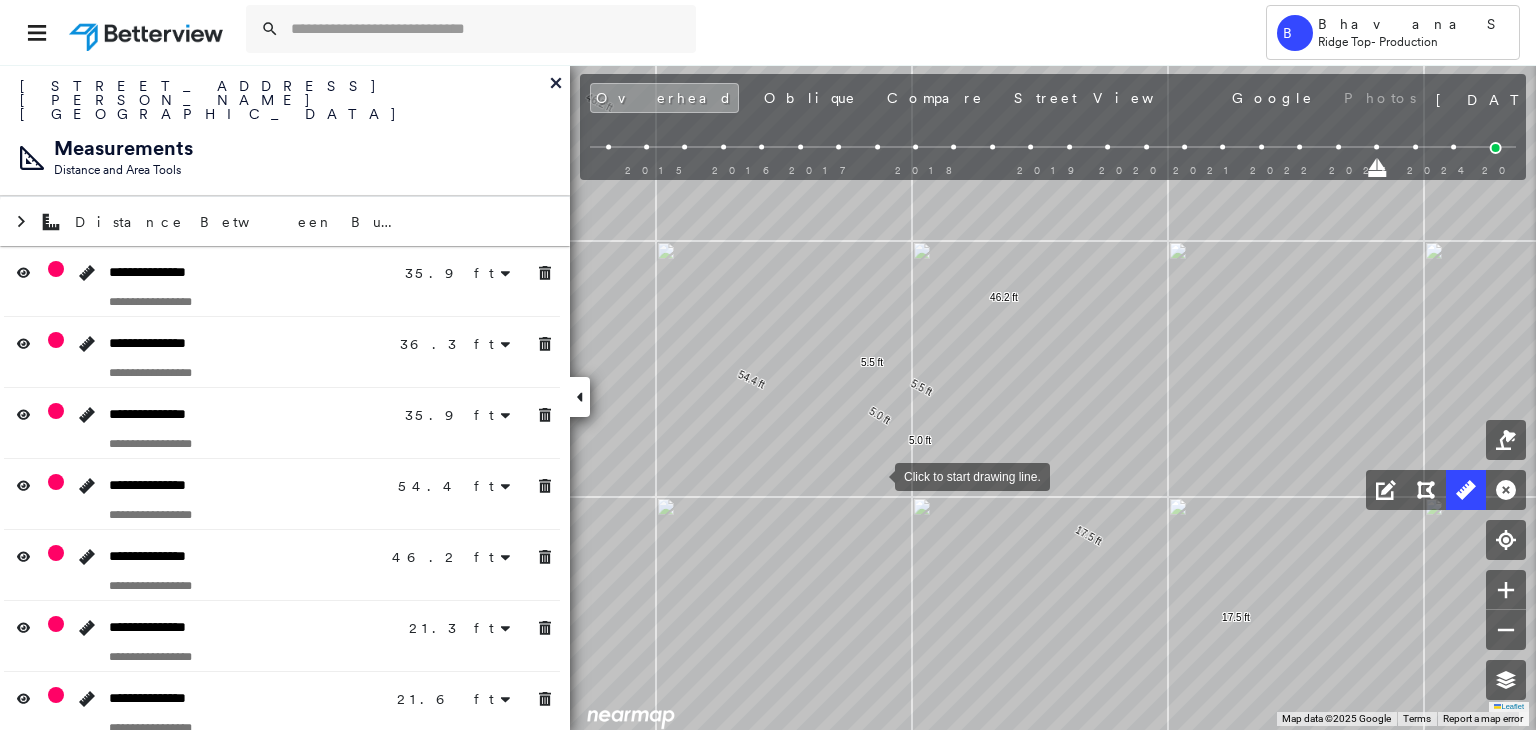 click at bounding box center (875, 475) 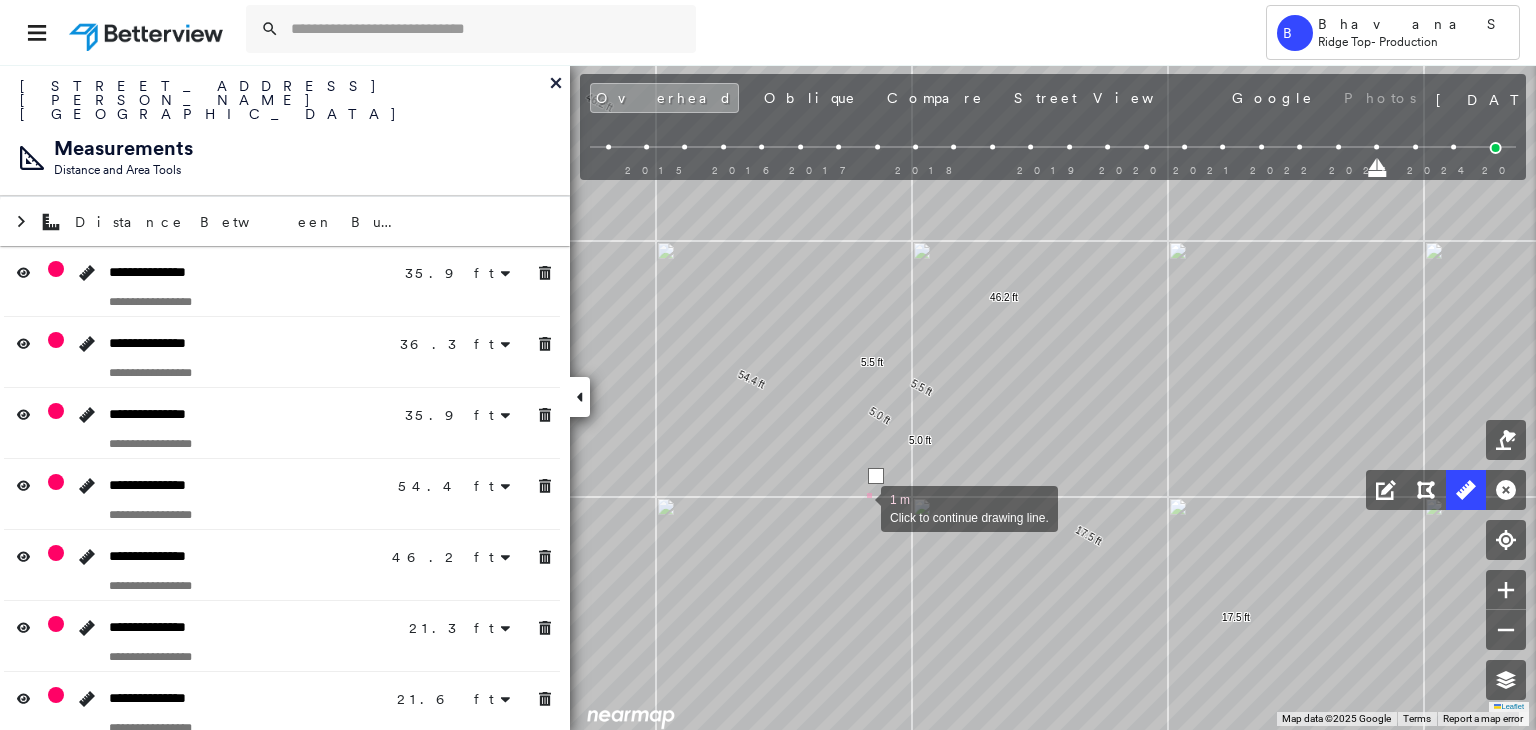 click at bounding box center [861, 507] 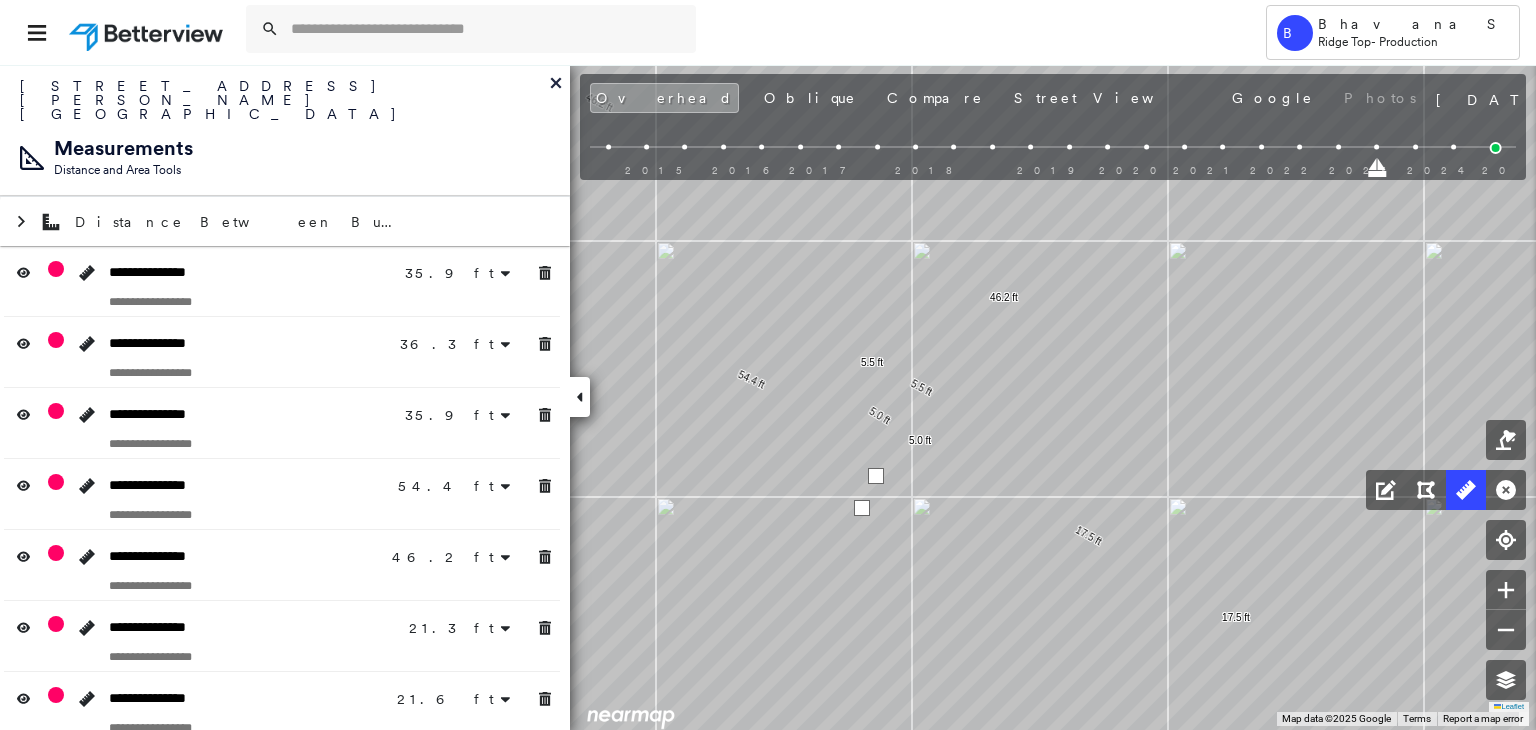 click at bounding box center (862, 508) 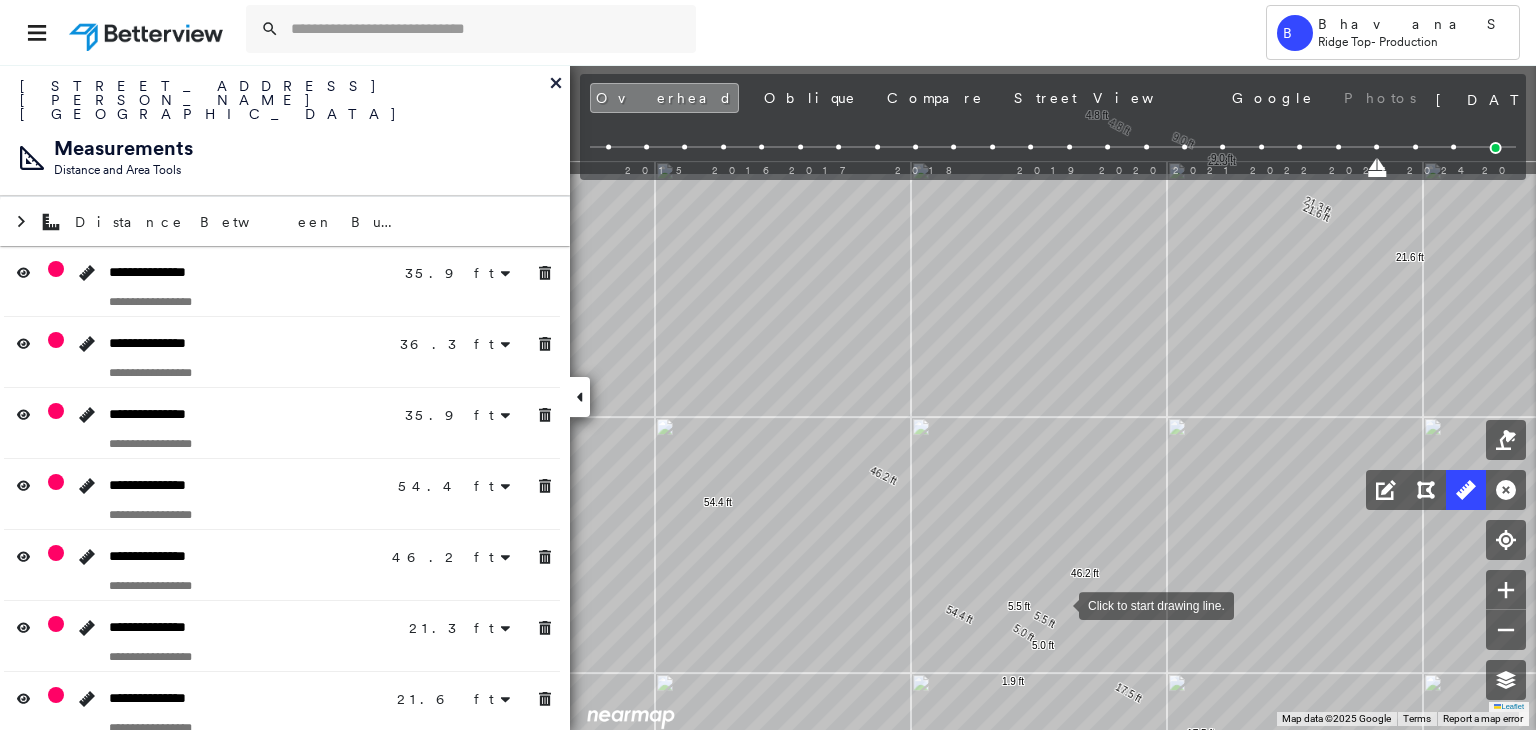 drag, startPoint x: 969, startPoint y: 422, endPoint x: 1072, endPoint y: 593, distance: 199.62465 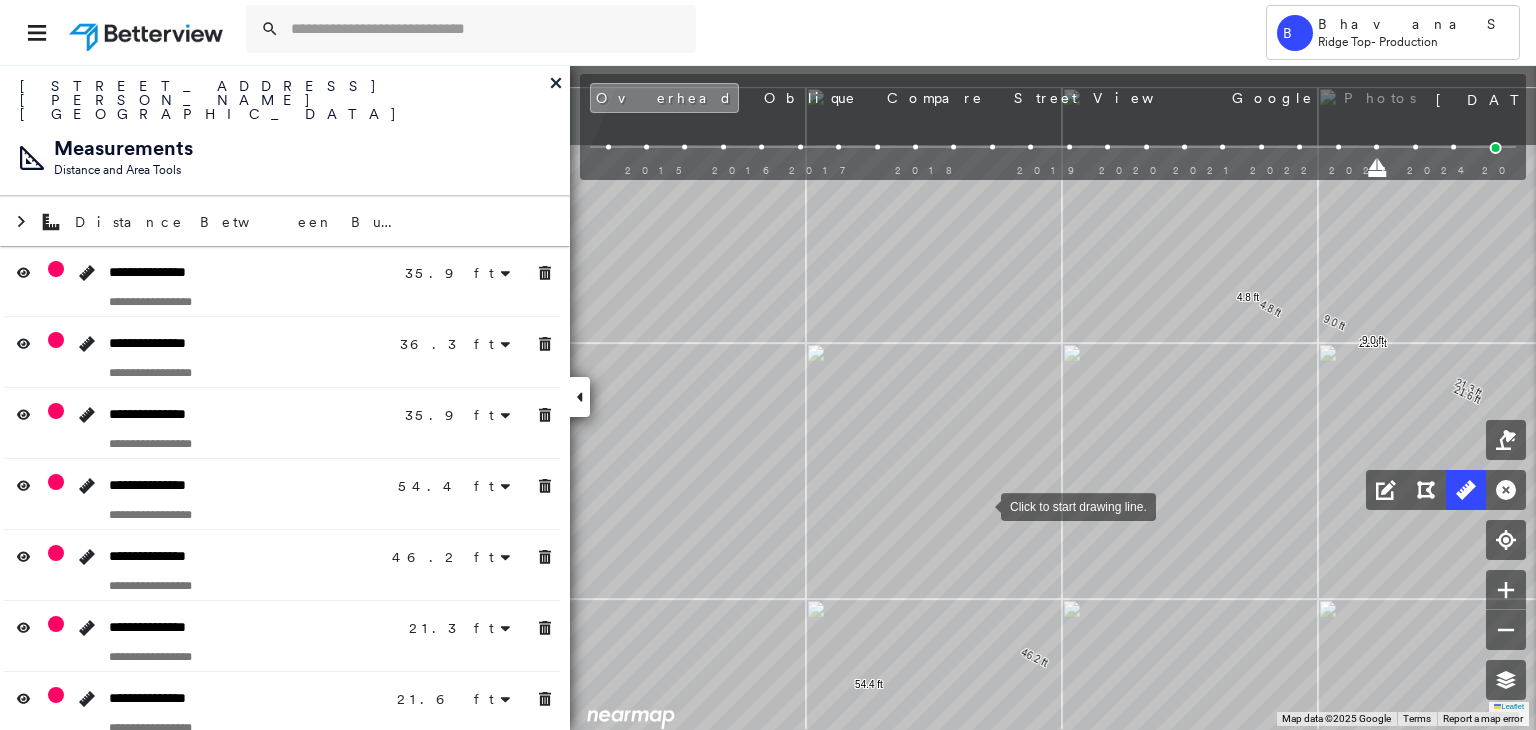 drag, startPoint x: 844, startPoint y: 354, endPoint x: 996, endPoint y: 520, distance: 225.07776 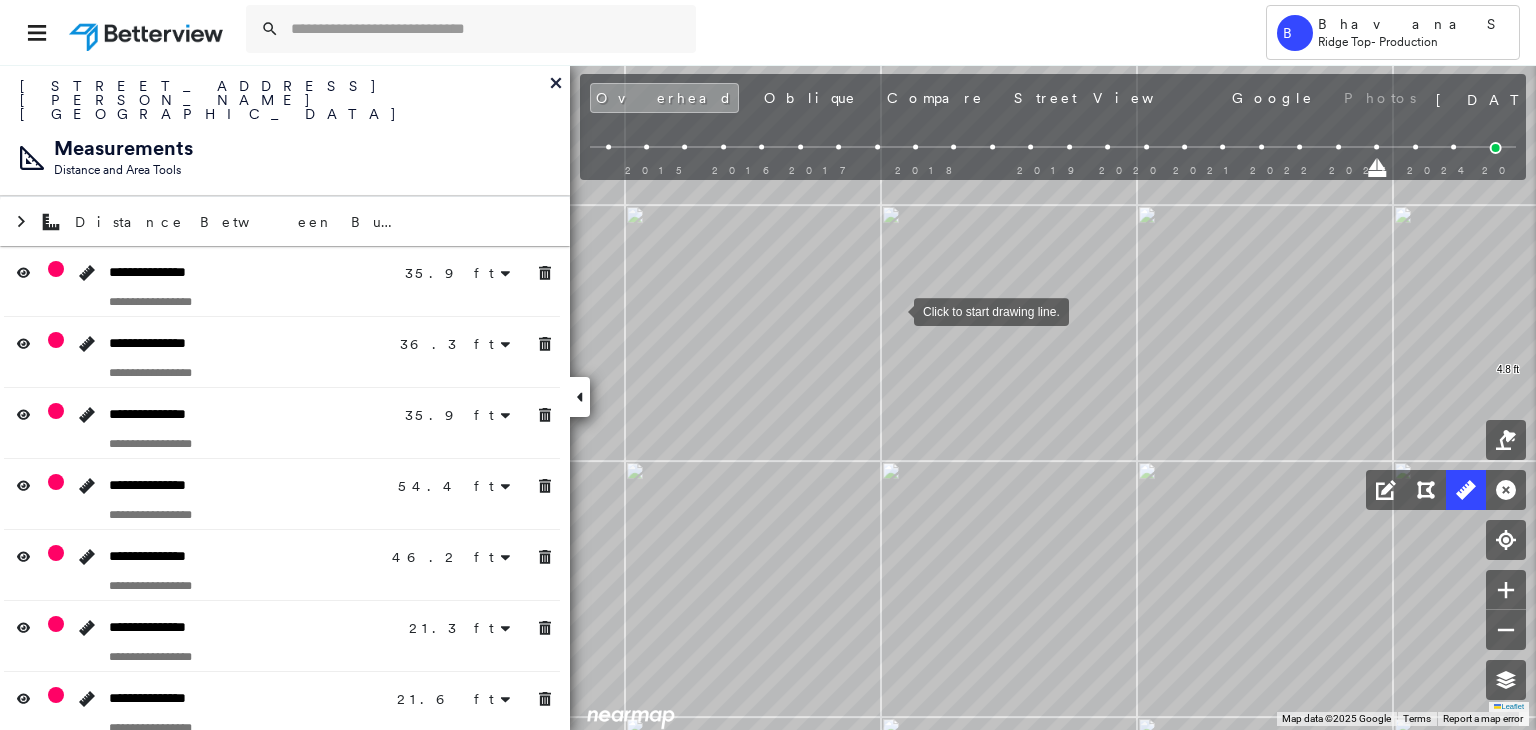 click at bounding box center [894, 310] 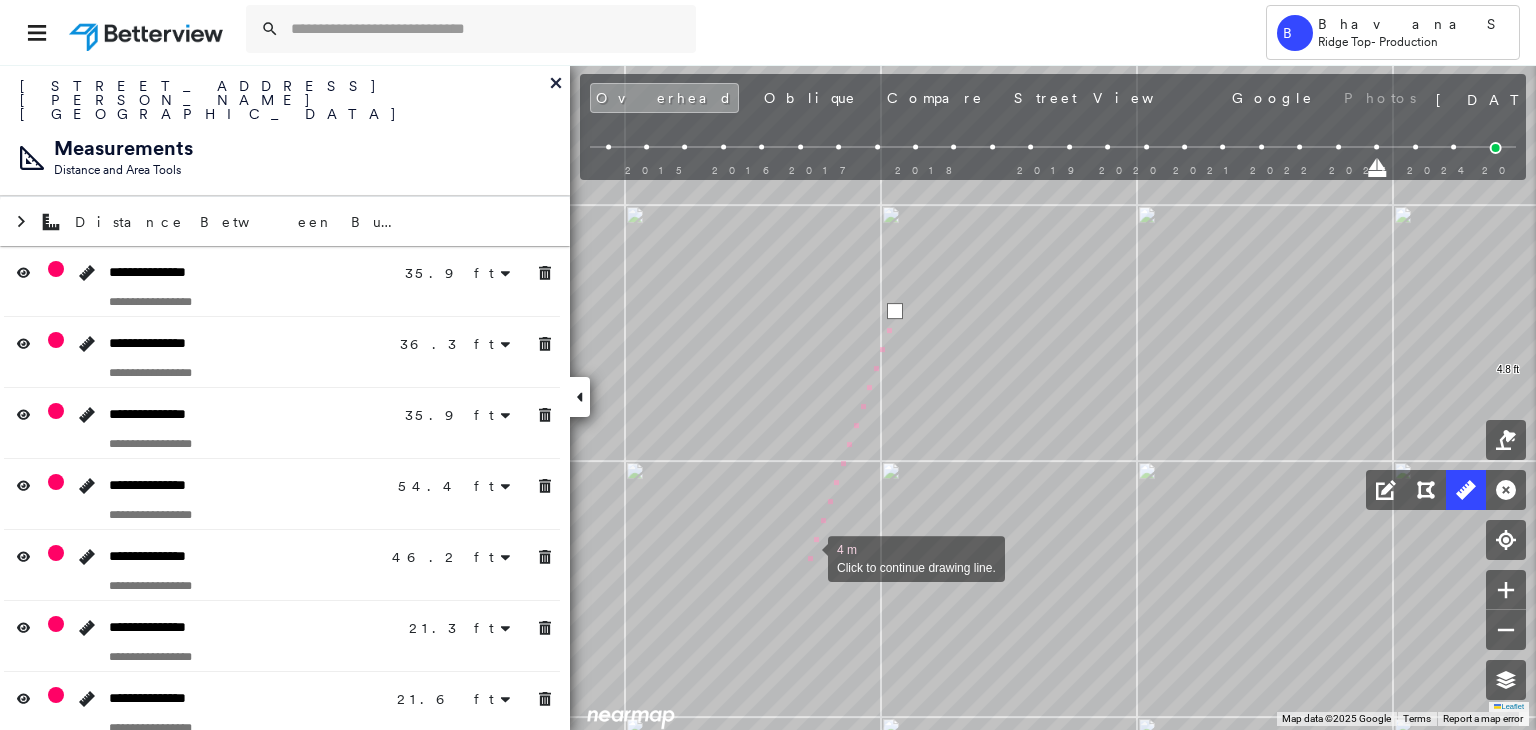 click at bounding box center [808, 557] 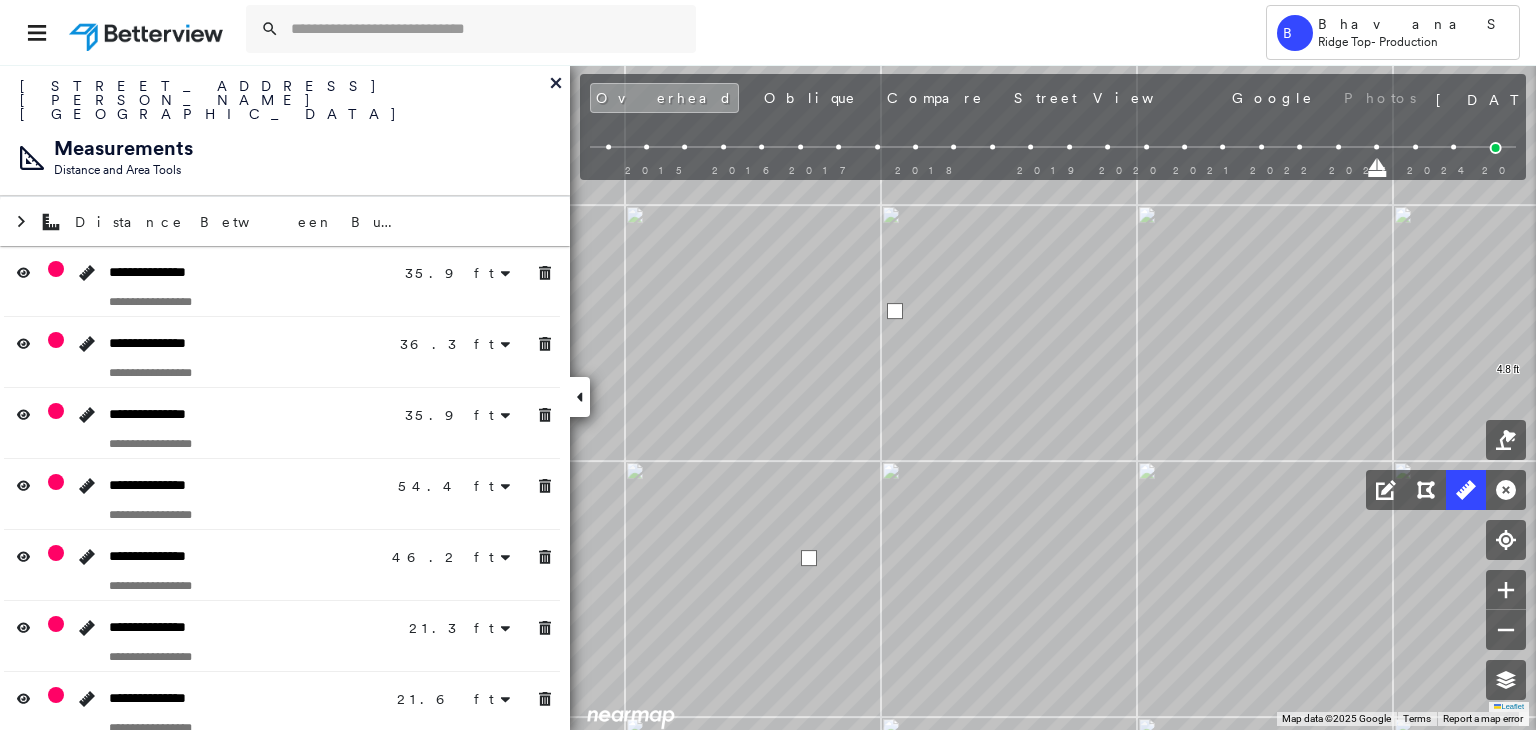 click at bounding box center [809, 558] 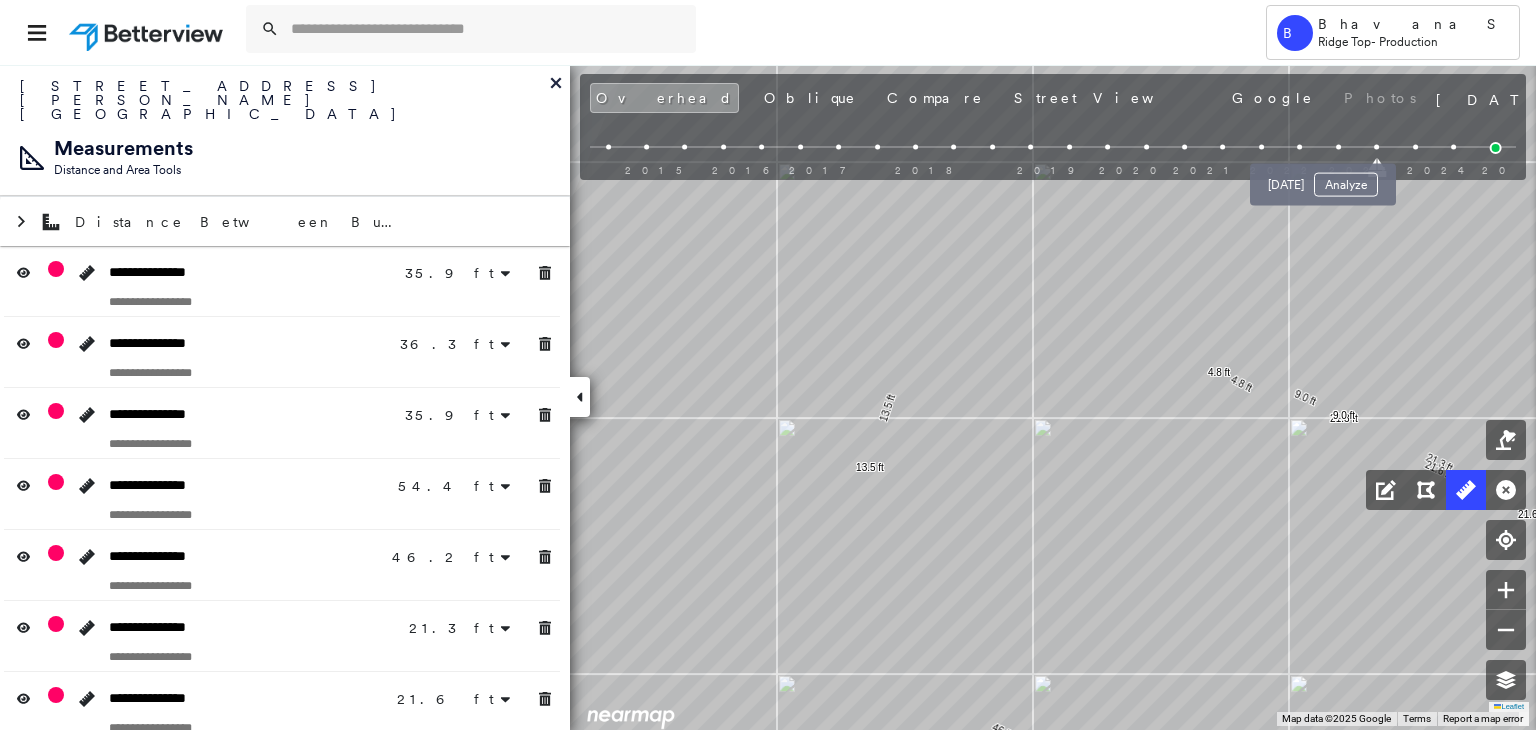 click at bounding box center [1338, 147] 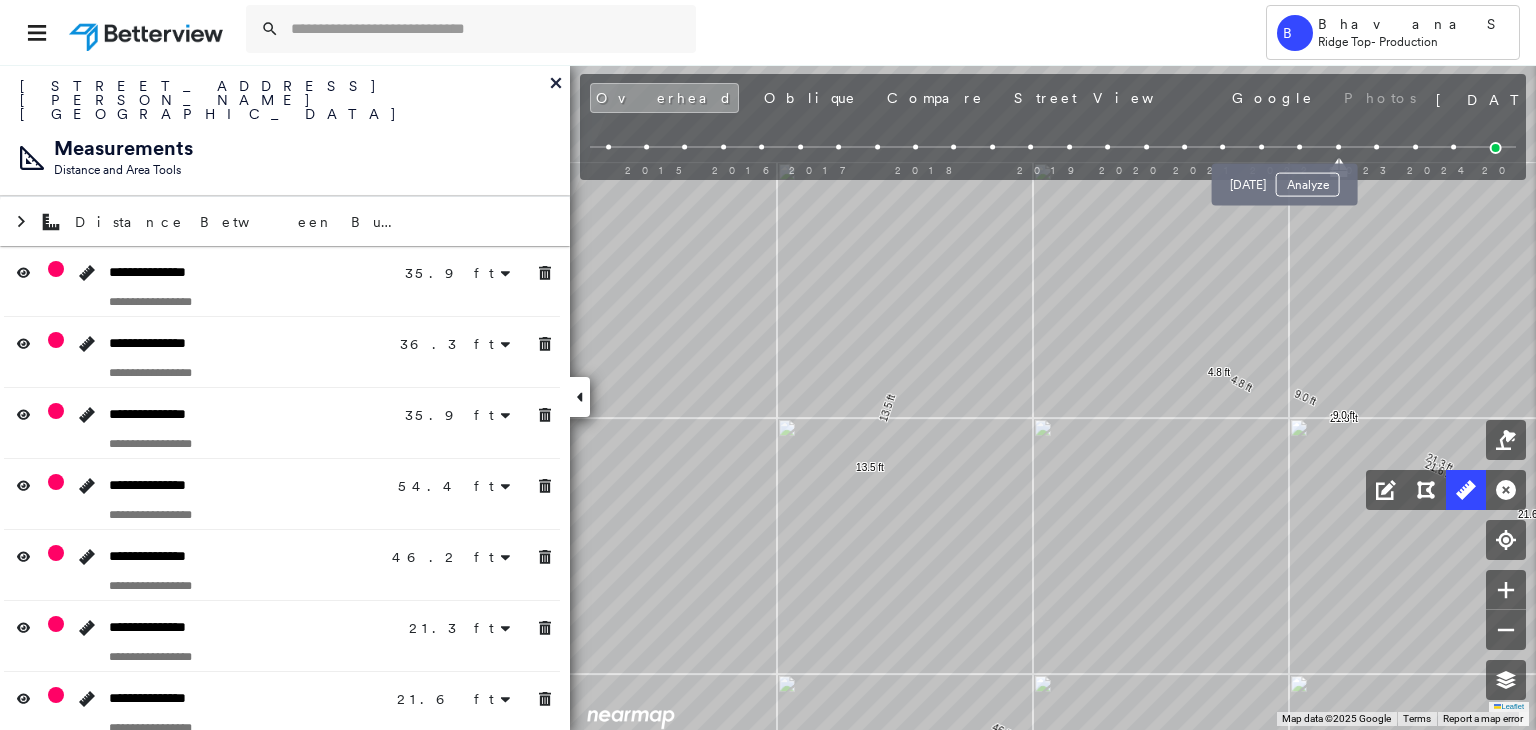 click at bounding box center (1299, 147) 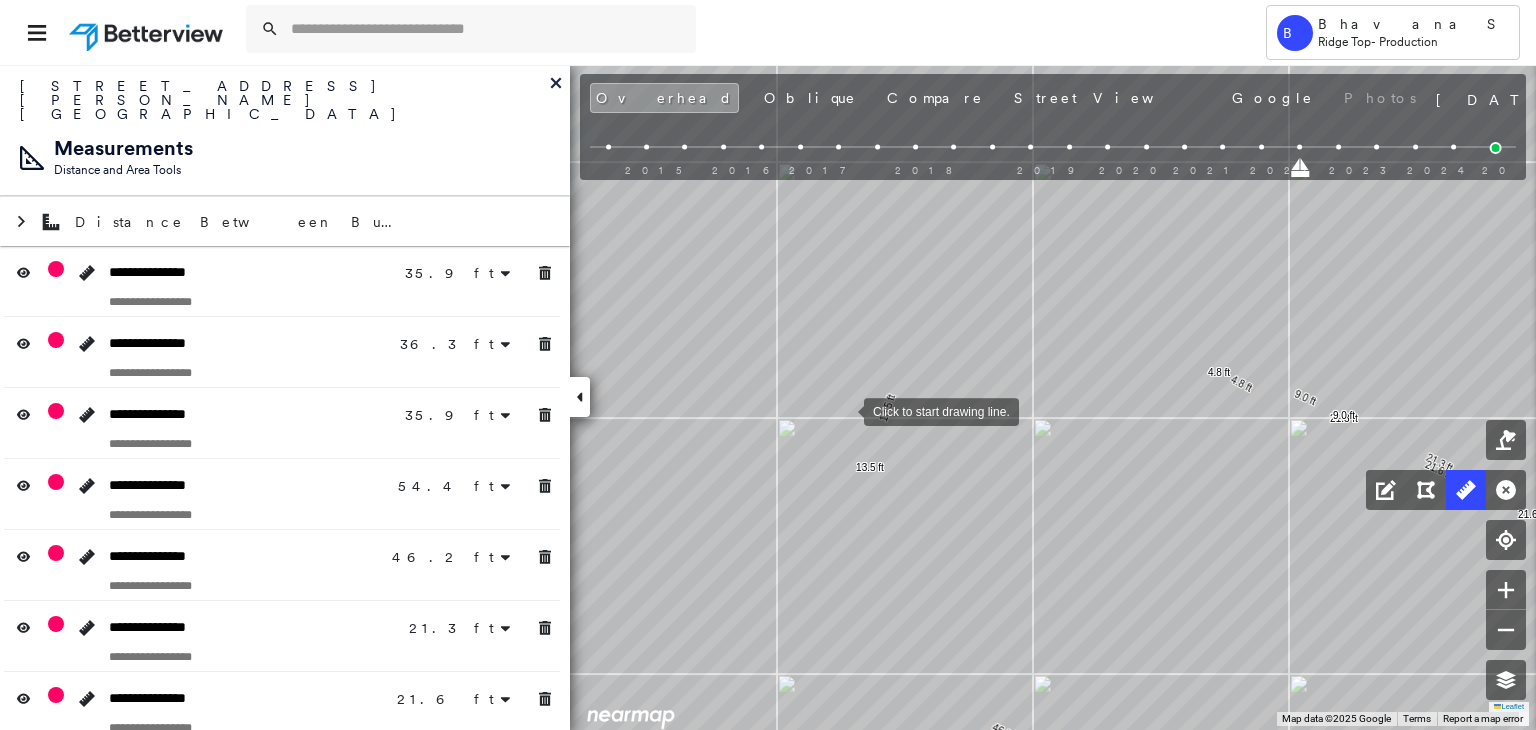 click at bounding box center [844, 410] 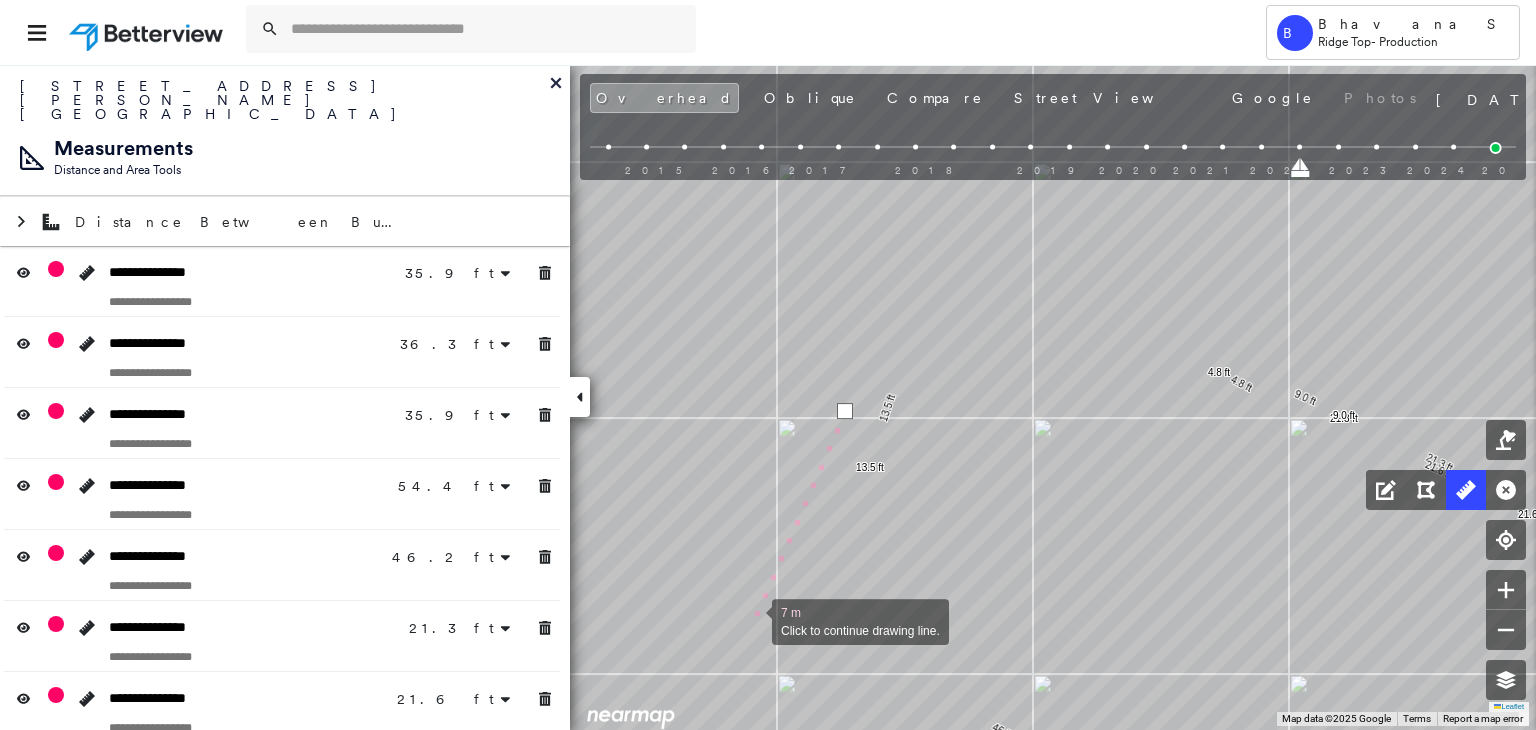 click at bounding box center (752, 620) 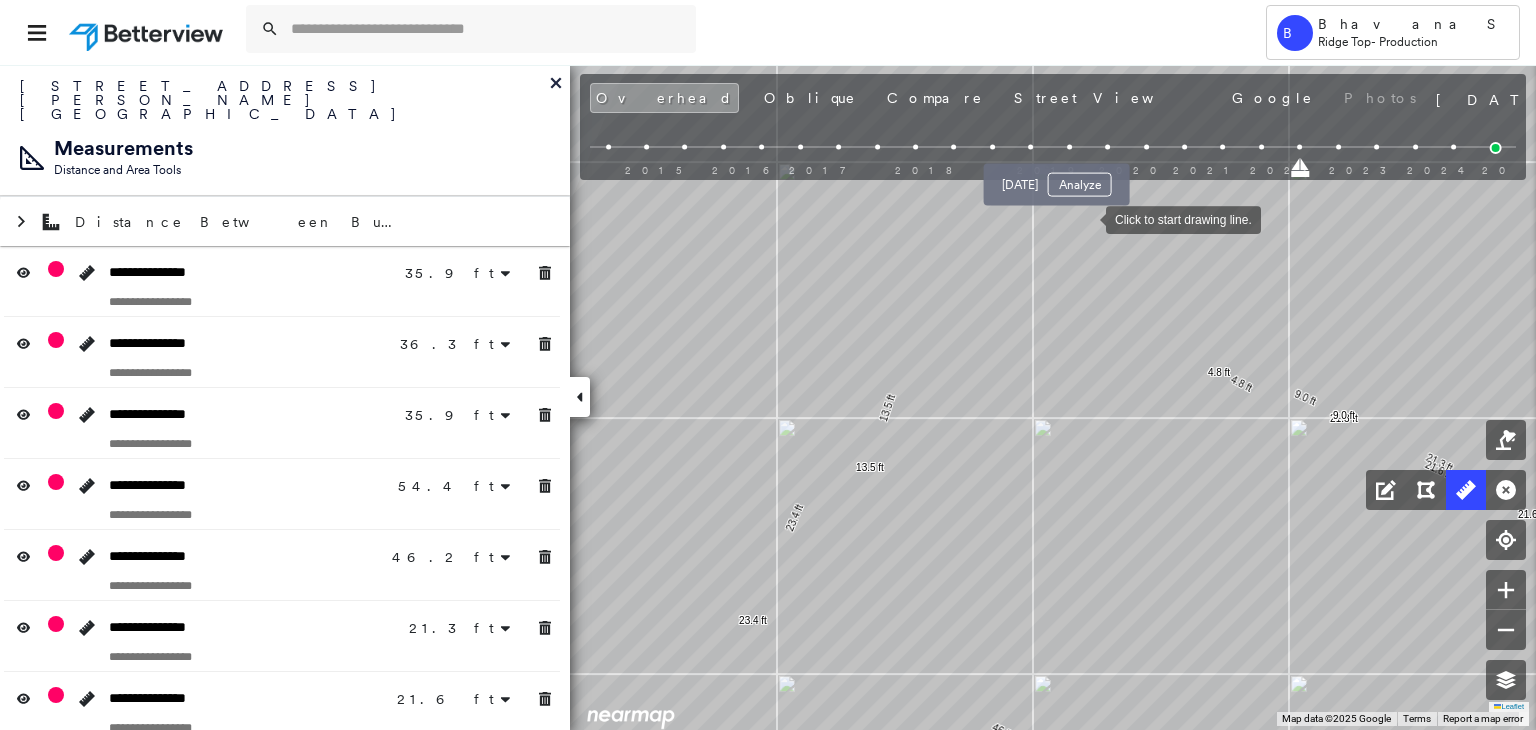 click at bounding box center (1069, 147) 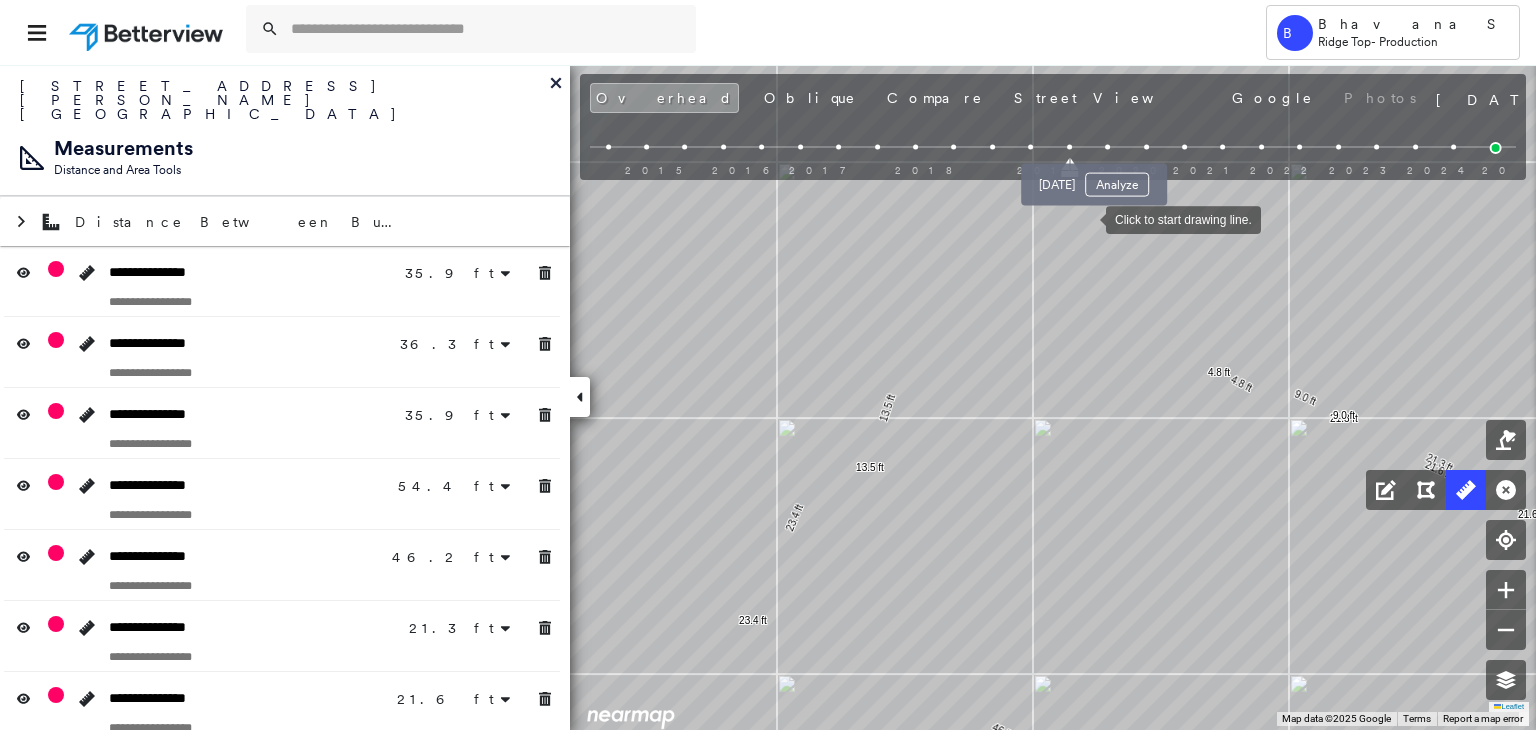 click at bounding box center (1107, 147) 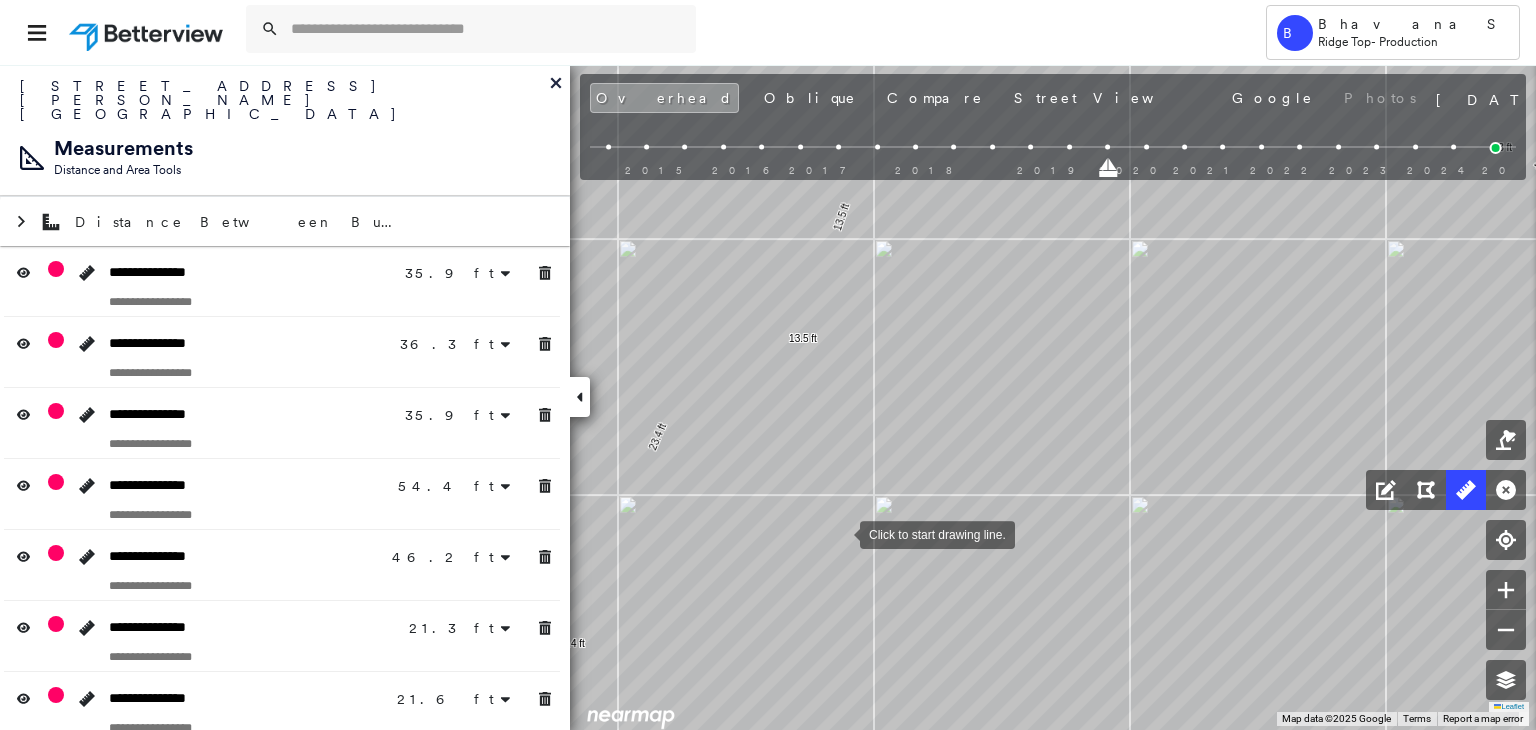 click at bounding box center [840, 533] 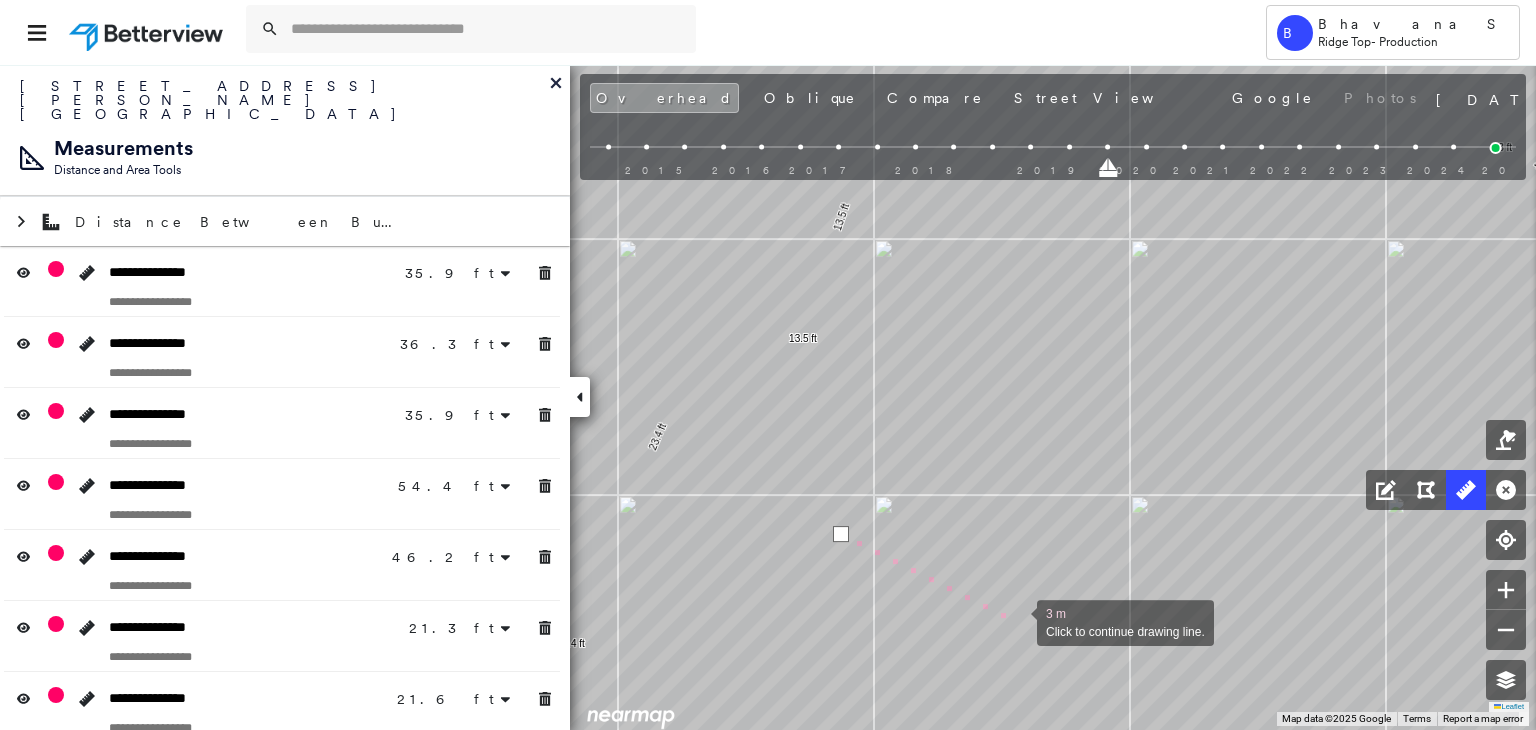click at bounding box center (1017, 621) 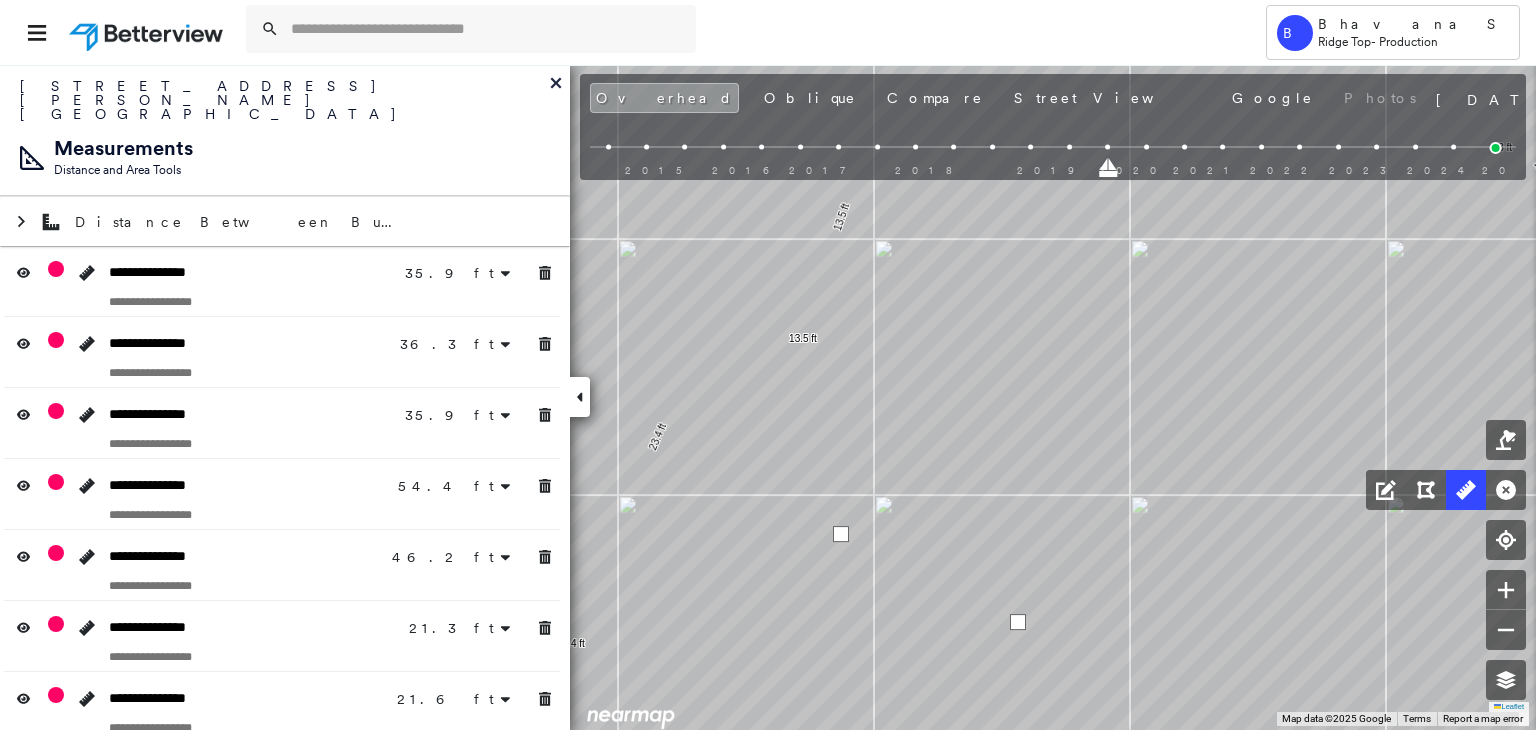 click at bounding box center (1018, 622) 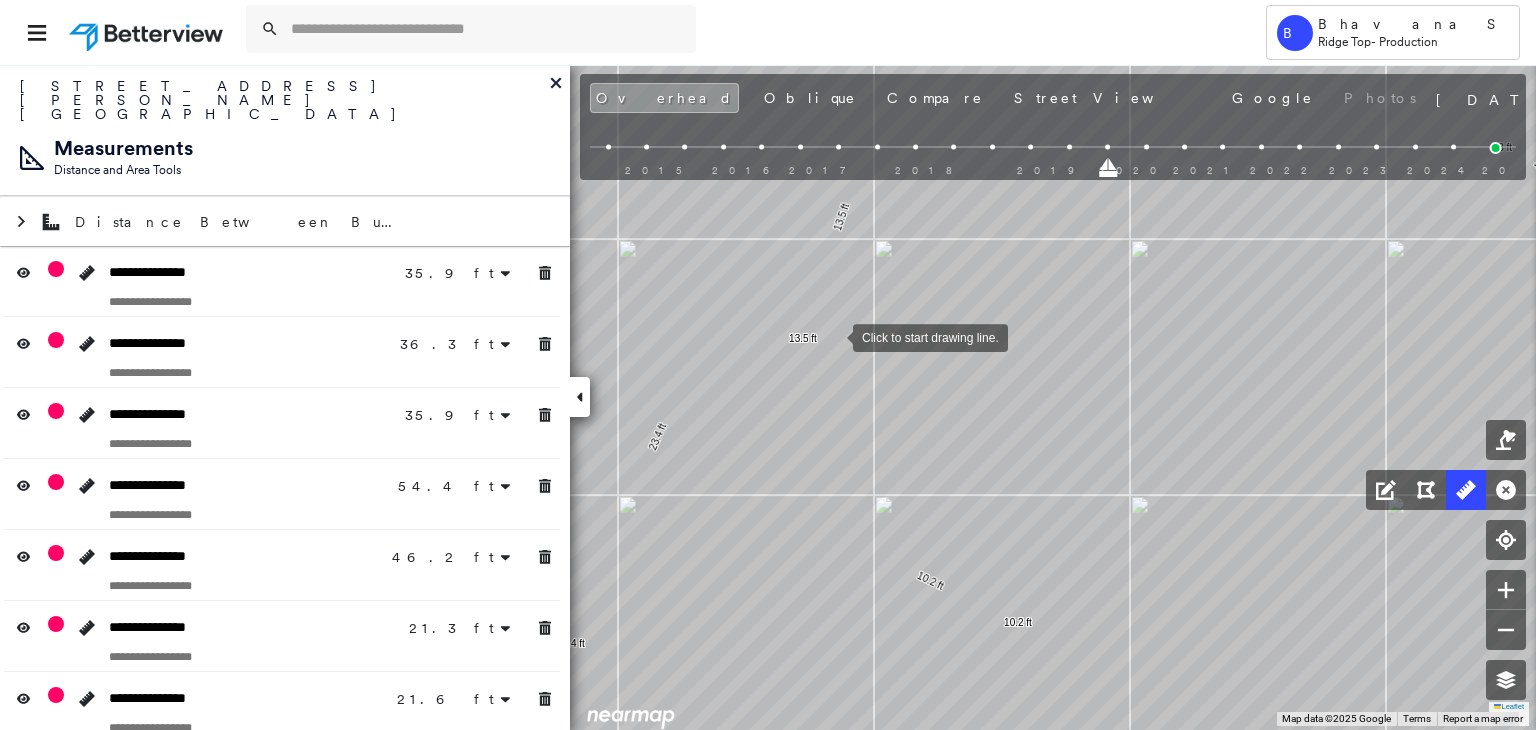 drag, startPoint x: 833, startPoint y: 336, endPoint x: 824, endPoint y: 331, distance: 10.29563 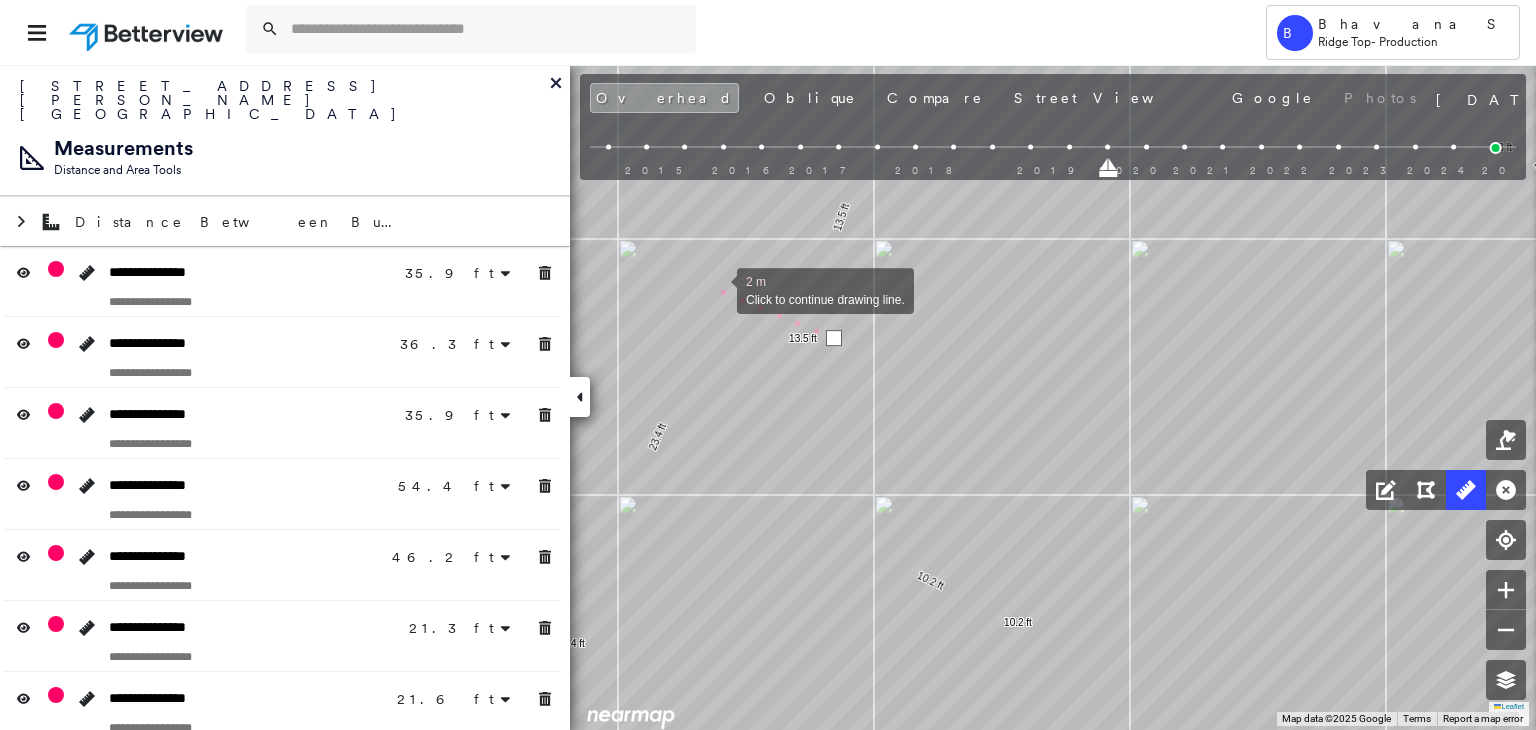 click at bounding box center (717, 289) 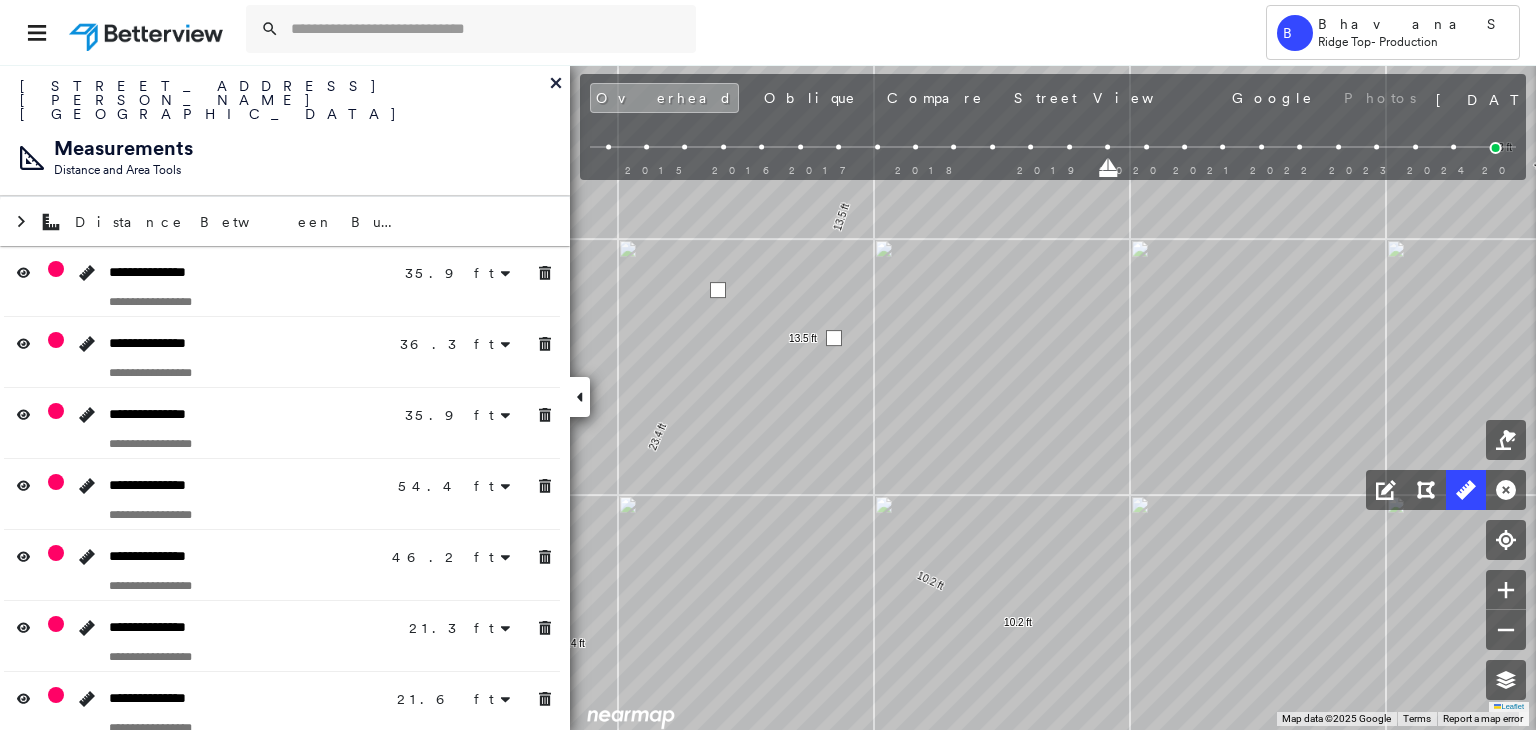 click at bounding box center [718, 290] 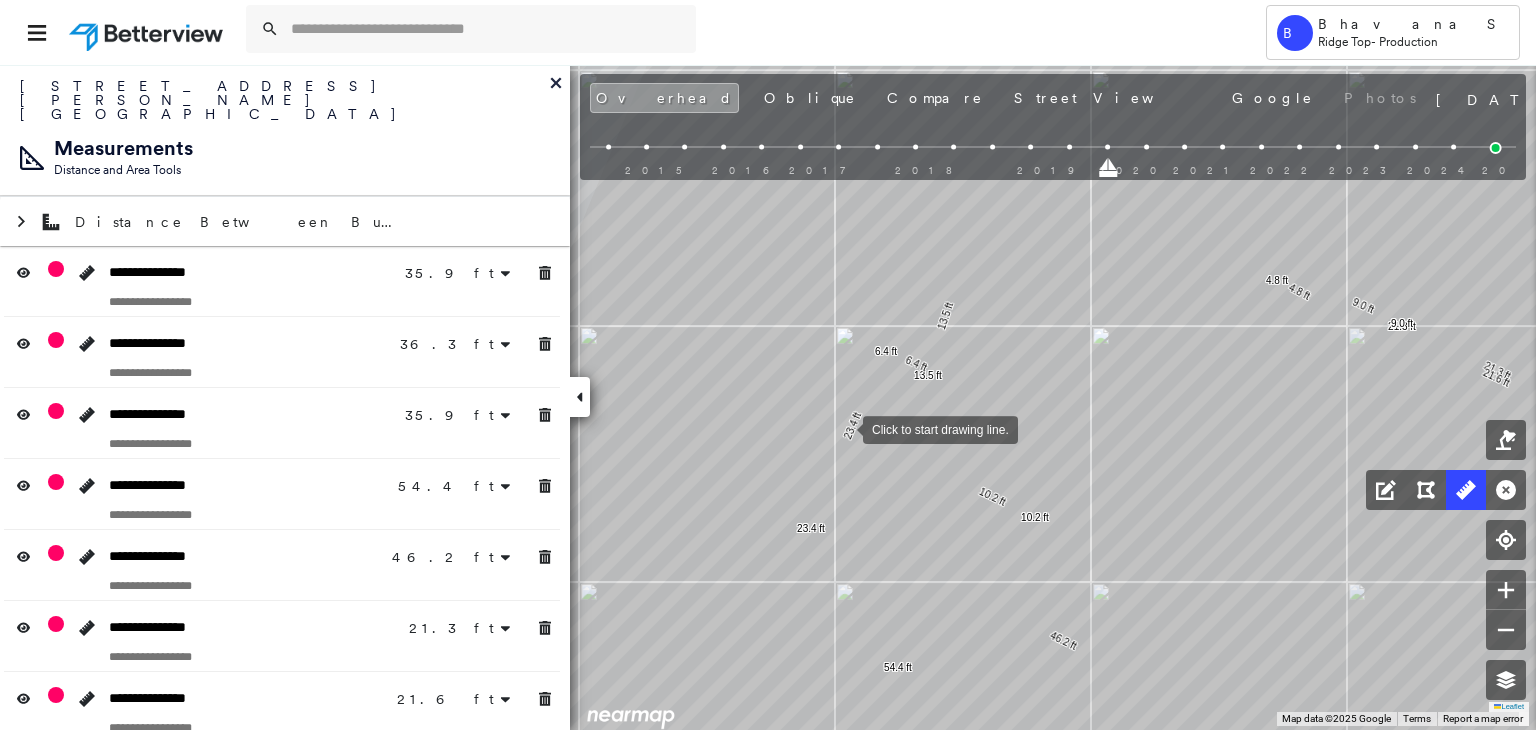 drag, startPoint x: 851, startPoint y: 436, endPoint x: 720, endPoint y: 332, distance: 167.26326 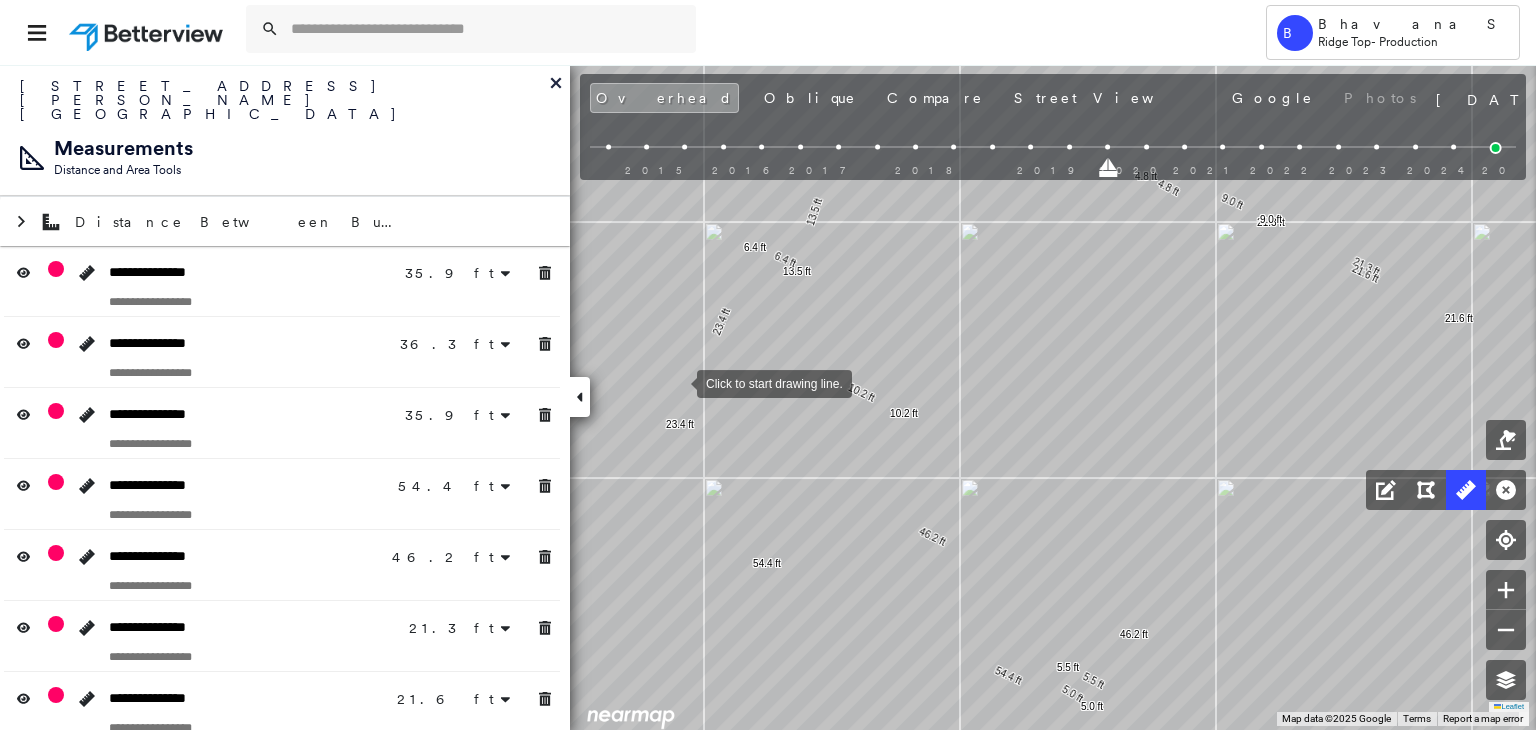 click at bounding box center (677, 382) 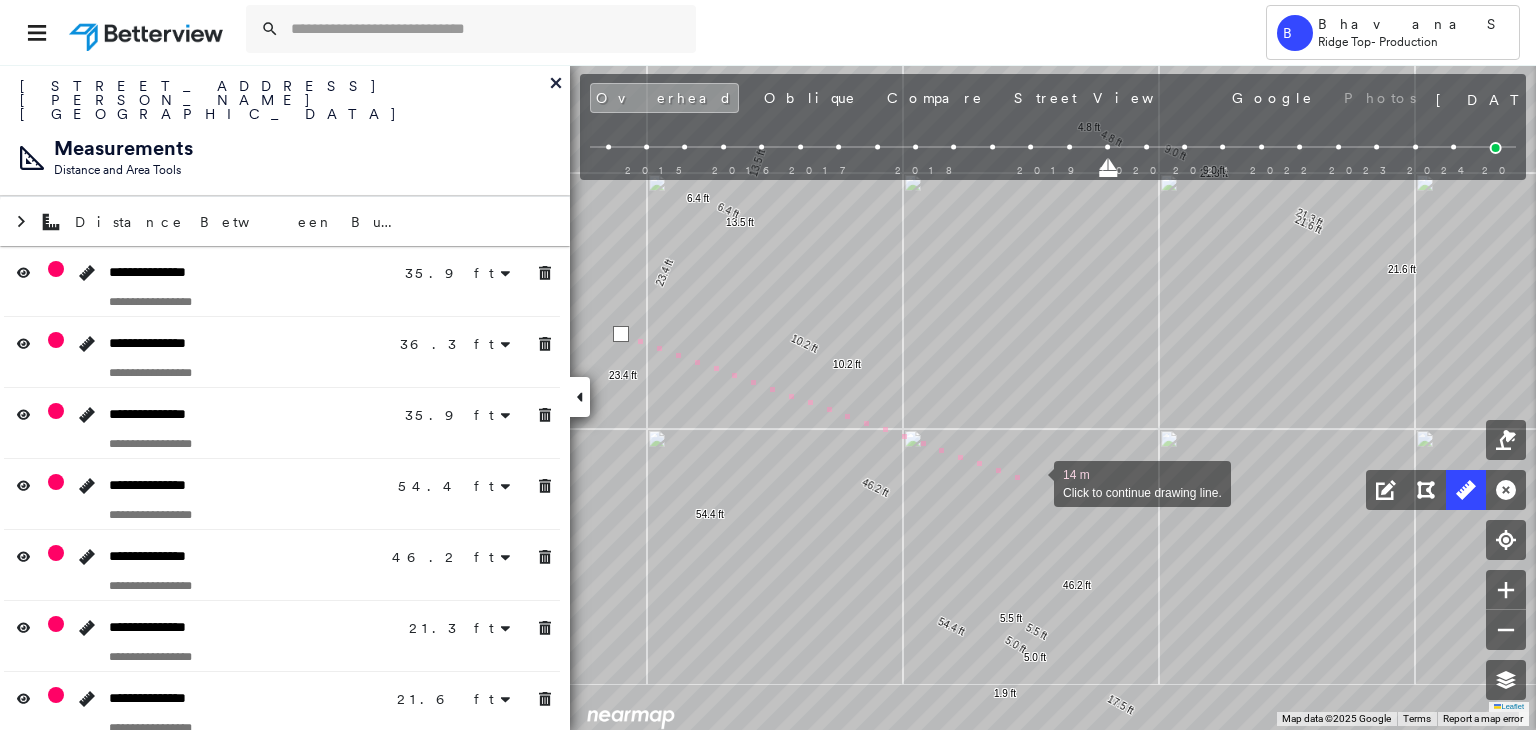 drag, startPoint x: 1067, startPoint y: 514, endPoint x: 1040, endPoint y: 505, distance: 28.460499 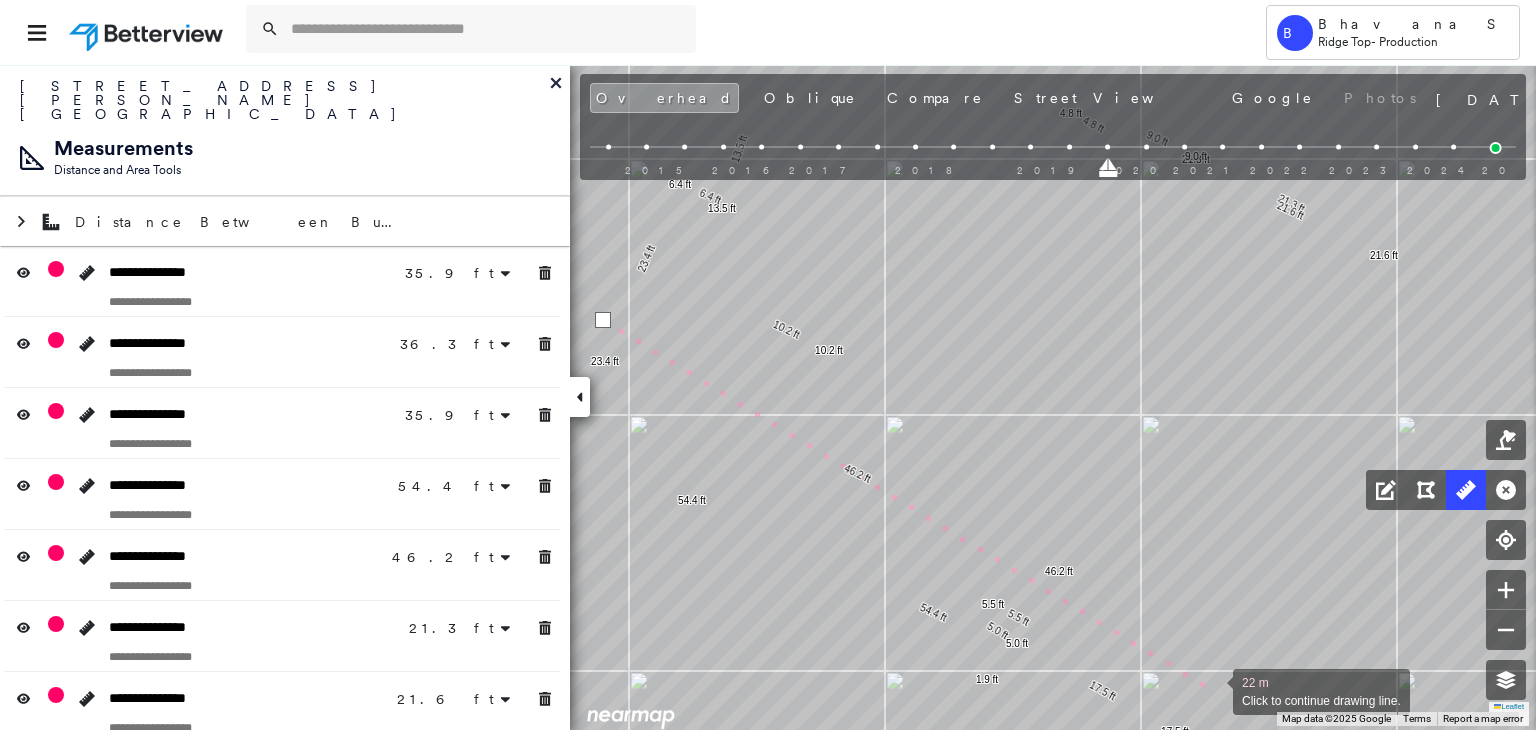 click at bounding box center [1213, 690] 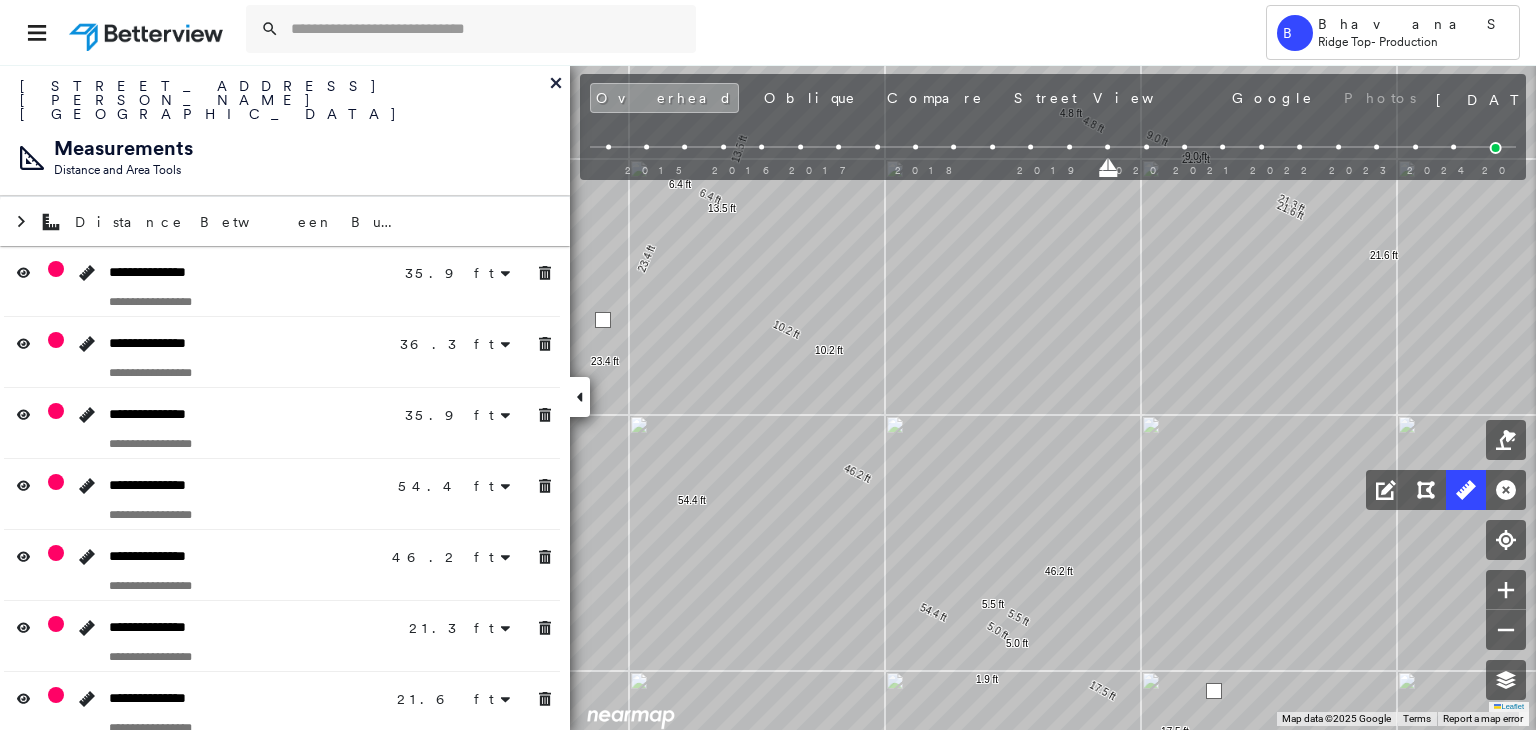 click at bounding box center [1214, 691] 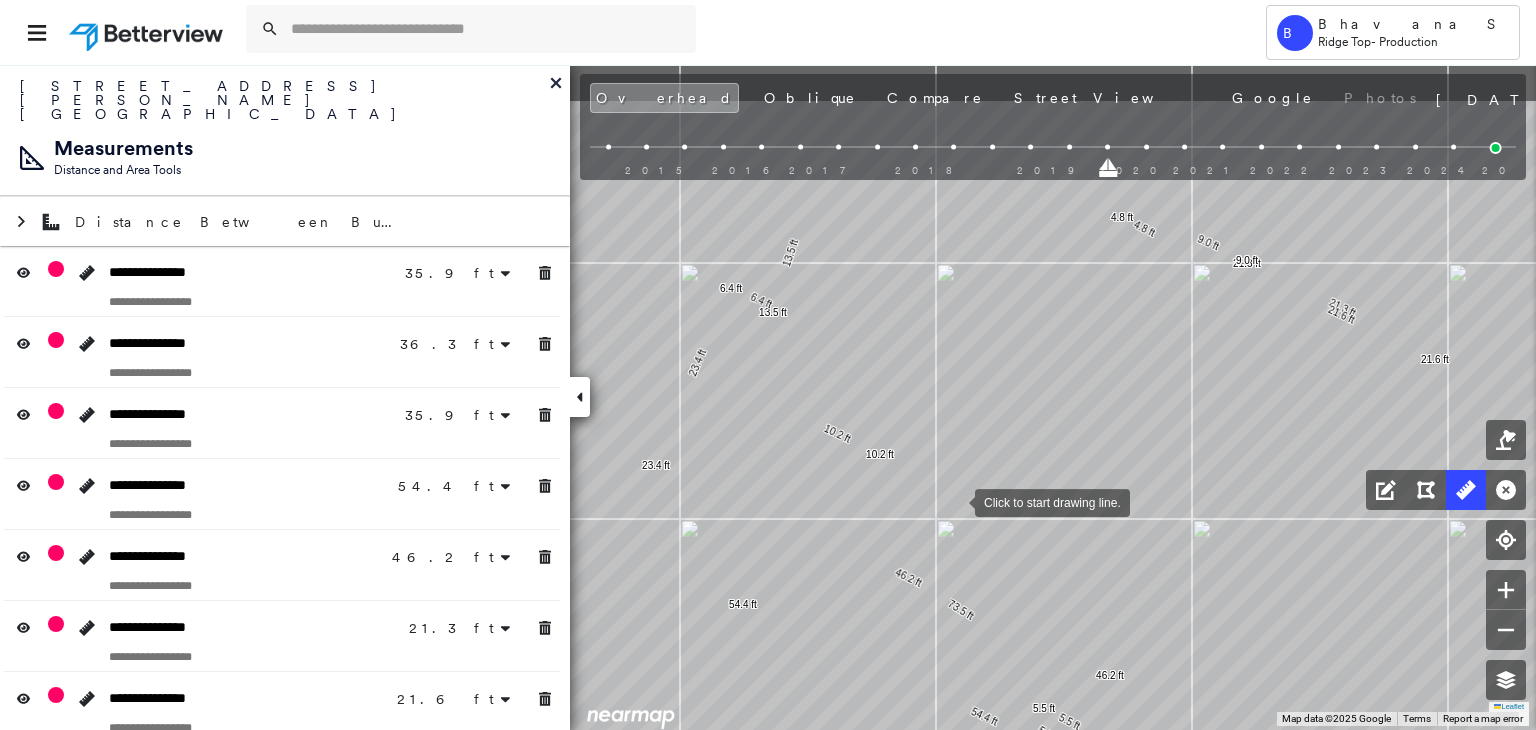 drag, startPoint x: 904, startPoint y: 396, endPoint x: 974, endPoint y: 453, distance: 90.27181 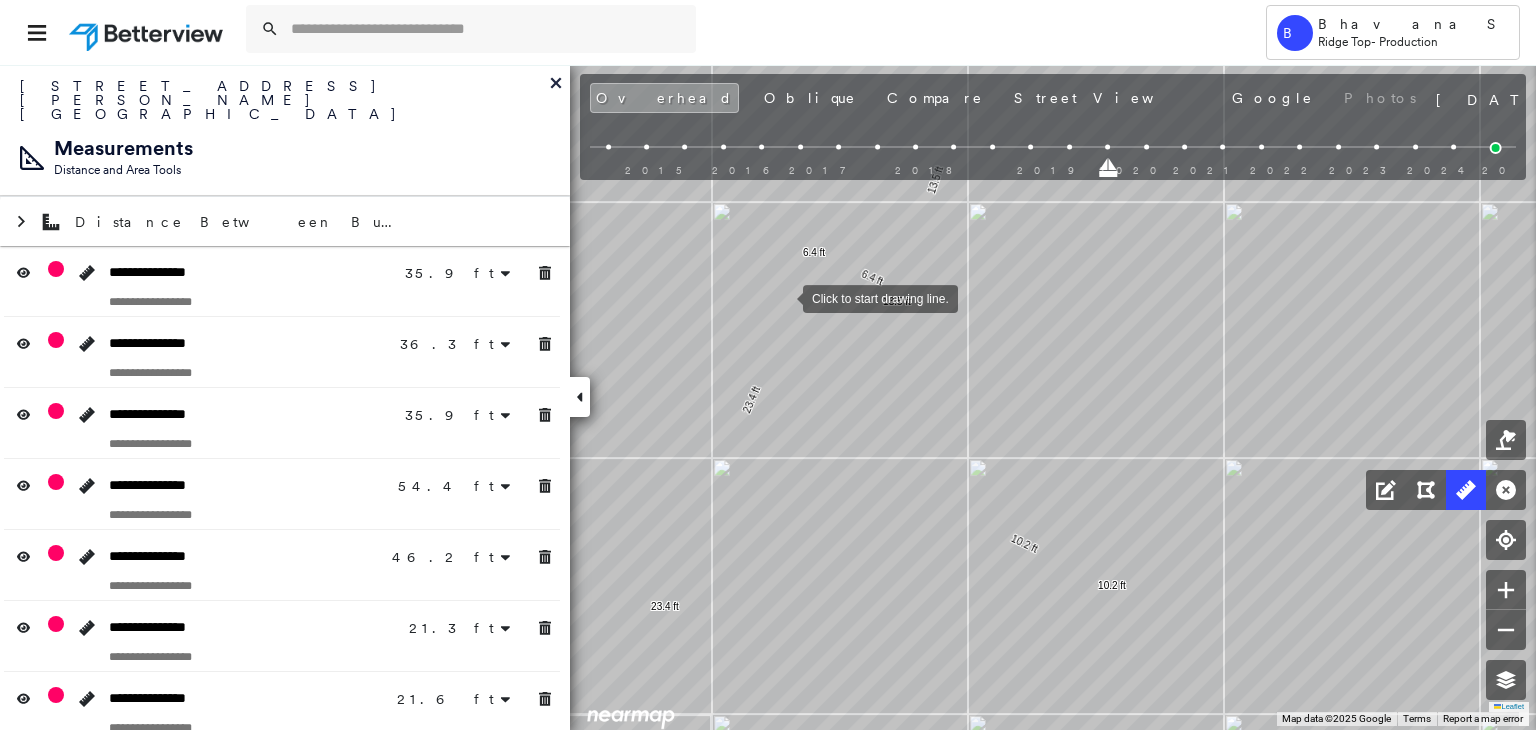 click at bounding box center (783, 297) 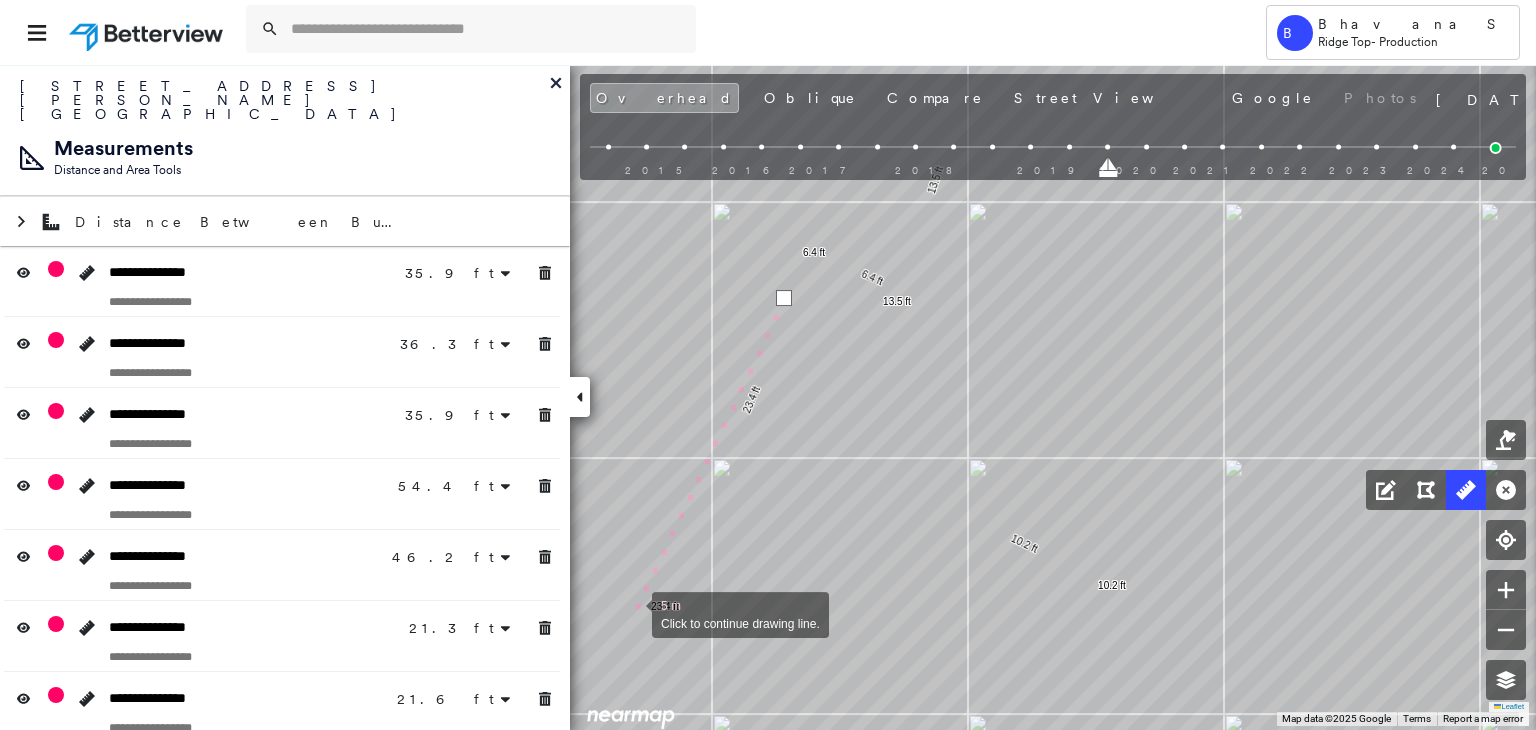 click at bounding box center (632, 613) 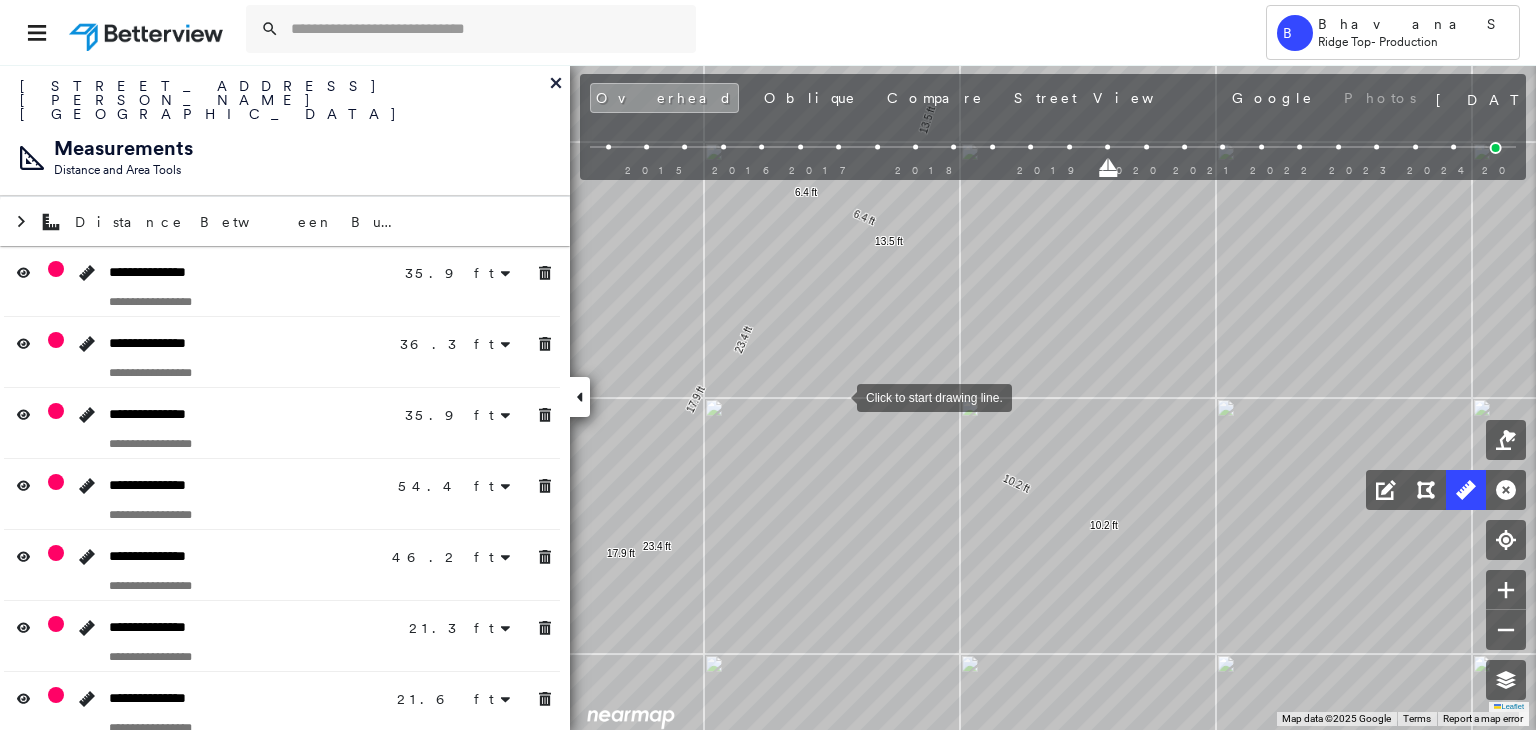 drag, startPoint x: 846, startPoint y: 457, endPoint x: 838, endPoint y: 397, distance: 60.530983 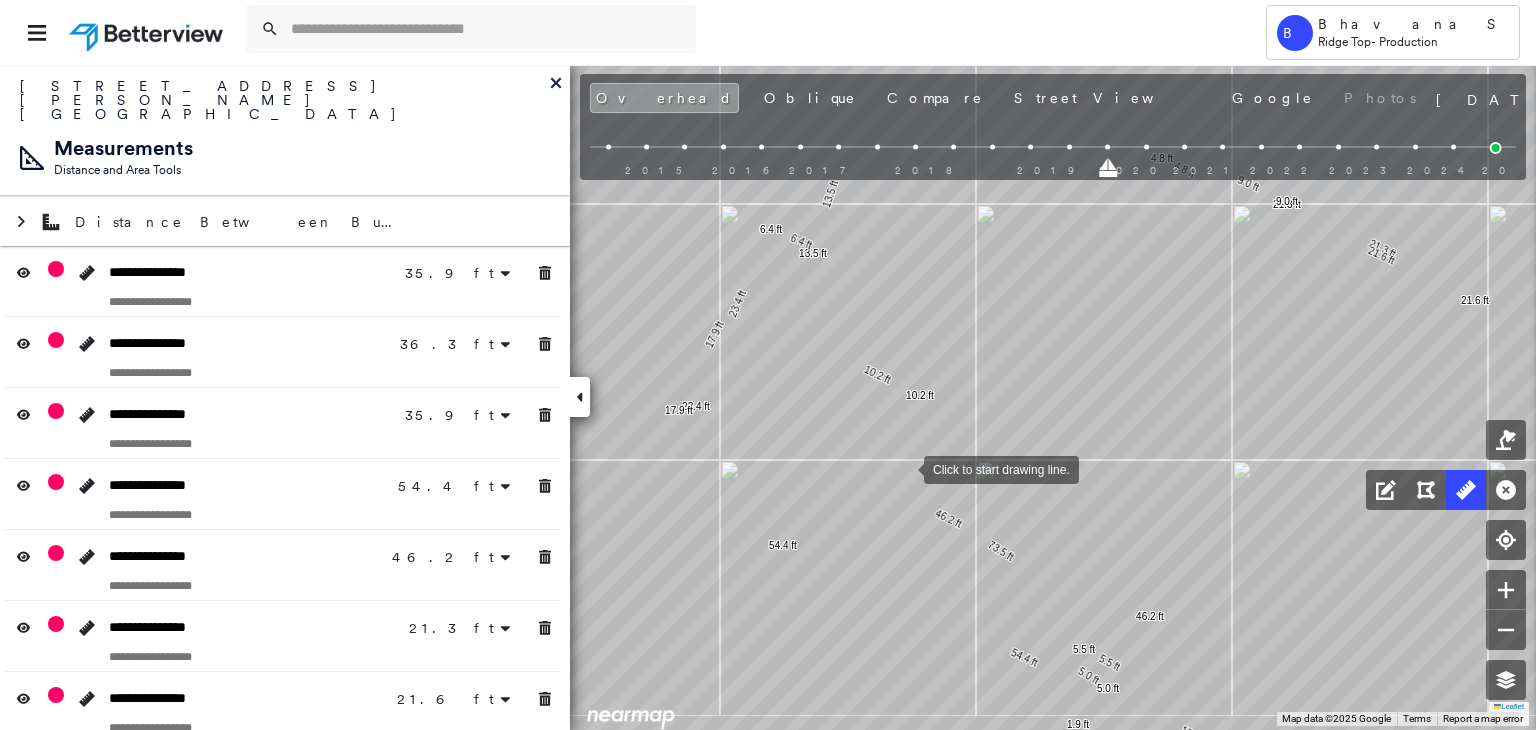 drag, startPoint x: 945, startPoint y: 494, endPoint x: 889, endPoint y: 459, distance: 66.037865 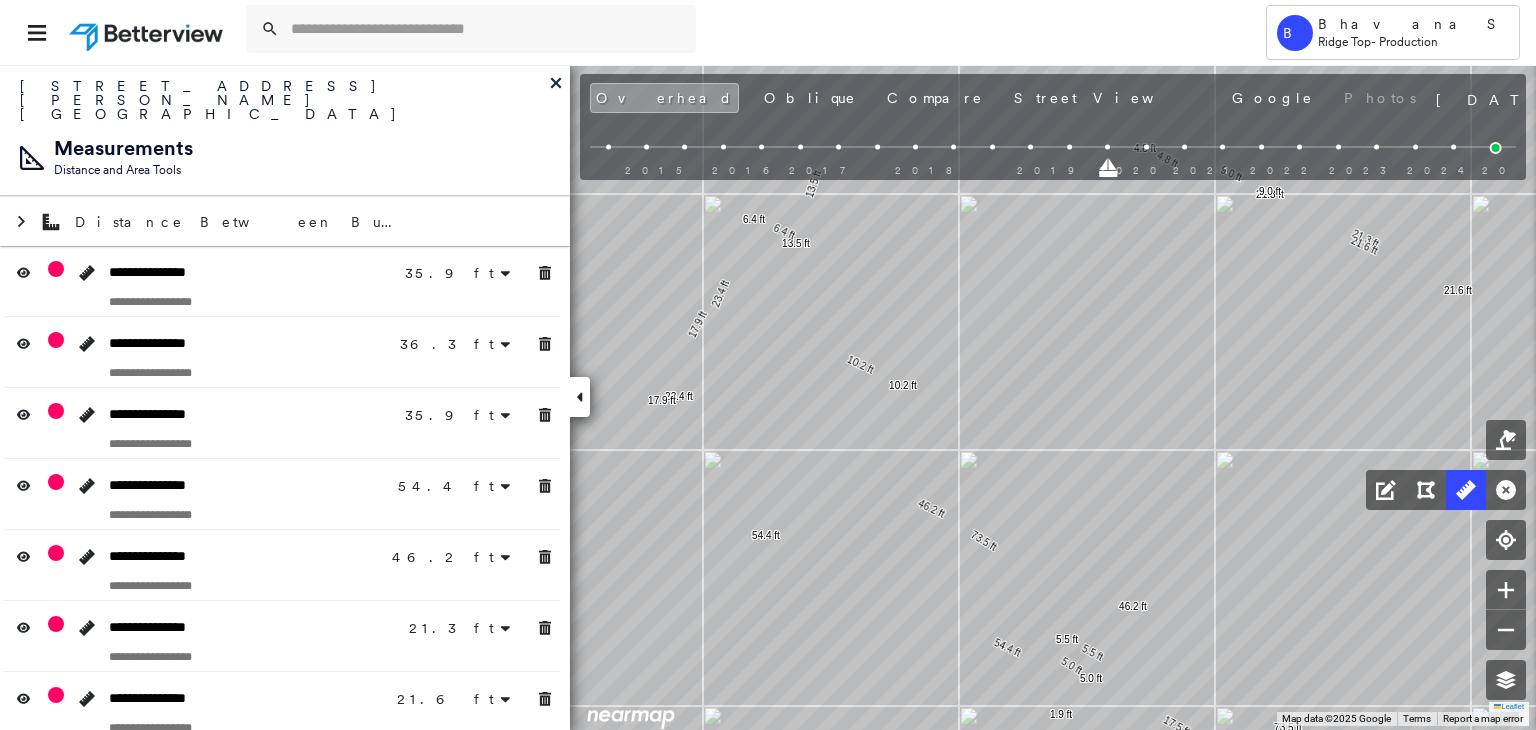 scroll, scrollTop: 0, scrollLeft: 0, axis: both 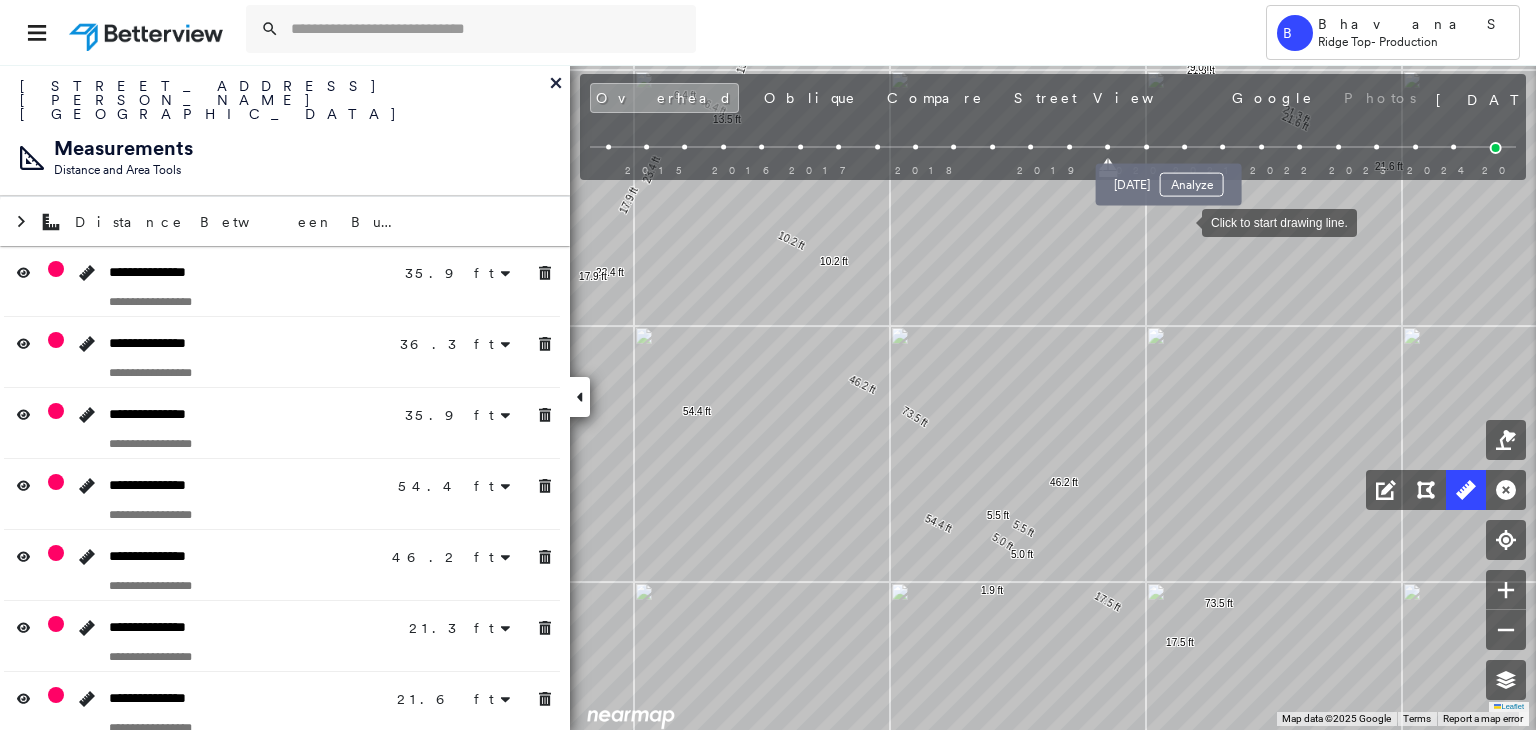 click at bounding box center (1184, 147) 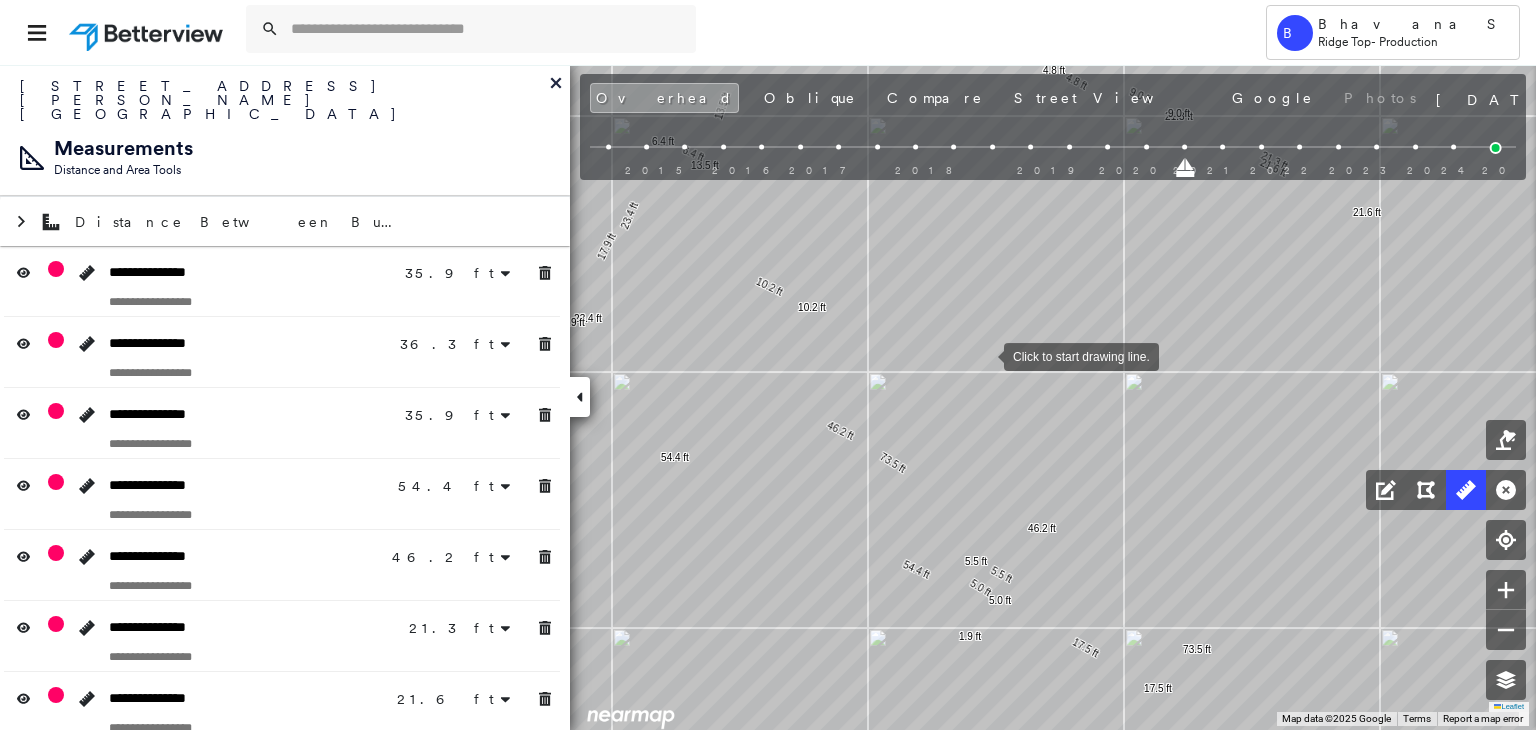 drag, startPoint x: 1009, startPoint y: 305, endPoint x: 977, endPoint y: 367, distance: 69.77106 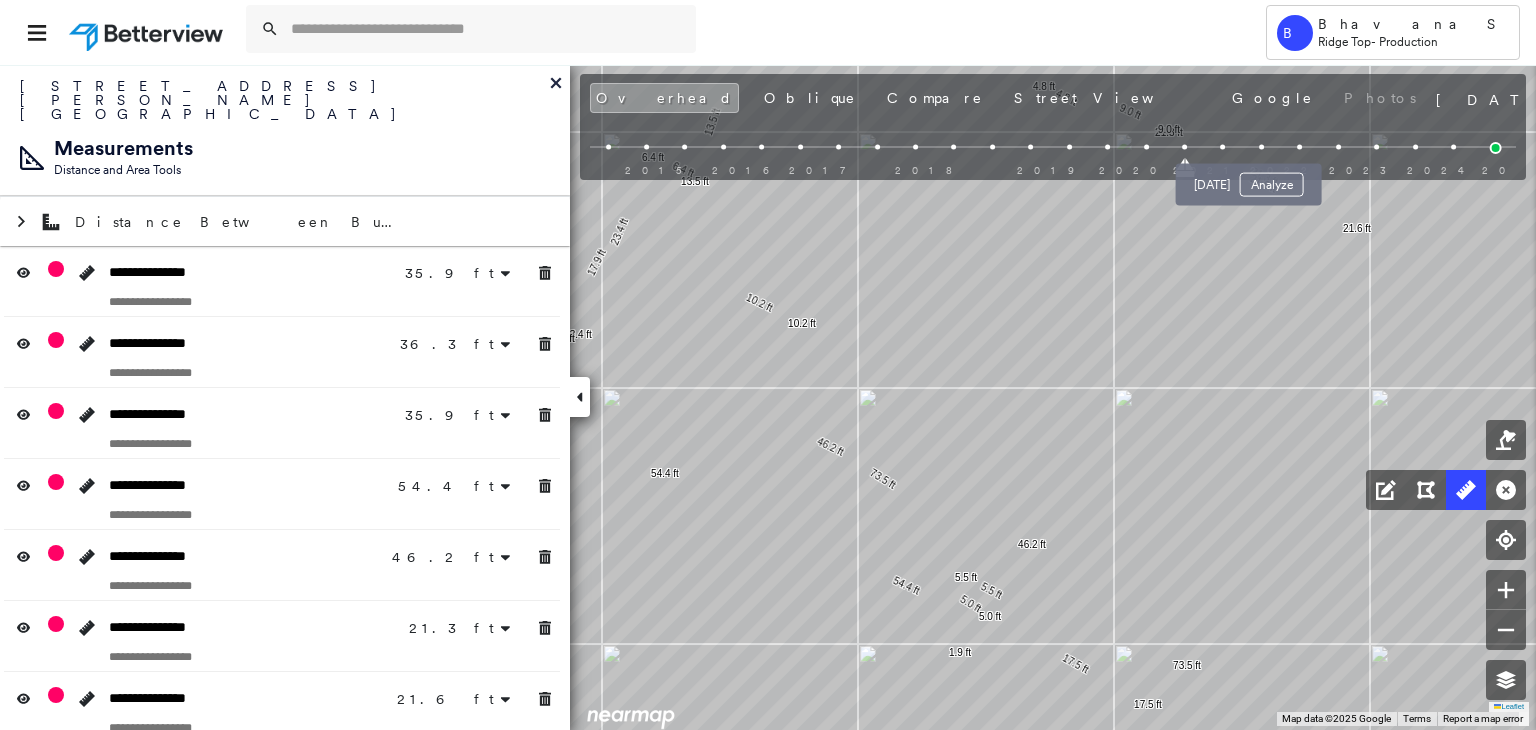 click at bounding box center (1261, 147) 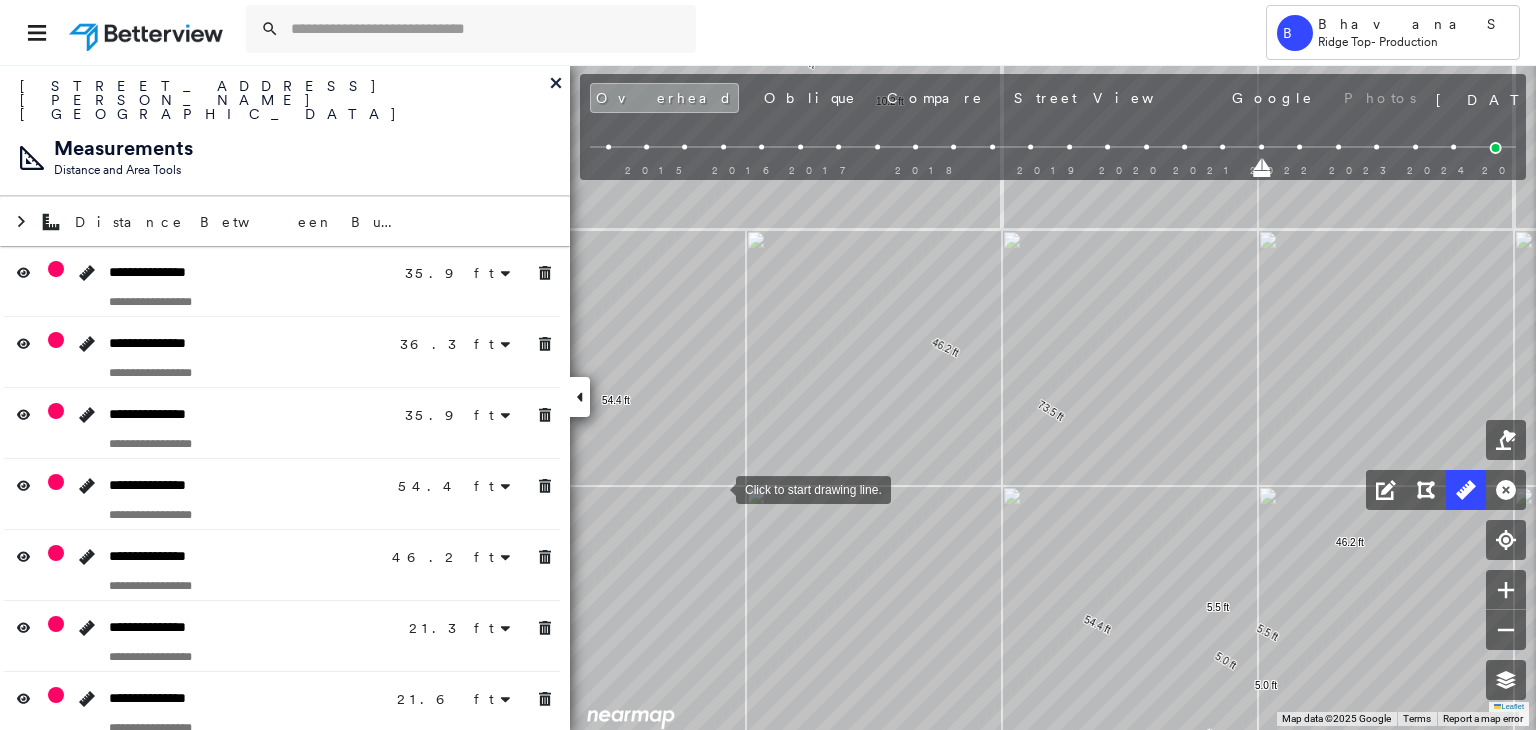click at bounding box center [716, 488] 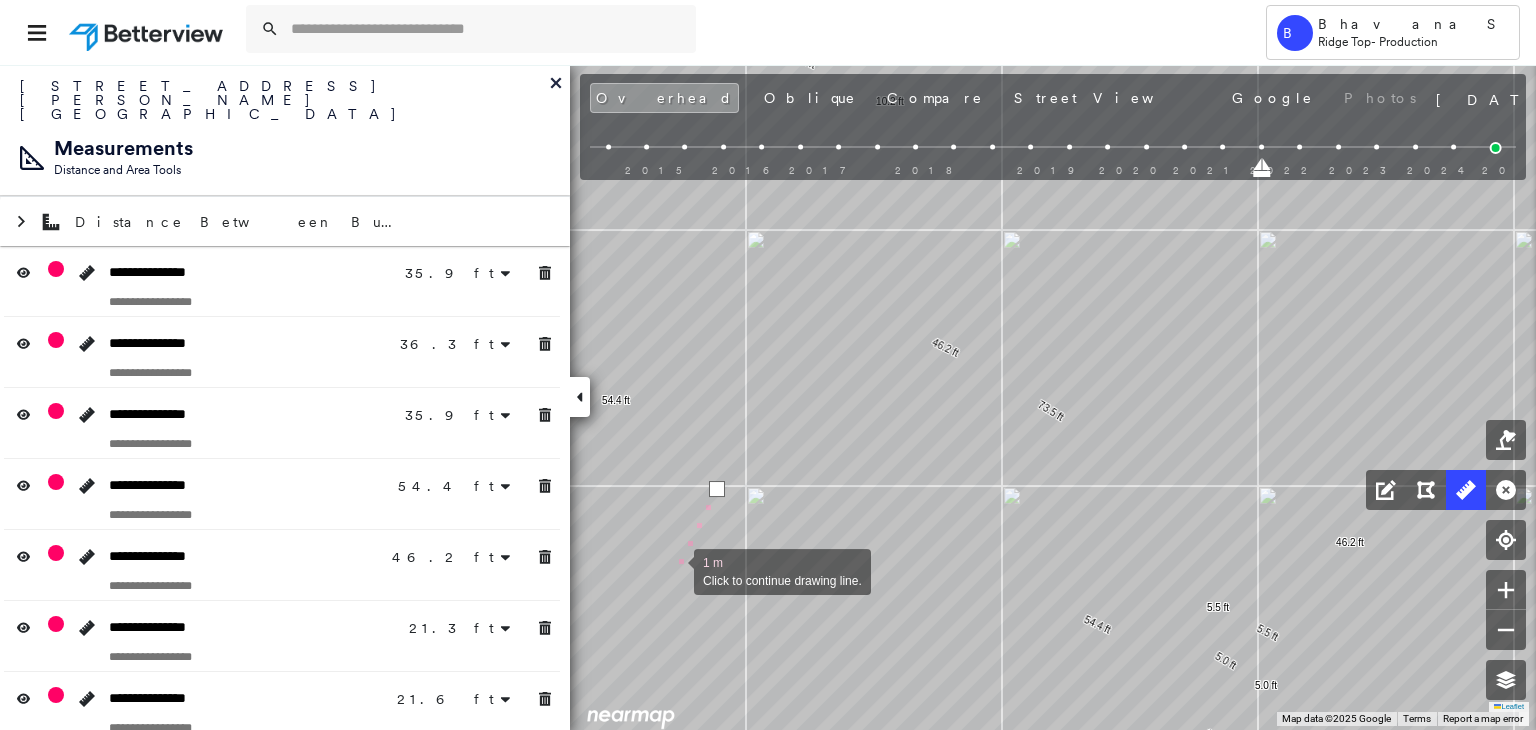 click at bounding box center (674, 570) 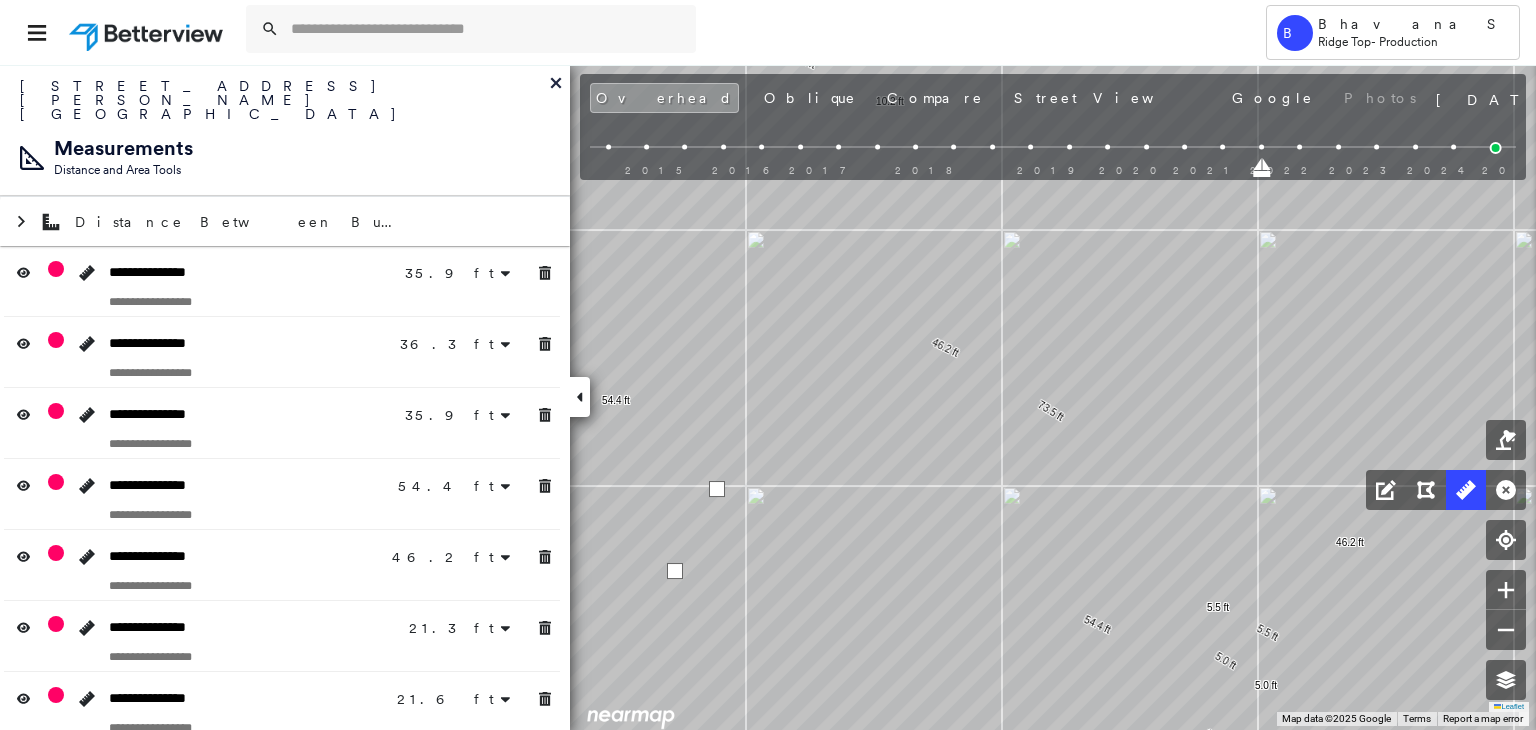 click at bounding box center (675, 571) 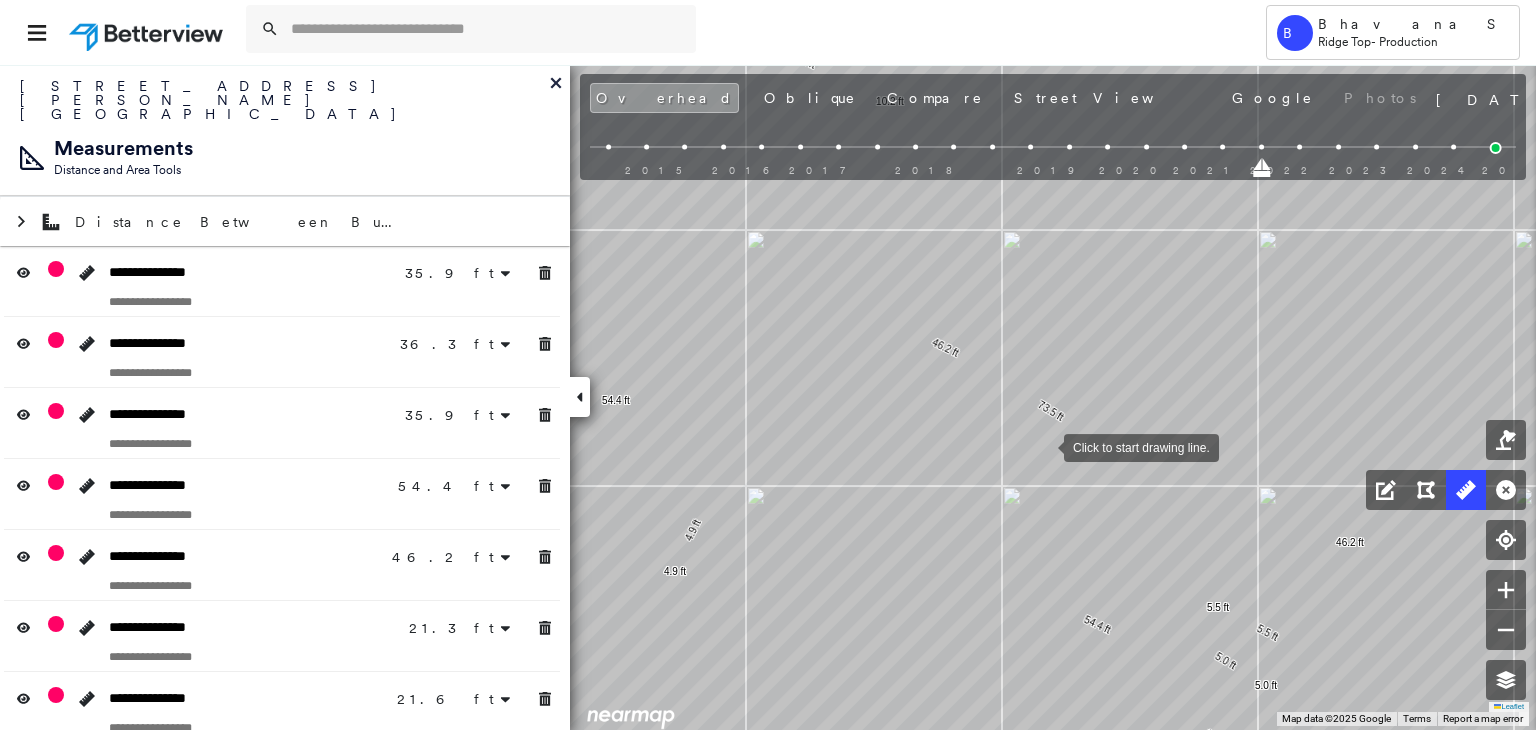 click on "35.9 ft 35.9 ft 36.3 ft 36.3 ft 35.9 ft 35.9 ft 54.4 ft 54.4 ft 46.2 ft 46.2 ft 21.3 ft 21.3 ft 21.6 ft 21.6 ft 9.0 ft 9.0 ft 4.8 ft 4.8 ft 5.0 ft 5.0 ft 5.5 ft 5.5 ft 17.5 ft 17.5 ft 1.9 ft 1.9 ft 13.5 ft 13.5 ft 23.4 ft 23.4 ft 10.2 ft 10.2 ft 6.4 ft 6.4 ft 73.5 ft 73.5 ft 17.9 ft 17.9 ft 4.9 ft 4.9 ft Click to start drawing line." at bounding box center (-10, 84) 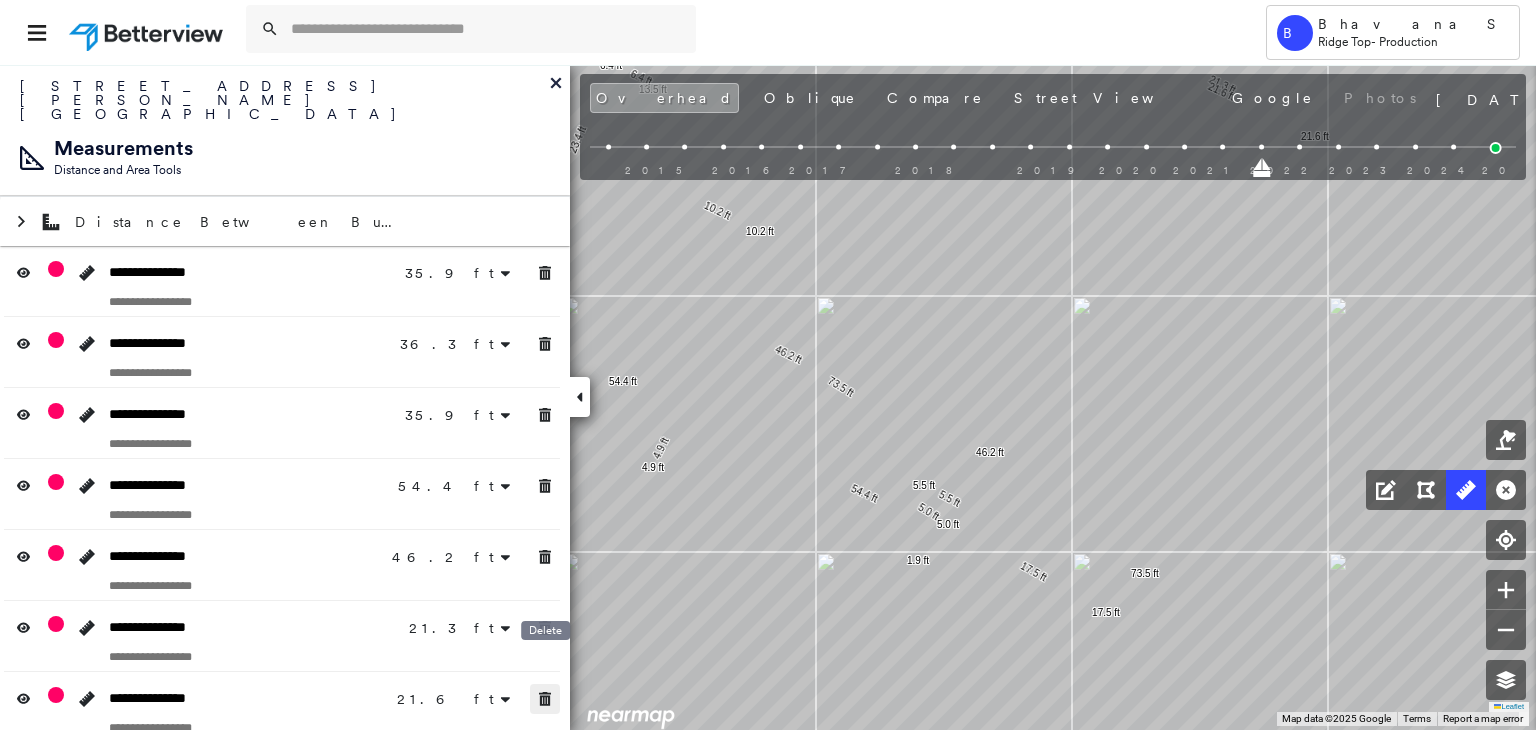 click 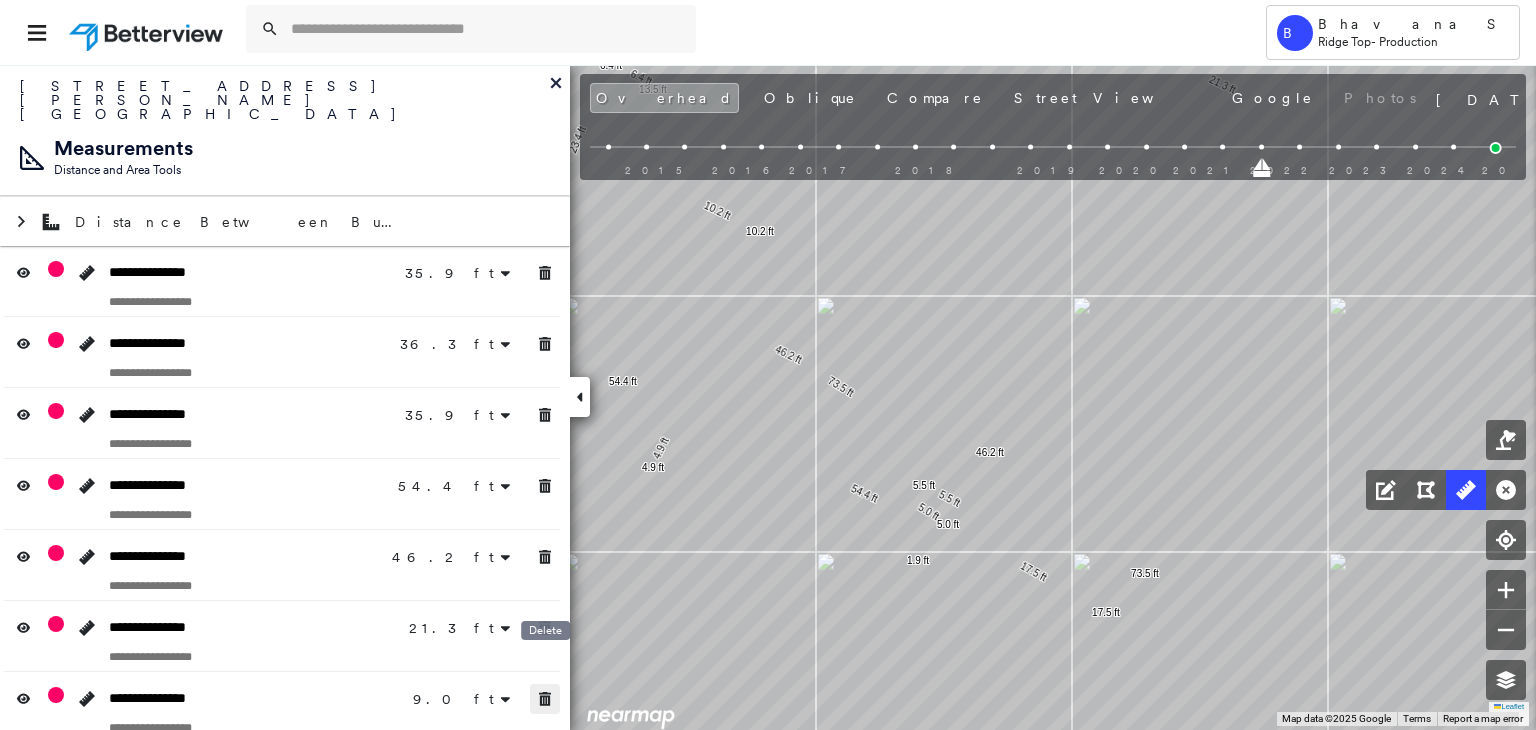 click 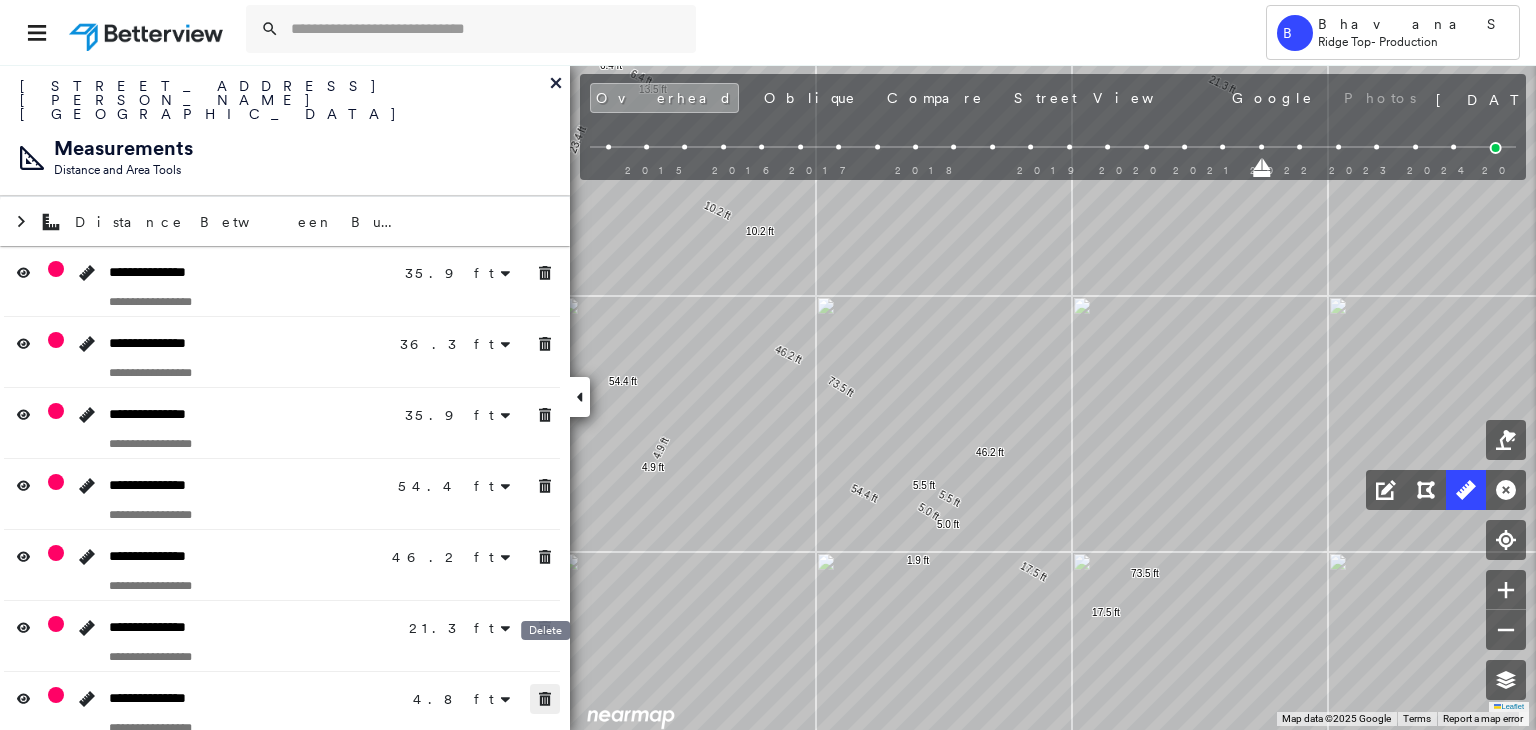 click 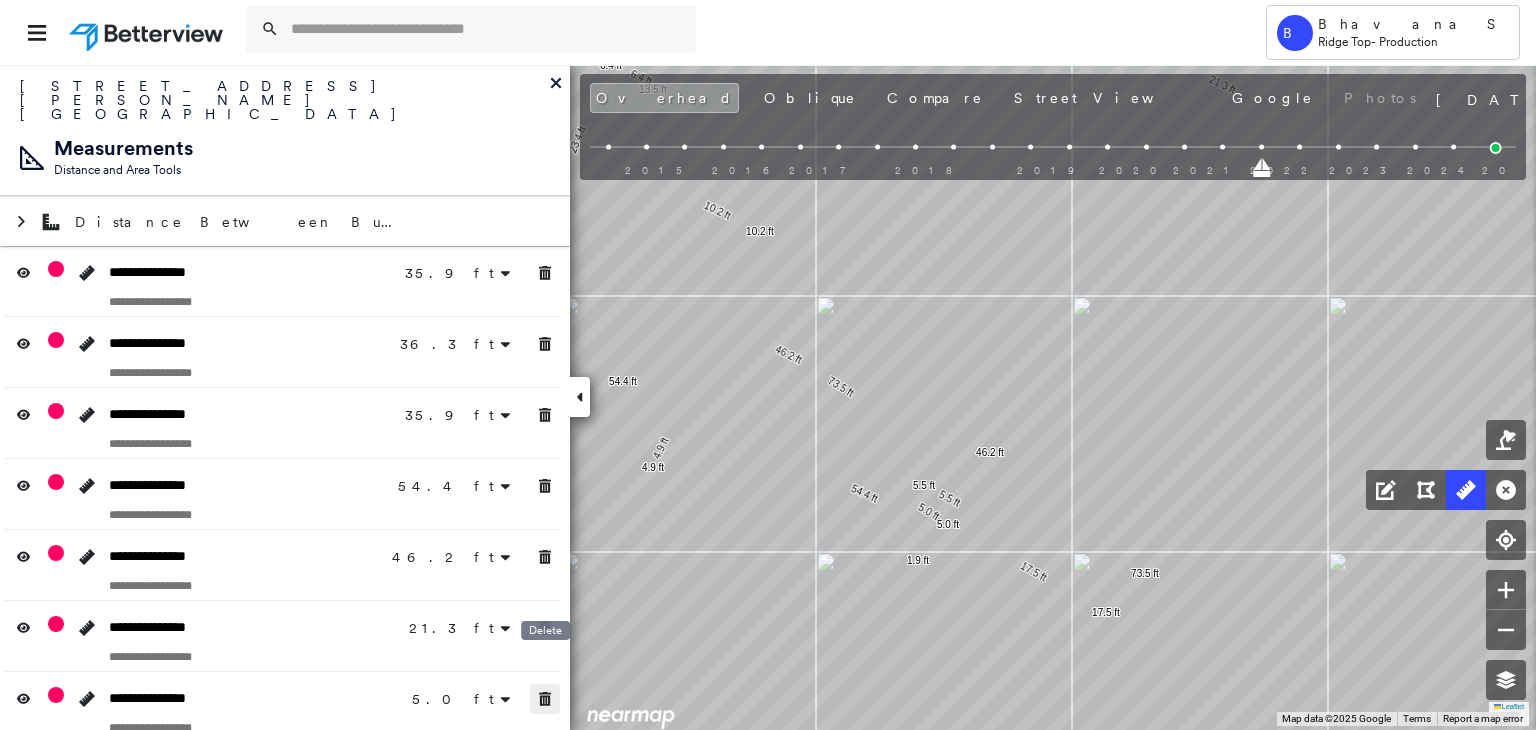 click 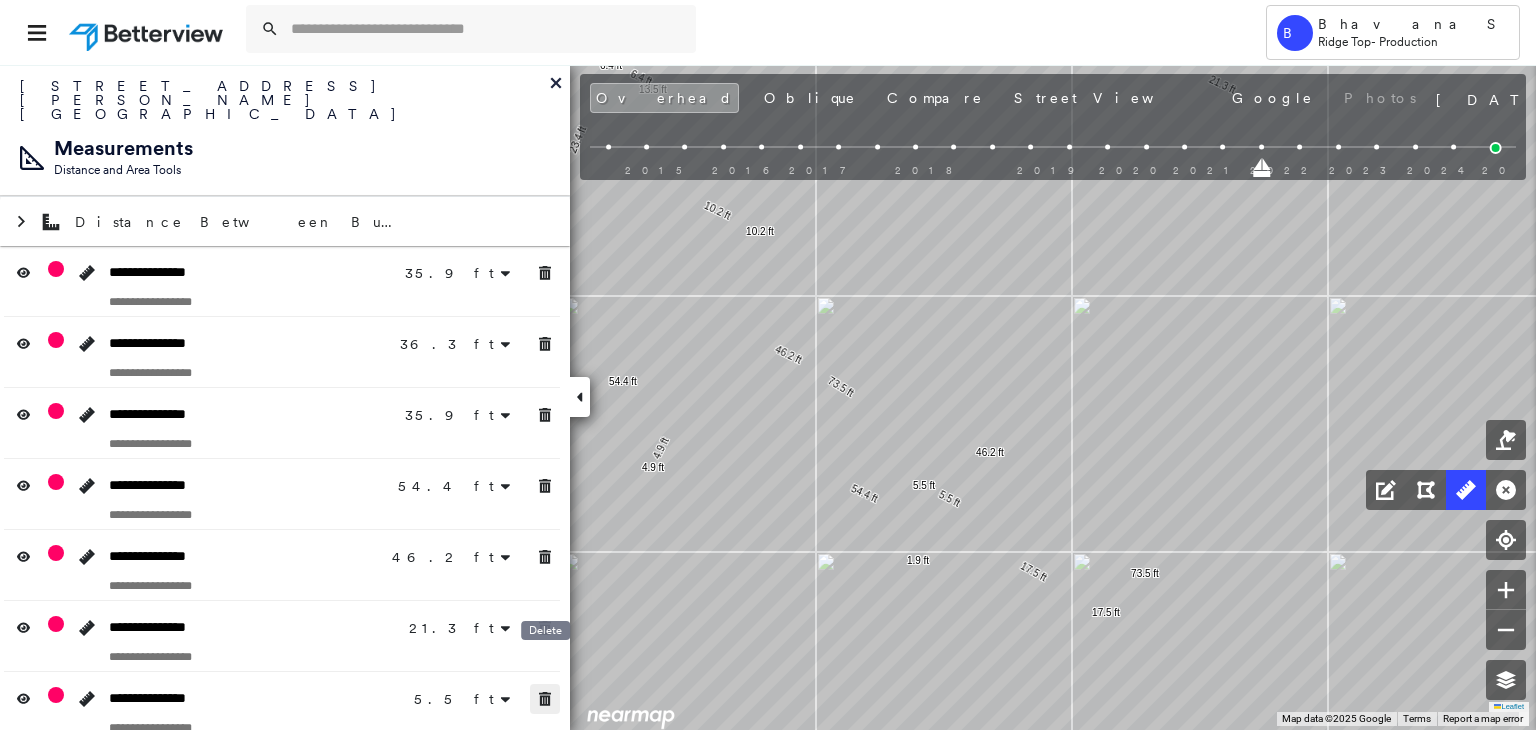 click 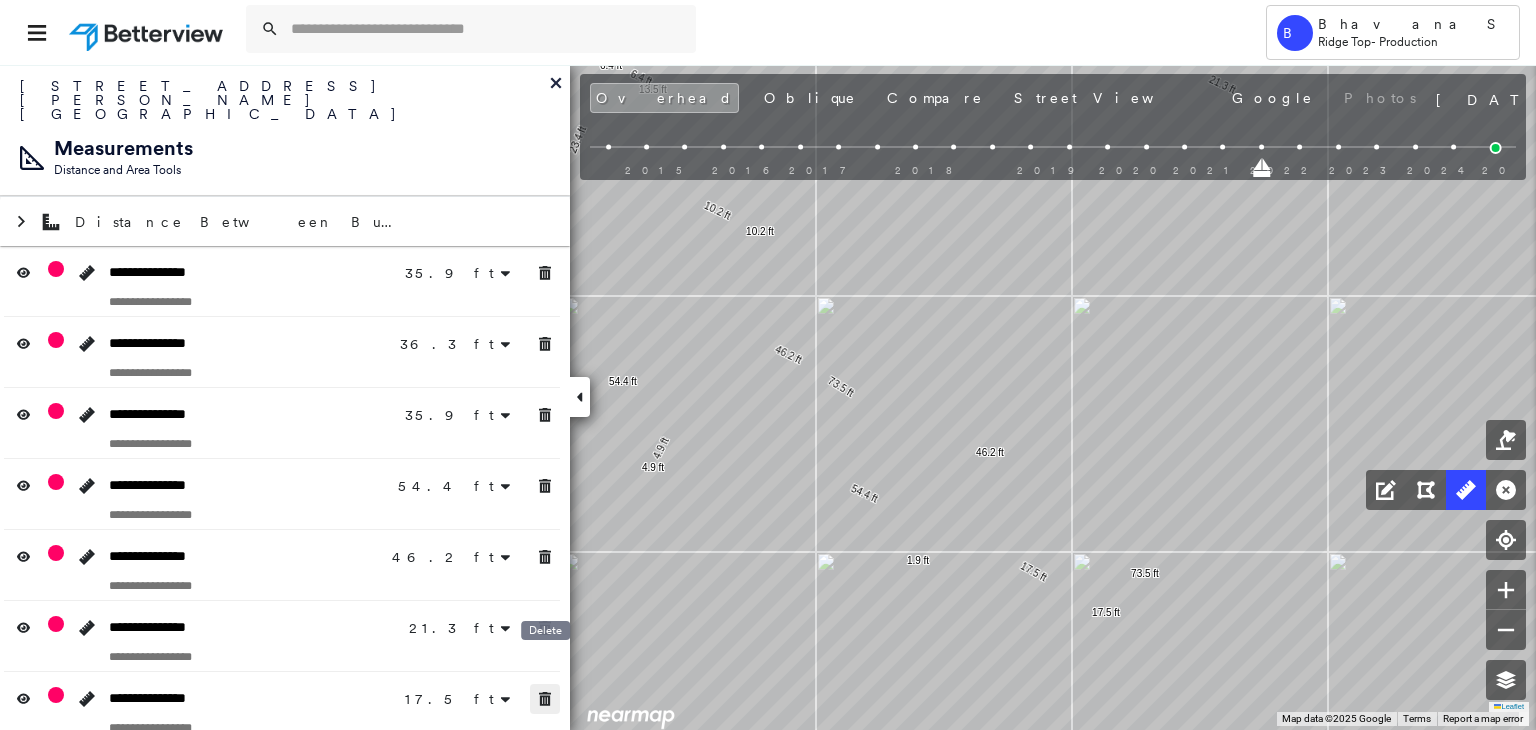 click 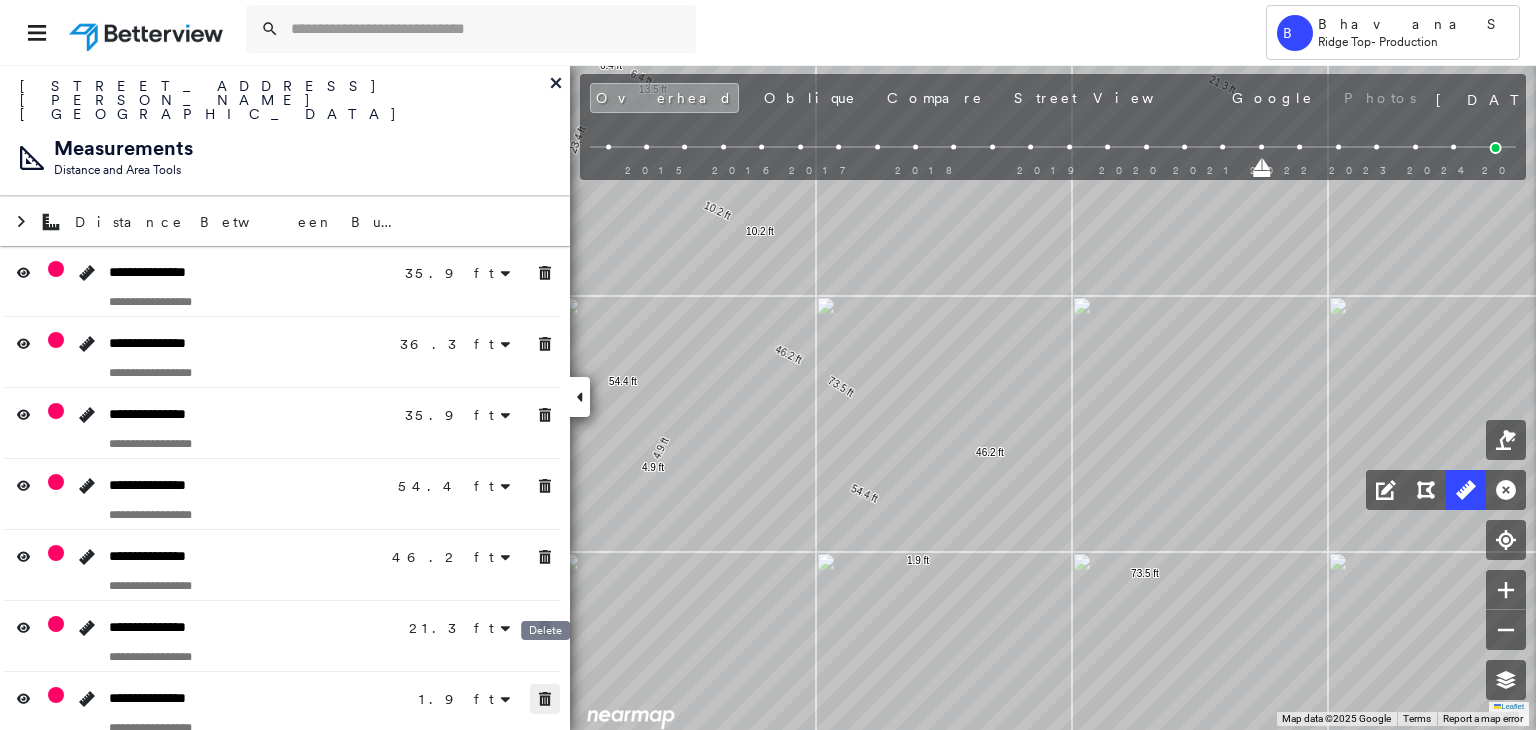 click 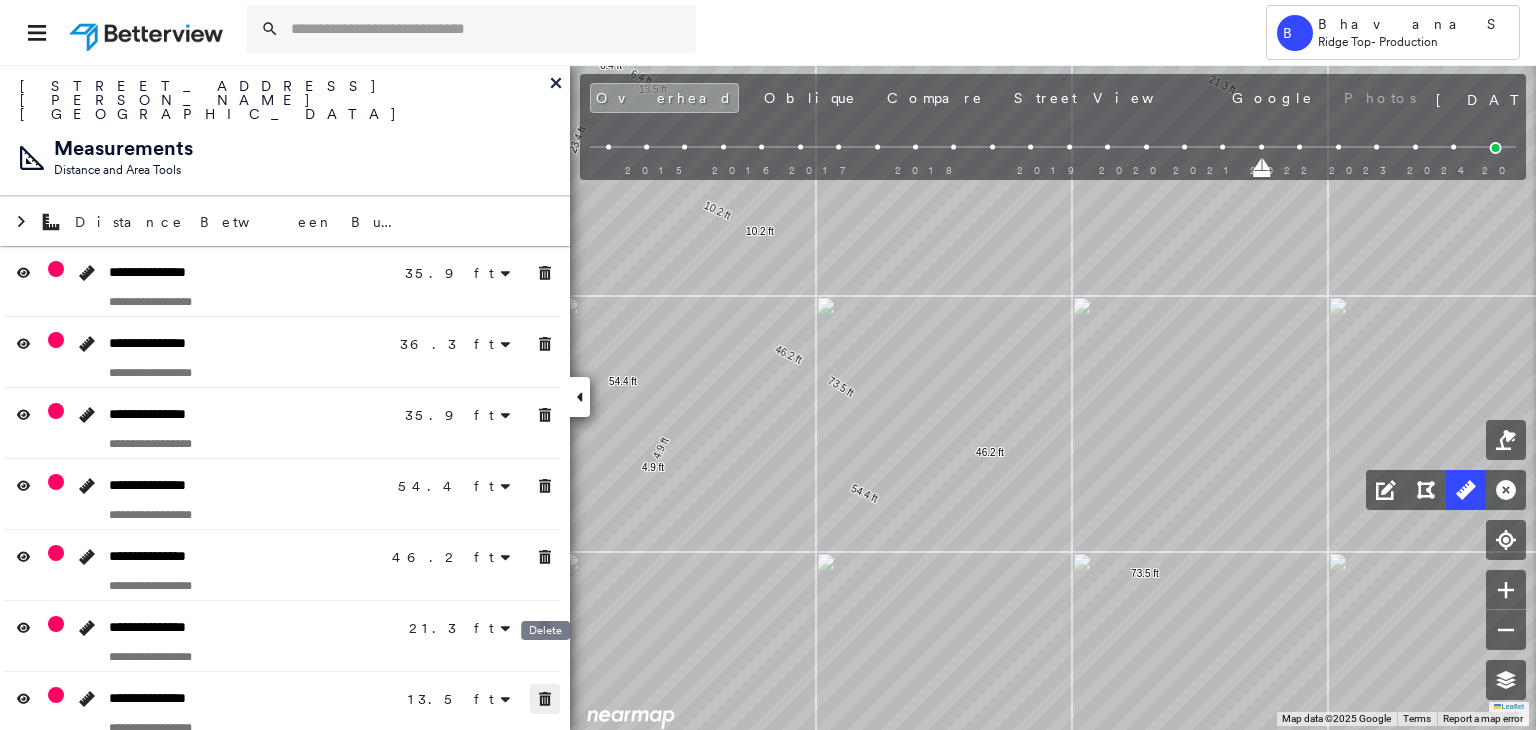 click 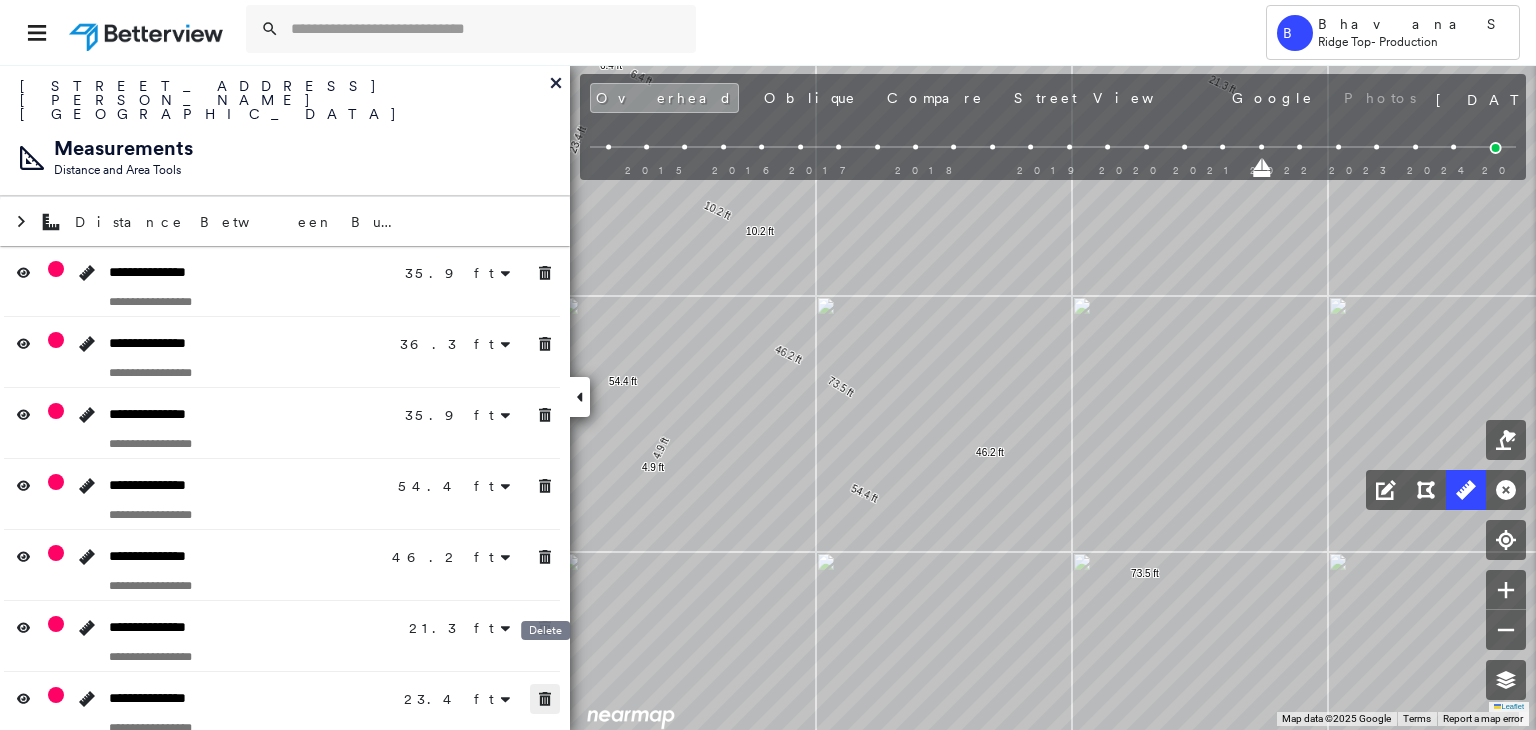 click 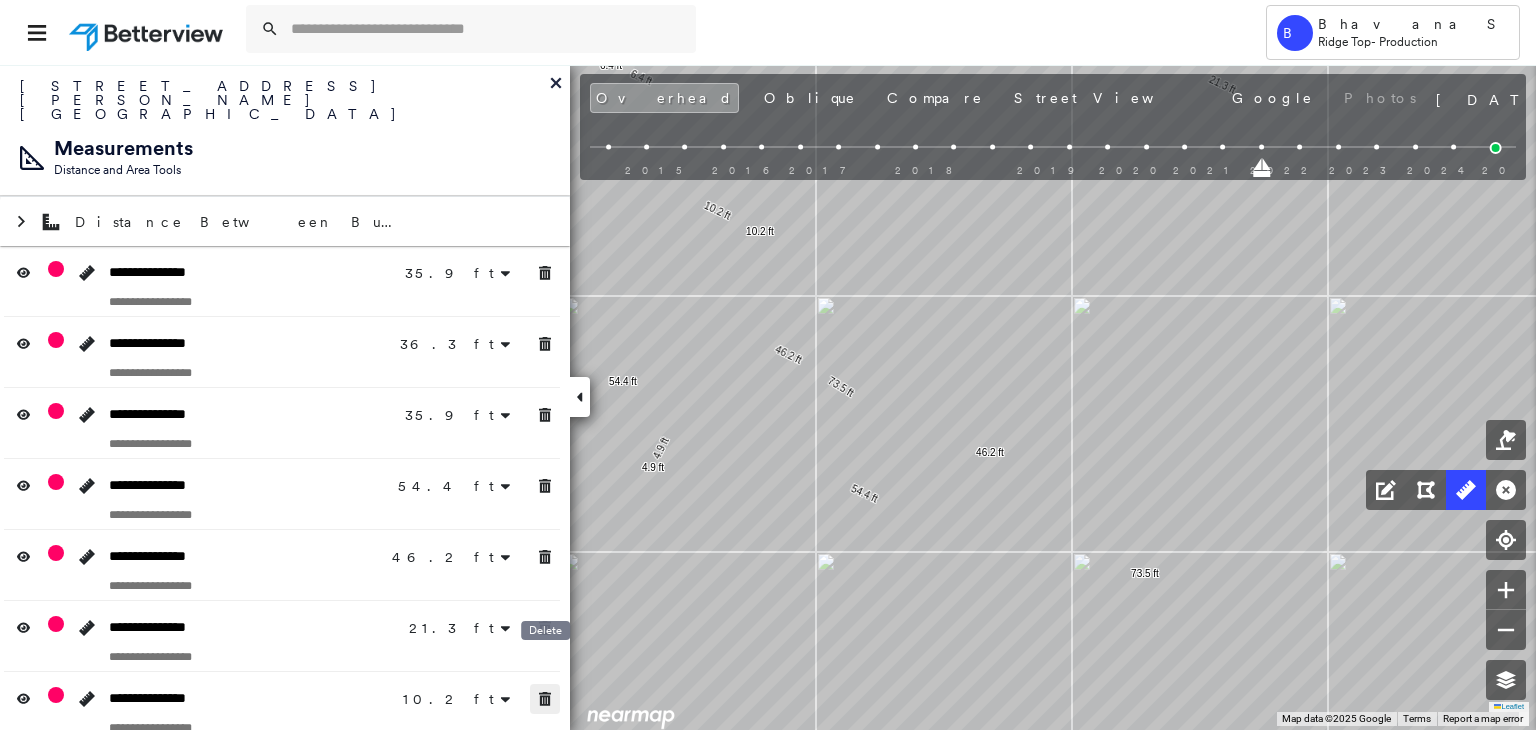 click 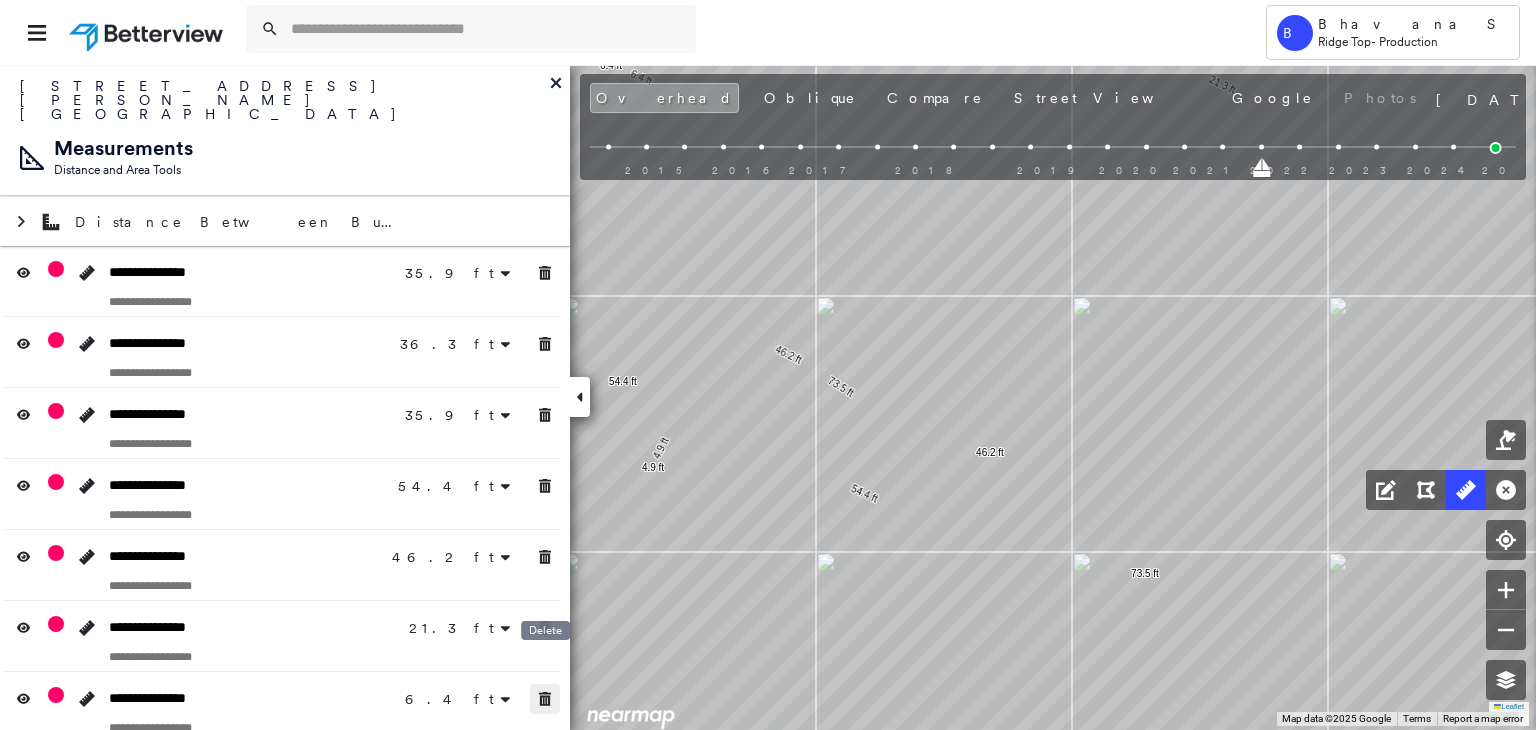 click 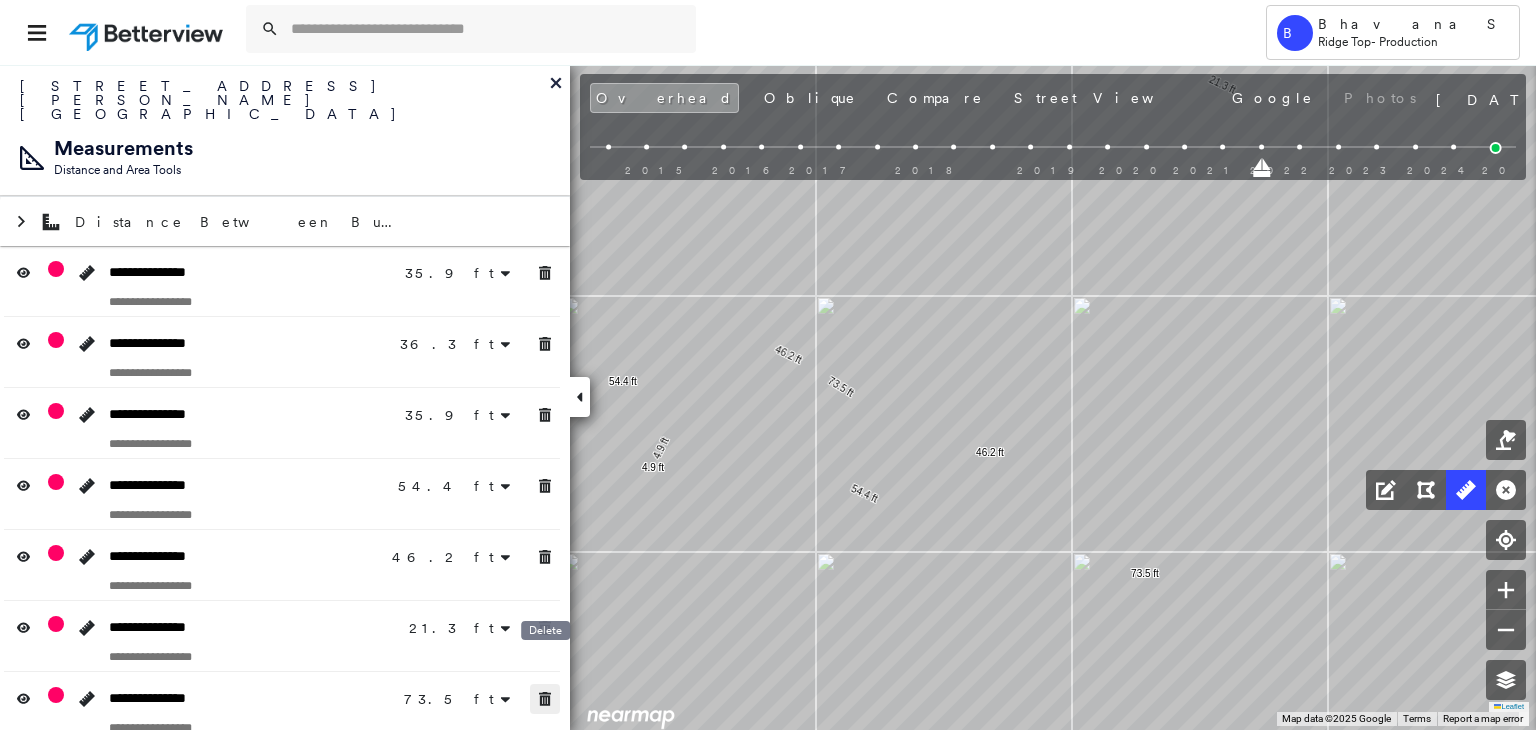 click 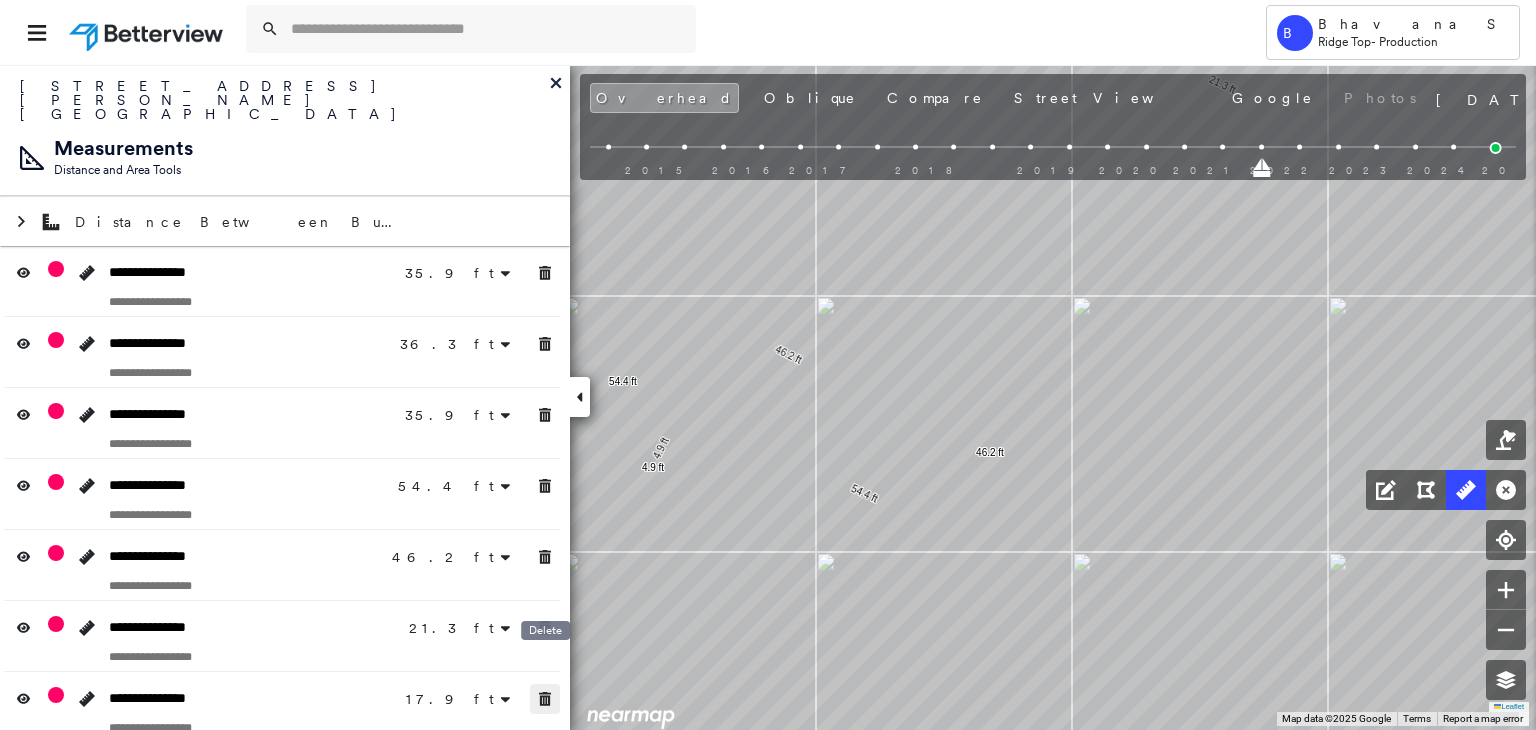 click 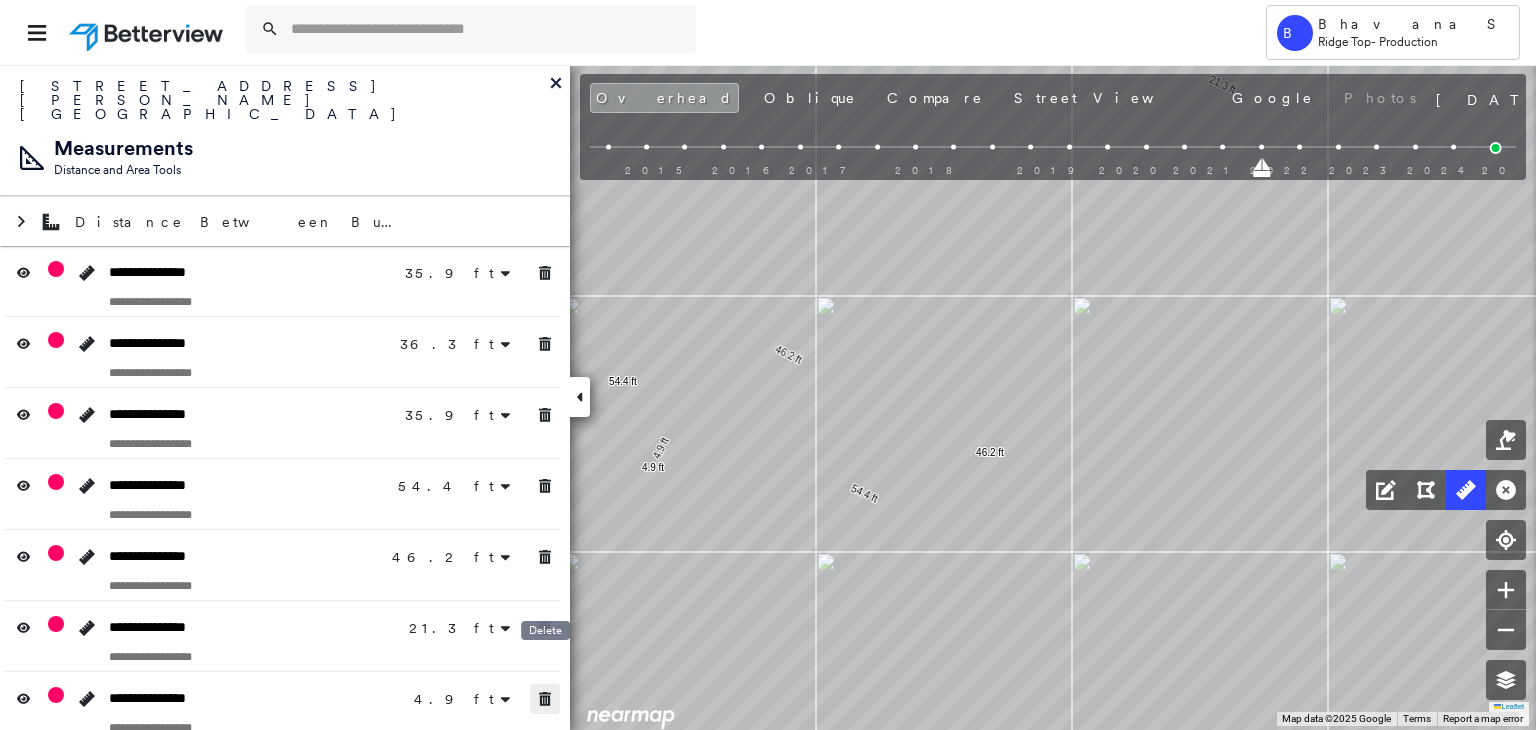 click 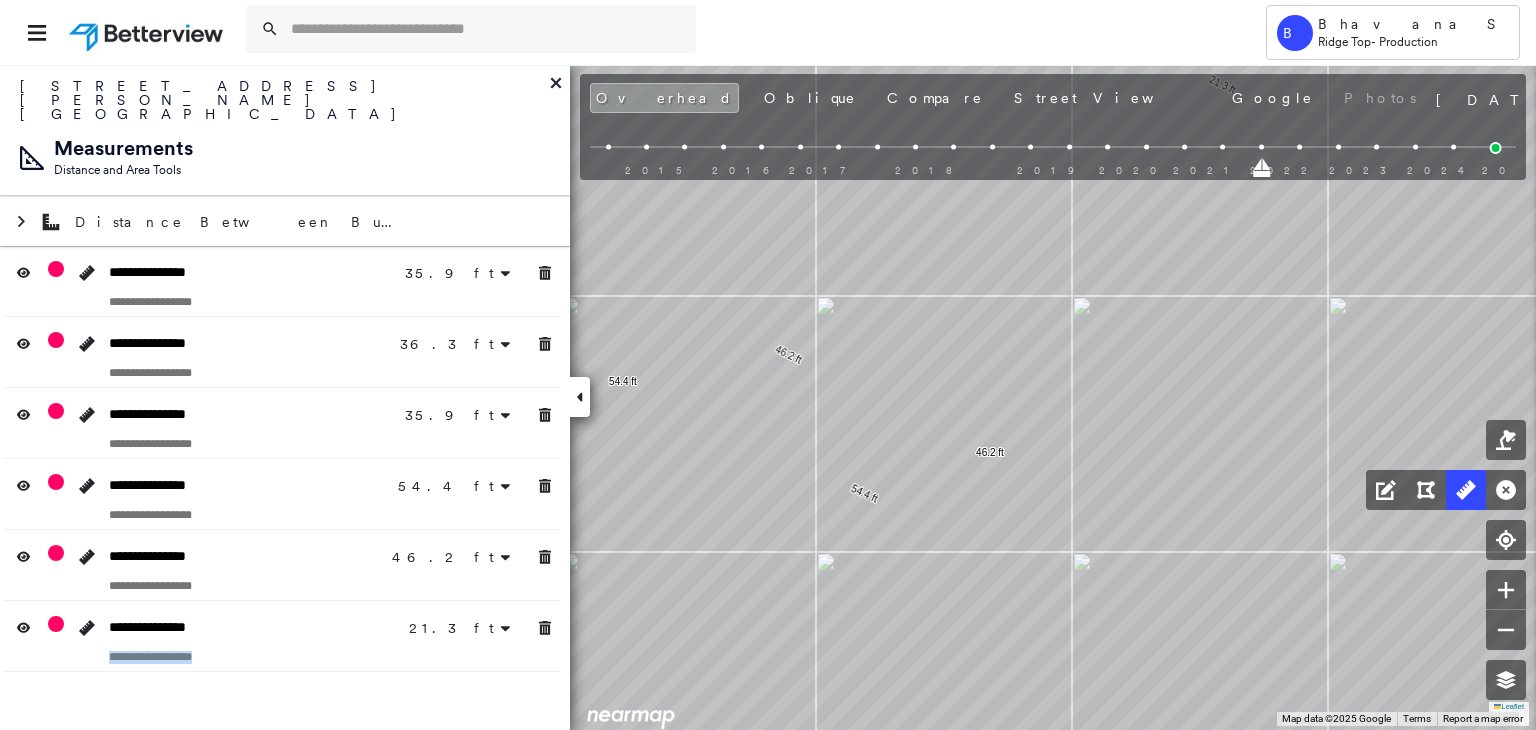 click on "**********" at bounding box center [285, 397] 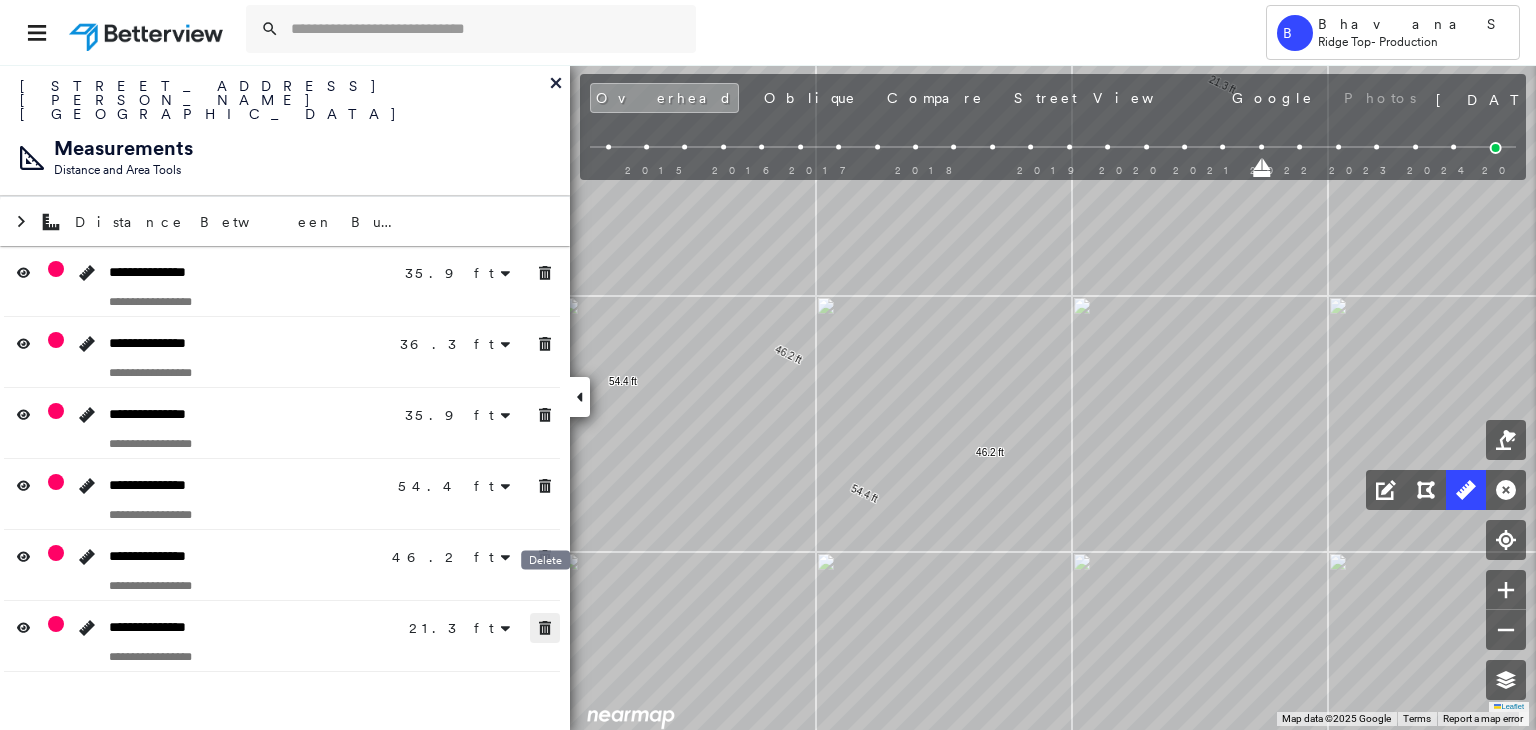 click at bounding box center [545, 628] 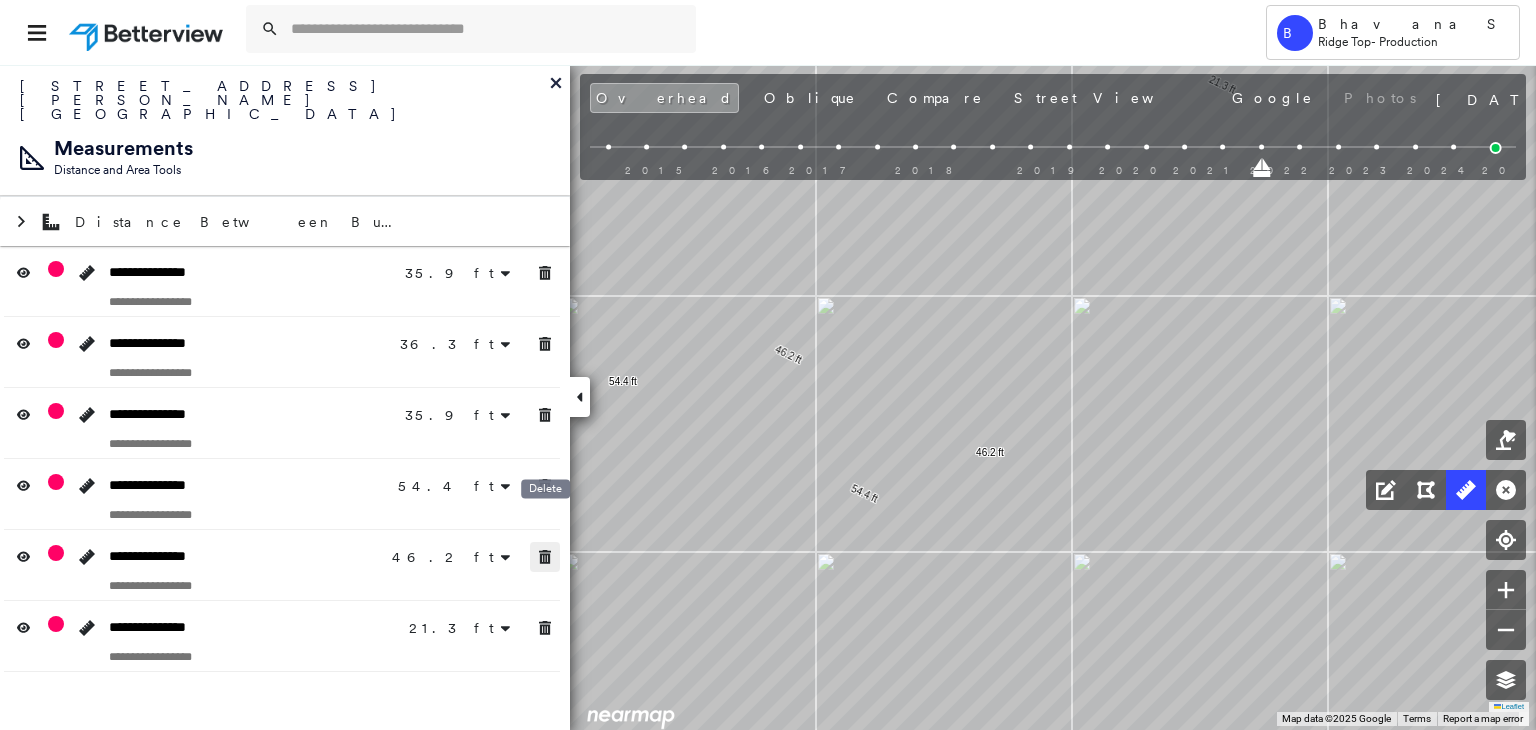 click at bounding box center [545, 557] 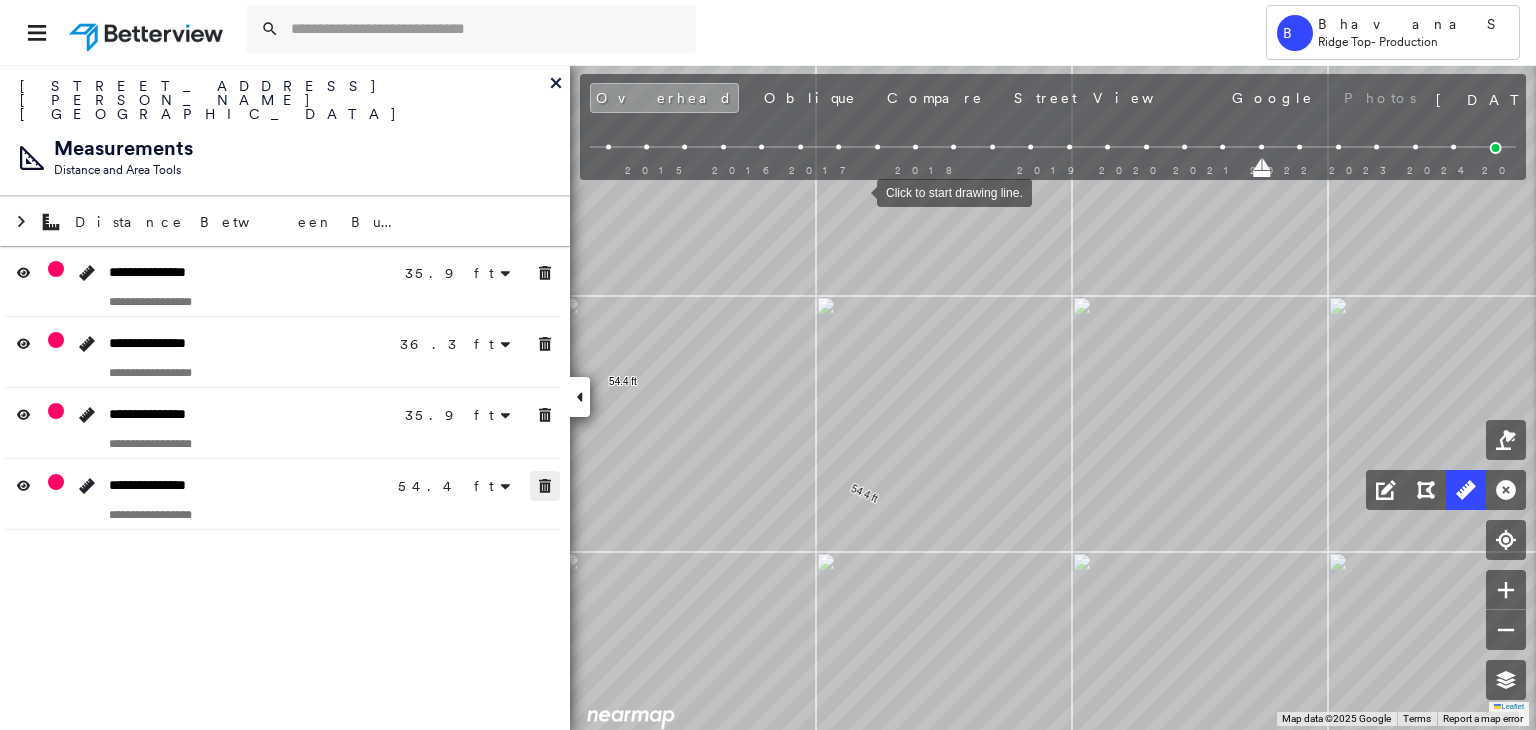 click 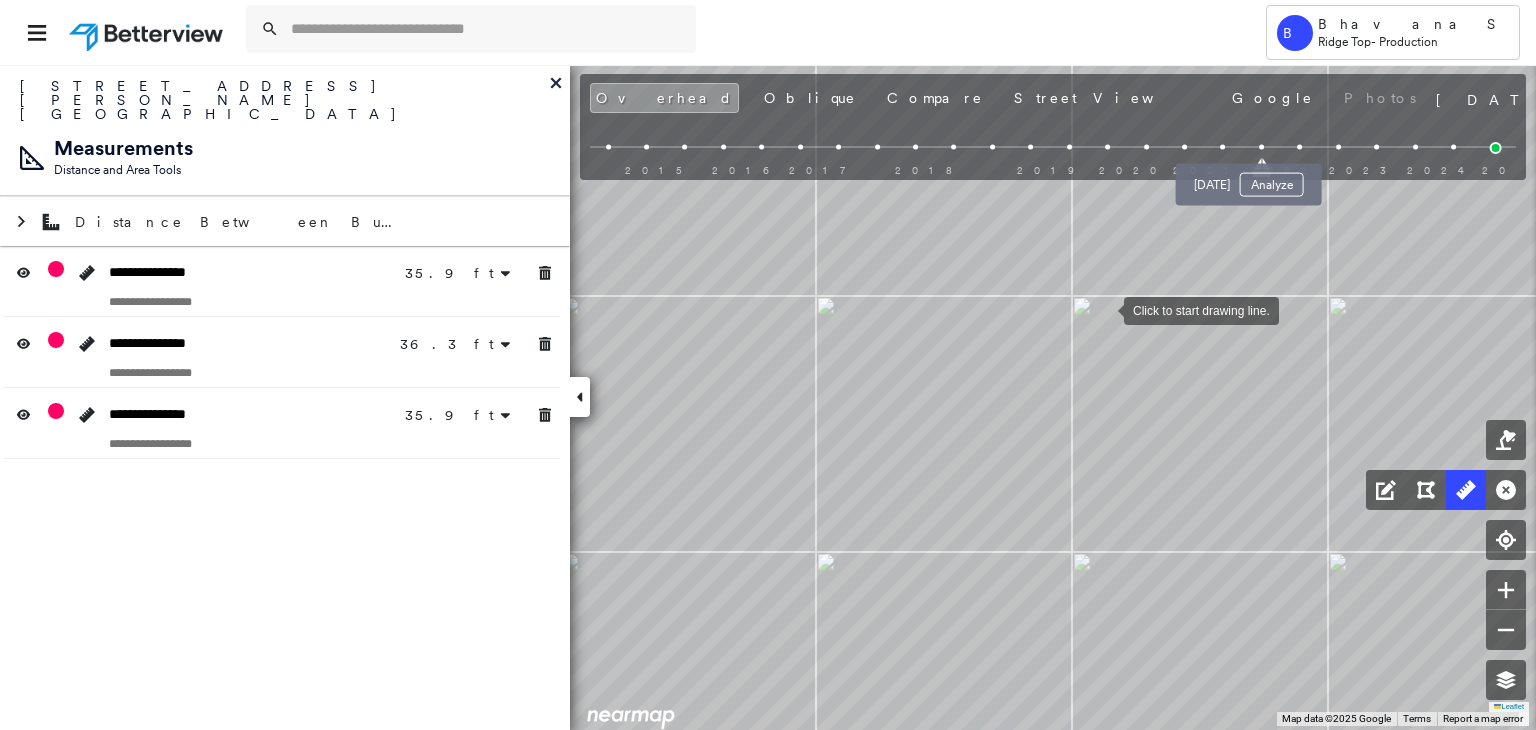 click on "[DATE] Analyze" at bounding box center (1249, 179) 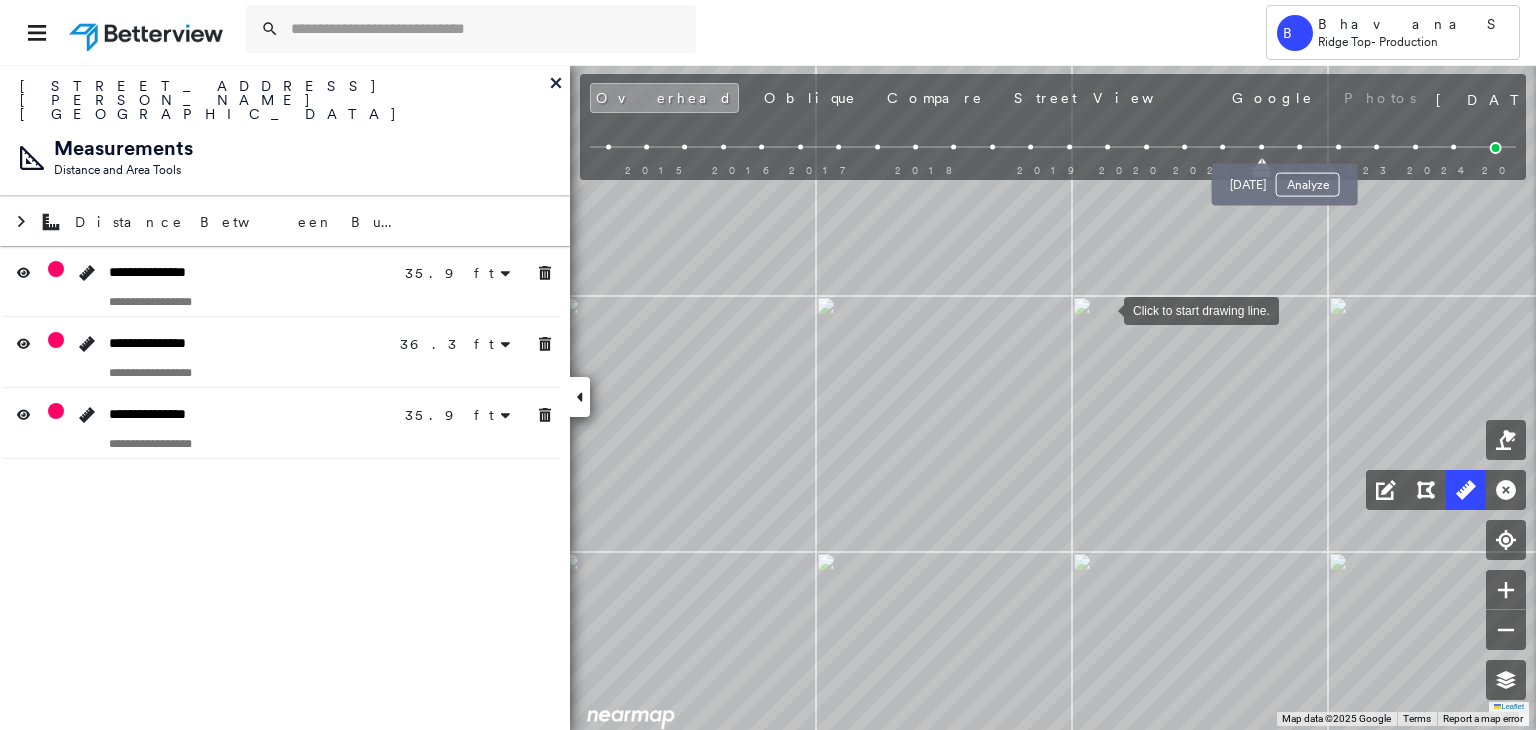 click at bounding box center (1299, 147) 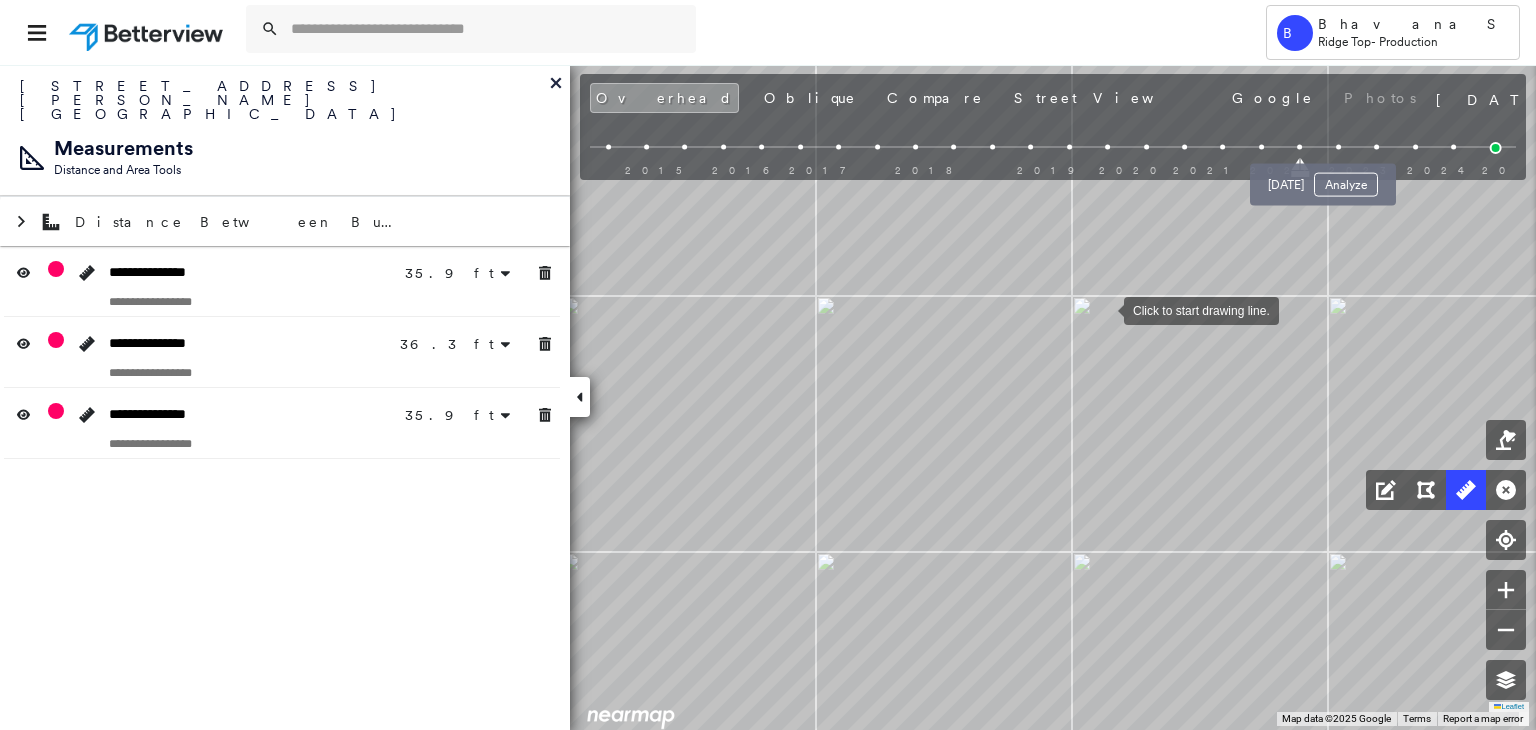click at bounding box center (1338, 147) 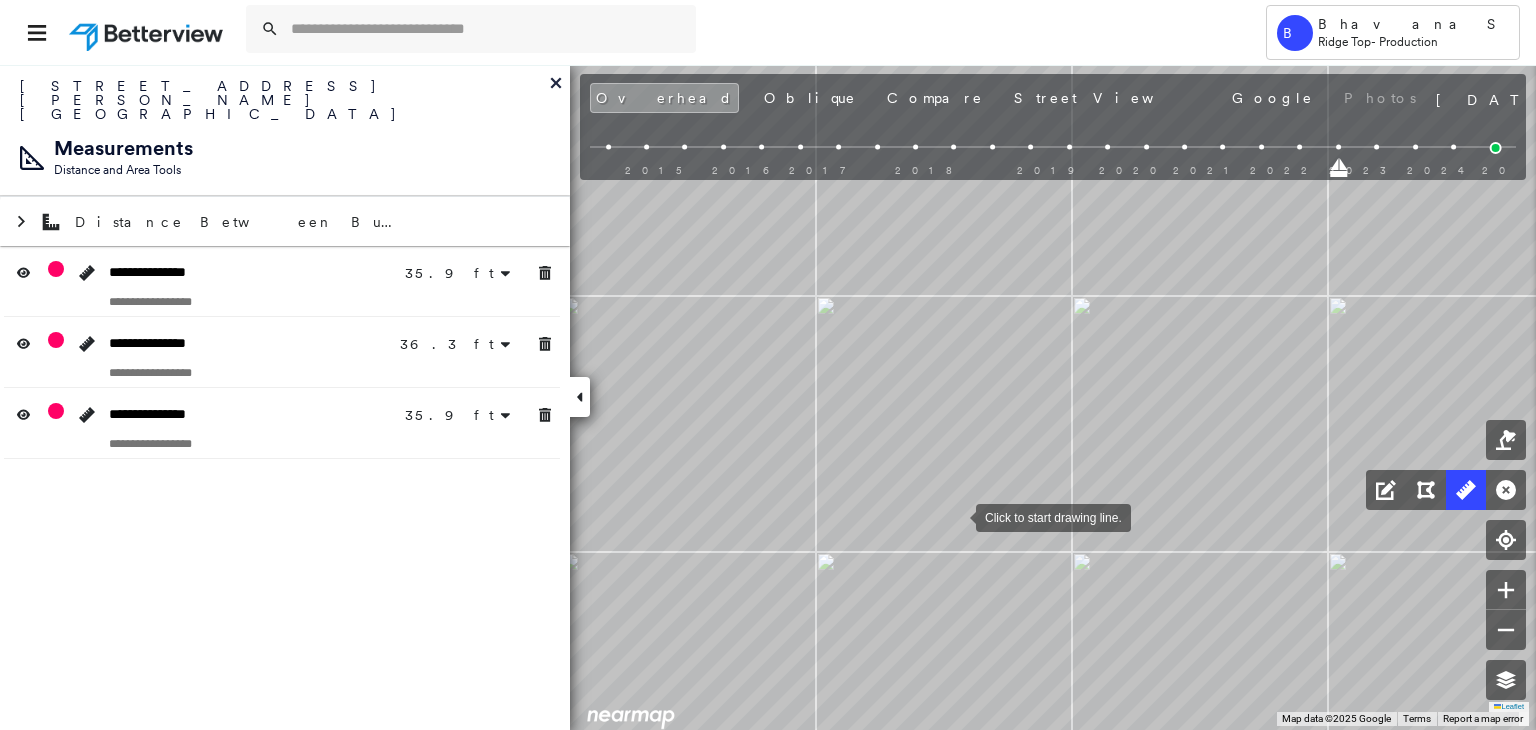 click at bounding box center (956, 516) 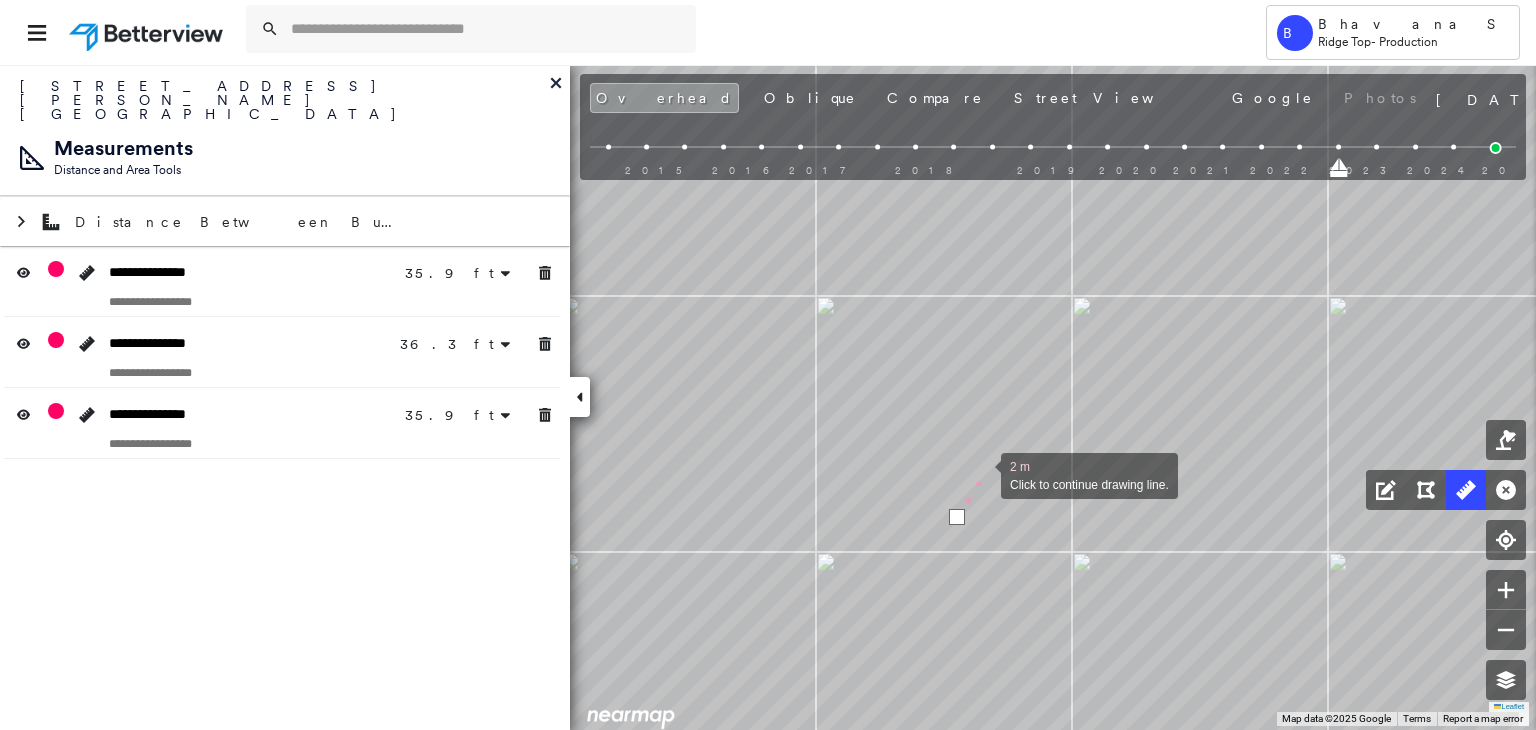 click at bounding box center (981, 474) 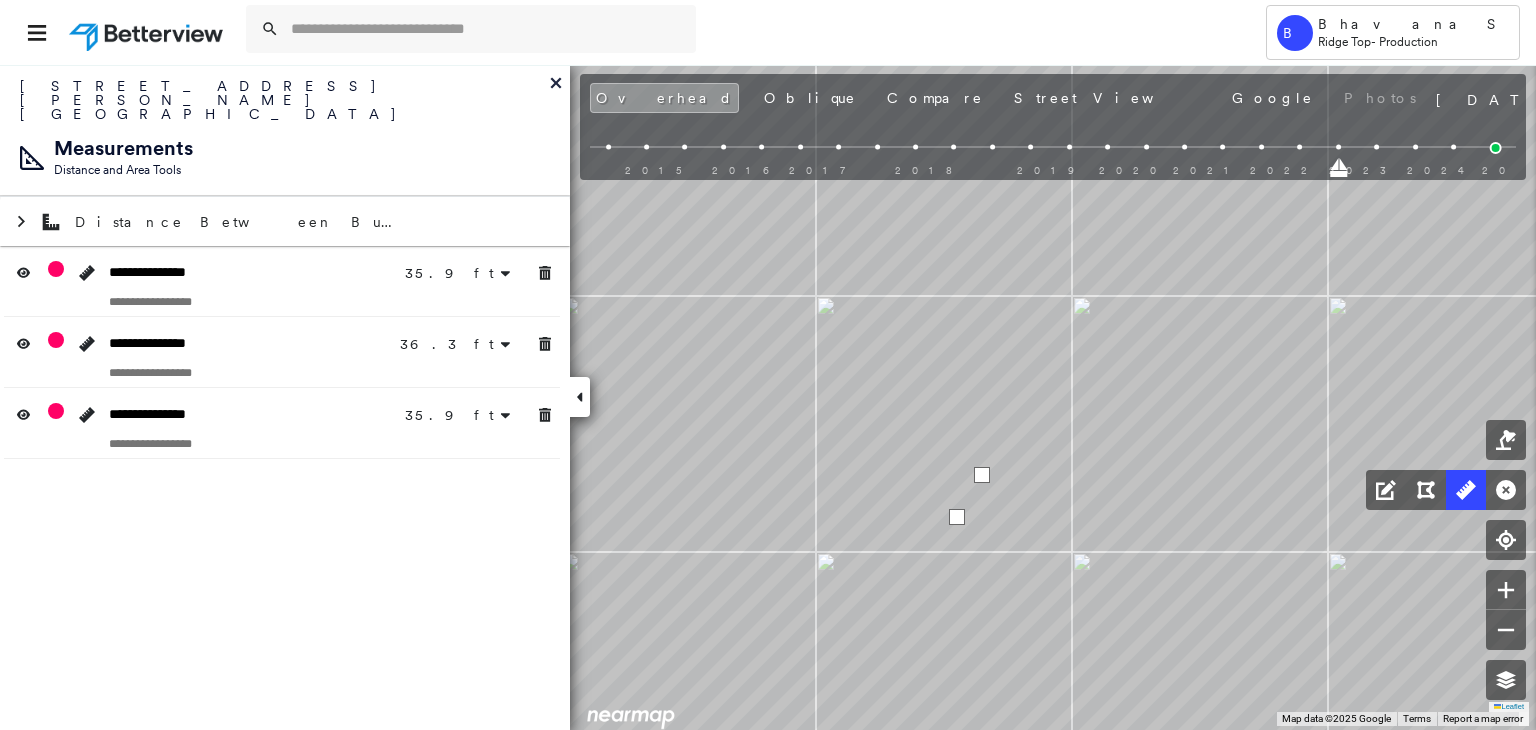 click at bounding box center [982, 475] 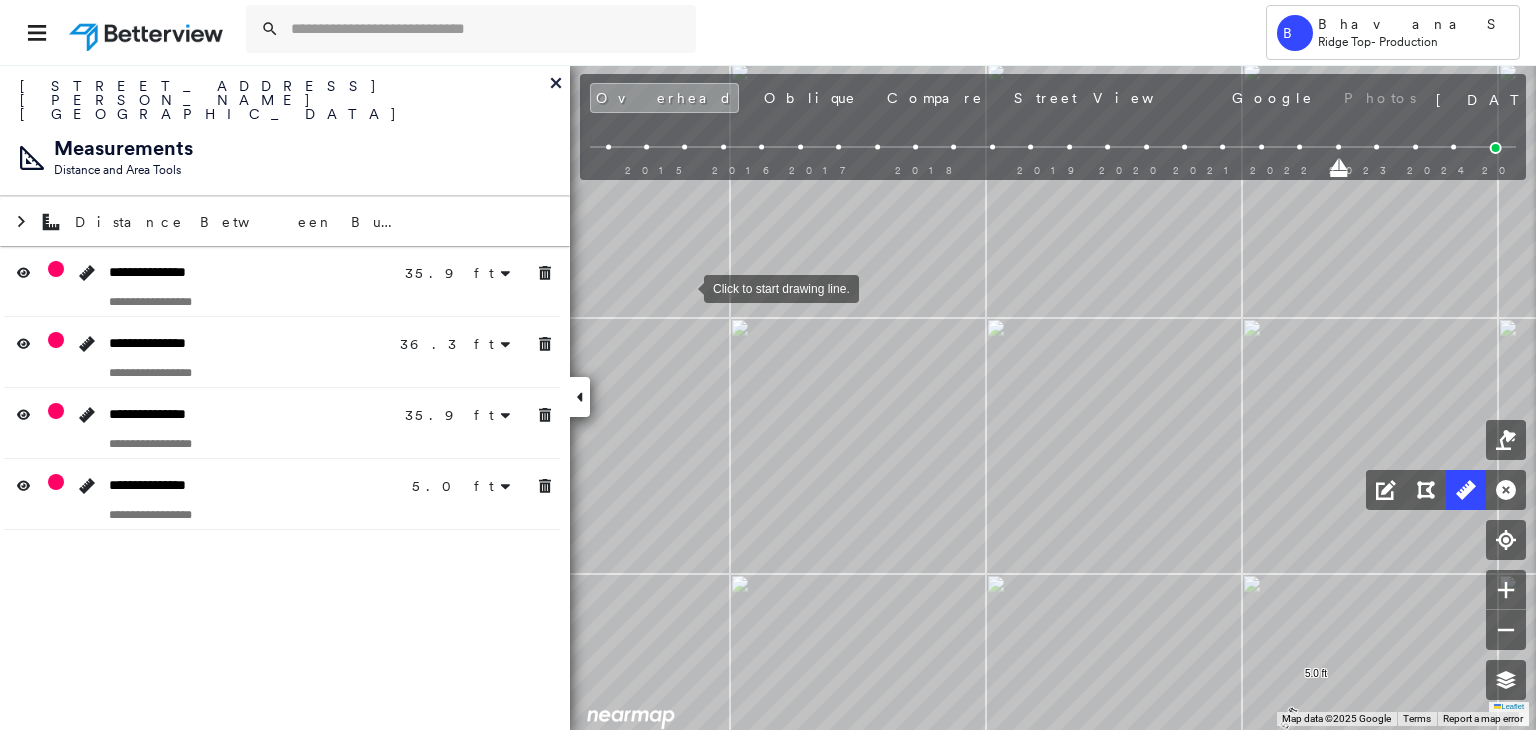 click at bounding box center [684, 287] 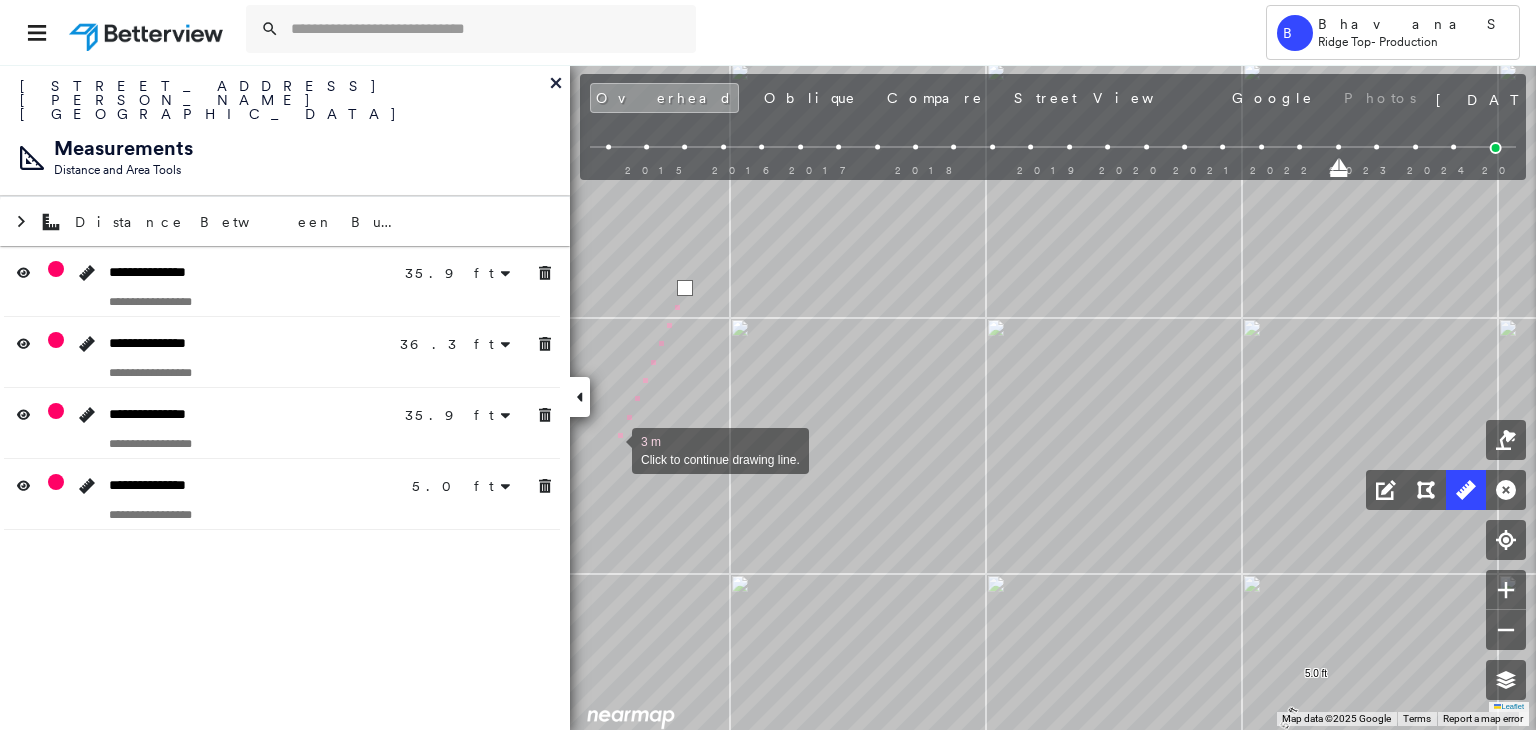 click at bounding box center [612, 449] 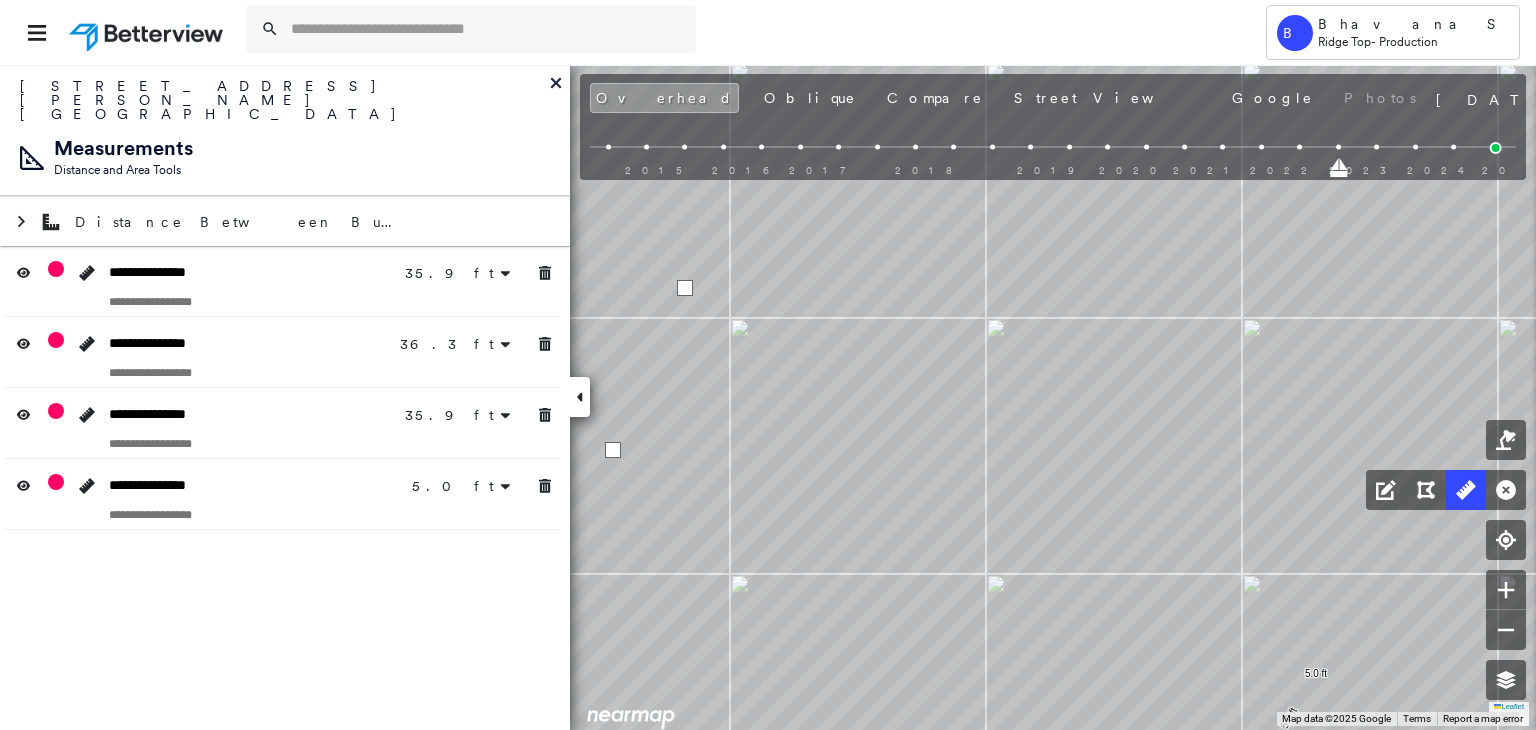 click at bounding box center [613, 450] 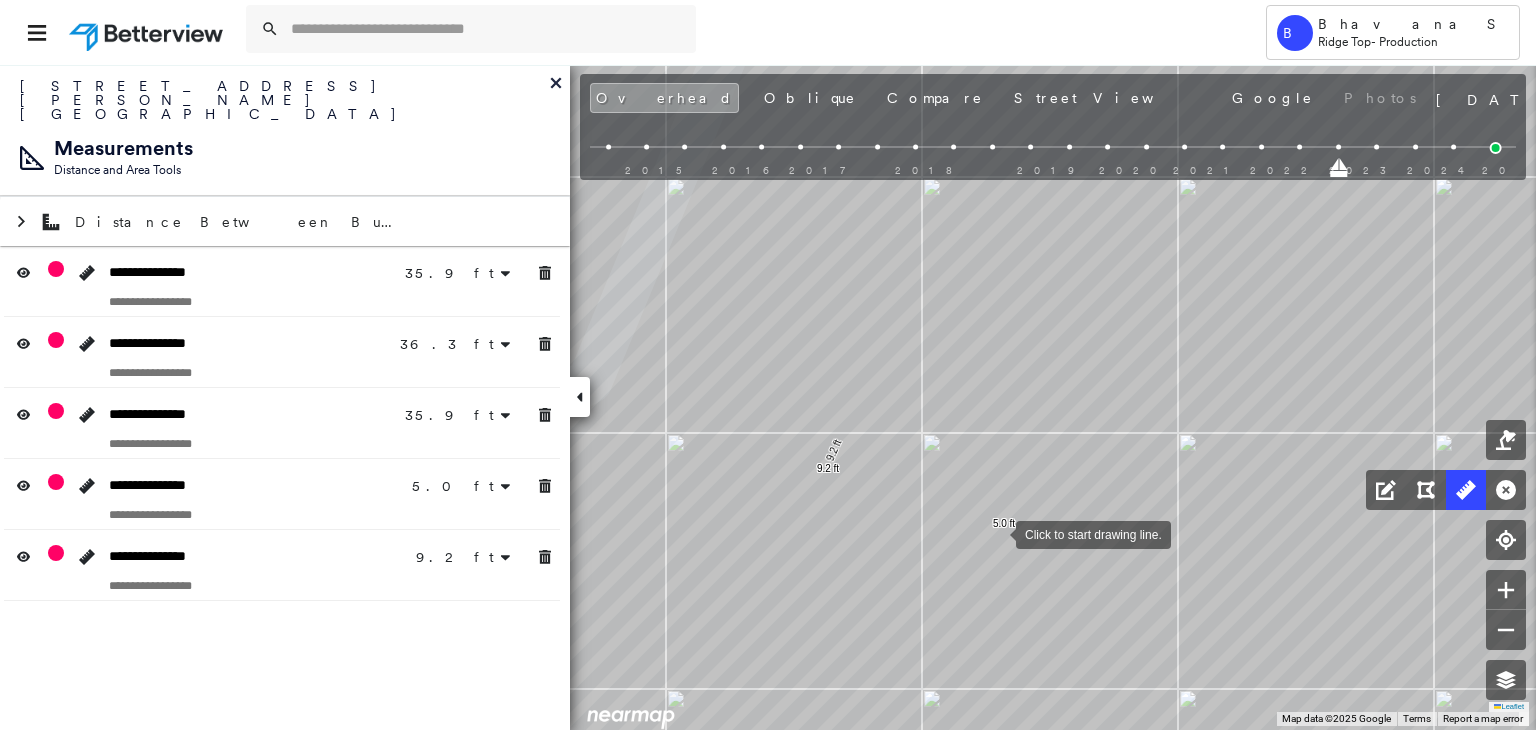 drag, startPoint x: 1040, startPoint y: 530, endPoint x: 996, endPoint y: 533, distance: 44.102154 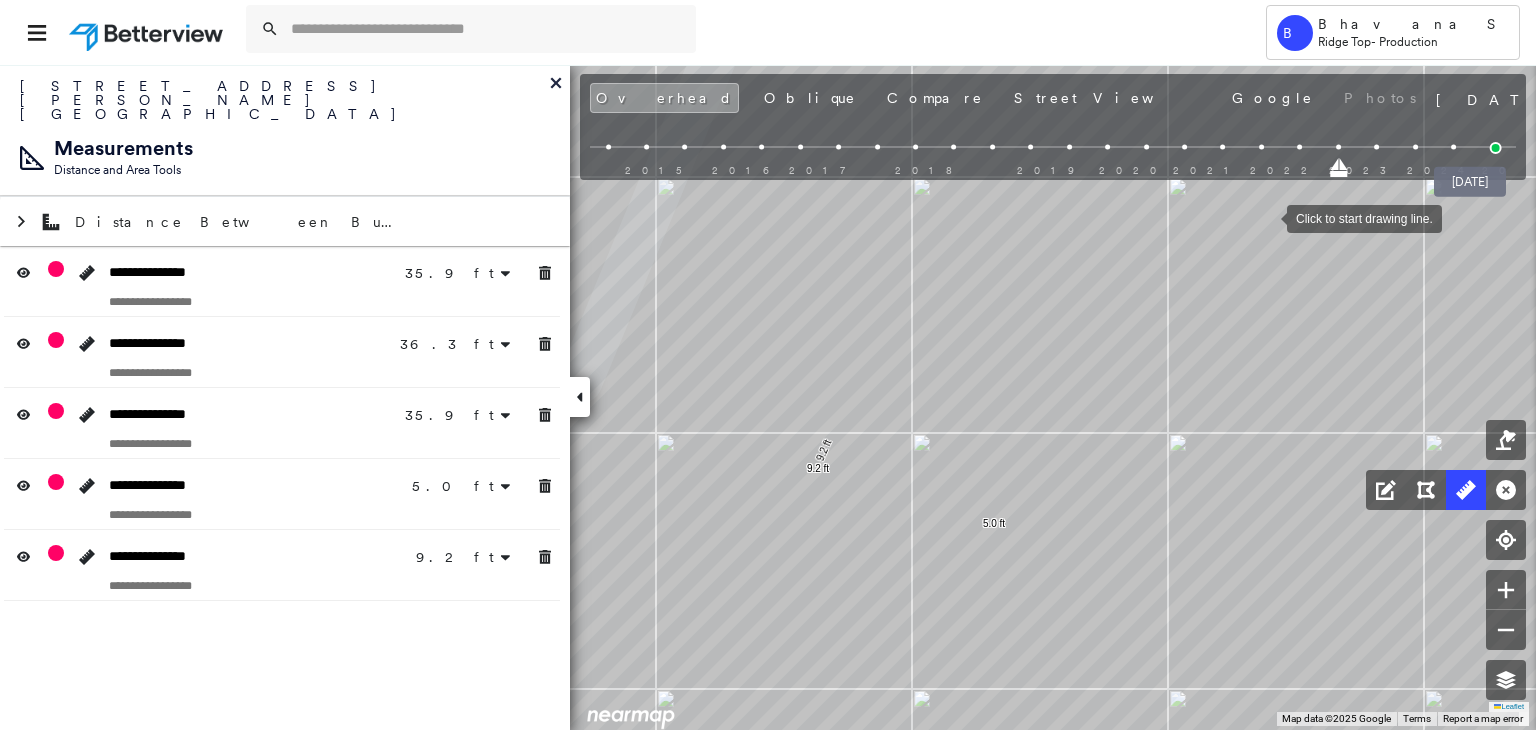 click at bounding box center (1496, 148) 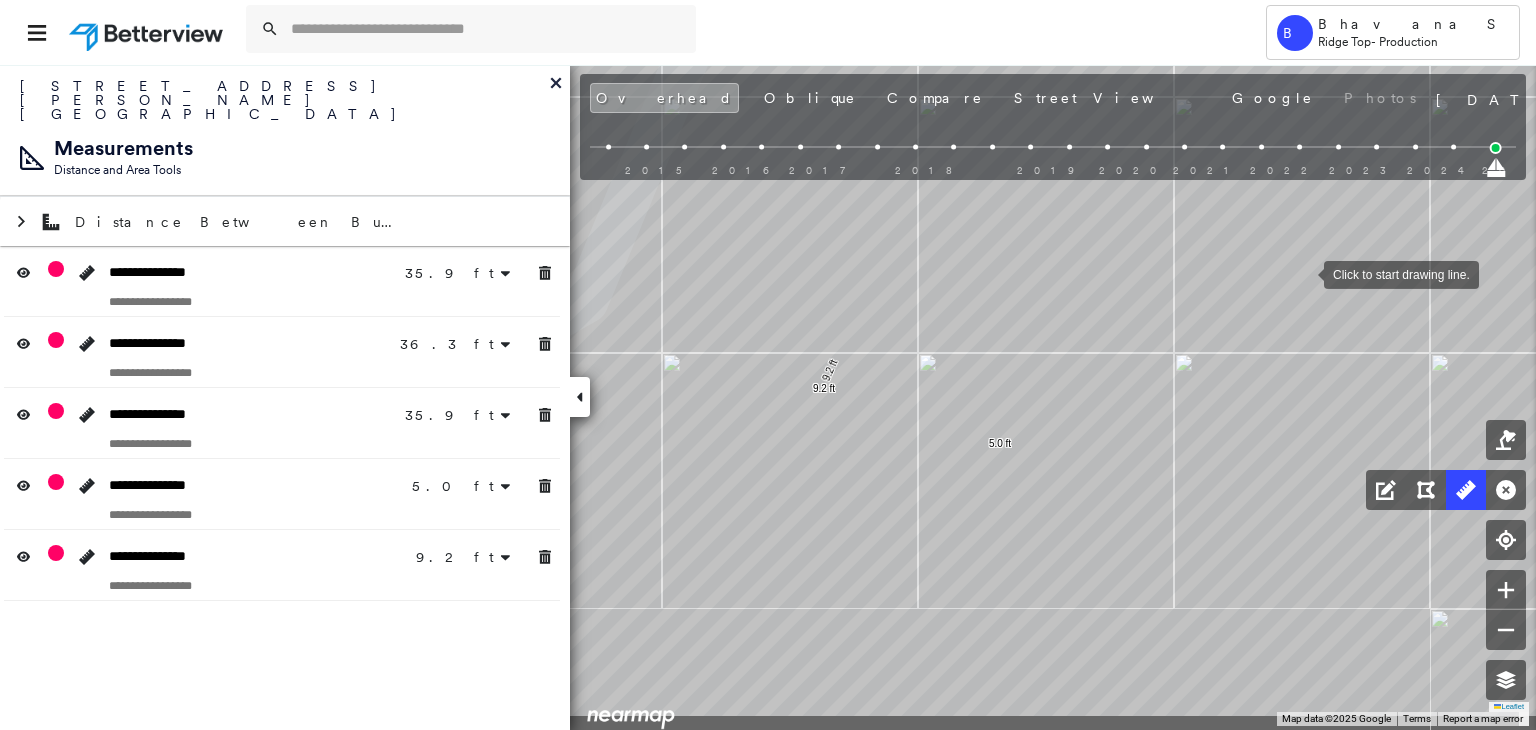 drag, startPoint x: 1298, startPoint y: 354, endPoint x: 1303, endPoint y: 272, distance: 82.1523 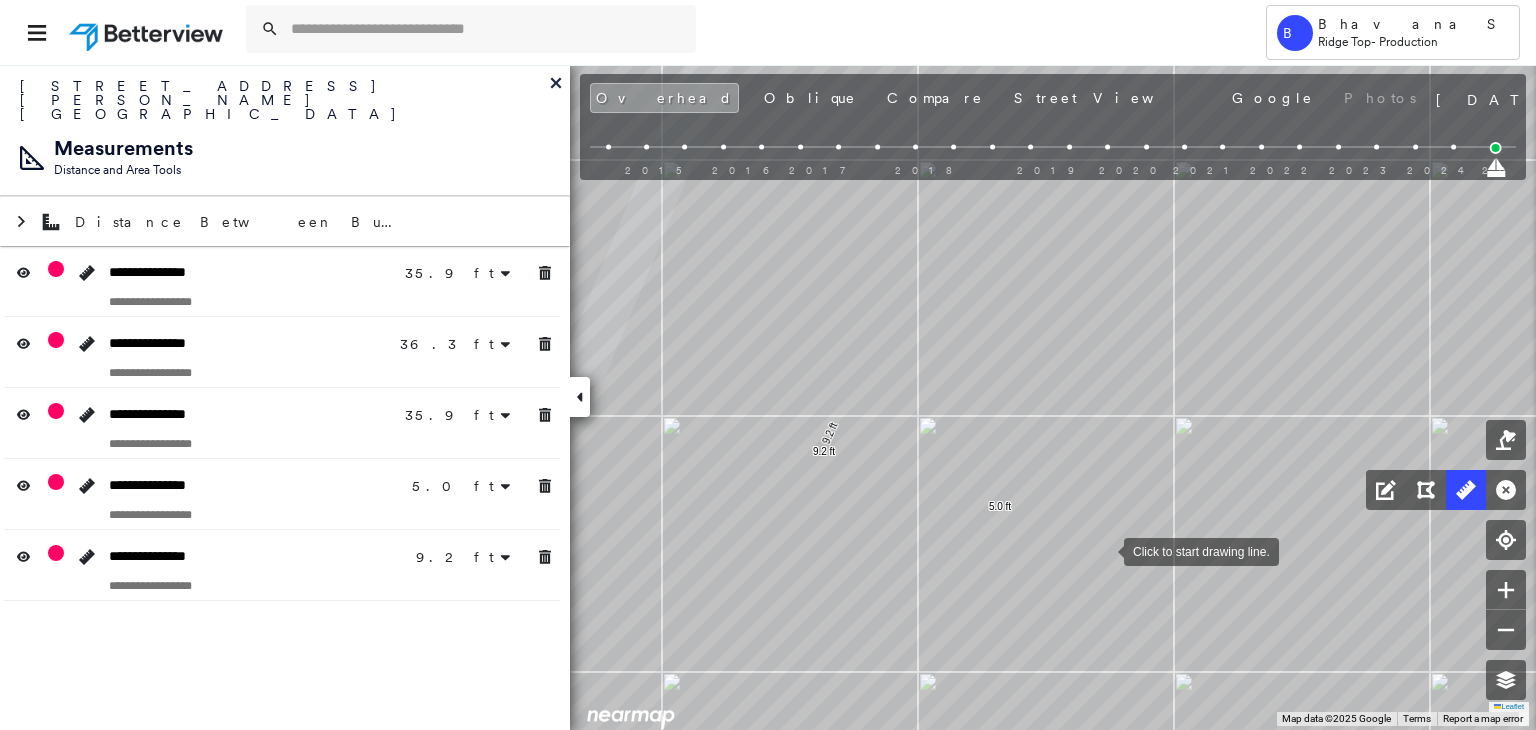 drag, startPoint x: 1104, startPoint y: 485, endPoint x: 1104, endPoint y: 550, distance: 65 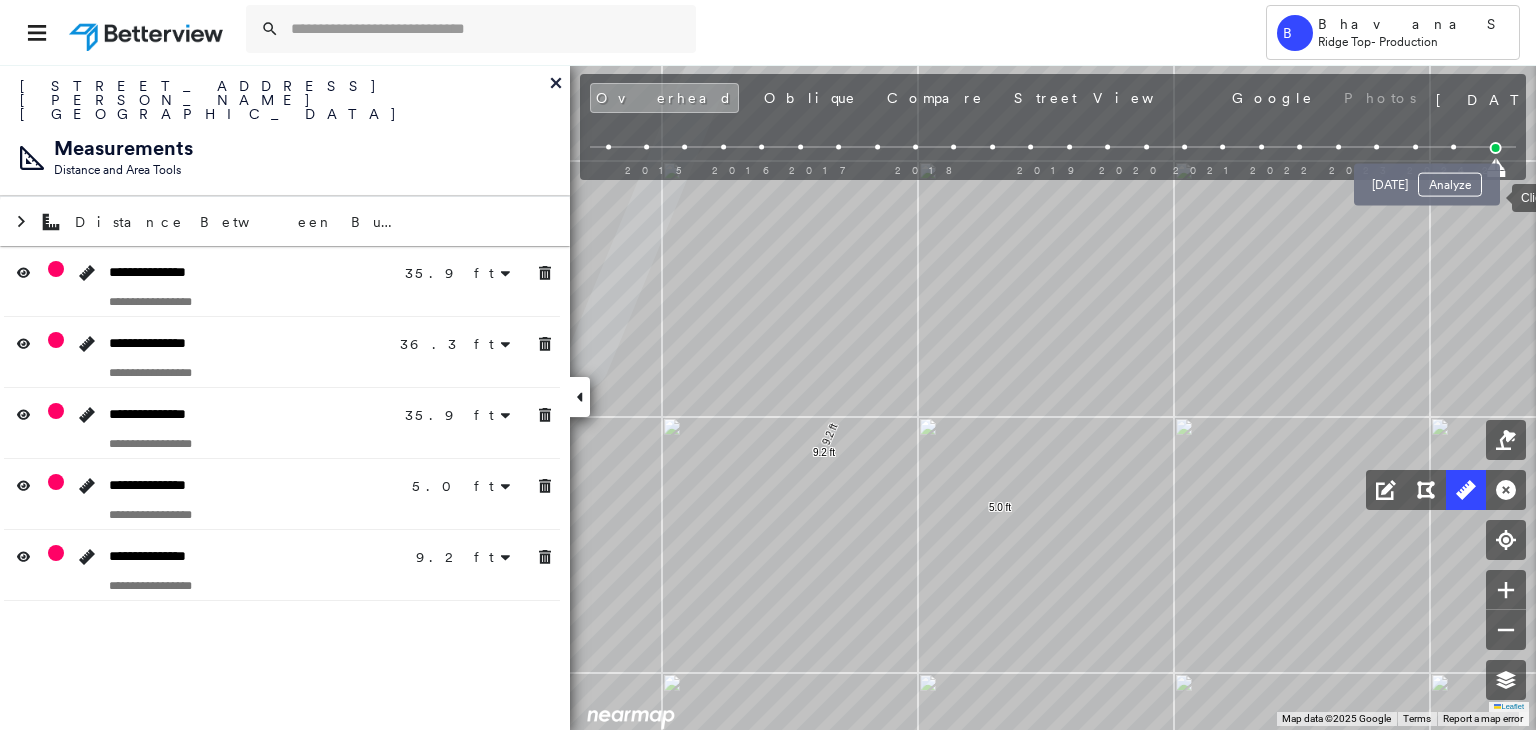 click at bounding box center (1453, 147) 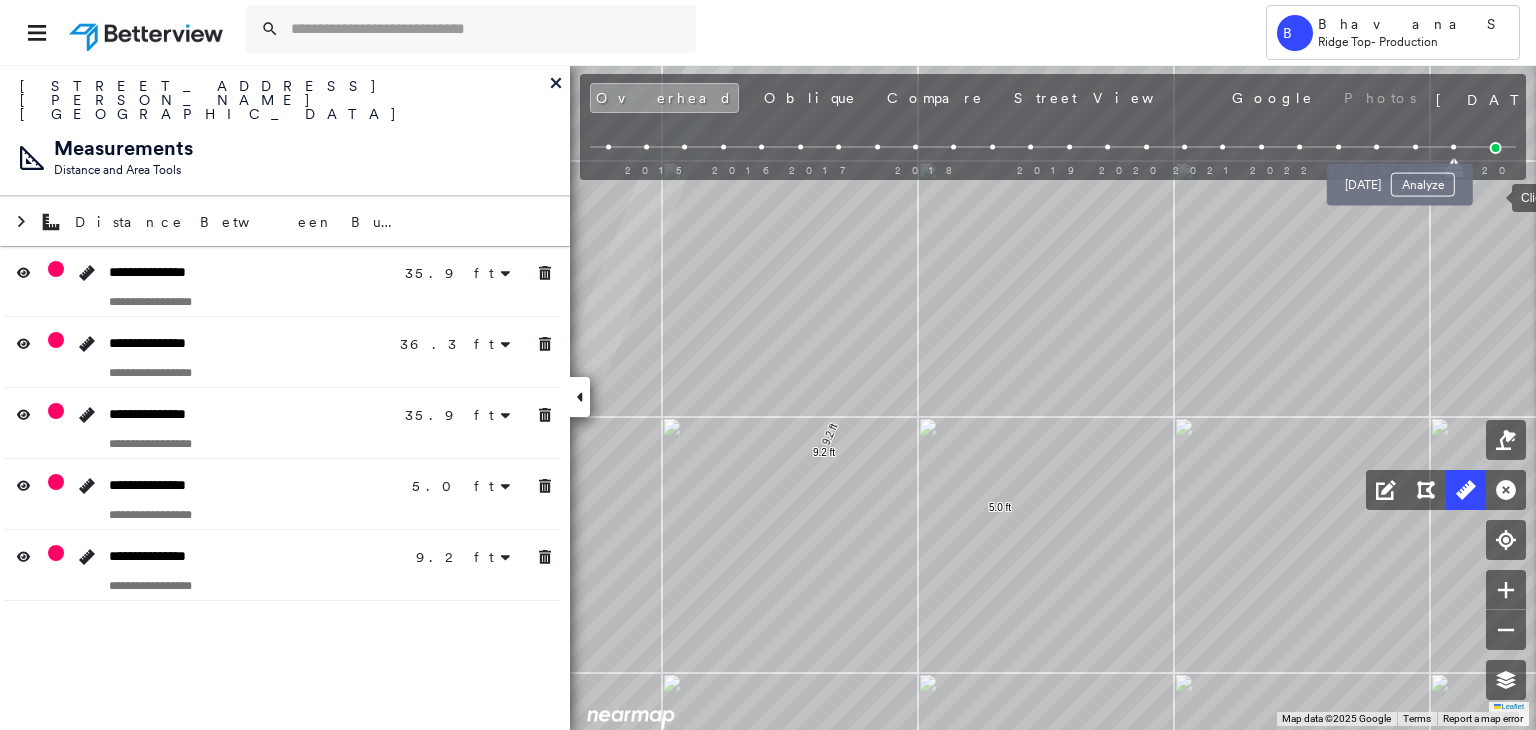 click at bounding box center (1415, 147) 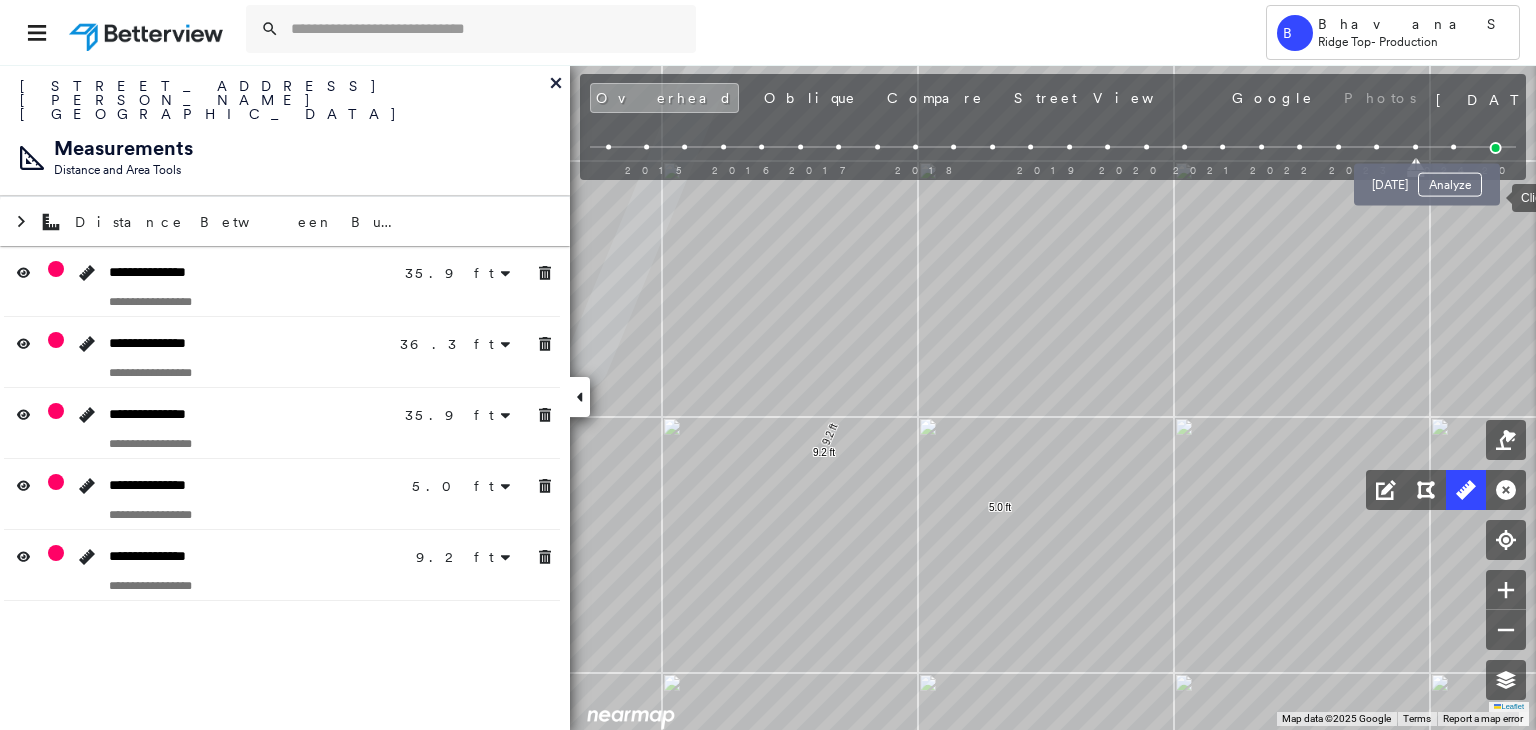 click at bounding box center (1453, 147) 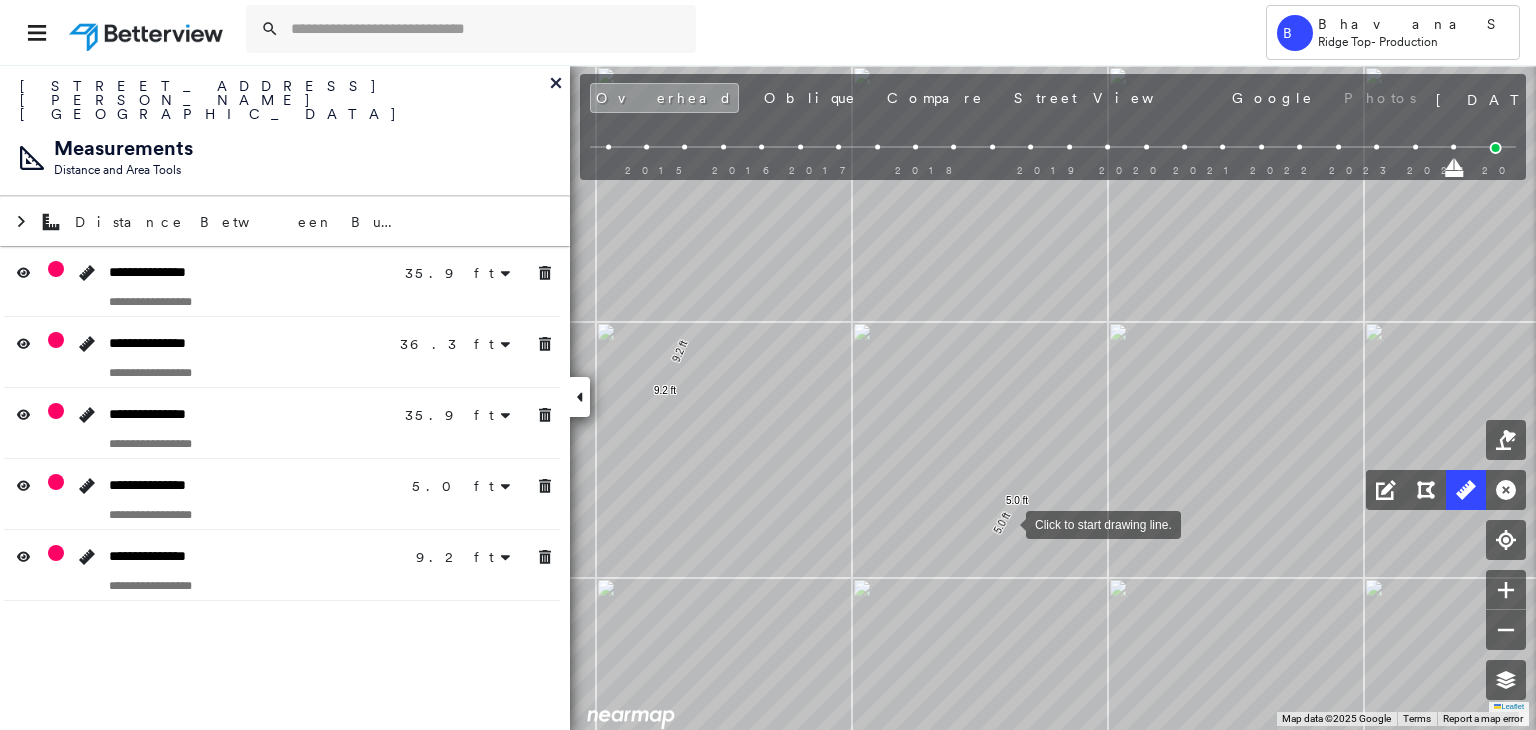 click at bounding box center (1006, 523) 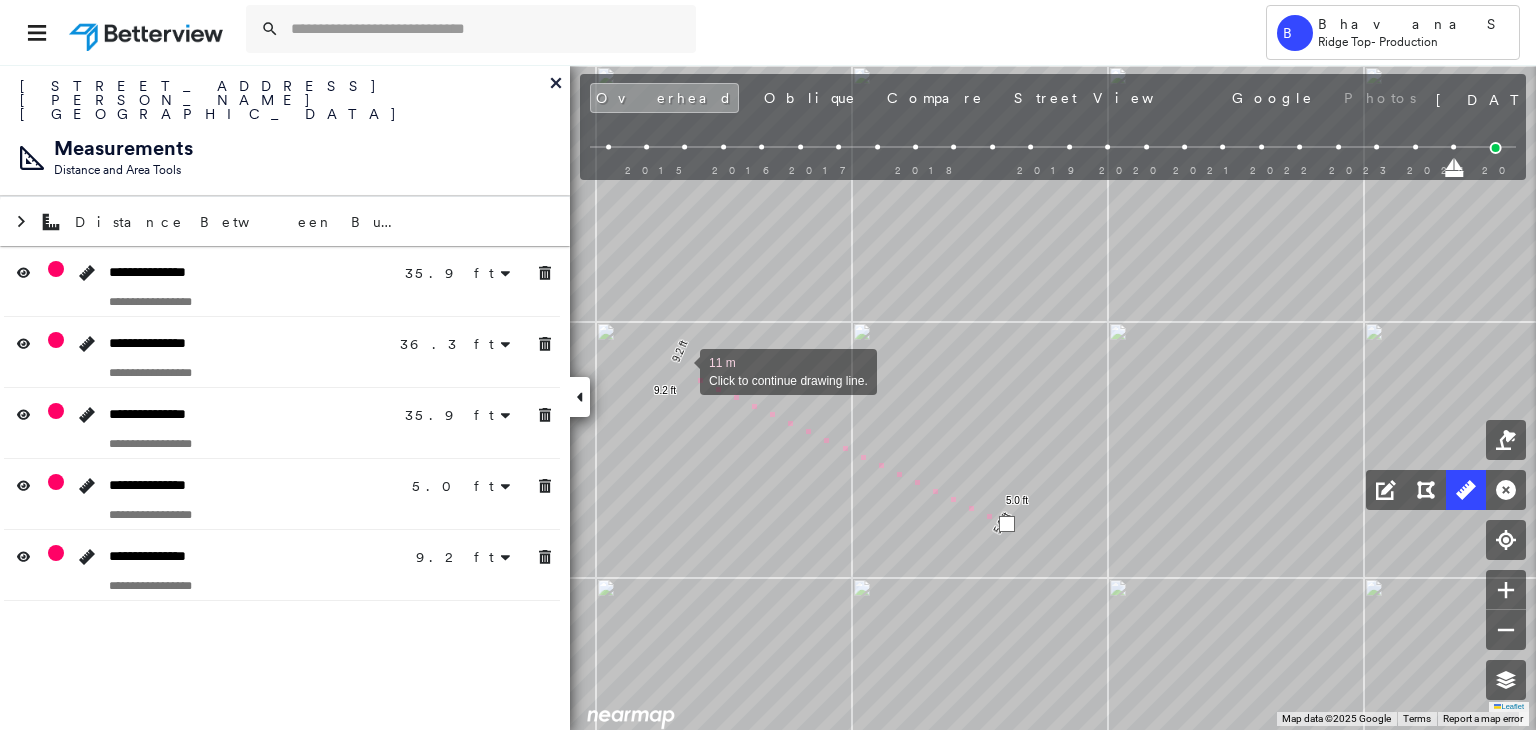 click at bounding box center (680, 370) 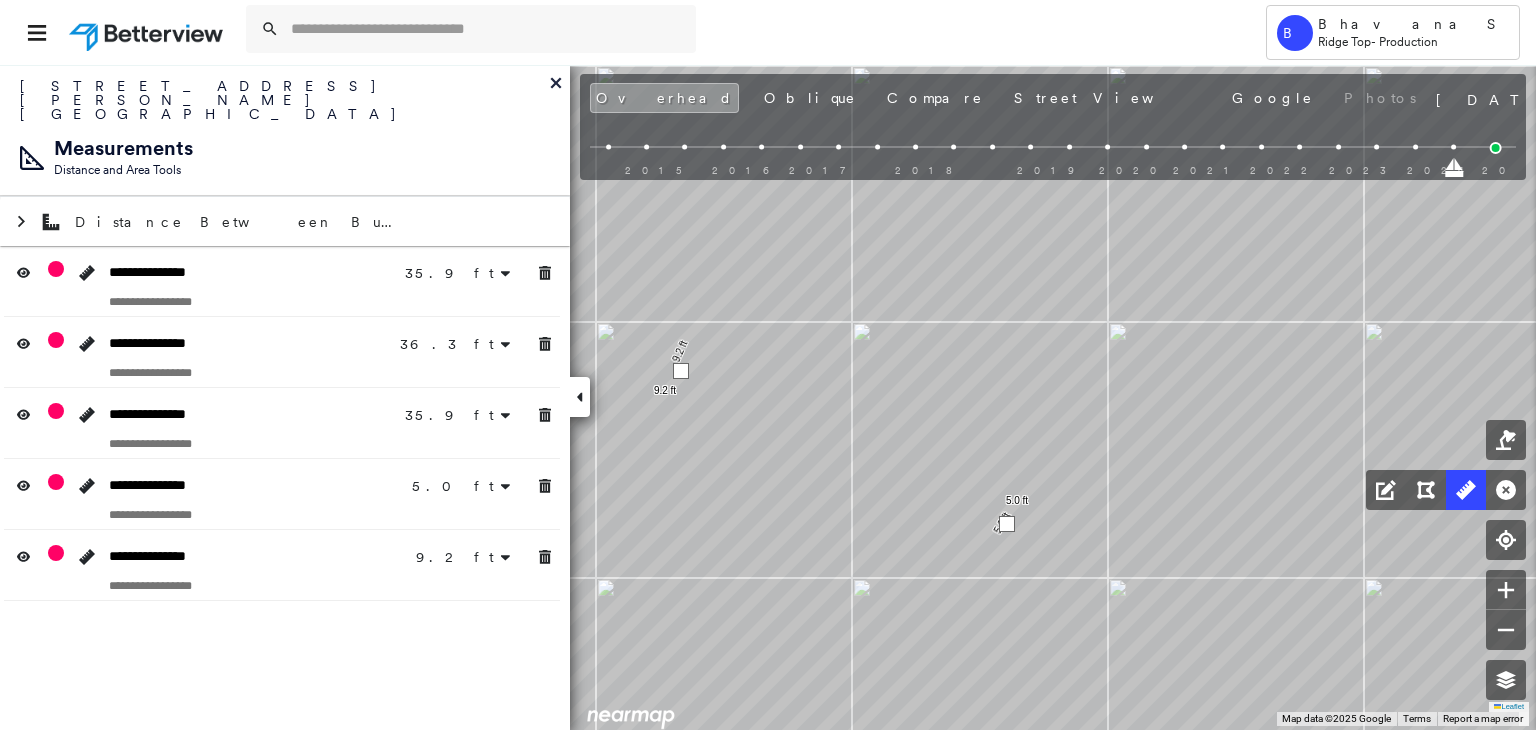 click at bounding box center (681, 371) 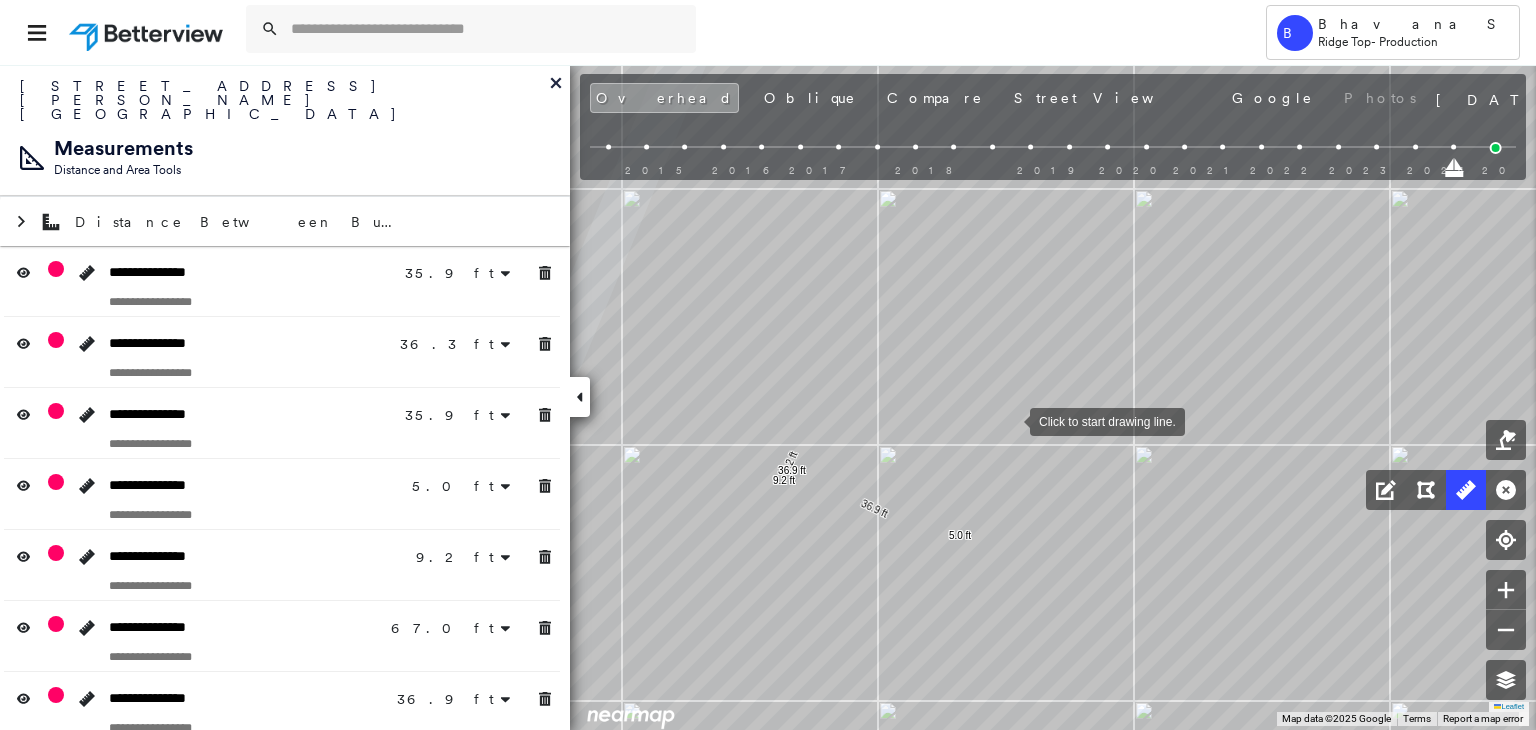 drag, startPoint x: 1015, startPoint y: 420, endPoint x: 1000, endPoint y: 425, distance: 15.811388 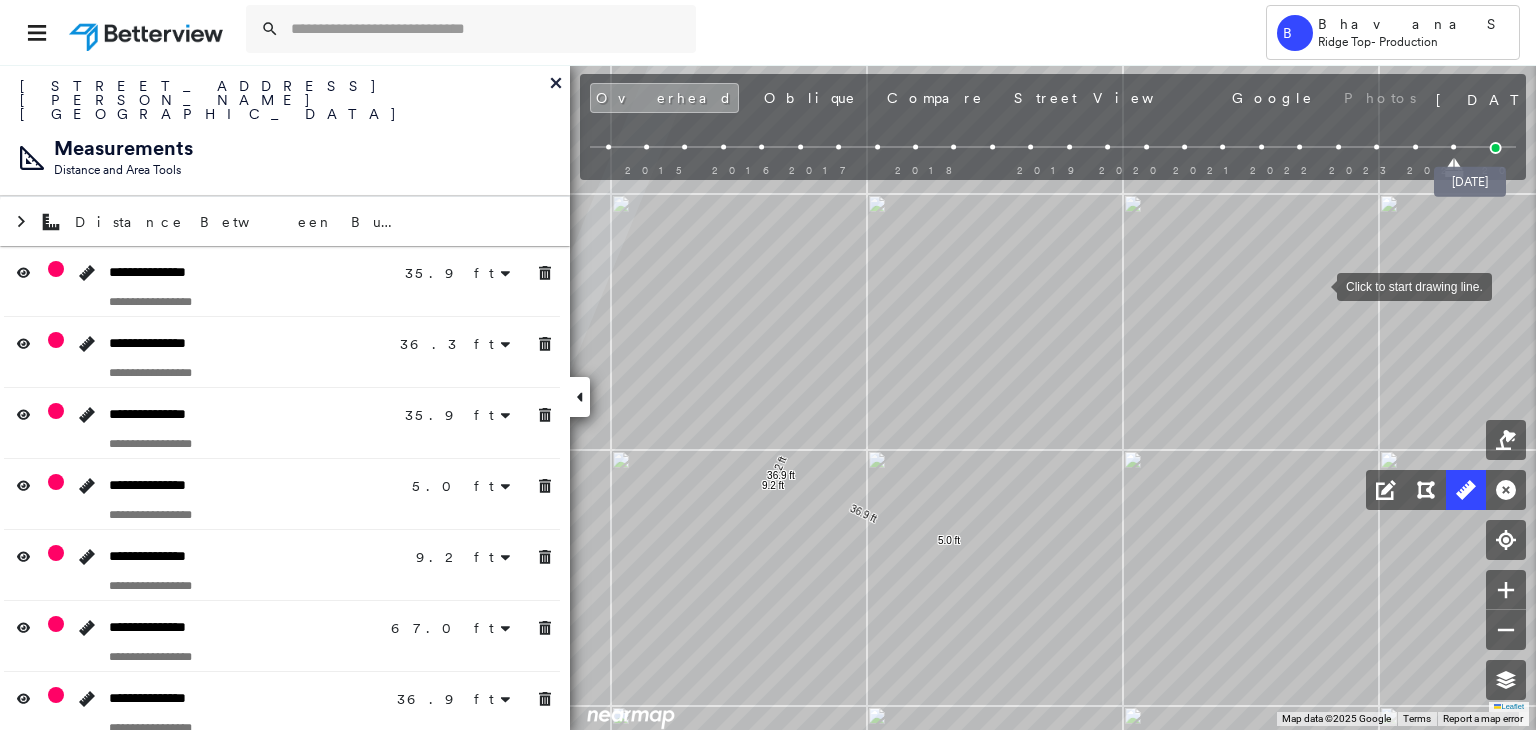 click at bounding box center (1496, 148) 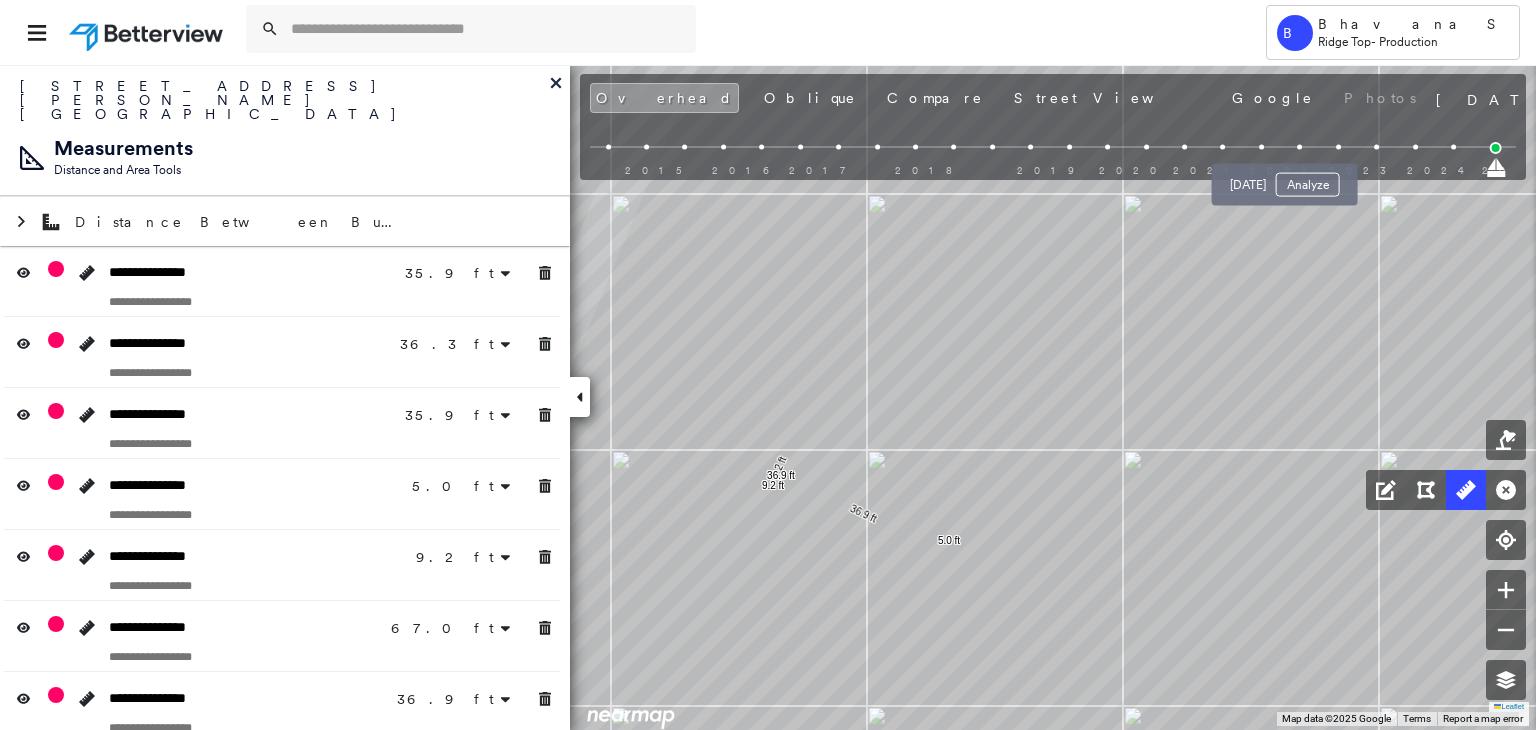 click at bounding box center (1299, 147) 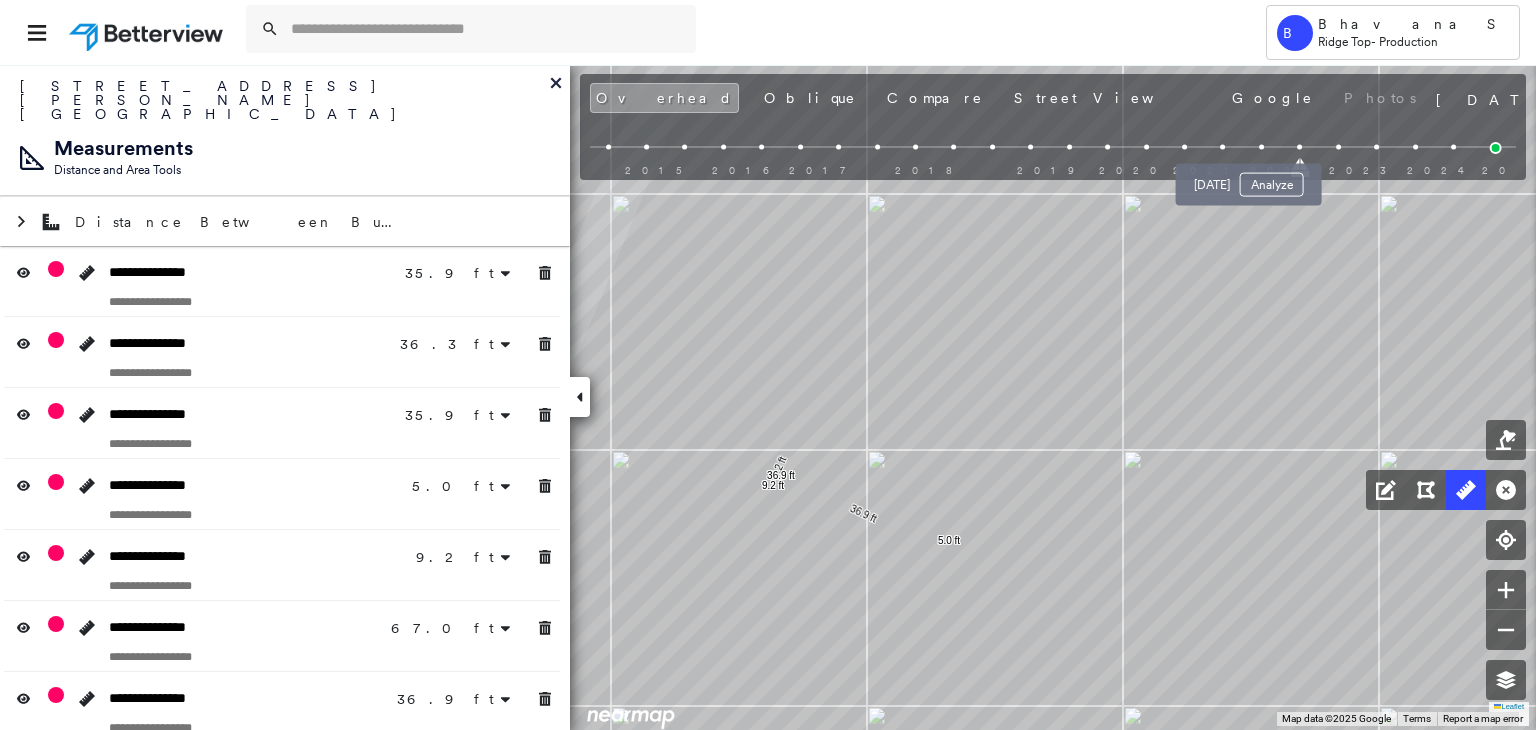 click at bounding box center (1261, 147) 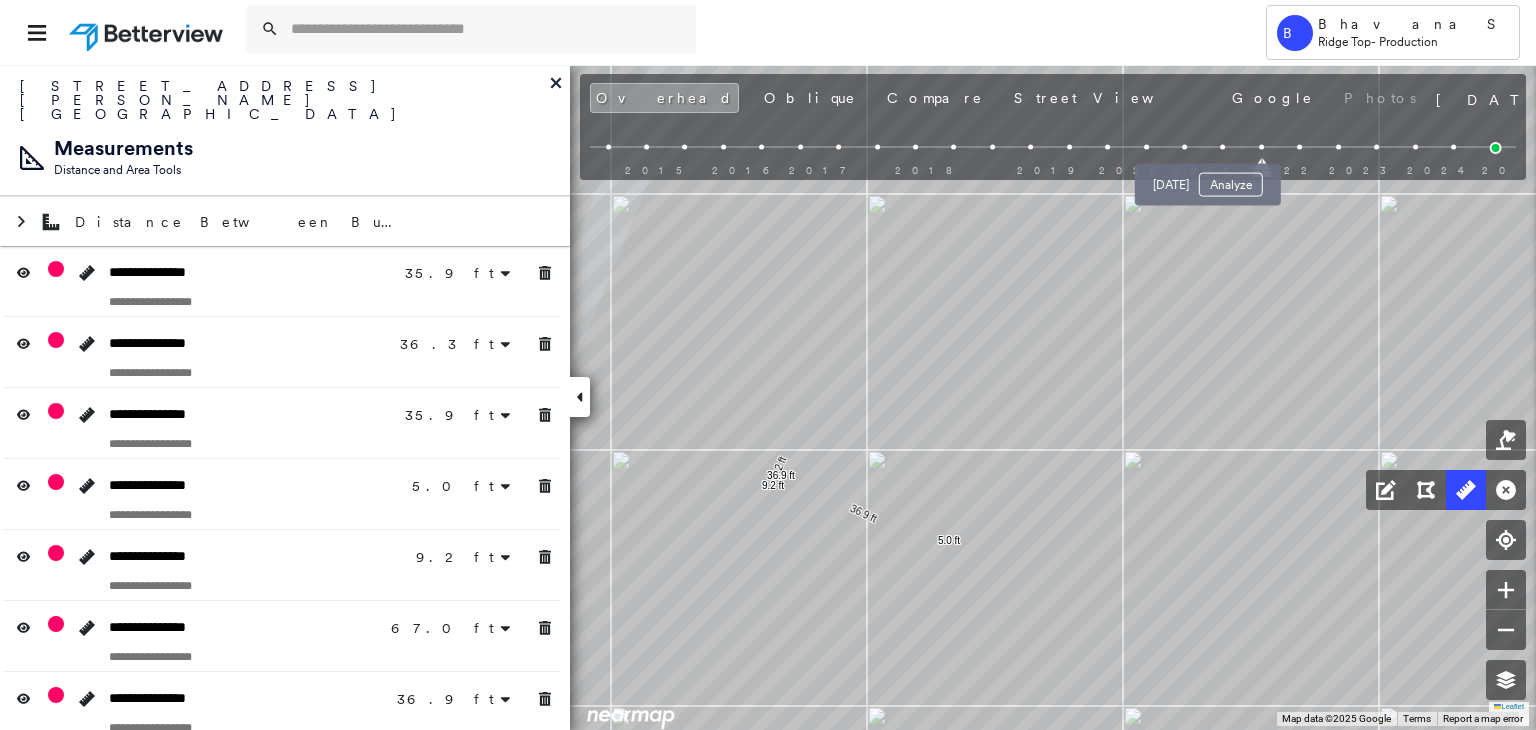 click at bounding box center (1223, 147) 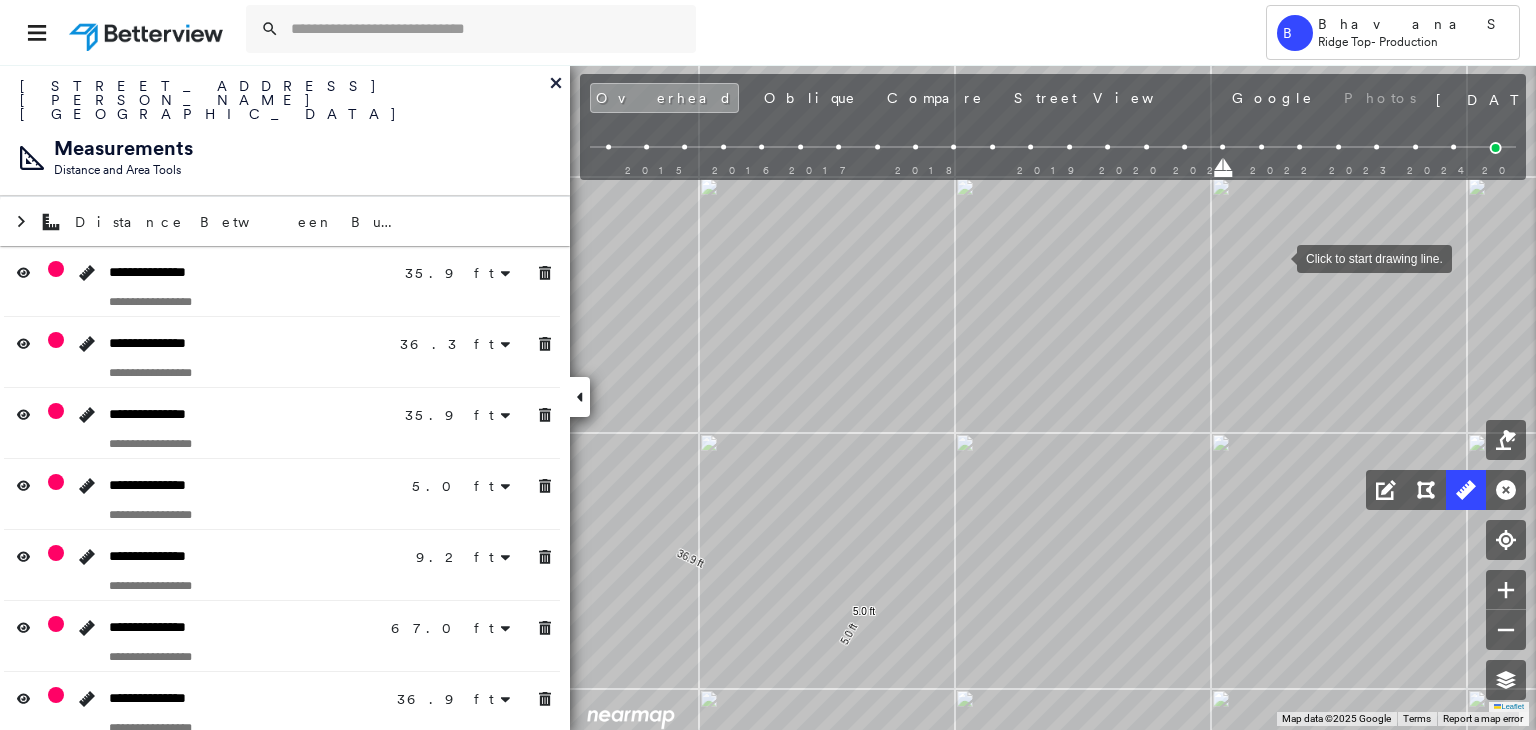 click at bounding box center (1453, 147) 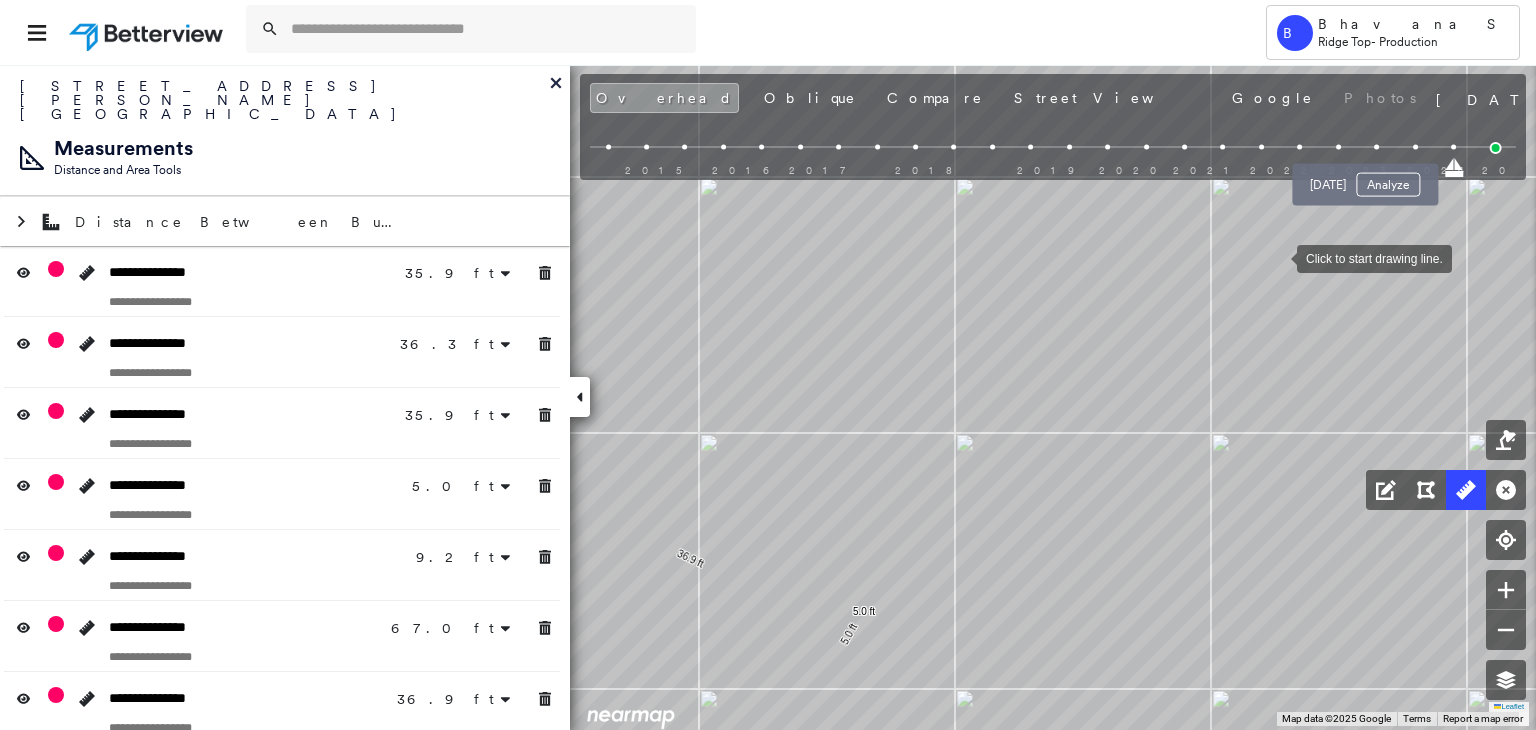 click at bounding box center (1376, 147) 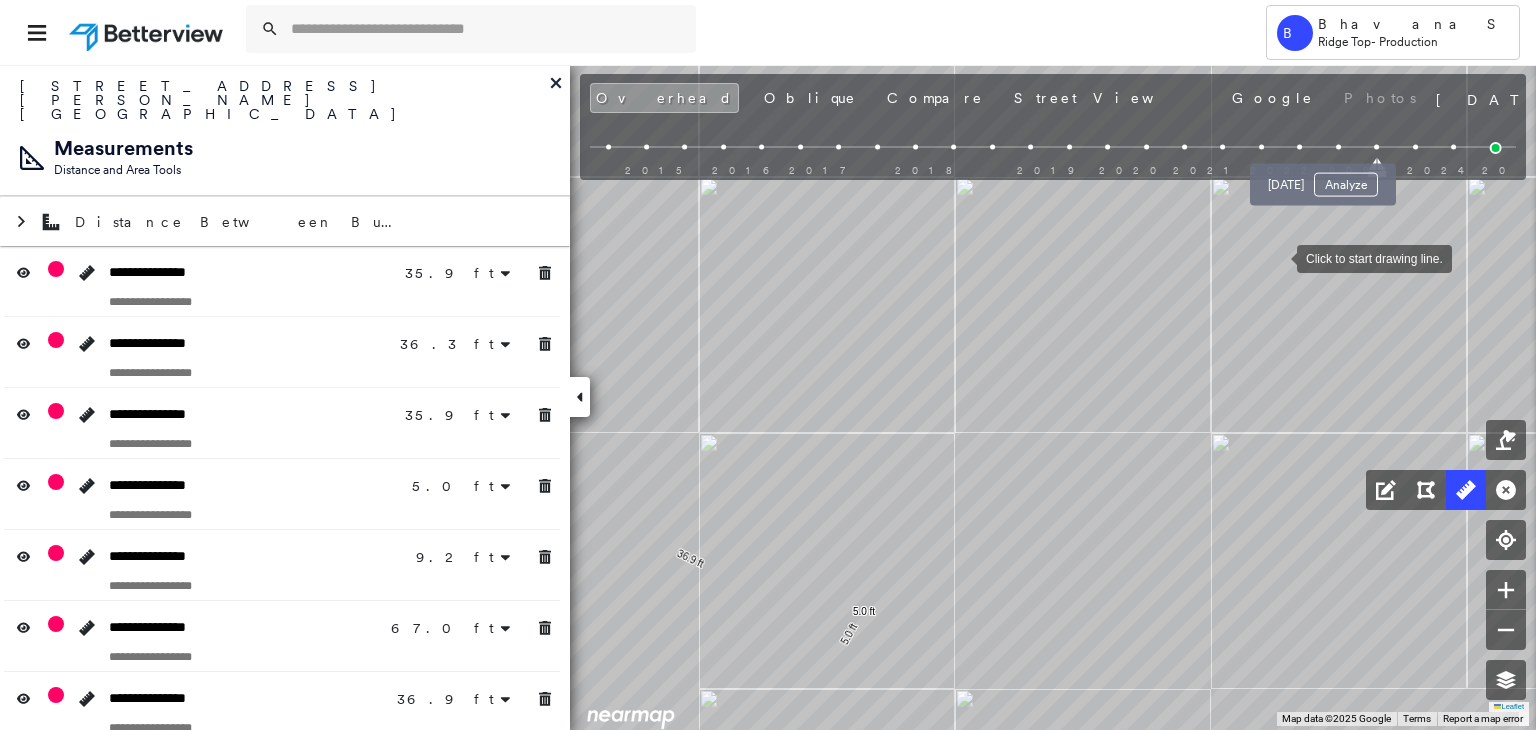click at bounding box center (1338, 147) 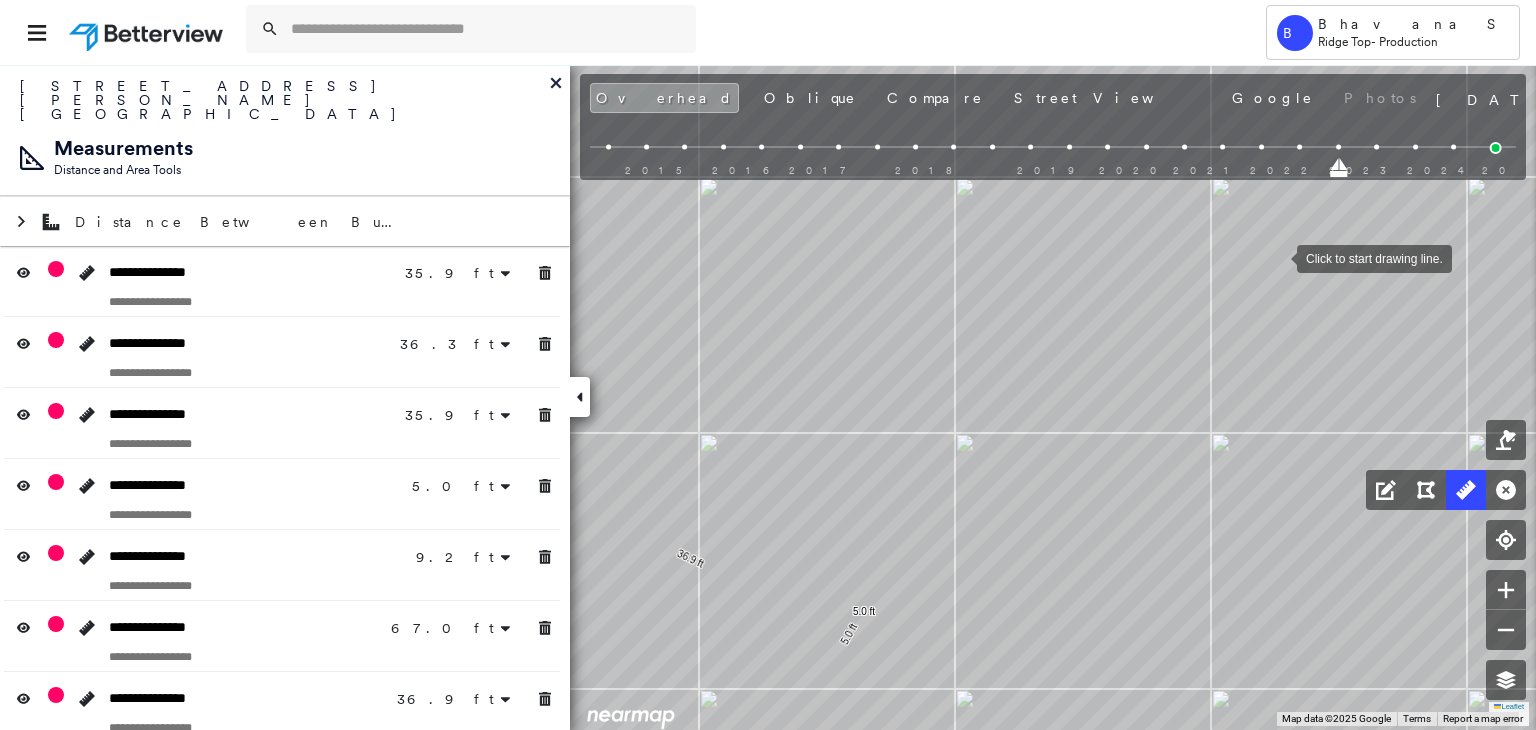 click on "2015 2016 2017 2018 2019 2020 2021 2022 2023 2024 2025" at bounding box center (1053, 150) 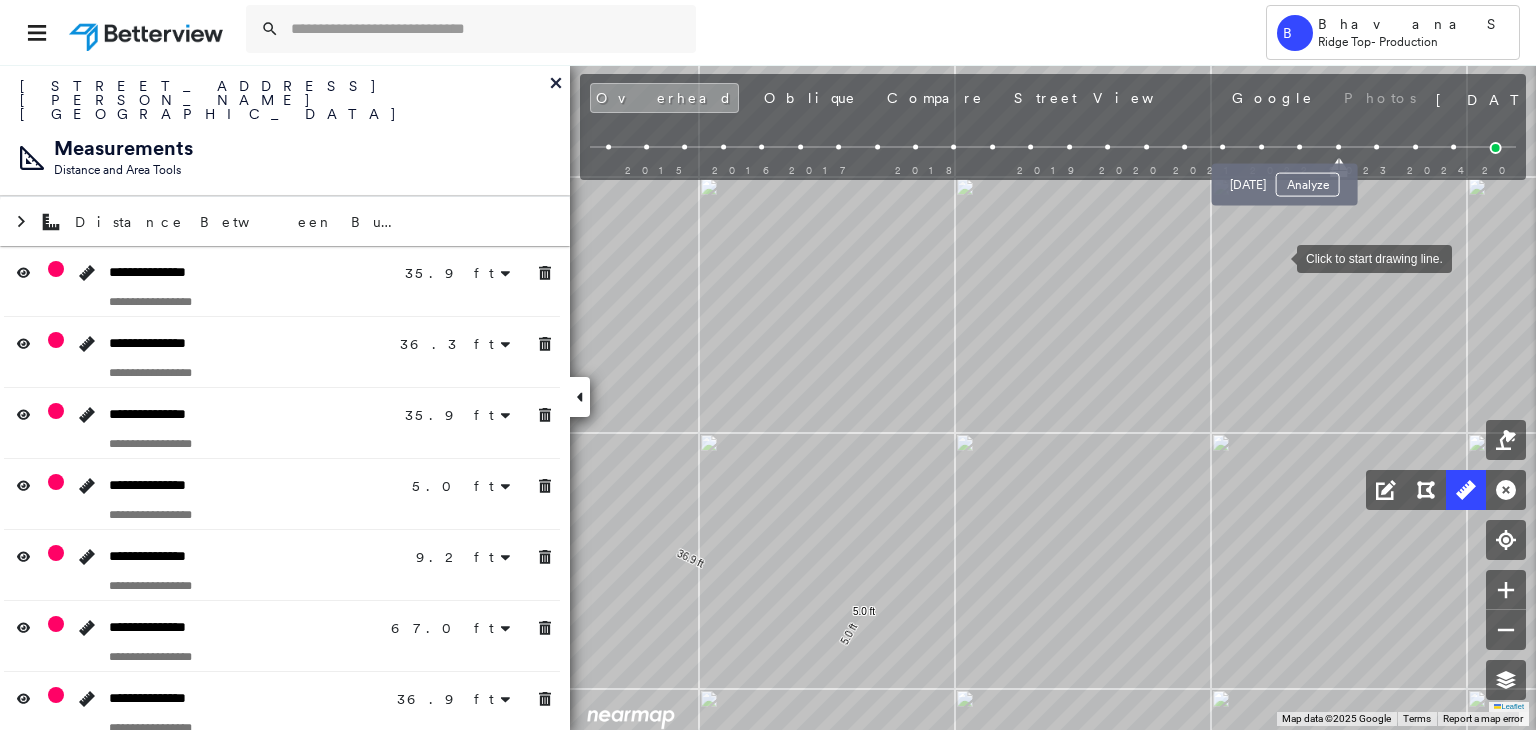 click at bounding box center [1299, 147] 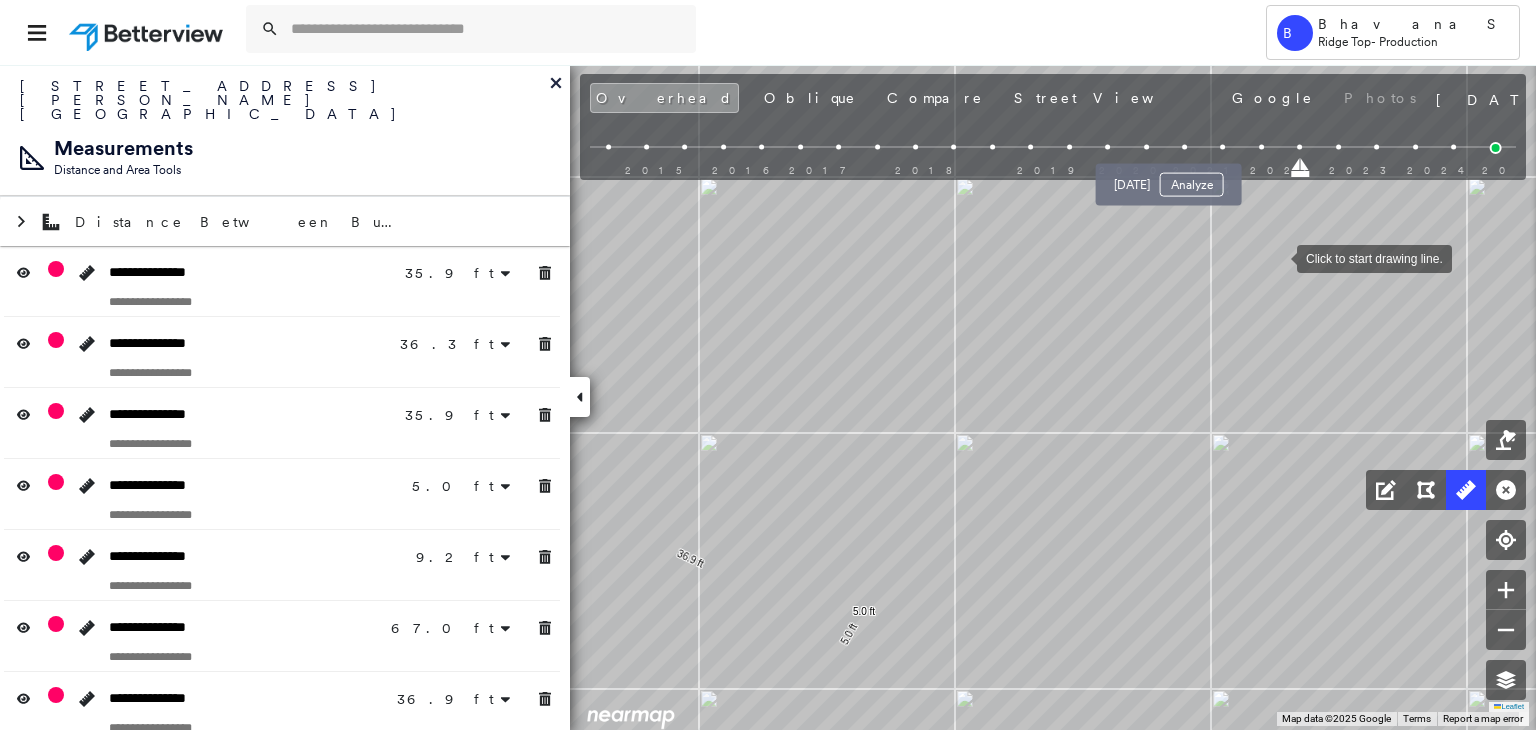click at bounding box center [1184, 147] 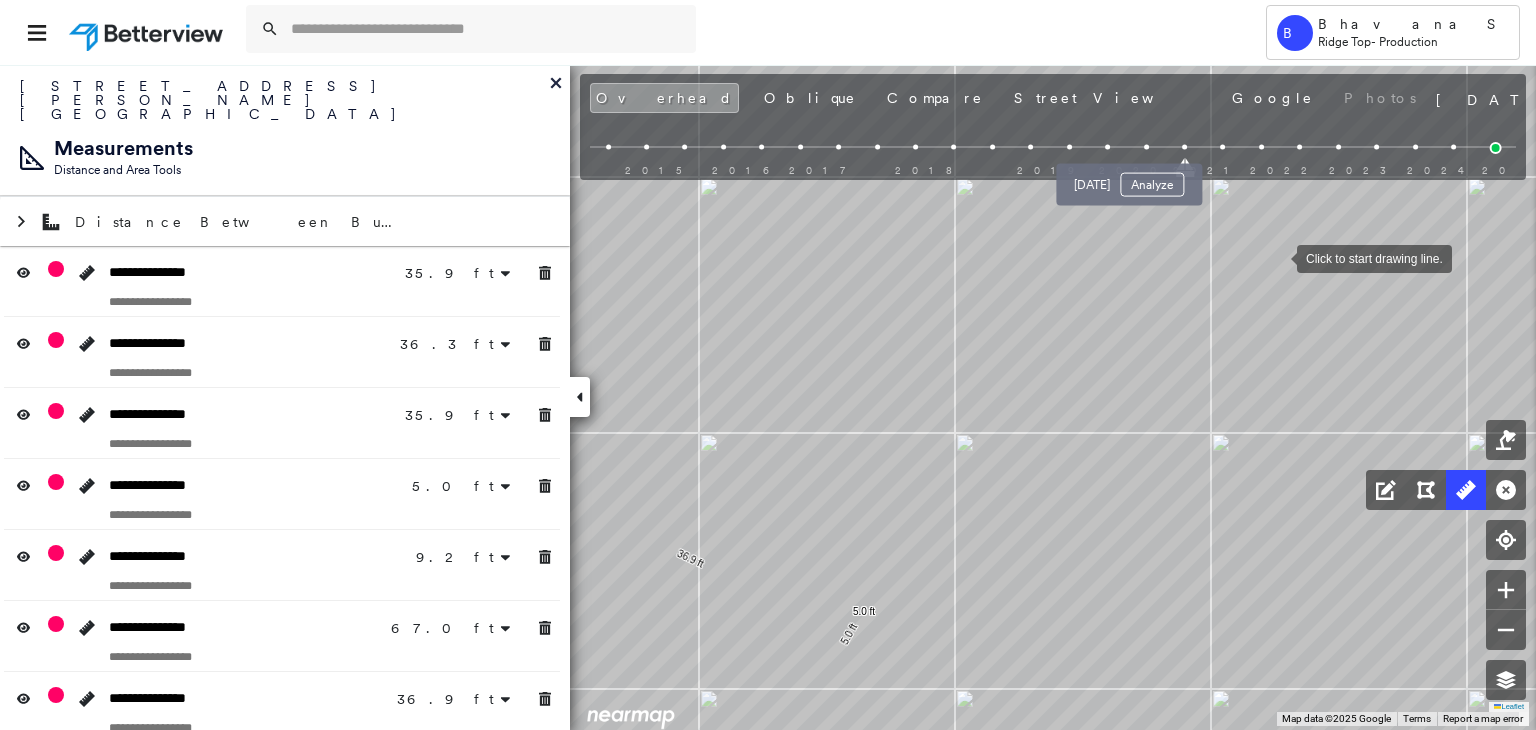 click at bounding box center [1146, 147] 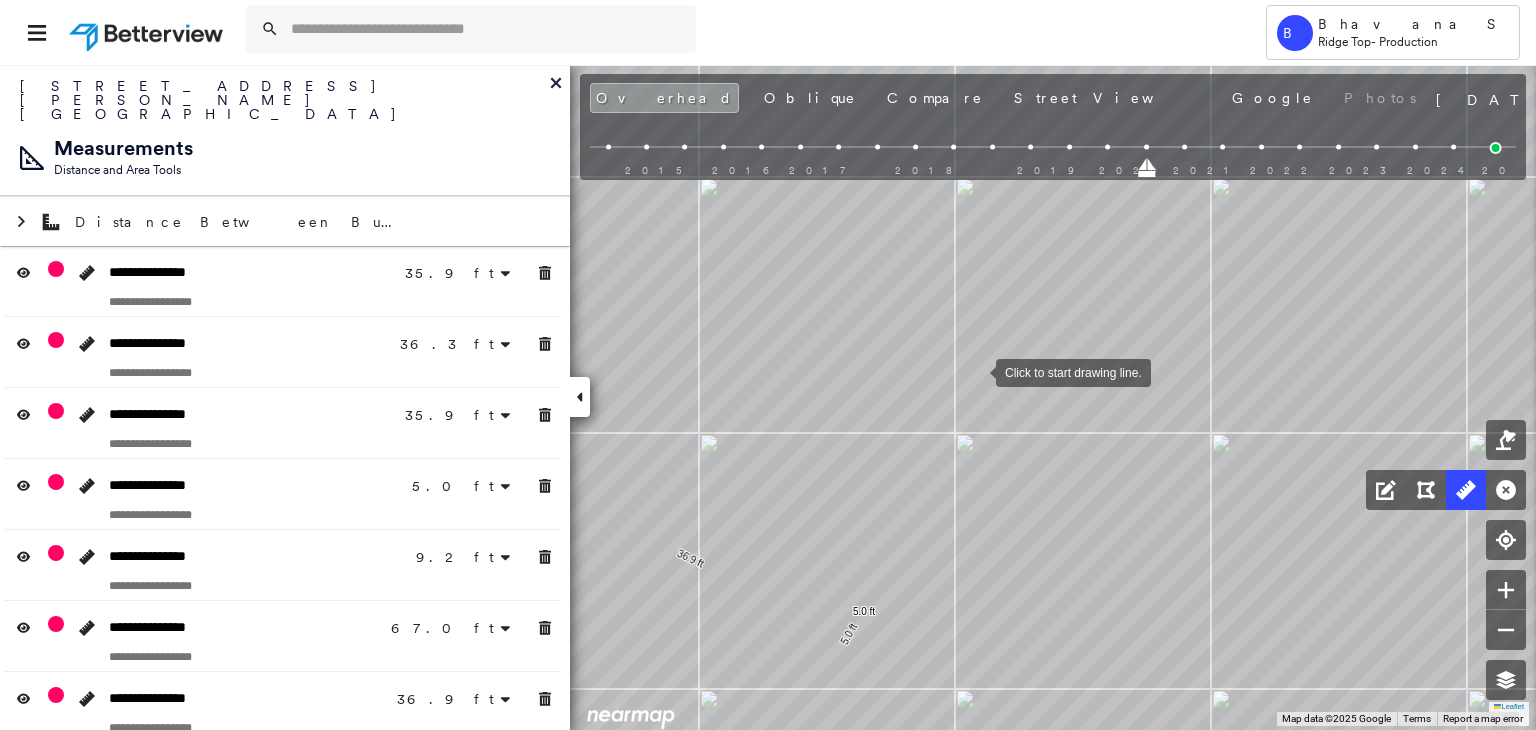 click at bounding box center (976, 371) 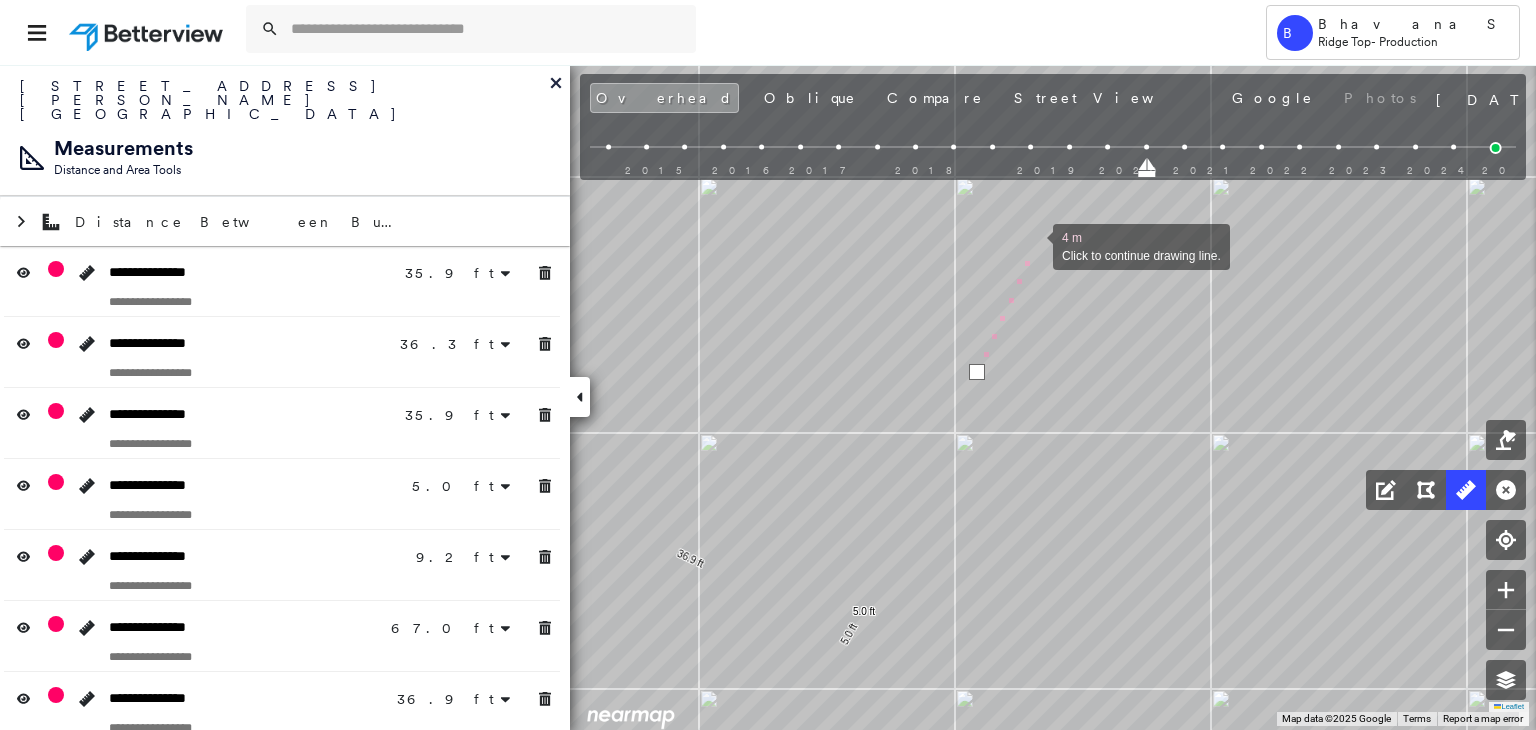 click at bounding box center [1033, 245] 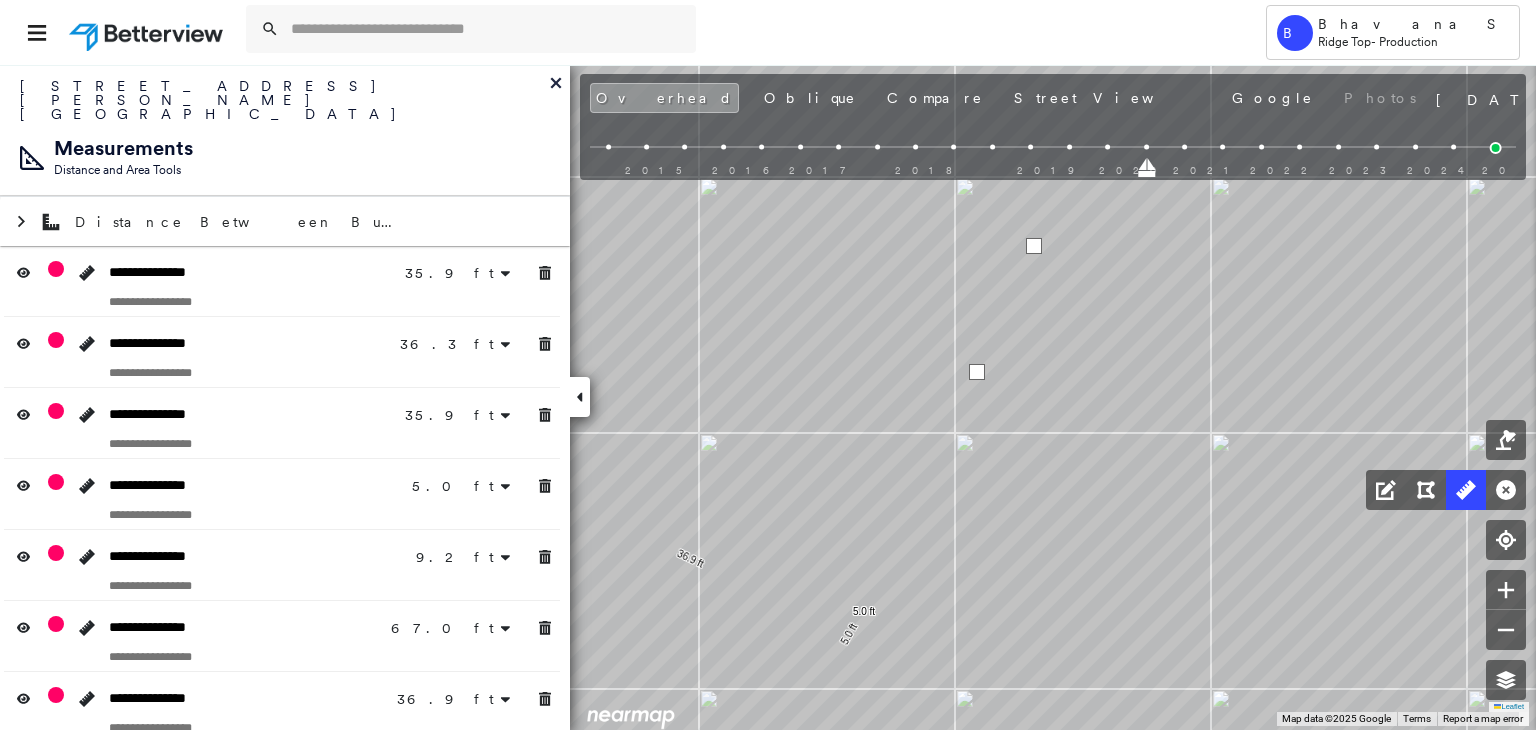 click at bounding box center (1034, 246) 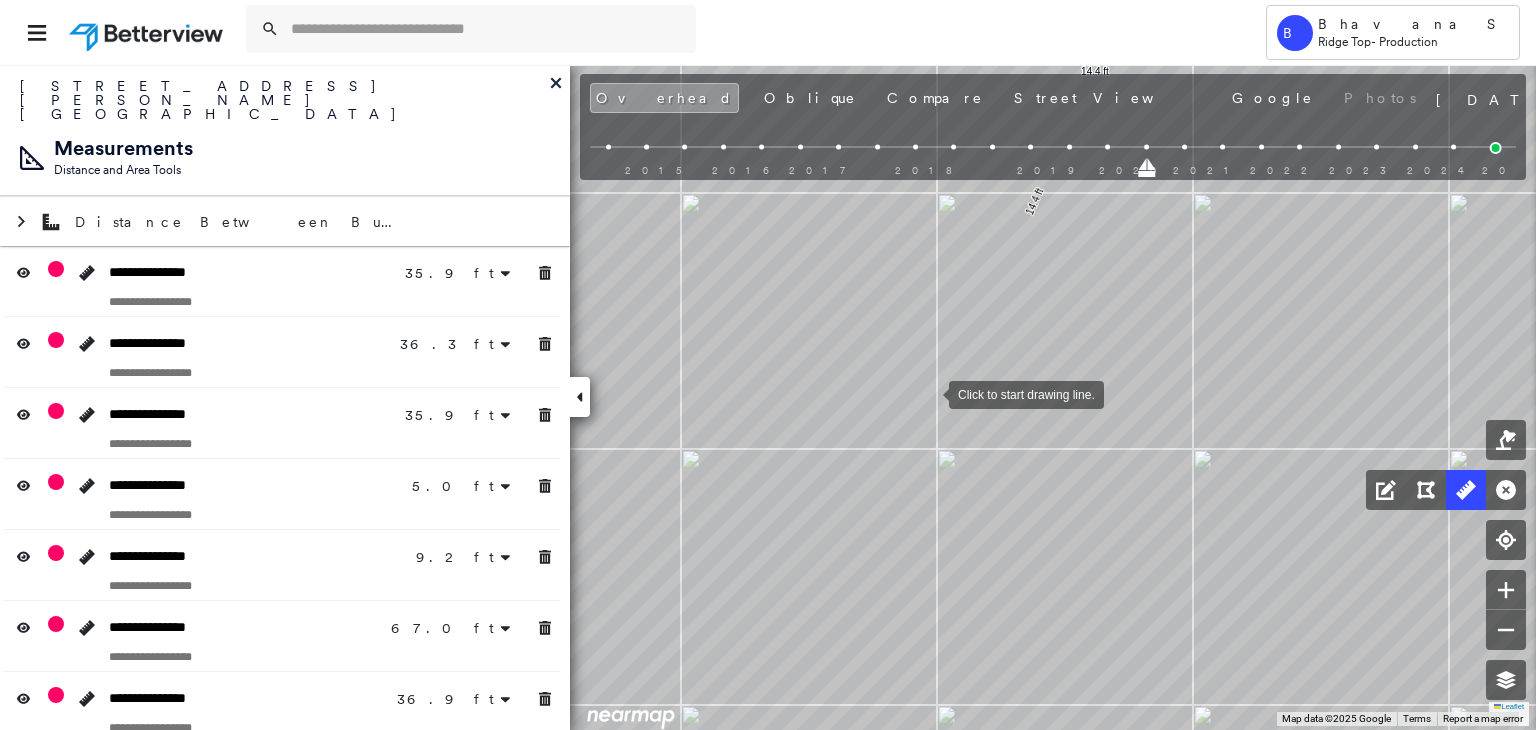 click at bounding box center (929, 393) 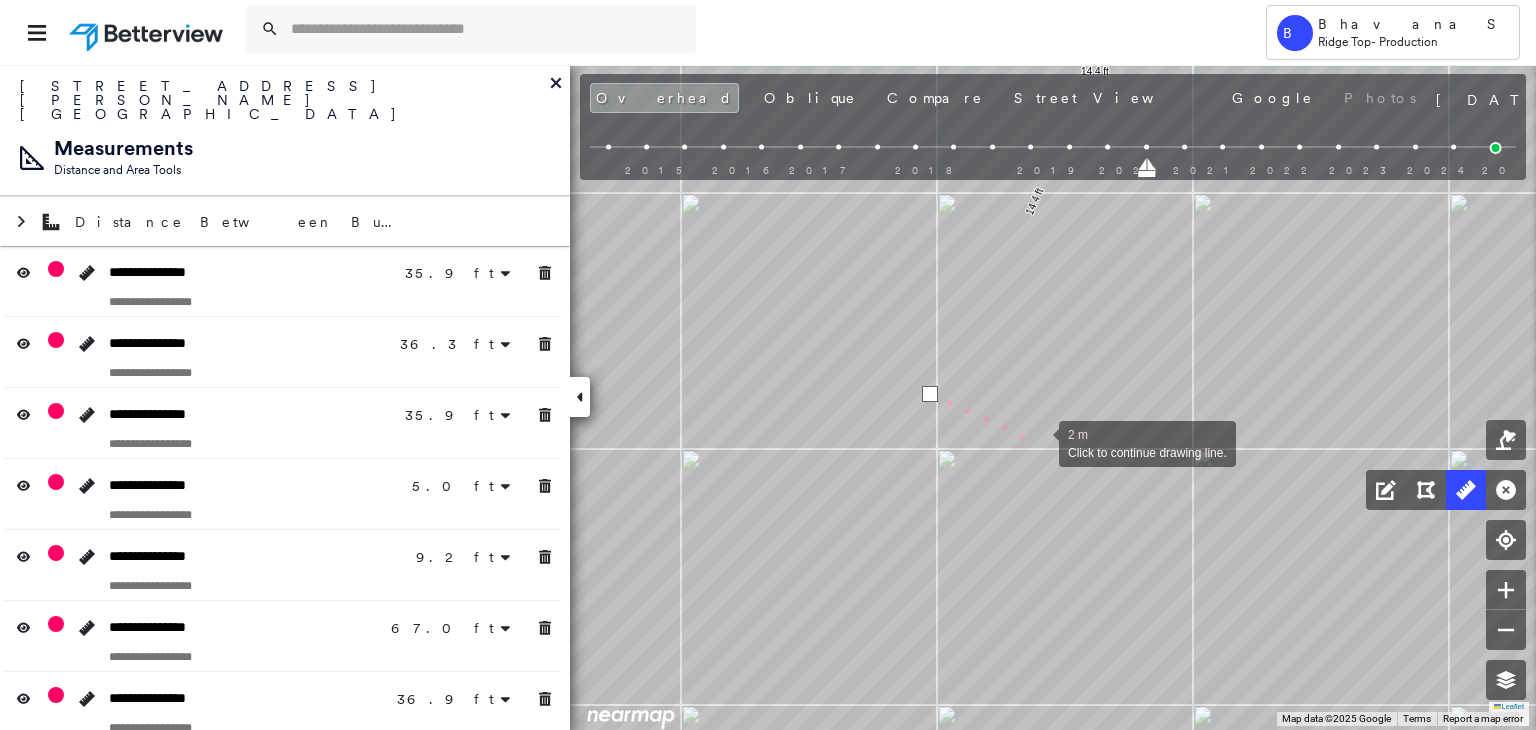 click at bounding box center [1039, 442] 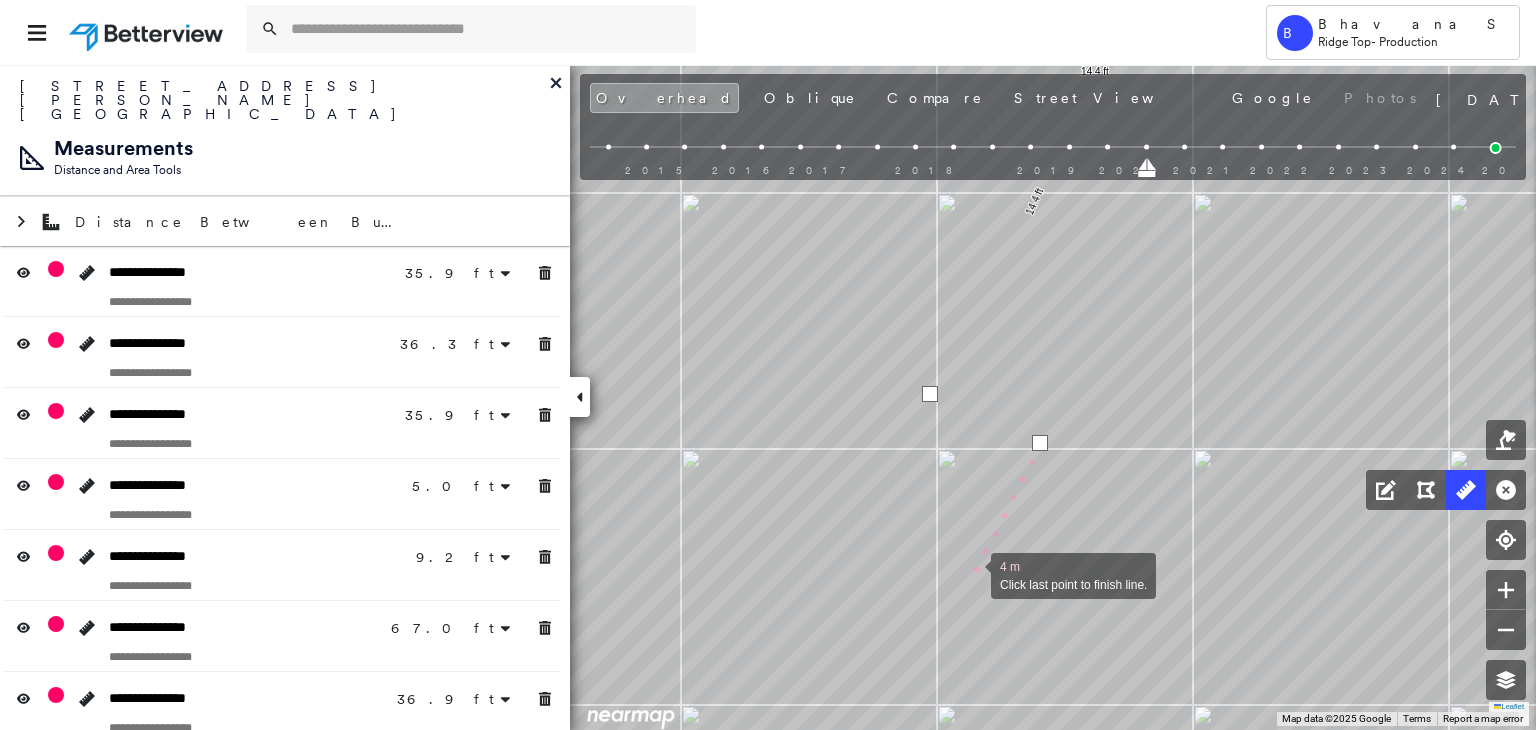 click at bounding box center [971, 574] 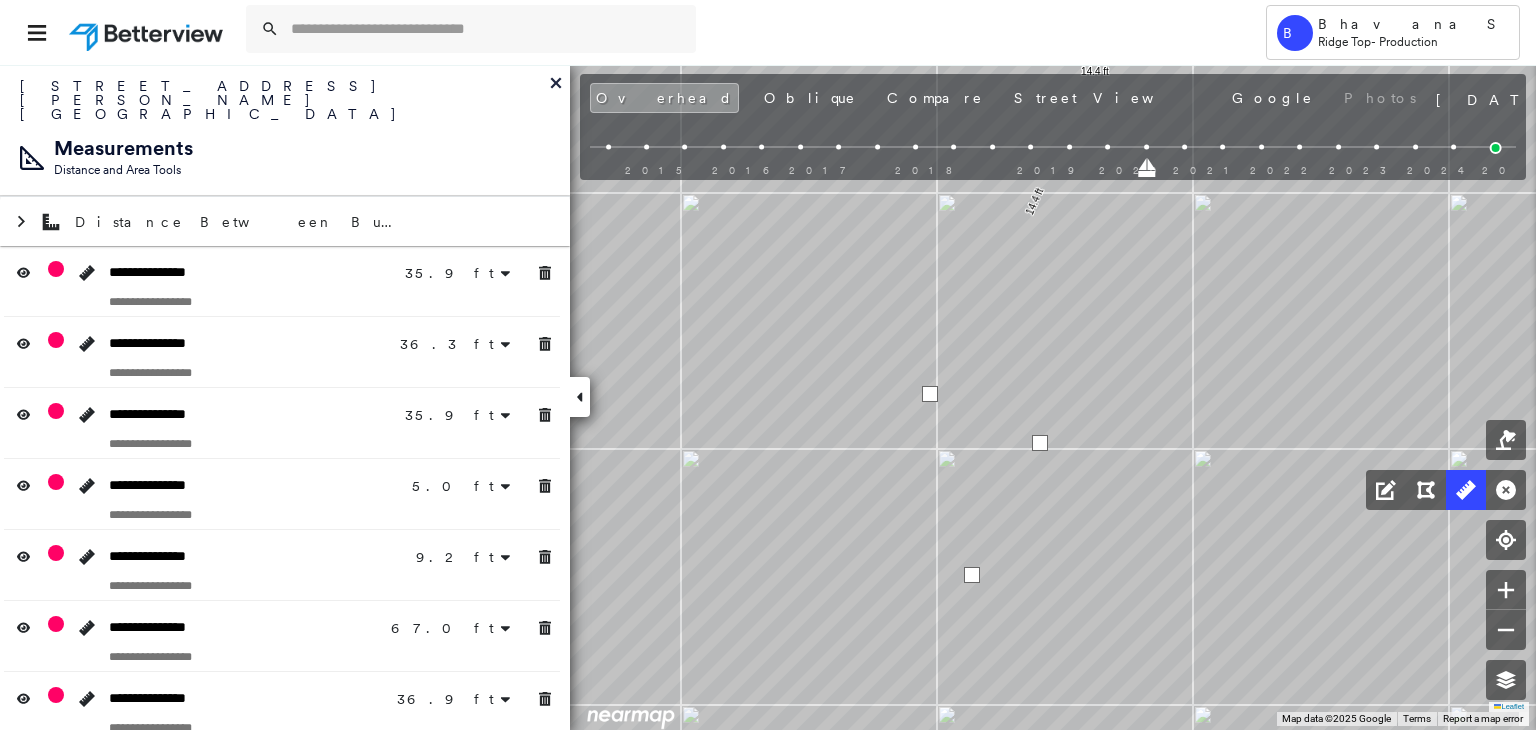 click at bounding box center [972, 575] 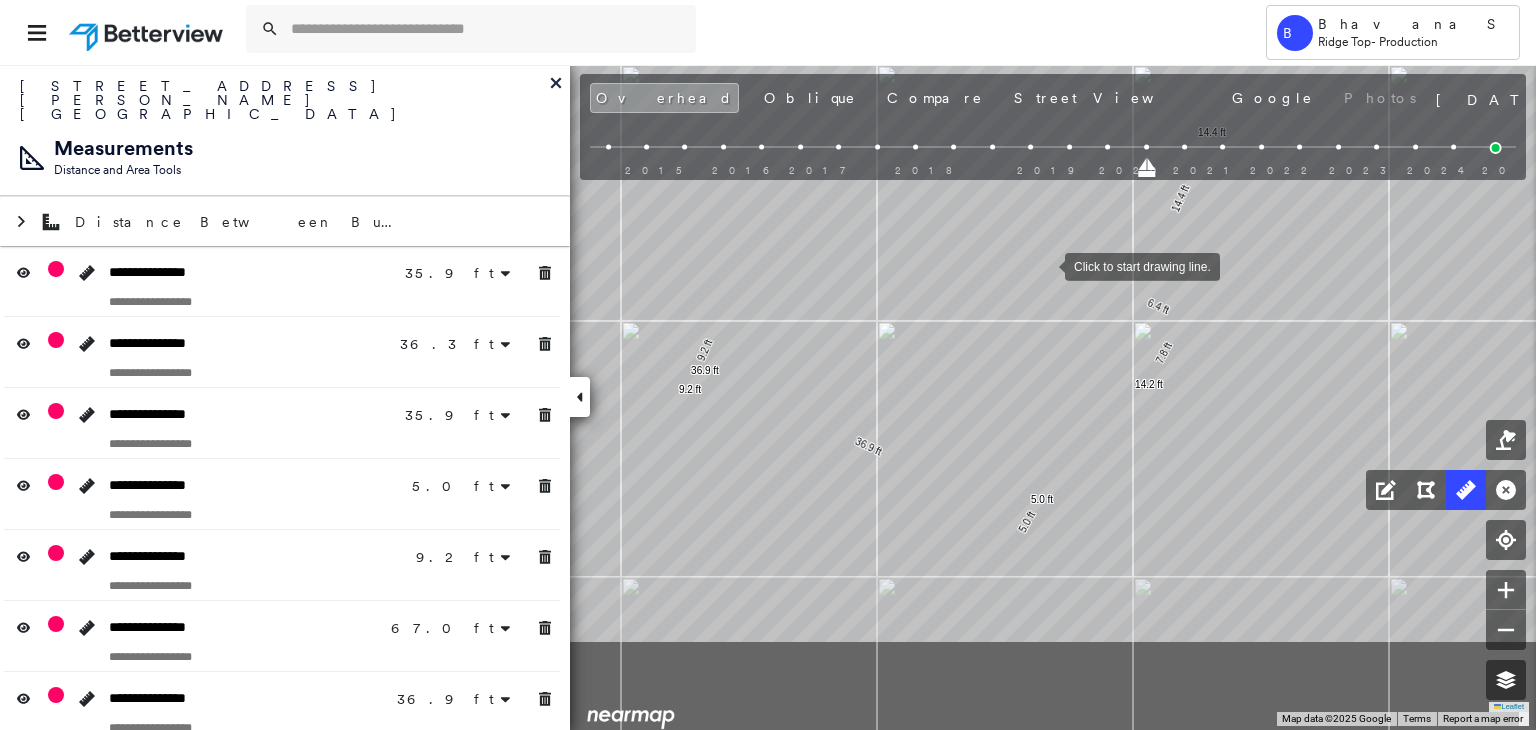 drag, startPoint x: 1023, startPoint y: 293, endPoint x: 1045, endPoint y: 261, distance: 38.832977 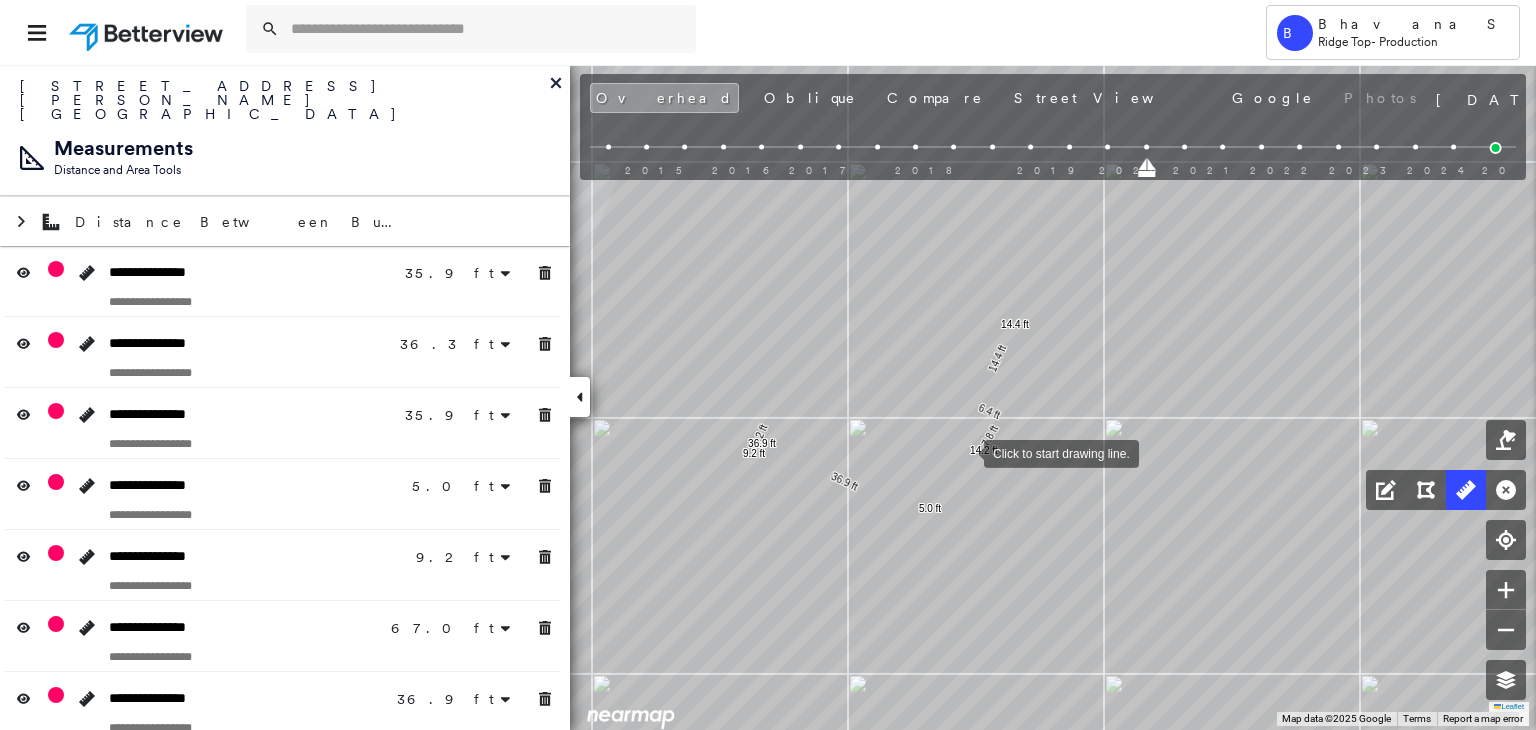 drag, startPoint x: 1012, startPoint y: 417, endPoint x: 965, endPoint y: 453, distance: 59.20304 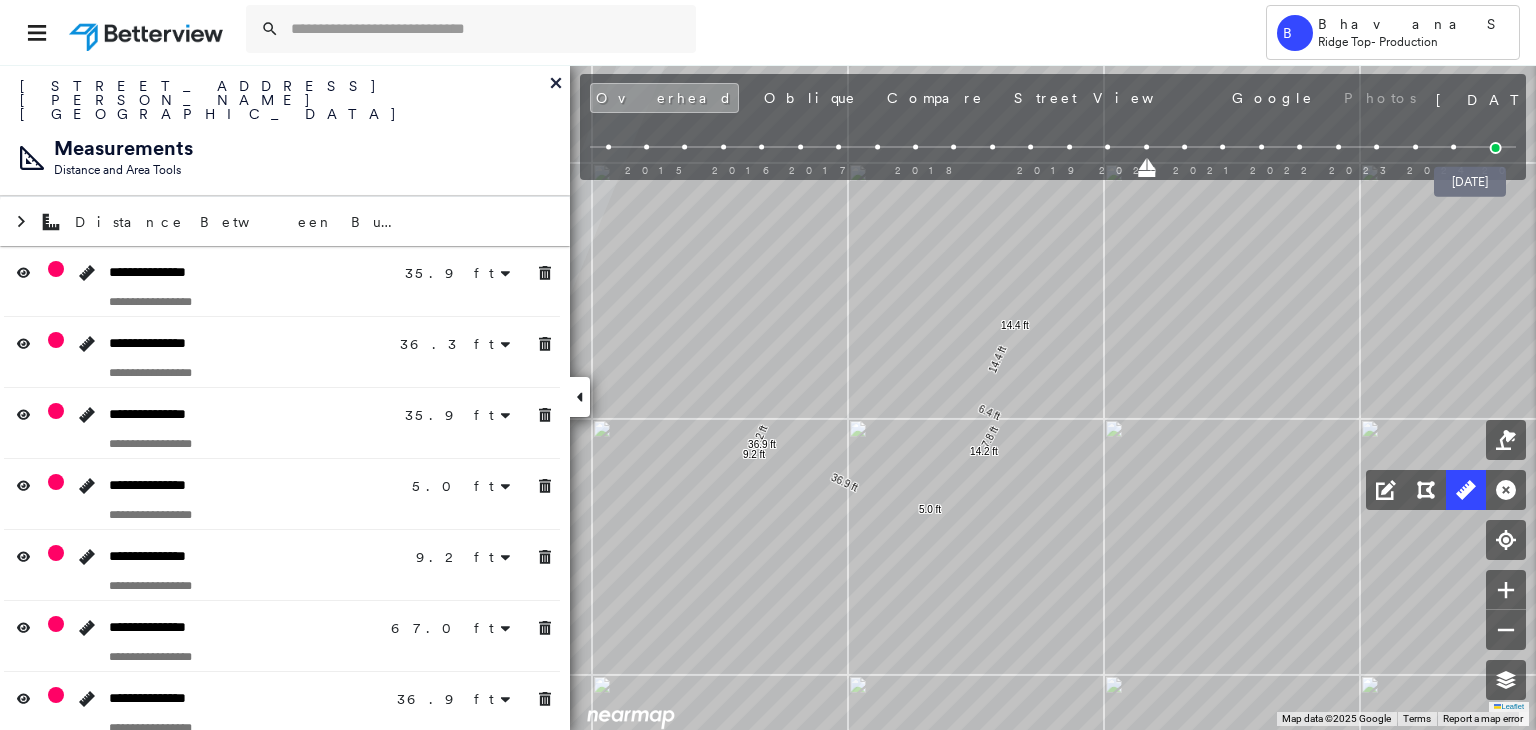 click at bounding box center (1496, 148) 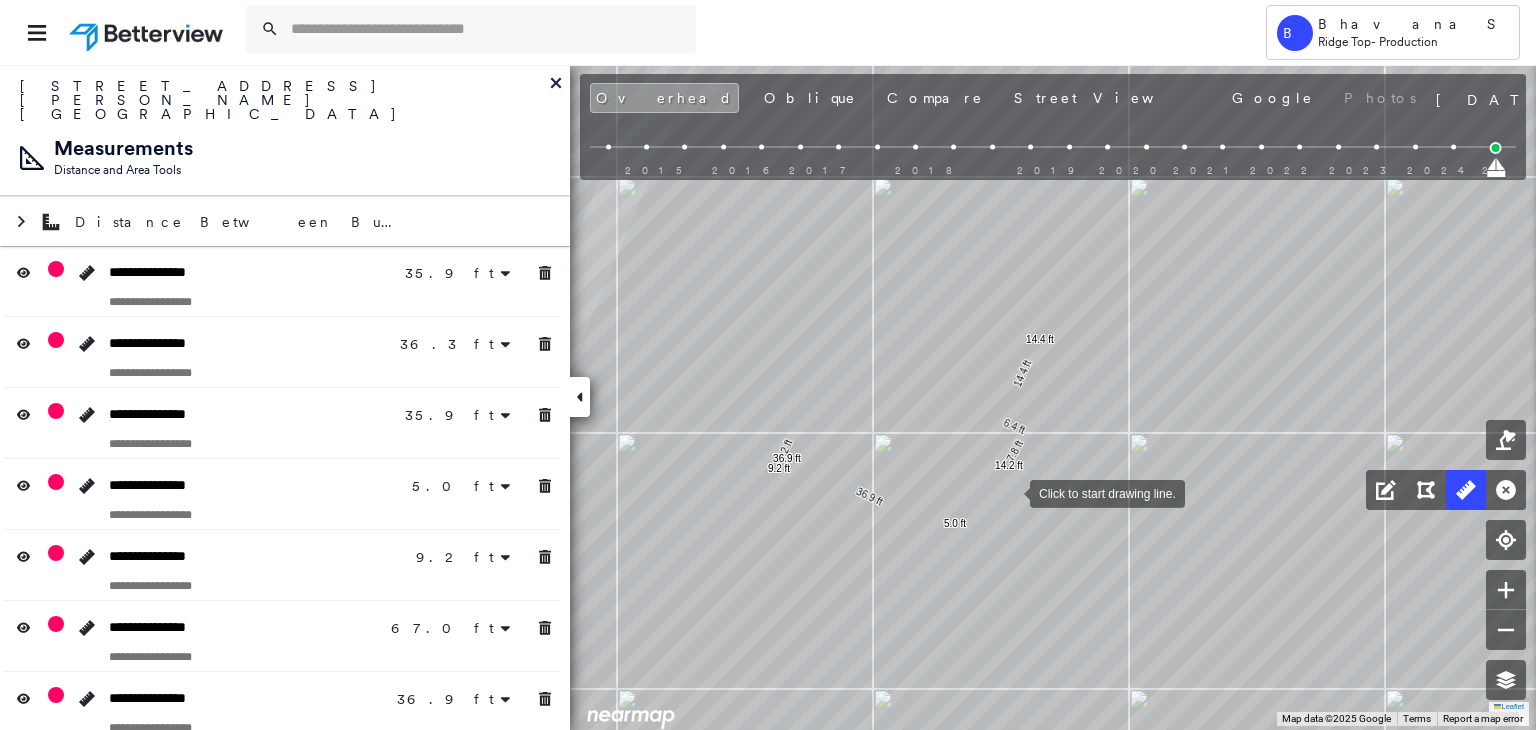 drag, startPoint x: 984, startPoint y: 478, endPoint x: 1010, endPoint y: 492, distance: 29.529646 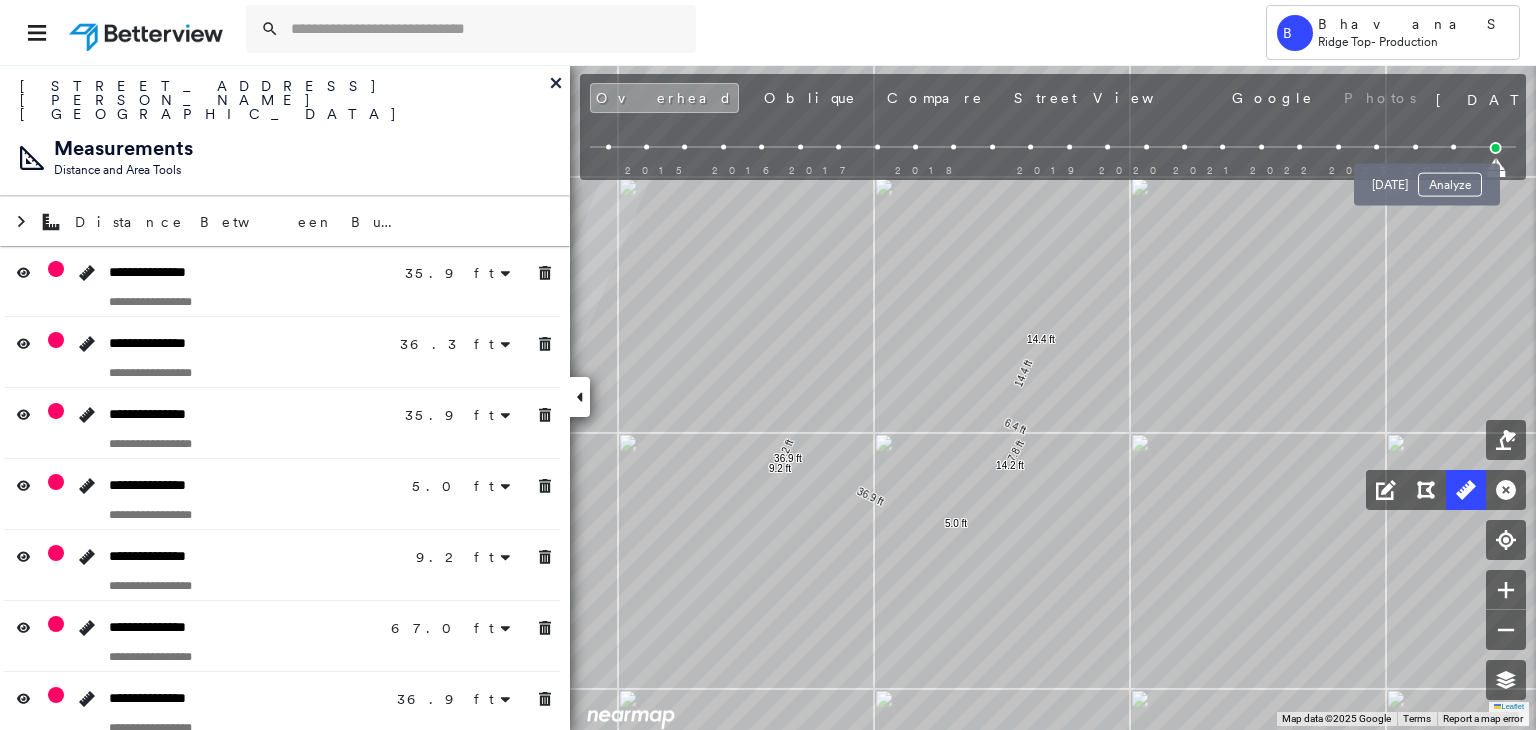 click at bounding box center [1453, 147] 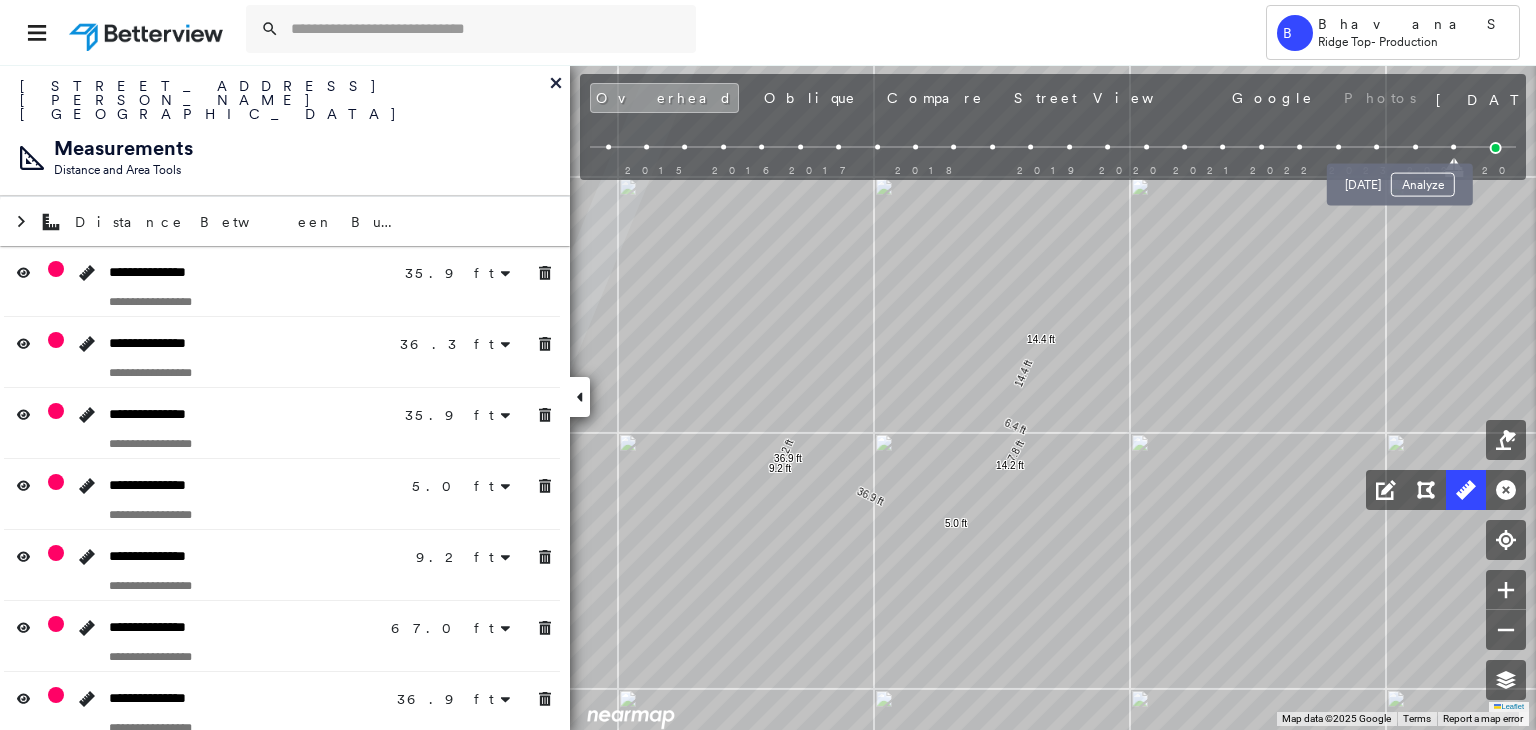 click at bounding box center (1415, 147) 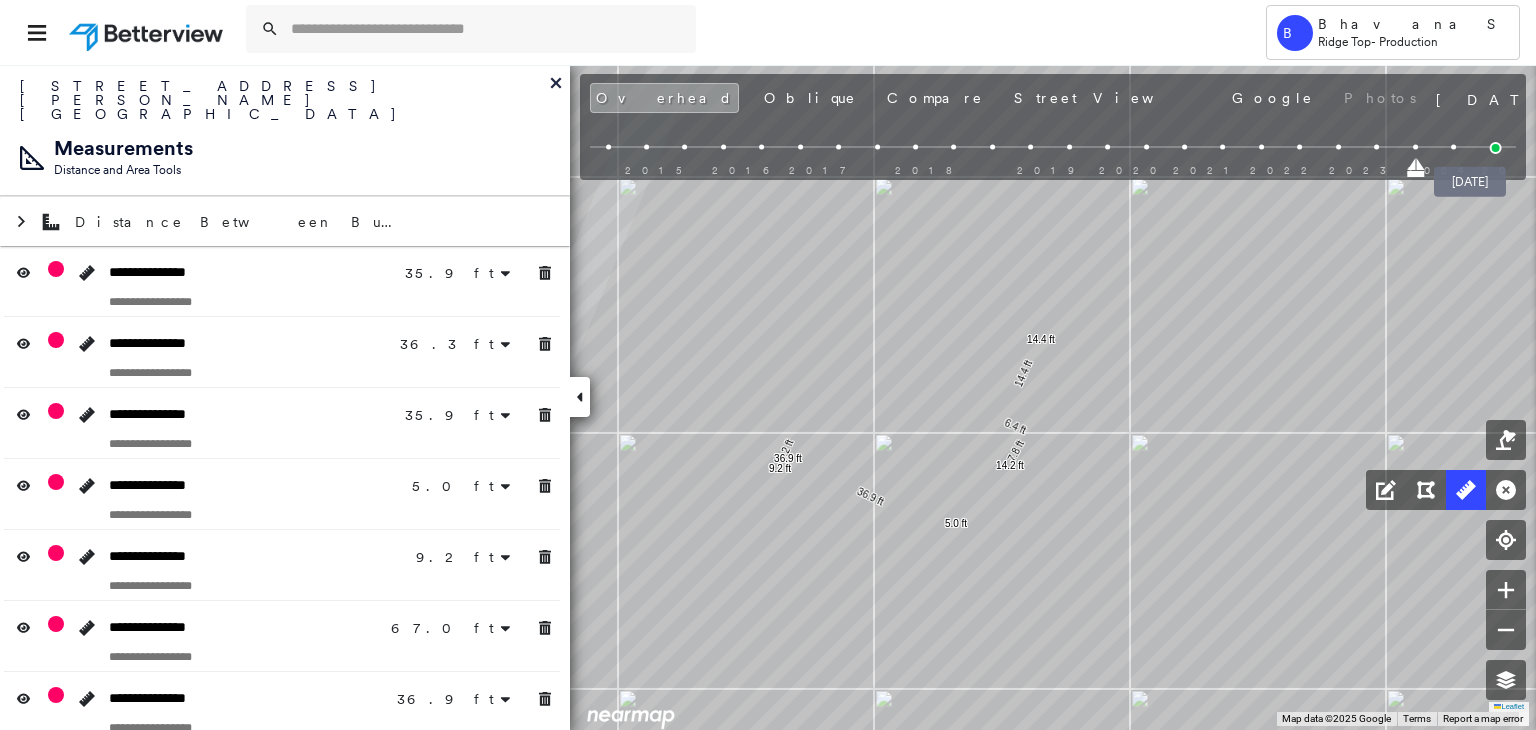 click at bounding box center (1496, 148) 